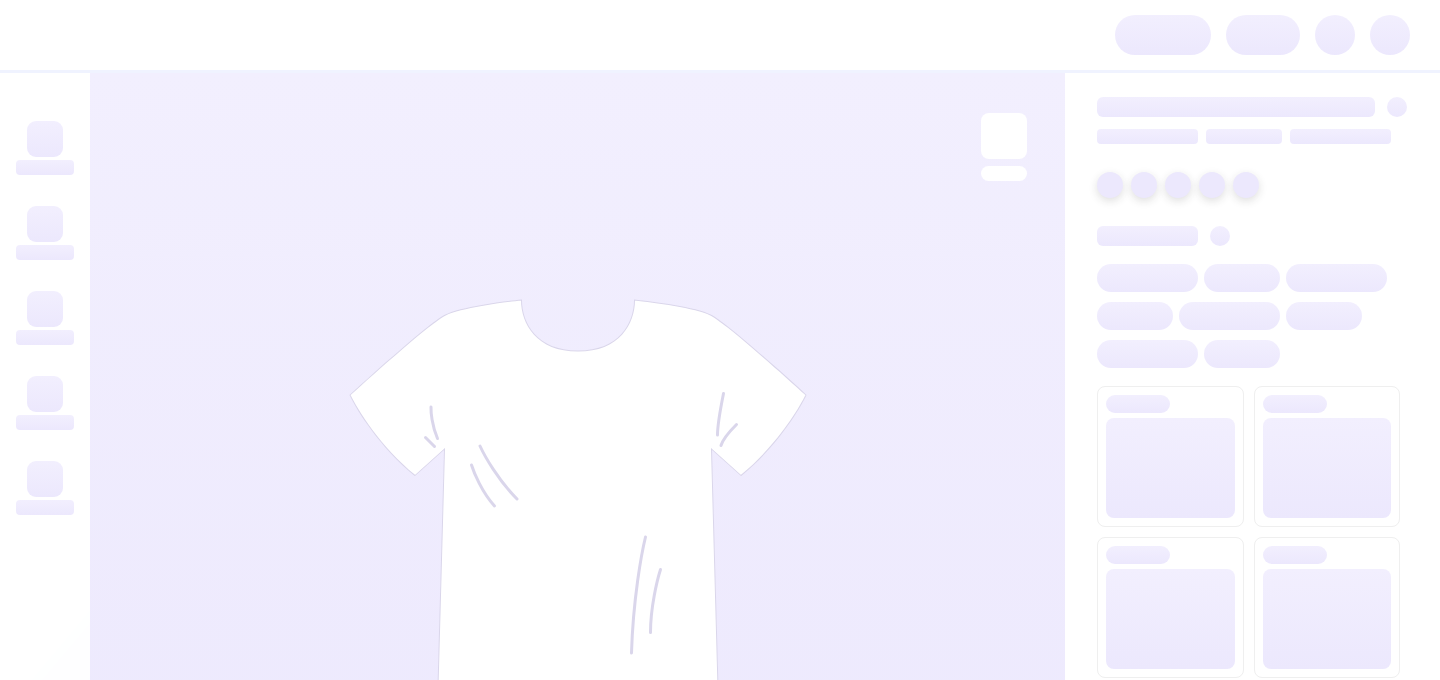 scroll, scrollTop: 0, scrollLeft: 0, axis: both 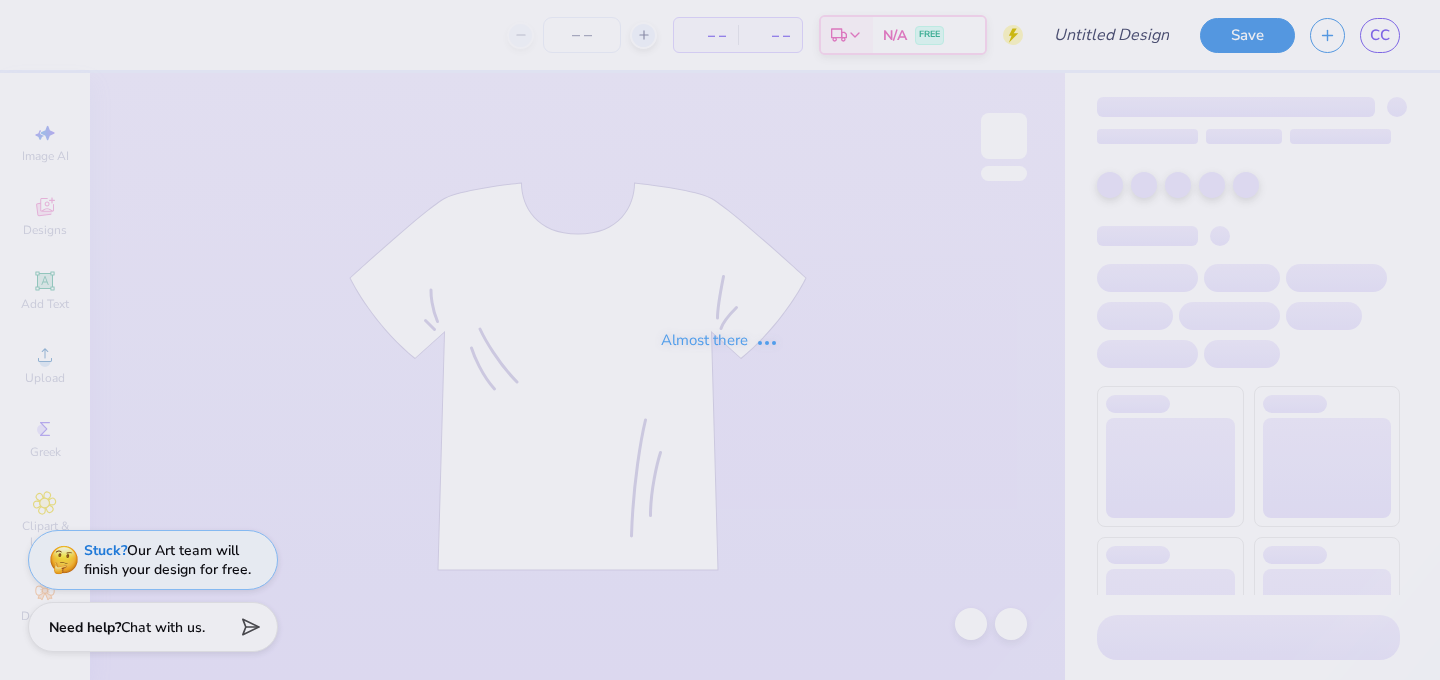 type on "skiing2" 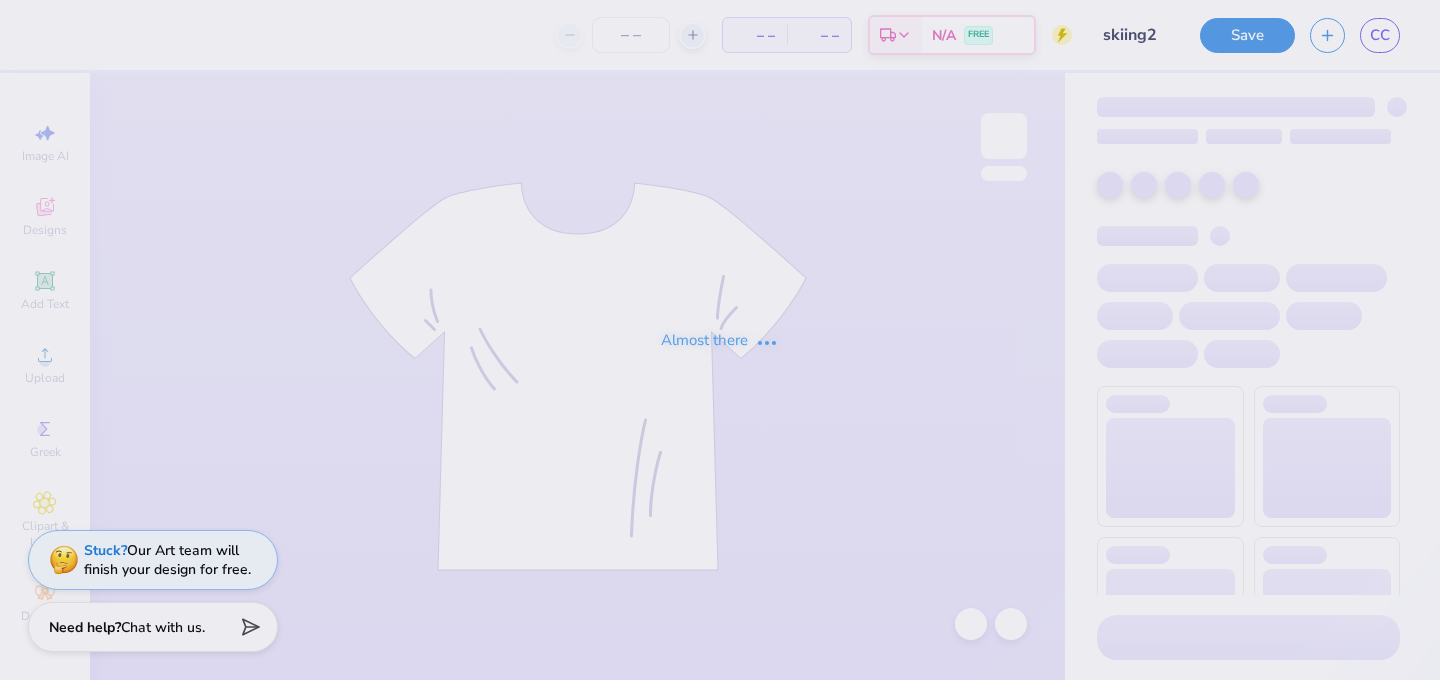 type on "15" 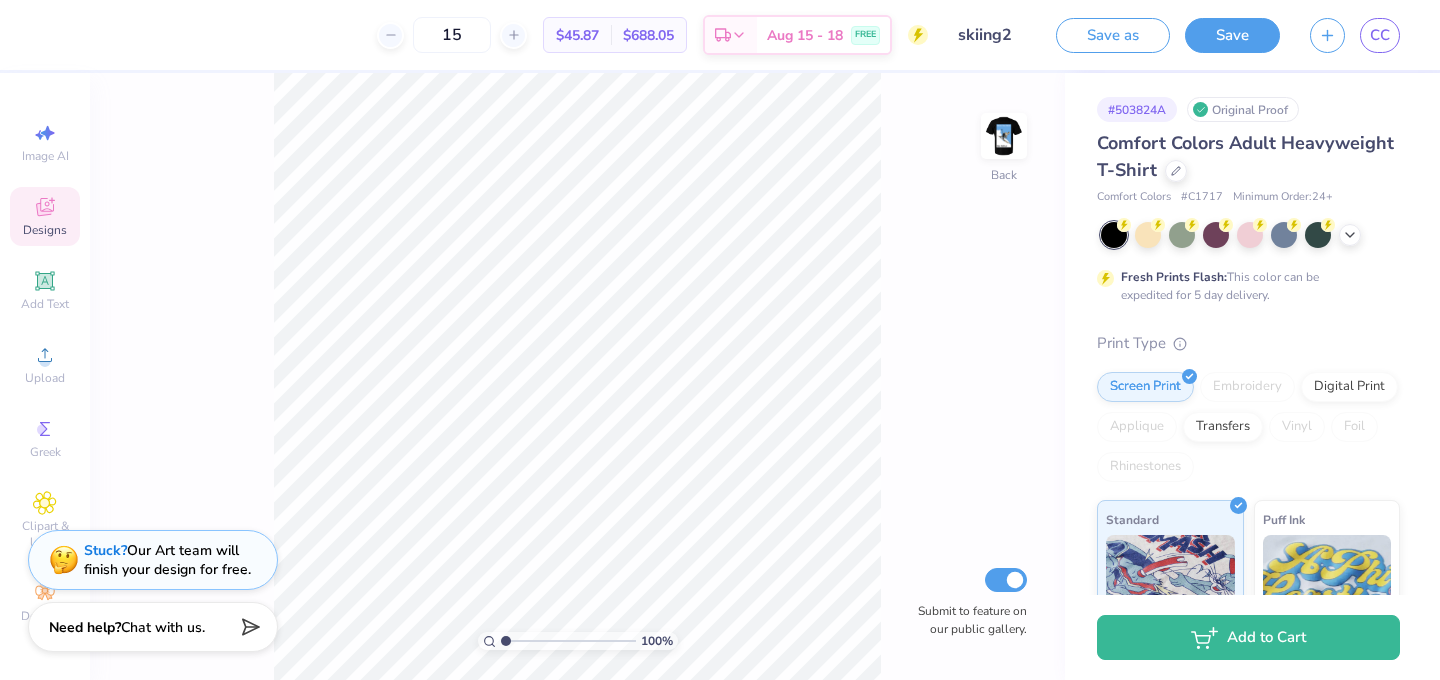 click on "Designs" at bounding box center (45, 216) 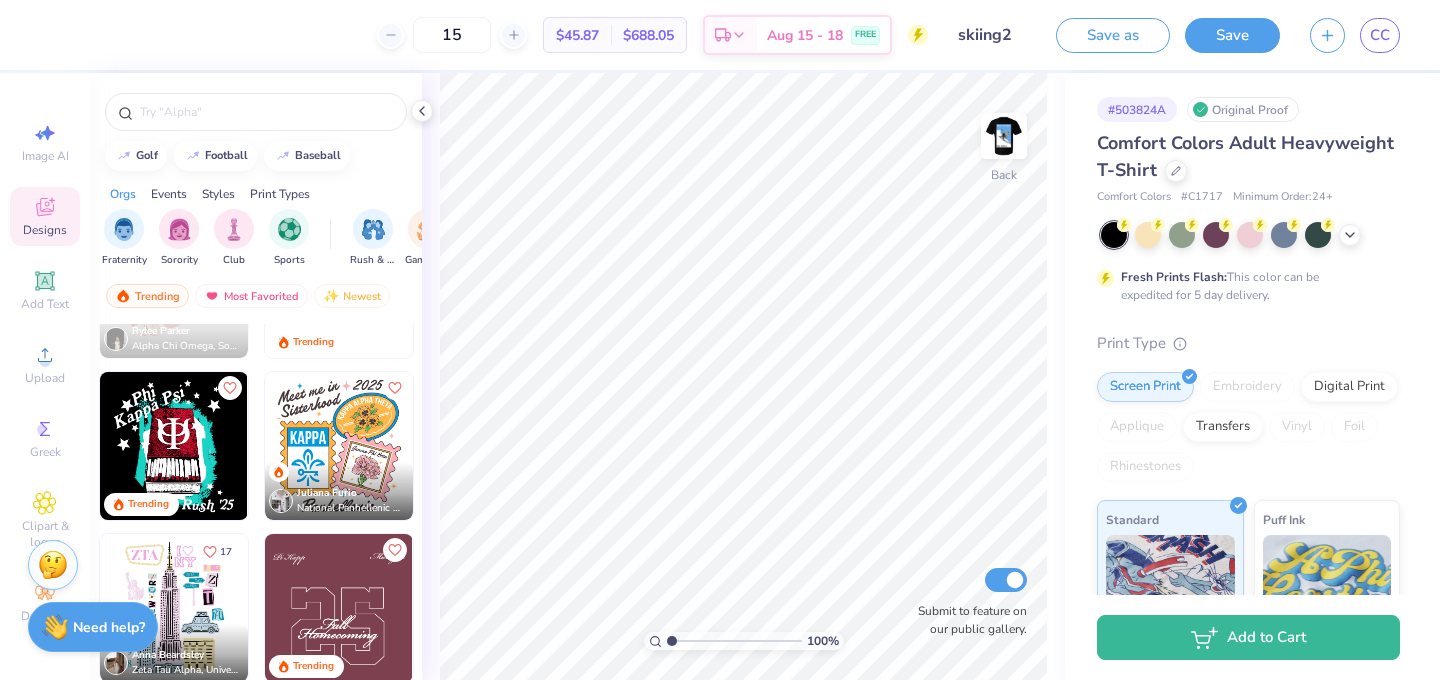 scroll, scrollTop: 14697, scrollLeft: 0, axis: vertical 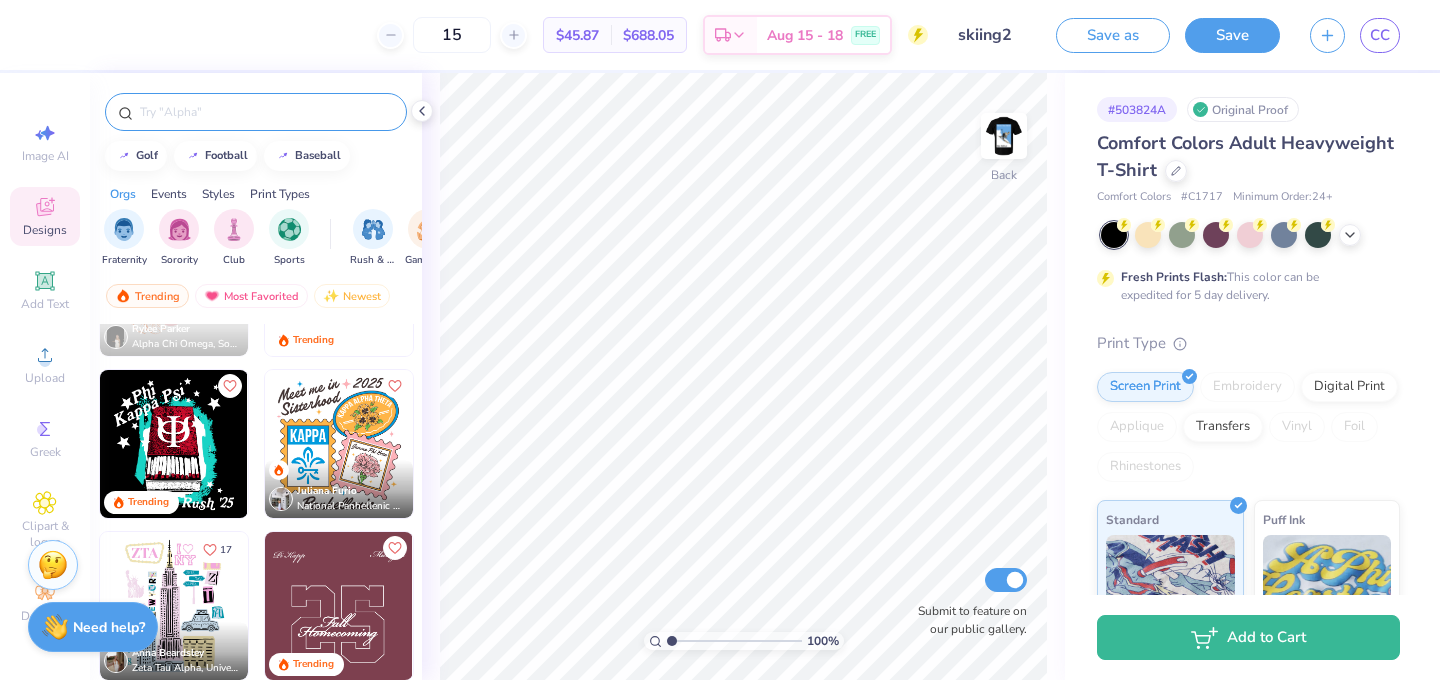 click at bounding box center [266, 112] 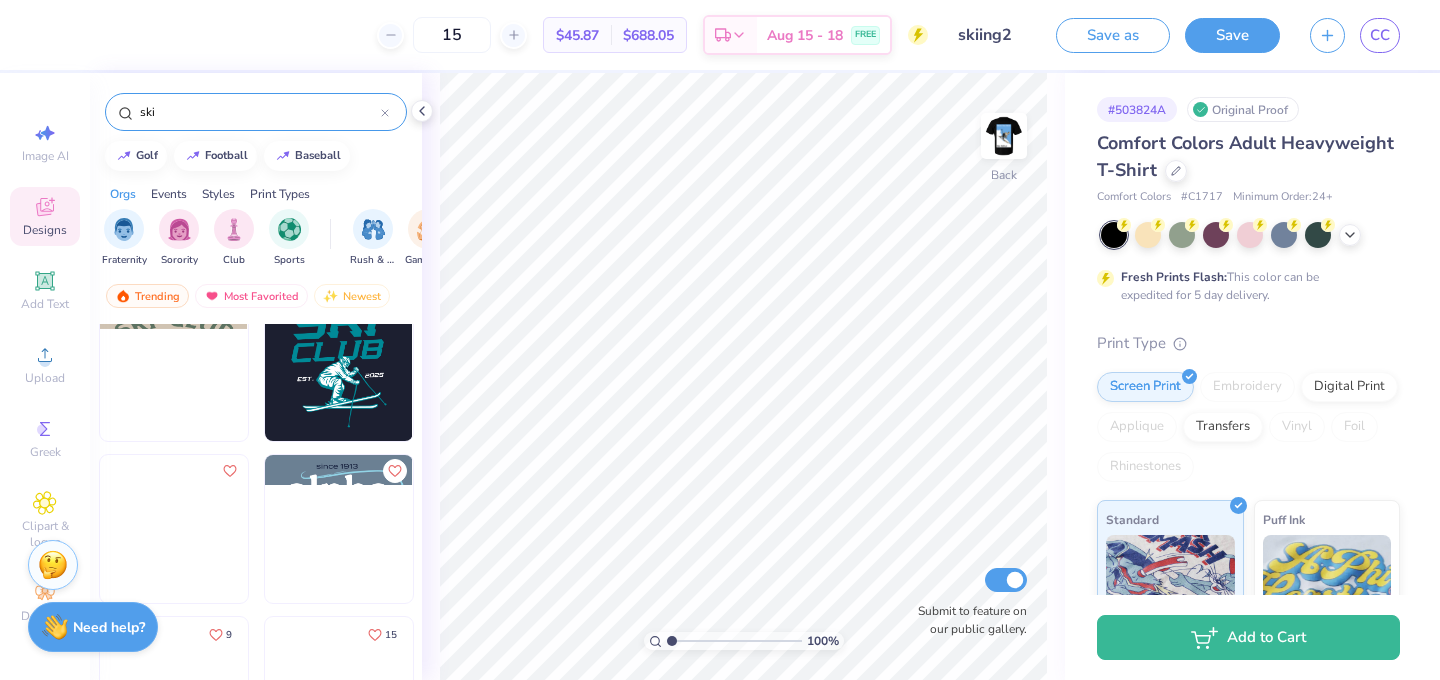 scroll, scrollTop: 357, scrollLeft: 0, axis: vertical 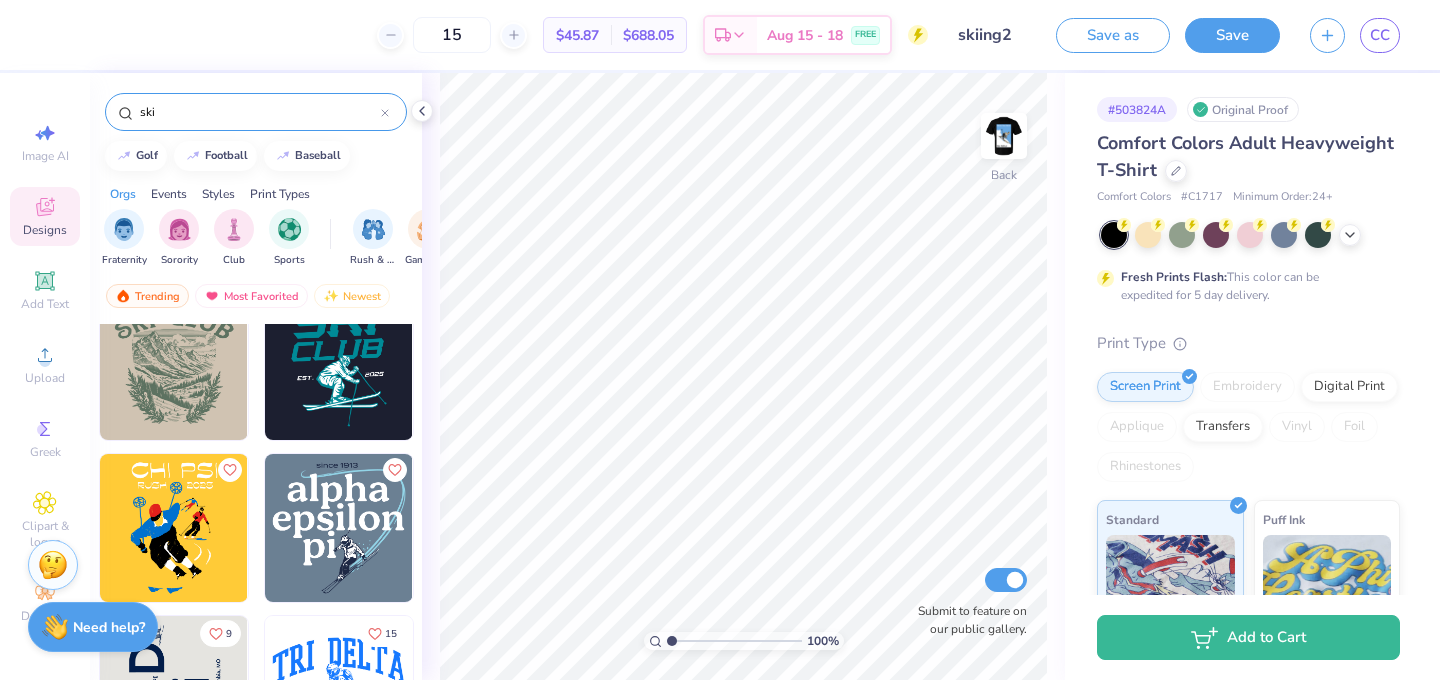 type on "ski" 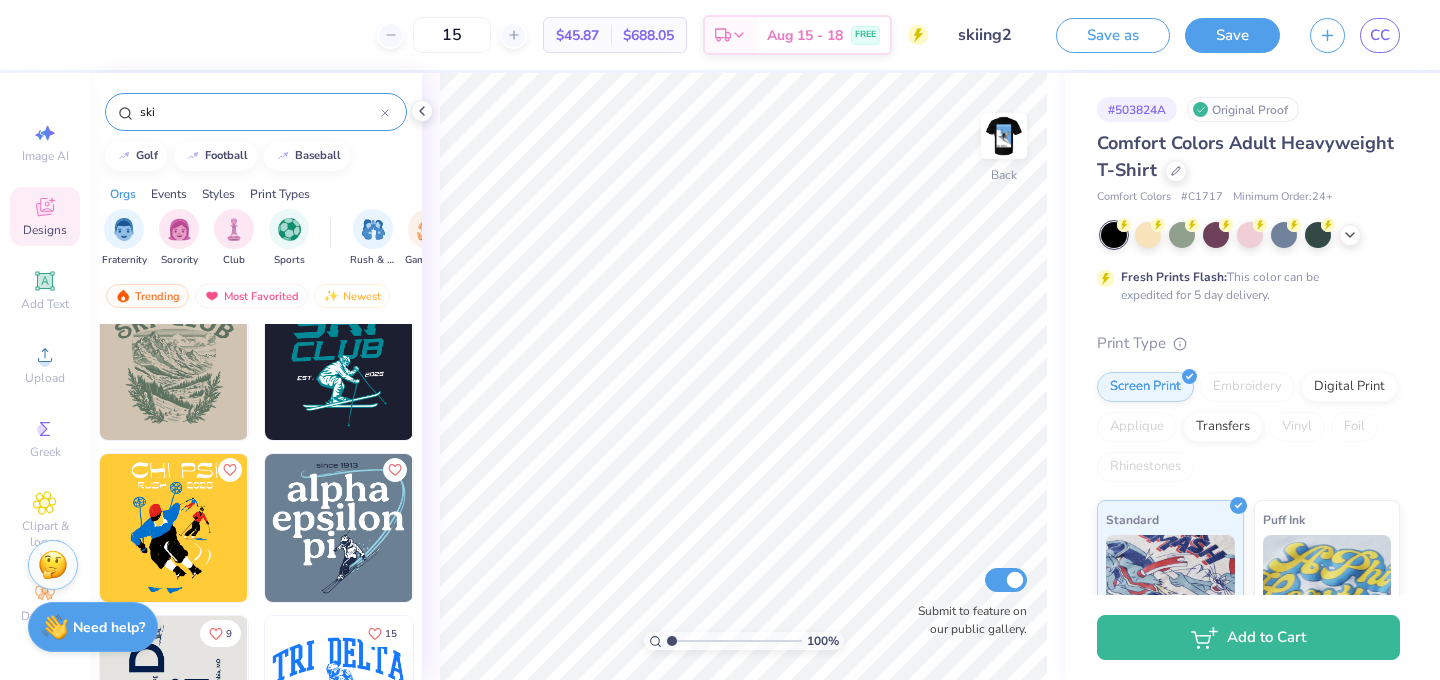 click at bounding box center [339, 528] 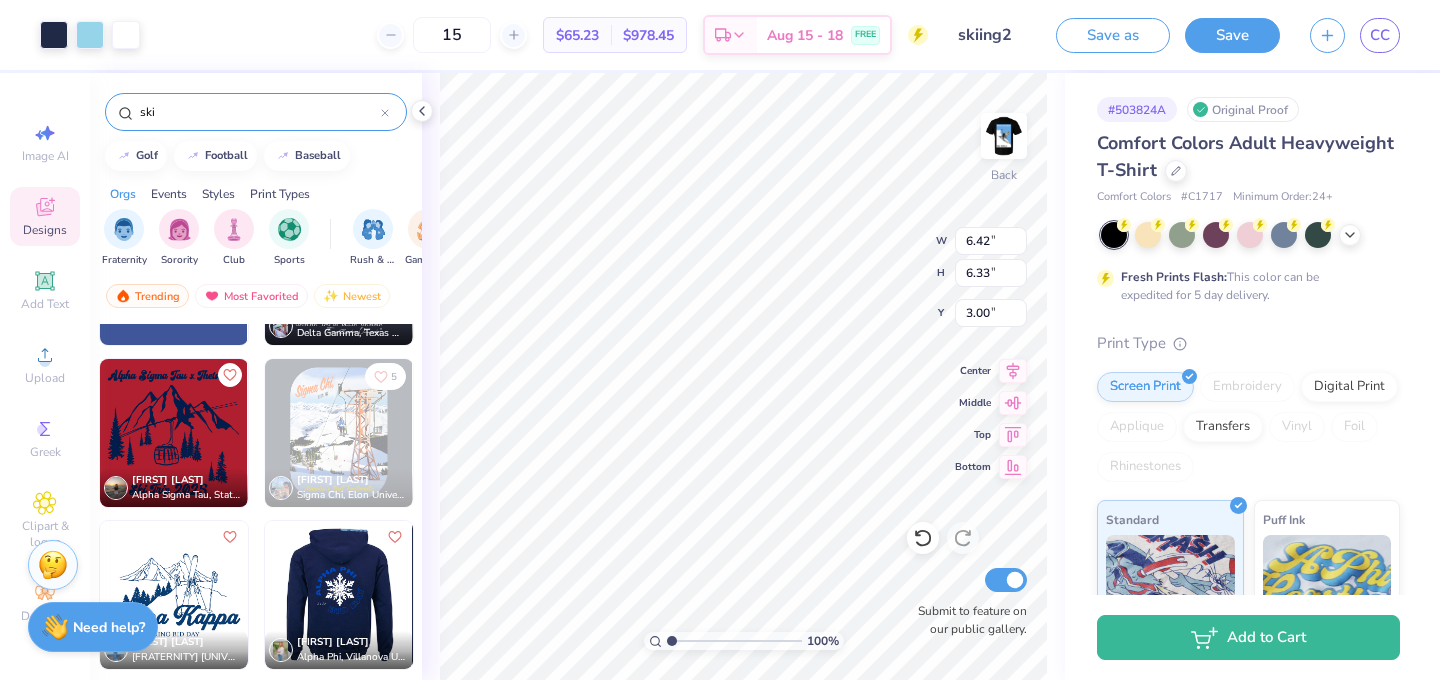 scroll, scrollTop: 2231, scrollLeft: 0, axis: vertical 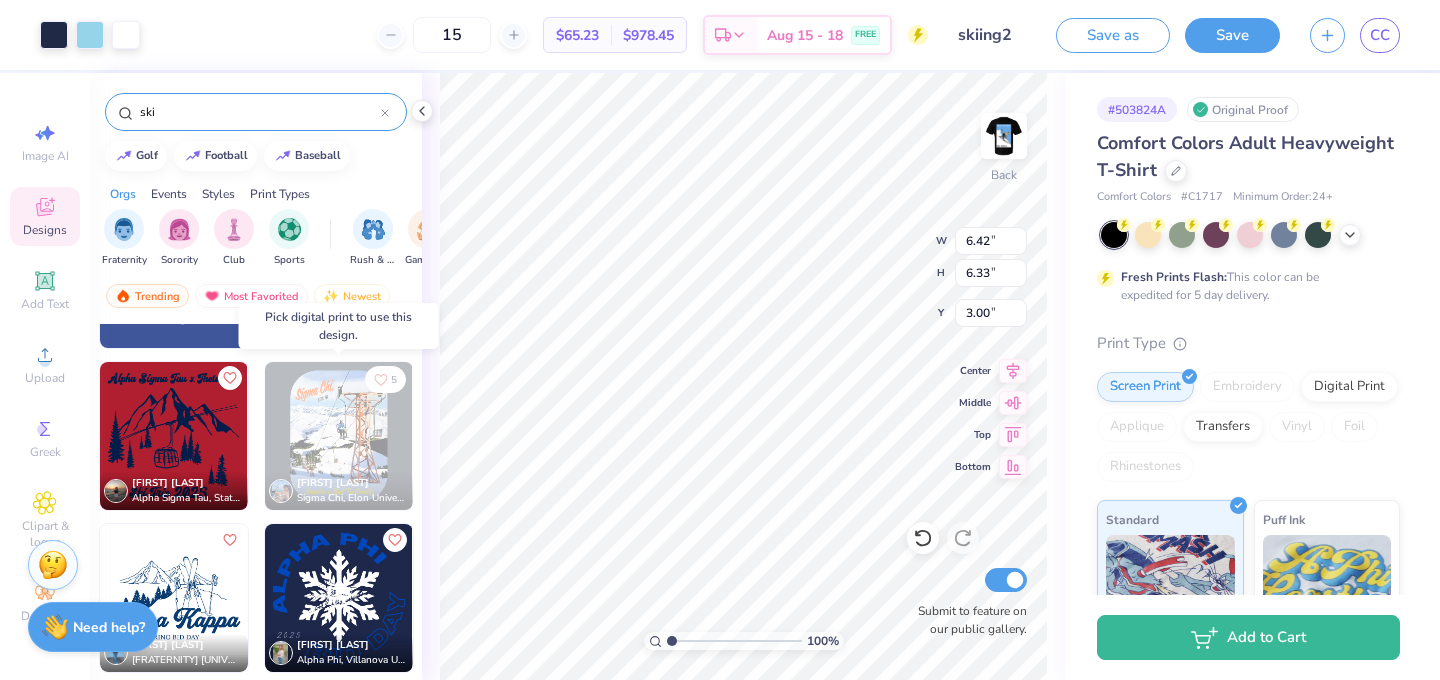 click at bounding box center [339, 436] 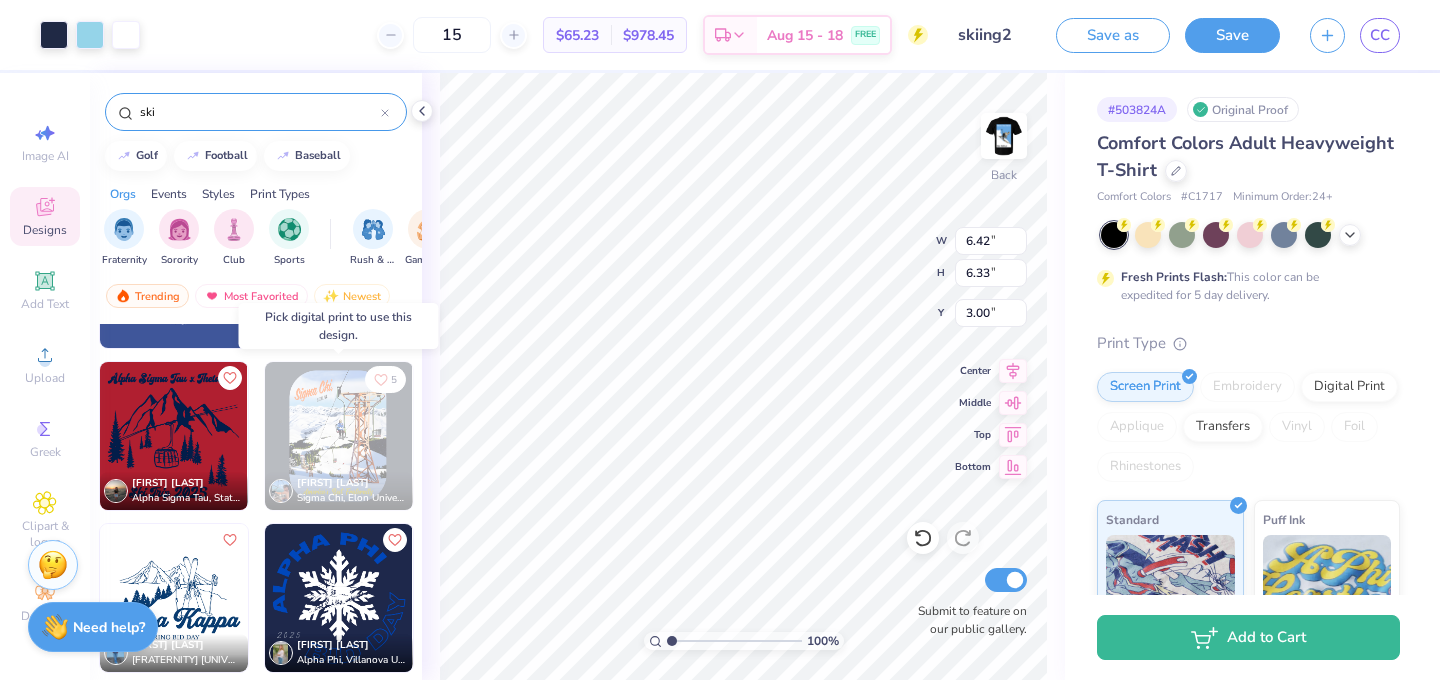 click at bounding box center (190, 436) 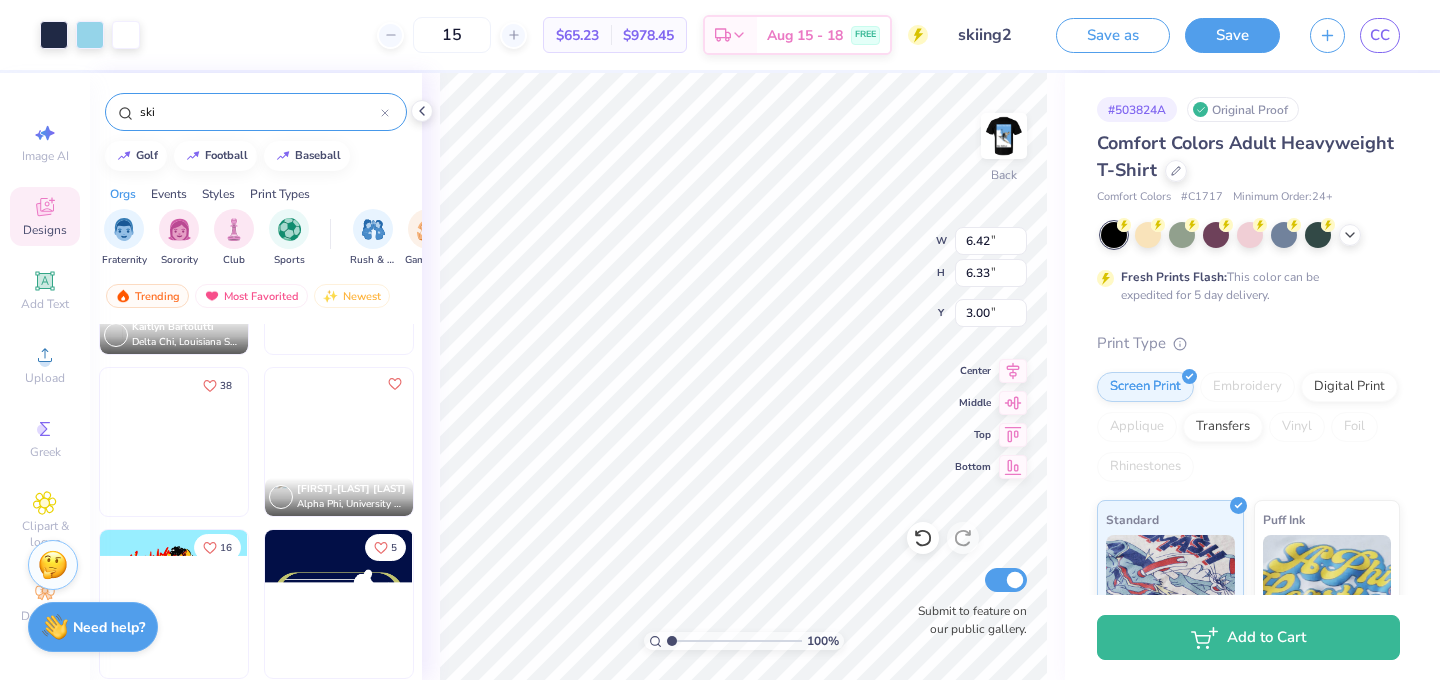 scroll, scrollTop: 3027, scrollLeft: 0, axis: vertical 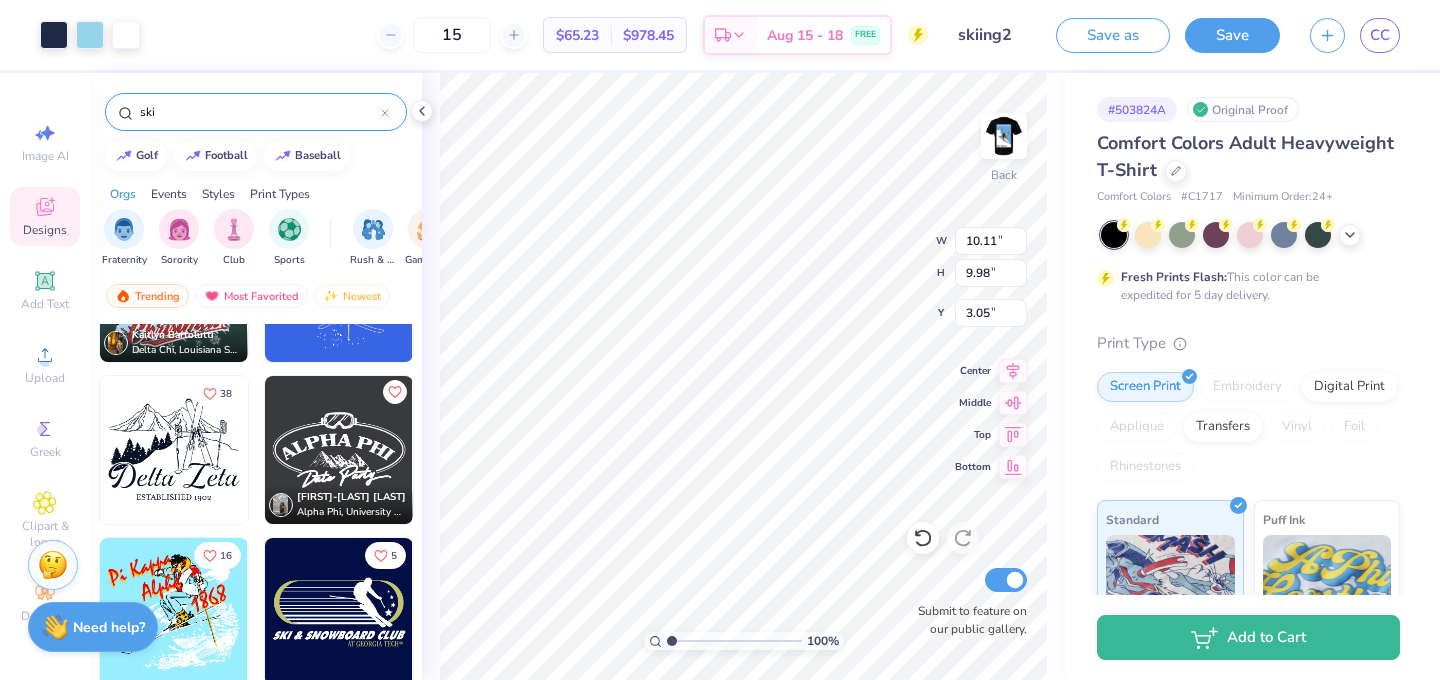 type on "10.11" 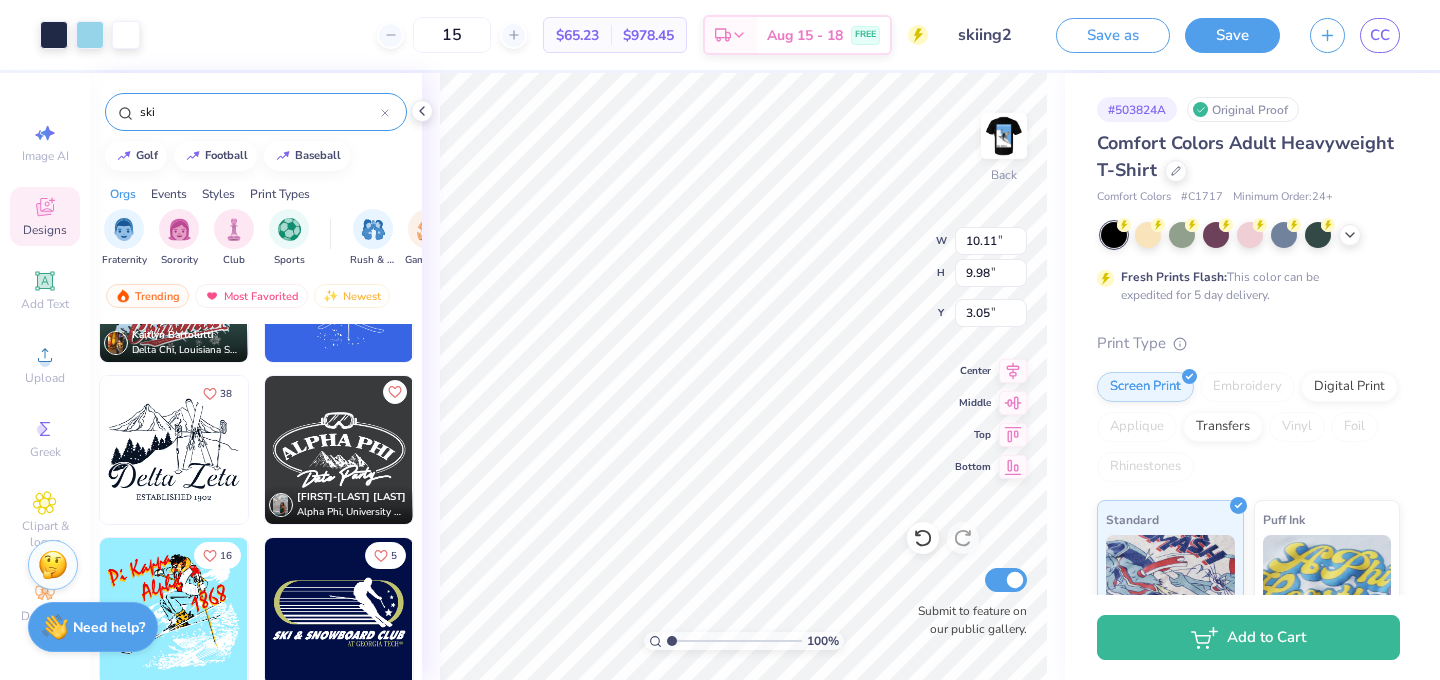 type on "9.98" 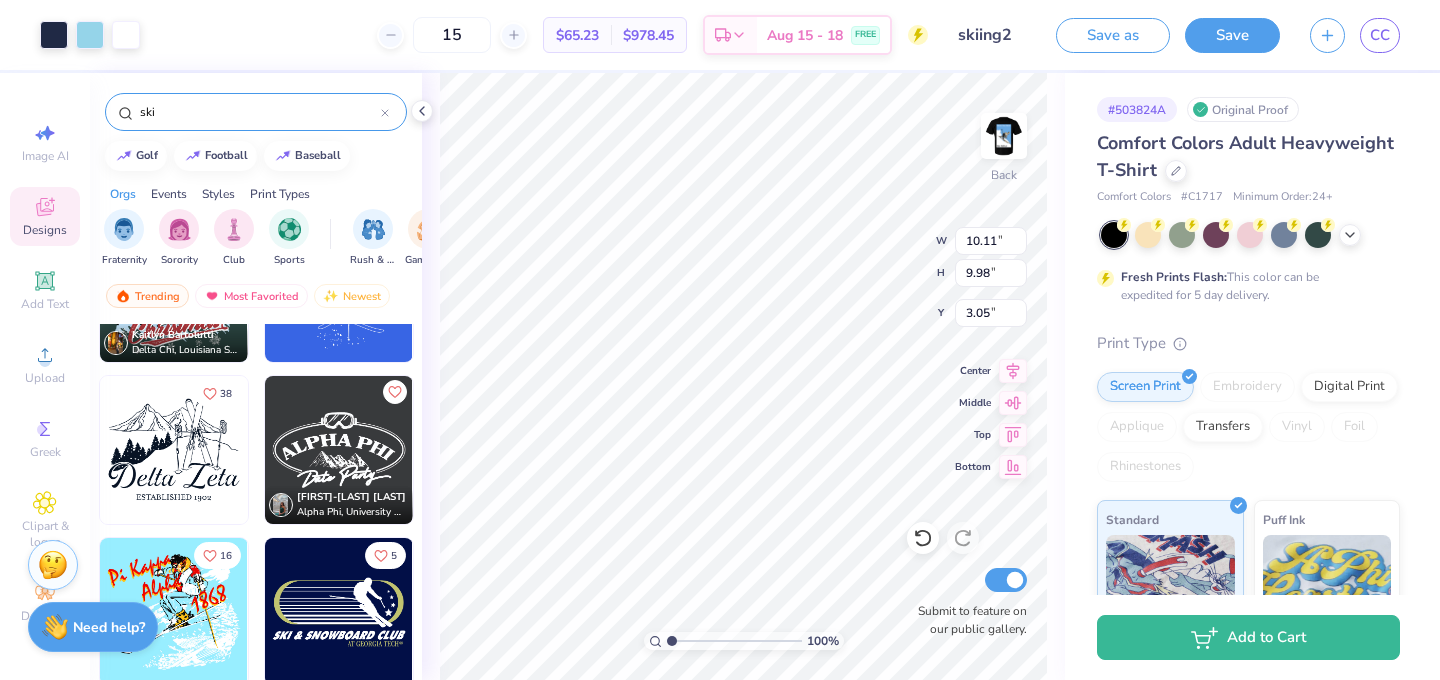 type on "0.92" 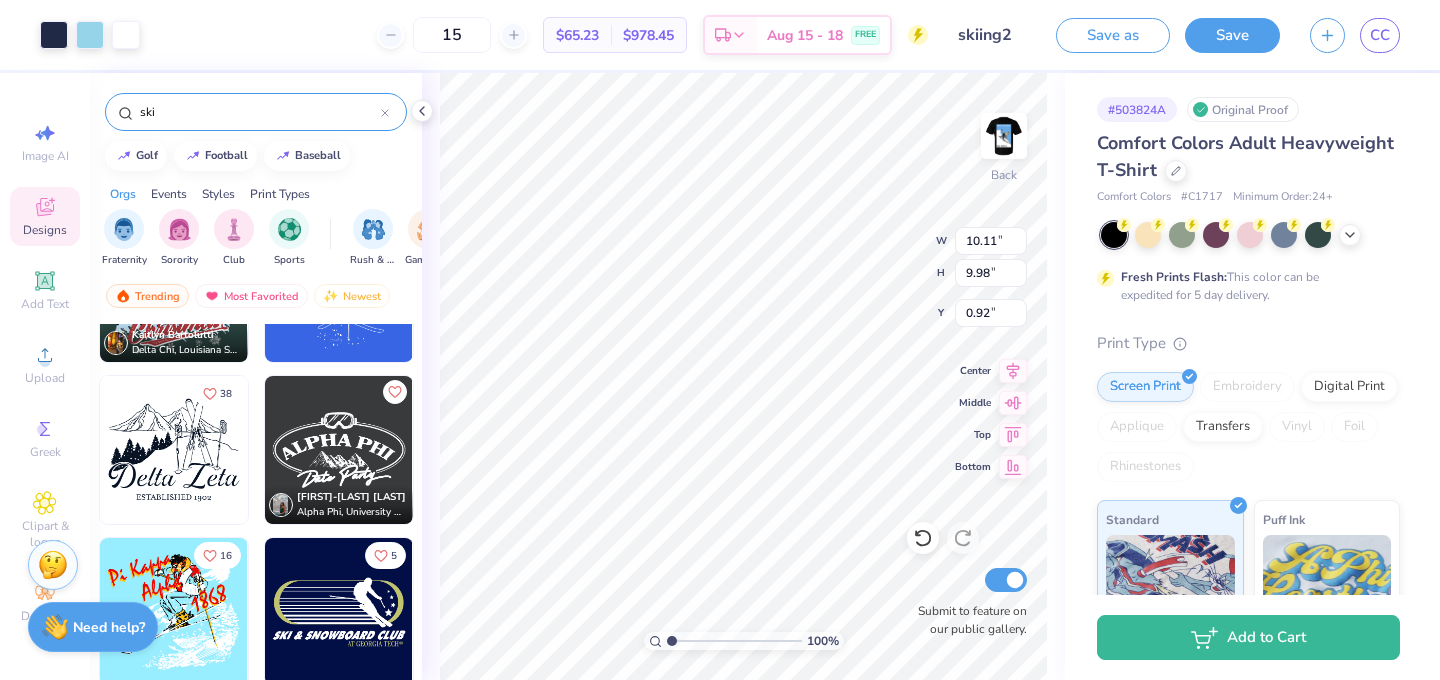 type on "13.31" 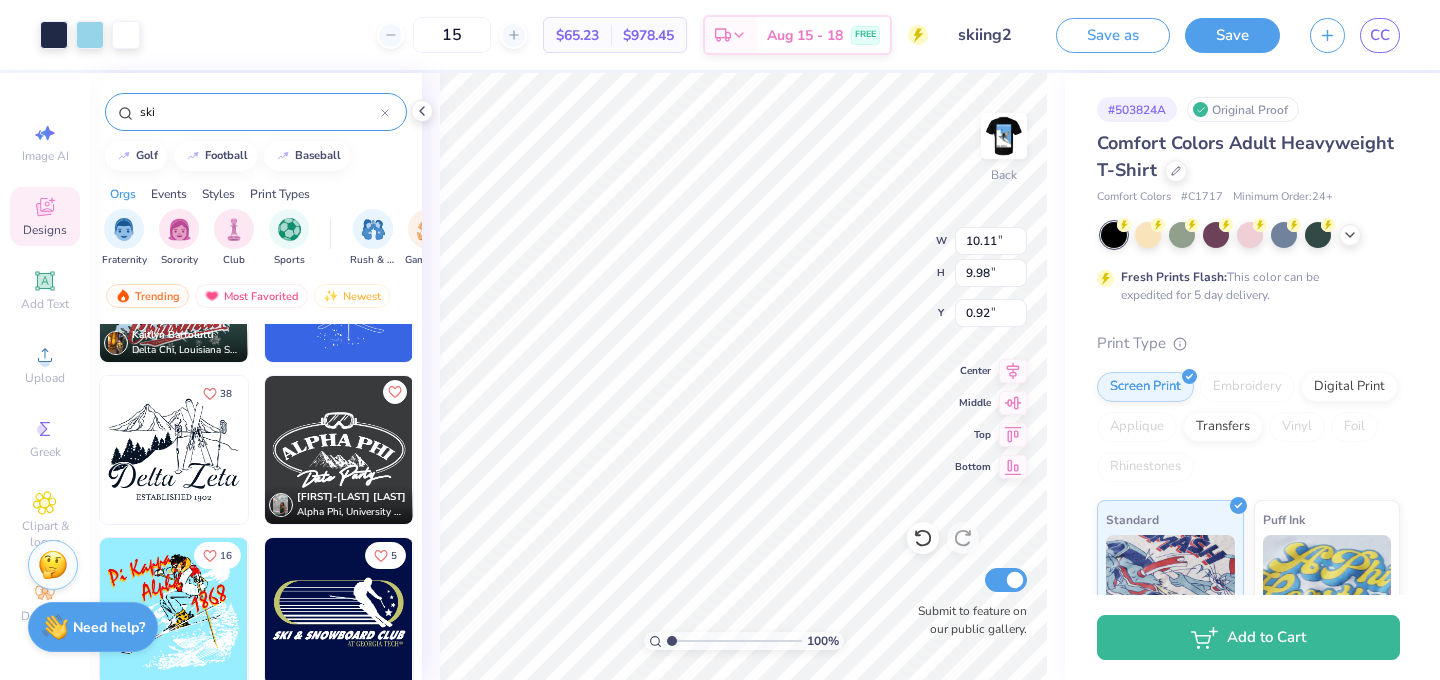 type on "13.13" 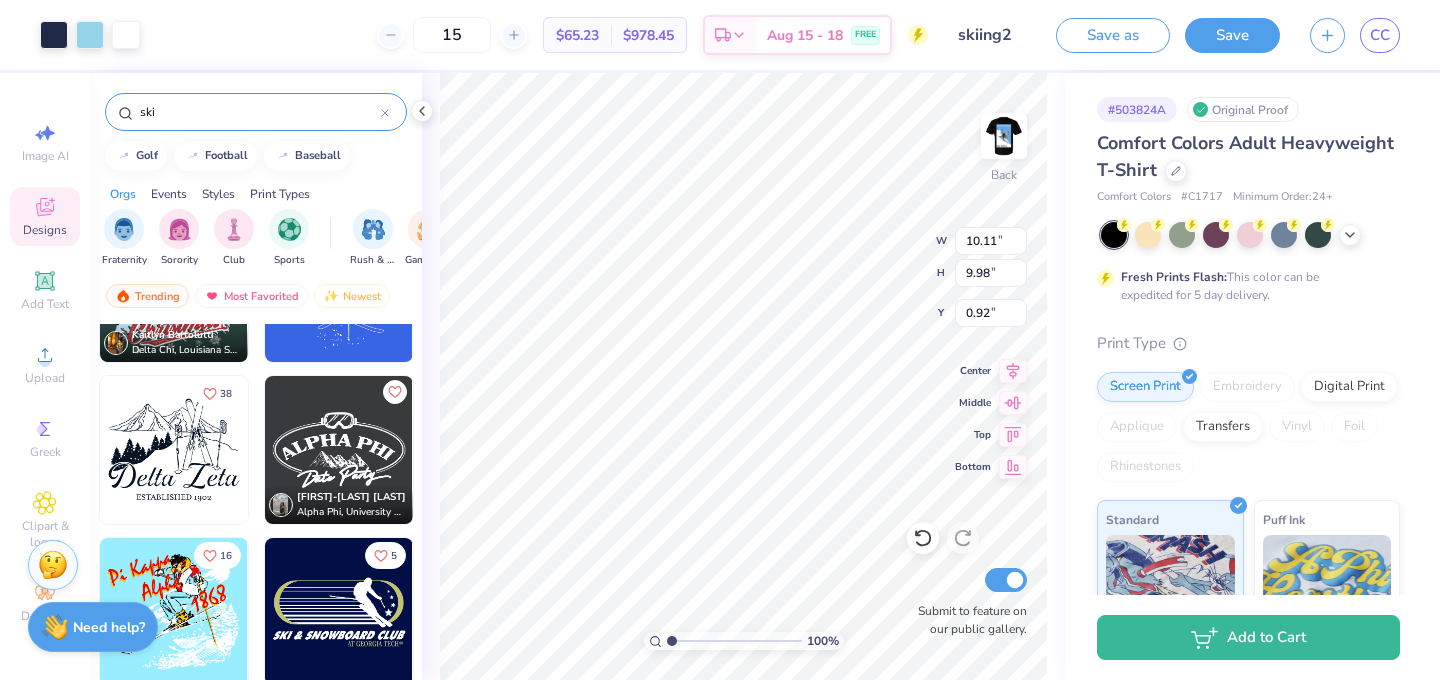 type on "0.96" 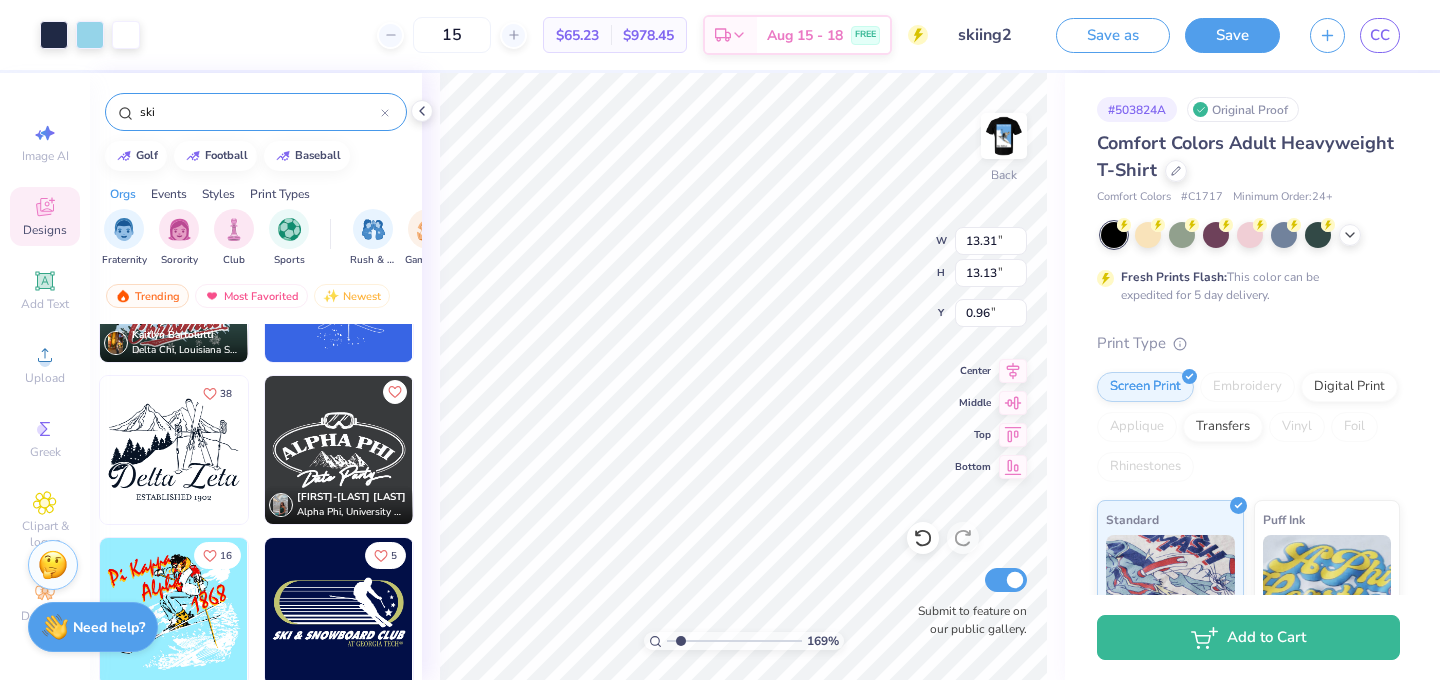 type on "1.69" 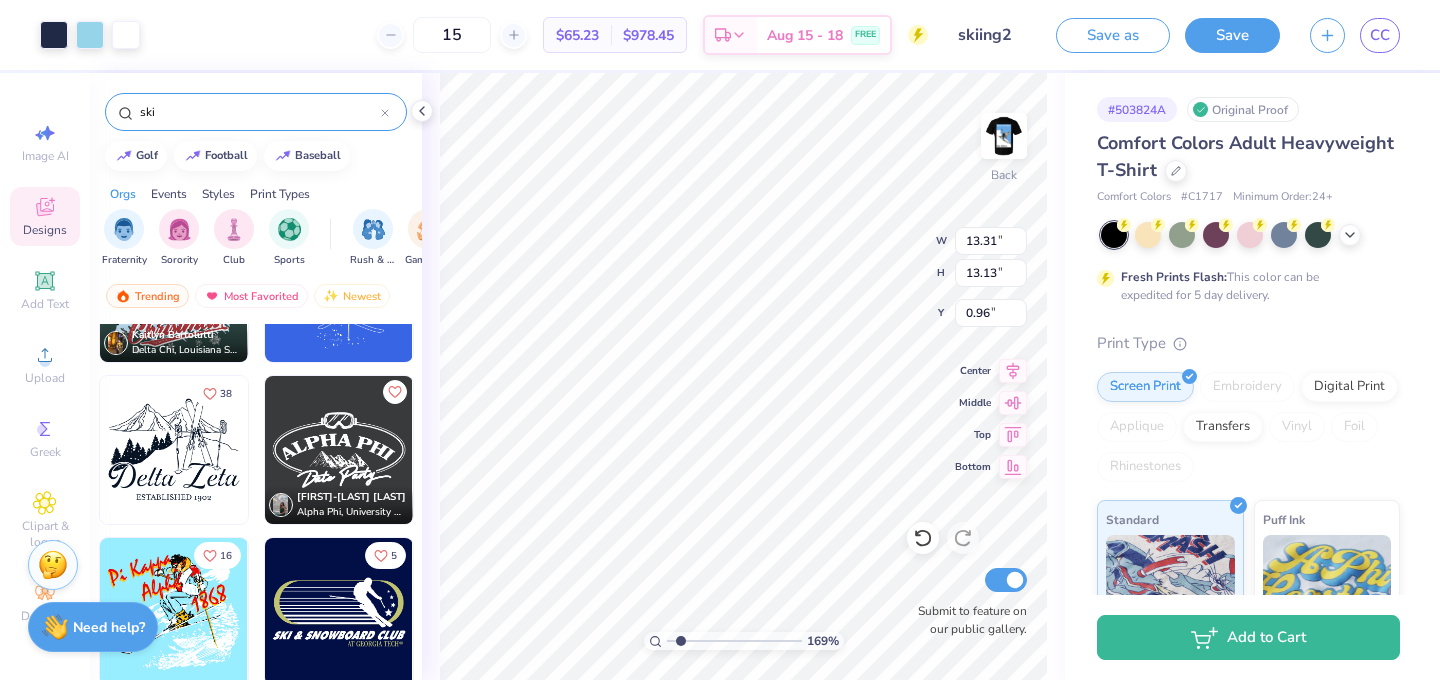 click at bounding box center [734, 641] 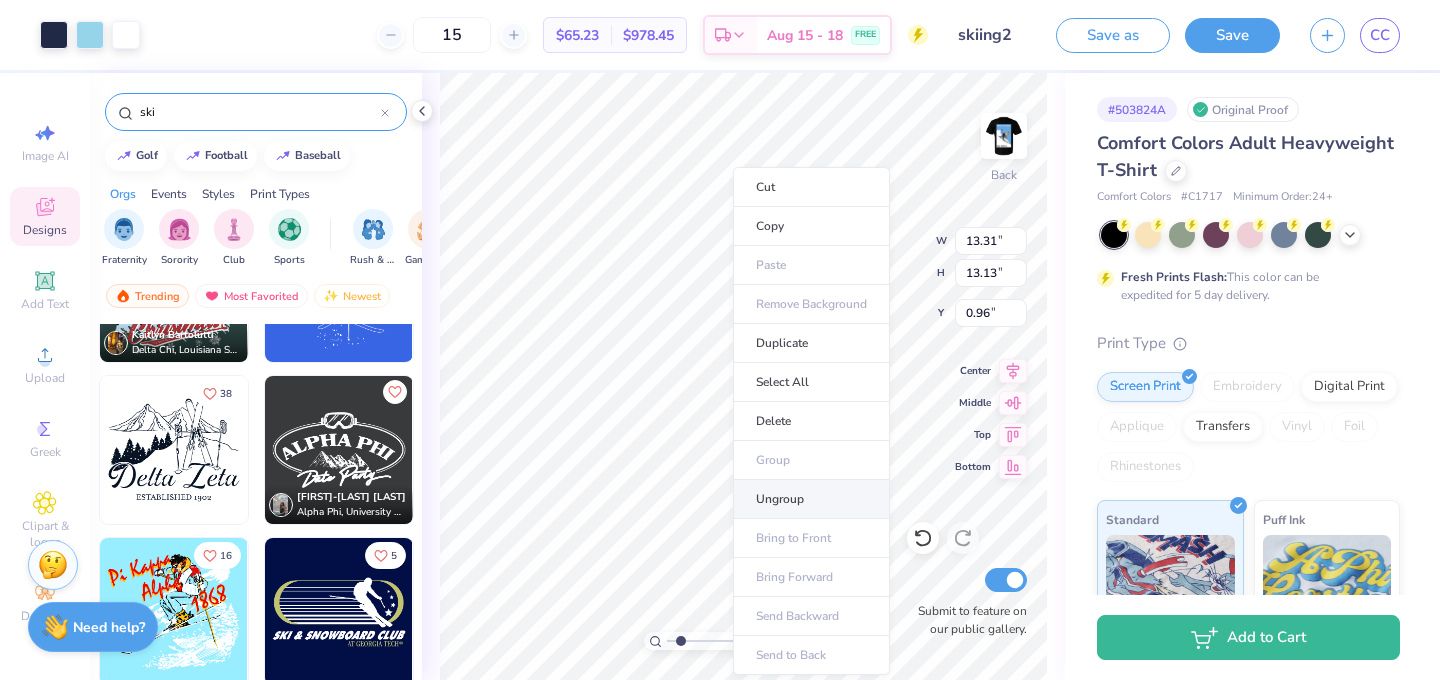click on "Ungroup" at bounding box center (811, 499) 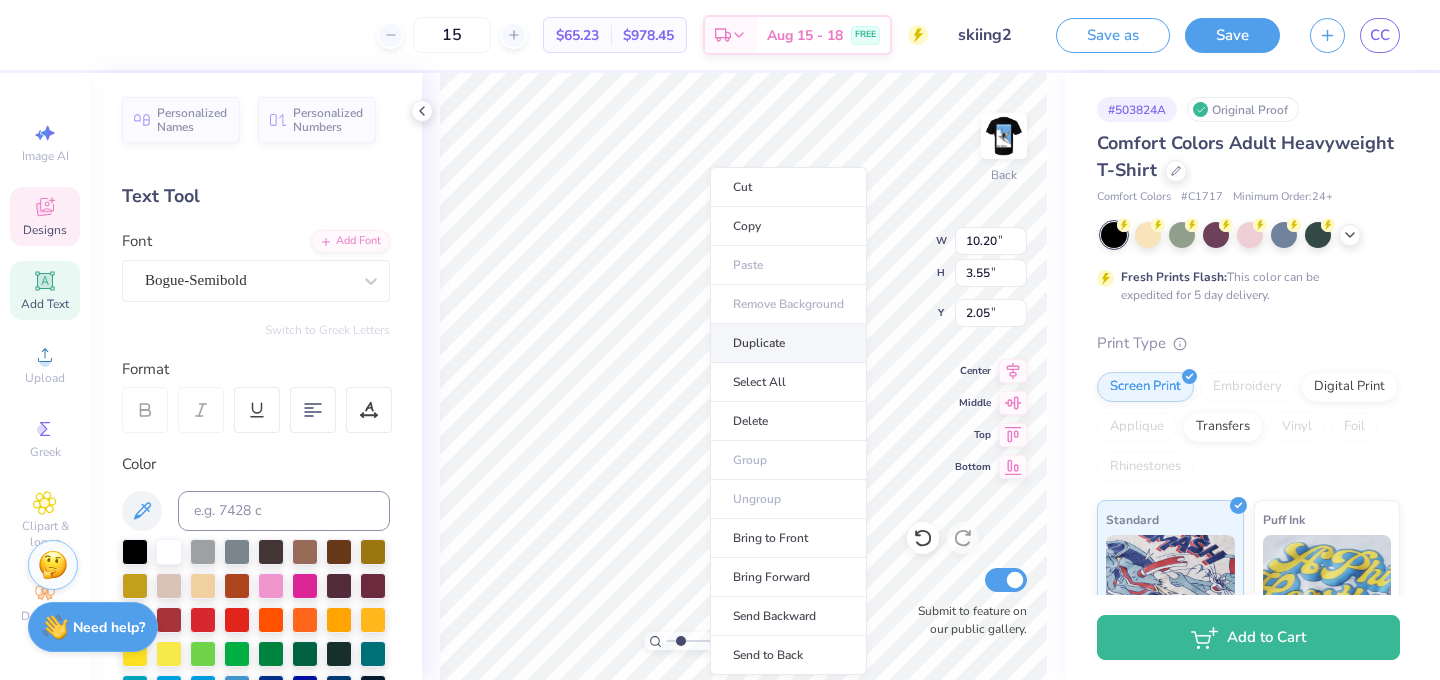 click on "Duplicate" at bounding box center [788, 343] 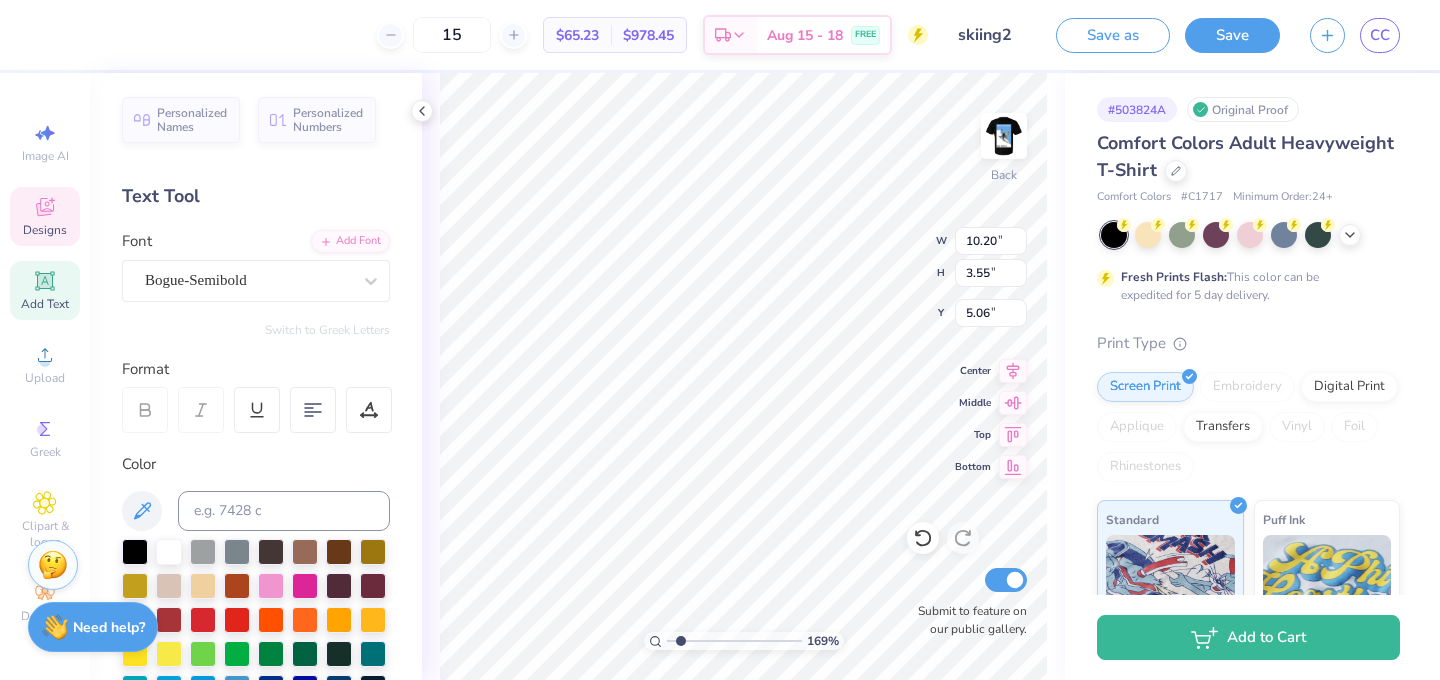 type on "2.05" 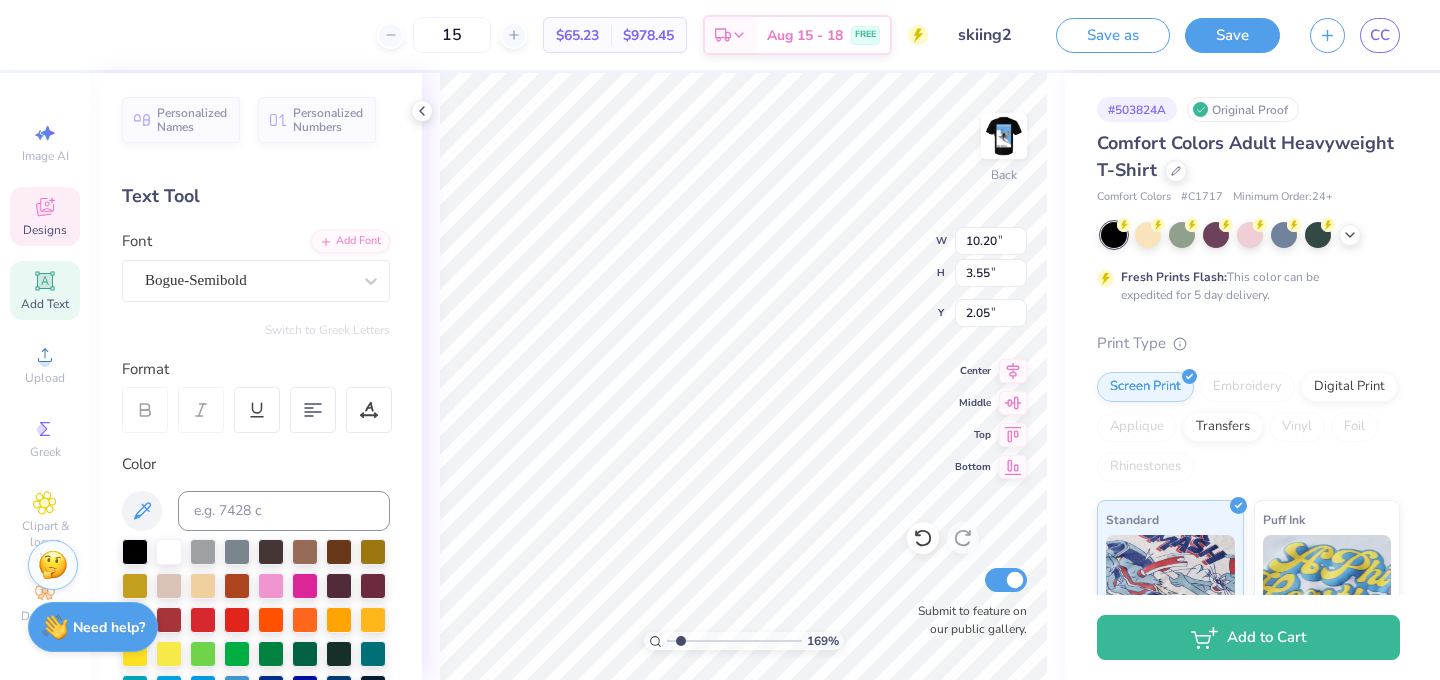 type on "delta" 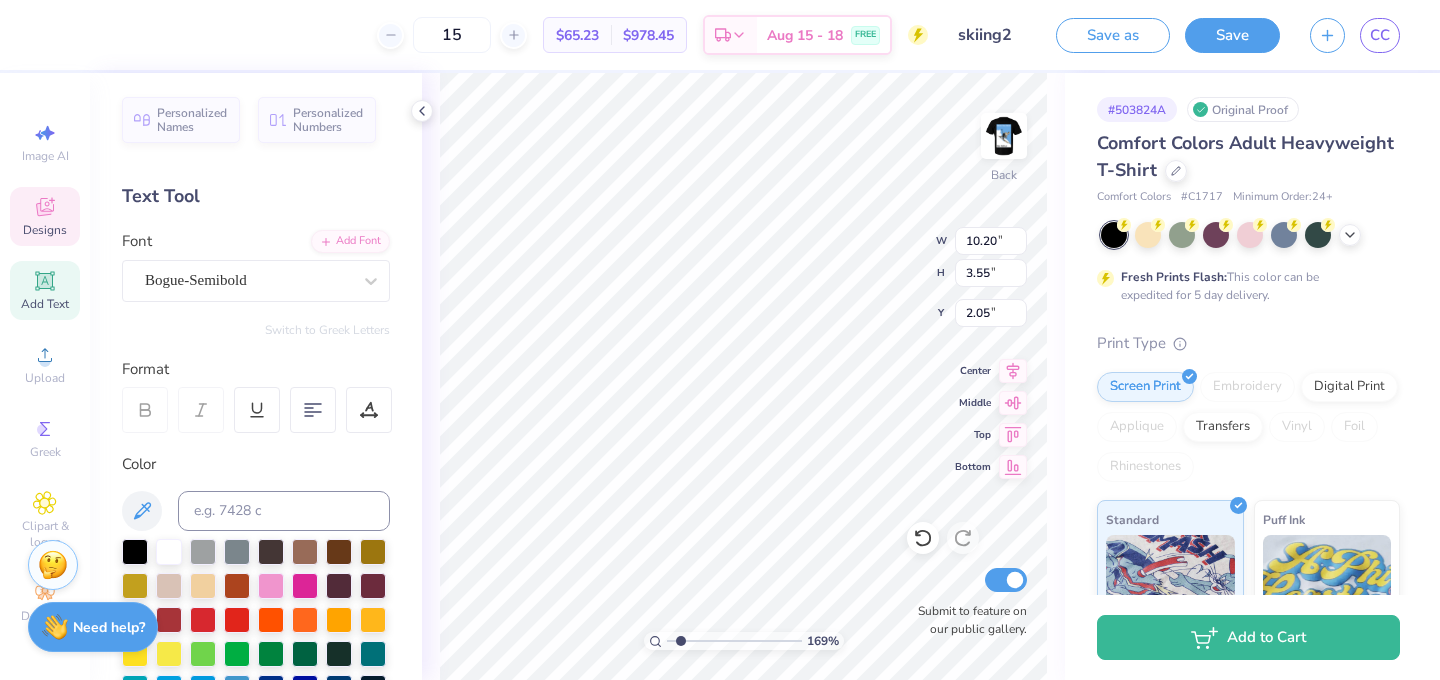 scroll, scrollTop: 0, scrollLeft: 0, axis: both 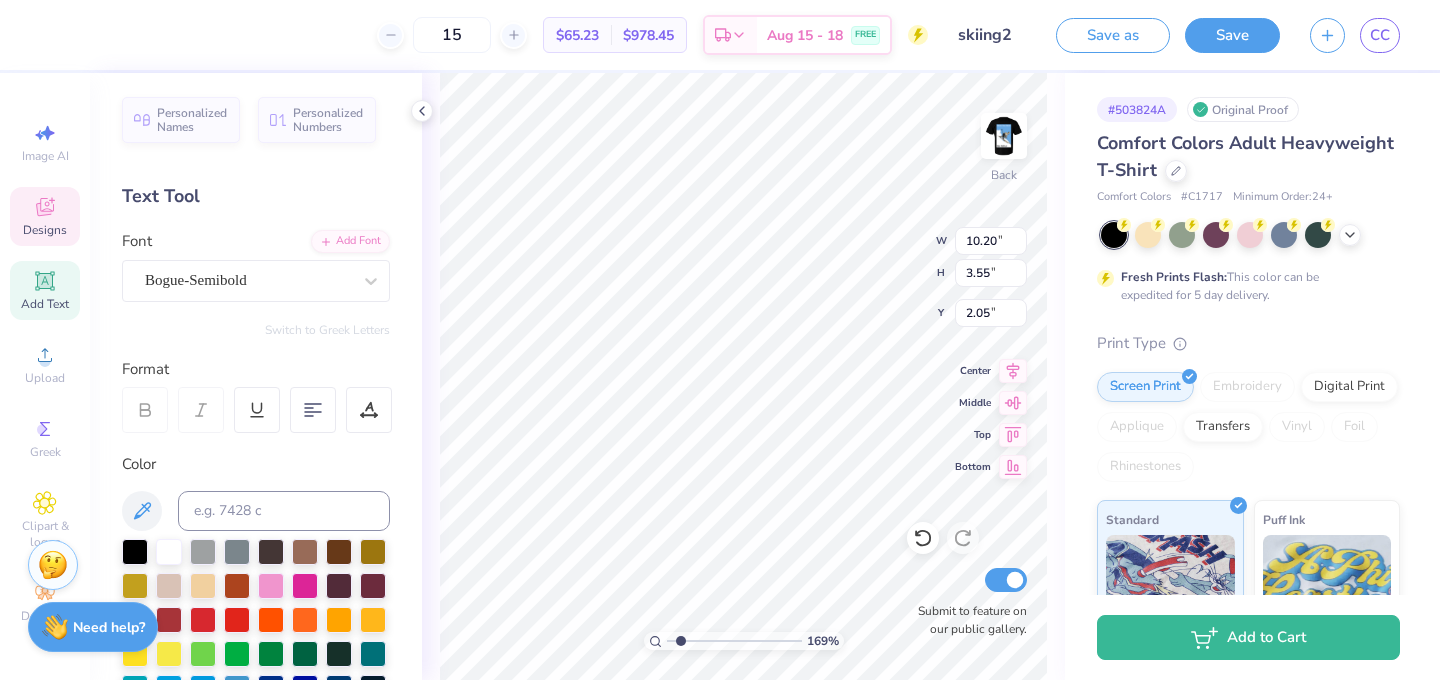 type on "5.06" 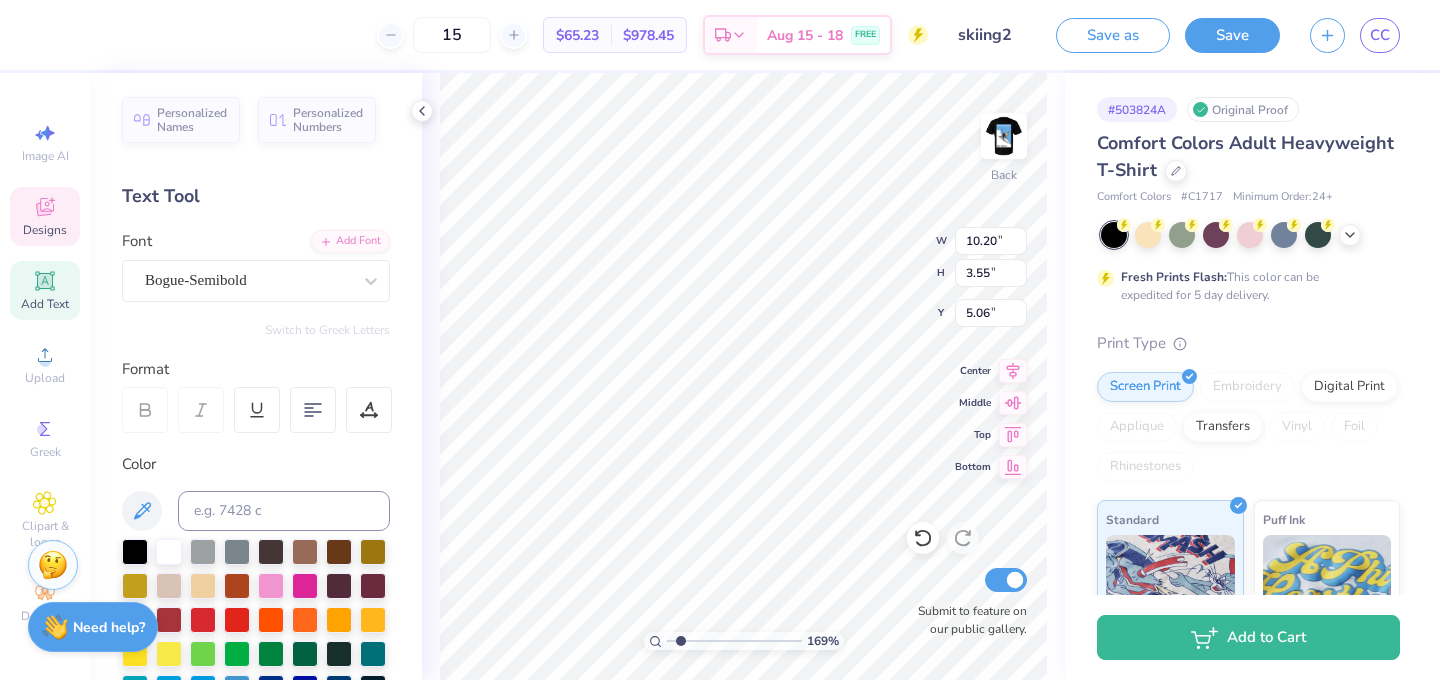 type on "tau" 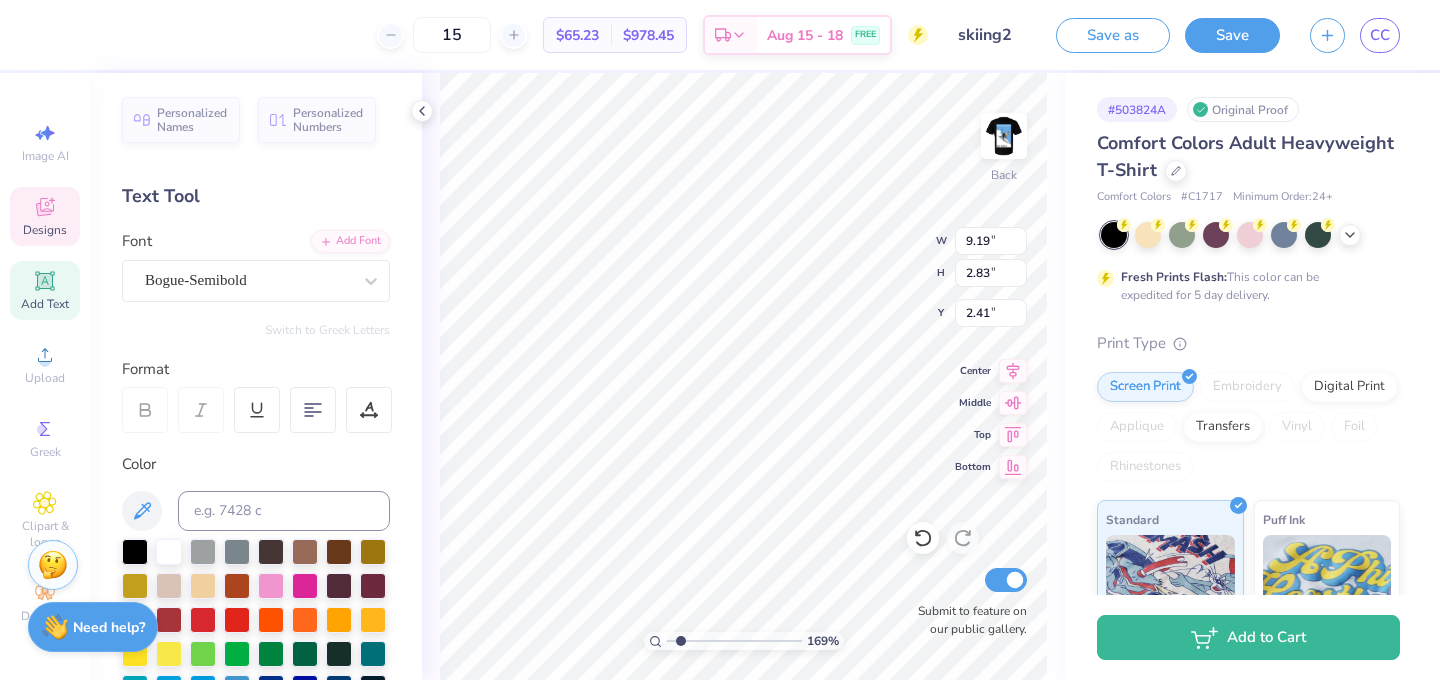 type on "6.10" 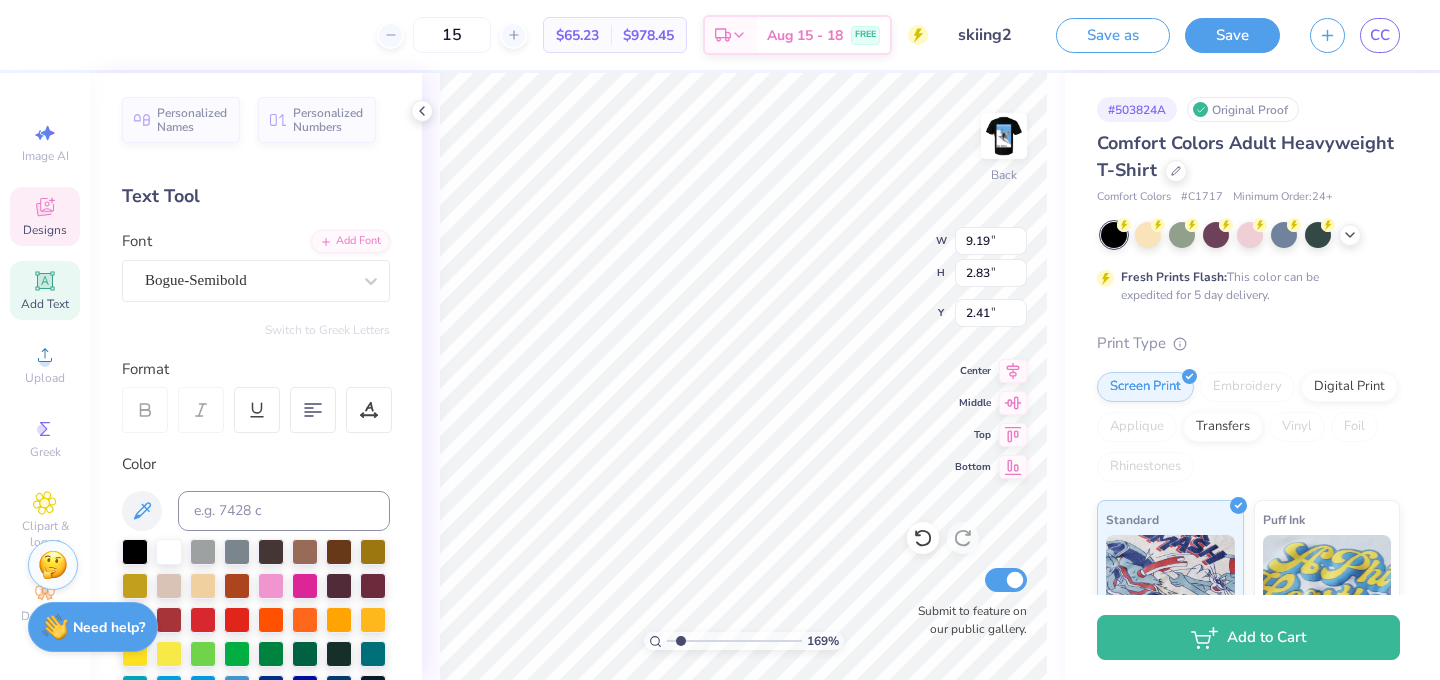 type on "2.49" 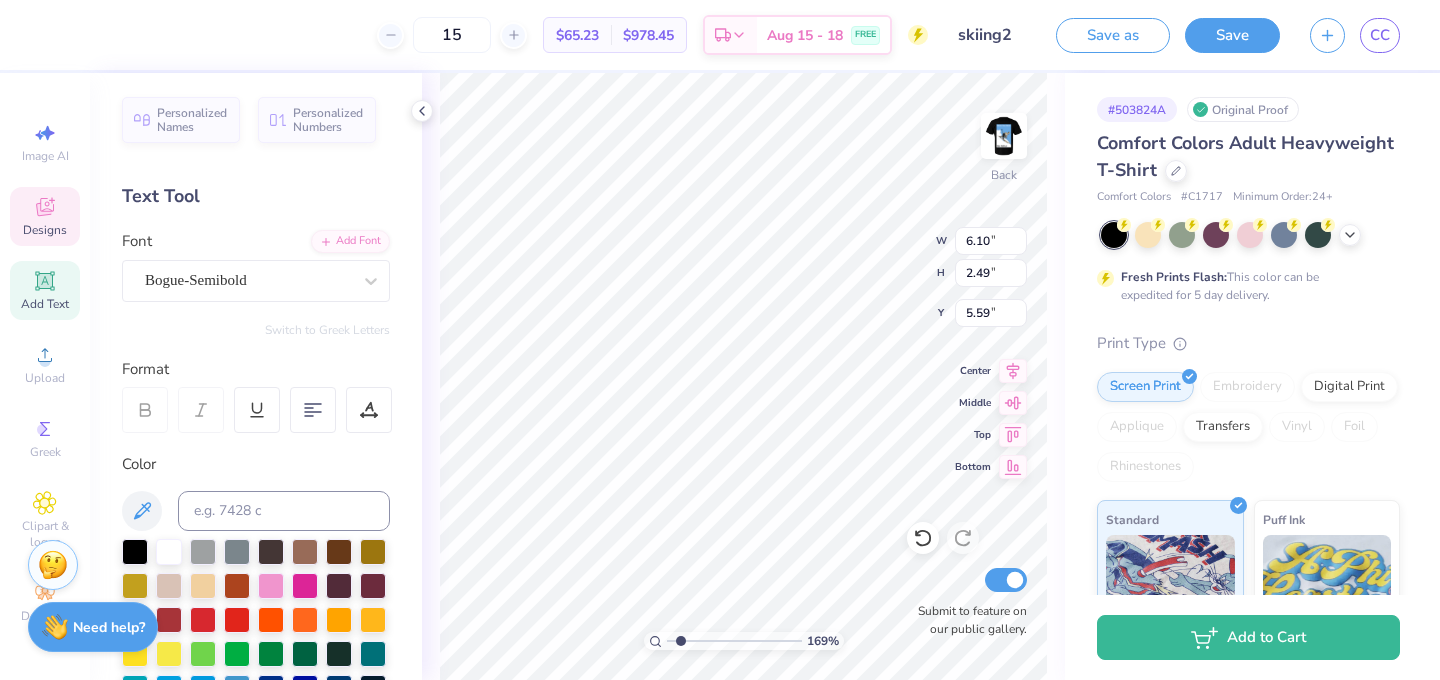 type on "3.29" 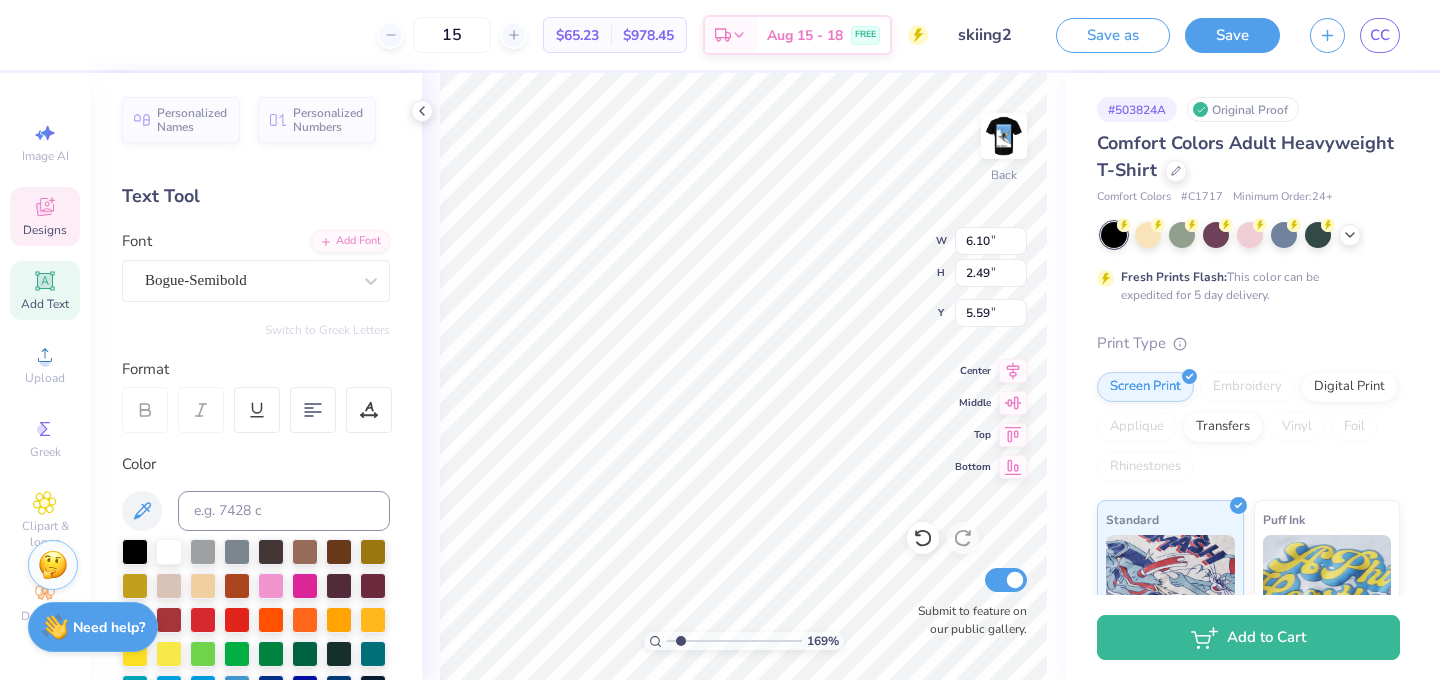 type on "3.49" 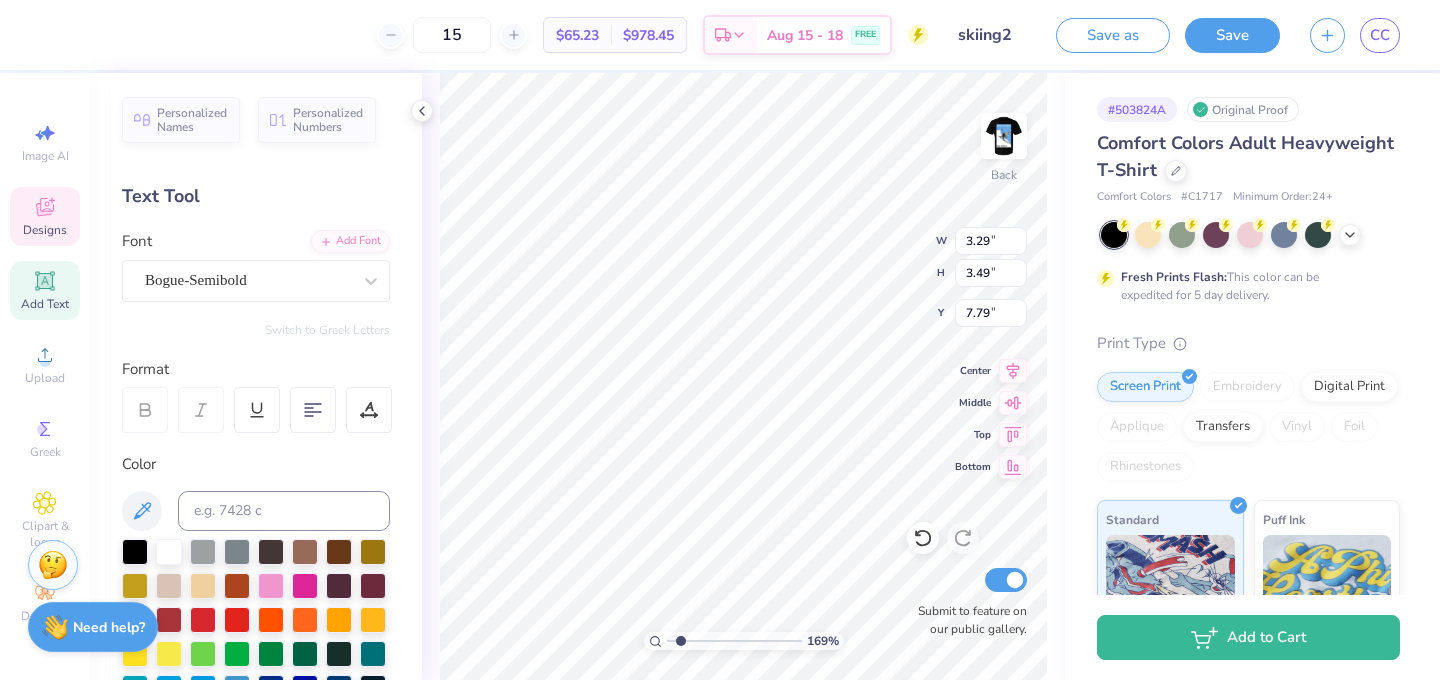 type on "7.70" 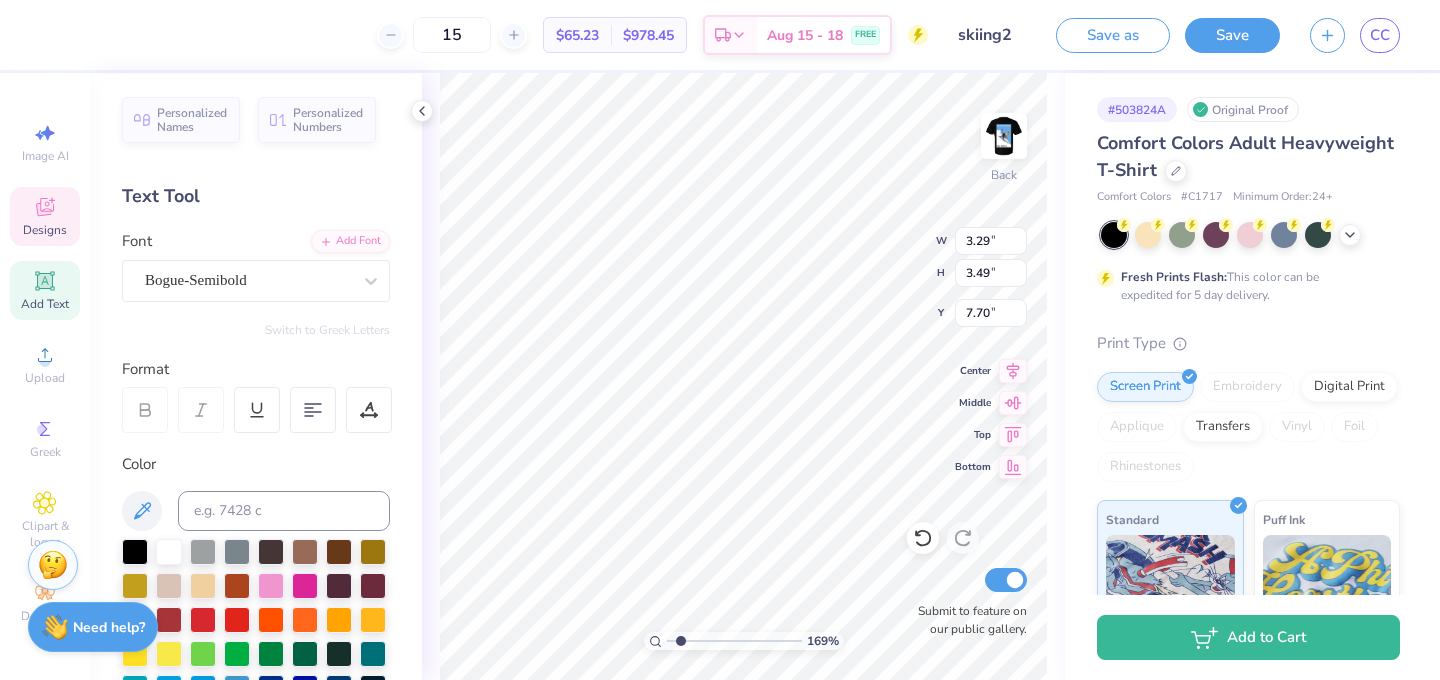type on "delta" 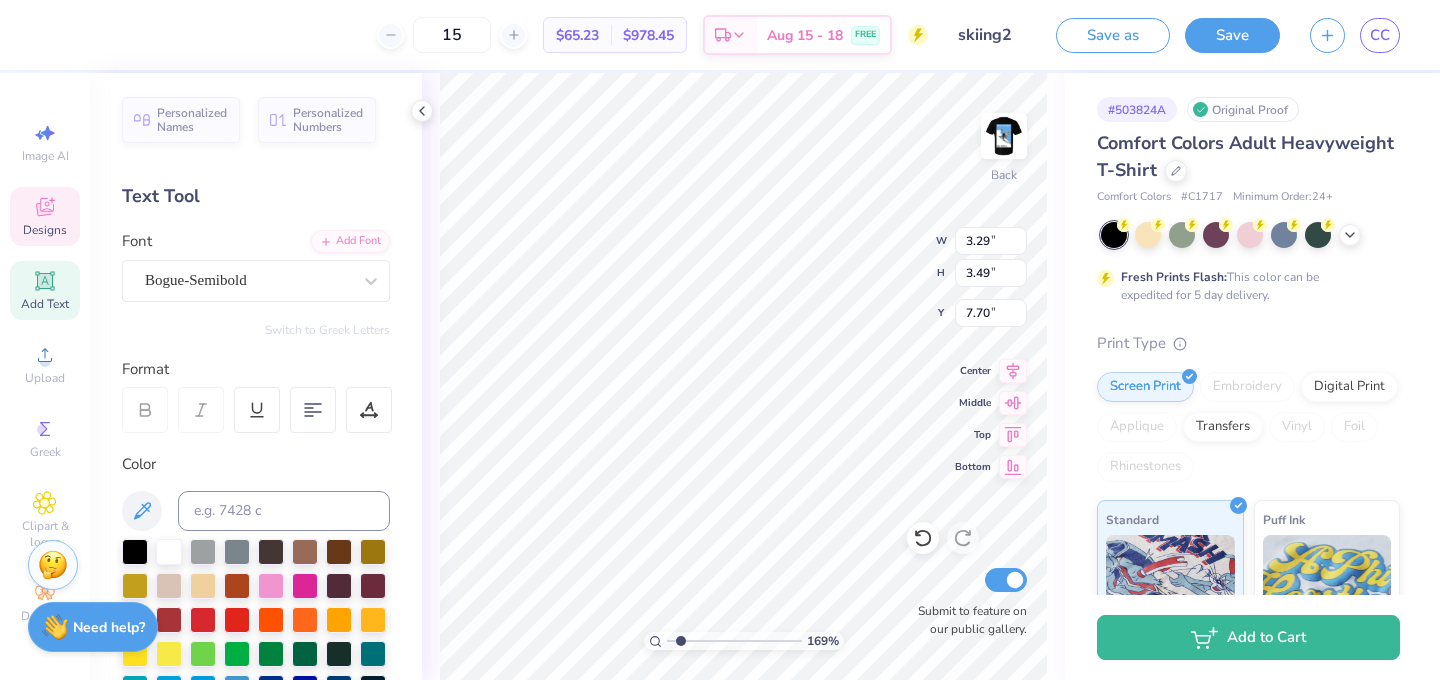 scroll, scrollTop: 0, scrollLeft: 0, axis: both 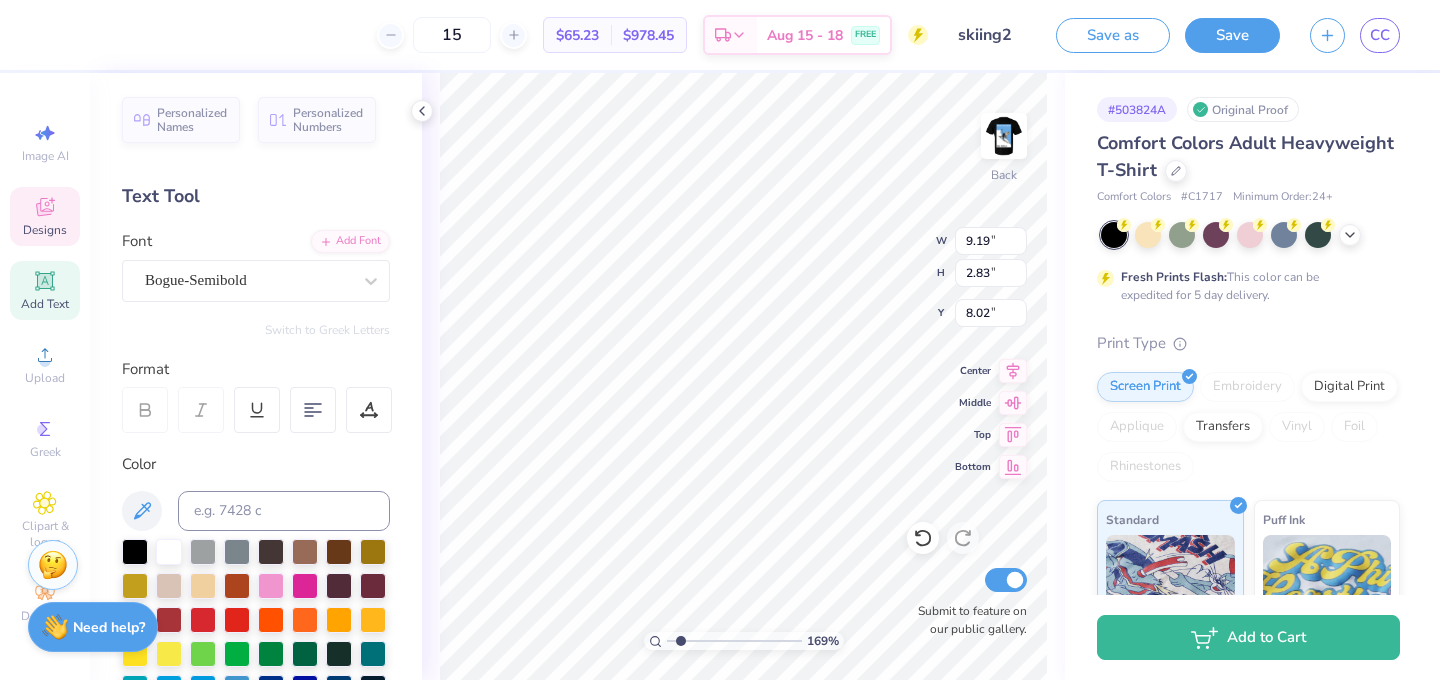 type on "8.09" 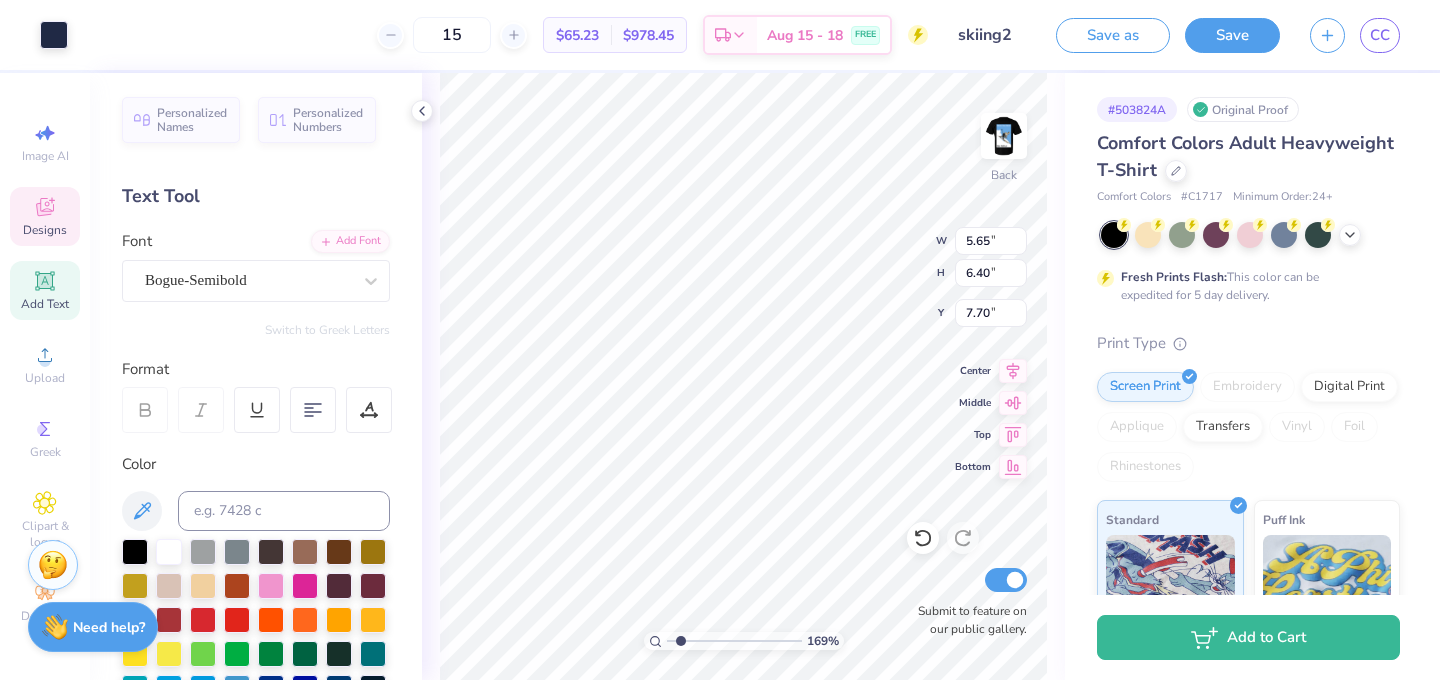 type on "7.76" 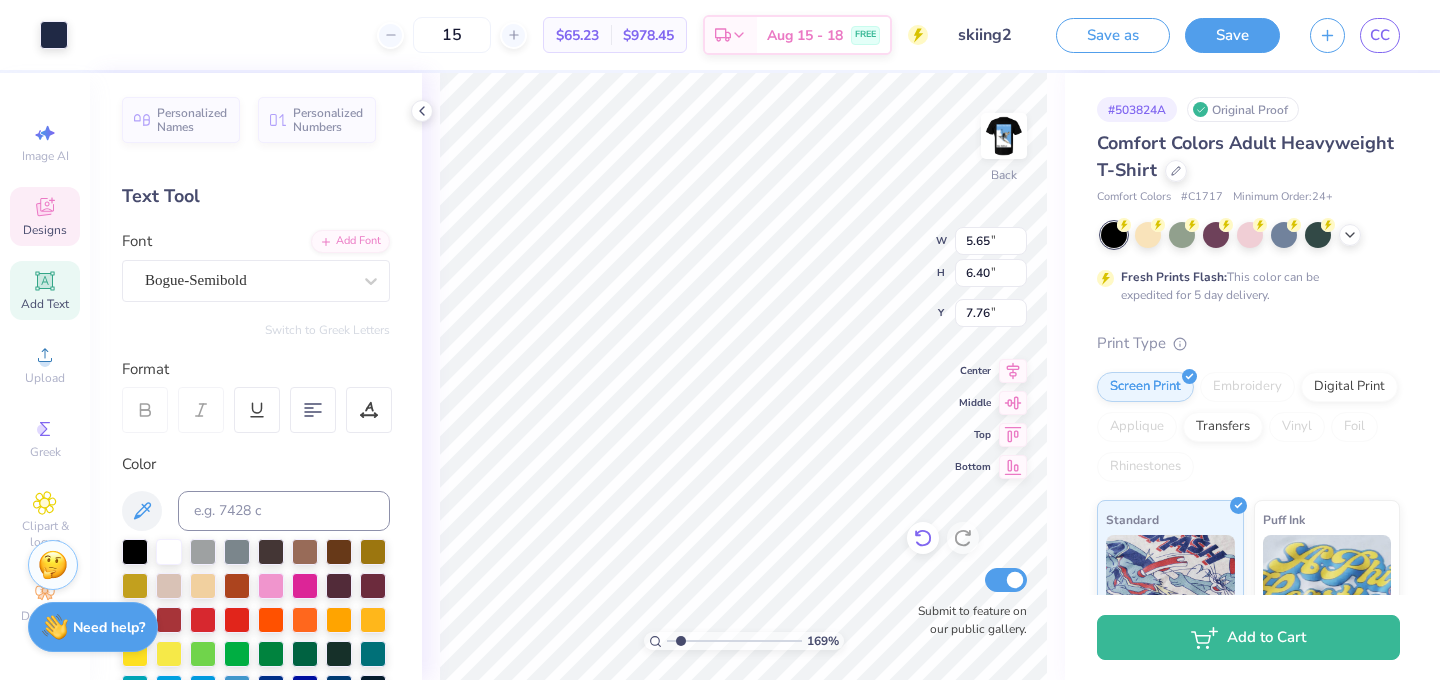 click 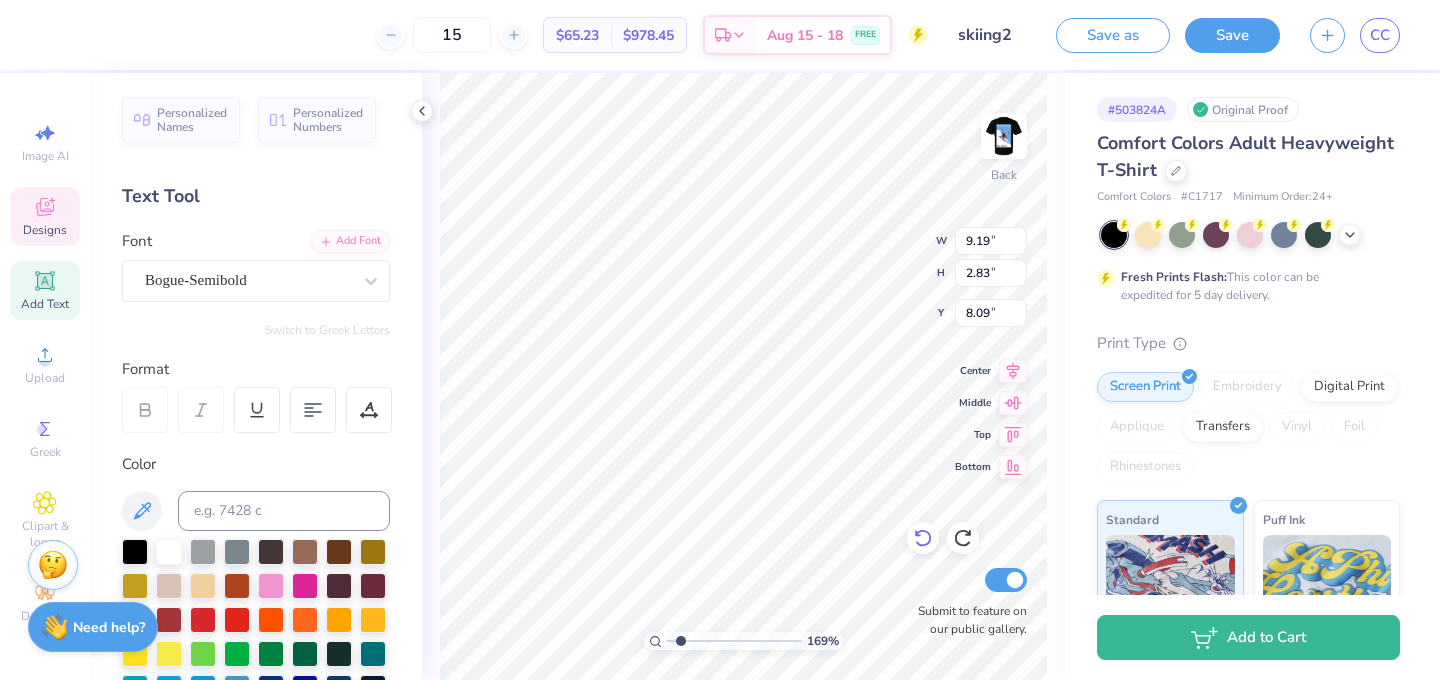 type on "14.92" 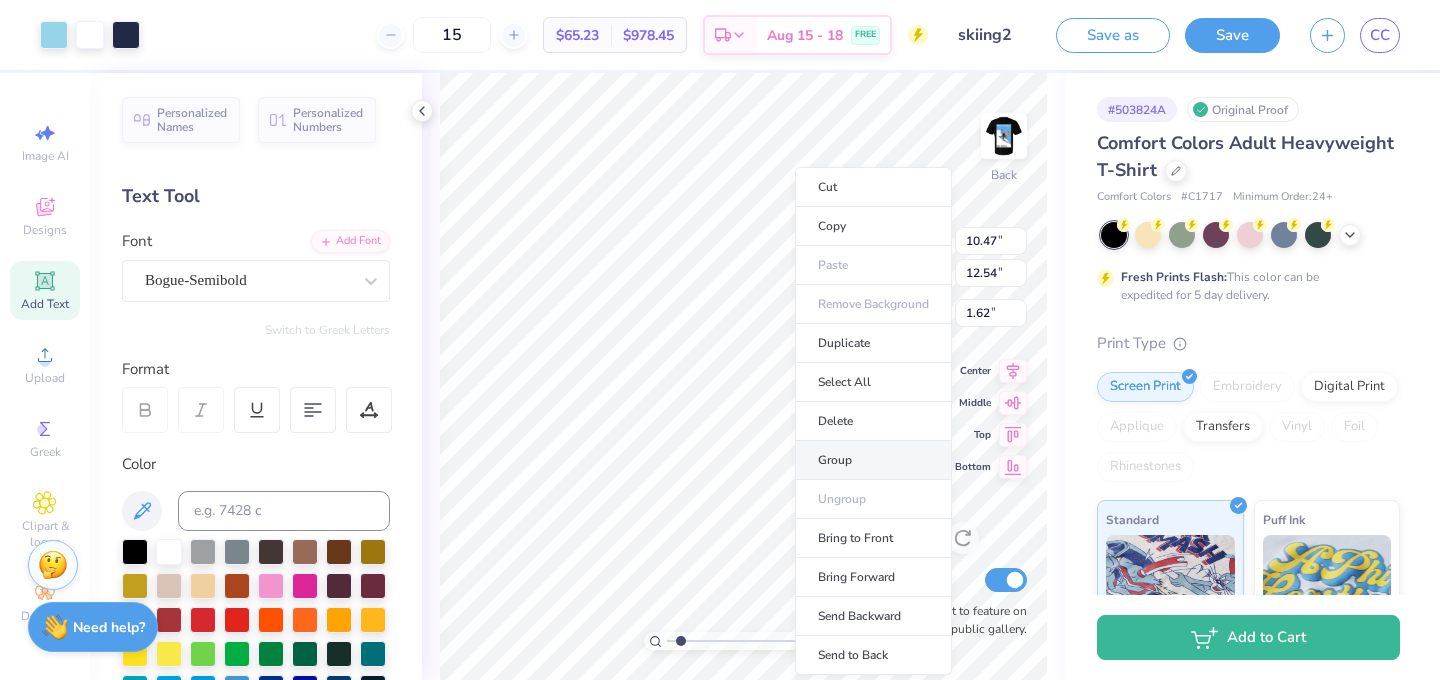 click on "Group" at bounding box center [873, 460] 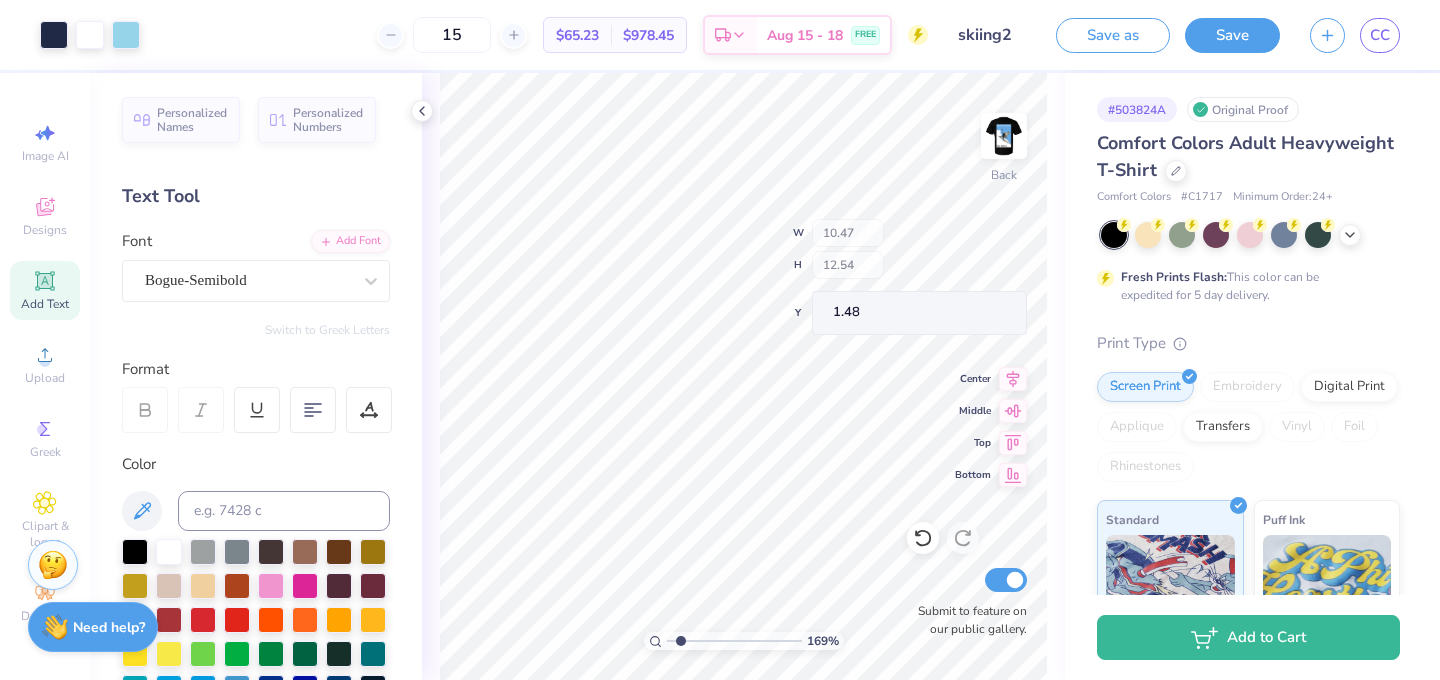 type on "1.82" 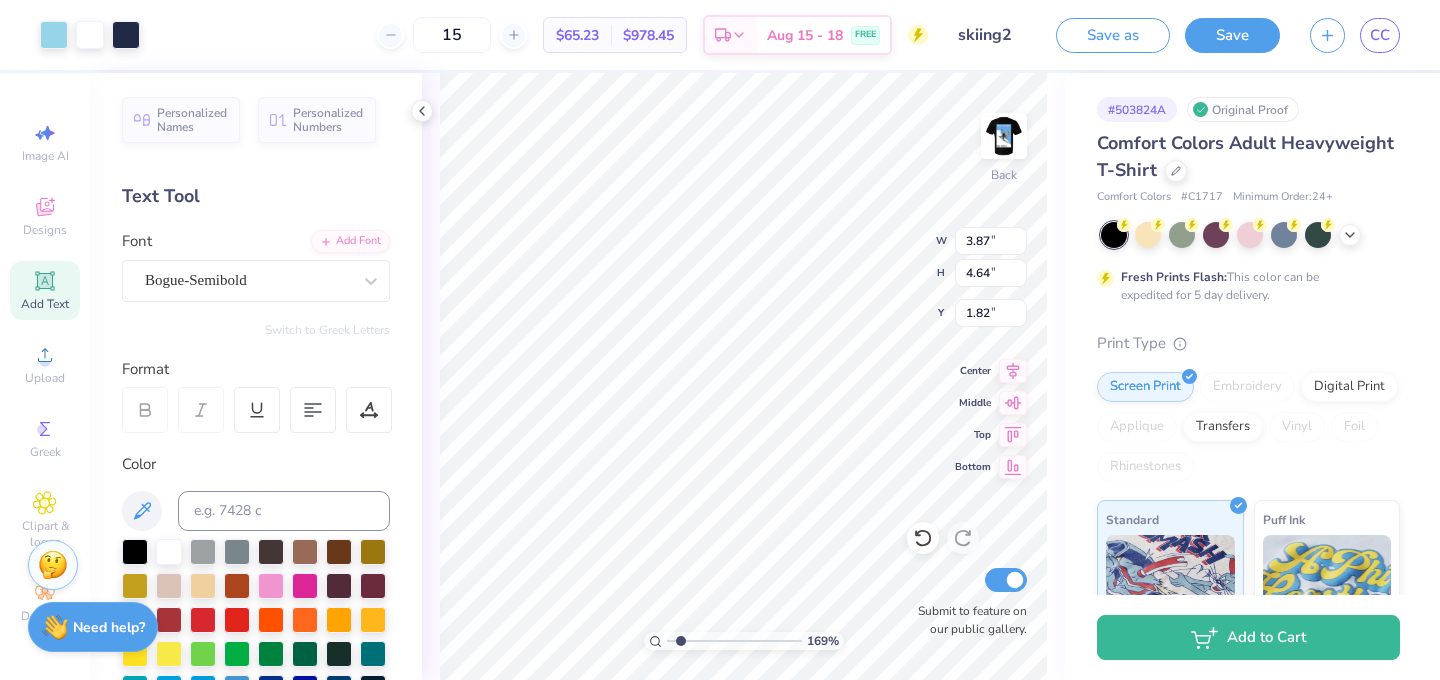 type on "3.87" 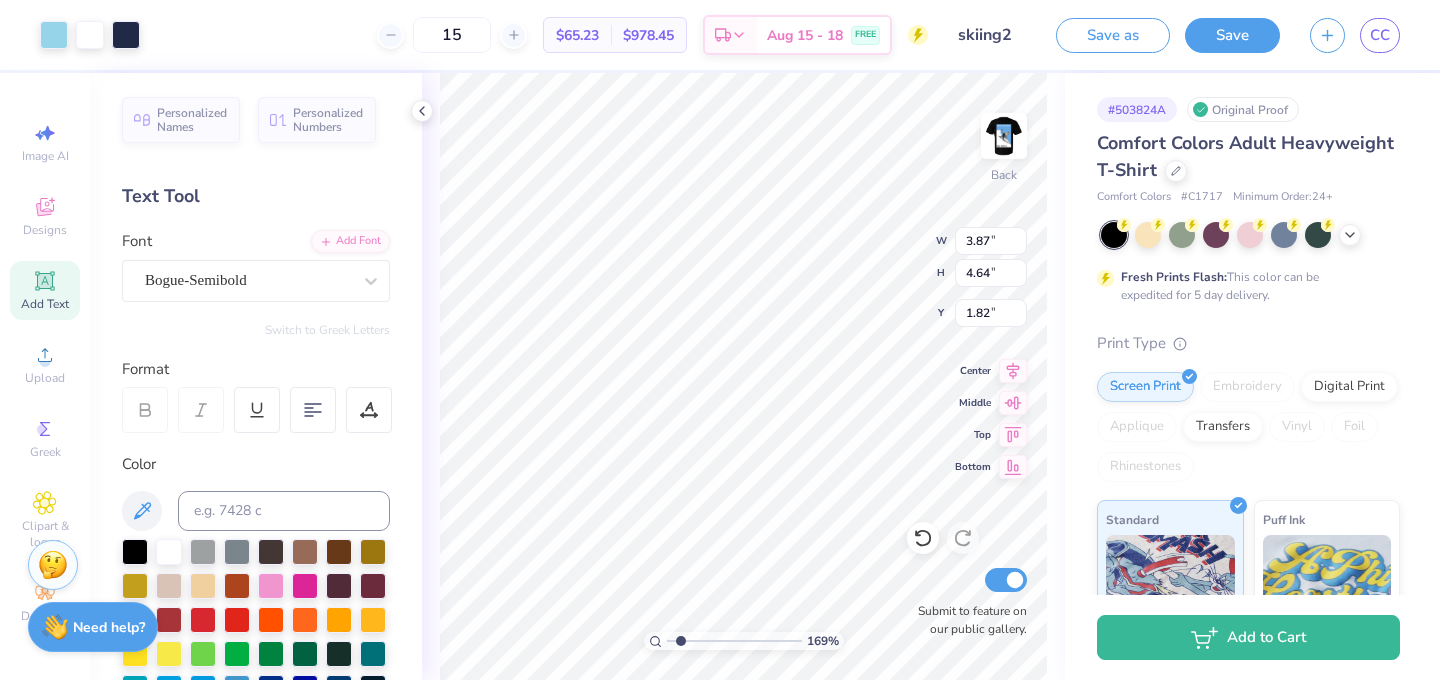 type on "4.64" 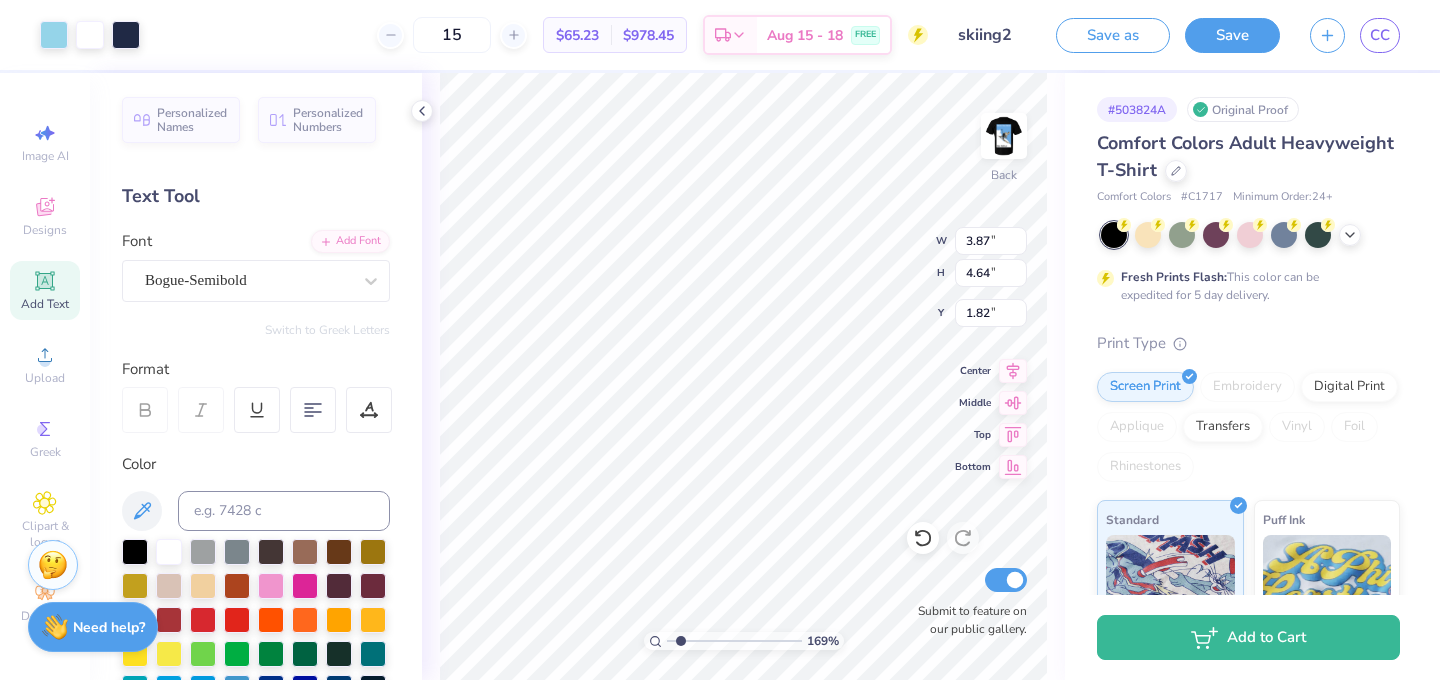 type on "5.04" 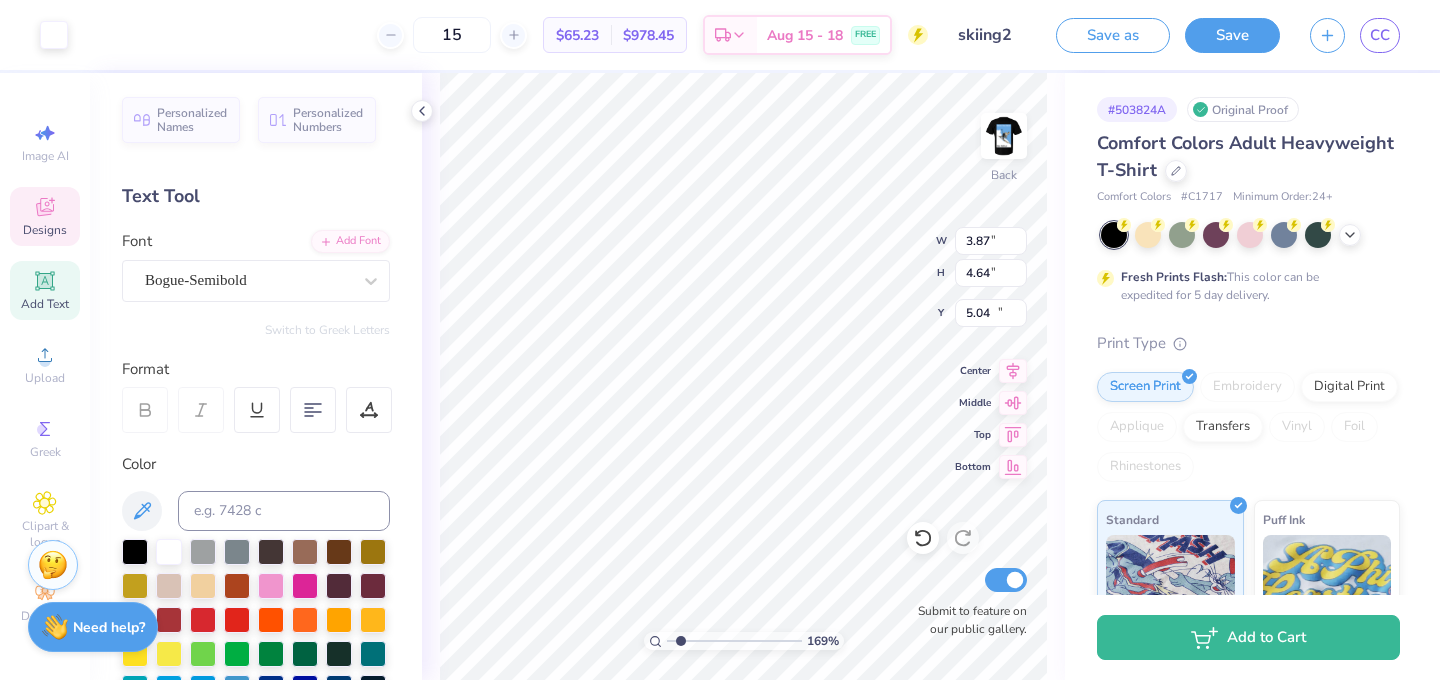 type on "9.19" 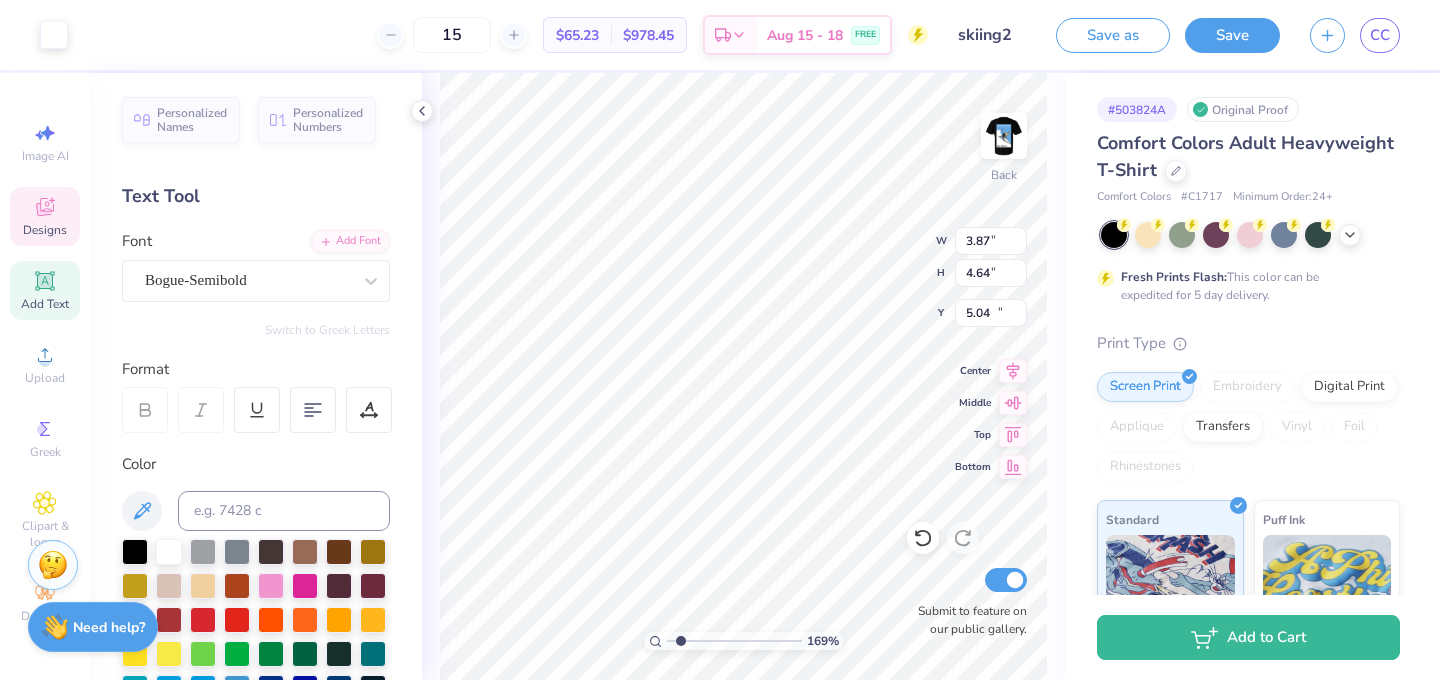 type on "2.83" 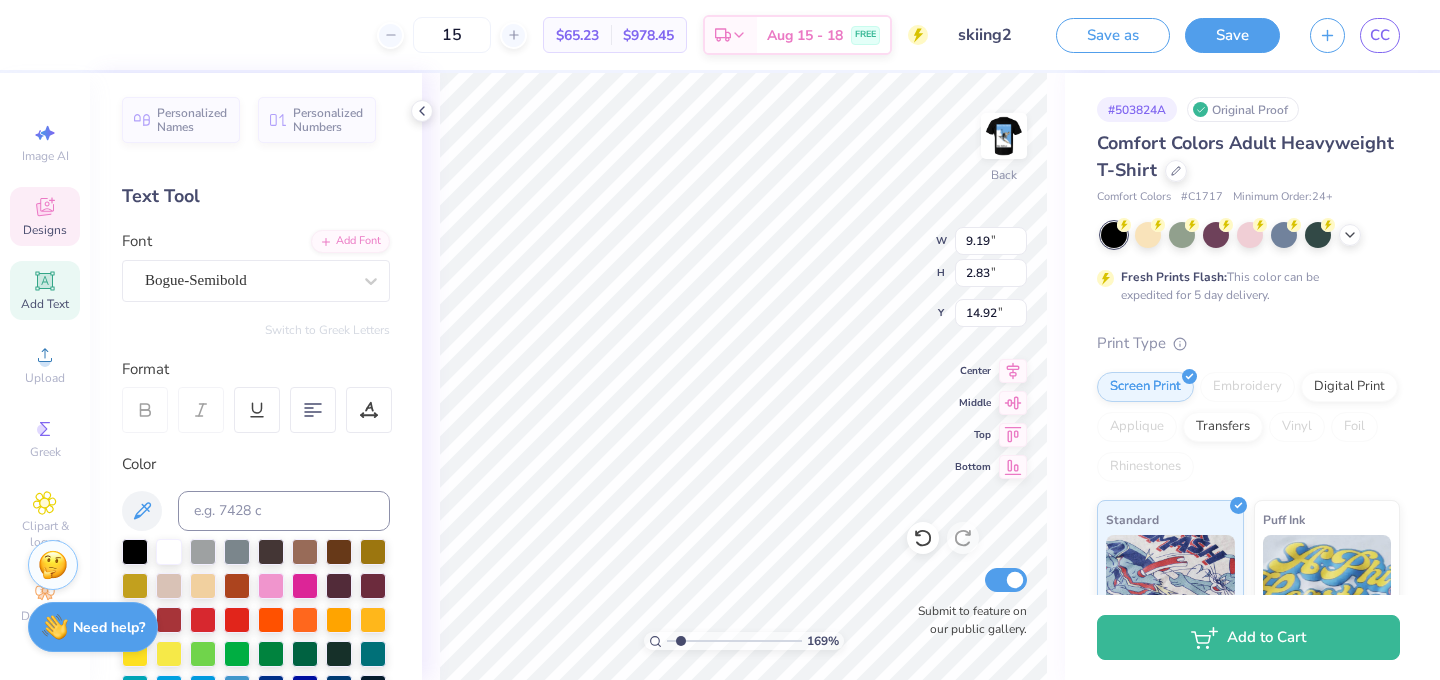 type on "8.27" 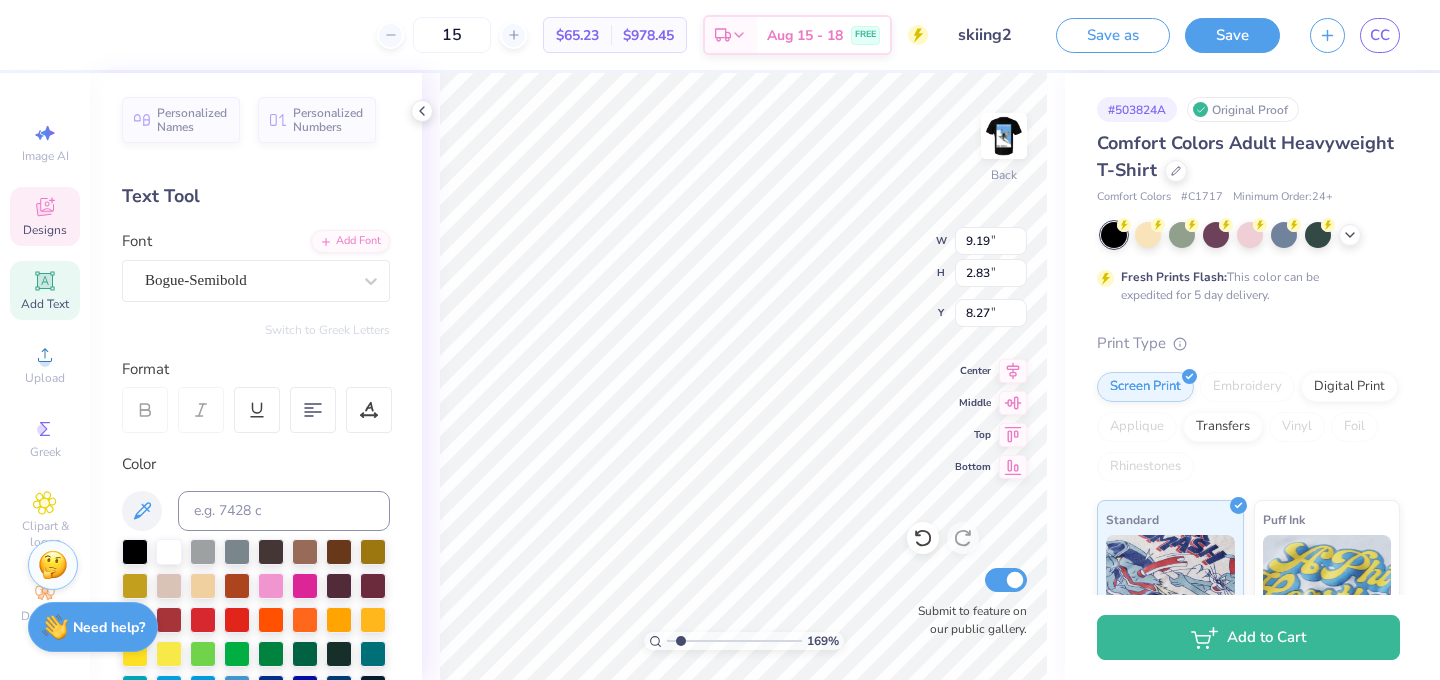 type on "2.09" 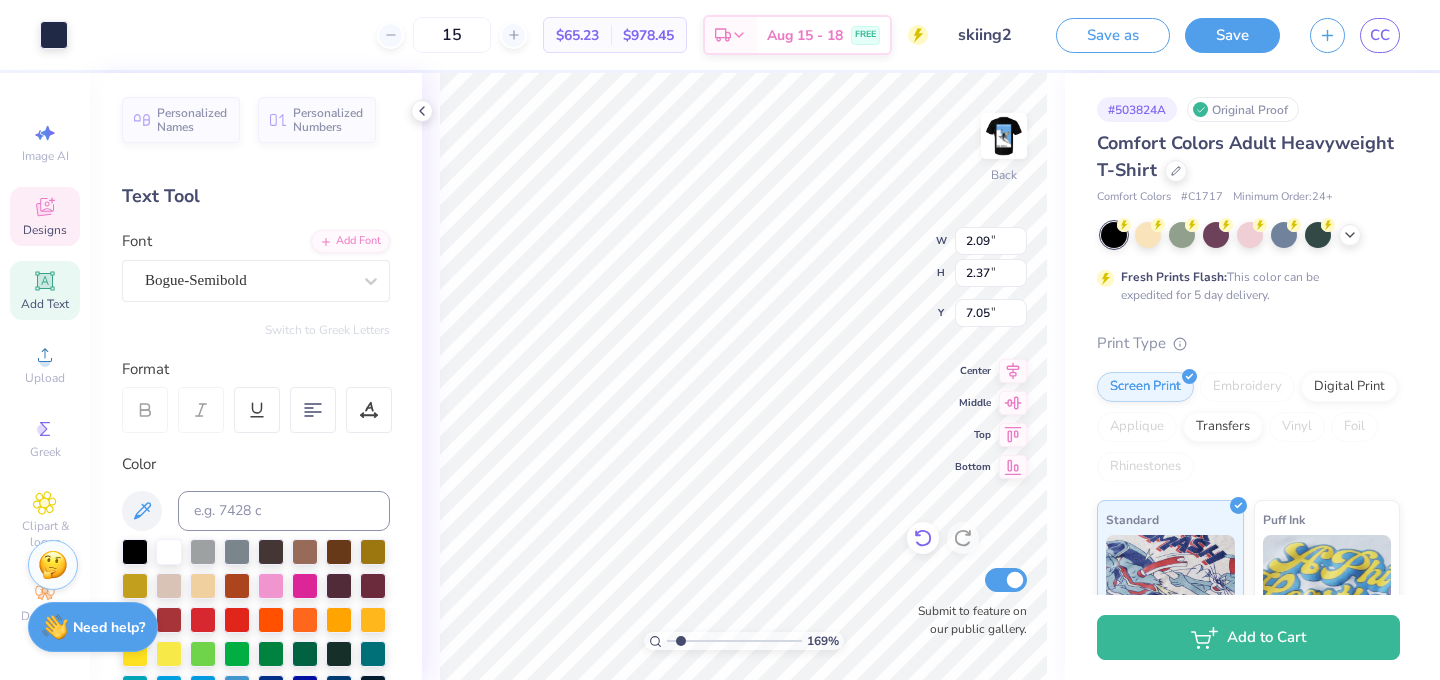 click 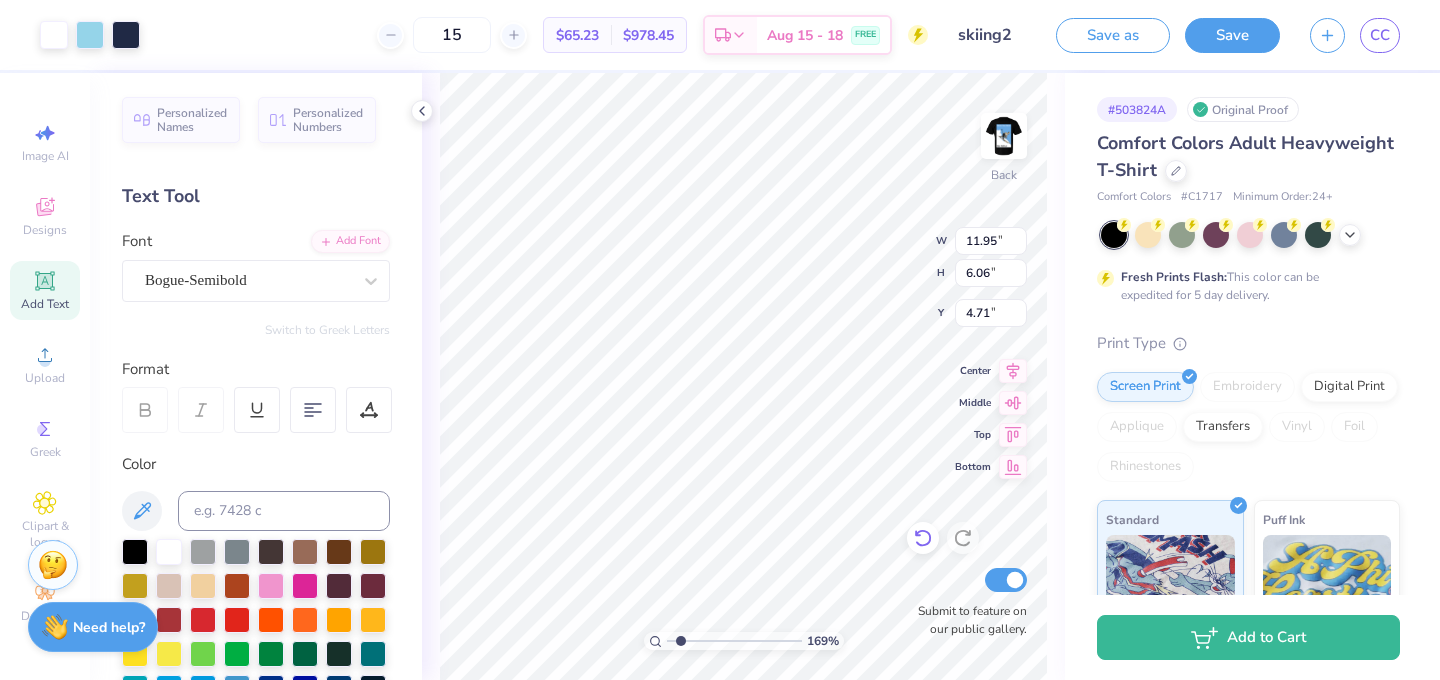 click 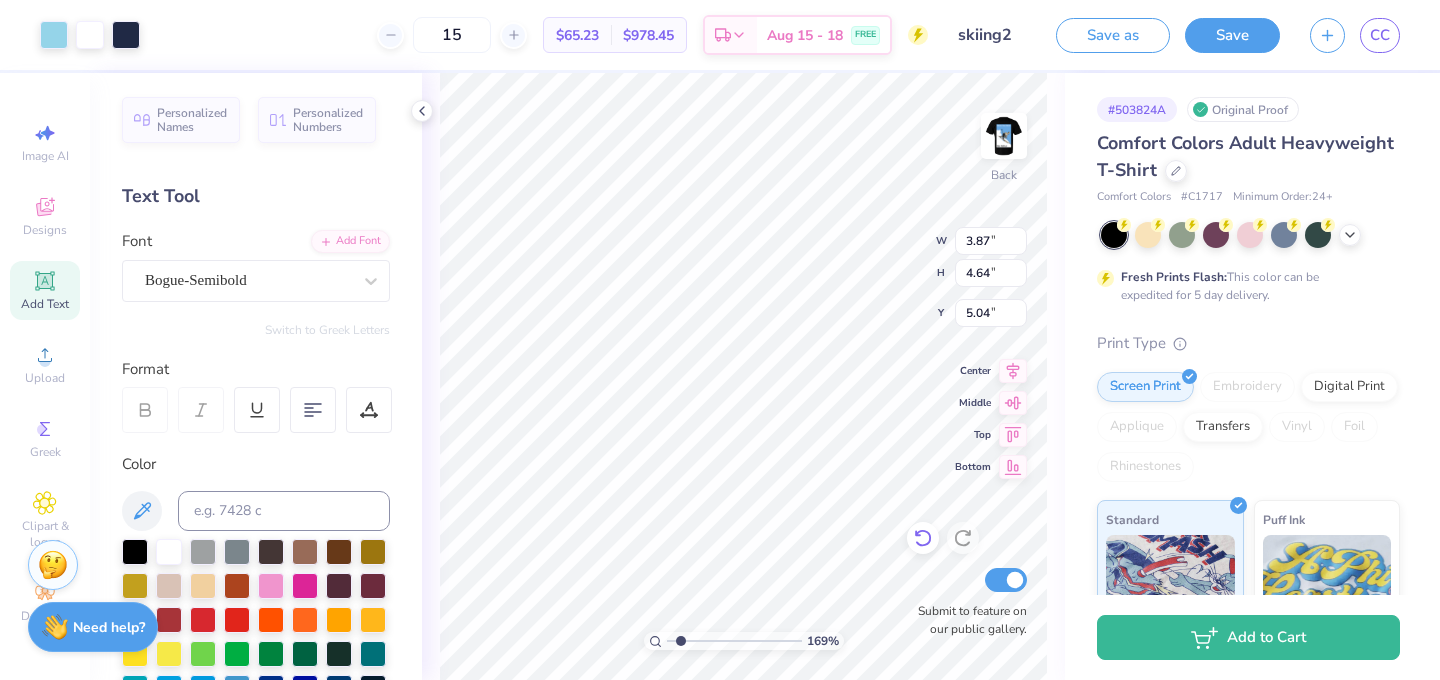 type on "6.26" 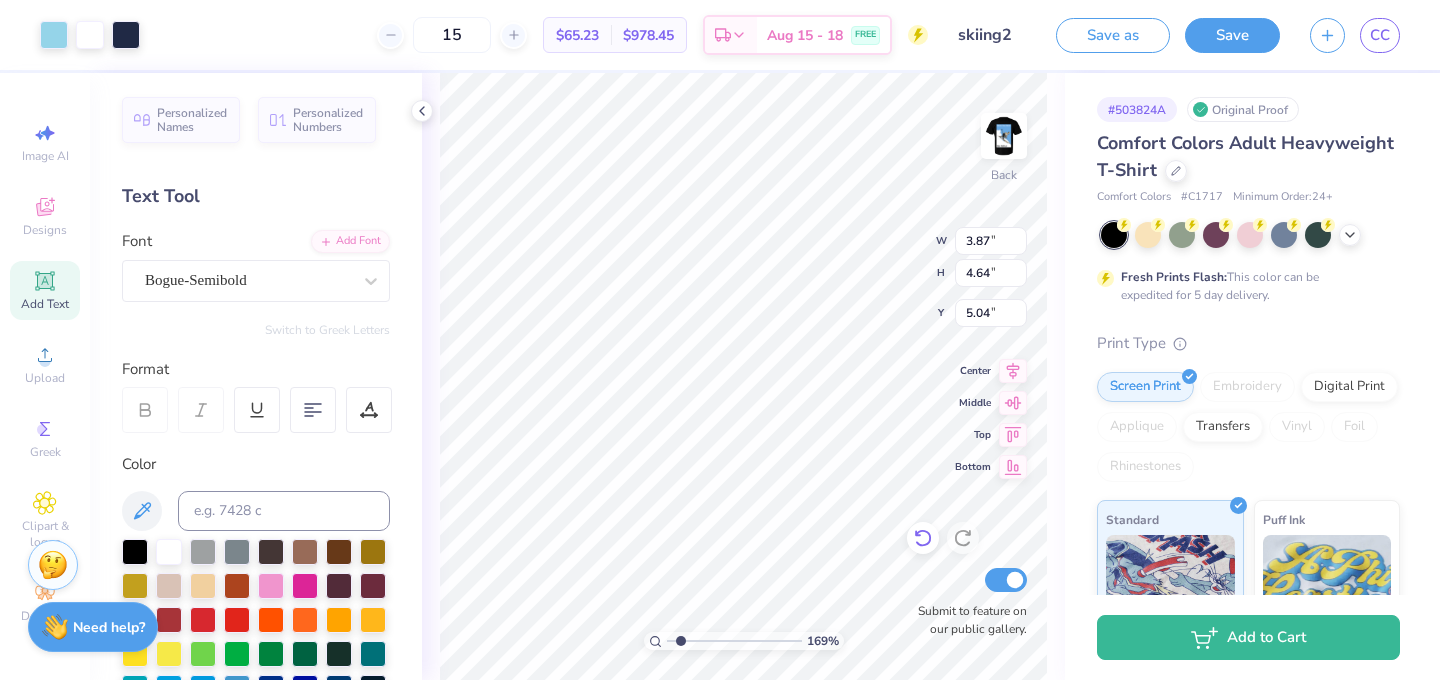 type on "7.50" 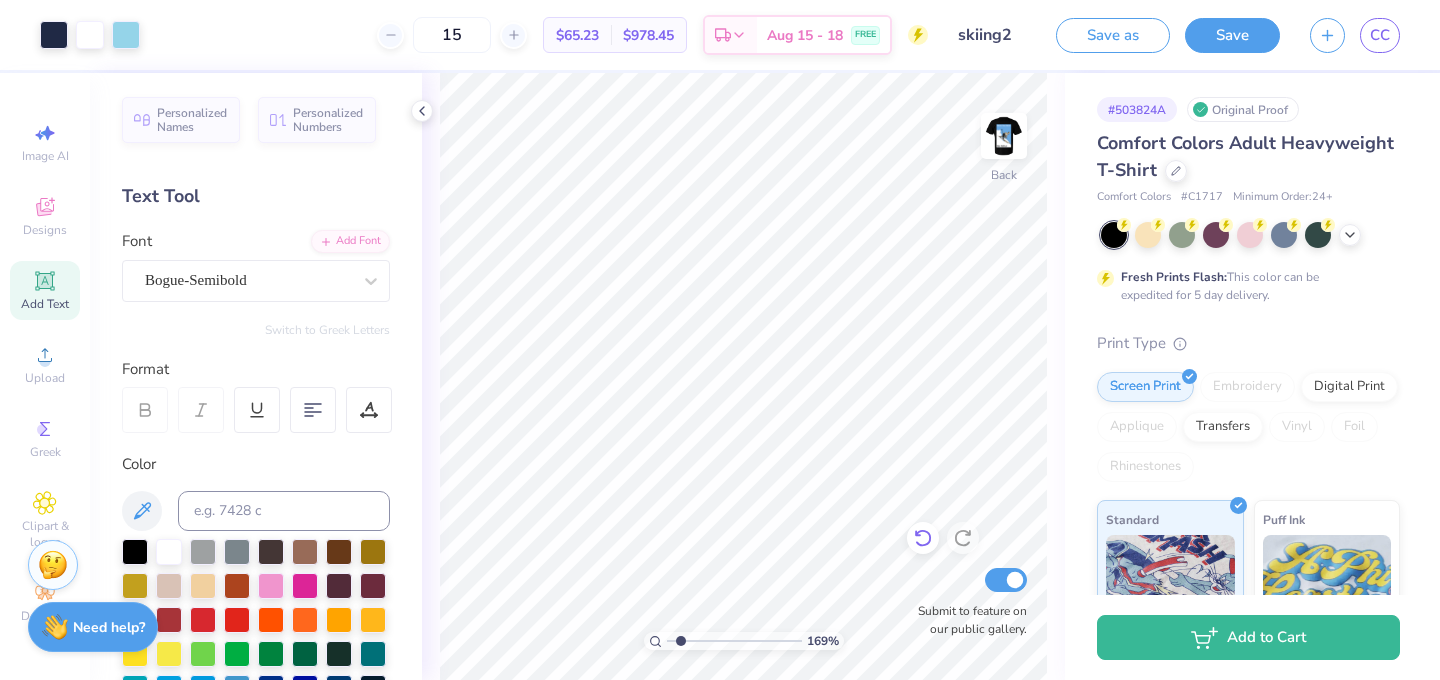 click on "169  % Back Submit to feature on our public gallery." at bounding box center [743, 376] 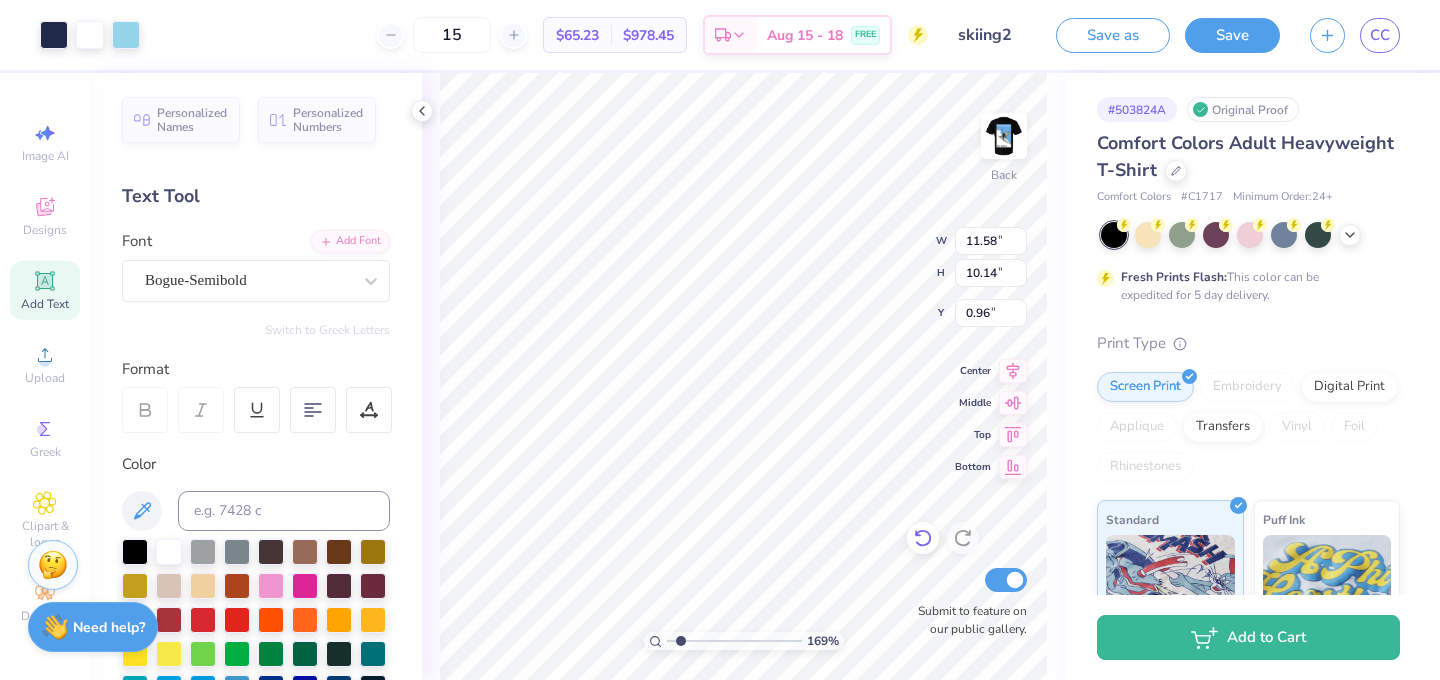 type on "4.58" 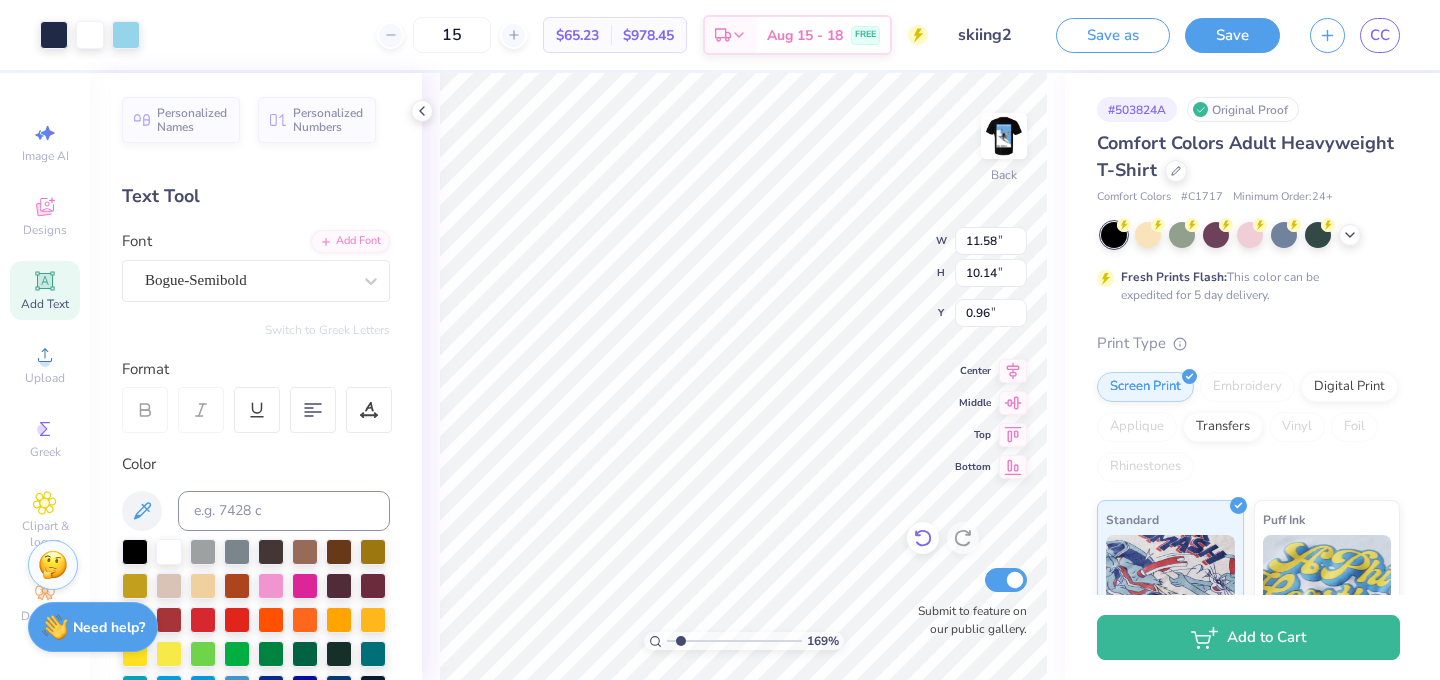 type on "4.01" 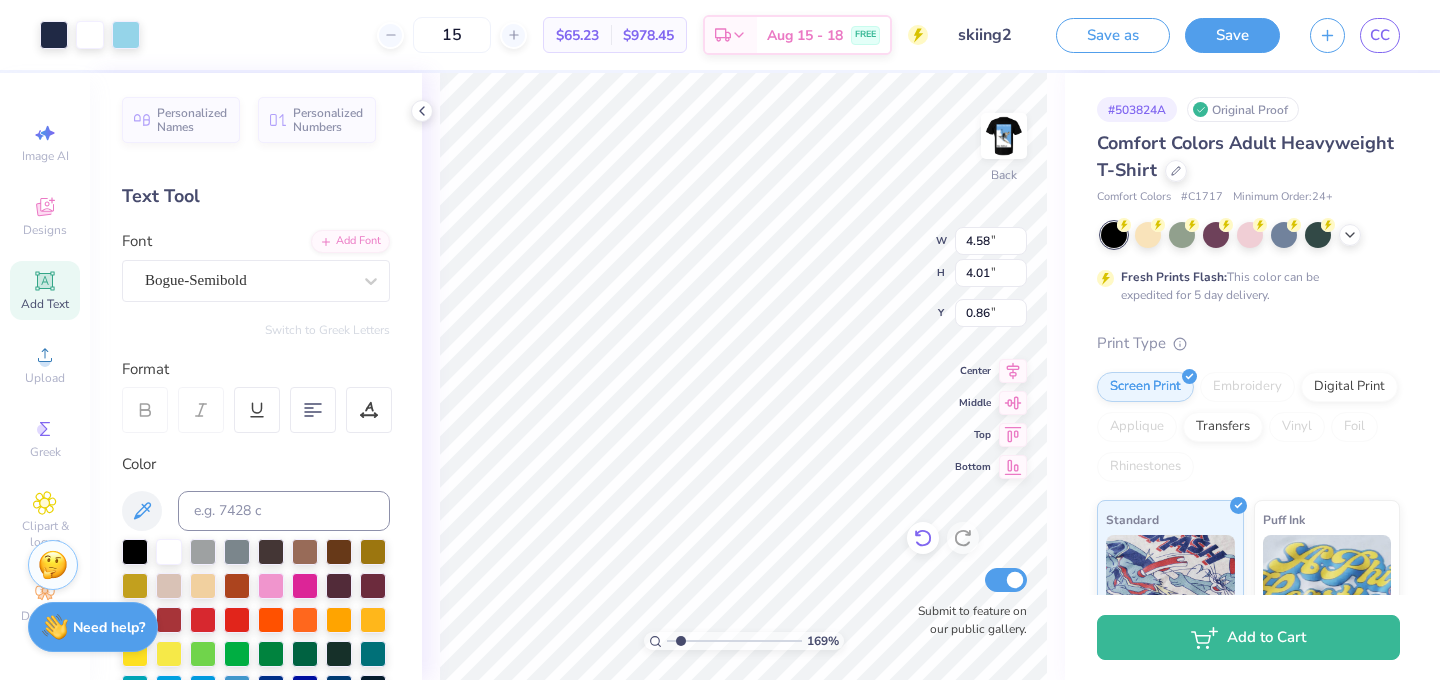 type on "3.00" 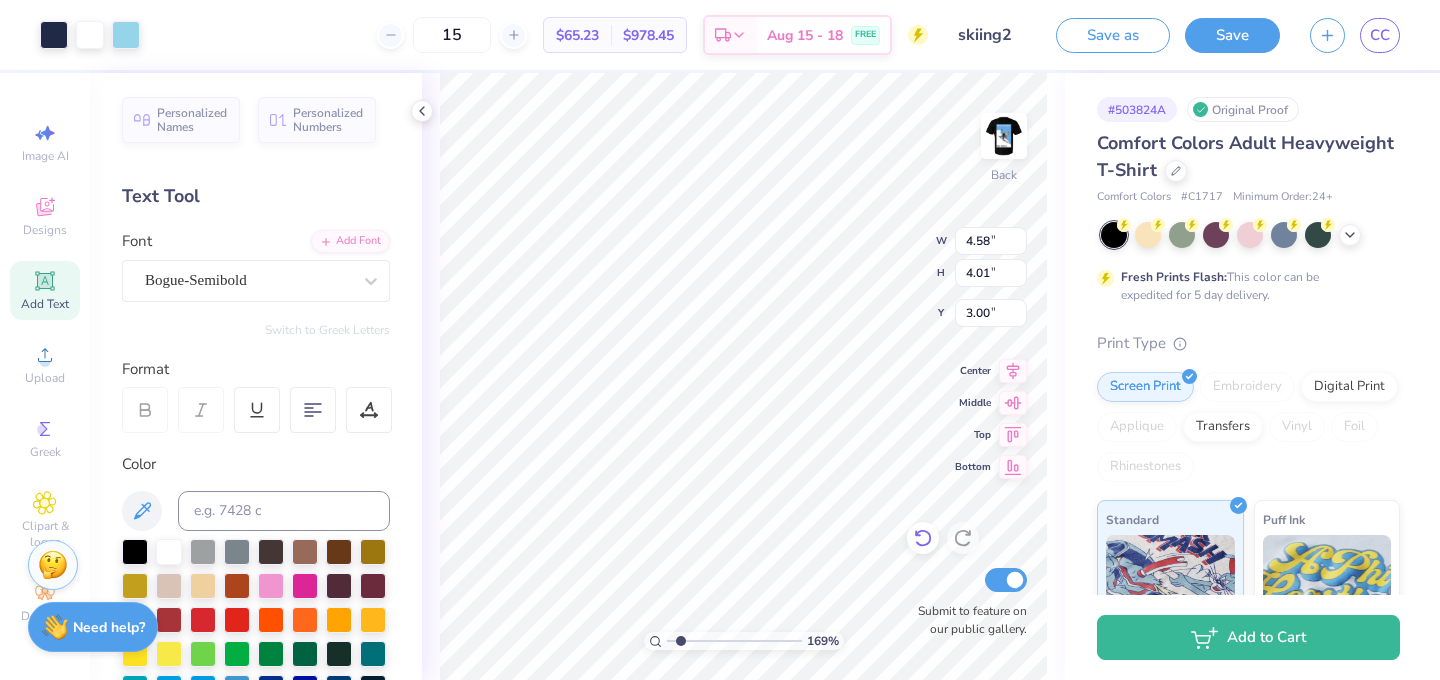 type on "2.91" 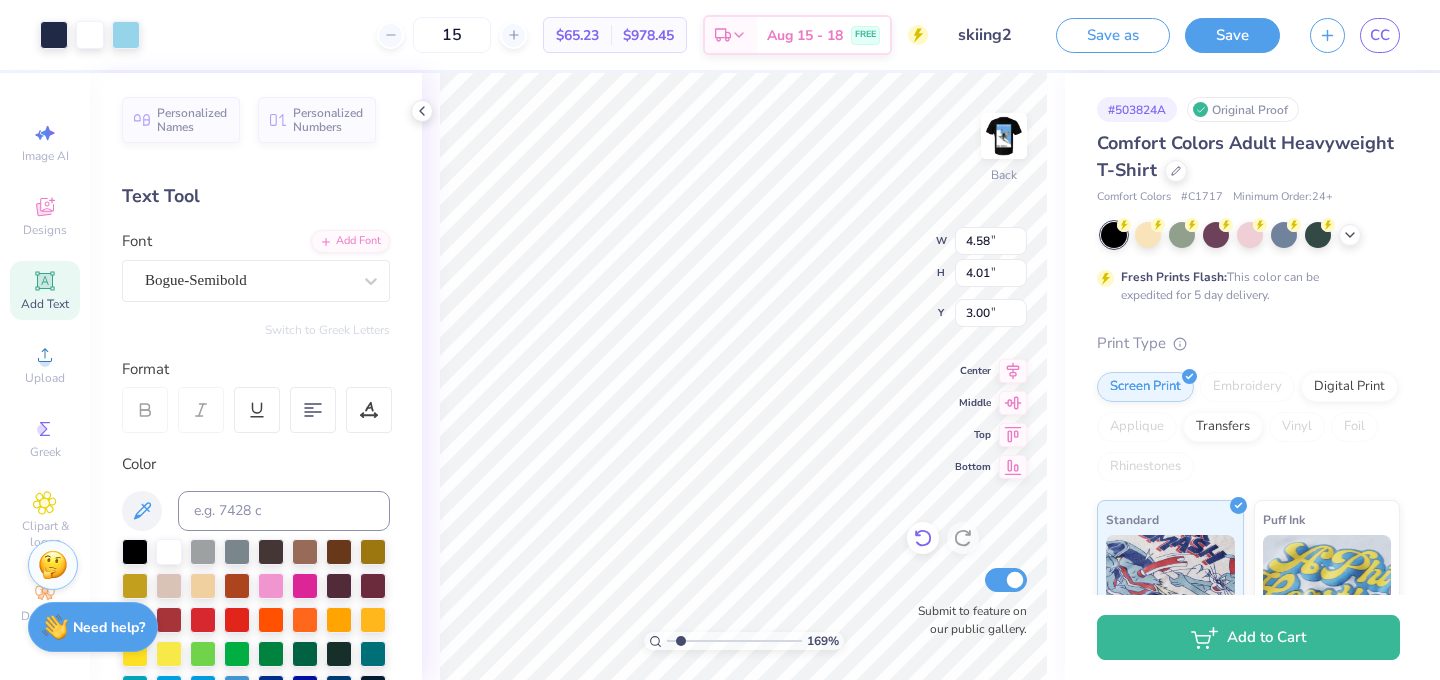 type on "2.54" 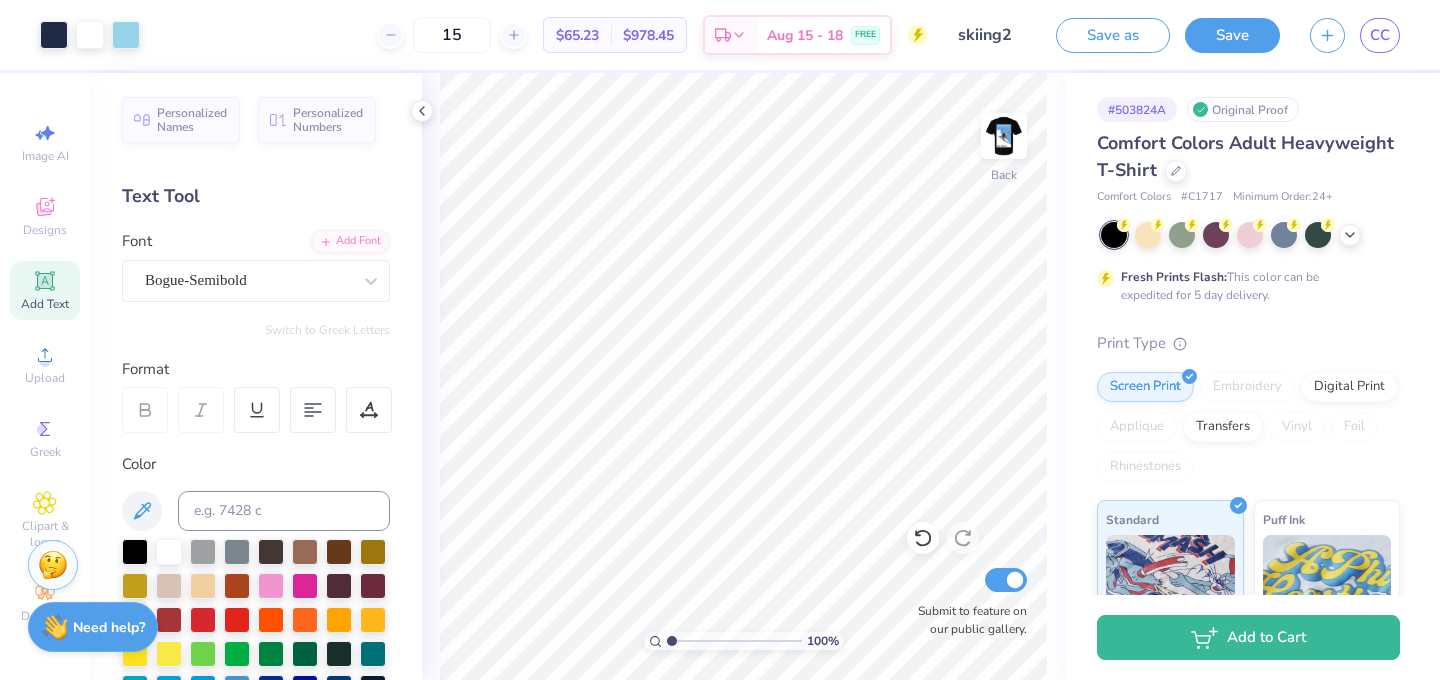 drag, startPoint x: 682, startPoint y: 641, endPoint x: 651, endPoint y: 641, distance: 31 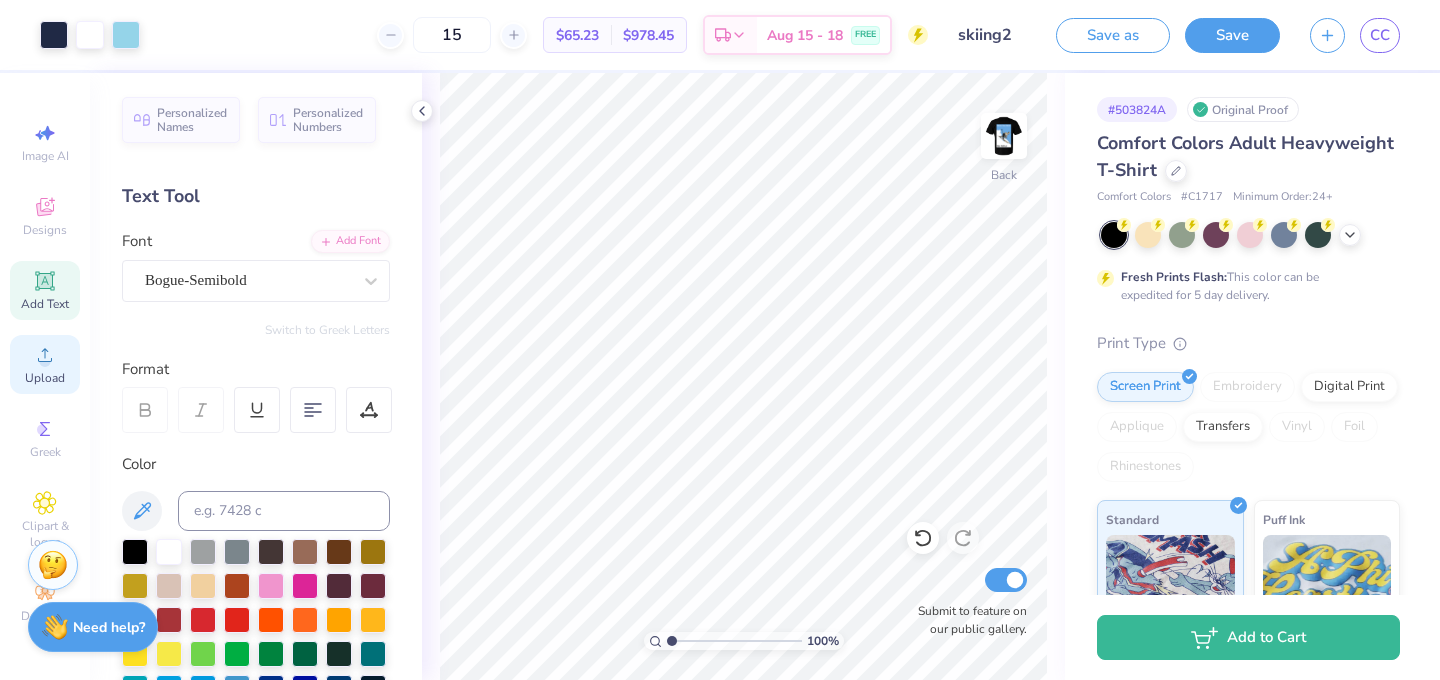 click on "Upload" at bounding box center [45, 378] 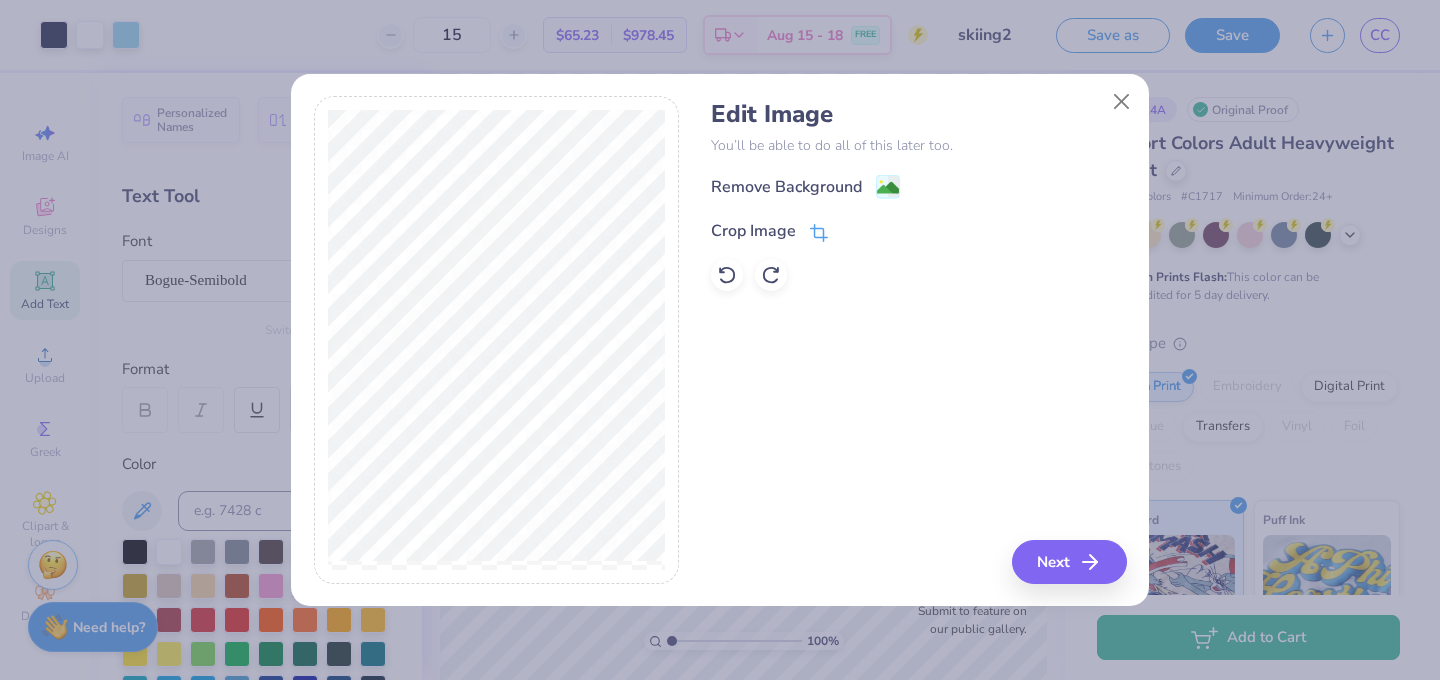 click on "Crop Image" at bounding box center (769, 231) 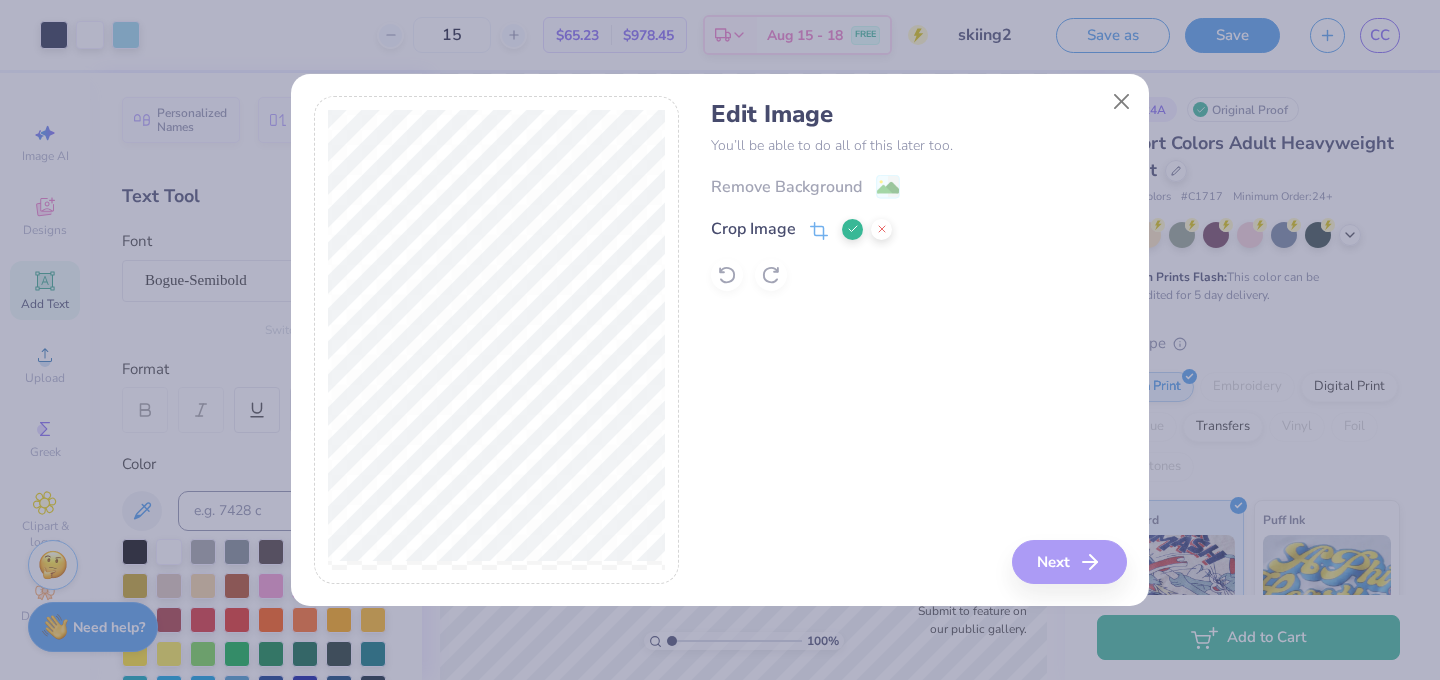click 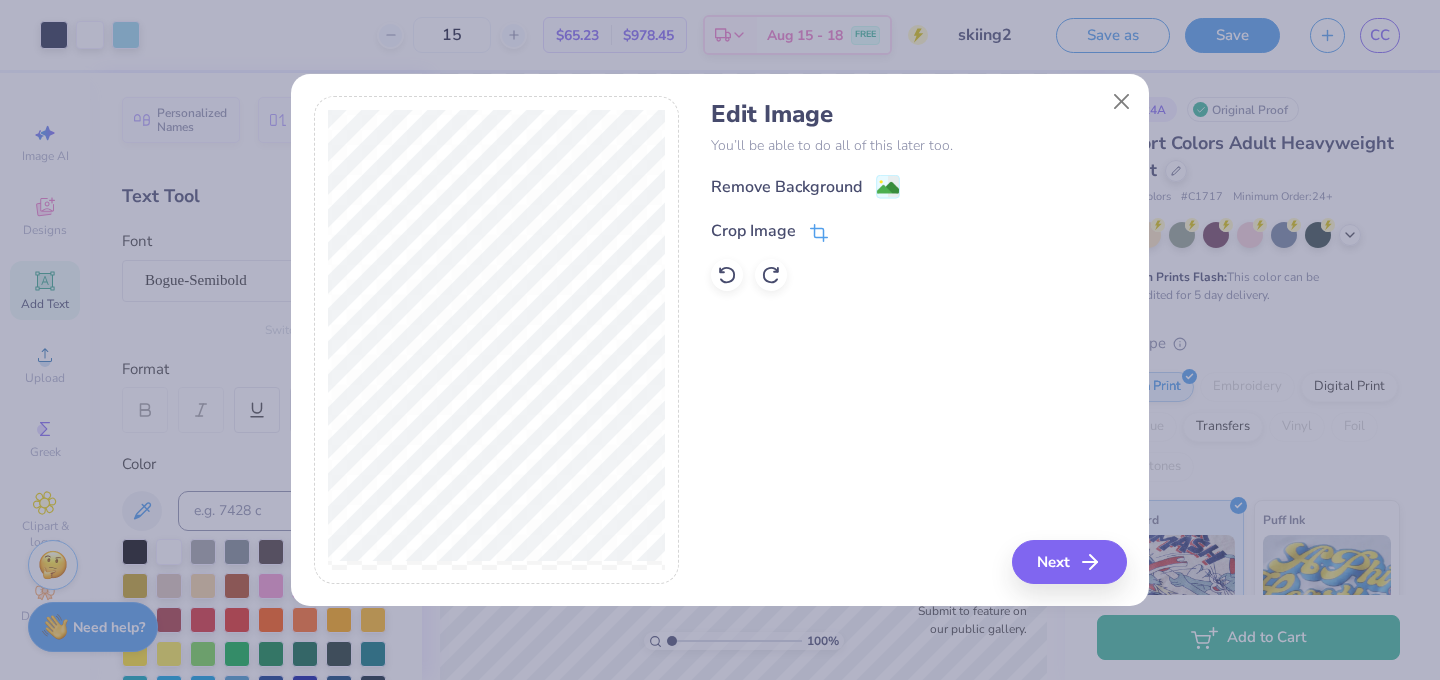 click 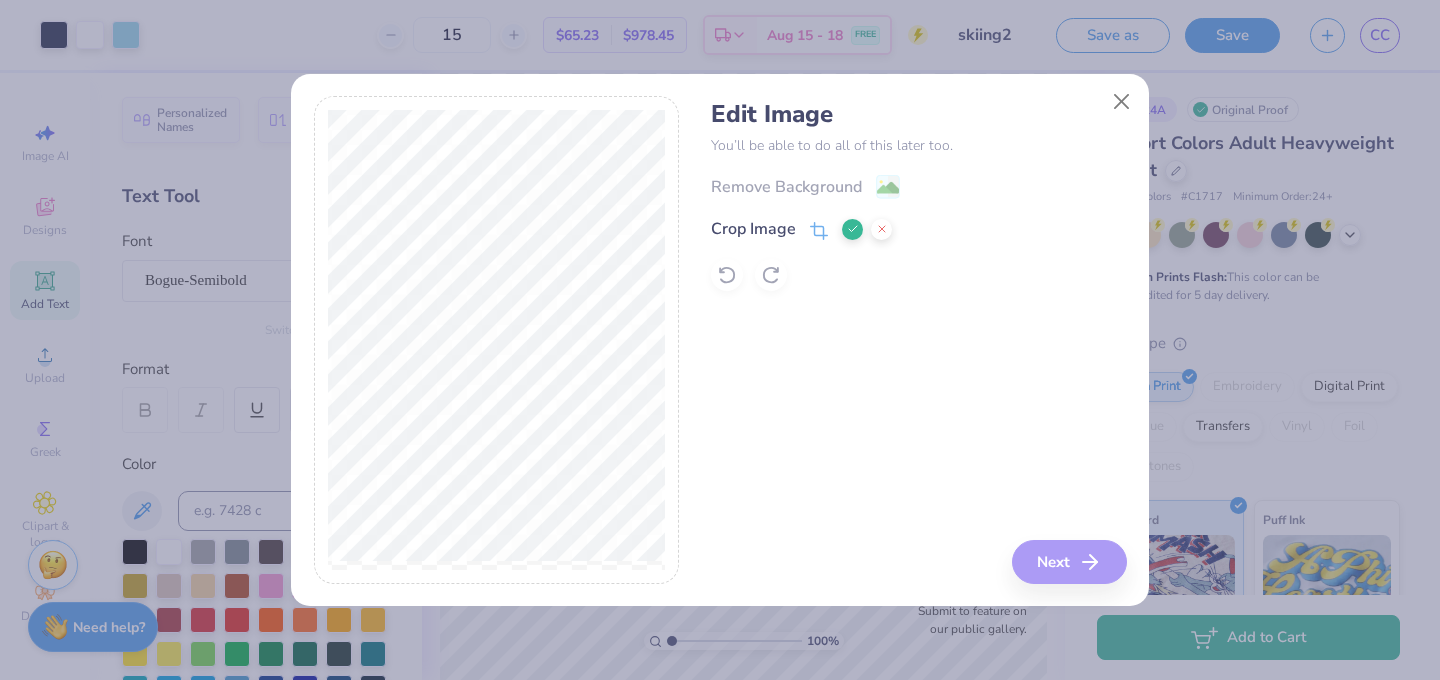 click 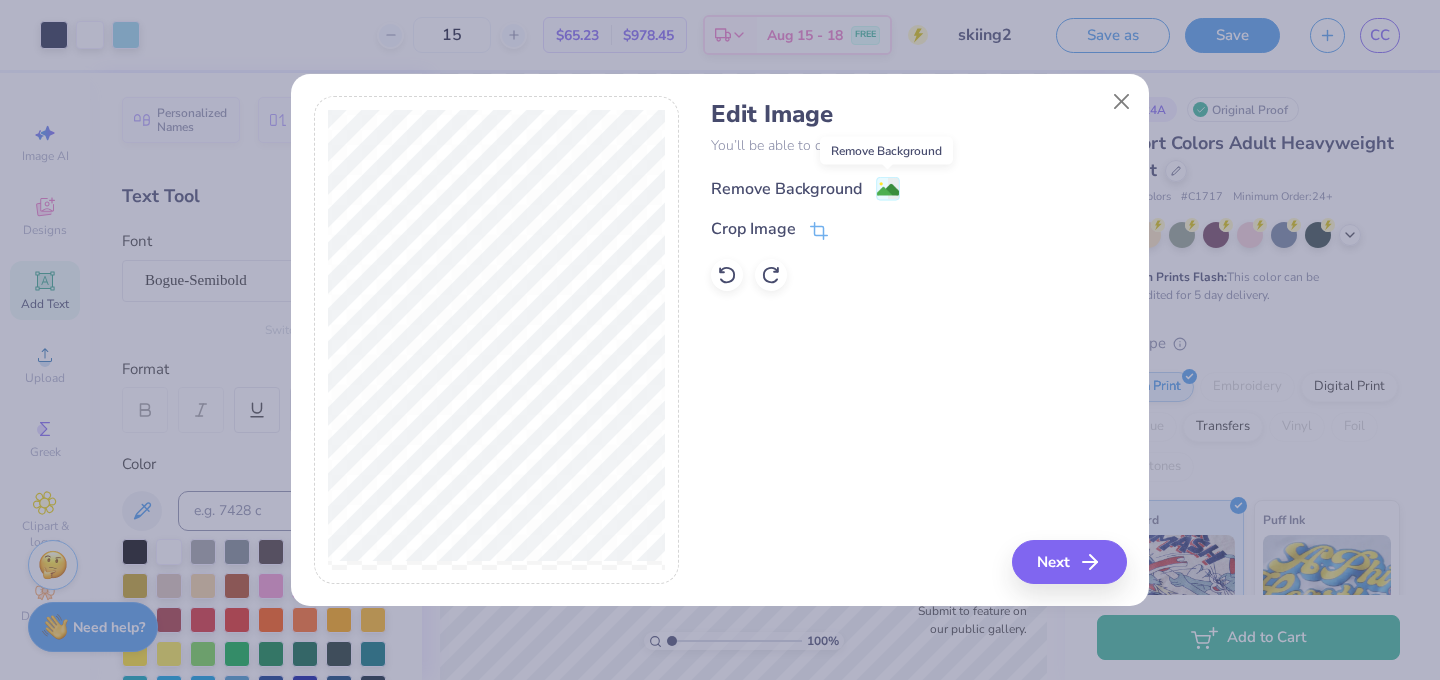 click 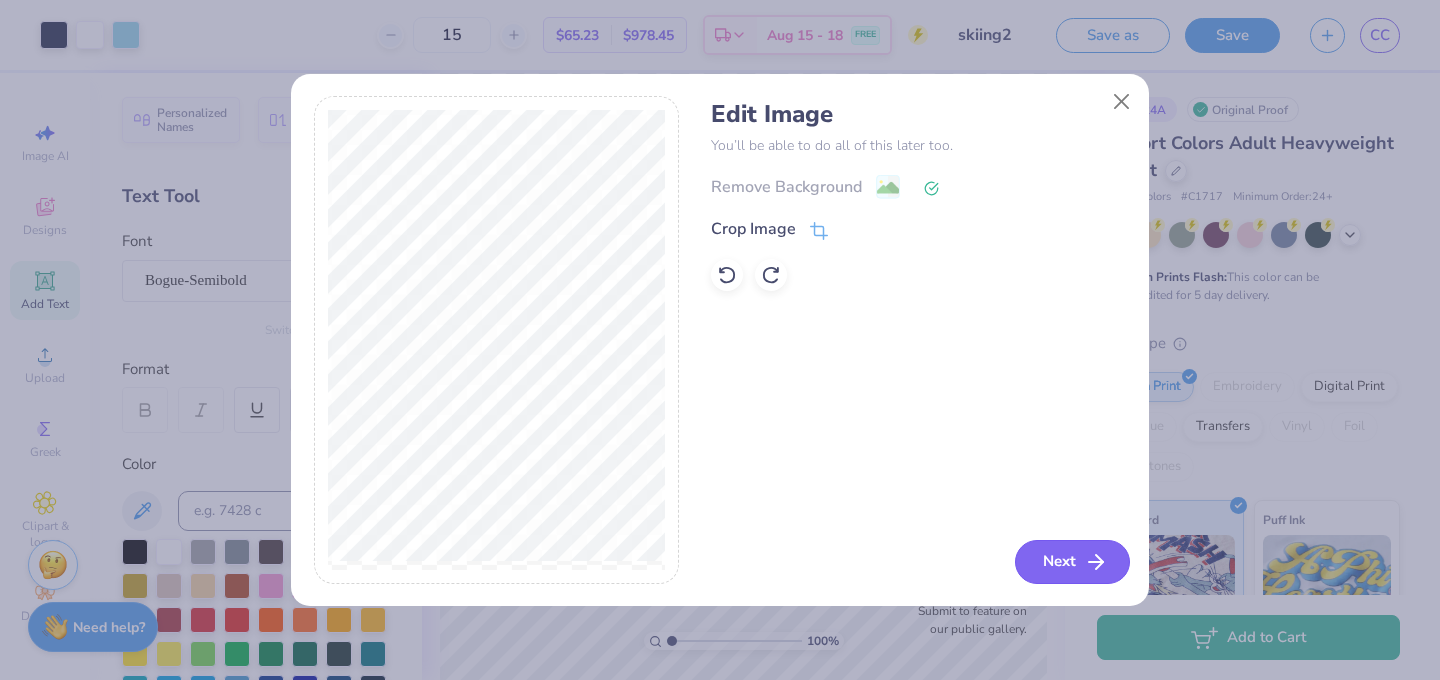 click on "Next" at bounding box center (1072, 562) 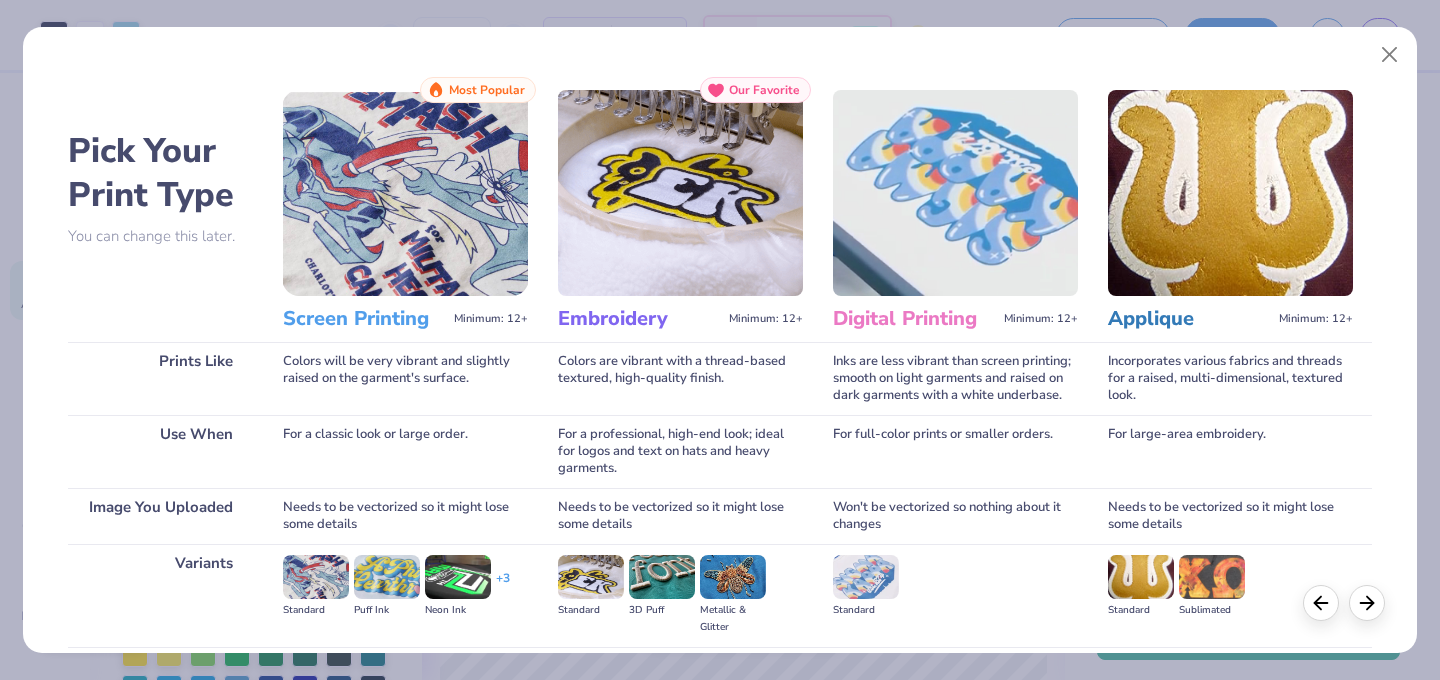 scroll, scrollTop: 217, scrollLeft: 0, axis: vertical 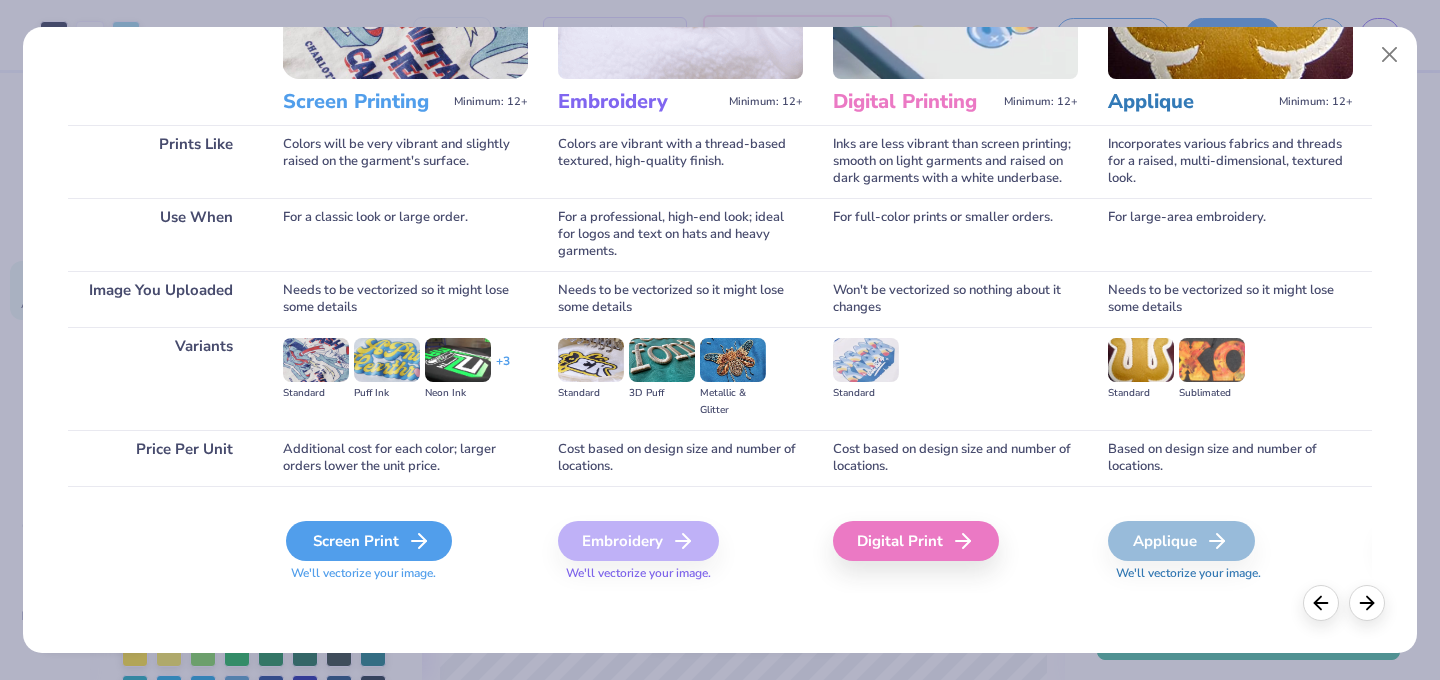 click on "Screen Print" at bounding box center [369, 541] 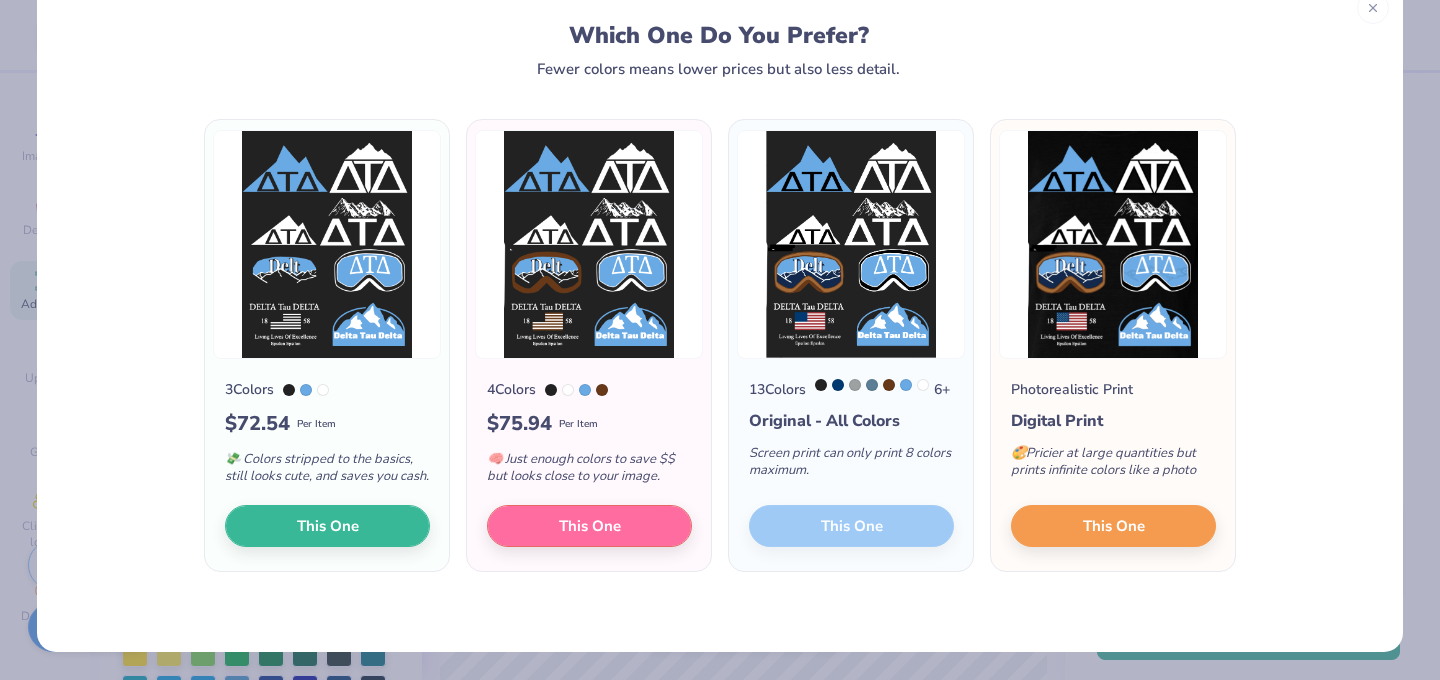 scroll, scrollTop: 50, scrollLeft: 0, axis: vertical 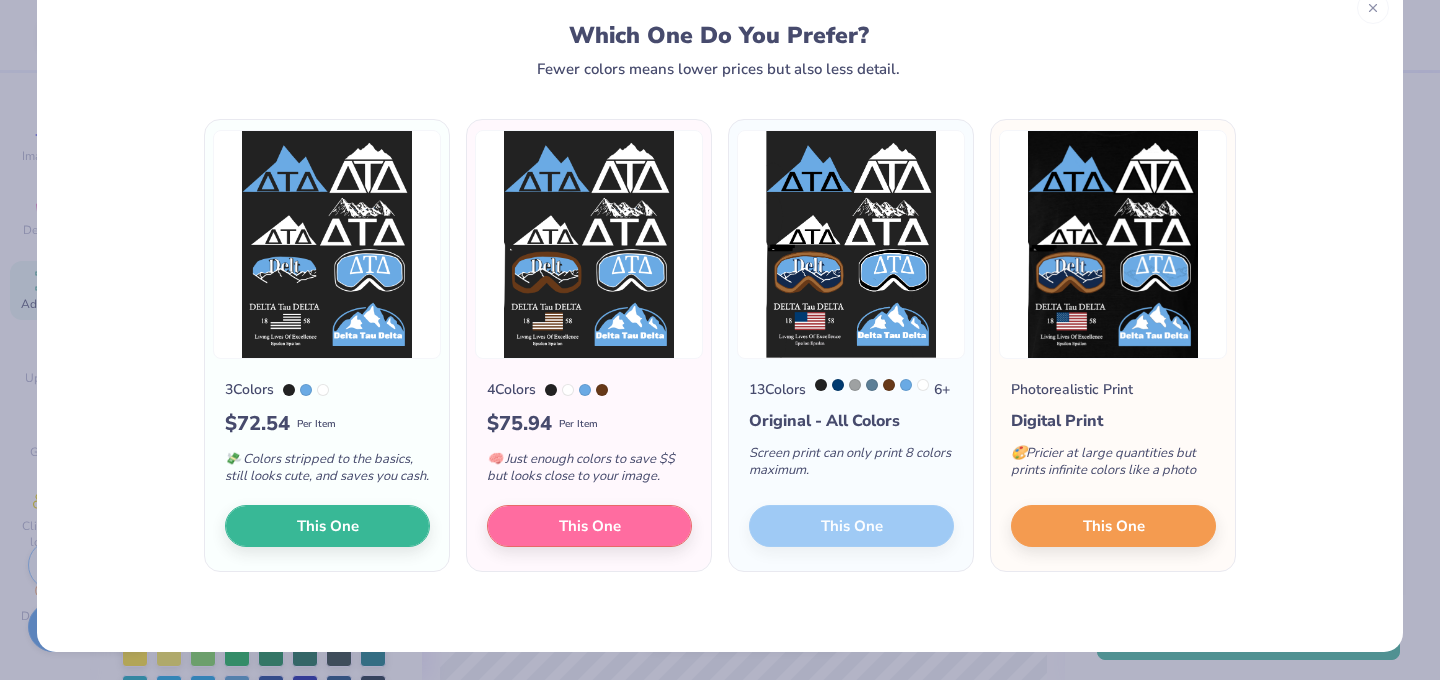 click on "13  Colors 6 + Original - All Colors Screen print can only print 8 colors maximum. This One" at bounding box center [851, 465] 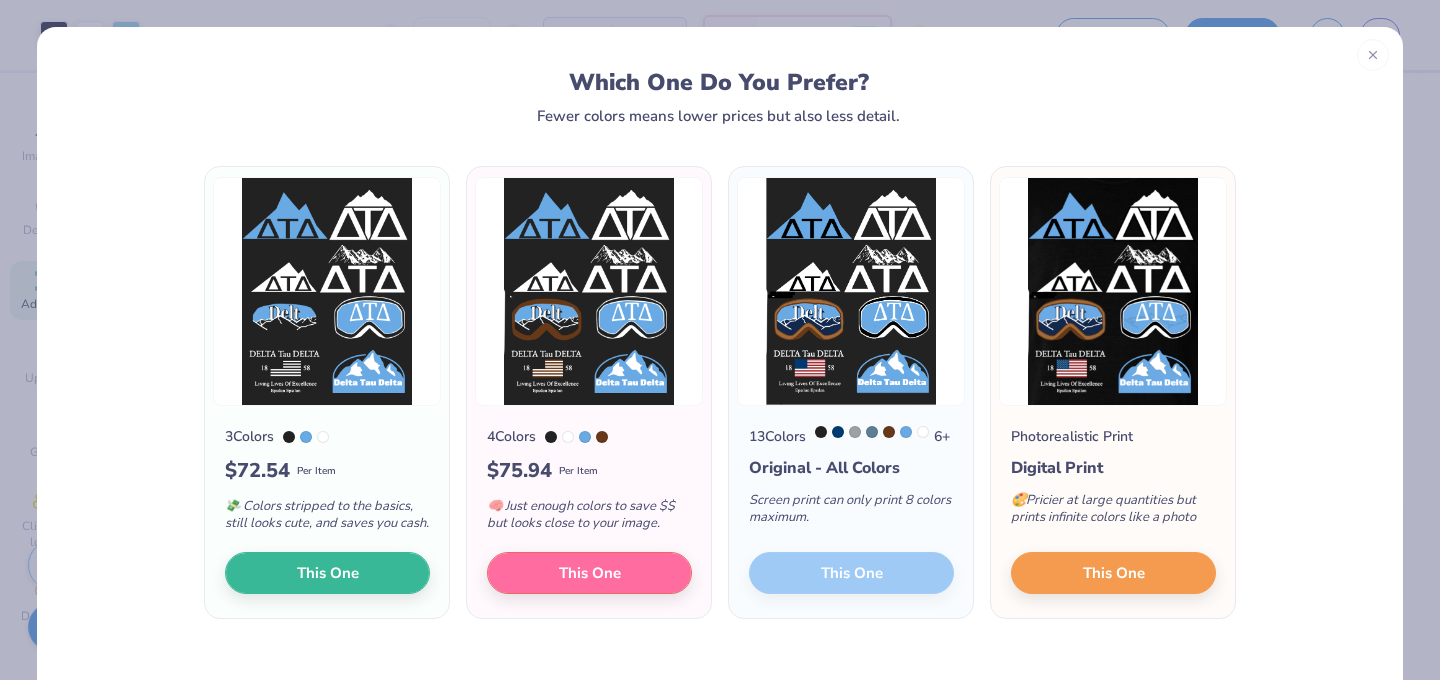 click on "6 +" at bounding box center [882, 436] 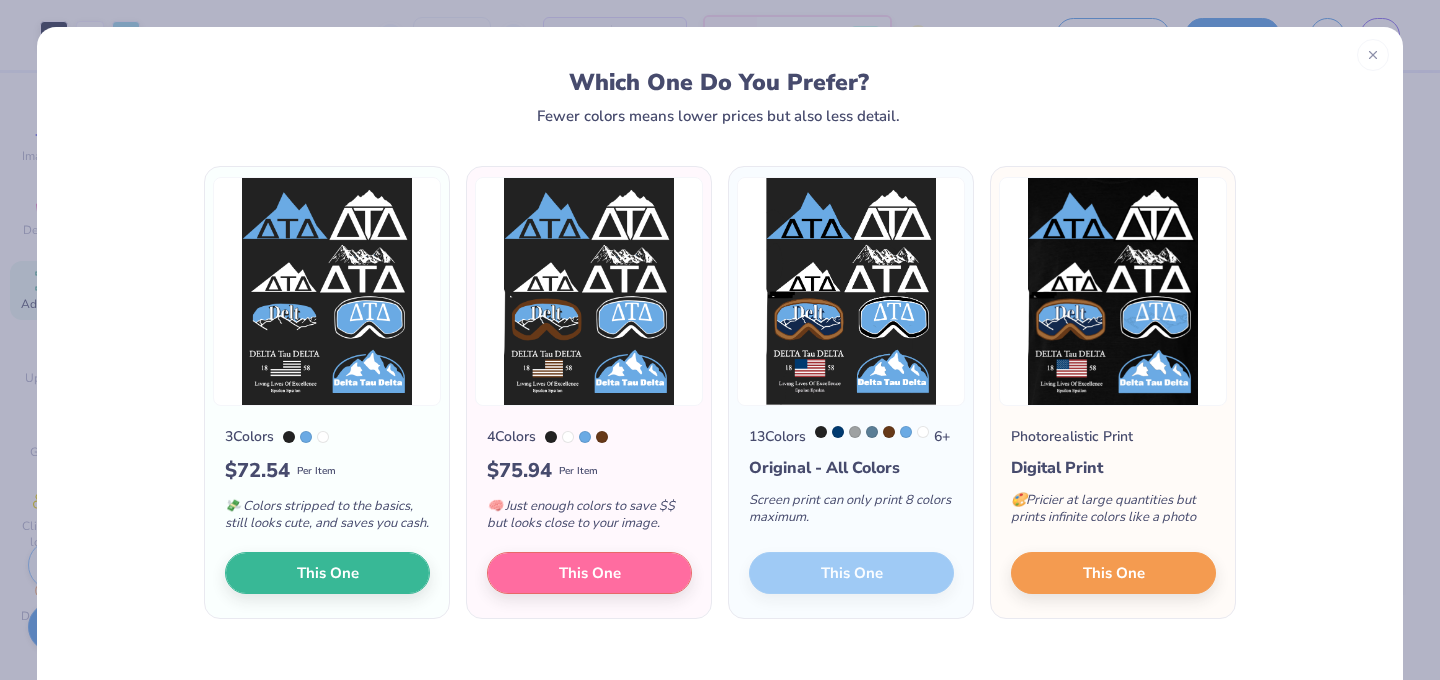 click on "13  Colors 6 + Original - All Colors Screen print can only print 8 colors maximum. This One" at bounding box center (851, 512) 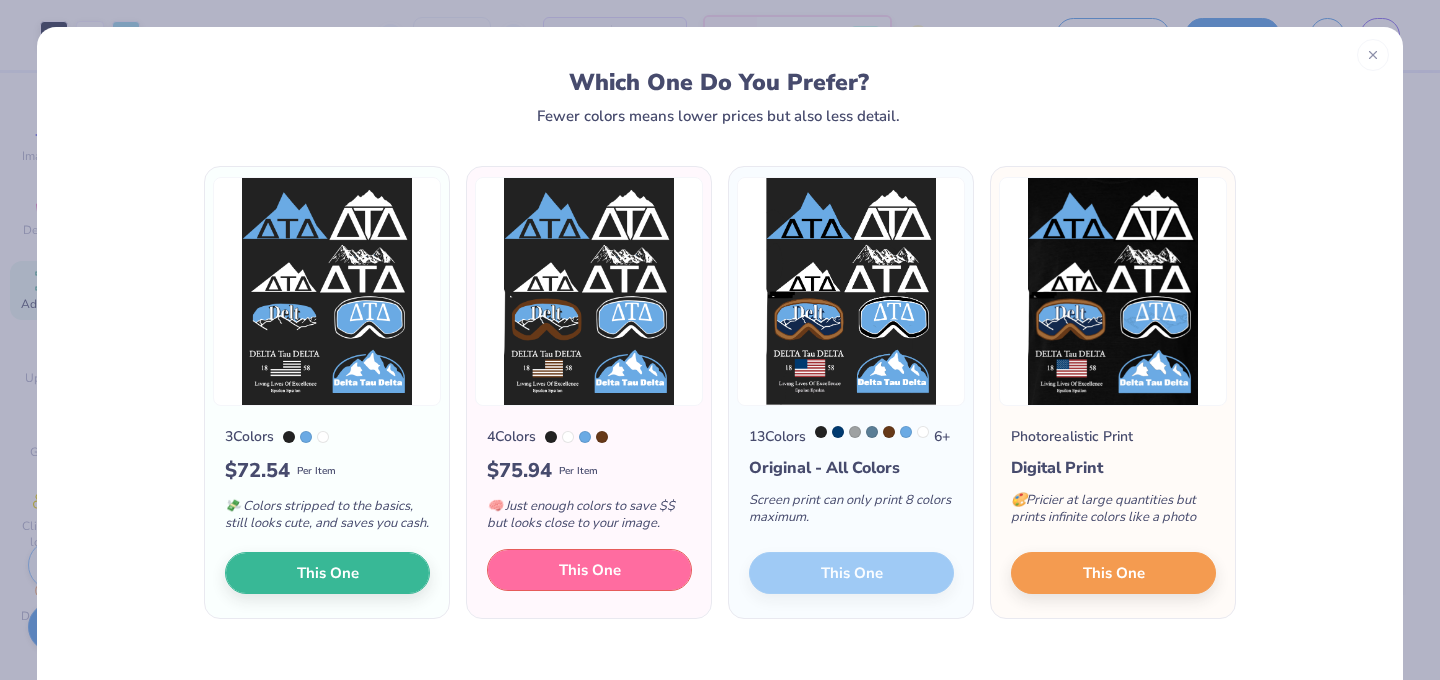 click on "This One" at bounding box center [589, 570] 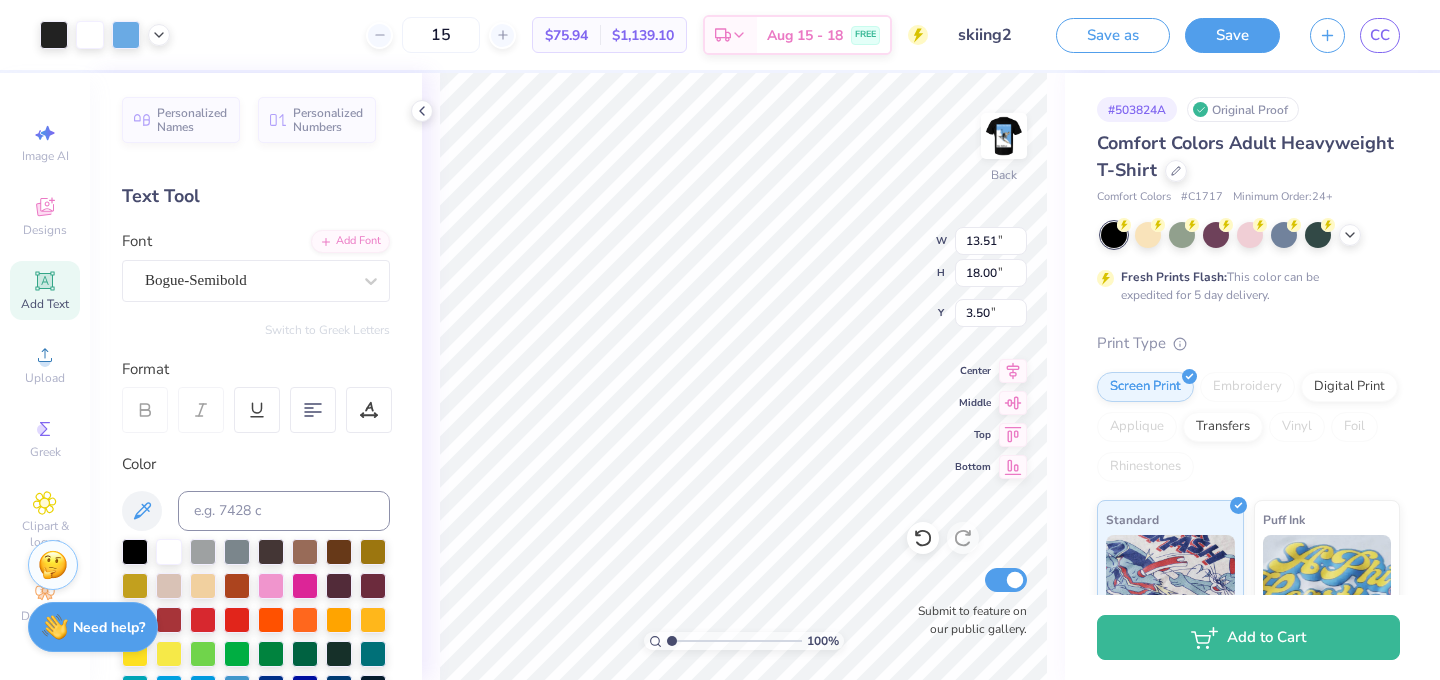 drag, startPoint x: 870, startPoint y: 218, endPoint x: 831, endPoint y: 265, distance: 61.073727 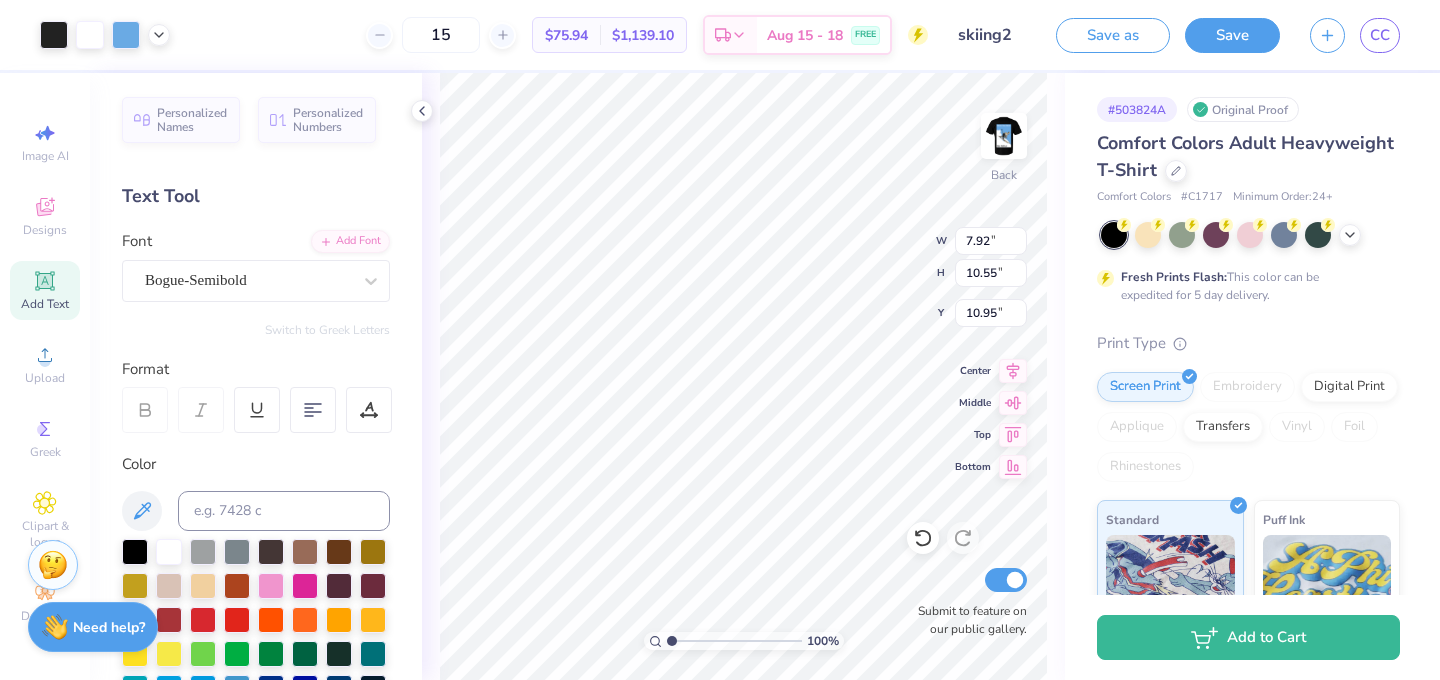 type on "7.92" 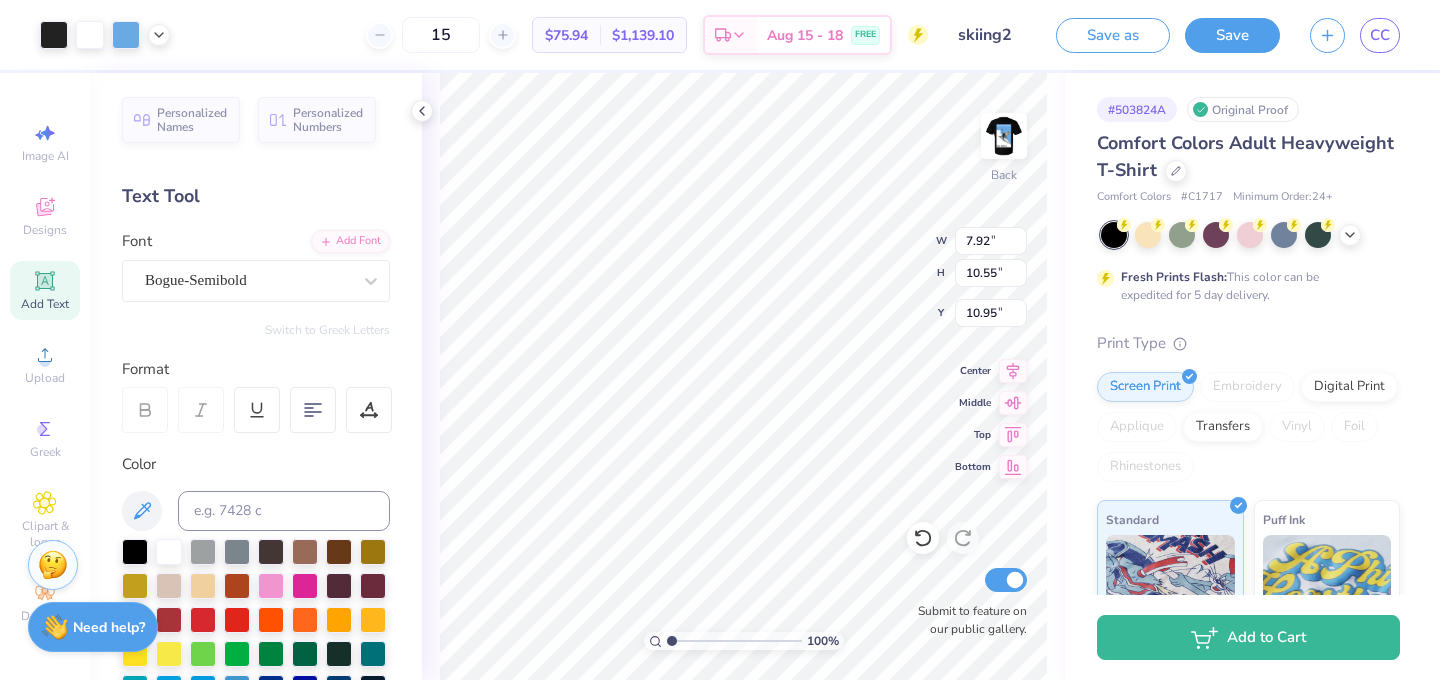 type on "10.95" 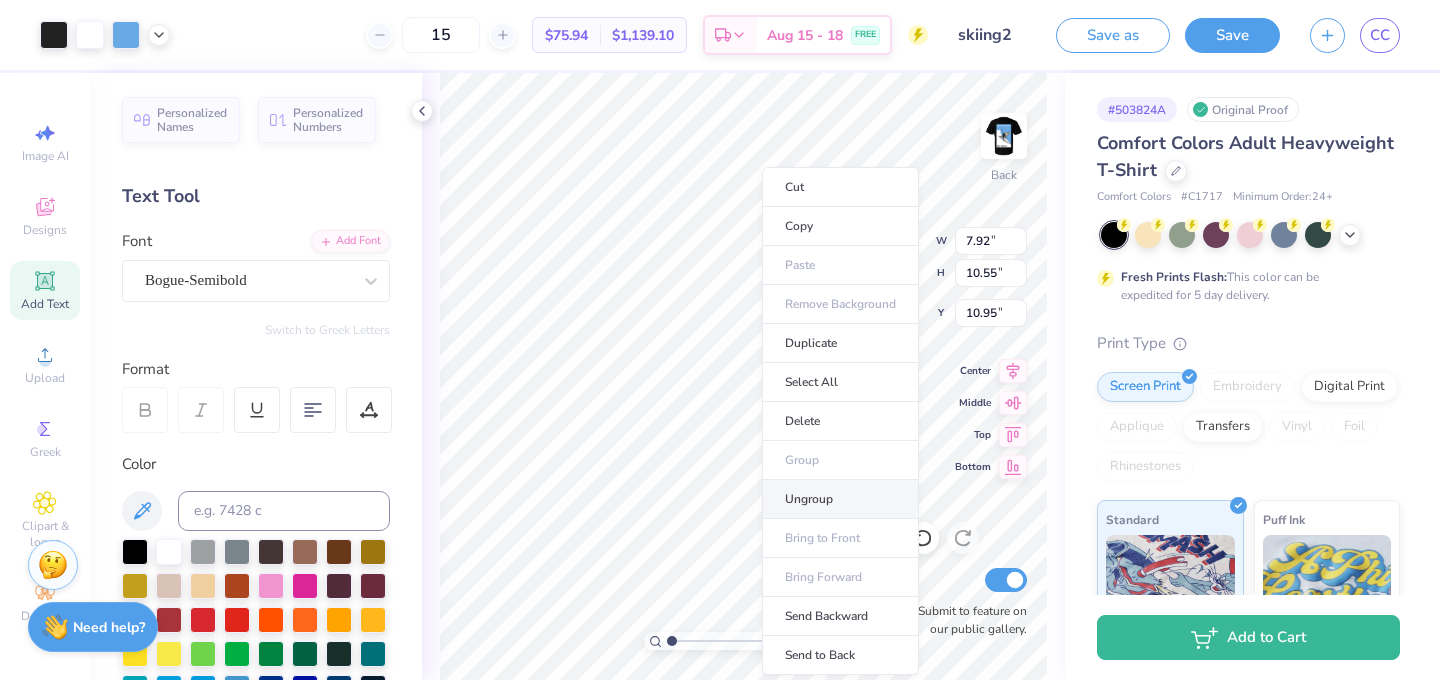 click on "Ungroup" at bounding box center (840, 499) 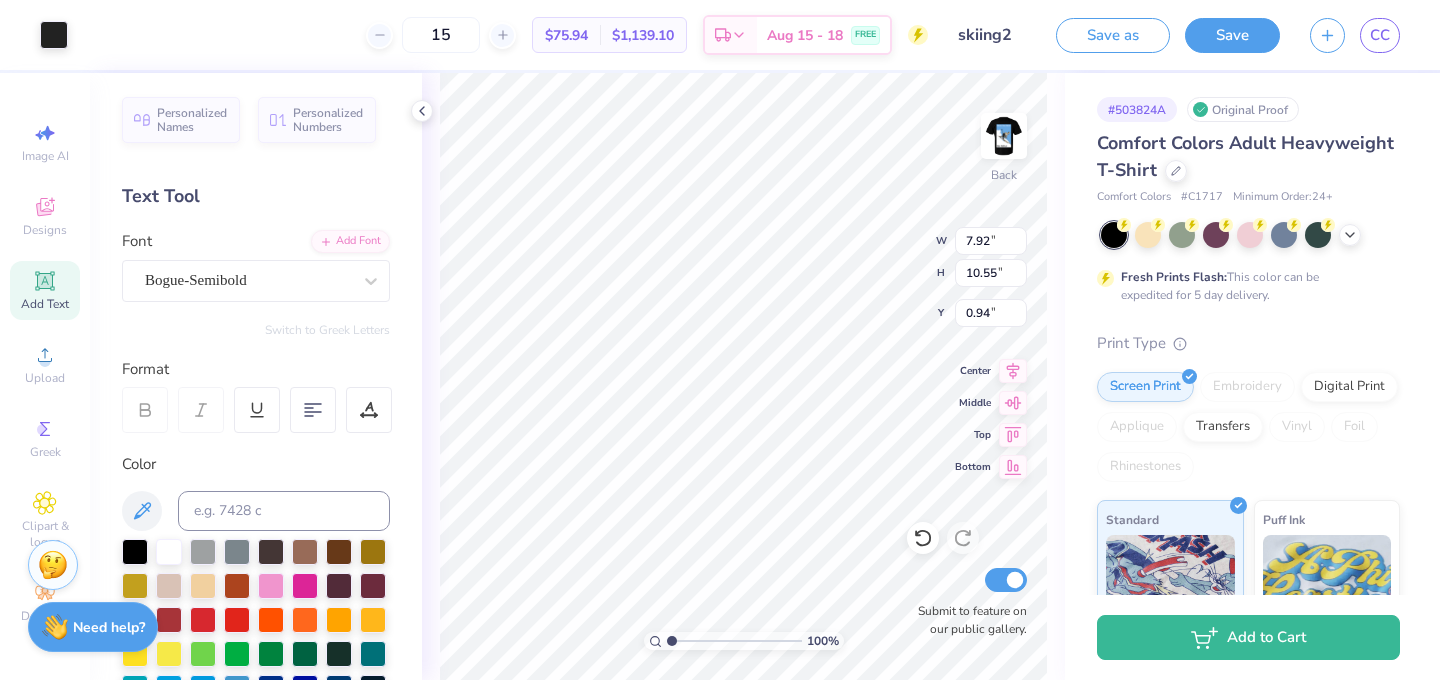 type on "0.94" 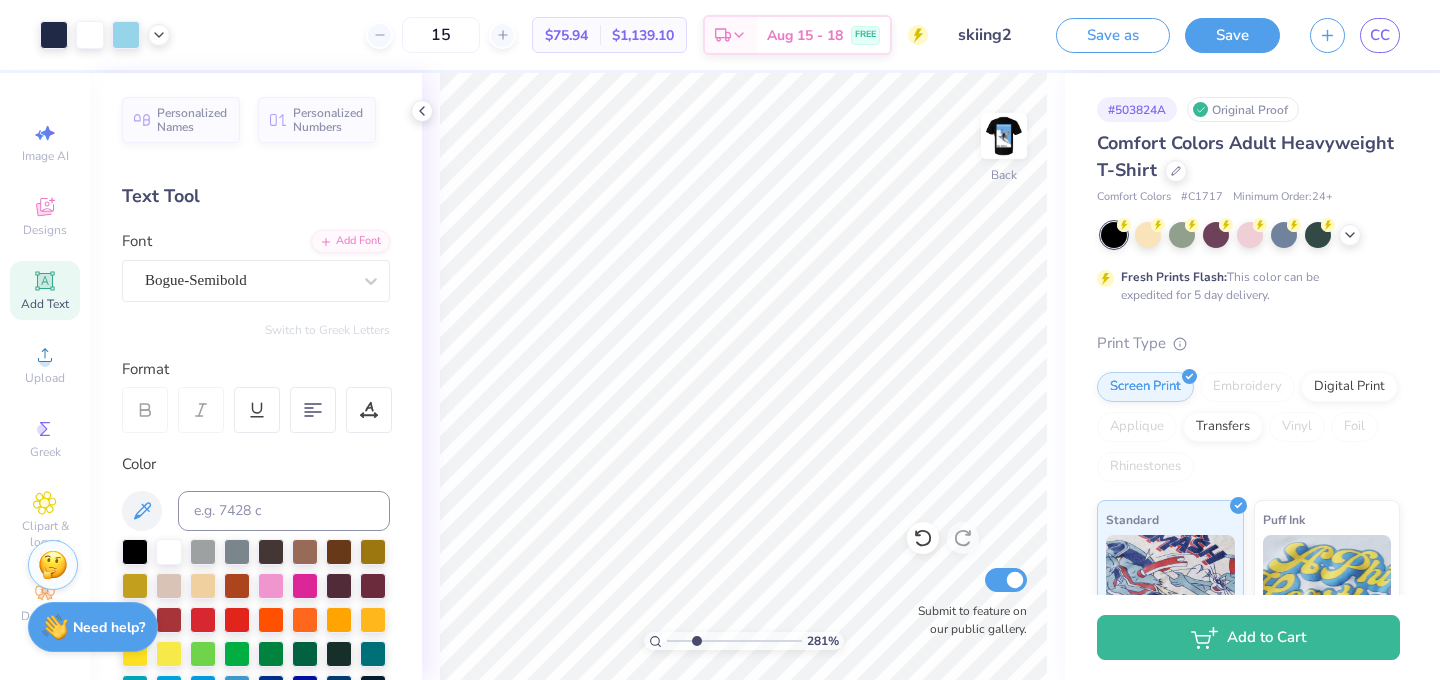 drag, startPoint x: 669, startPoint y: 642, endPoint x: 695, endPoint y: 644, distance: 26.076809 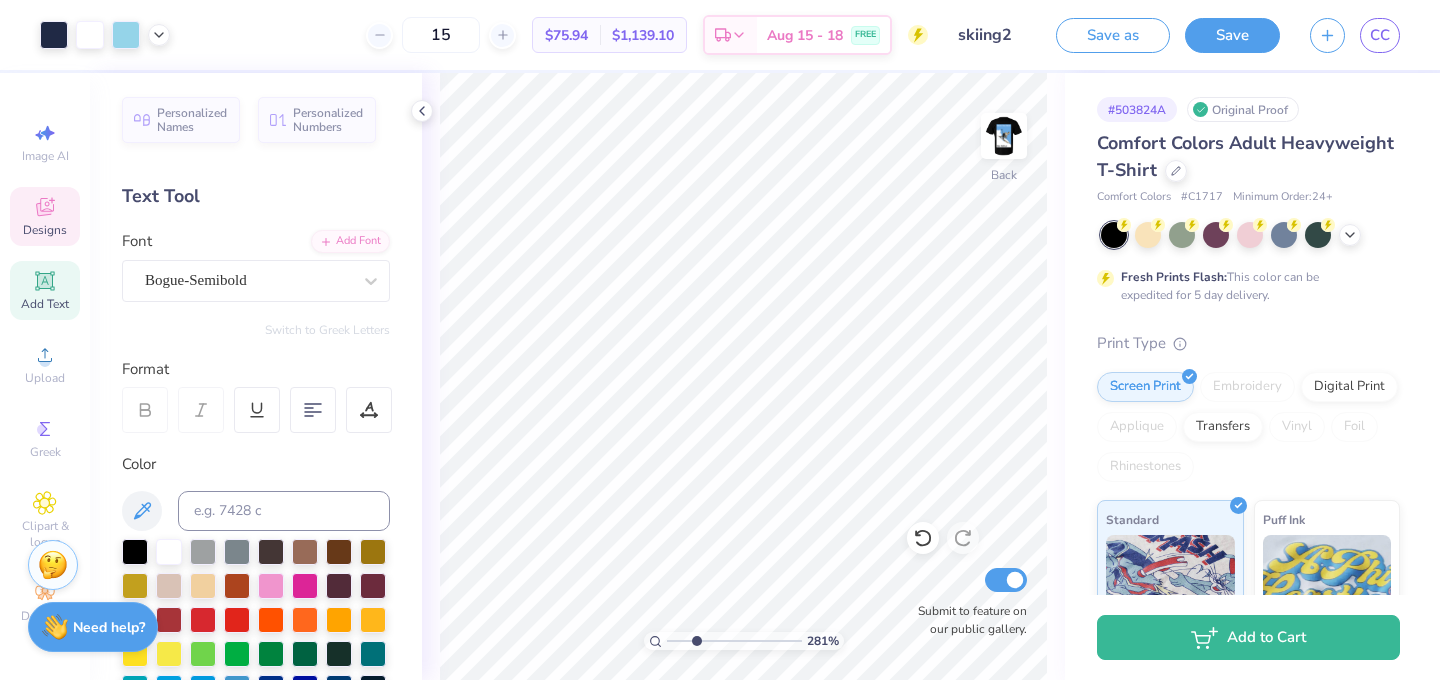 click on "Designs" at bounding box center (45, 230) 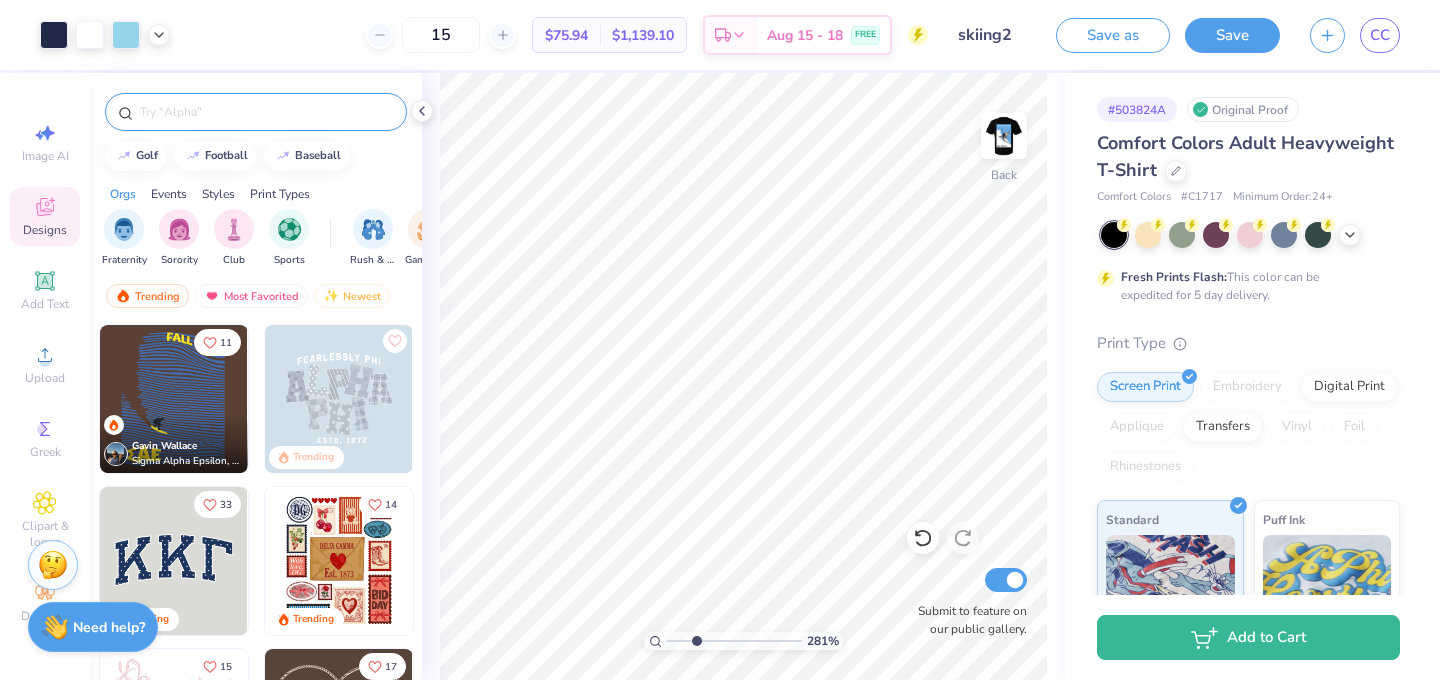 click at bounding box center (266, 112) 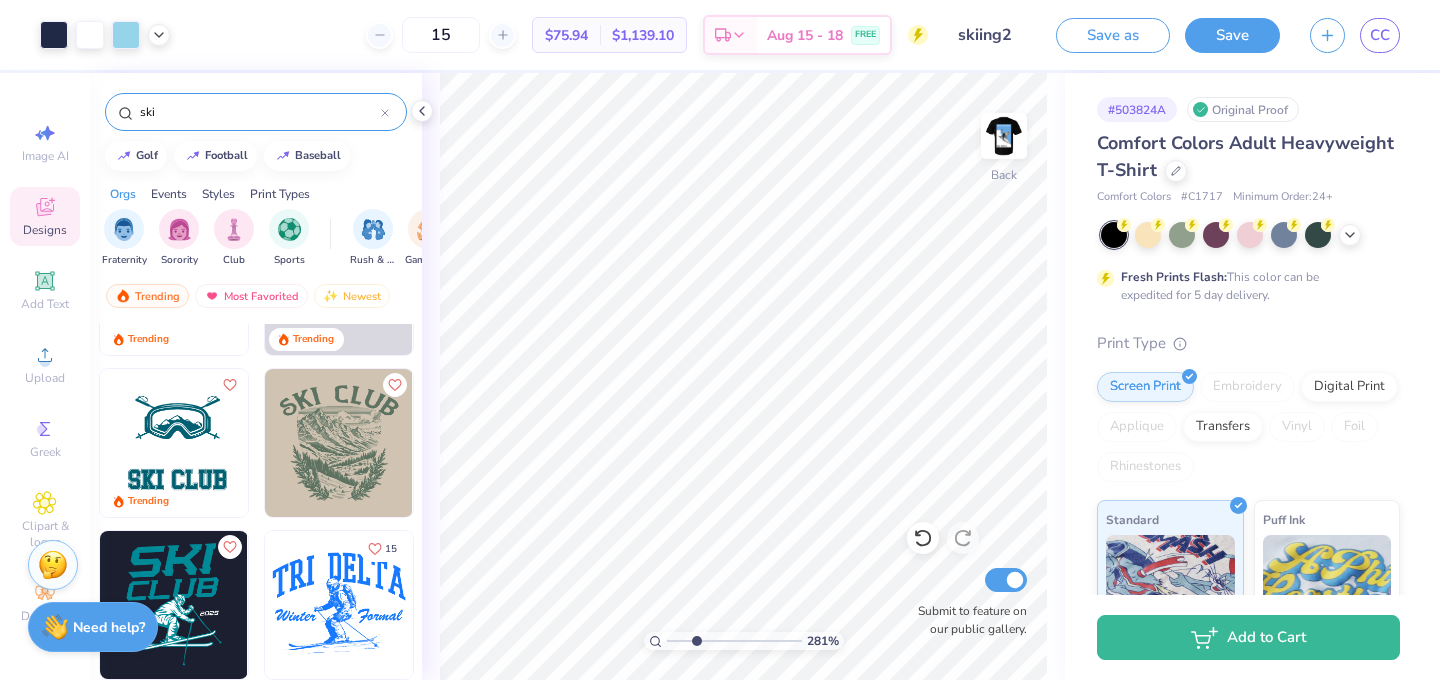 scroll, scrollTop: 0, scrollLeft: 0, axis: both 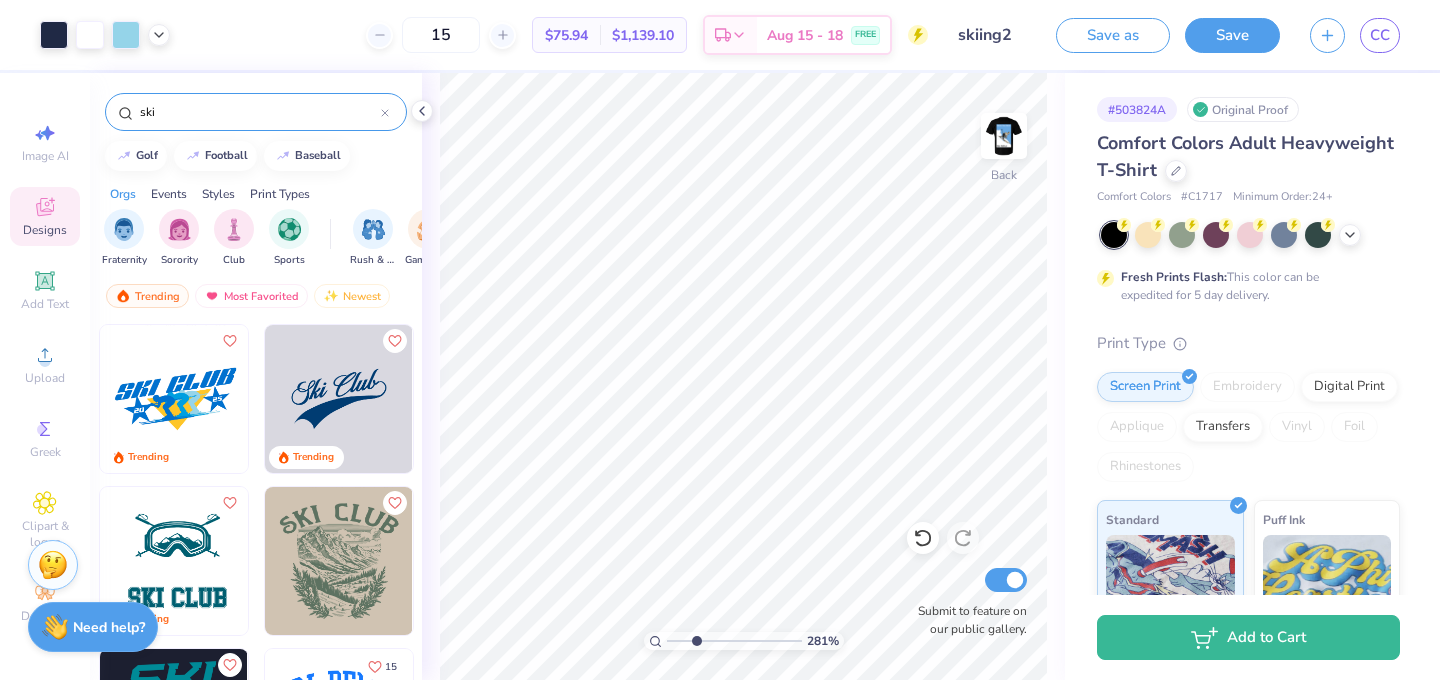 click on "ski" at bounding box center (256, 112) 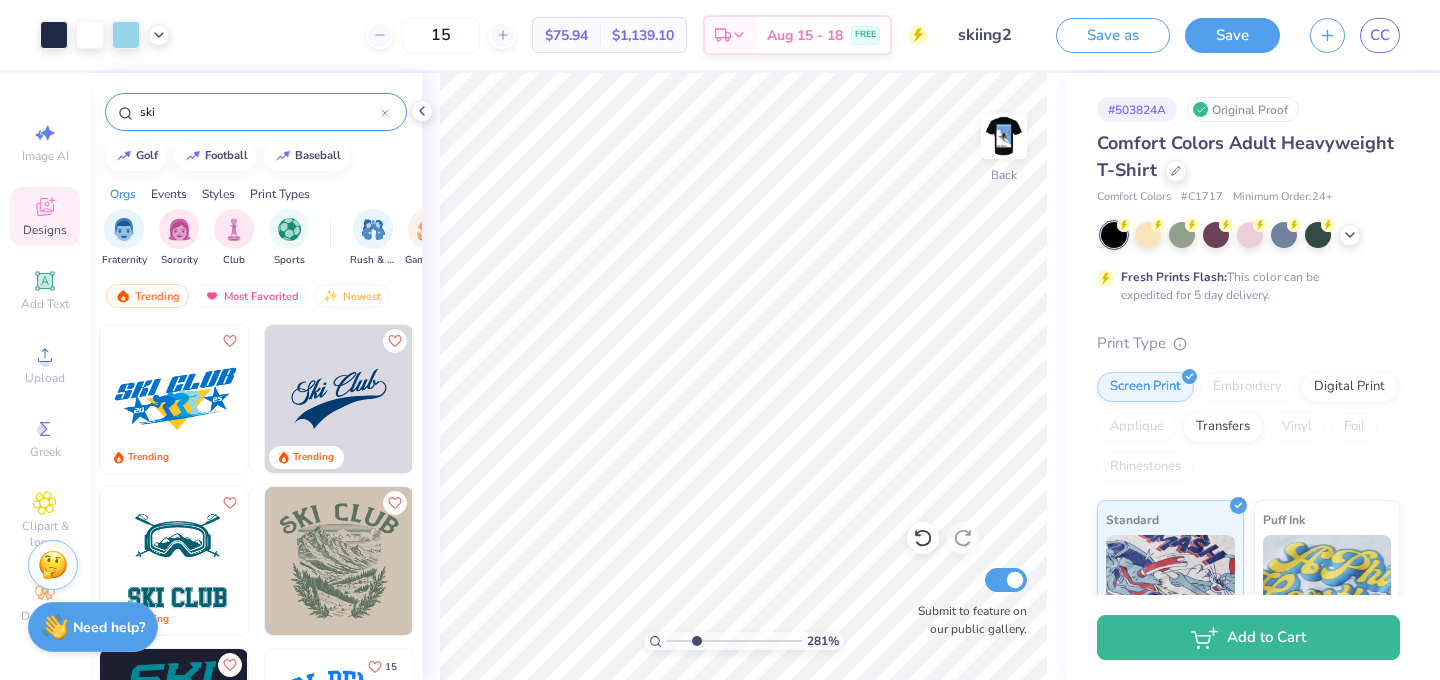 click on "ski" at bounding box center [259, 112] 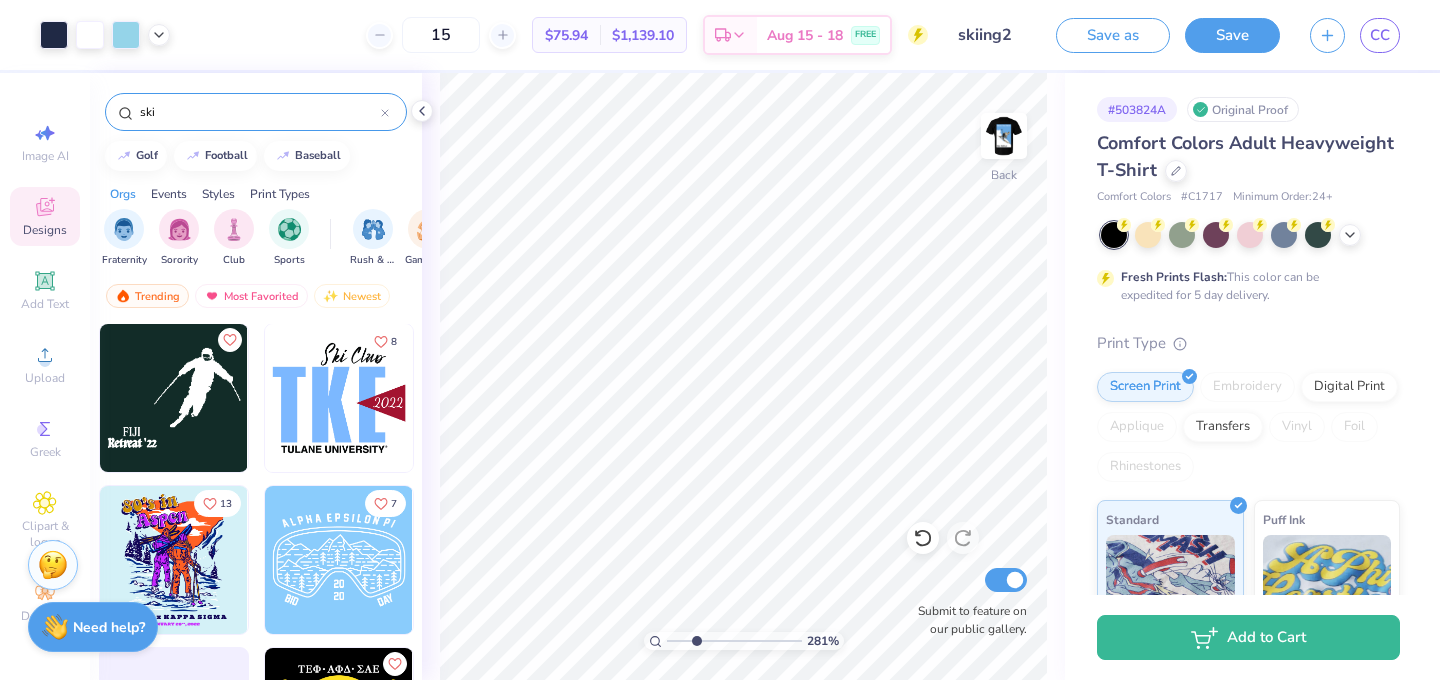 scroll, scrollTop: 3710, scrollLeft: 0, axis: vertical 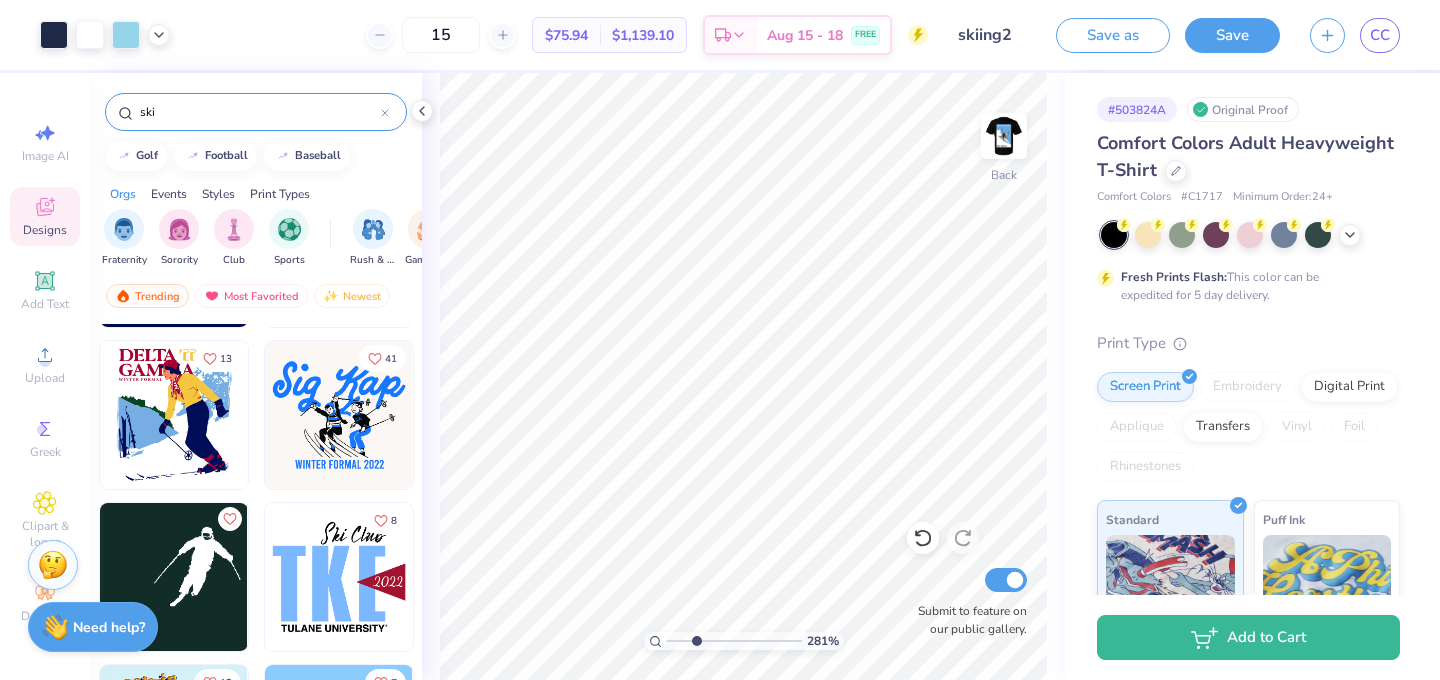 click on "ski" at bounding box center (259, 112) 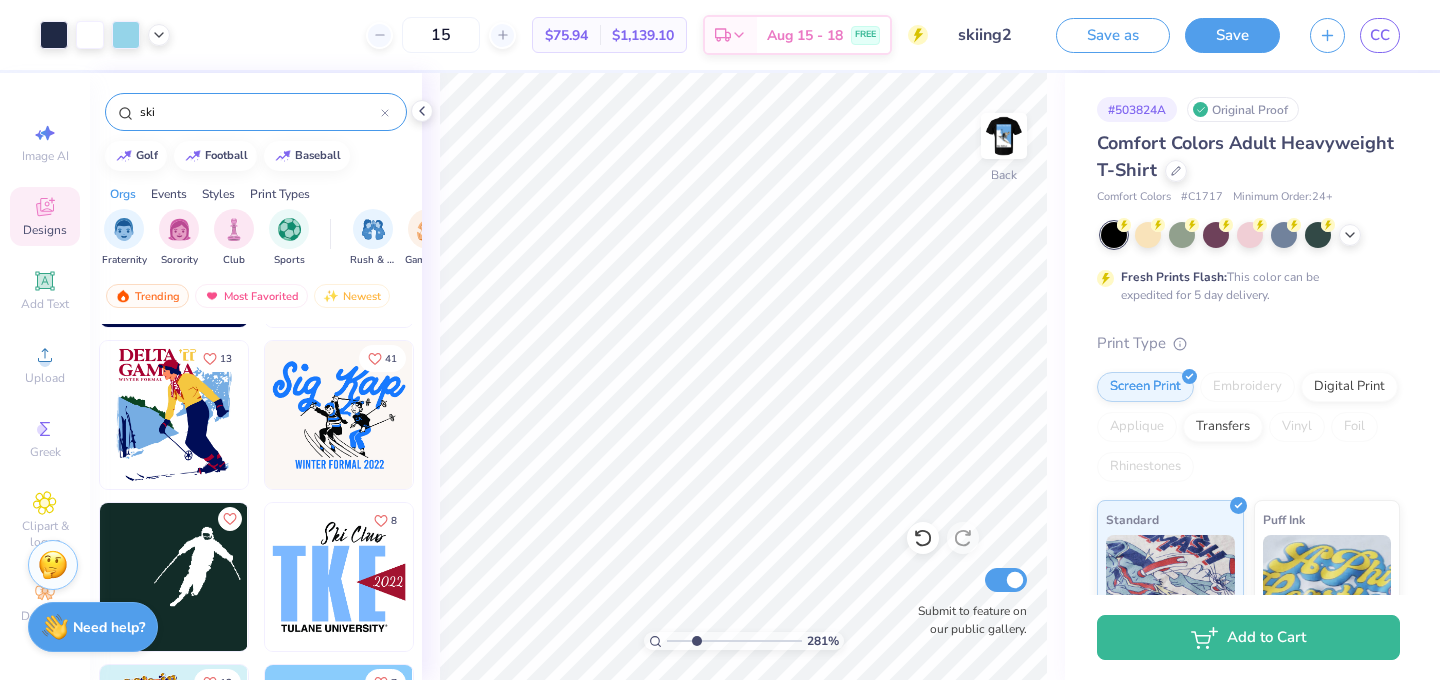 click on "ski" at bounding box center (259, 112) 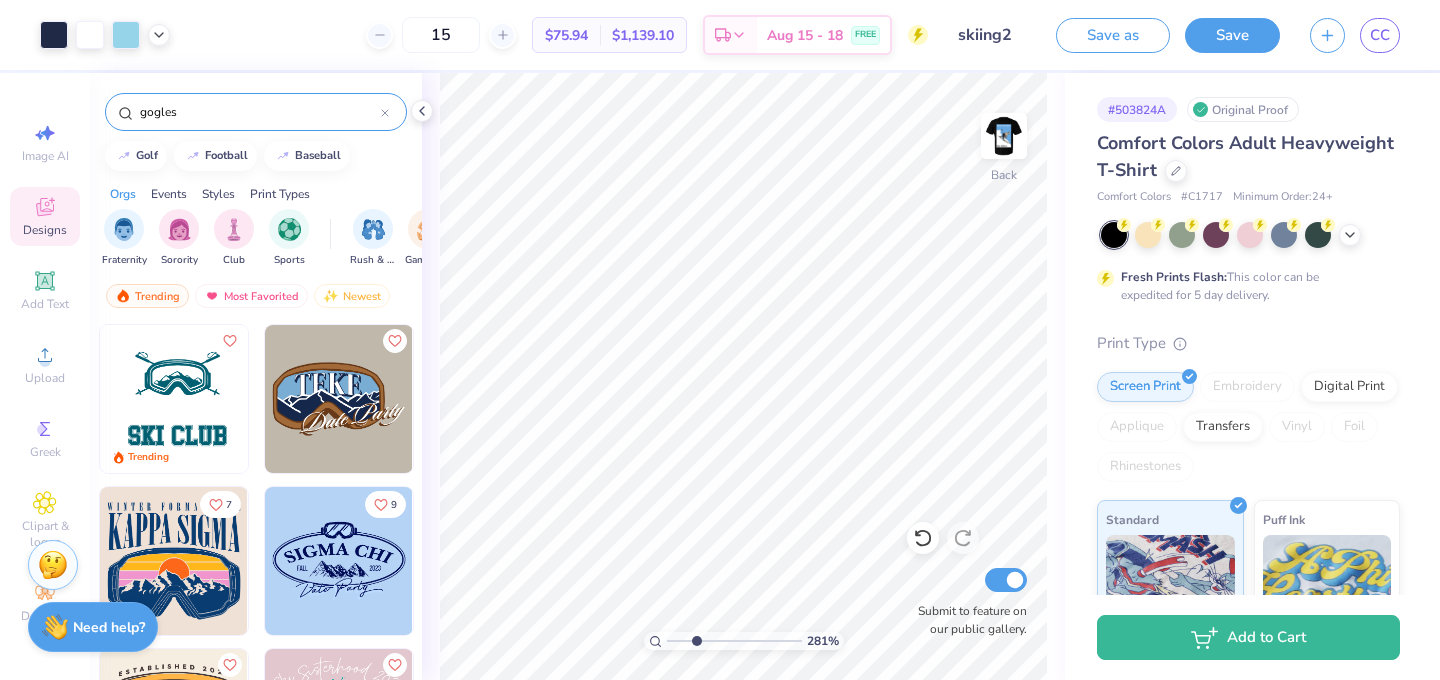 type on "gogles" 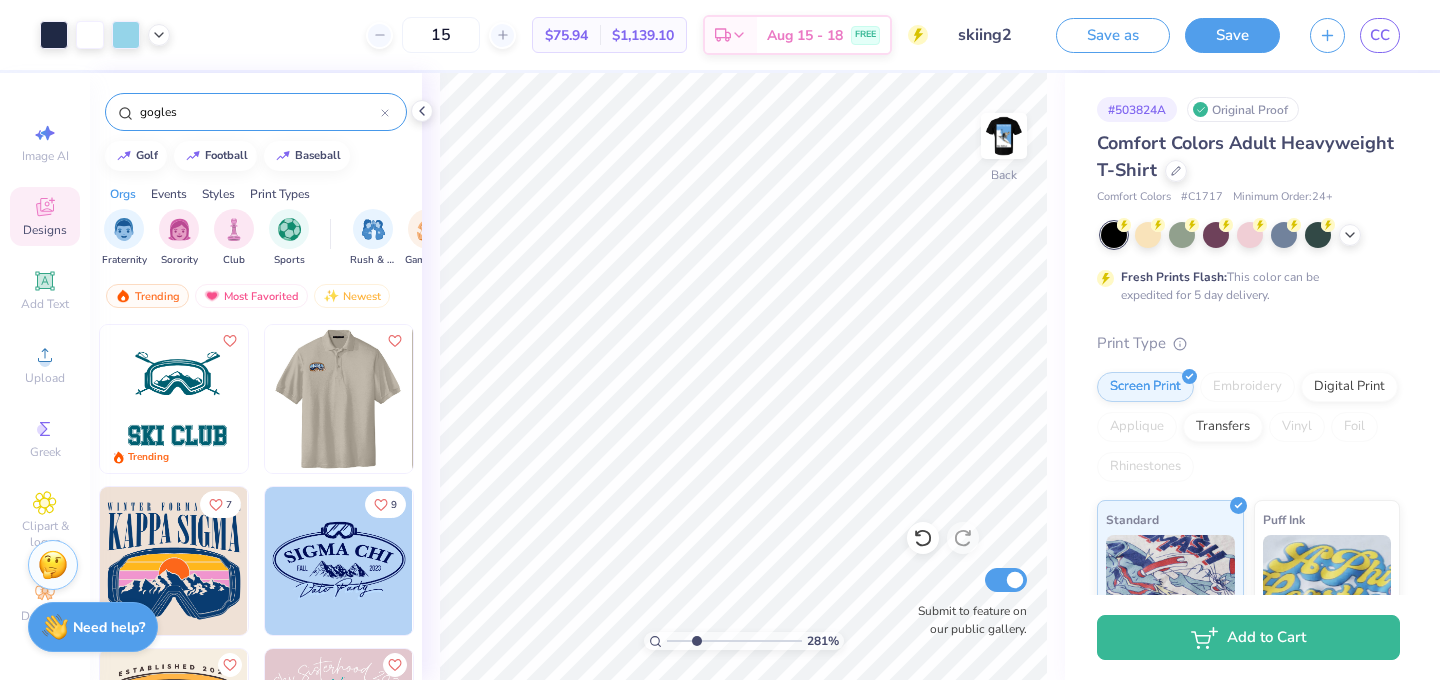 click at bounding box center (191, 399) 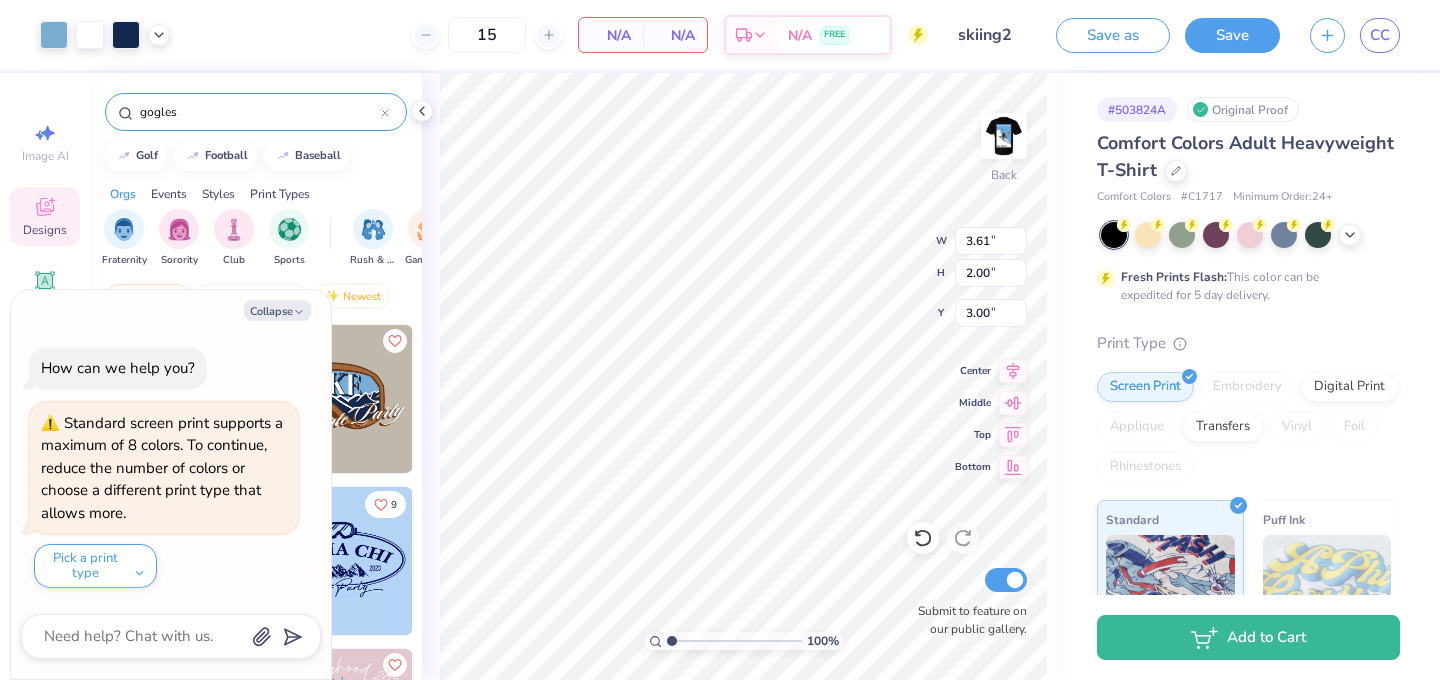 drag, startPoint x: 694, startPoint y: 638, endPoint x: 640, endPoint y: 638, distance: 54 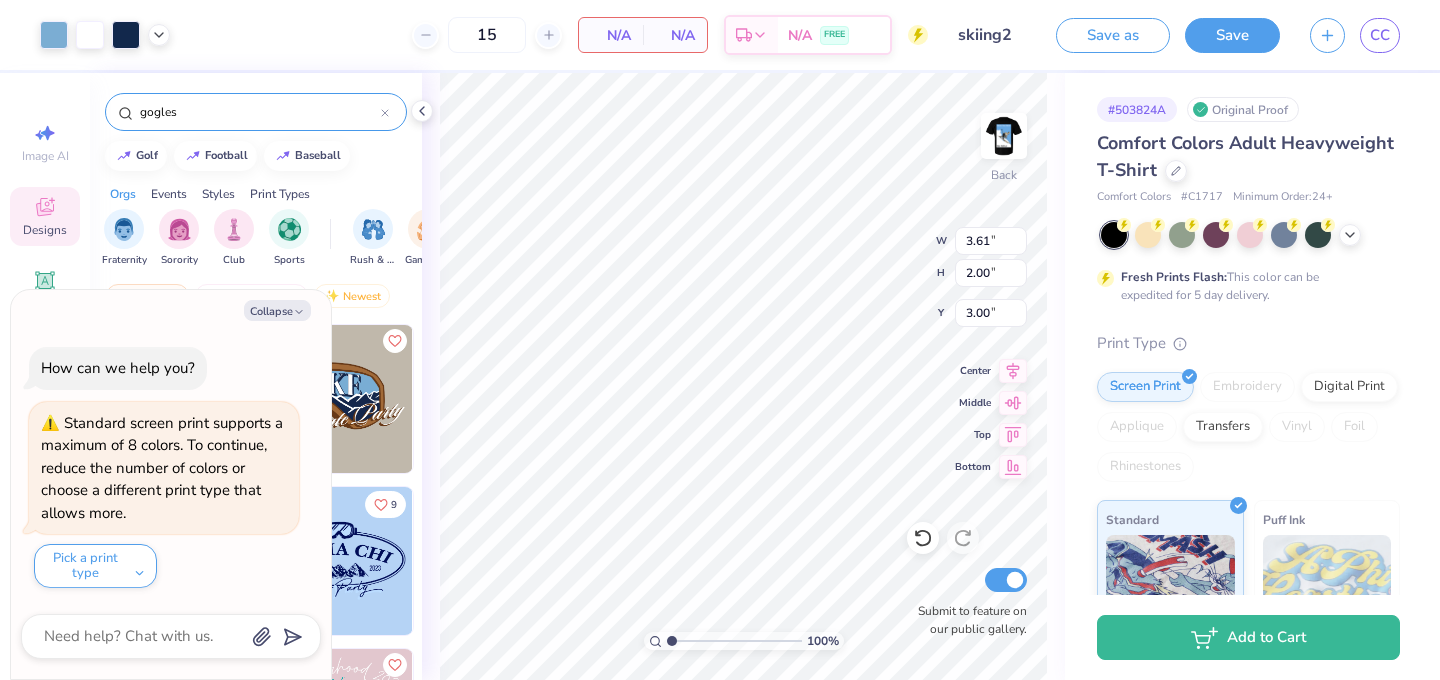 type on "1" 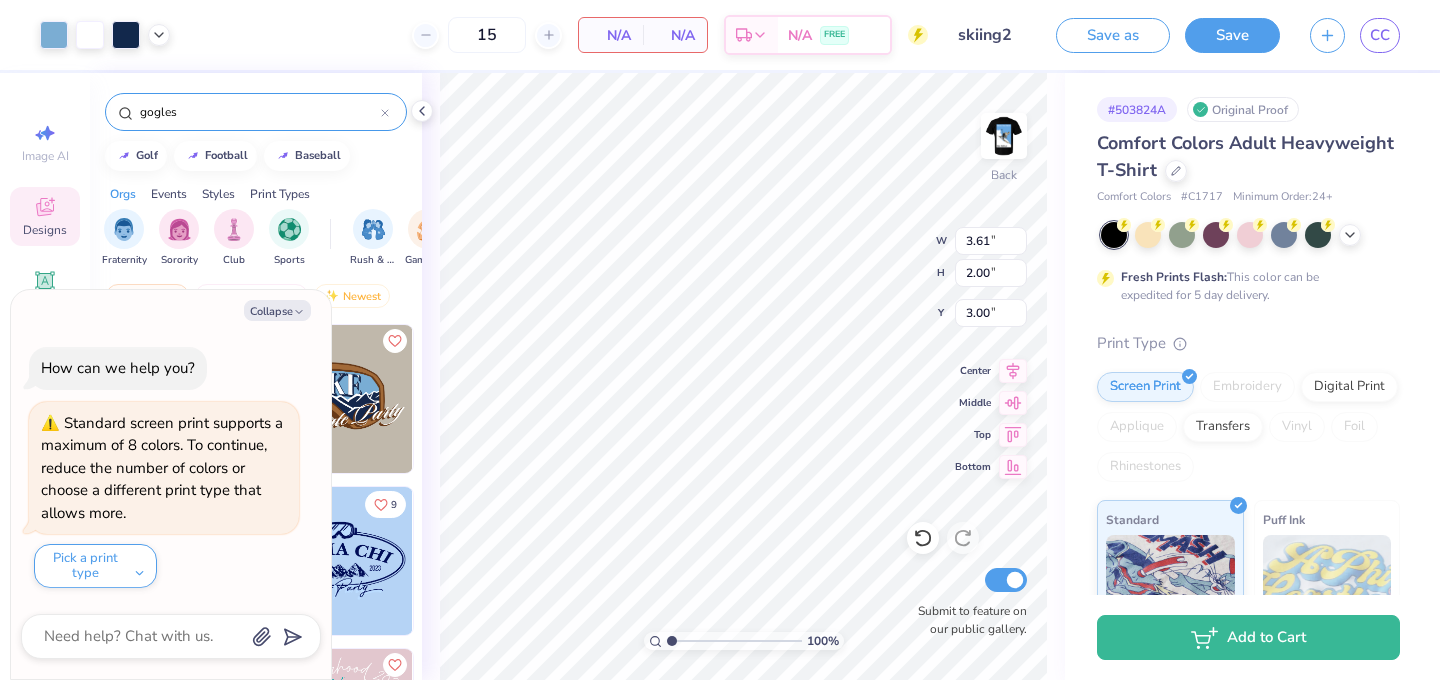 click at bounding box center (734, 641) 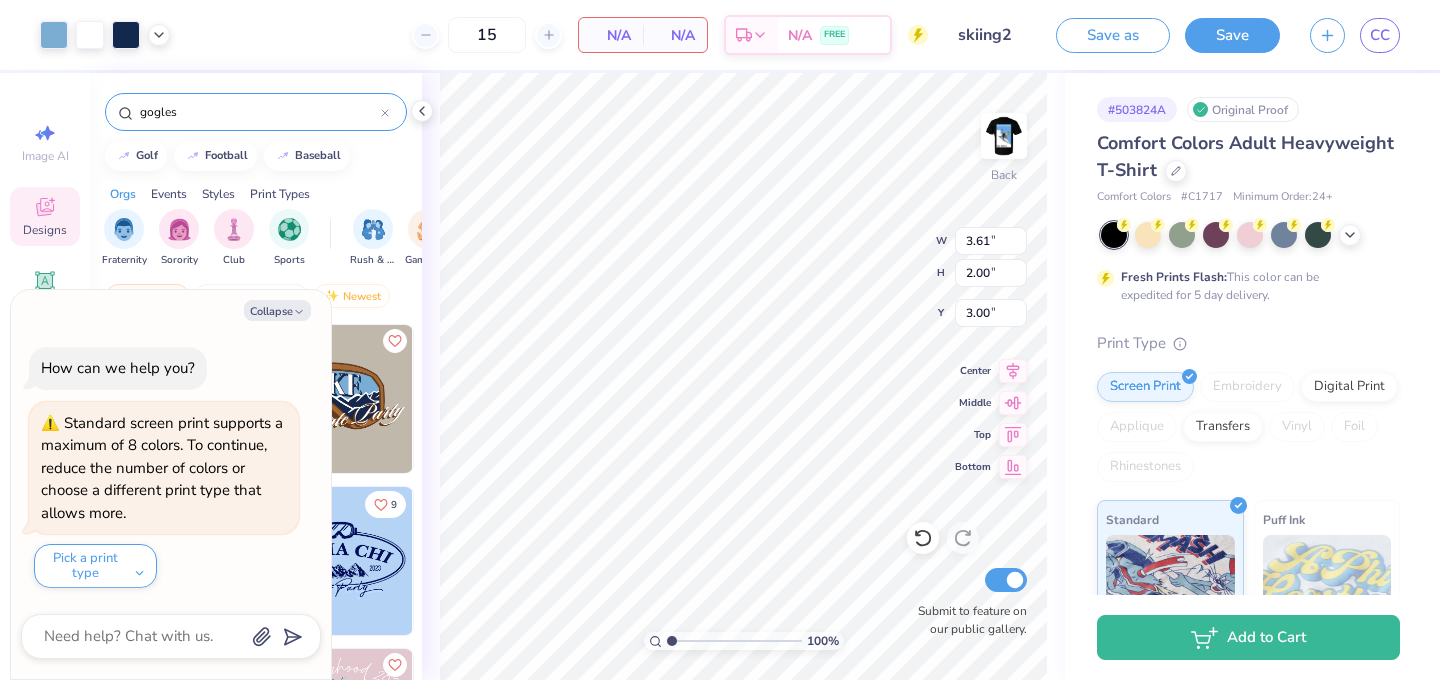type on "x" 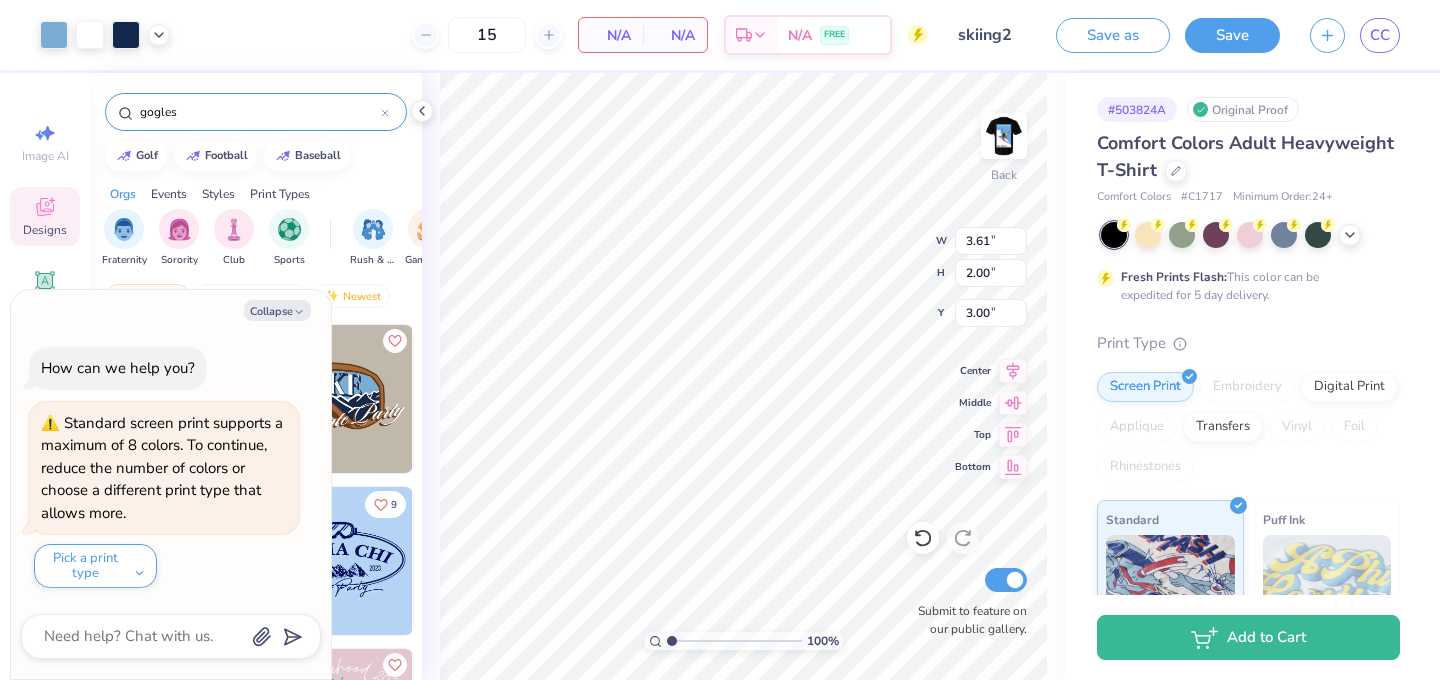 type on "8.10" 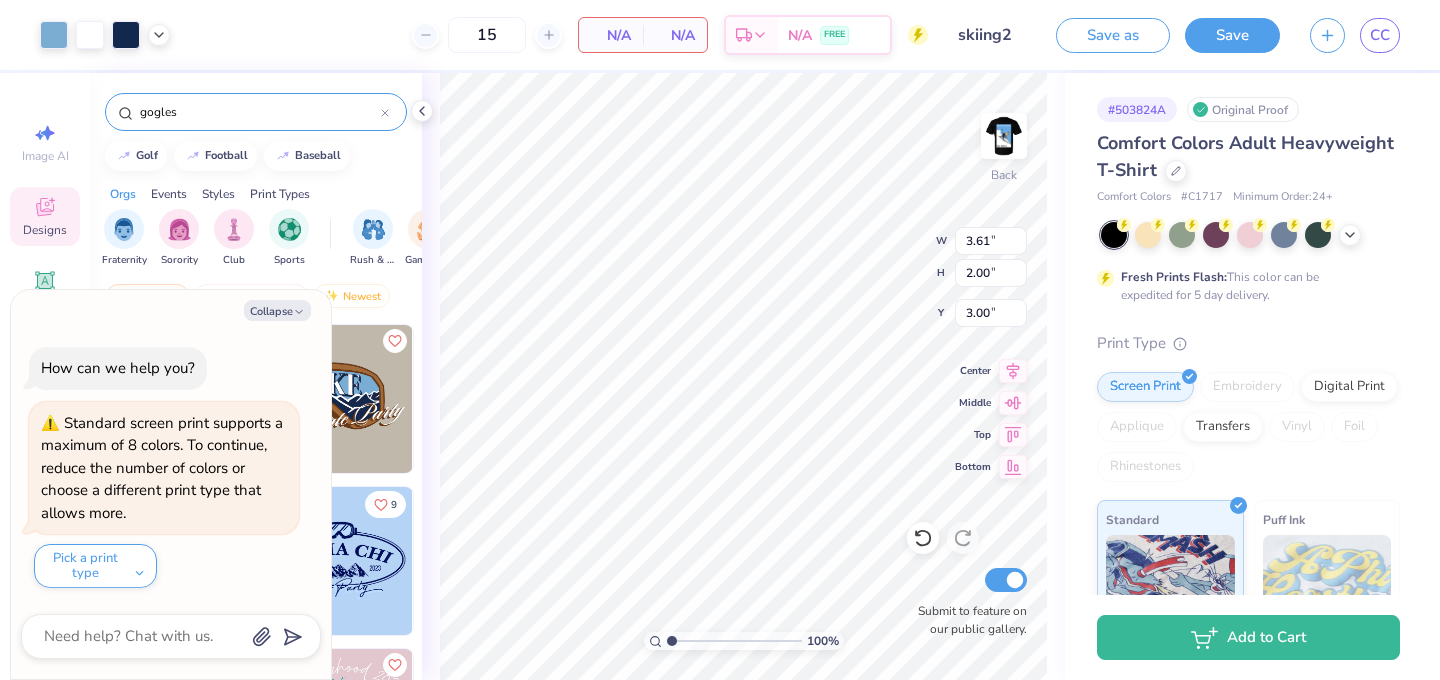 type on "4.48" 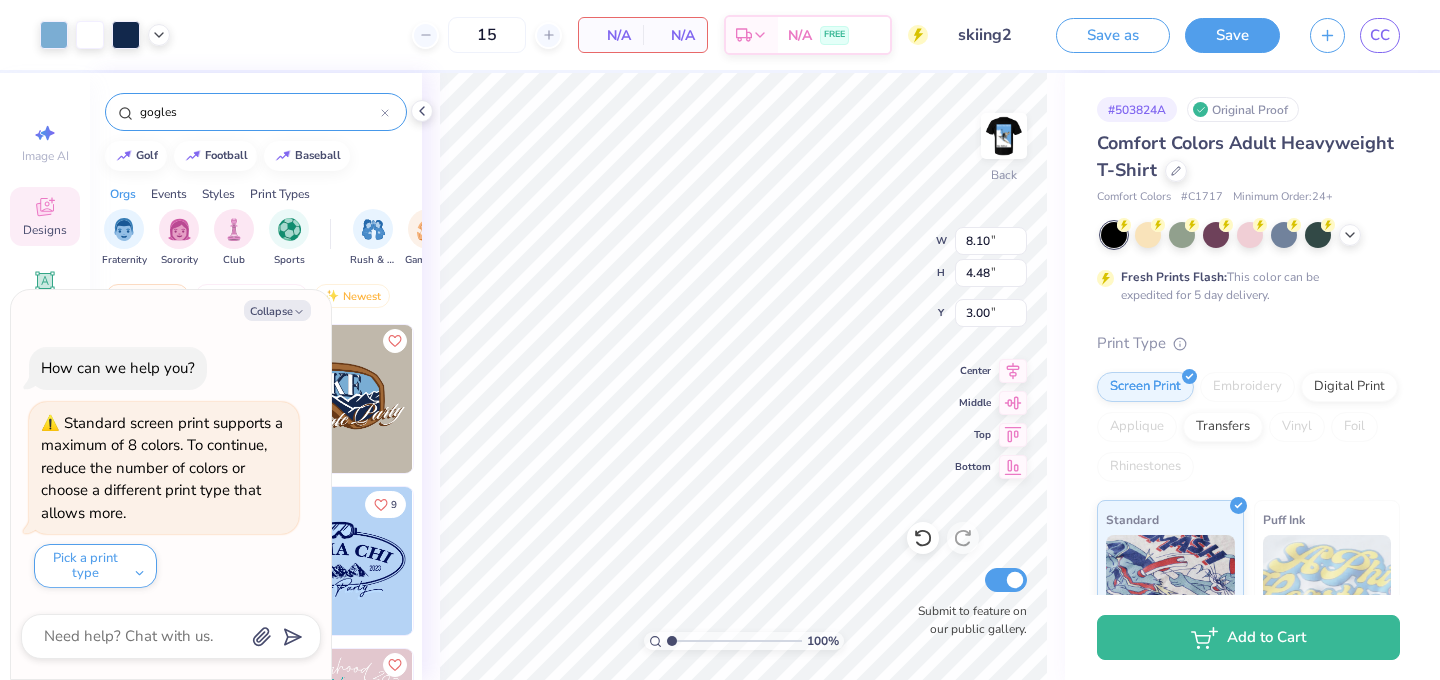 type on "x" 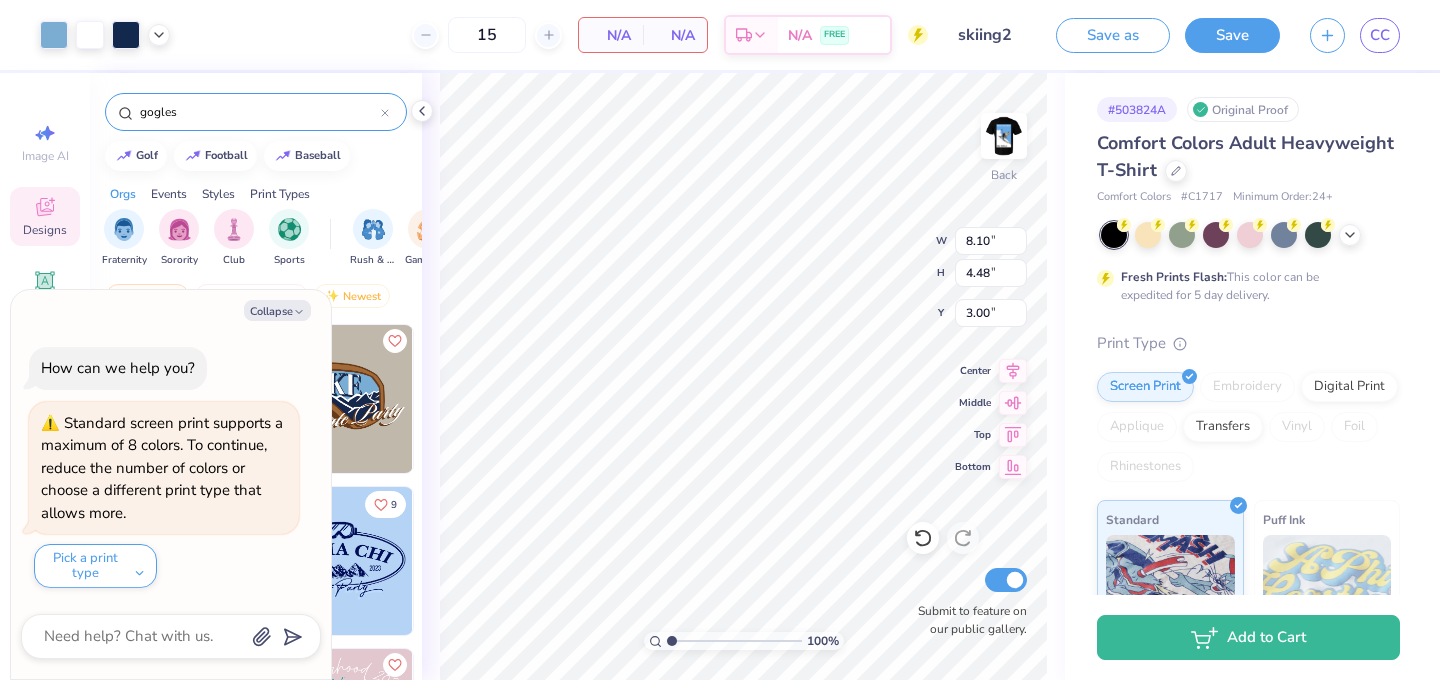 type on "9.24" 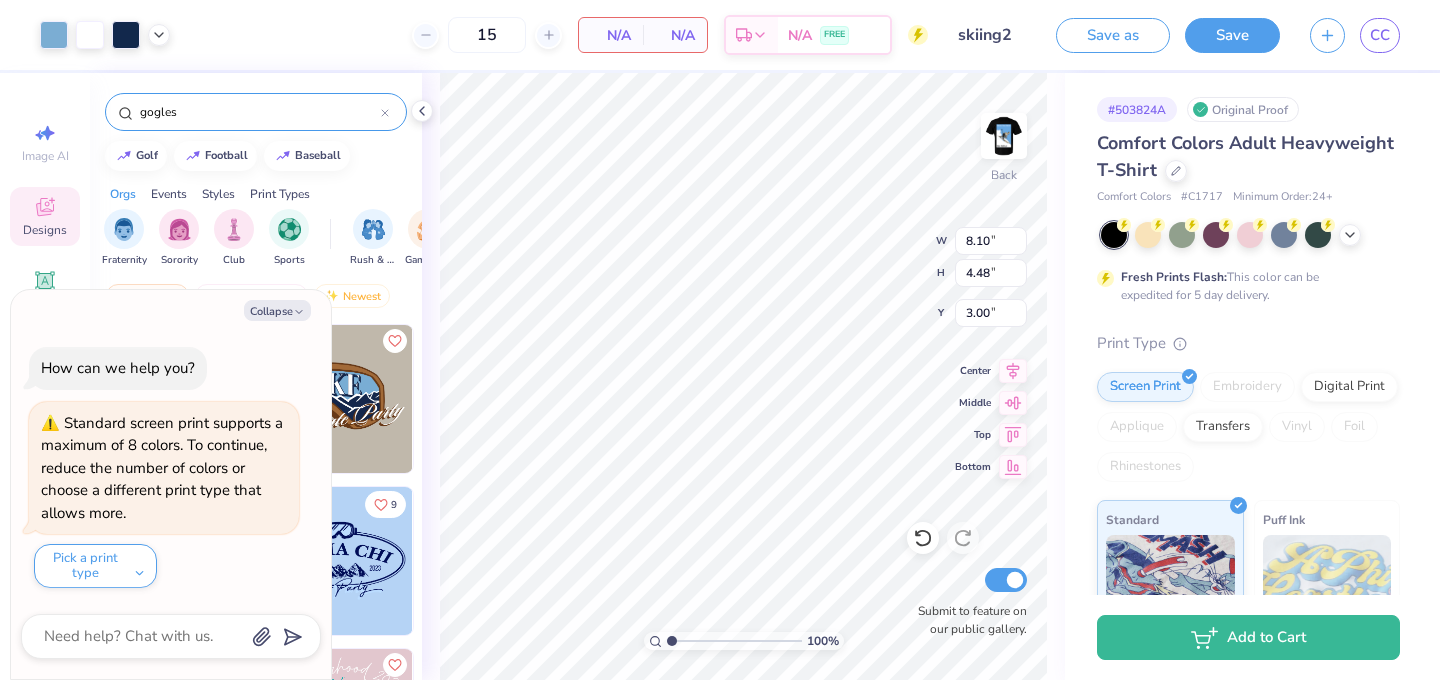 type on "5.11" 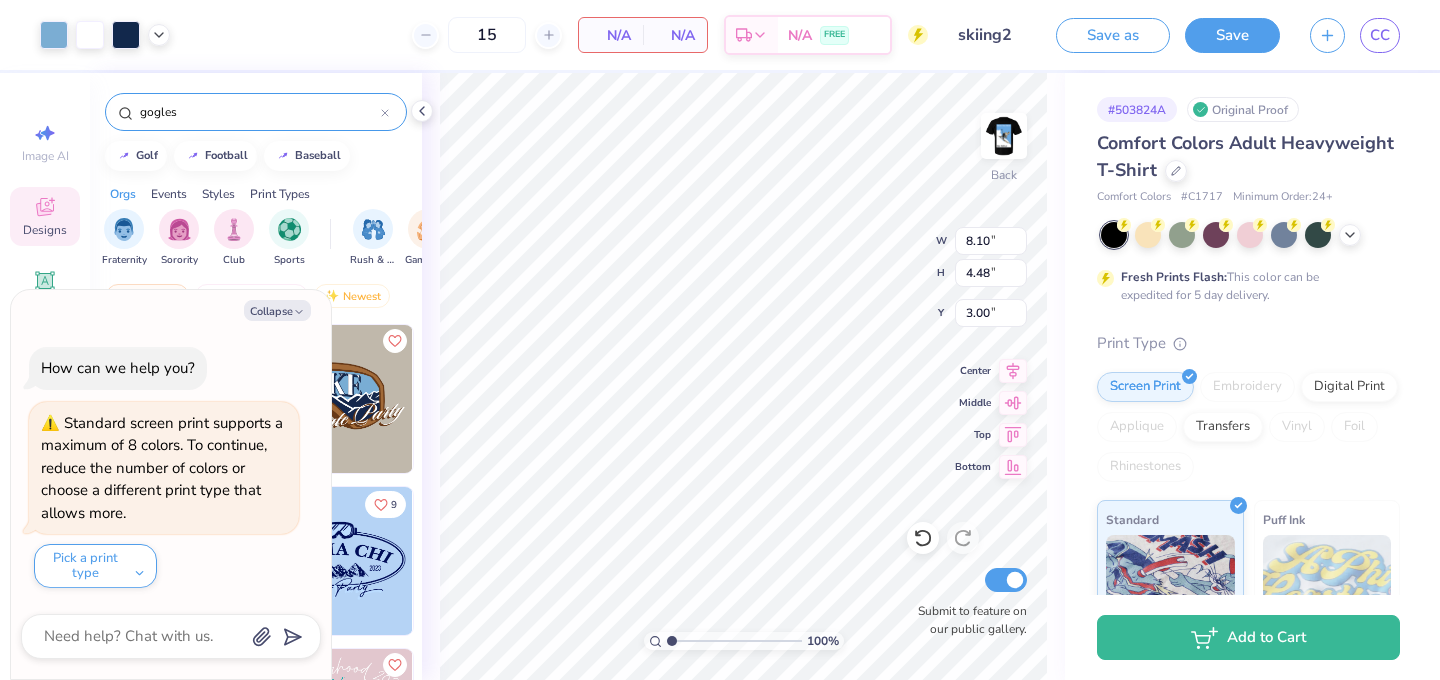 type on "2.33" 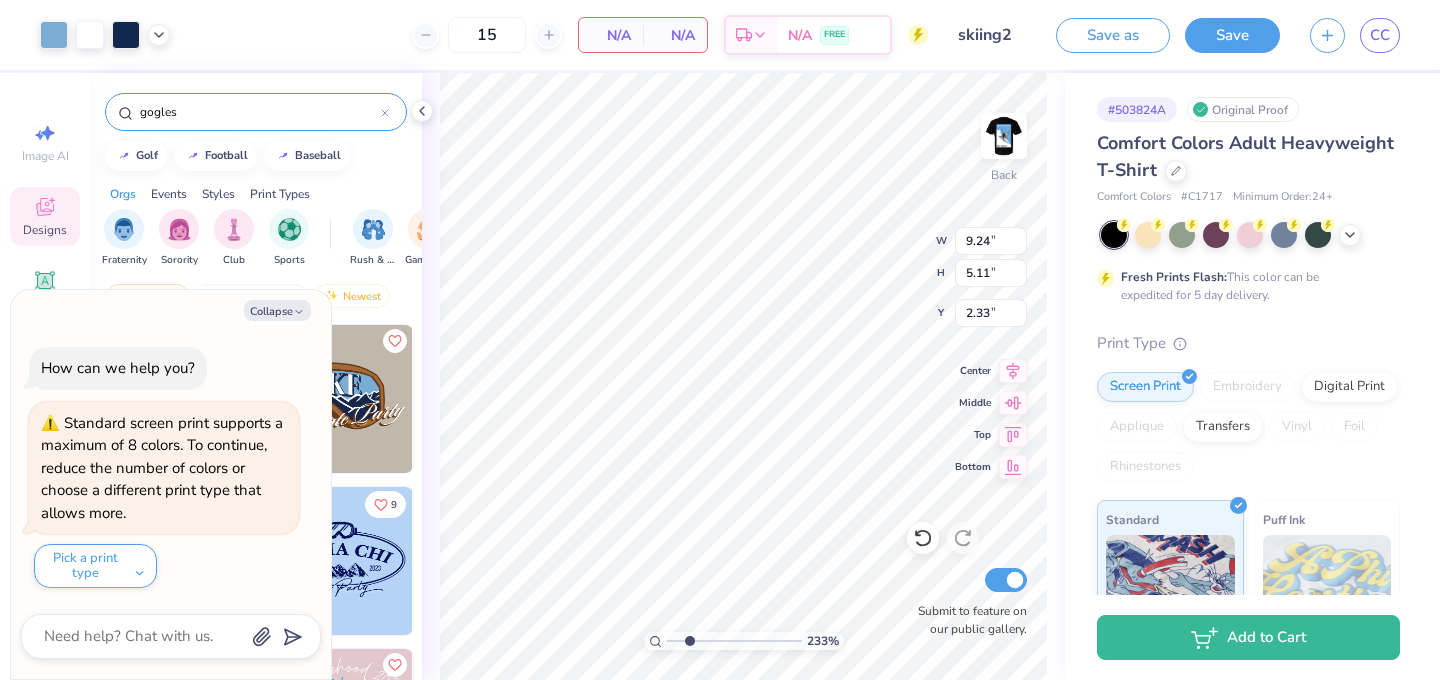 drag, startPoint x: 673, startPoint y: 639, endPoint x: 689, endPoint y: 637, distance: 16.124516 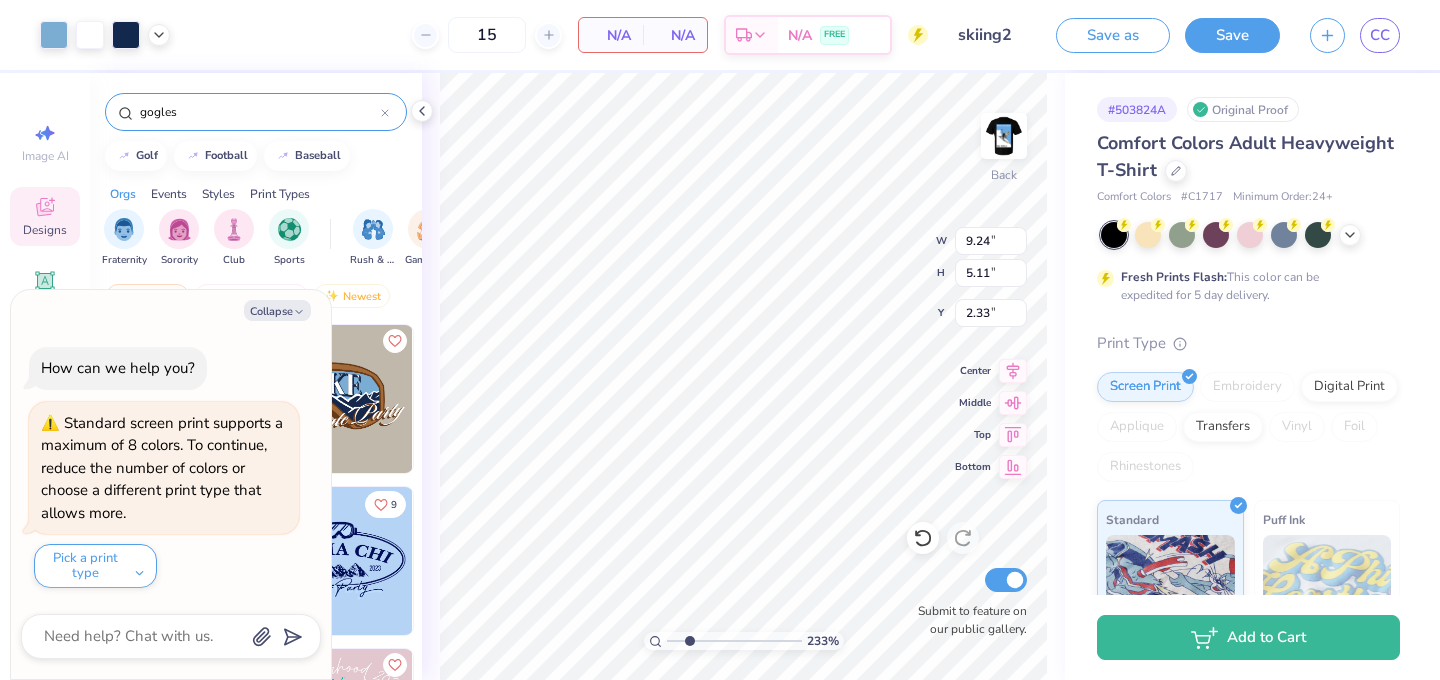 type on "2.35" 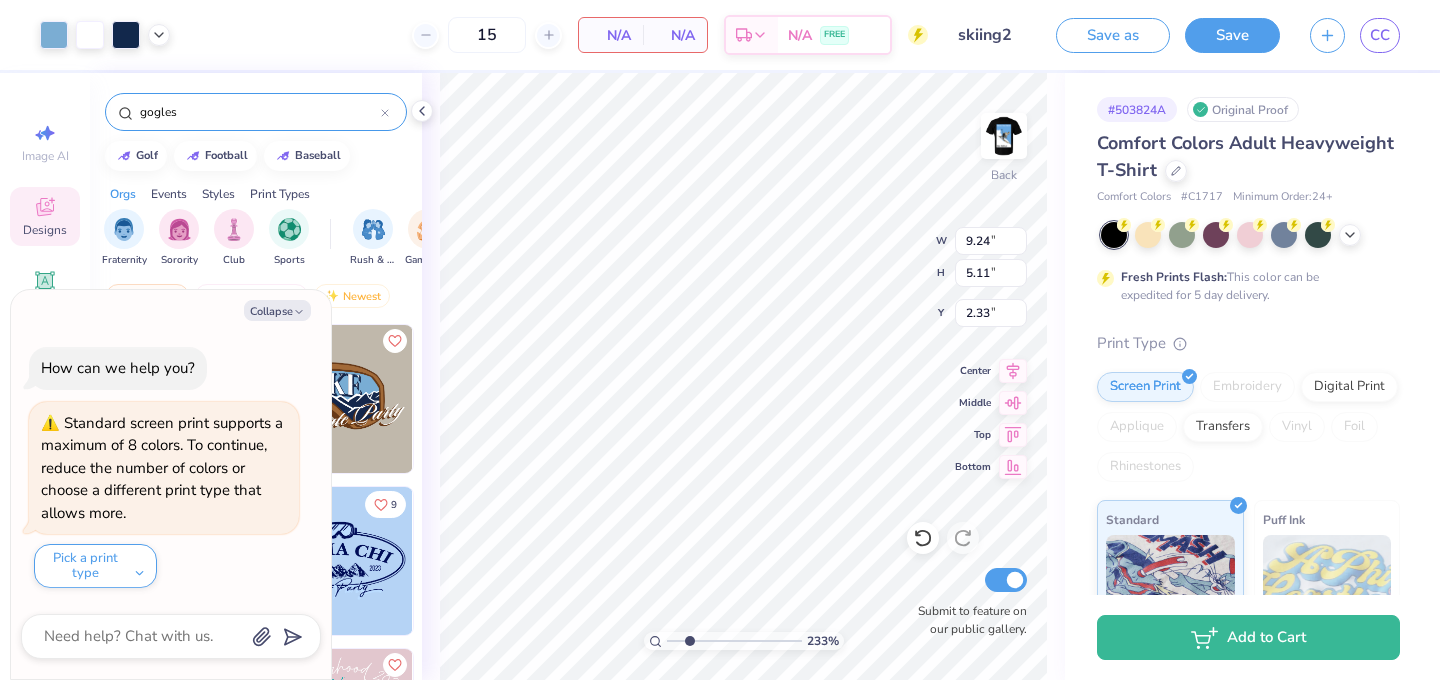 click at bounding box center [734, 641] 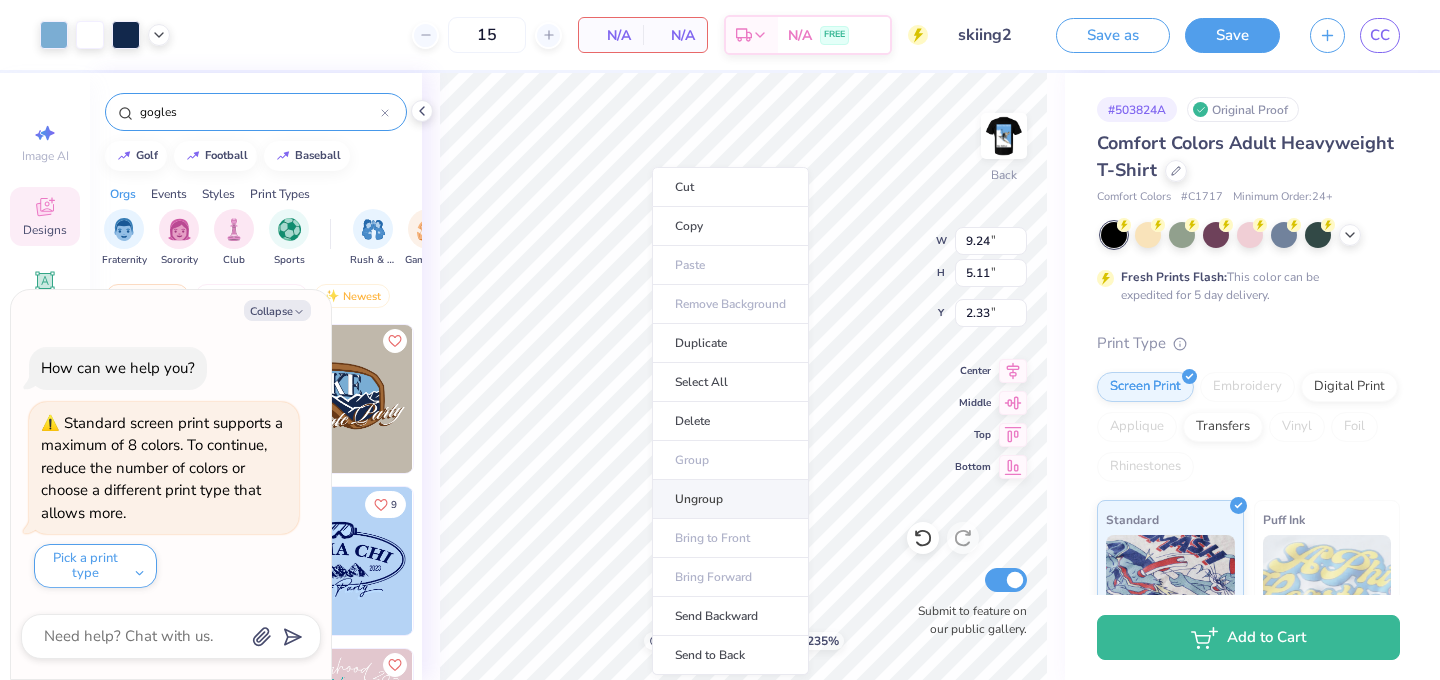 click on "Ungroup" at bounding box center (730, 499) 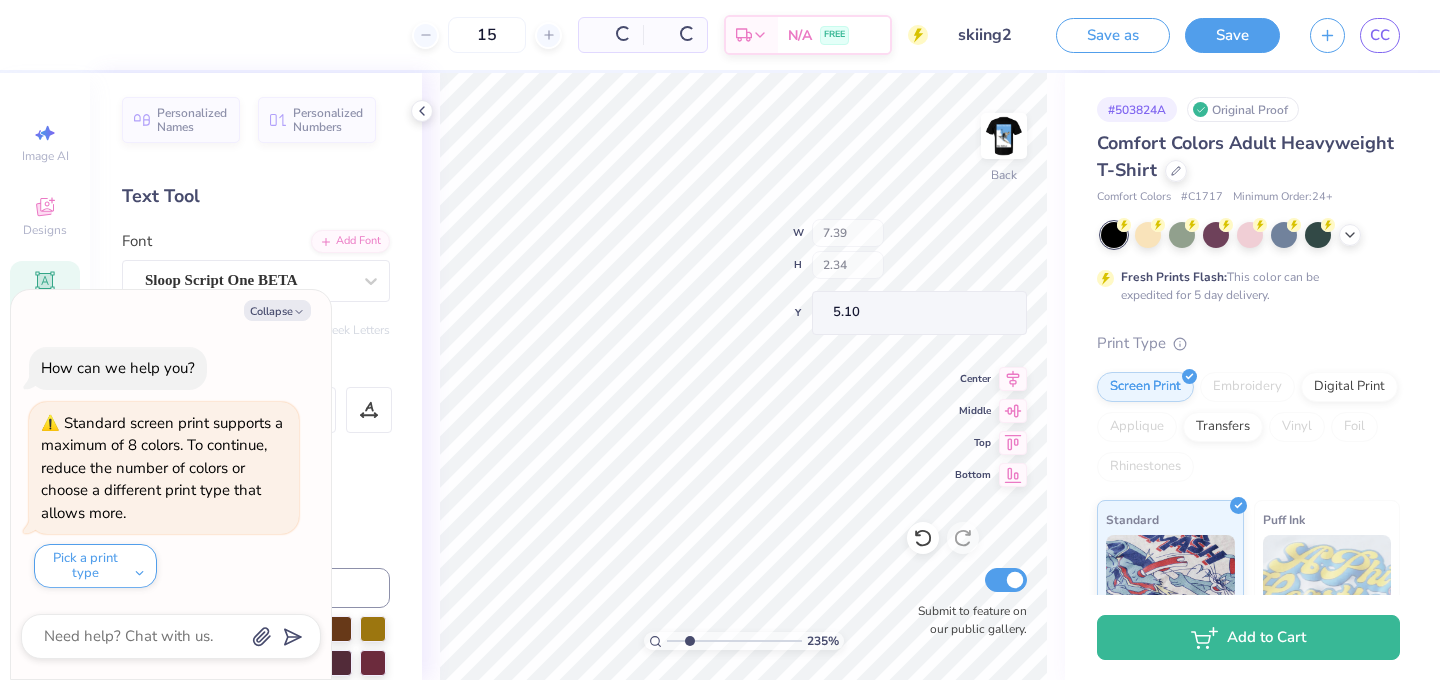 type on "x" 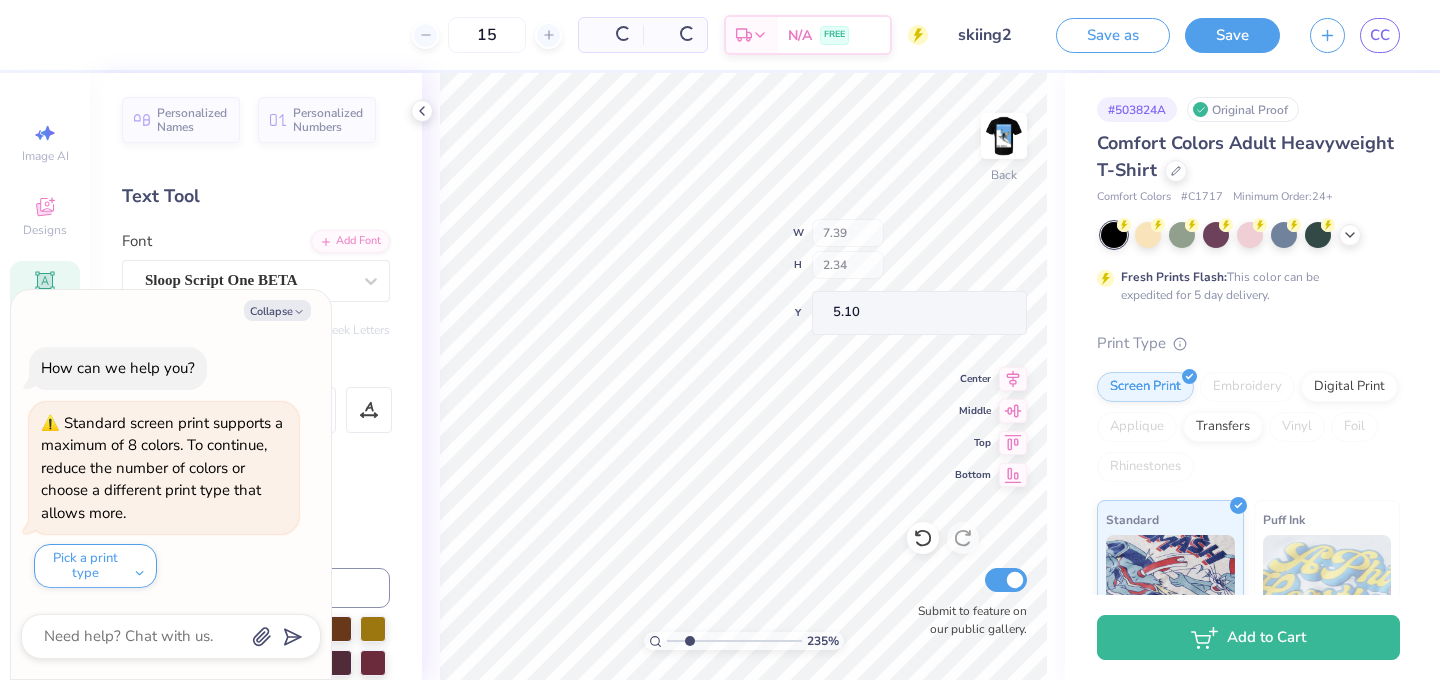 type on "9.16" 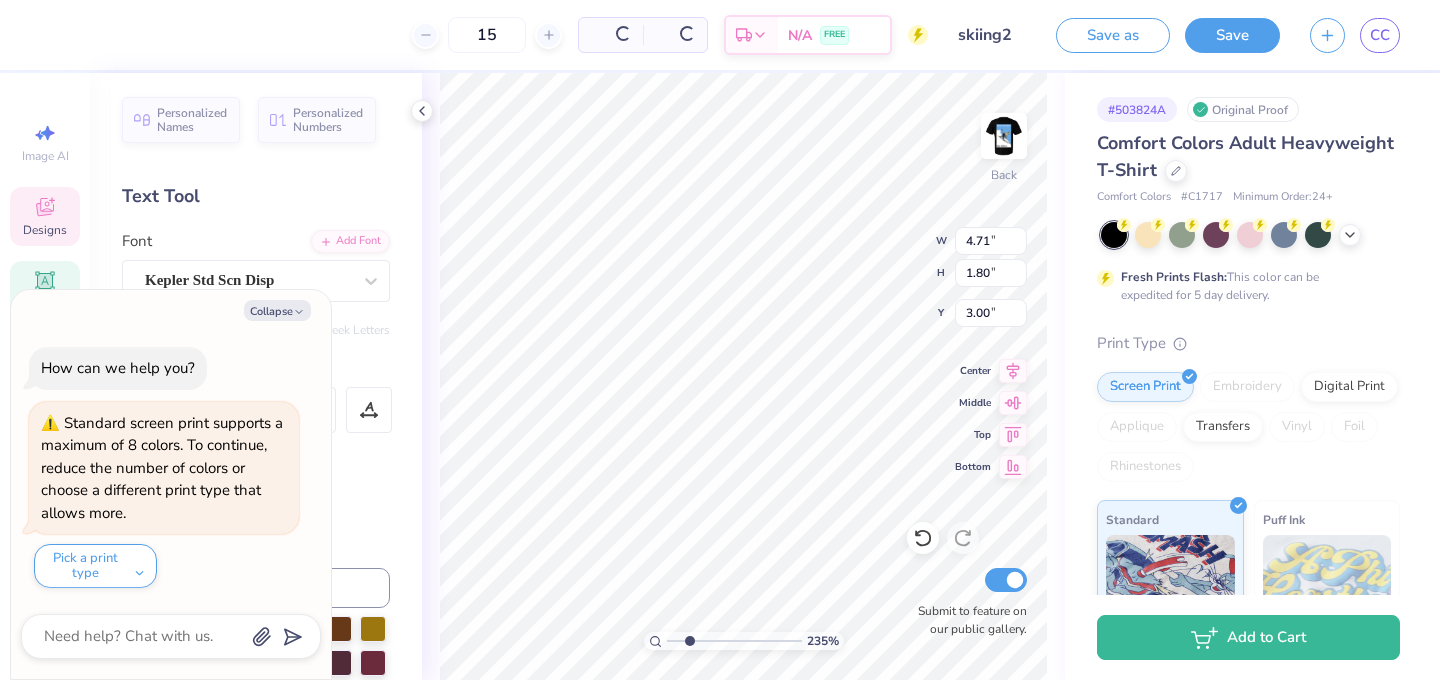 type on "x" 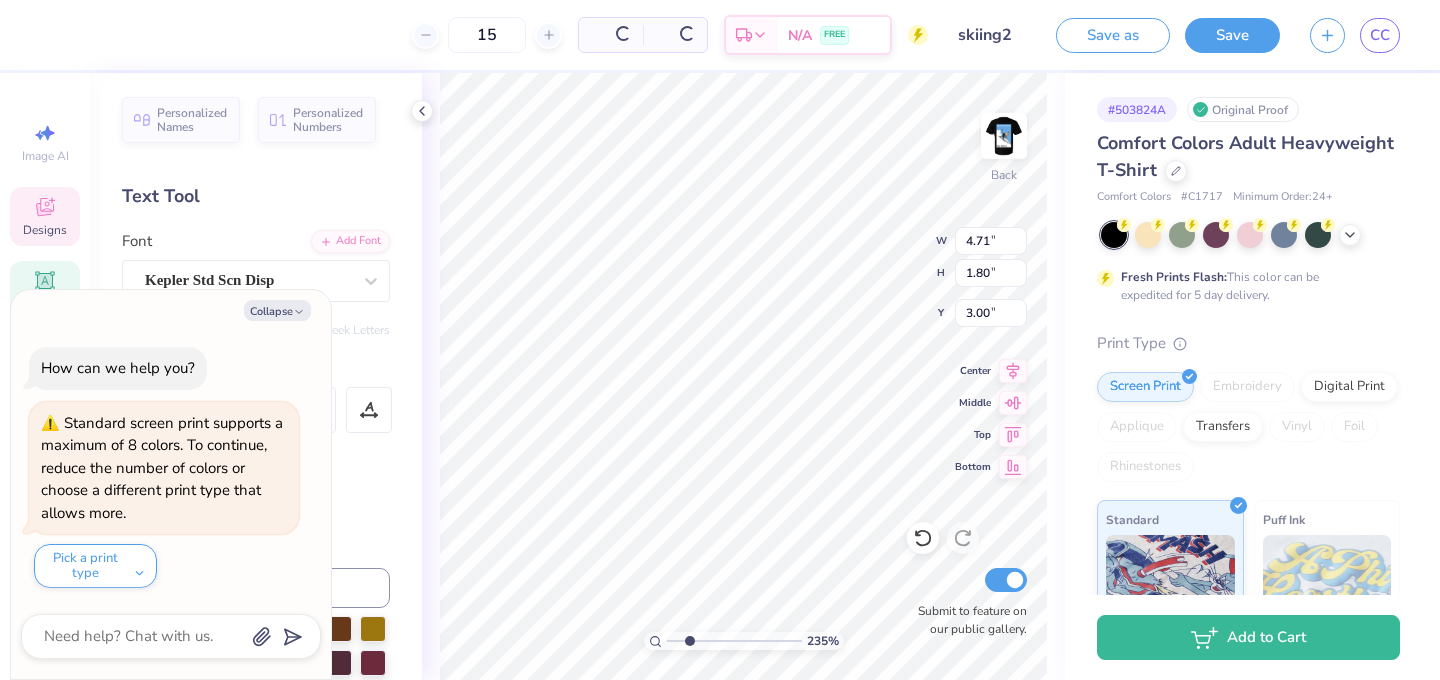 type on "3.00" 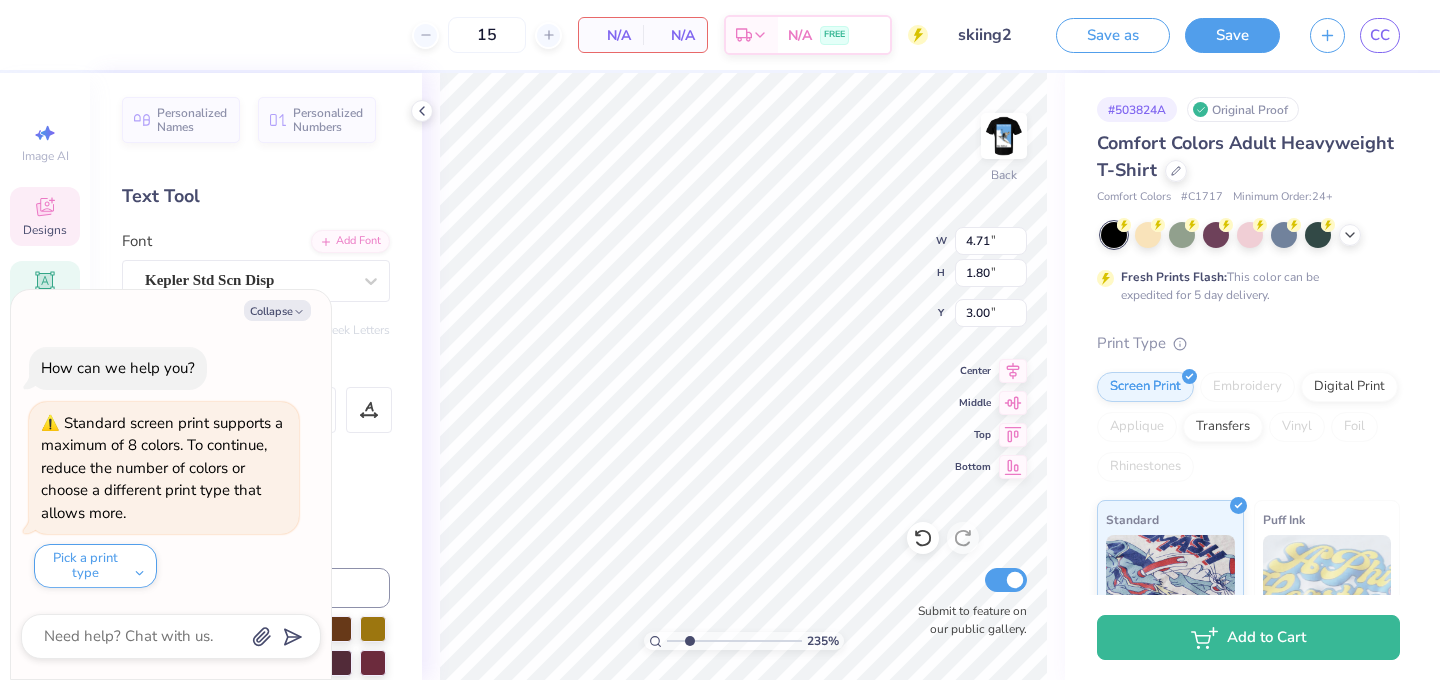type on "x" 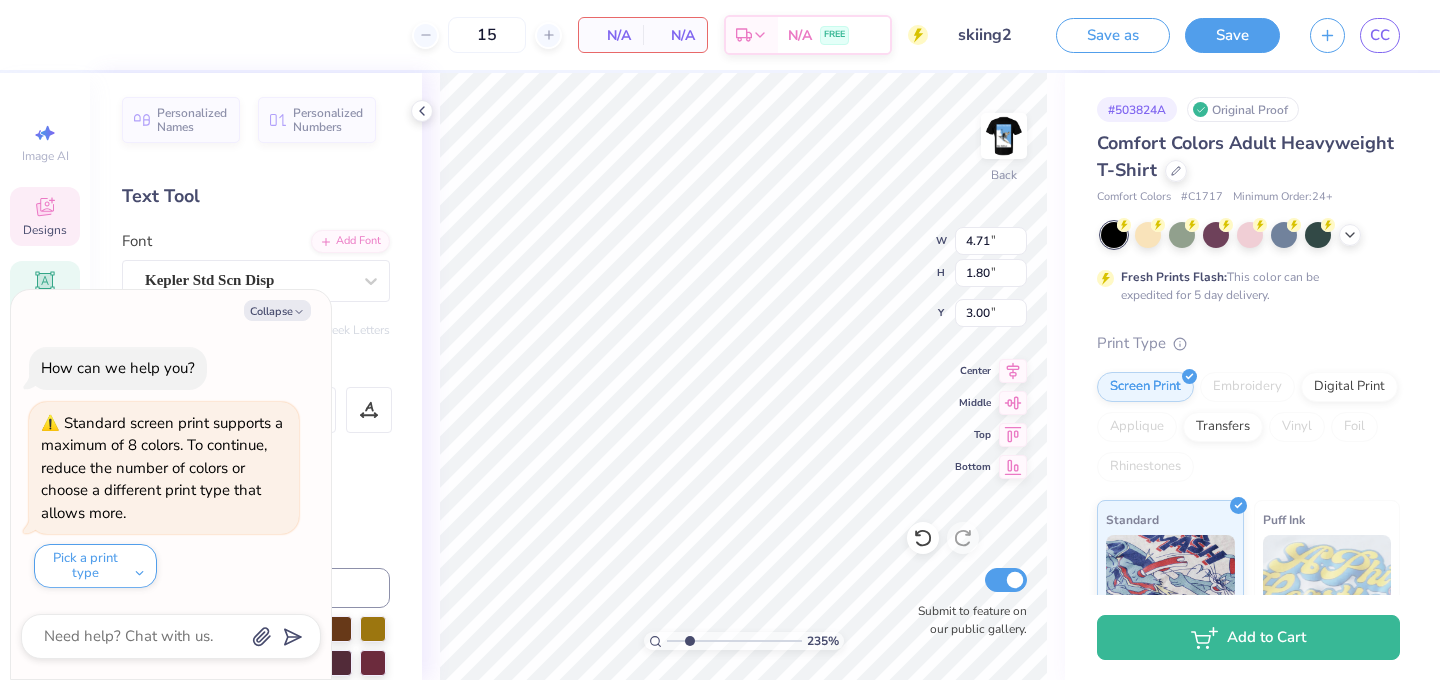 type on "d" 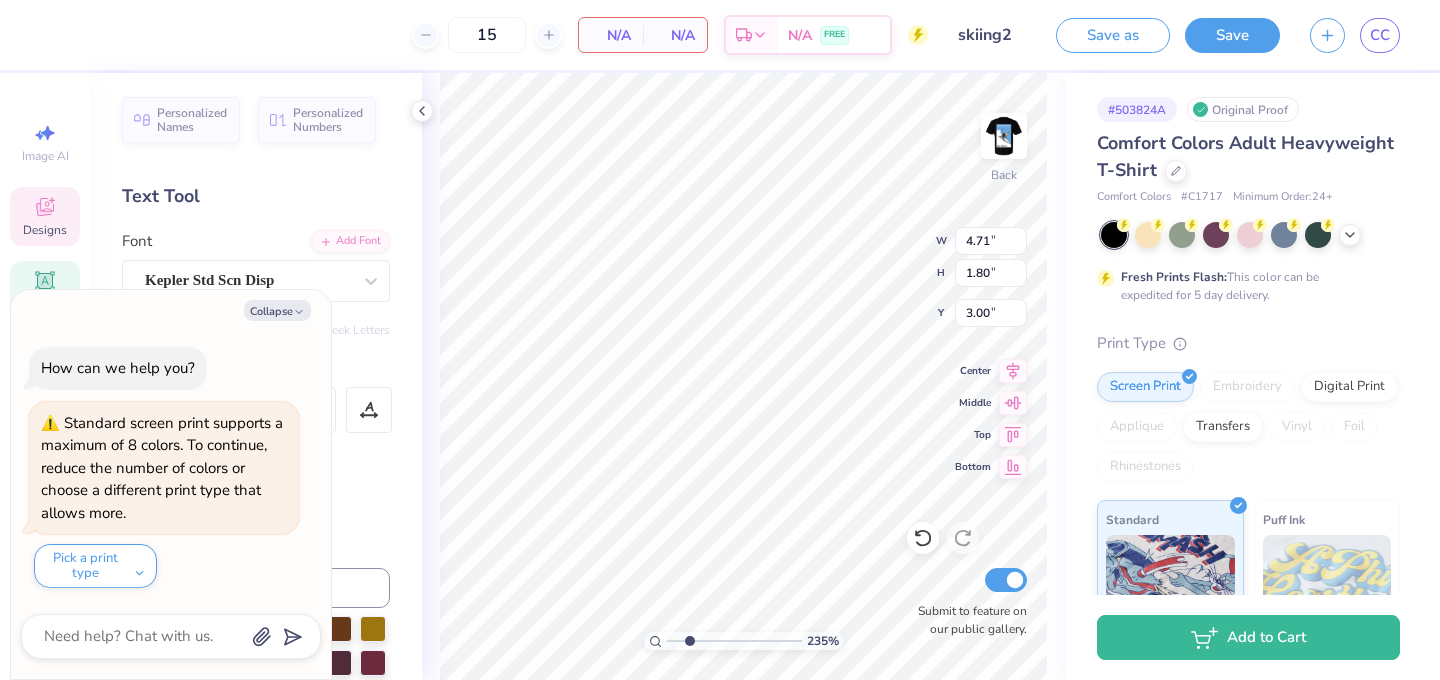 type on "x" 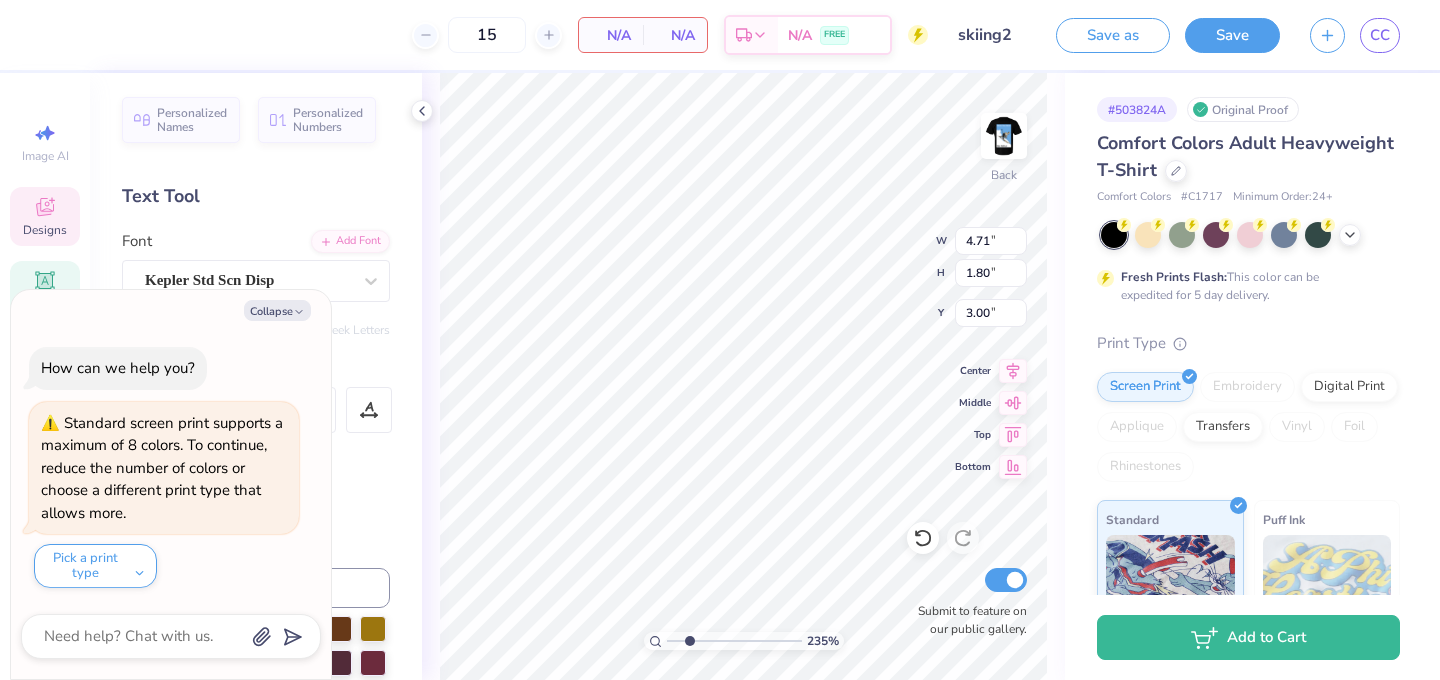 type on "de" 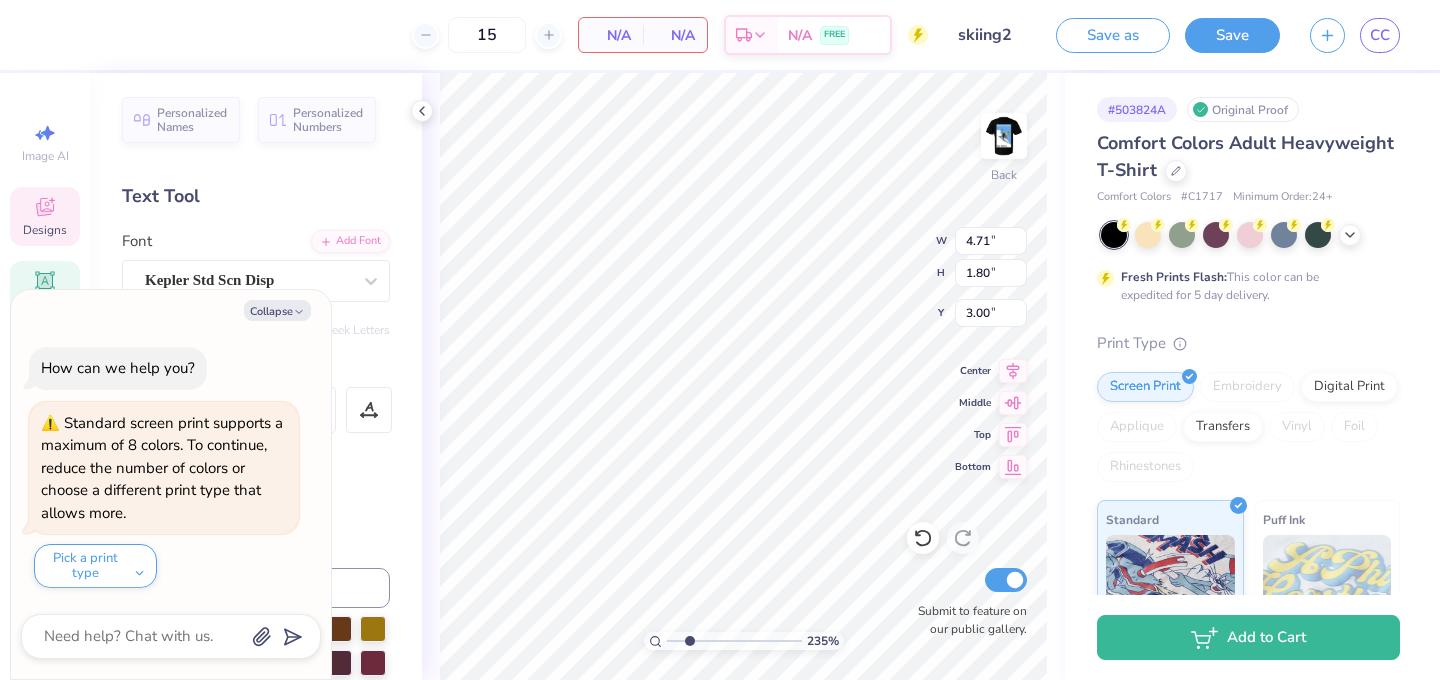 type on "x" 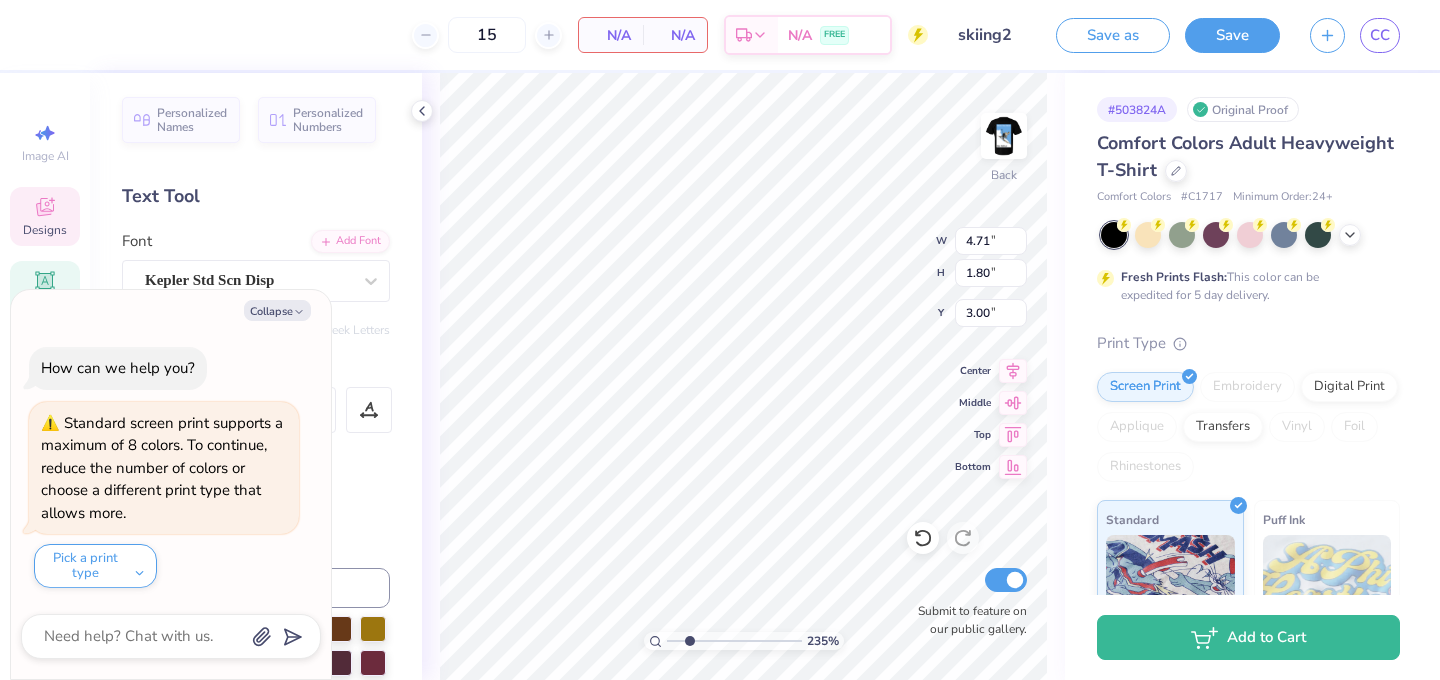 type on "delt" 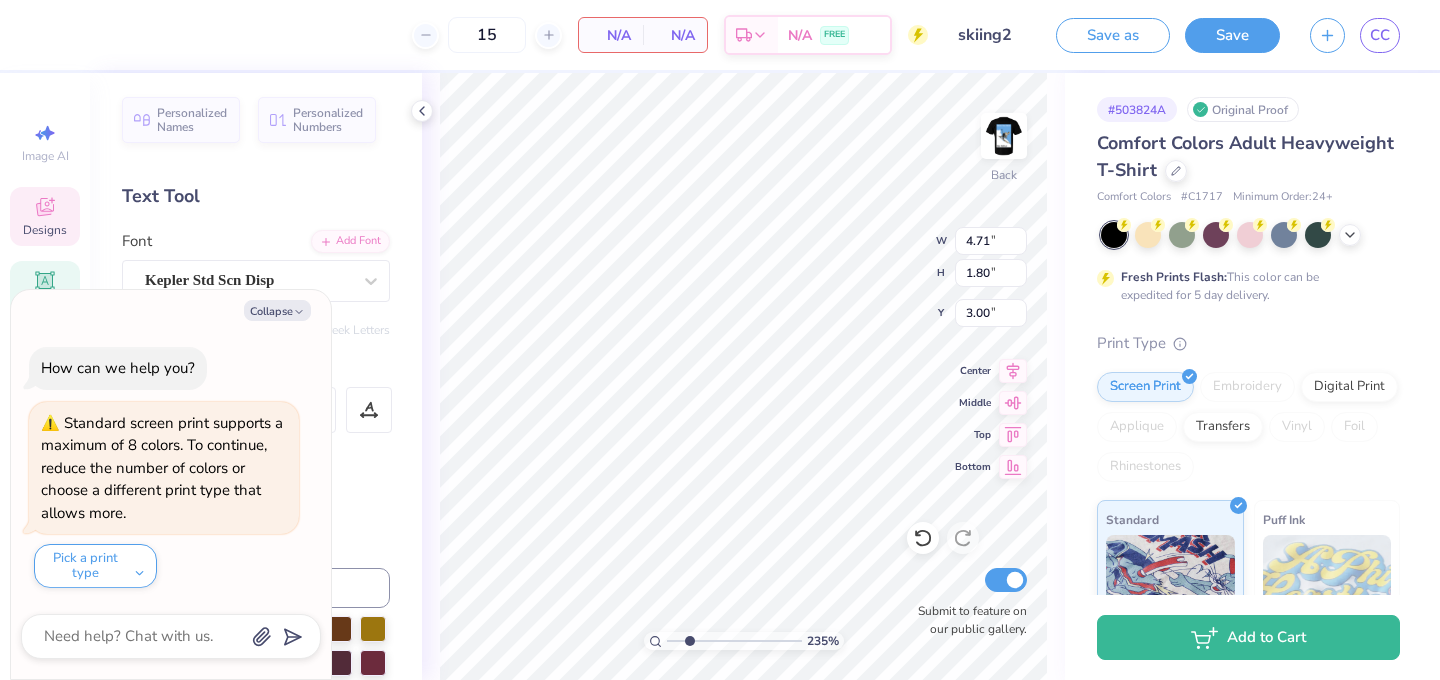 type on "x" 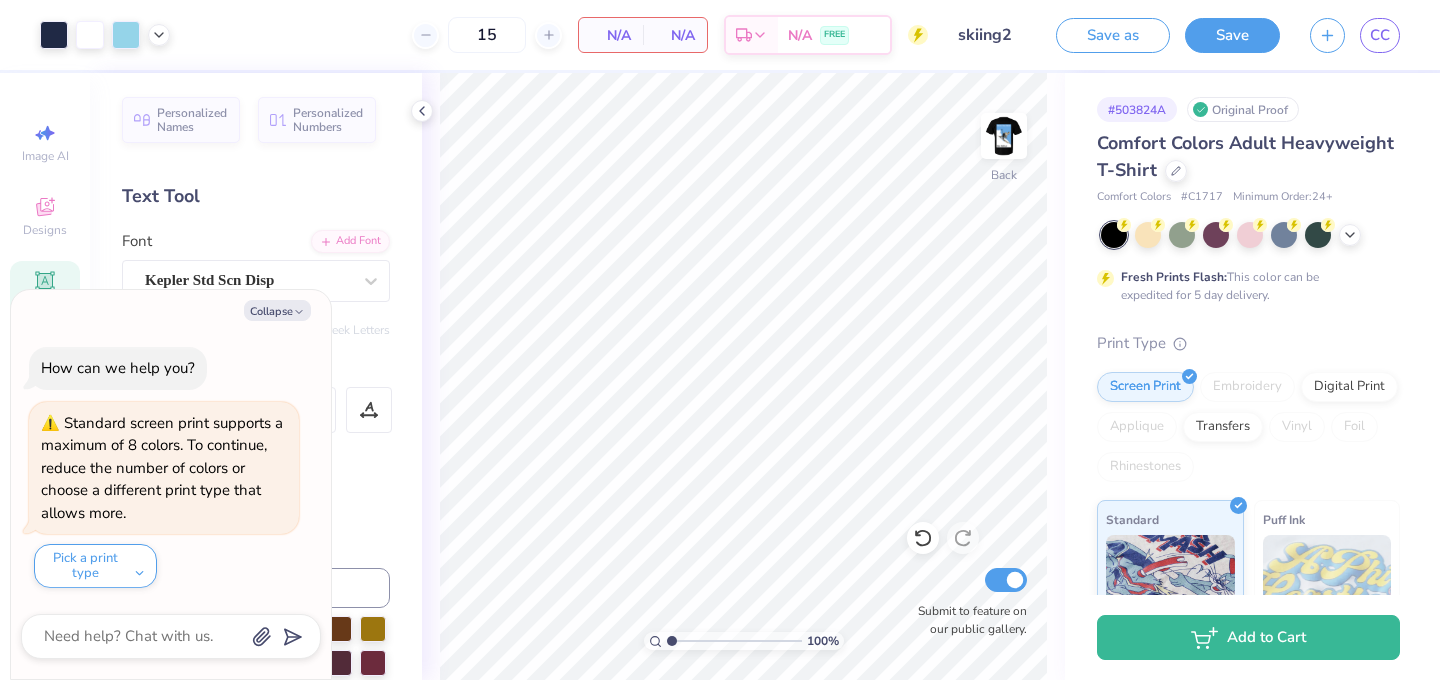 drag, startPoint x: 686, startPoint y: 643, endPoint x: 658, endPoint y: 642, distance: 28.01785 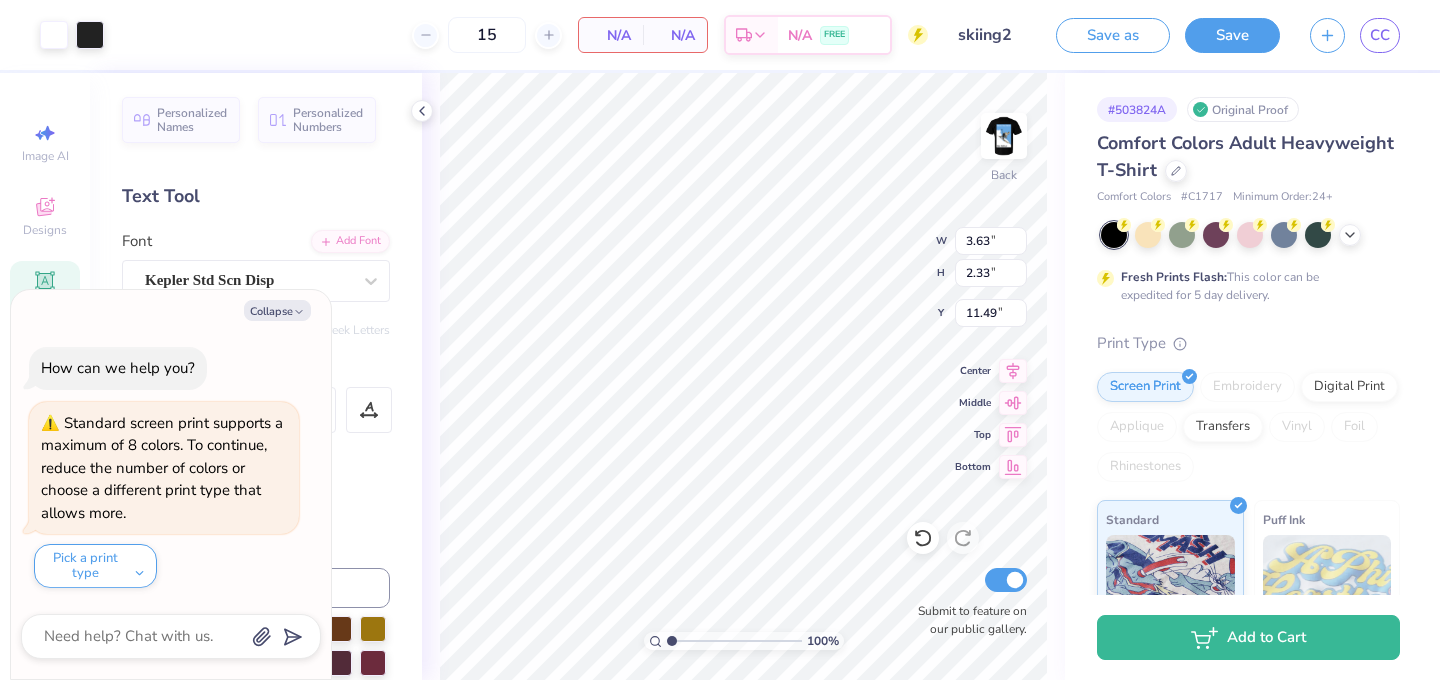 type on "x" 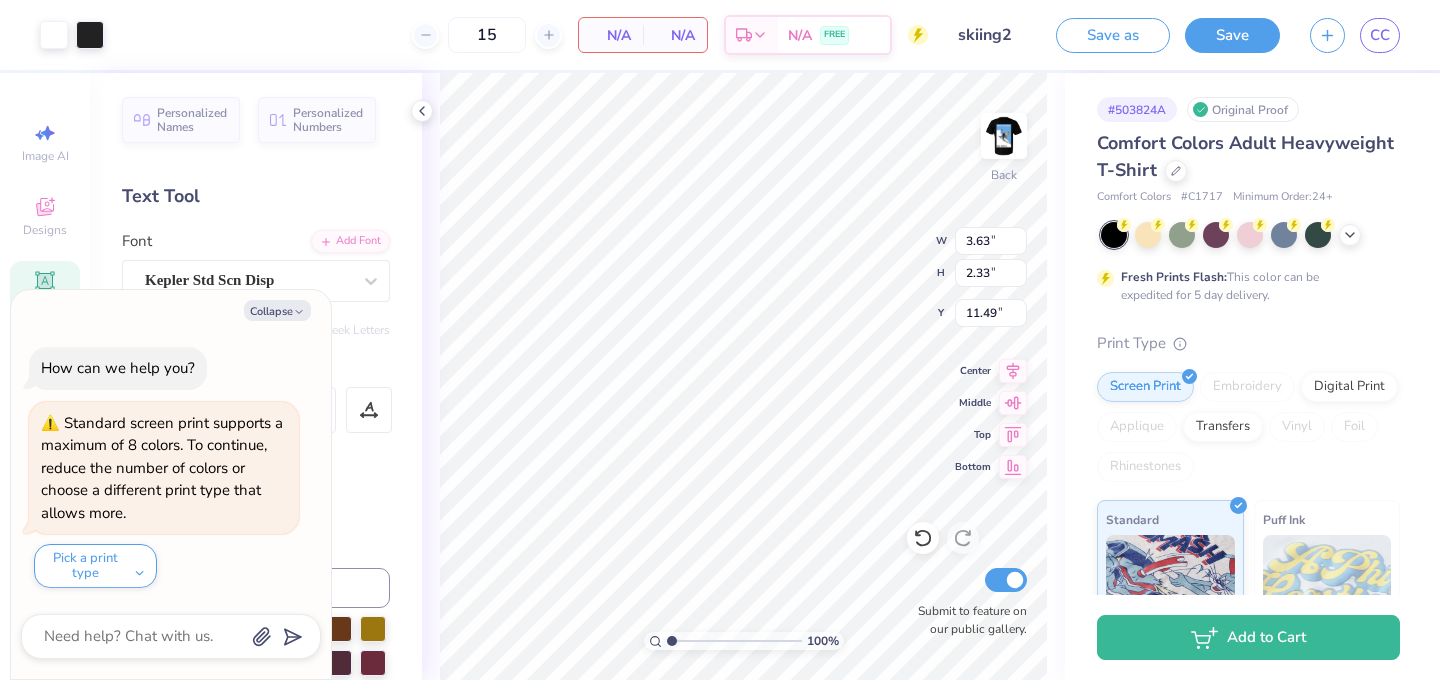 type on "6.44" 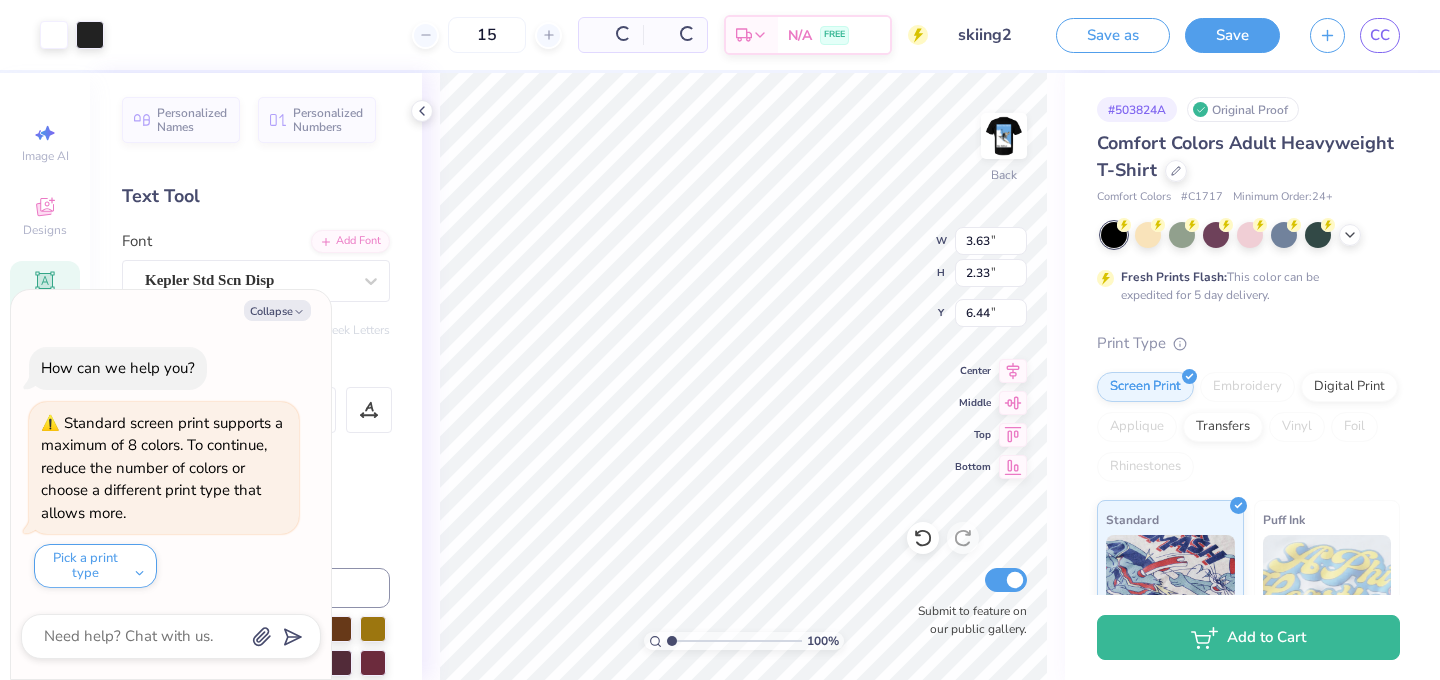 type on "x" 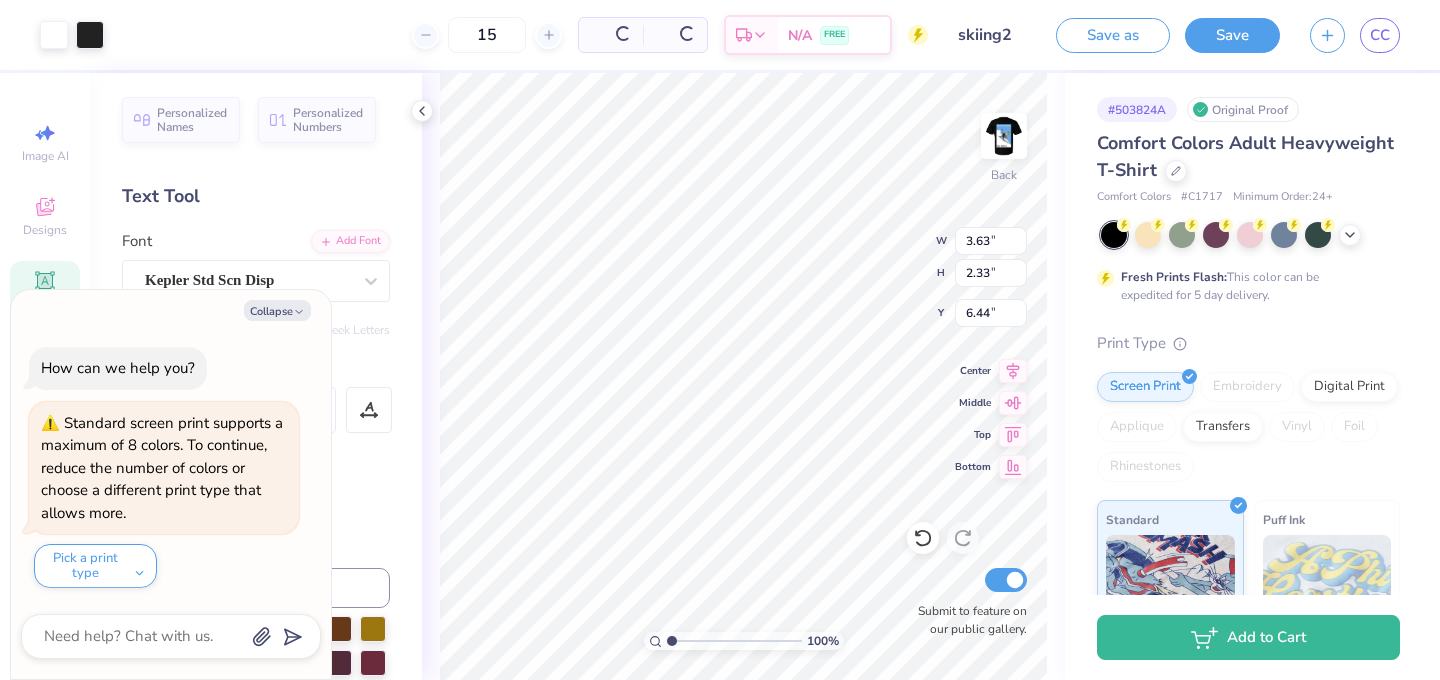 type on "1.05" 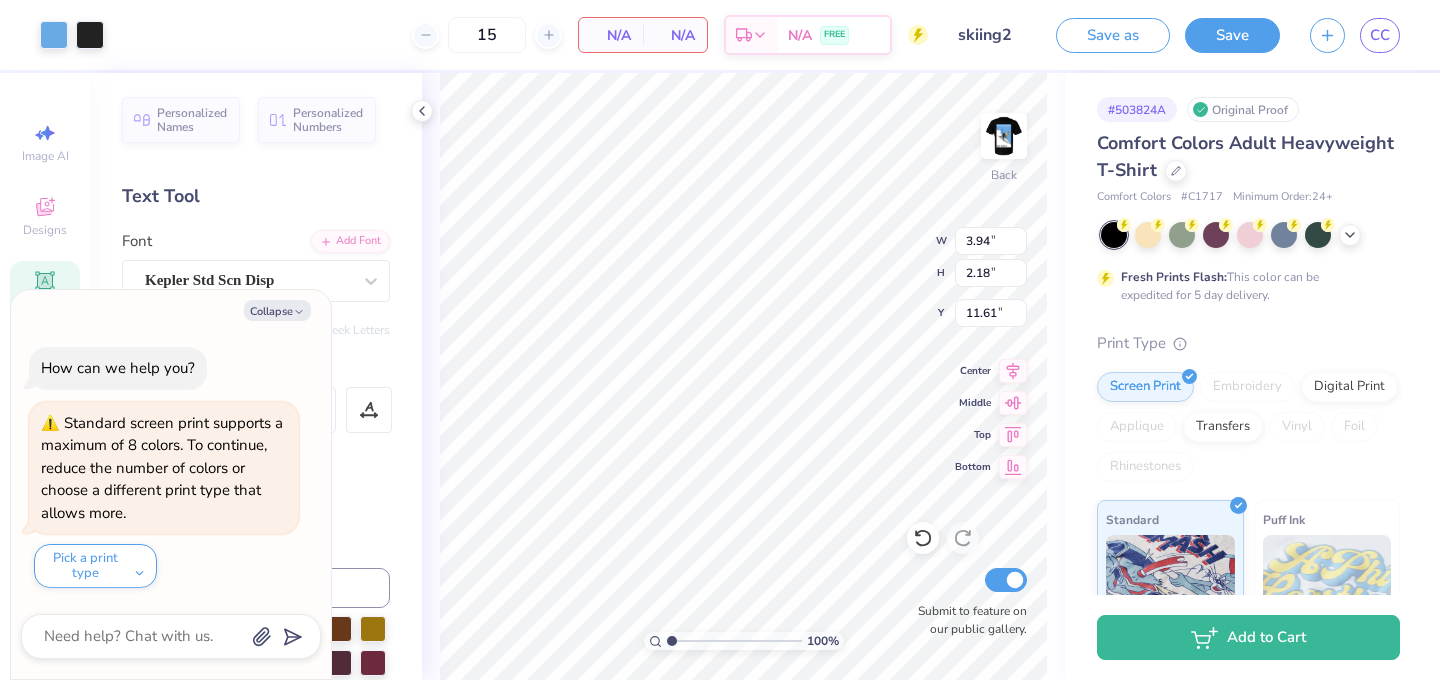 type on "x" 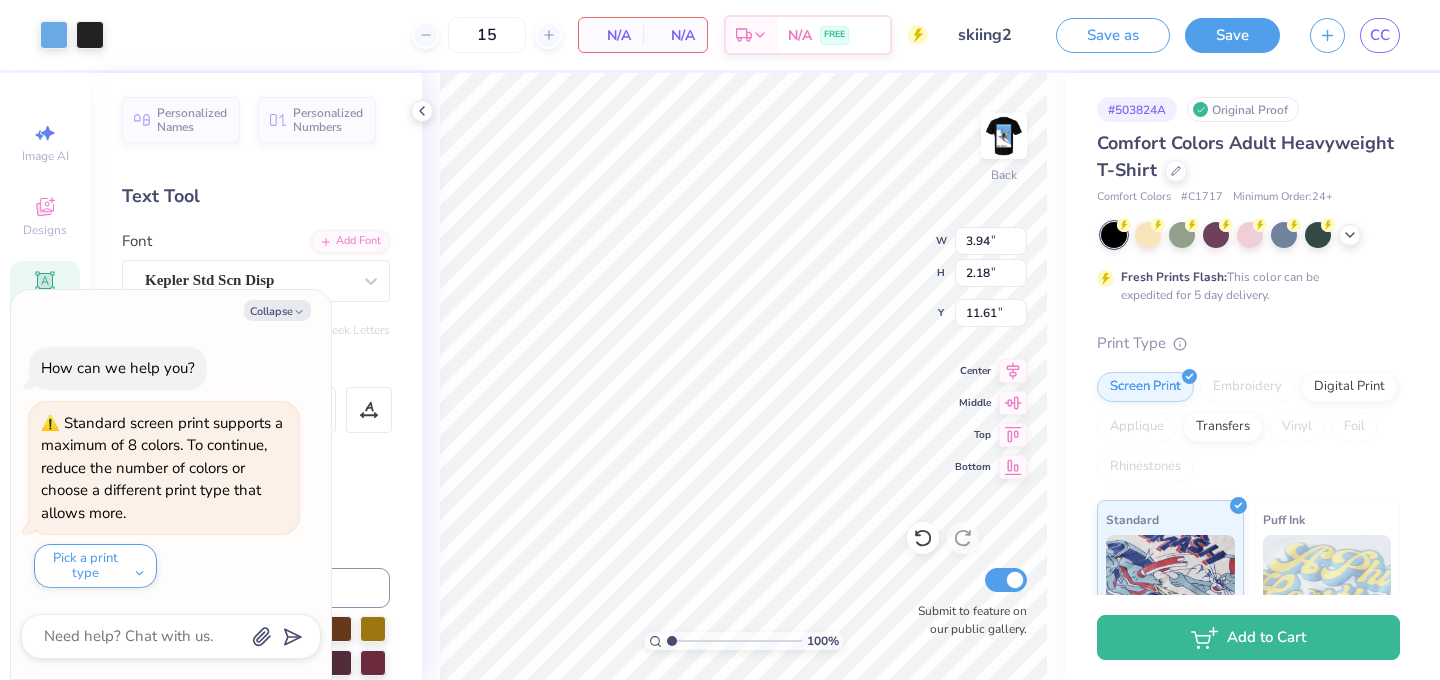 type on "9.07" 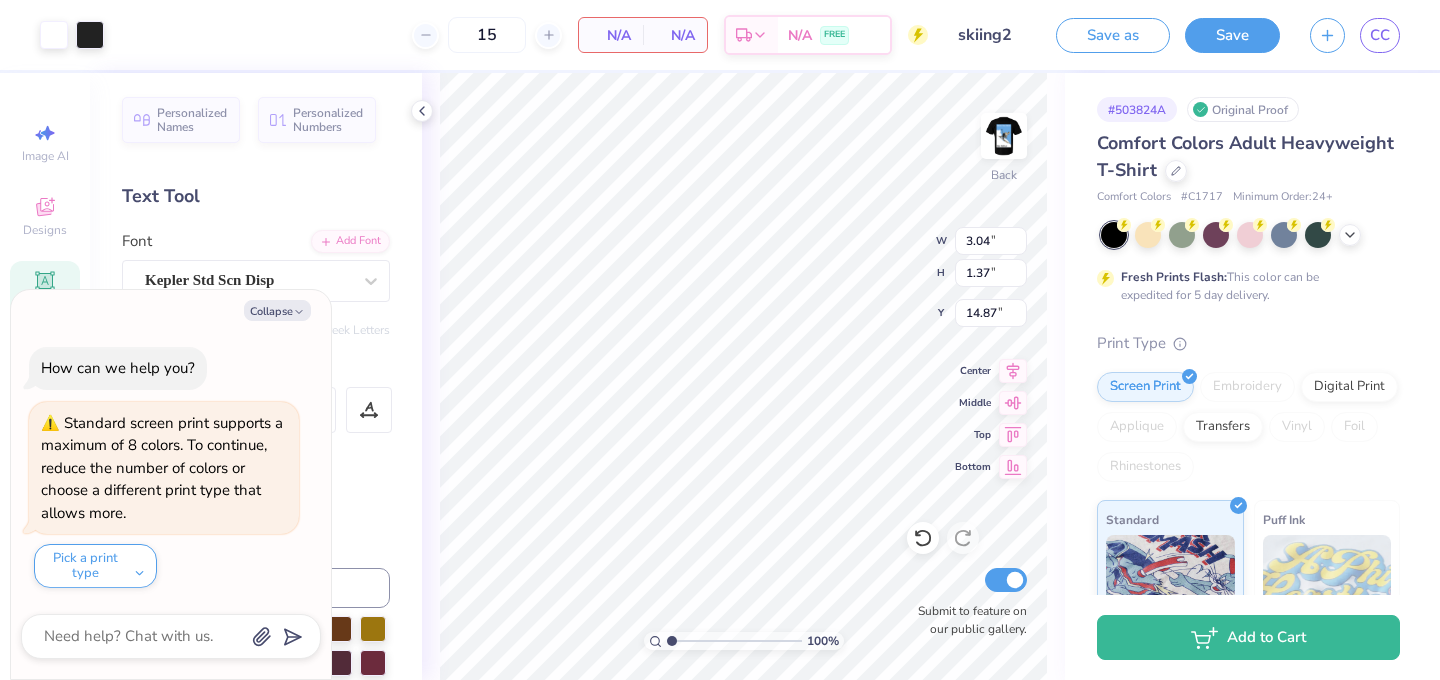 type on "x" 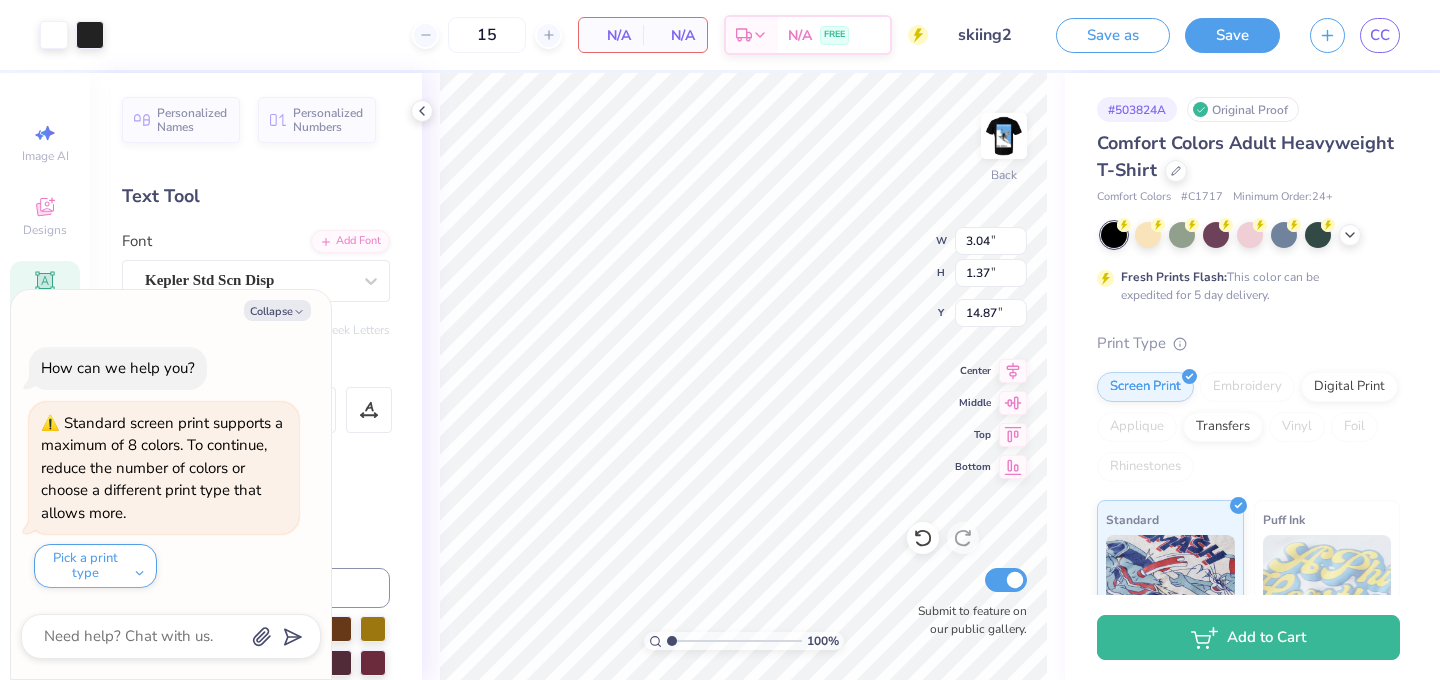 type on "11.82" 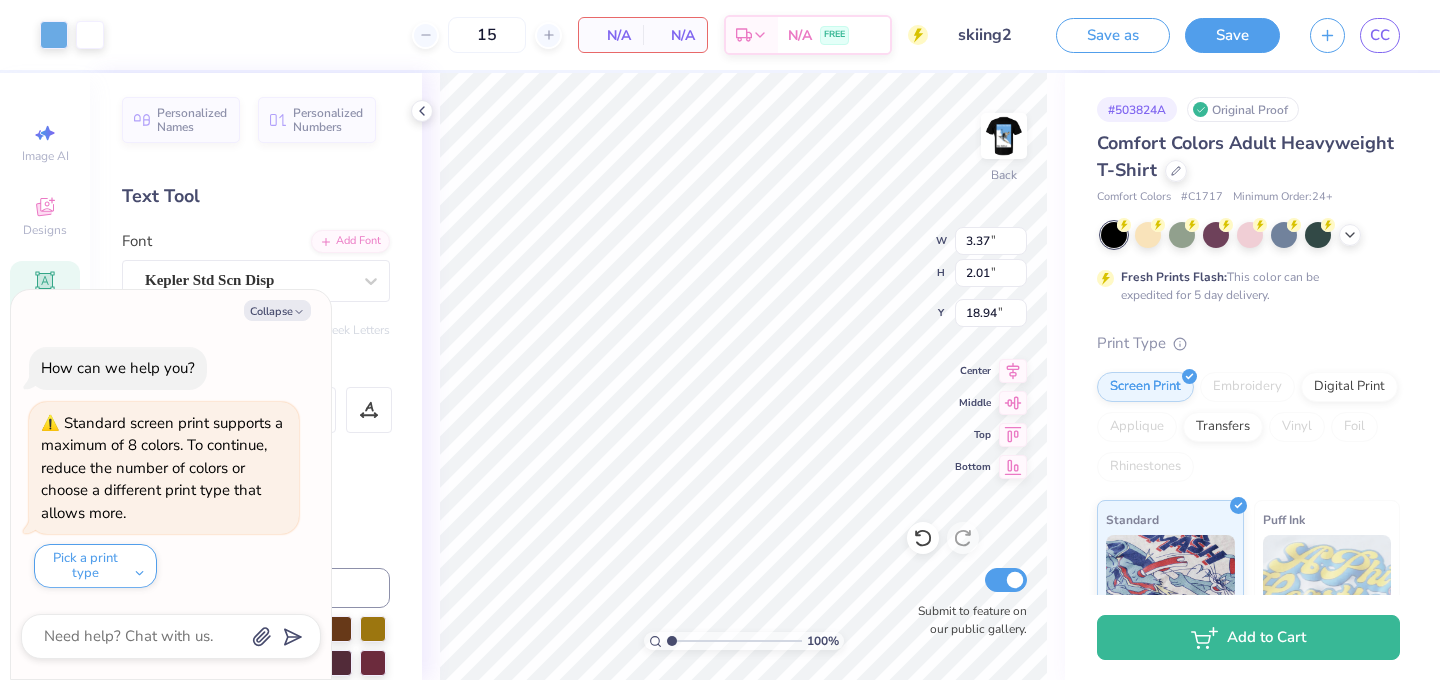 type on "x" 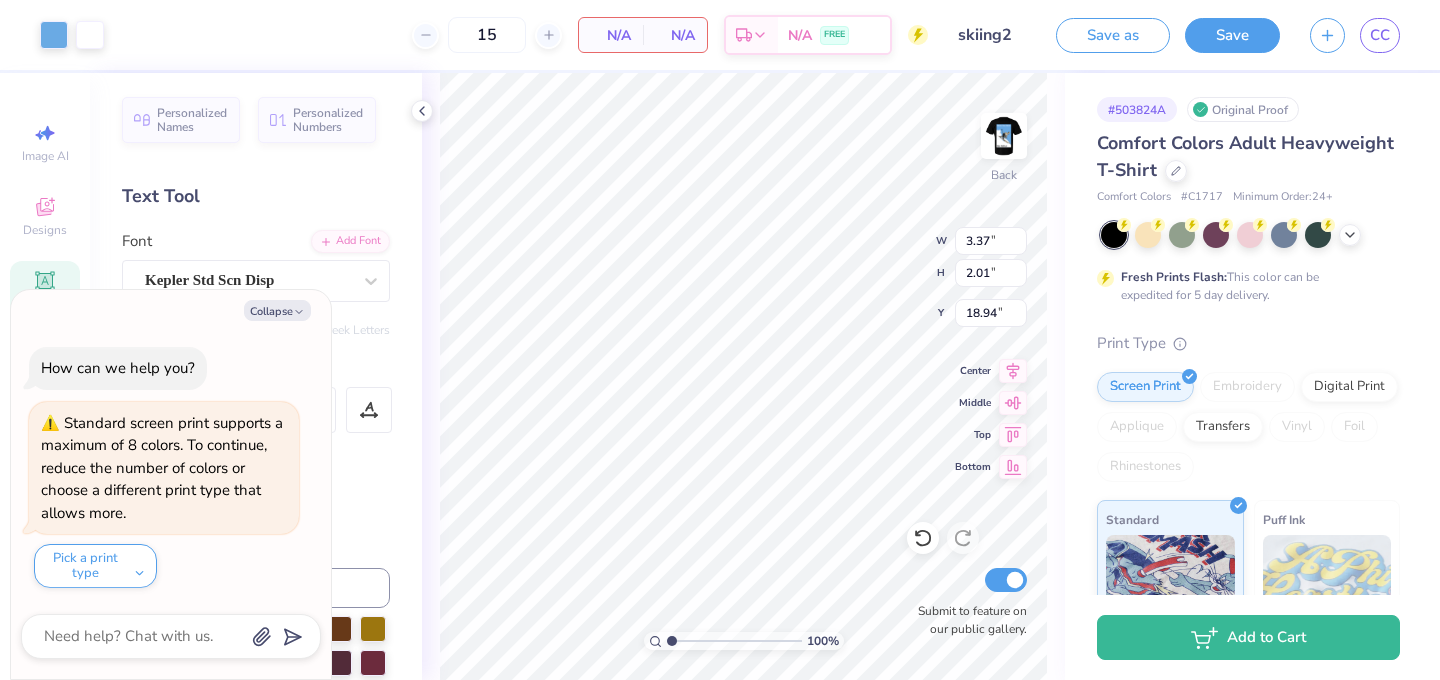 type on "18.18" 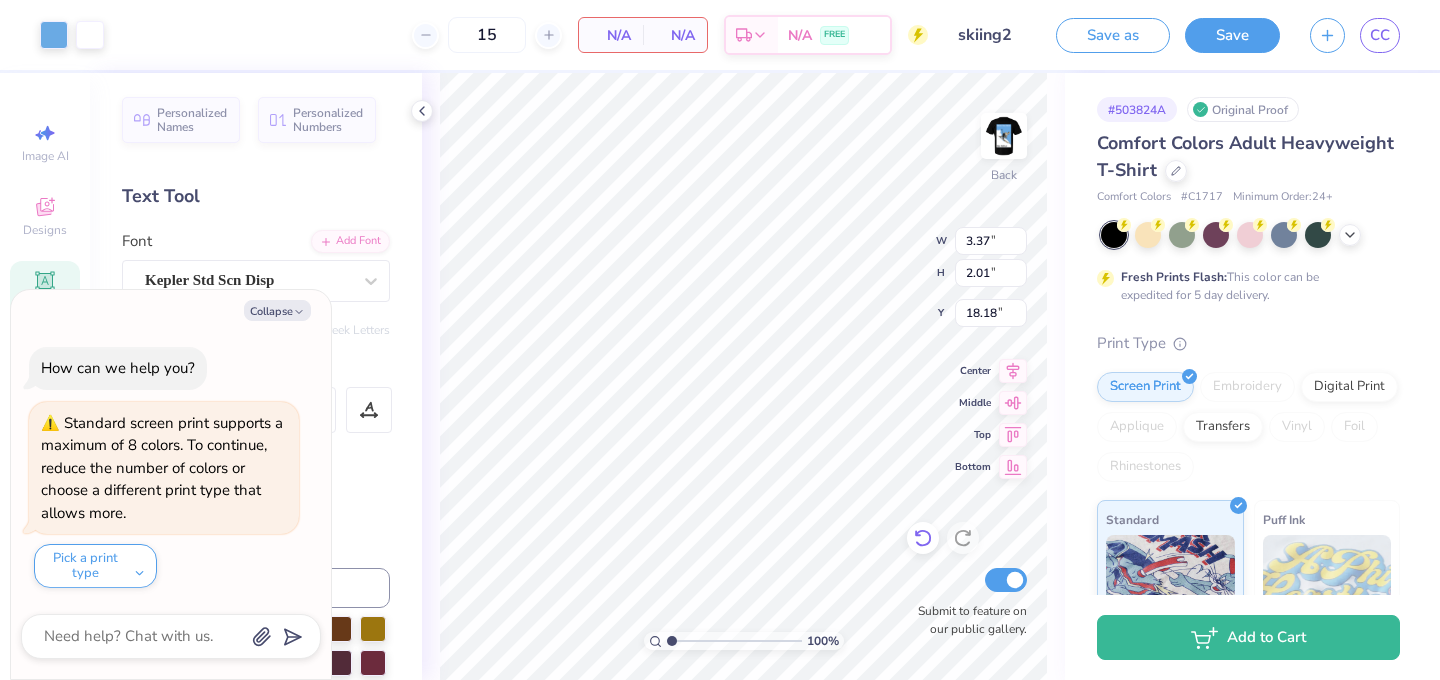 click 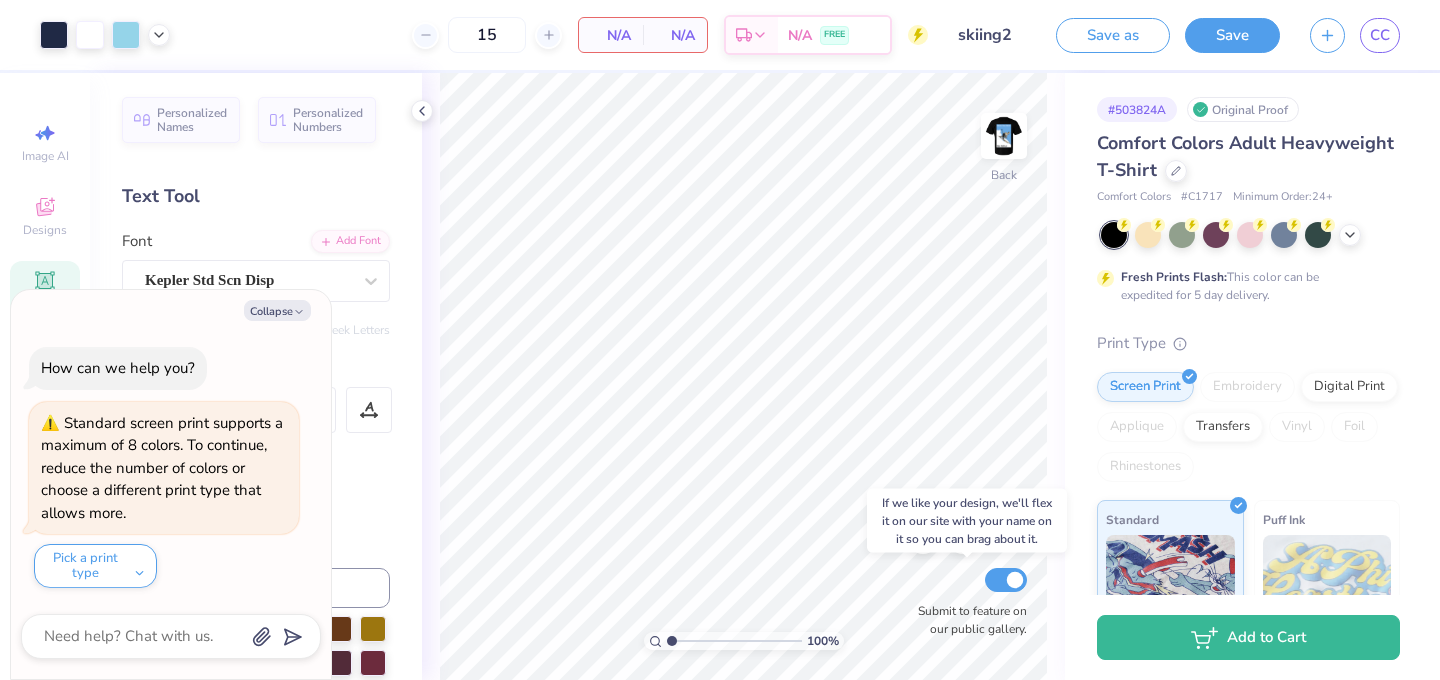 click on "100  % Back Submit to feature on our public gallery." at bounding box center [743, 376] 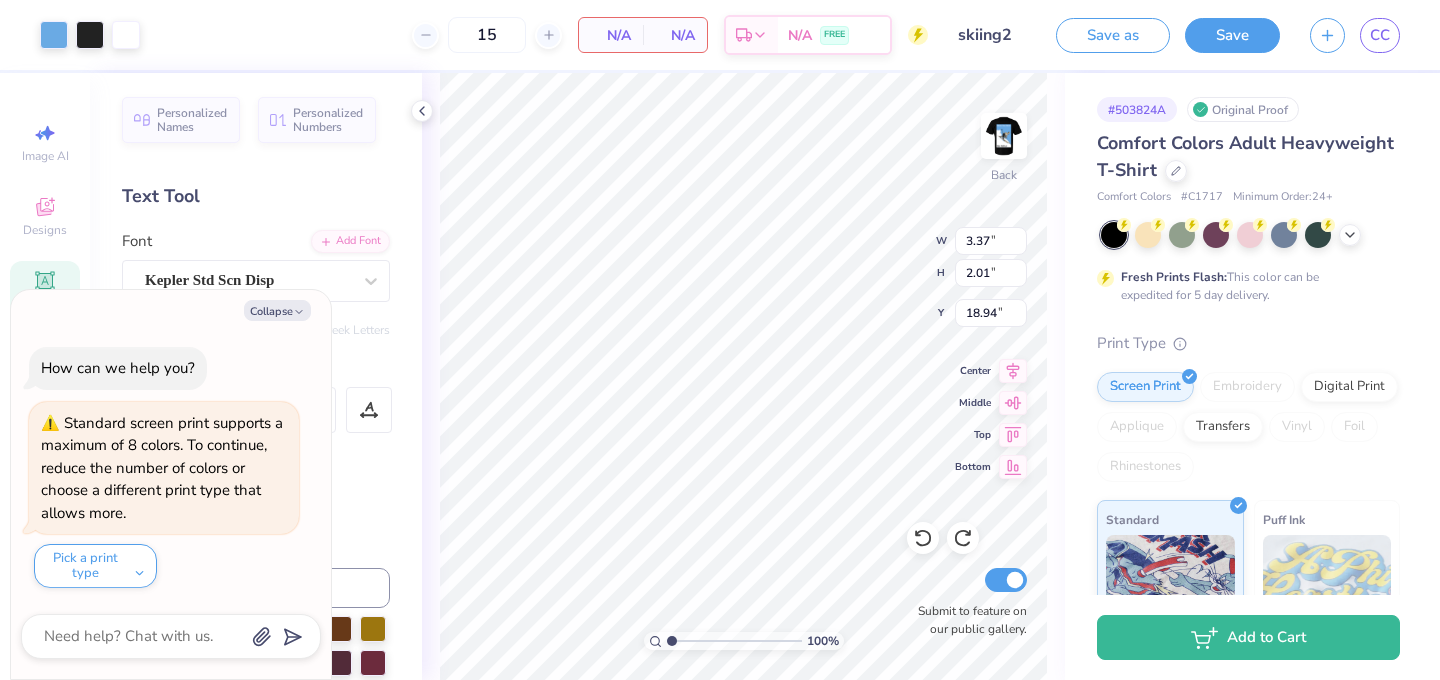 type on "x" 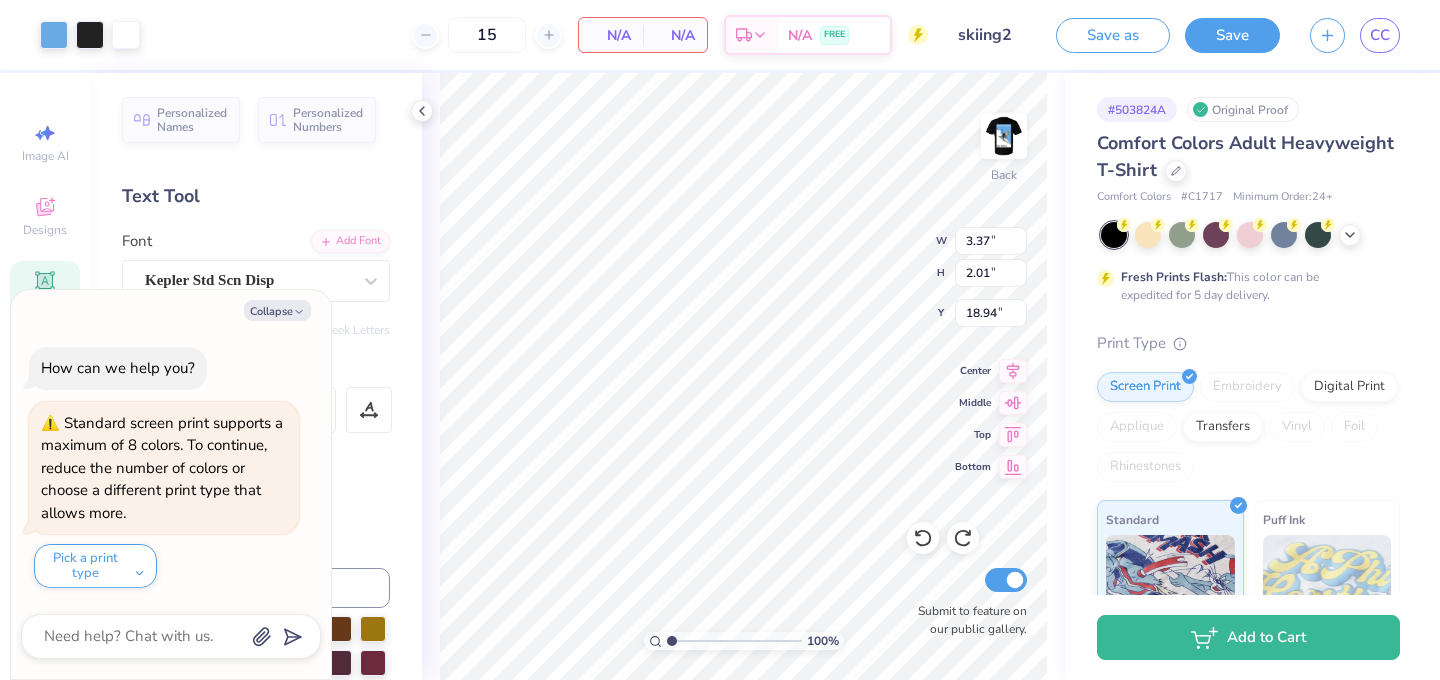 type on "18.74" 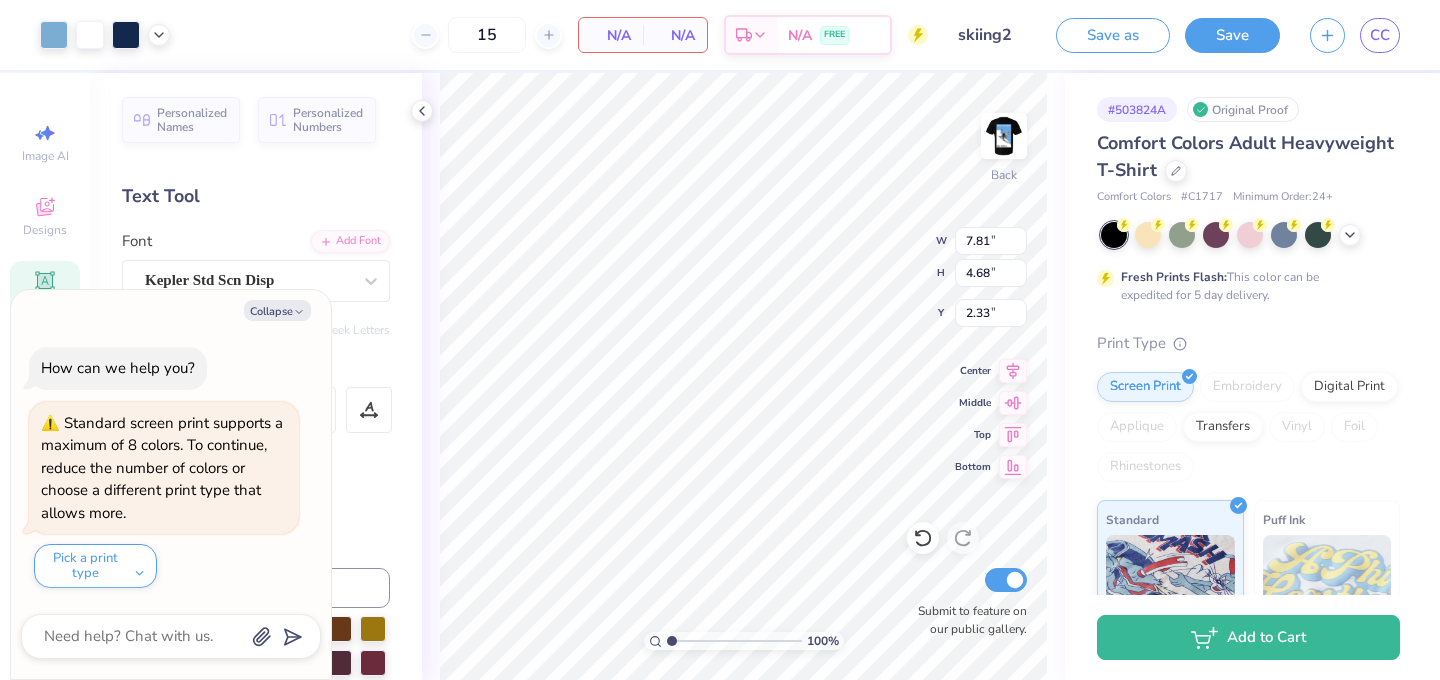 type on "x" 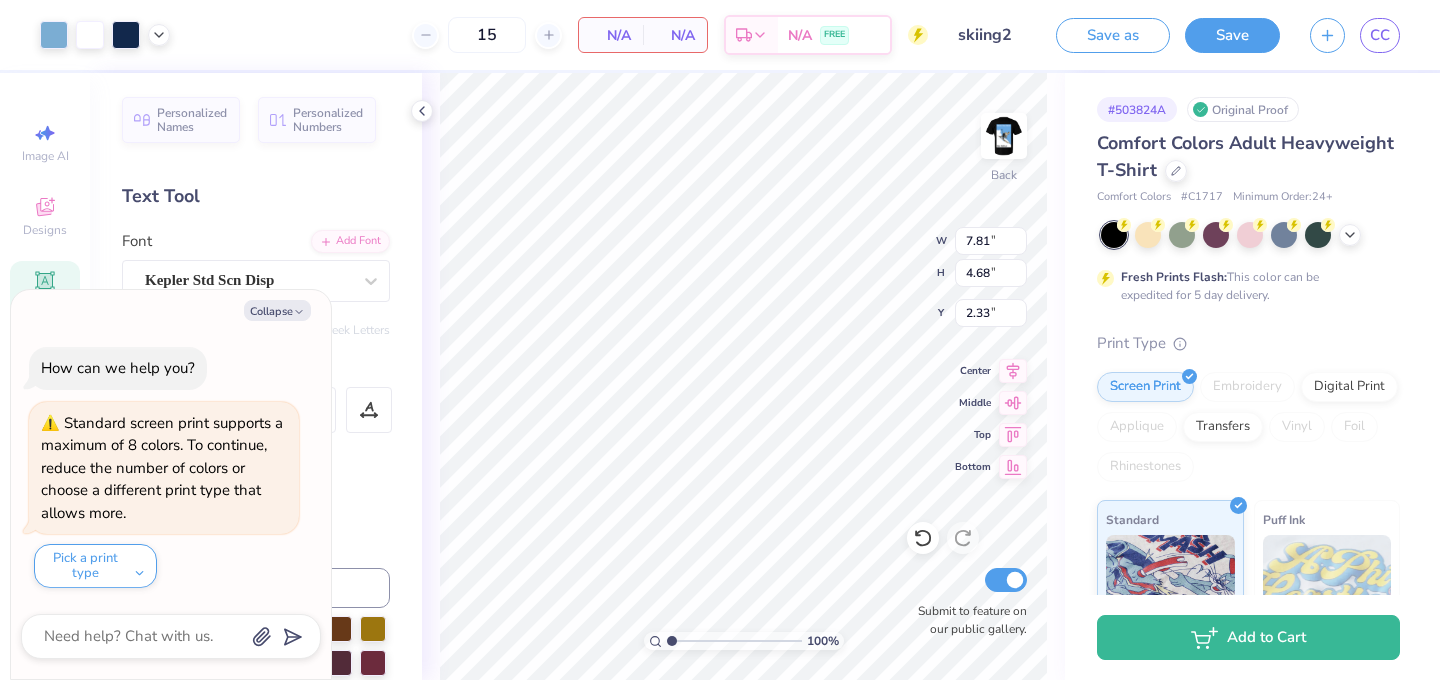 type on "4.59" 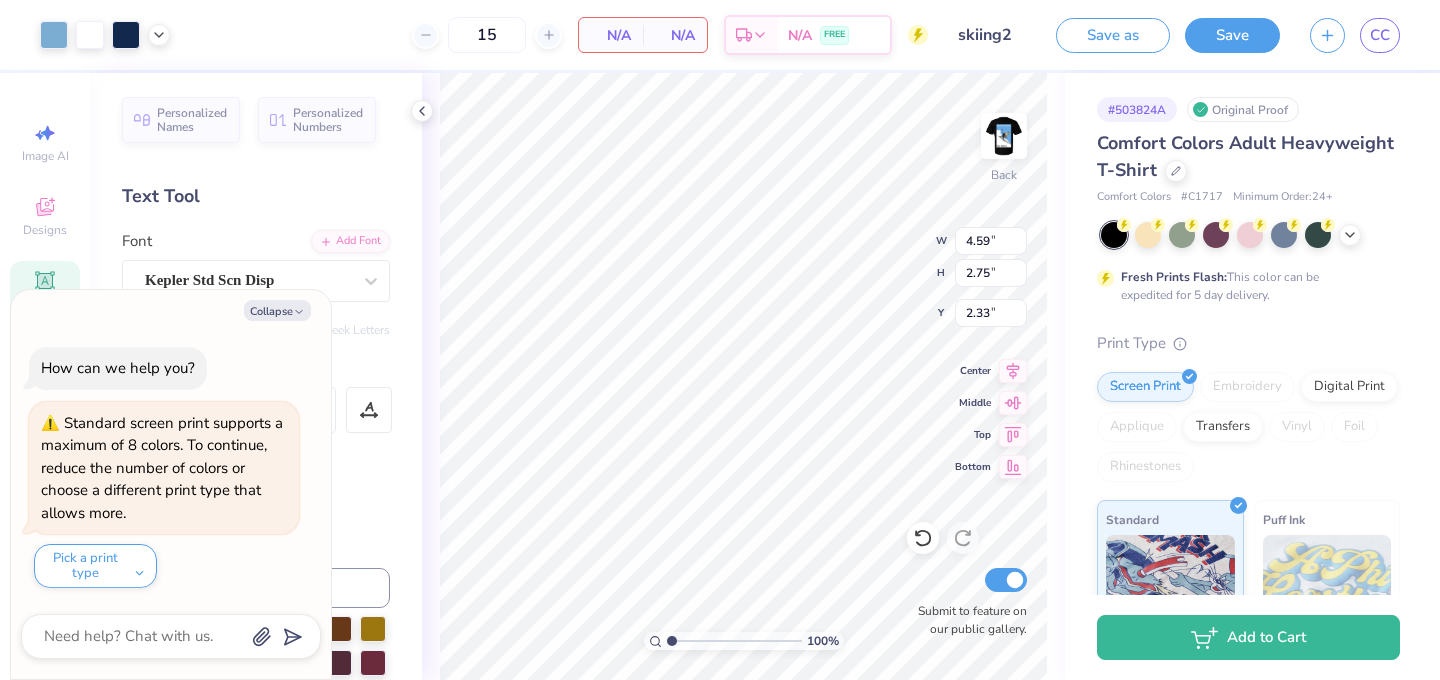 type on "x" 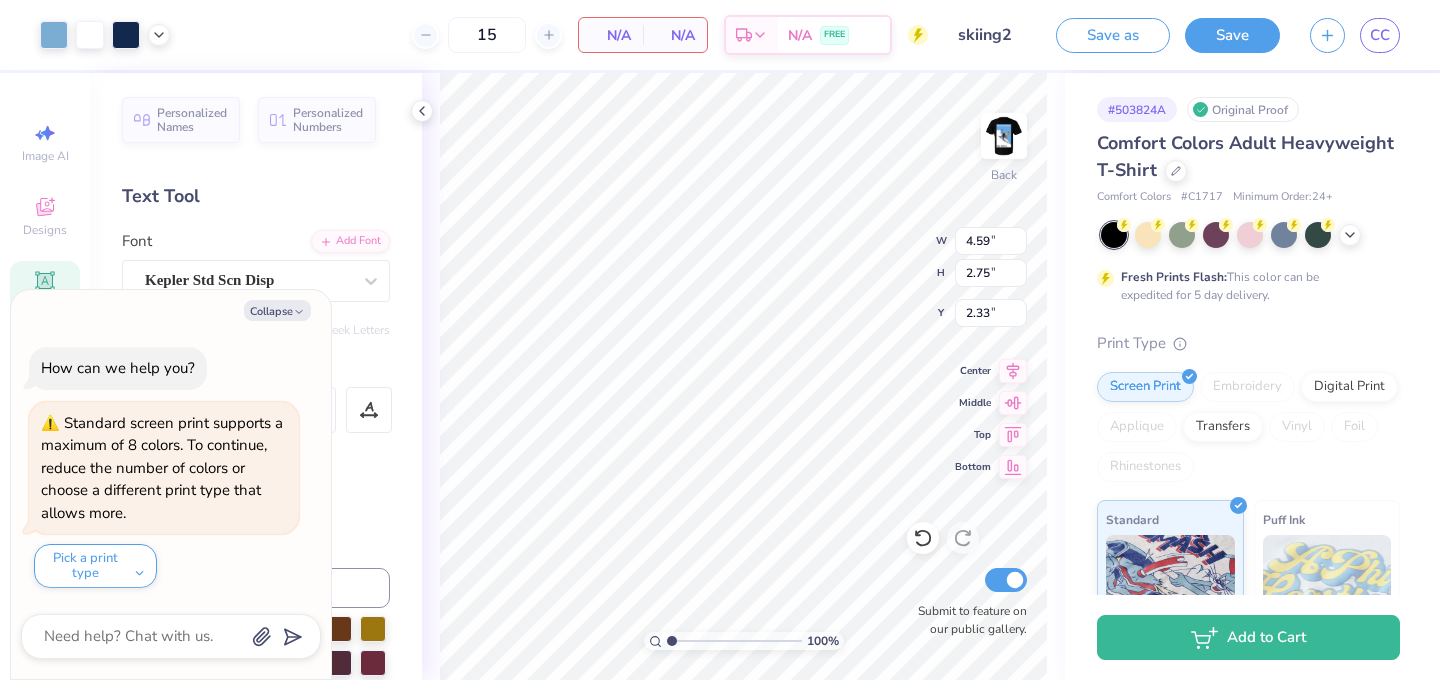 type on "21.13" 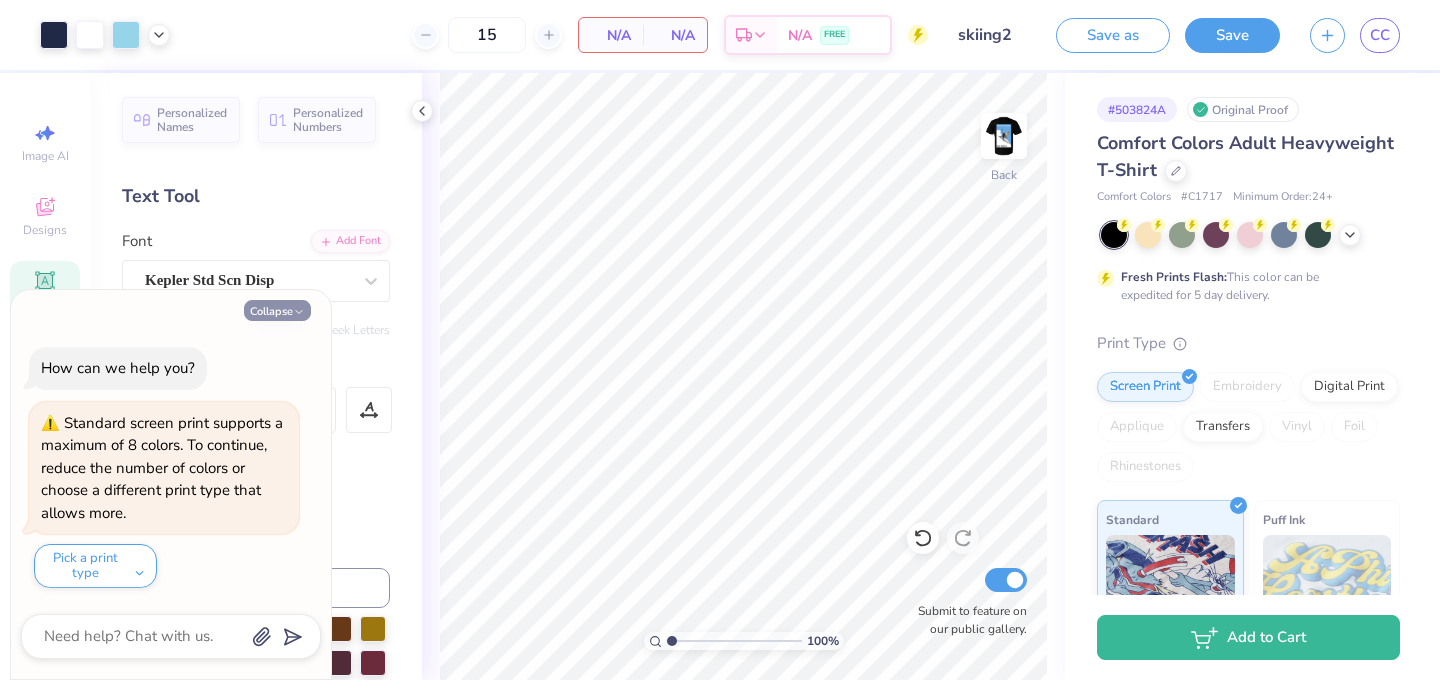 click on "Collapse" at bounding box center (277, 310) 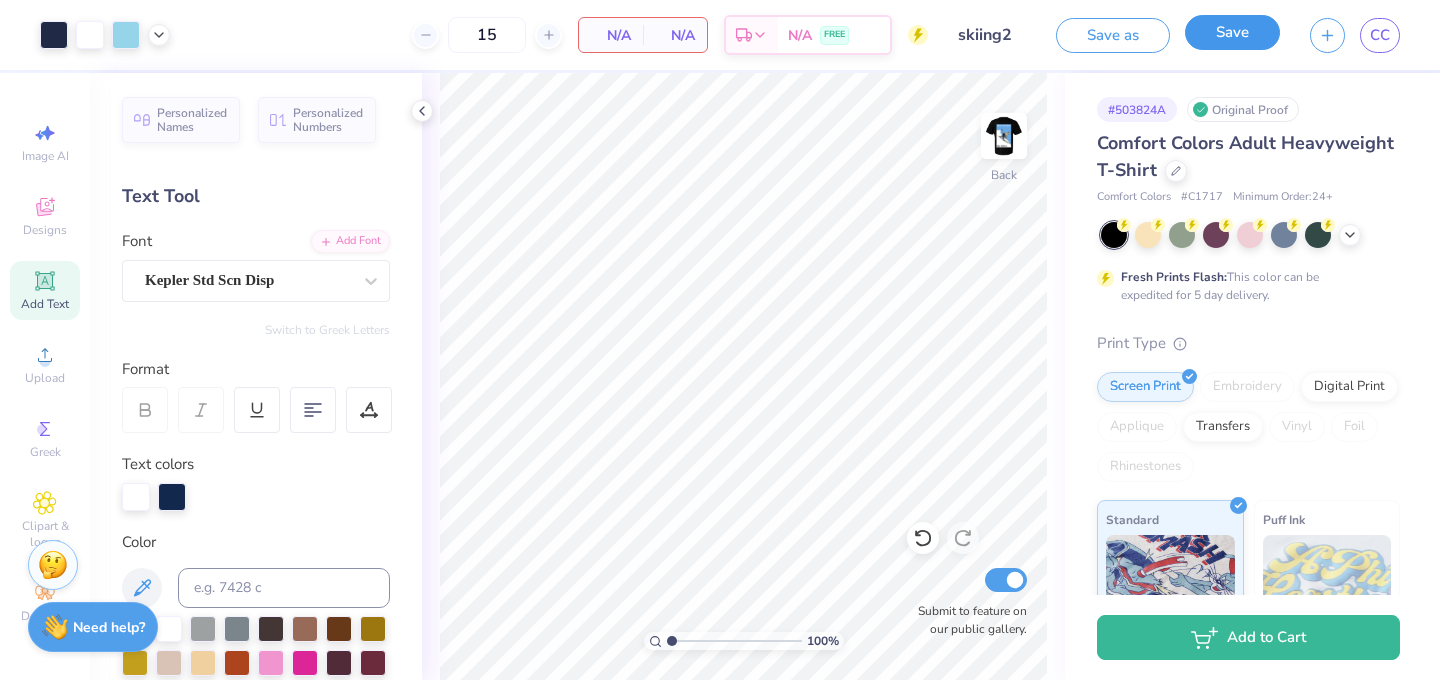 click on "Save" at bounding box center (1232, 32) 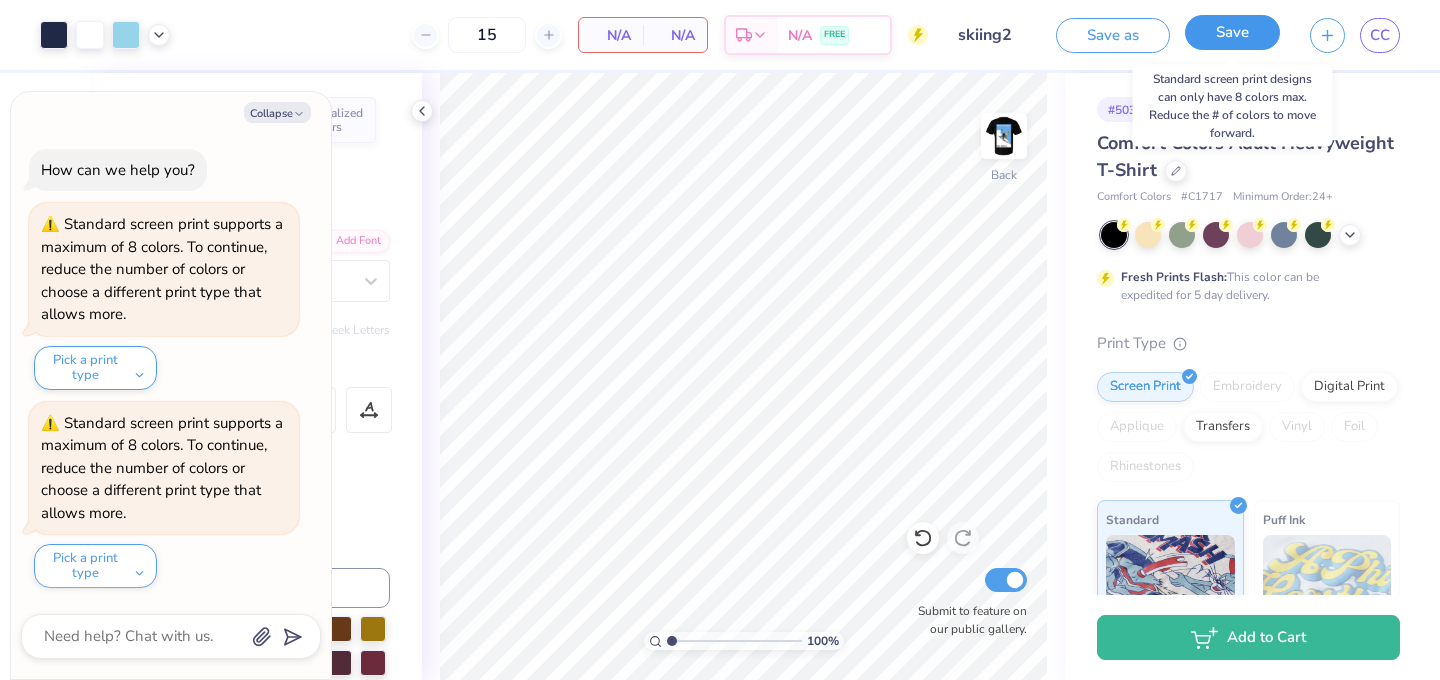 click on "Save" at bounding box center (1232, 32) 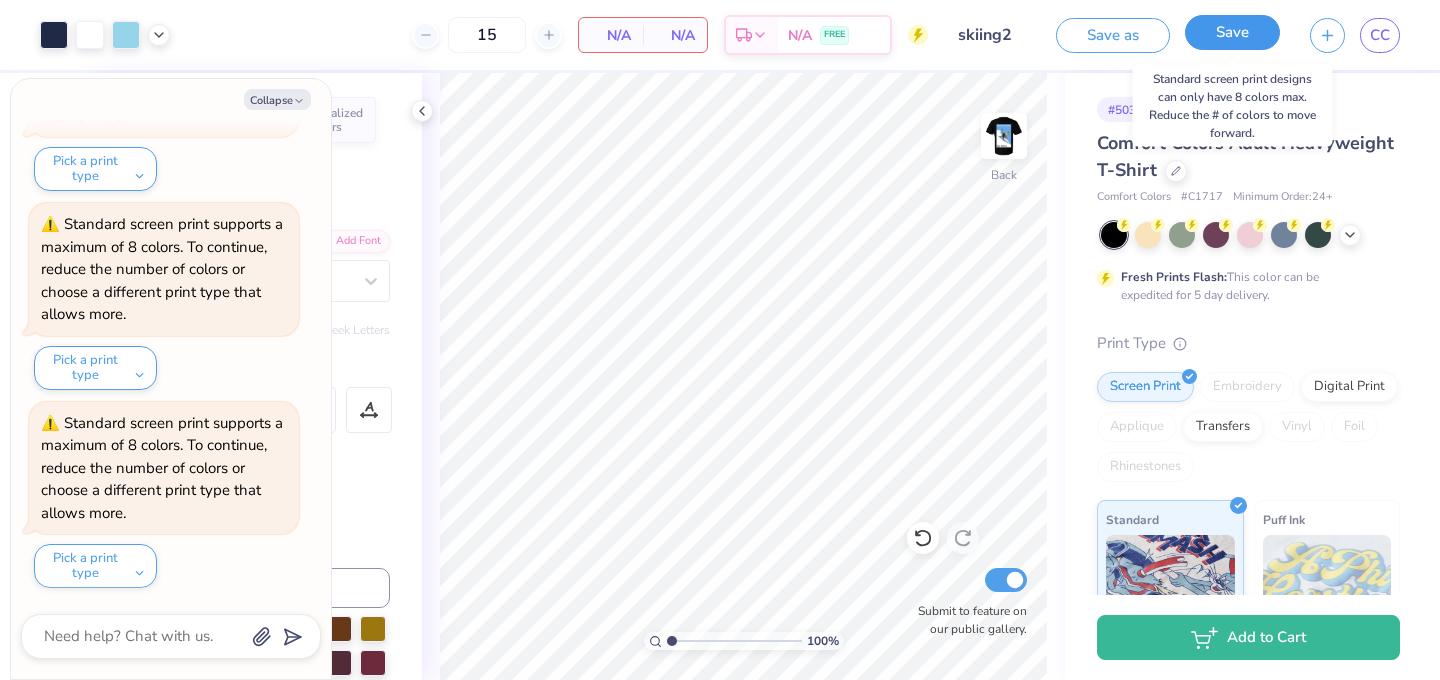 click on "Save" at bounding box center (1232, 32) 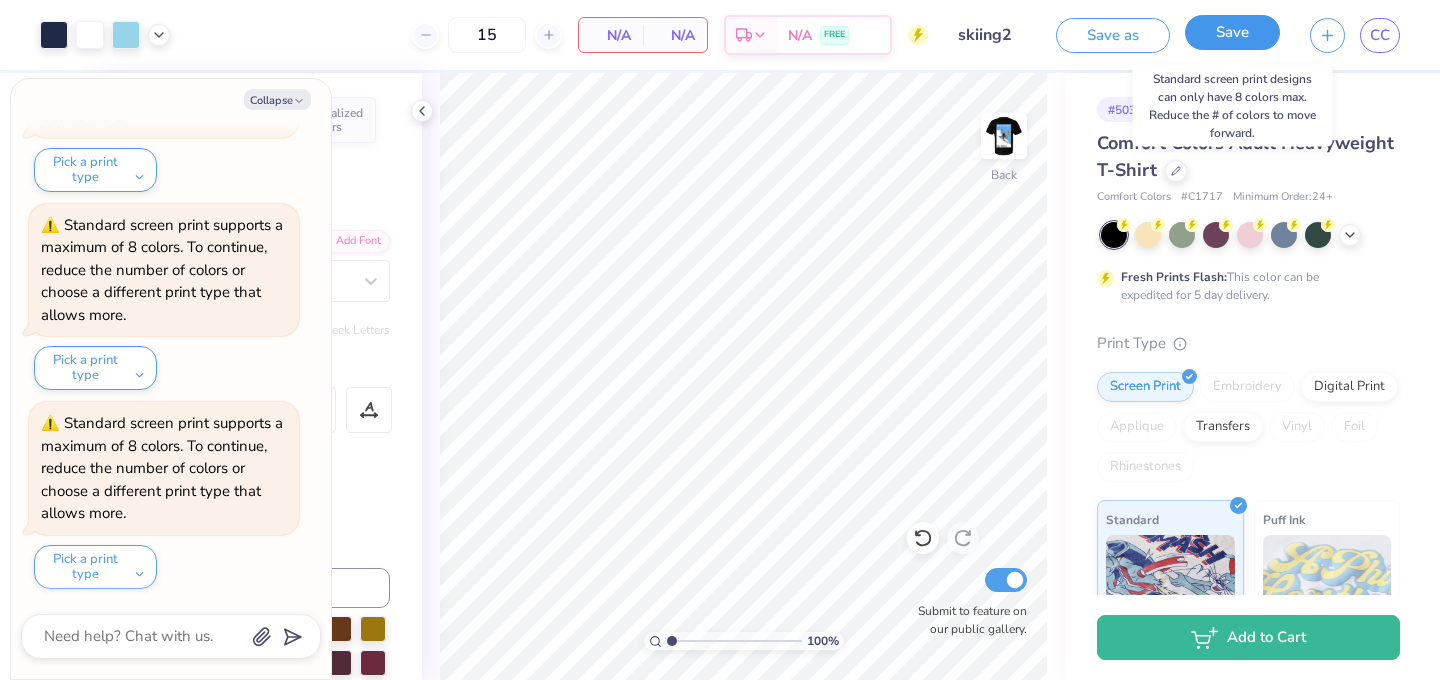 click on "Save" at bounding box center (1232, 32) 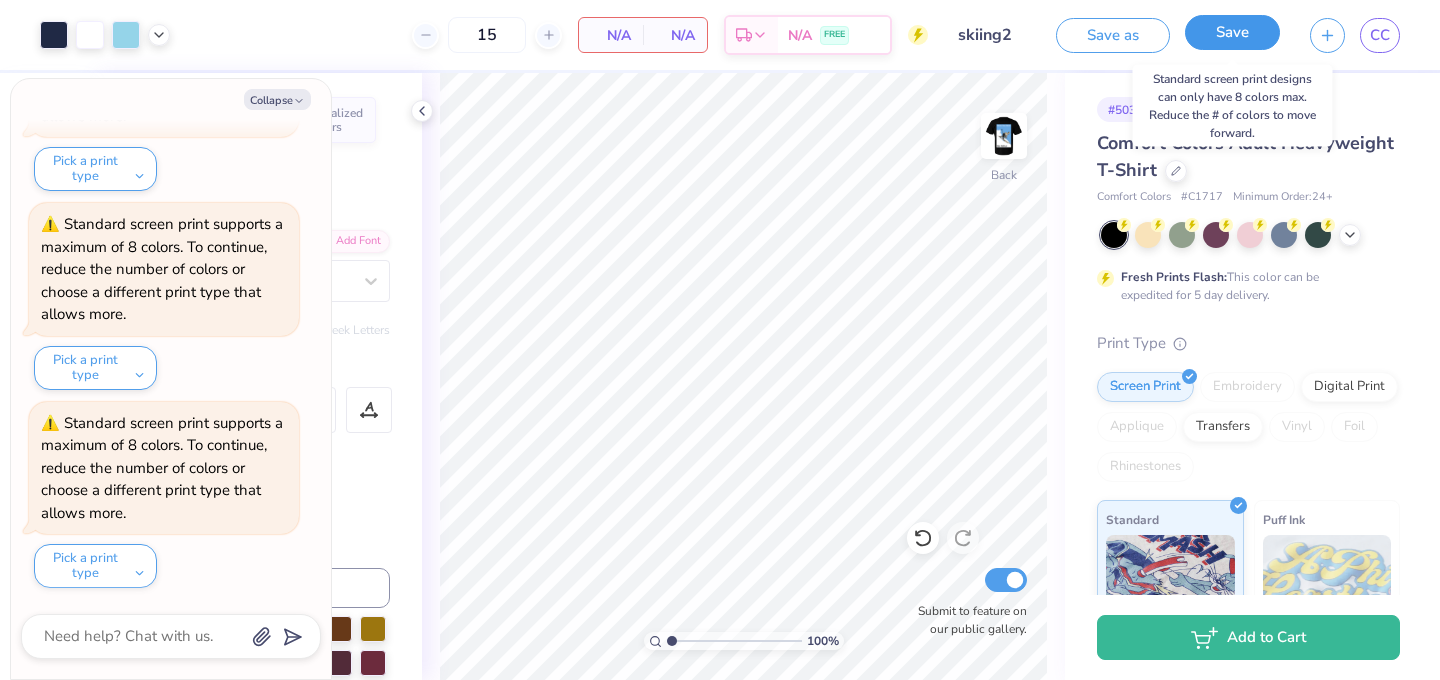 click on "Save" at bounding box center (1232, 32) 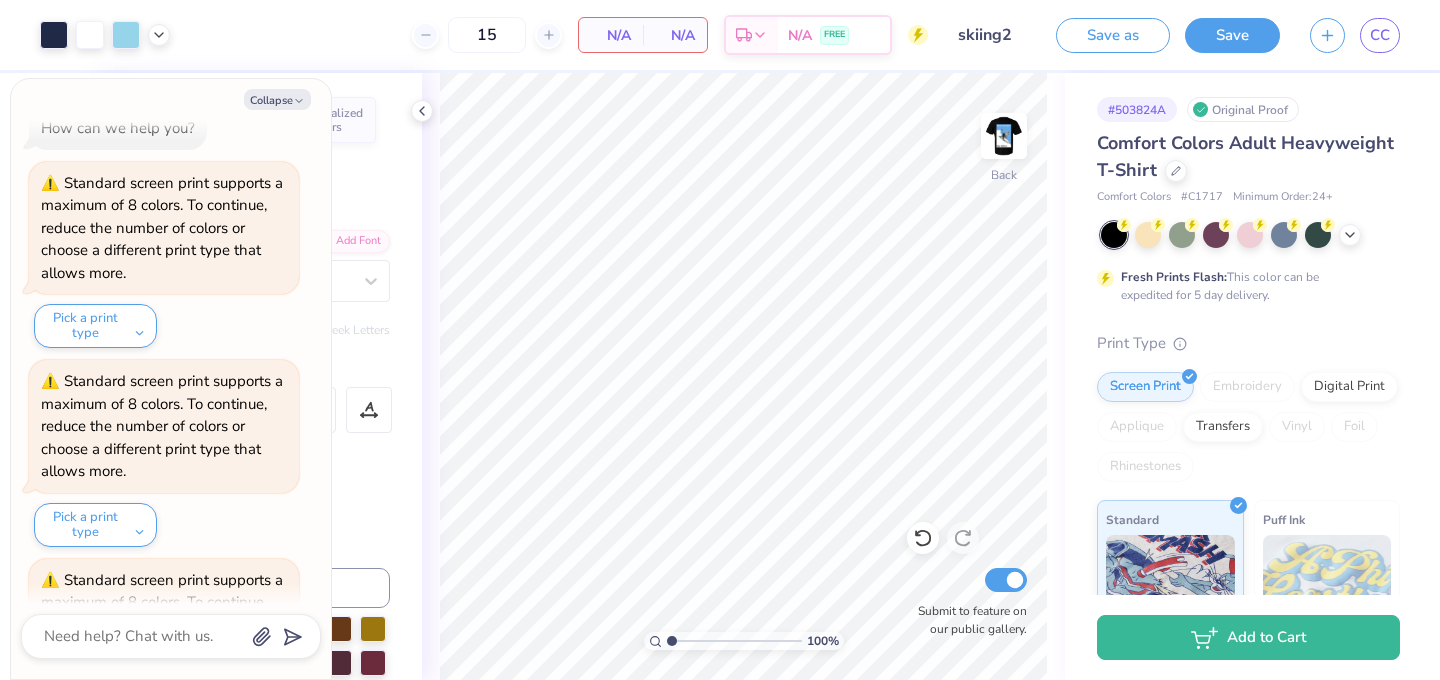 scroll, scrollTop: 0, scrollLeft: 0, axis: both 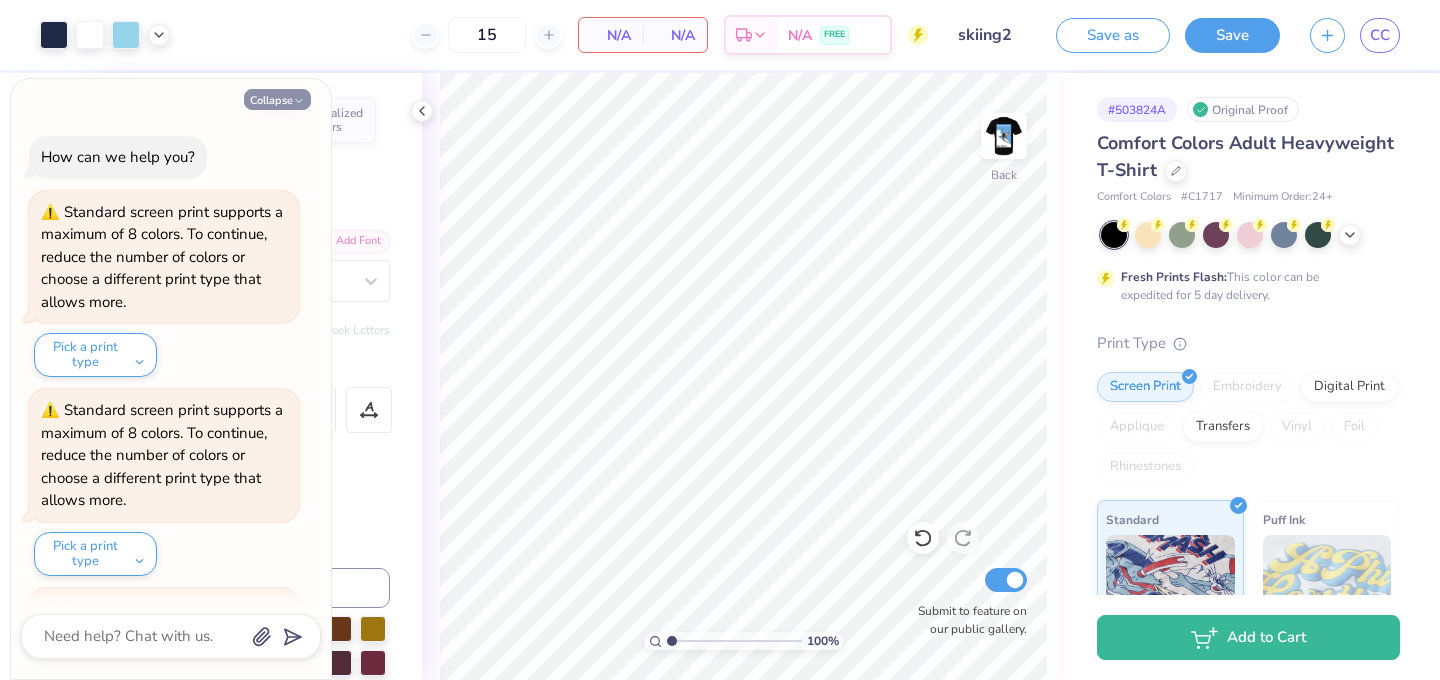 click on "Collapse" at bounding box center (277, 99) 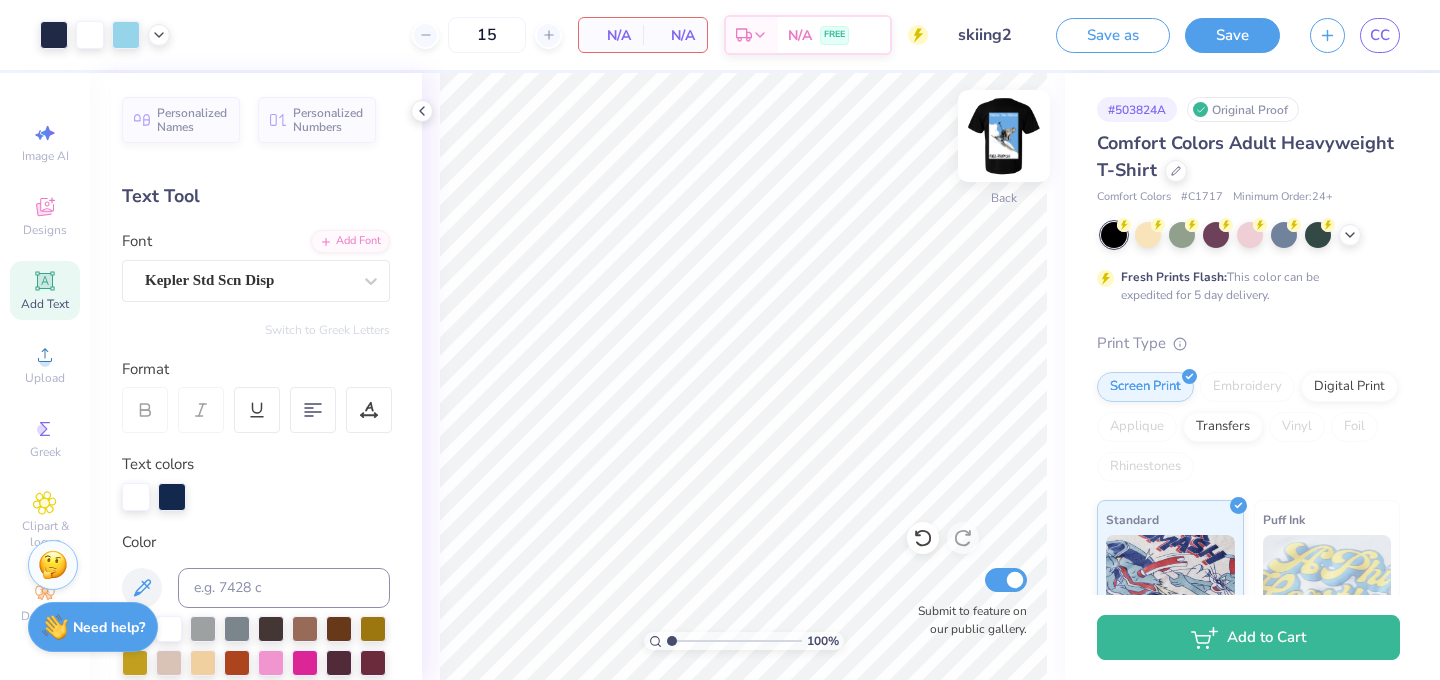 click at bounding box center (1004, 136) 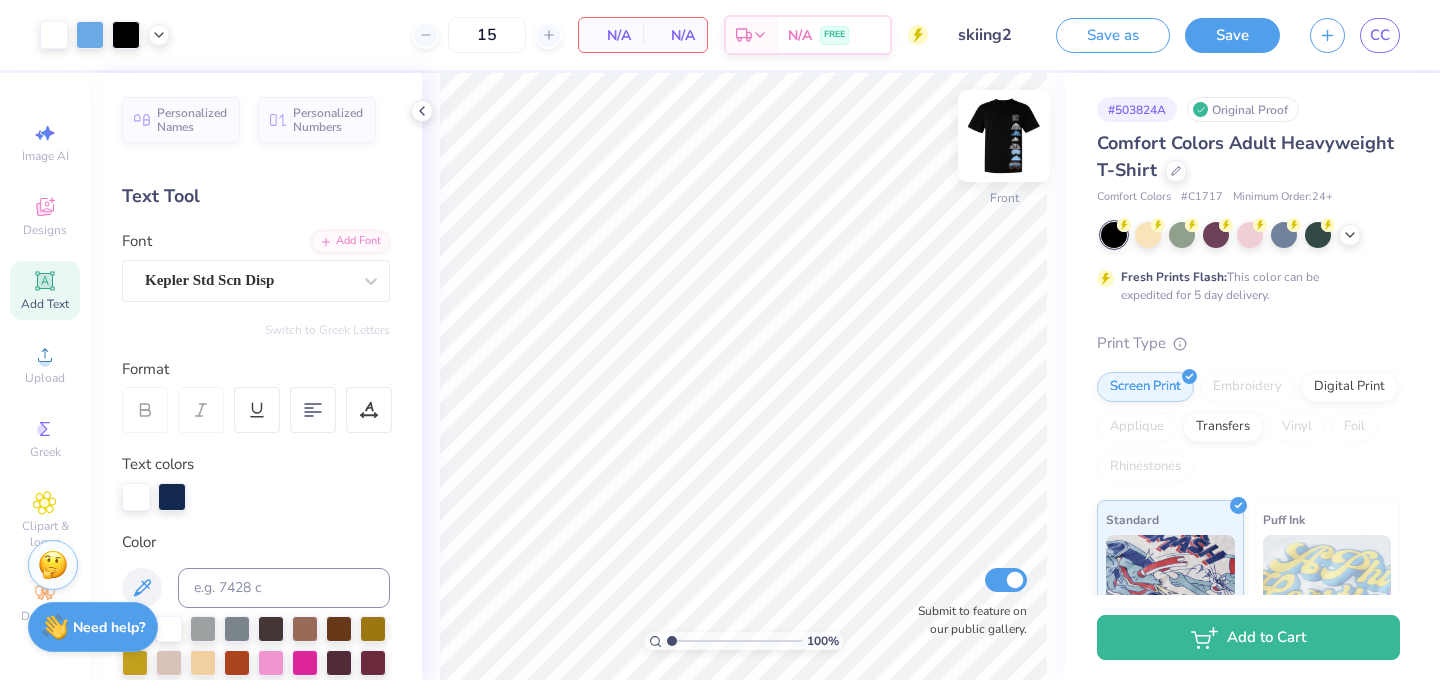 click at bounding box center (1004, 136) 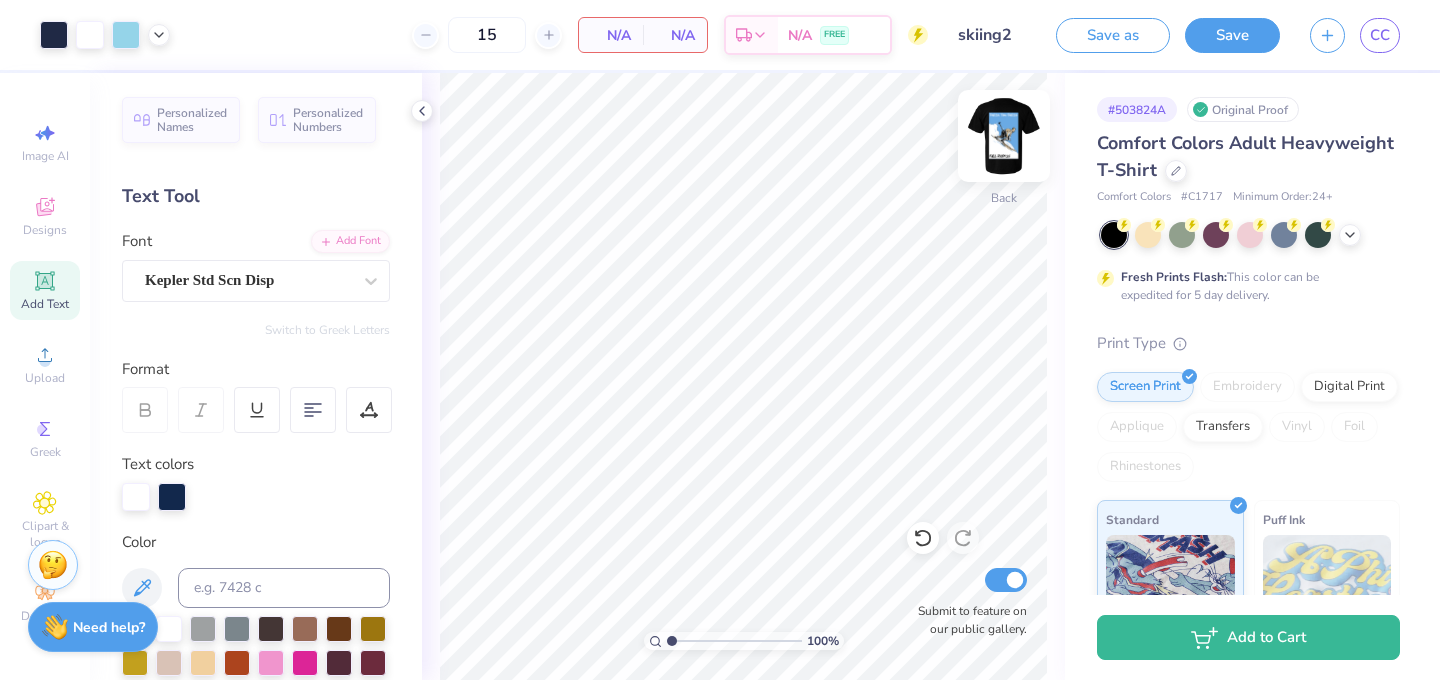 click at bounding box center [1004, 136] 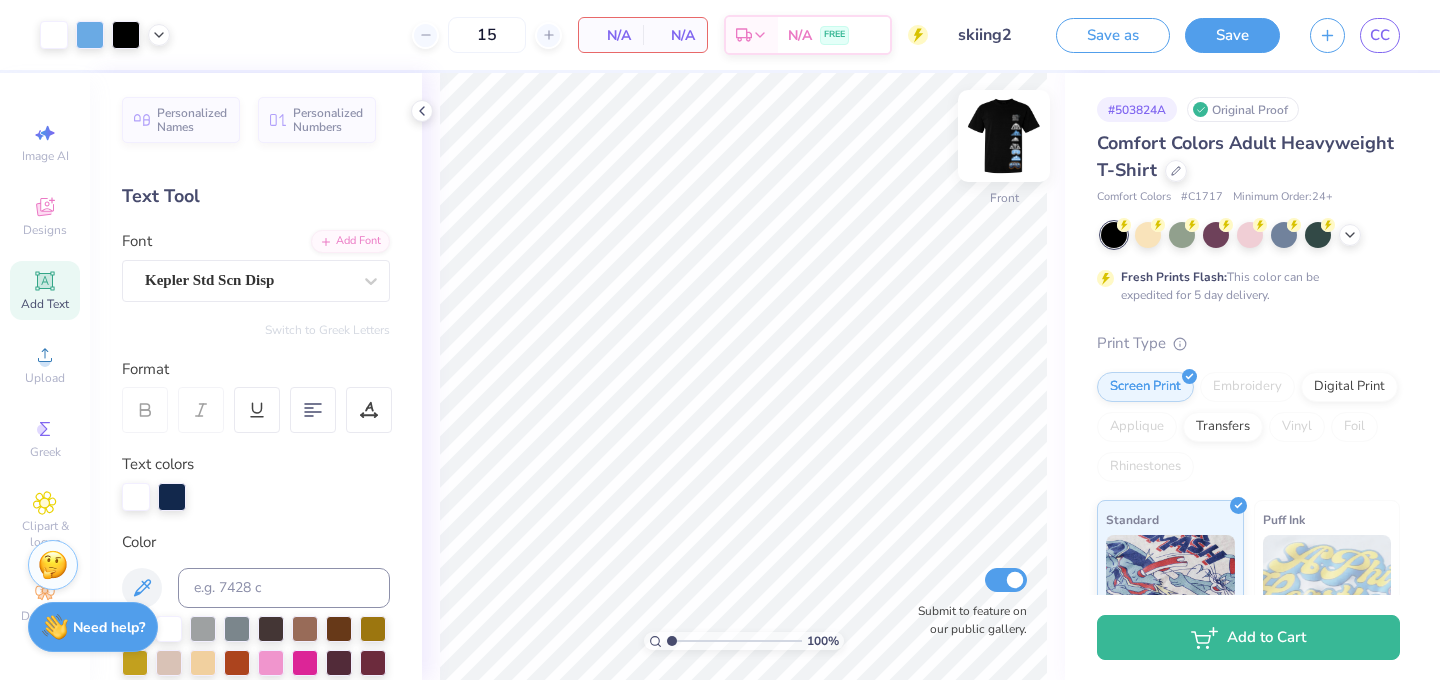 click at bounding box center [1004, 136] 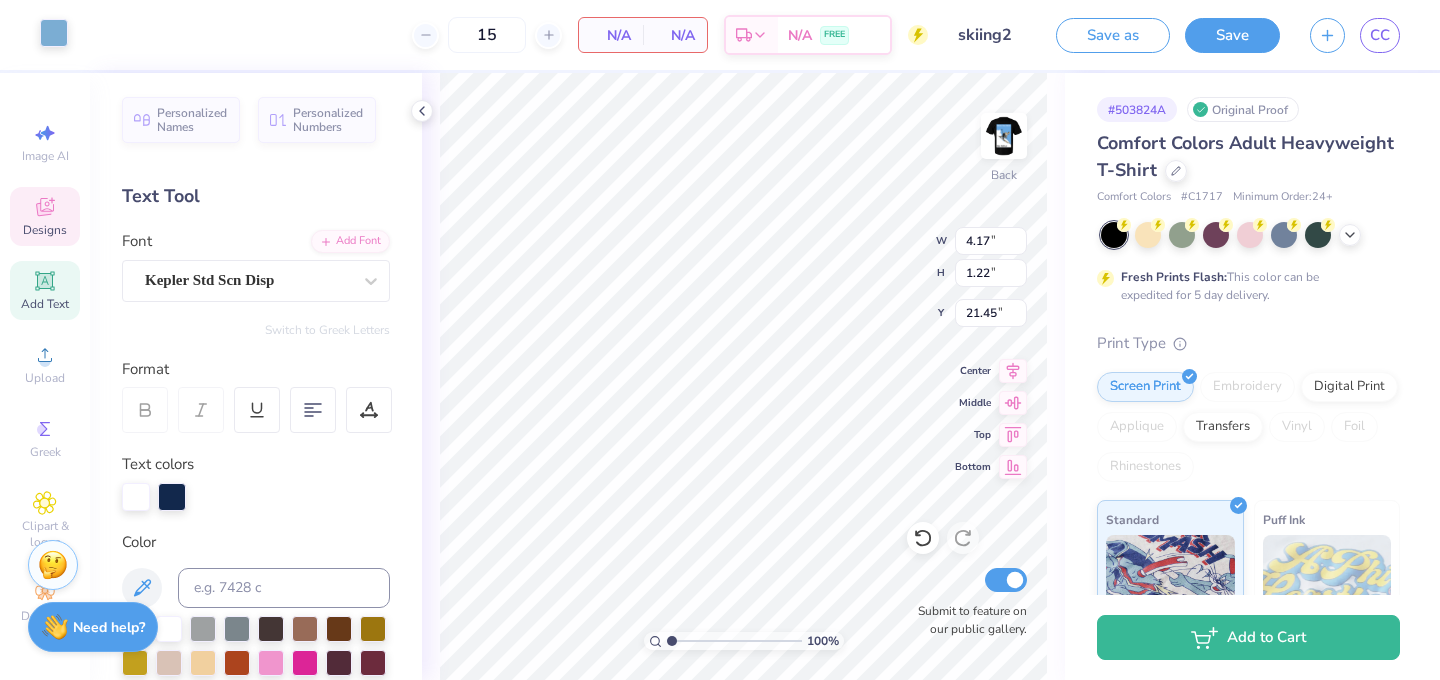 click at bounding box center (54, 33) 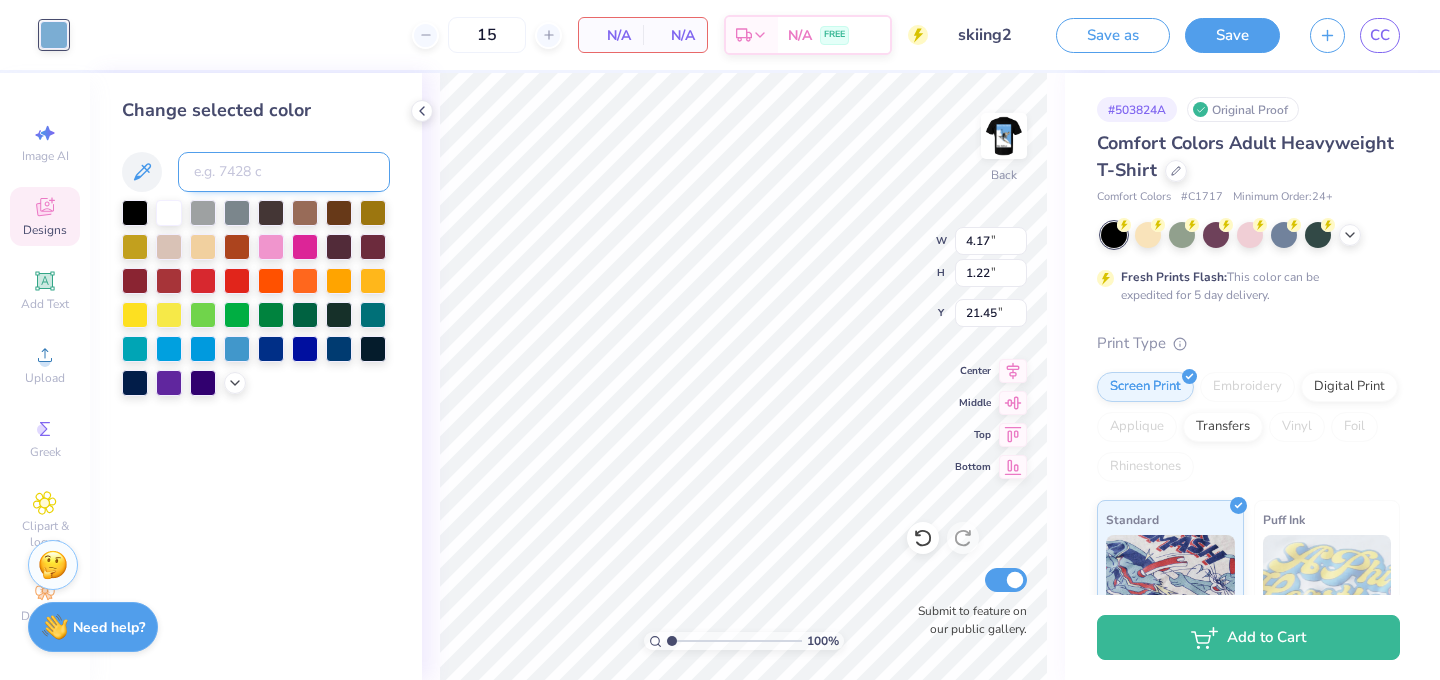 click at bounding box center (284, 172) 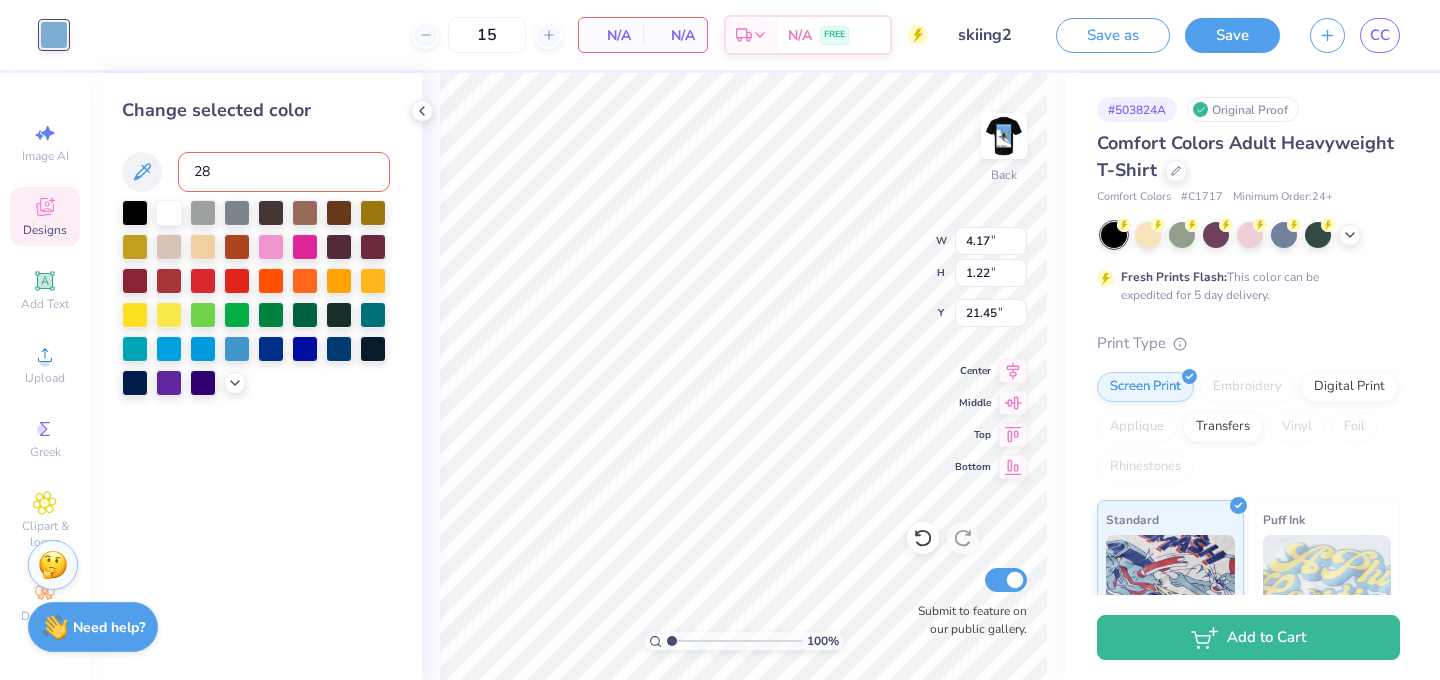 type on "284" 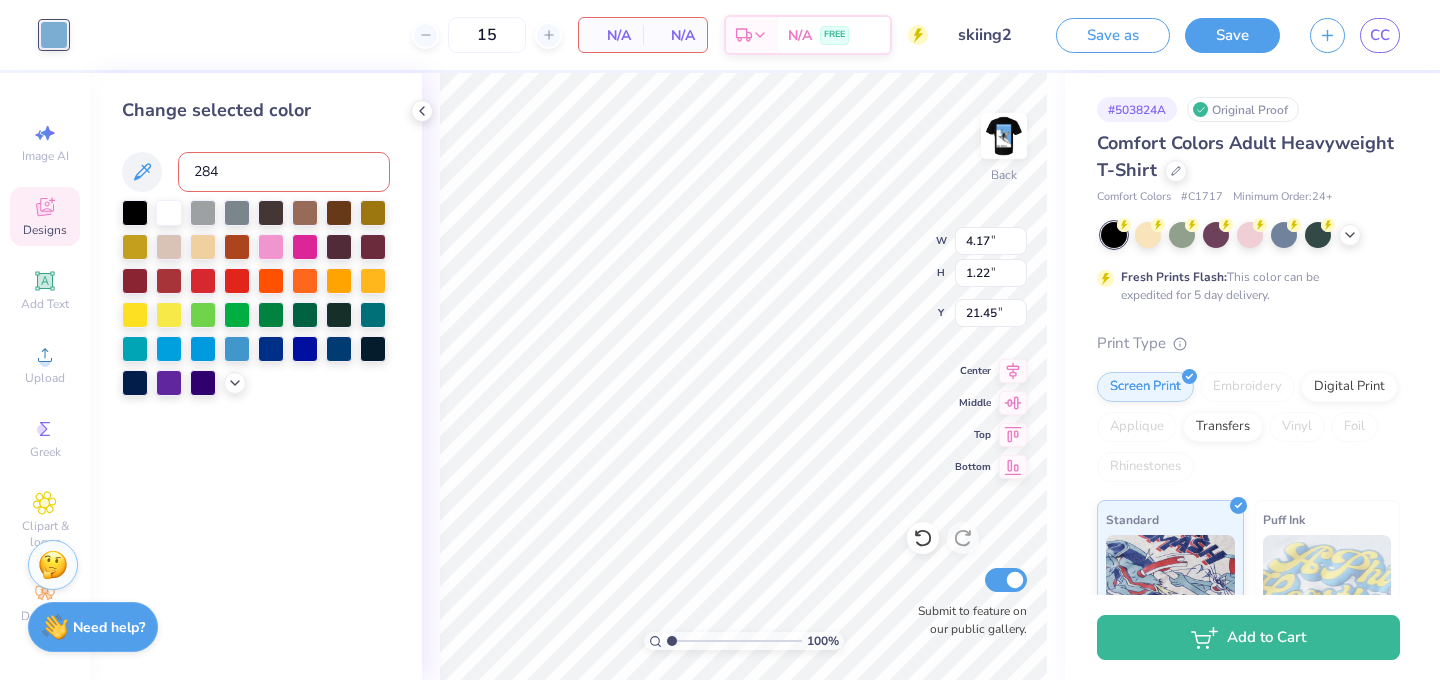 type 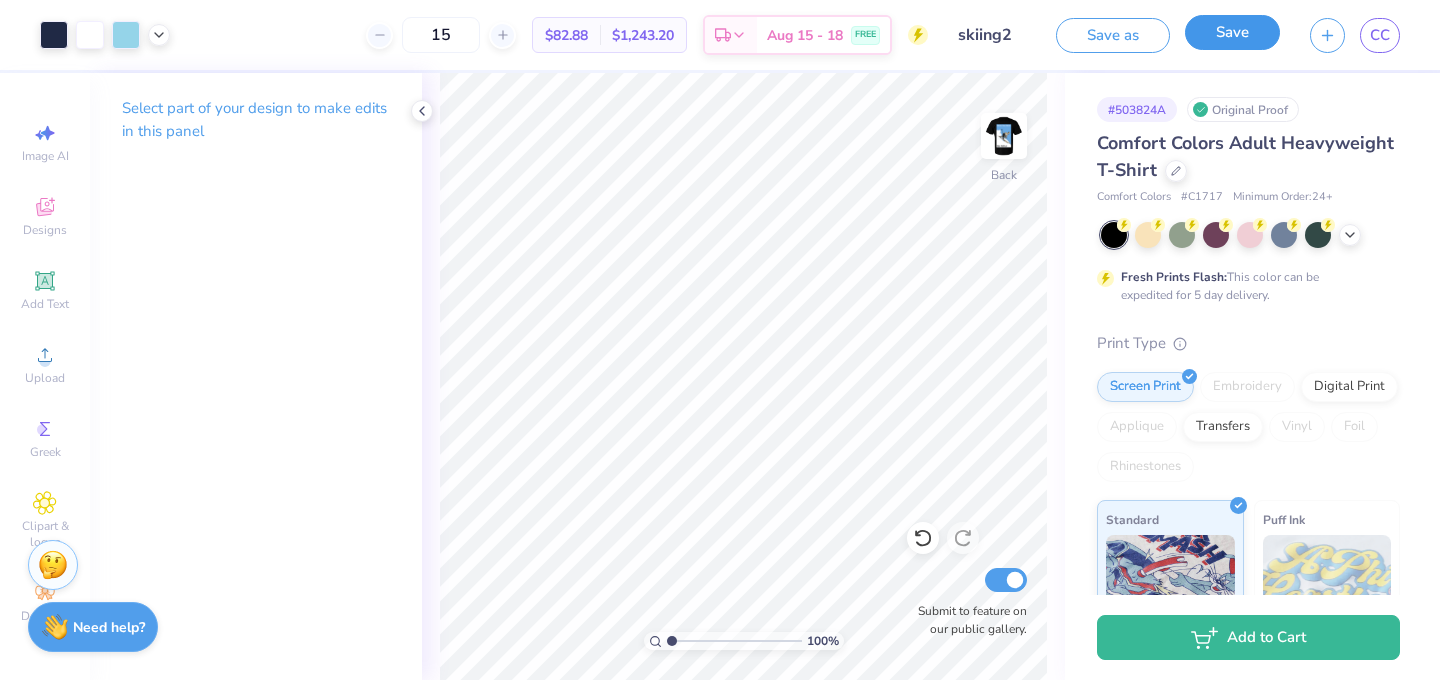 click on "Save" at bounding box center (1232, 32) 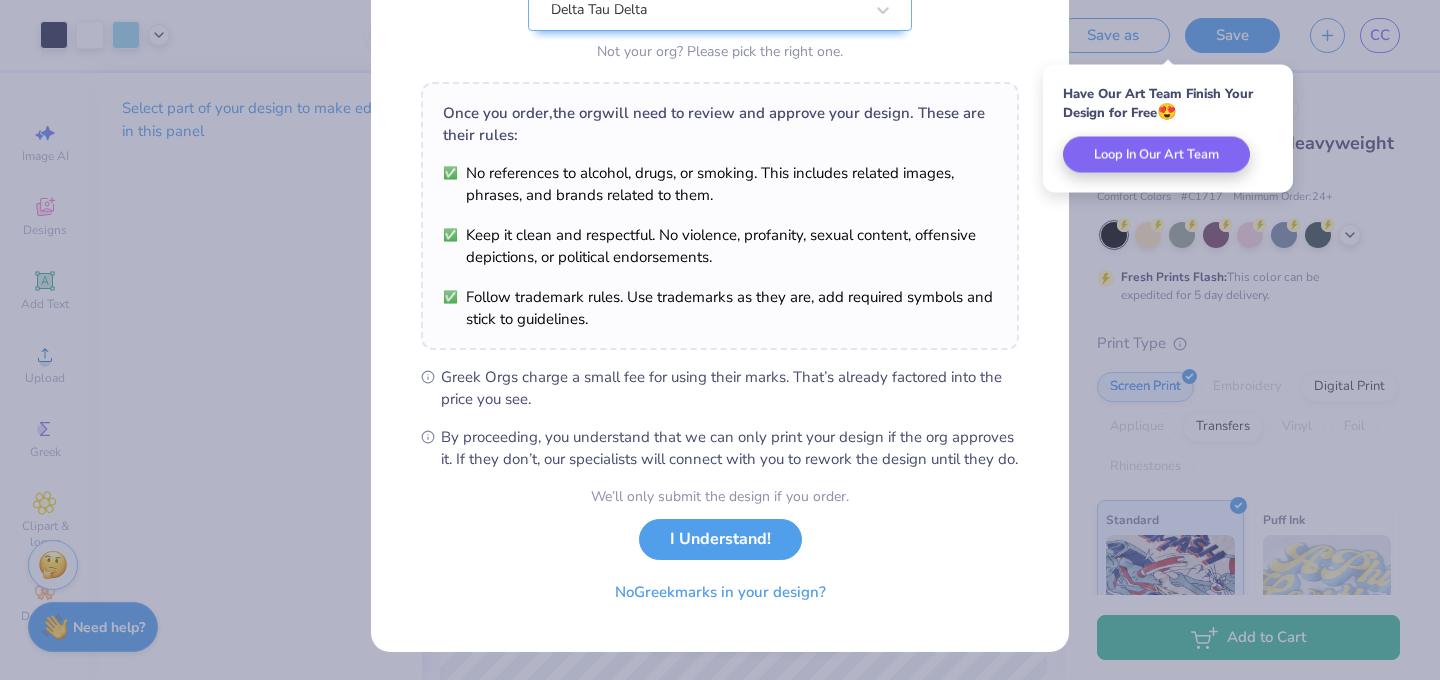 scroll, scrollTop: 256, scrollLeft: 0, axis: vertical 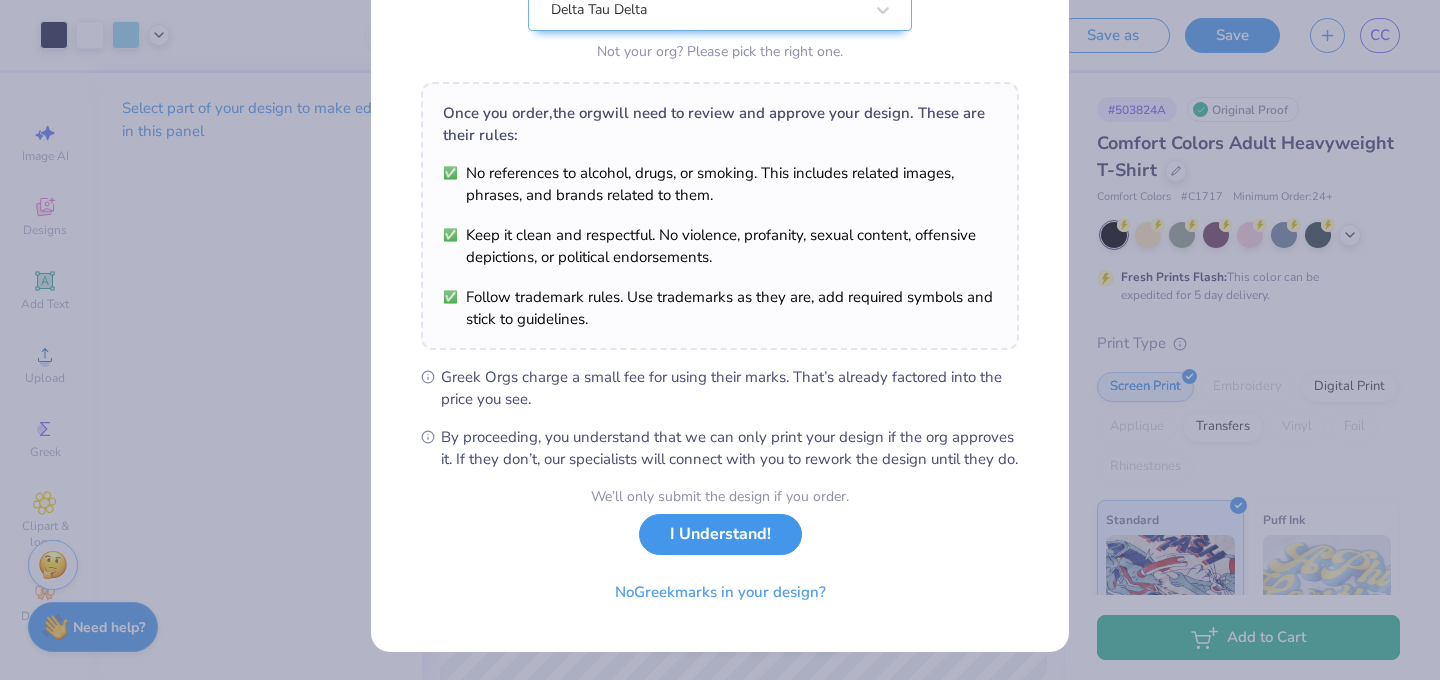 click on "I Understand!" at bounding box center (720, 534) 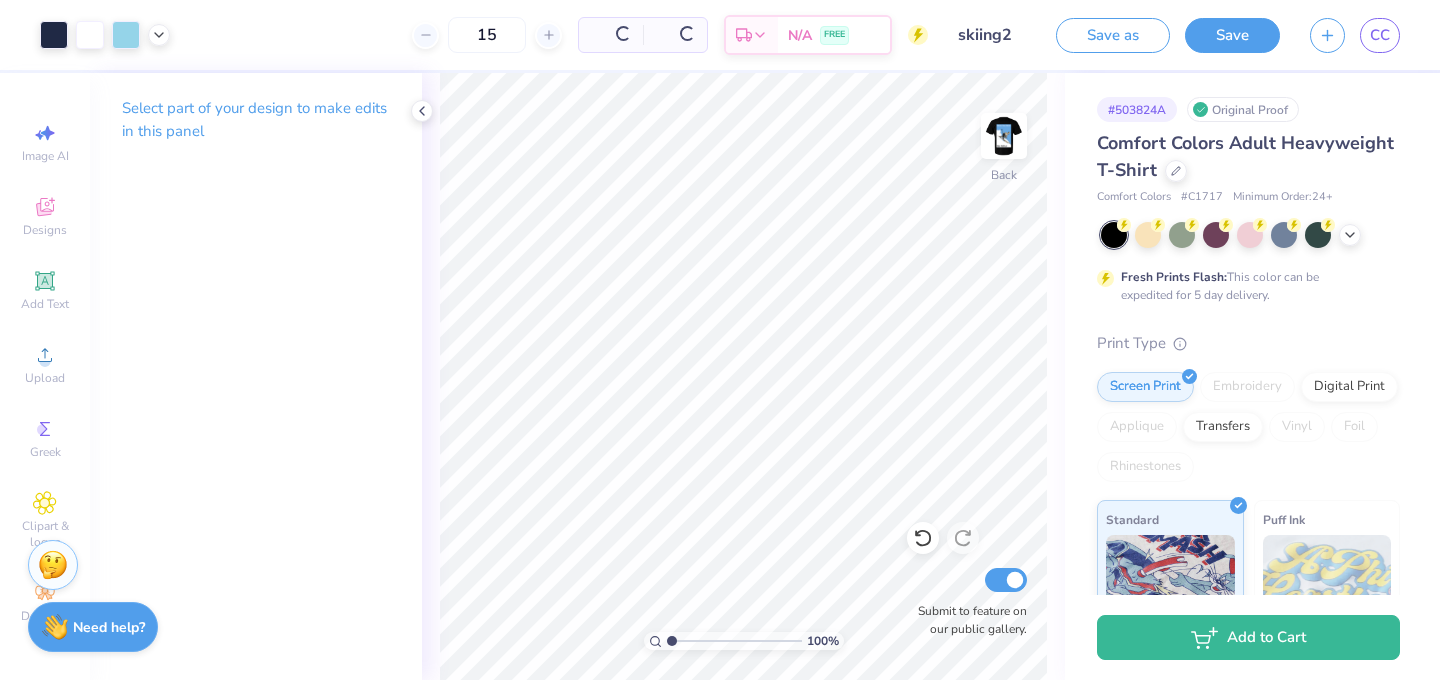 scroll, scrollTop: 0, scrollLeft: 0, axis: both 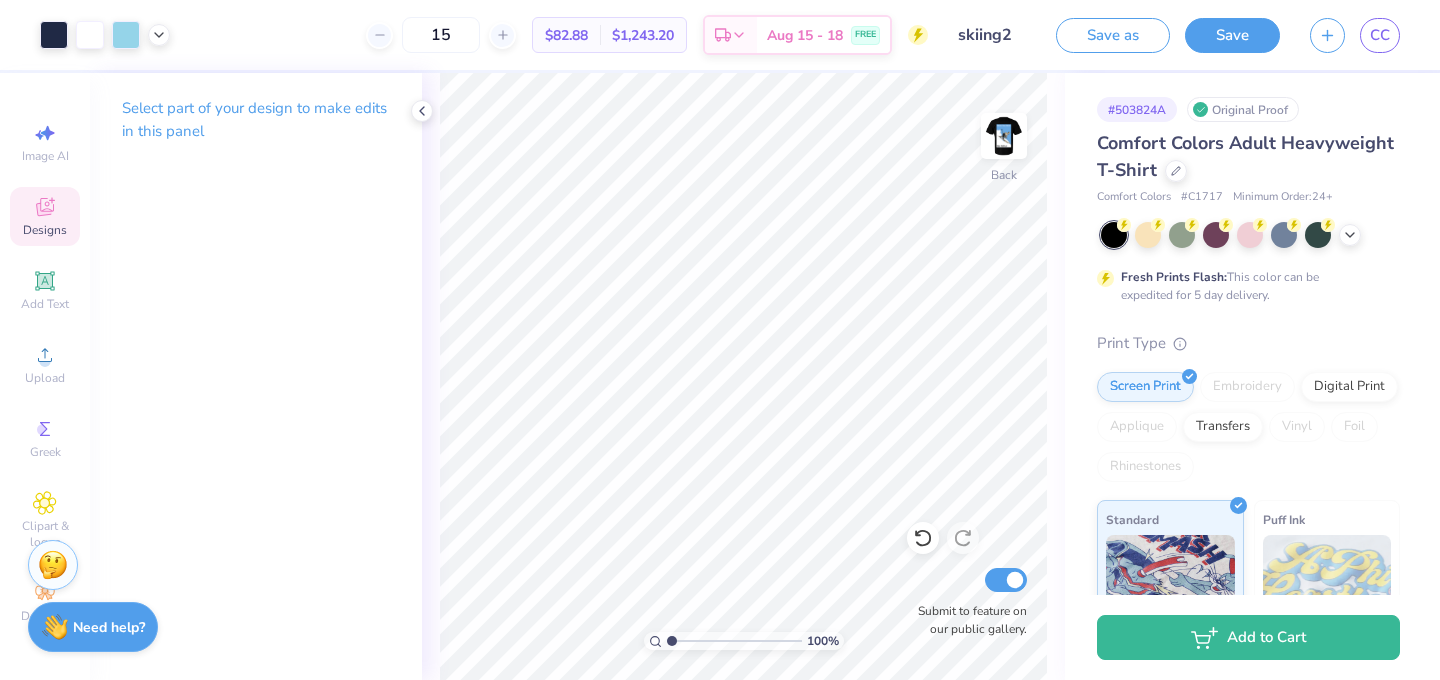 click on "Designs" at bounding box center [45, 230] 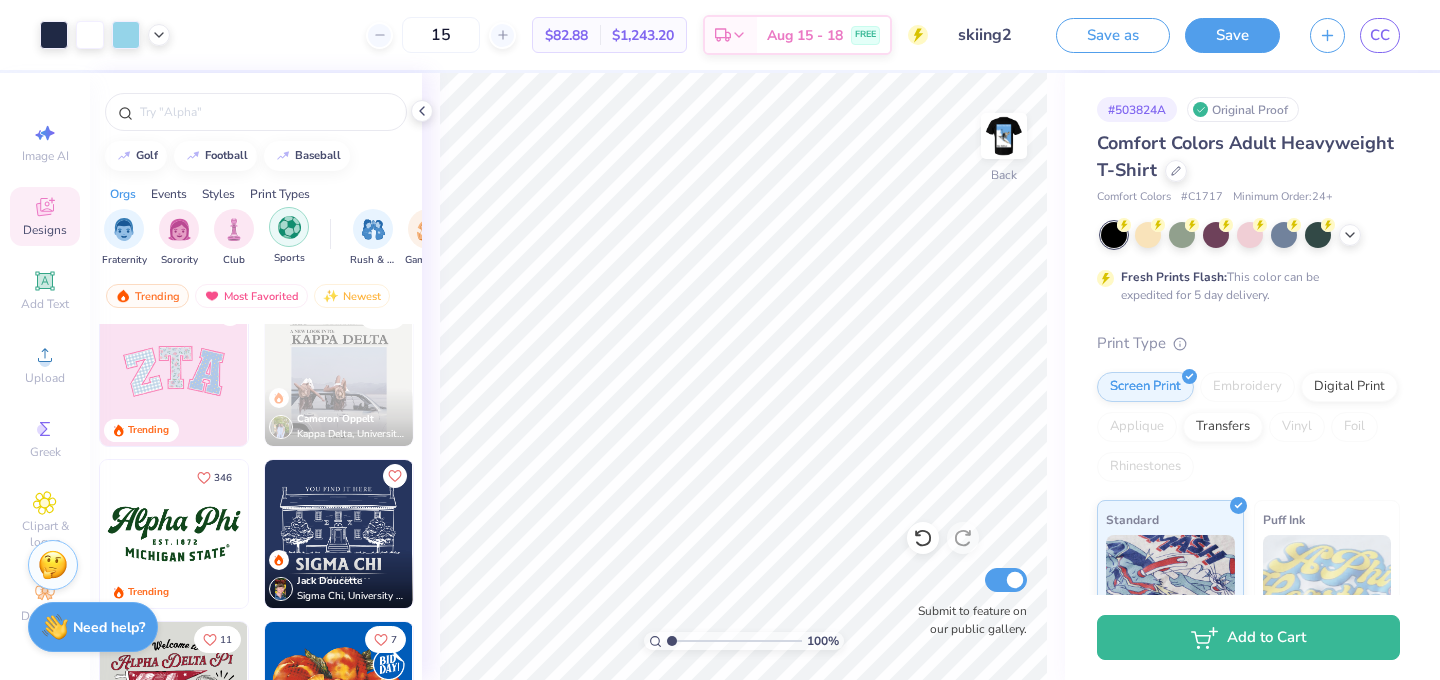 scroll, scrollTop: 959, scrollLeft: 0, axis: vertical 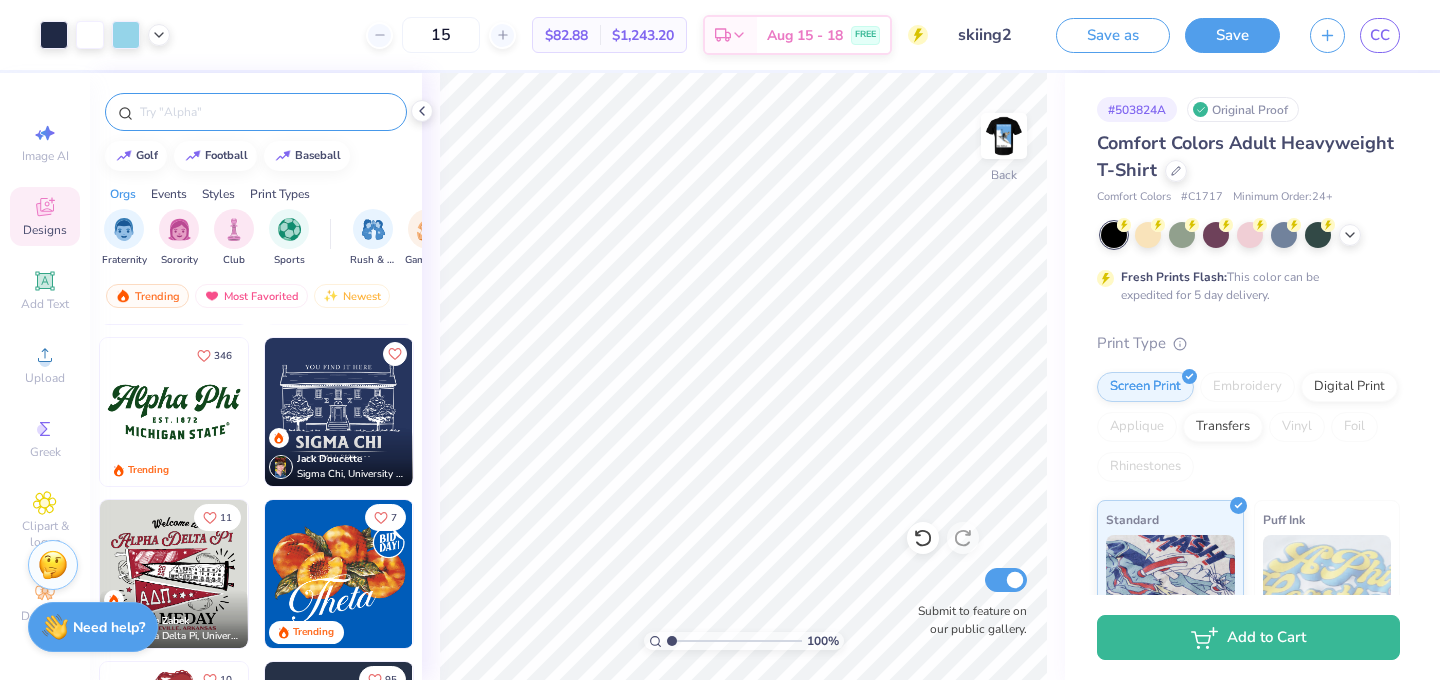 click at bounding box center [266, 112] 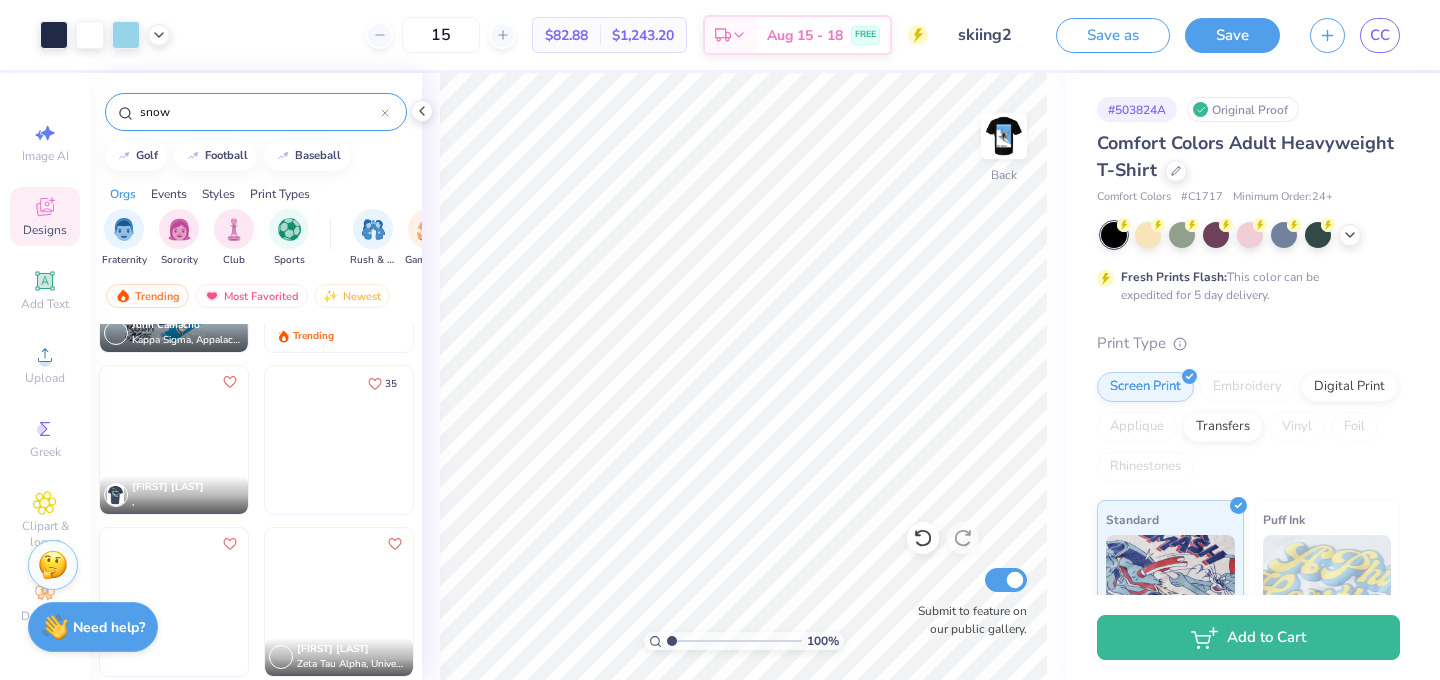scroll, scrollTop: 117, scrollLeft: 0, axis: vertical 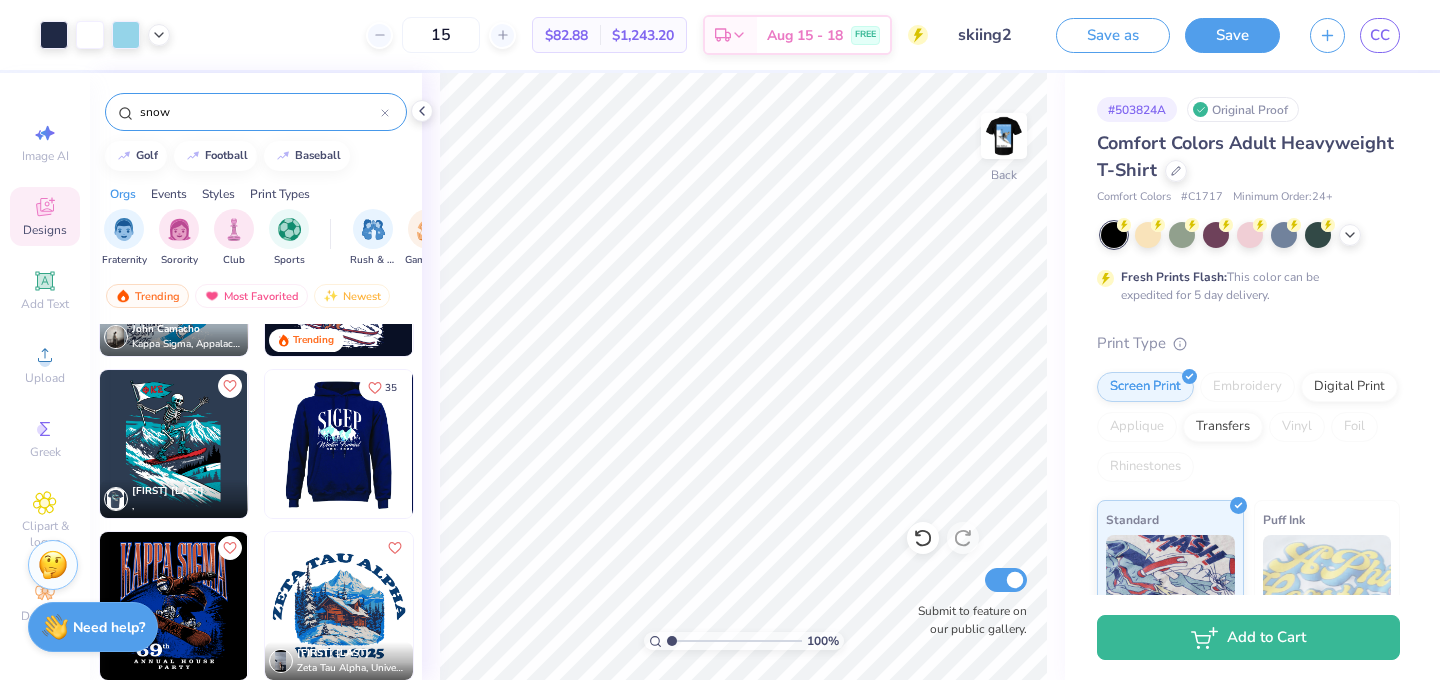 type on "snow" 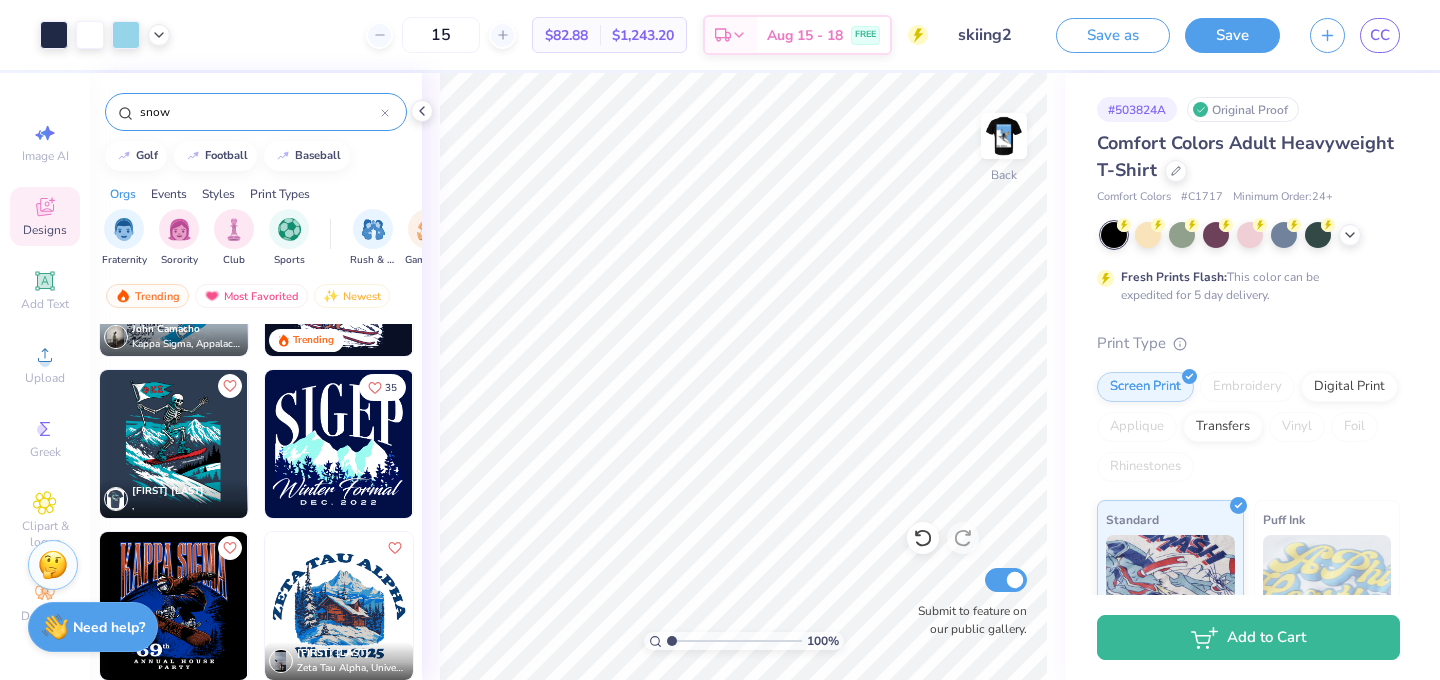 click at bounding box center (174, 444) 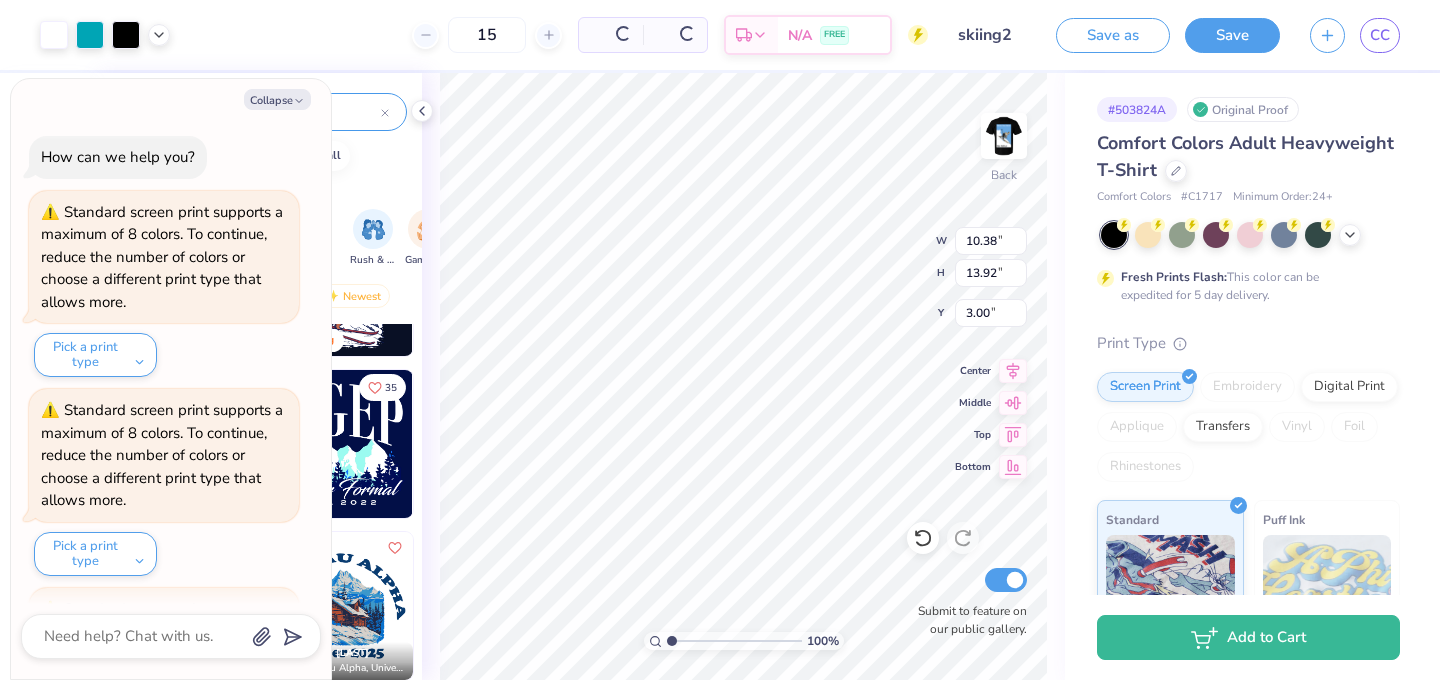 scroll, scrollTop: 980, scrollLeft: 0, axis: vertical 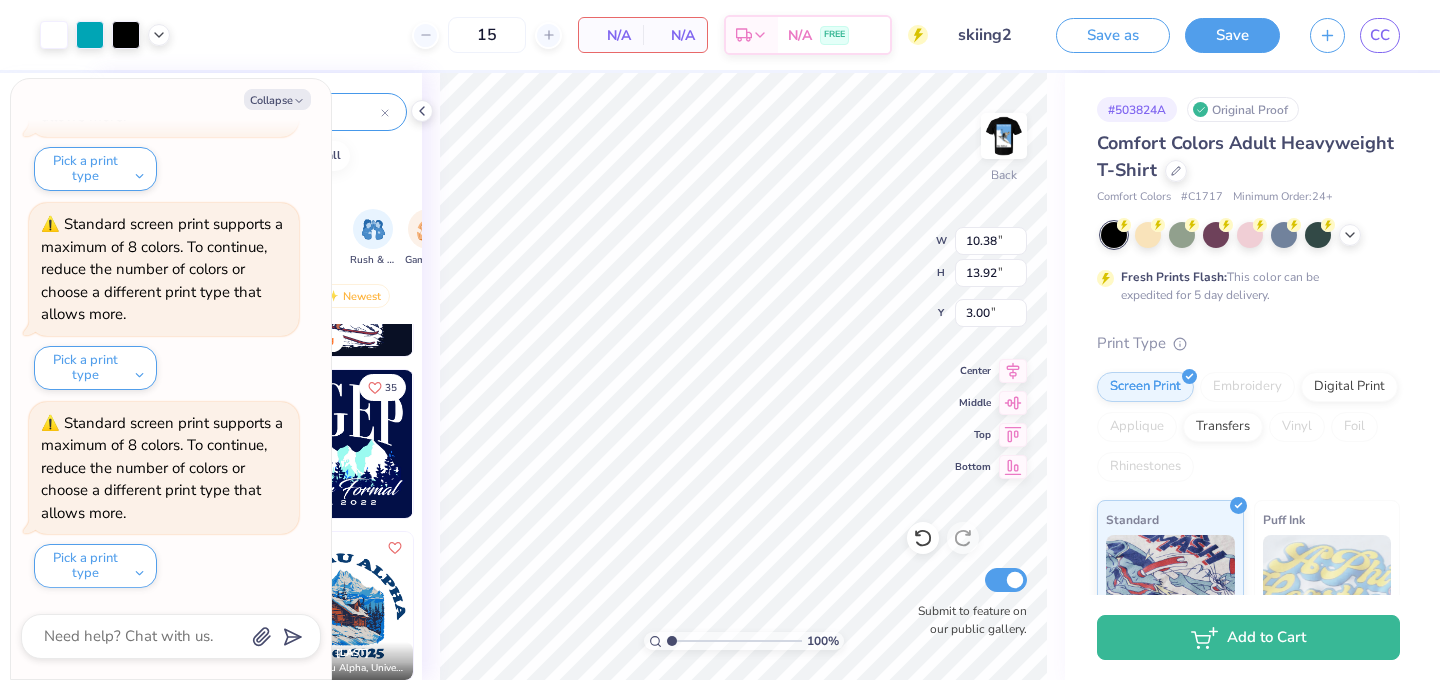 type on "x" 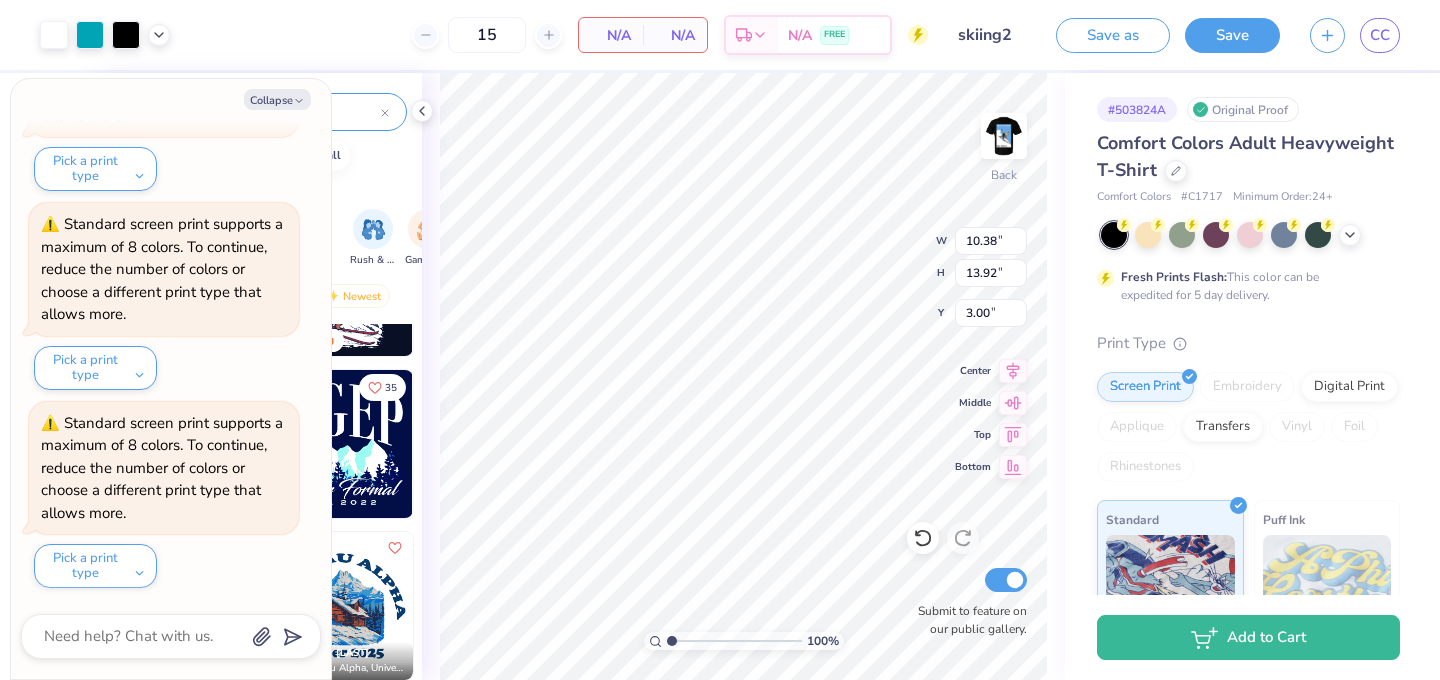 type on "0.50" 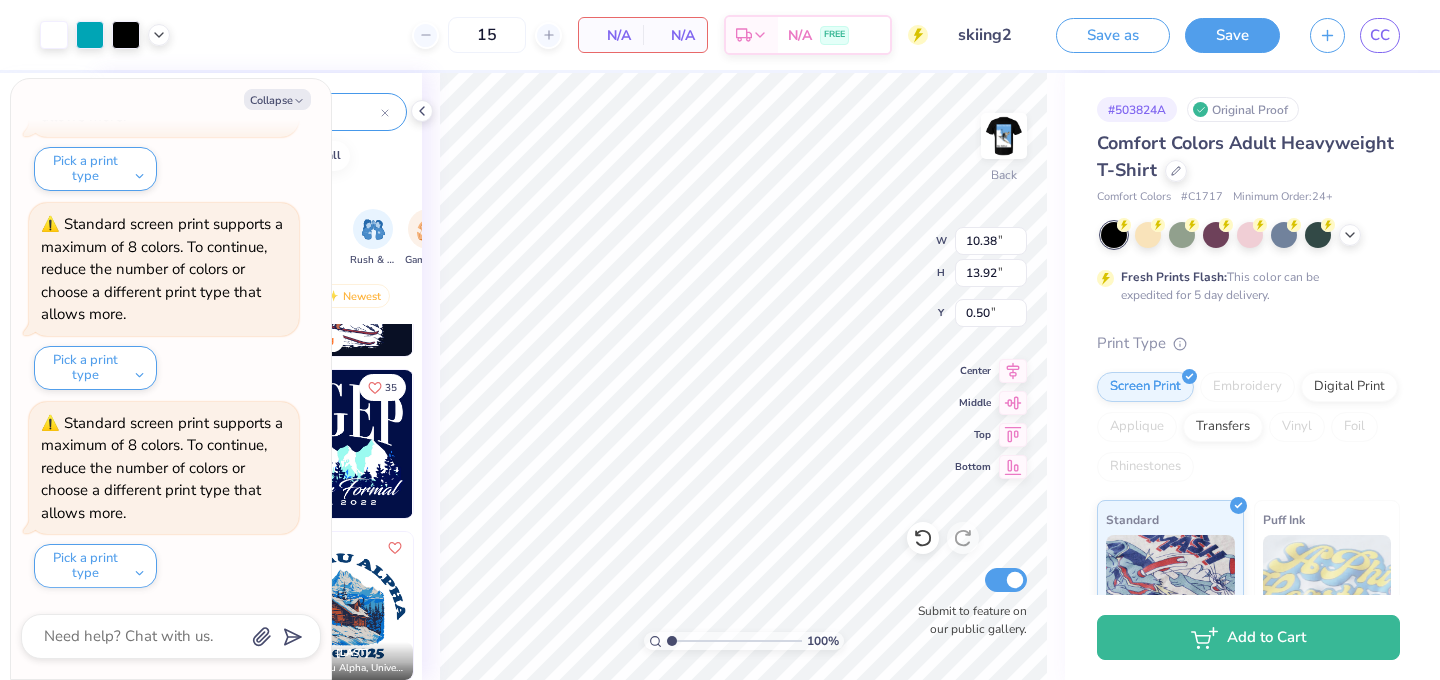 type on "x" 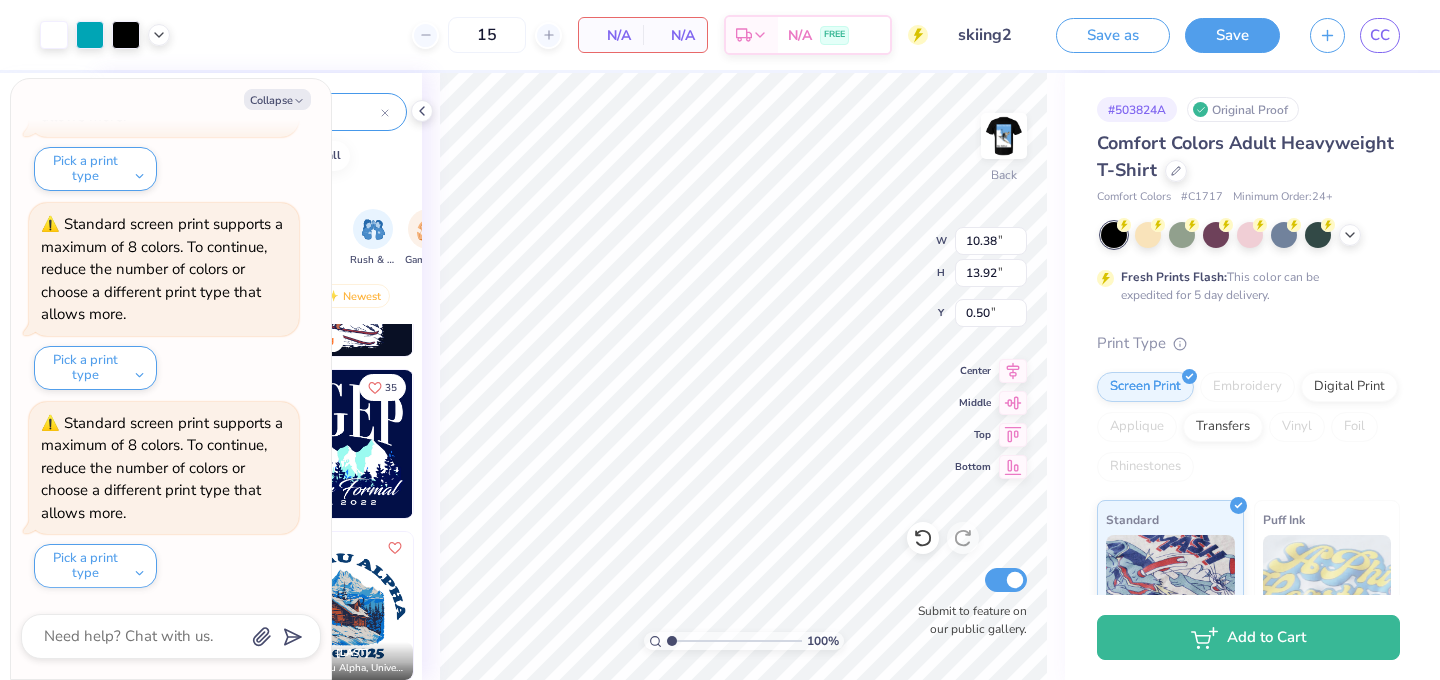 type on "7.78" 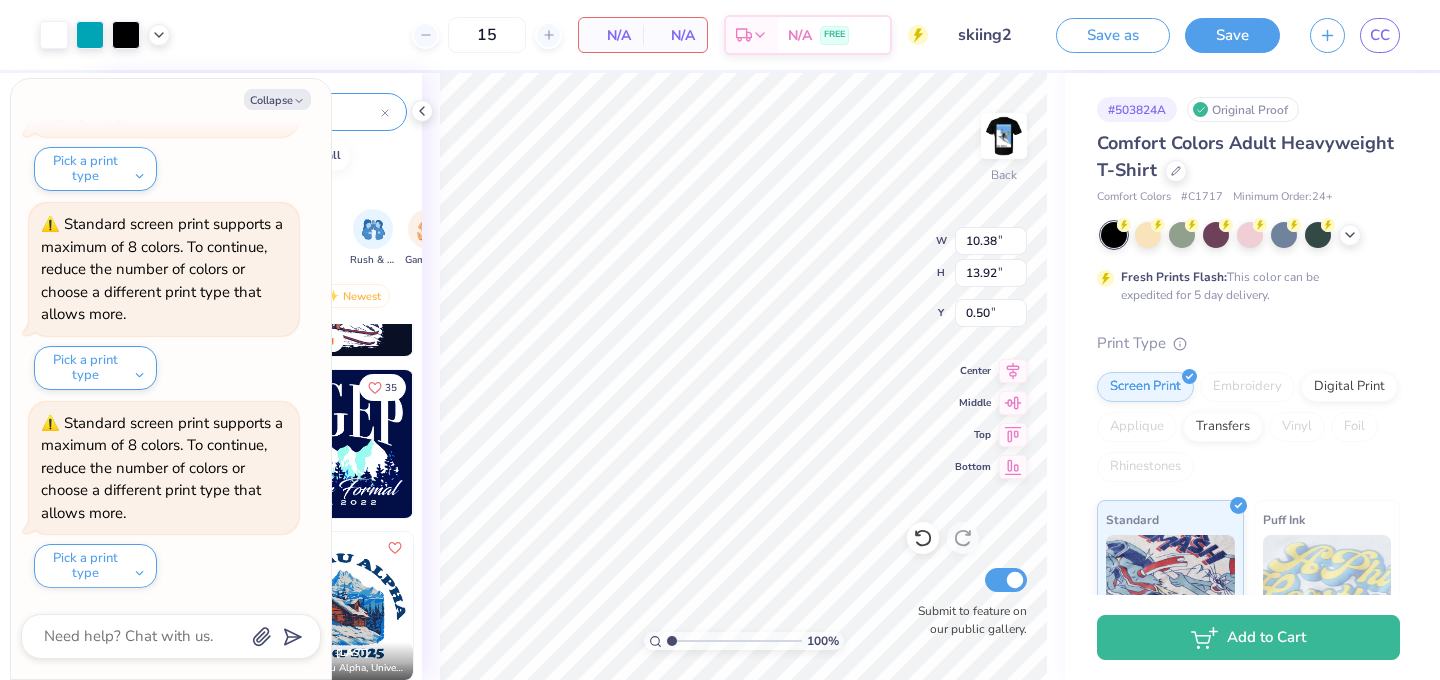 type on "10.44" 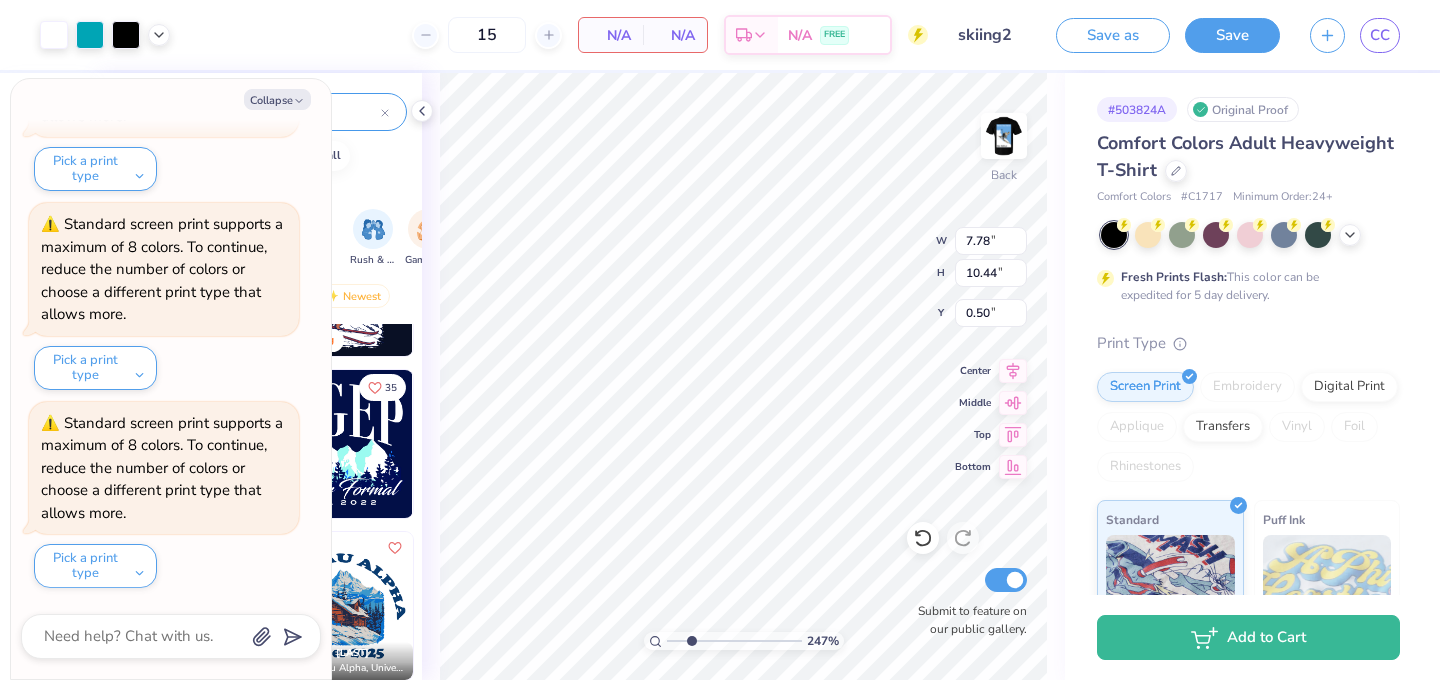 drag, startPoint x: 670, startPoint y: 642, endPoint x: 691, endPoint y: 641, distance: 21.023796 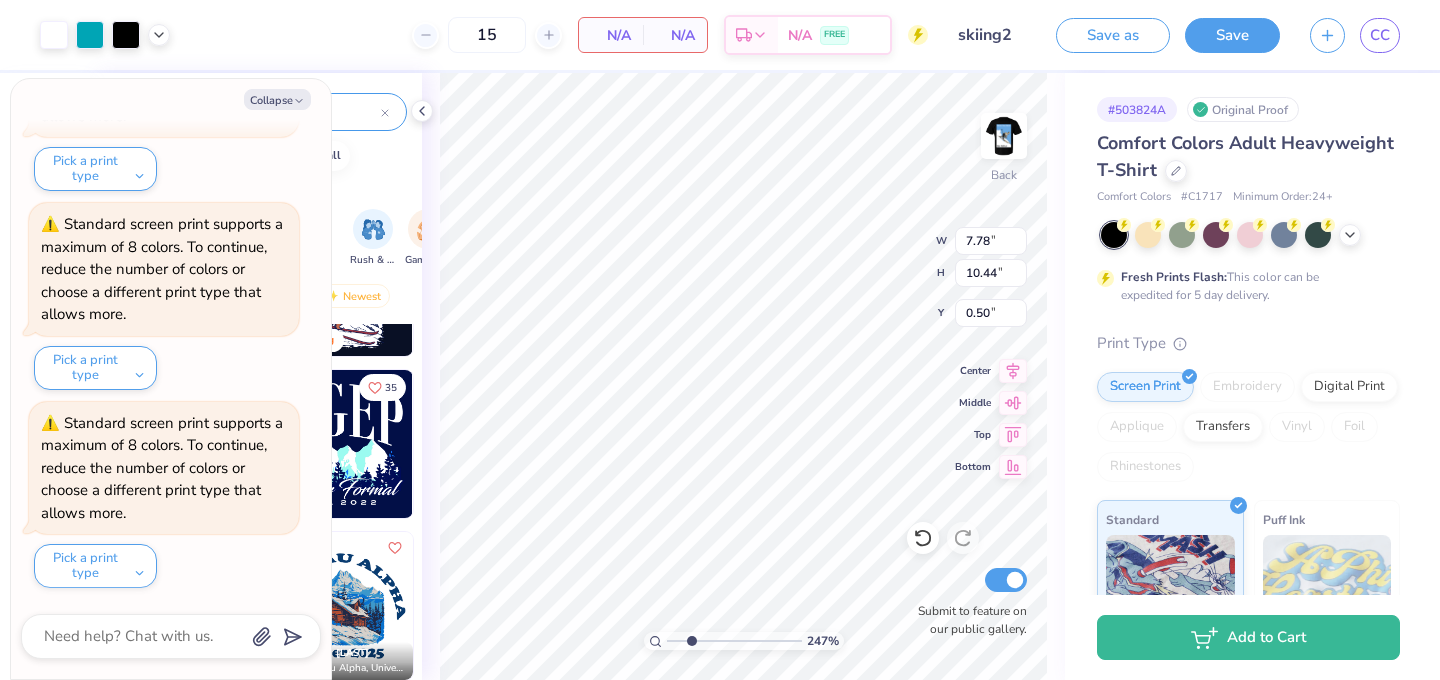 type on "2.47" 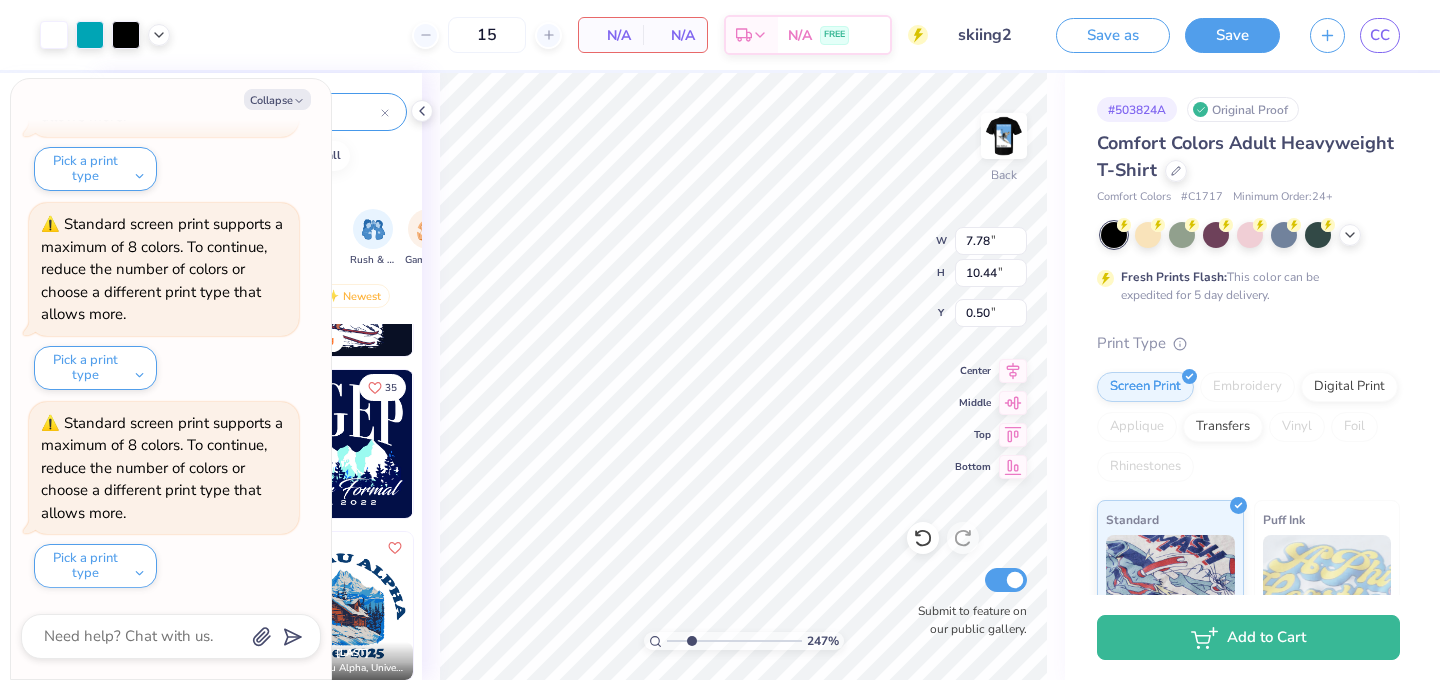 click at bounding box center [734, 641] 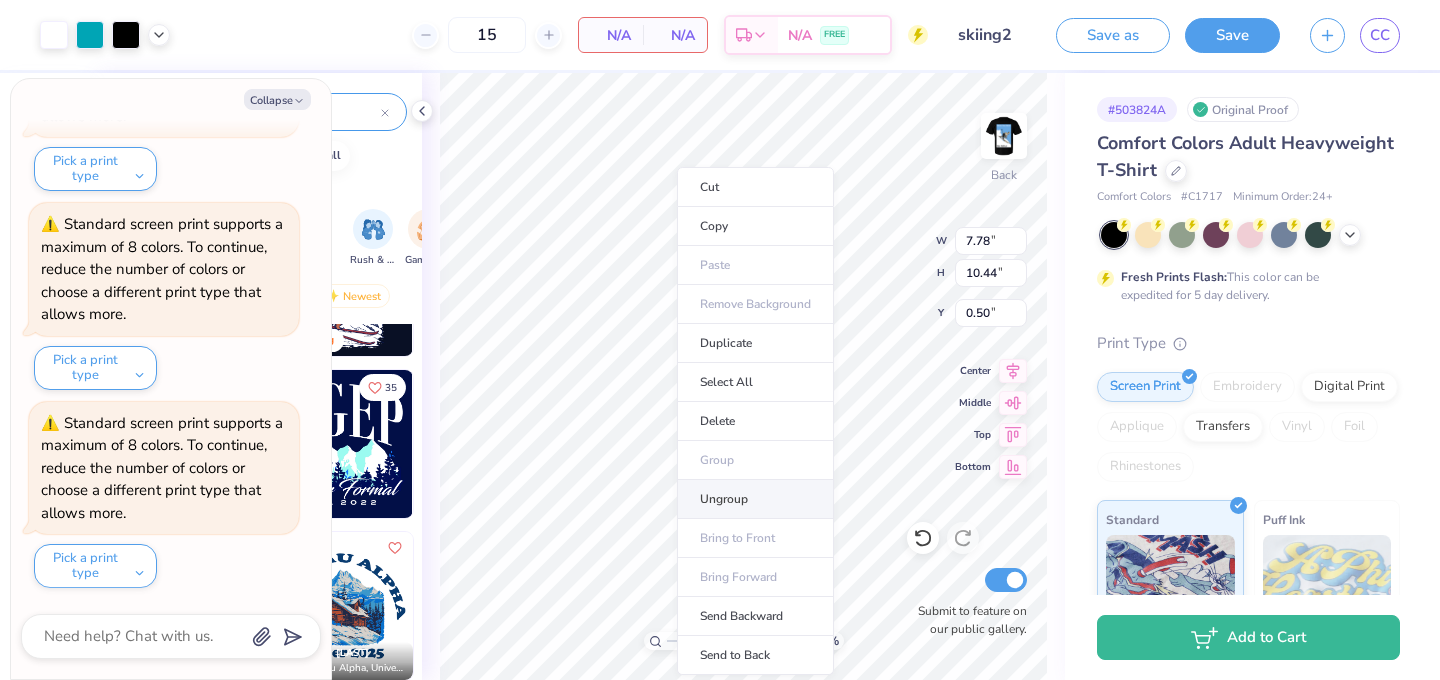 click on "Ungroup" at bounding box center [755, 499] 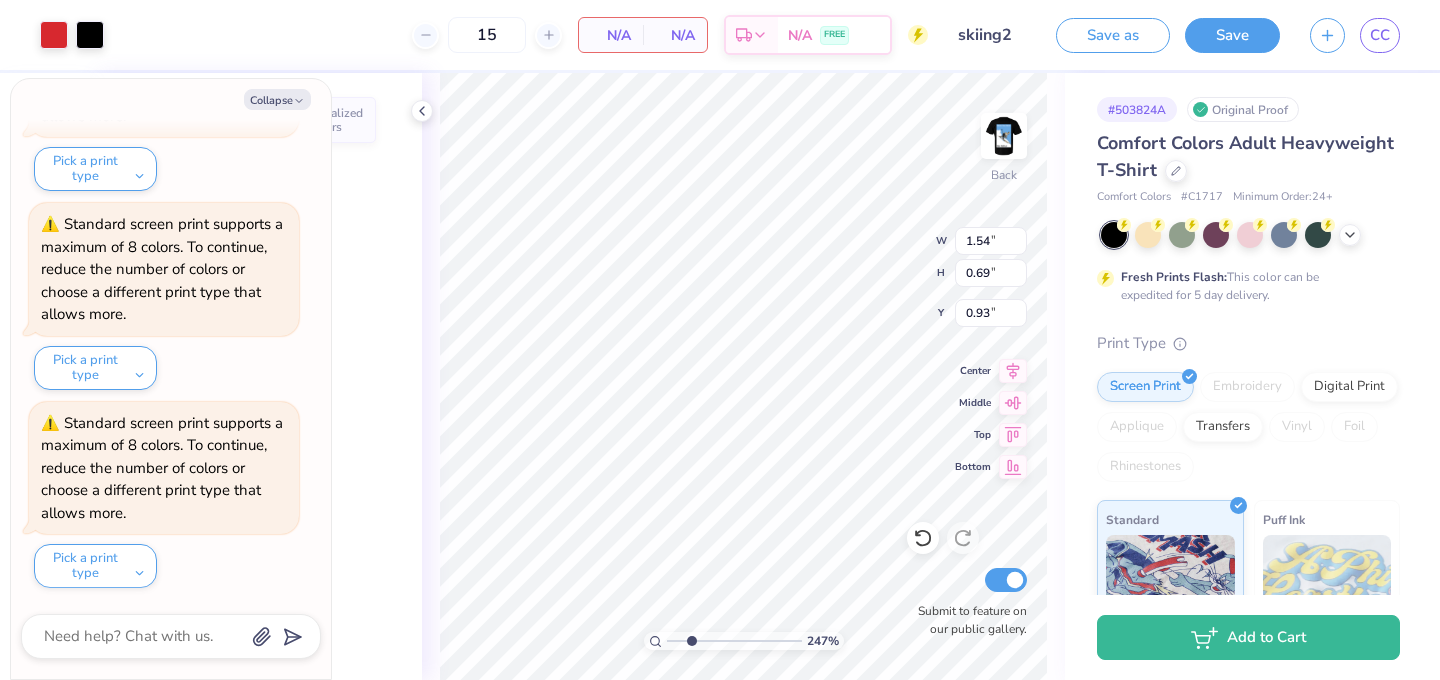 type on "x" 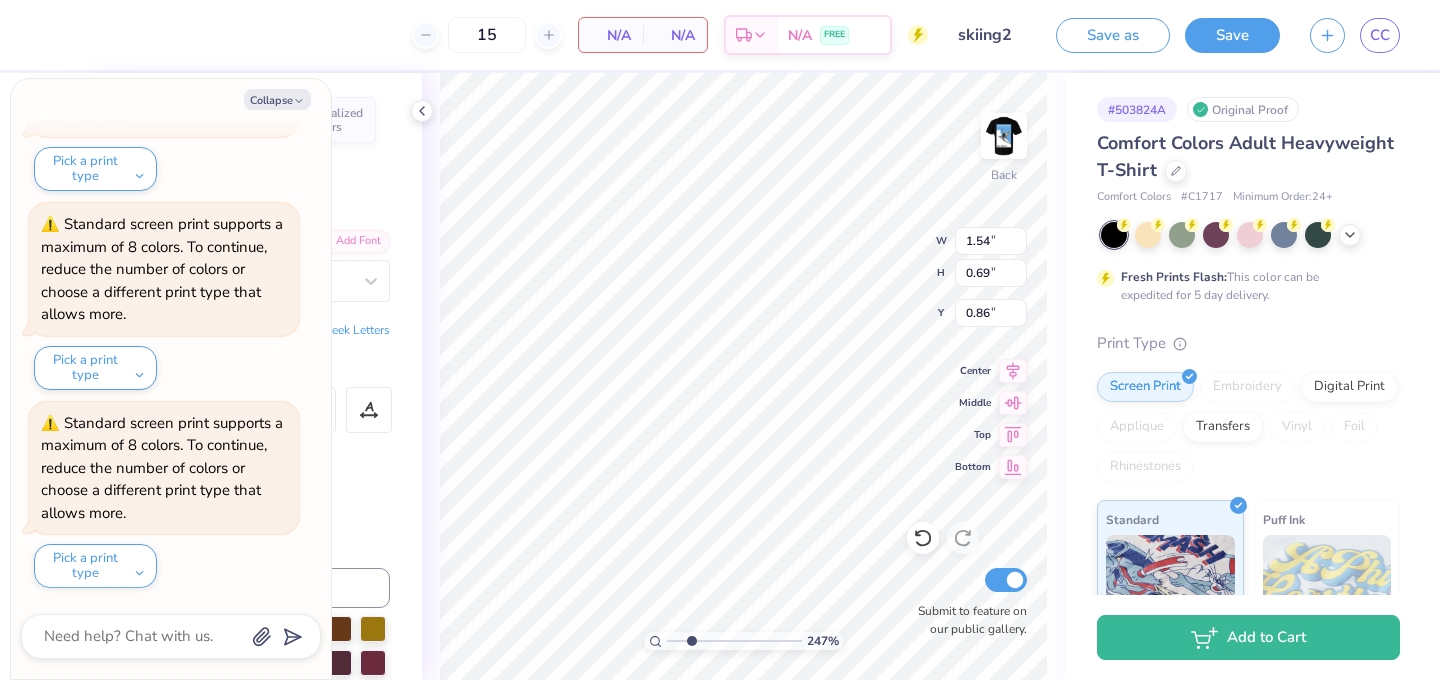 type on "x" 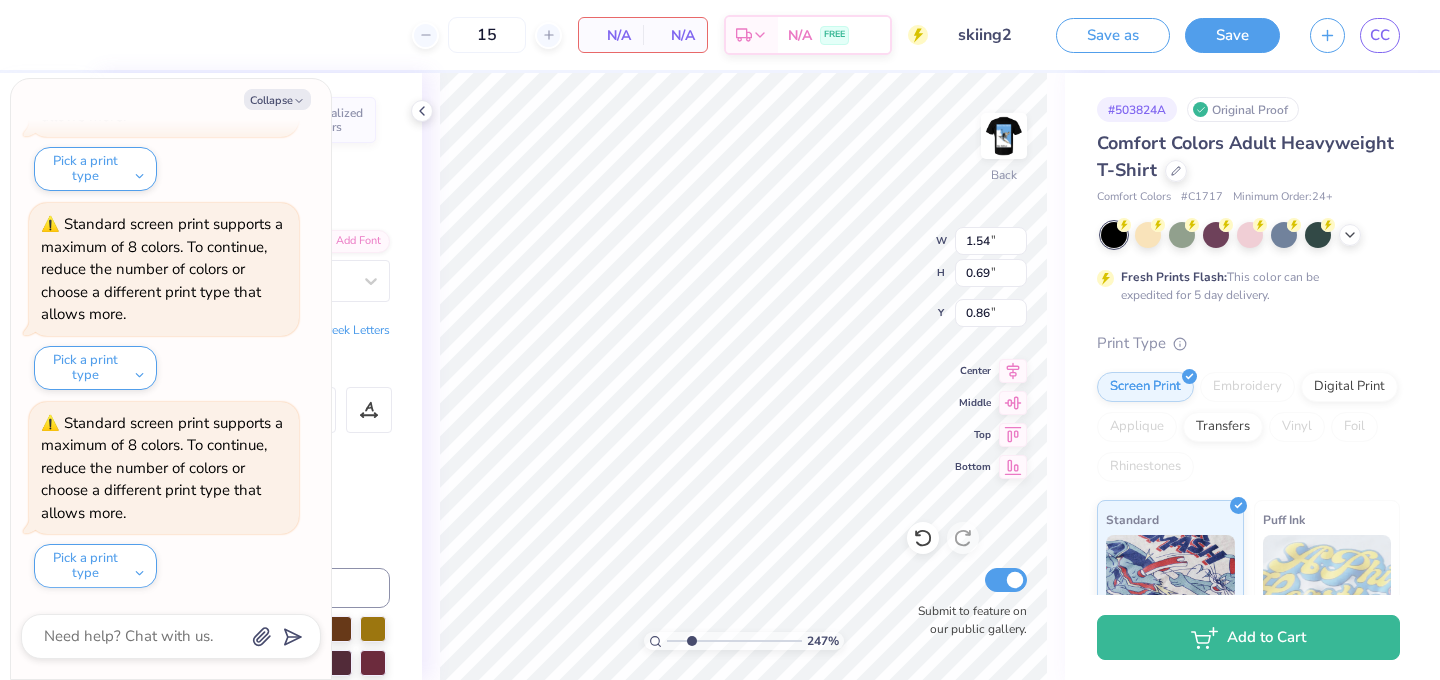 type 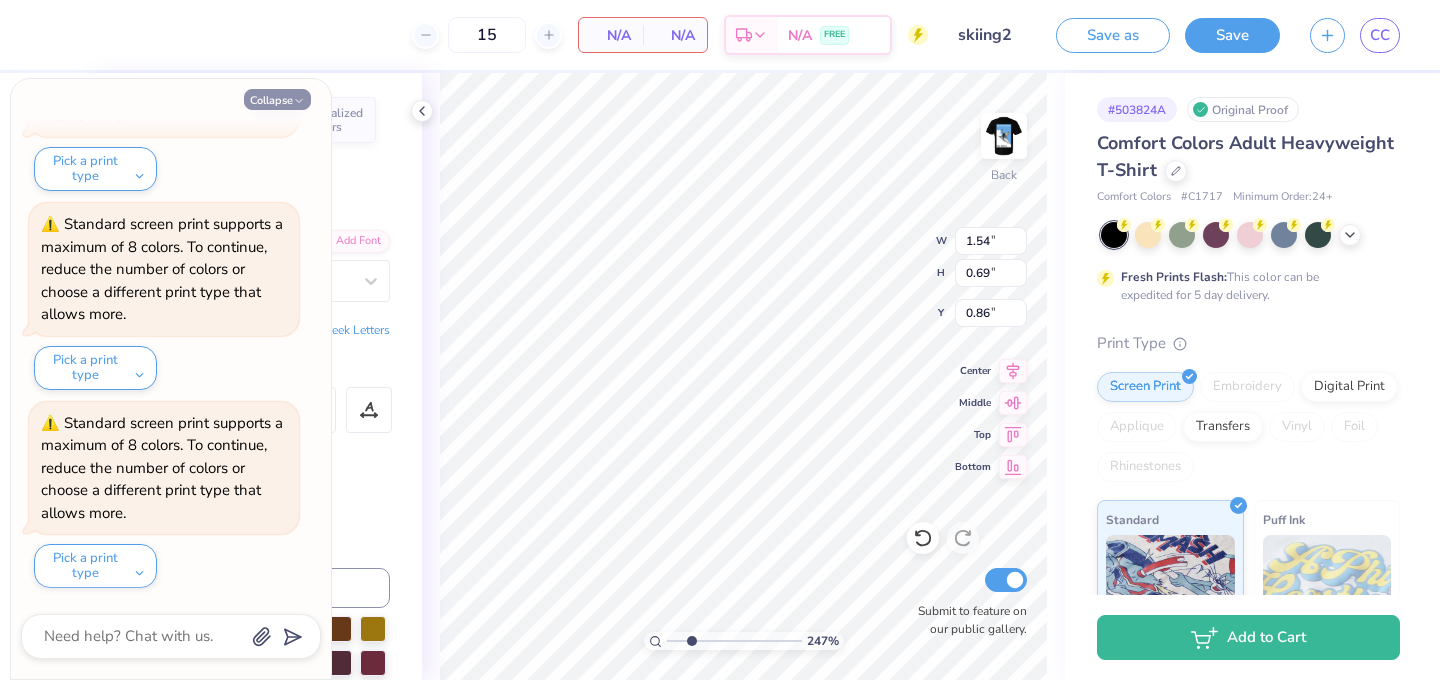 click on "Collapse" at bounding box center [277, 99] 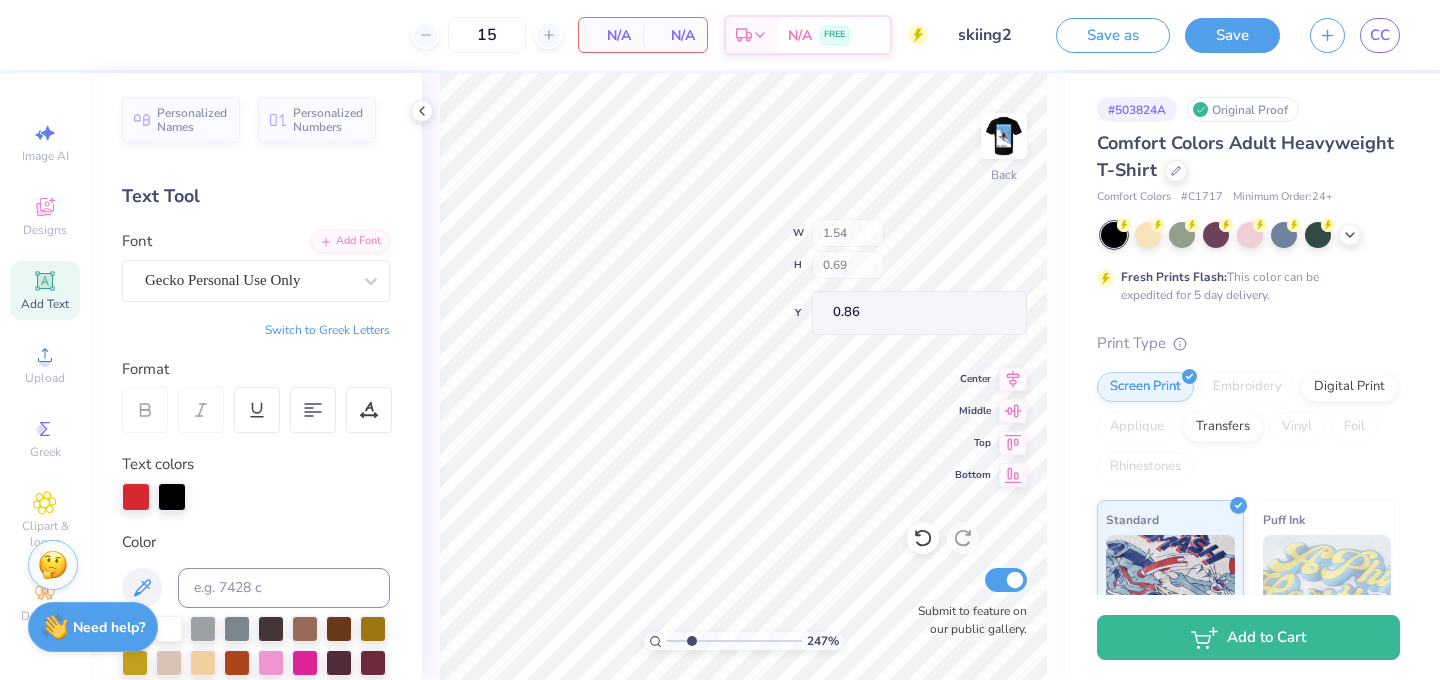 click on "Collapse" at bounding box center [277, 99] 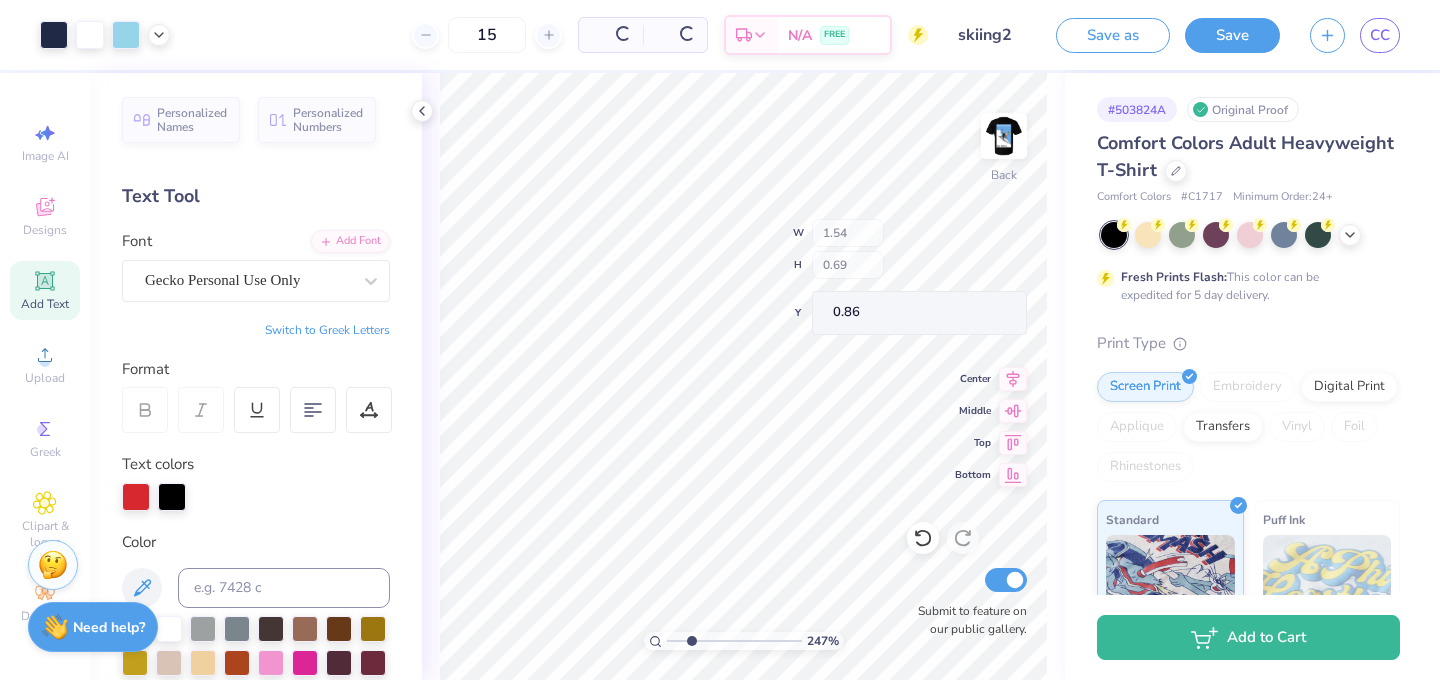 type on "x" 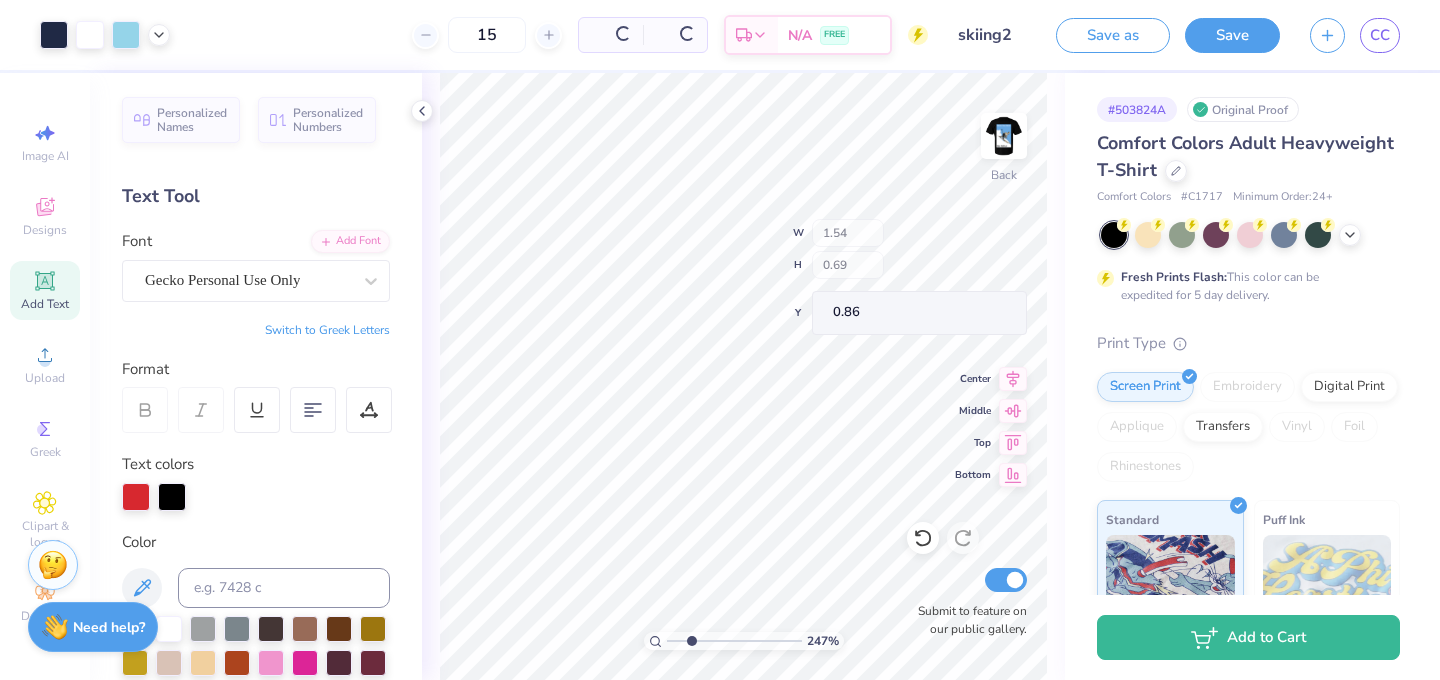 scroll, scrollTop: 1178, scrollLeft: 0, axis: vertical 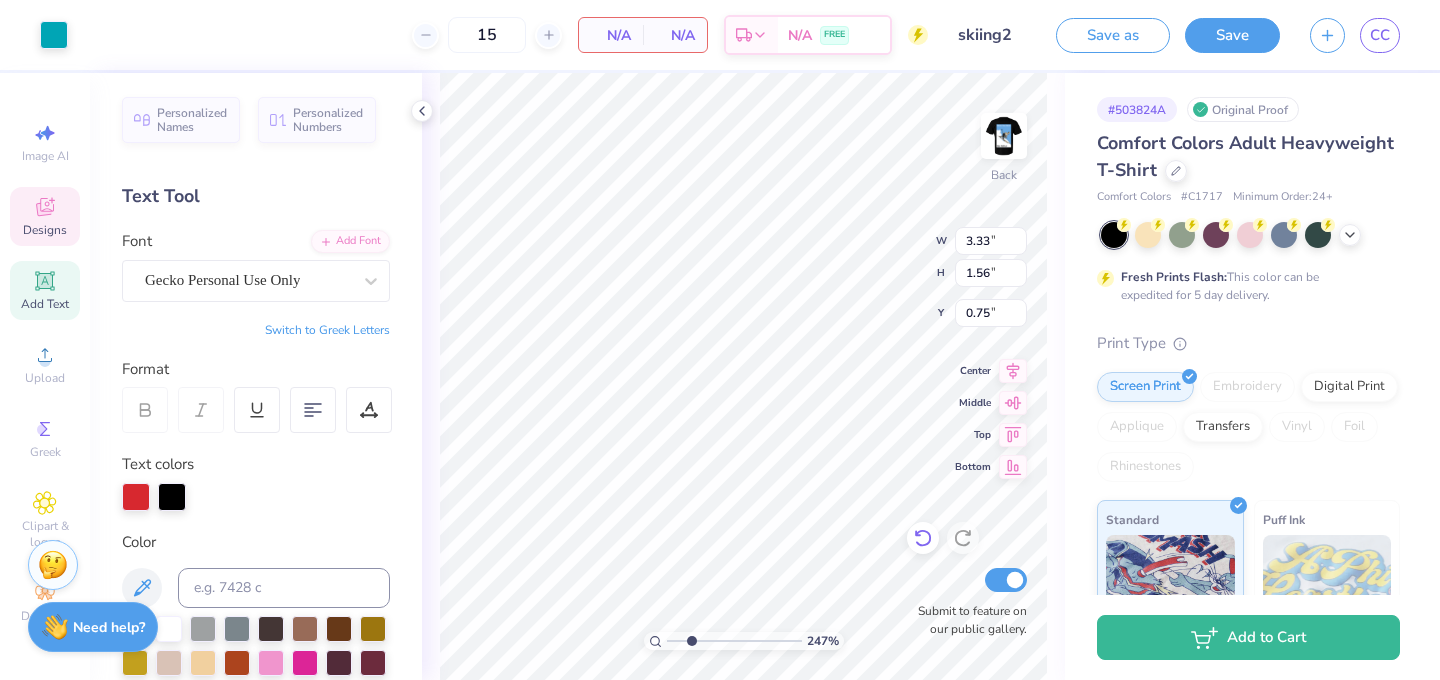 click 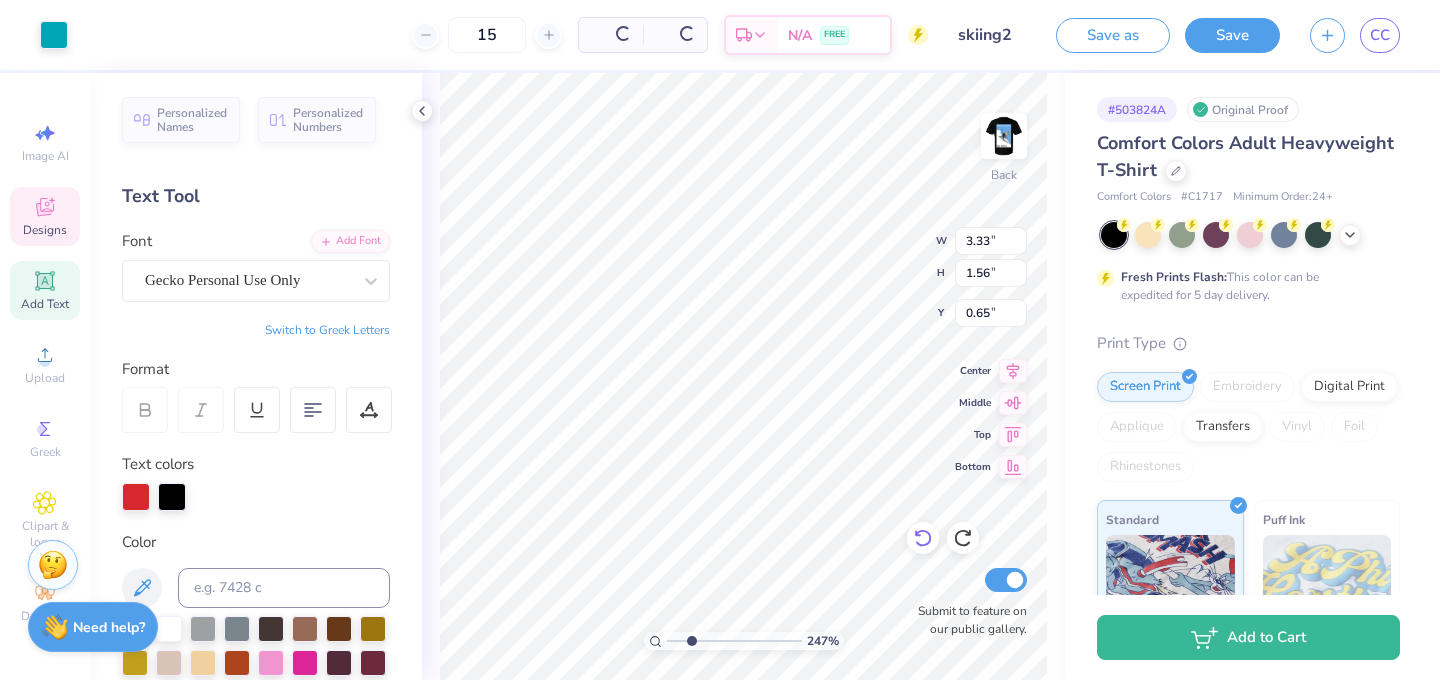 type on "0.65" 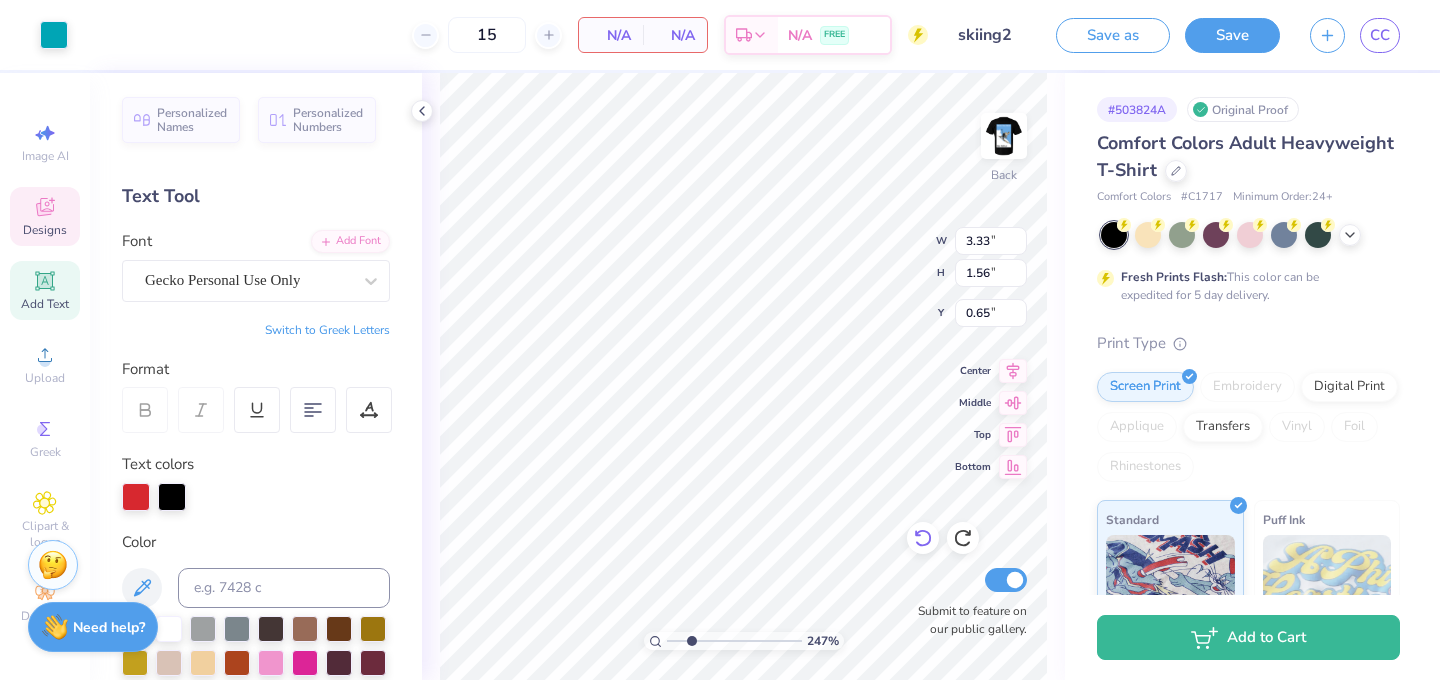 click 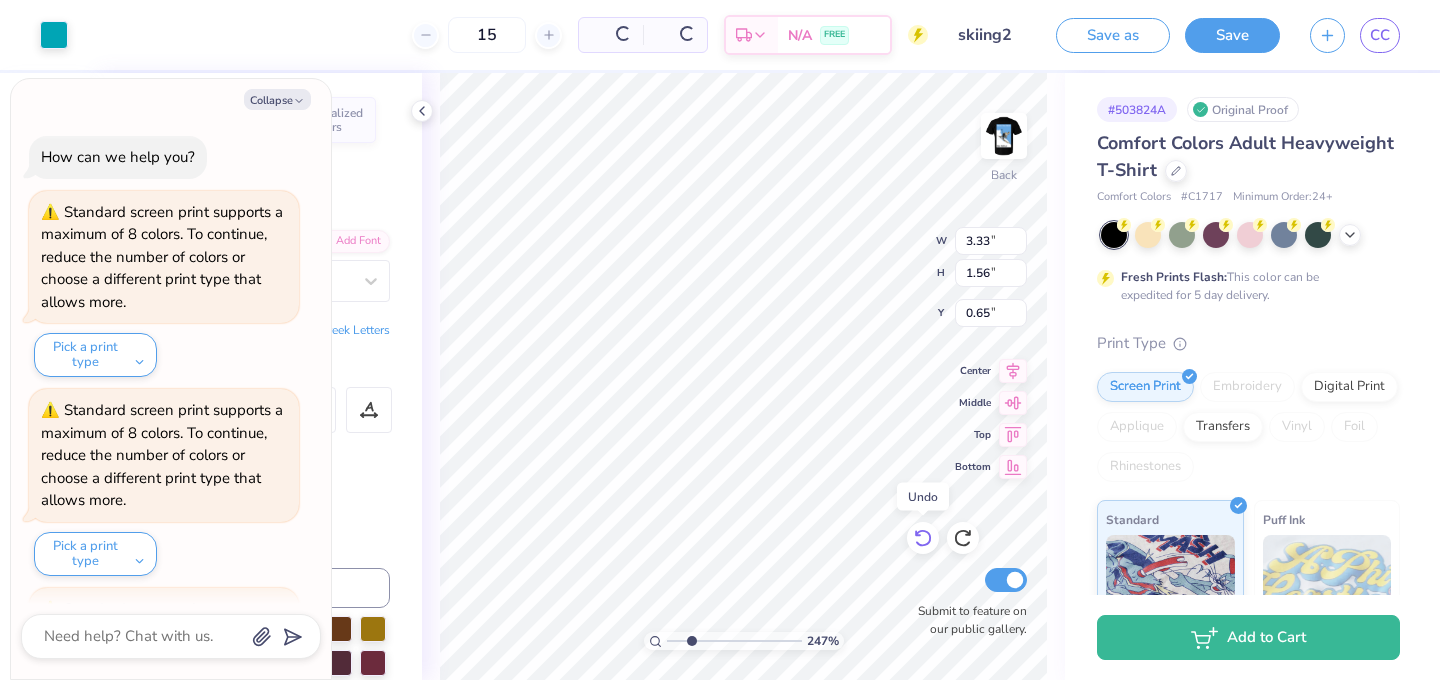 scroll, scrollTop: 1377, scrollLeft: 0, axis: vertical 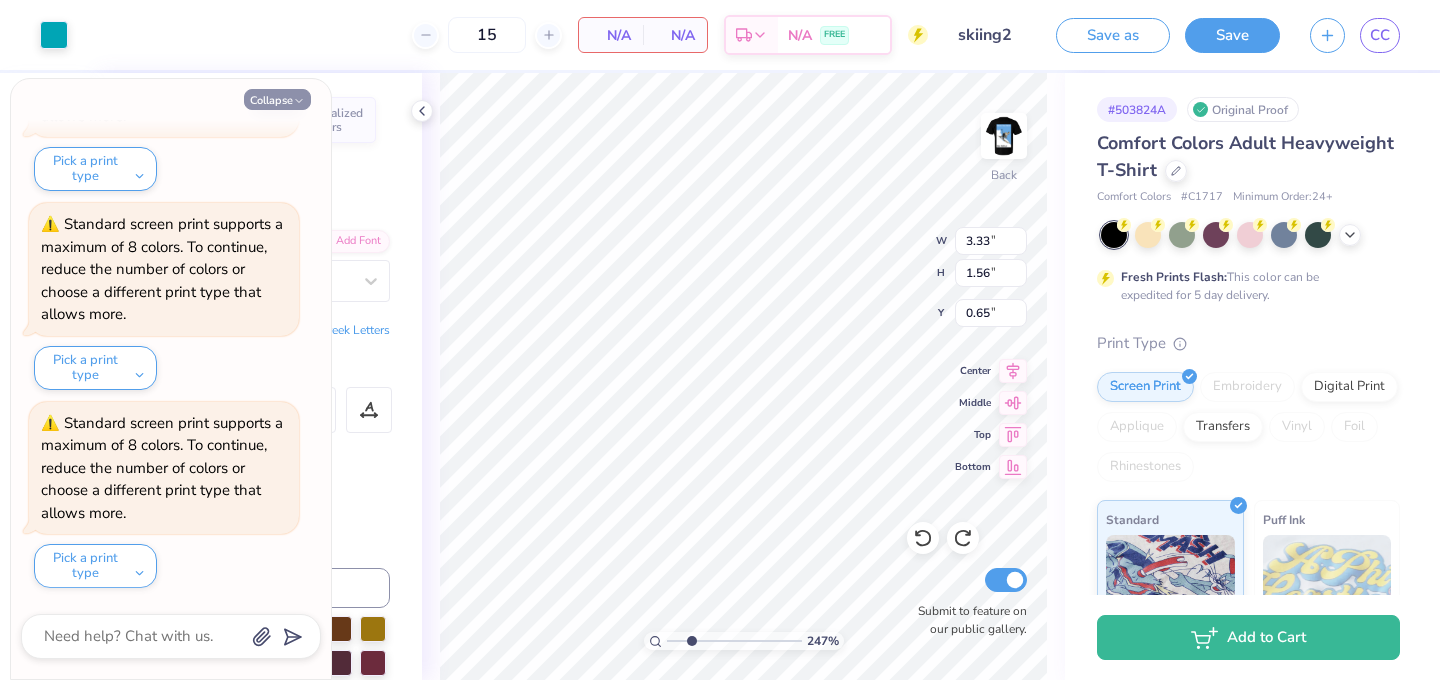 click 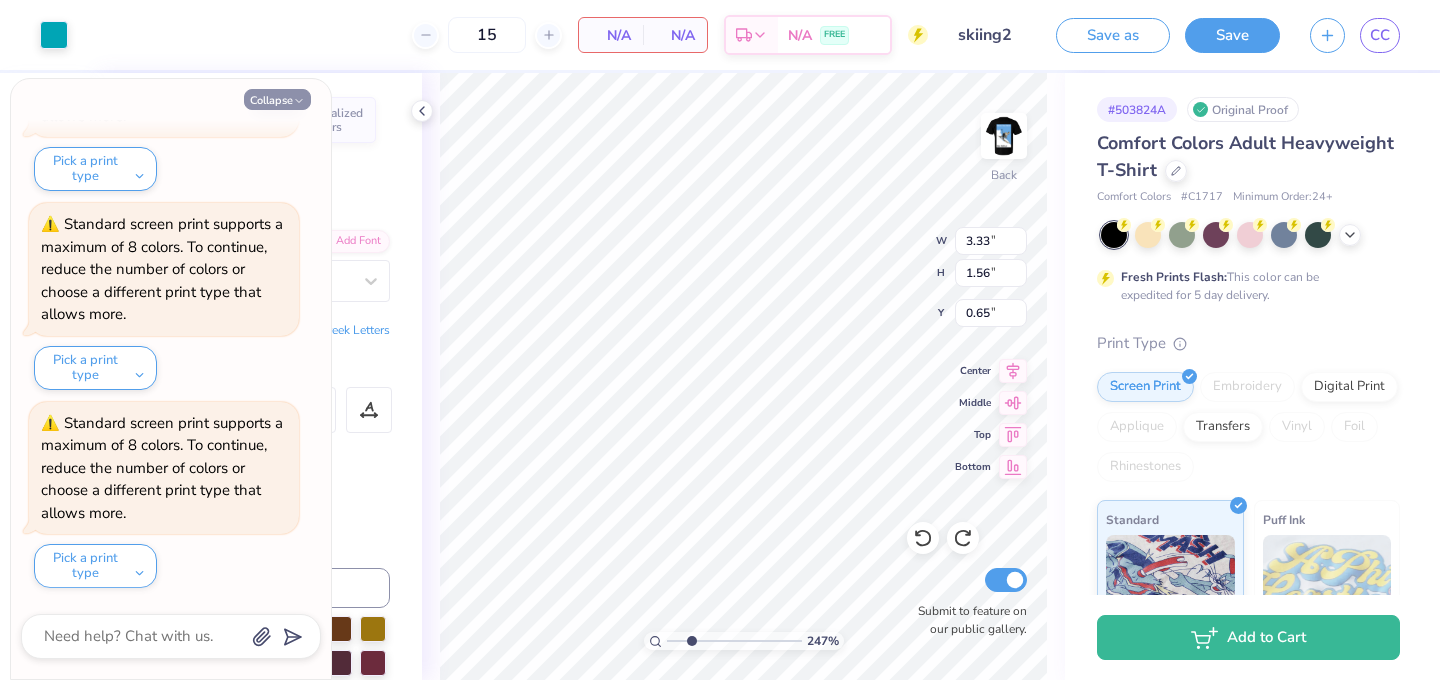 type on "x" 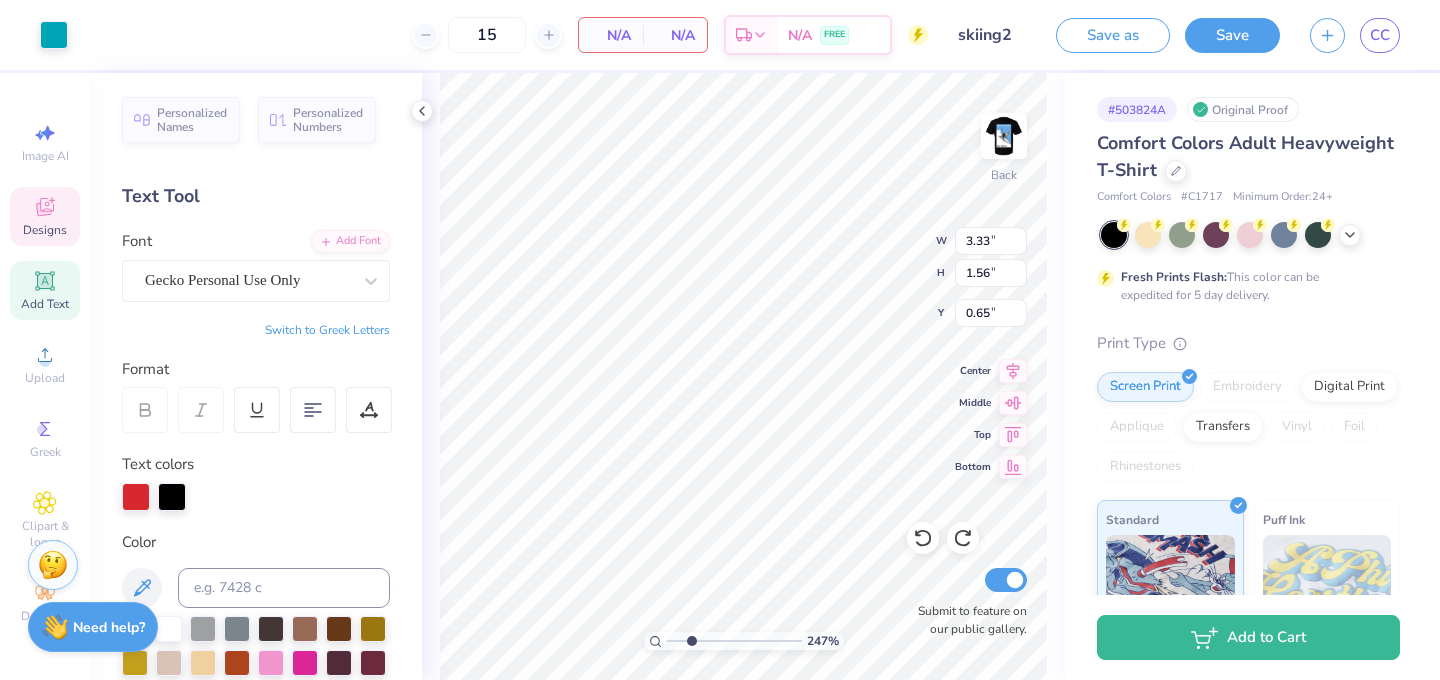 type on "1.54" 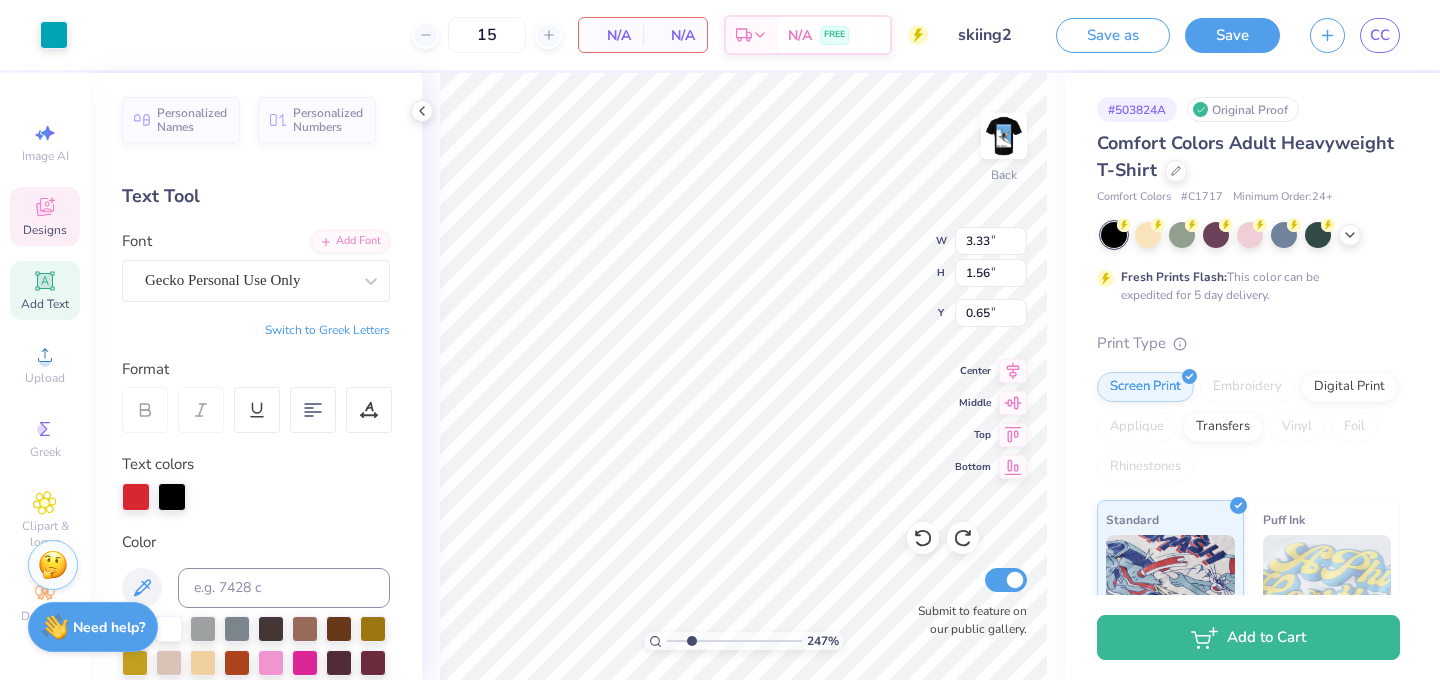 type on "0.69" 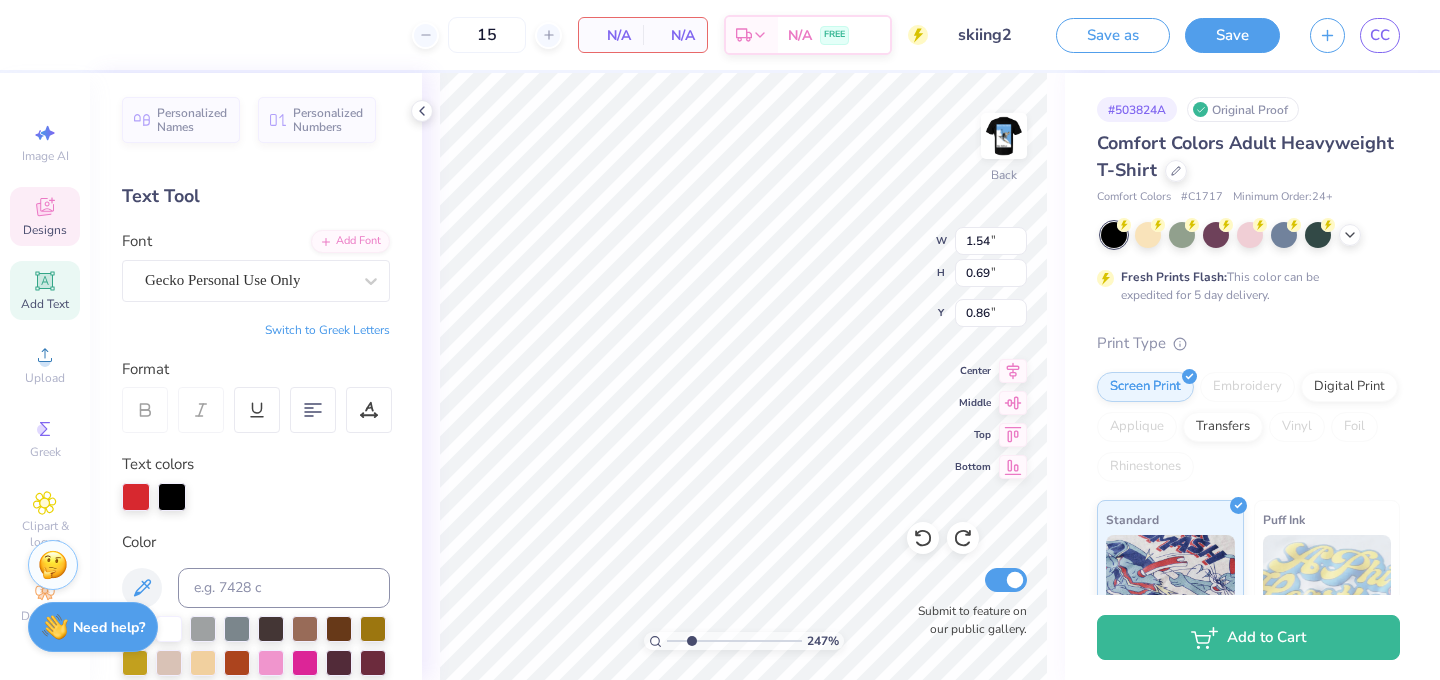 type on "DTD" 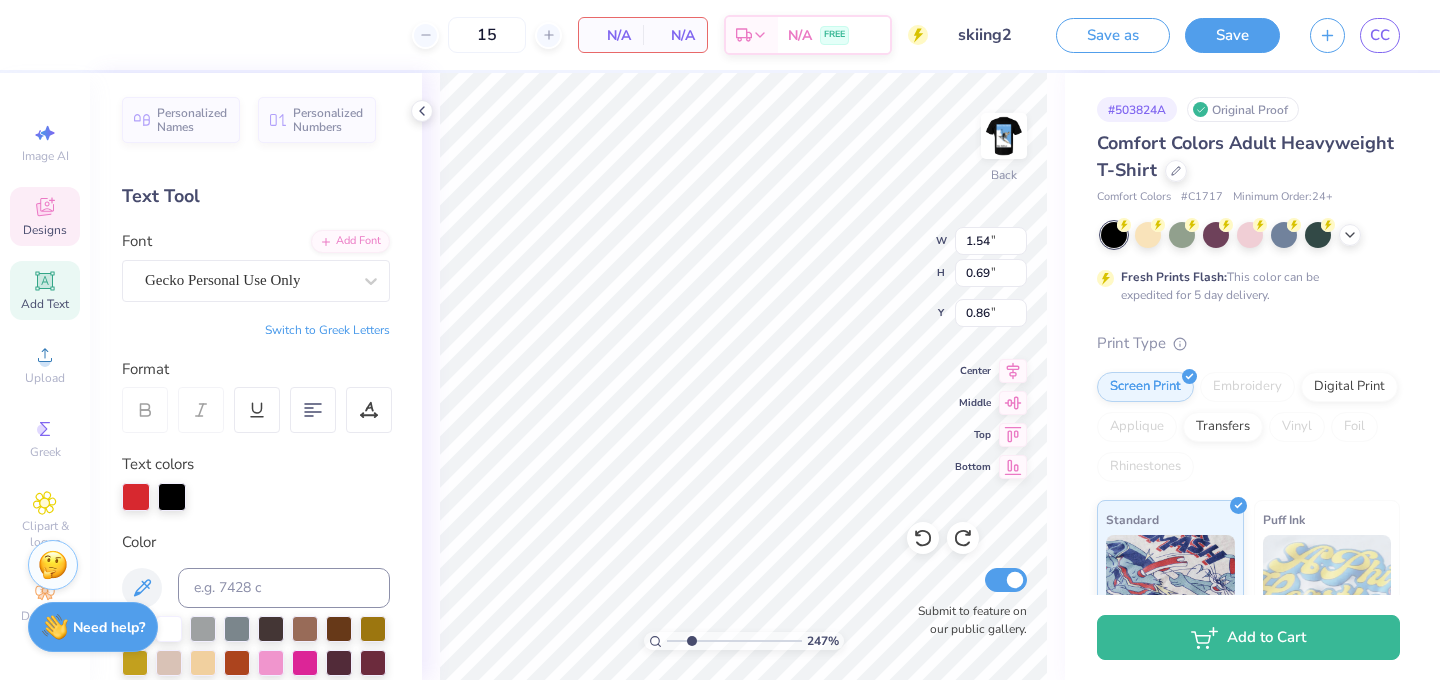 click on "Switch to Greek Letters" at bounding box center [327, 330] 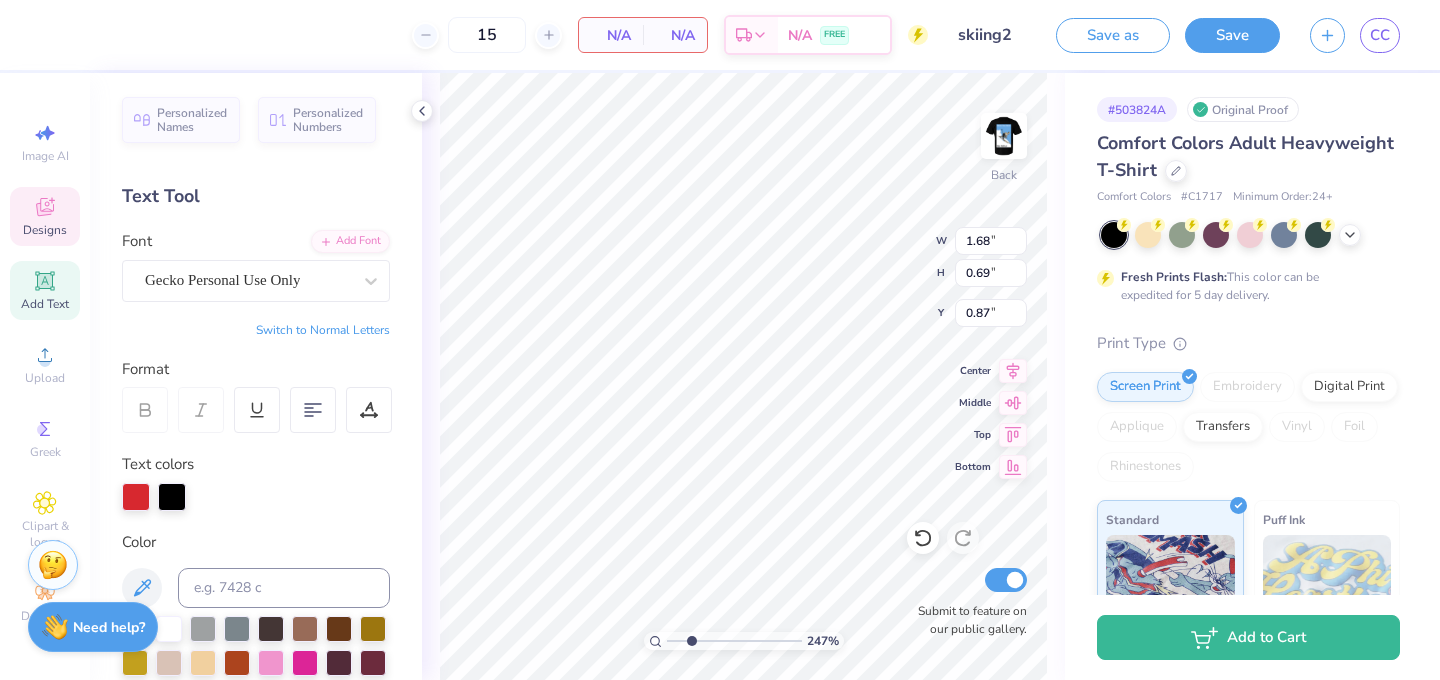 type on "0.97" 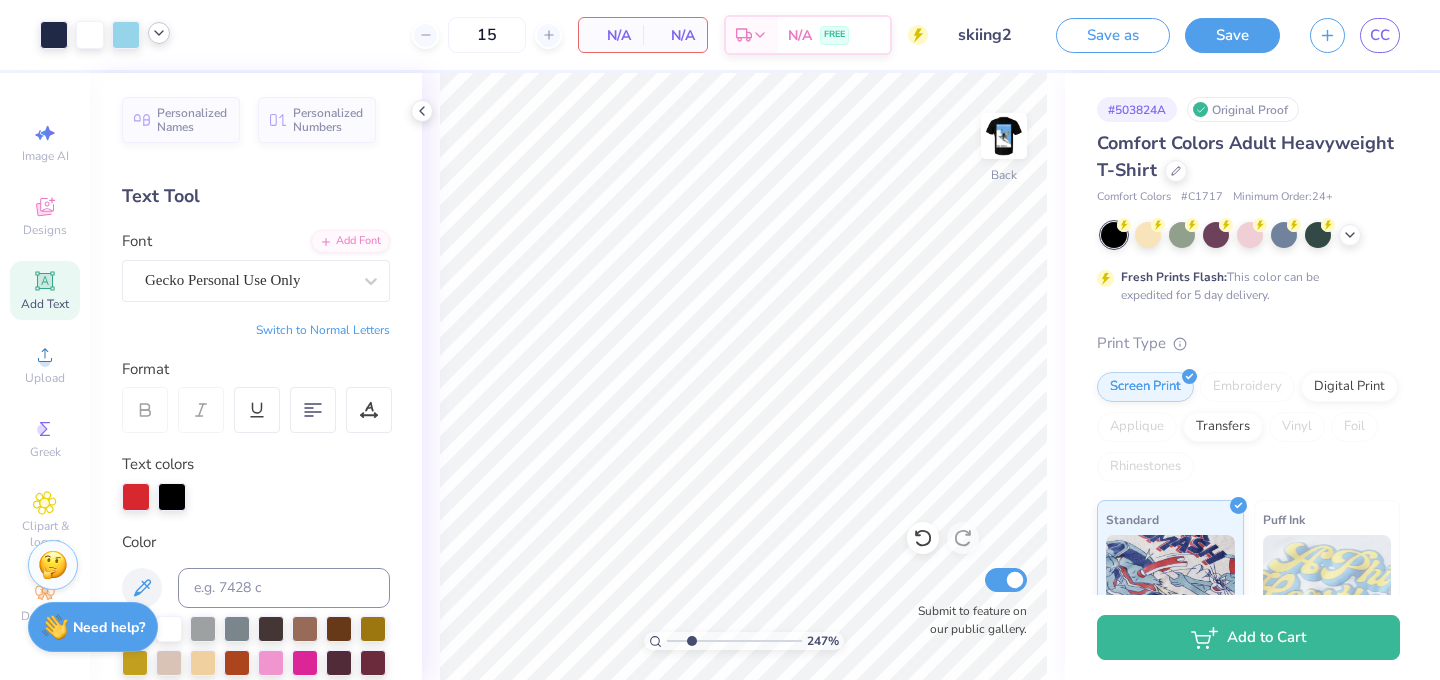 click 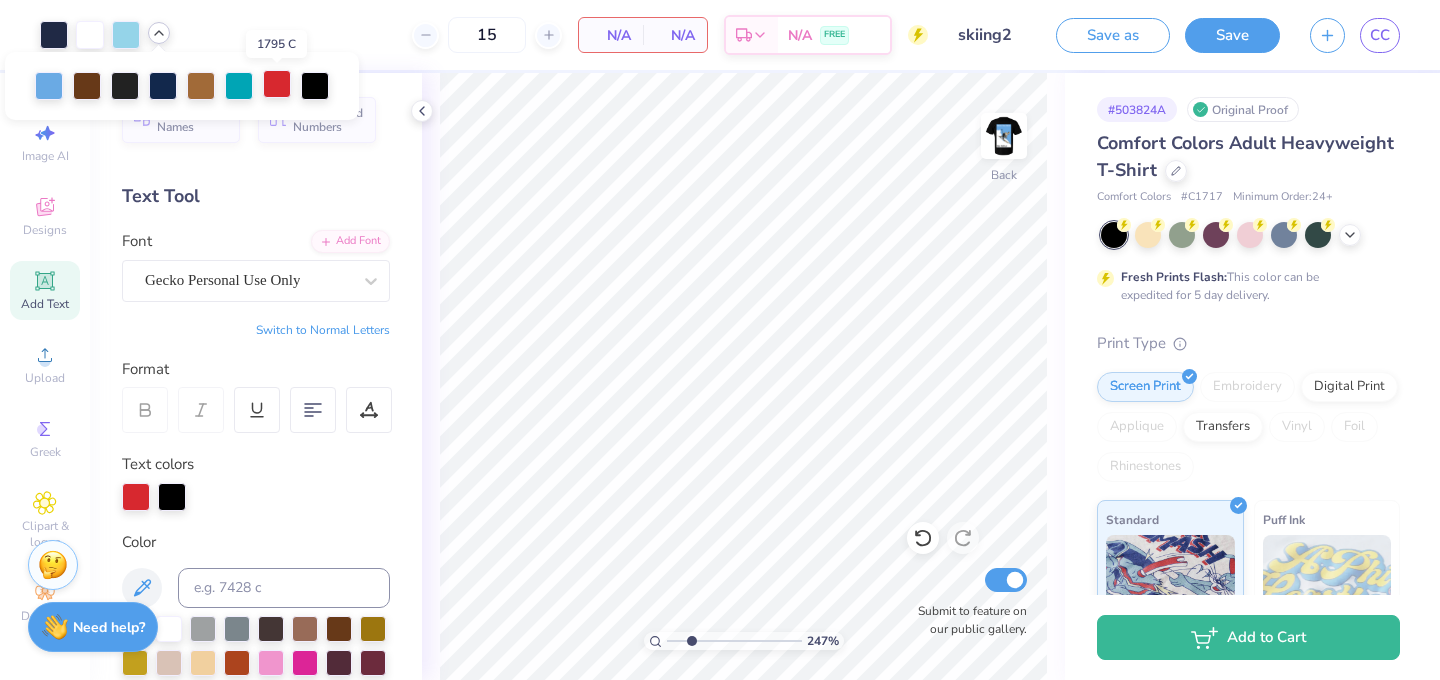 click at bounding box center [277, 84] 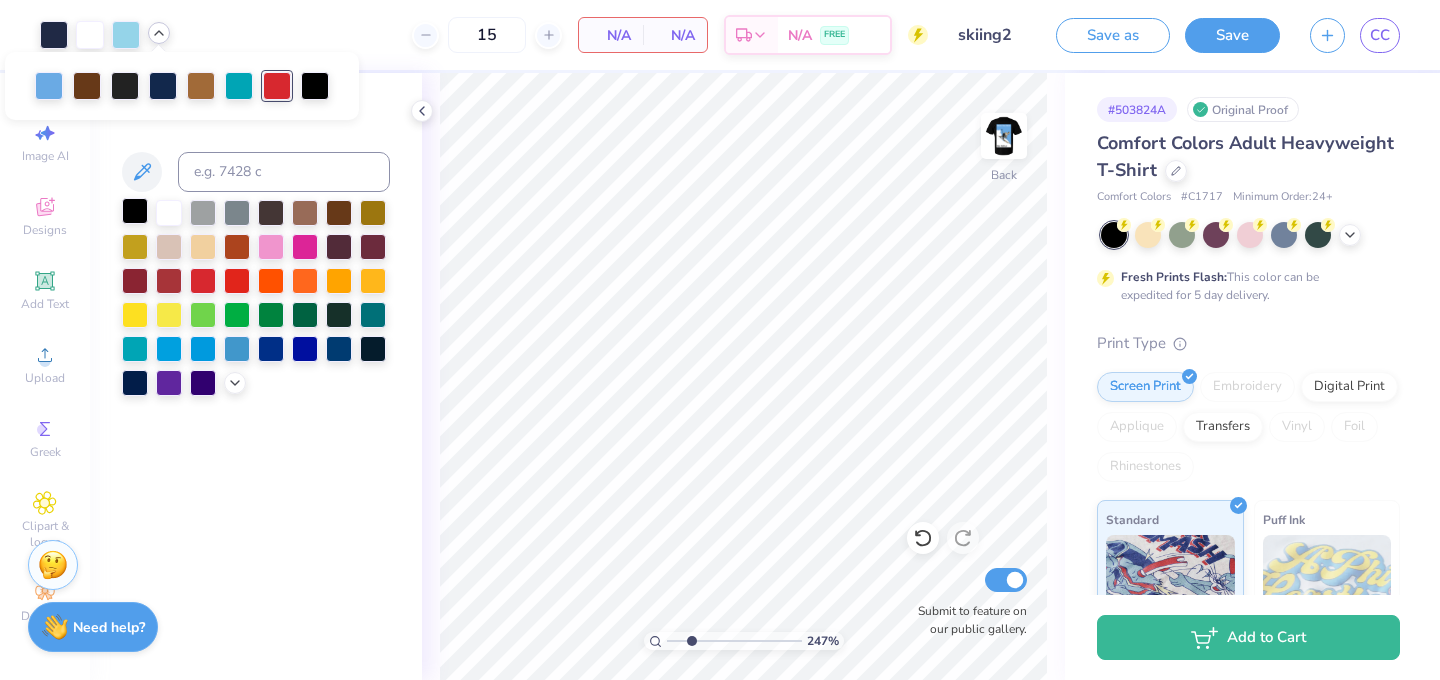 click at bounding box center (135, 211) 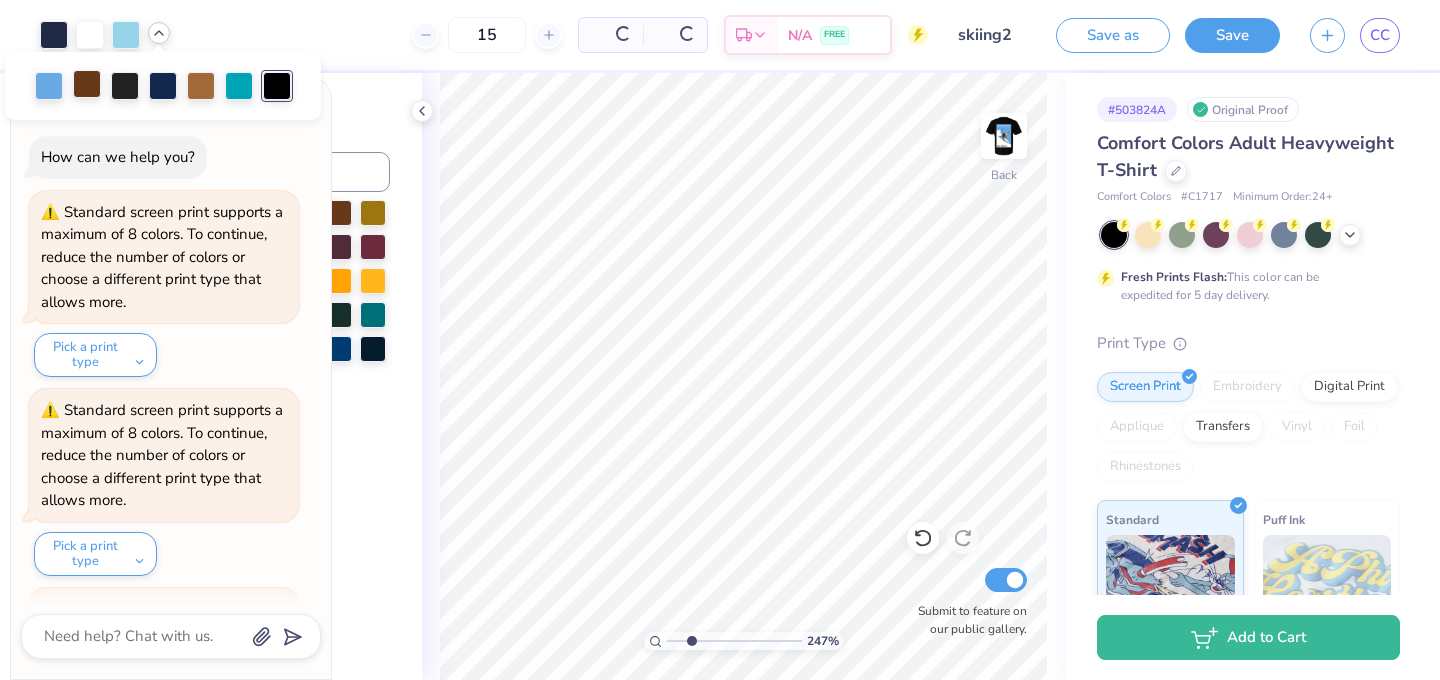 scroll, scrollTop: 1575, scrollLeft: 0, axis: vertical 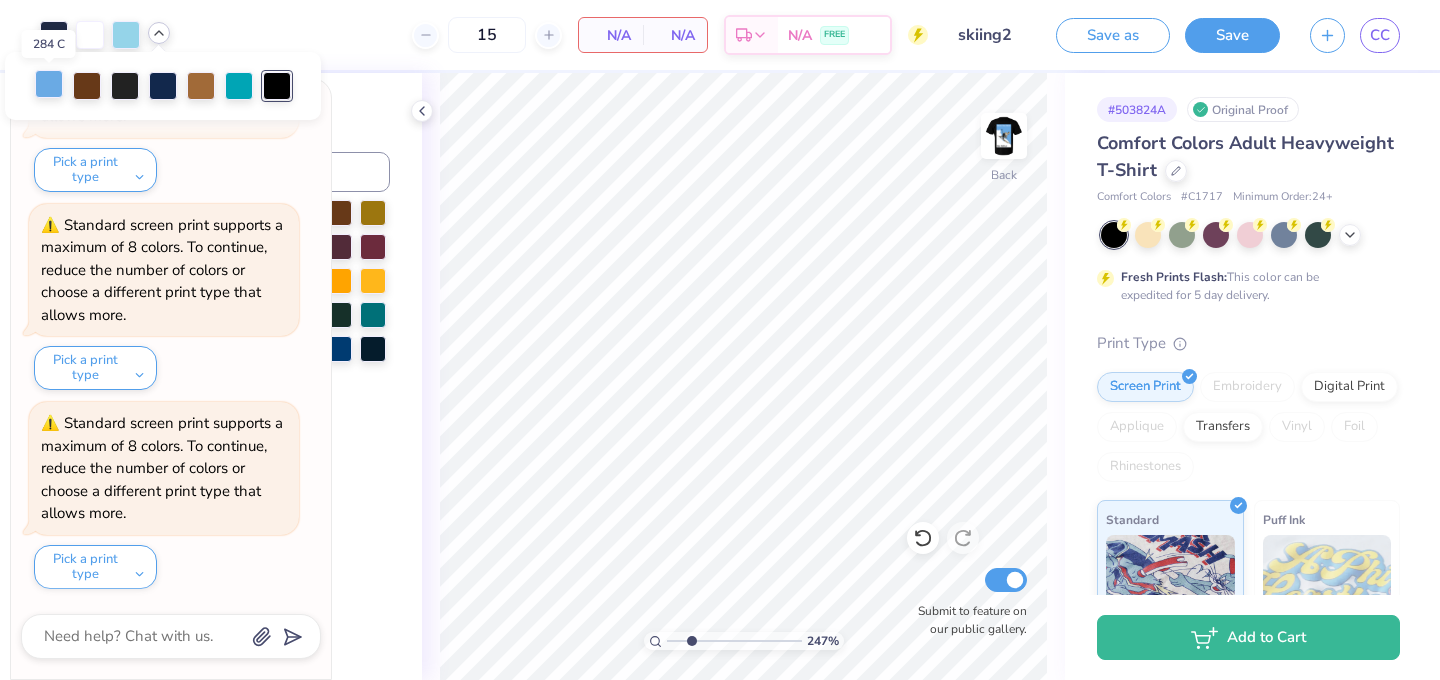 click at bounding box center (49, 84) 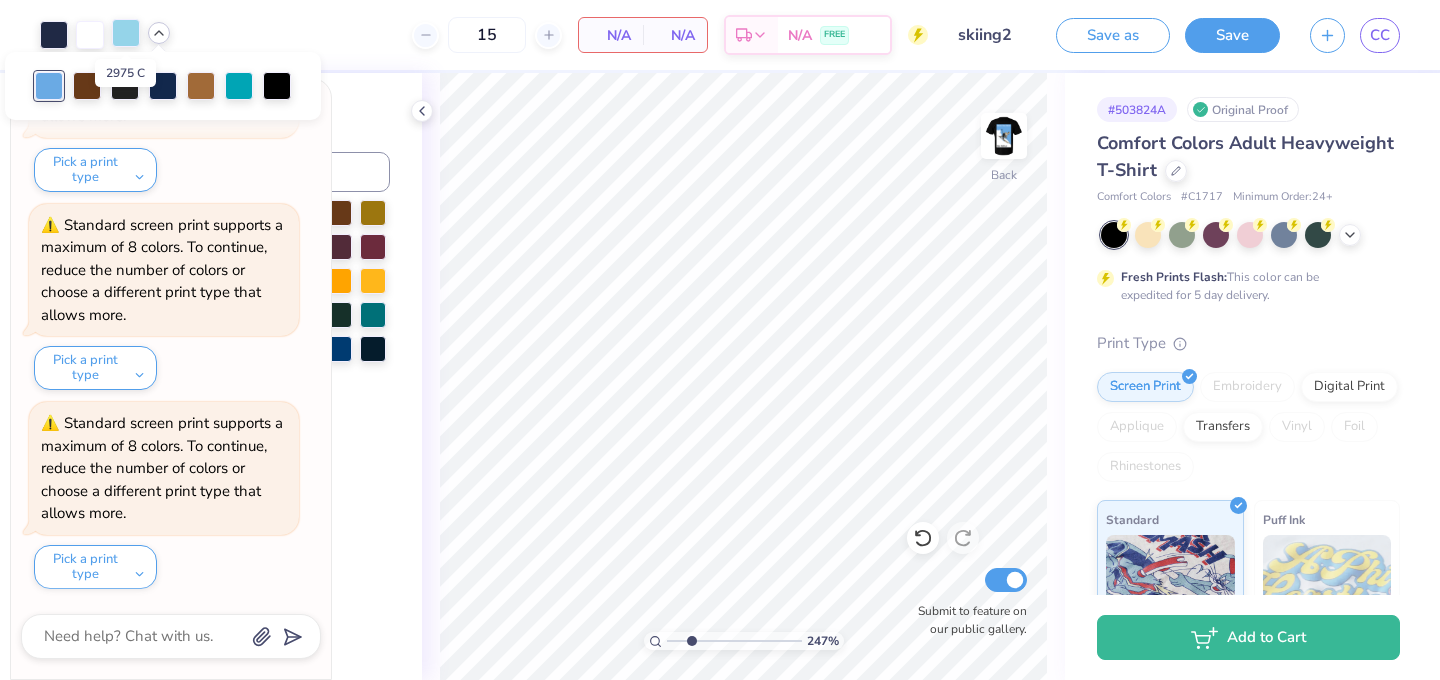 click at bounding box center [126, 33] 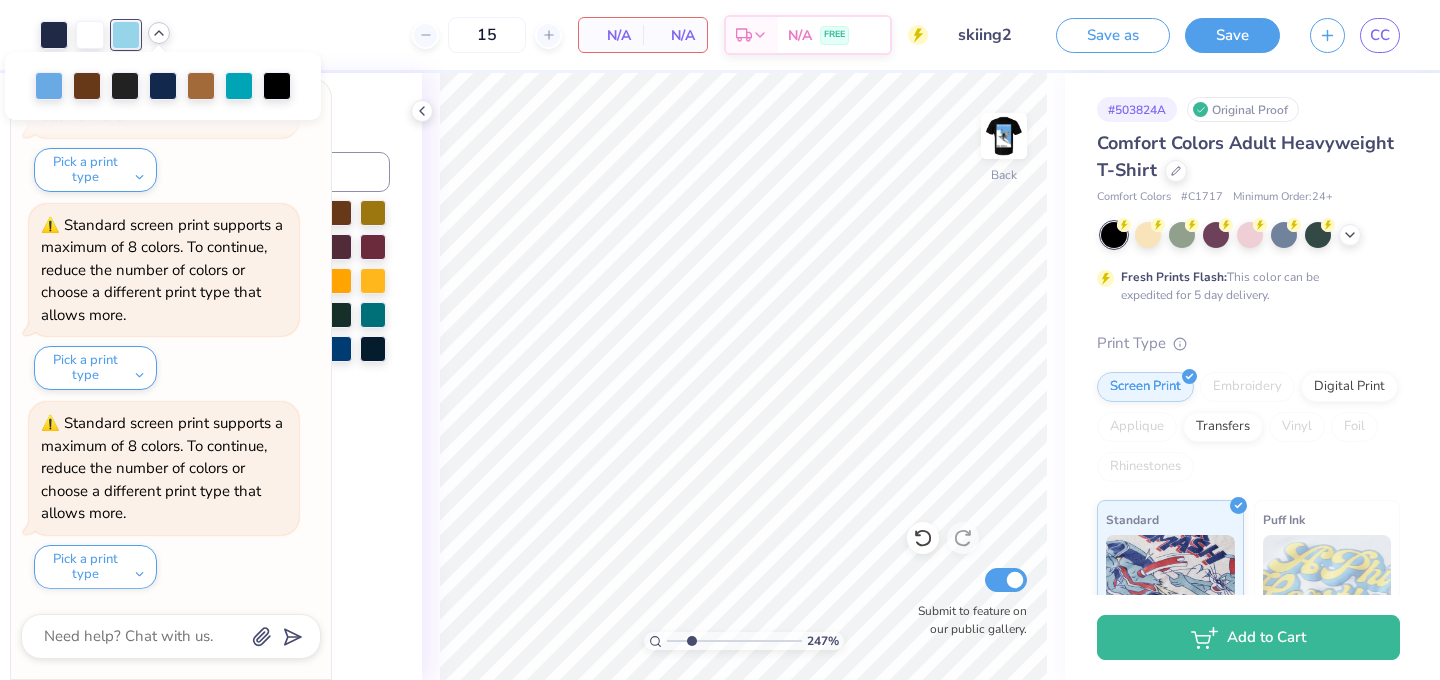 click on "Change selected color" at bounding box center [256, 376] 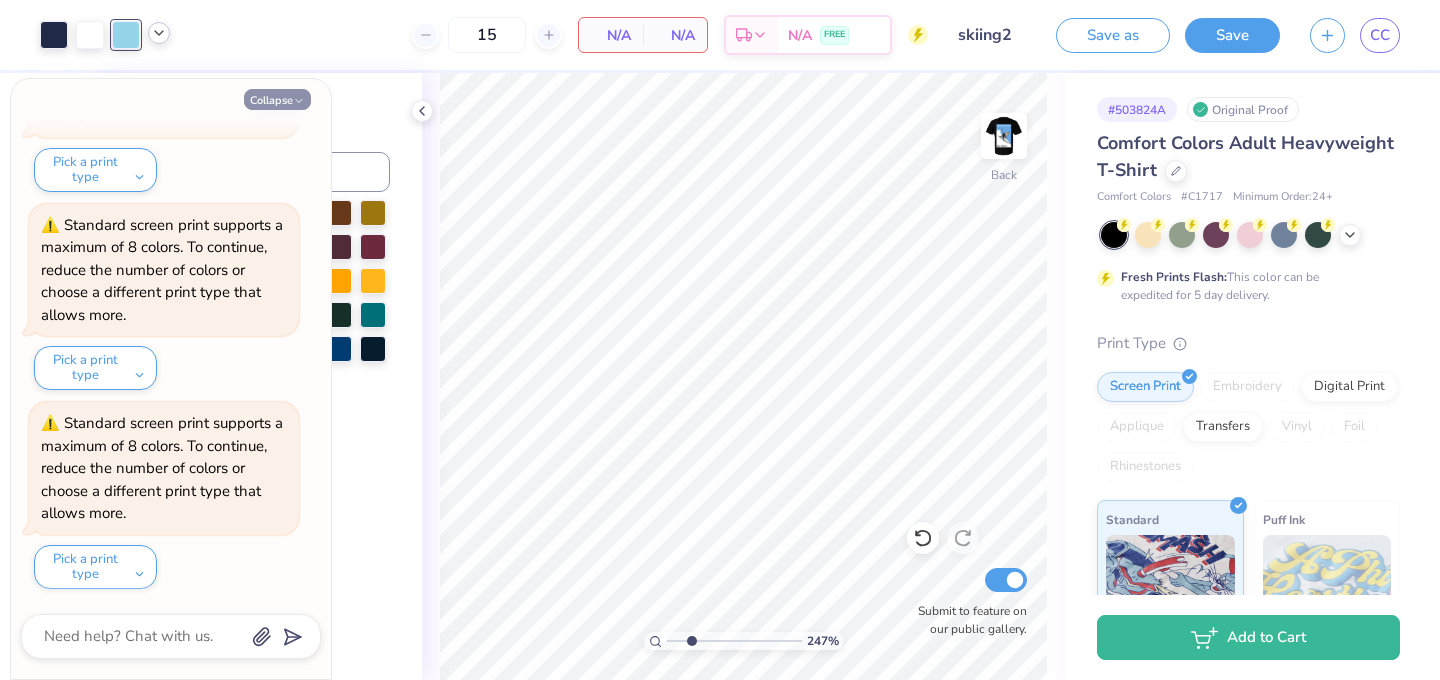 click on "Collapse" at bounding box center [277, 99] 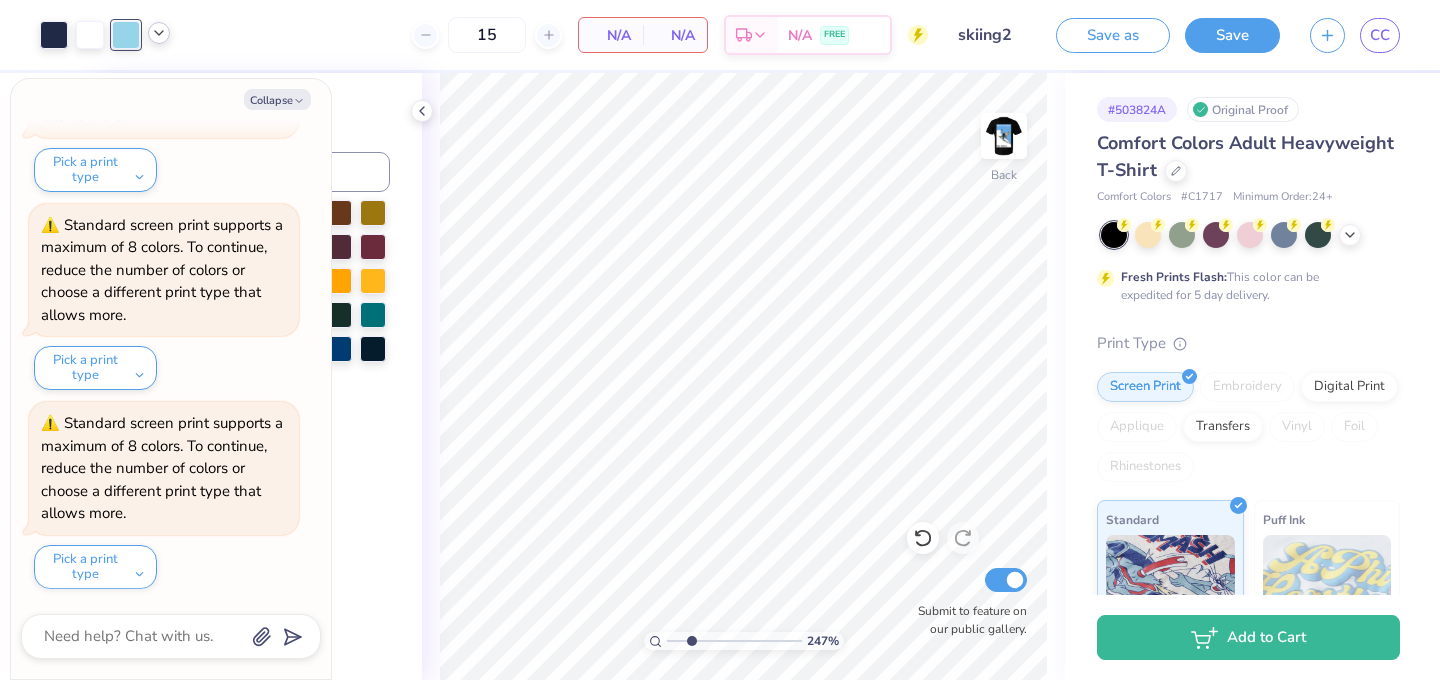 type on "x" 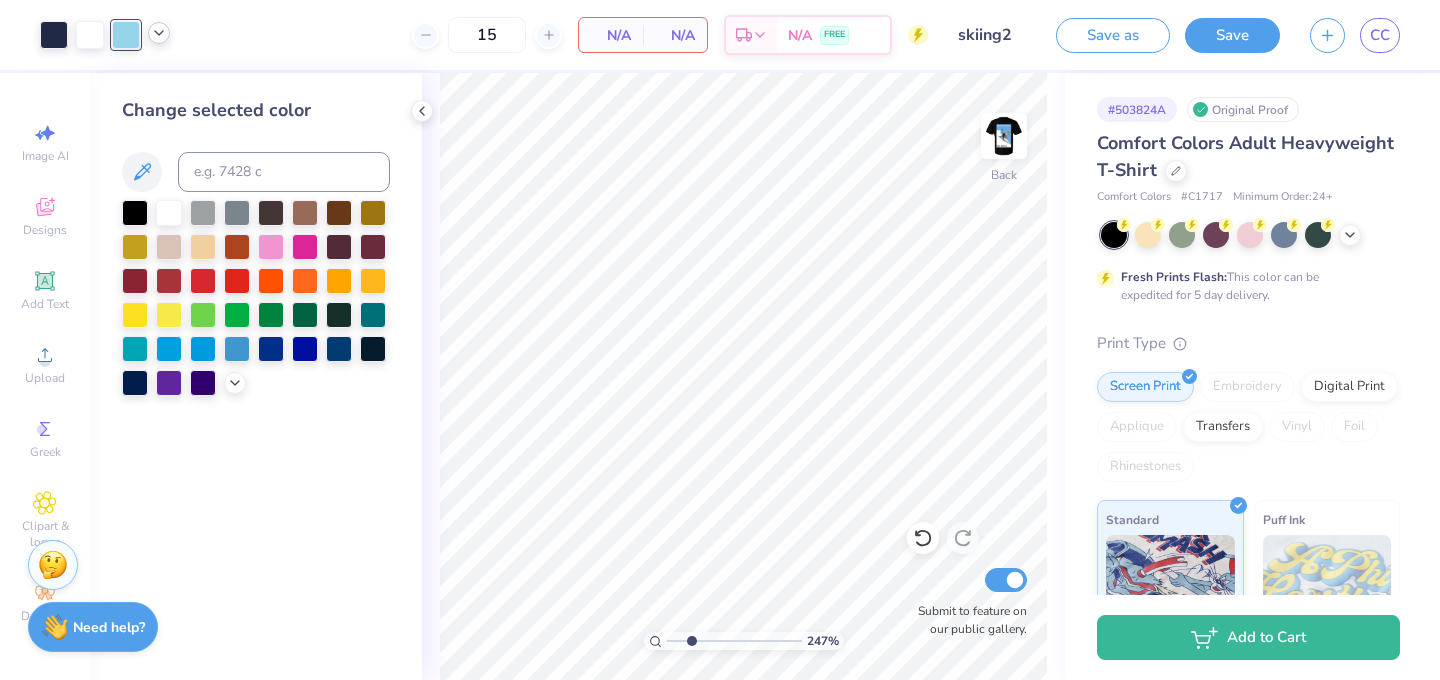 click at bounding box center [126, 35] 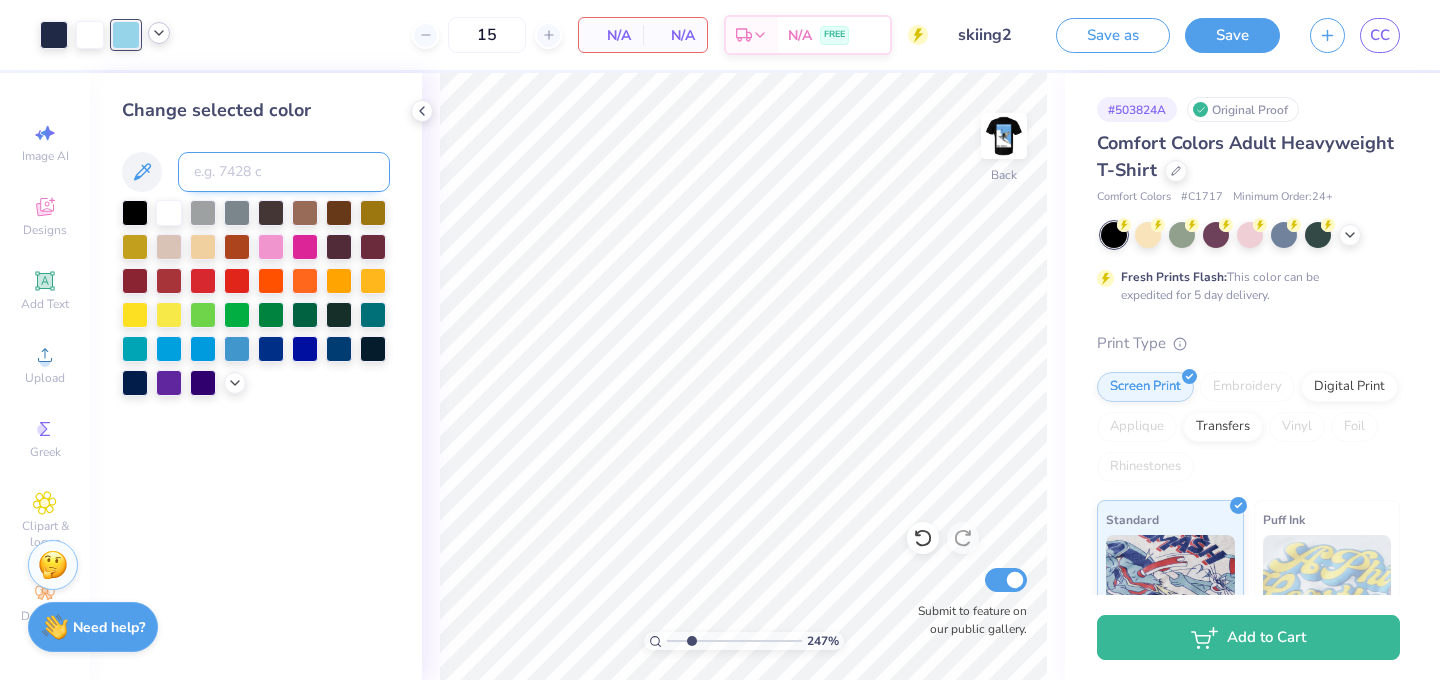 click at bounding box center [284, 172] 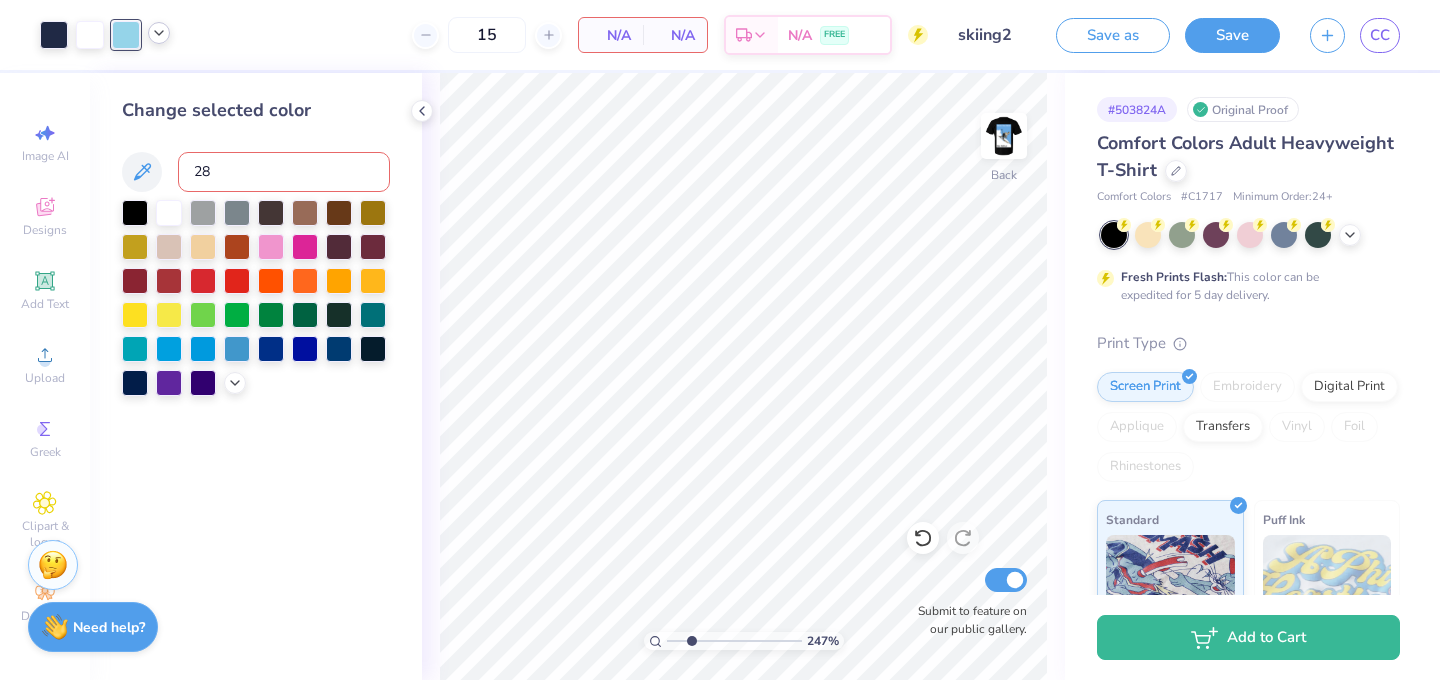 type on "284" 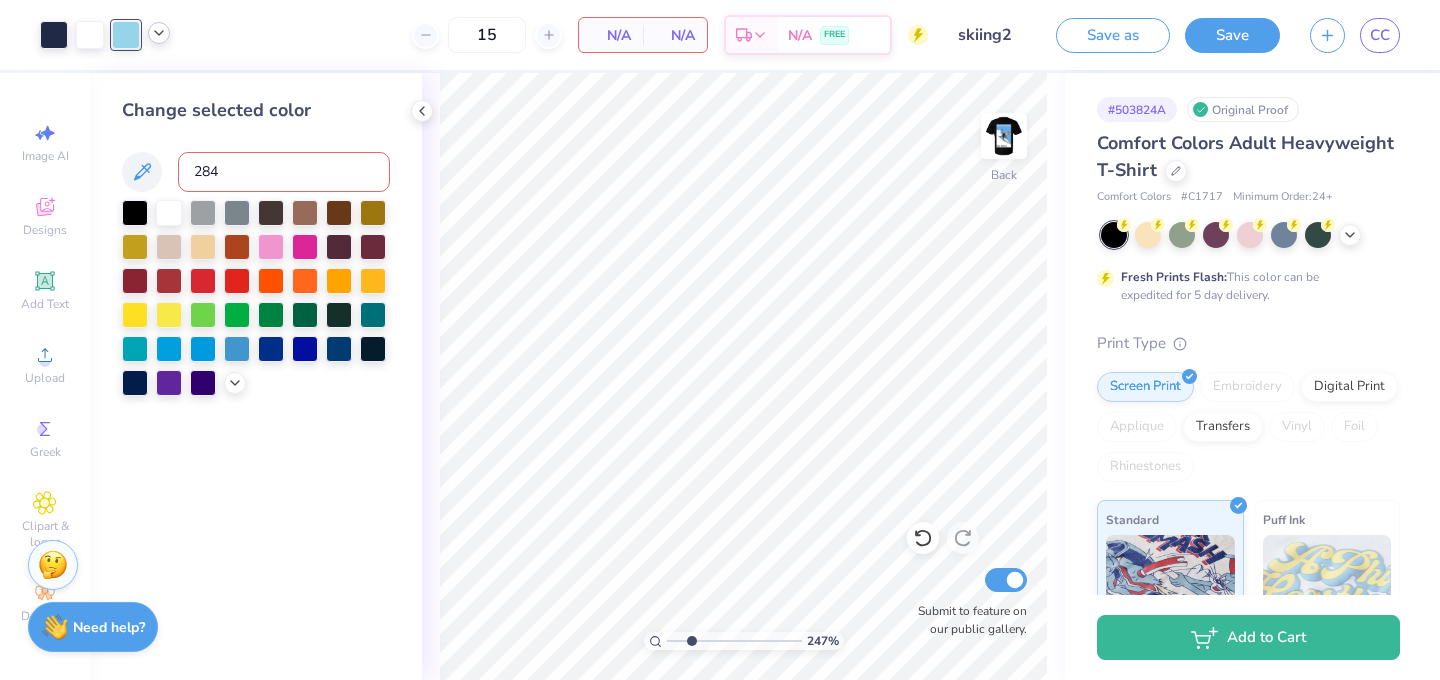 type 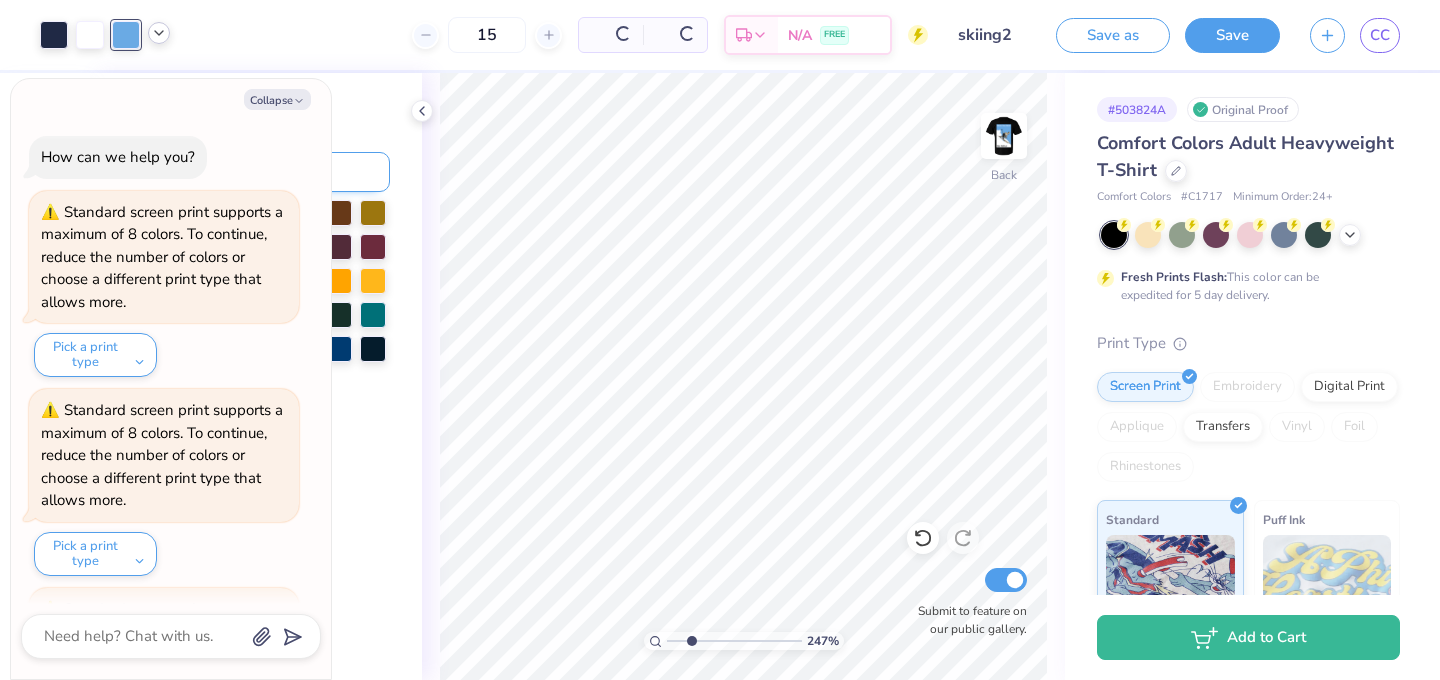 scroll, scrollTop: 1774, scrollLeft: 0, axis: vertical 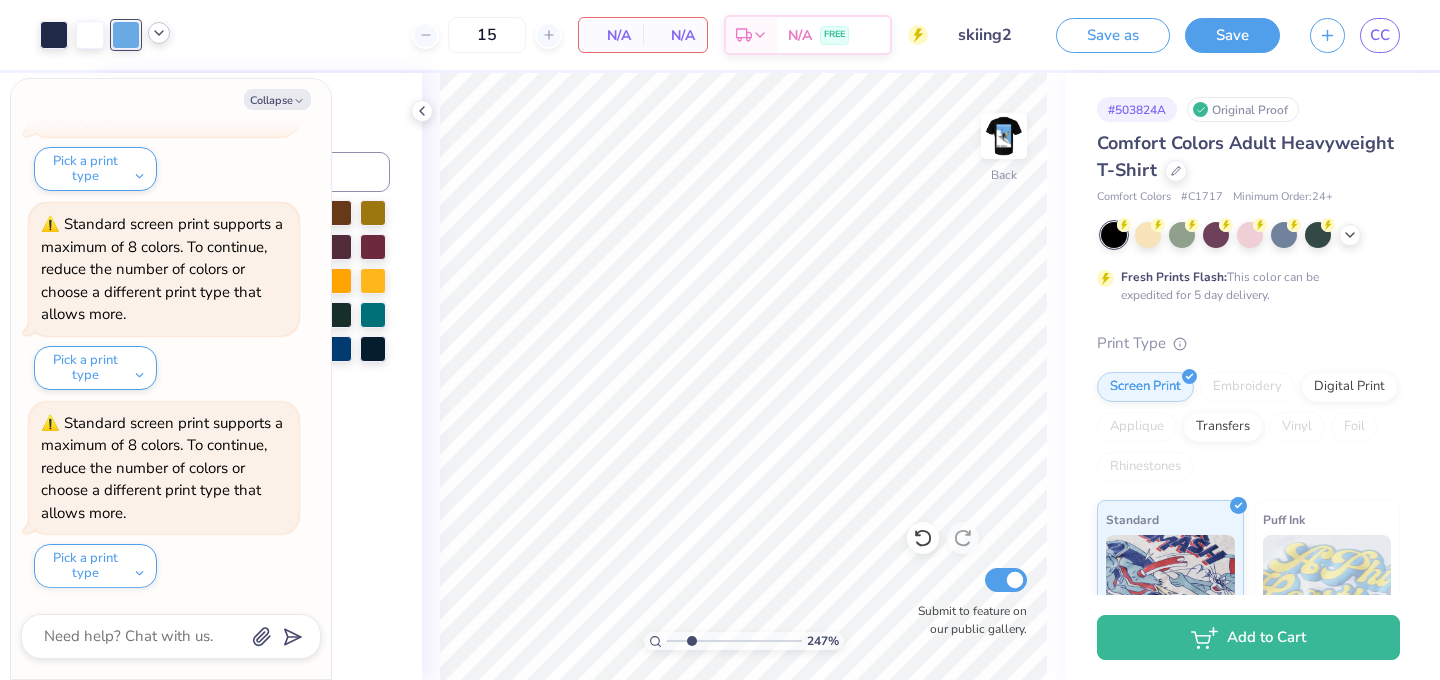 click 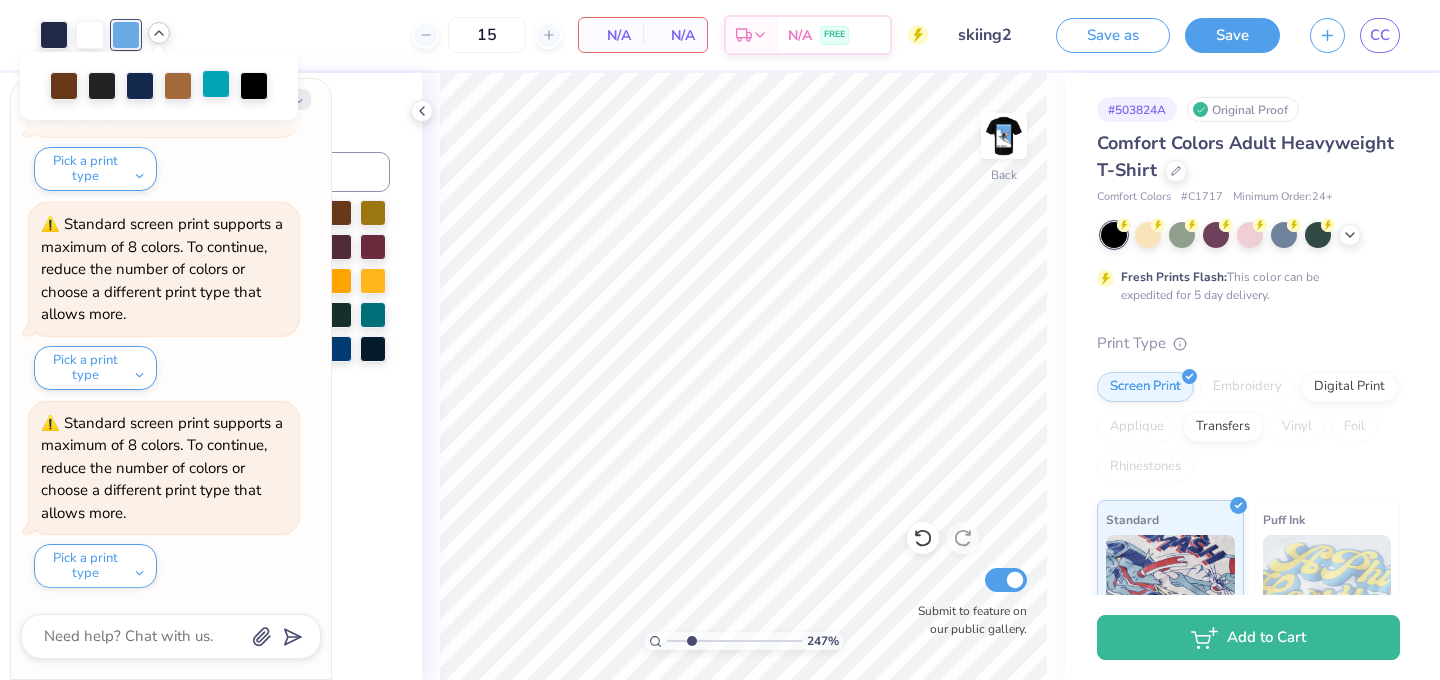 click at bounding box center (216, 84) 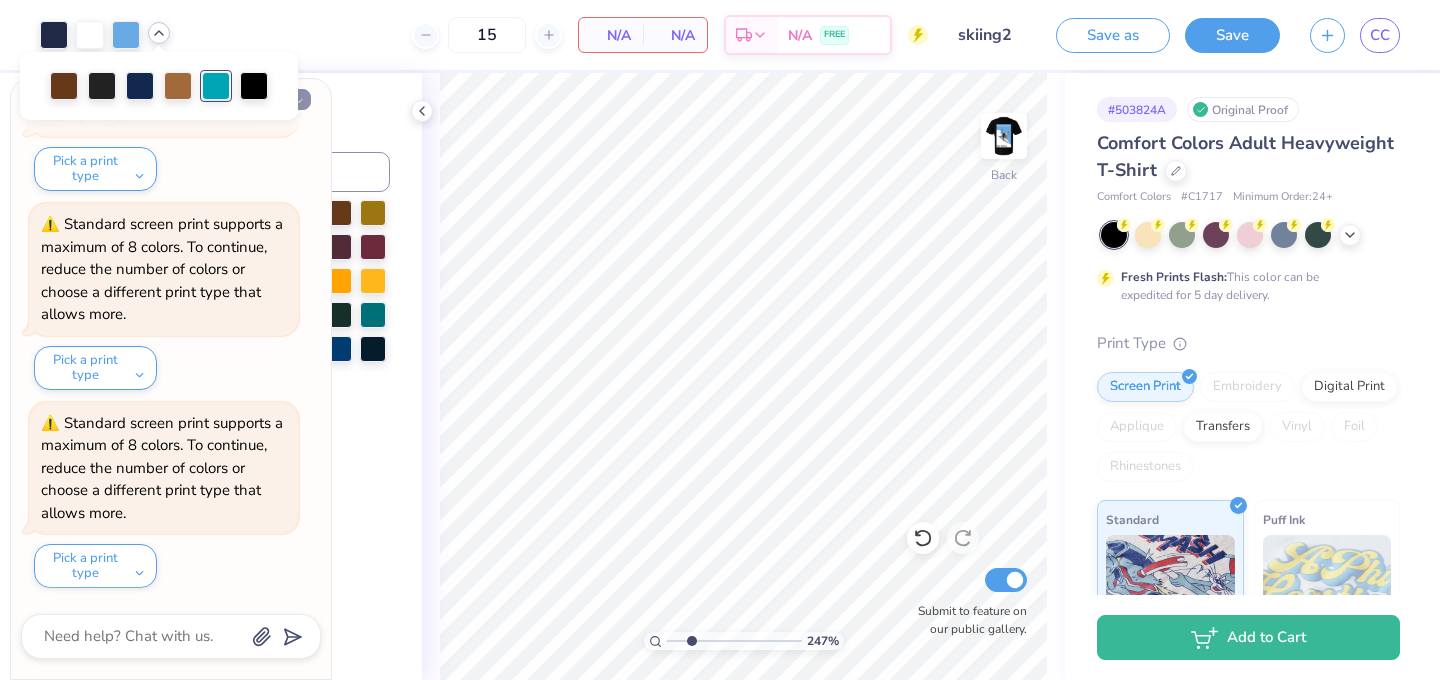 click on "Collapse" at bounding box center (277, 99) 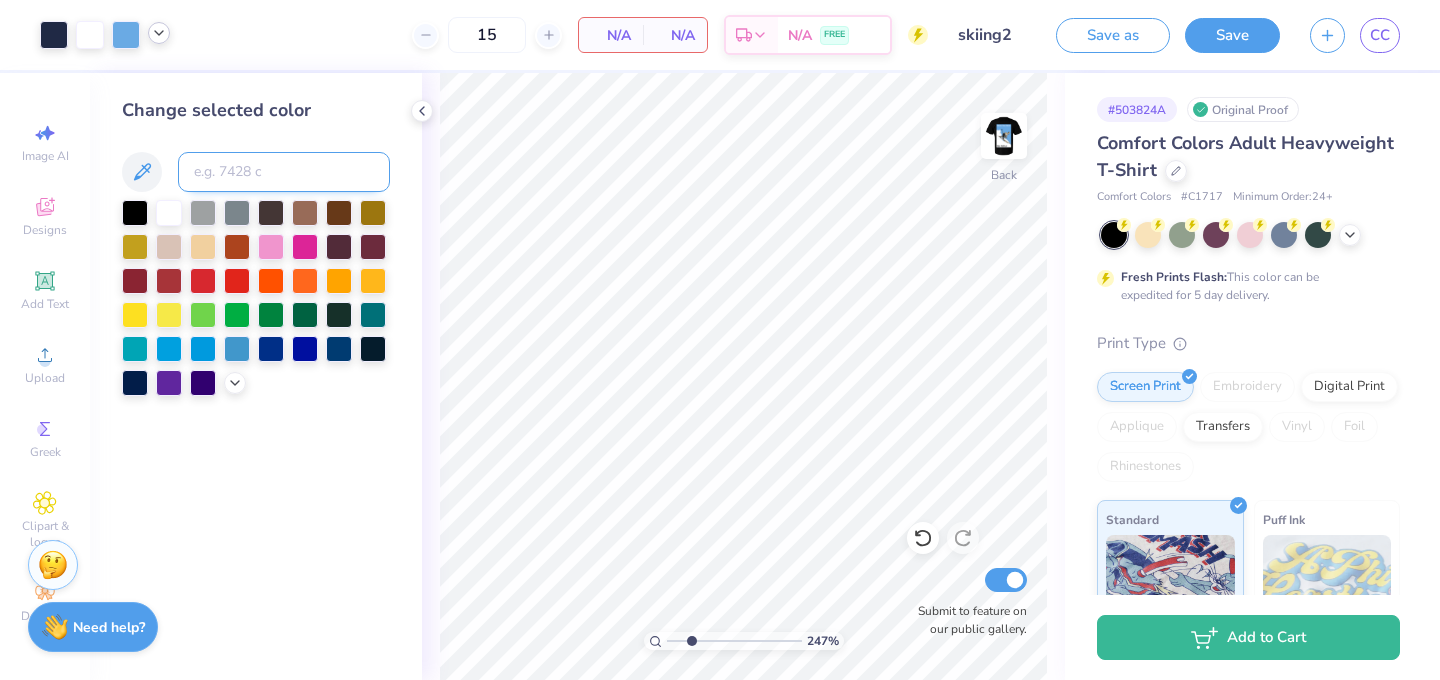 click at bounding box center [284, 172] 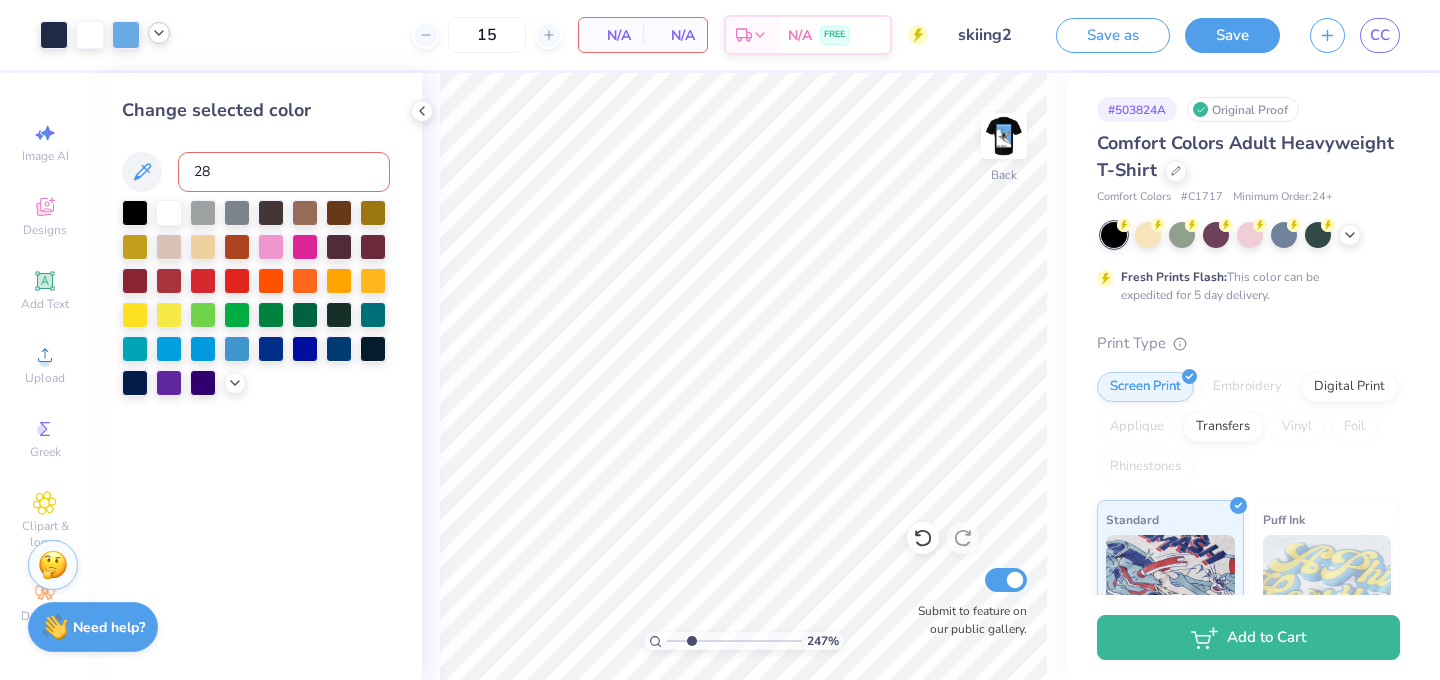 type on "284" 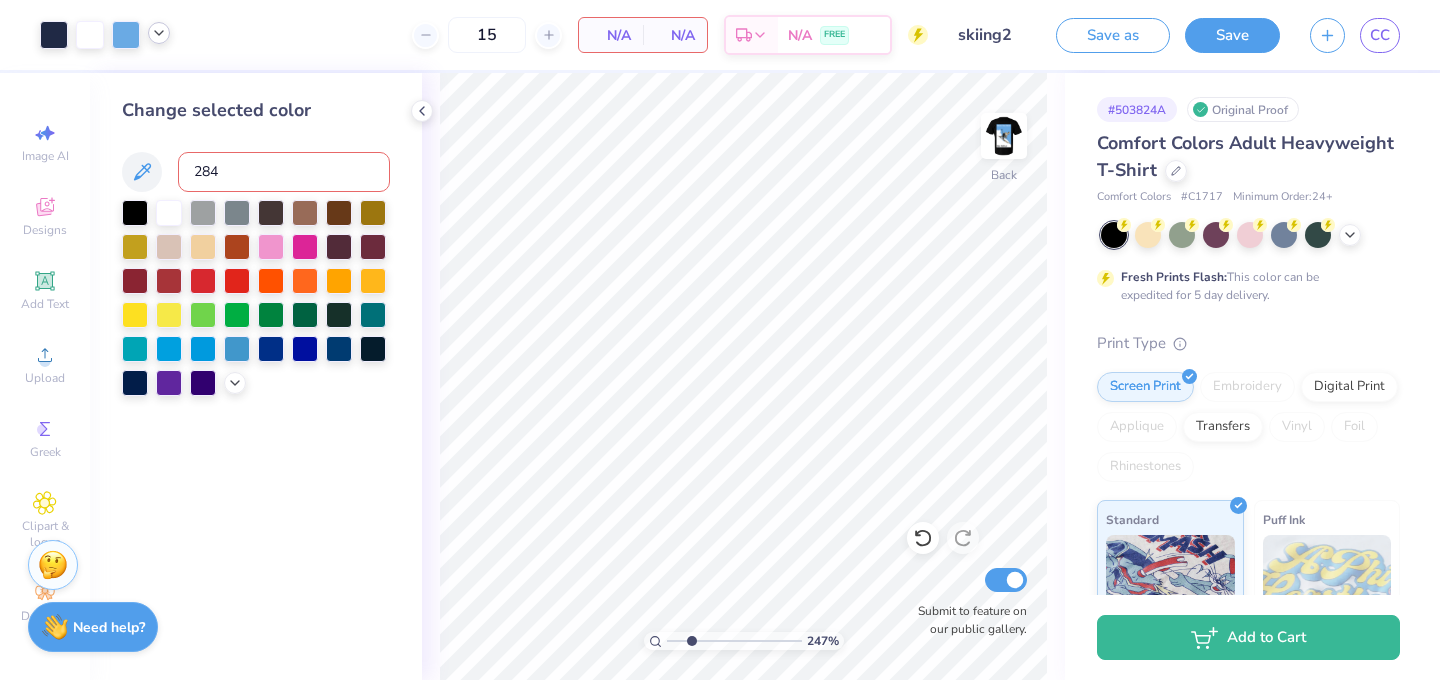 type 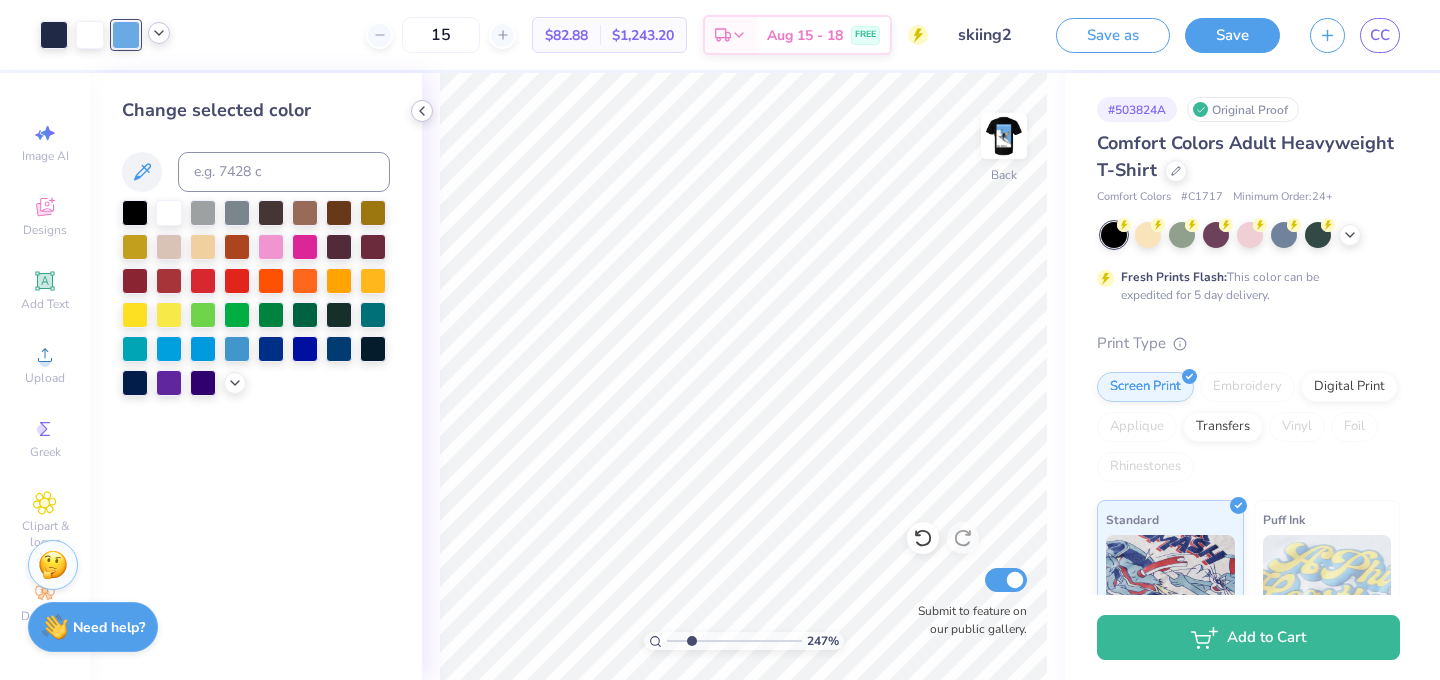 click 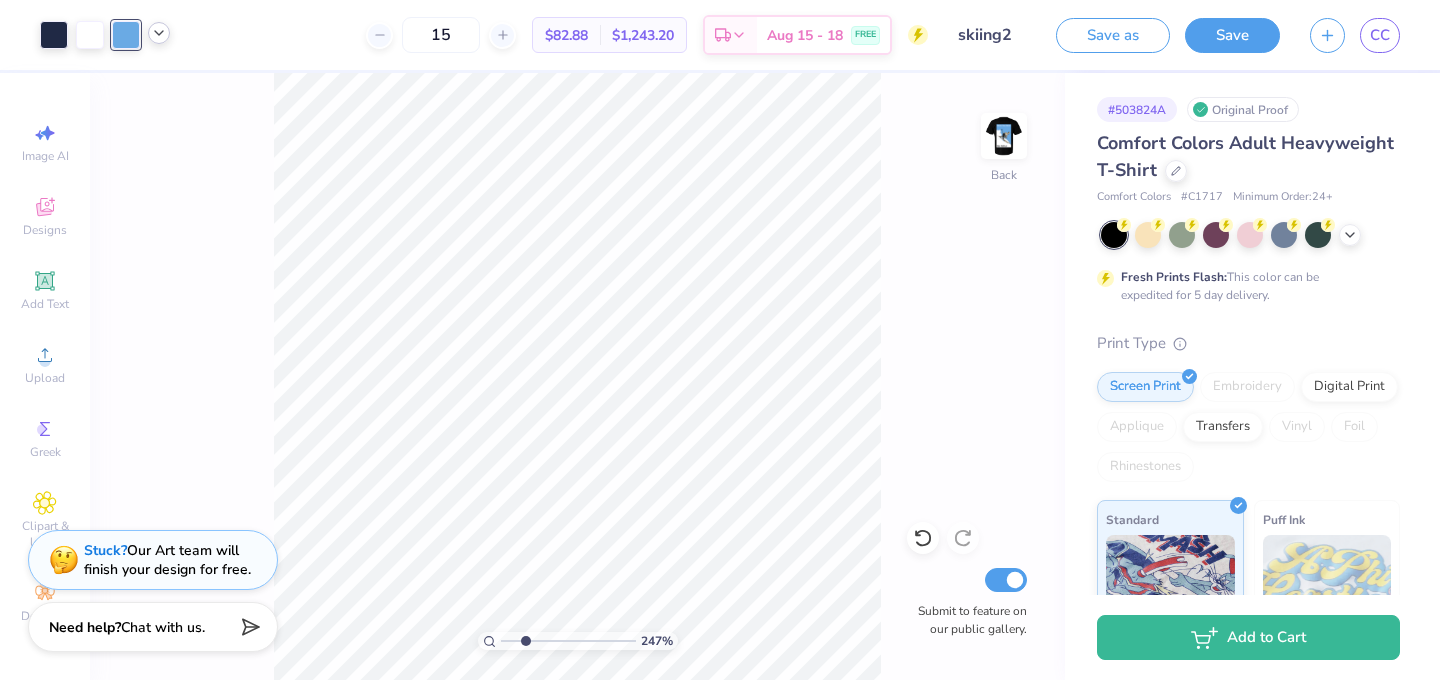 click 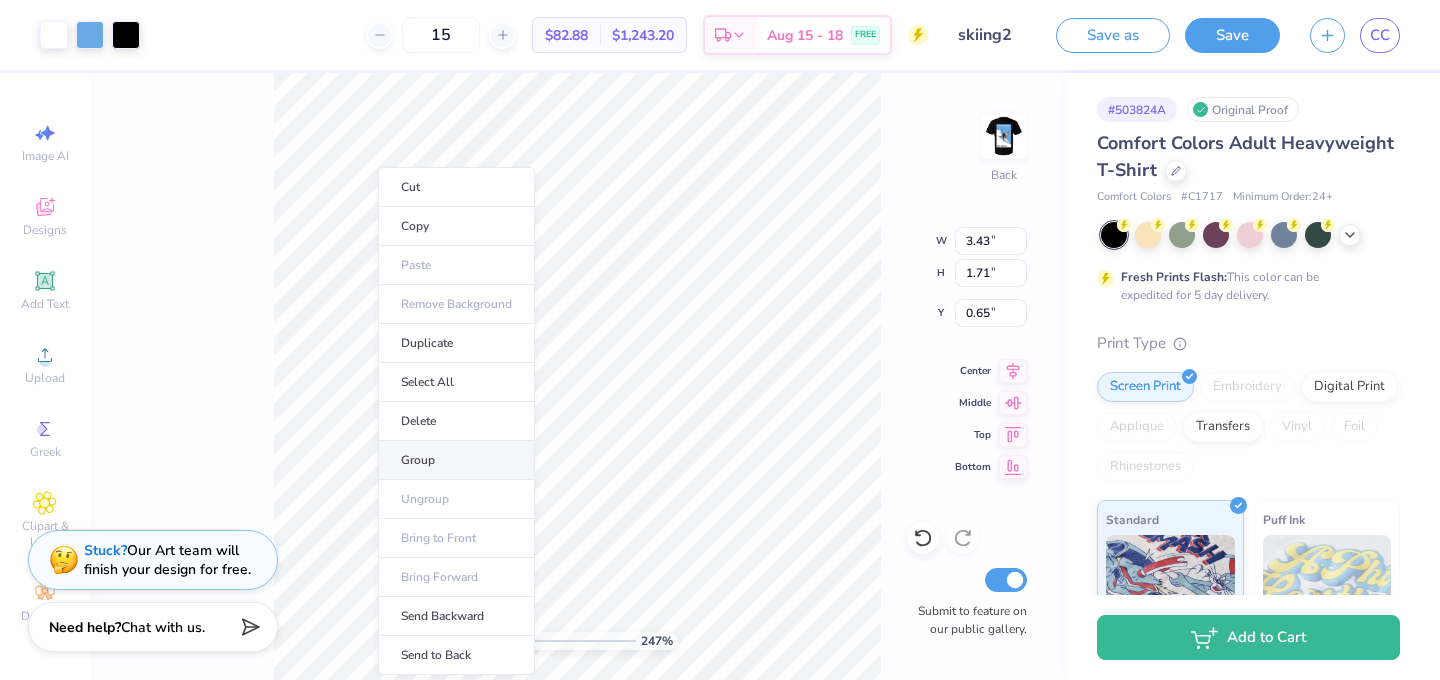 click on "Group" at bounding box center [456, 460] 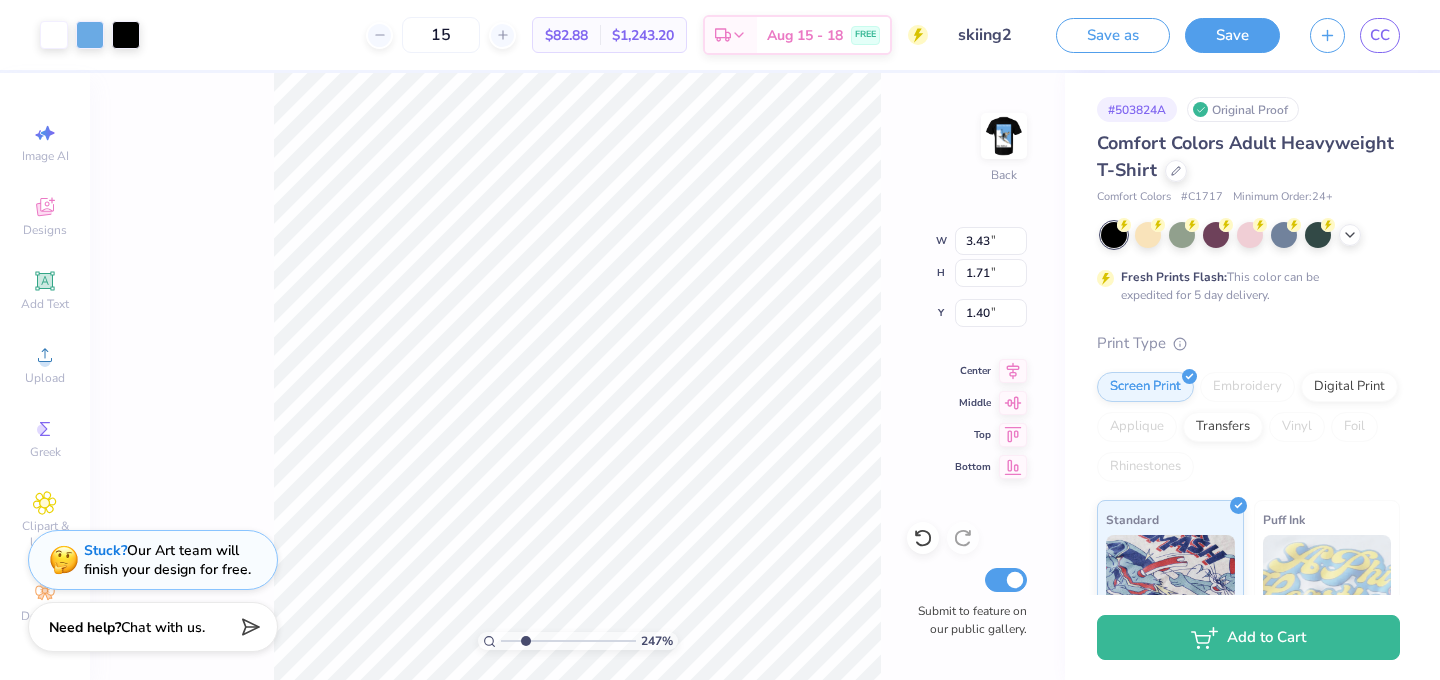 type on "1.40" 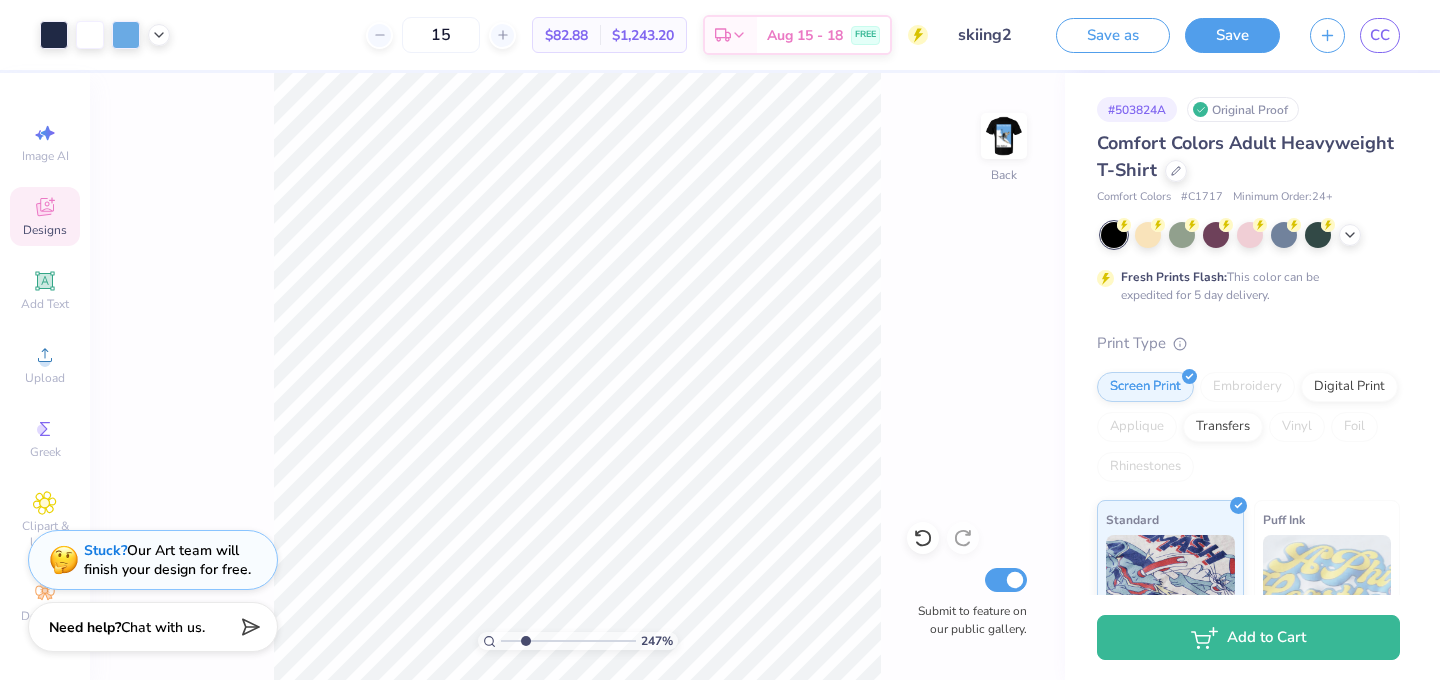 click on "Designs" at bounding box center (45, 216) 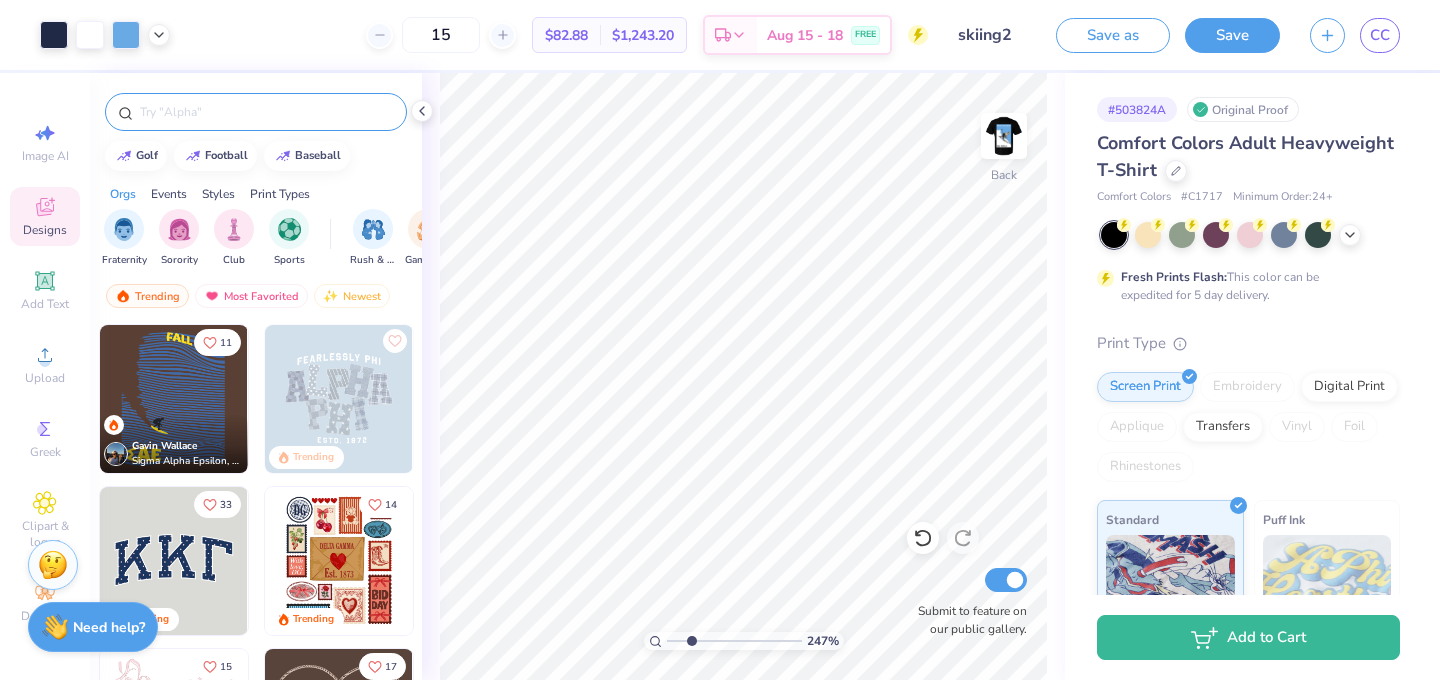 click at bounding box center (266, 112) 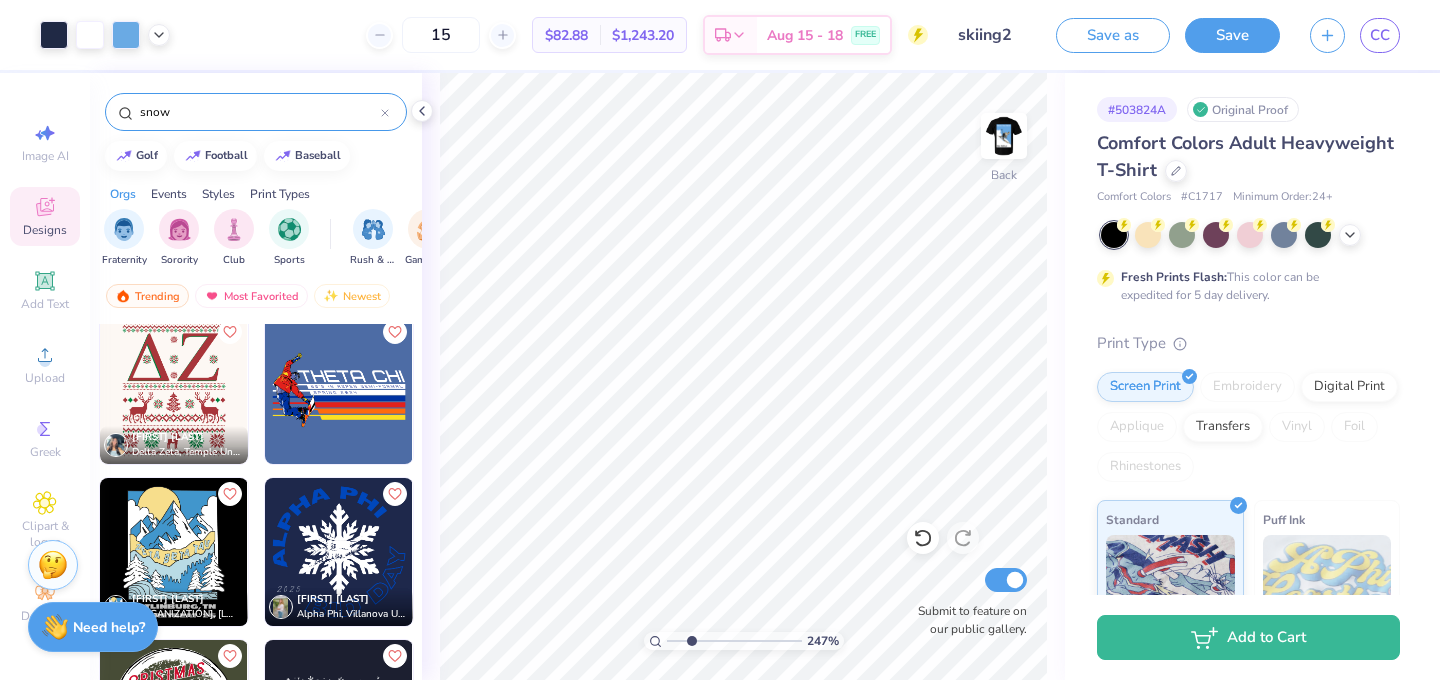 scroll, scrollTop: 1662, scrollLeft: 0, axis: vertical 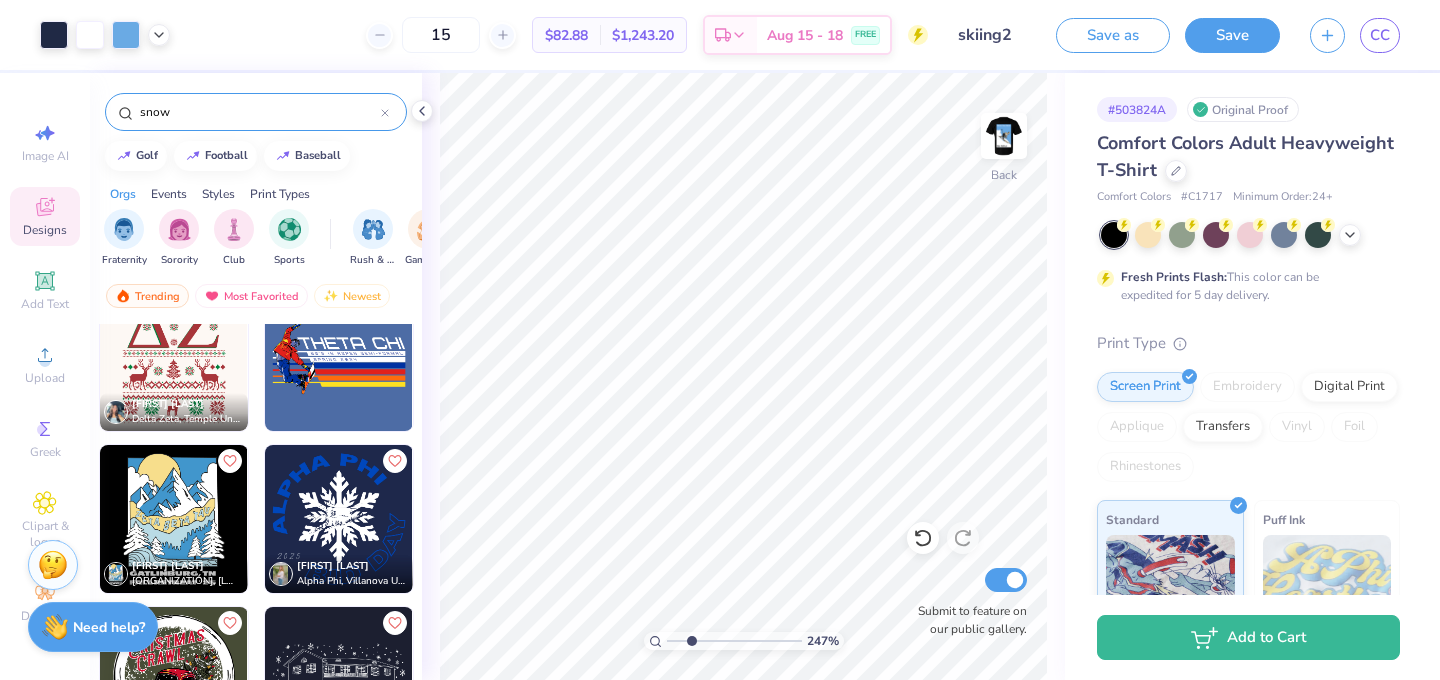 type on "snow" 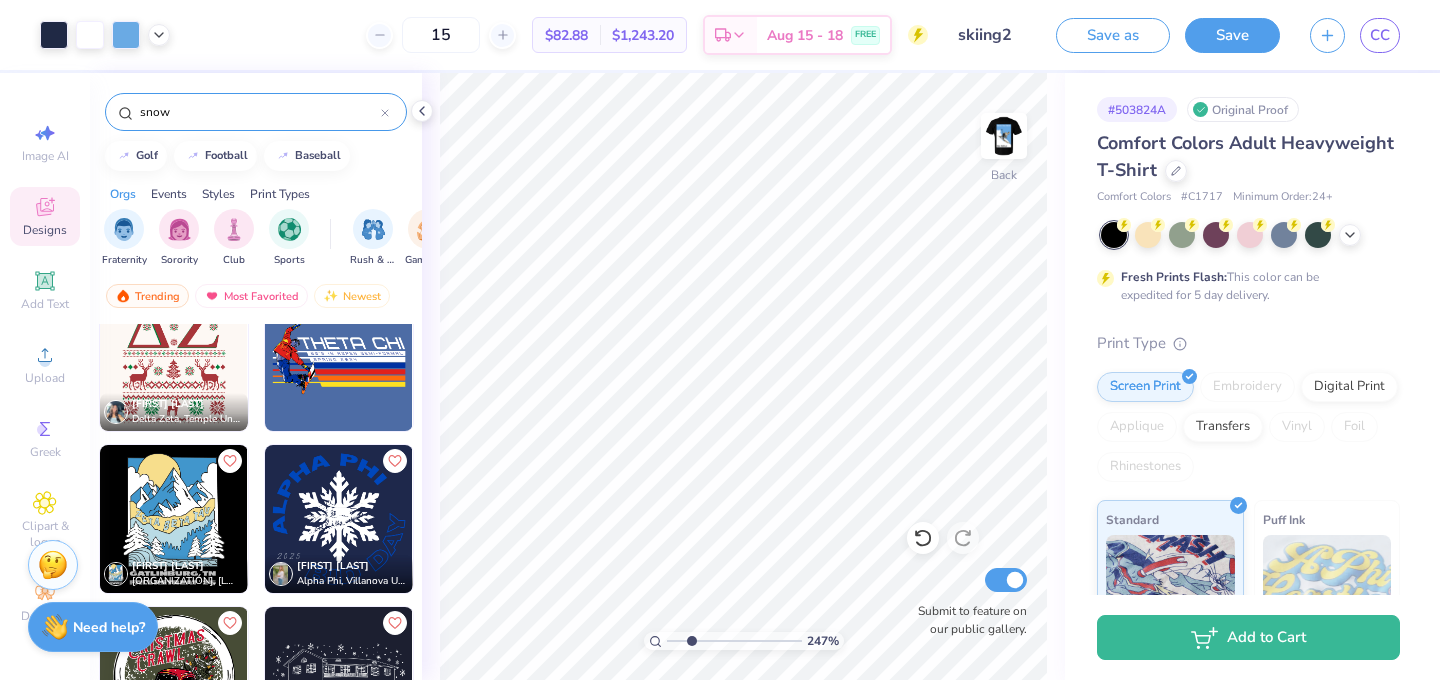 click at bounding box center (339, 519) 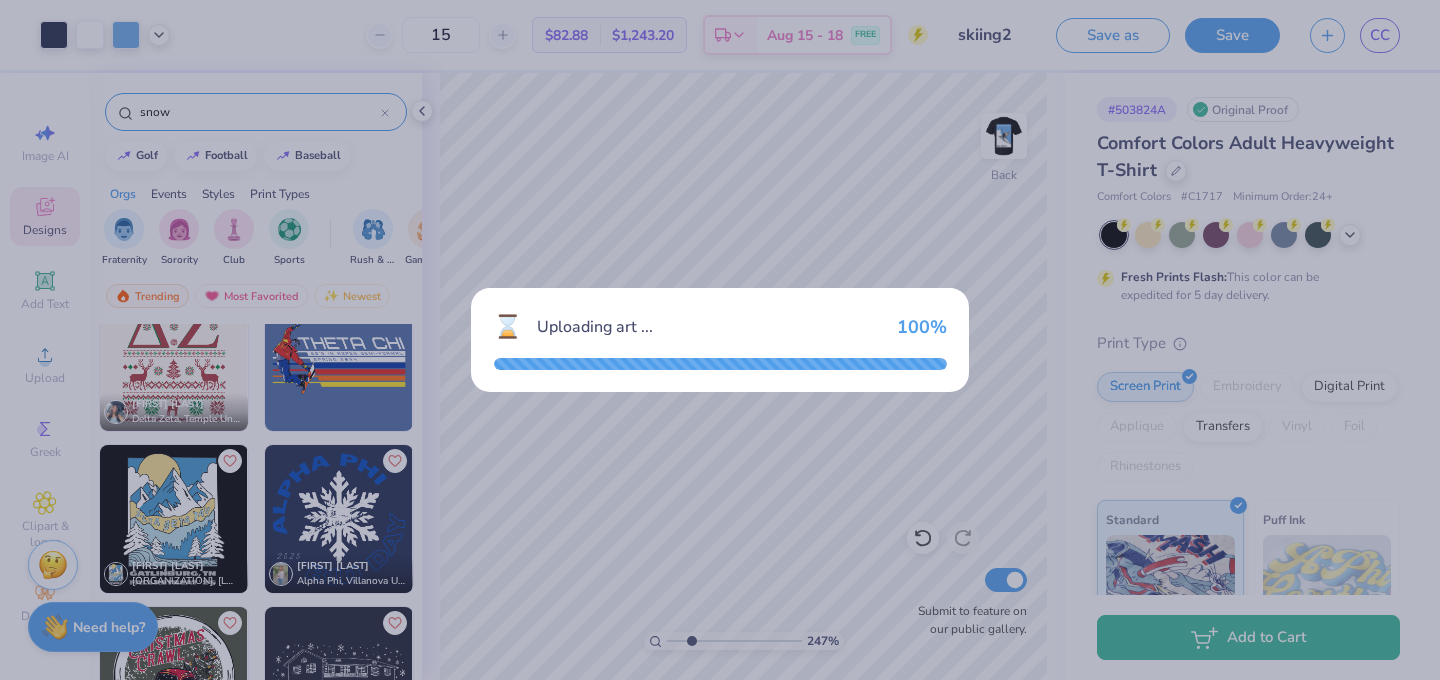type on "x" 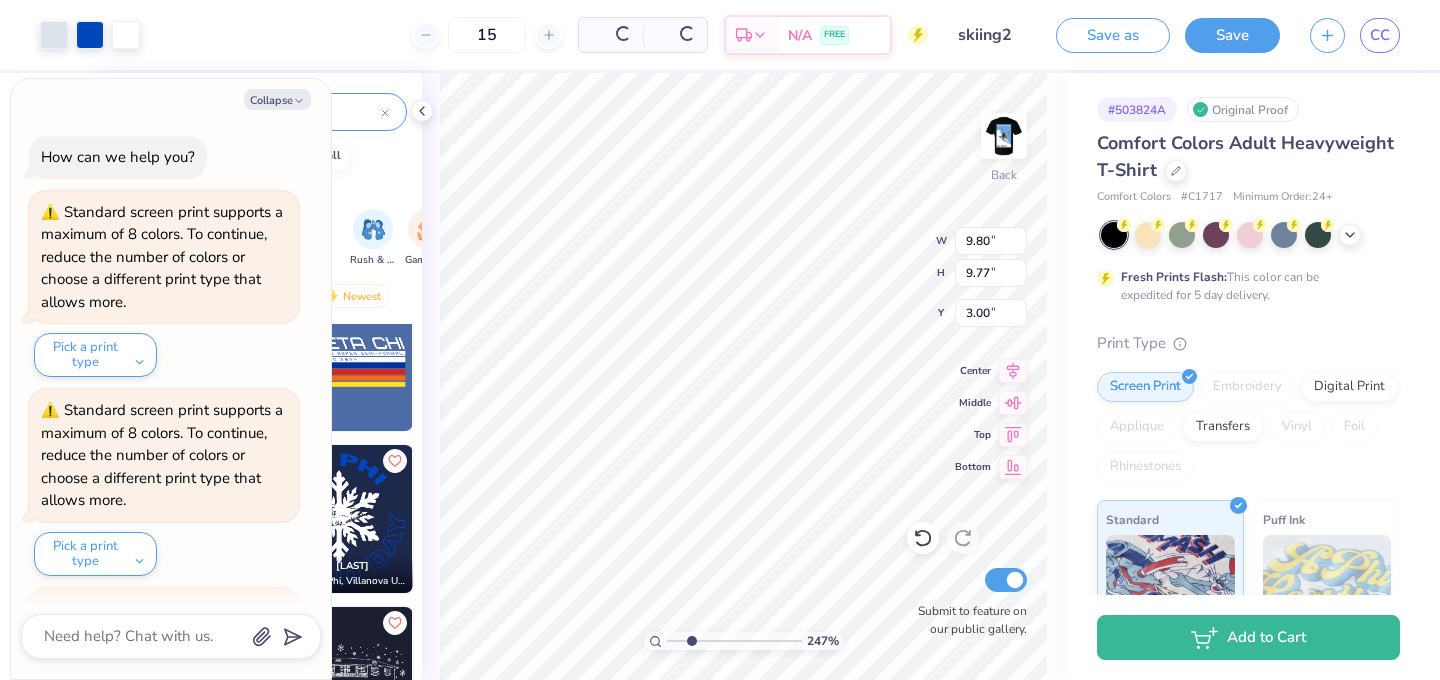 scroll, scrollTop: 1972, scrollLeft: 0, axis: vertical 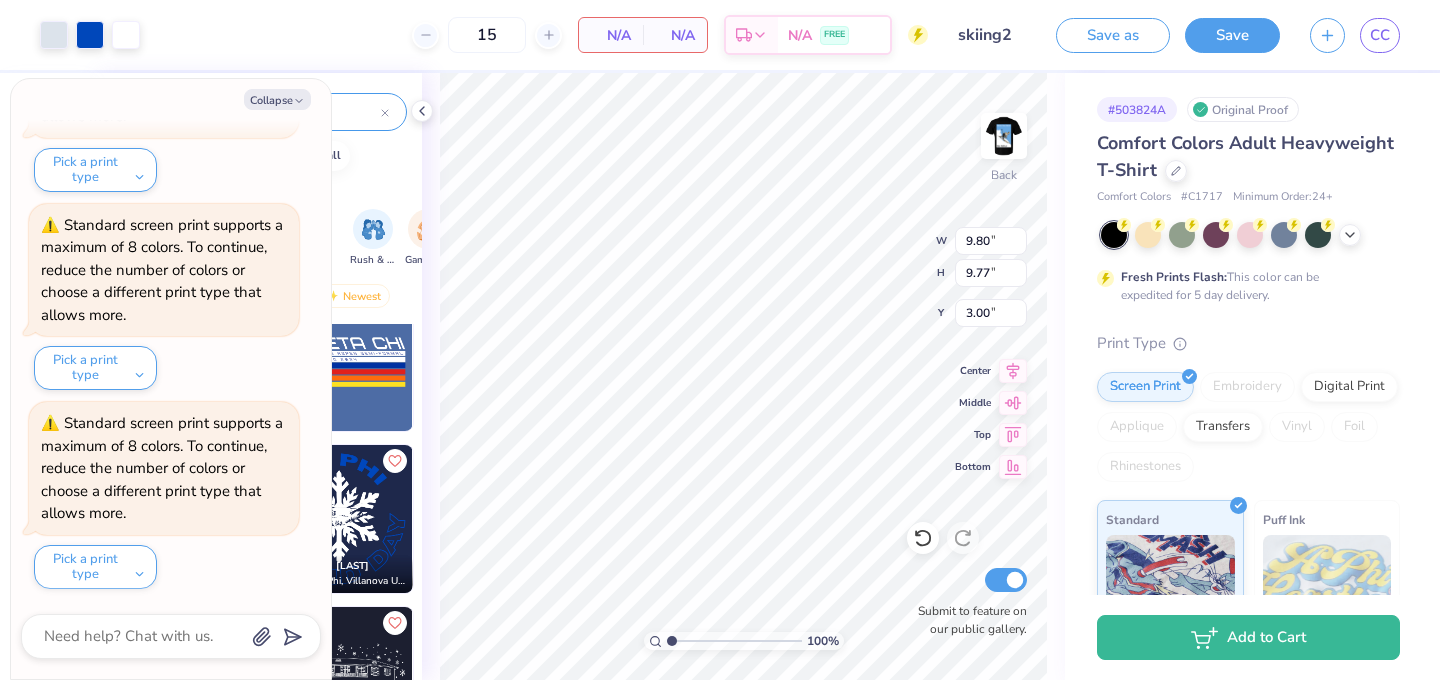 type on "1" 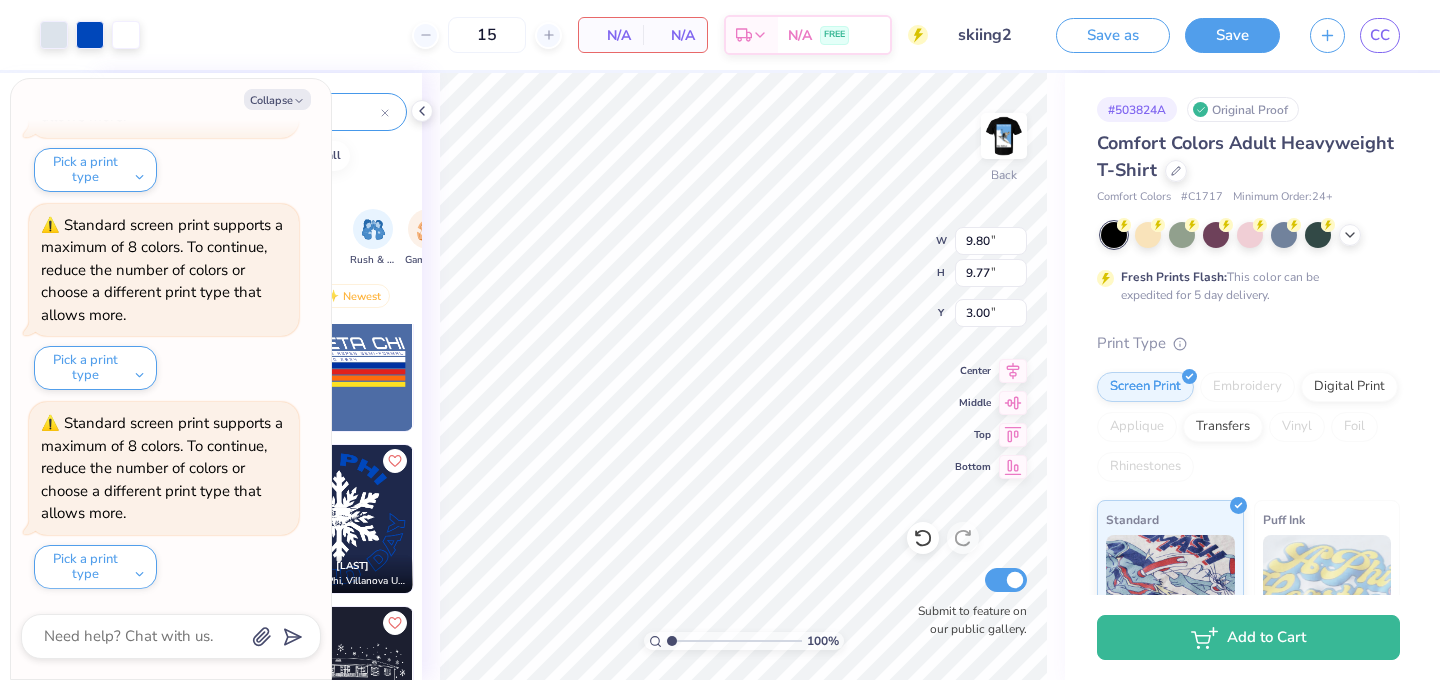 click on "100  %" at bounding box center (743, 376) 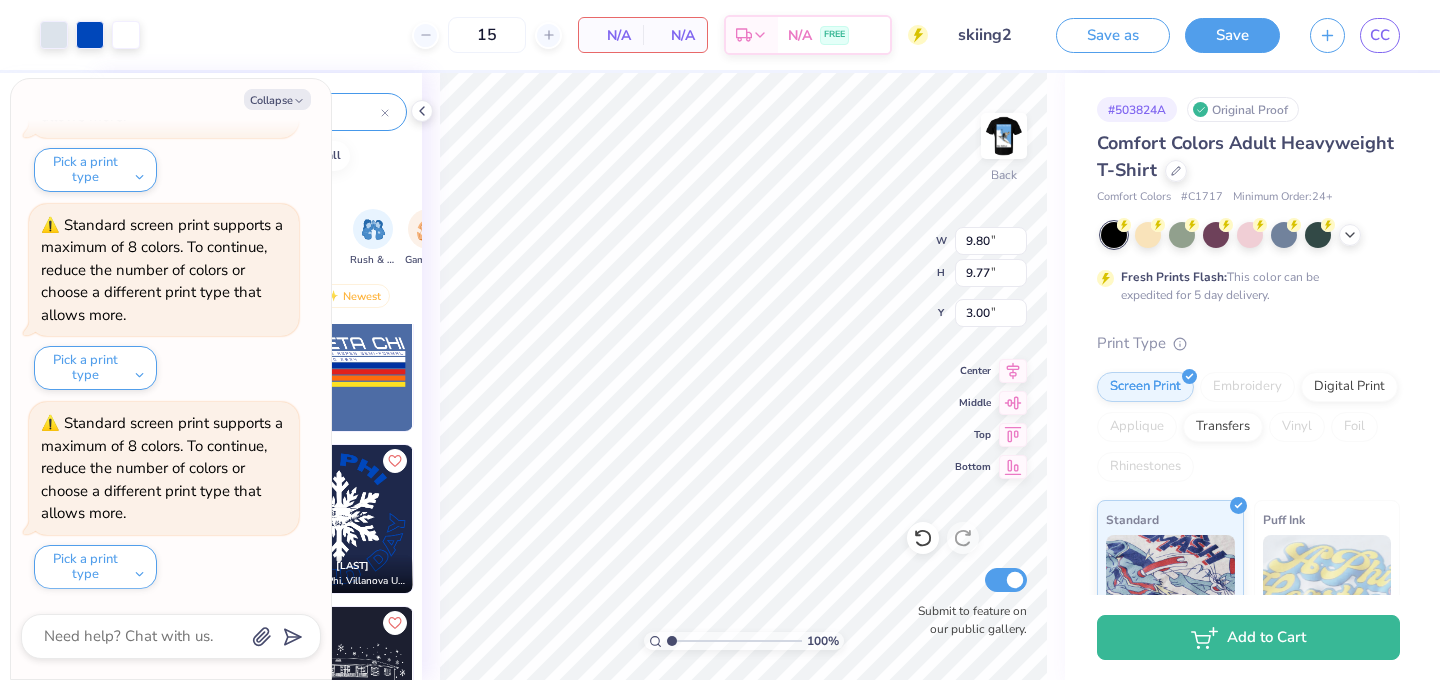 type on "x" 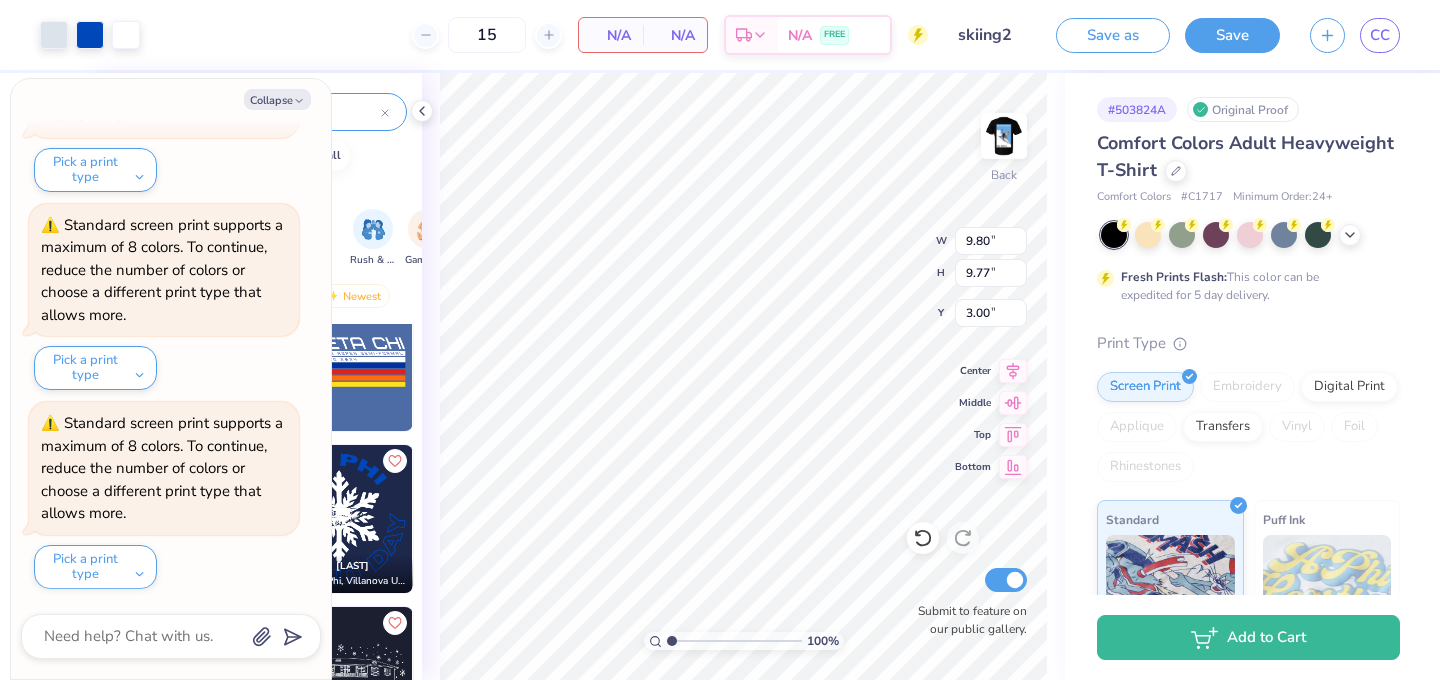 type on "7.35" 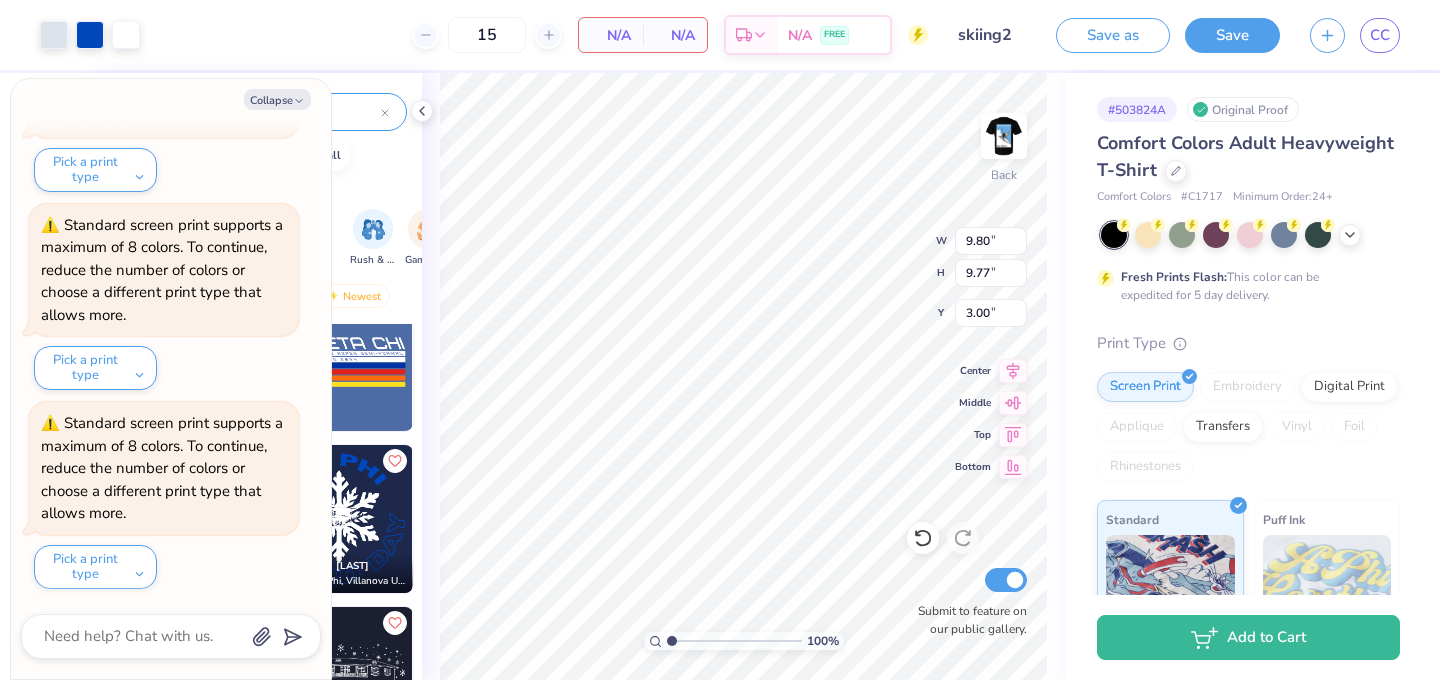 type on "7.33" 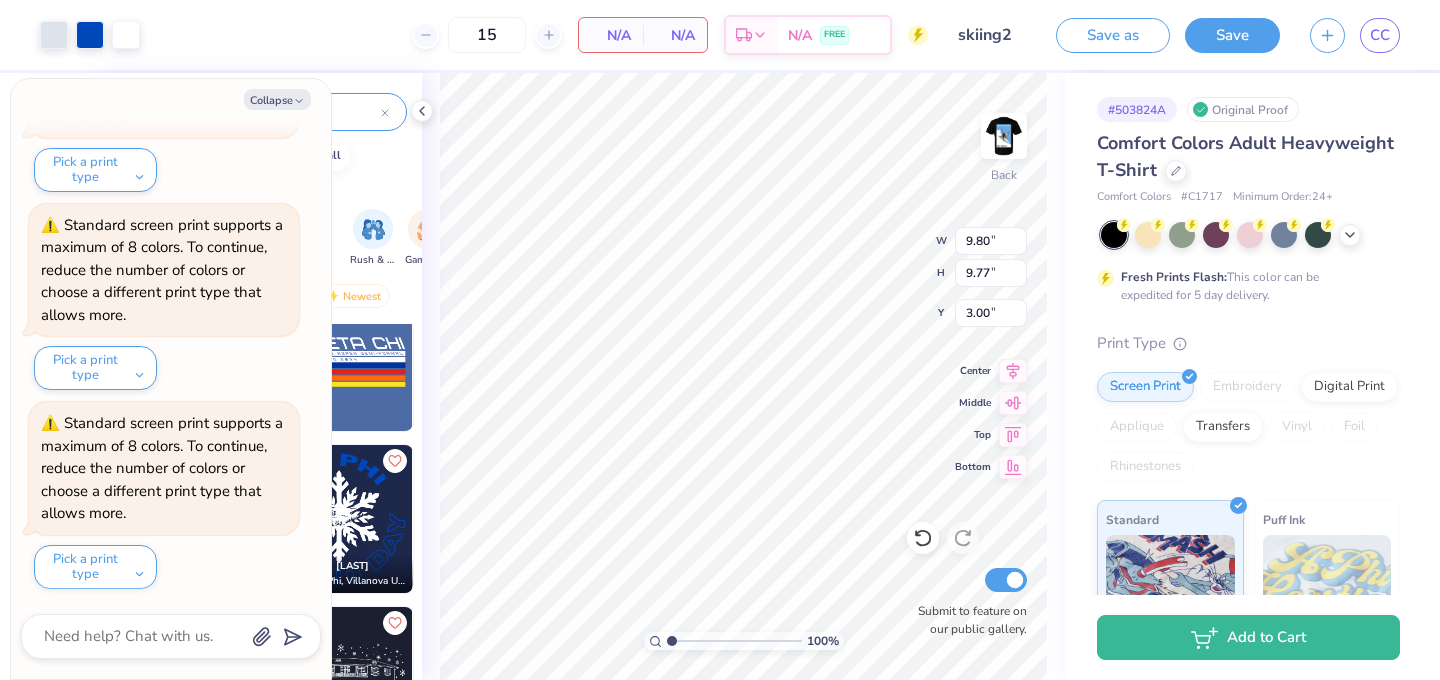 type on "2.55" 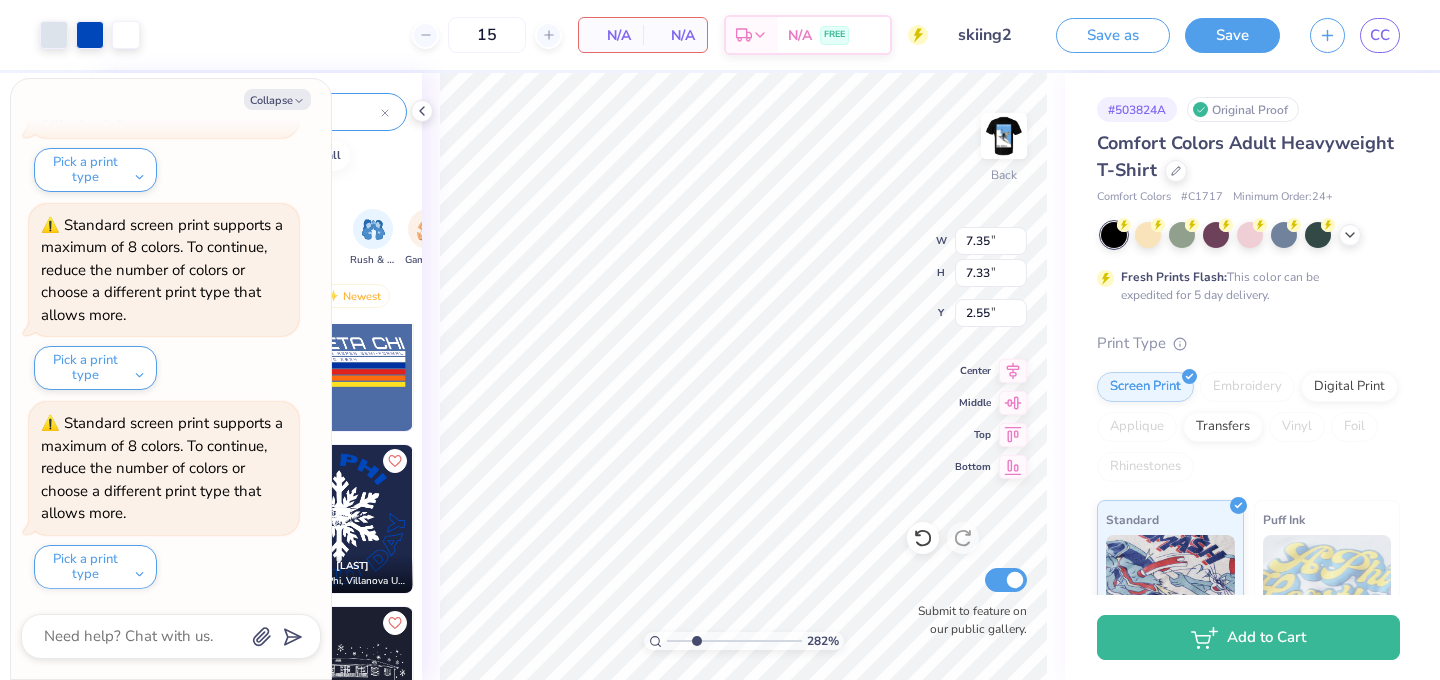 drag, startPoint x: 671, startPoint y: 640, endPoint x: 695, endPoint y: 640, distance: 24 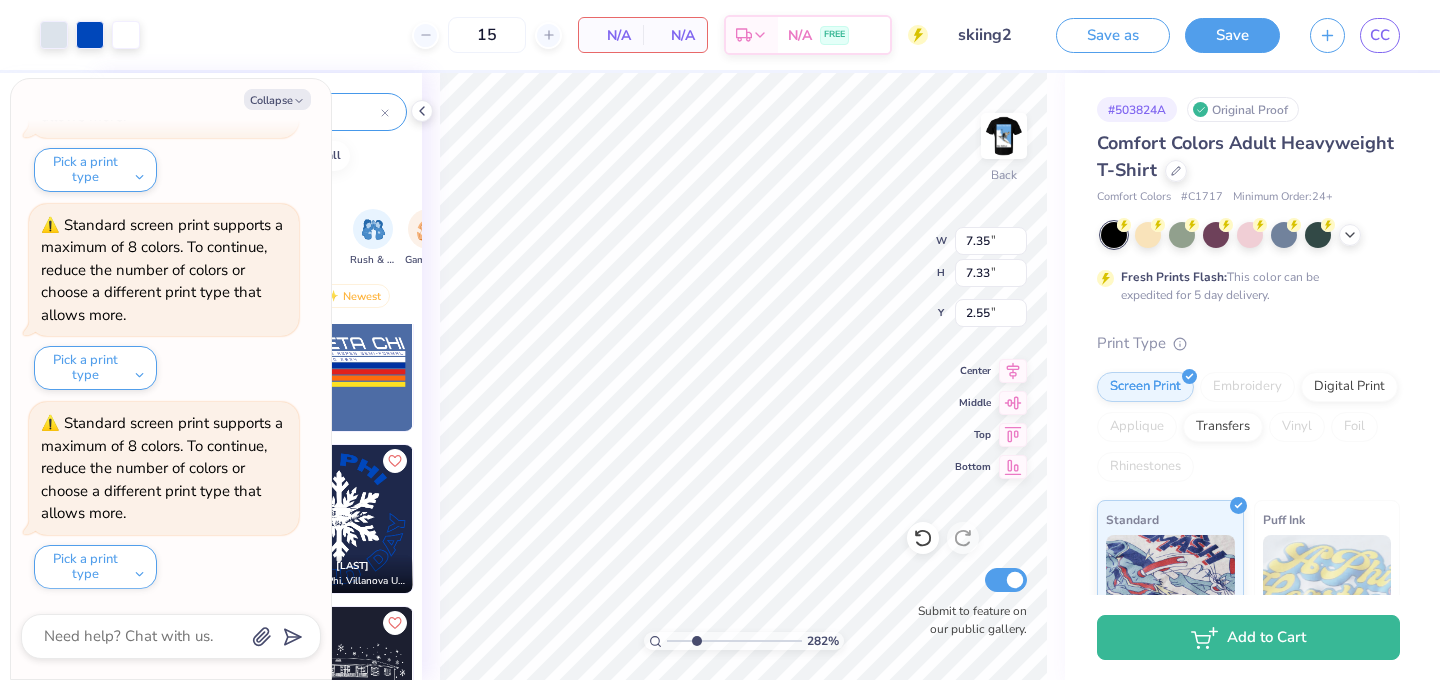 type on "2.82" 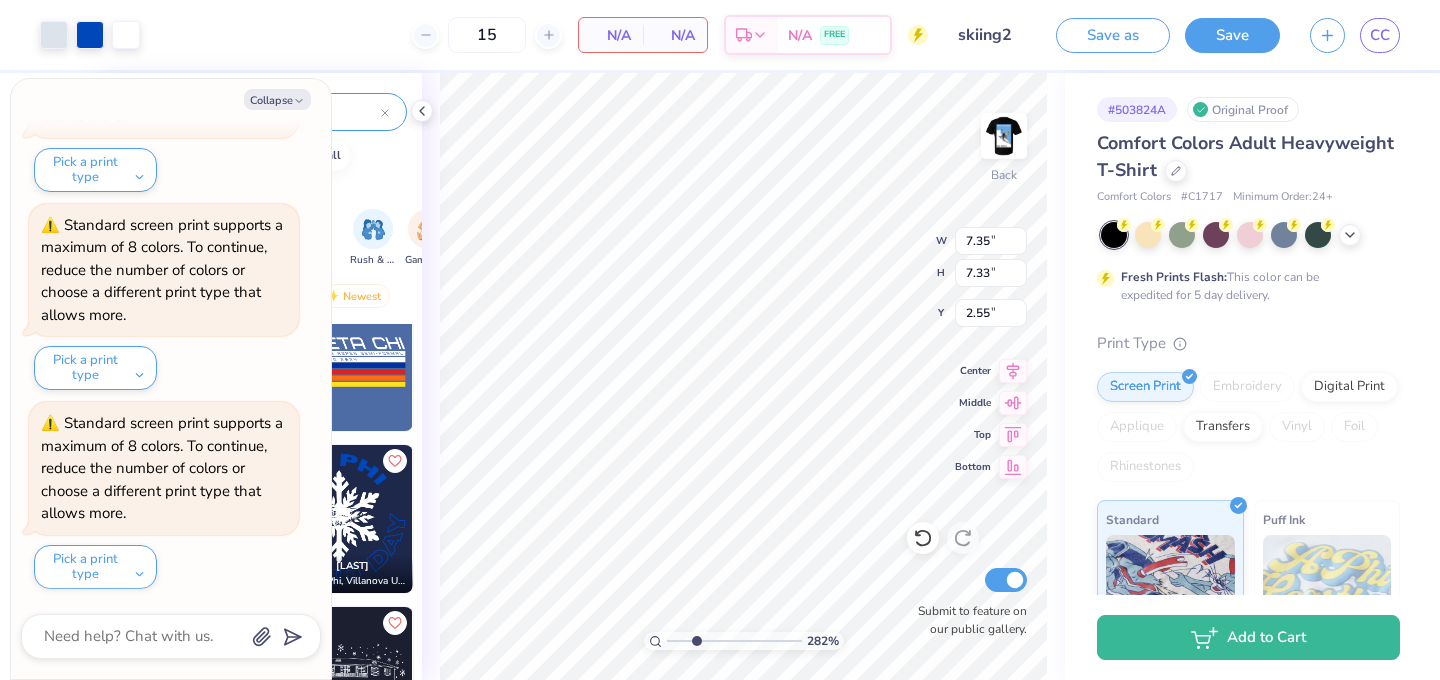 click at bounding box center [734, 641] 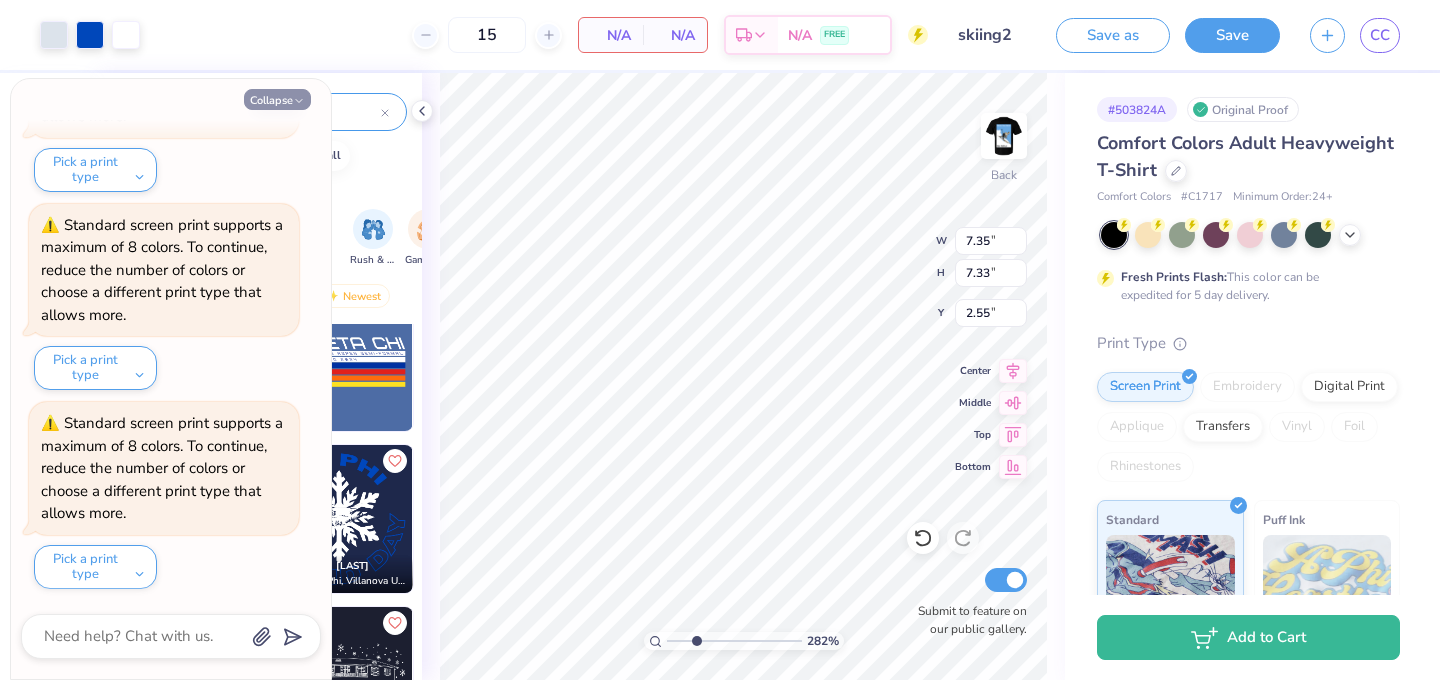click on "Collapse" at bounding box center (277, 99) 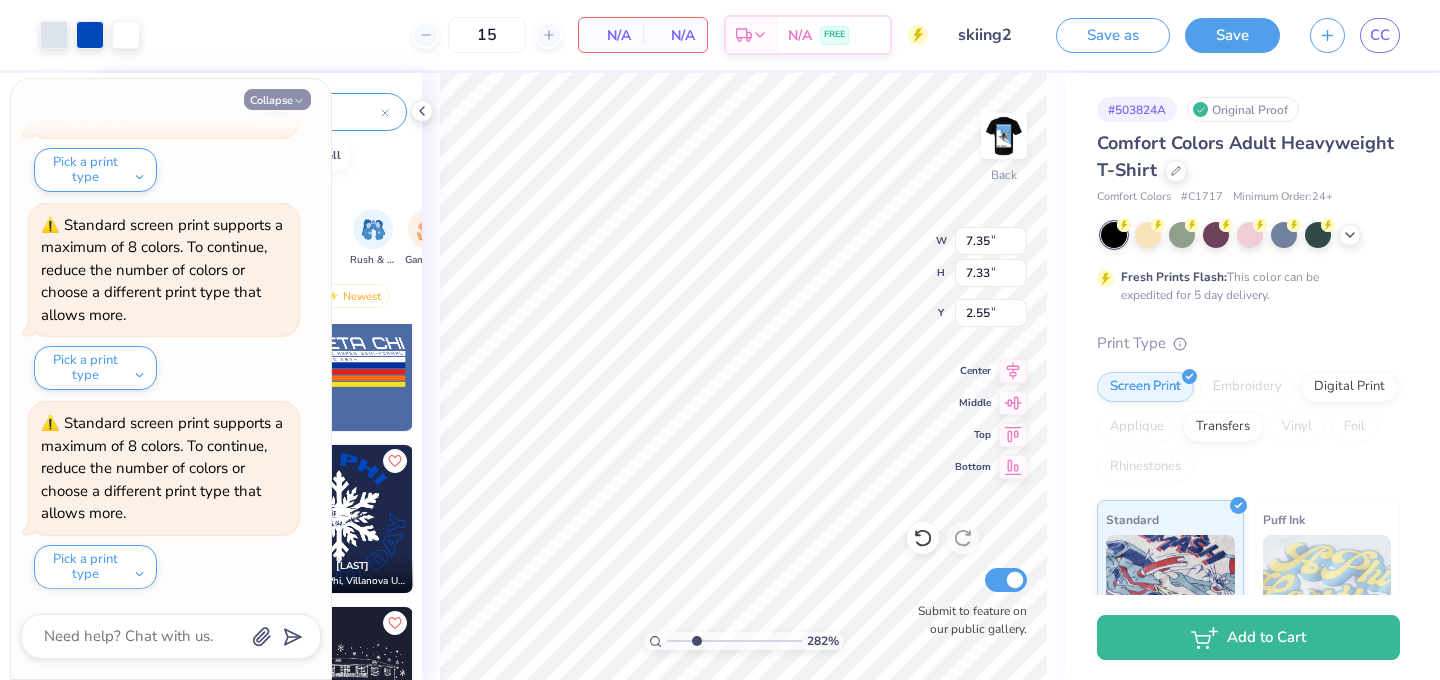 type on "x" 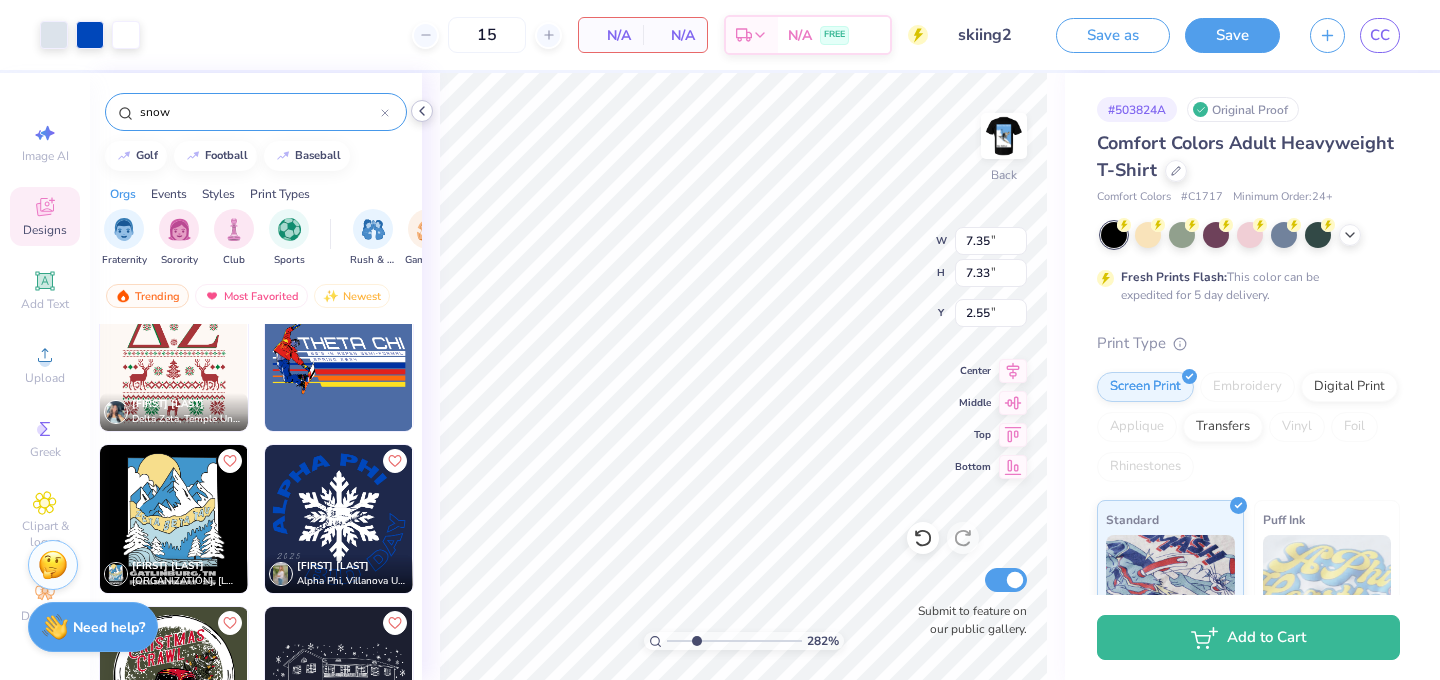 click 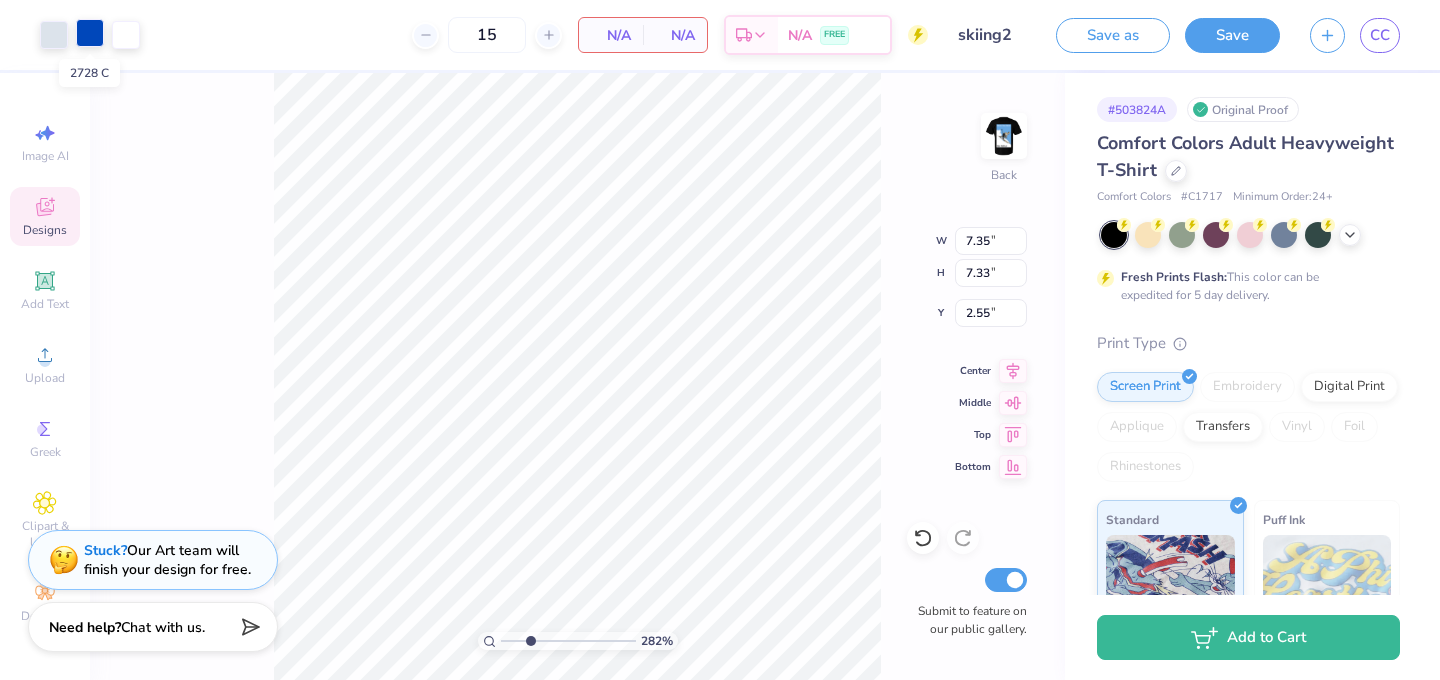 click at bounding box center (90, 33) 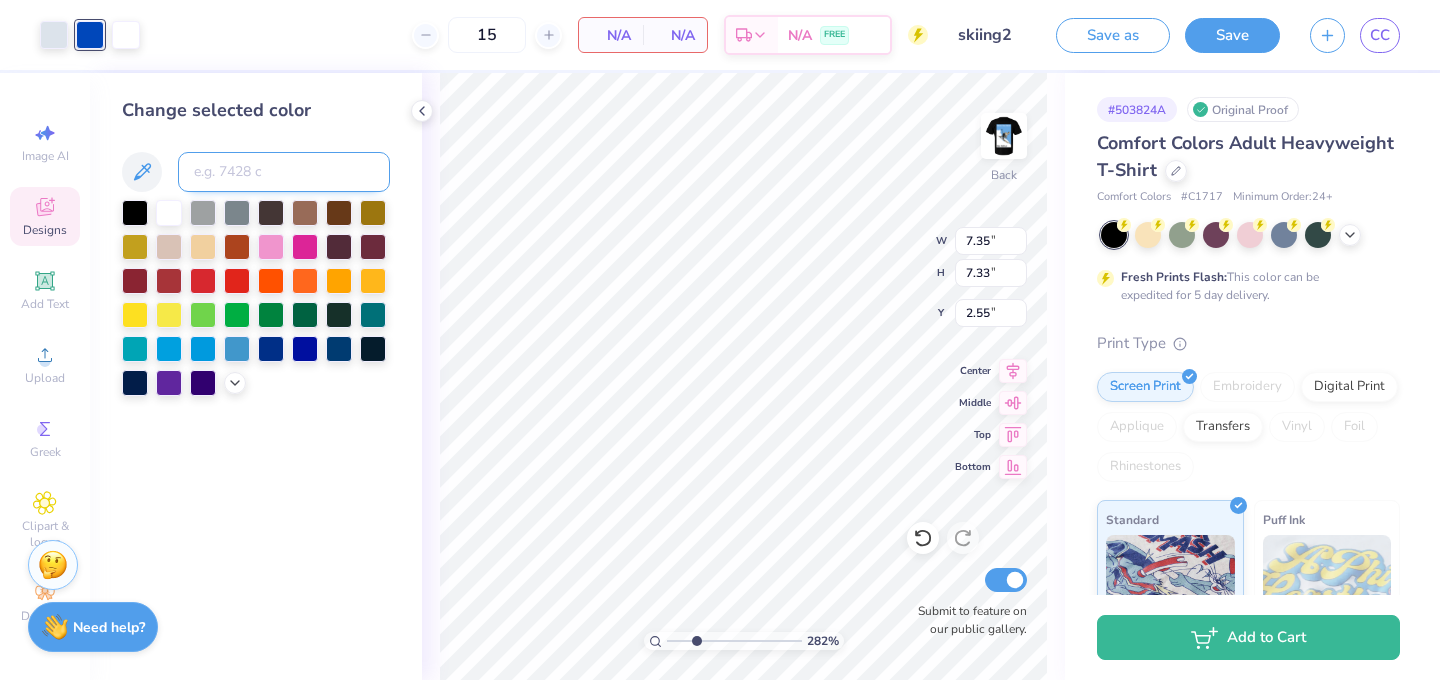click at bounding box center [284, 172] 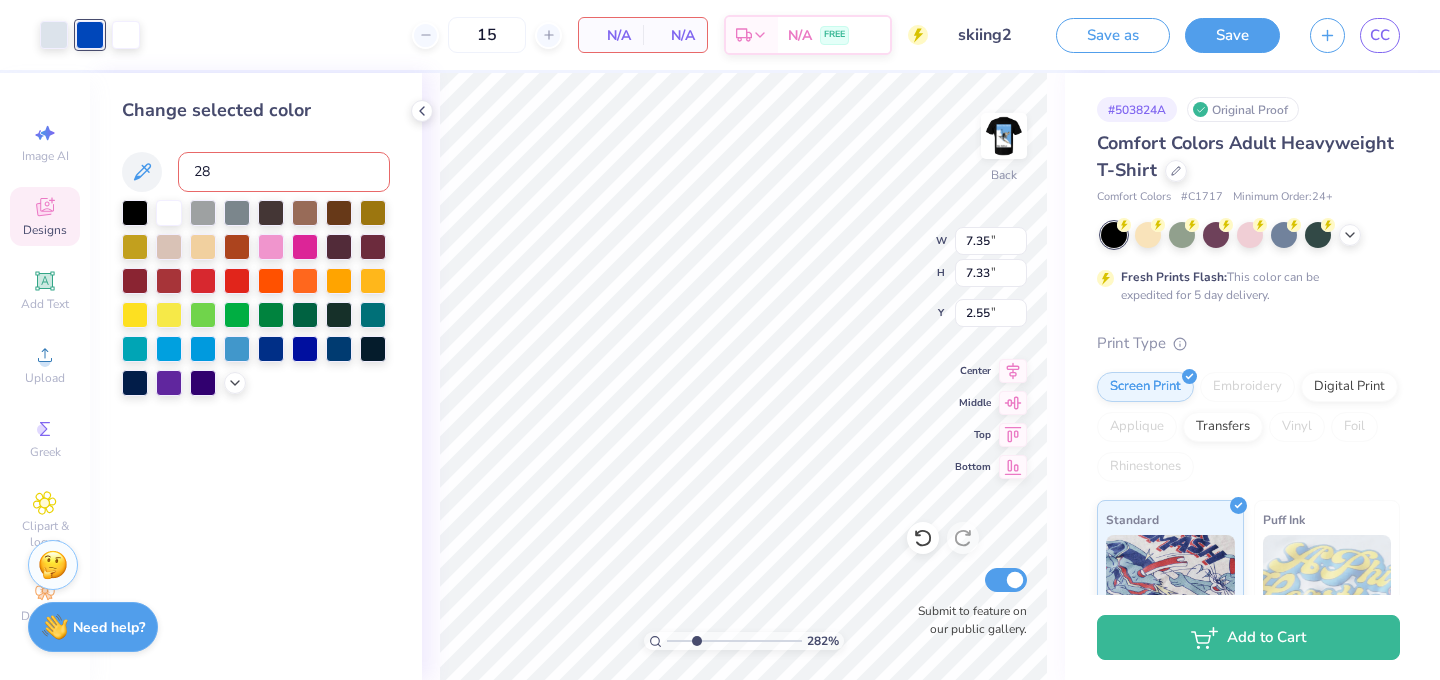 type on "284" 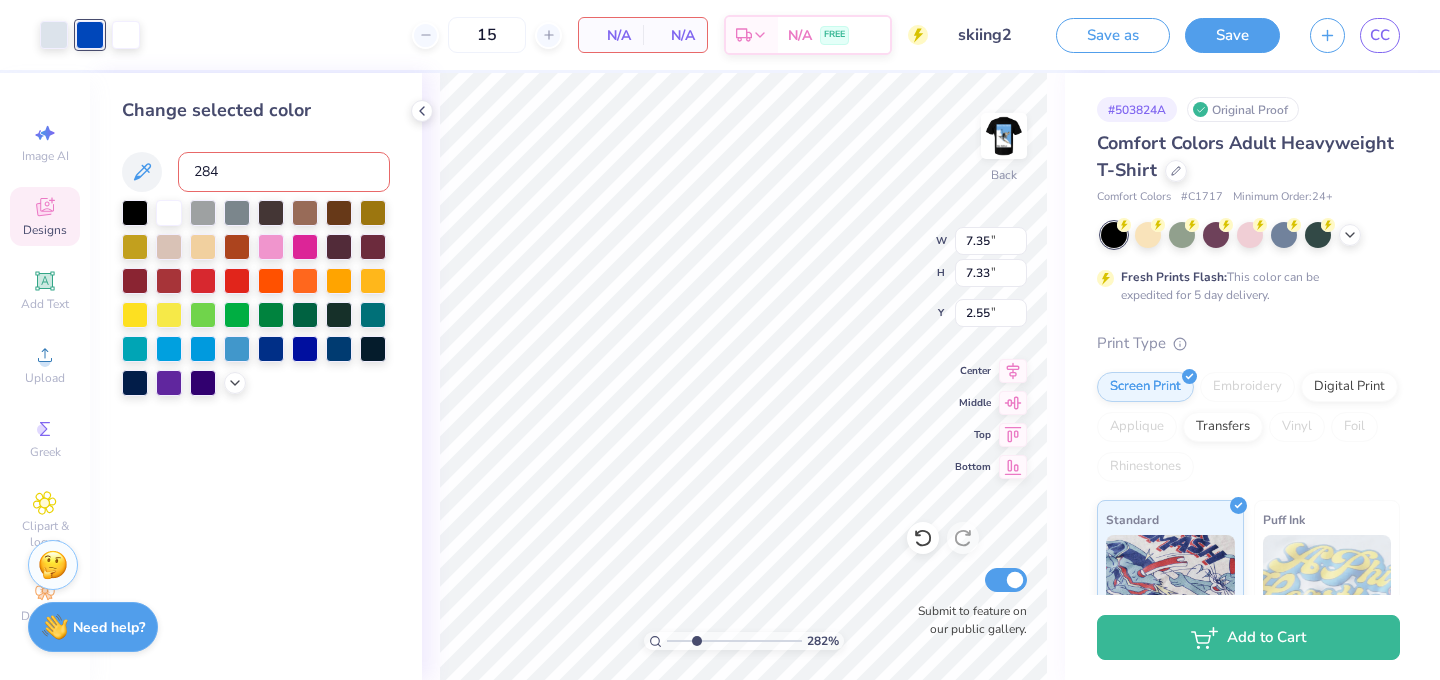 type 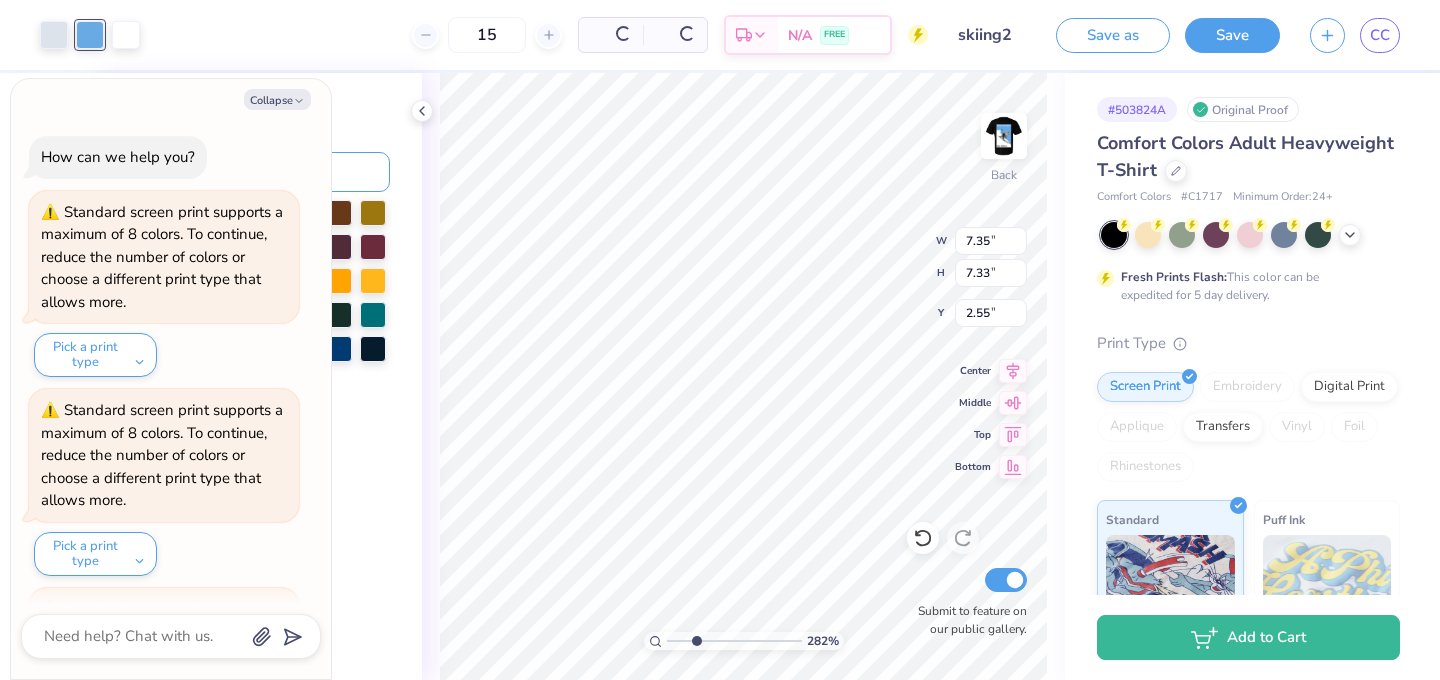 scroll, scrollTop: 2171, scrollLeft: 0, axis: vertical 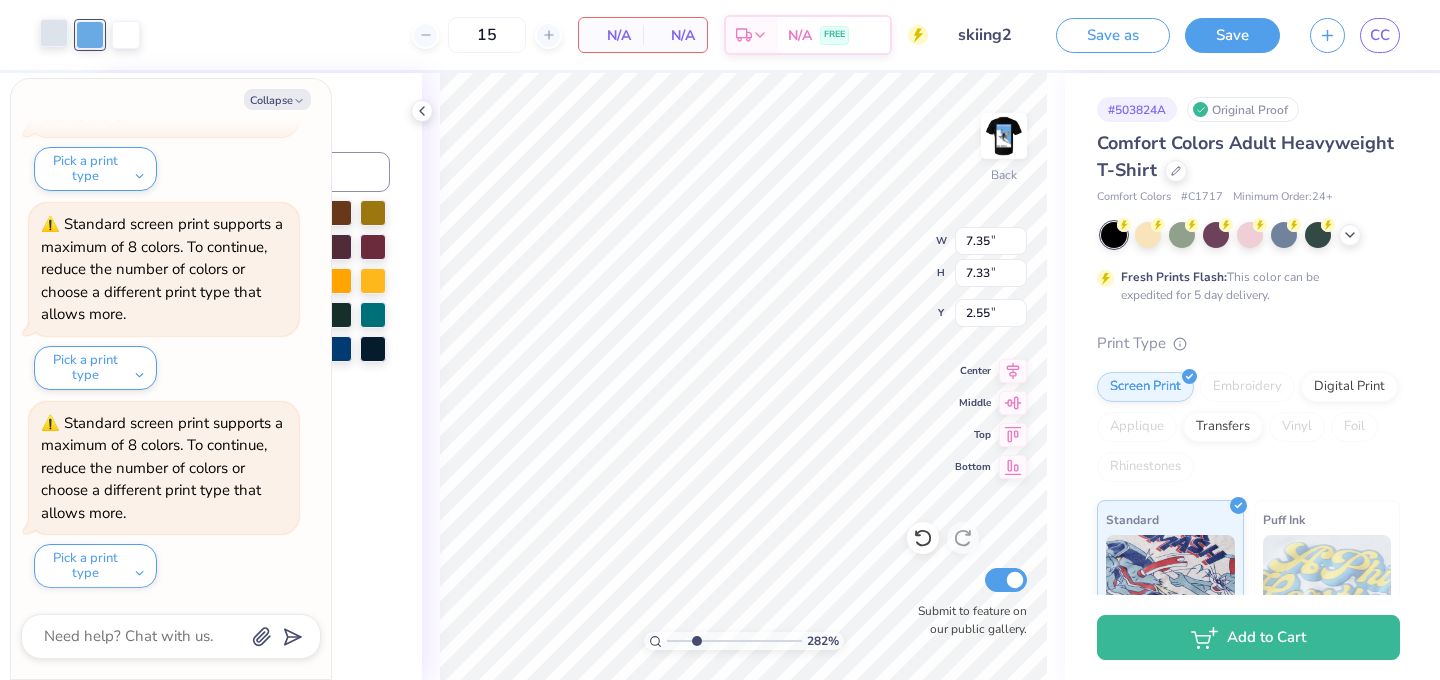 click at bounding box center [54, 33] 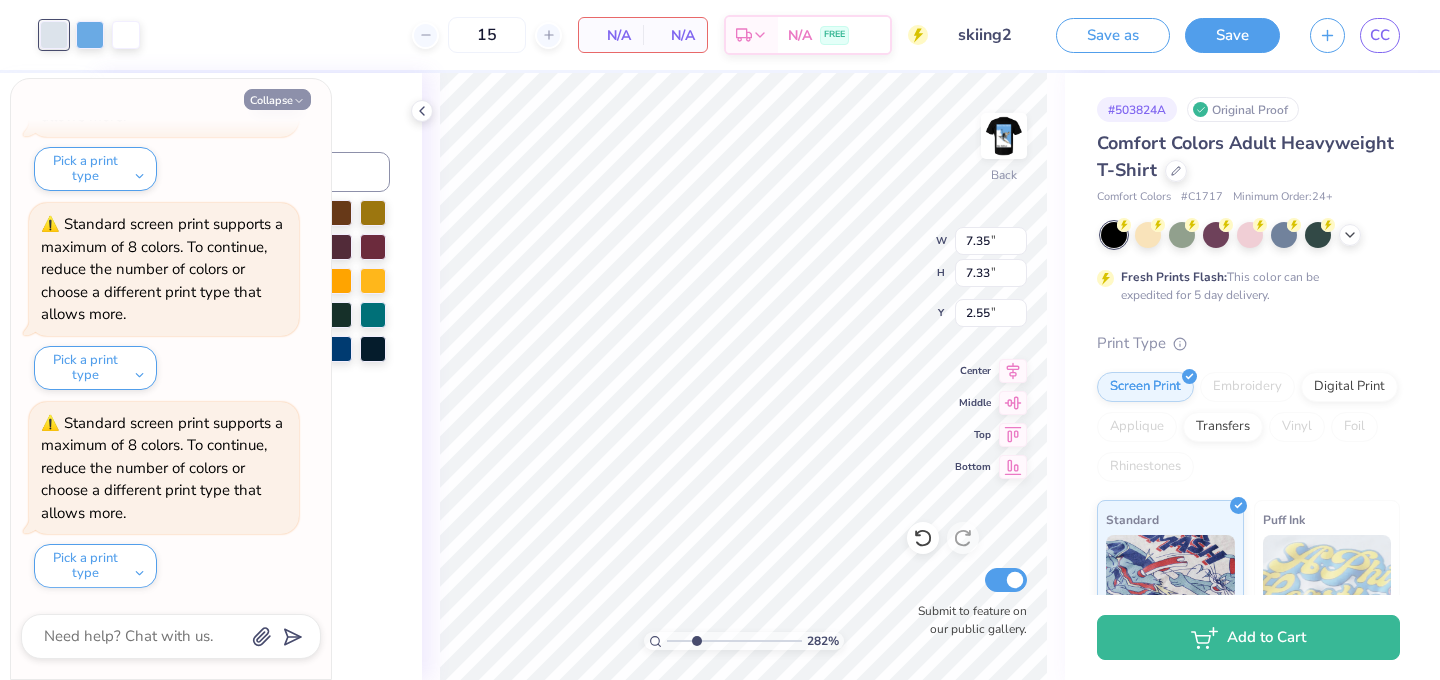 click on "Collapse" at bounding box center (277, 99) 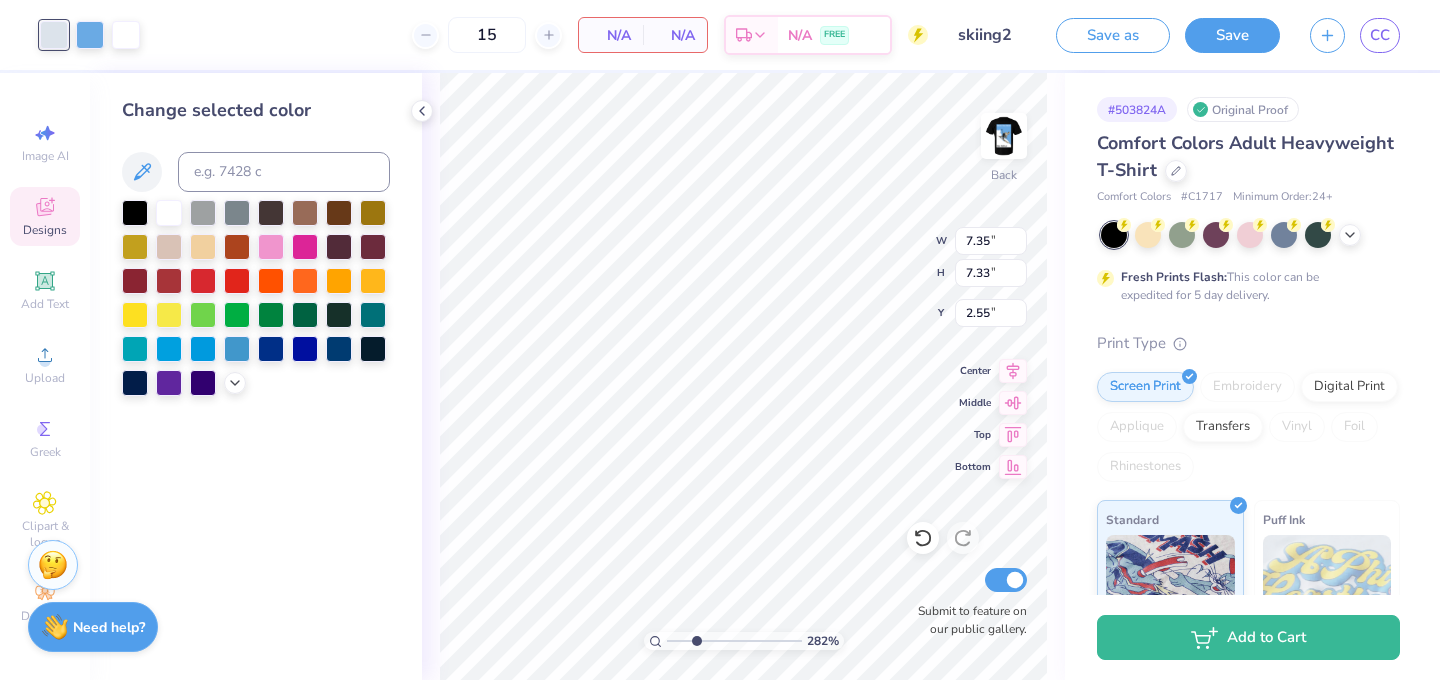 click at bounding box center (169, 213) 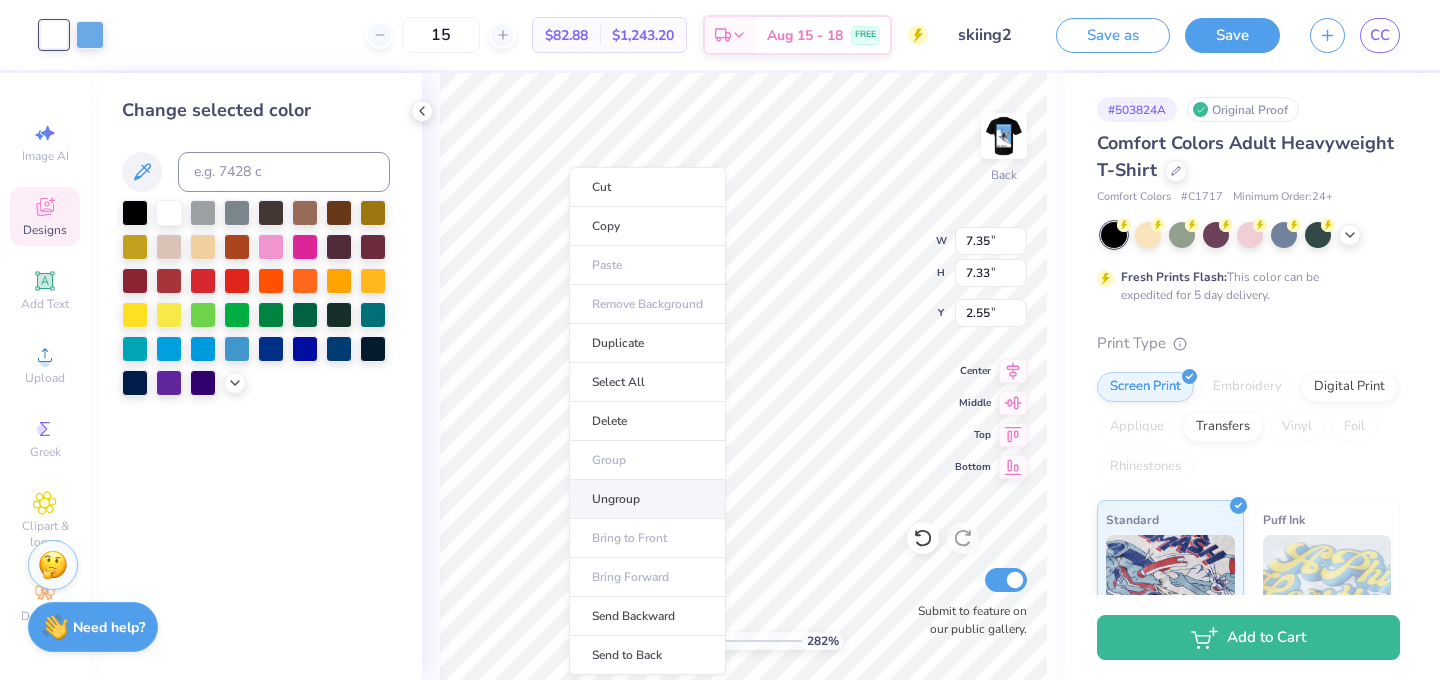 click on "Ungroup" at bounding box center [647, 499] 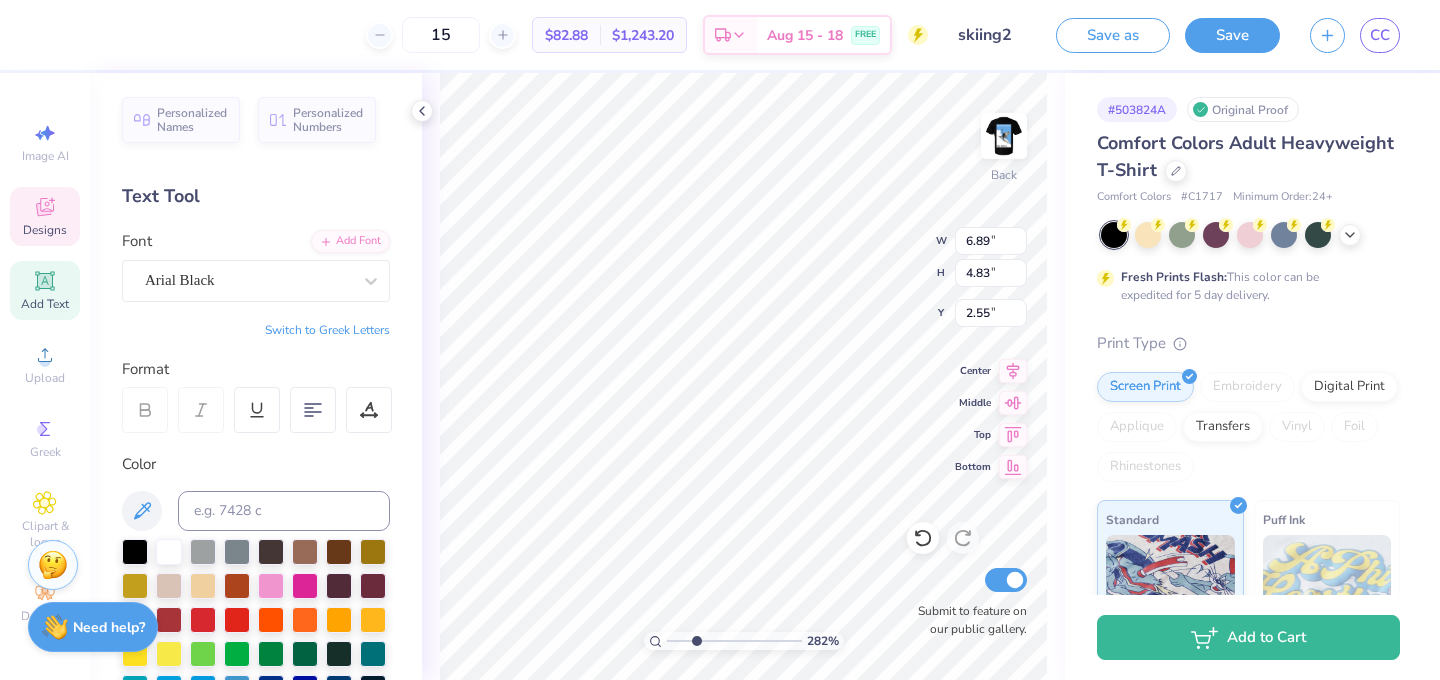 scroll, scrollTop: 0, scrollLeft: 0, axis: both 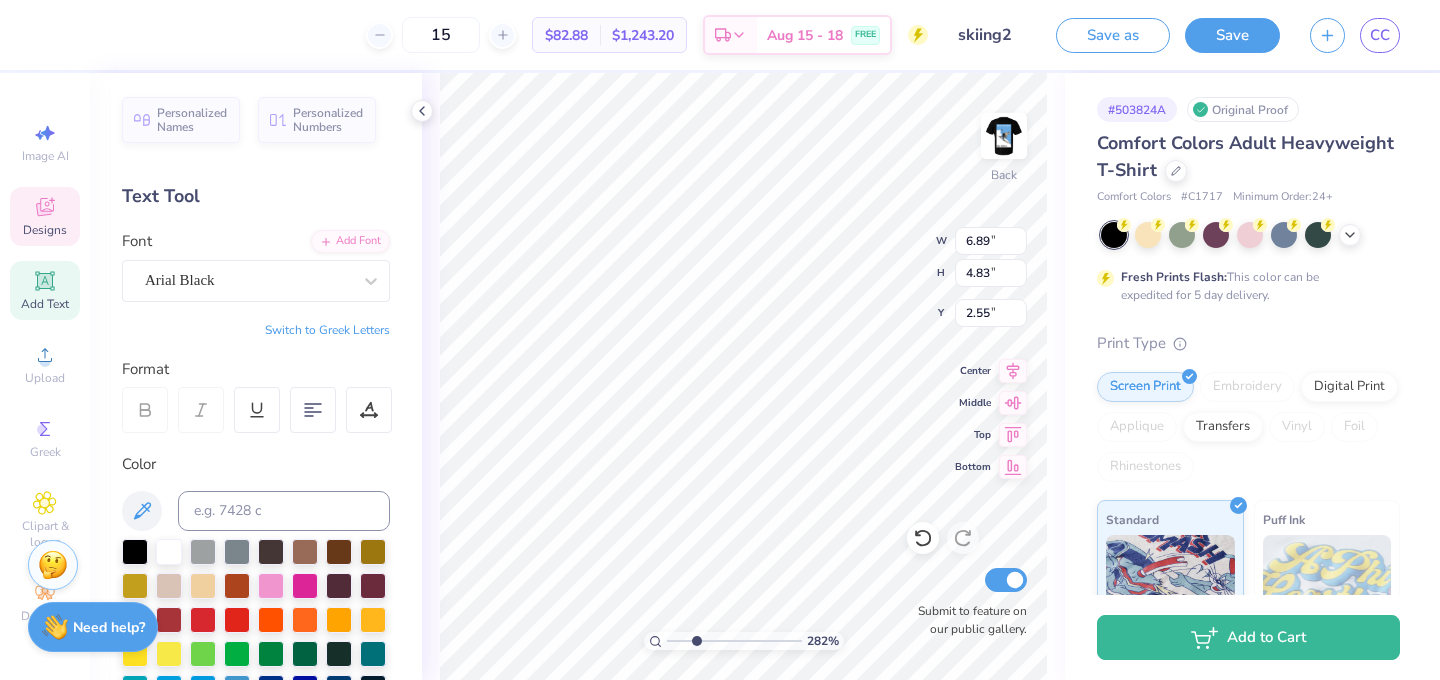 type on "A" 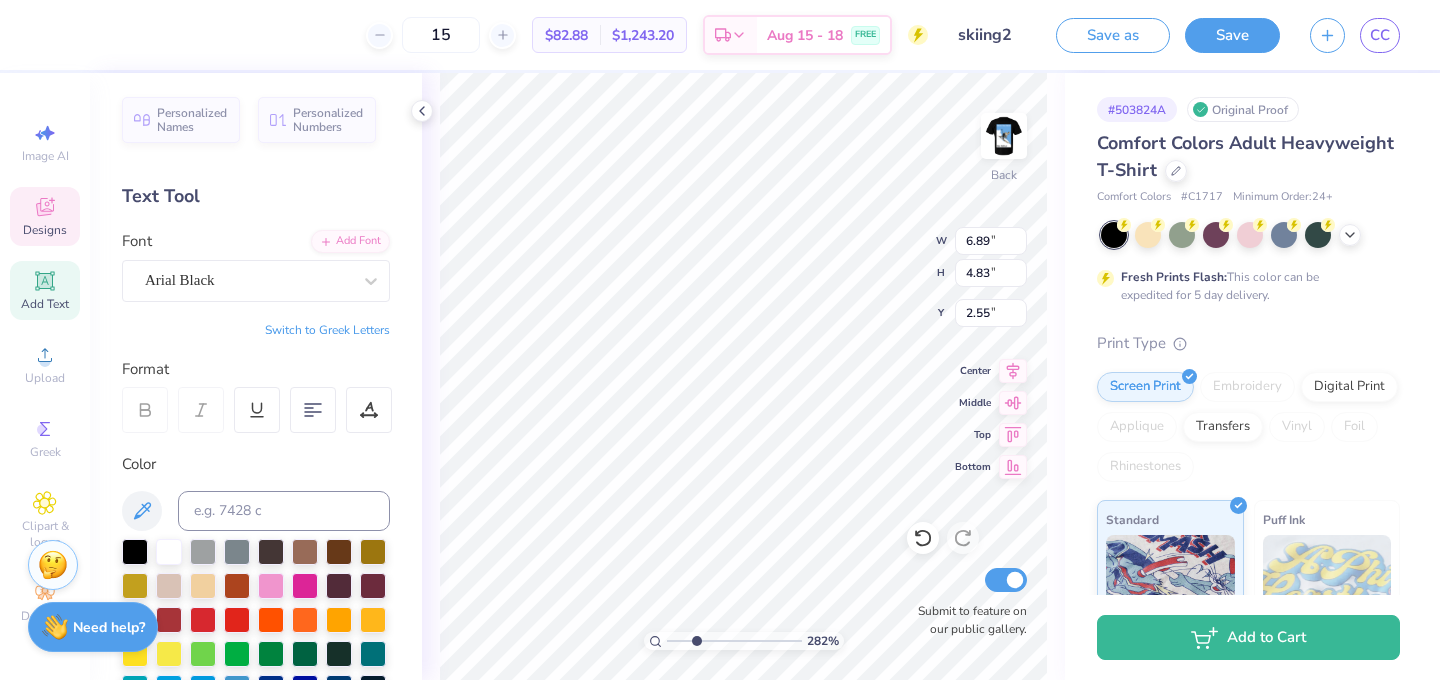 scroll, scrollTop: 0, scrollLeft: 4, axis: horizontal 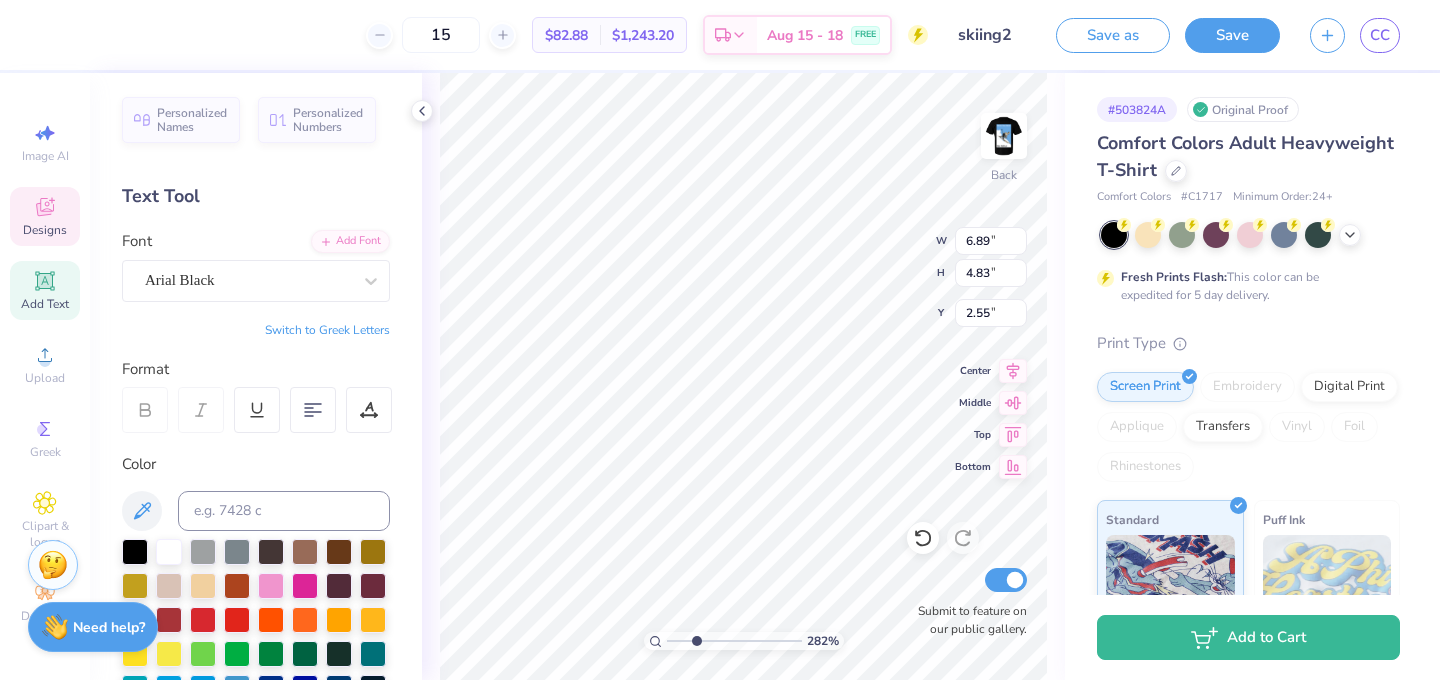 type on "Delta Tau Delta" 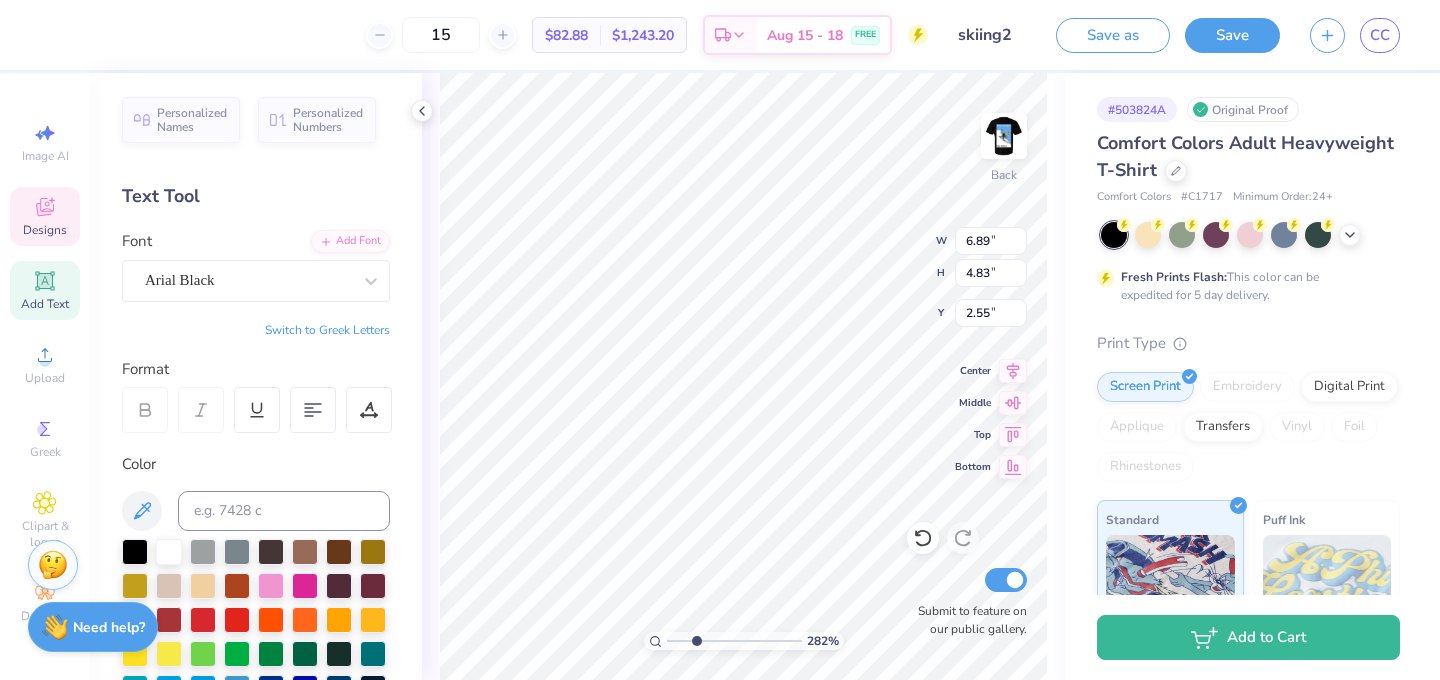 scroll, scrollTop: 0, scrollLeft: 5, axis: horizontal 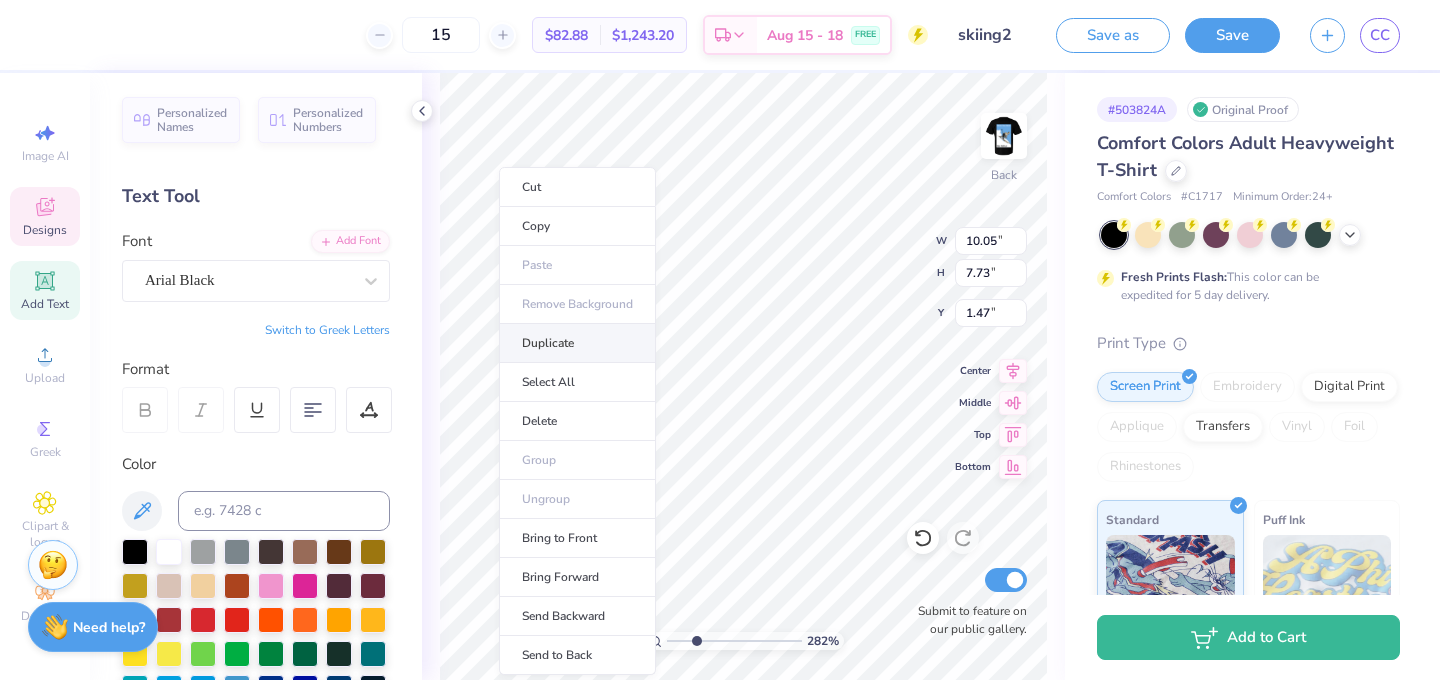 click on "Duplicate" at bounding box center (577, 343) 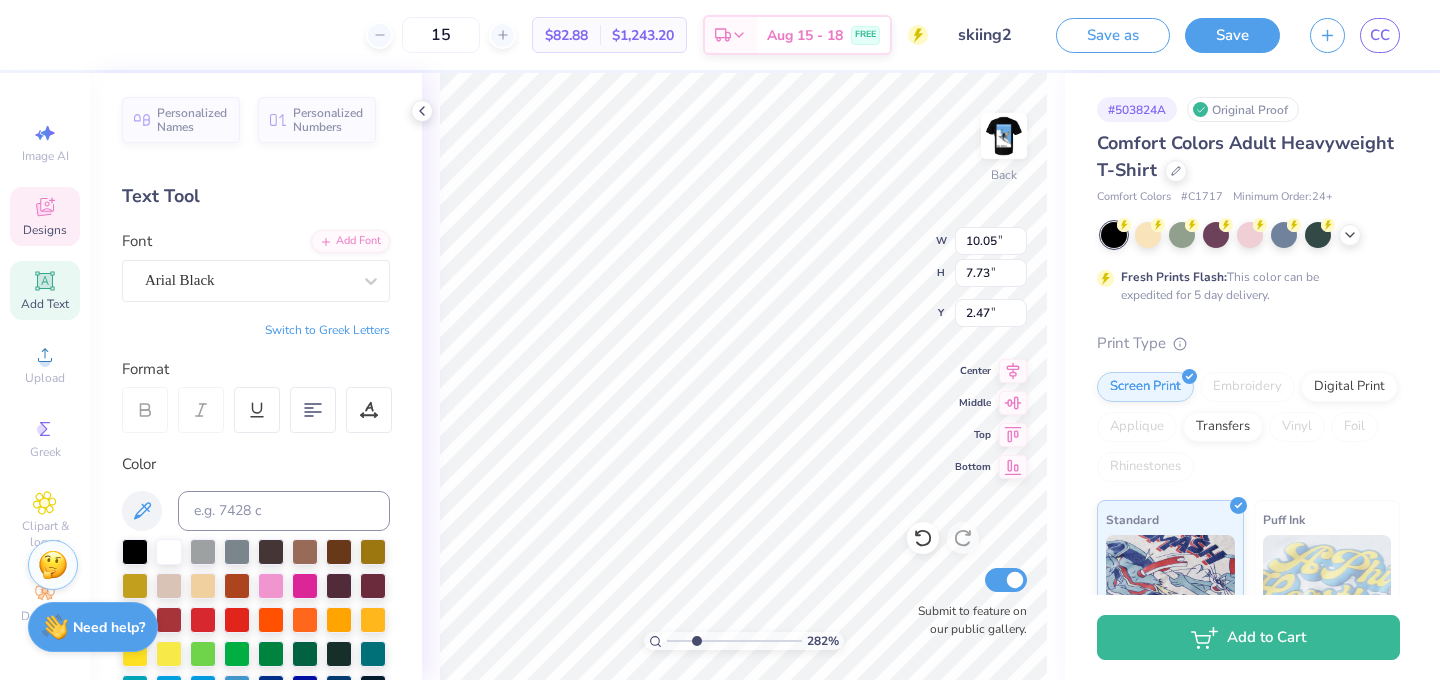 type on "2.47" 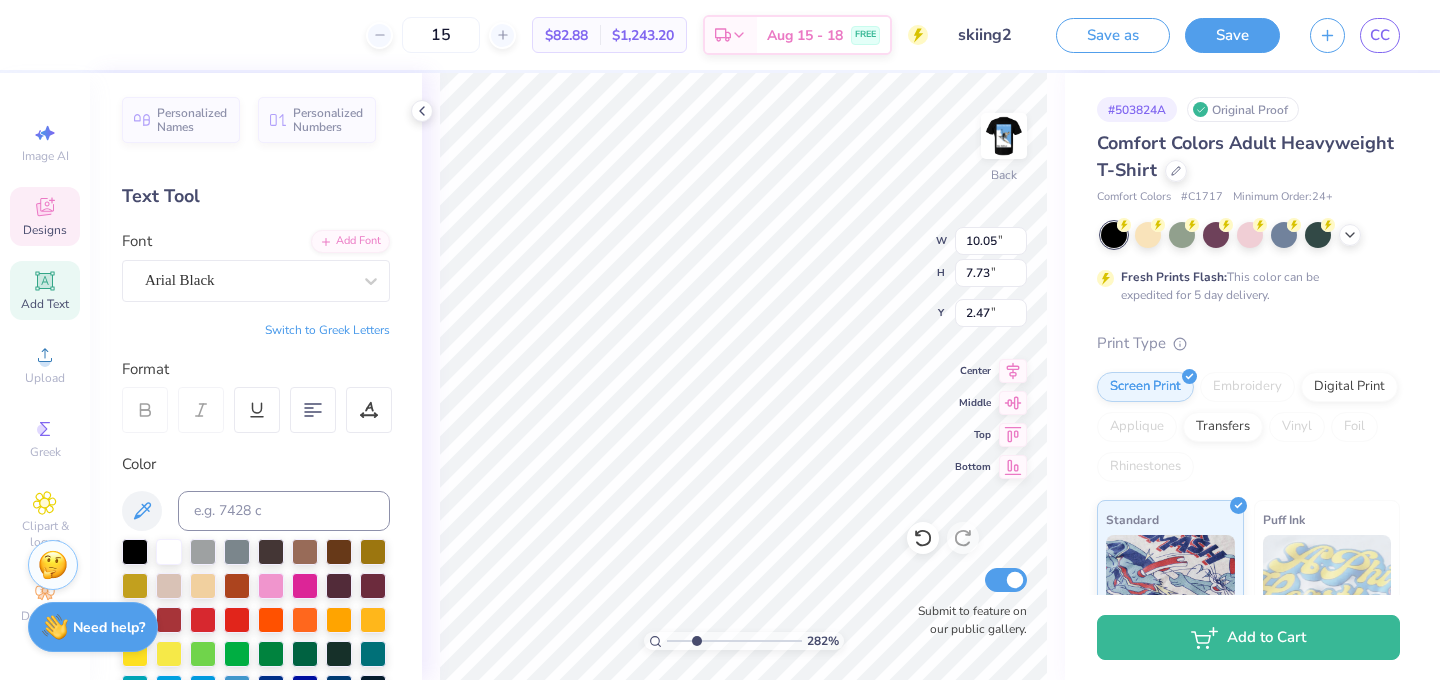scroll, scrollTop: 0, scrollLeft: 1, axis: horizontal 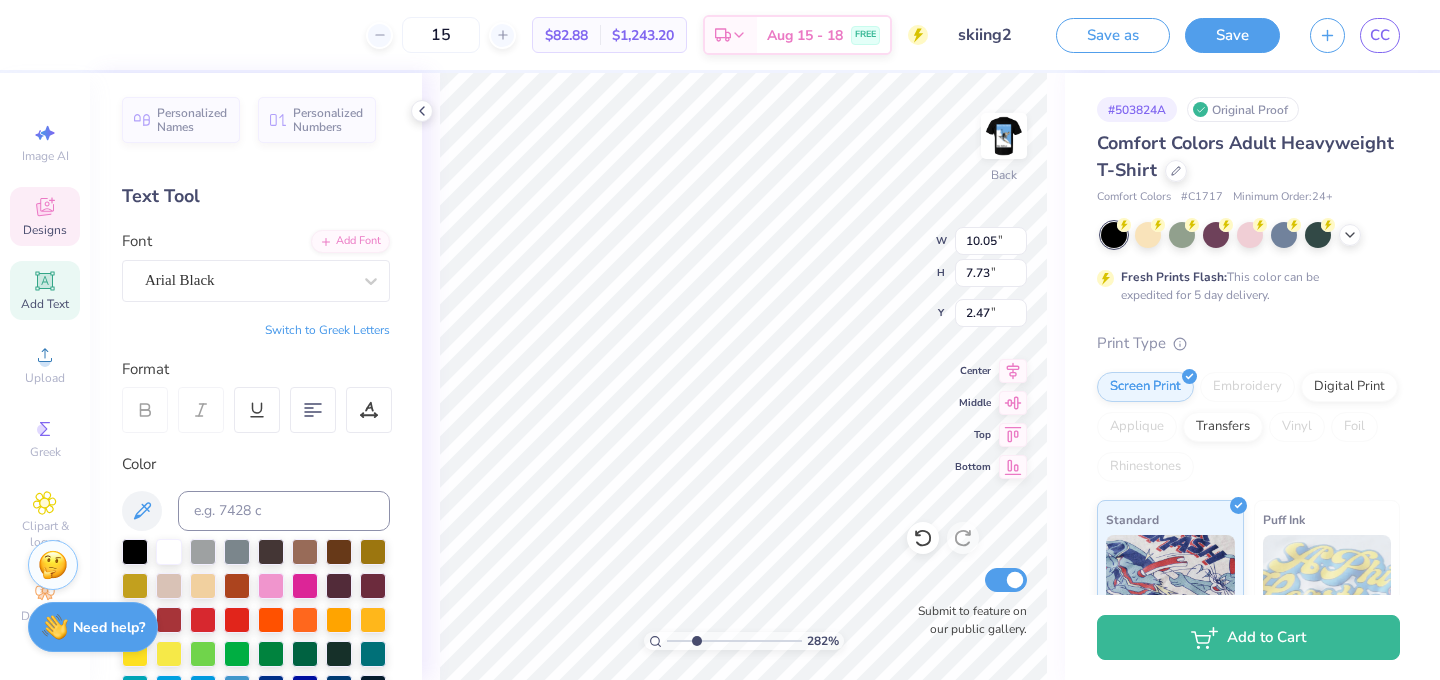 type on "Fall rush 2025" 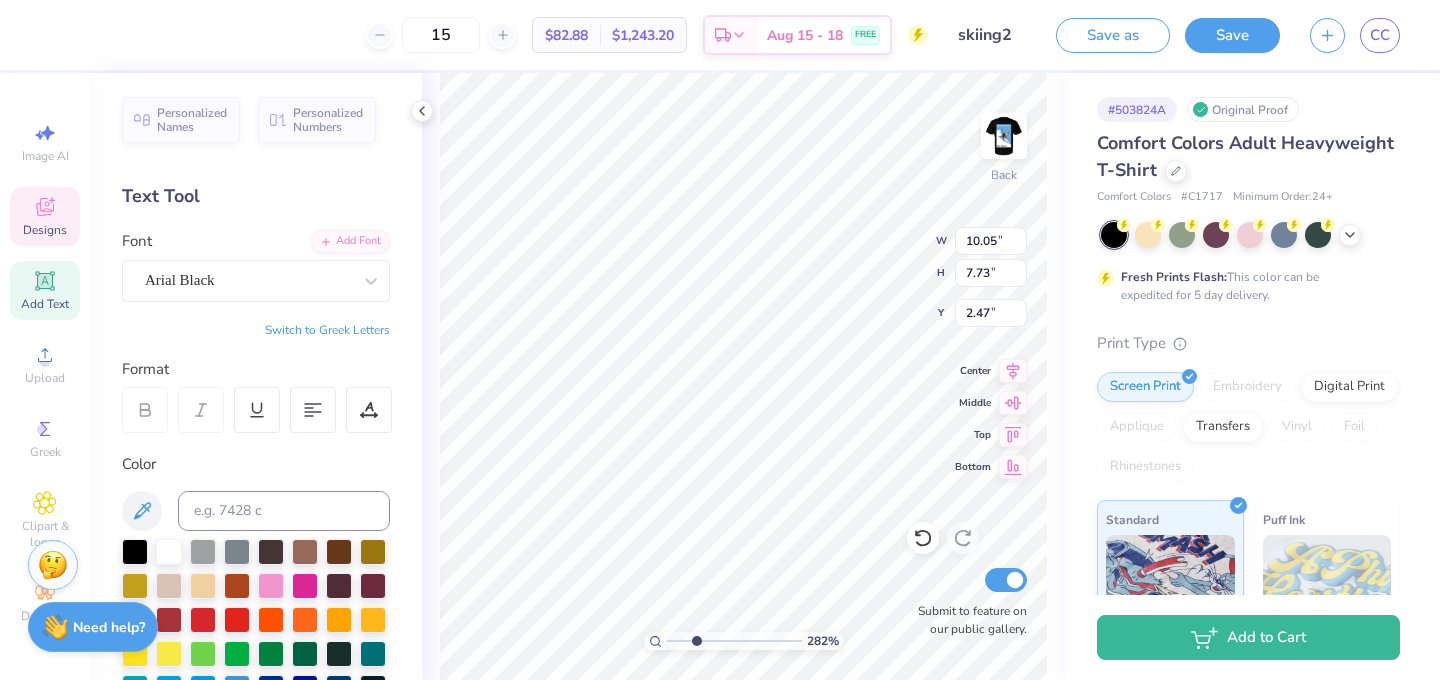 scroll, scrollTop: 0, scrollLeft: 4, axis: horizontal 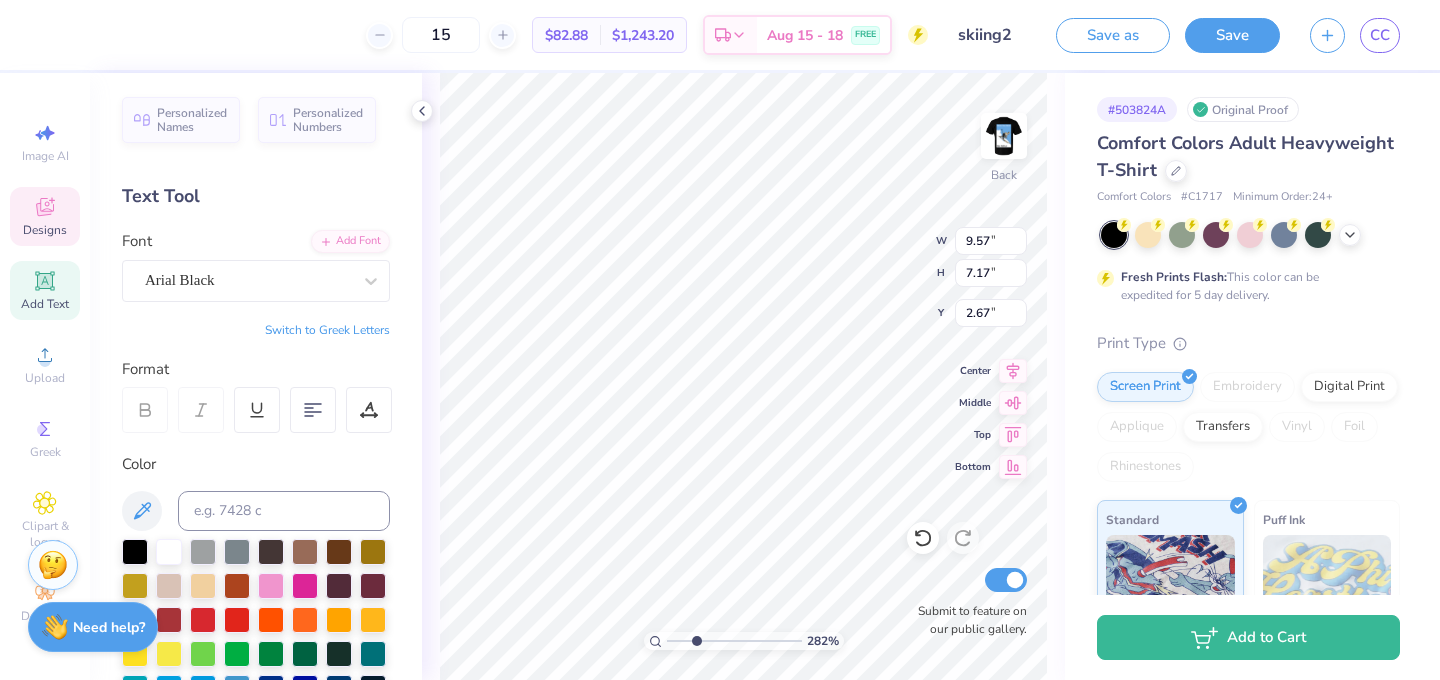 click on "15 $82.88 Per Item $1,243.20 Total Est.  Delivery Aug 15 - 18 FREE Design Title skiing2 Save as Save CC Image AI Designs Add Text Upload Greek Clipart & logos Decorate Personalized Names Personalized Numbers Text Tool  Add Font Font Arial Black Switch to Greek Letters Format Color Styles Text Shape 282  % Back W 9.57 9.57 " H 7.17 7.17 " Y 2.67 2.67 " Center Middle Top Bottom Submit to feature on our public gallery. # 503824A Original Proof Comfort Colors Adult Heavyweight T-Shirt Comfort Colors # C1717 Minimum Order:  24 +   Fresh Prints Flash:  This color can be expedited for 5 day delivery. Print Type Screen Print Embroidery Digital Print Applique Transfers Vinyl Foil Rhinestones Standard Puff Ink Neon Ink Metallic & Glitter Ink Glow in the Dark Ink Water based Ink Add to Cart Stuck?  Our Art team will finish your design for free. Need help?  Chat with us.
x" at bounding box center (720, 340) 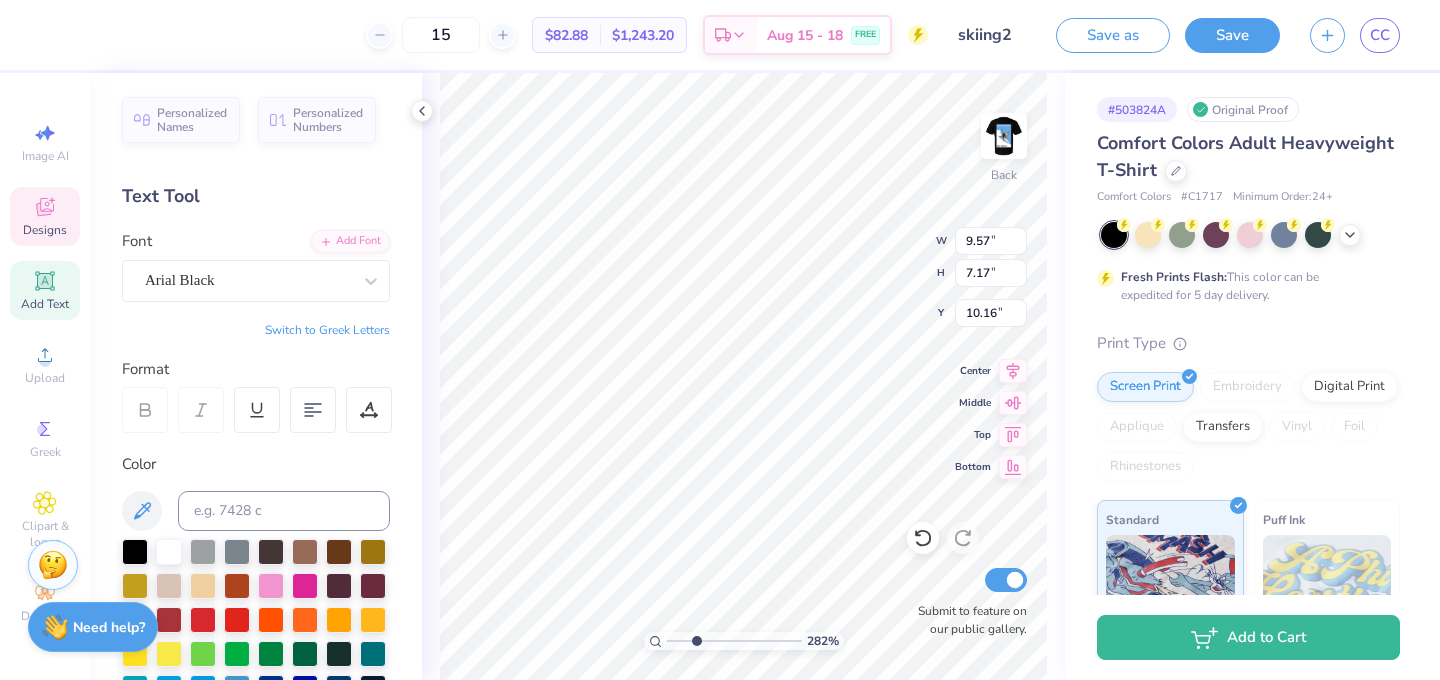 type on "10.16" 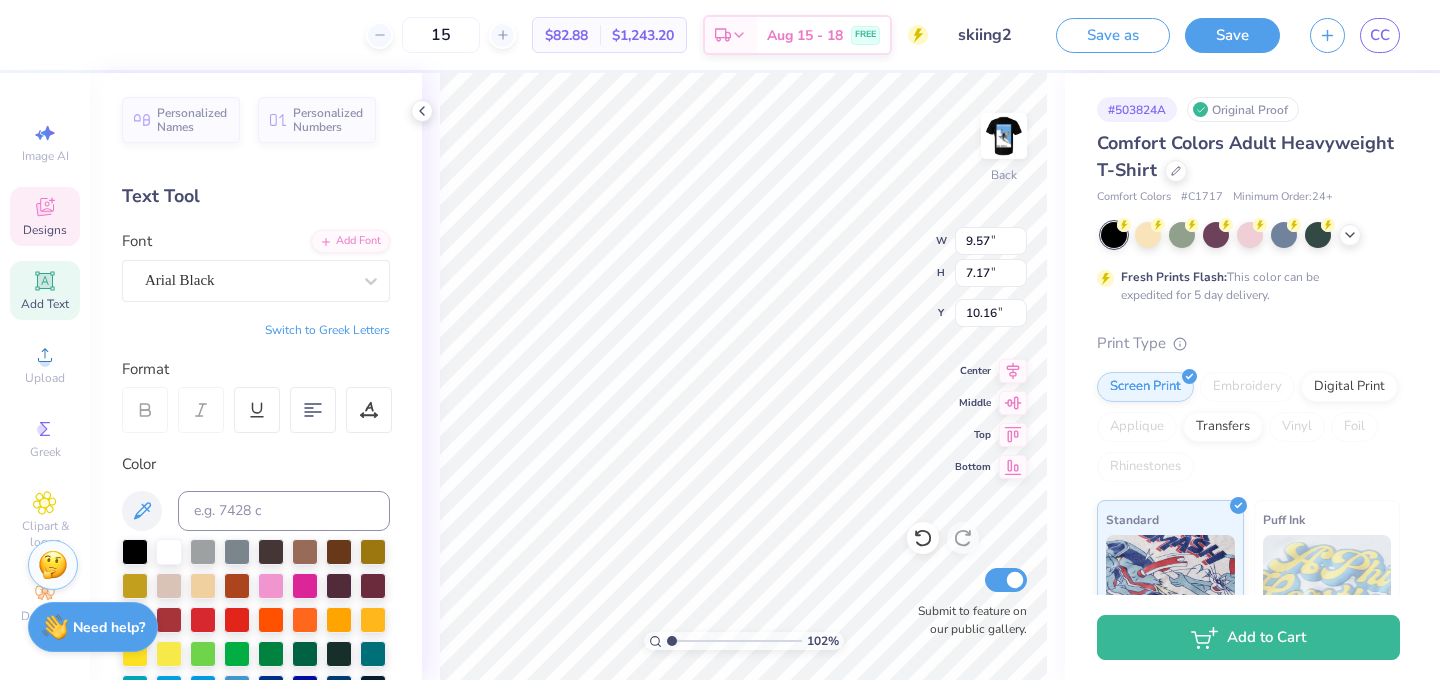 drag, startPoint x: 694, startPoint y: 638, endPoint x: 671, endPoint y: 638, distance: 23 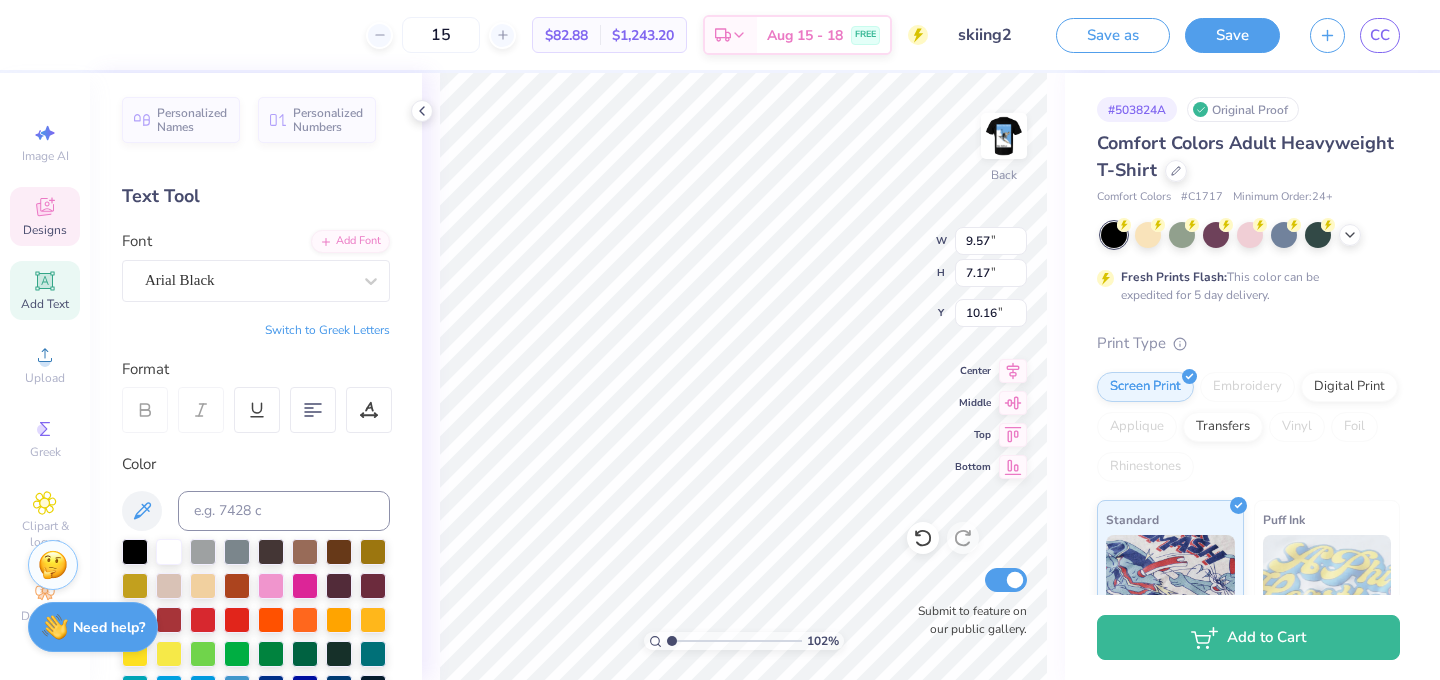 click at bounding box center [734, 641] 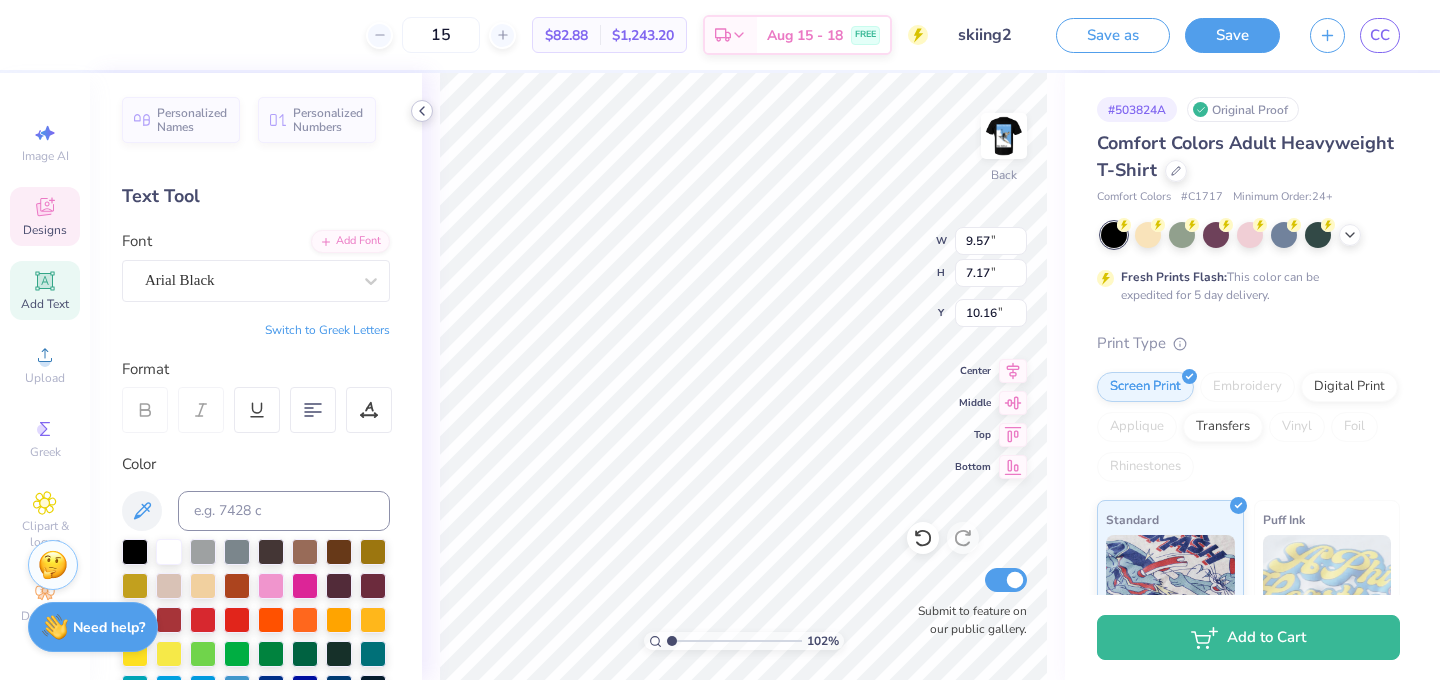 click at bounding box center (422, 111) 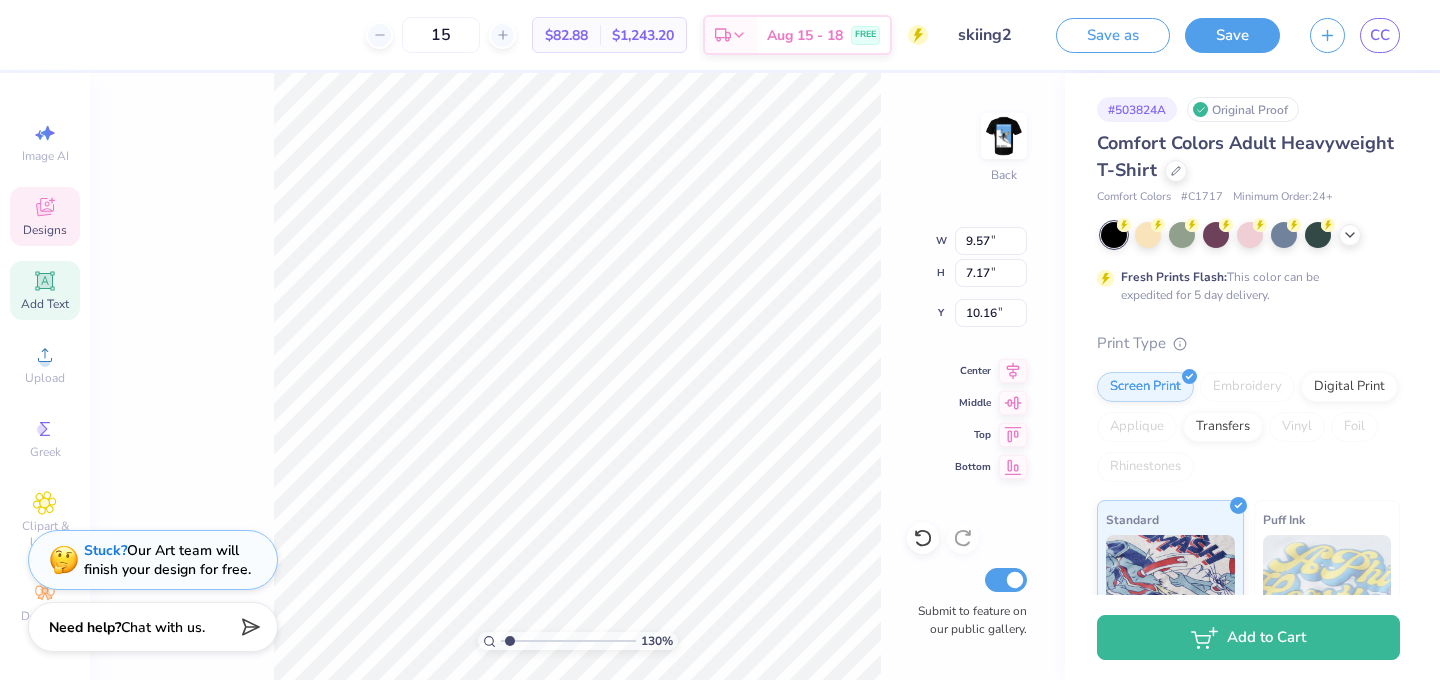 type on "1.3" 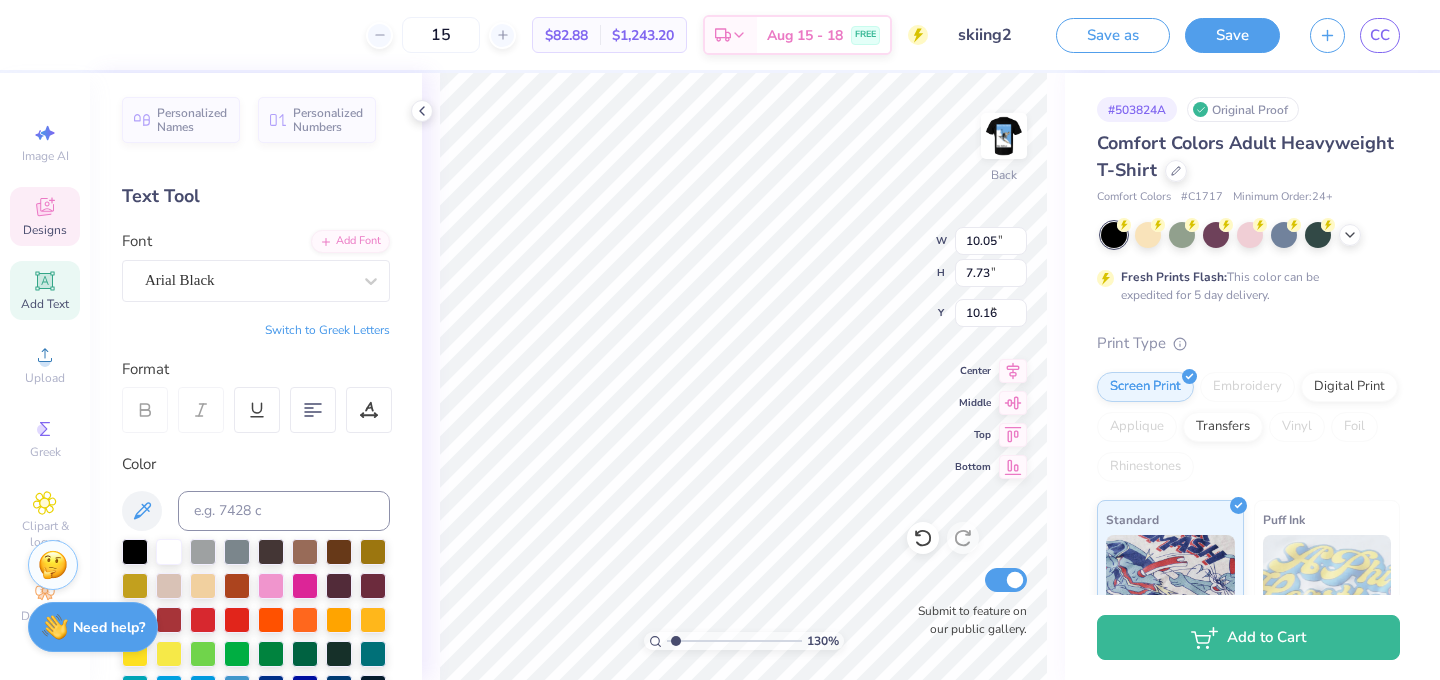 type on "10.05" 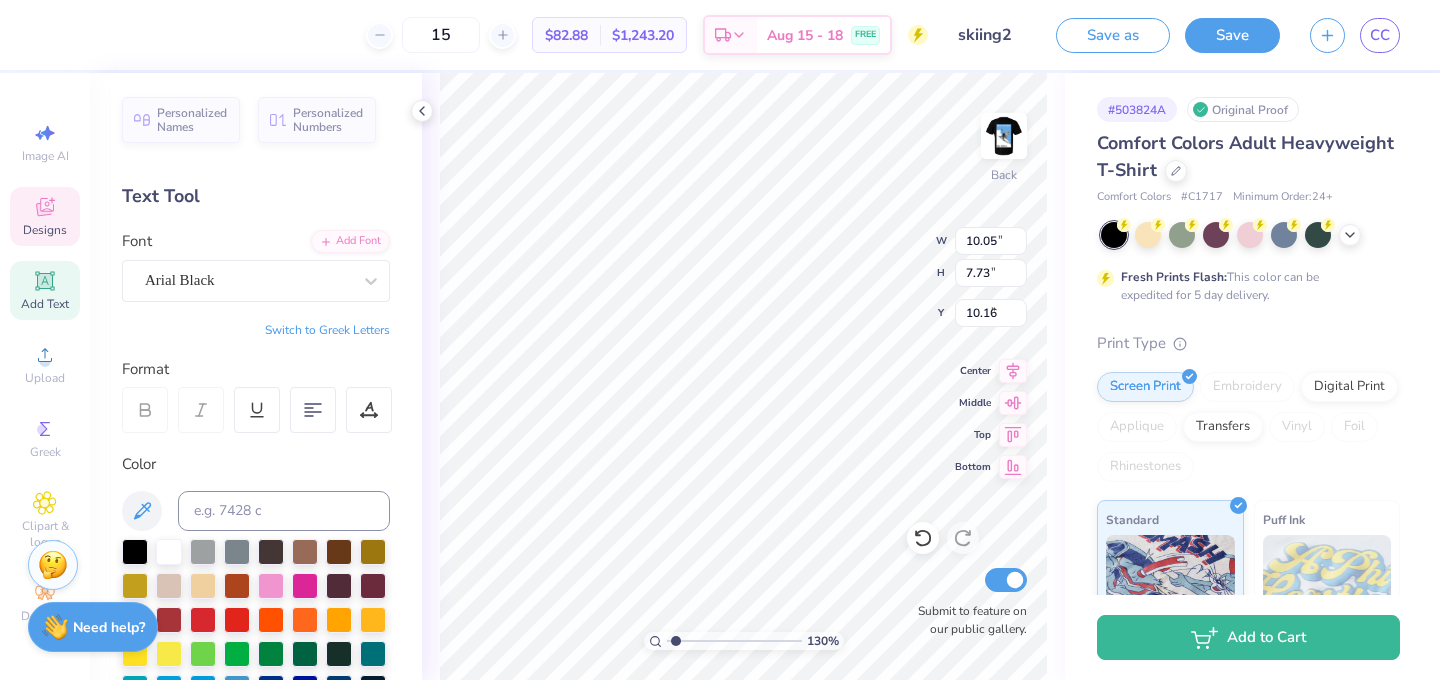 type on "7.73" 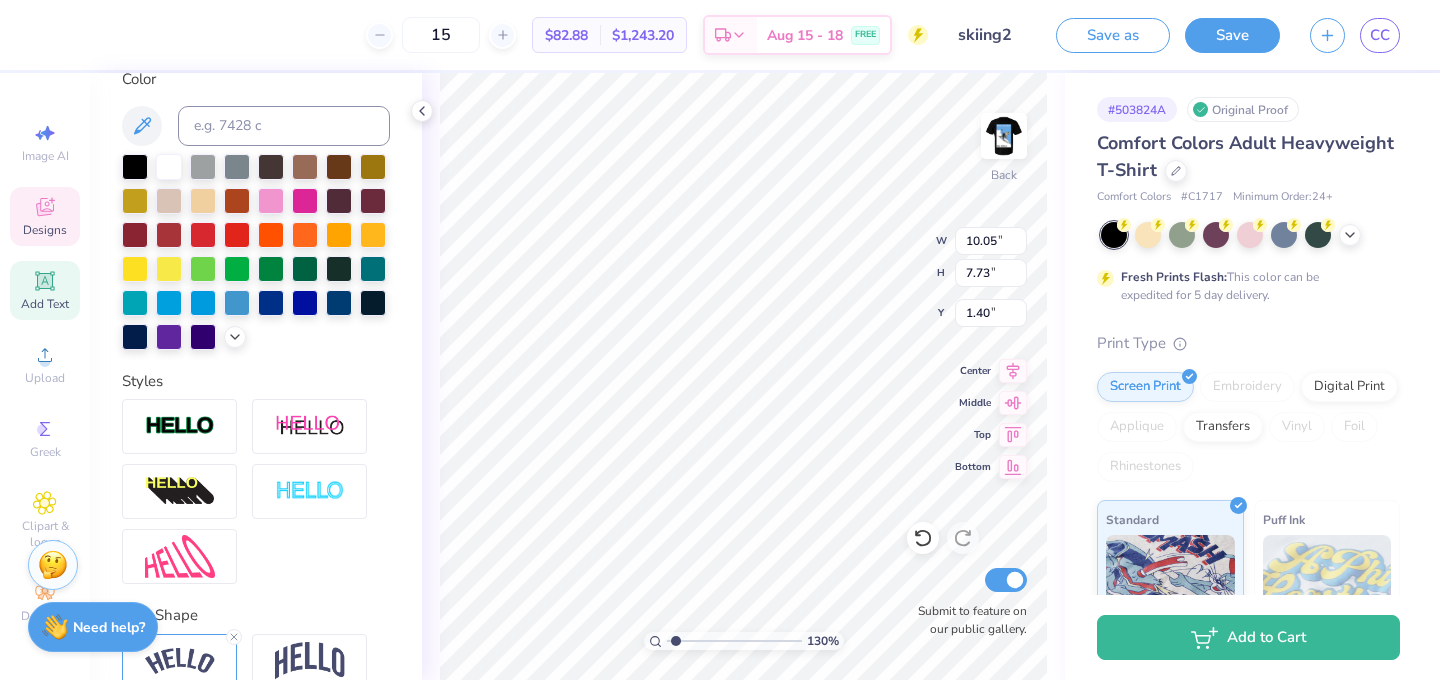 scroll, scrollTop: 482, scrollLeft: 0, axis: vertical 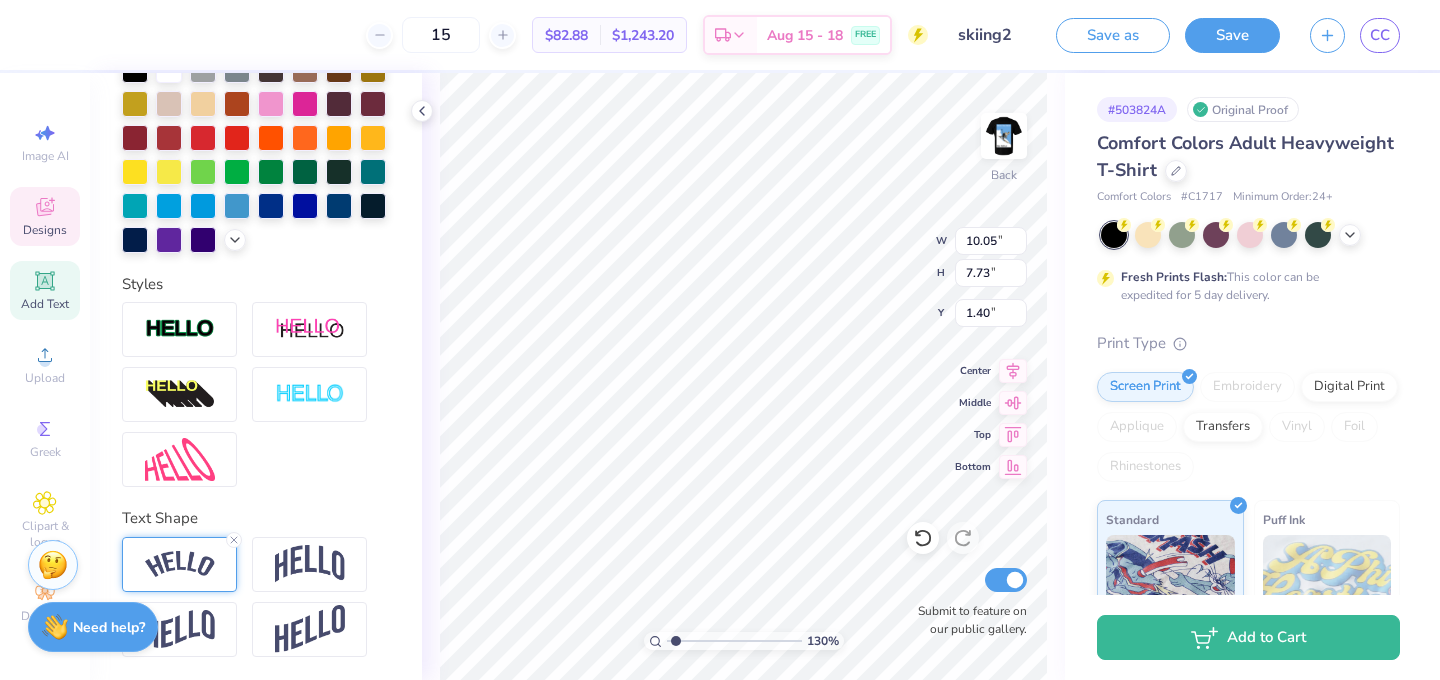 click at bounding box center [180, 564] 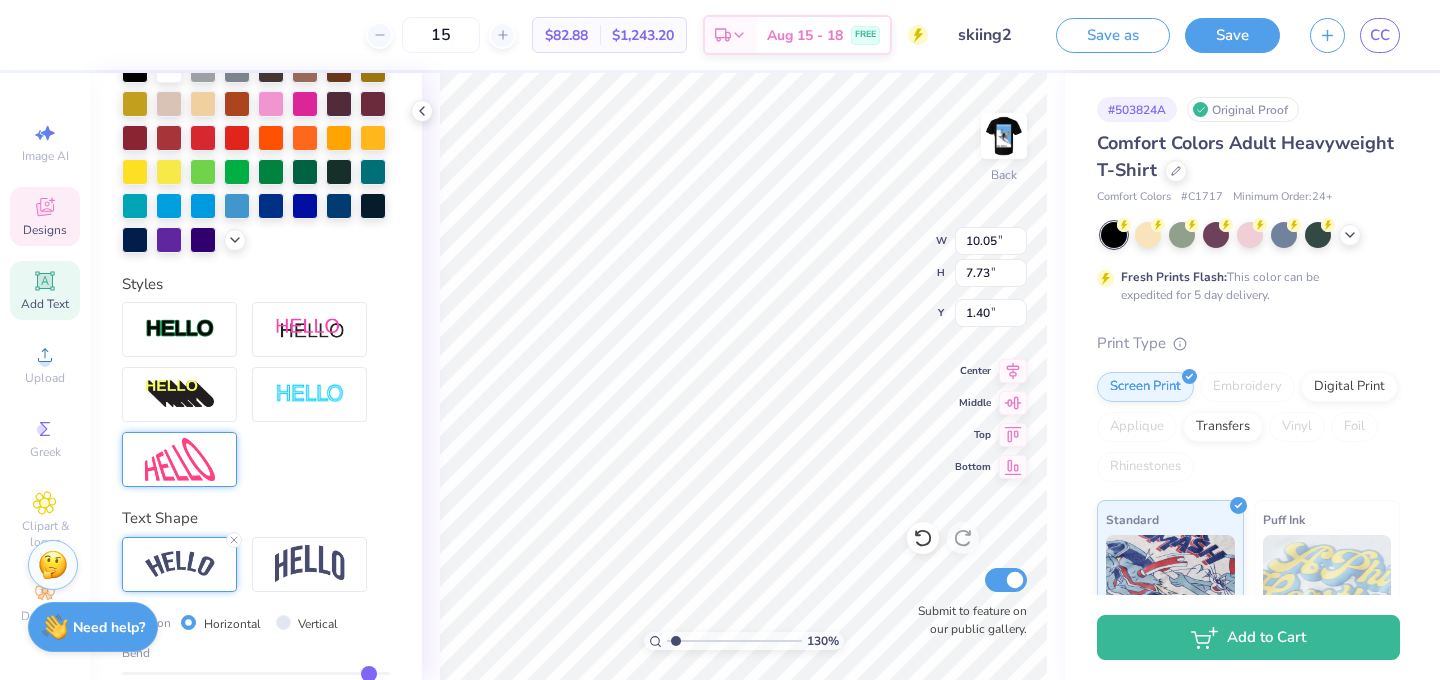 scroll, scrollTop: 599, scrollLeft: 0, axis: vertical 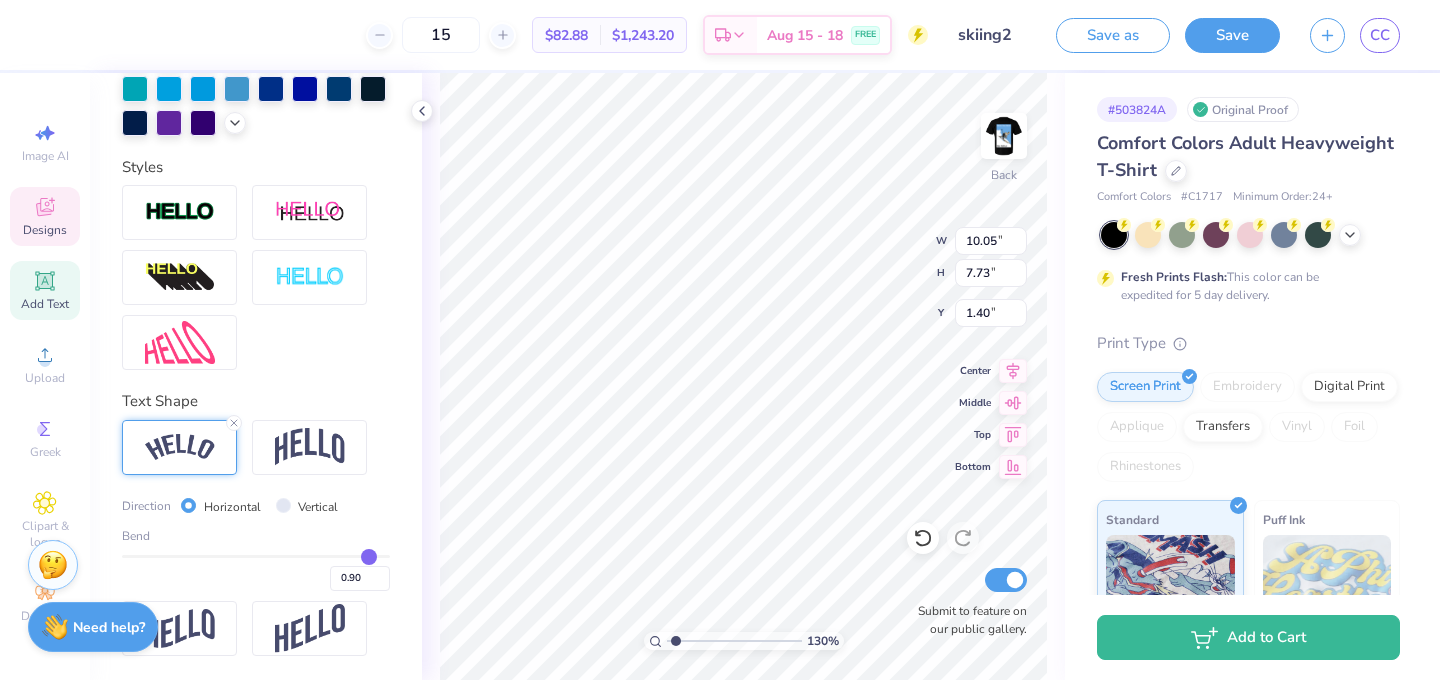 type on "0.91" 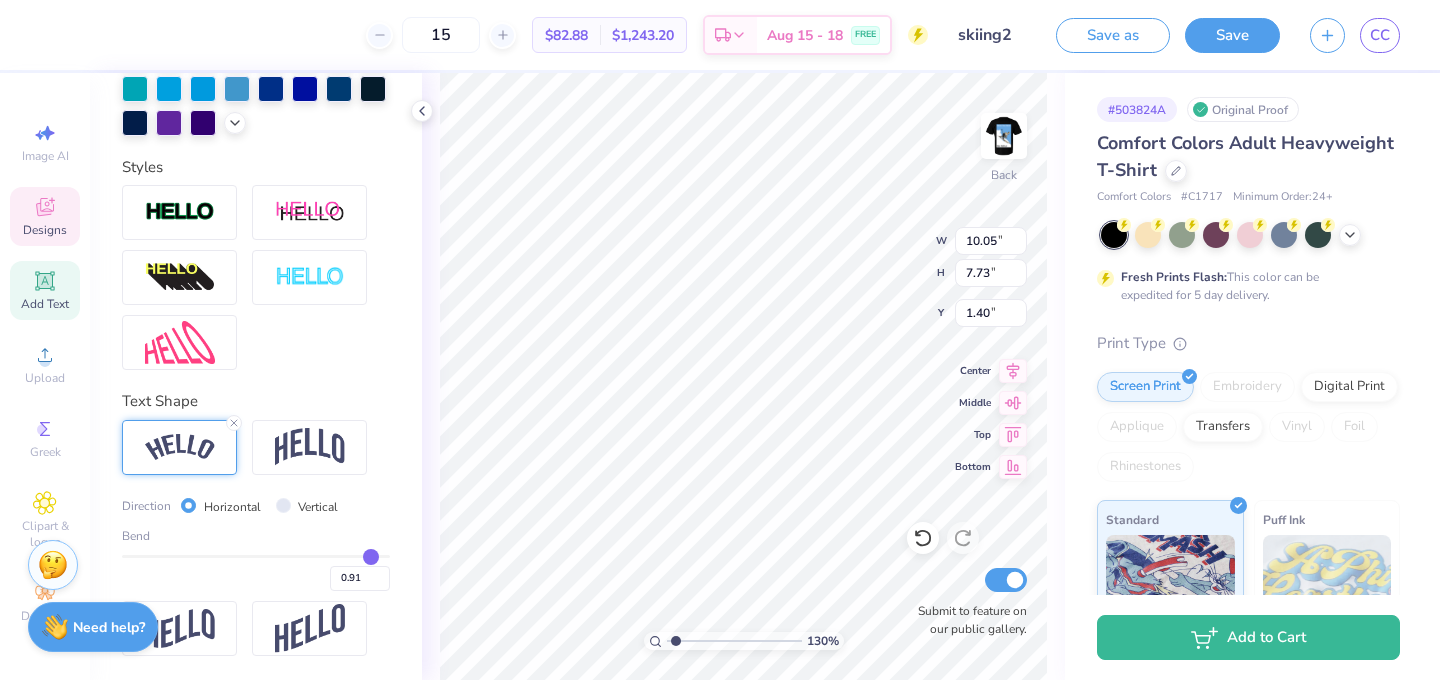 type on "0.92" 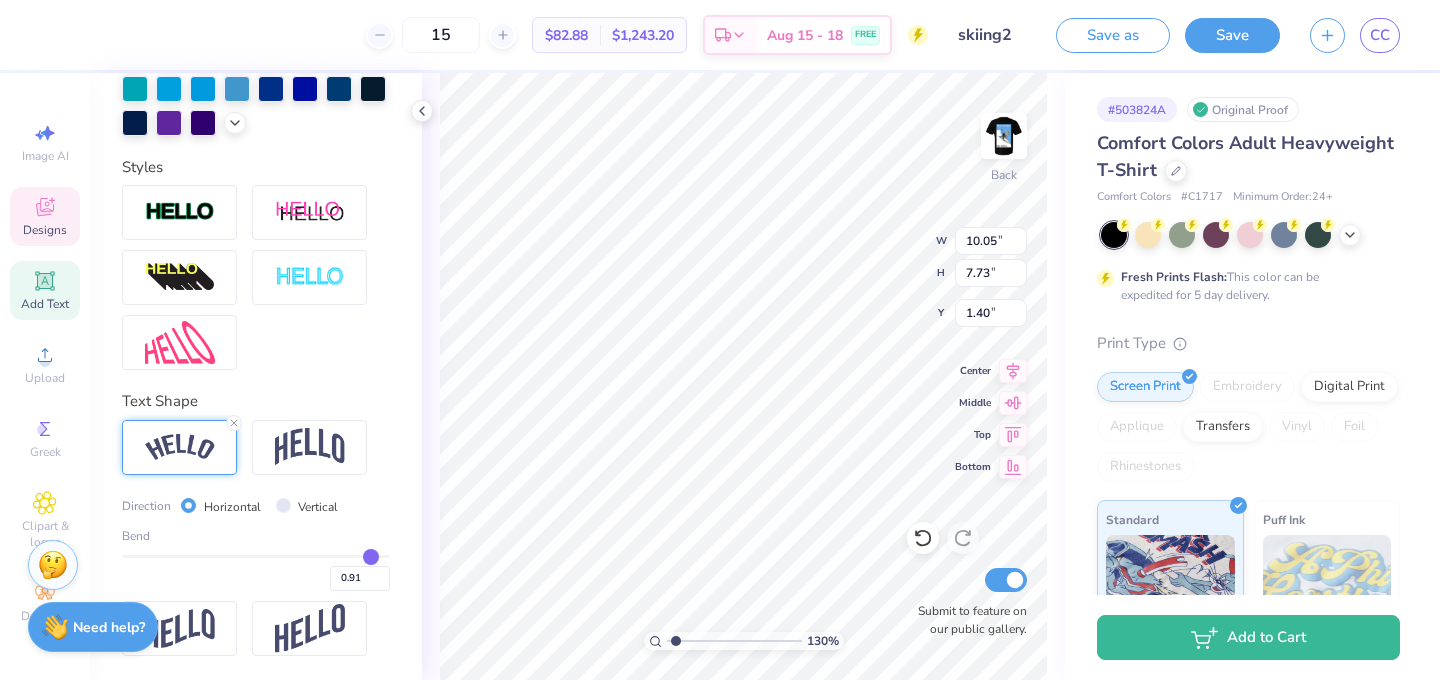 type on "0.92" 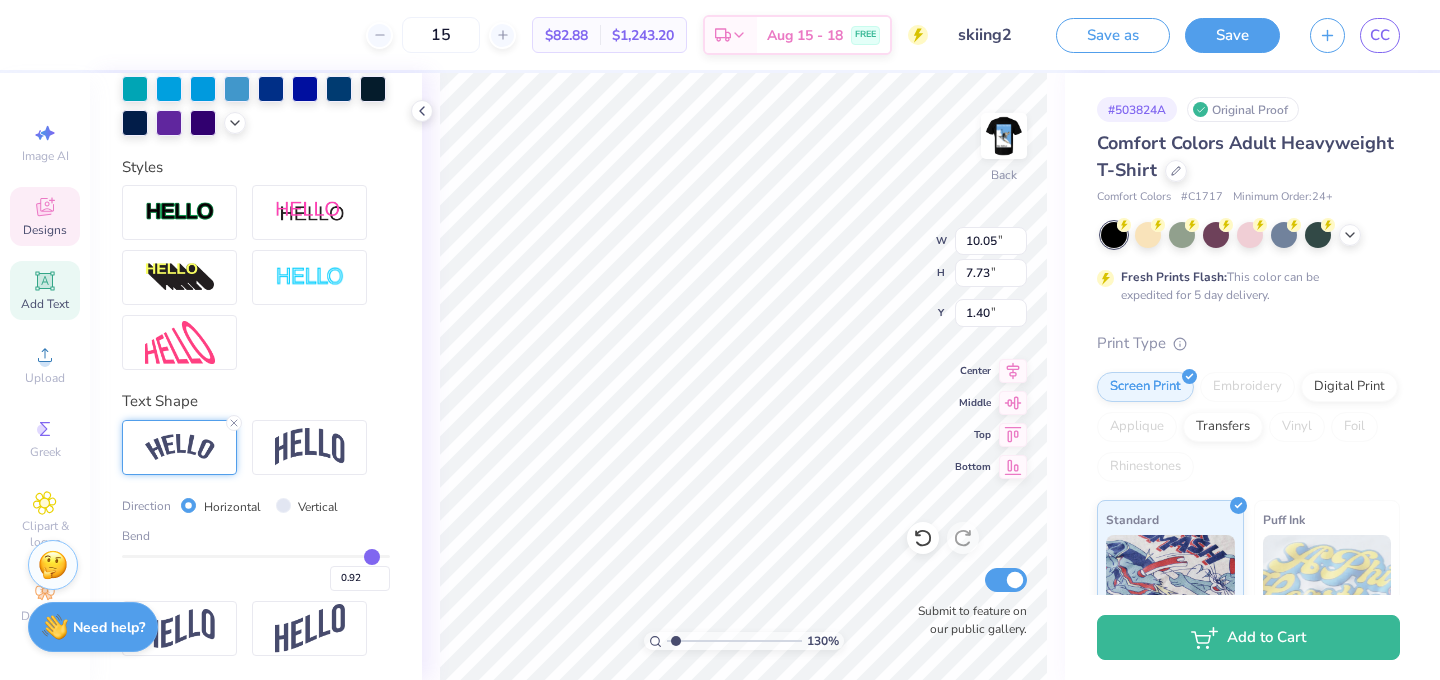 type on "0.95" 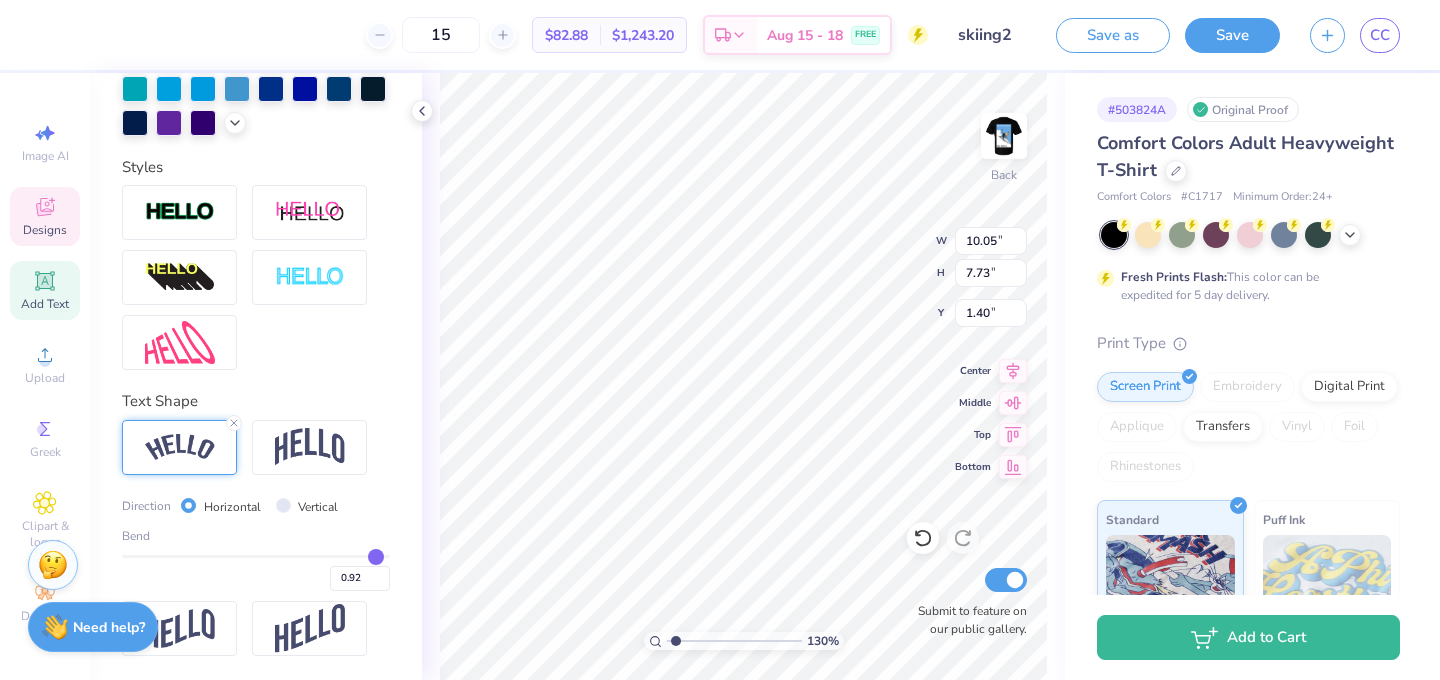 type on "0.95" 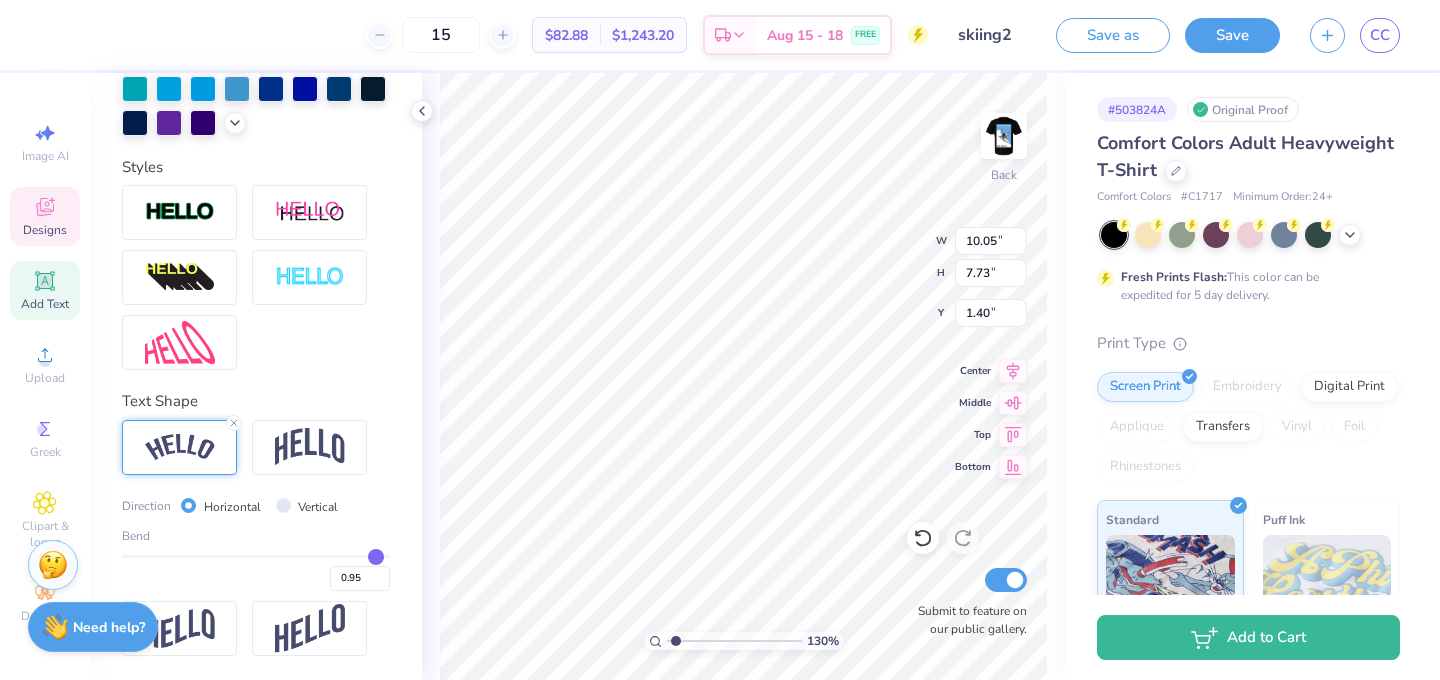type on "0.96" 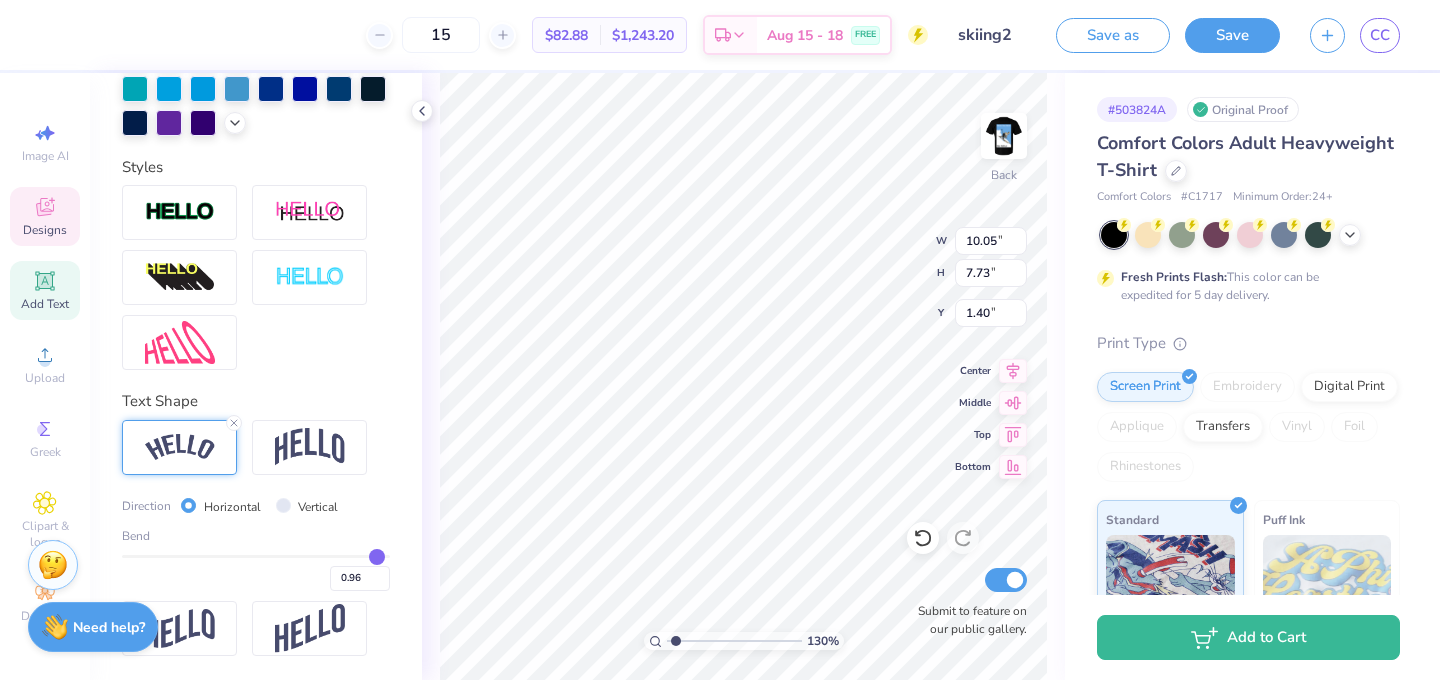 type on "0.98" 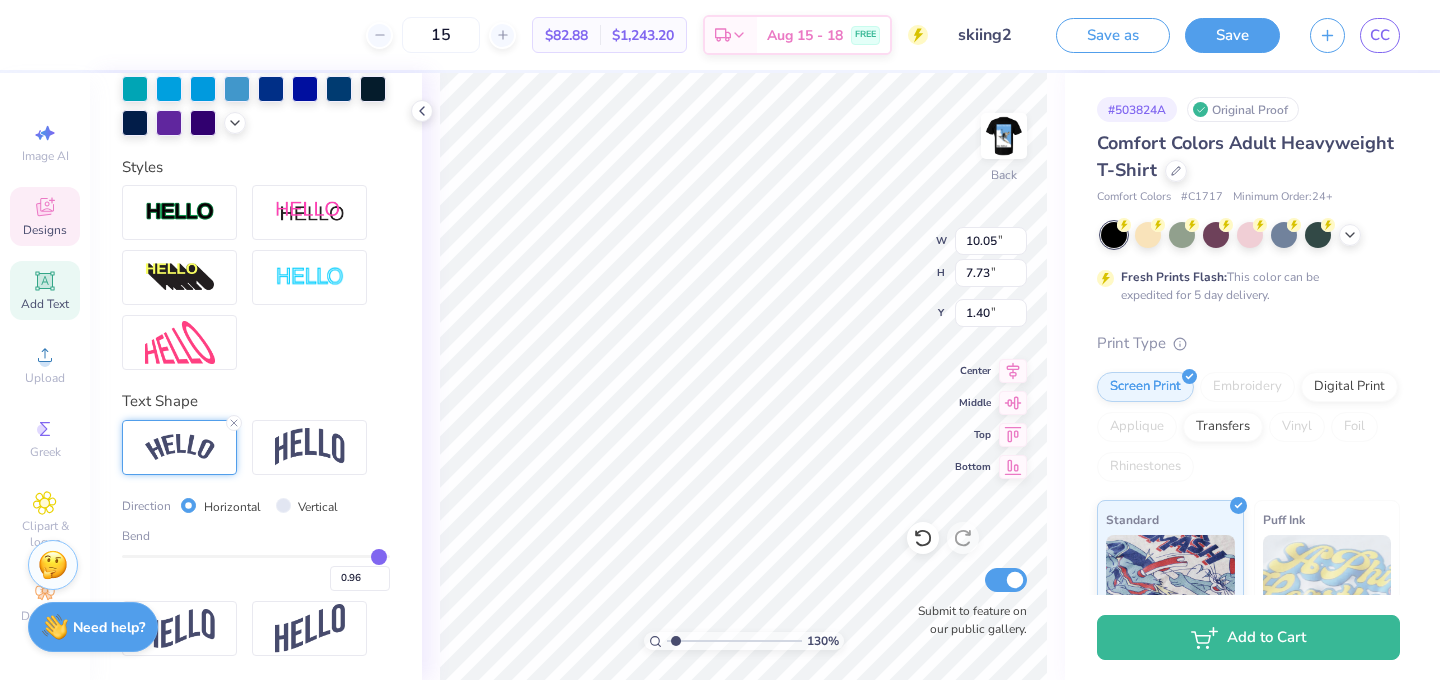 type on "0.98" 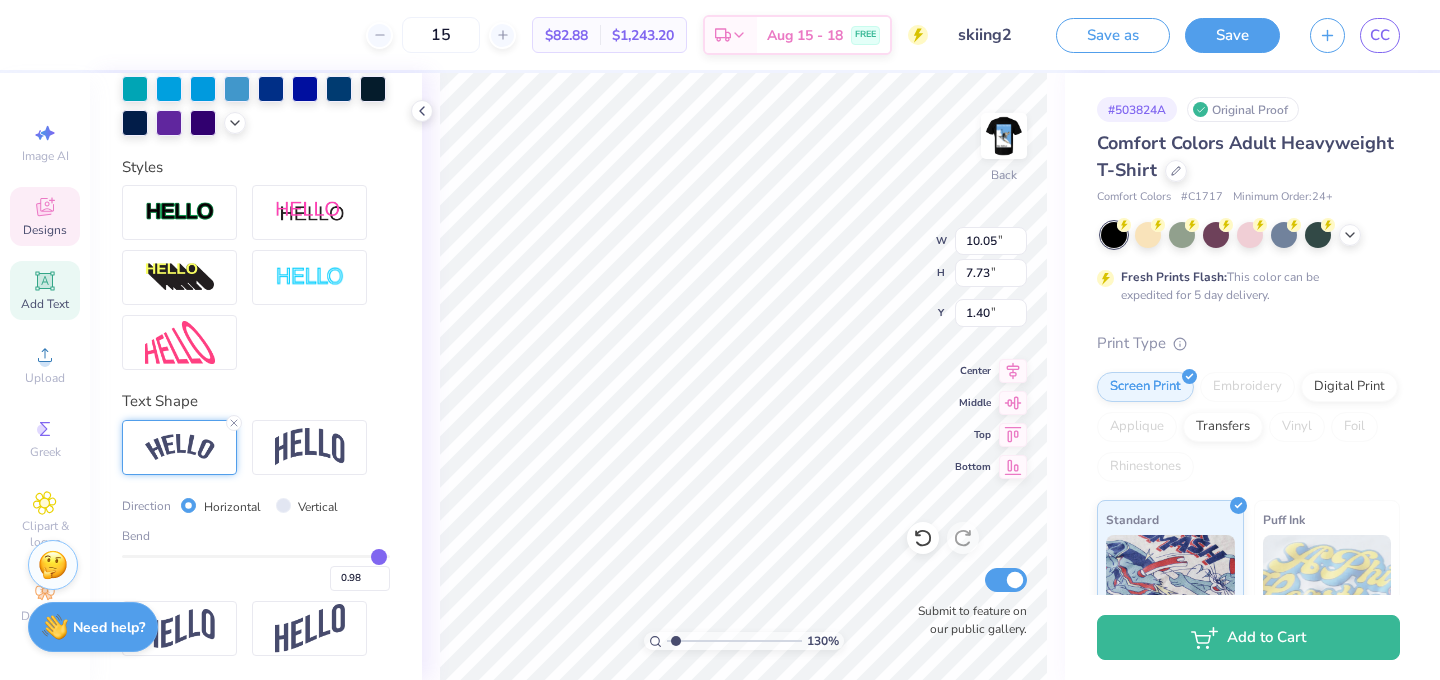 type on "0.99" 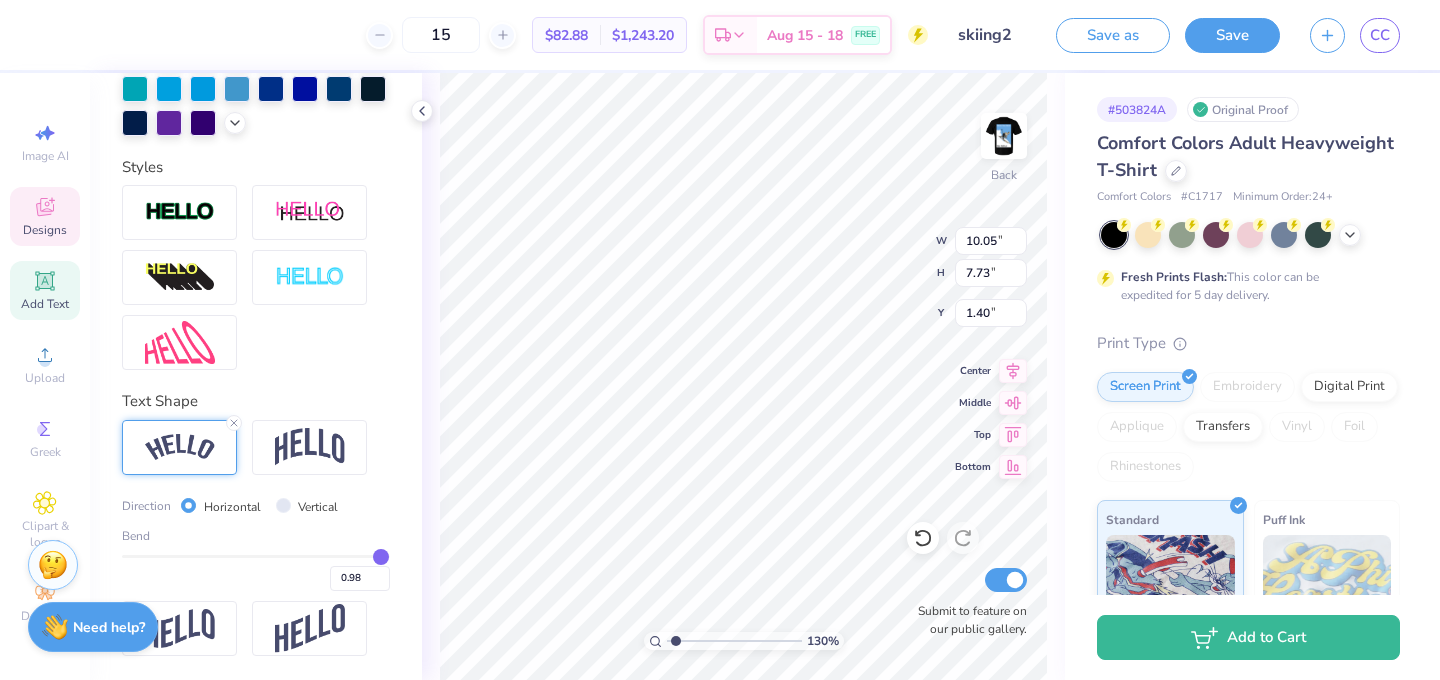 type on "0.99" 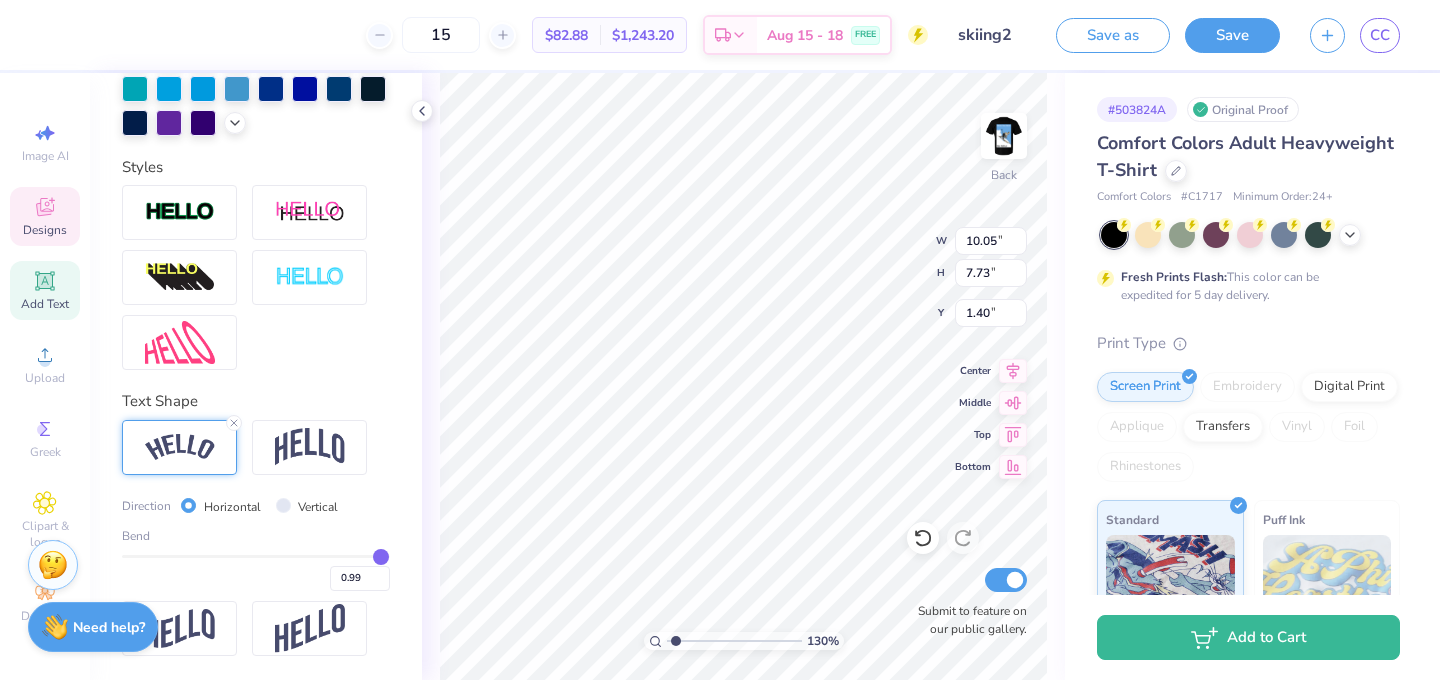 type on "1" 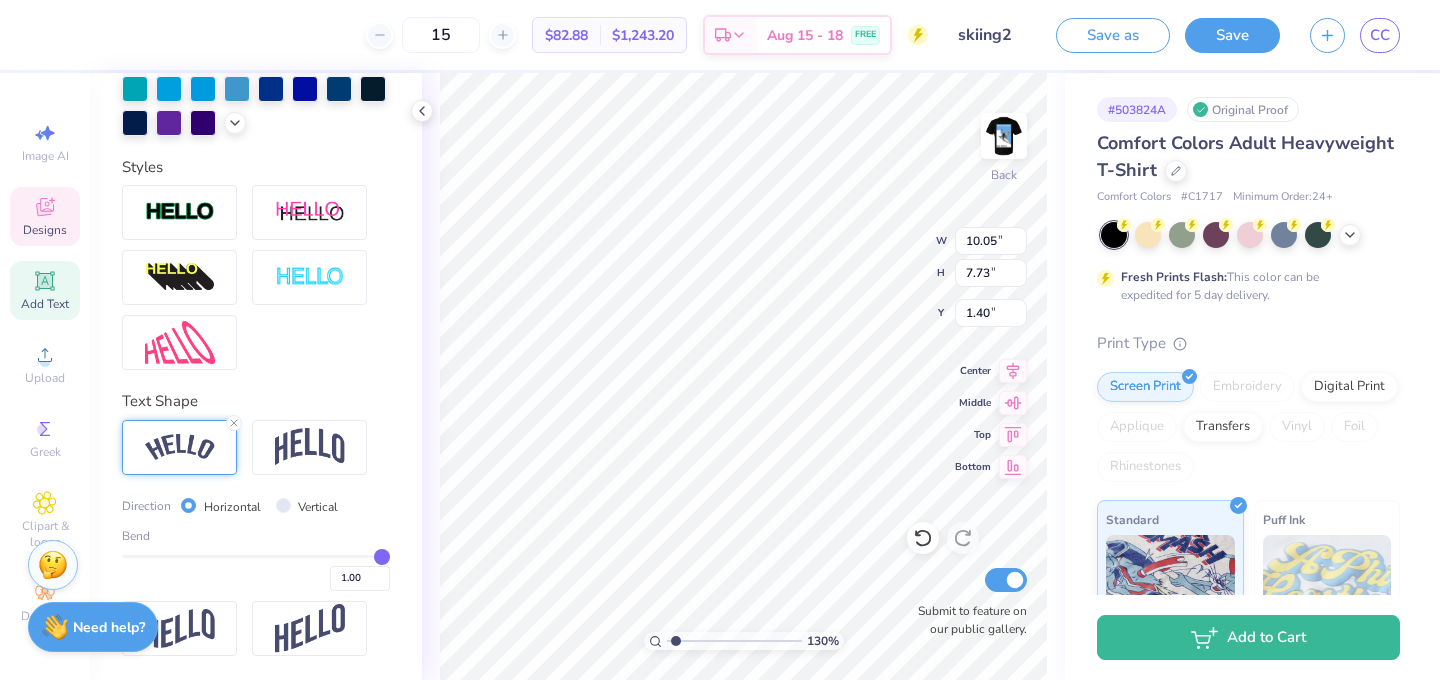 drag, startPoint x: 370, startPoint y: 560, endPoint x: 404, endPoint y: 559, distance: 34.0147 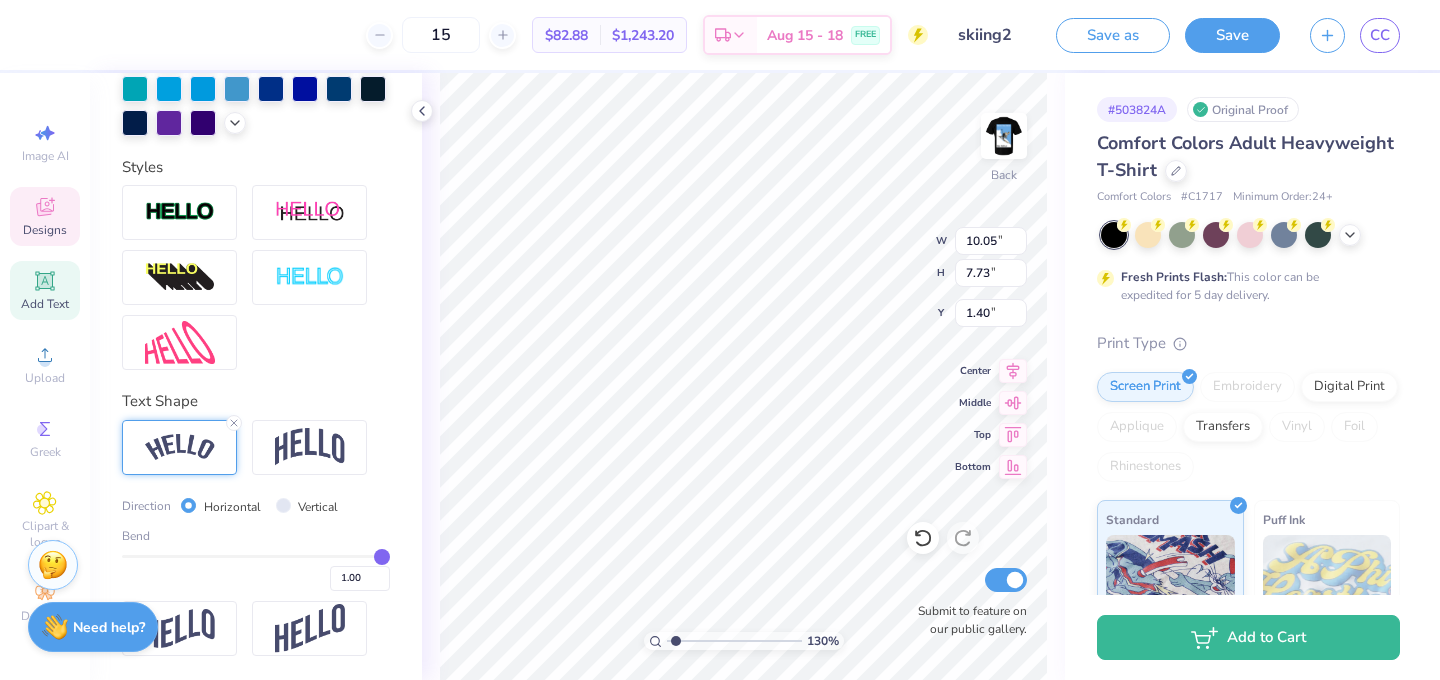 type on "1" 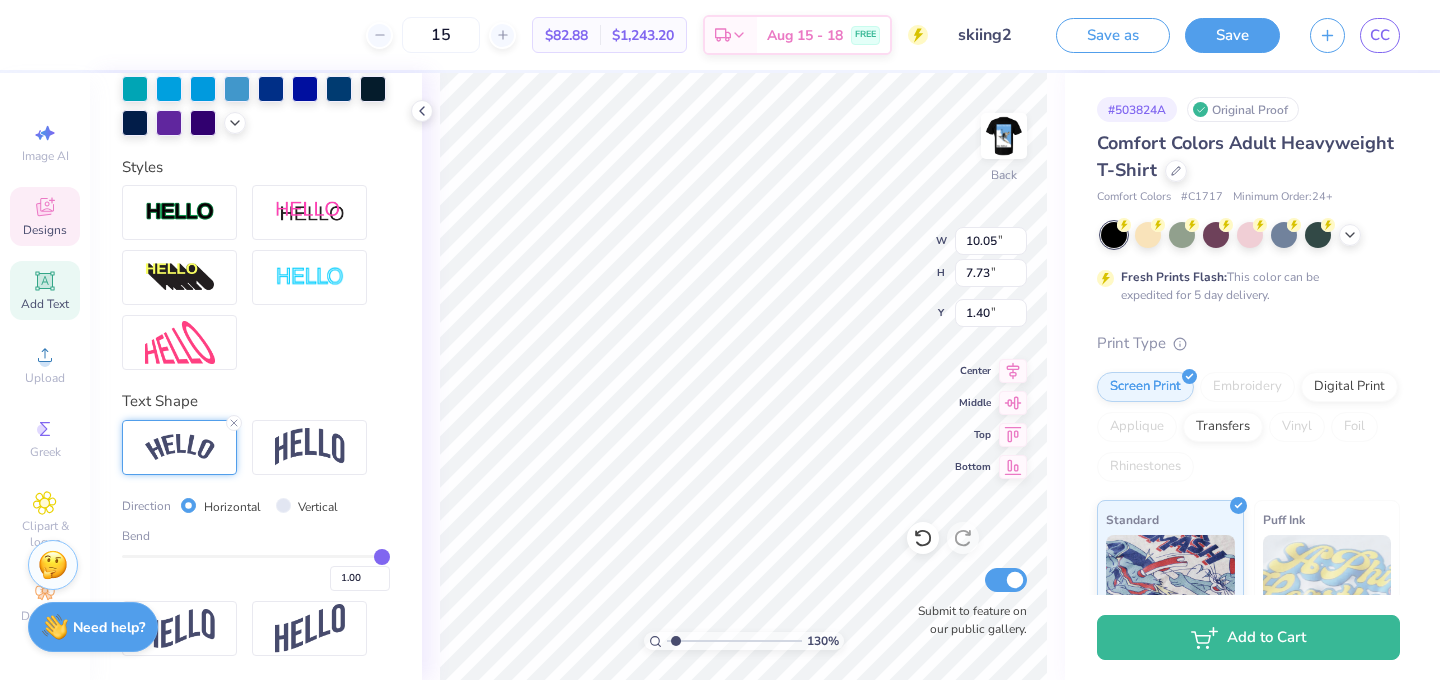 type on "10.49" 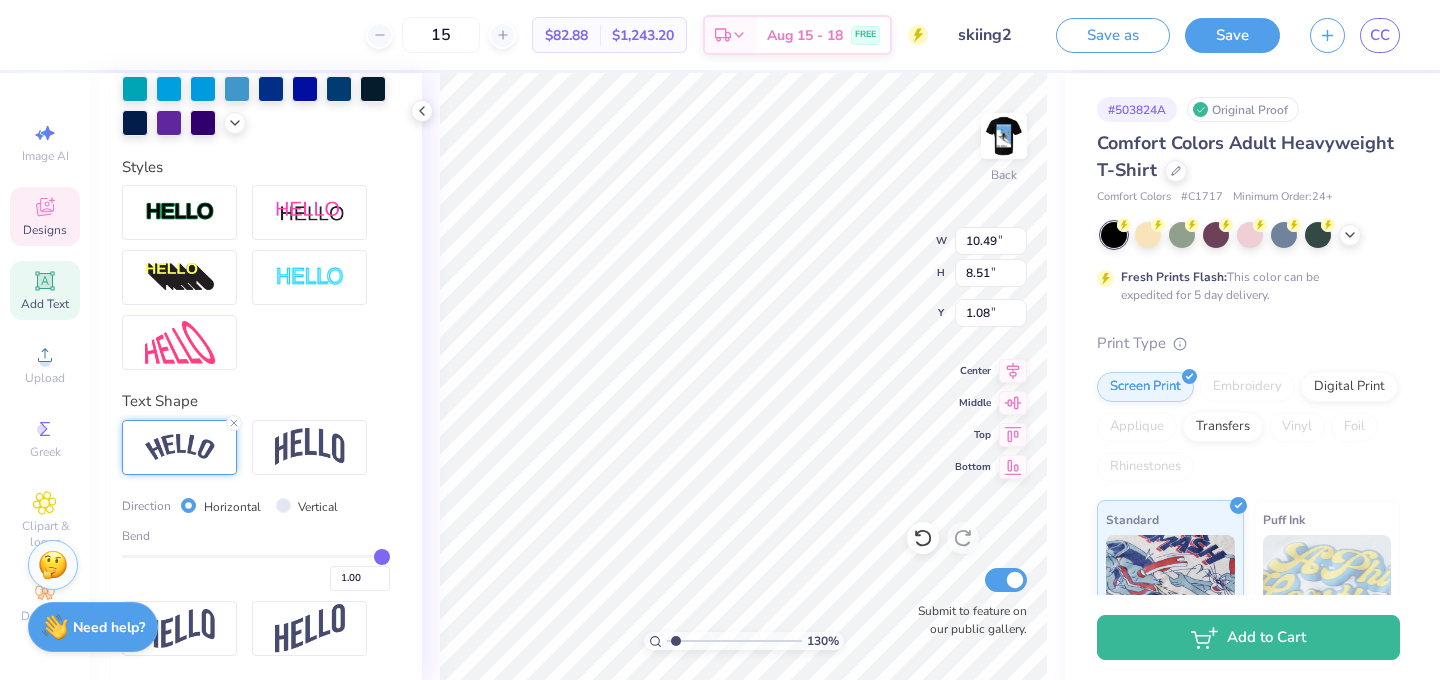 type on "4.49" 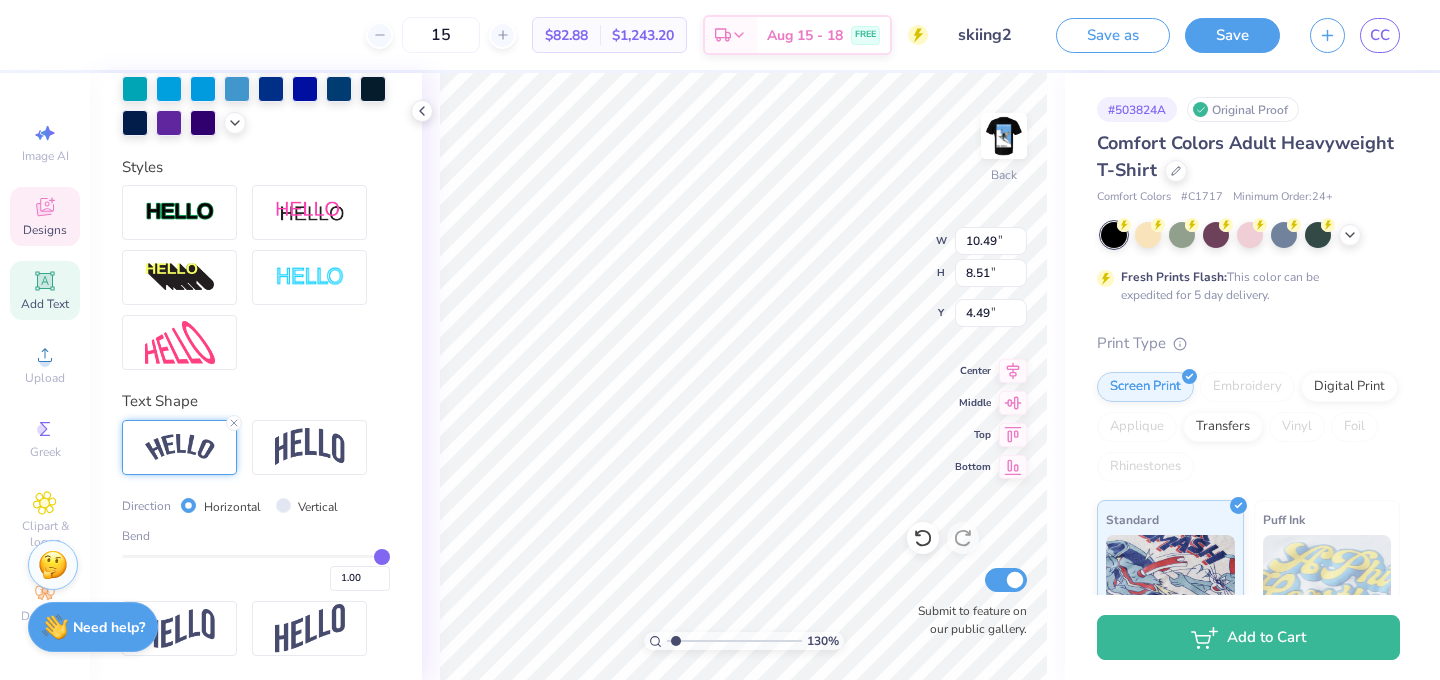 type on "11.29" 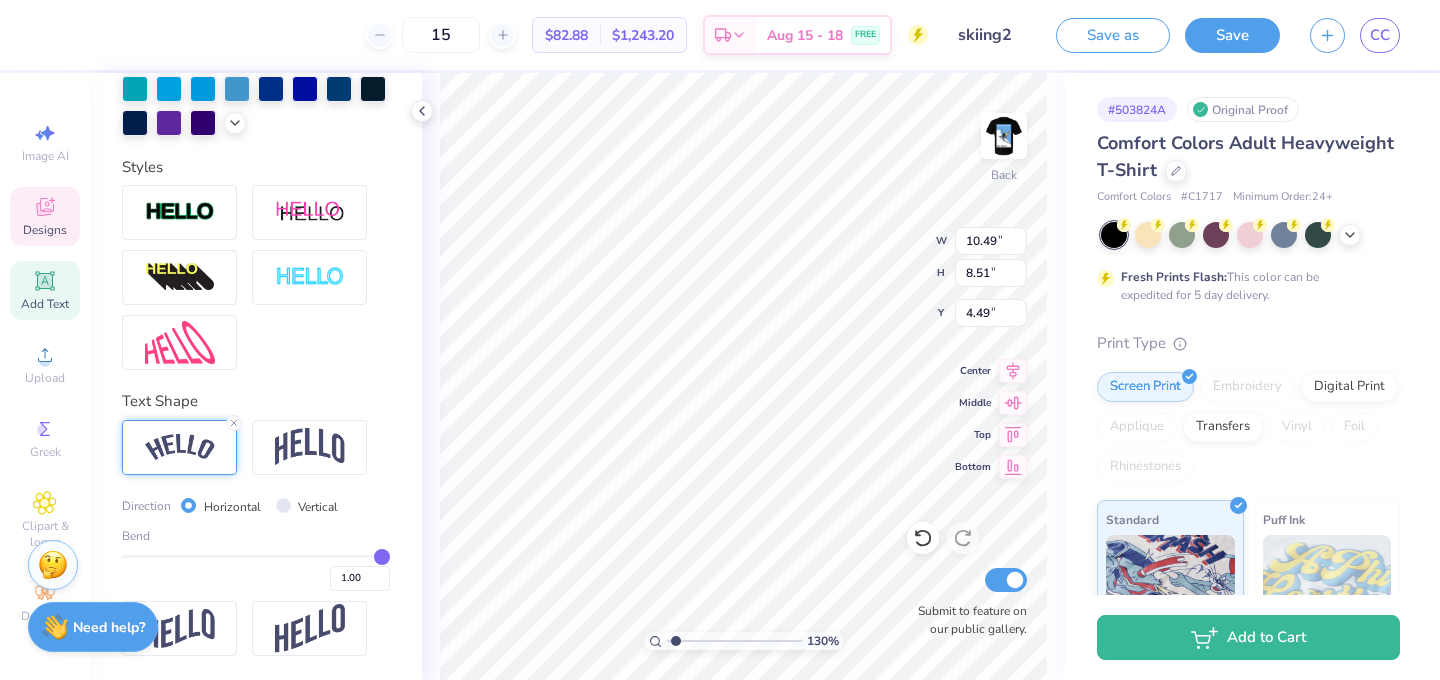 type on "5.76" 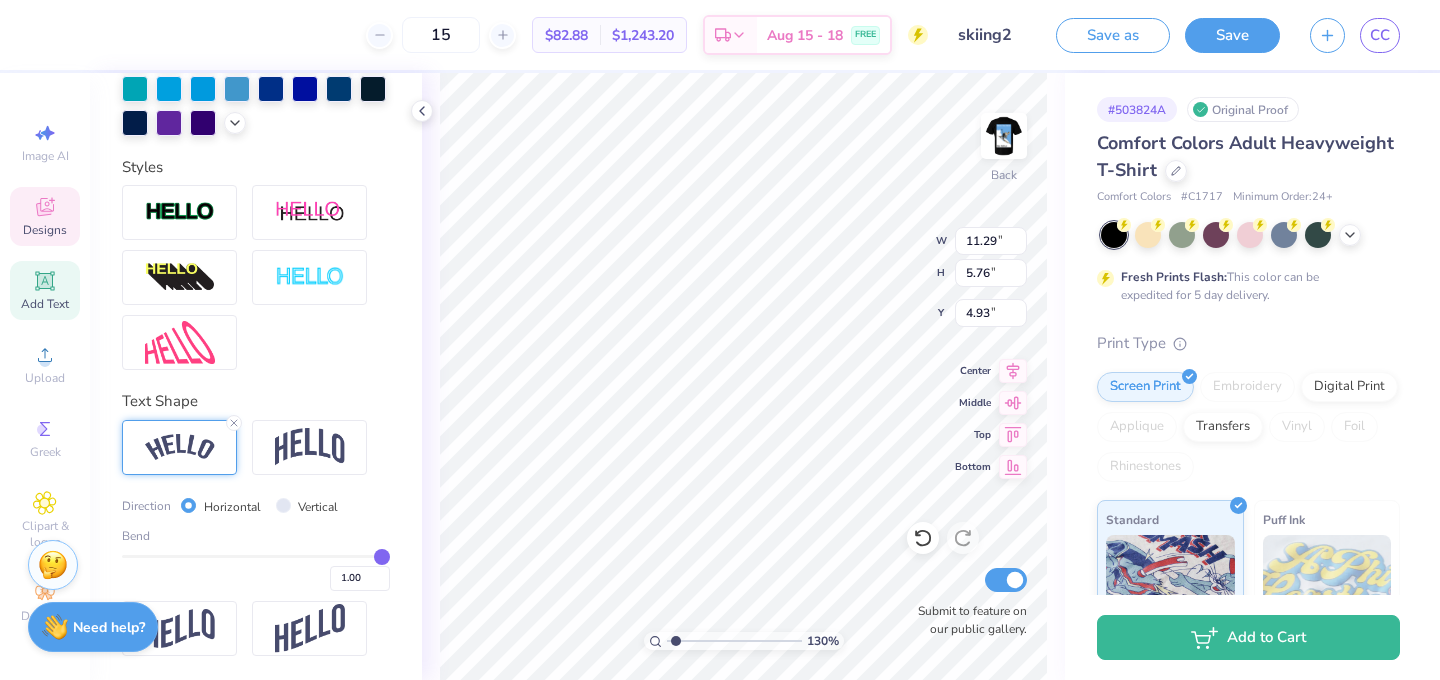 type on "1.06" 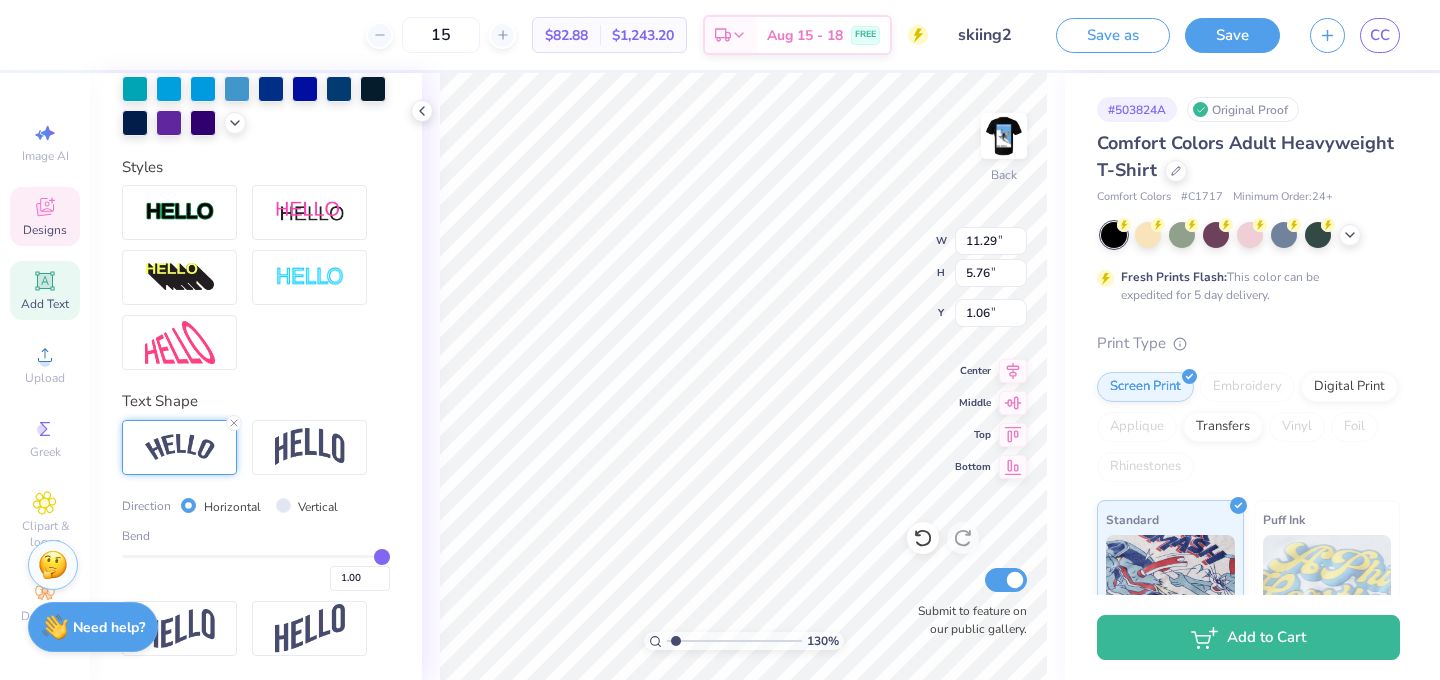 type on "4.32" 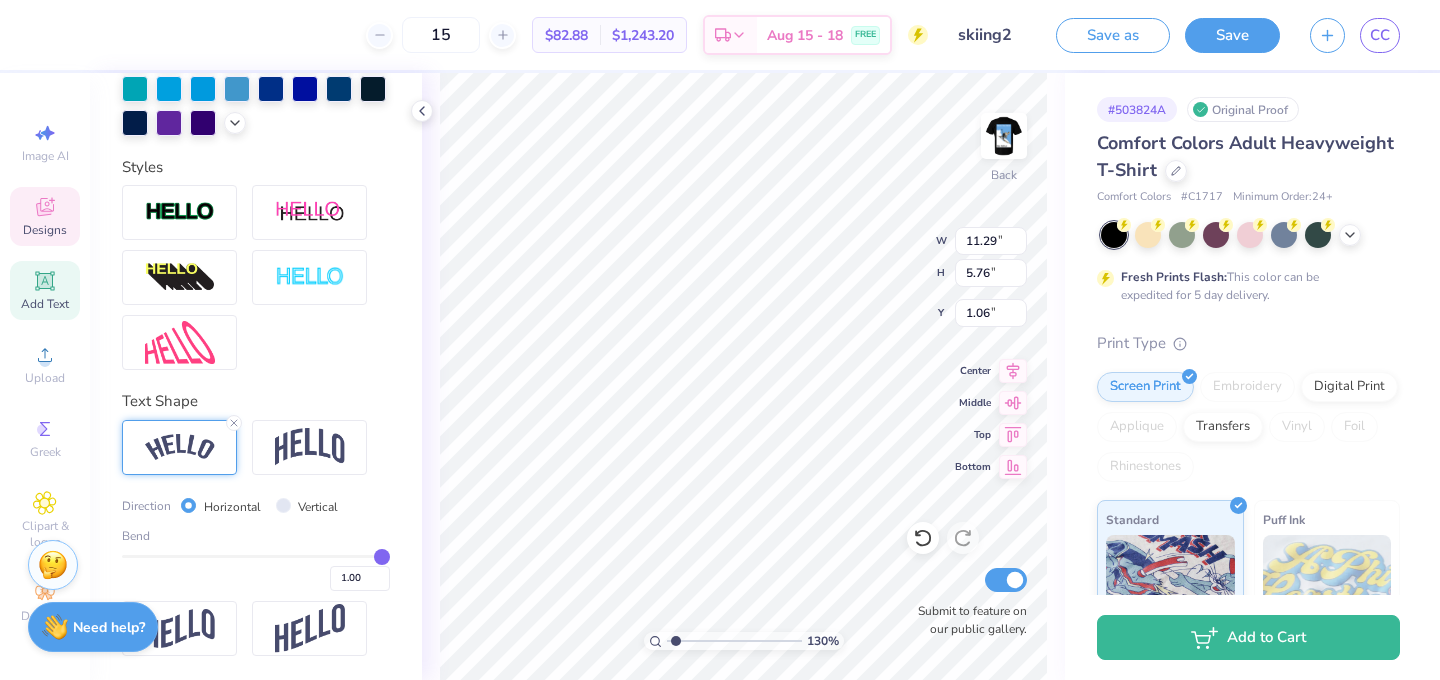 type on "4.99" 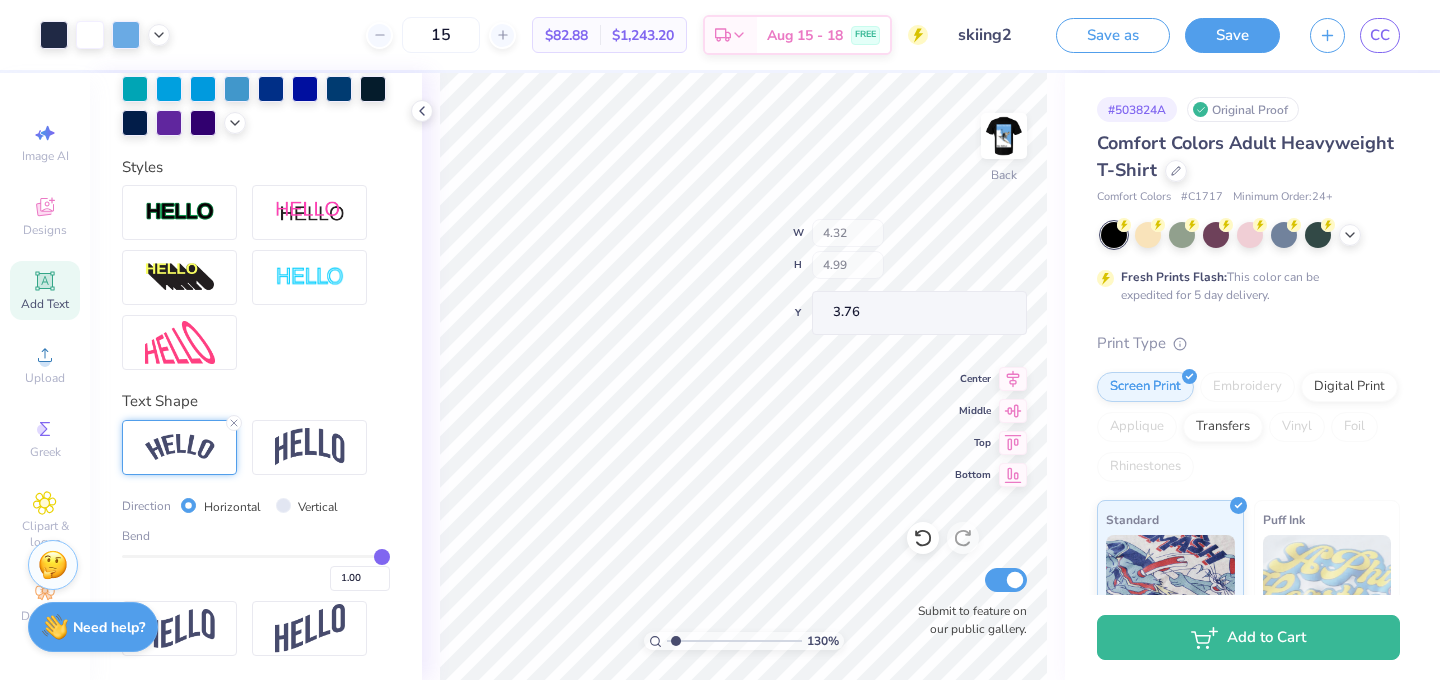 type on "4.48" 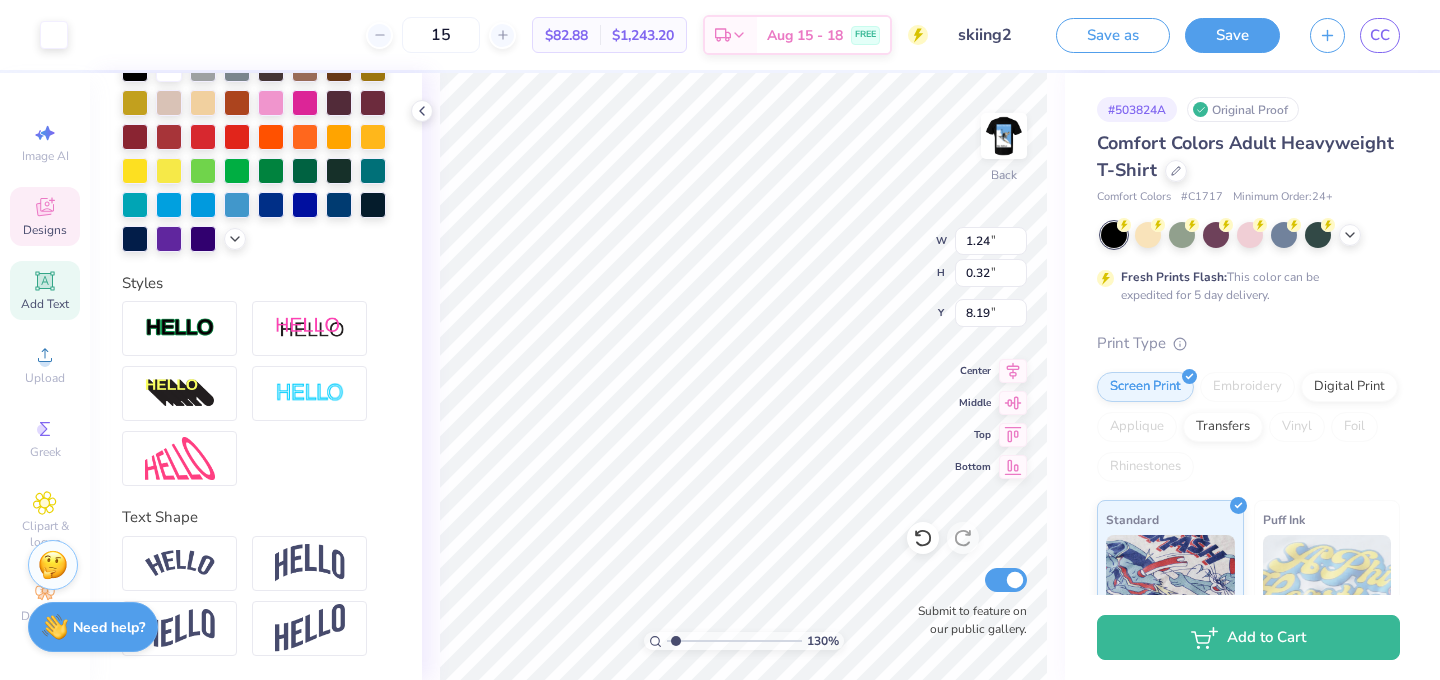 scroll, scrollTop: 482, scrollLeft: 0, axis: vertical 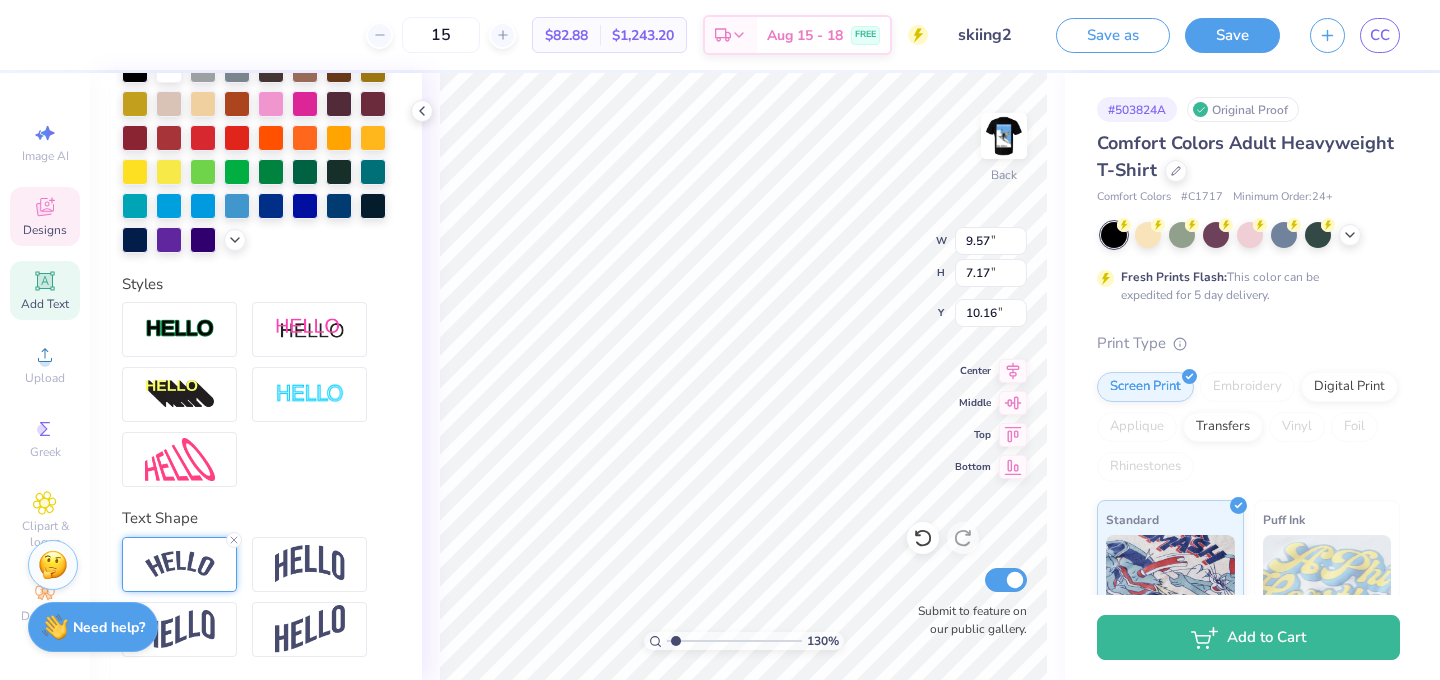 click at bounding box center [179, 564] 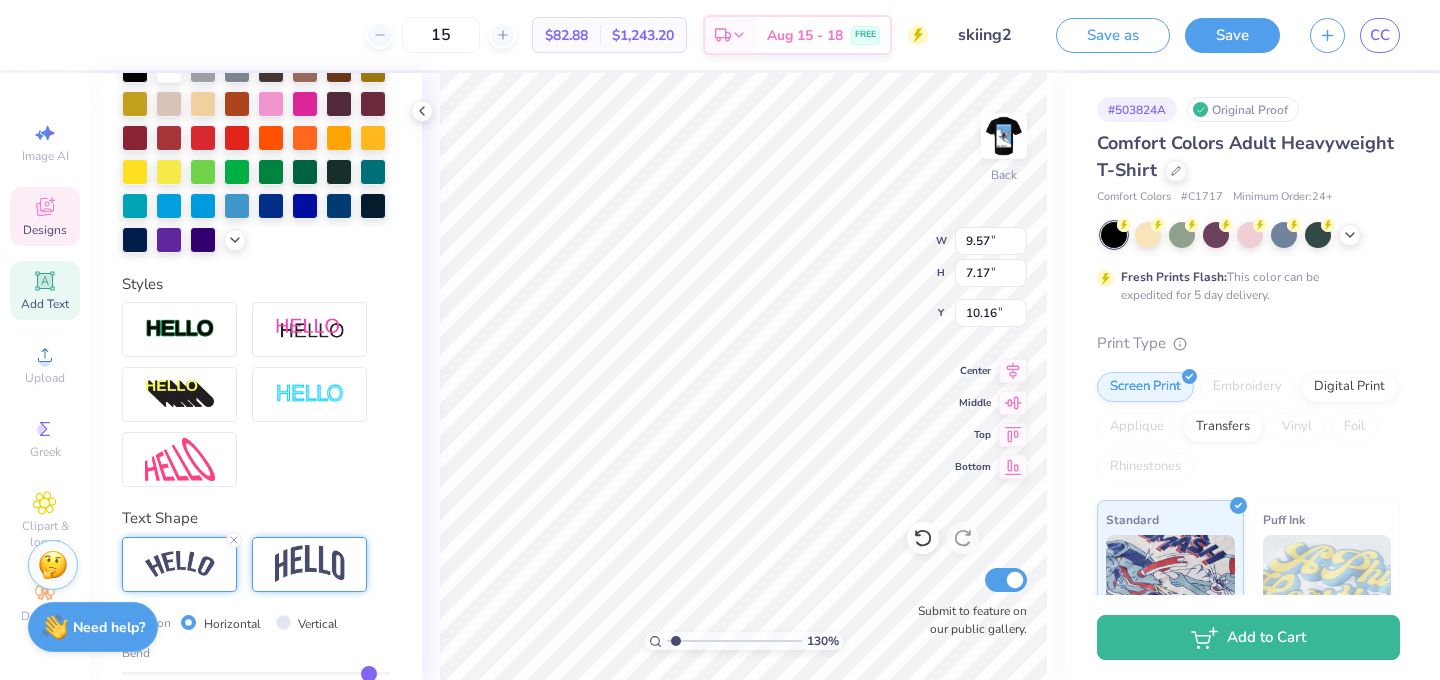 scroll, scrollTop: 599, scrollLeft: 0, axis: vertical 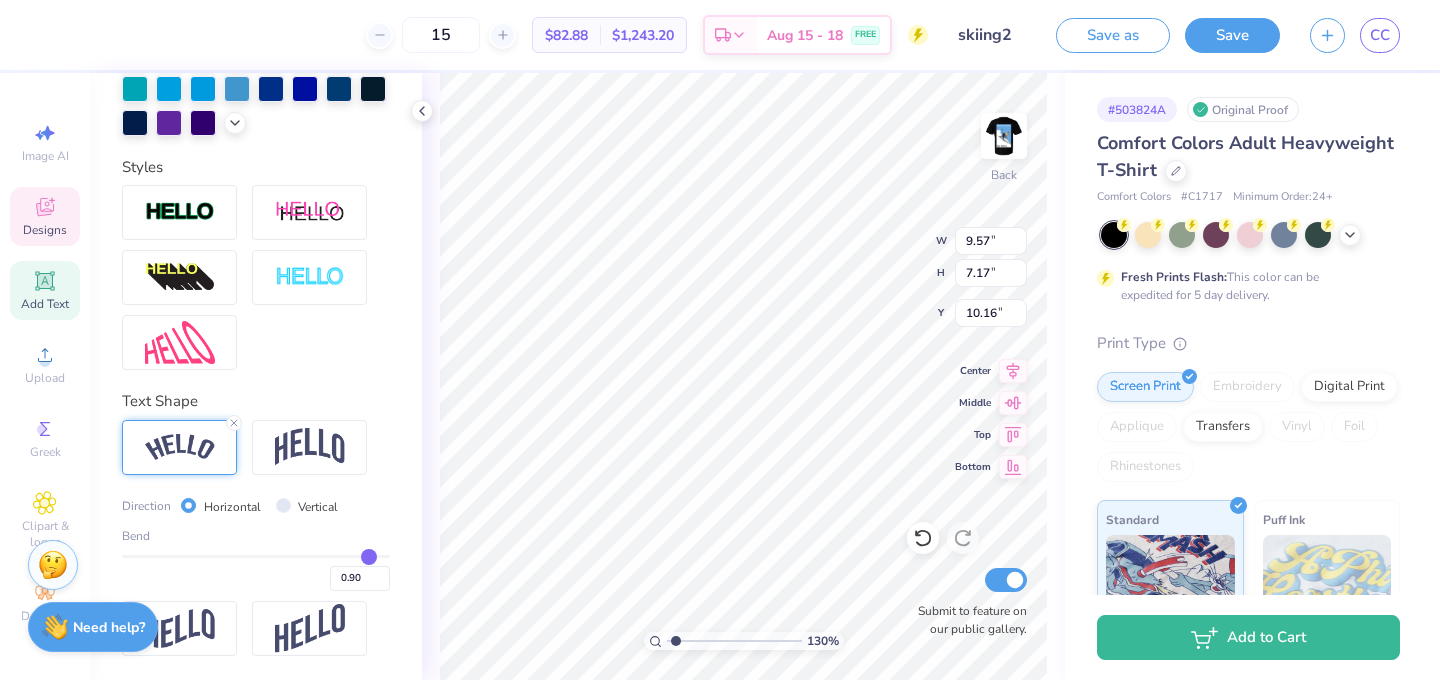 type on "0.91" 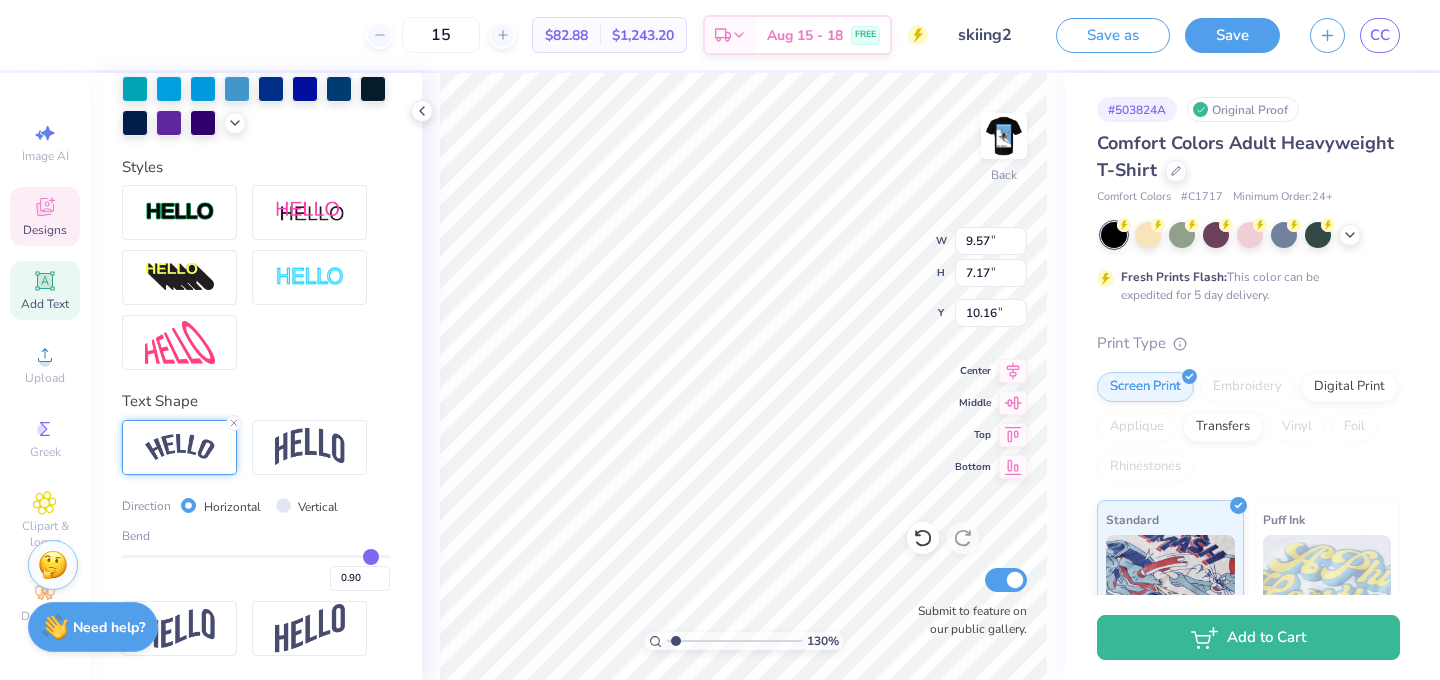 type on "0.91" 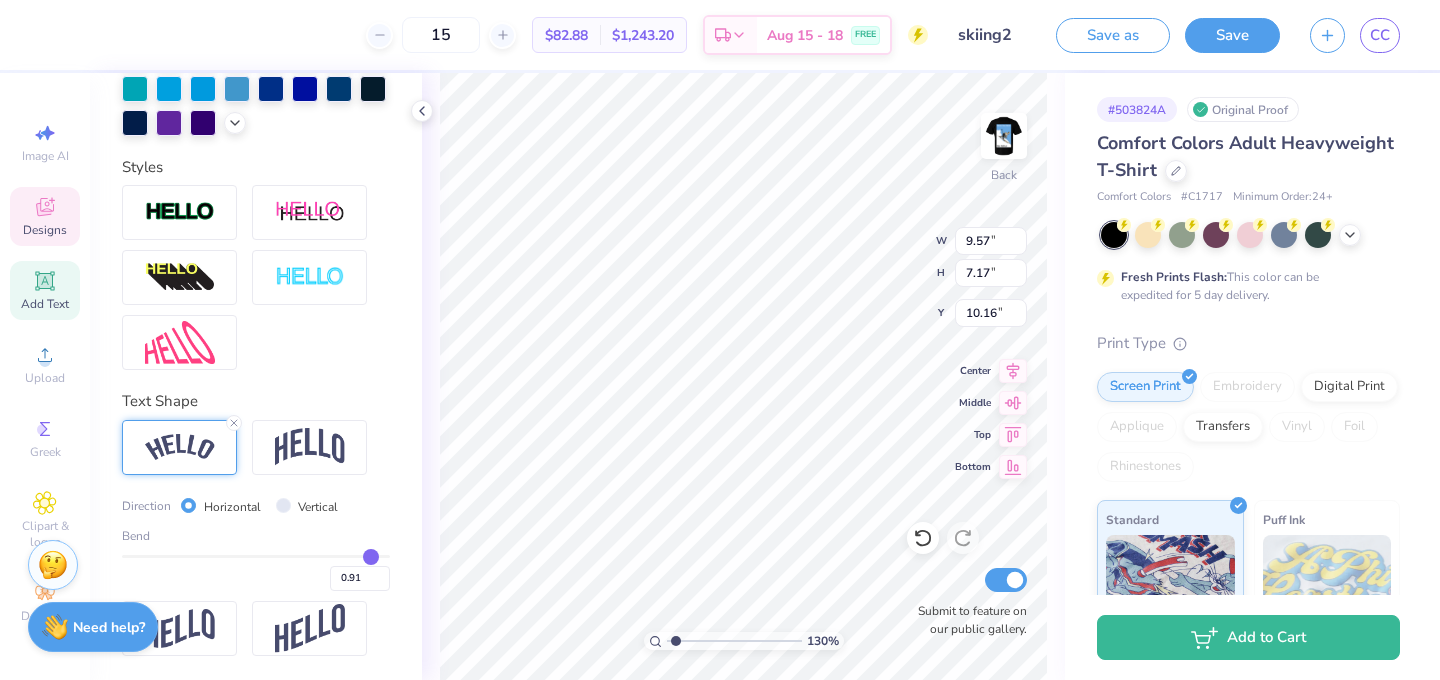 type on "0.88" 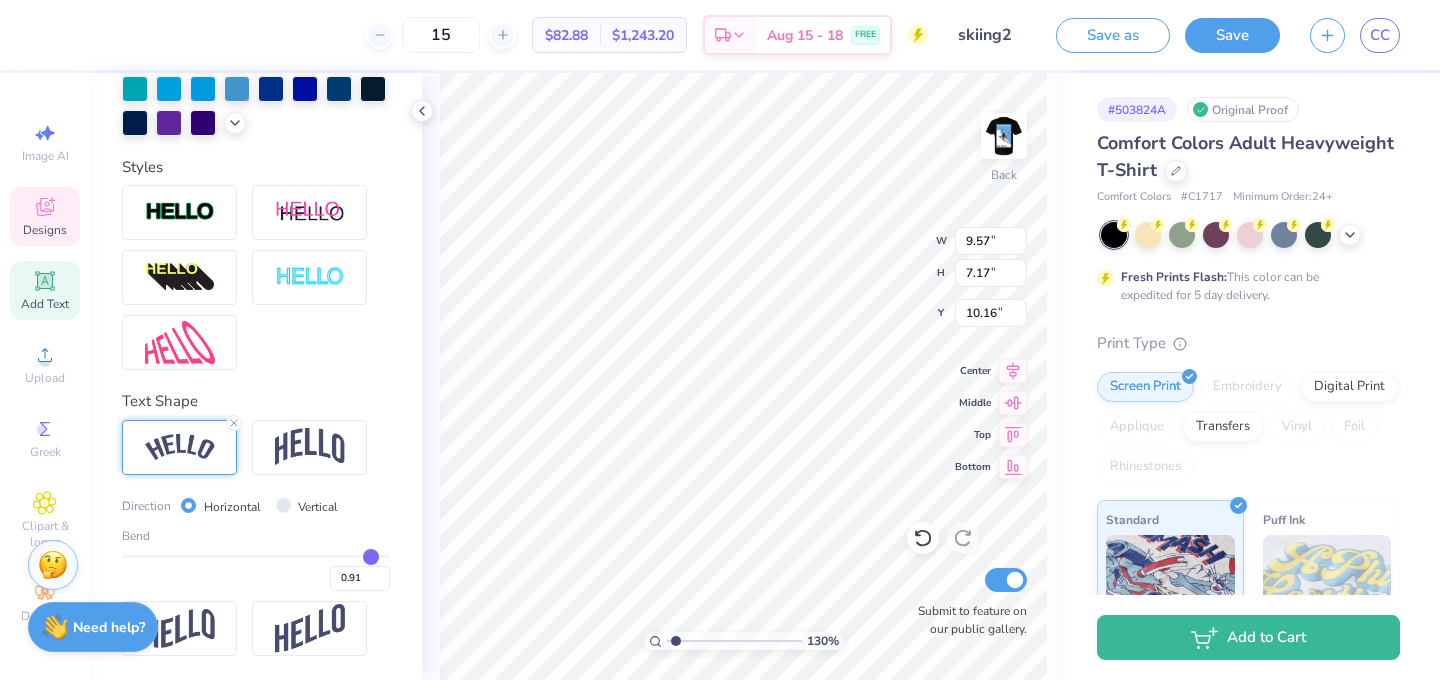type on "0.88" 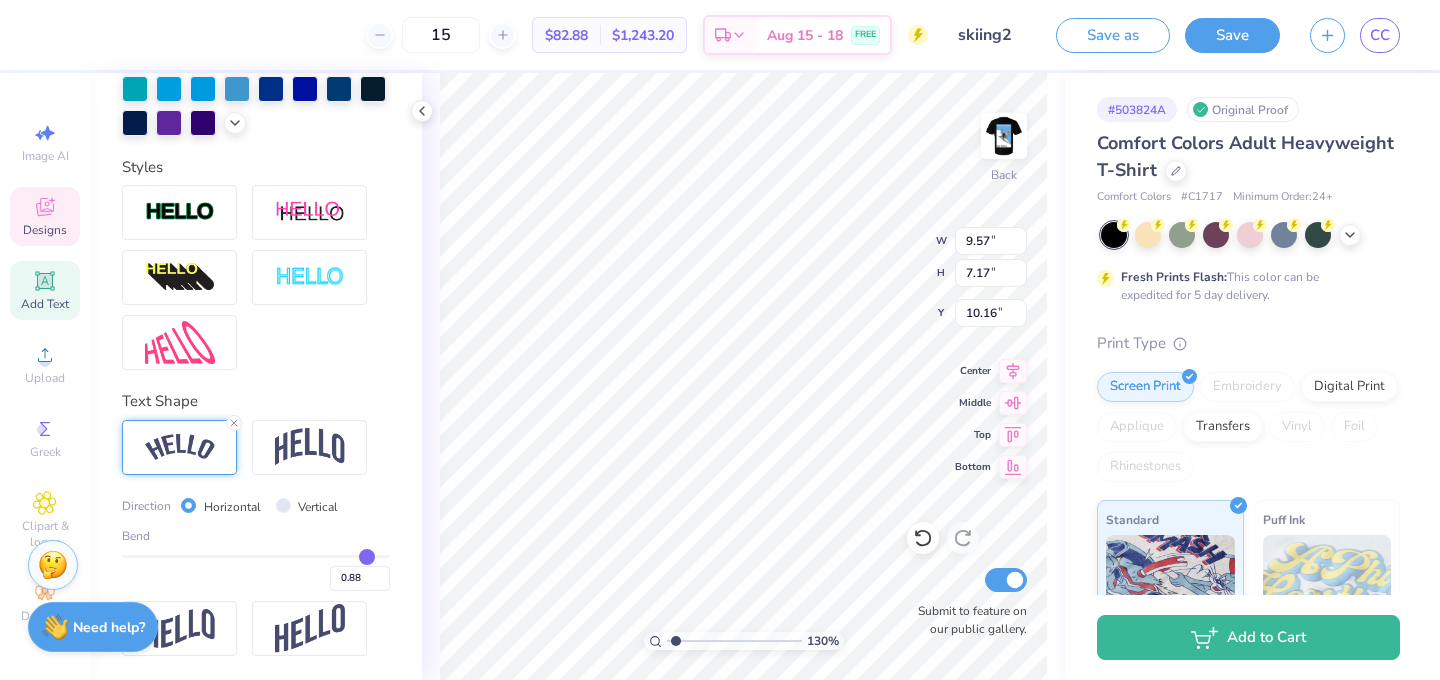 type on "0.79" 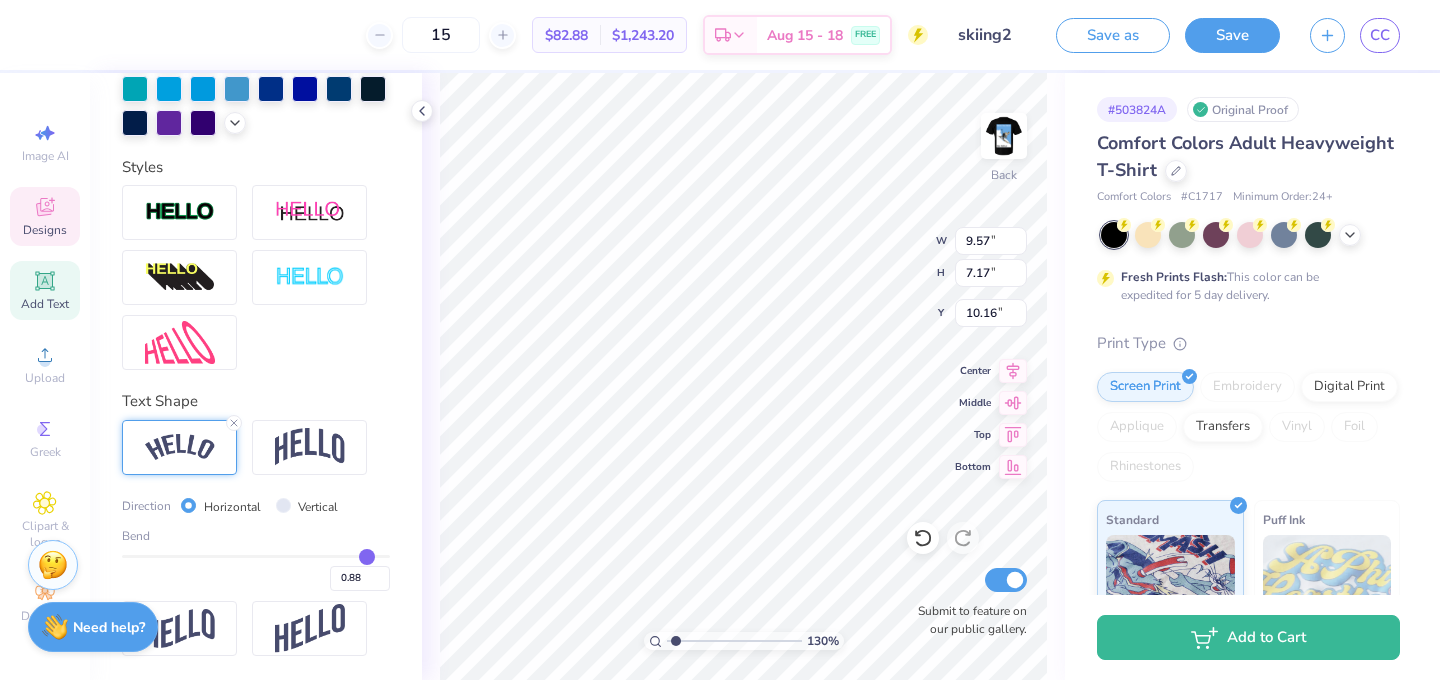 type on "0.79" 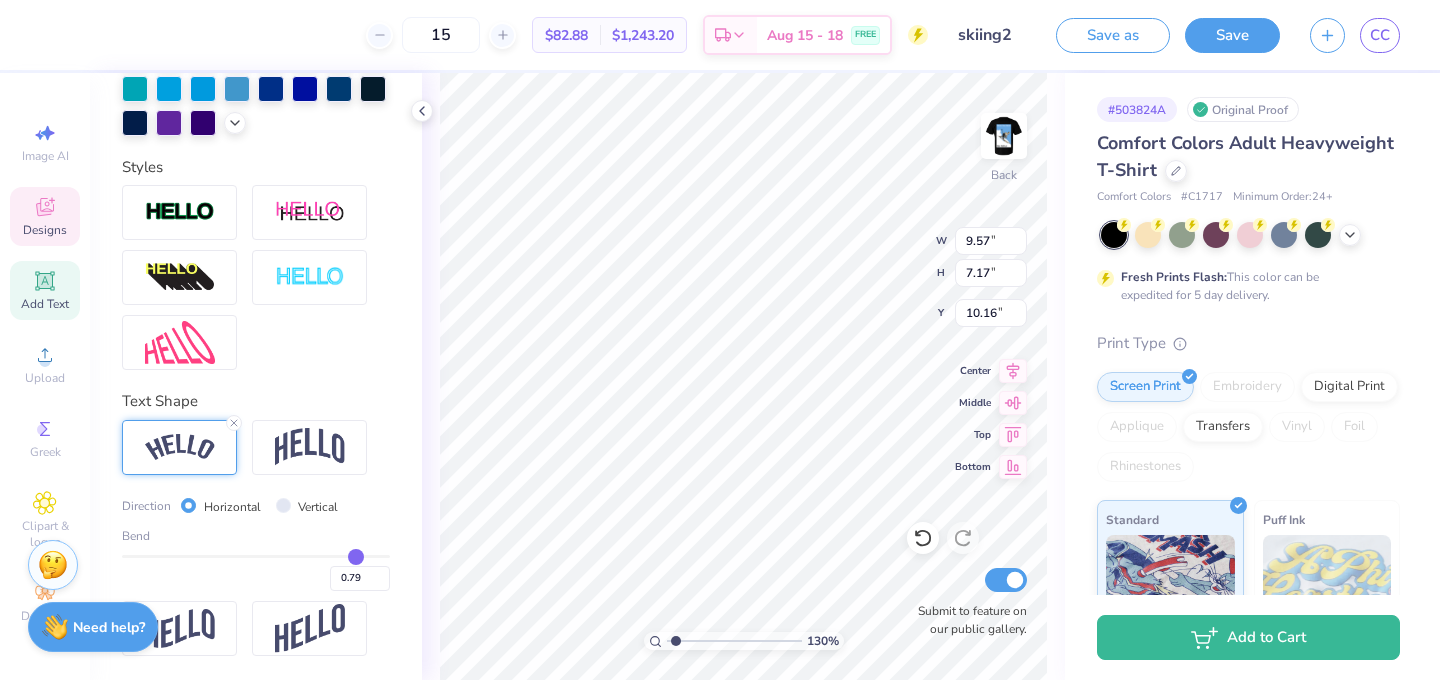 type on "0.61" 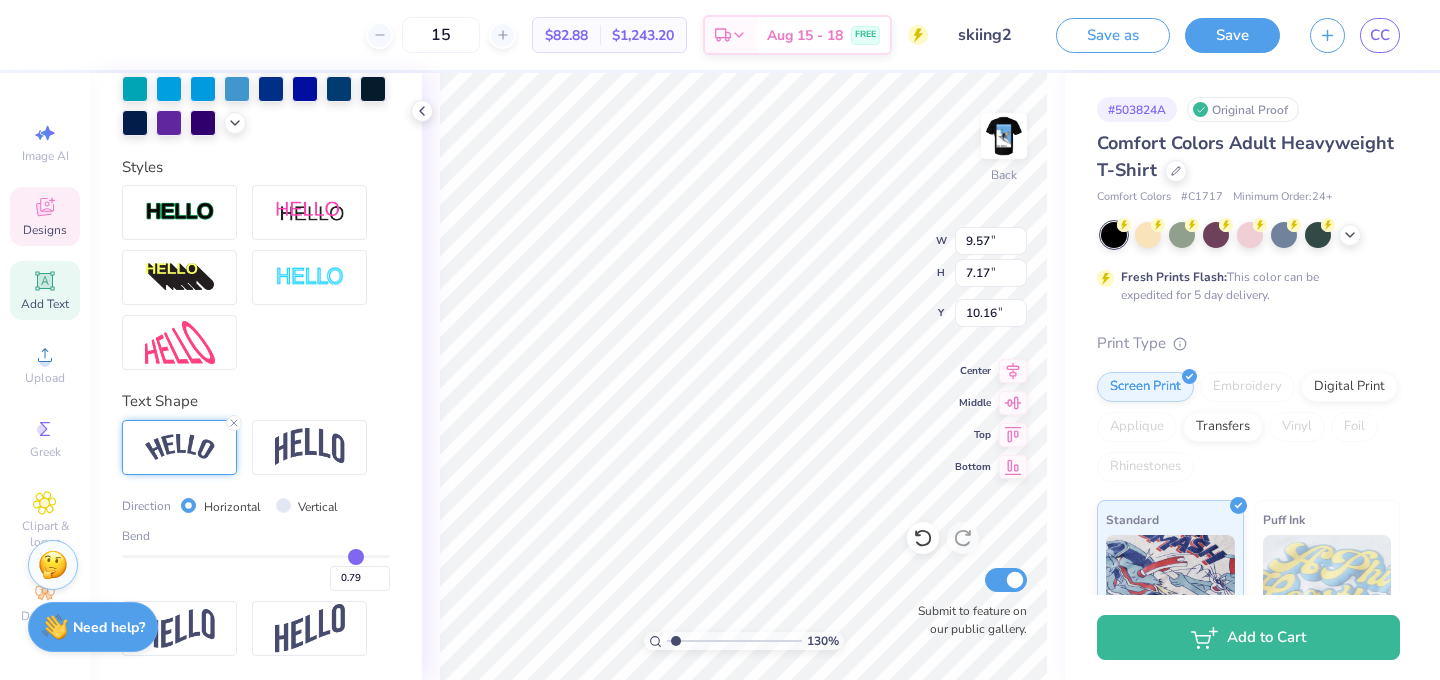 type on "0.61" 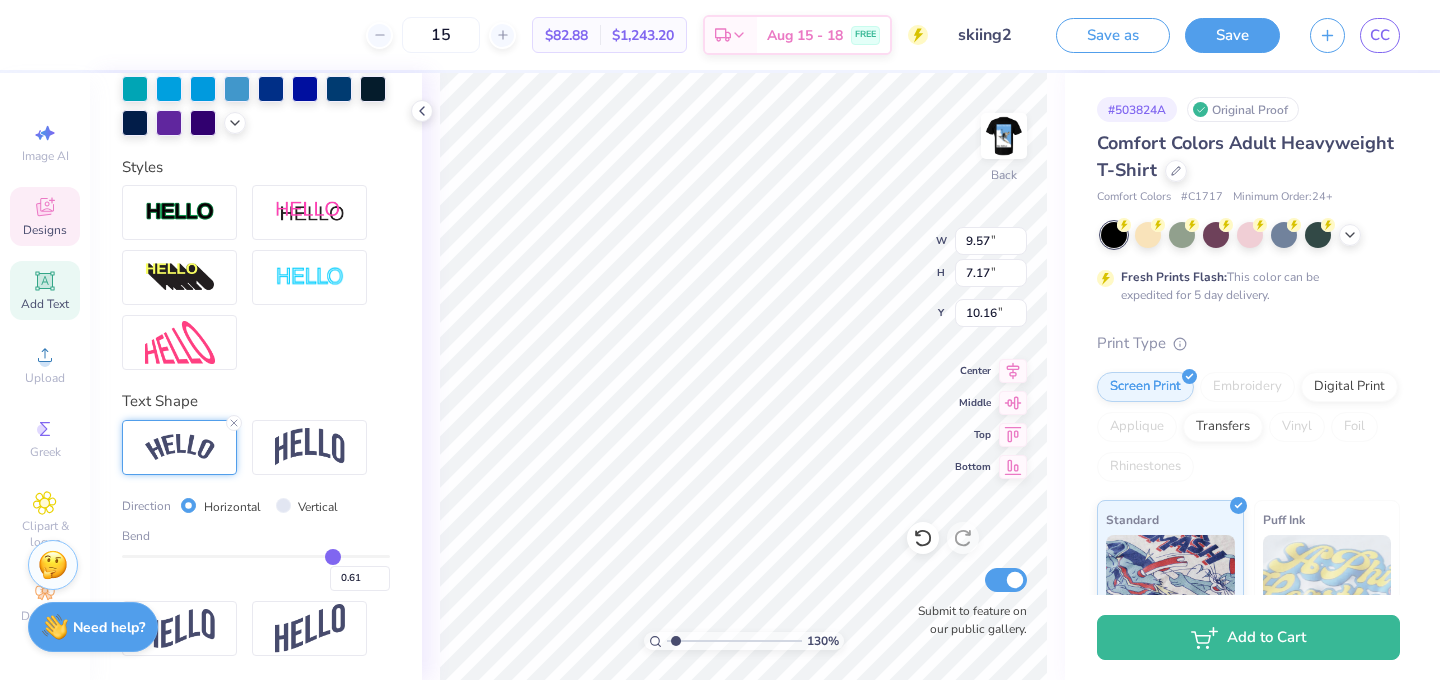 type on "0.07" 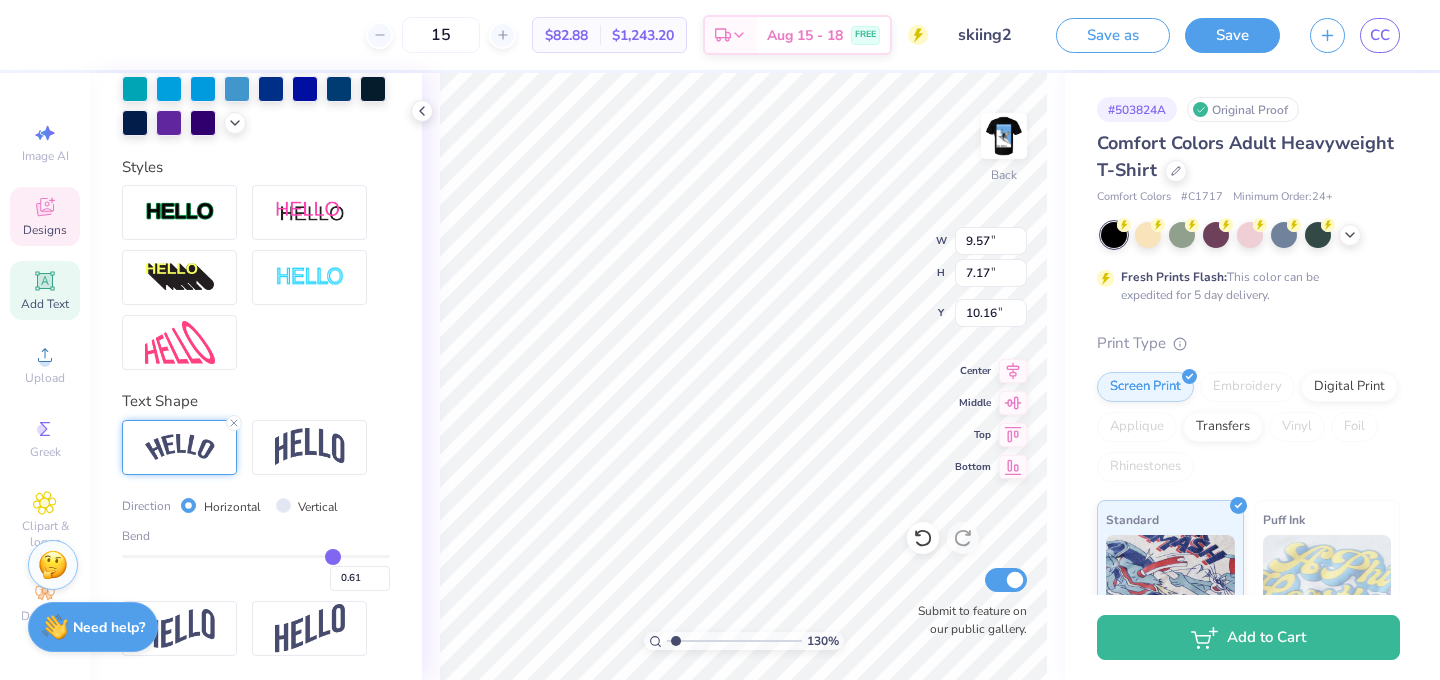 type on "0.07" 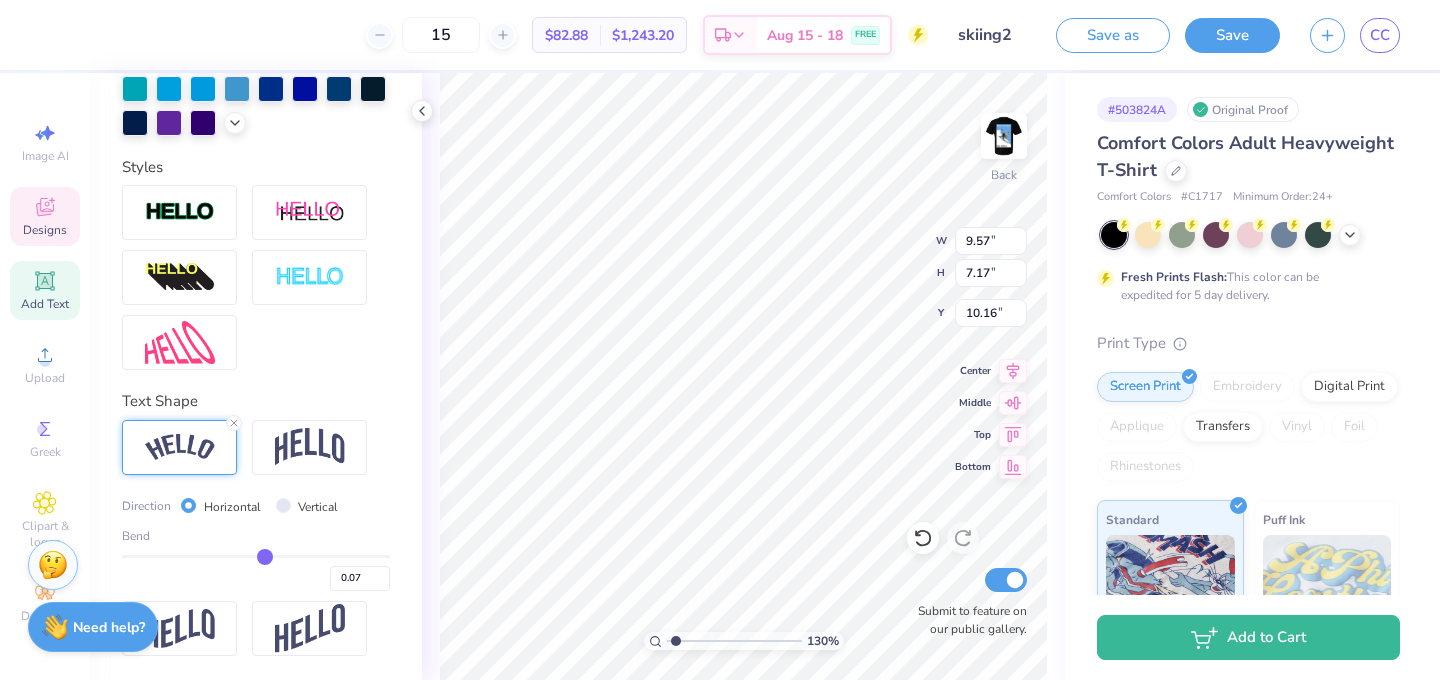 type on "-0.18" 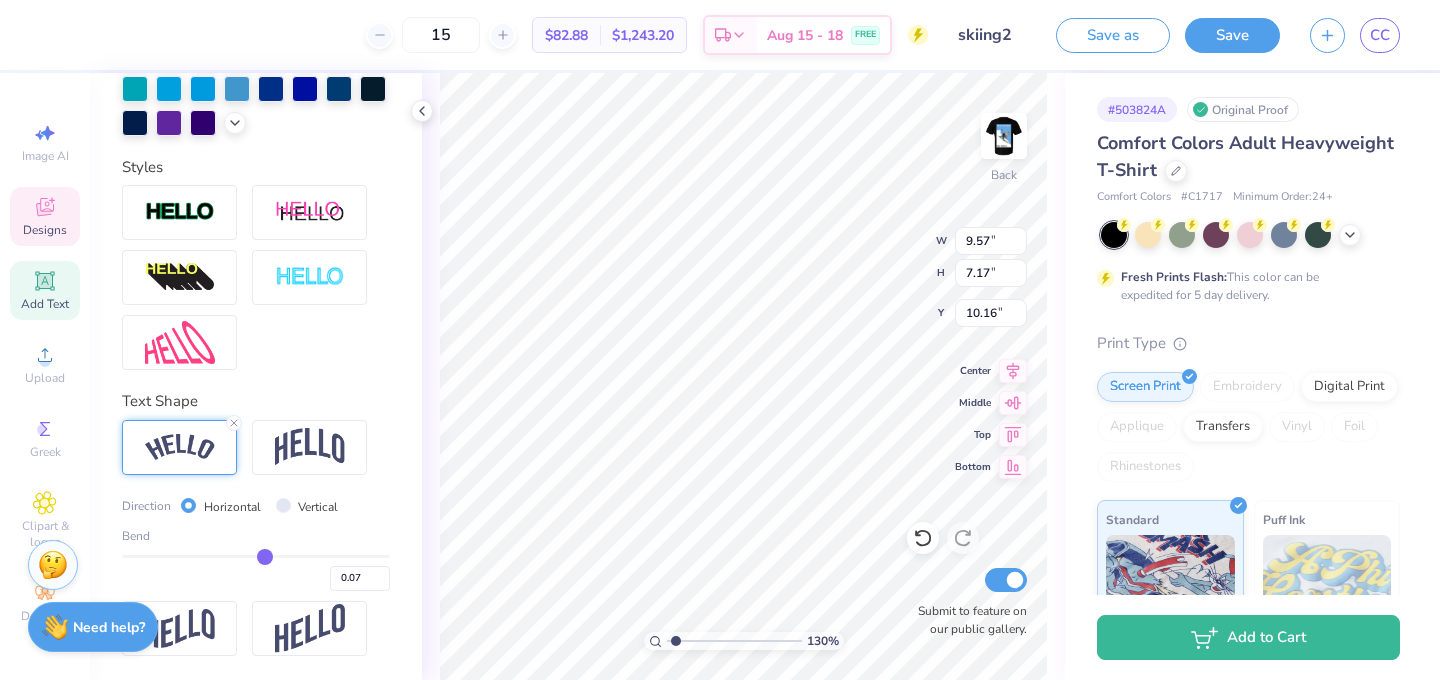 type on "-0.18" 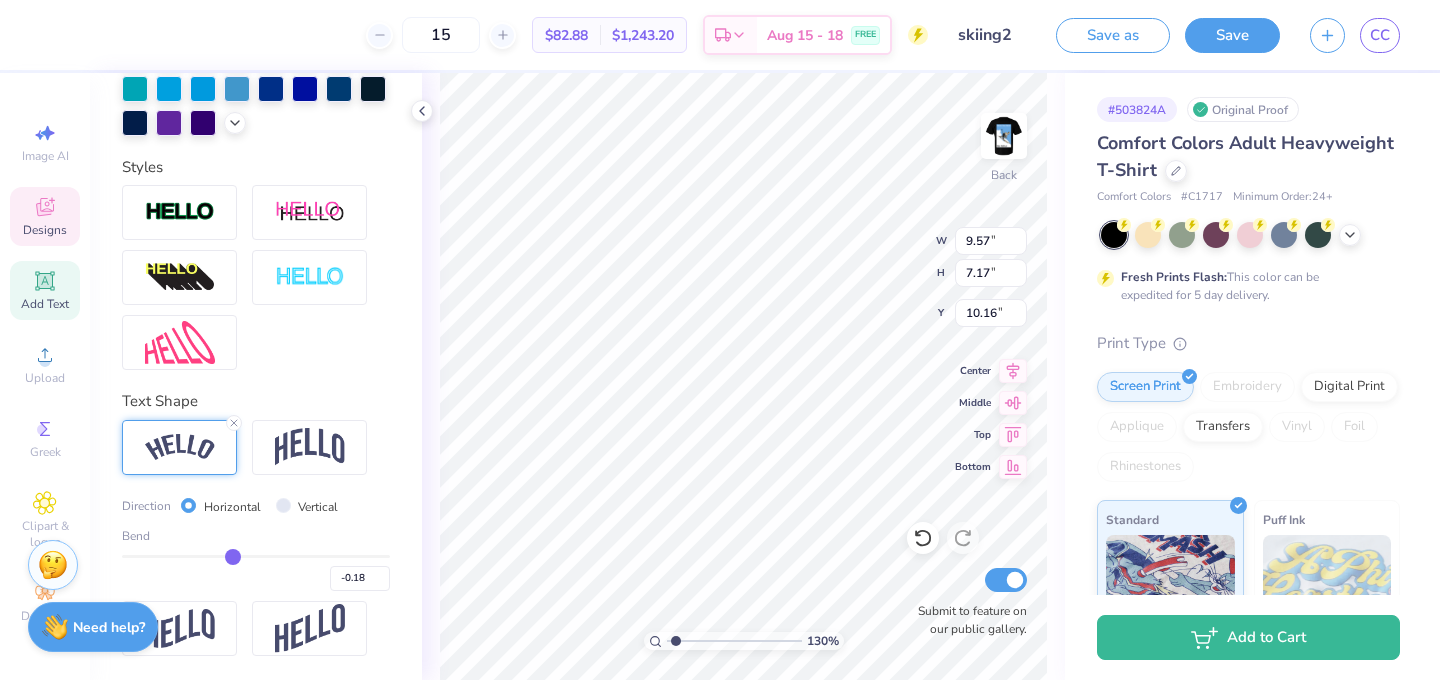 type on "-0.5" 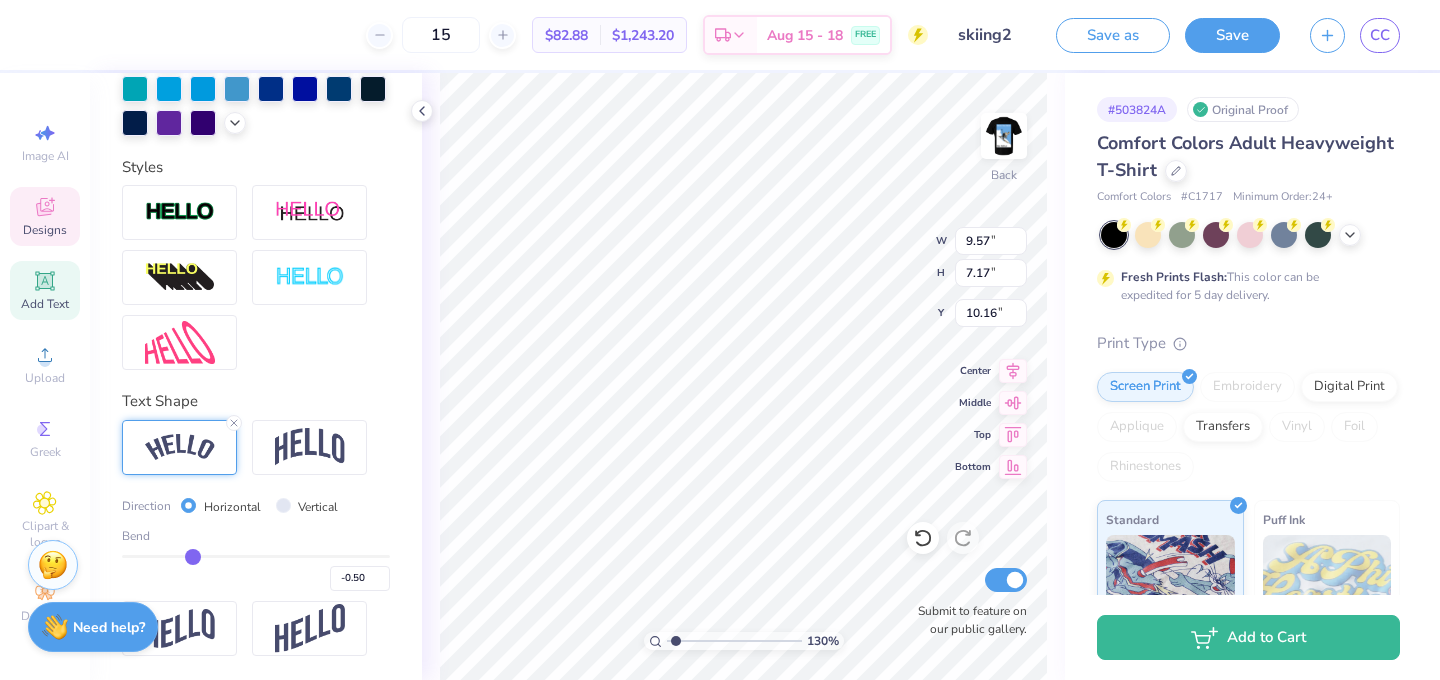 type on "-0.78" 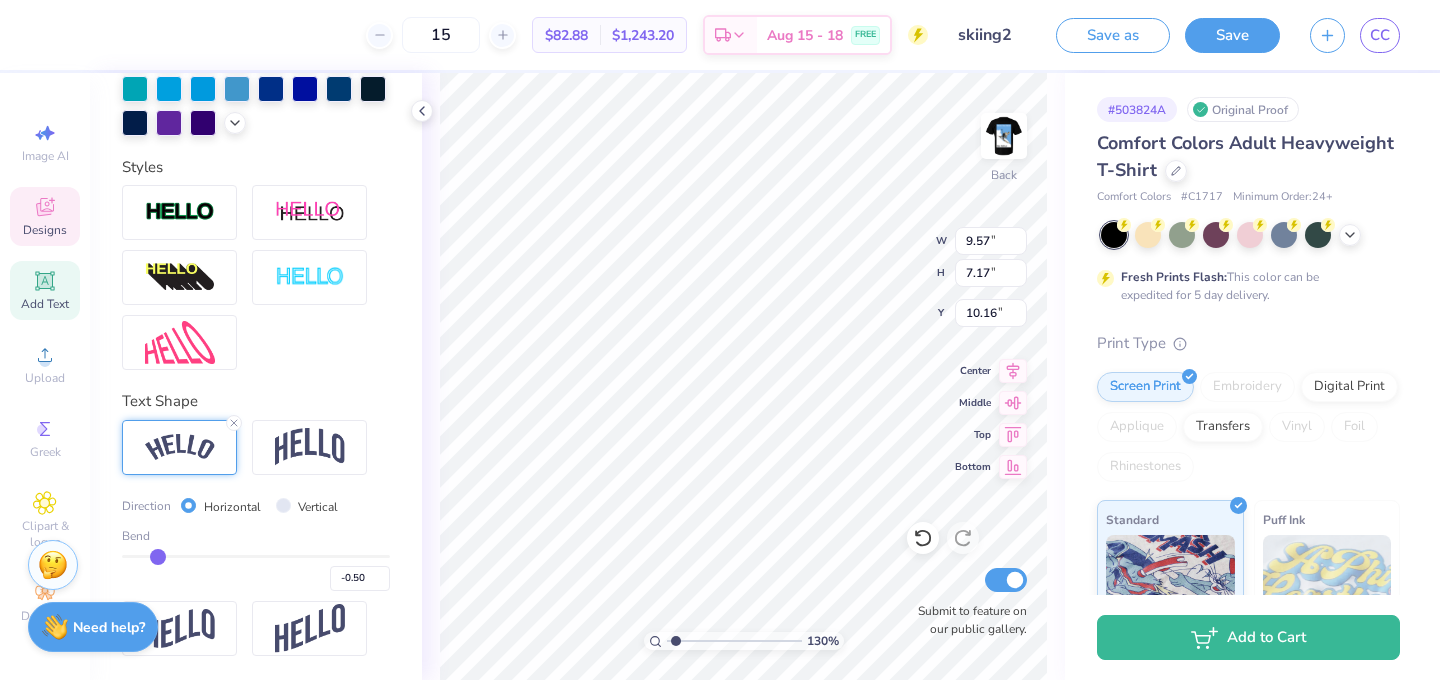 type on "-0.78" 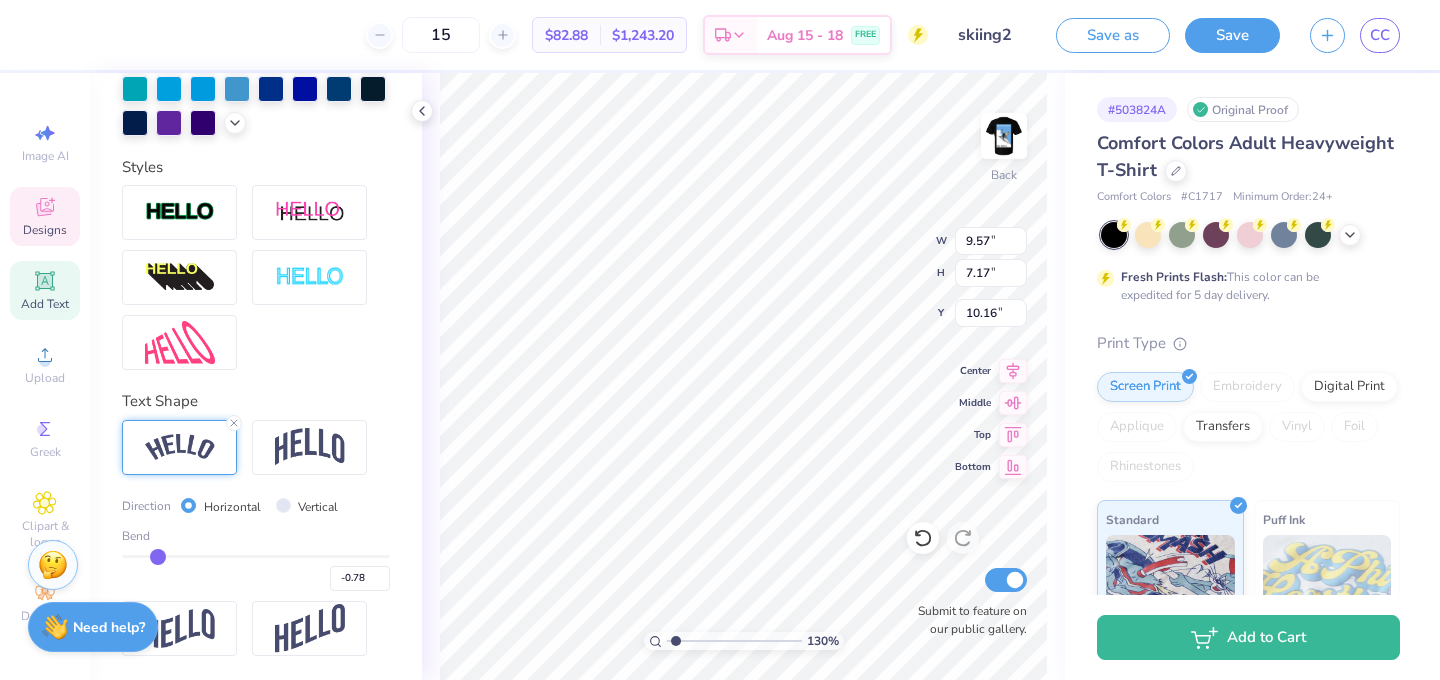 type on "-0.99" 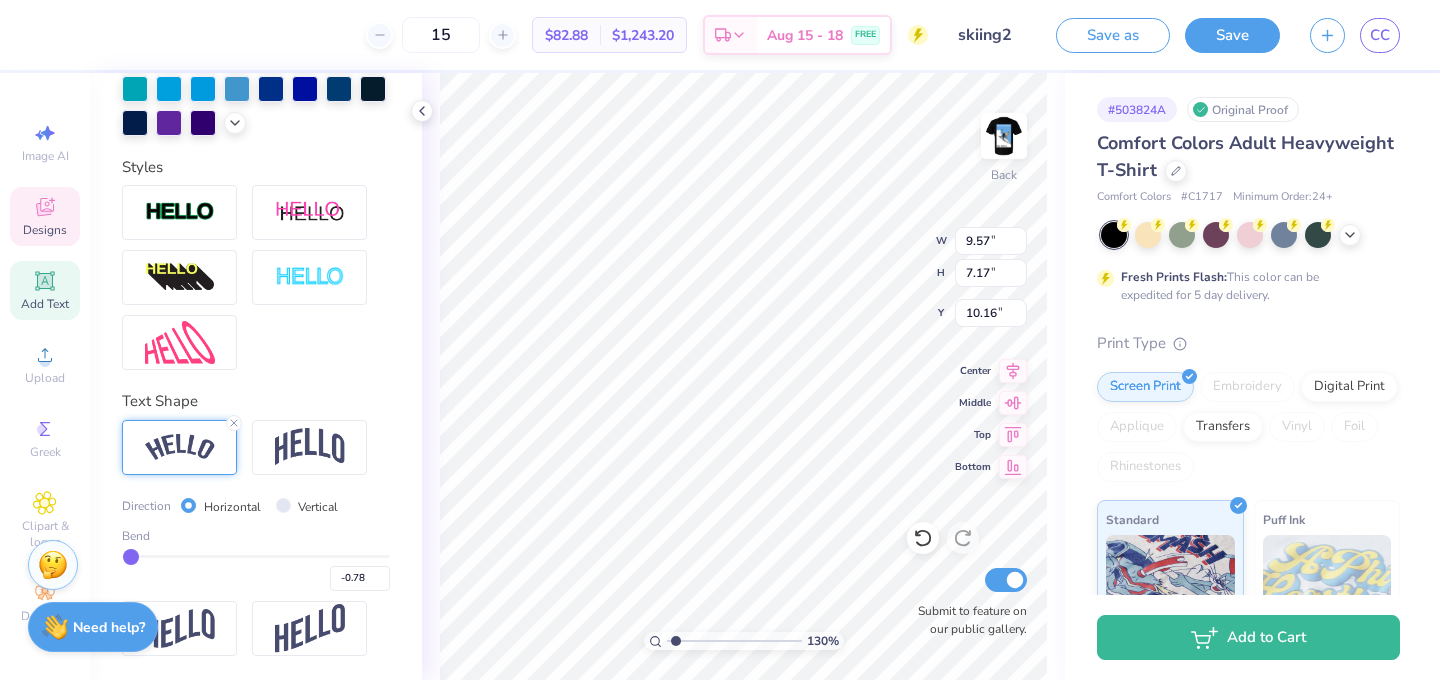 type on "-0.99" 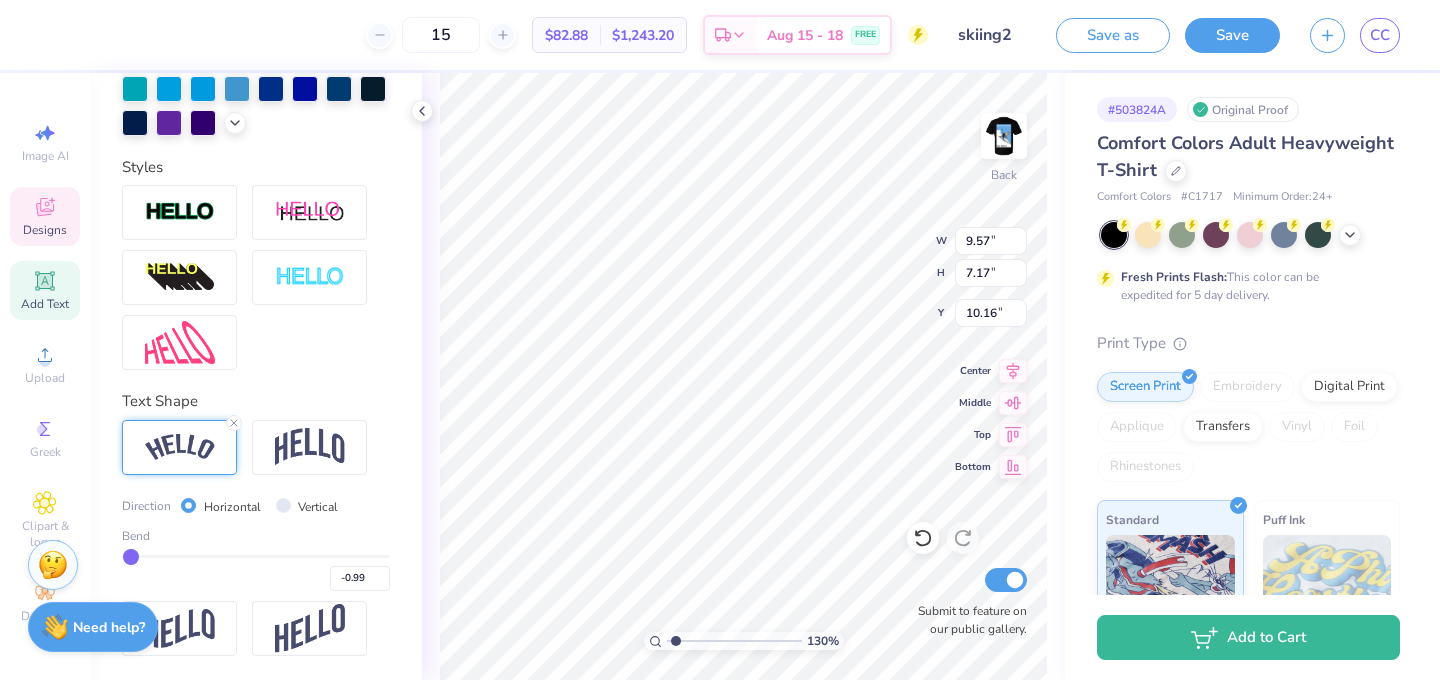 type on "-1" 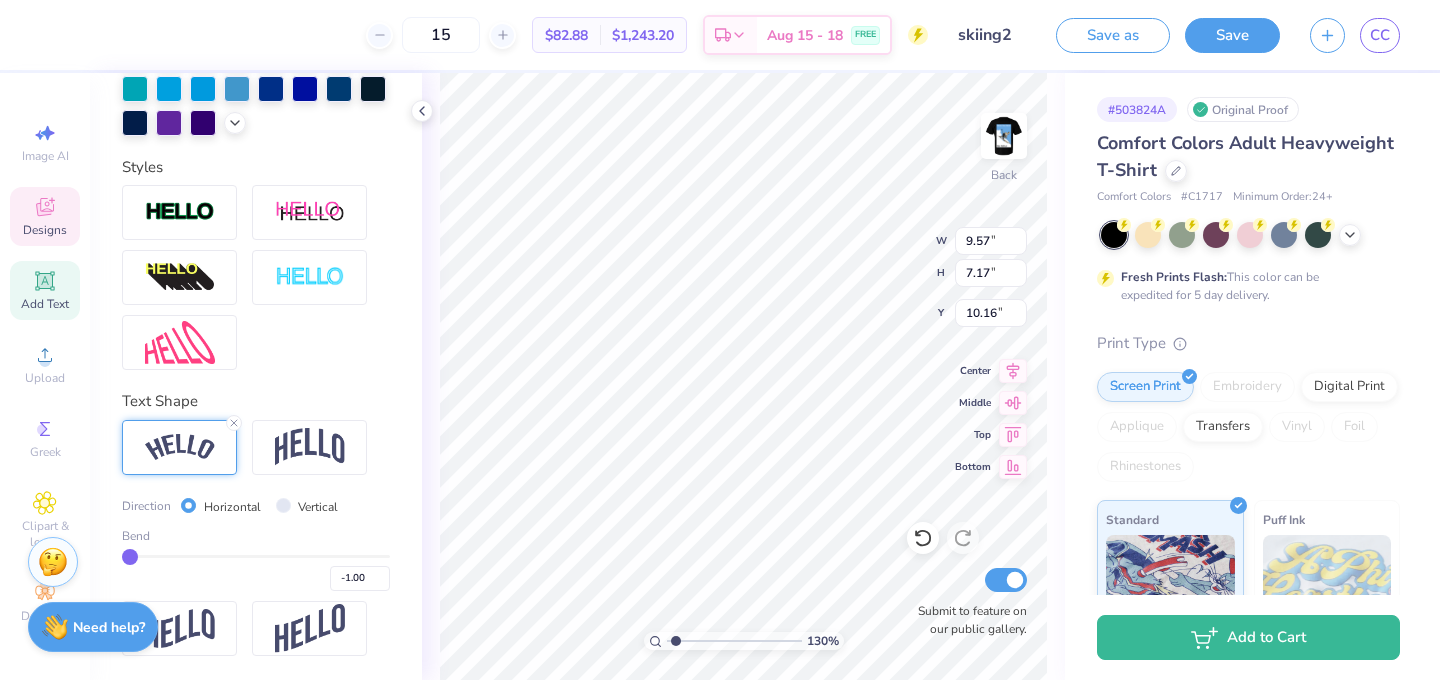 type on "-1" 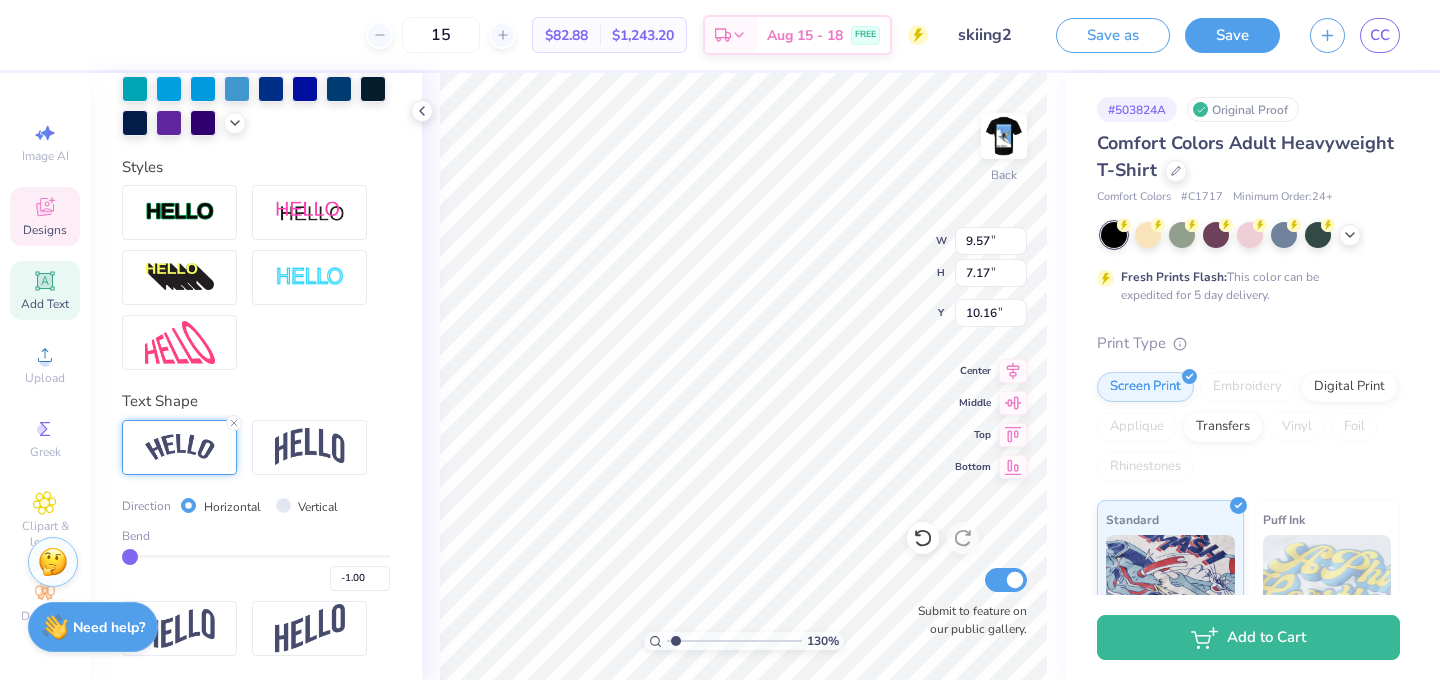 drag, startPoint x: 371, startPoint y: 556, endPoint x: 55, endPoint y: 558, distance: 316.00632 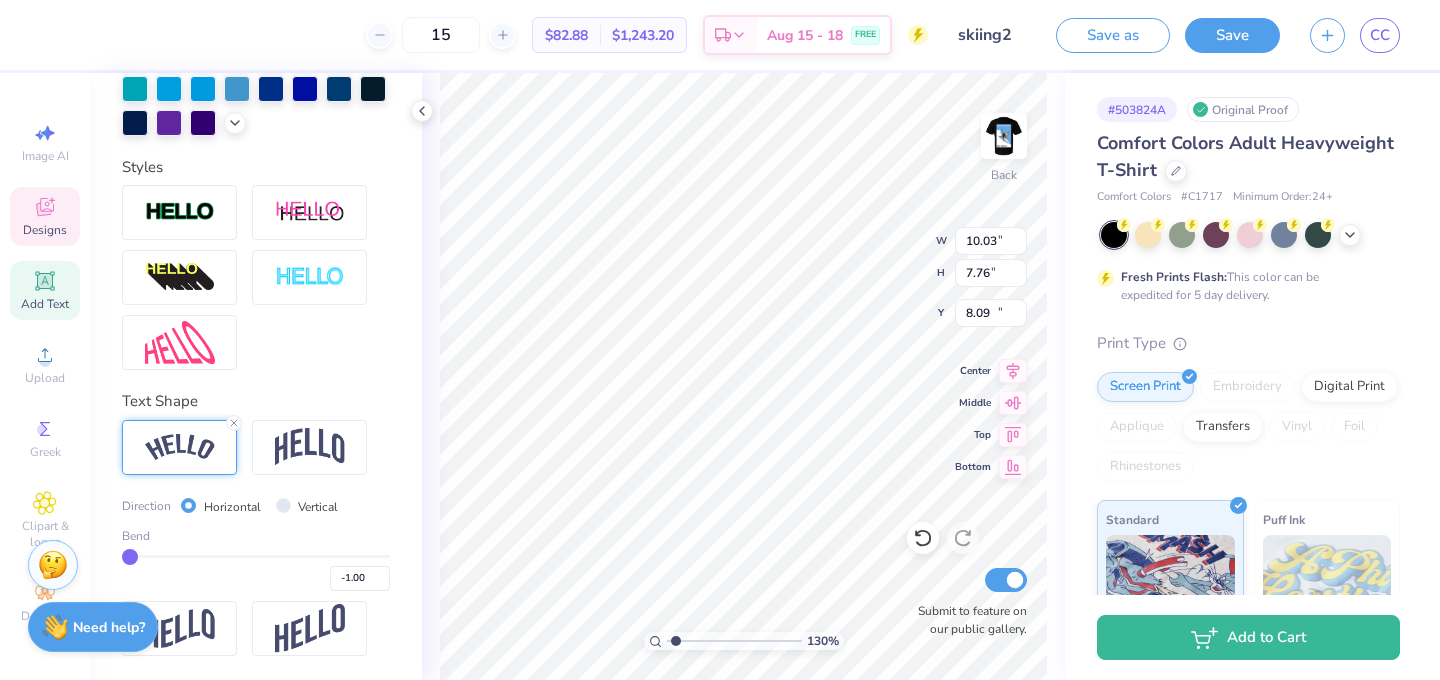 type on "10.66" 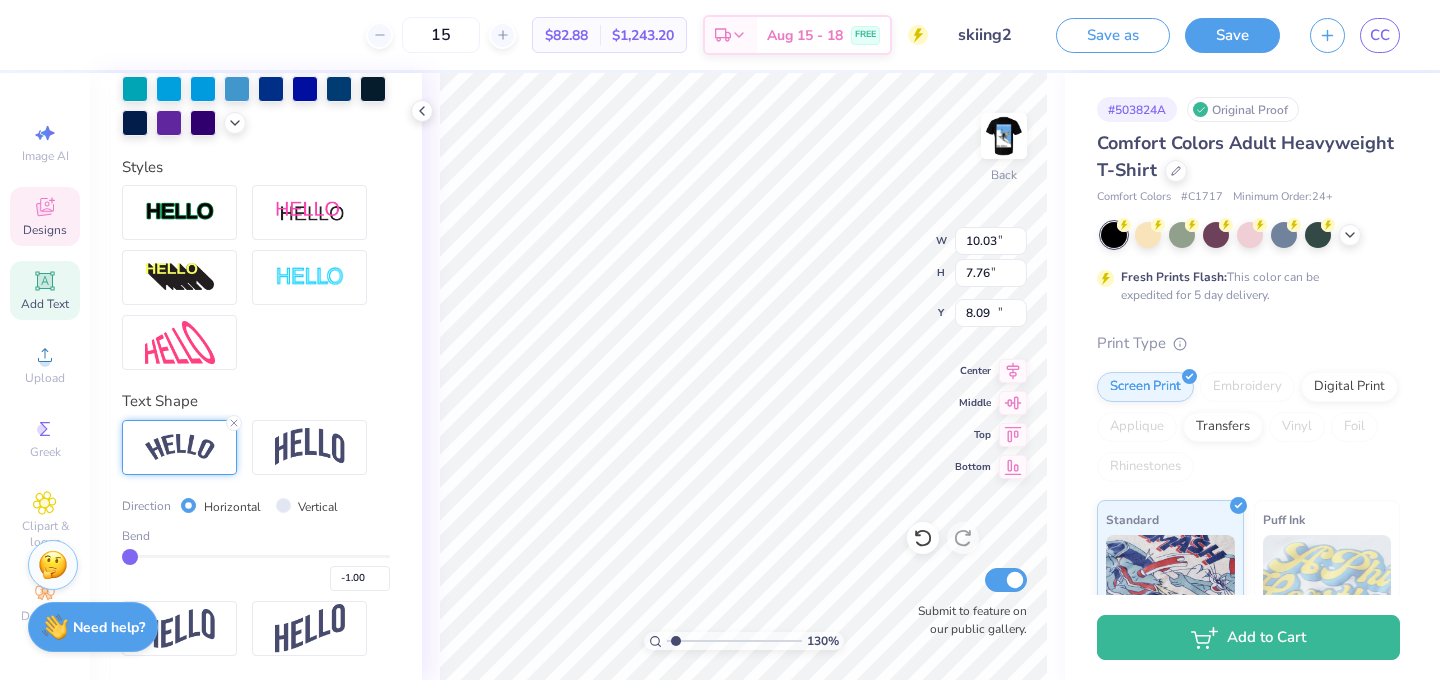 type on "5.35" 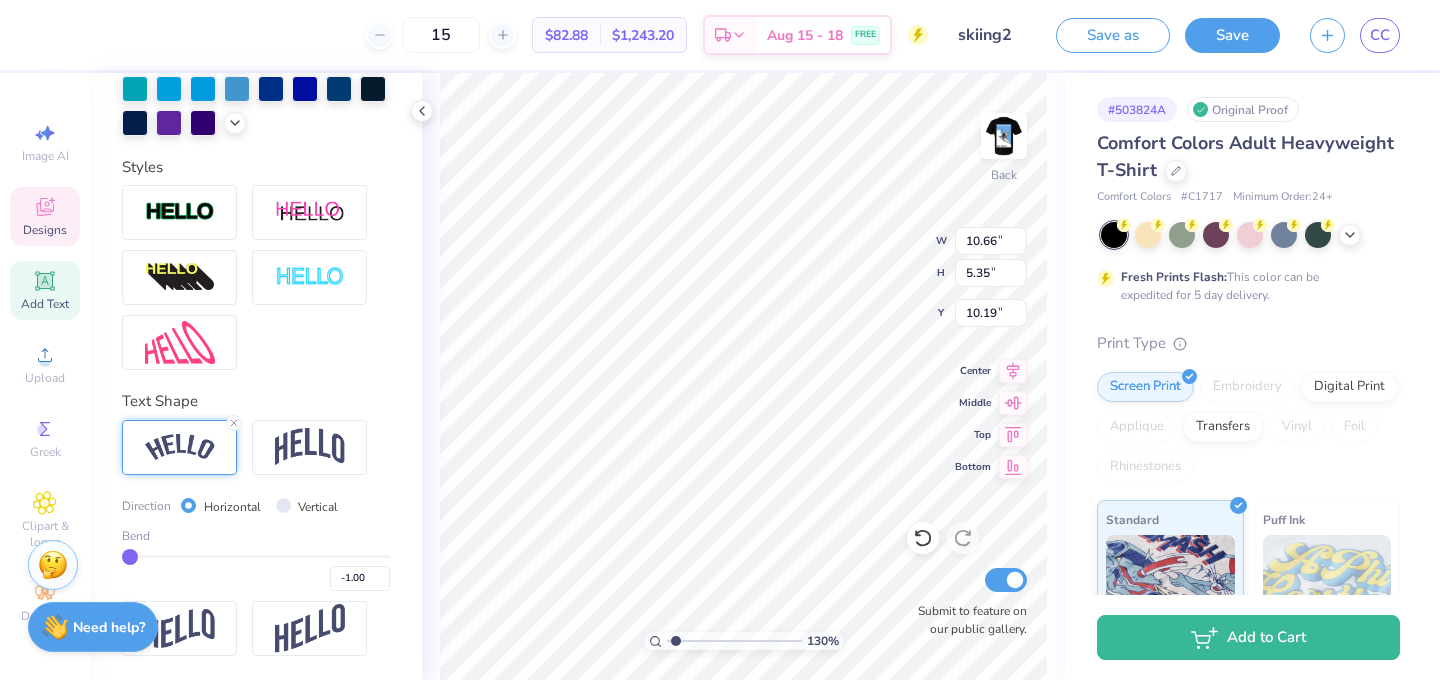 type on "4.48" 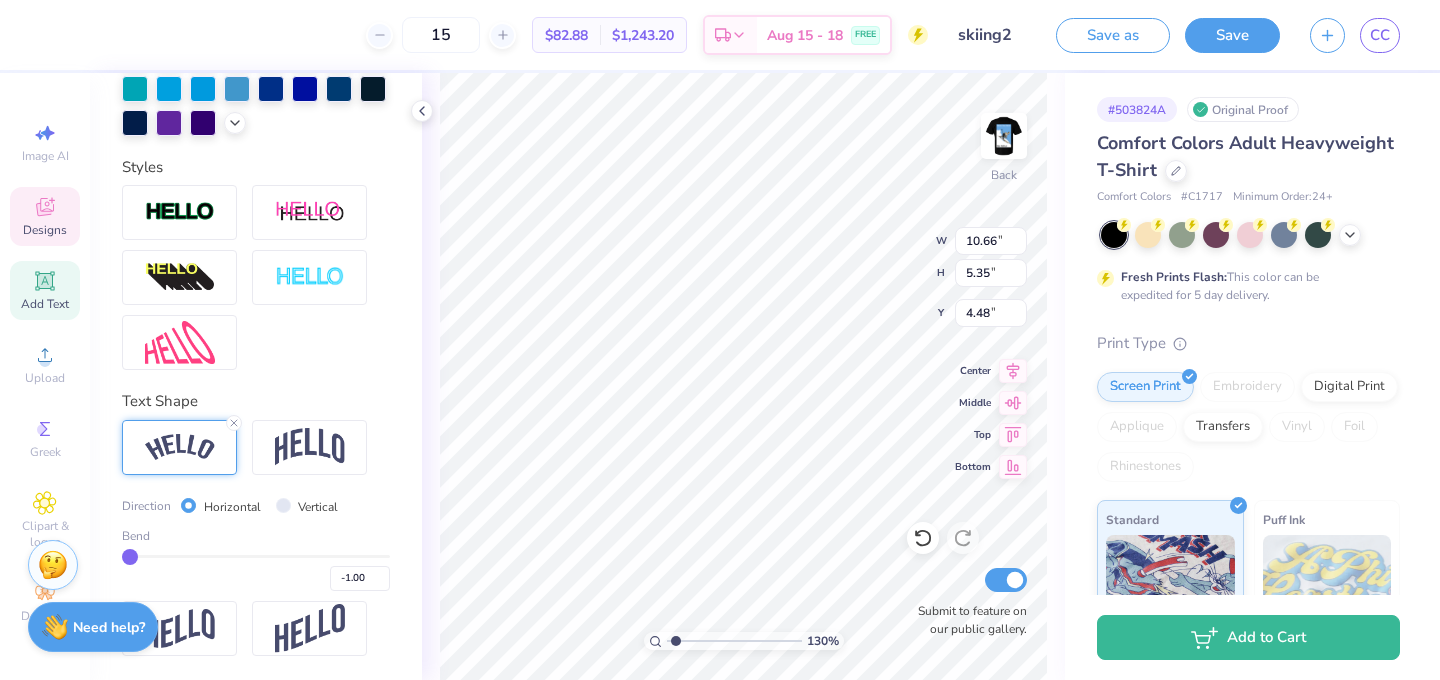 type on "6.82" 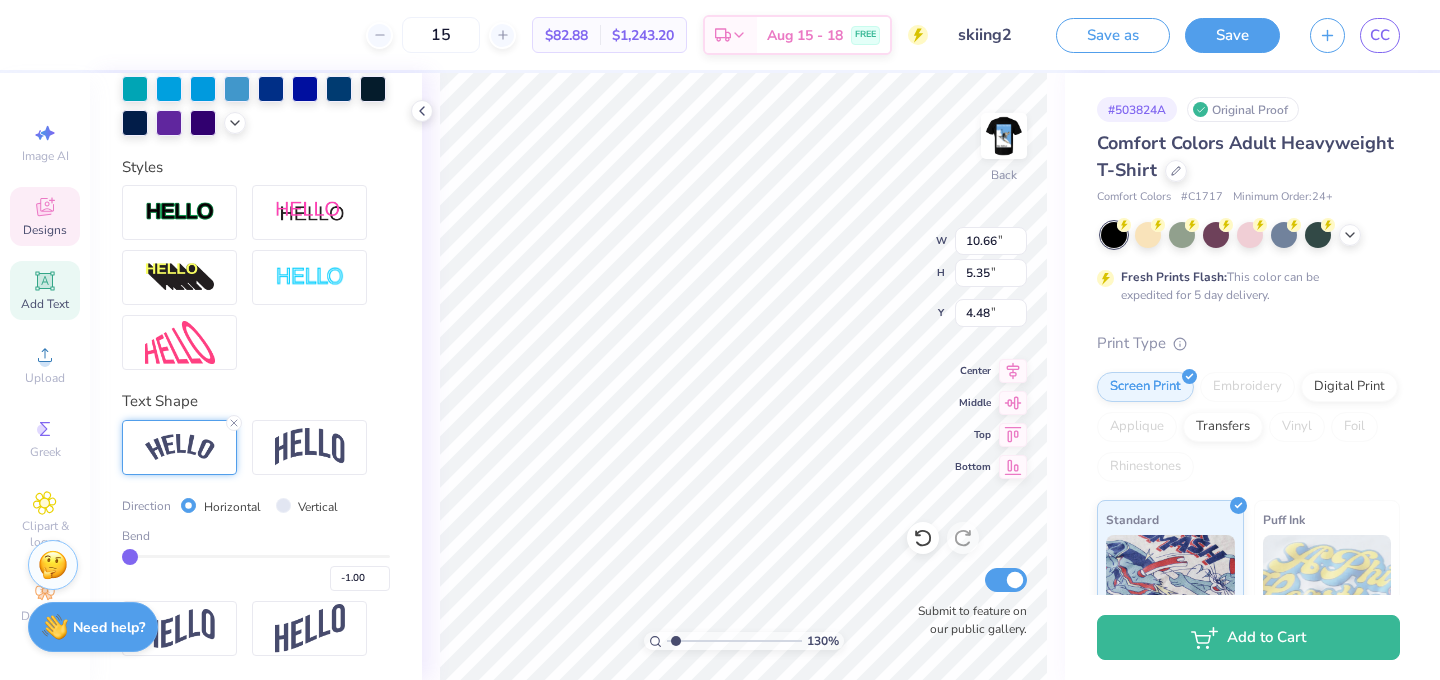 type 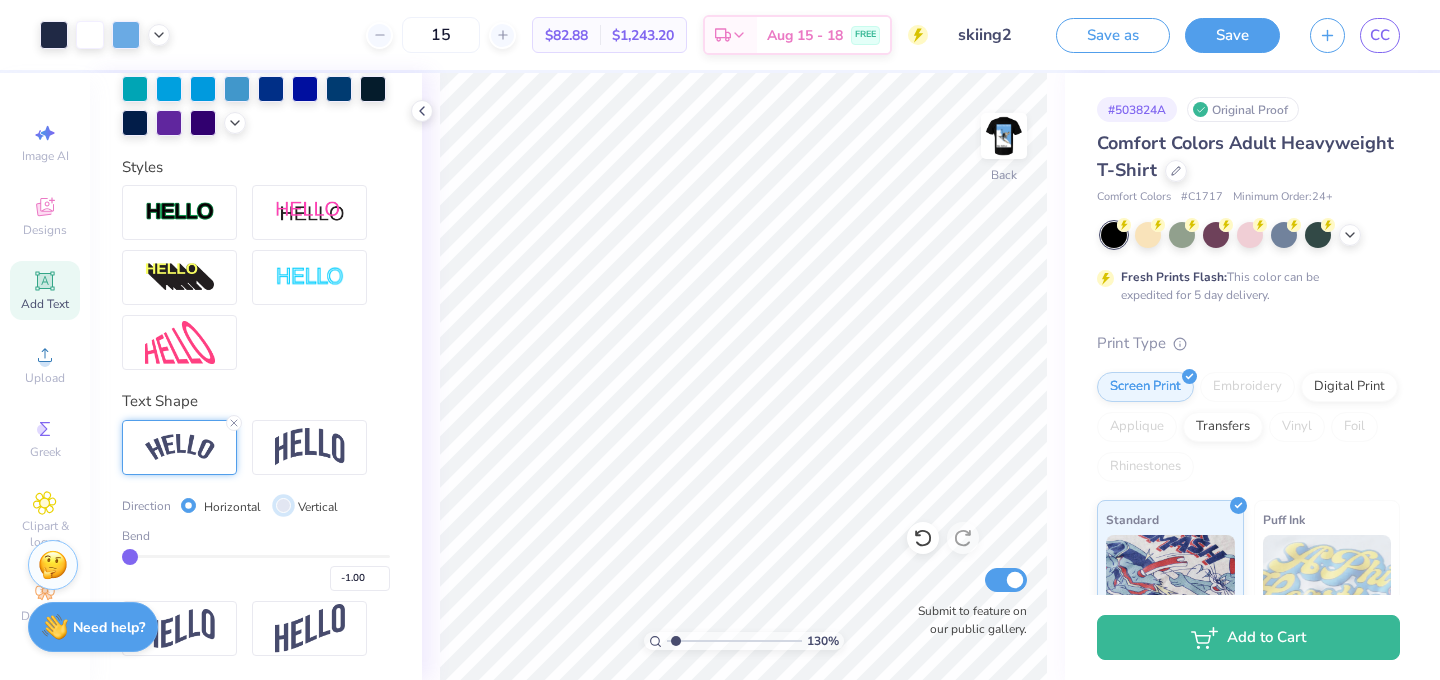 click on "Vertical" at bounding box center (283, 505) 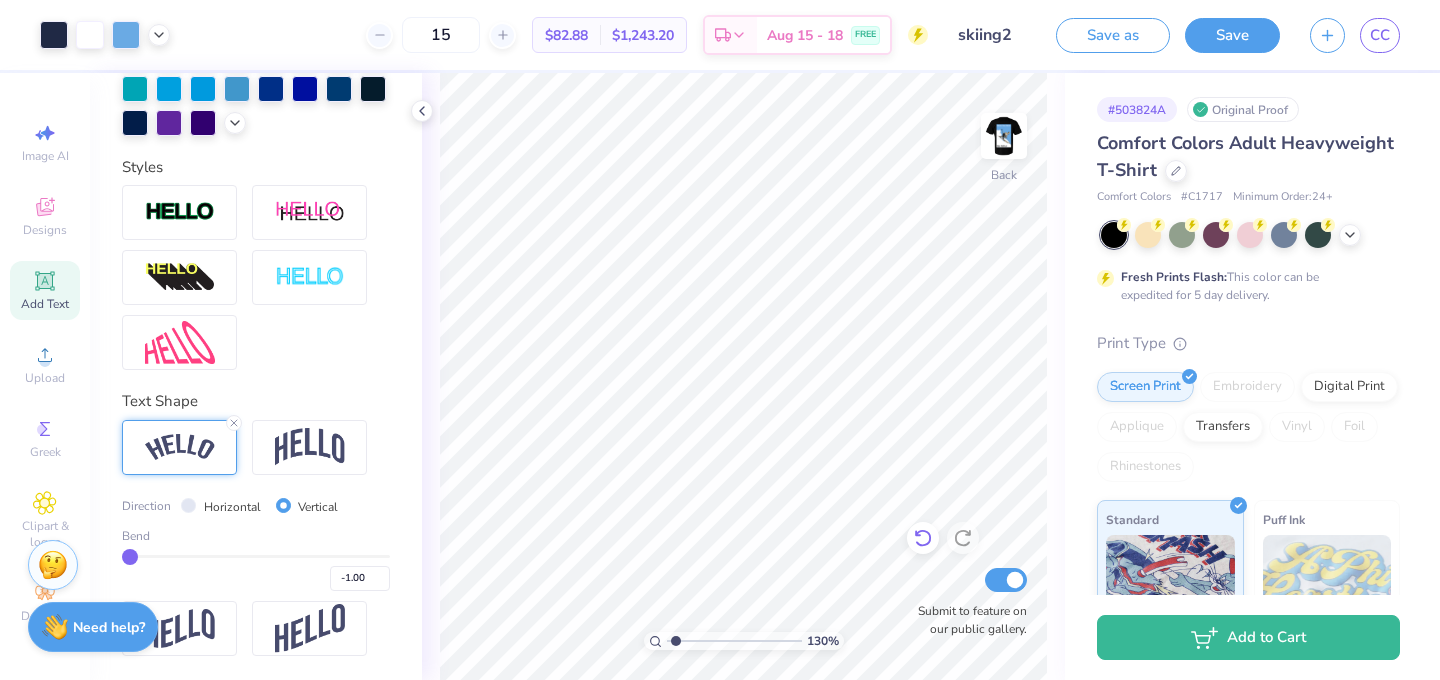 click 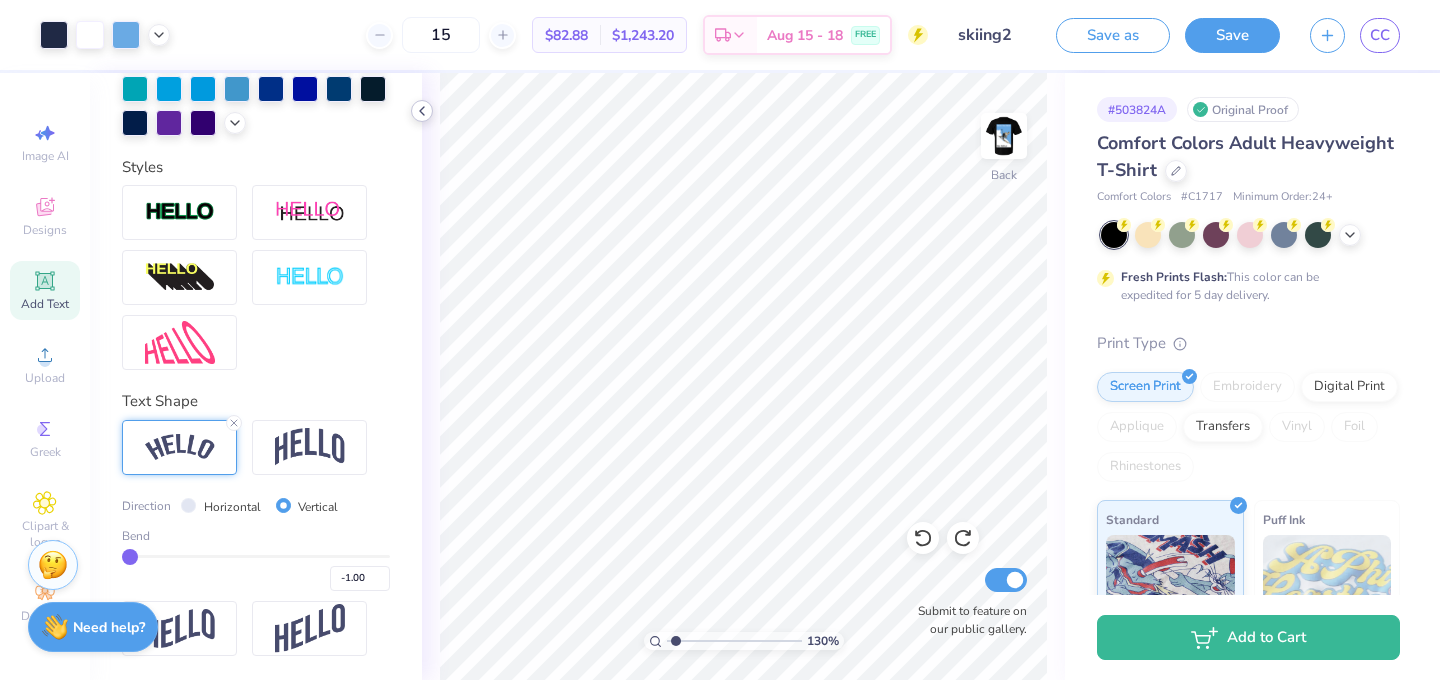 click 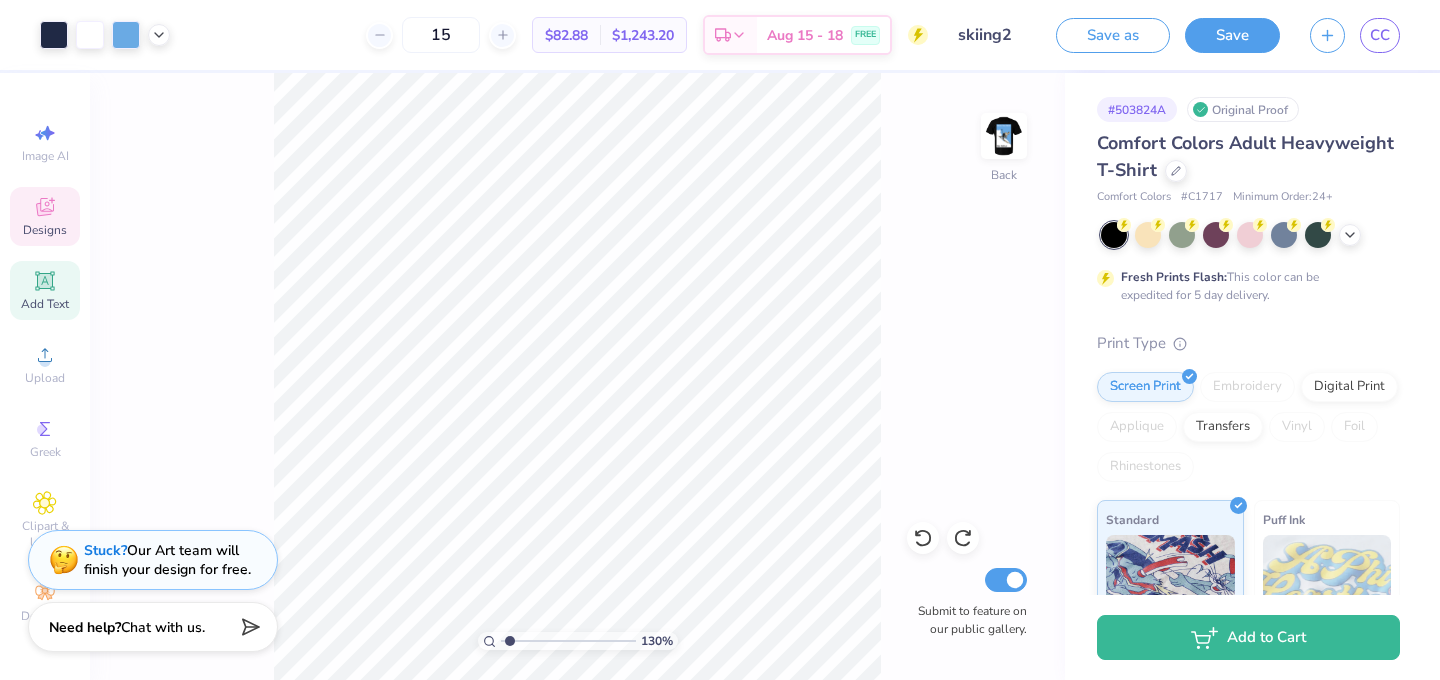 click 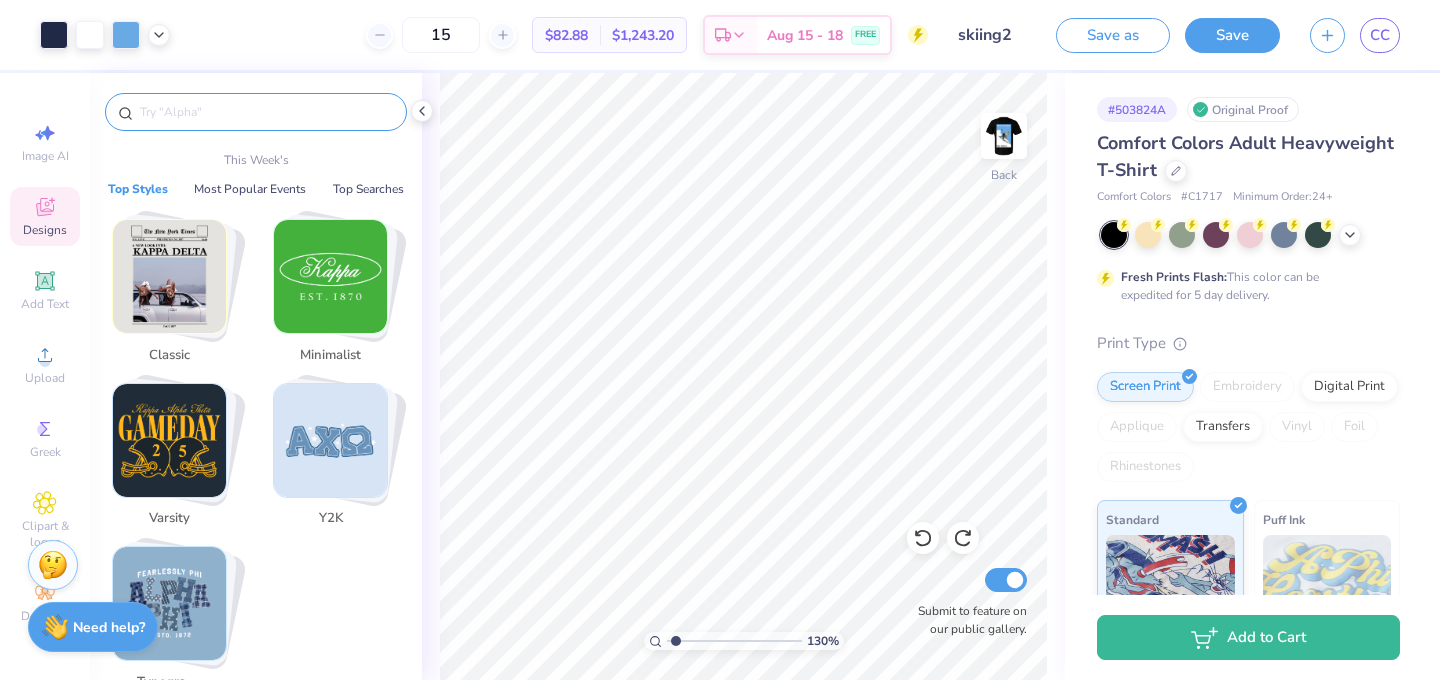 click at bounding box center (266, 112) 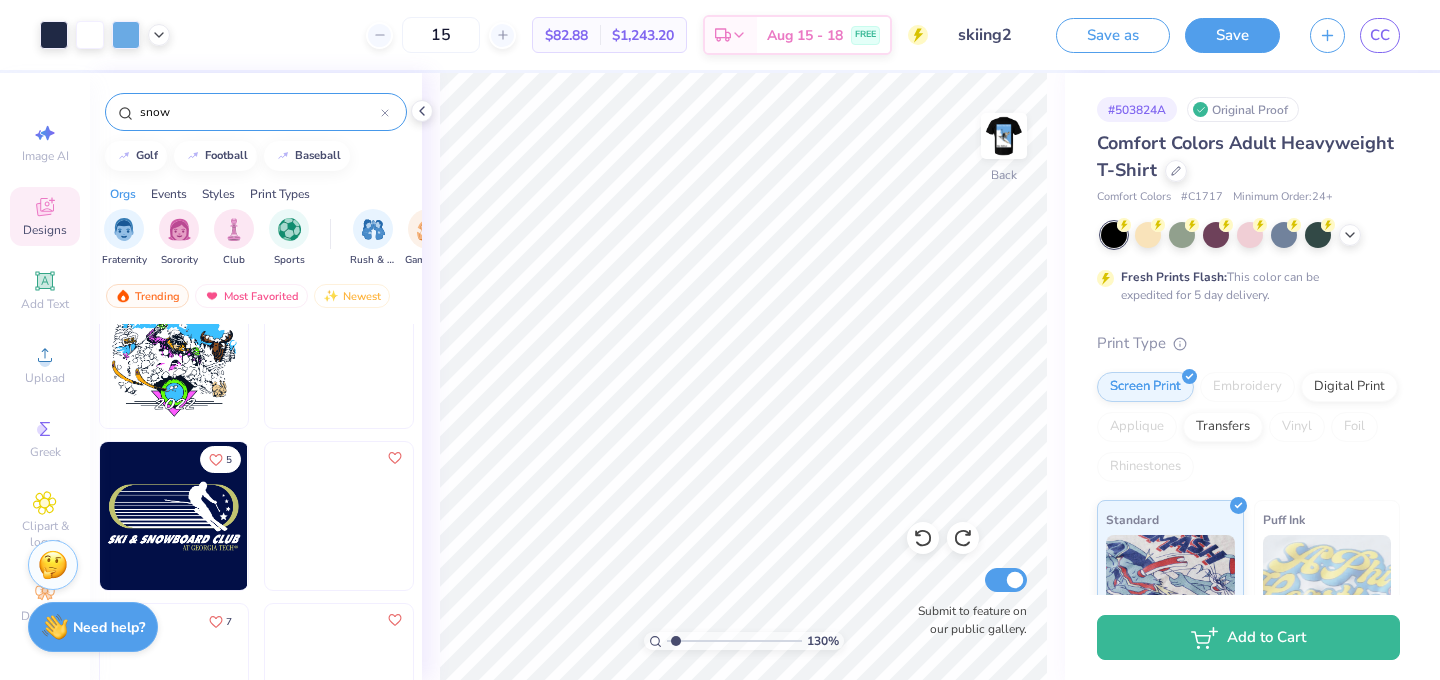 scroll, scrollTop: 4727, scrollLeft: 0, axis: vertical 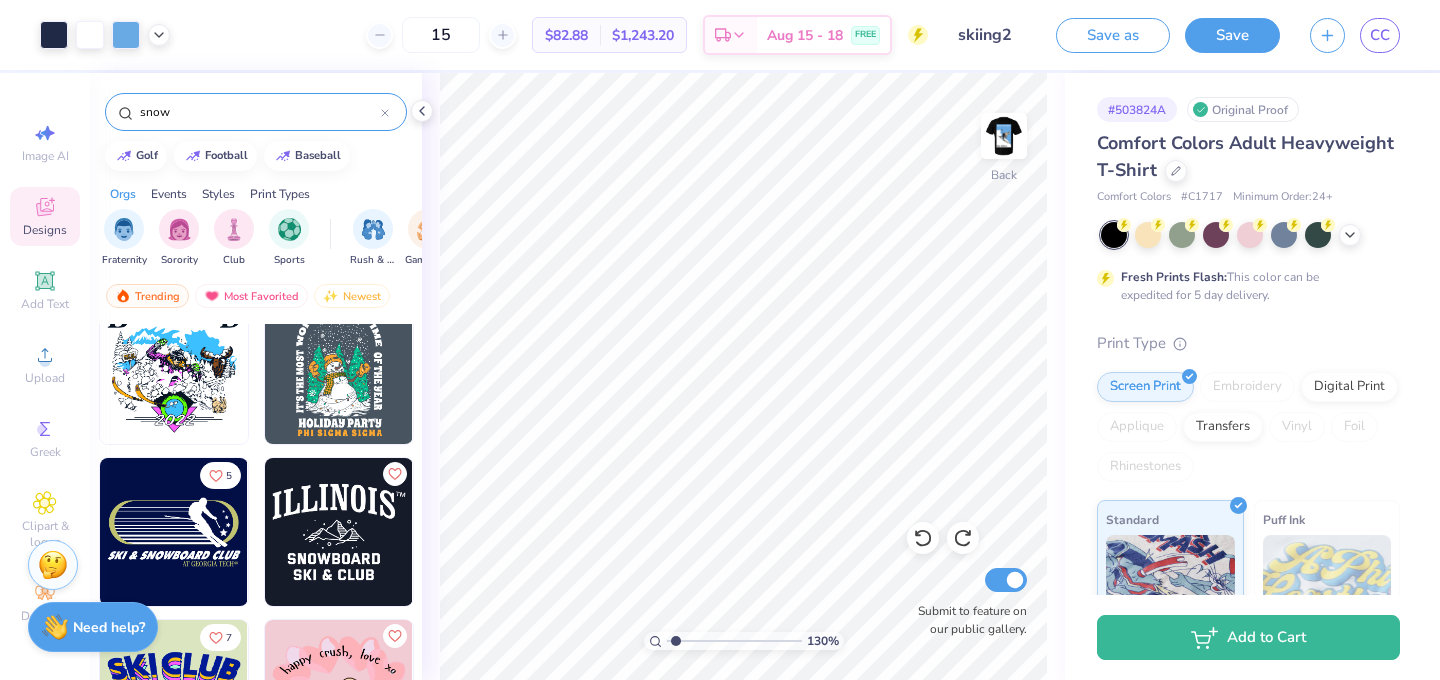 click at bounding box center (339, 532) 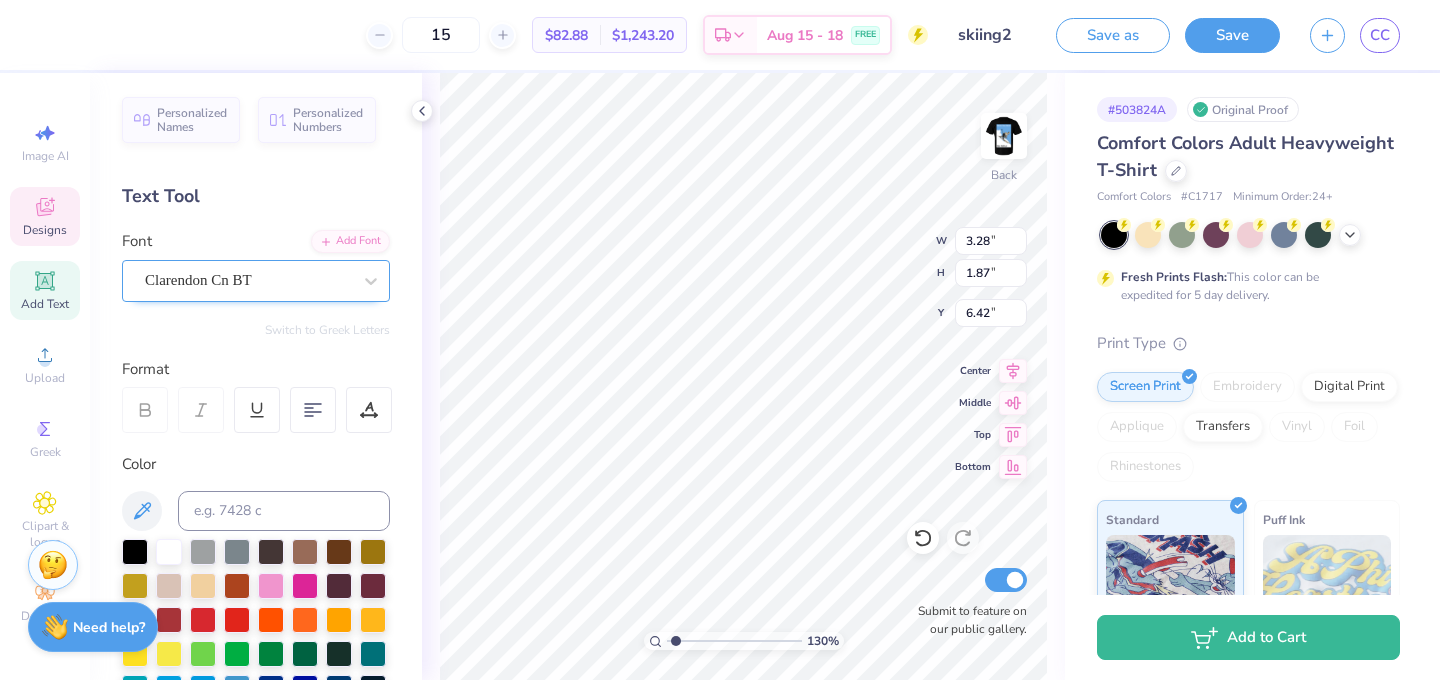 click at bounding box center [248, 280] 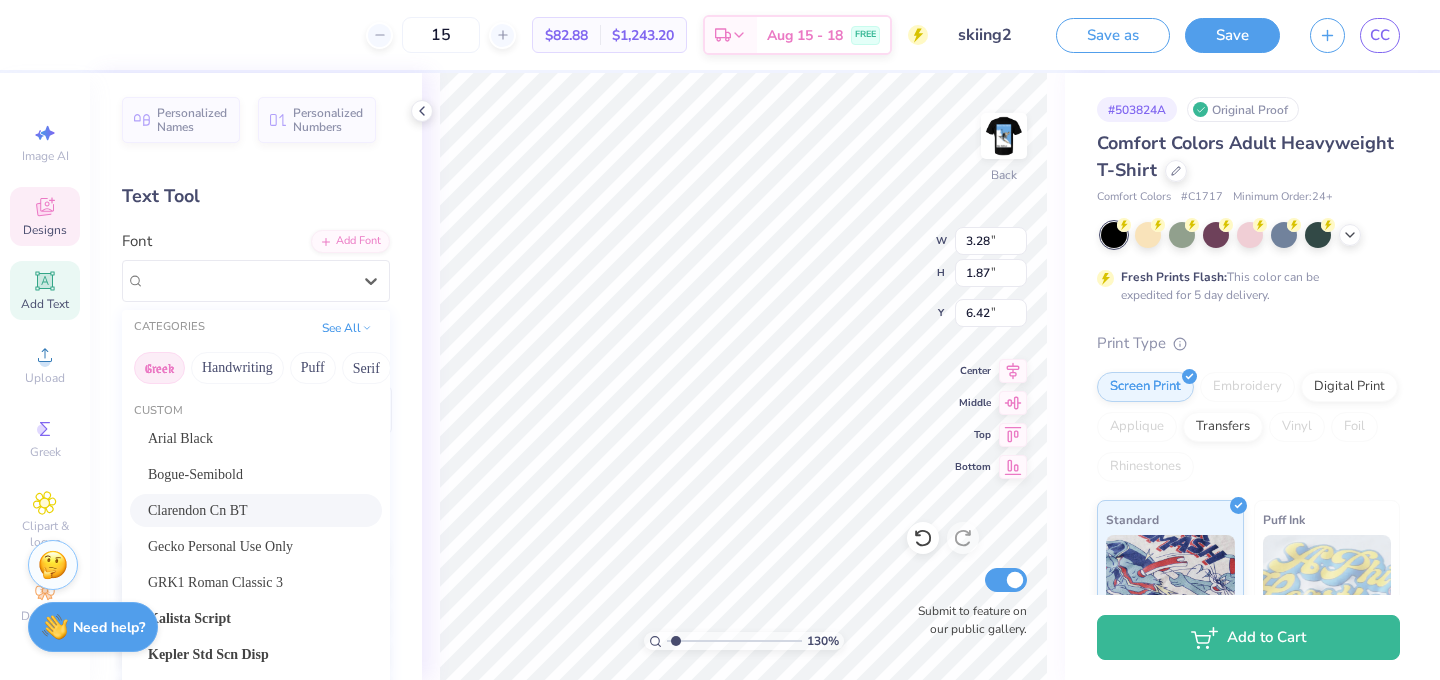 click on "Greek" at bounding box center [159, 368] 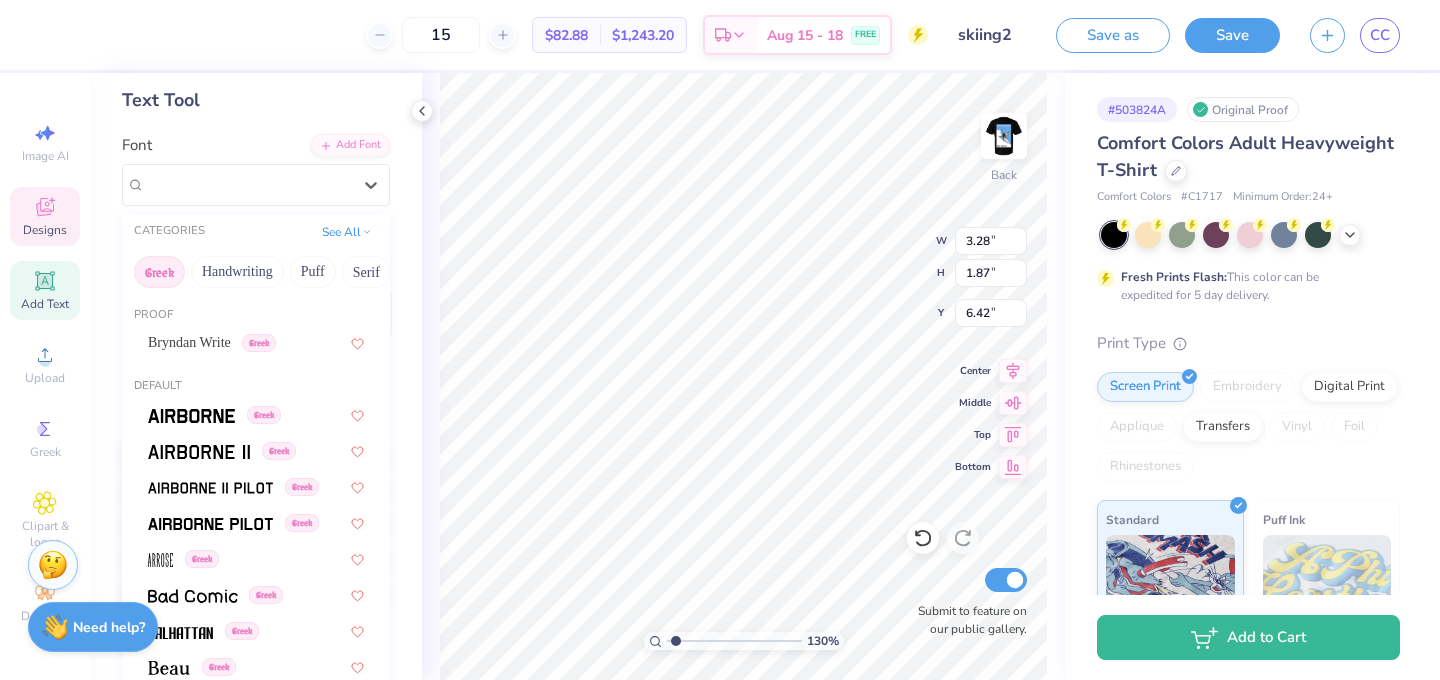 scroll, scrollTop: 101, scrollLeft: 0, axis: vertical 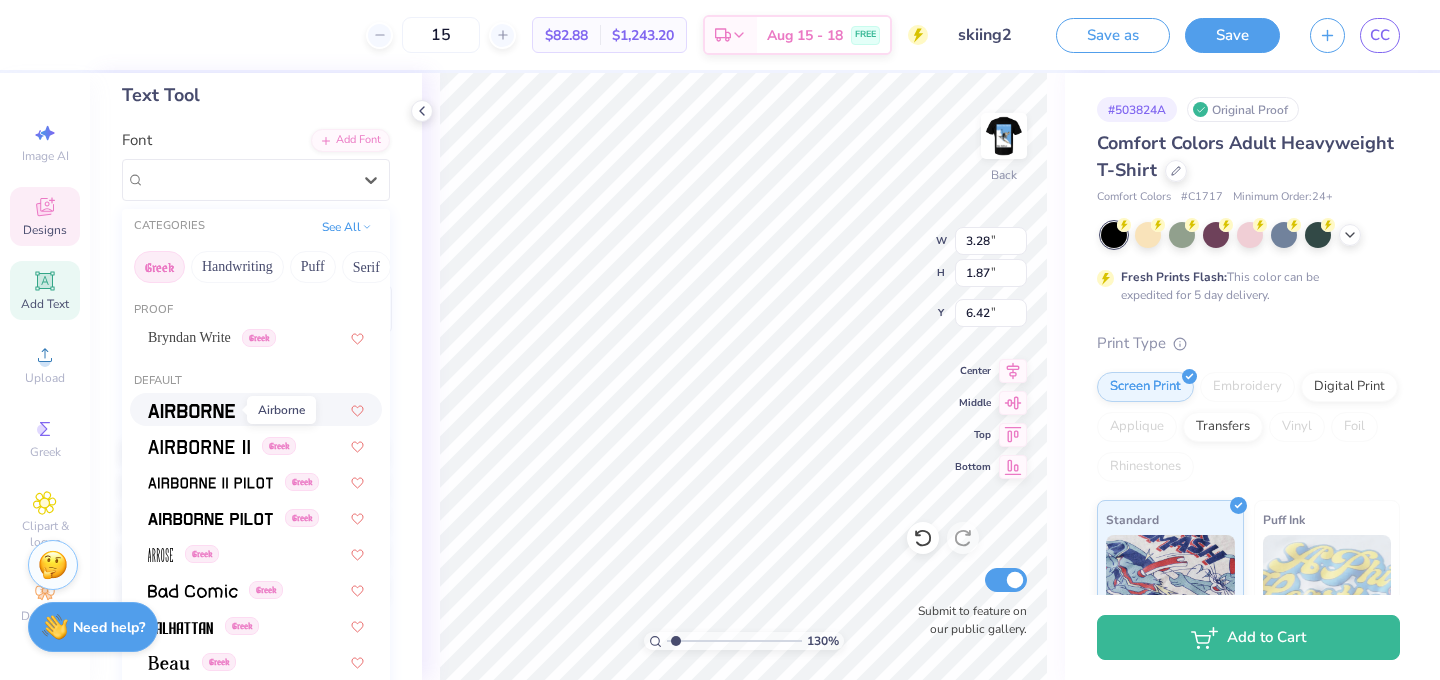 click at bounding box center (191, 411) 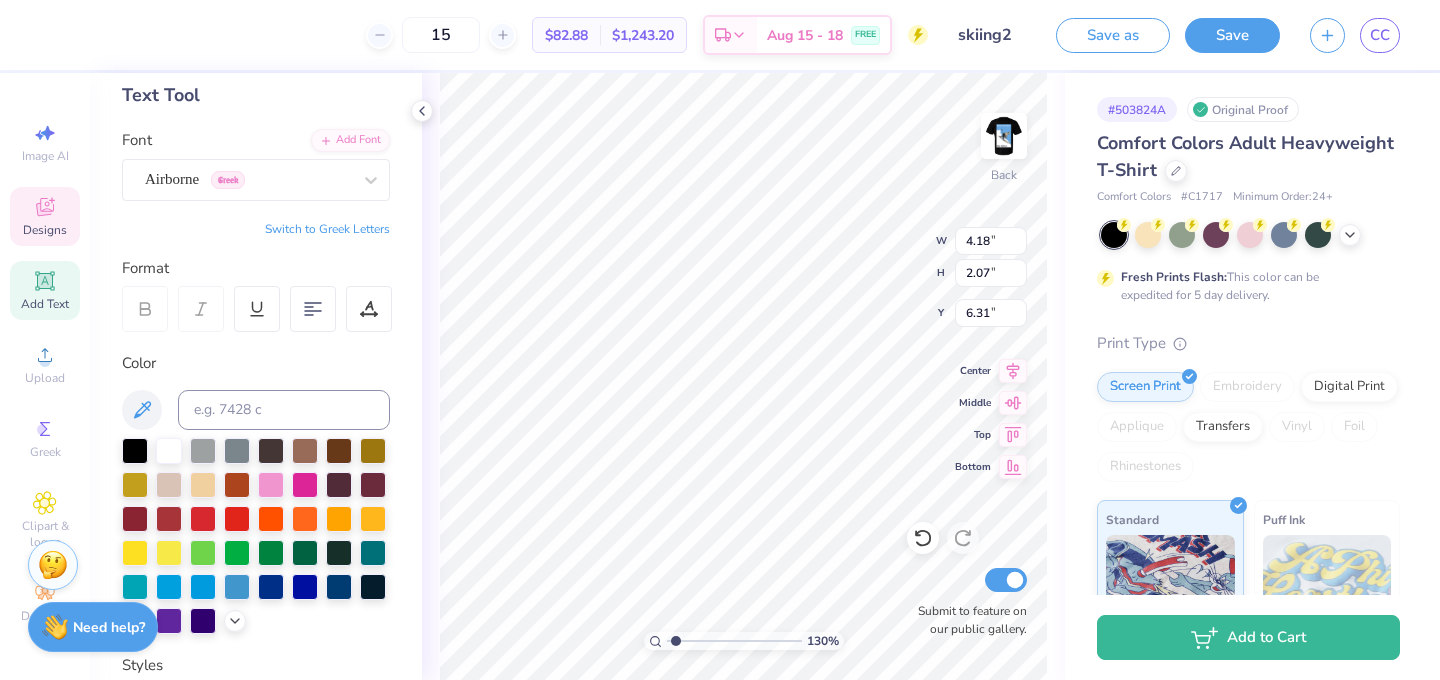 click on "Switch to Greek Letters" at bounding box center [327, 229] 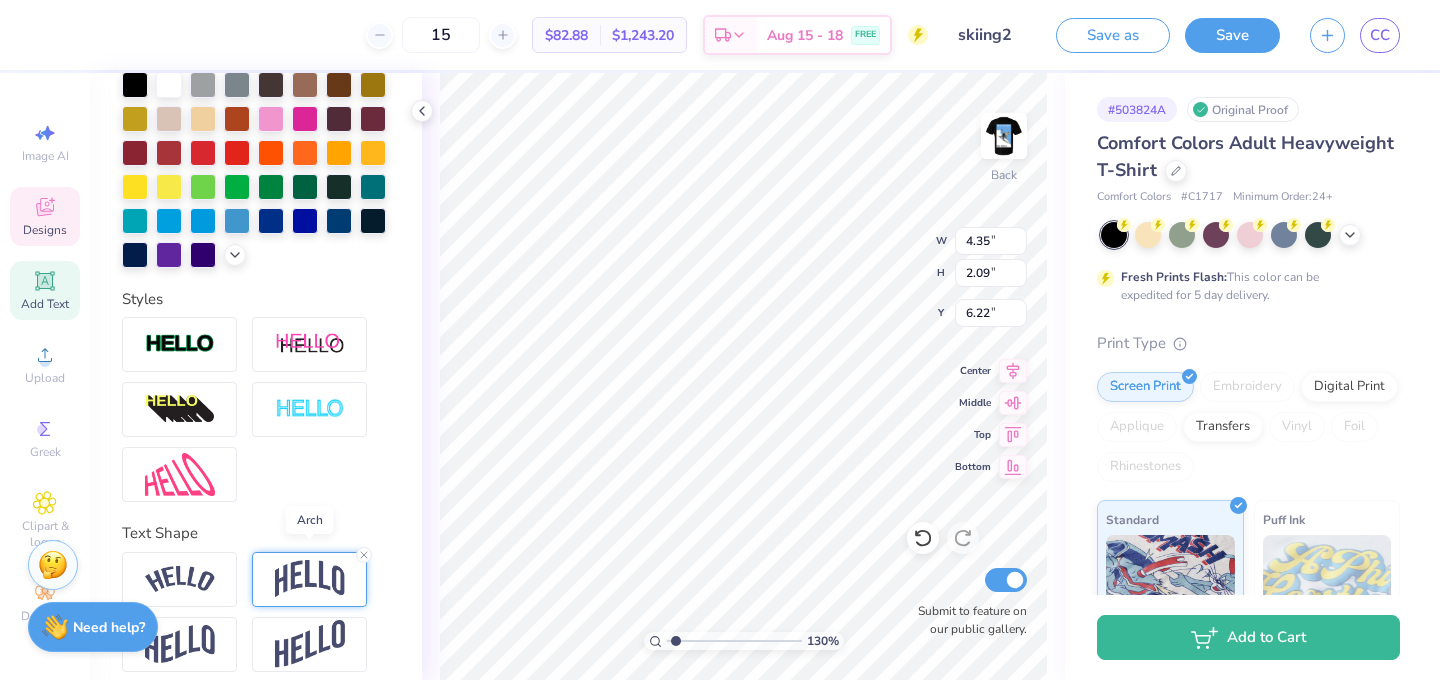 scroll, scrollTop: 482, scrollLeft: 0, axis: vertical 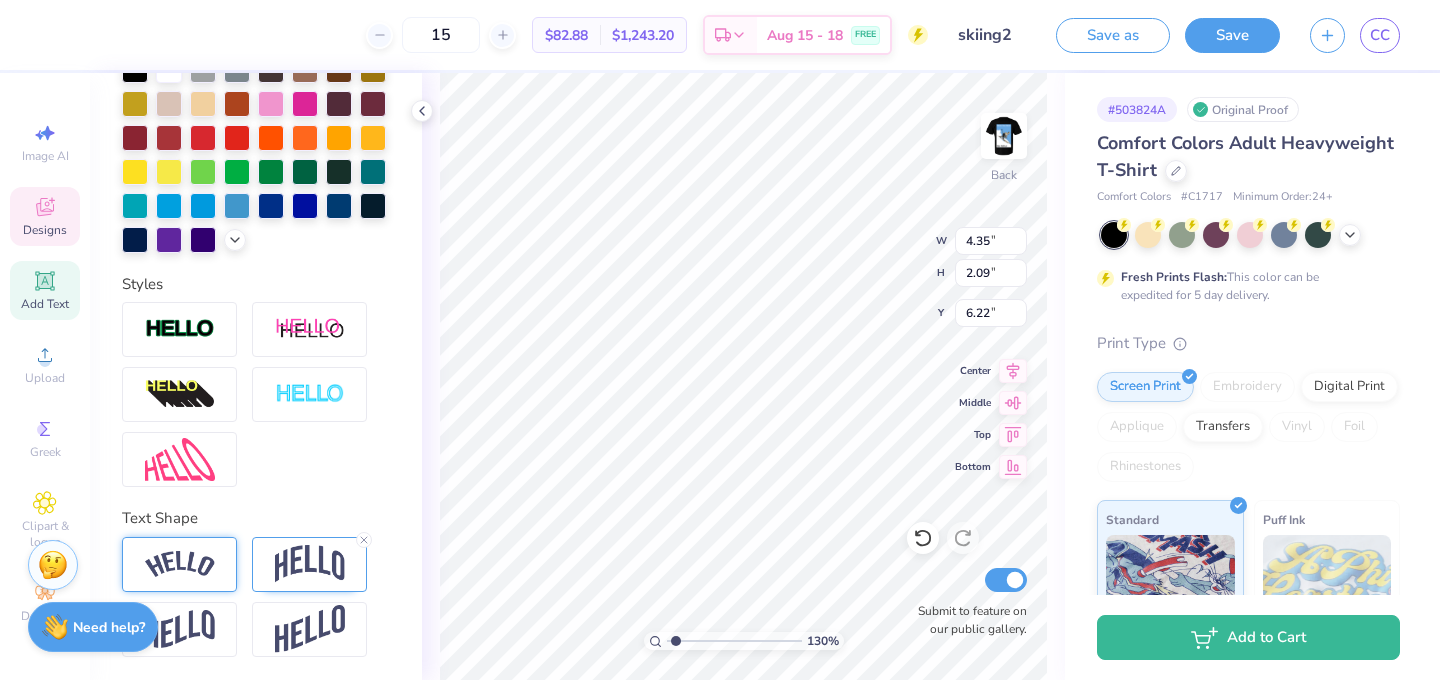 click at bounding box center (179, 564) 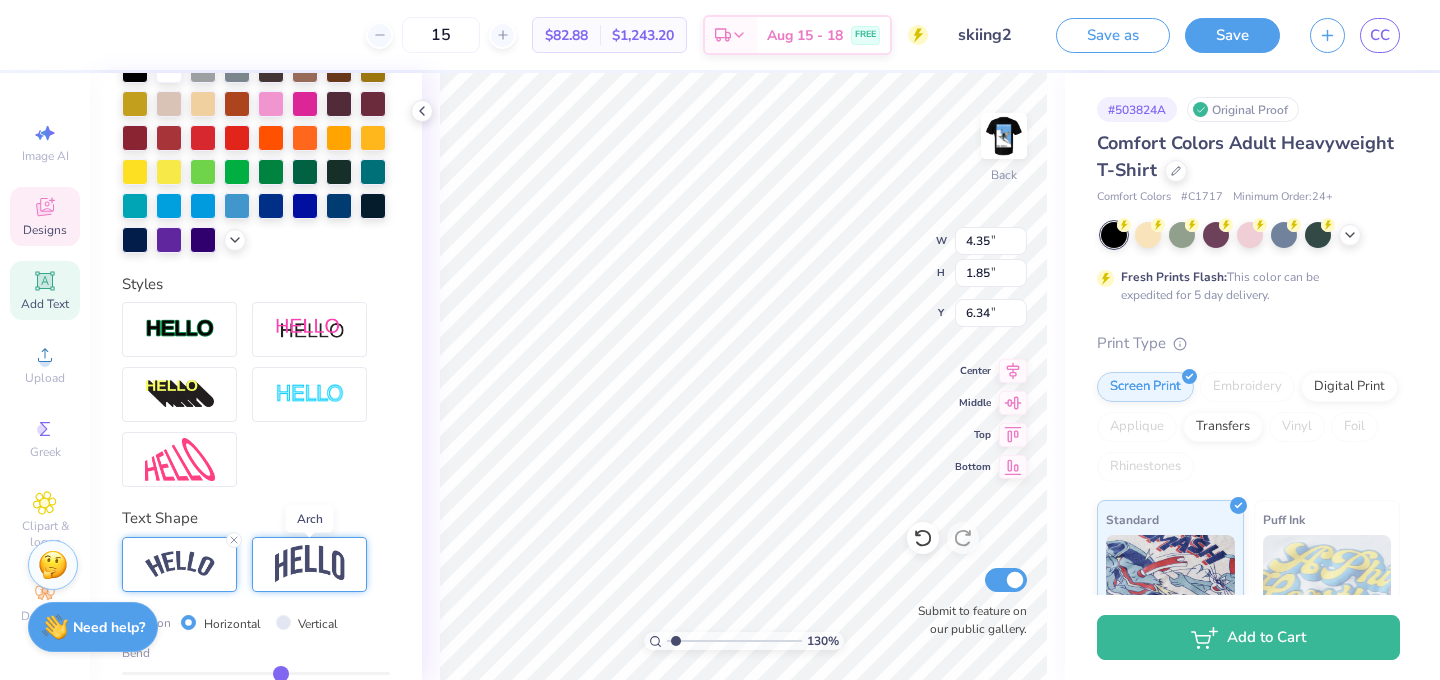click at bounding box center [310, 564] 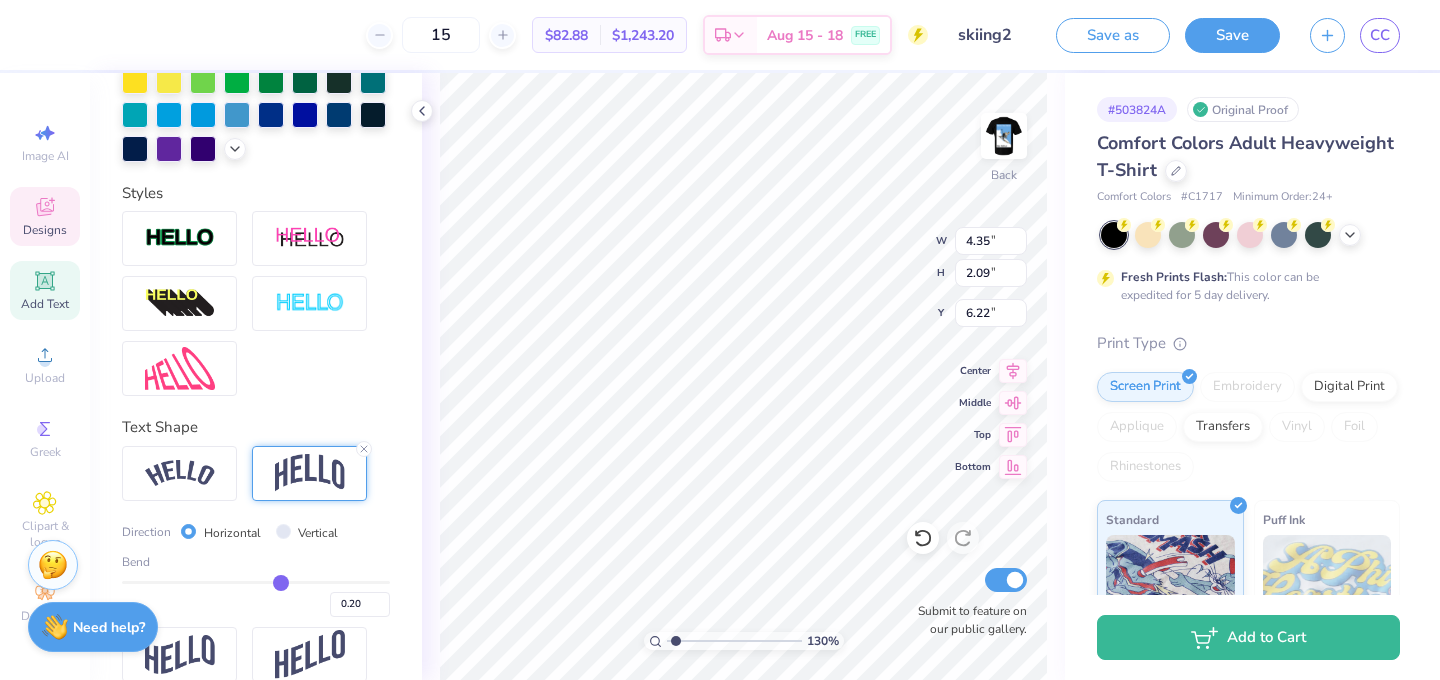 scroll, scrollTop: 599, scrollLeft: 0, axis: vertical 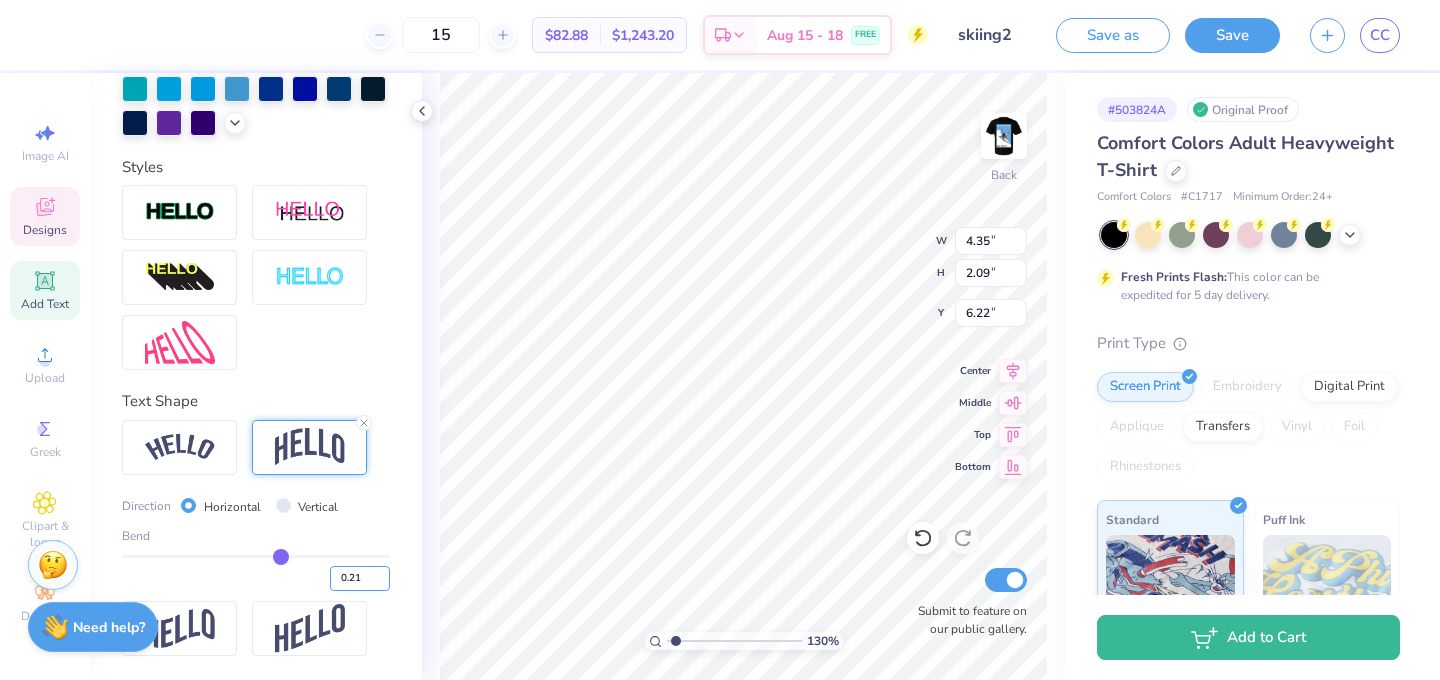 click on "0.21" at bounding box center [360, 578] 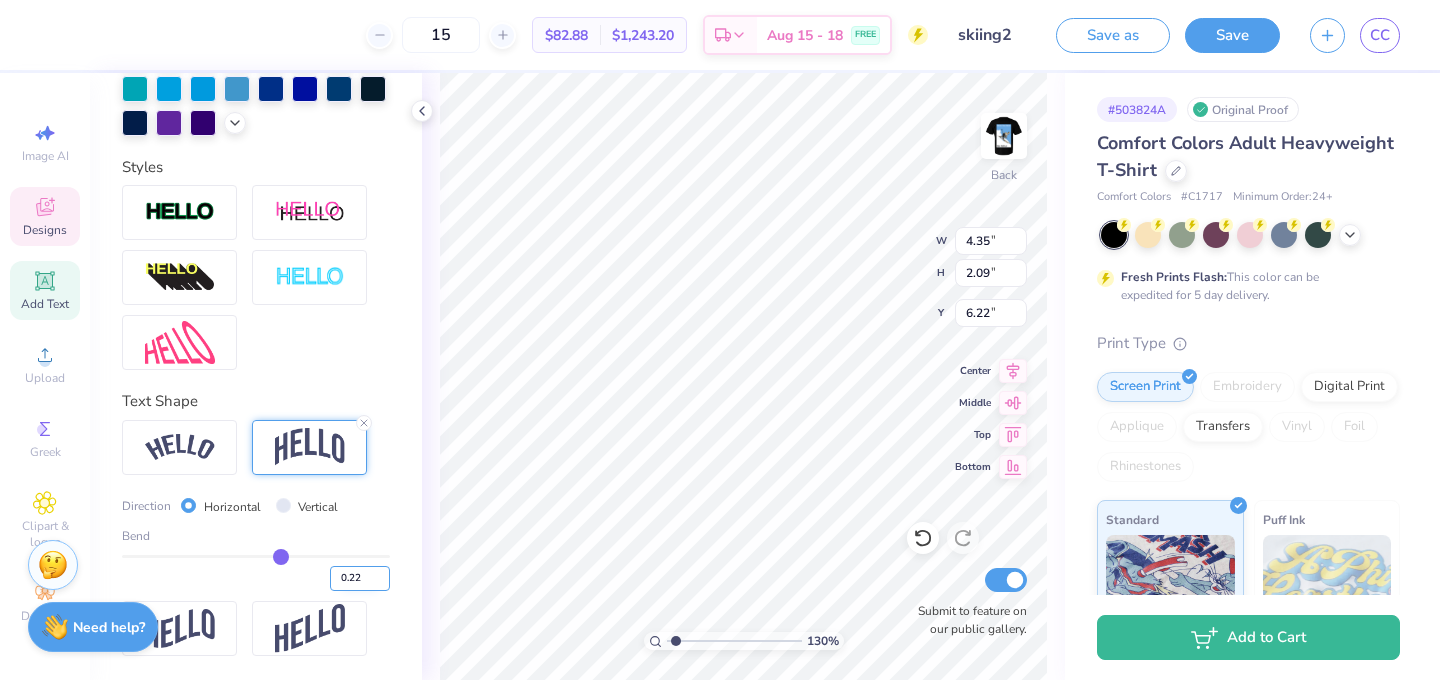 click on "0.22" at bounding box center (360, 578) 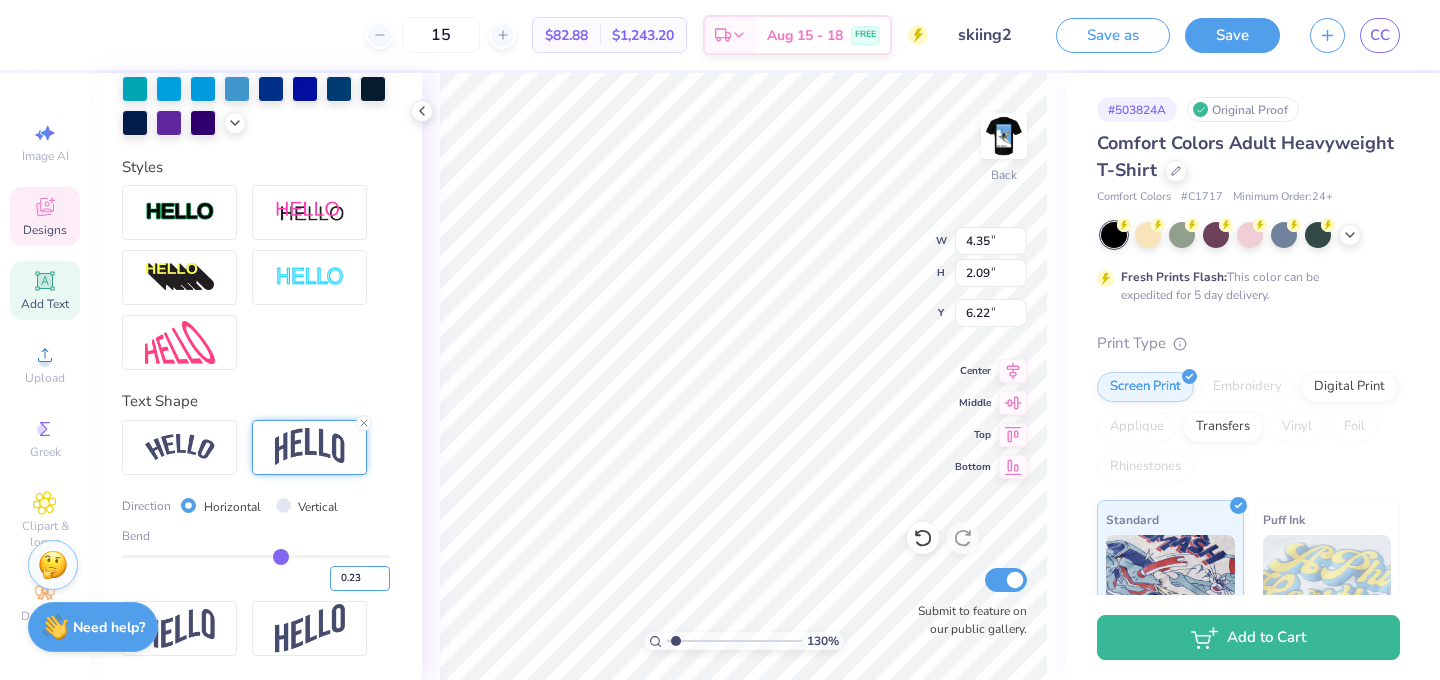 click on "0.23" at bounding box center (360, 578) 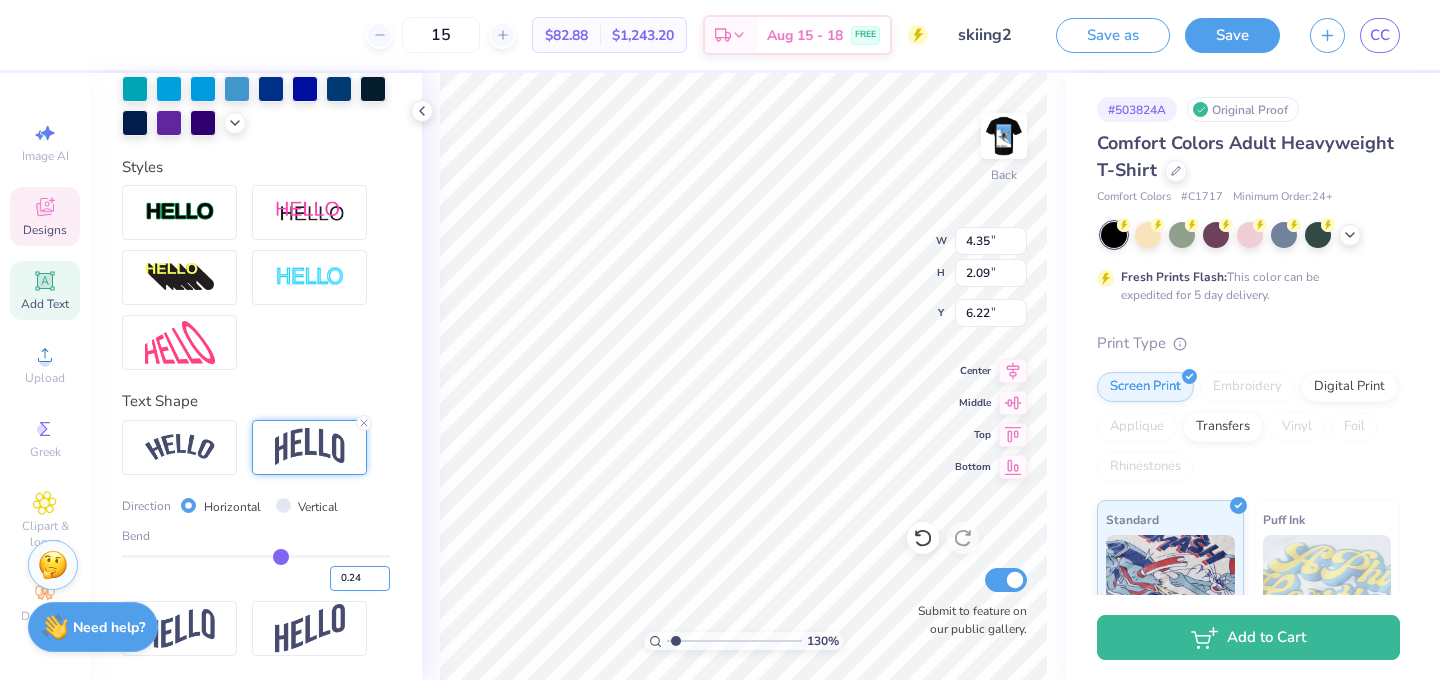 click on "0.24" at bounding box center [360, 578] 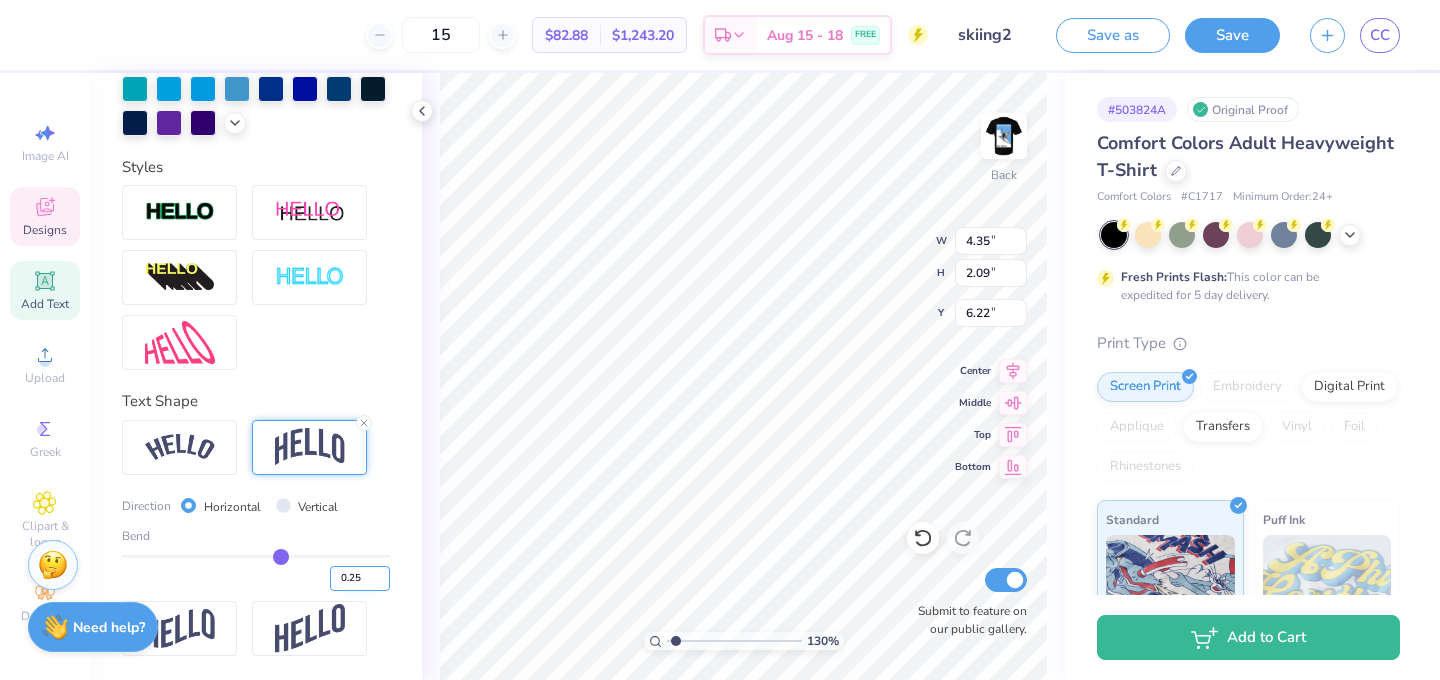 click on "0.25" at bounding box center [360, 578] 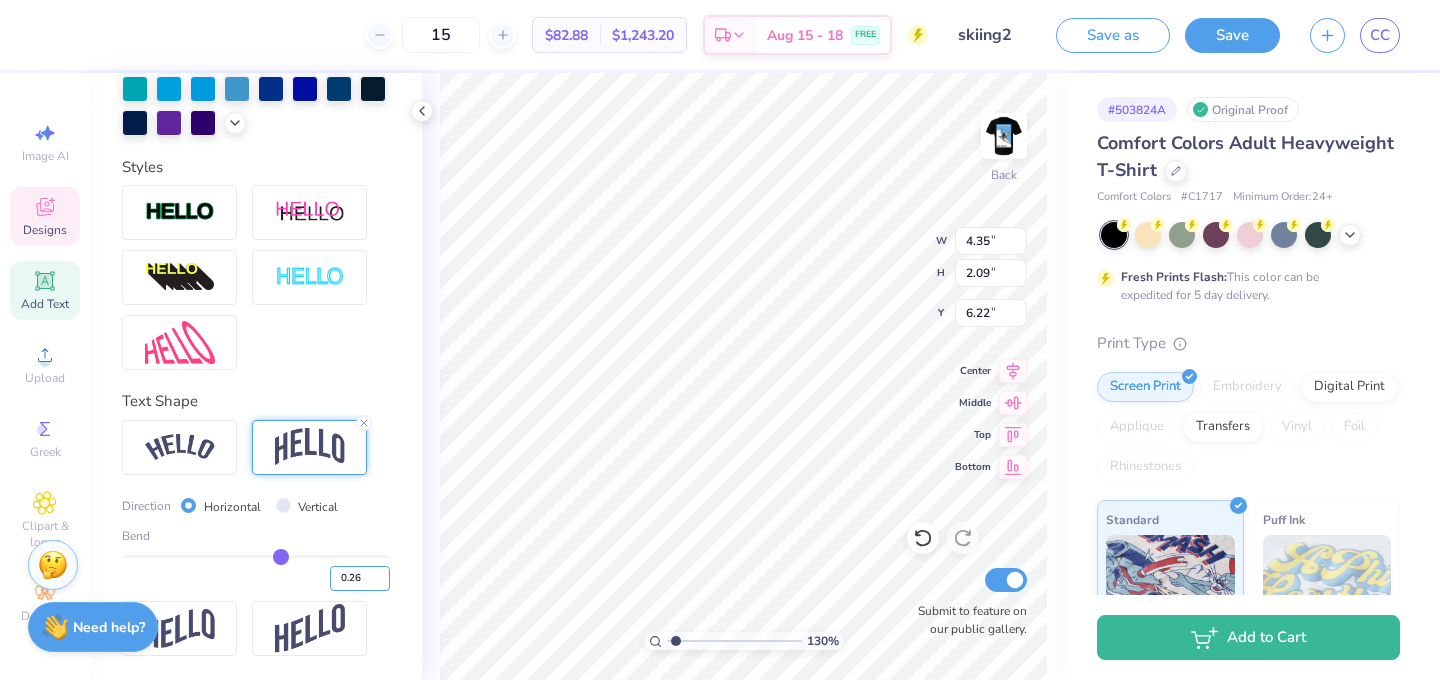 click on "0.26" at bounding box center (360, 578) 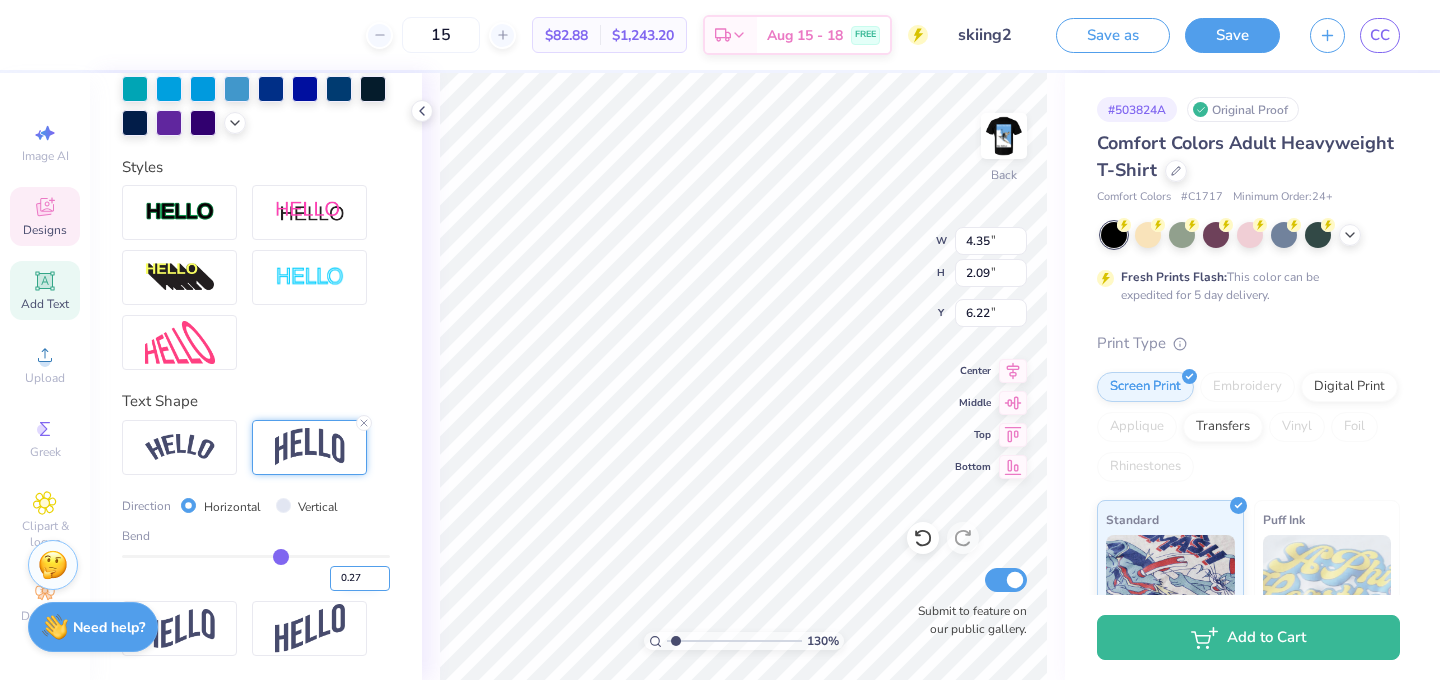 click on "0.27" at bounding box center (360, 578) 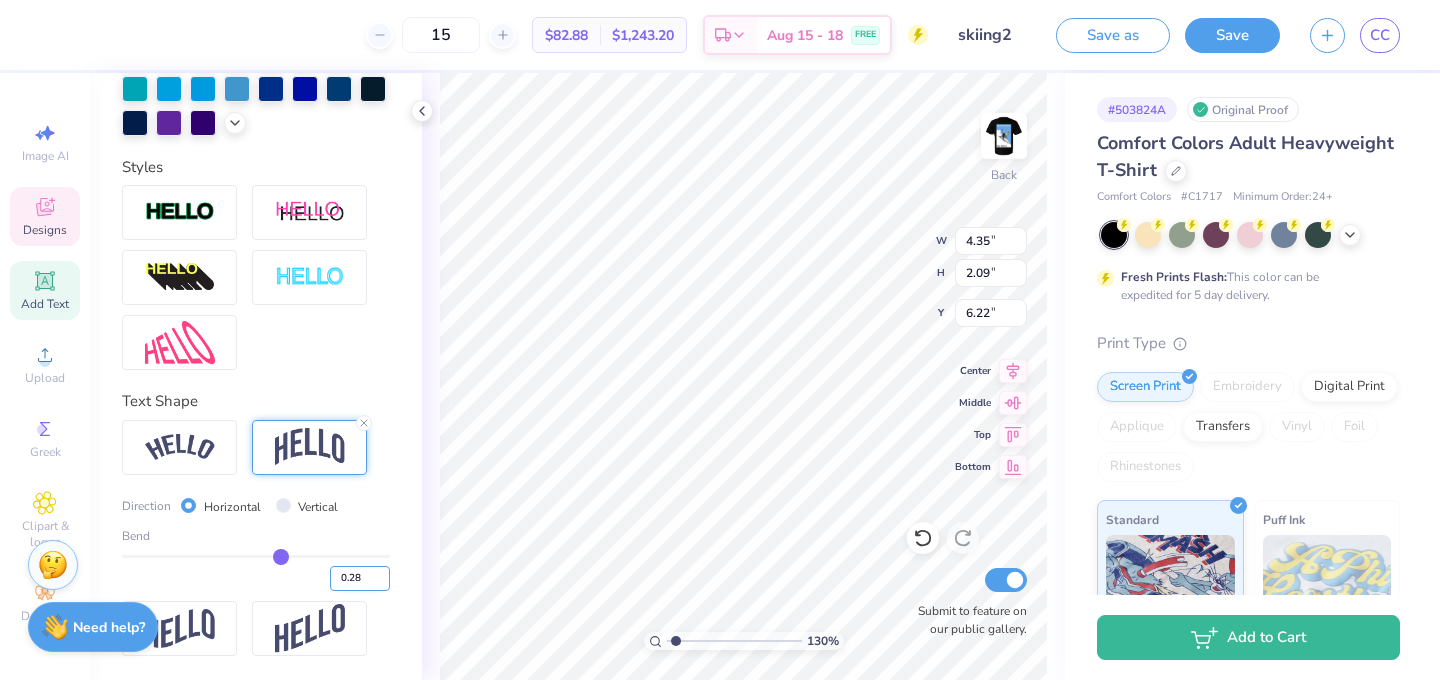 click on "0.28" at bounding box center [360, 578] 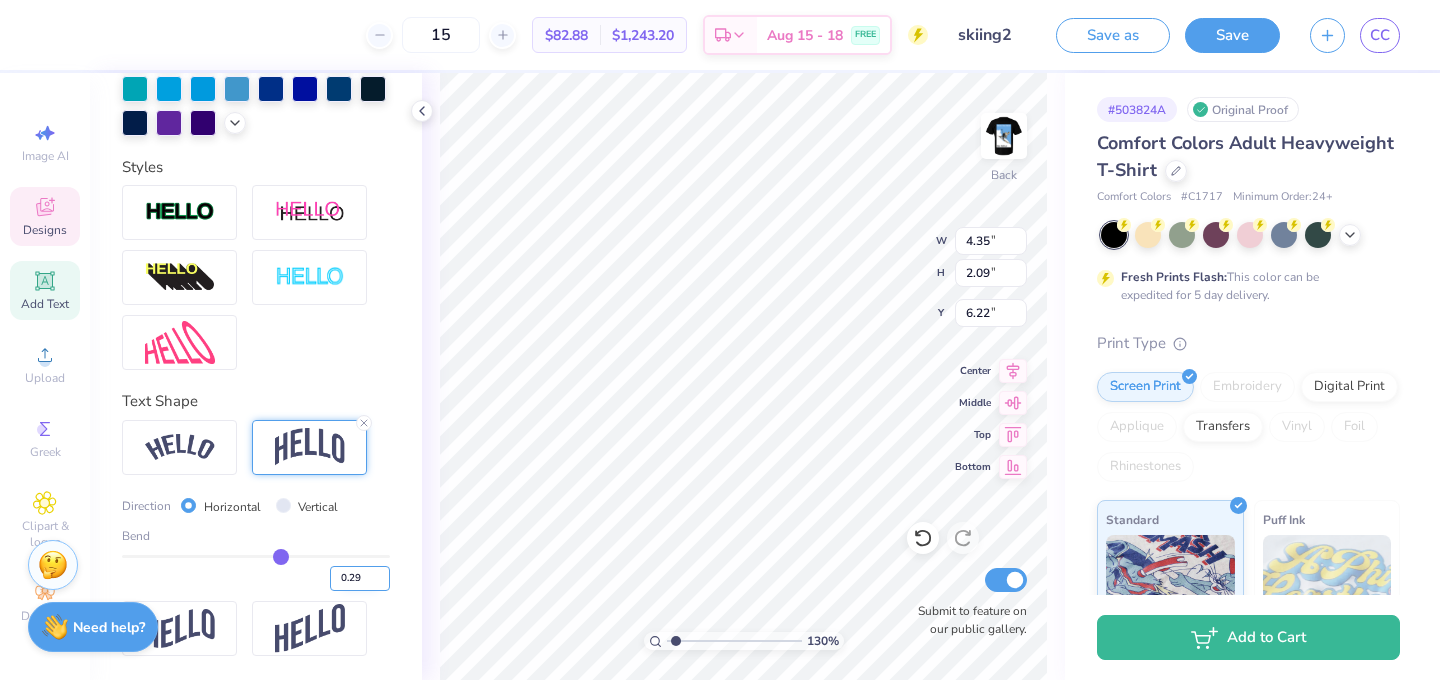 click on "0.29" at bounding box center (360, 578) 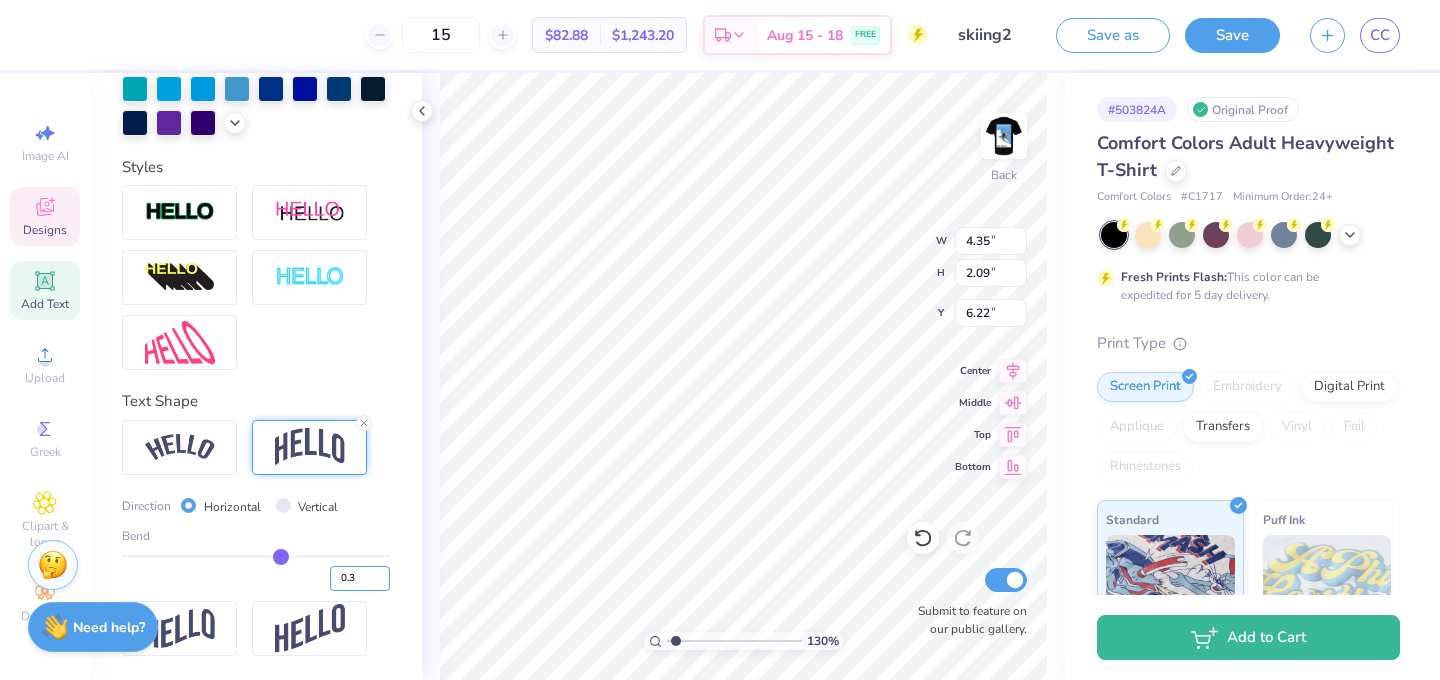 click on "0.3" at bounding box center [360, 578] 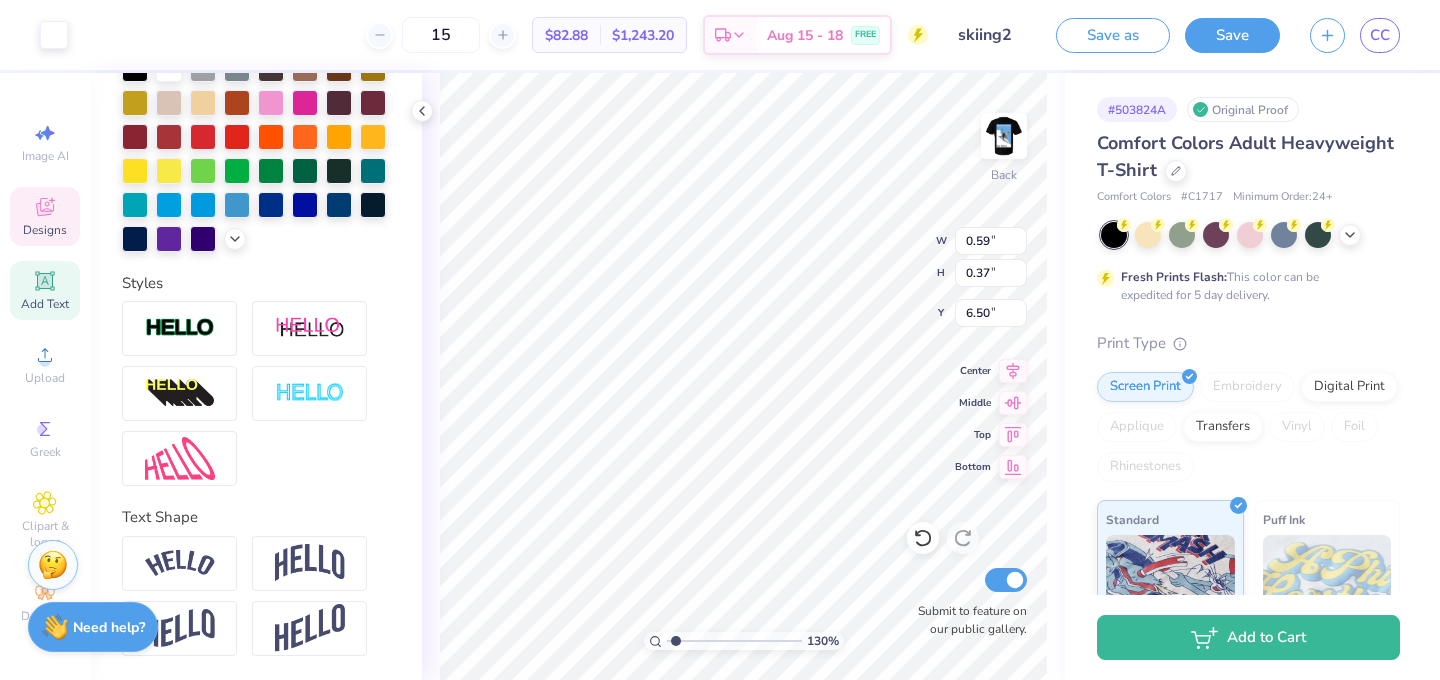 scroll, scrollTop: 482, scrollLeft: 0, axis: vertical 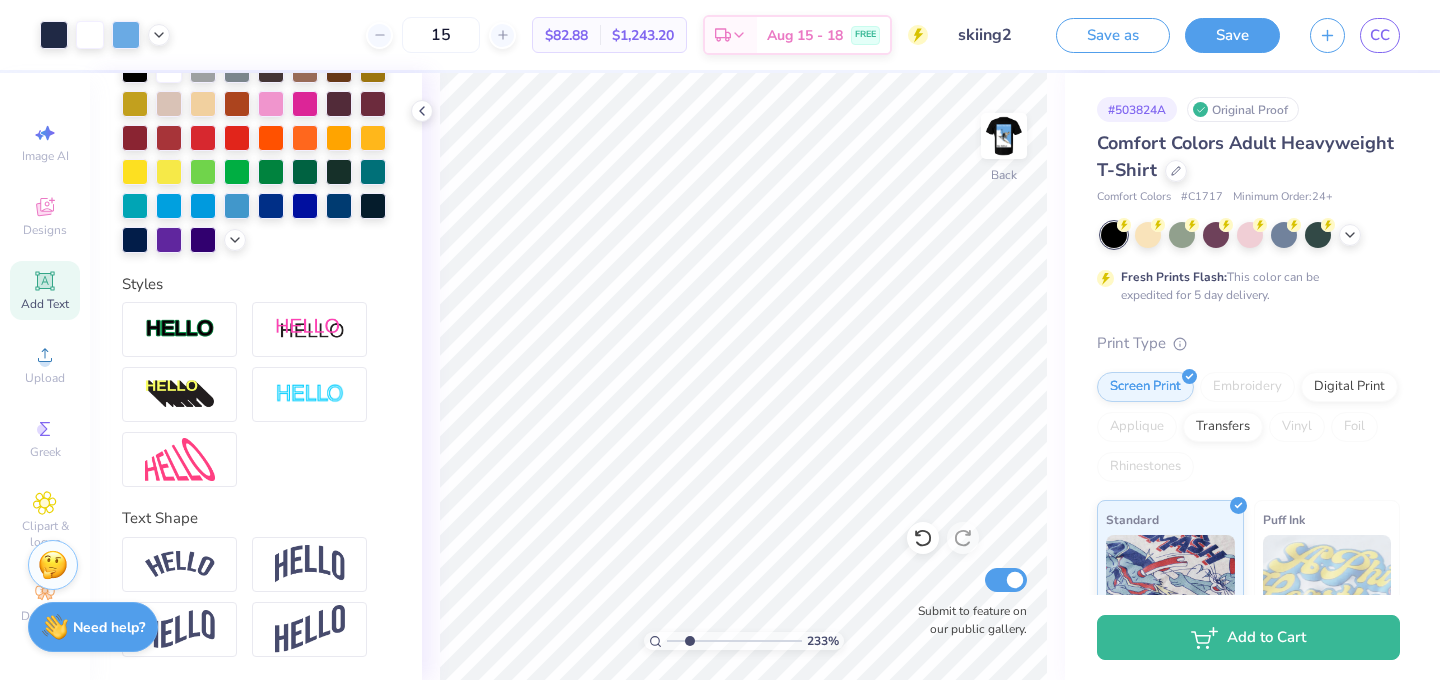 drag, startPoint x: 674, startPoint y: 637, endPoint x: 689, endPoint y: 639, distance: 15.132746 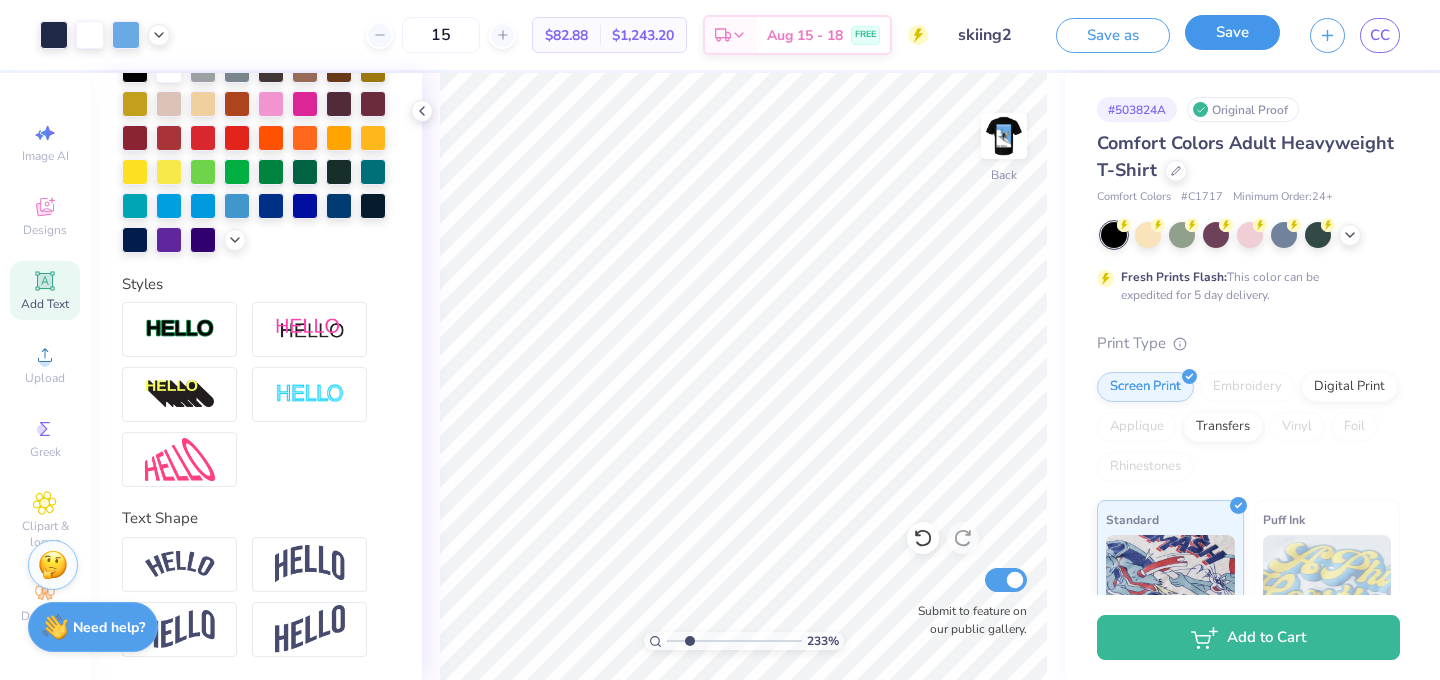 click on "Save" at bounding box center (1232, 32) 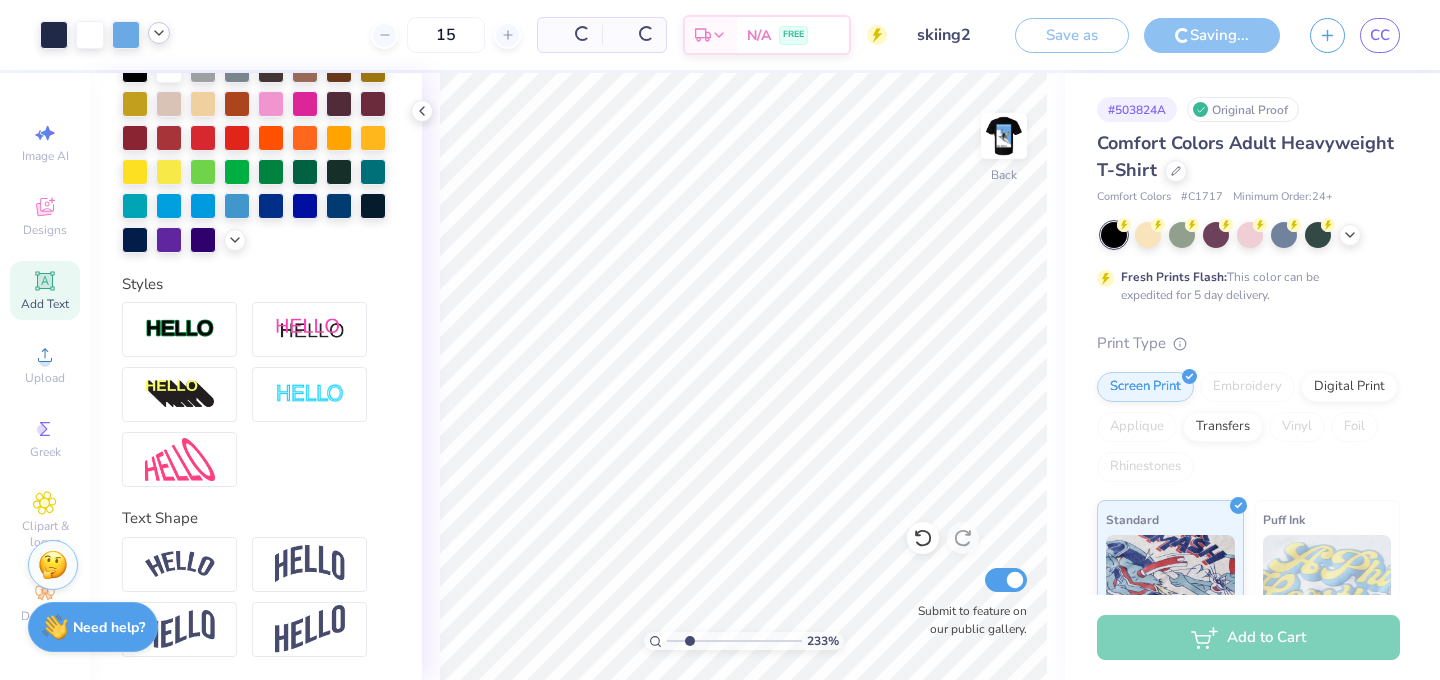 click 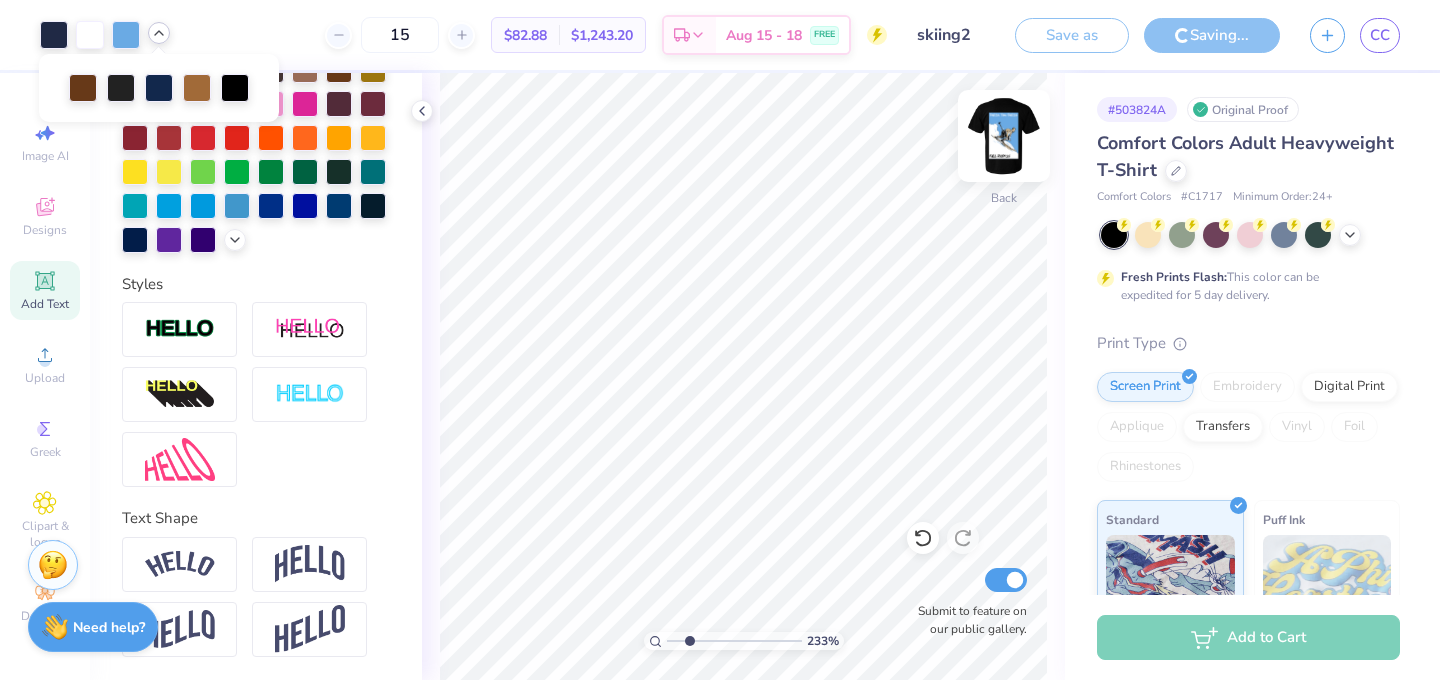click at bounding box center (1004, 136) 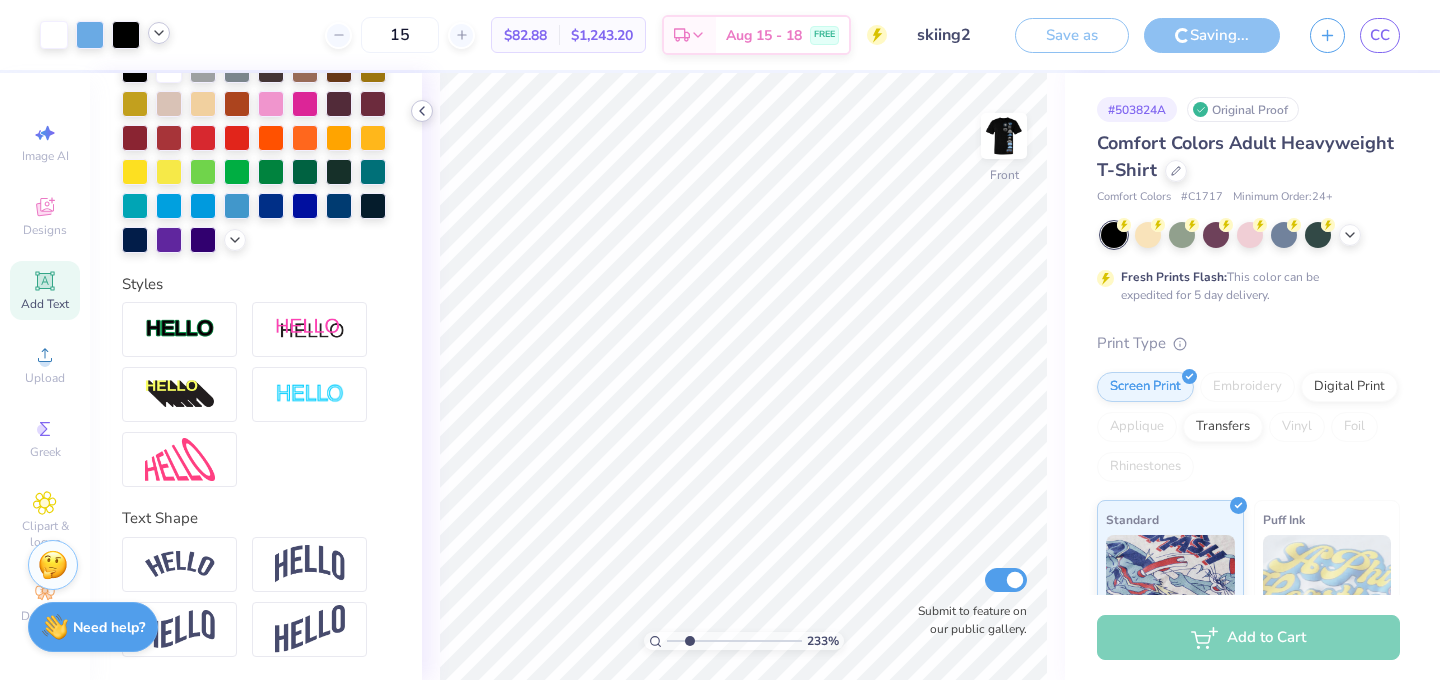 click 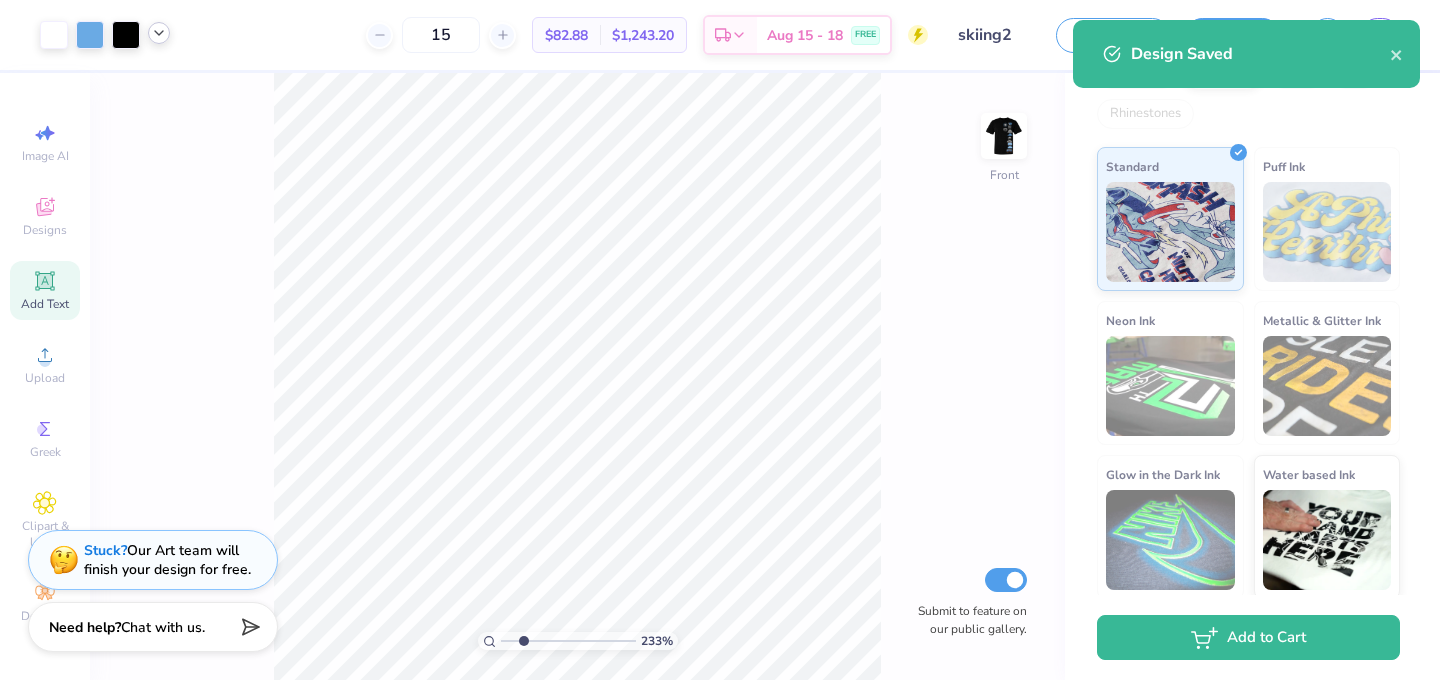 scroll, scrollTop: 357, scrollLeft: 0, axis: vertical 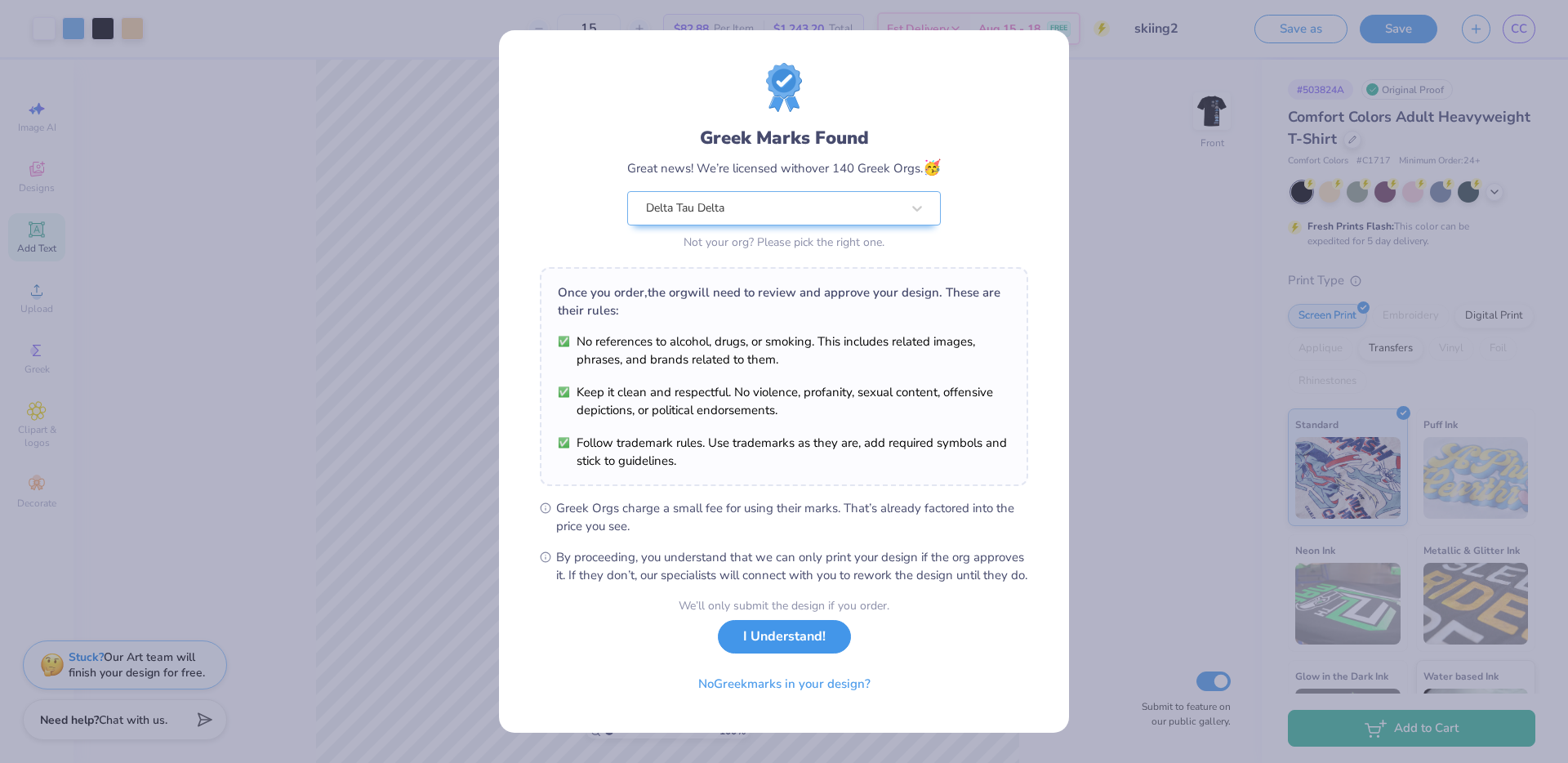 click on "I Understand!" at bounding box center (784, 636) 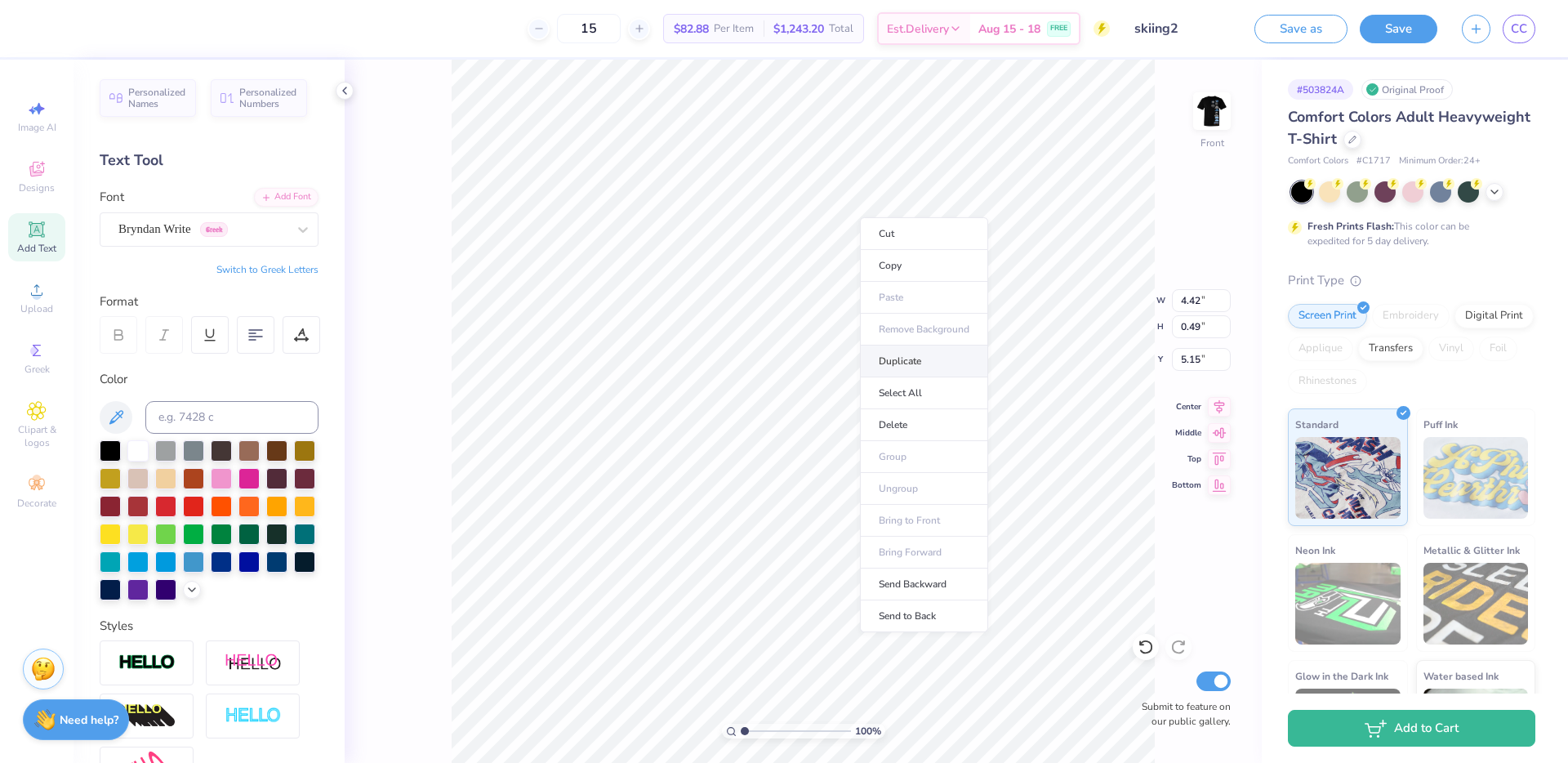click on "Duplicate" at bounding box center [924, 361] 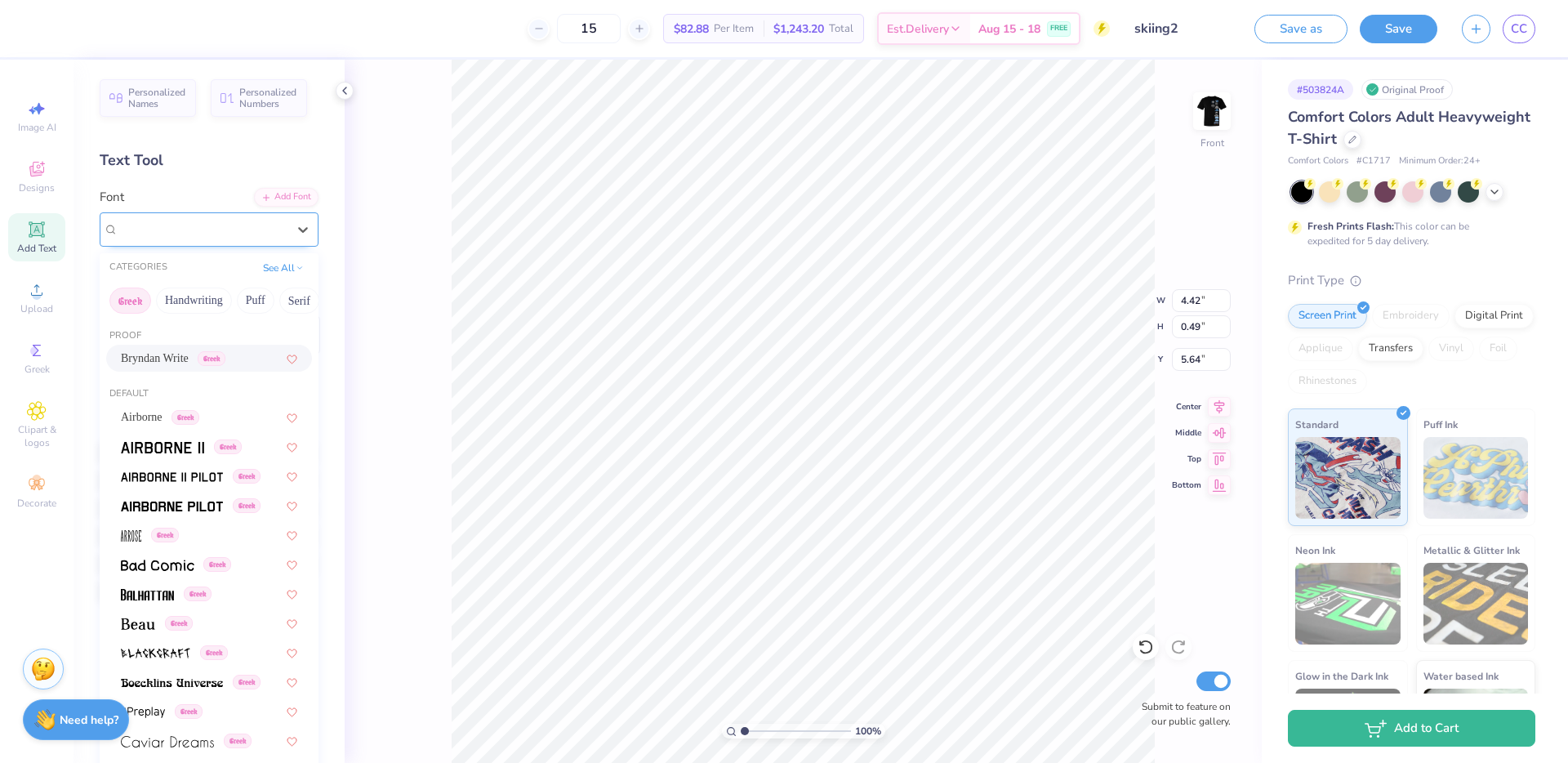 click on "Bryndan Write Greek" at bounding box center [203, 229] 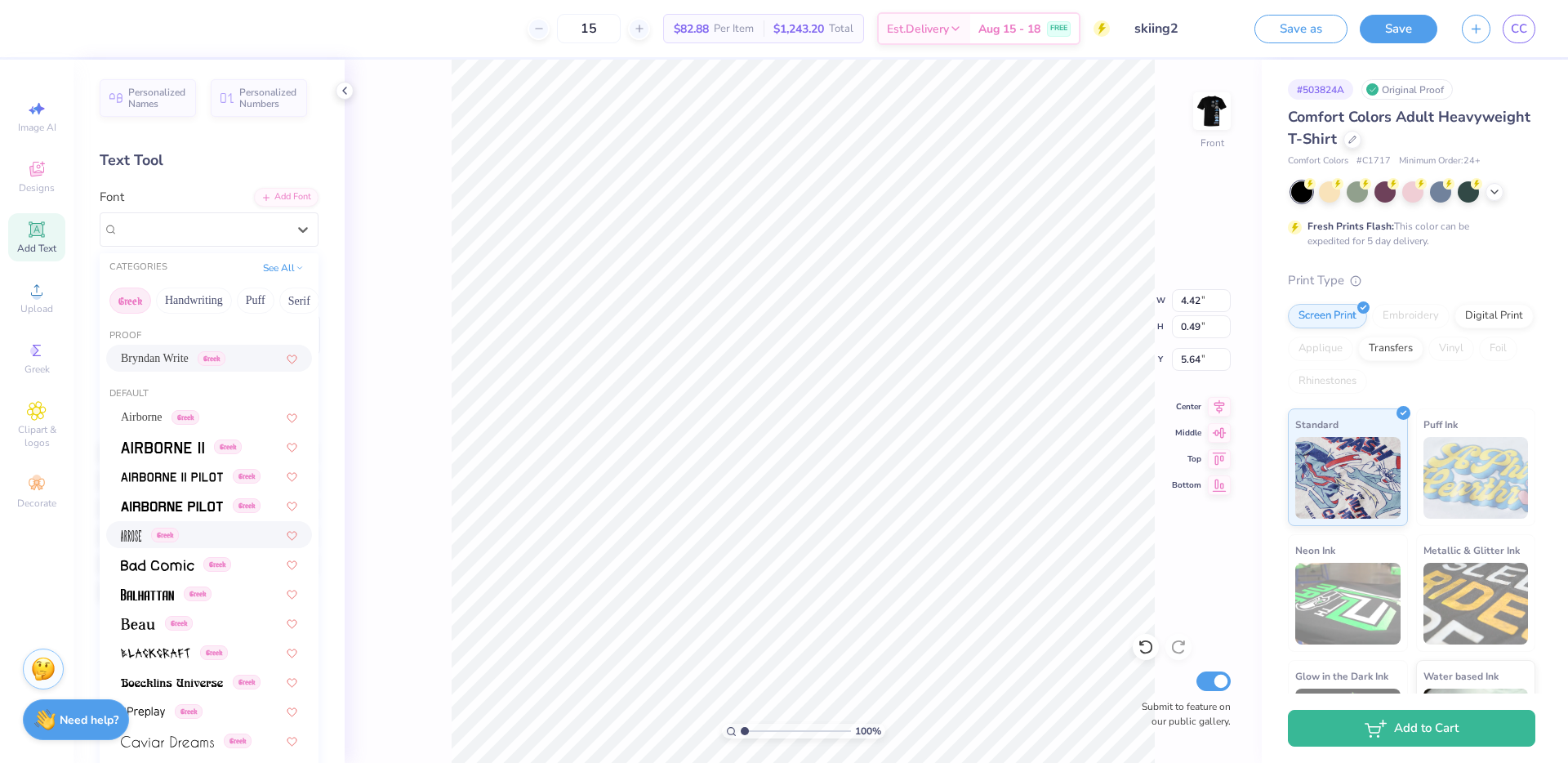 scroll, scrollTop: 33, scrollLeft: 0, axis: vertical 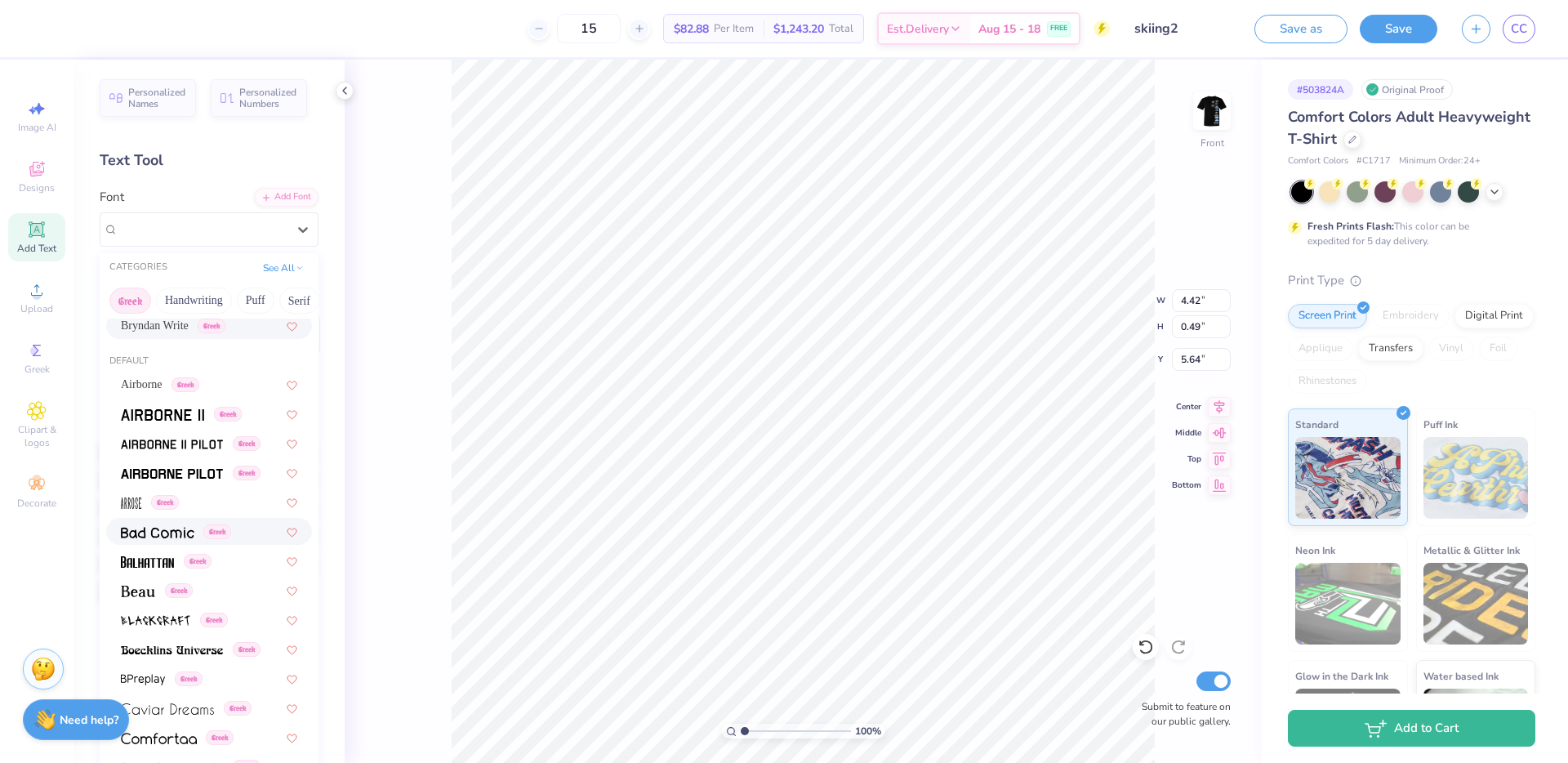 click at bounding box center [158, 533] 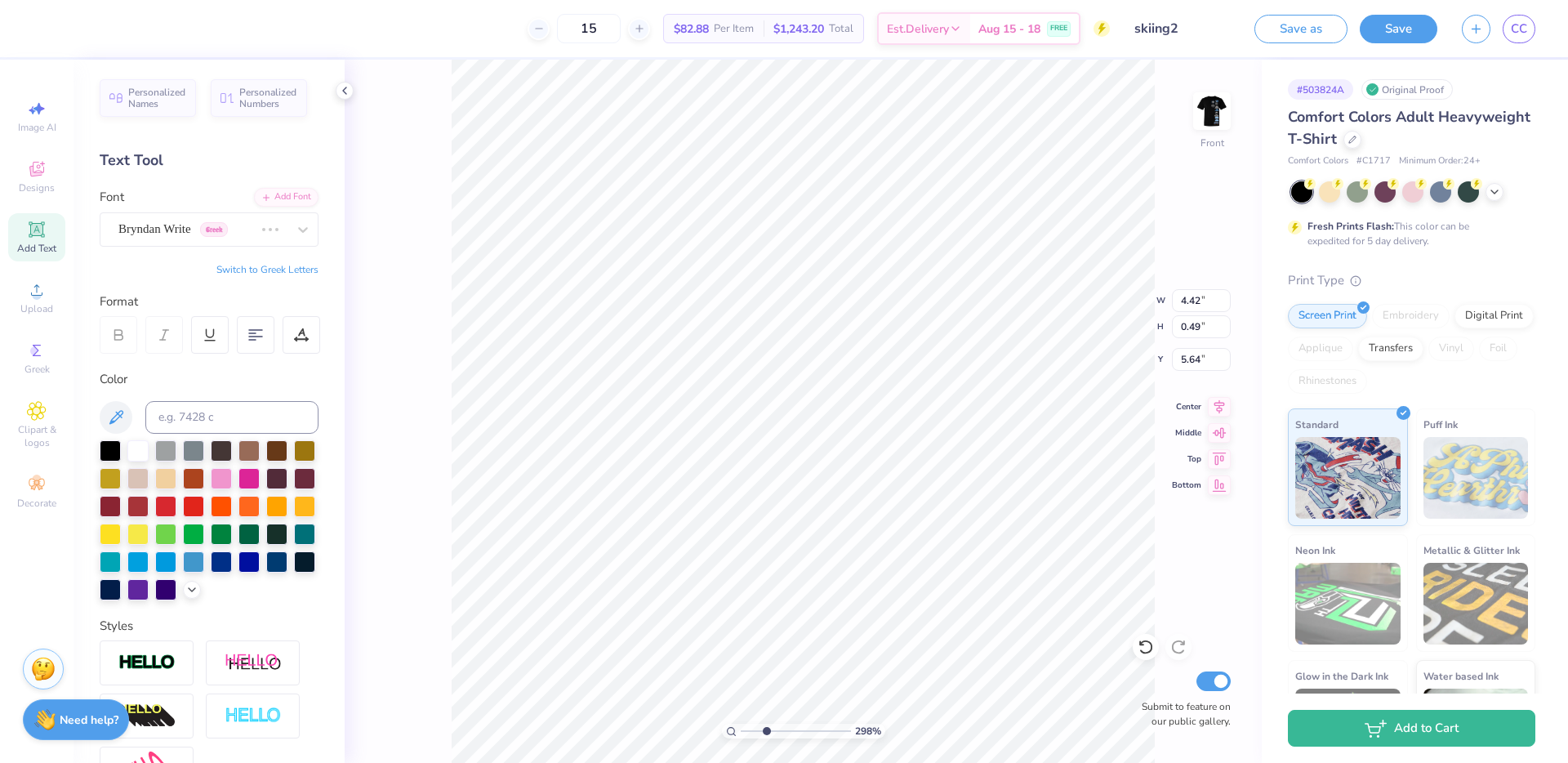 drag, startPoint x: 746, startPoint y: 731, endPoint x: 767, endPoint y: 727, distance: 21.377558 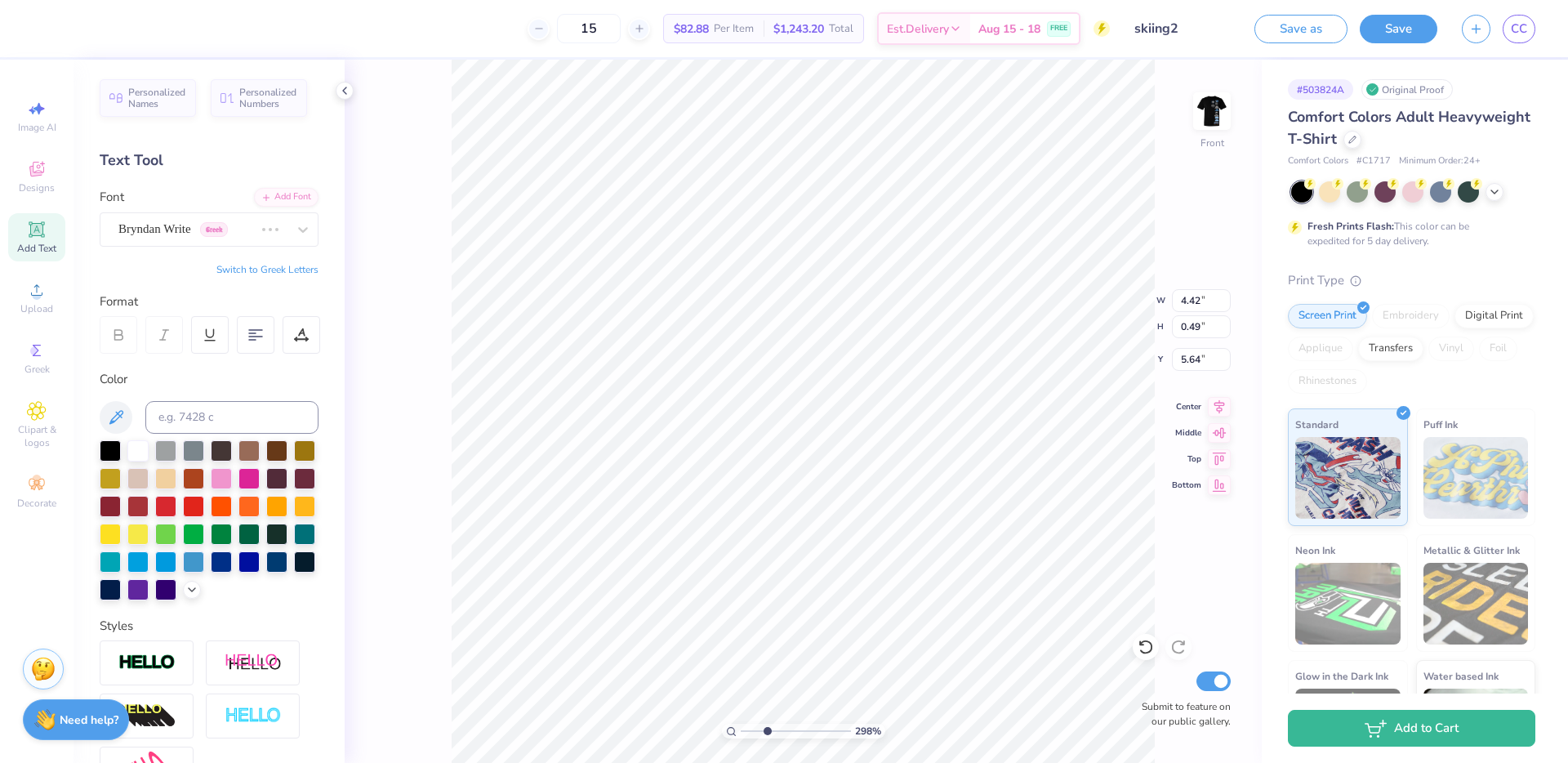 click at bounding box center [795, 731] 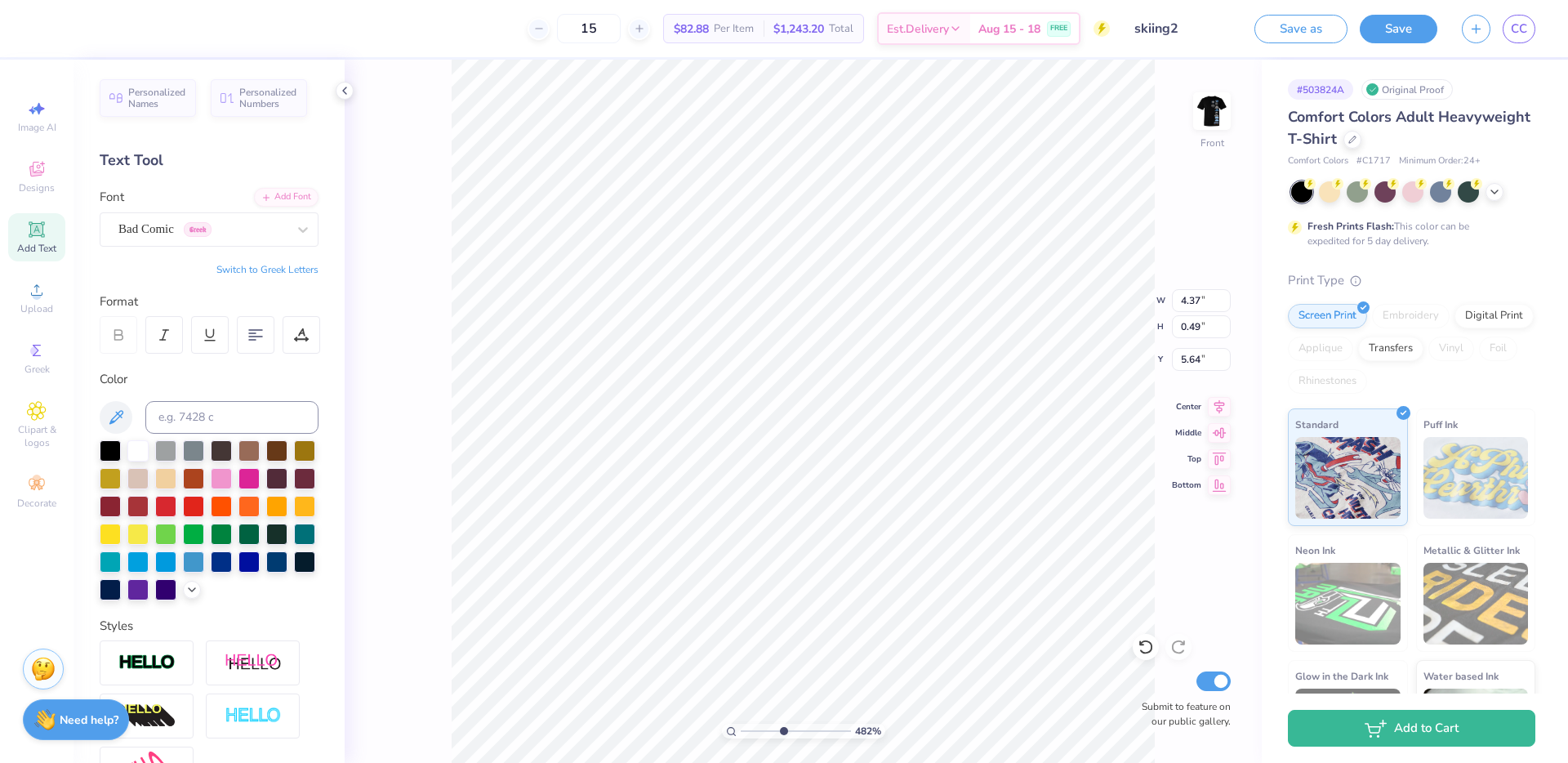 drag, startPoint x: 769, startPoint y: 729, endPoint x: 787, endPoint y: 727, distance: 18.11077 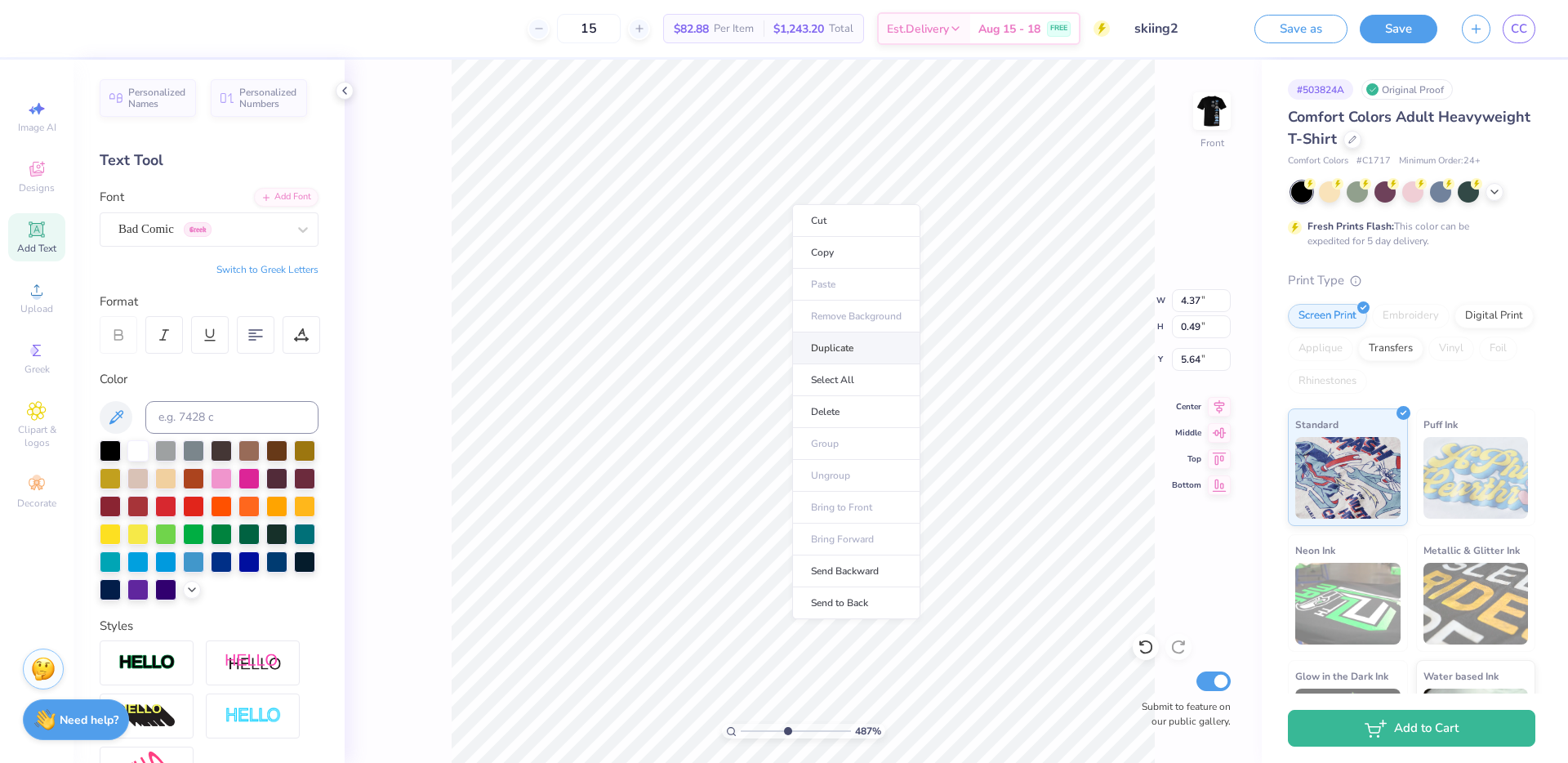 click on "Duplicate" at bounding box center [856, 348] 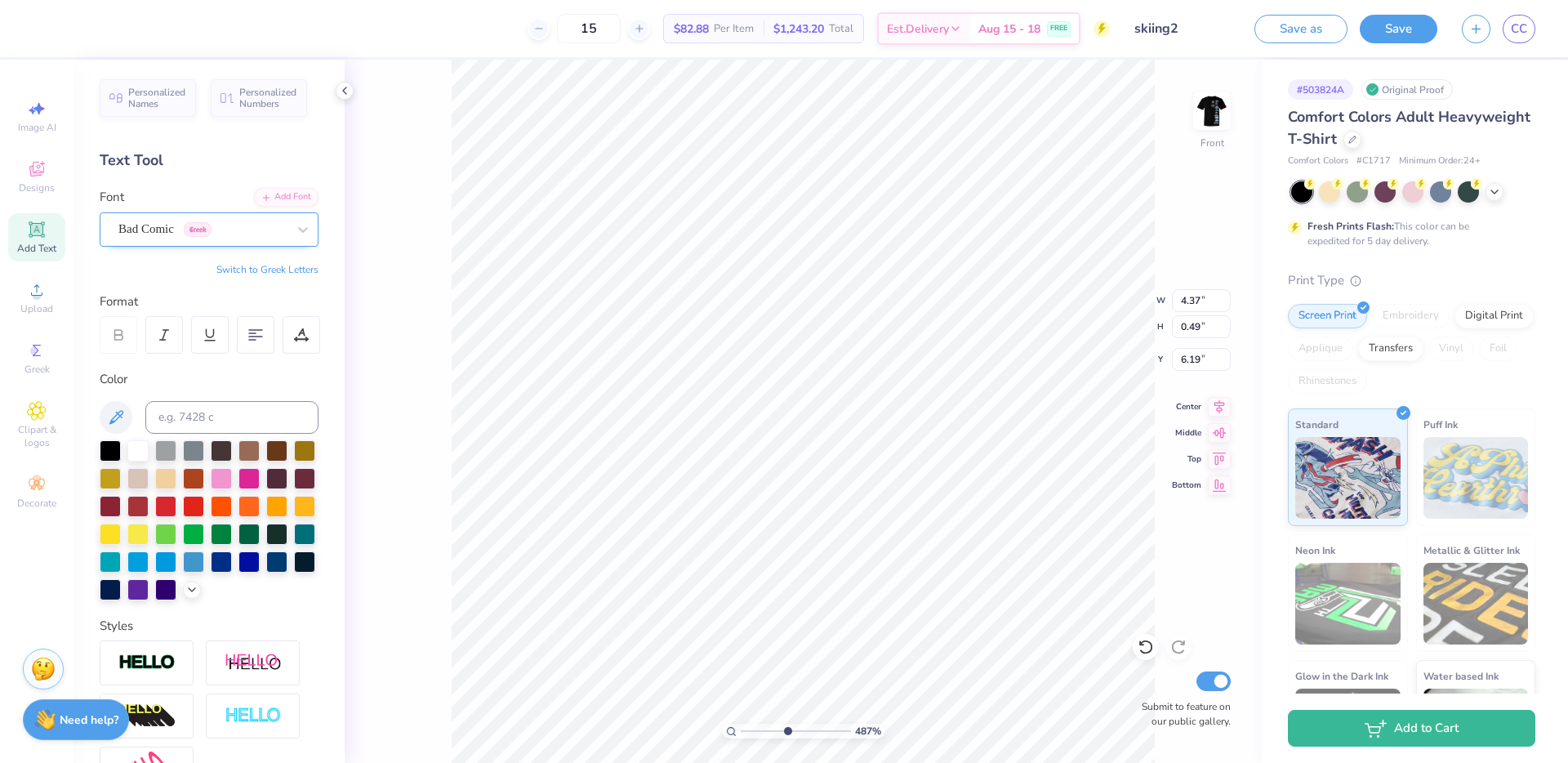 click at bounding box center (203, 229) 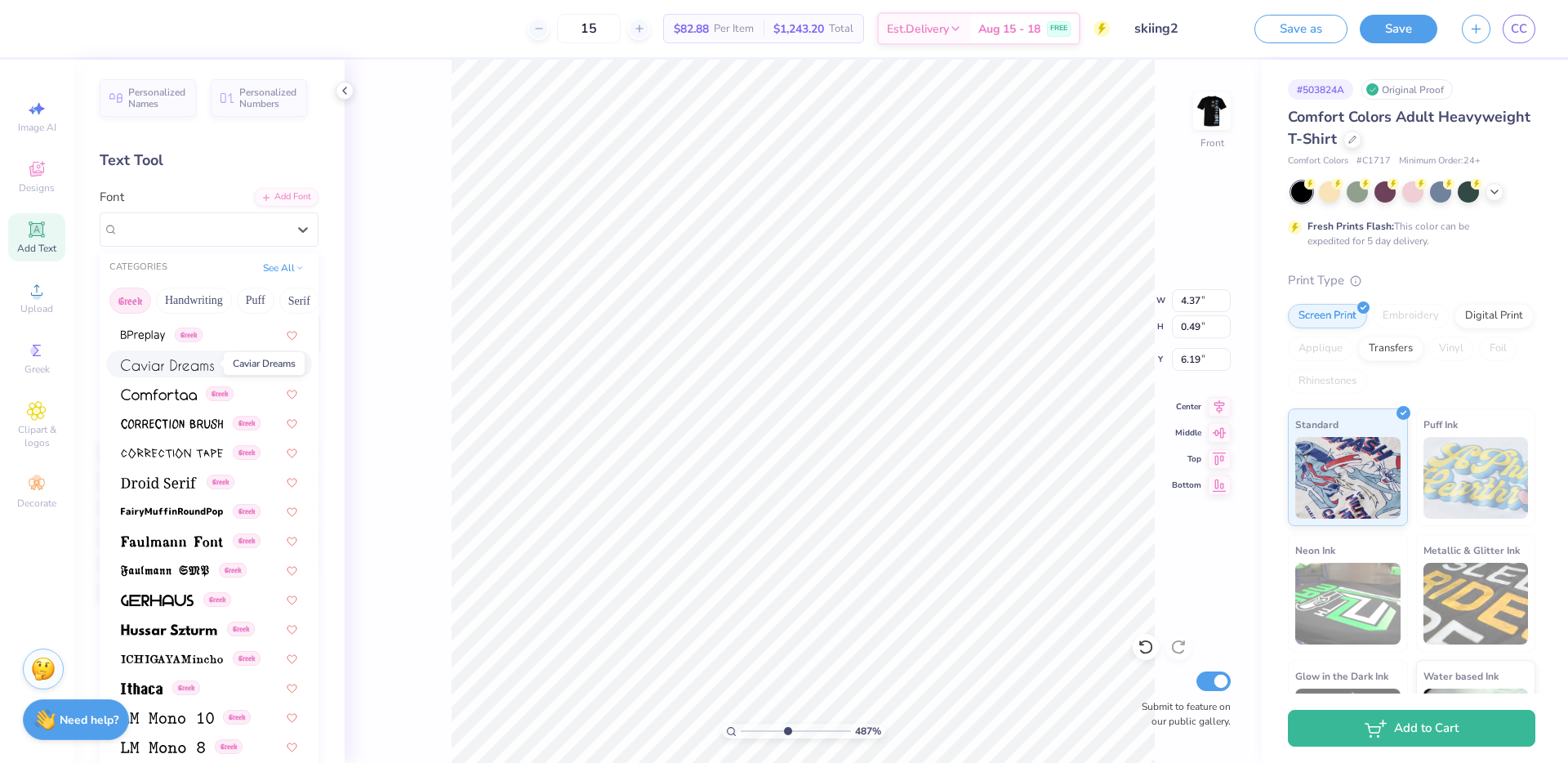 scroll, scrollTop: 378, scrollLeft: 0, axis: vertical 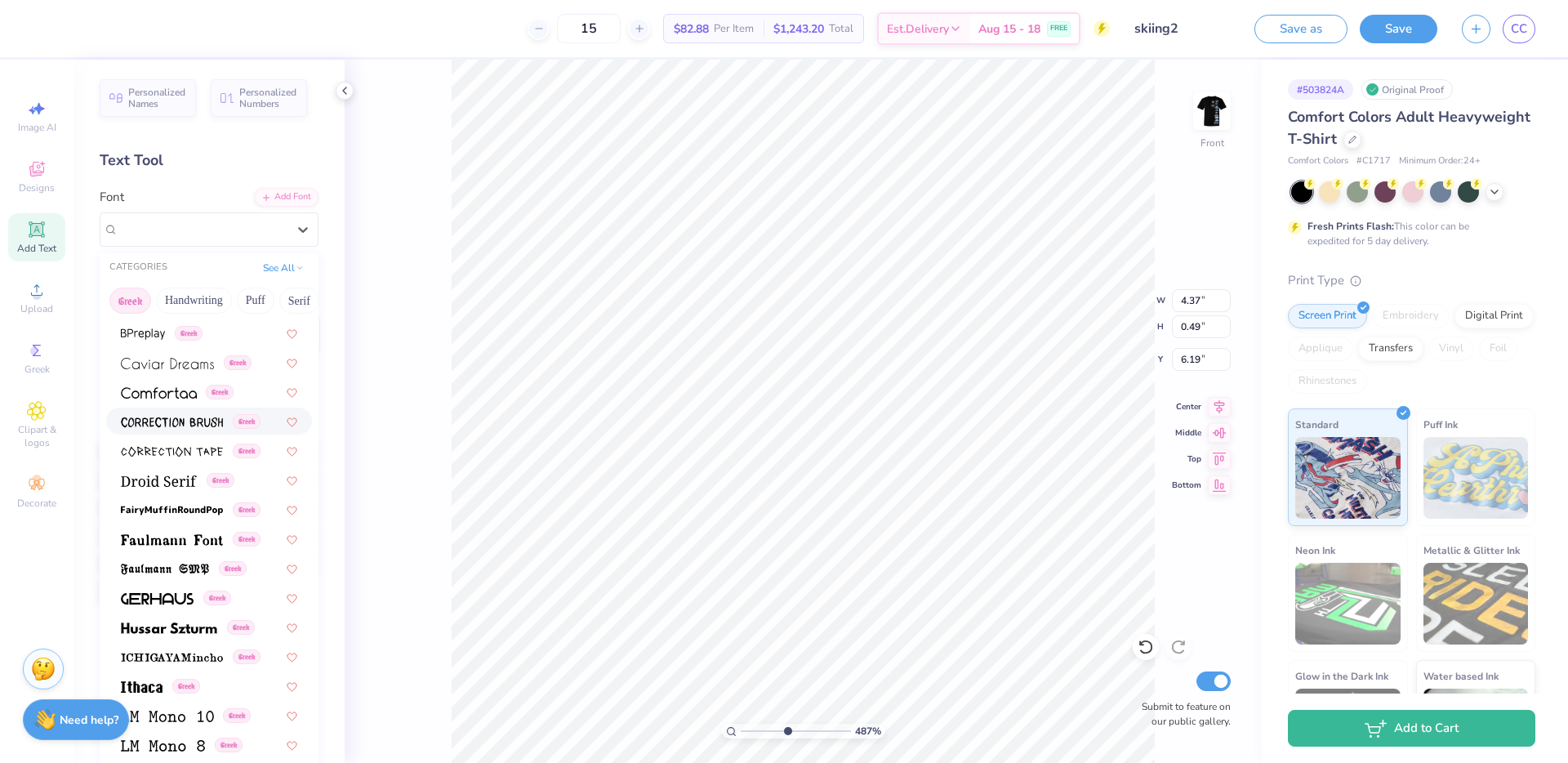 click at bounding box center [172, 422] 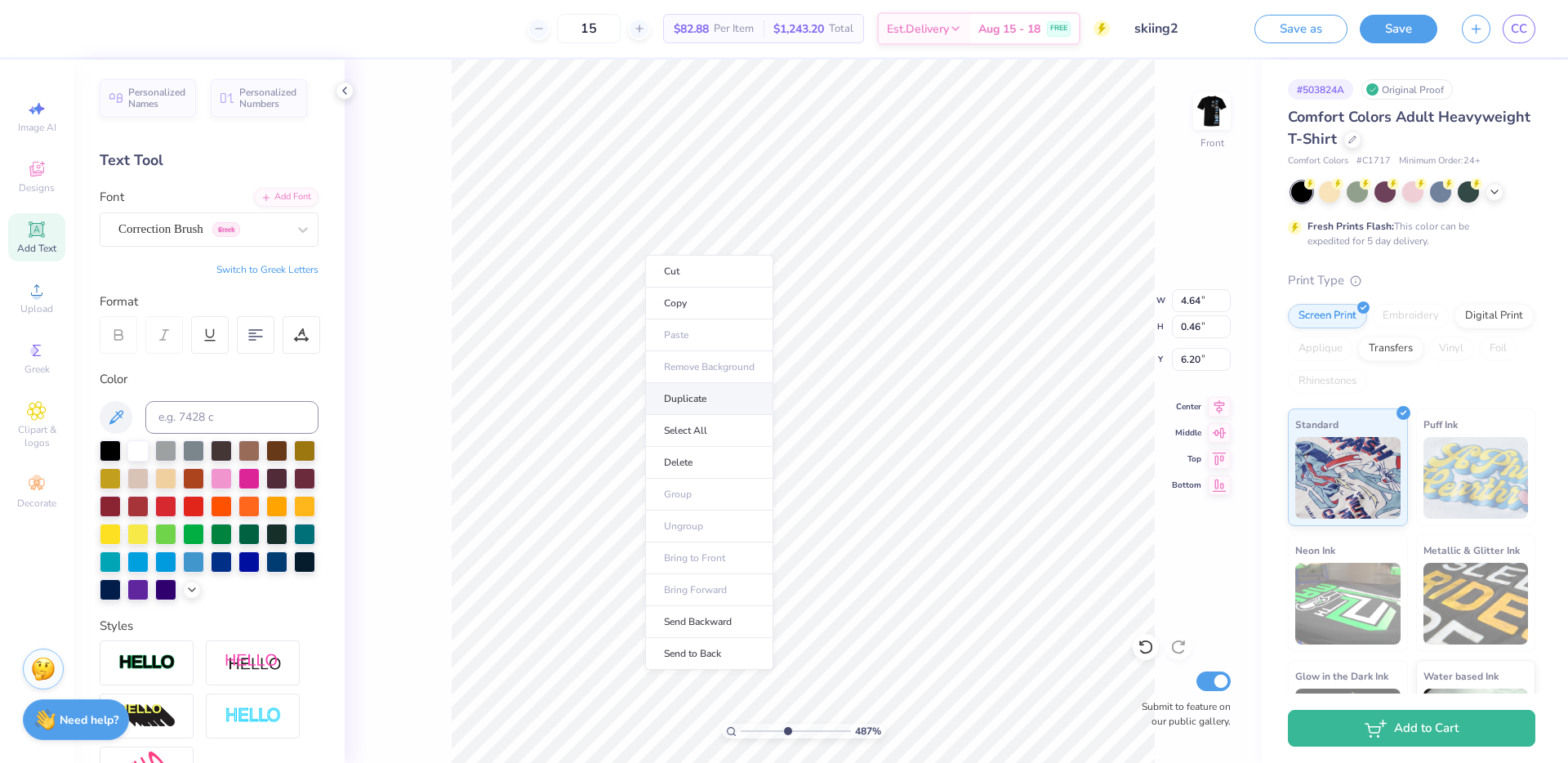 click on "Duplicate" at bounding box center (709, 399) 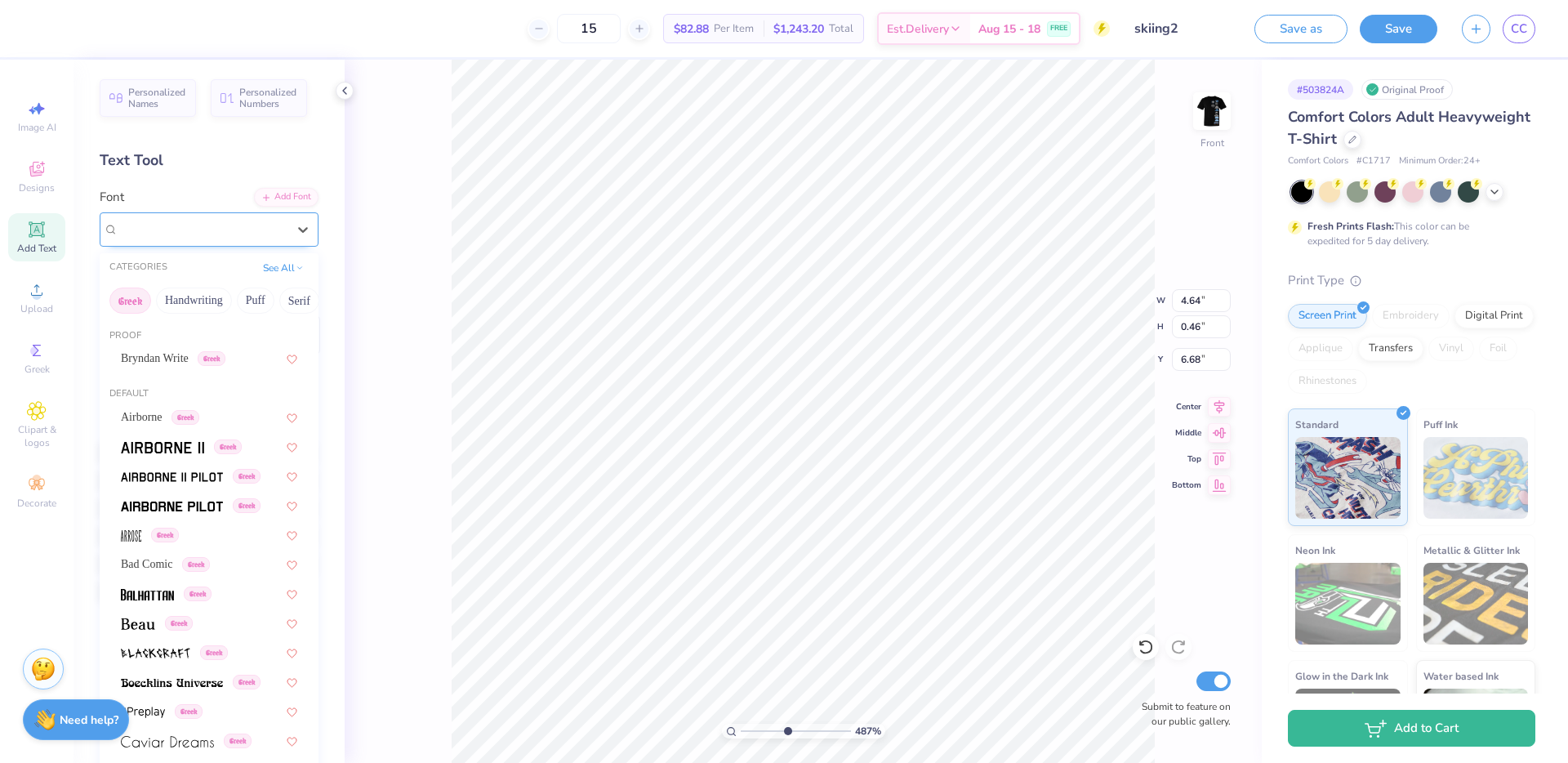 click on "Correction Brush Greek" at bounding box center [203, 229] 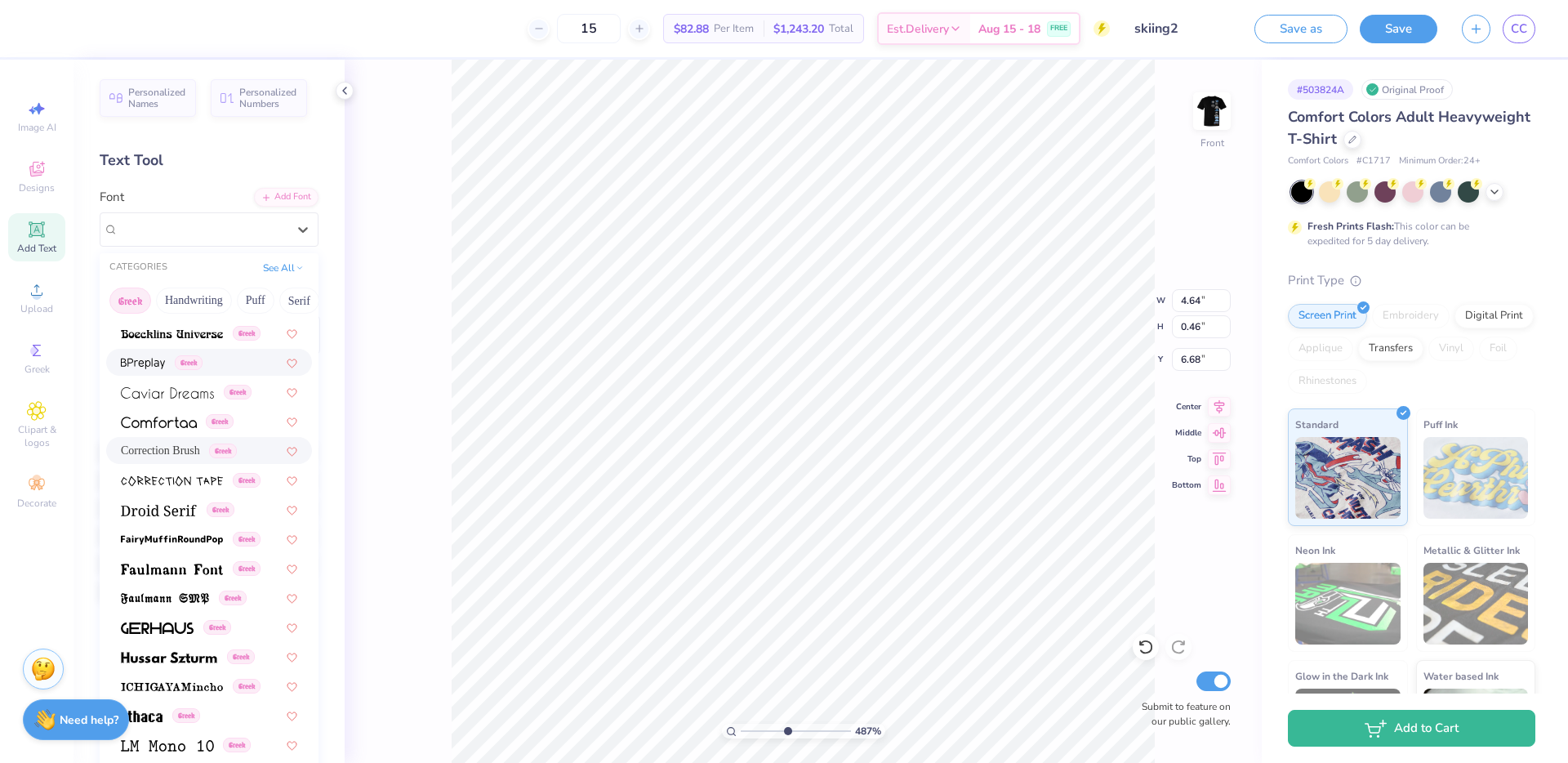 scroll, scrollTop: 363, scrollLeft: 0, axis: vertical 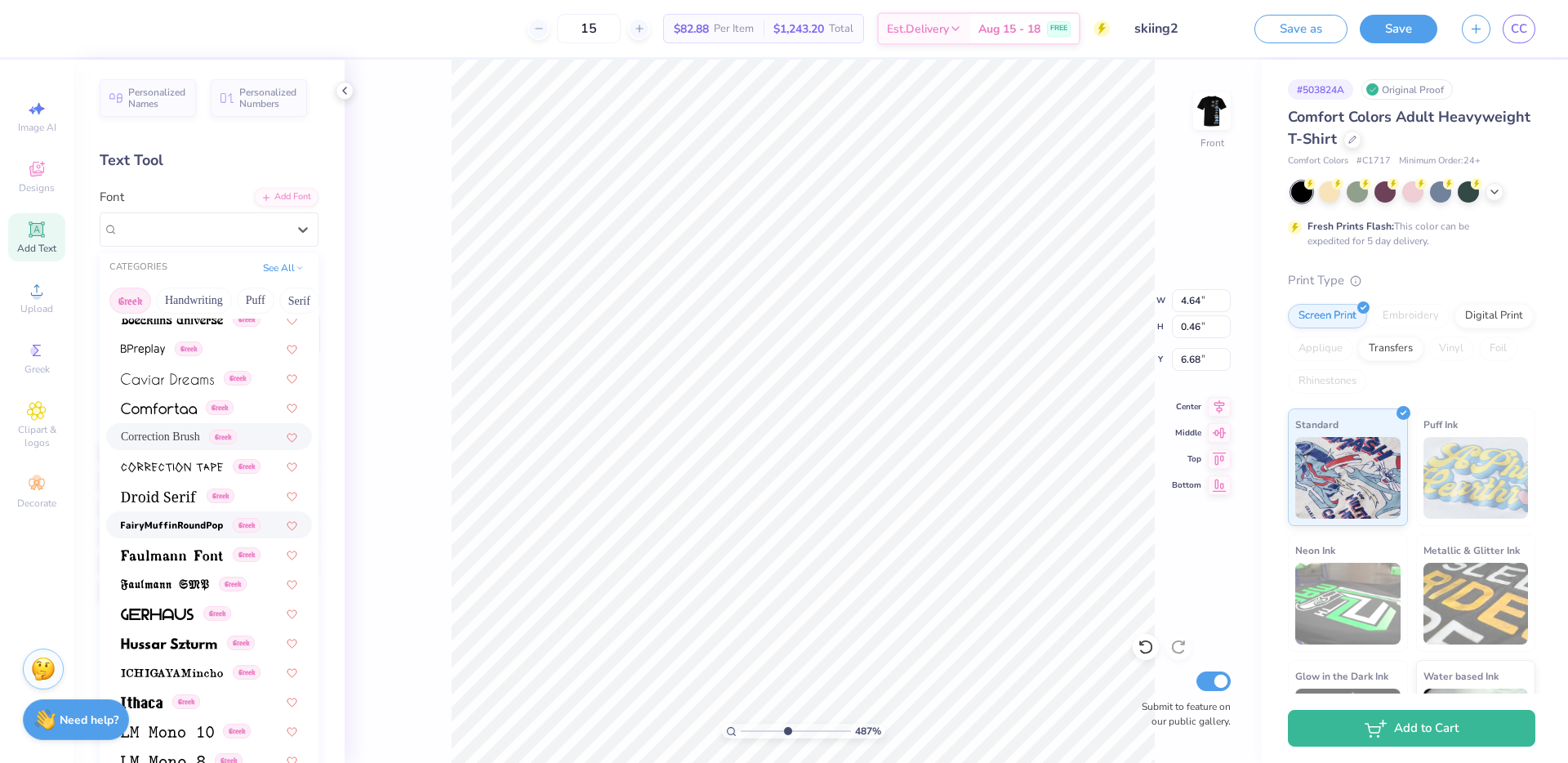 click at bounding box center [172, 524] 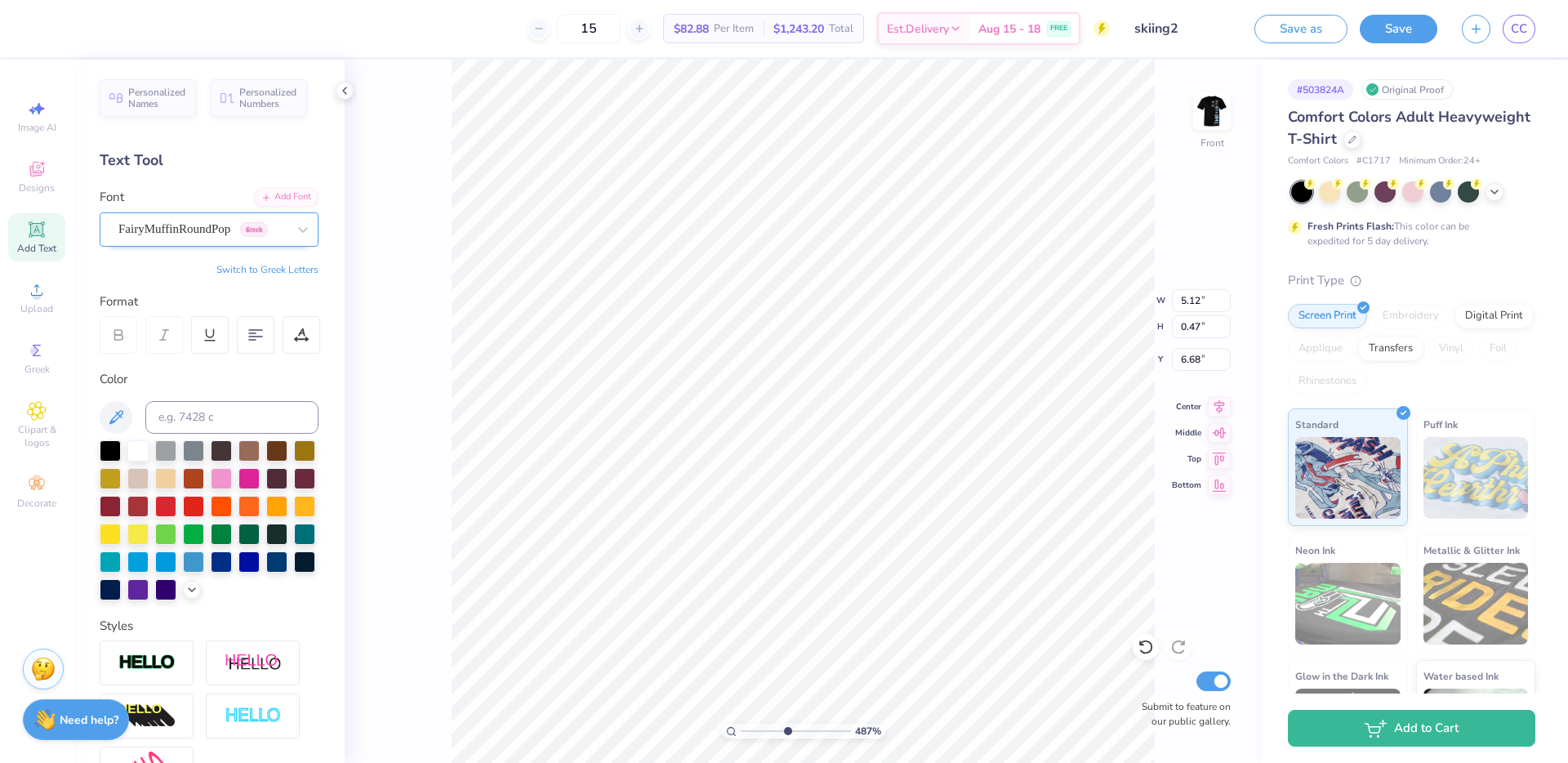 click on "FairyMuffinRoundPop Greek" at bounding box center [203, 229] 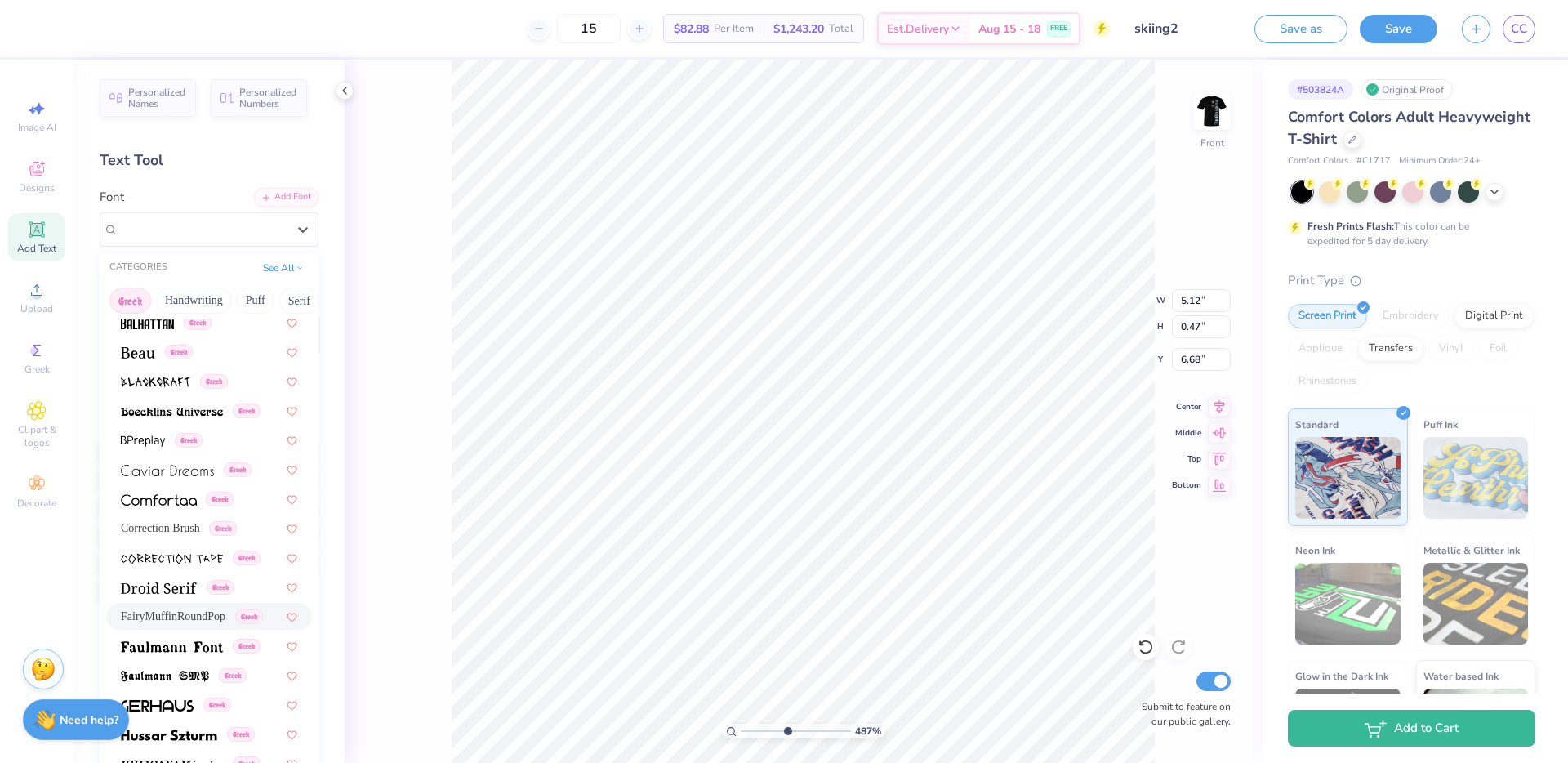 scroll, scrollTop: 273, scrollLeft: 0, axis: vertical 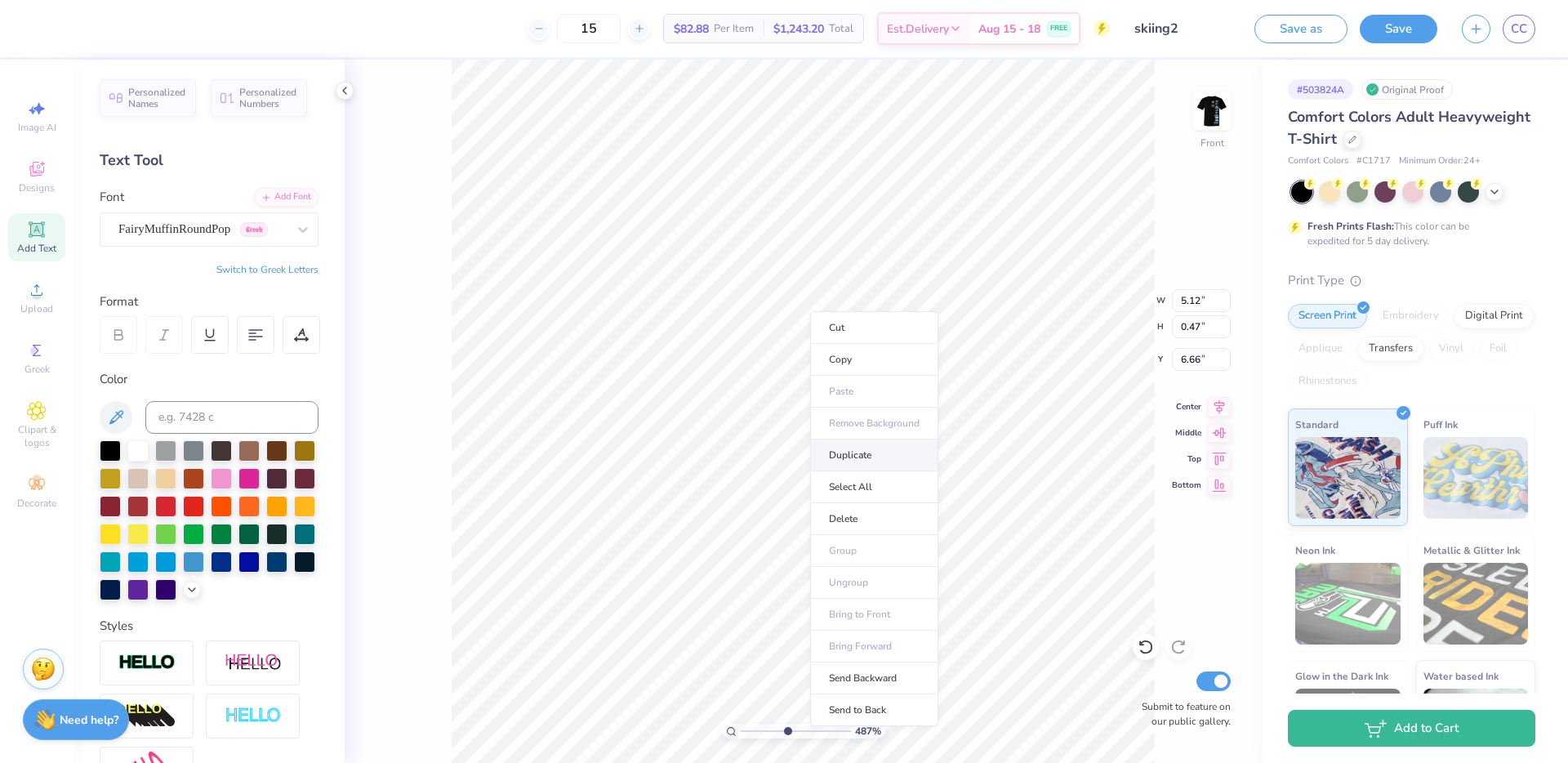 click on "Duplicate" at bounding box center [874, 455] 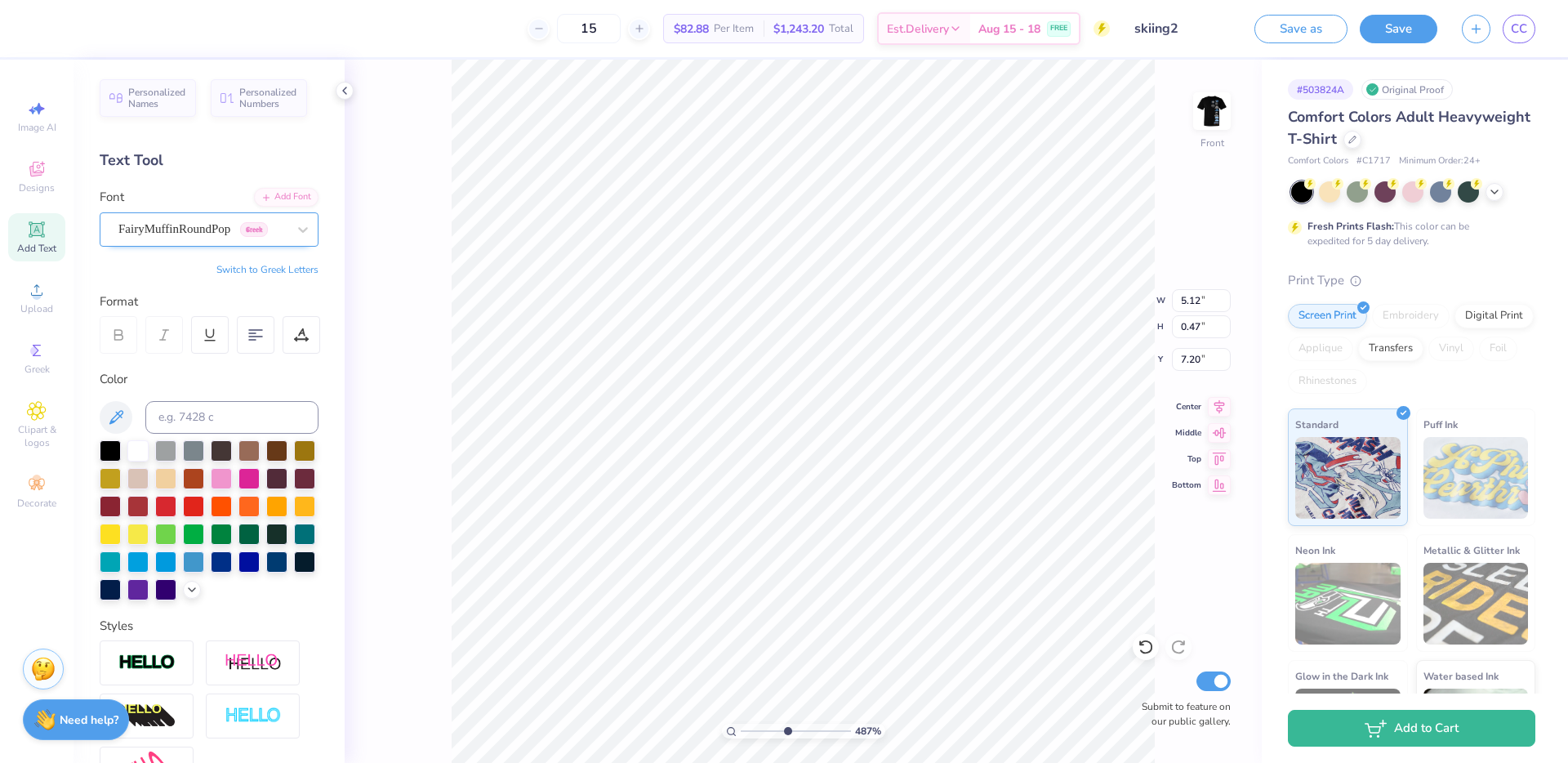 click on "FairyMuffinRoundPop Greek" at bounding box center (203, 229) 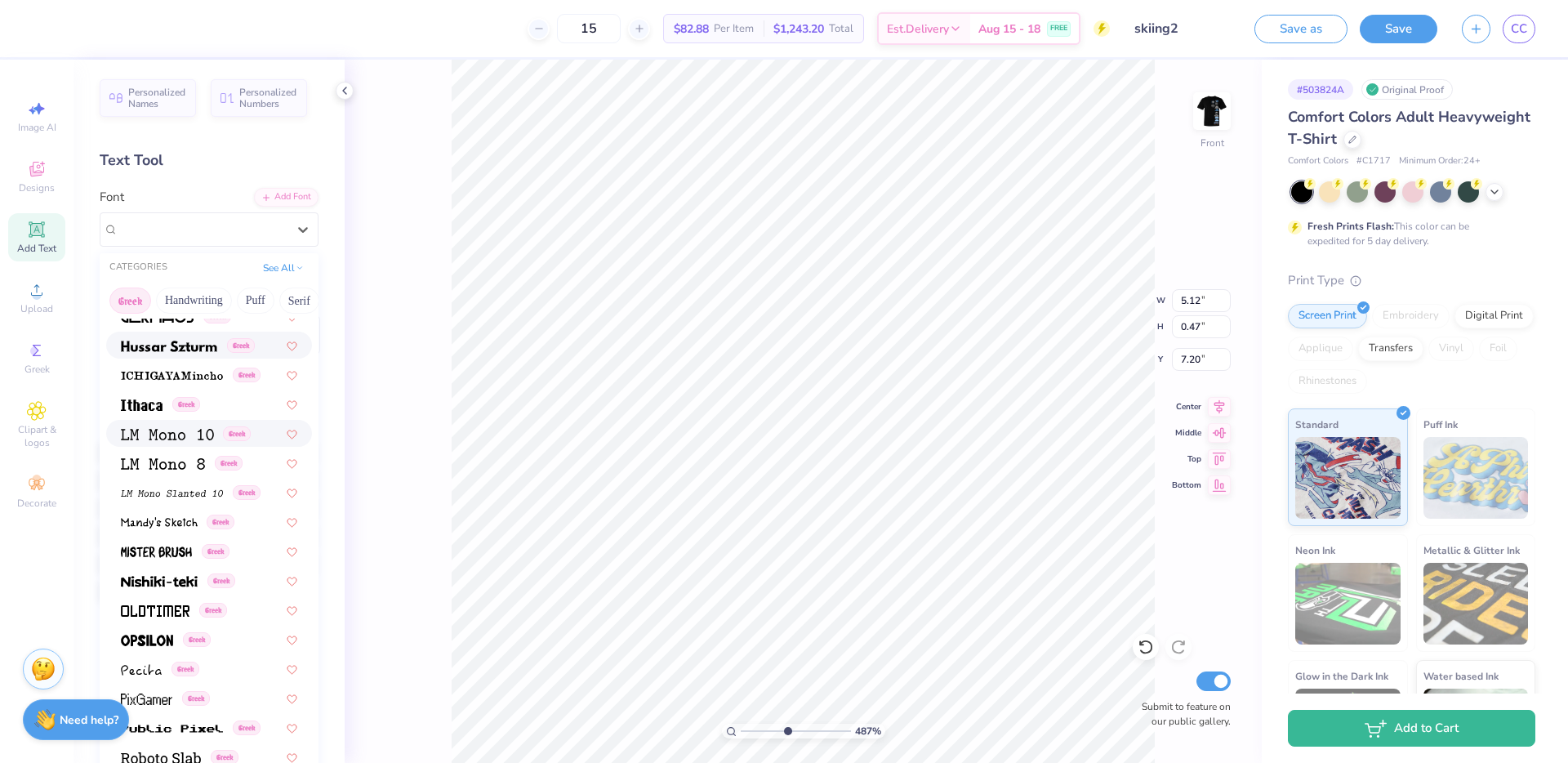 scroll, scrollTop: 679, scrollLeft: 0, axis: vertical 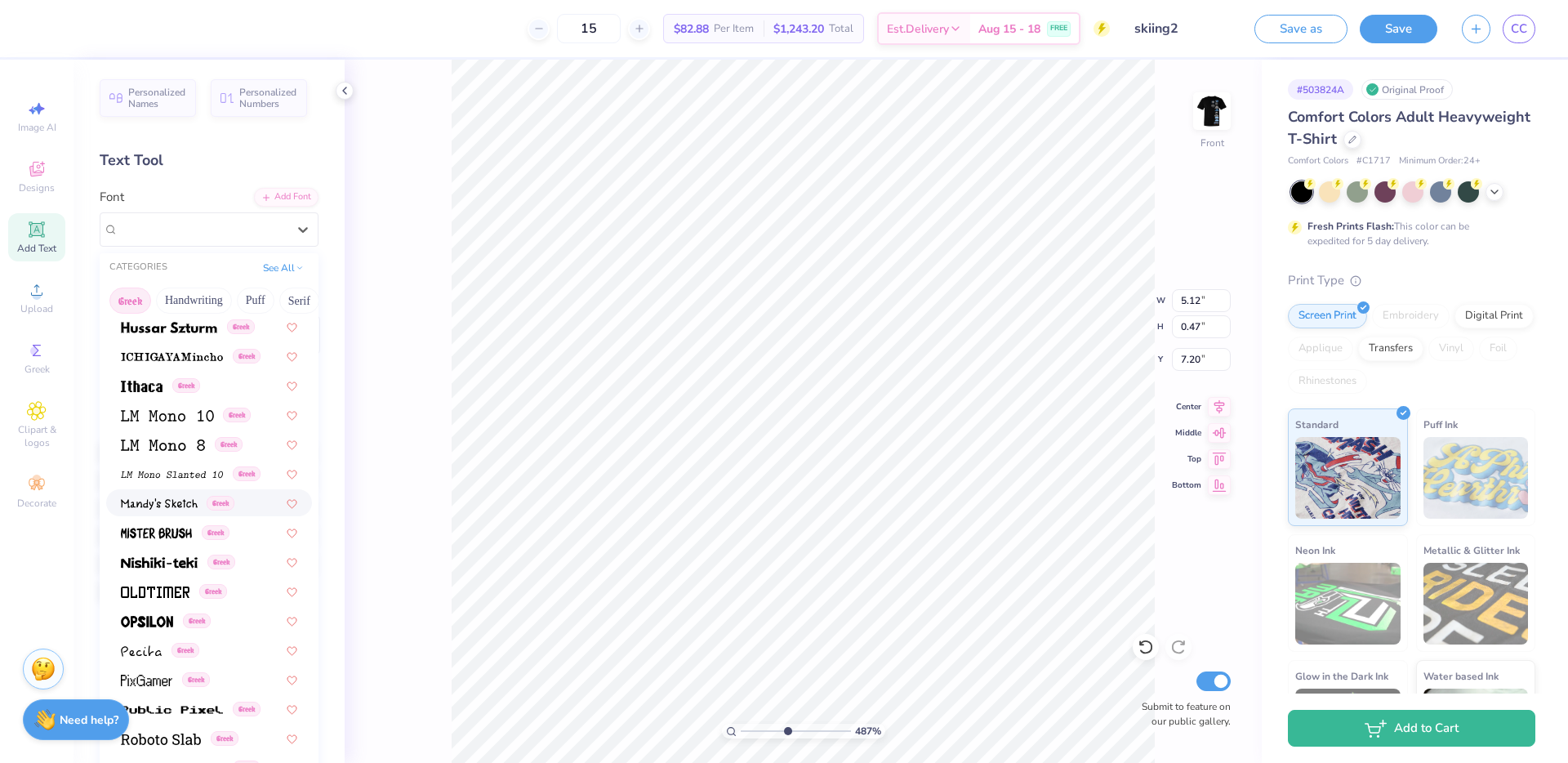 click at bounding box center [159, 504] 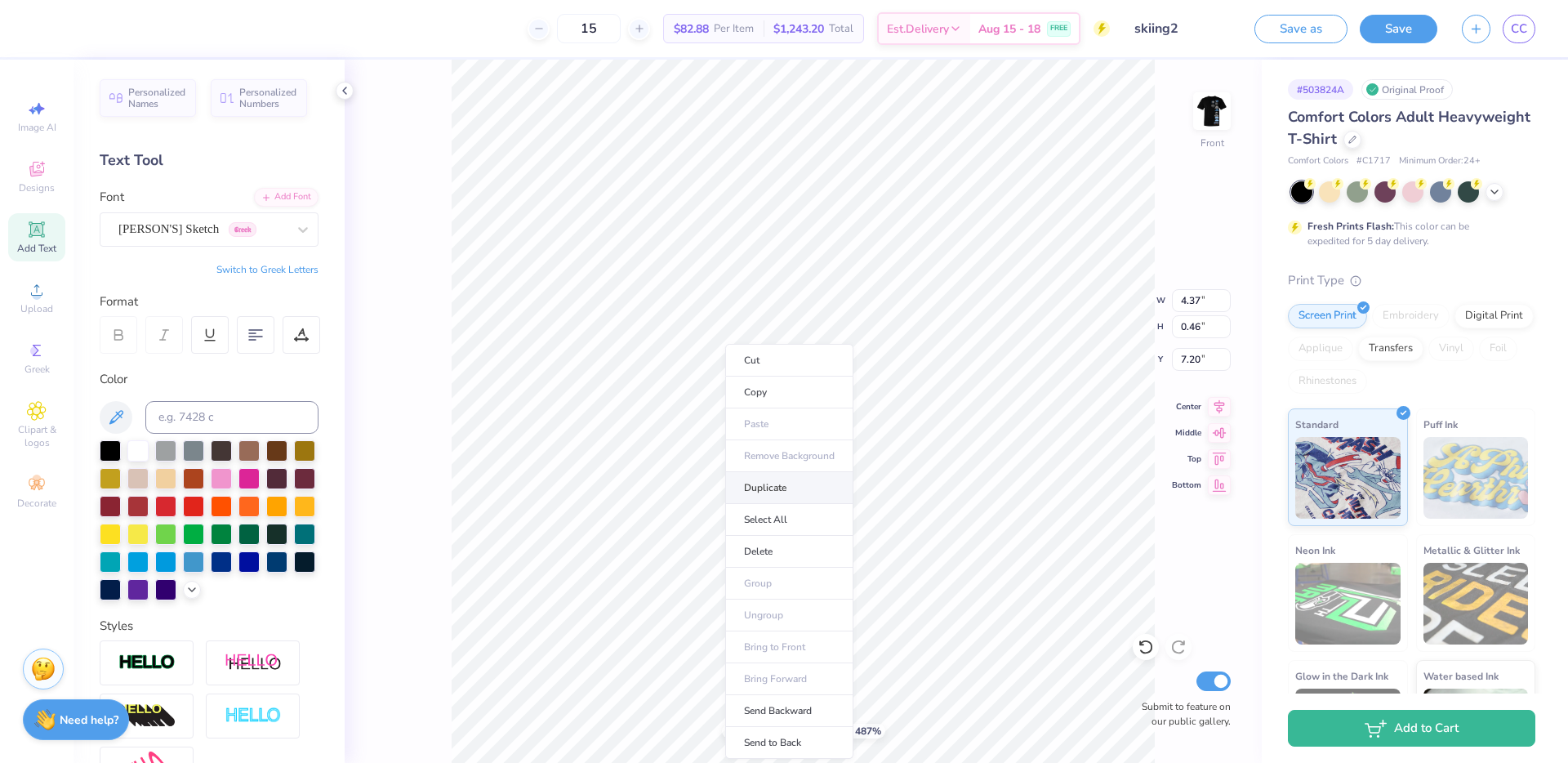 click on "Duplicate" at bounding box center [789, 488] 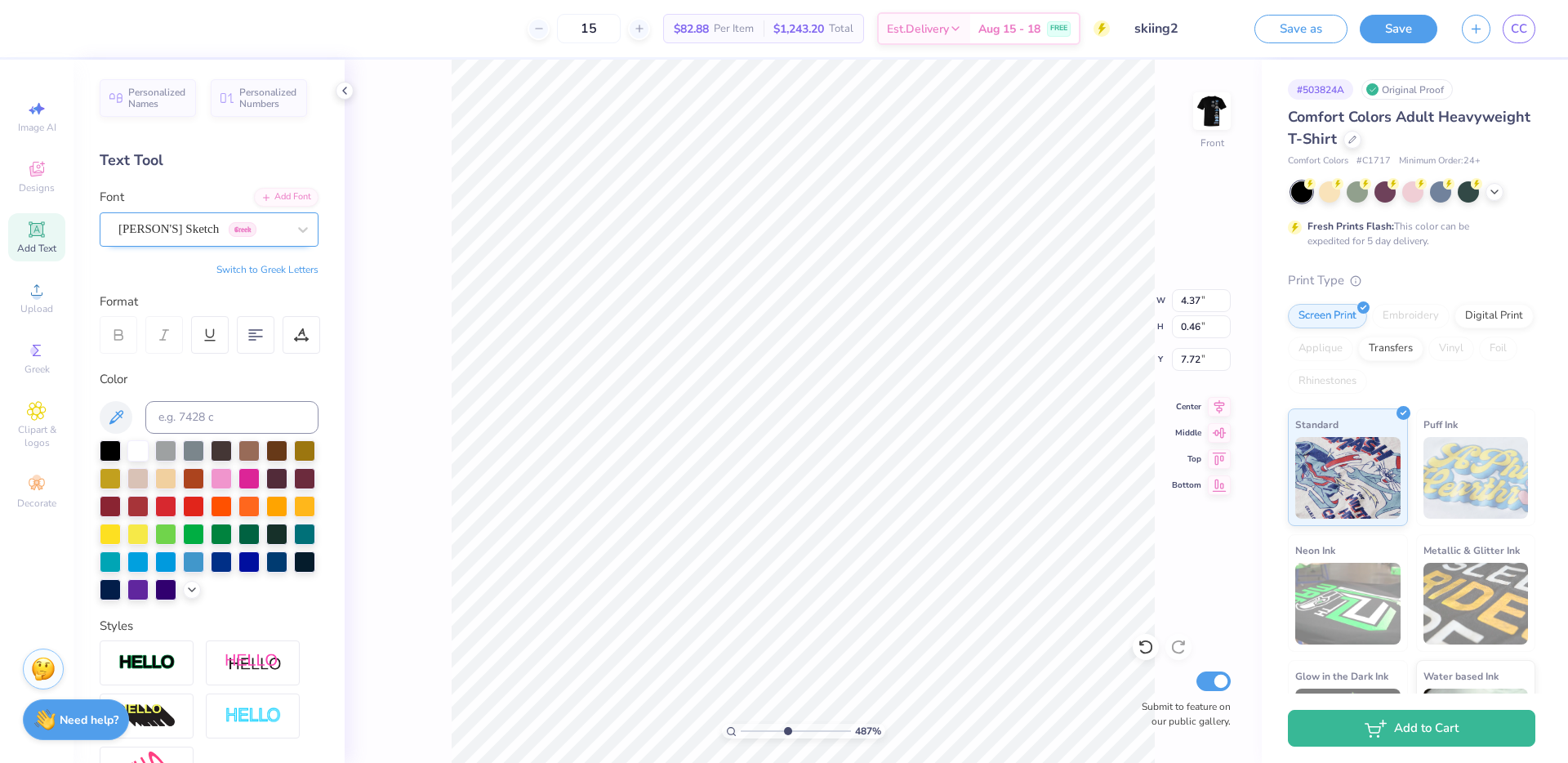 click on "Mandy's Sketch Greek" at bounding box center [203, 229] 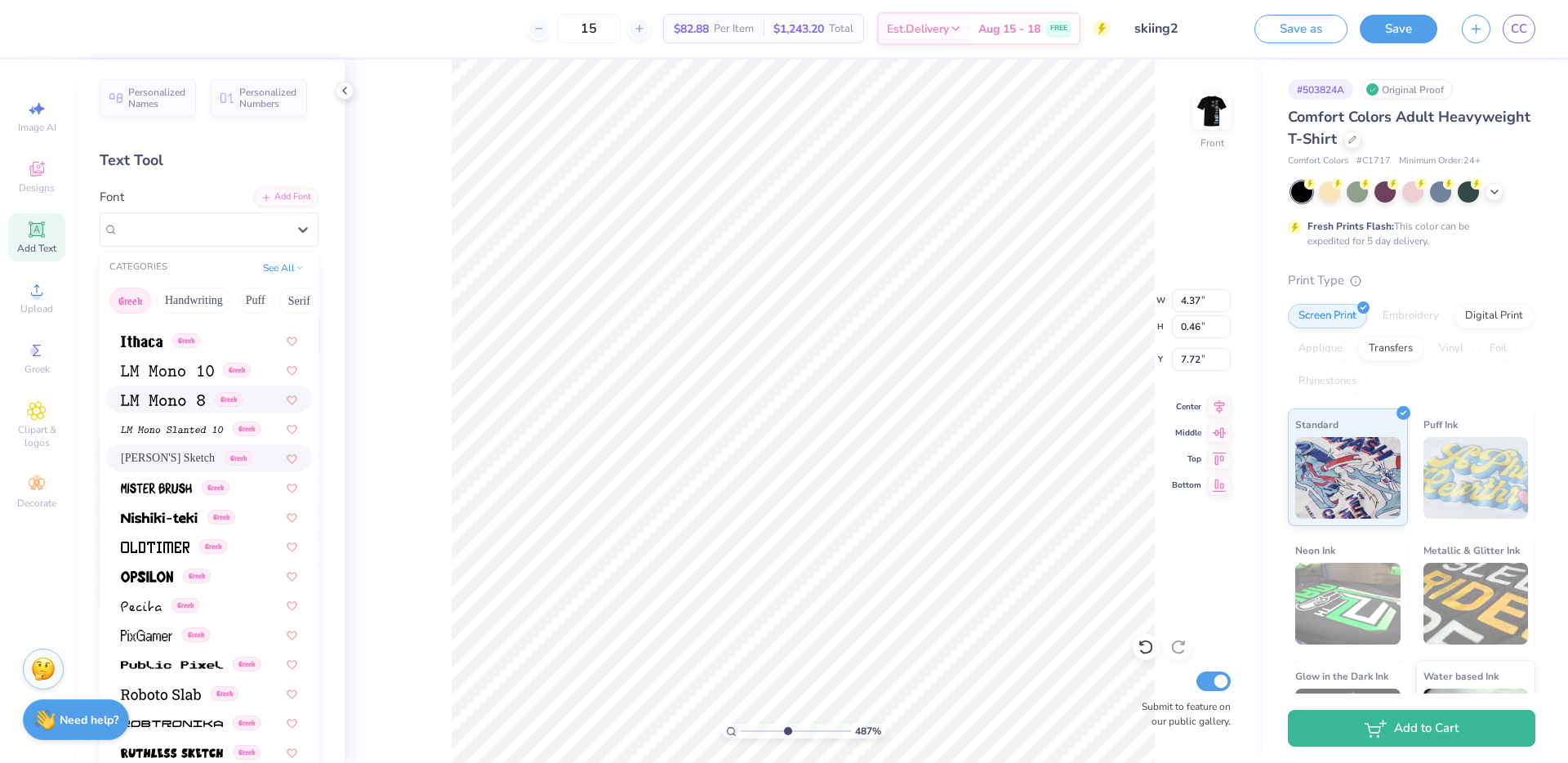 scroll, scrollTop: 741, scrollLeft: 0, axis: vertical 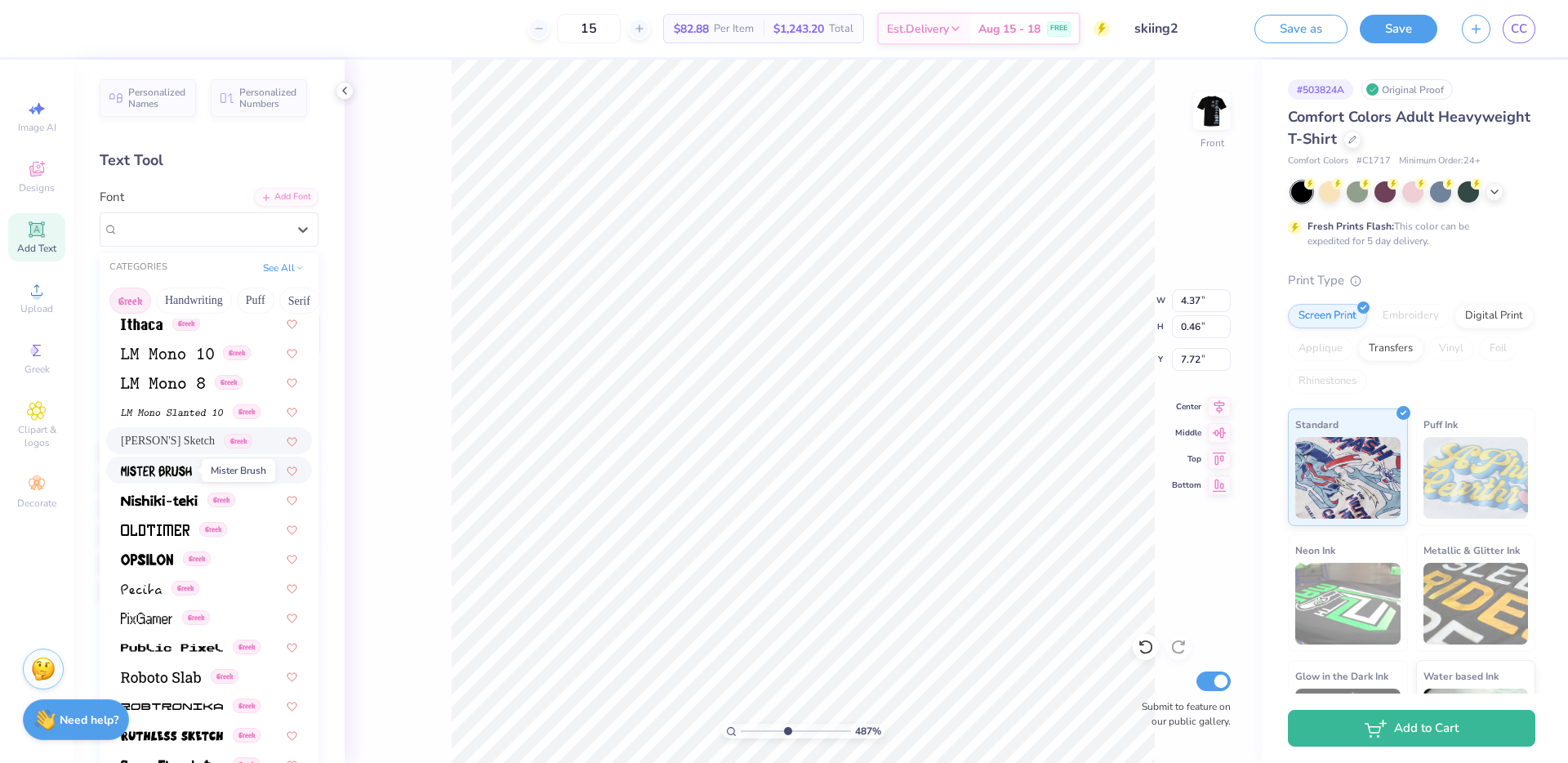 click at bounding box center [156, 471] 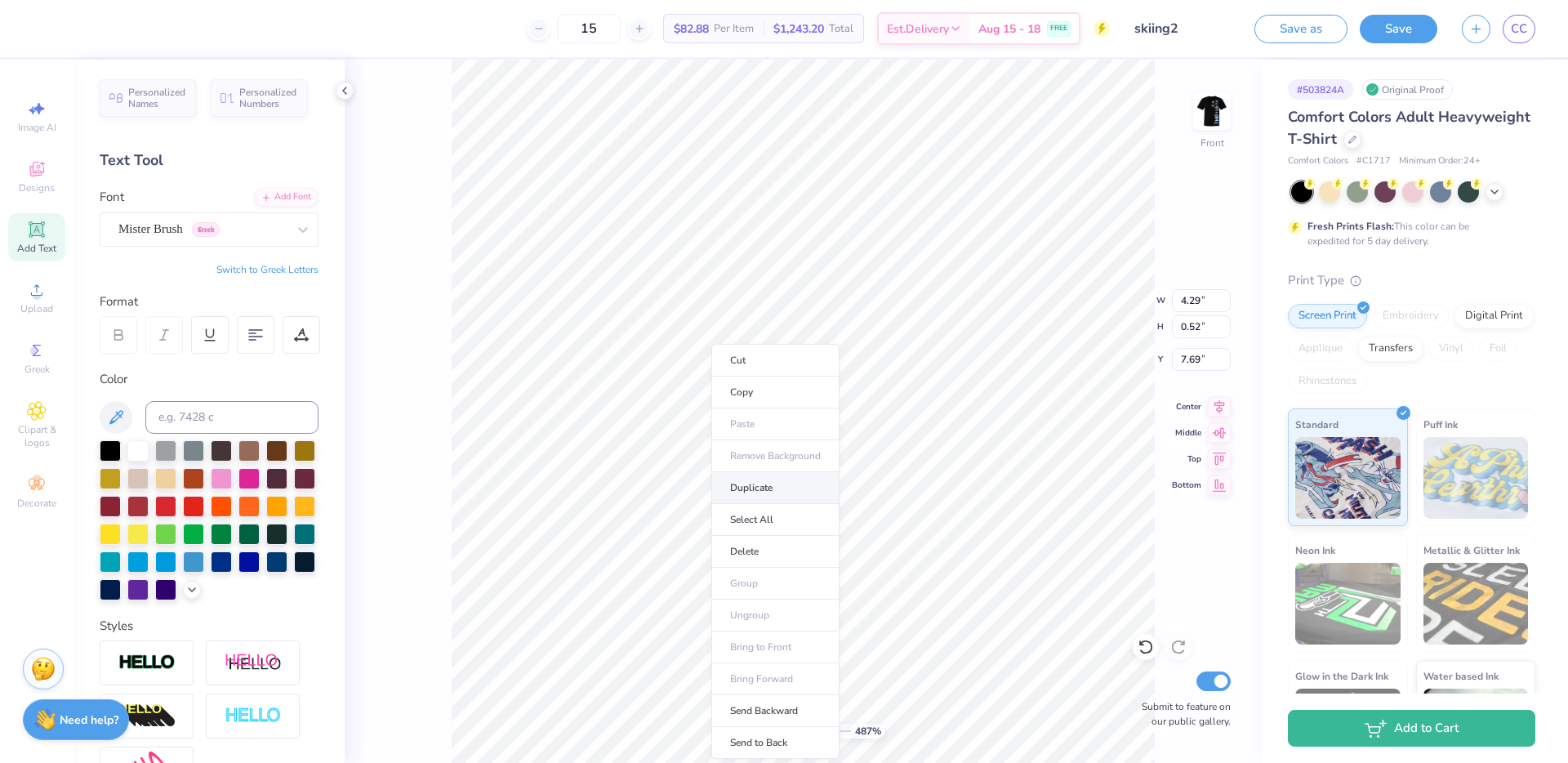 click on "Duplicate" at bounding box center [775, 488] 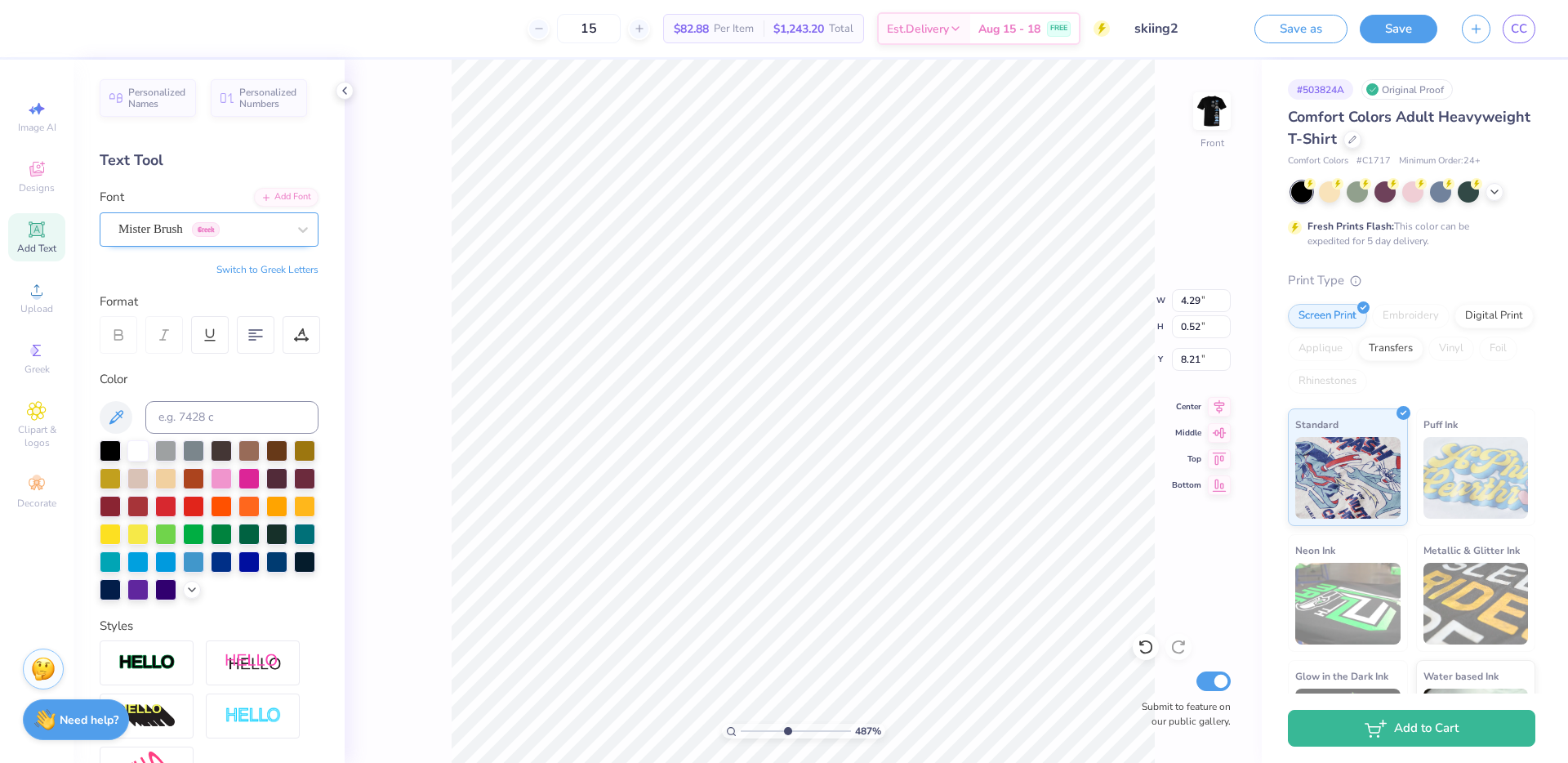 click on "Mister Brush Greek" at bounding box center [203, 229] 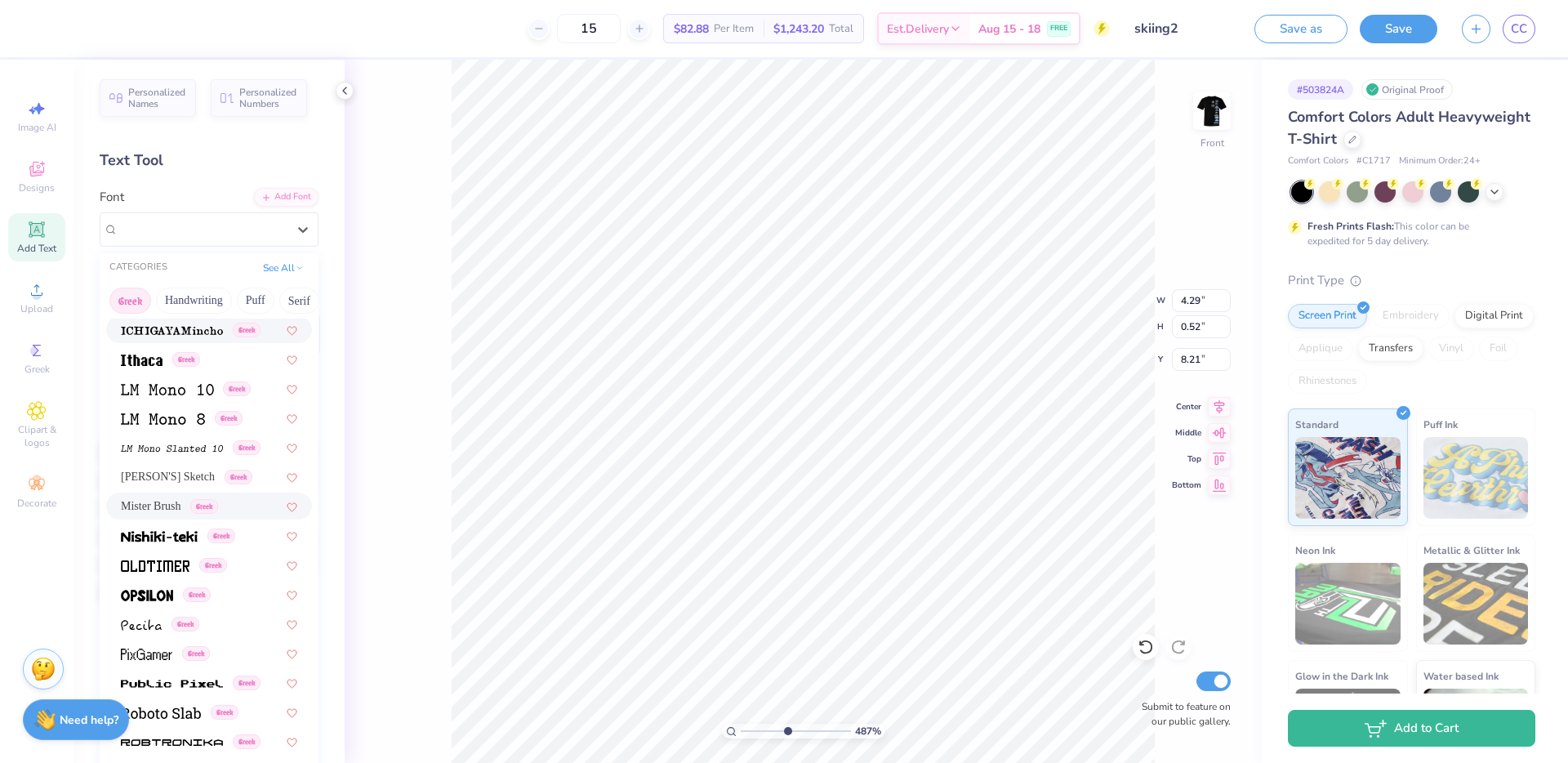 scroll, scrollTop: 725, scrollLeft: 0, axis: vertical 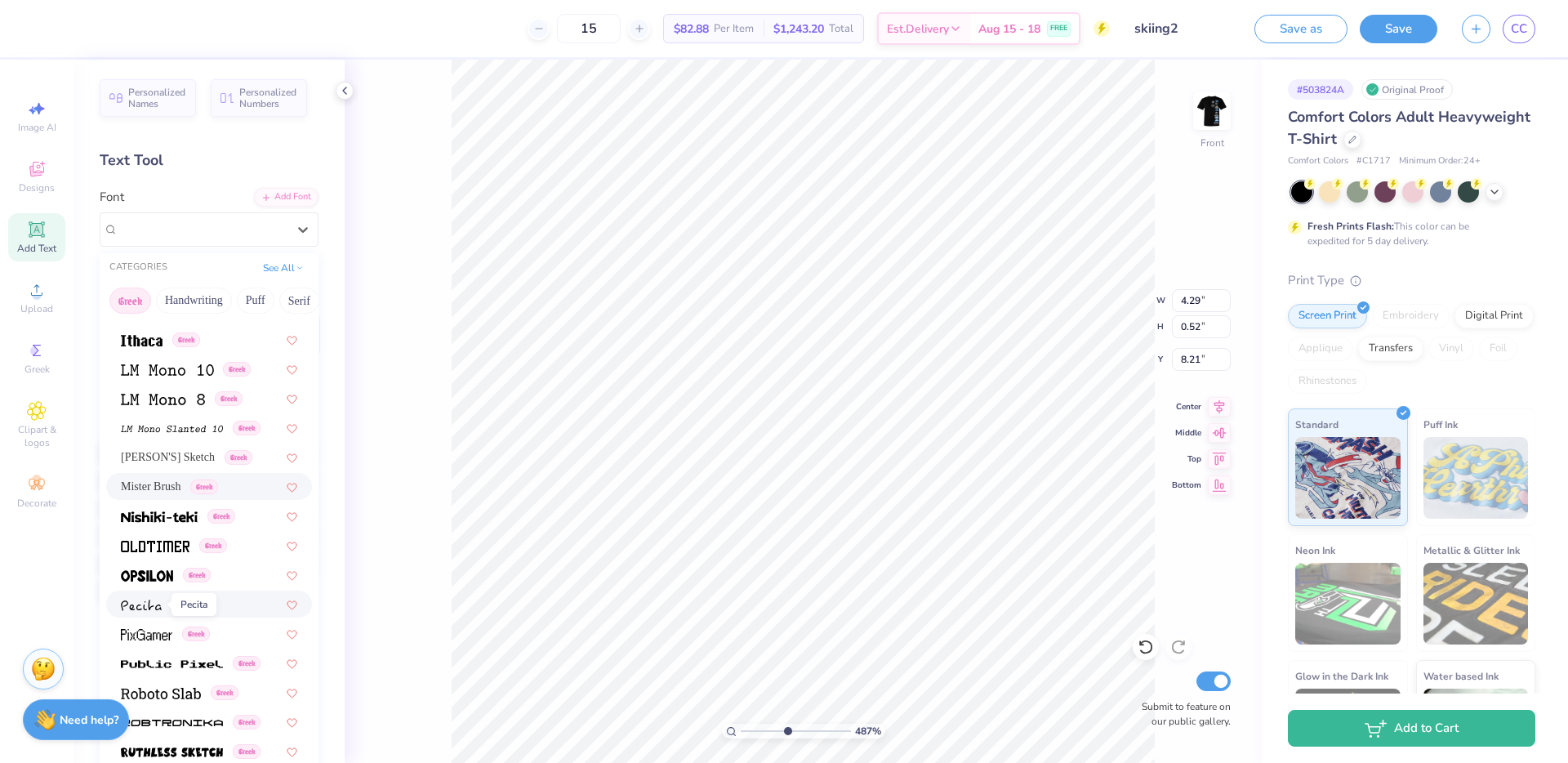 click at bounding box center [141, 605] 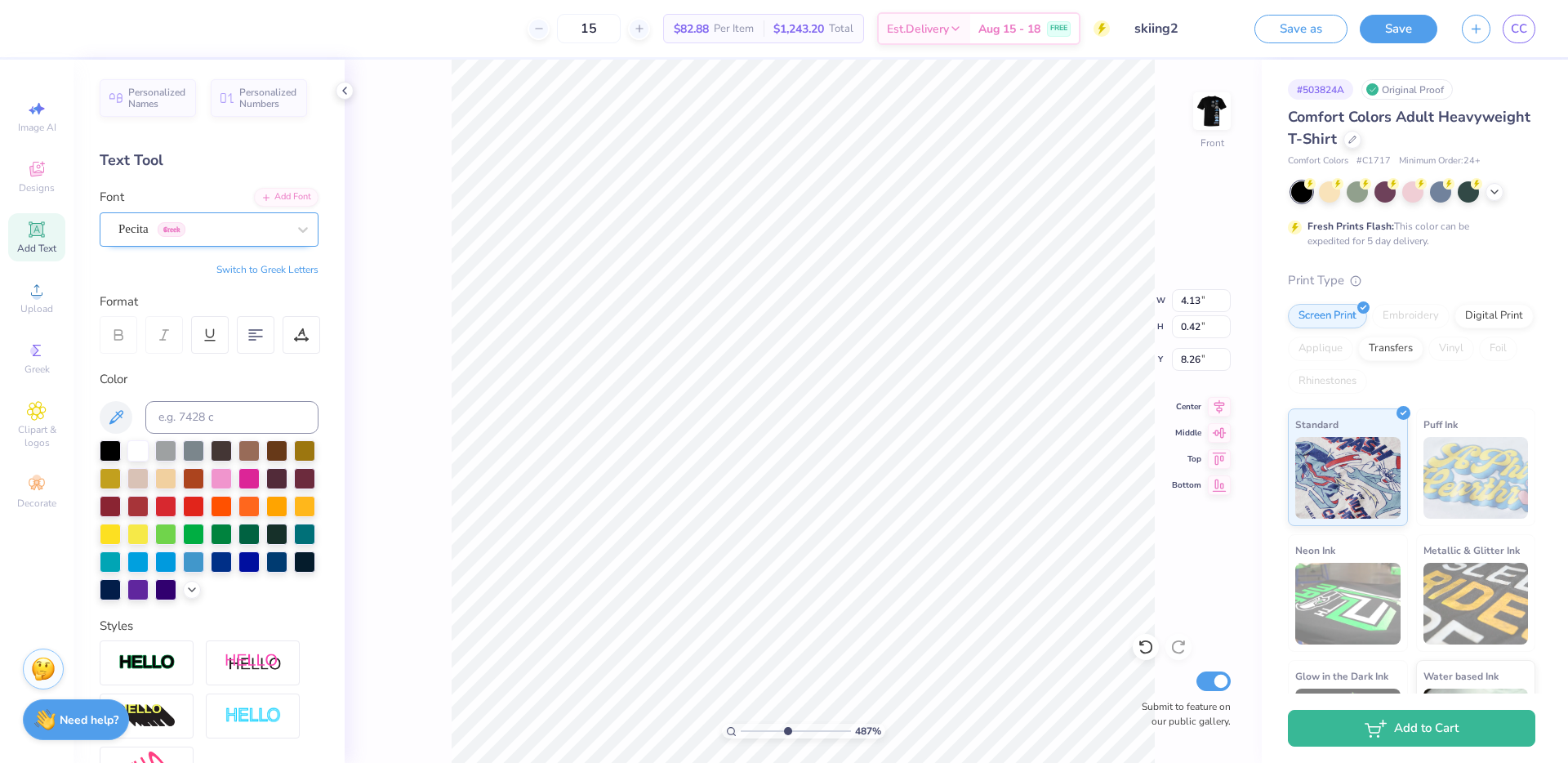 click on "Pecita Greek" at bounding box center [203, 229] 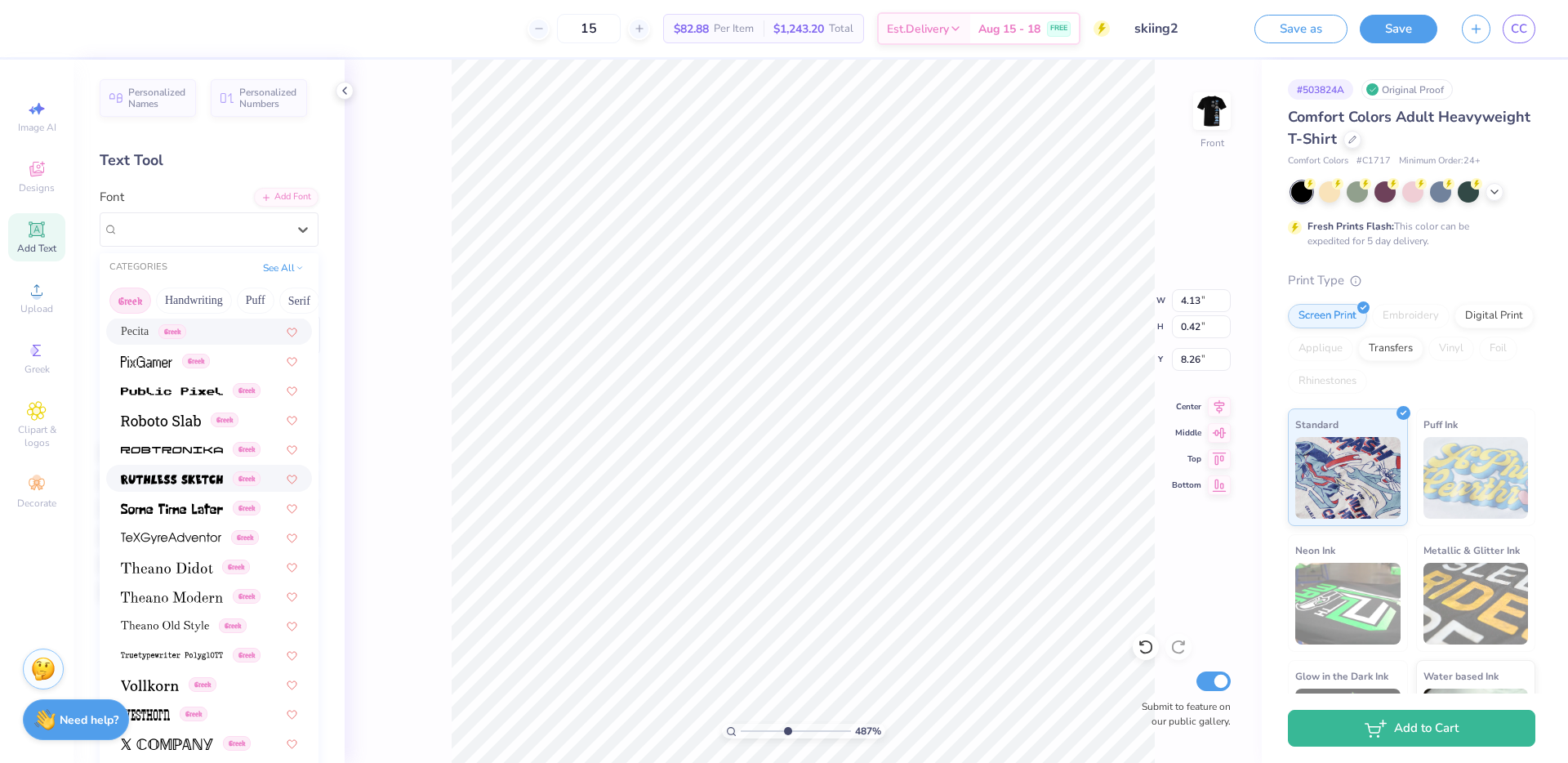 scroll, scrollTop: 1017, scrollLeft: 0, axis: vertical 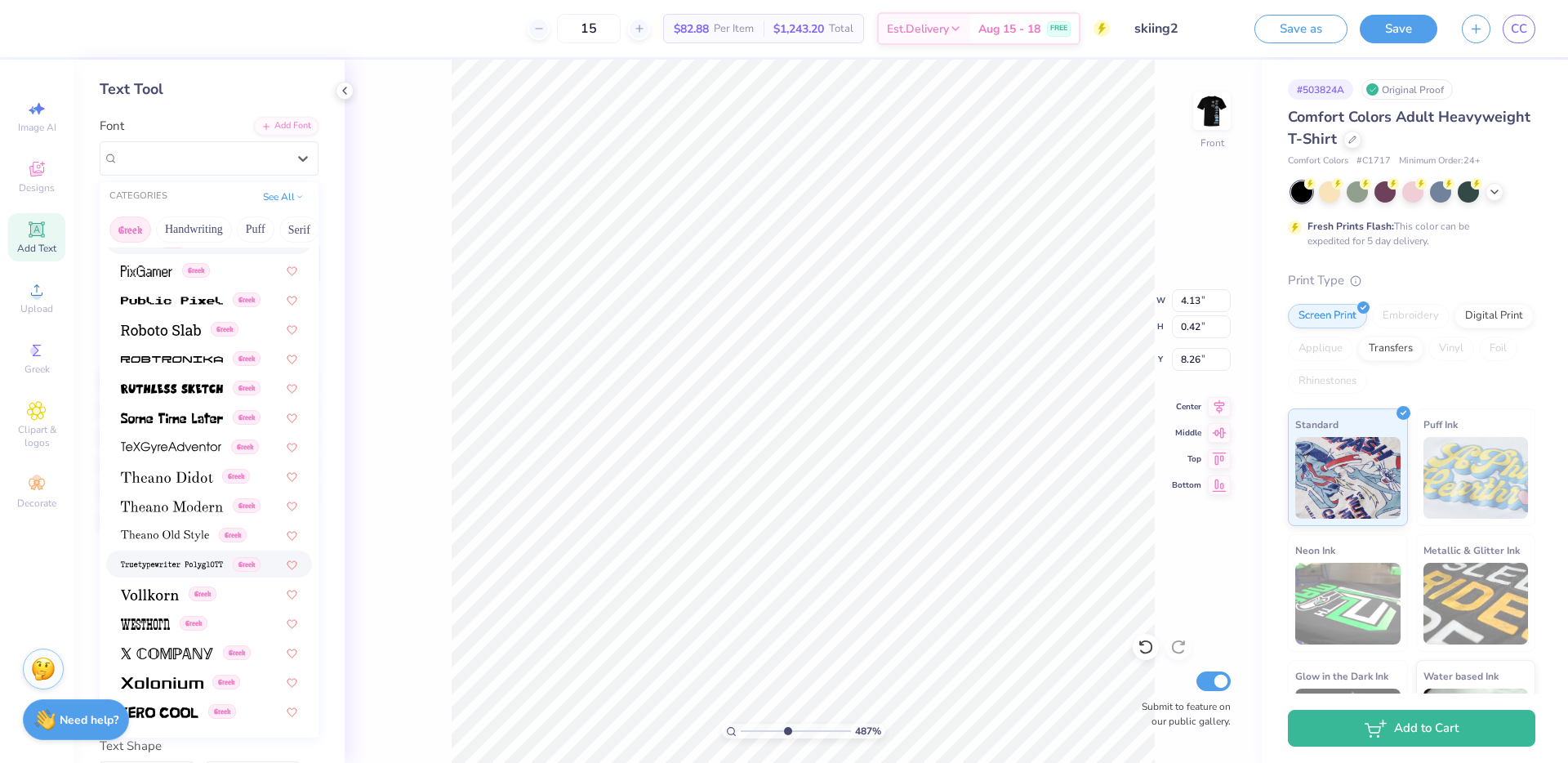 click at bounding box center [172, 565] 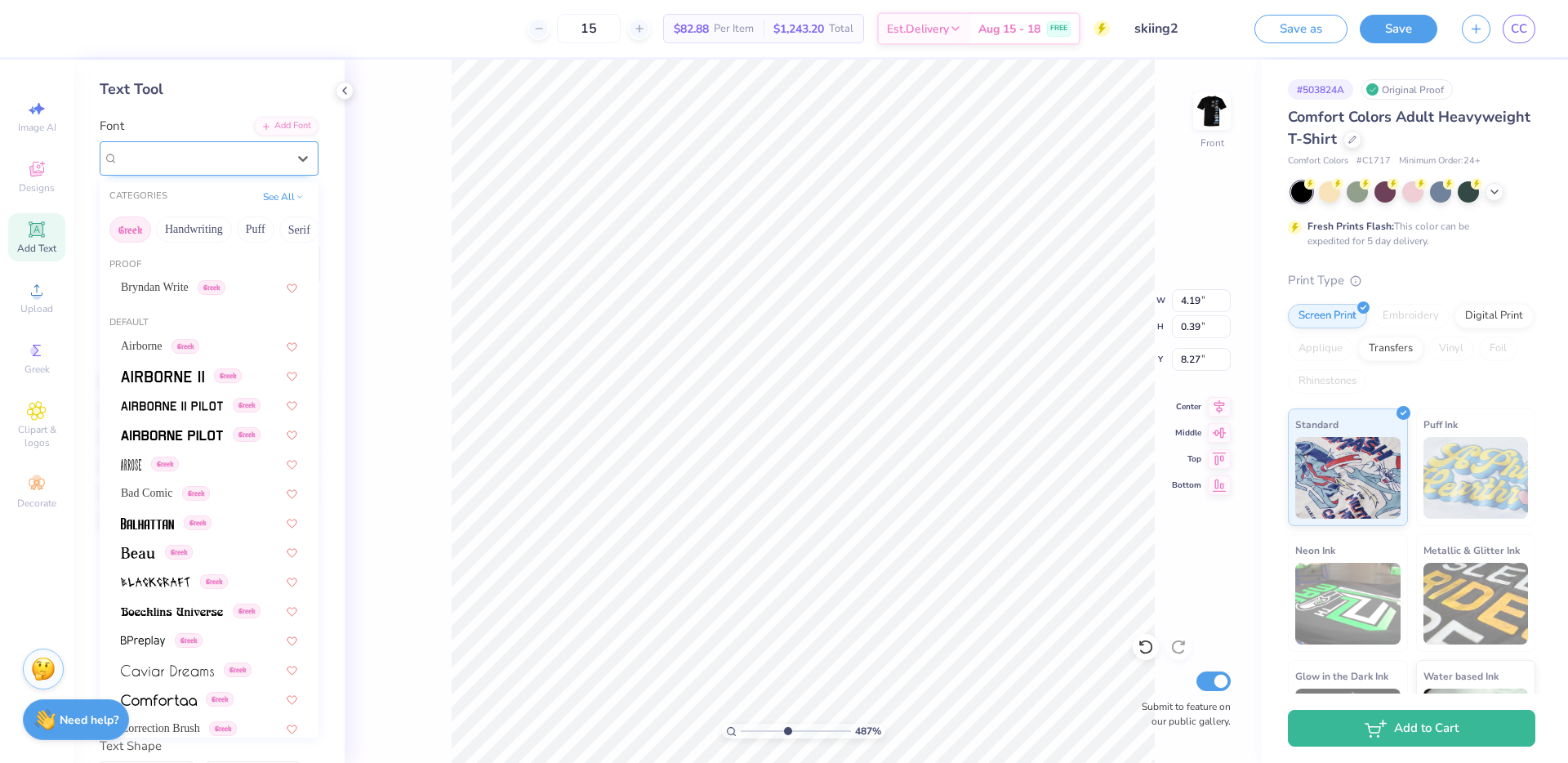 click on "Truetypewriter PolyglOTT Greek" at bounding box center (203, 158) 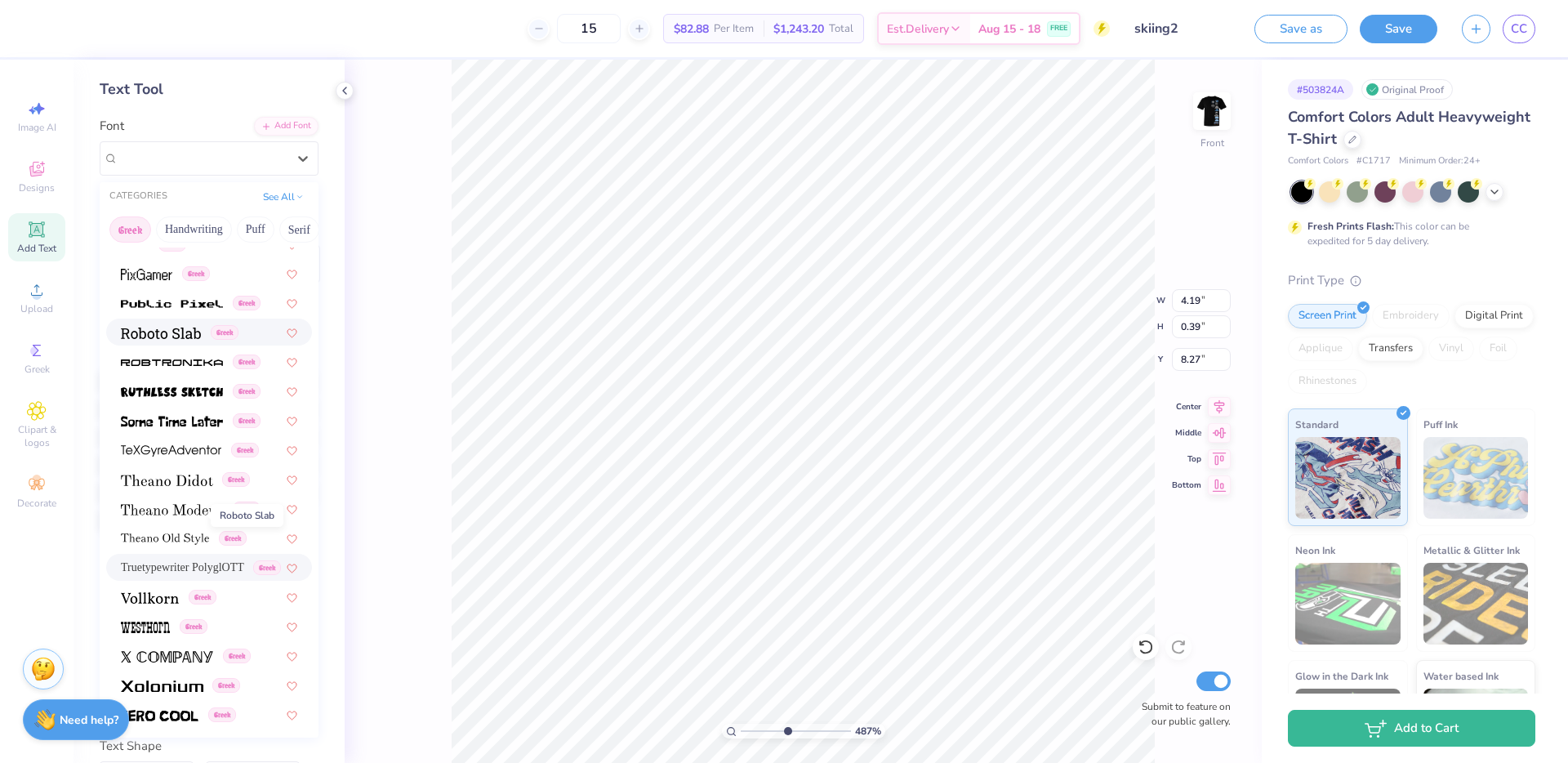 scroll, scrollTop: 1017, scrollLeft: 0, axis: vertical 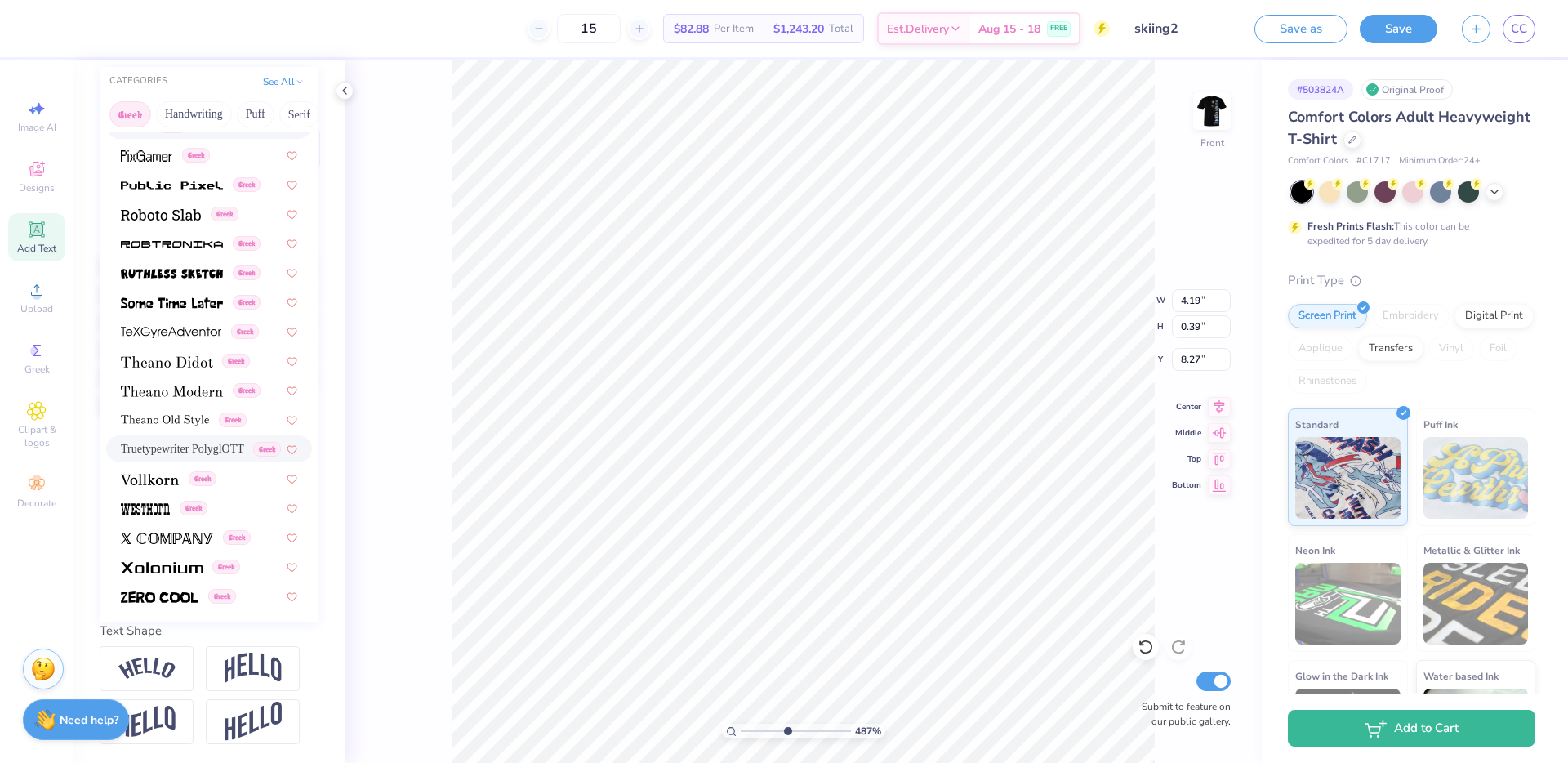 click on "Greek" at bounding box center [130, 114] 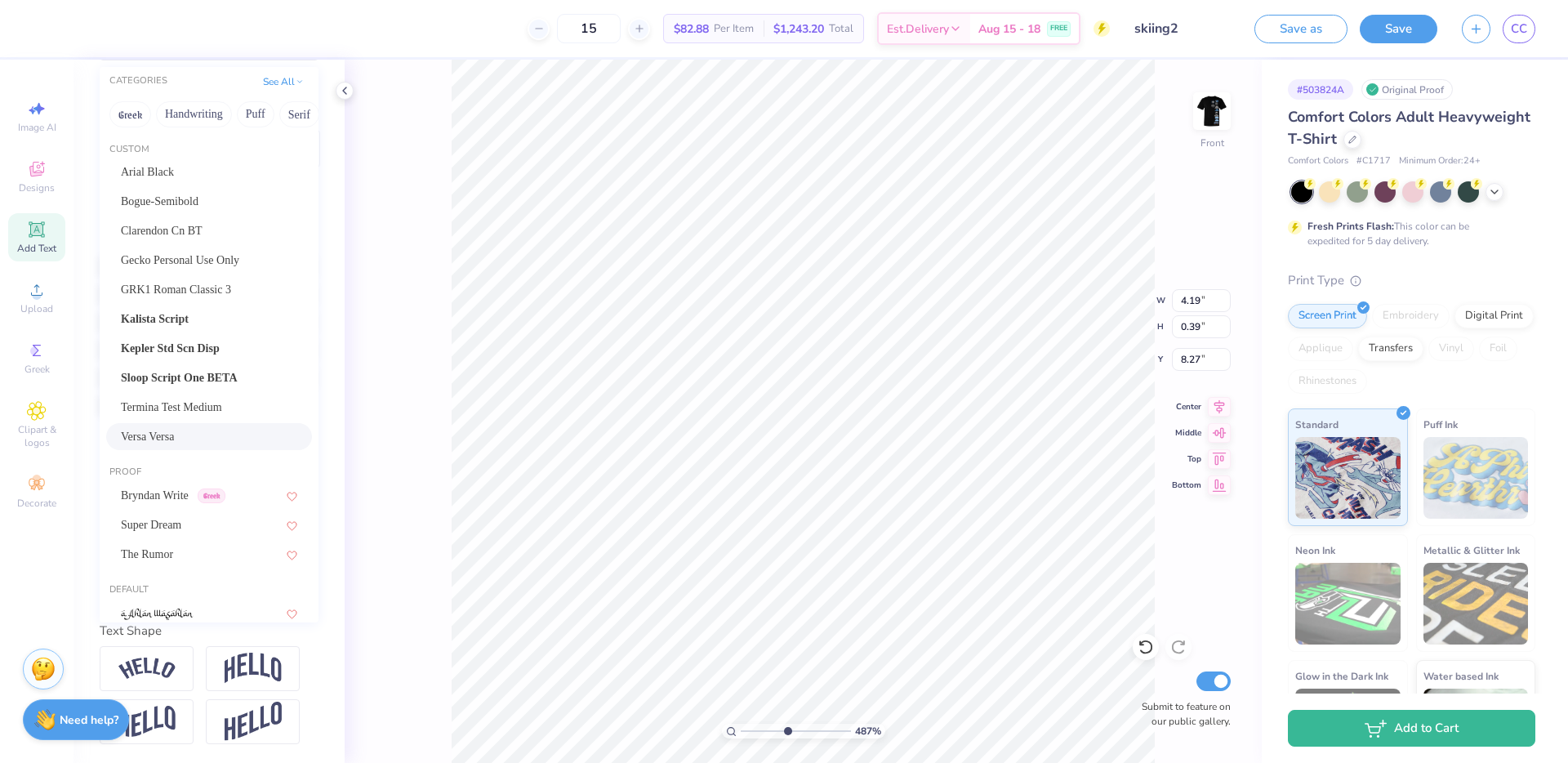 scroll, scrollTop: 0, scrollLeft: 0, axis: both 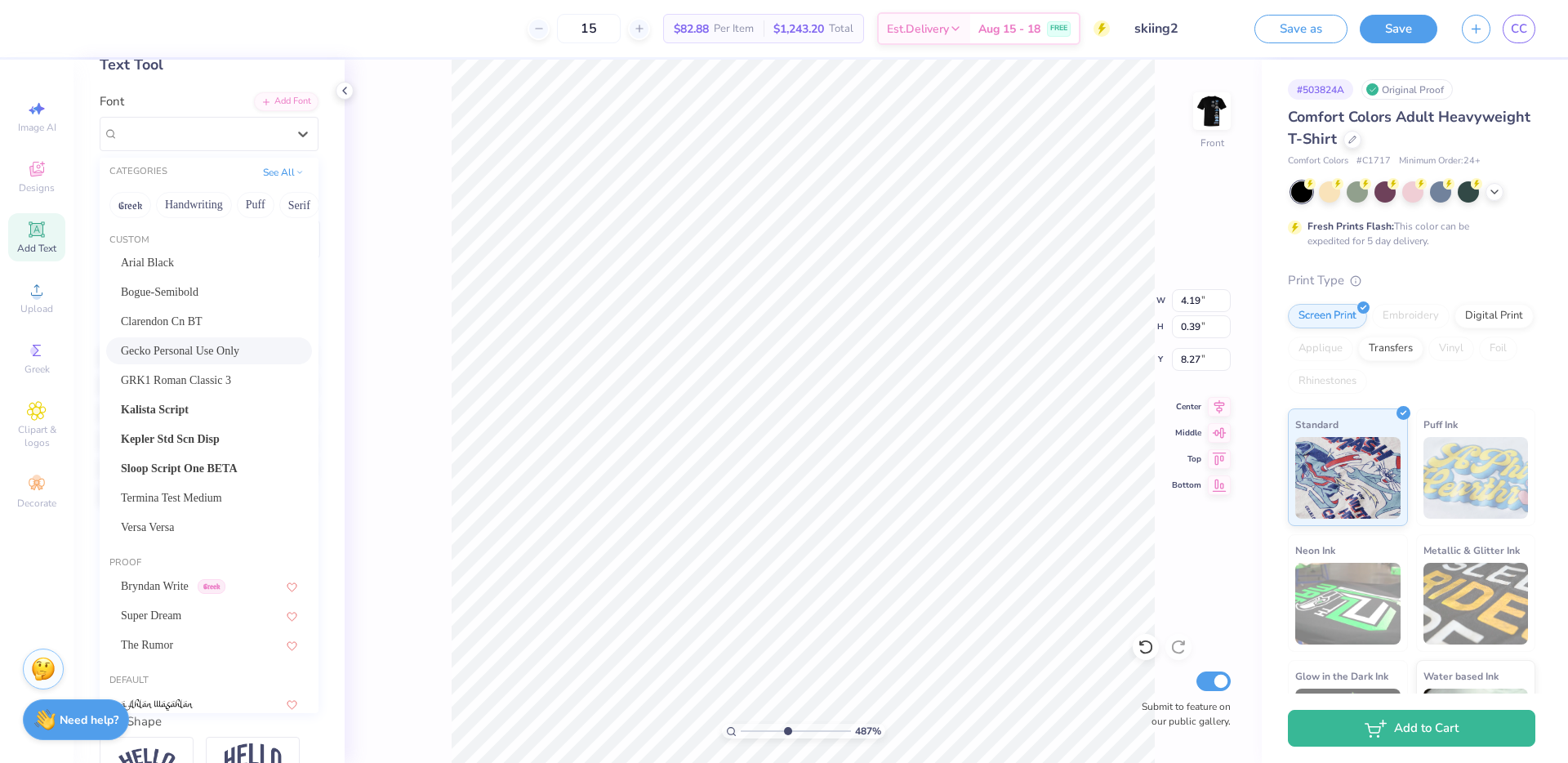 click on "Gecko Personal Use Only" at bounding box center [209, 350] 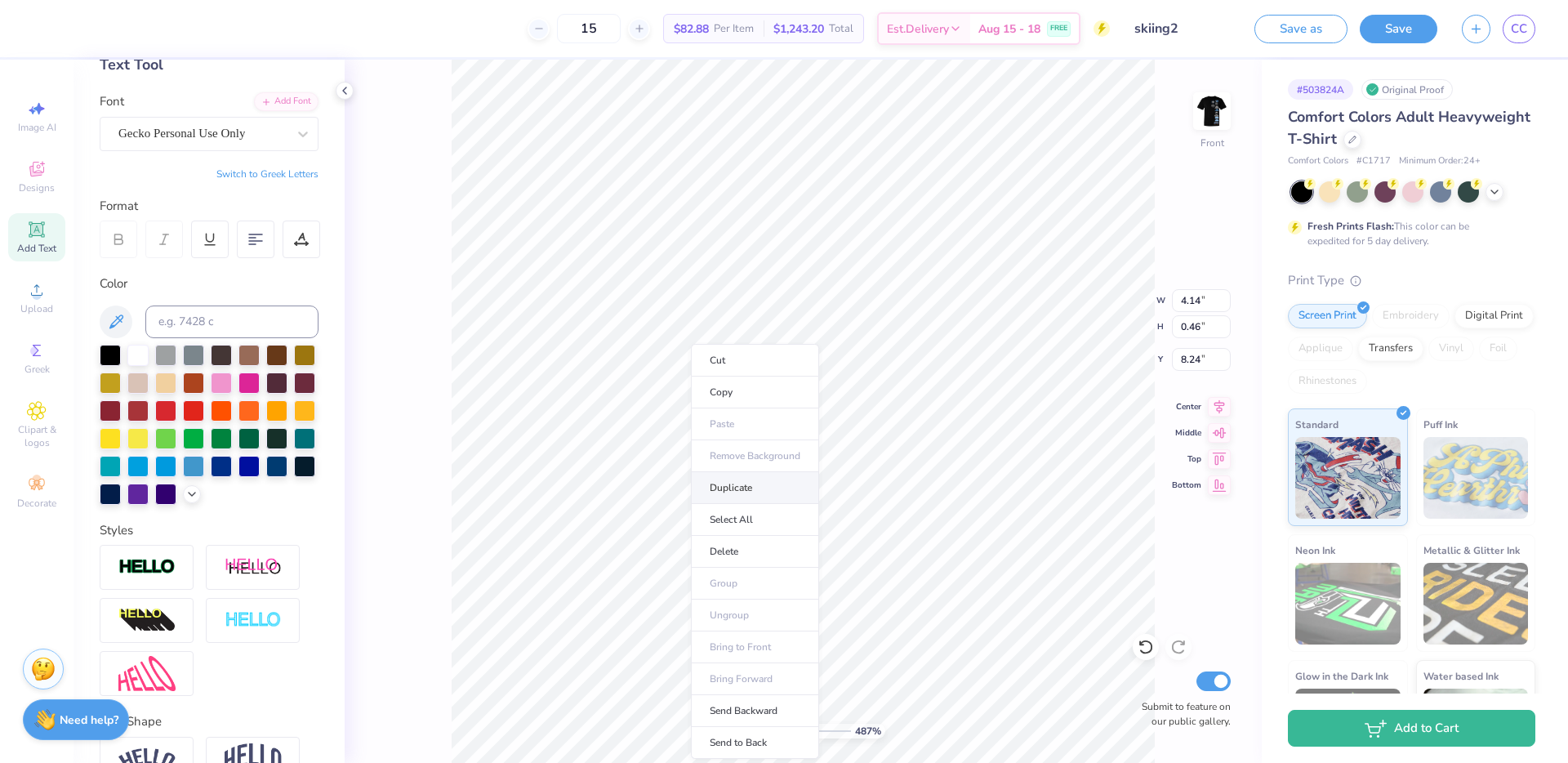 click on "Duplicate" at bounding box center [755, 488] 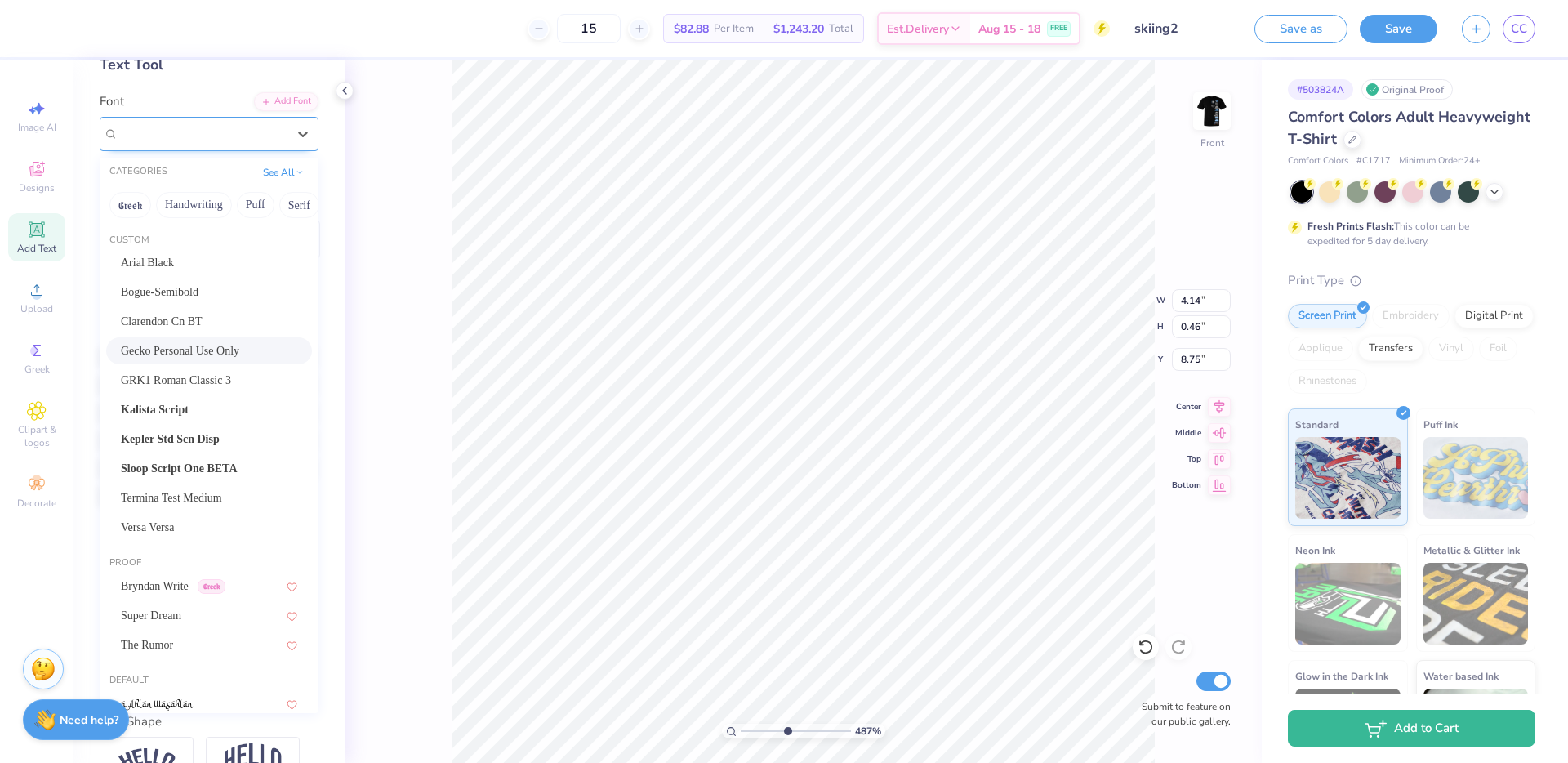click on "Gecko Personal Use Only" at bounding box center [203, 133] 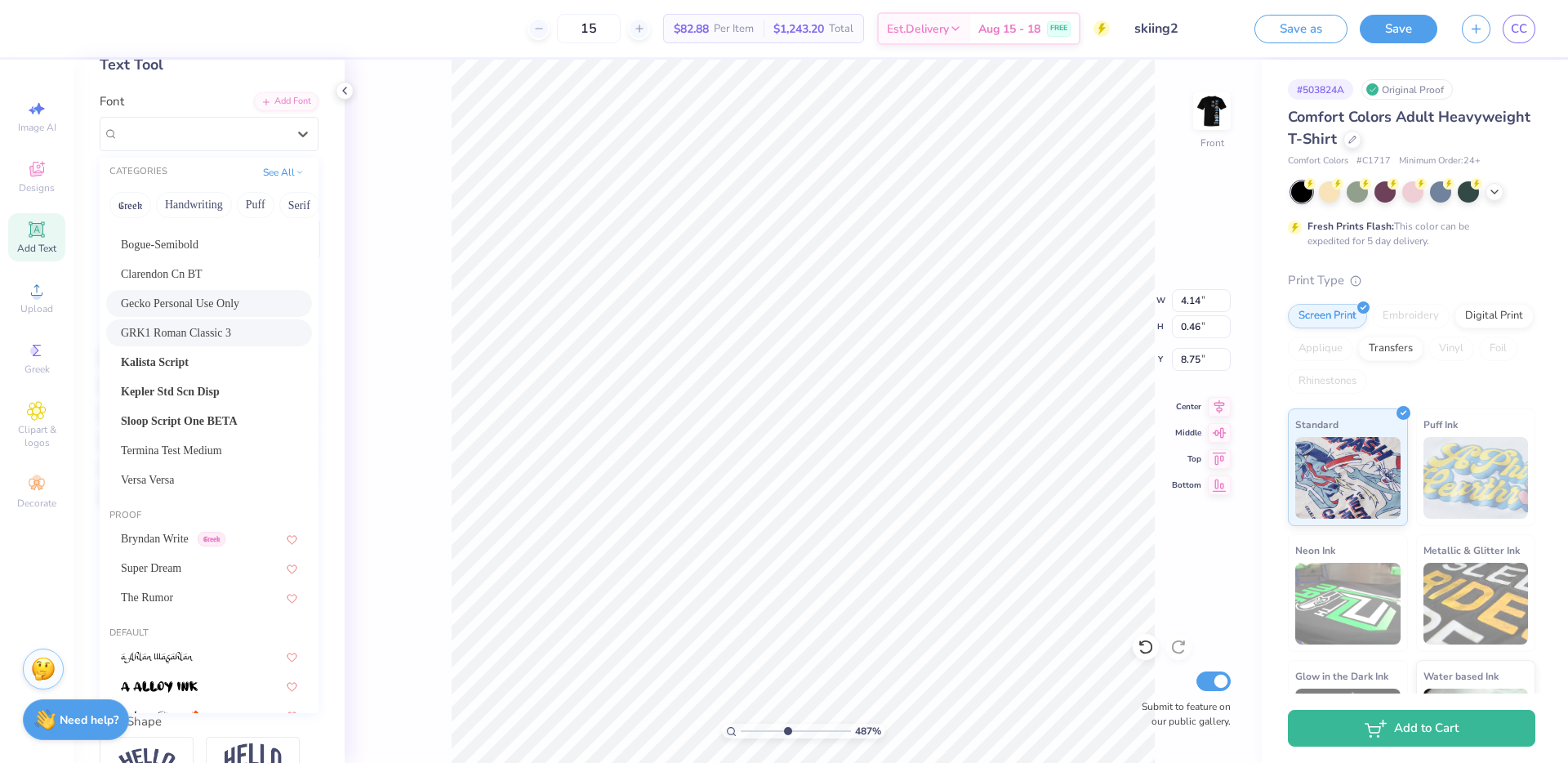 scroll, scrollTop: 48, scrollLeft: 0, axis: vertical 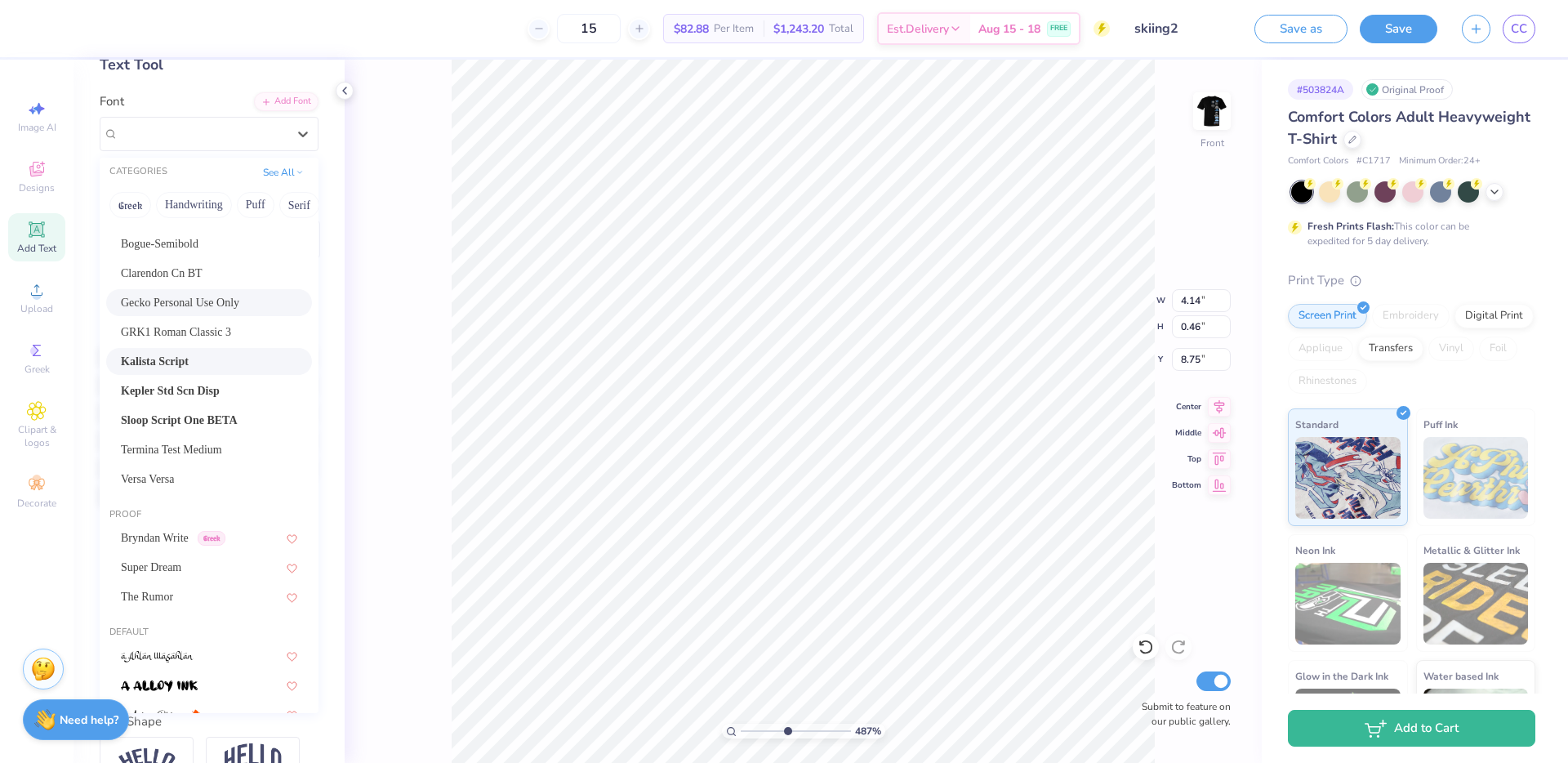 click on "Kalista Script" at bounding box center (209, 361) 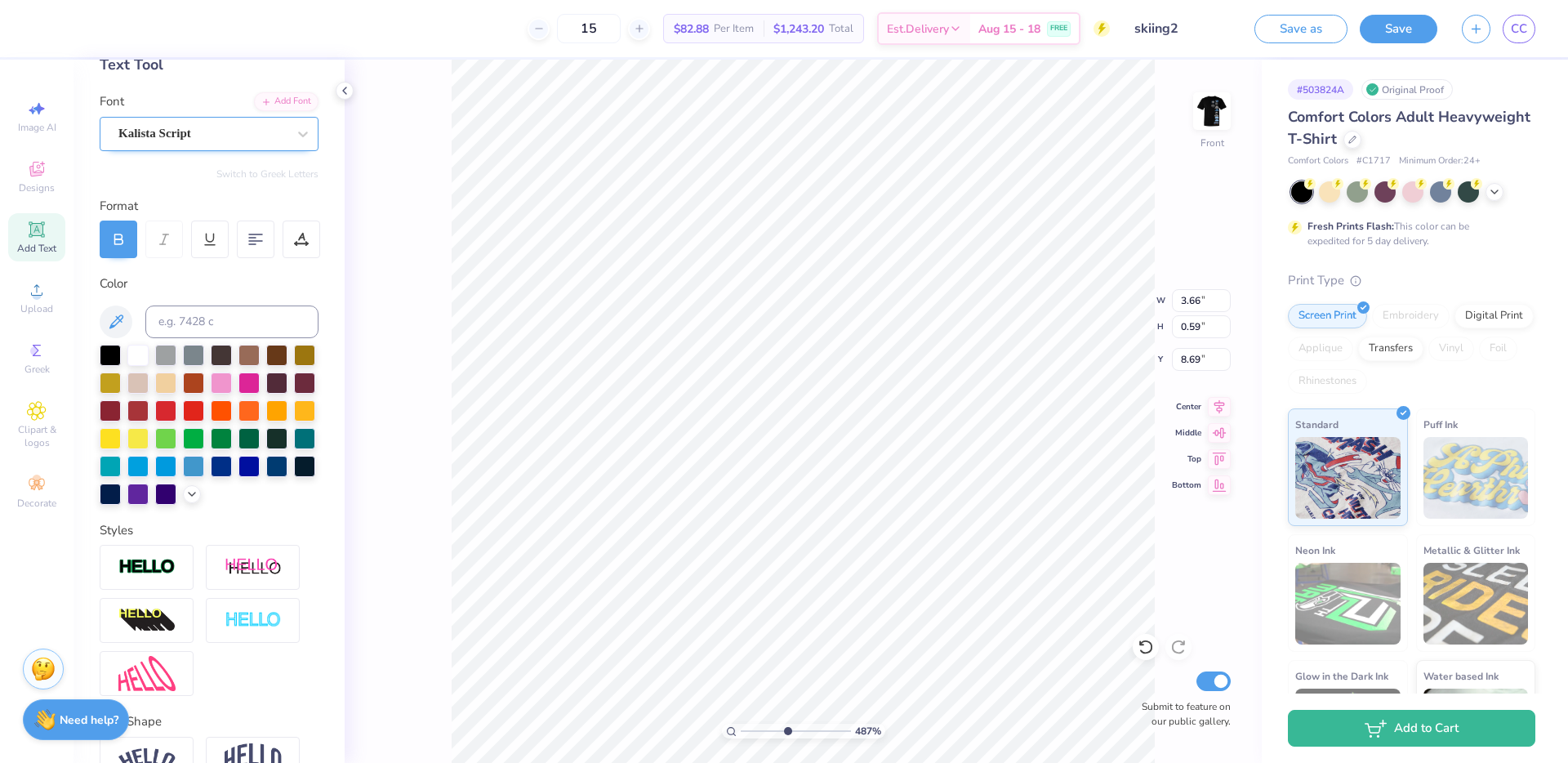 click on "Kalista Script" at bounding box center (203, 133) 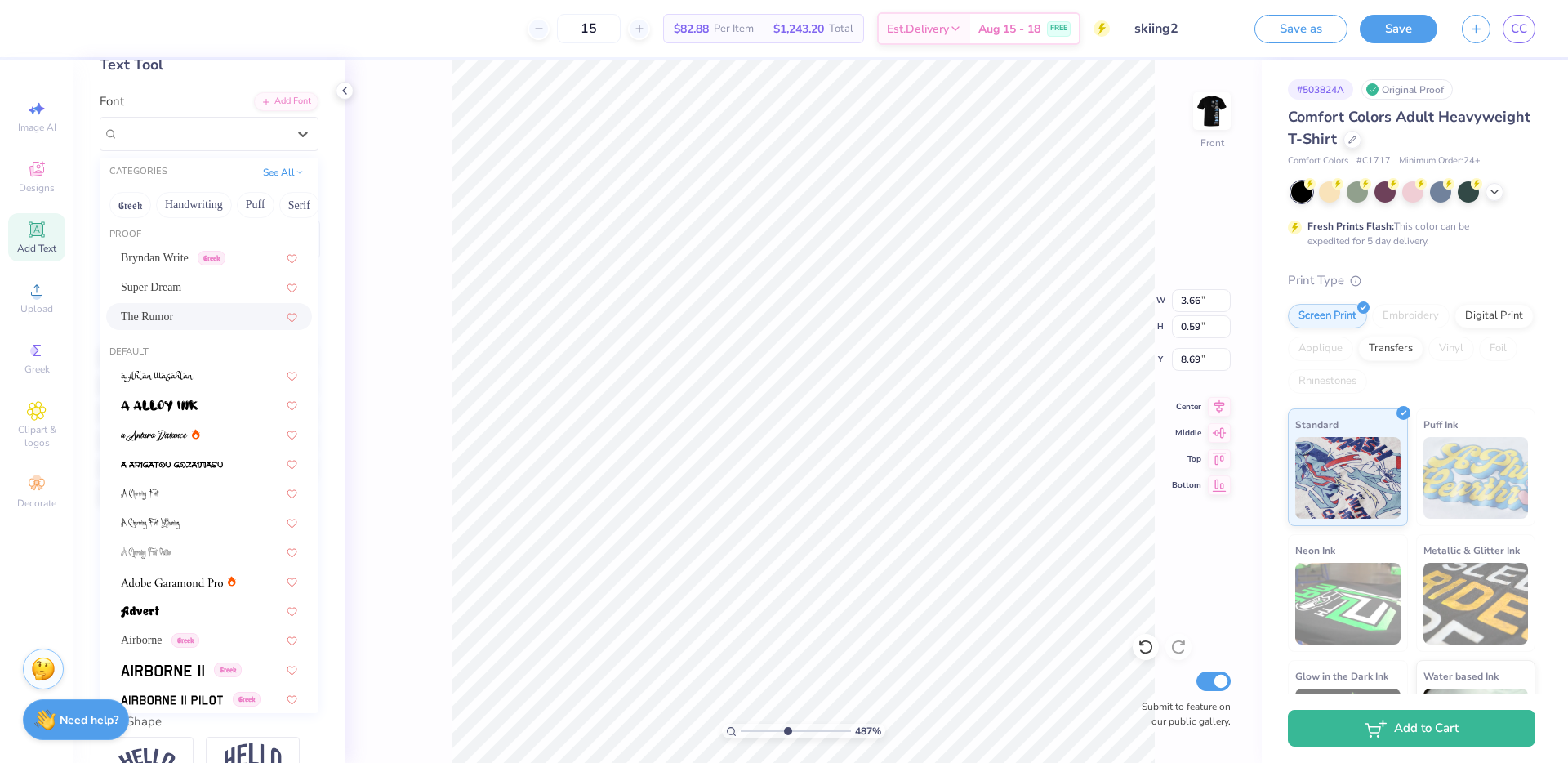 scroll, scrollTop: 330, scrollLeft: 0, axis: vertical 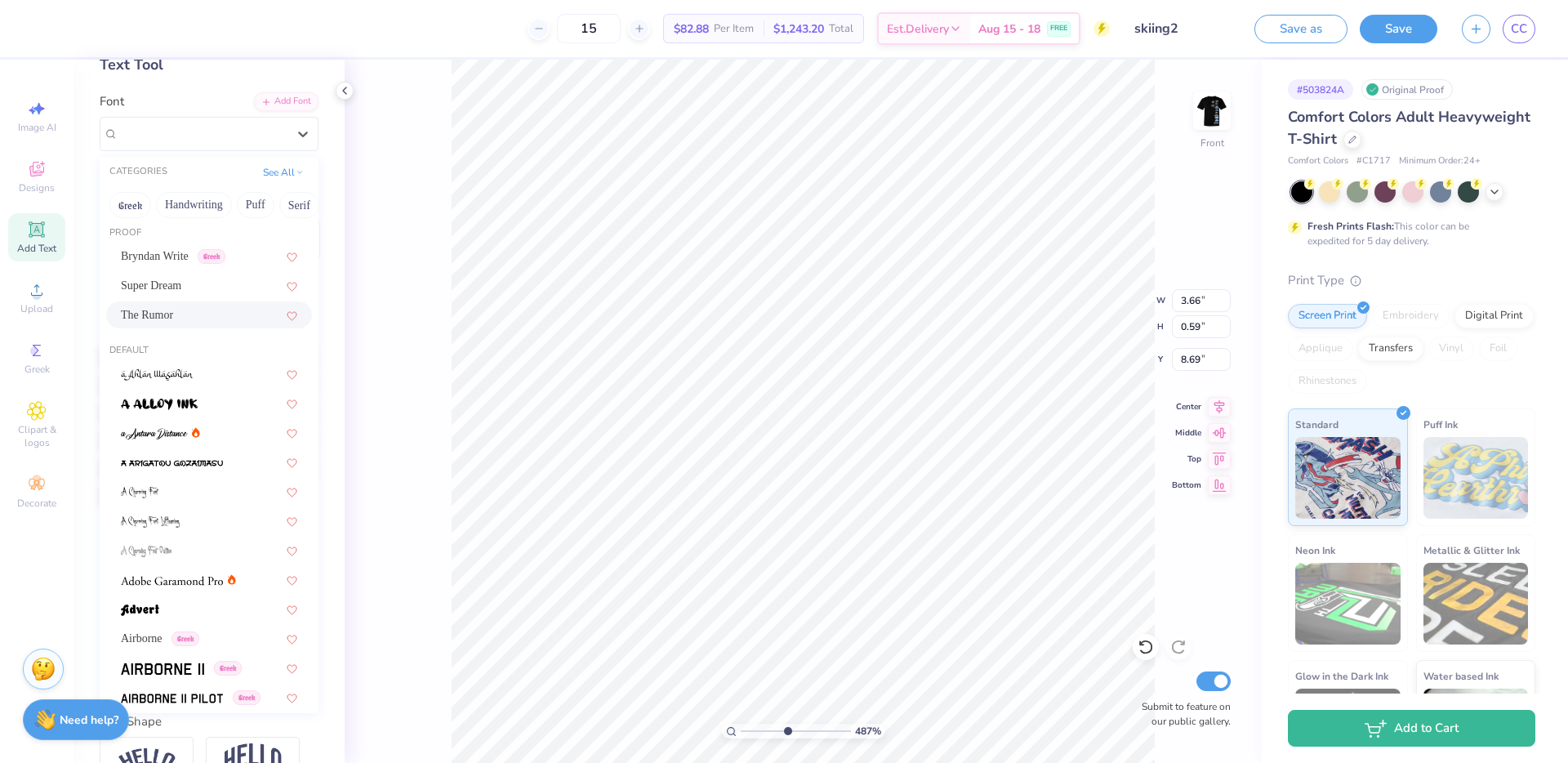 click on "The Rumor" at bounding box center (209, 315) 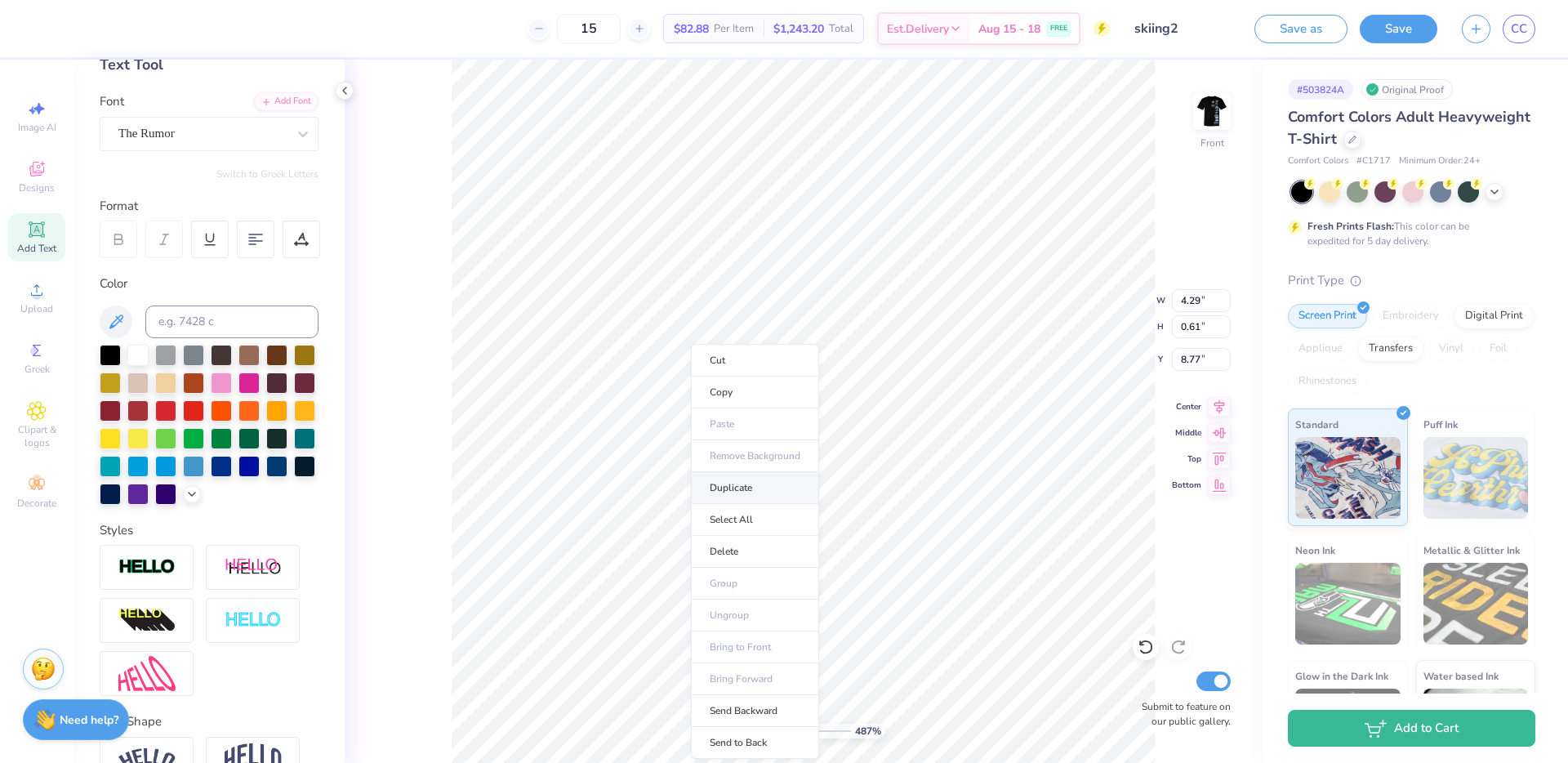 click on "Duplicate" at bounding box center [755, 488] 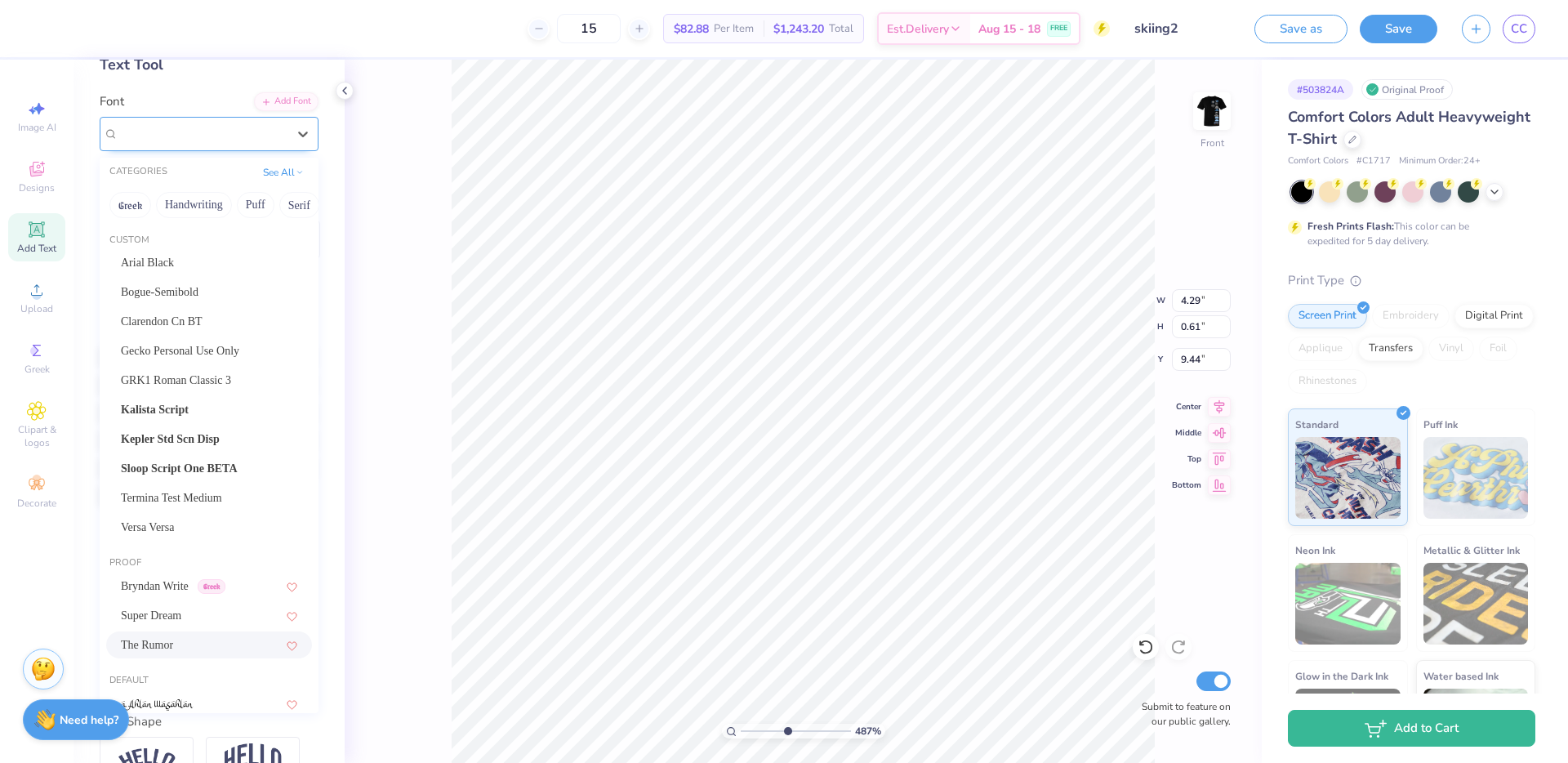 click on "The Rumor" at bounding box center (203, 133) 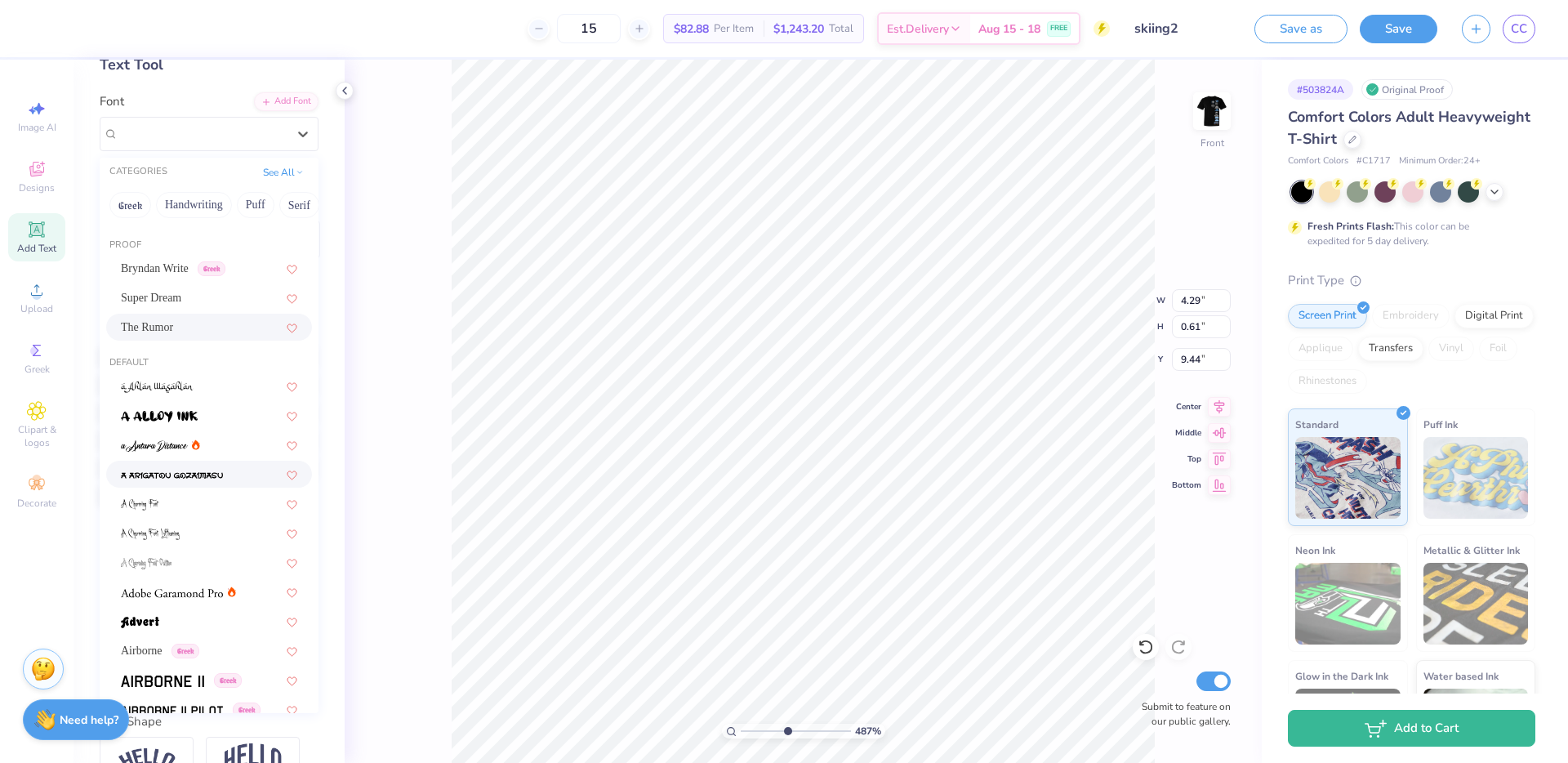 scroll, scrollTop: 330, scrollLeft: 0, axis: vertical 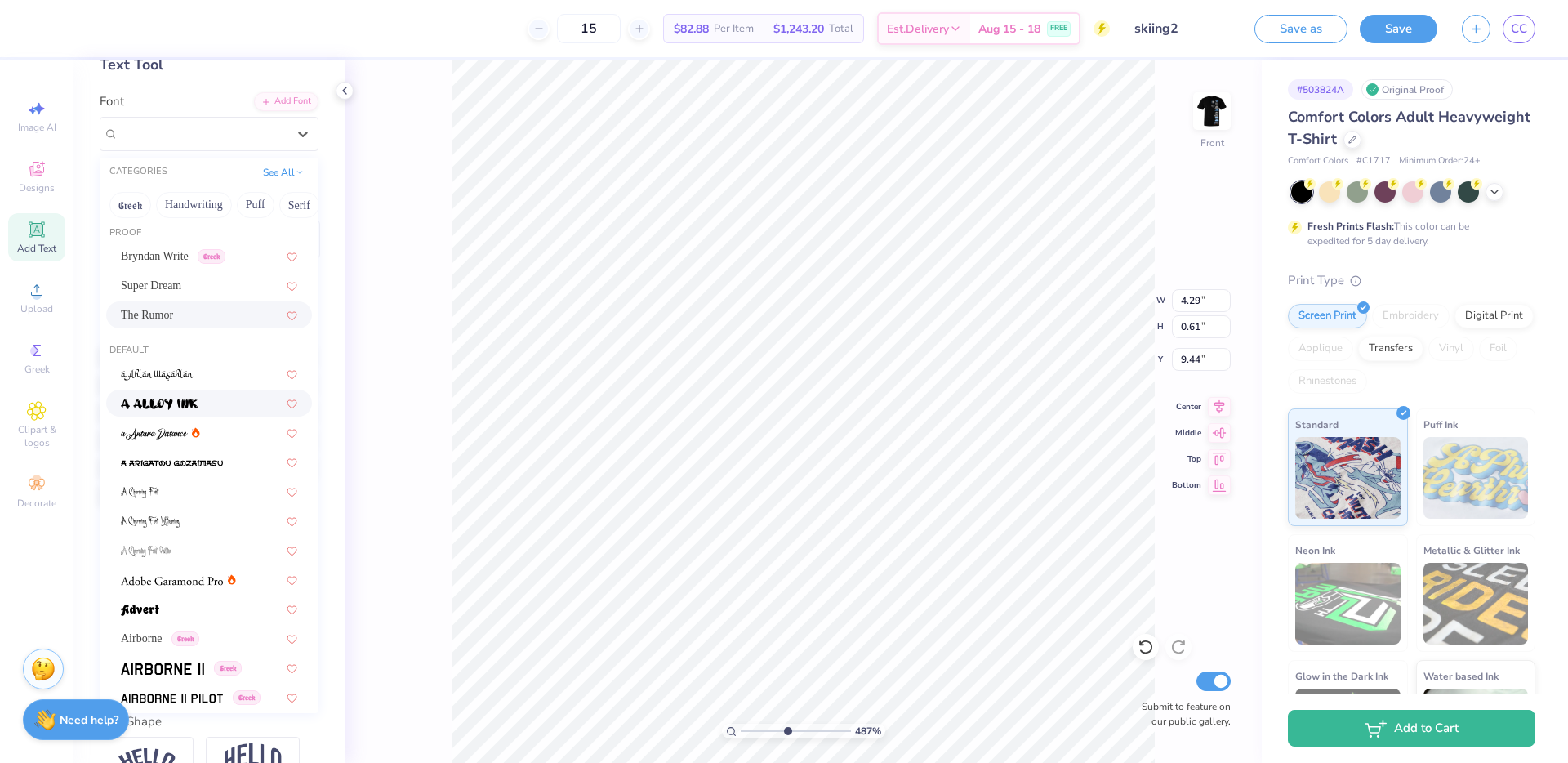 click at bounding box center (159, 404) 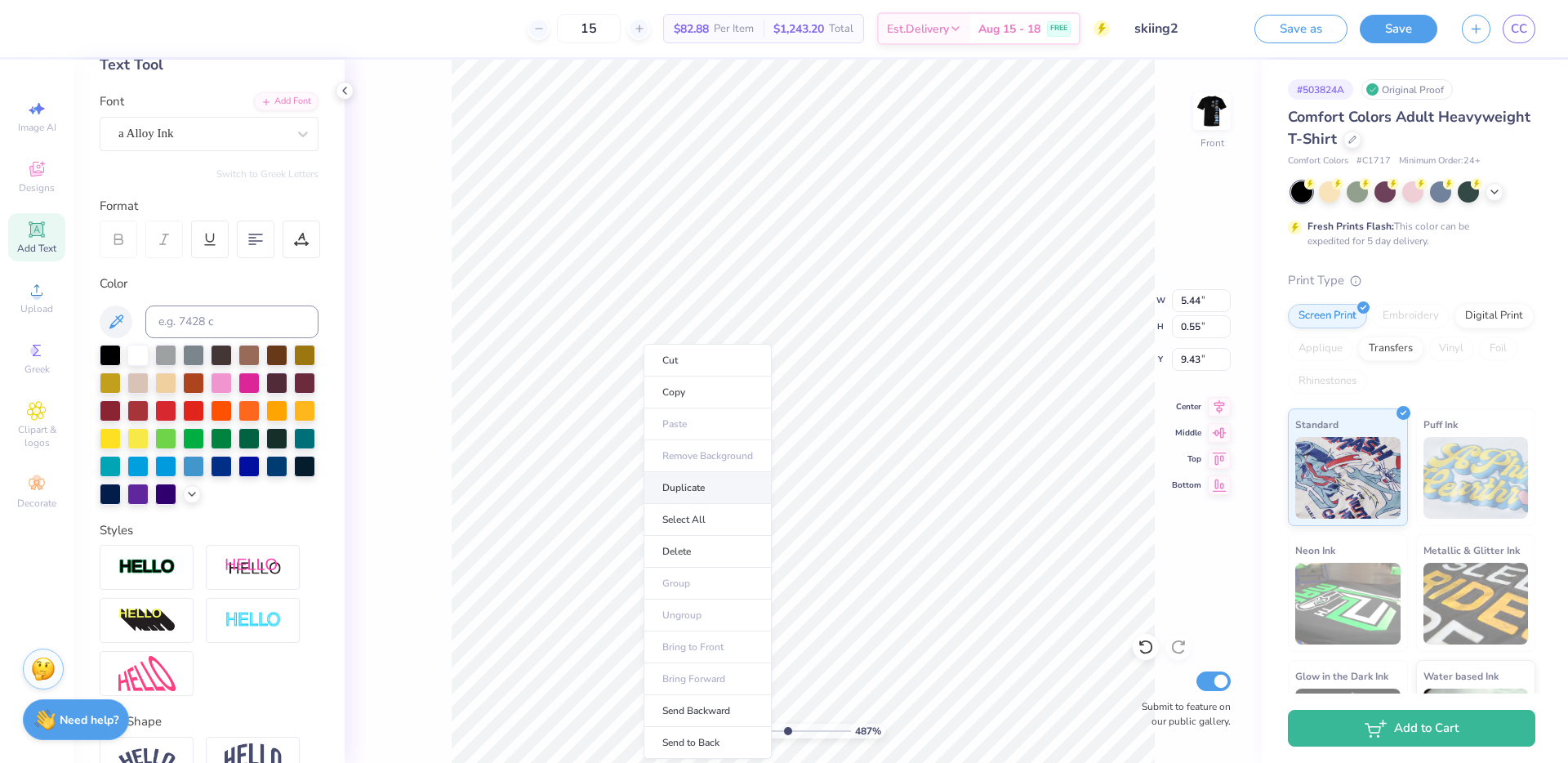 click on "Duplicate" at bounding box center [707, 488] 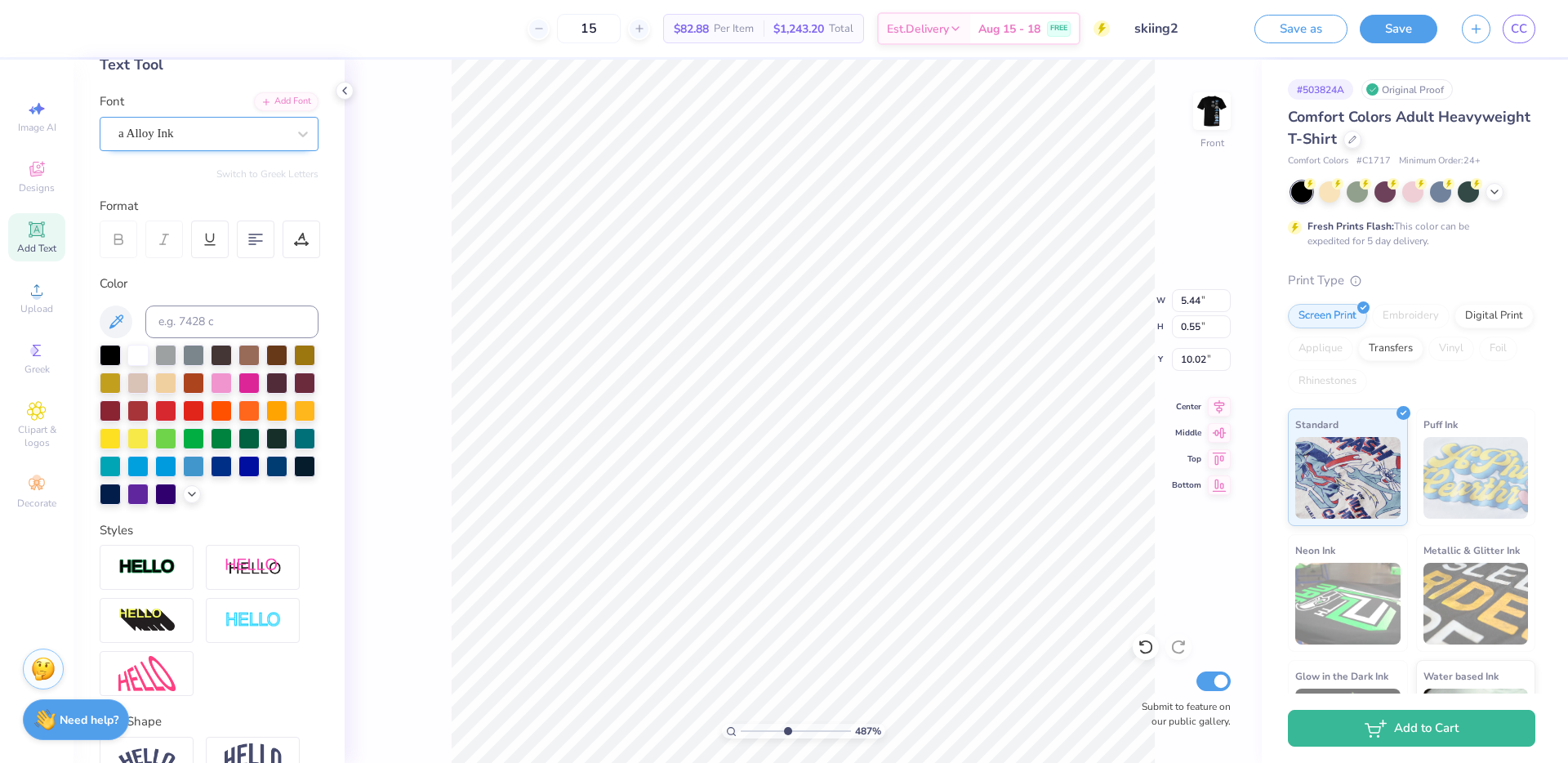click on "Personalized Names Personalized Numbers Text Tool  Add Font Font a Alloy Ink Switch to Greek Letters Format Color Styles Text Shape" at bounding box center (209, 411) 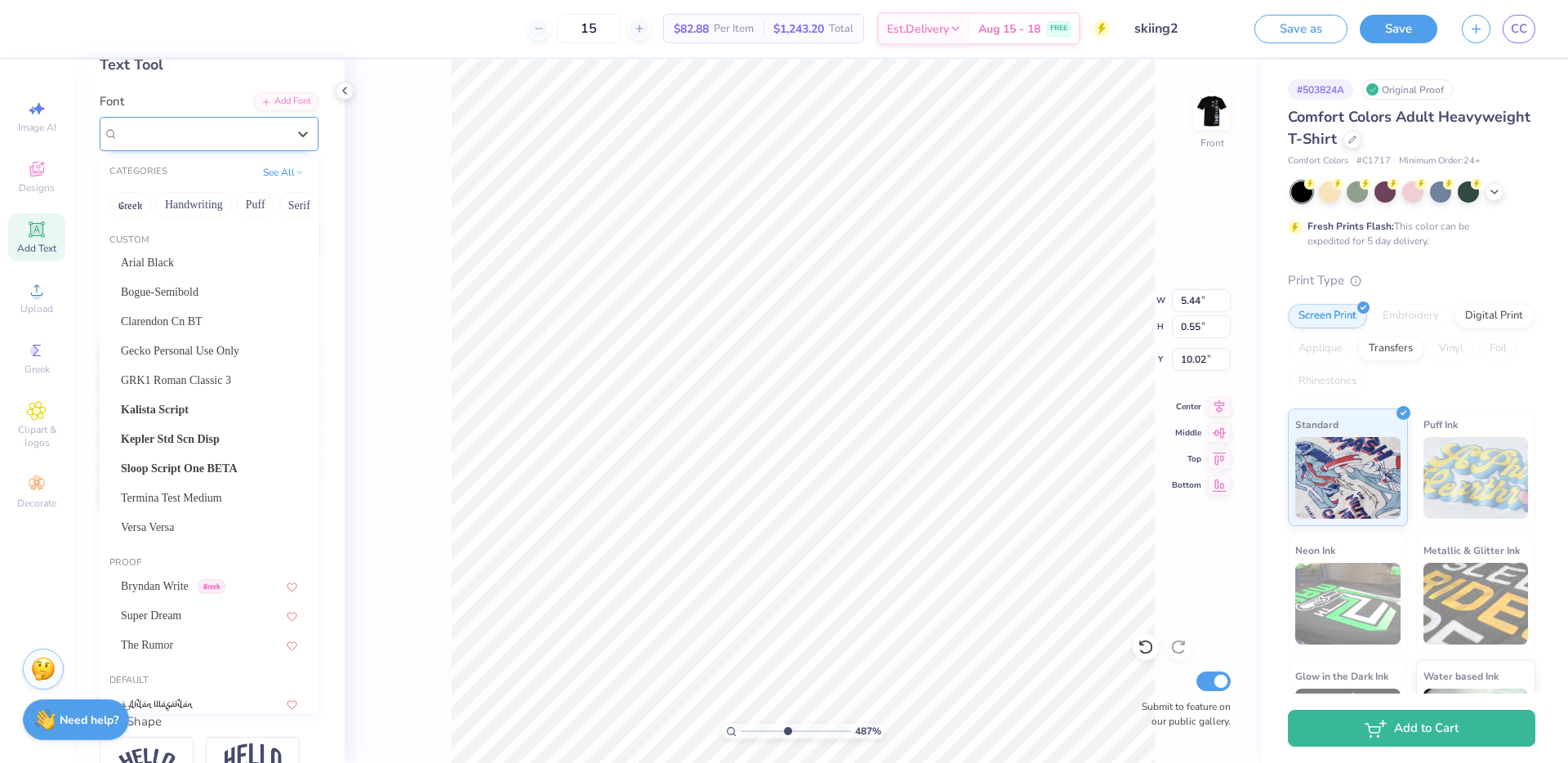 click on "a Alloy Ink" at bounding box center [203, 133] 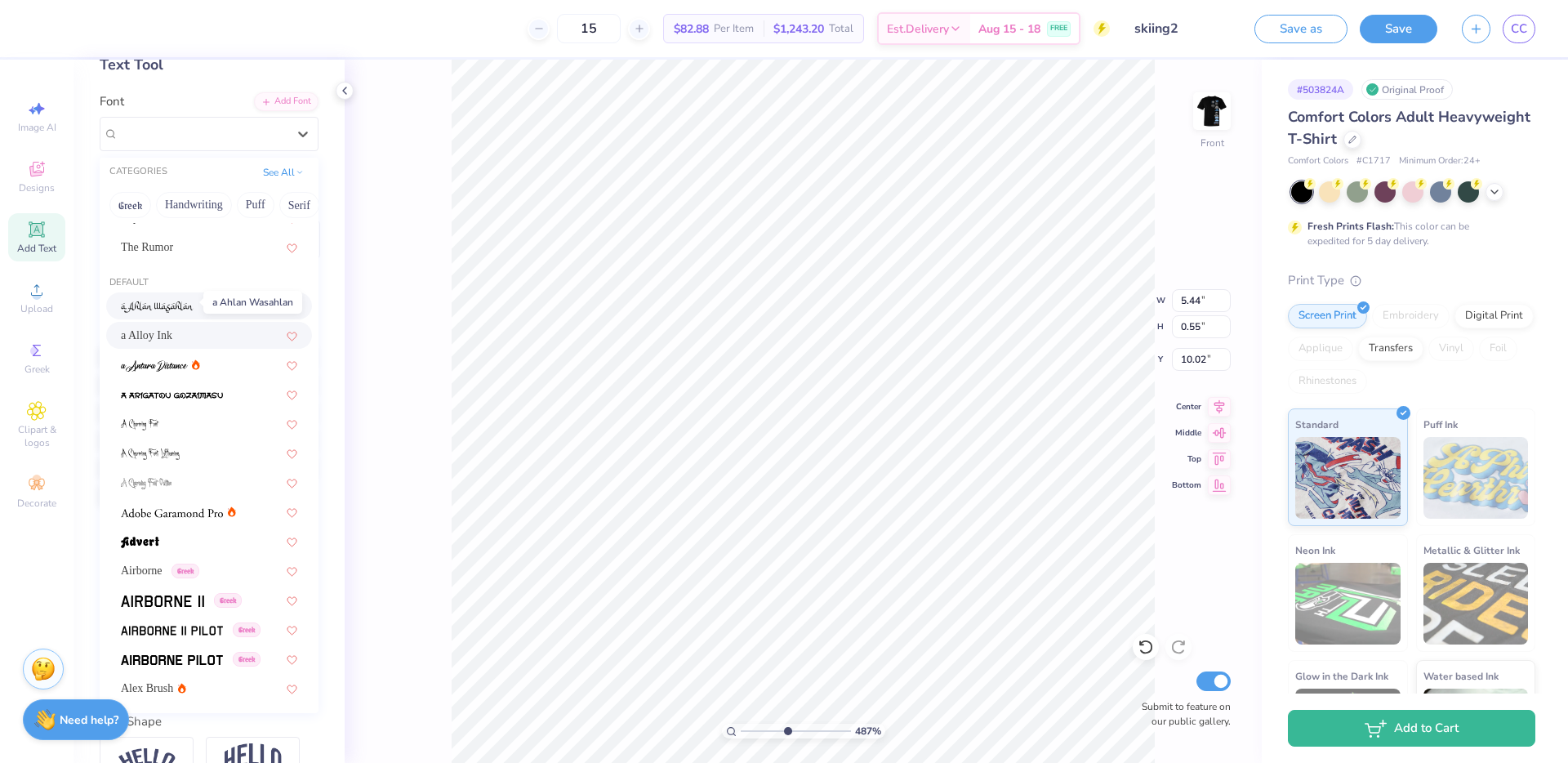 scroll, scrollTop: 404, scrollLeft: 0, axis: vertical 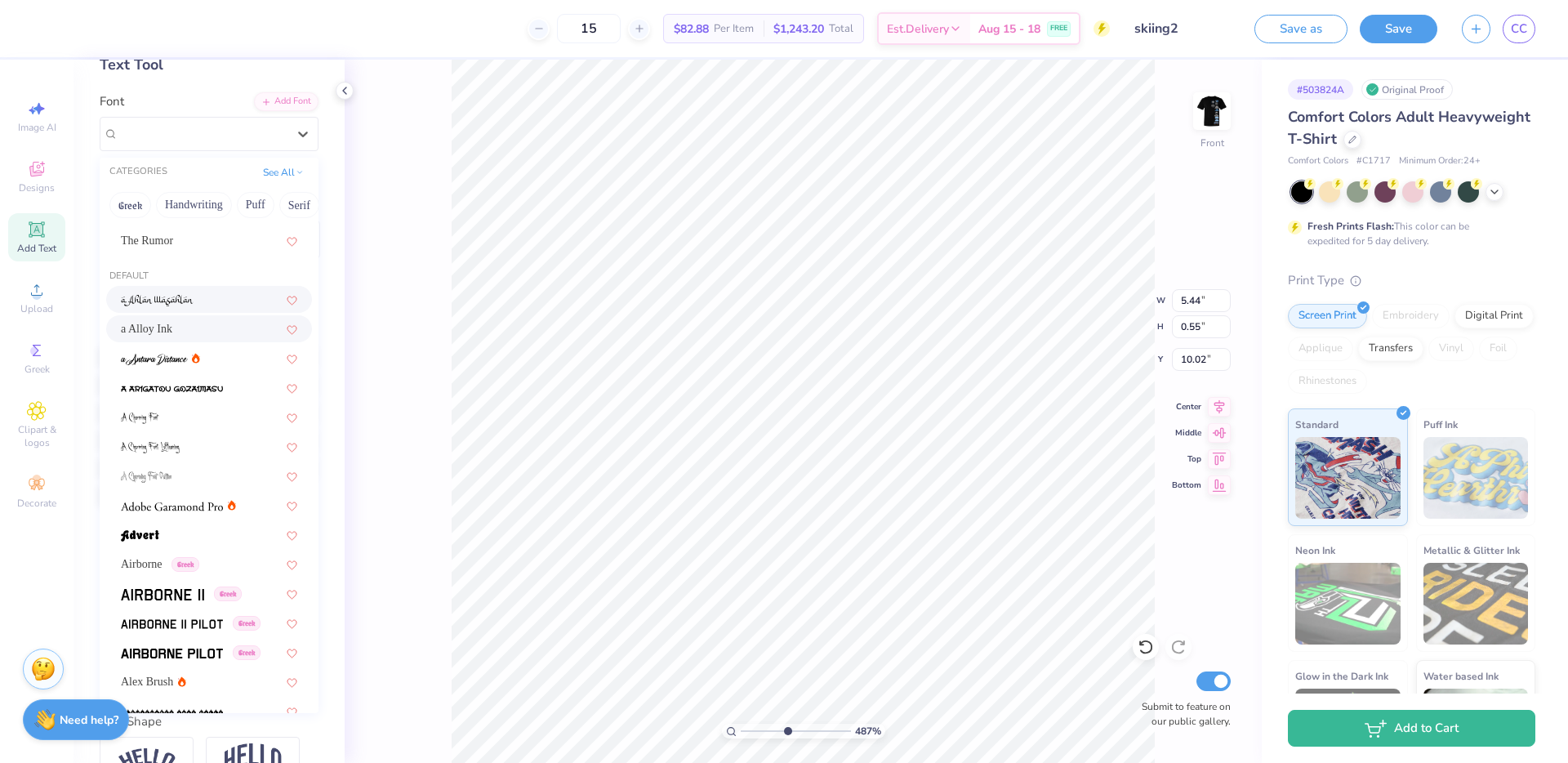 click at bounding box center [157, 301] 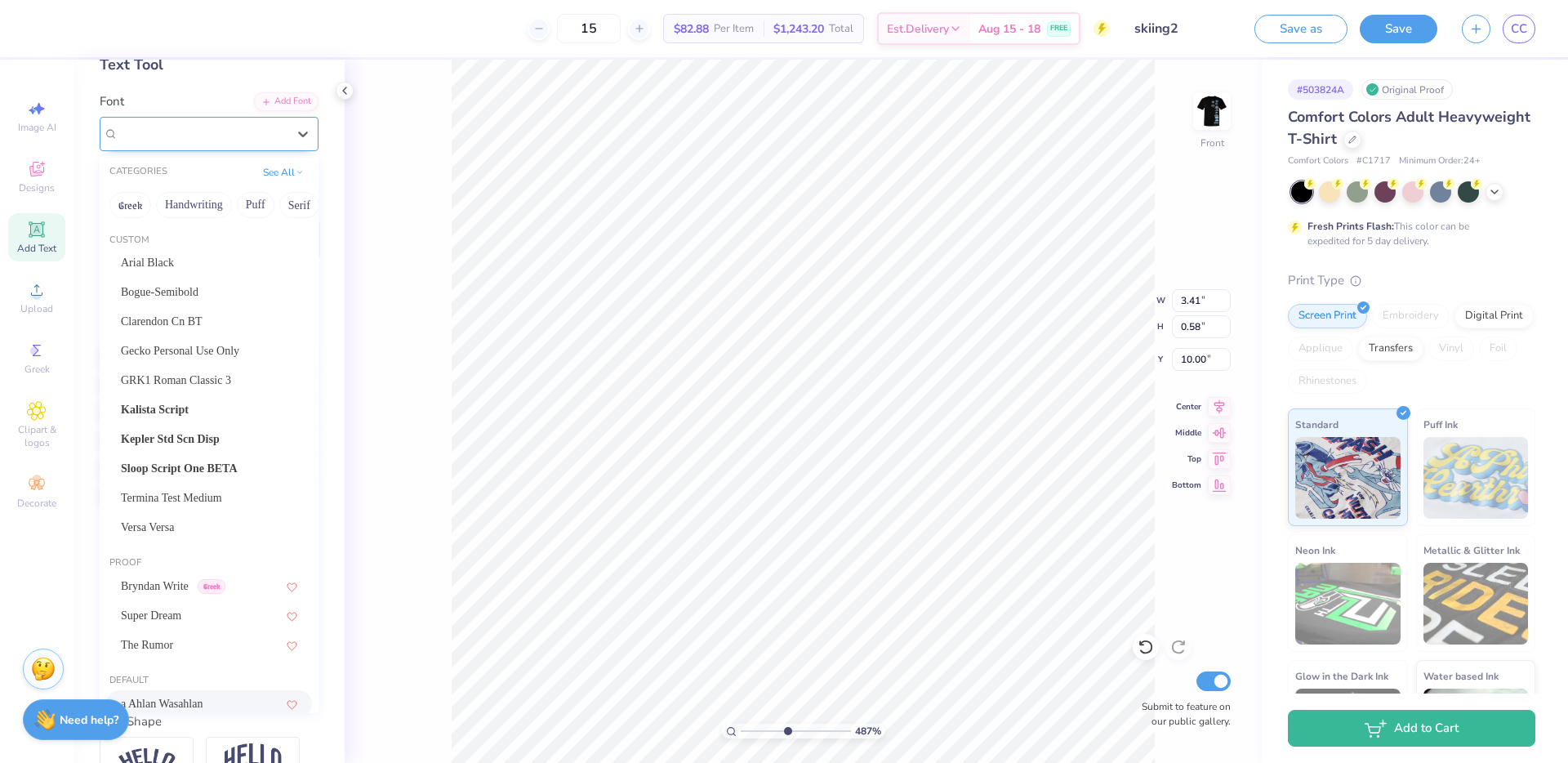 click on "a Ahlan Wasahlan" at bounding box center [203, 133] 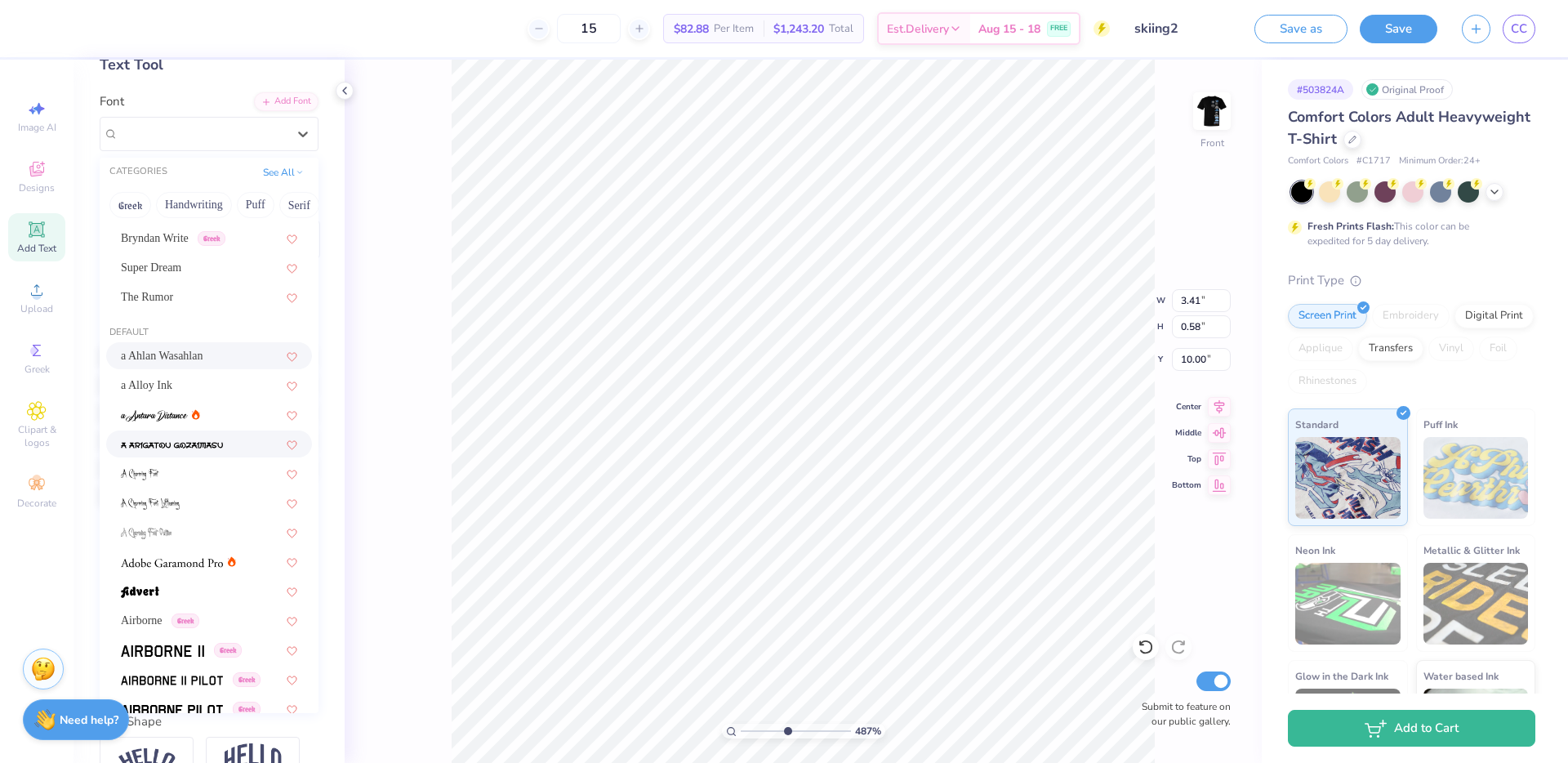 scroll, scrollTop: 355, scrollLeft: 0, axis: vertical 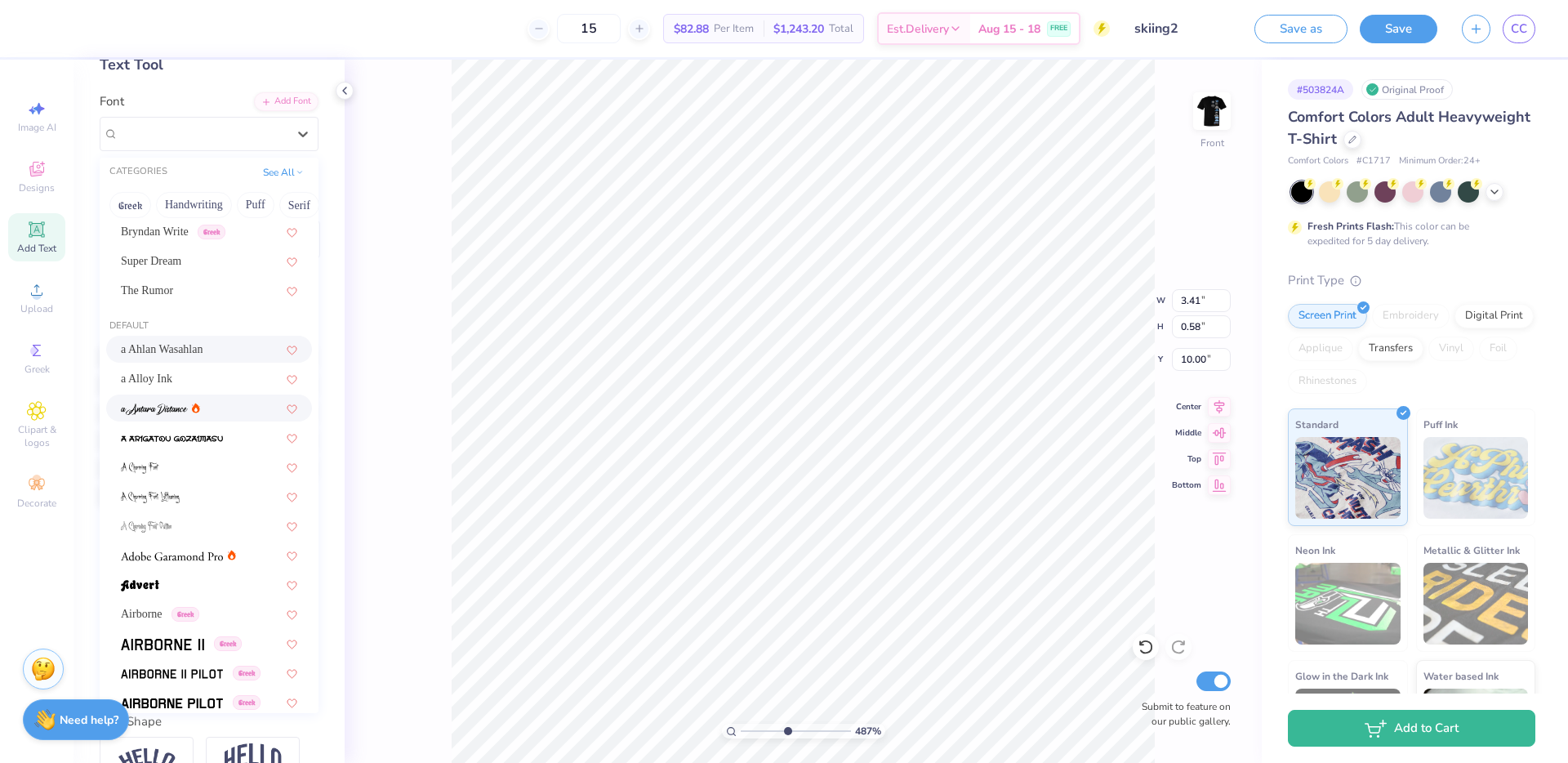 click at bounding box center [209, 408] 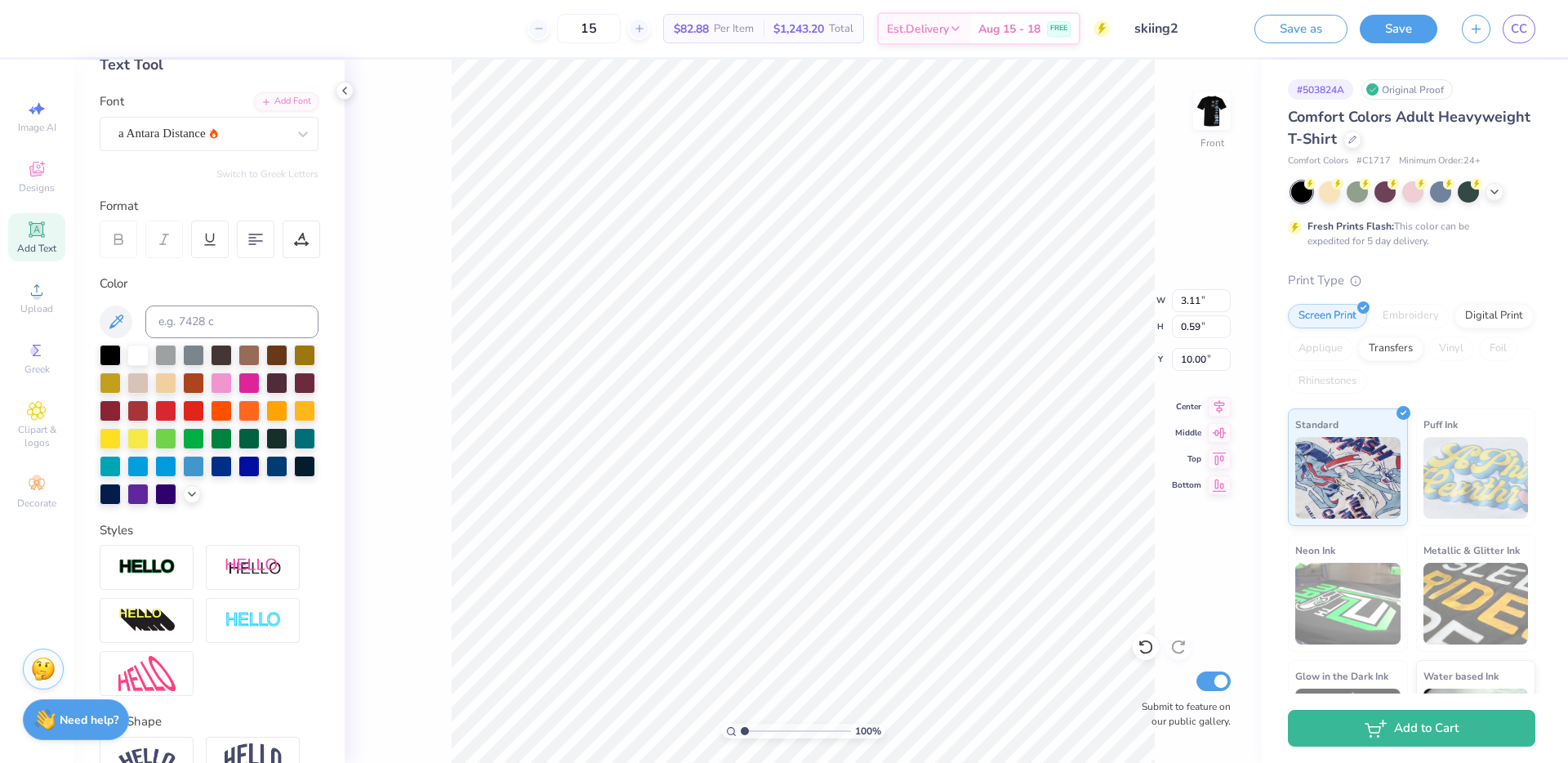 drag, startPoint x: 785, startPoint y: 731, endPoint x: 697, endPoint y: 730, distance: 88.00568 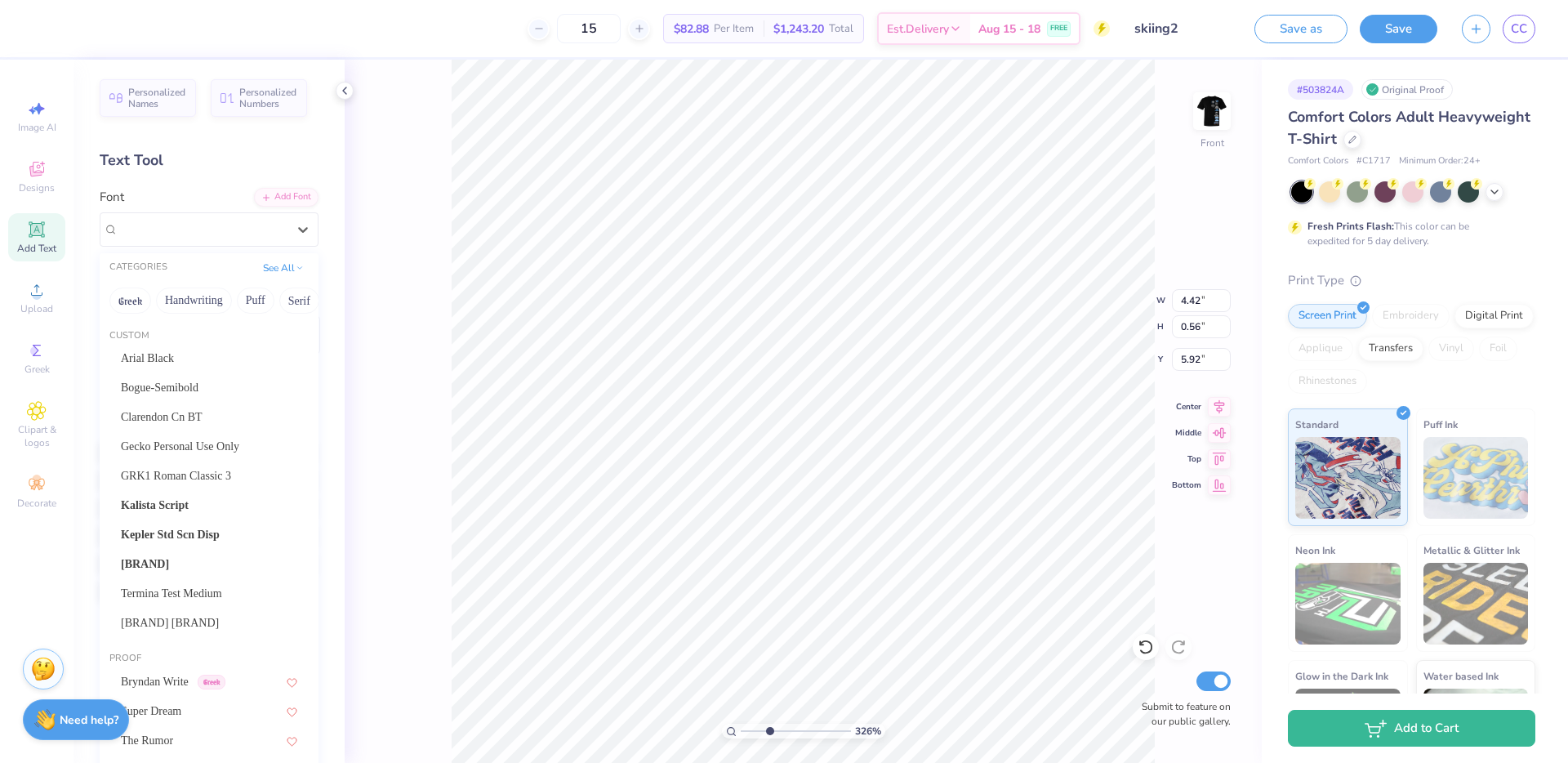 scroll, scrollTop: 0, scrollLeft: 0, axis: both 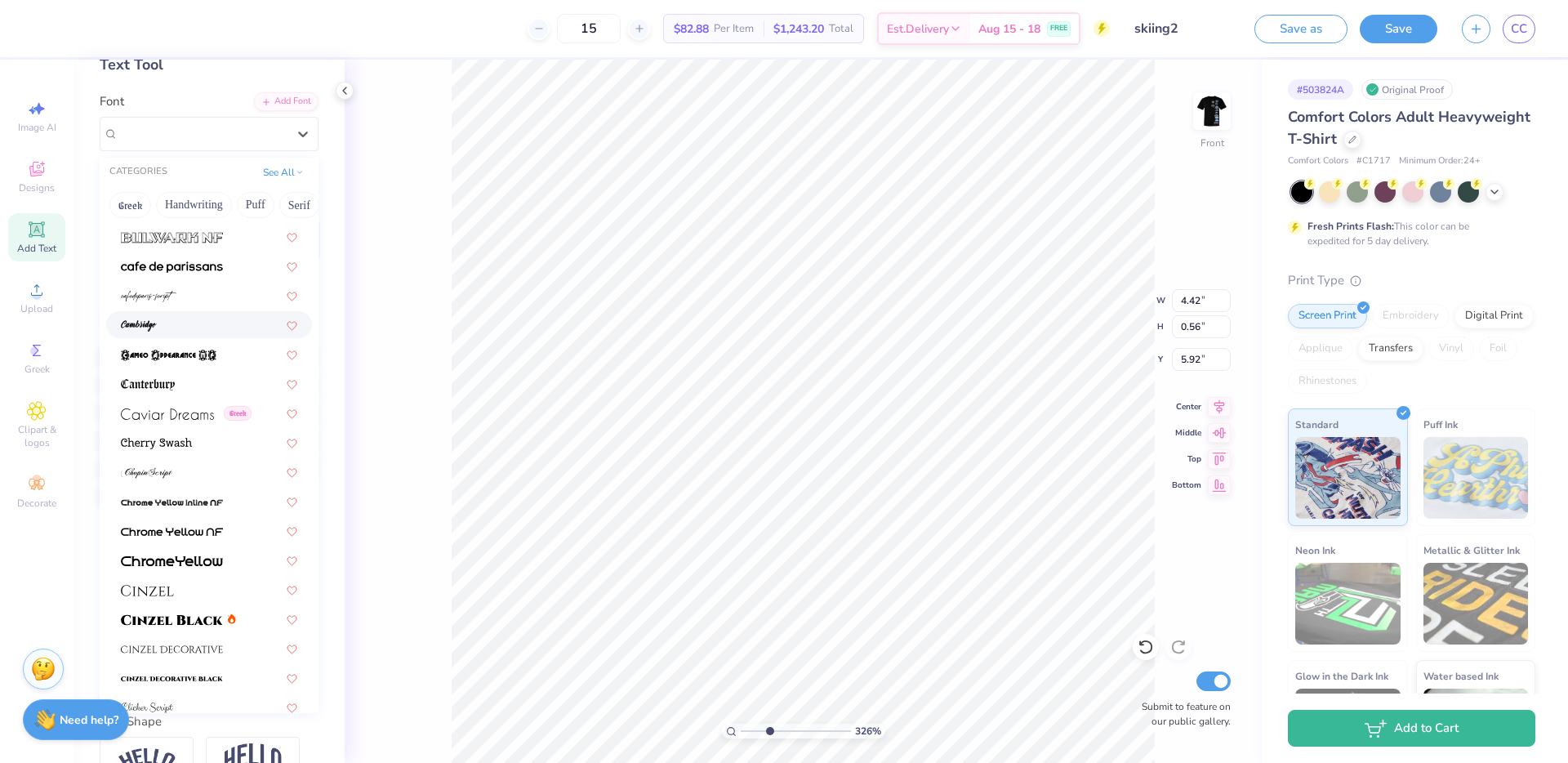 click at bounding box center [209, 324] 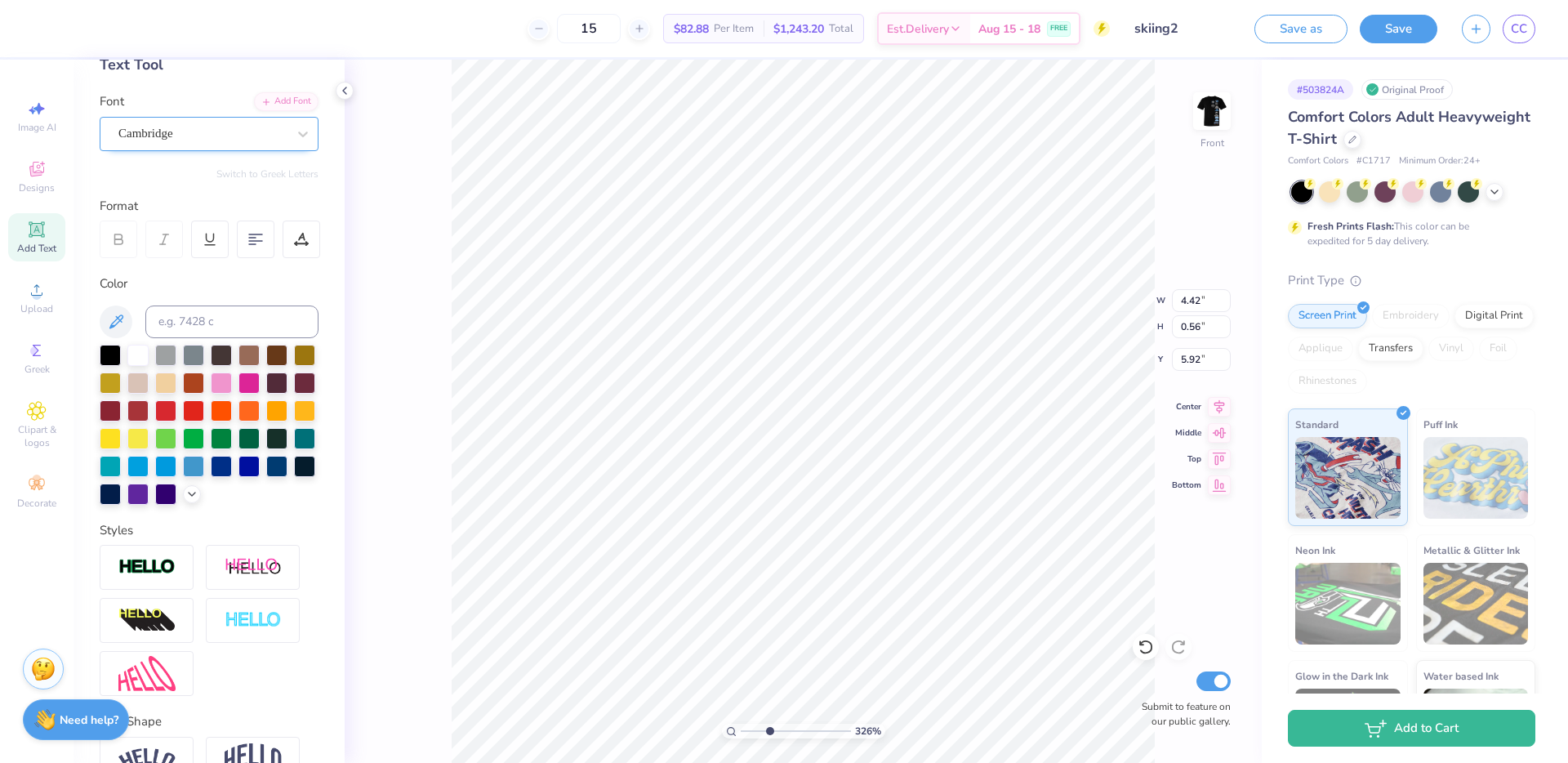 type on "3.53" 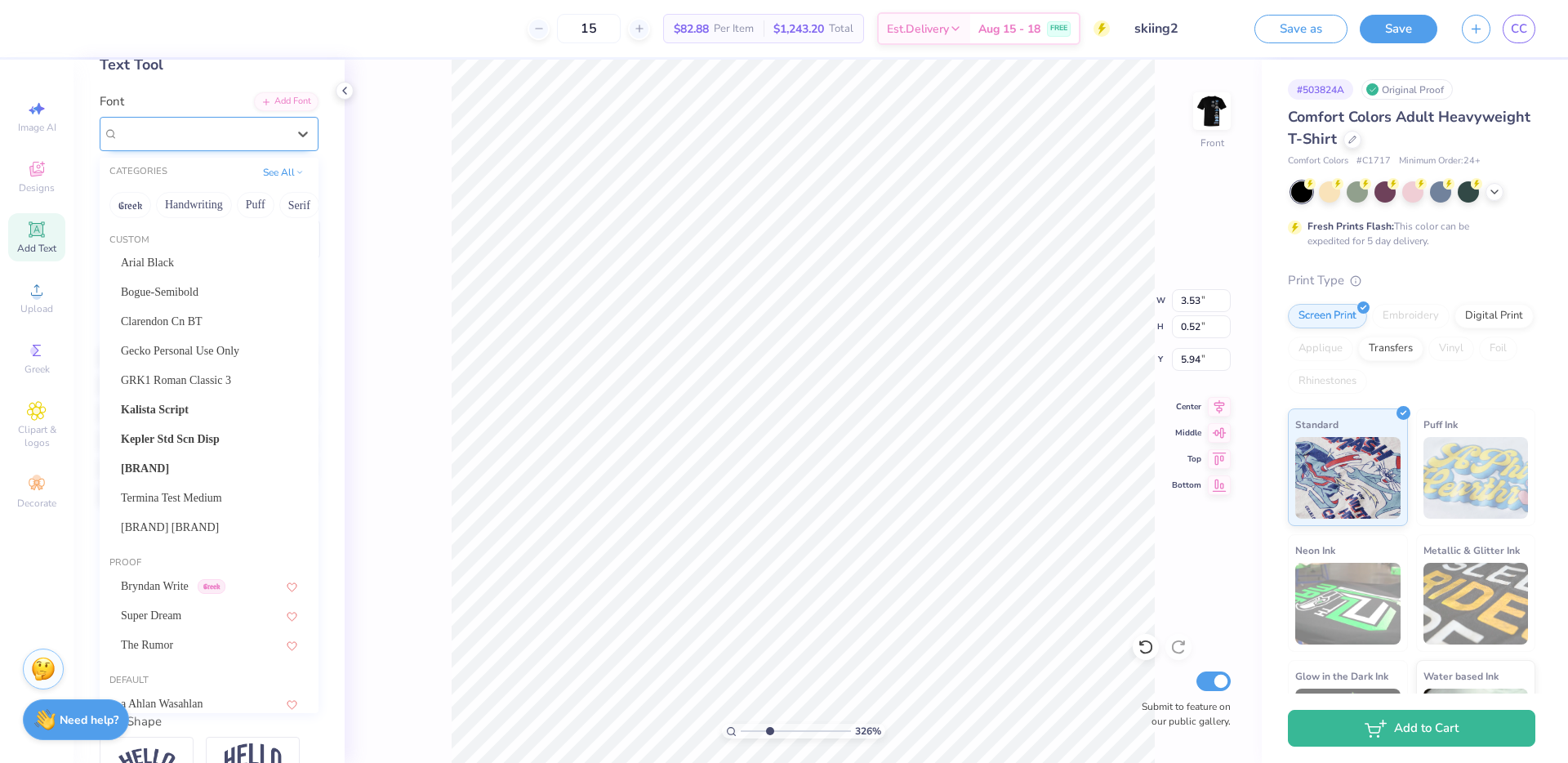 click at bounding box center (203, 133) 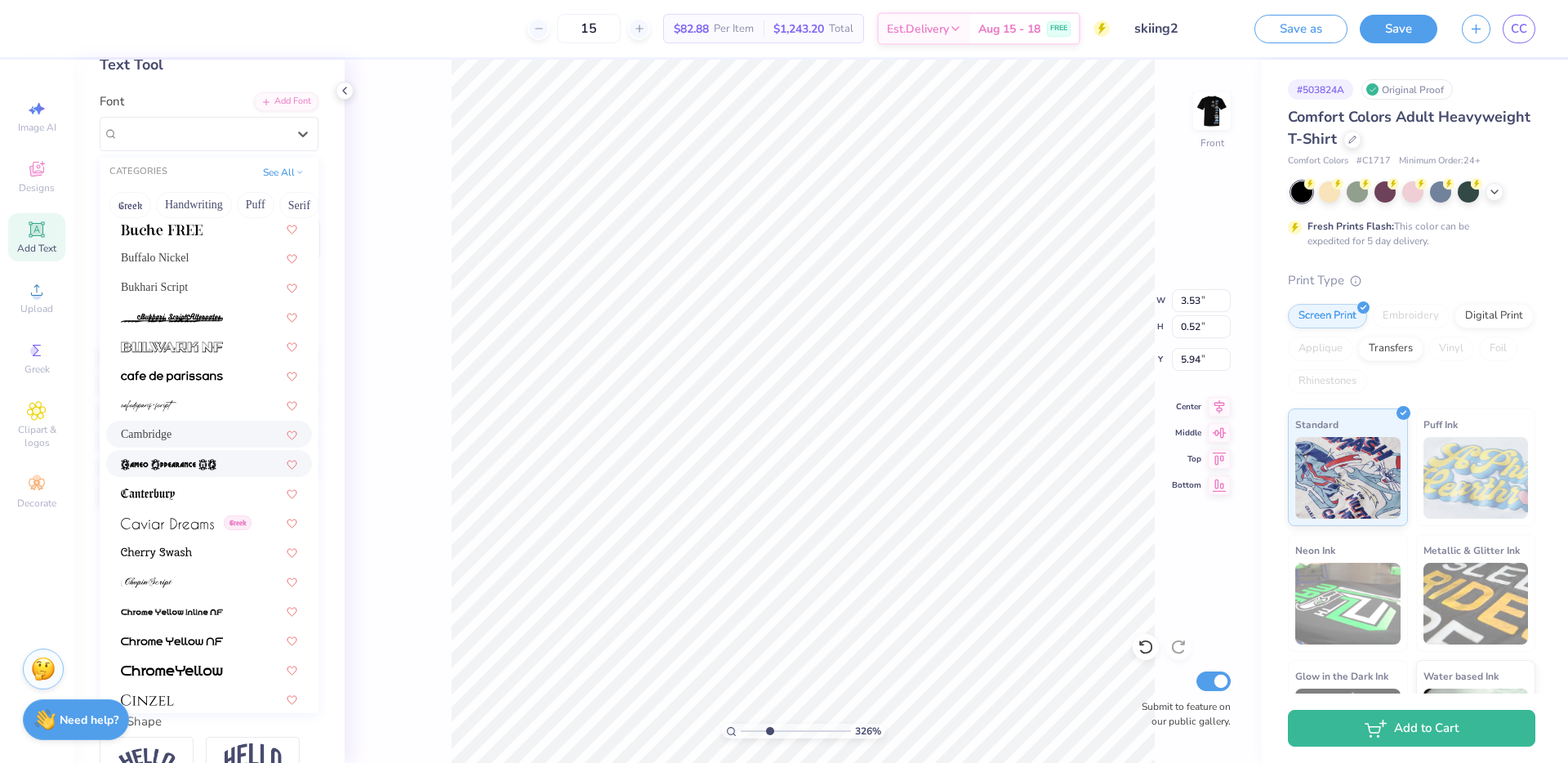 scroll, scrollTop: 1924, scrollLeft: 0, axis: vertical 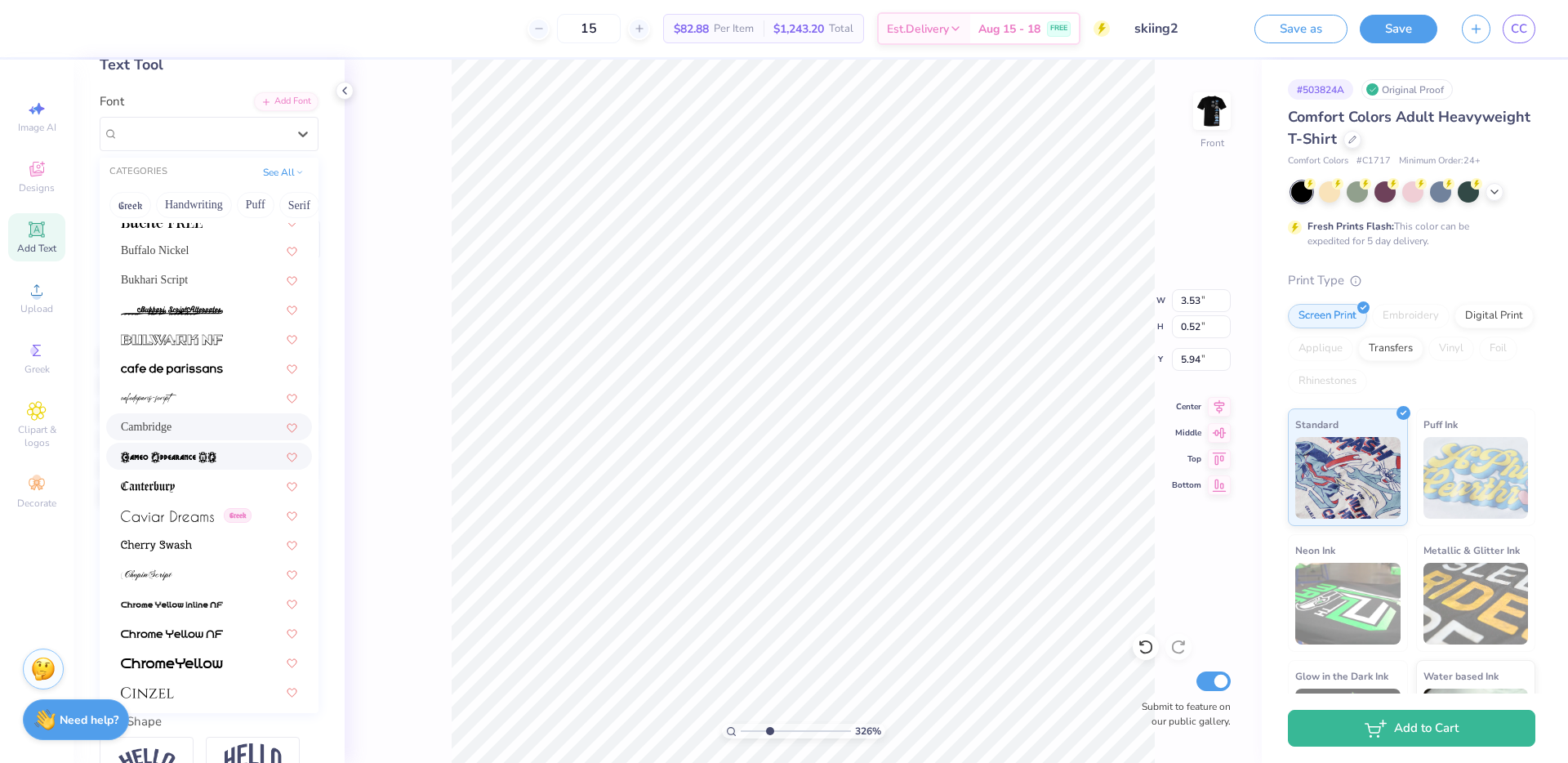 click at bounding box center (168, 457) 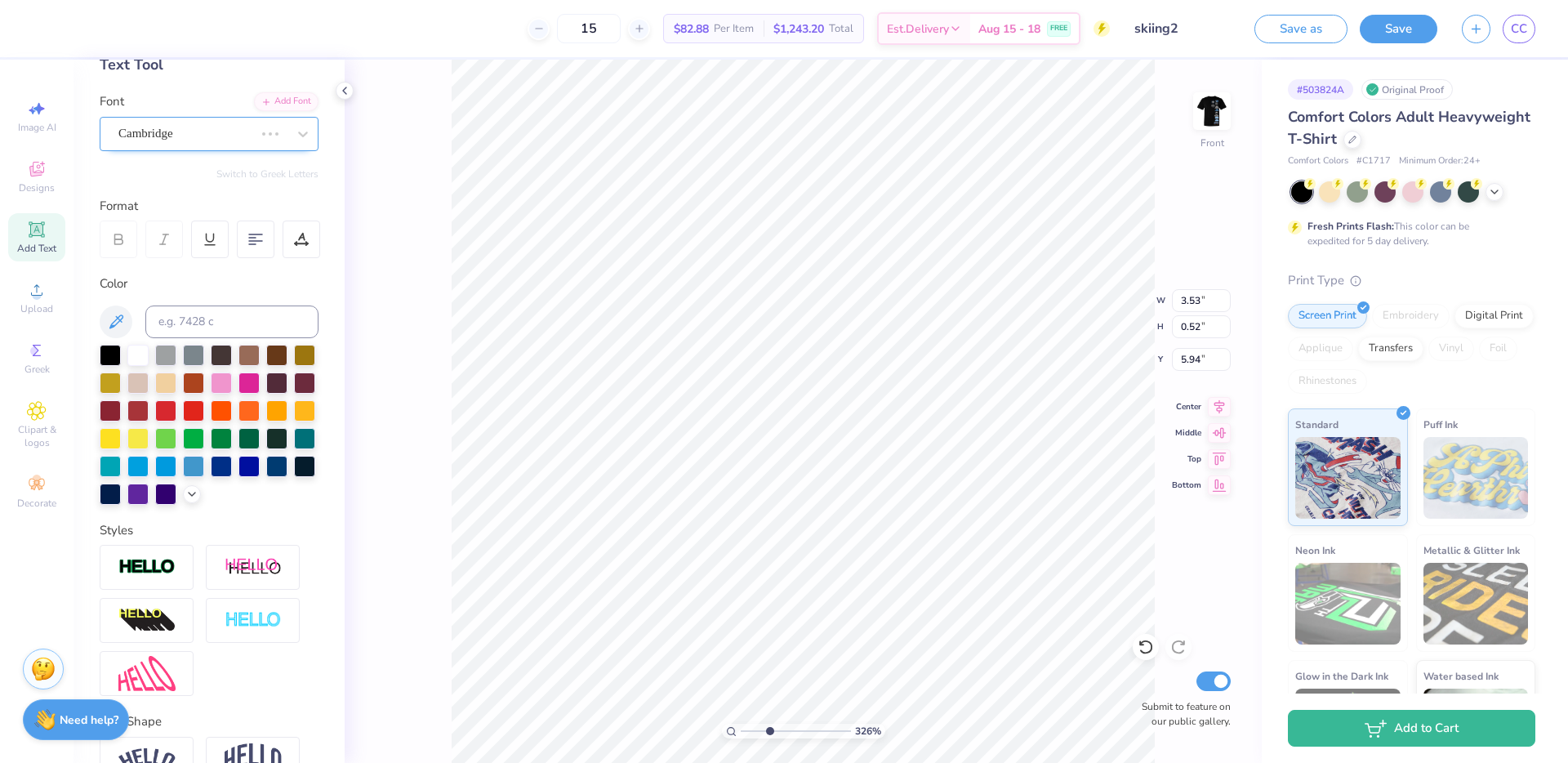 click on "Cambridge" at bounding box center (186, 133) 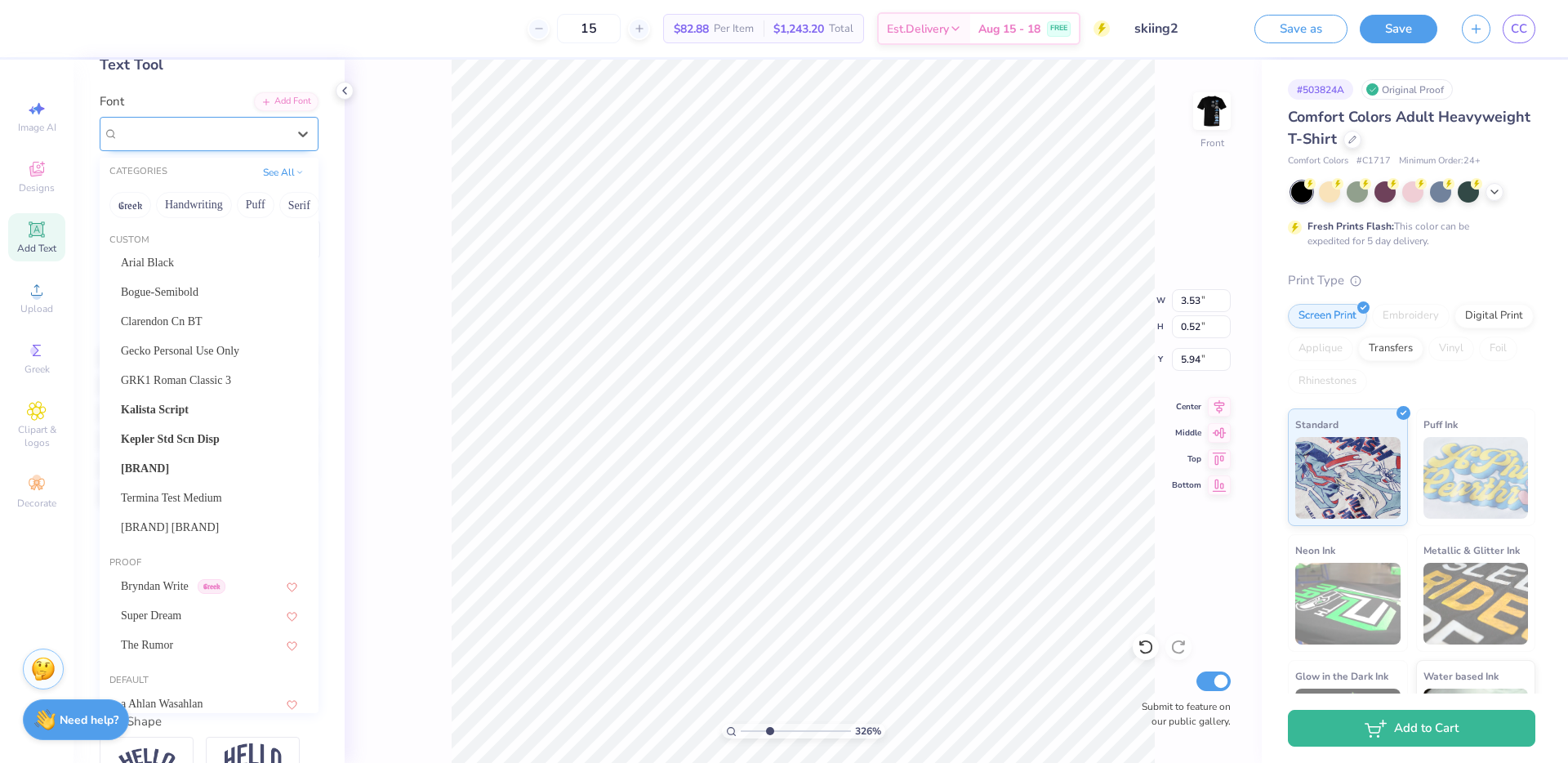 type on "3.84" 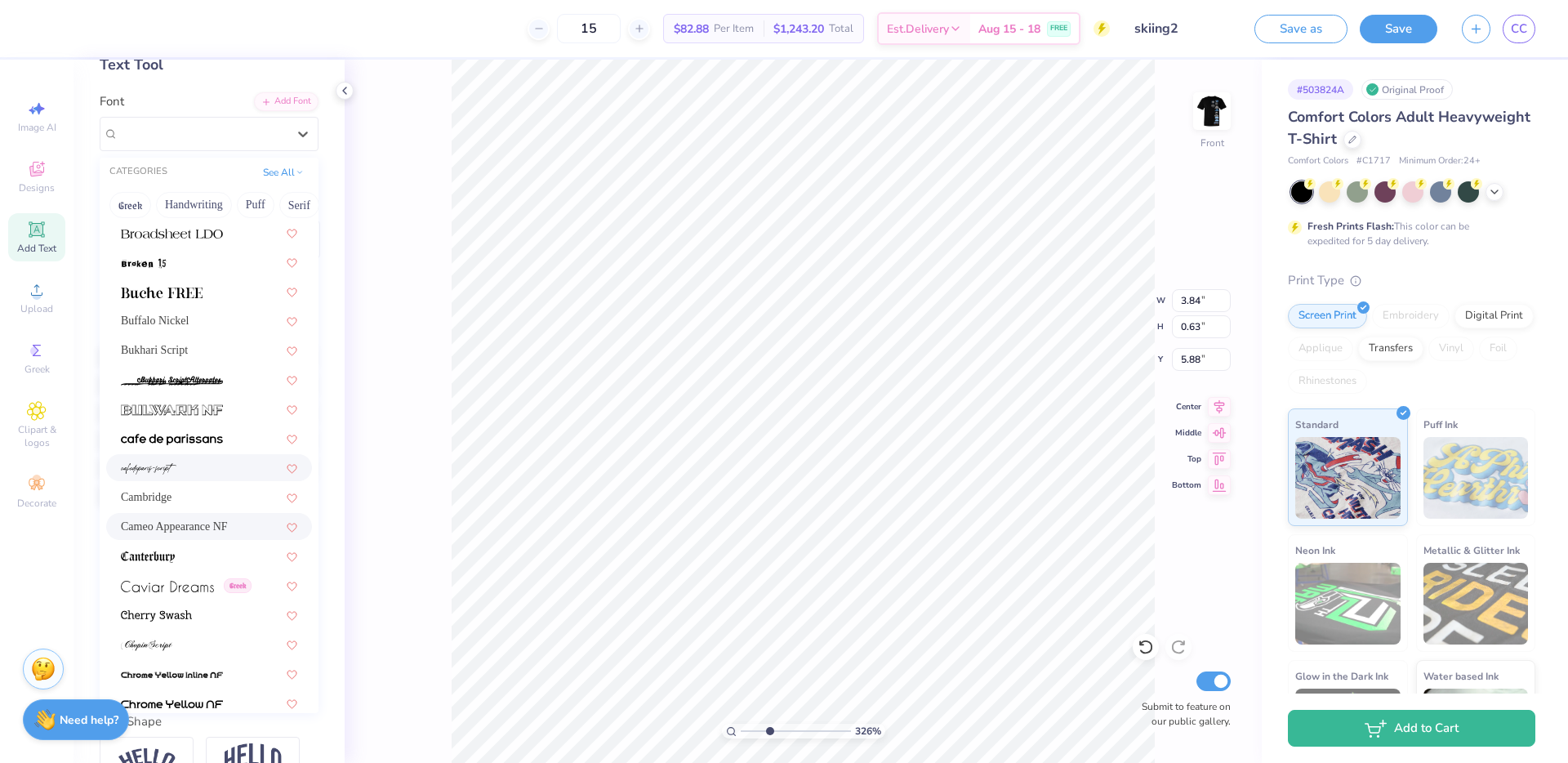 scroll, scrollTop: 1855, scrollLeft: 0, axis: vertical 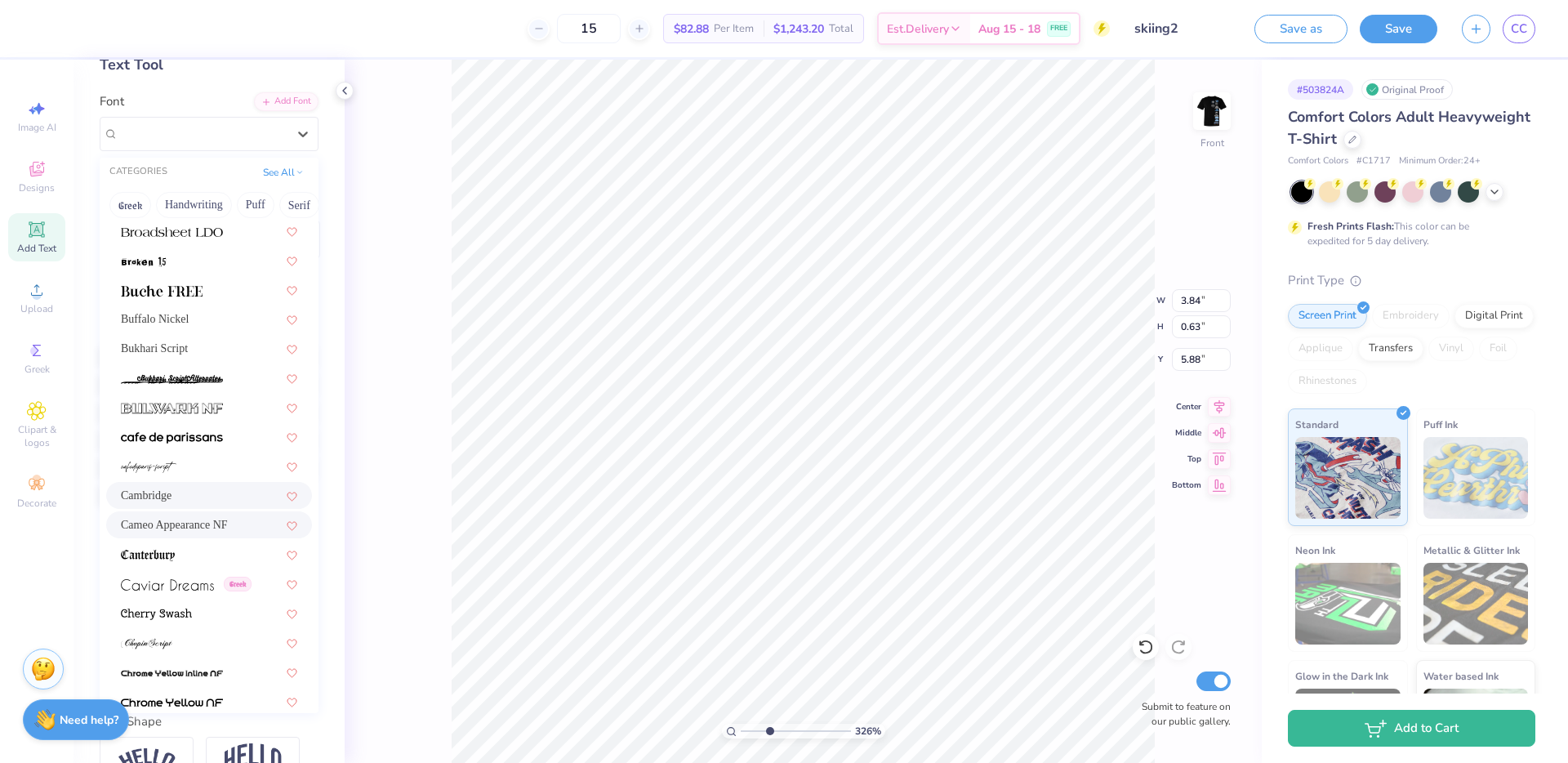 click on "Cambridge" at bounding box center [146, 495] 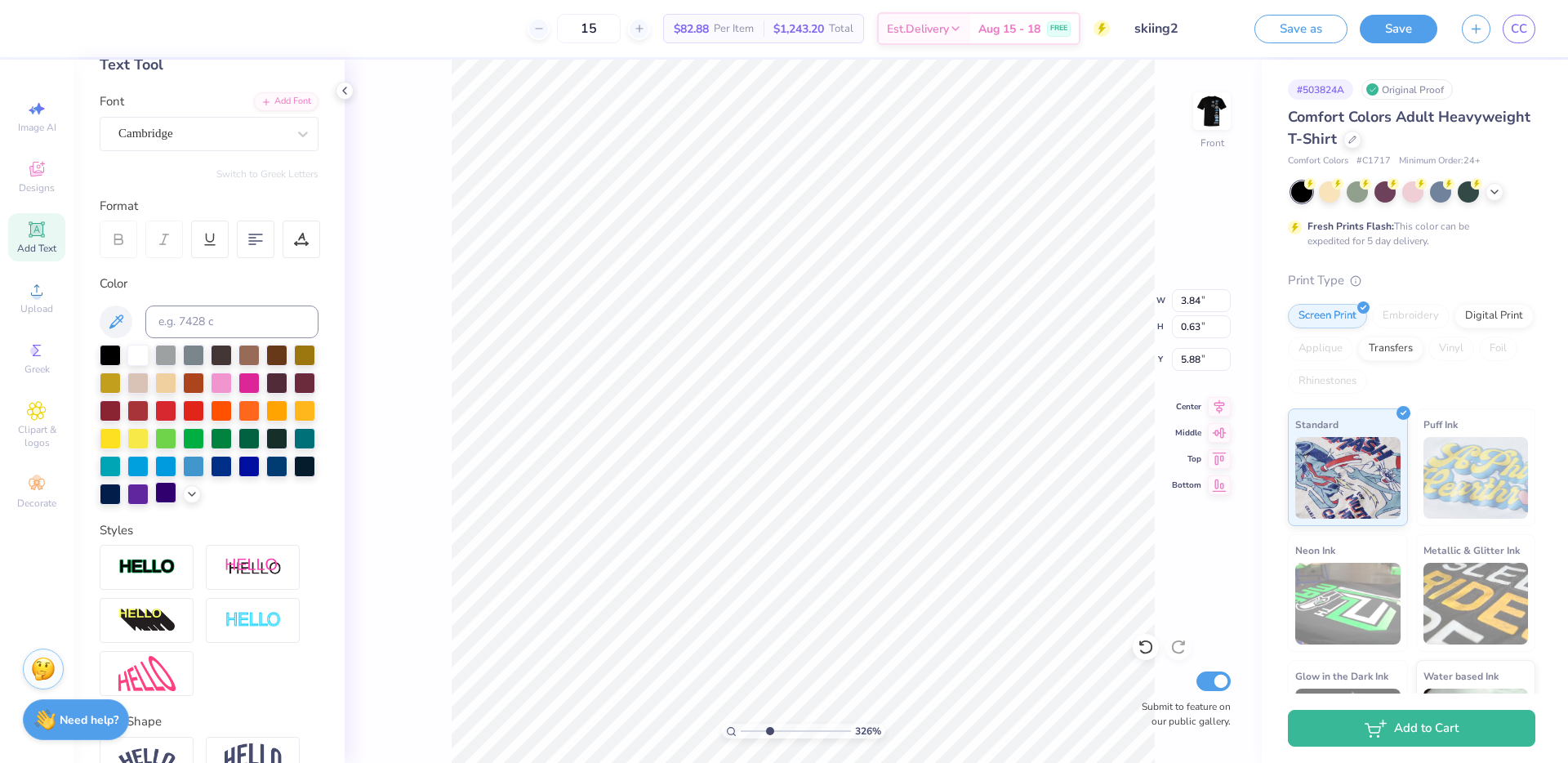 type on "3.53" 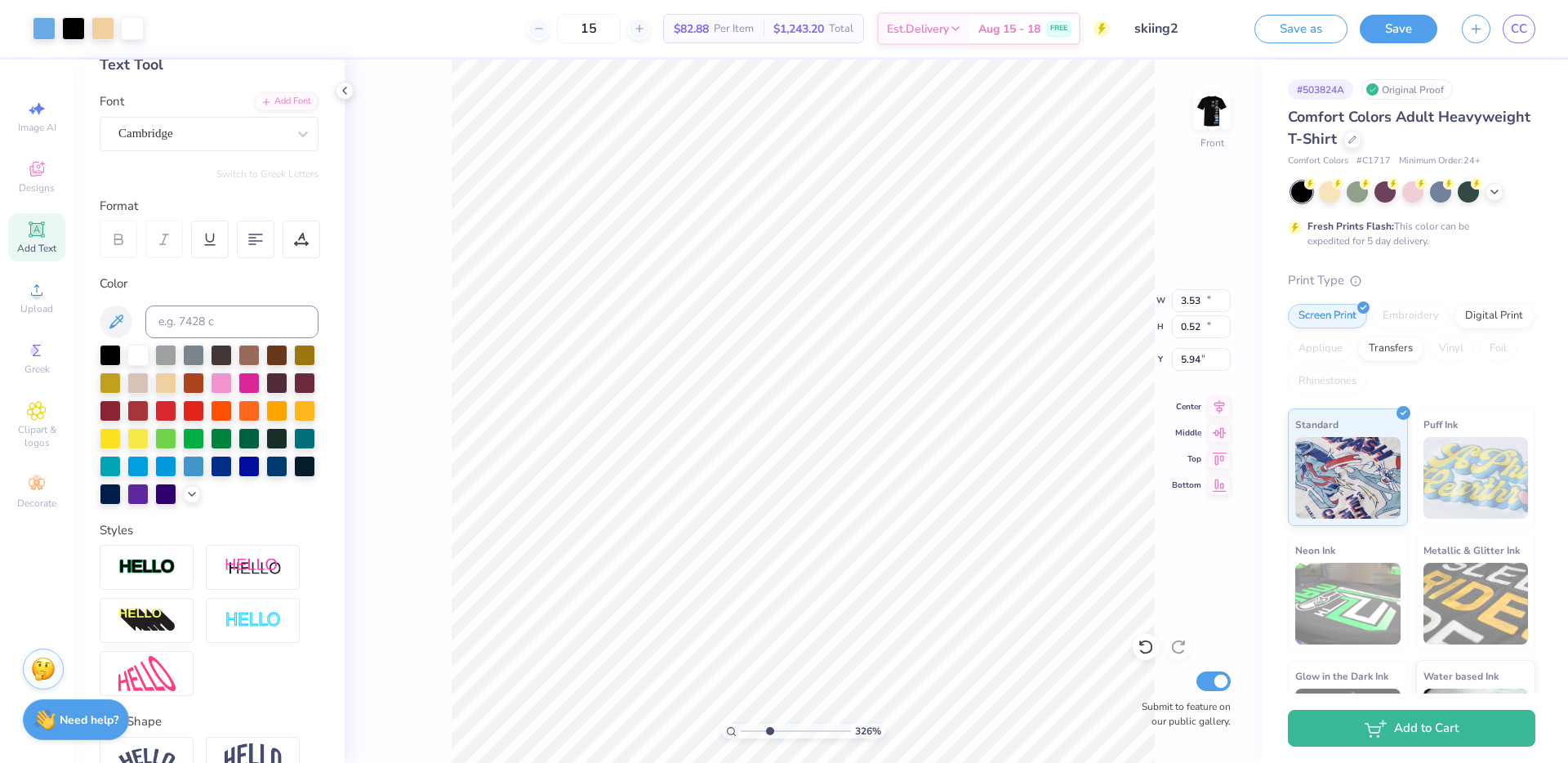 type on "11.40" 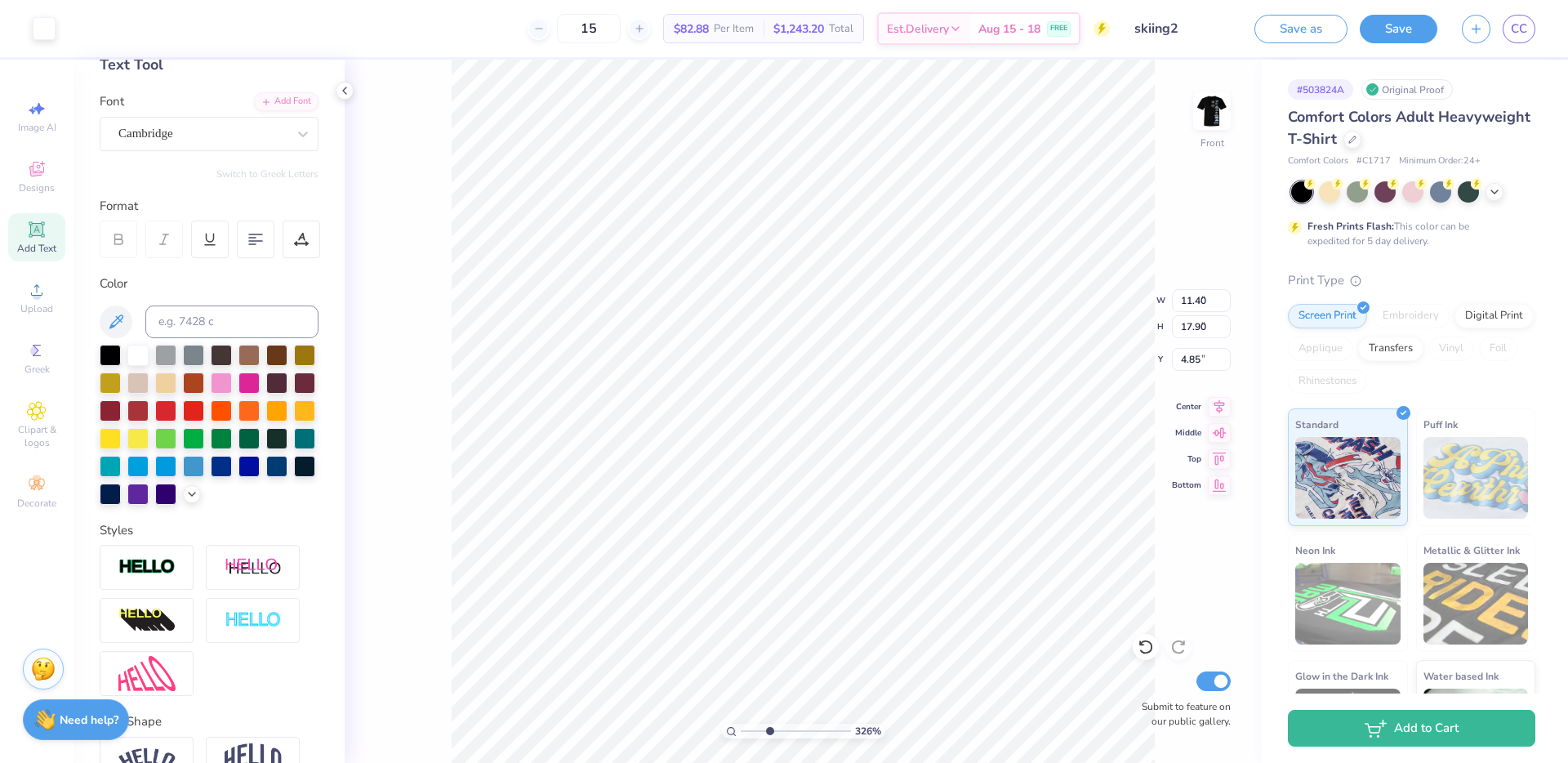 type on "3.53" 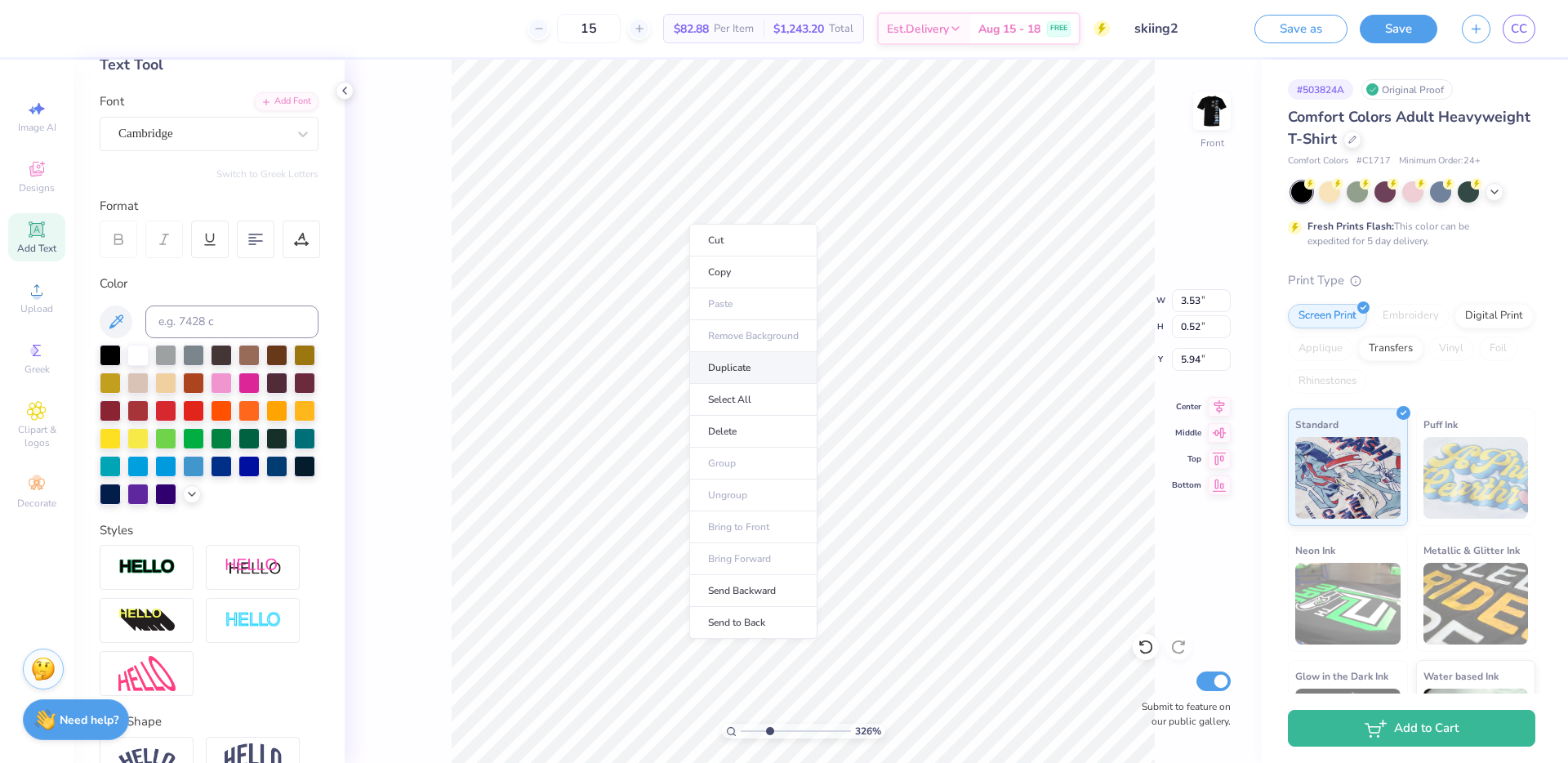 click on "Duplicate" at bounding box center [753, 368] 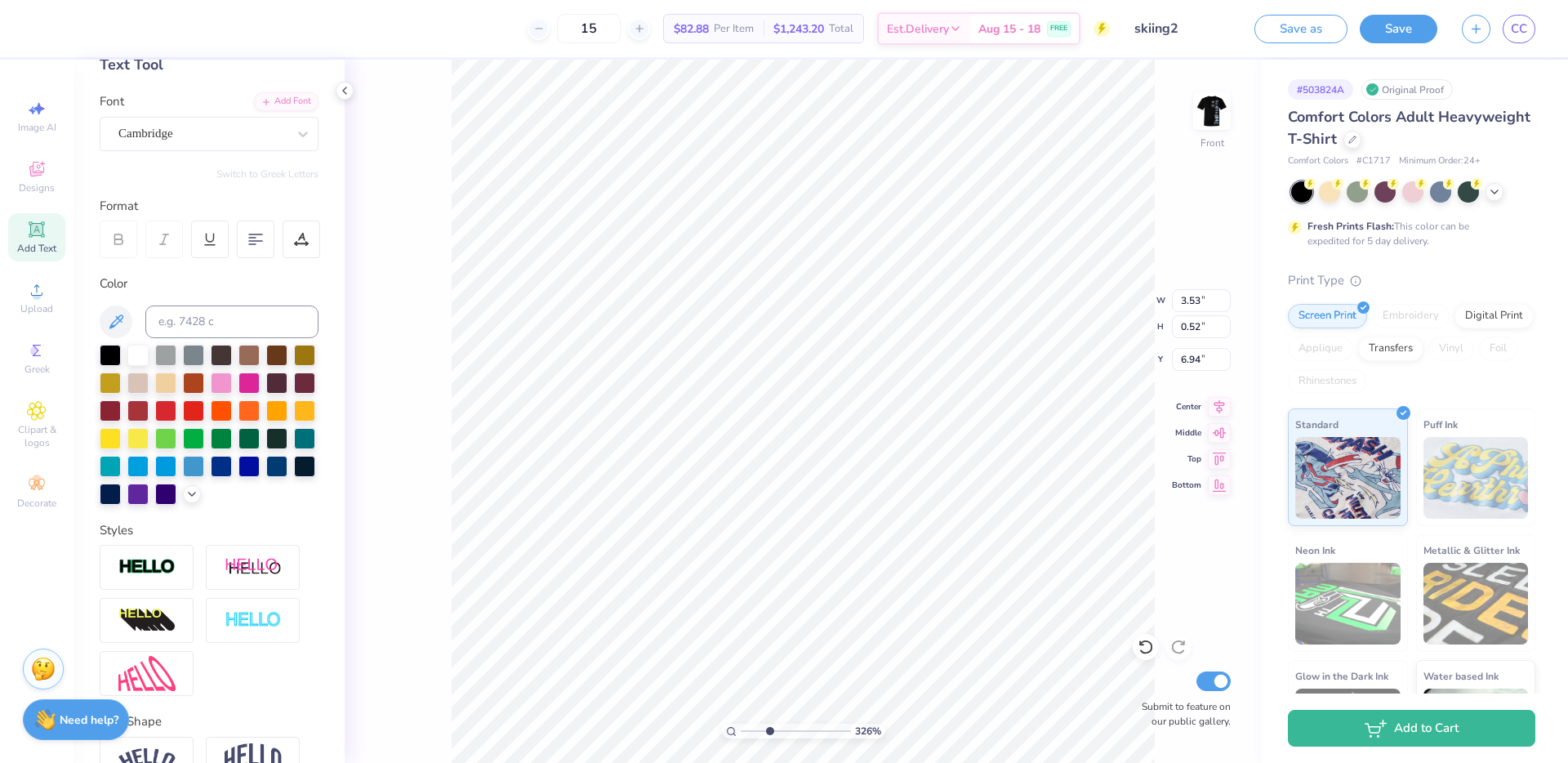 type on "6.46" 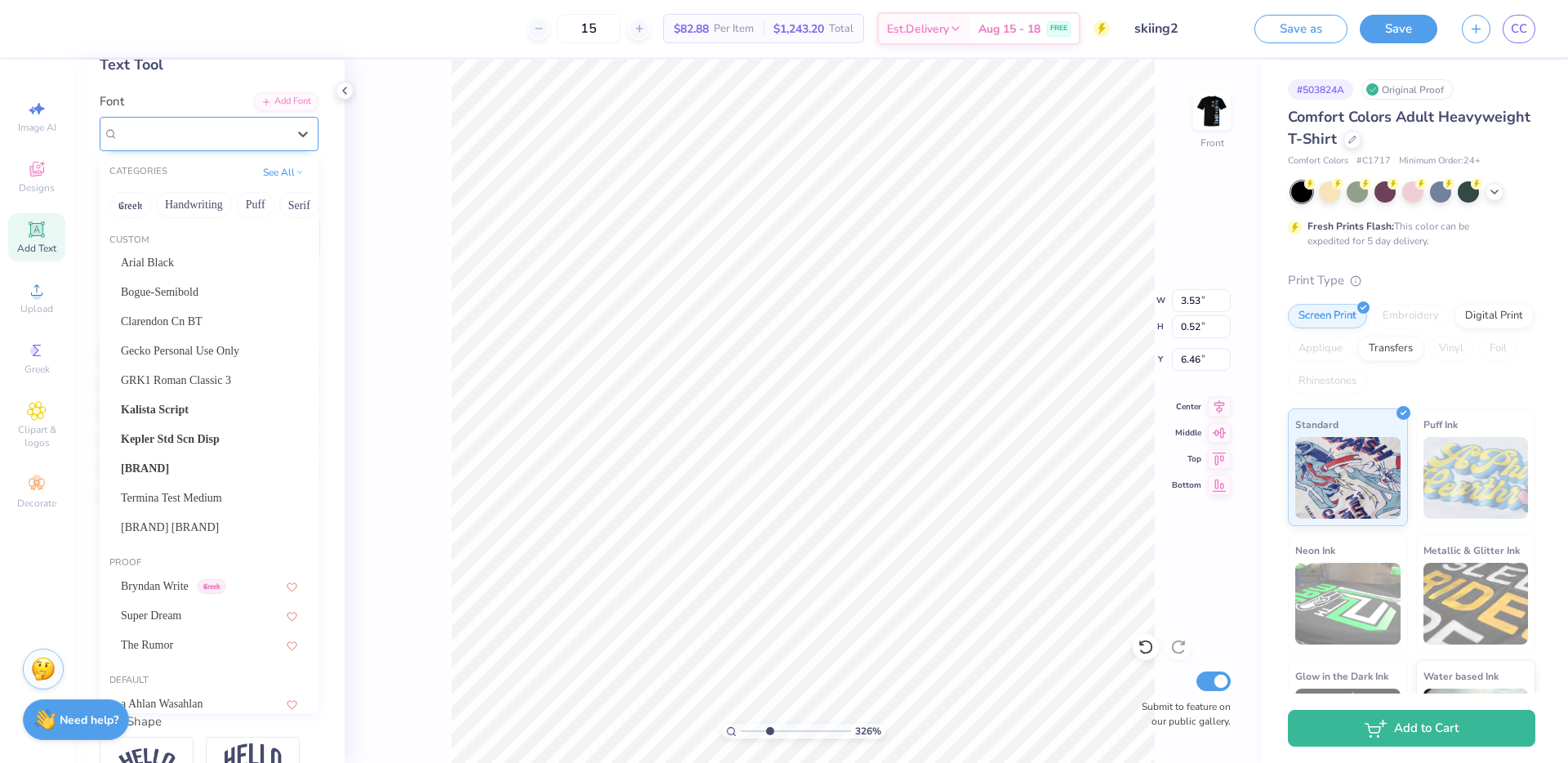 click on "Cambridge" at bounding box center (203, 133) 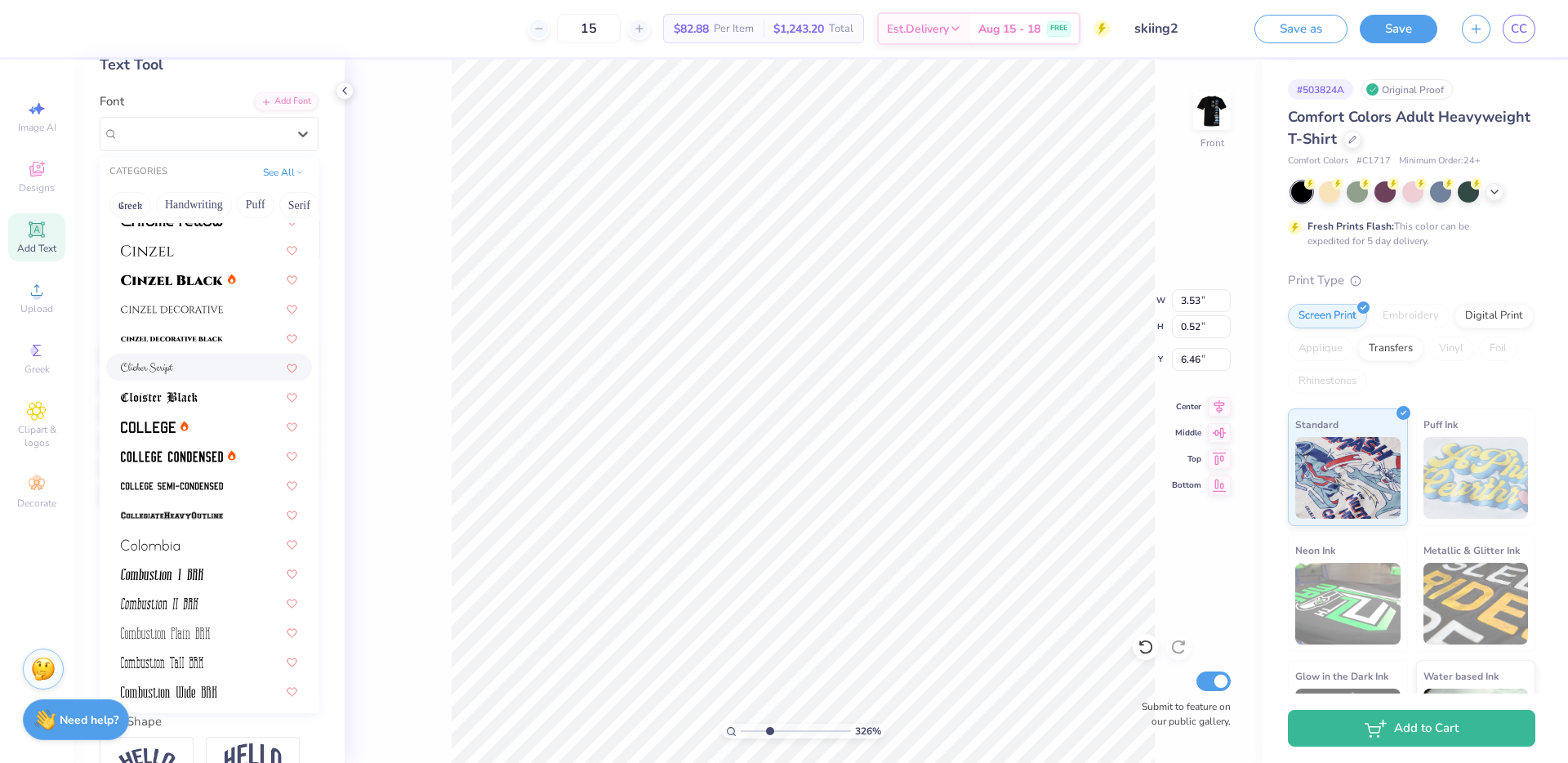 scroll, scrollTop: 2364, scrollLeft: 0, axis: vertical 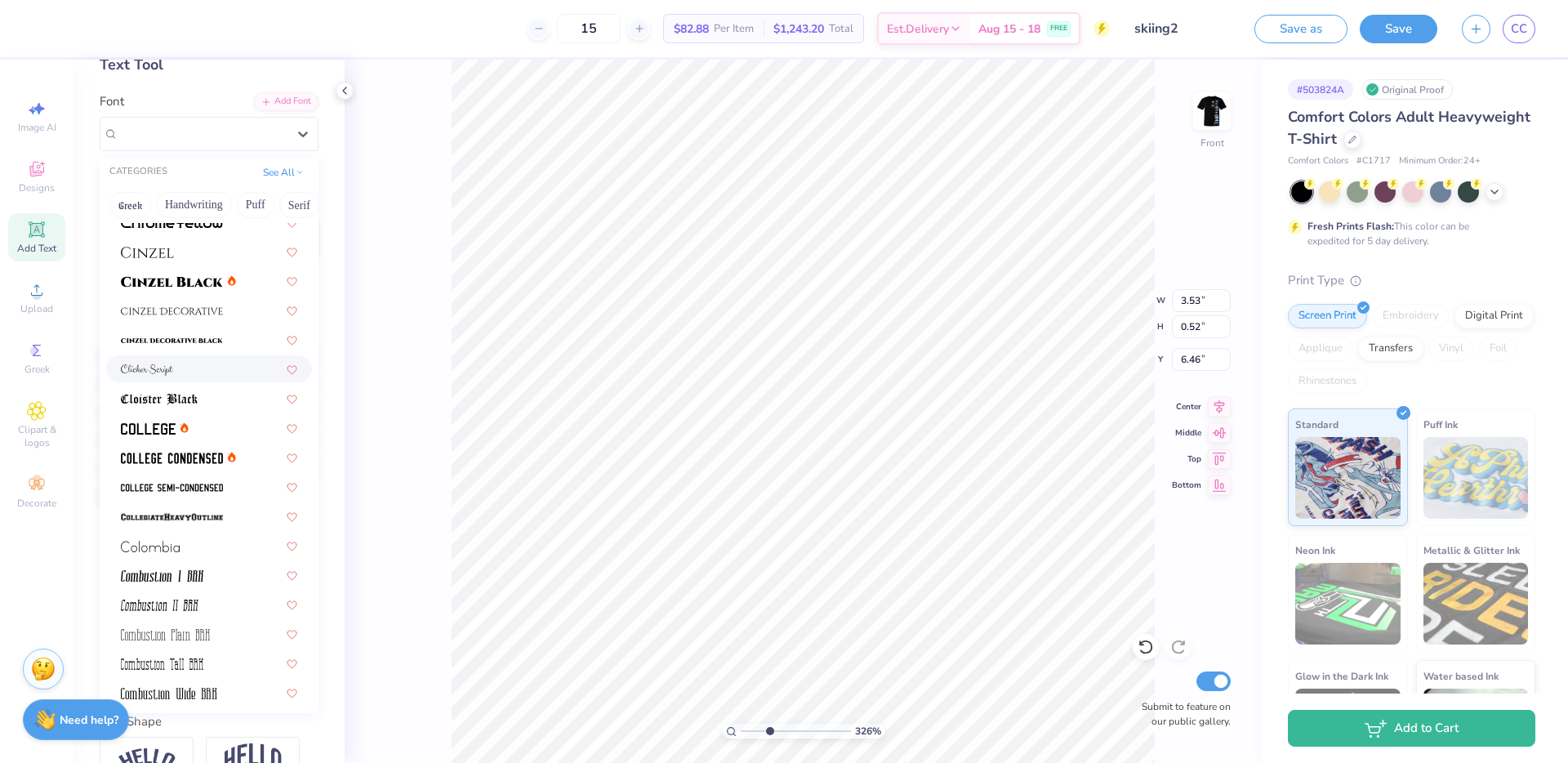 click at bounding box center [209, 368] 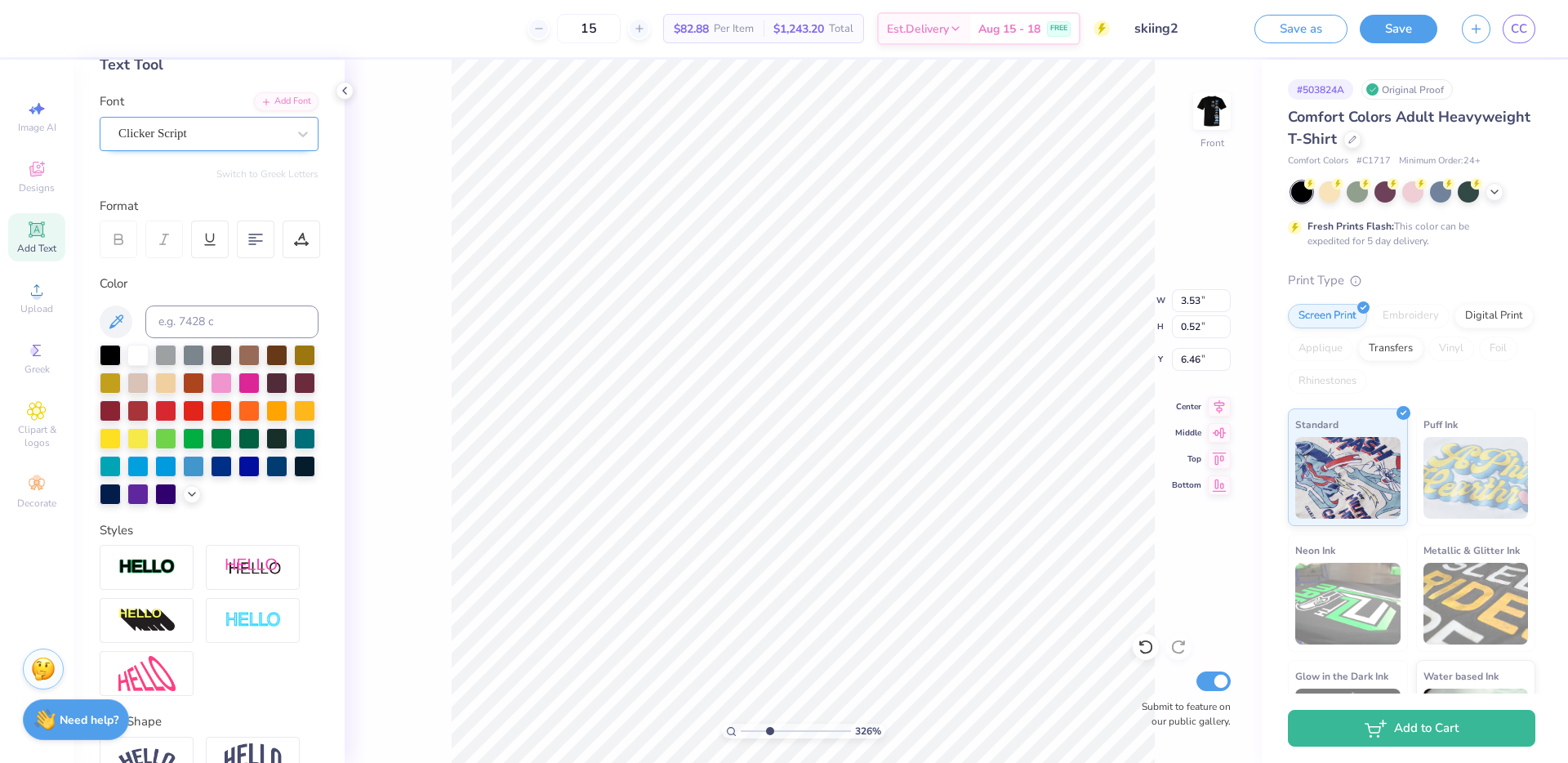 type on "3.46" 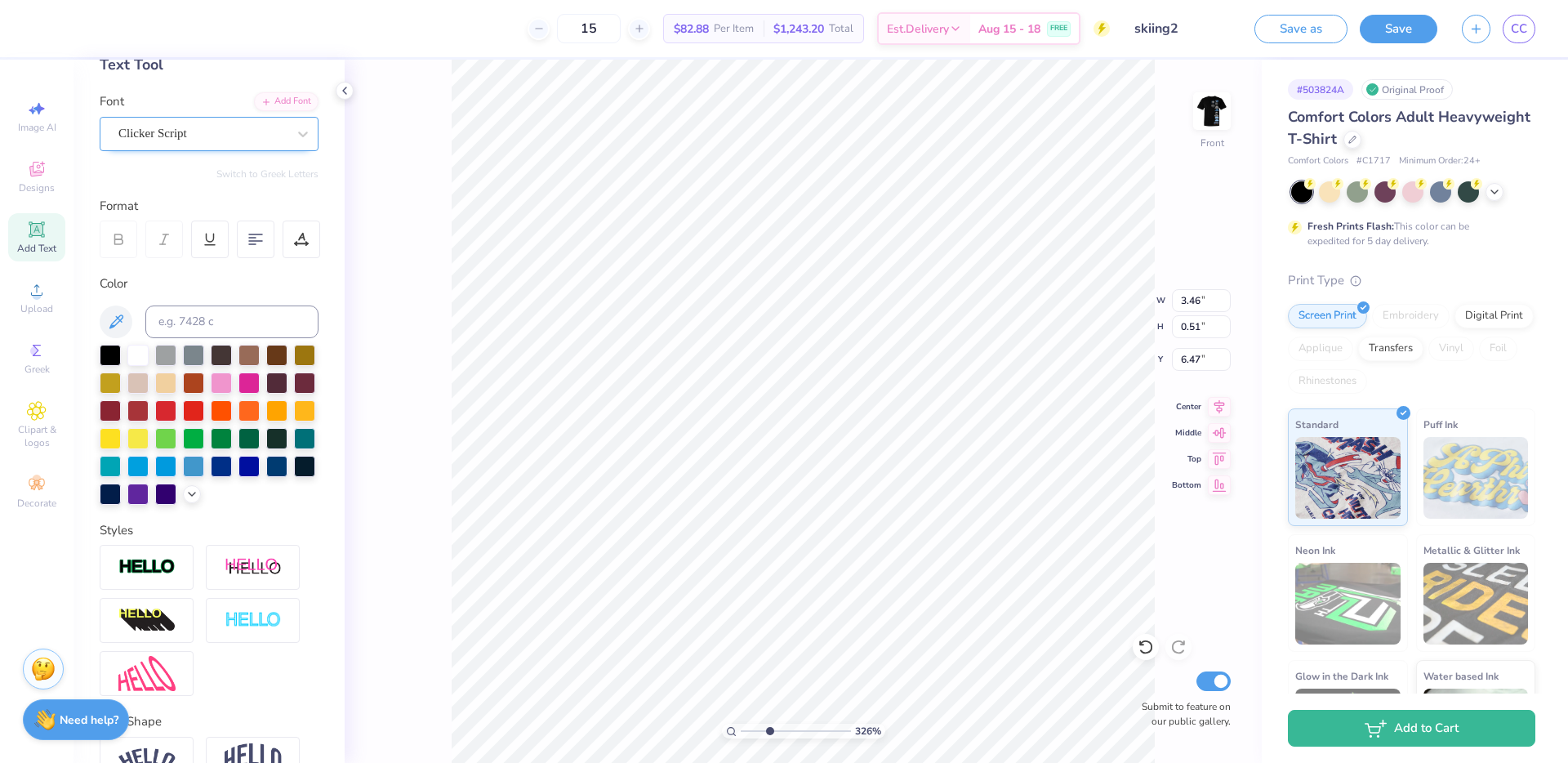 click on "Clicker Script" at bounding box center [203, 133] 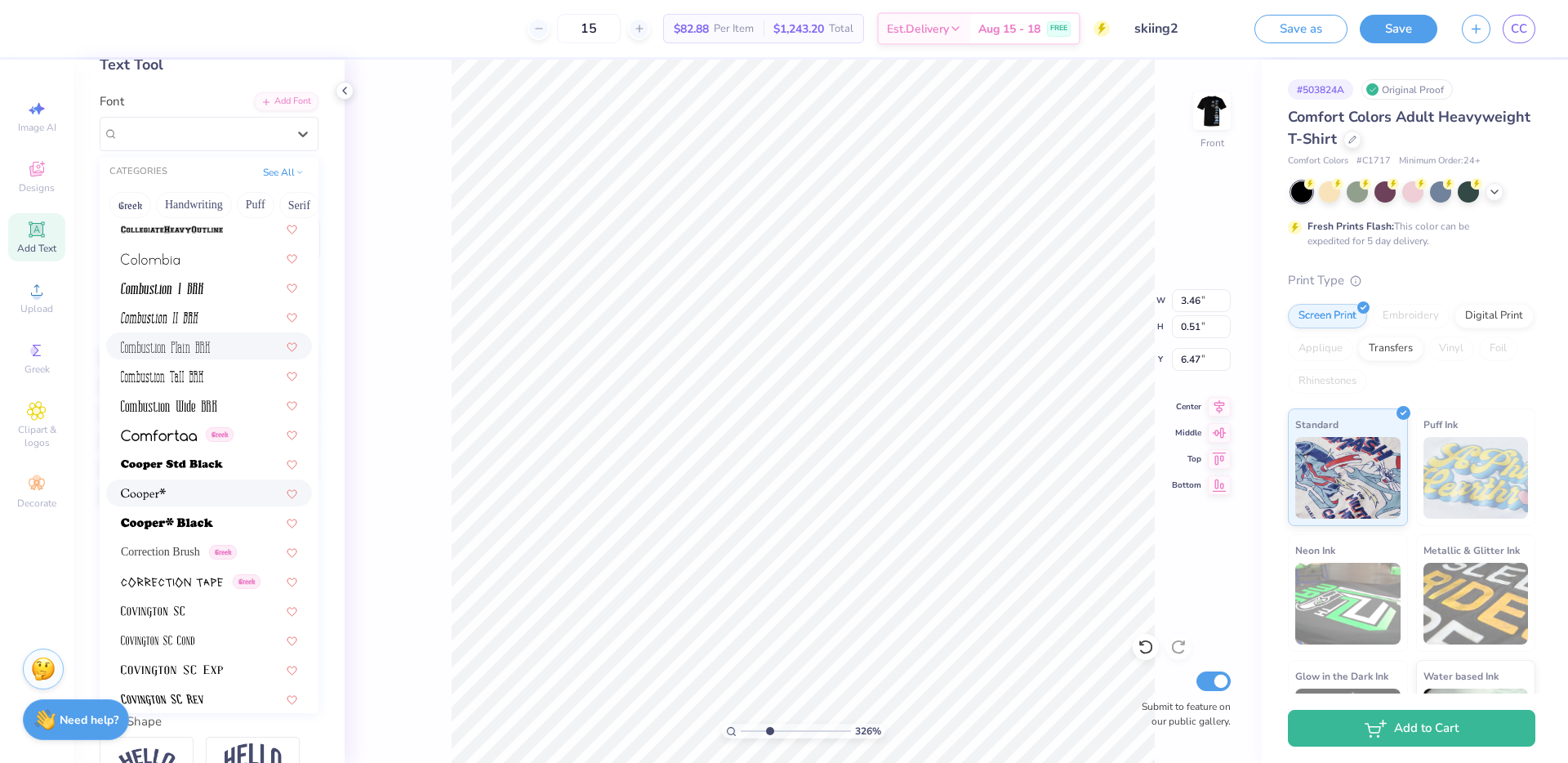 scroll, scrollTop: 2662, scrollLeft: 0, axis: vertical 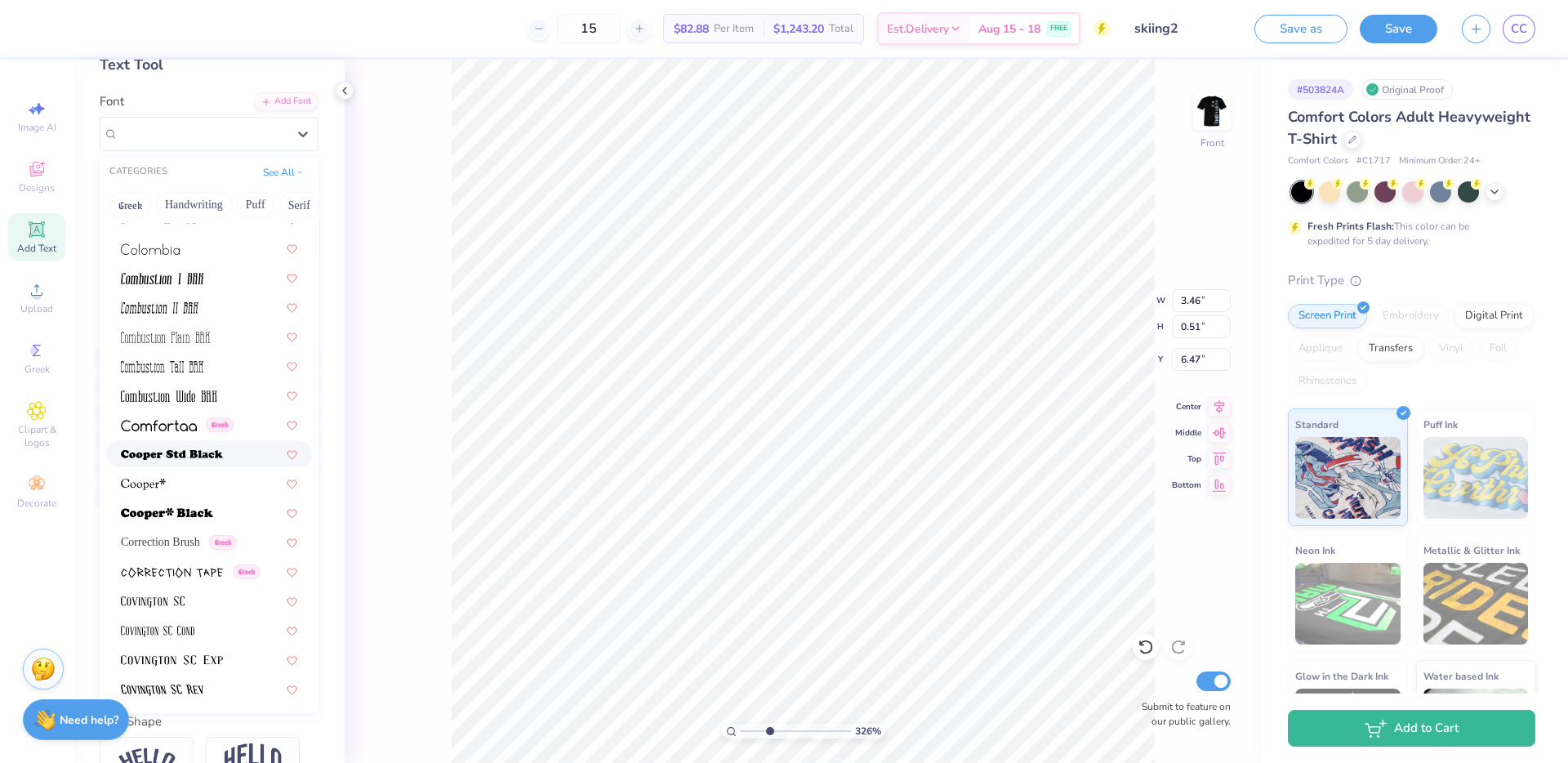 click at bounding box center (209, 453) 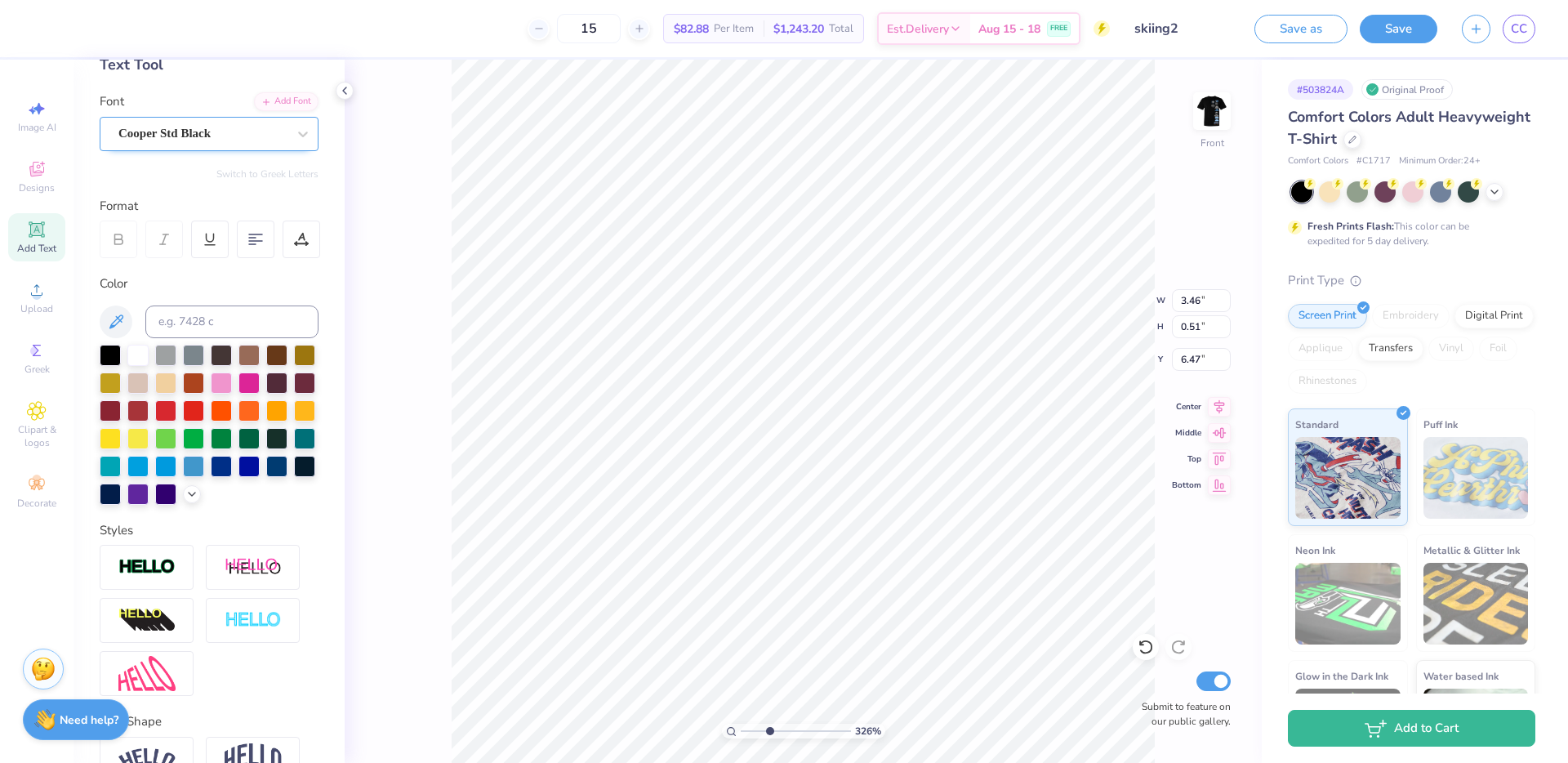 type on "5.27" 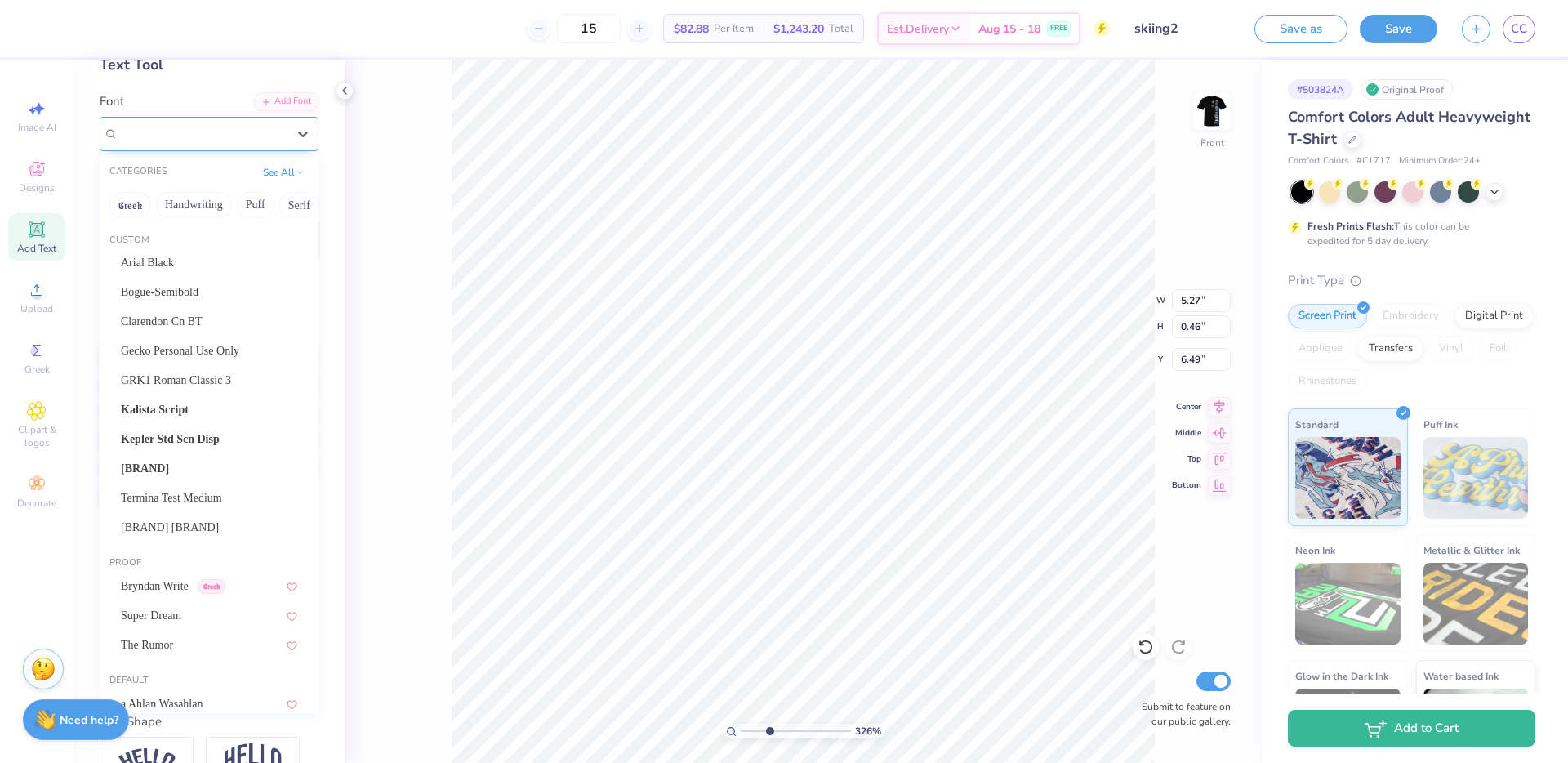 click on "Cooper Std Black" at bounding box center (203, 133) 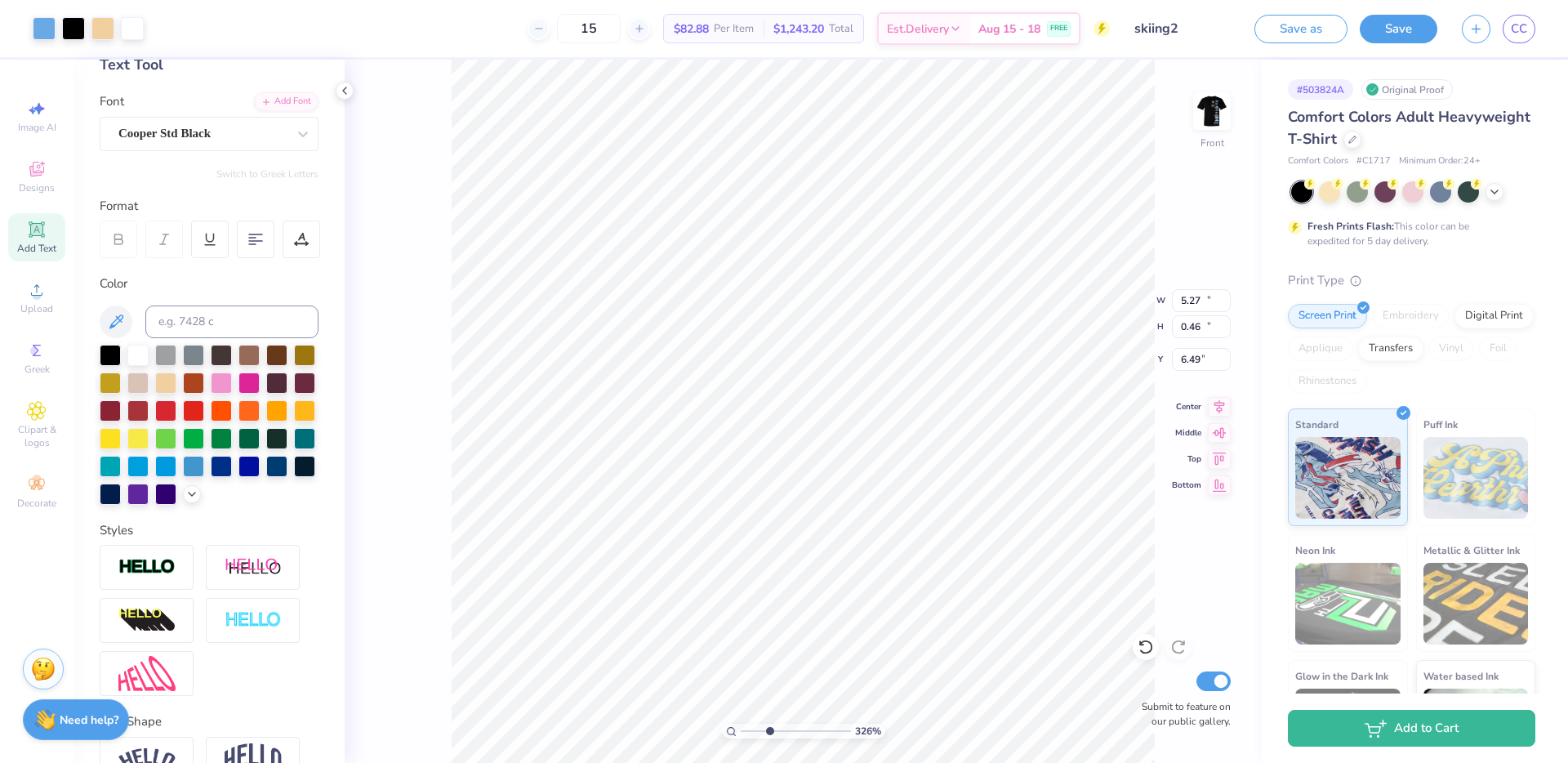 type on "11.40" 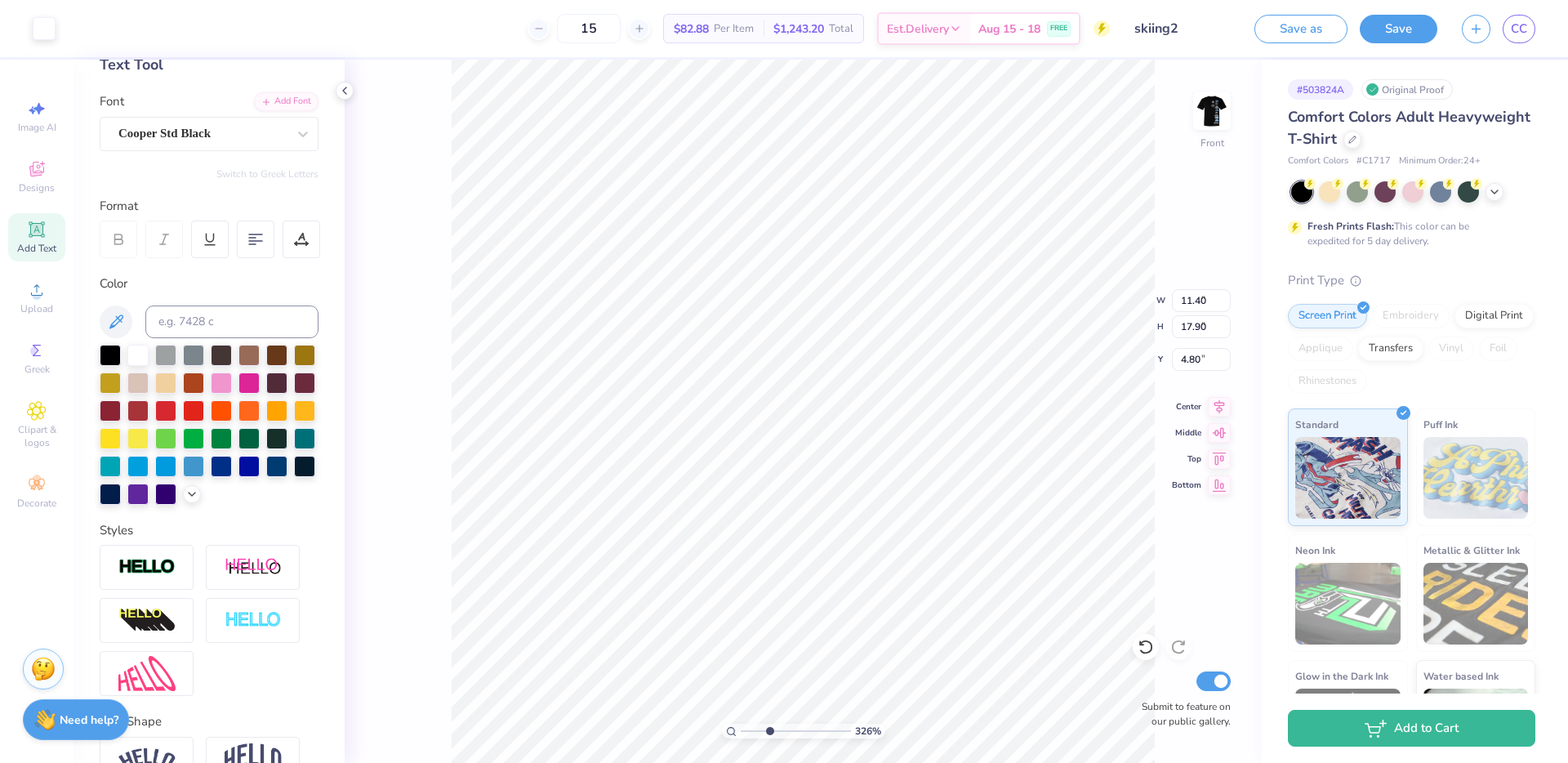 type on "5.27" 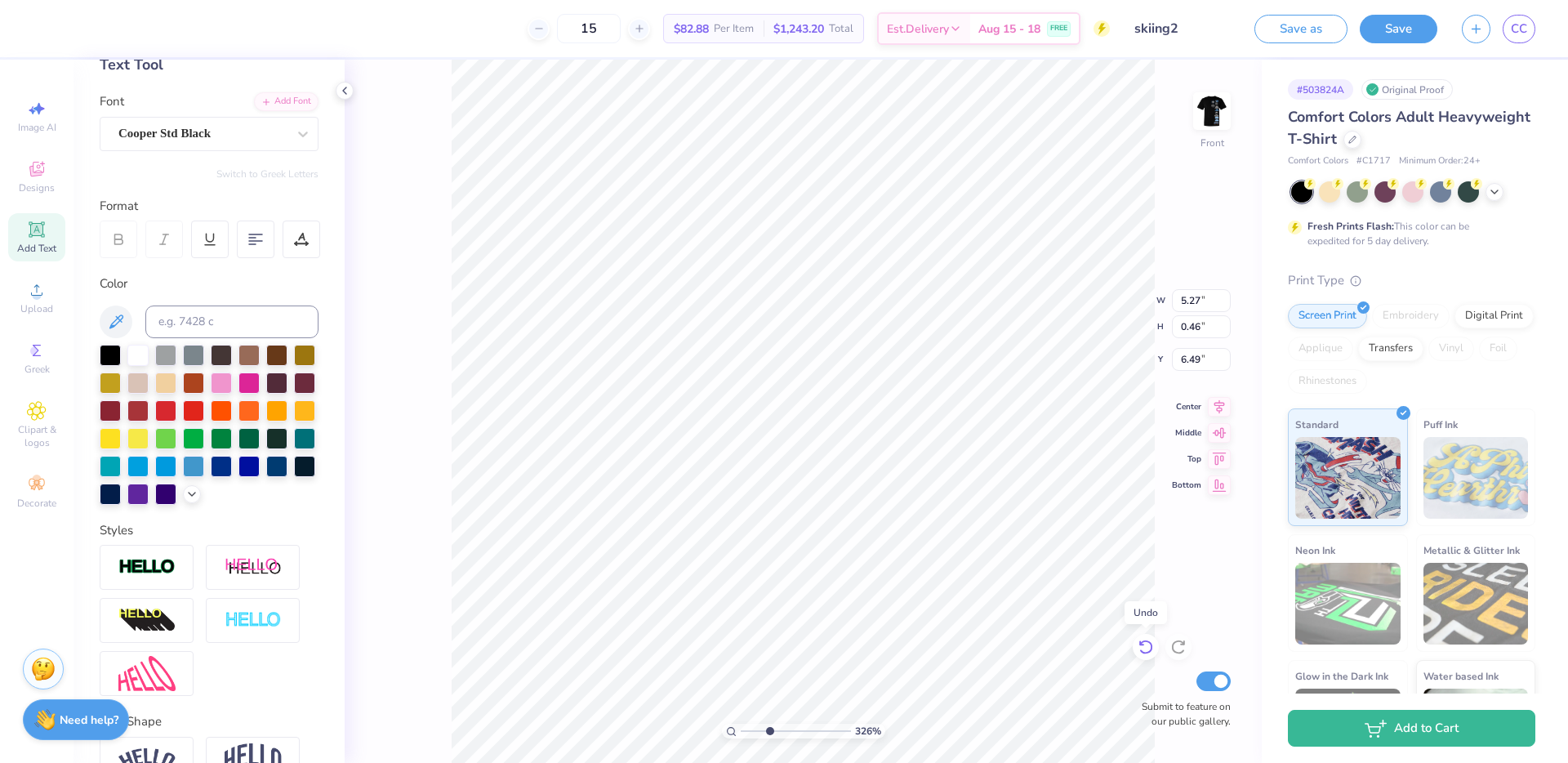 click 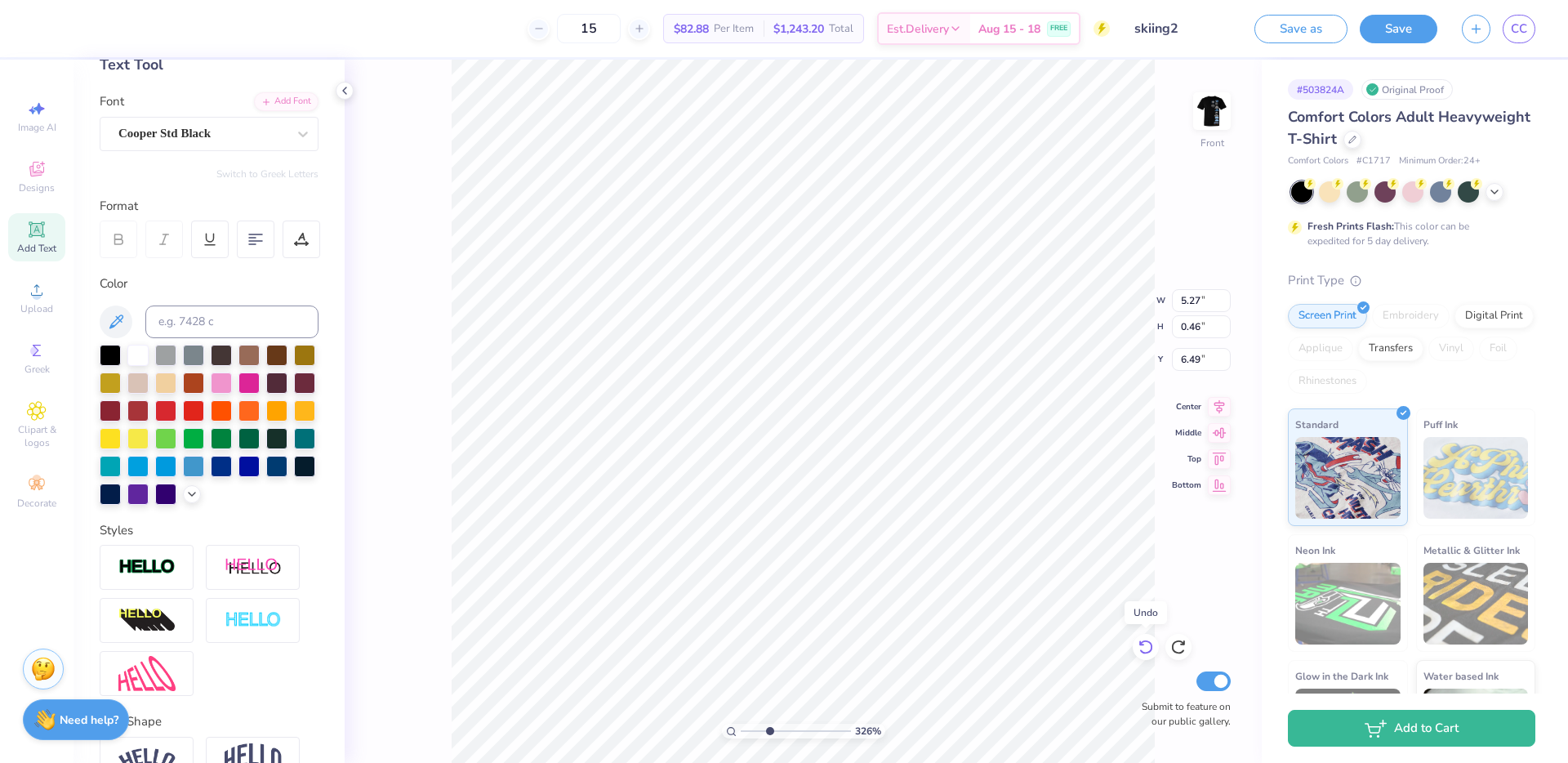 click 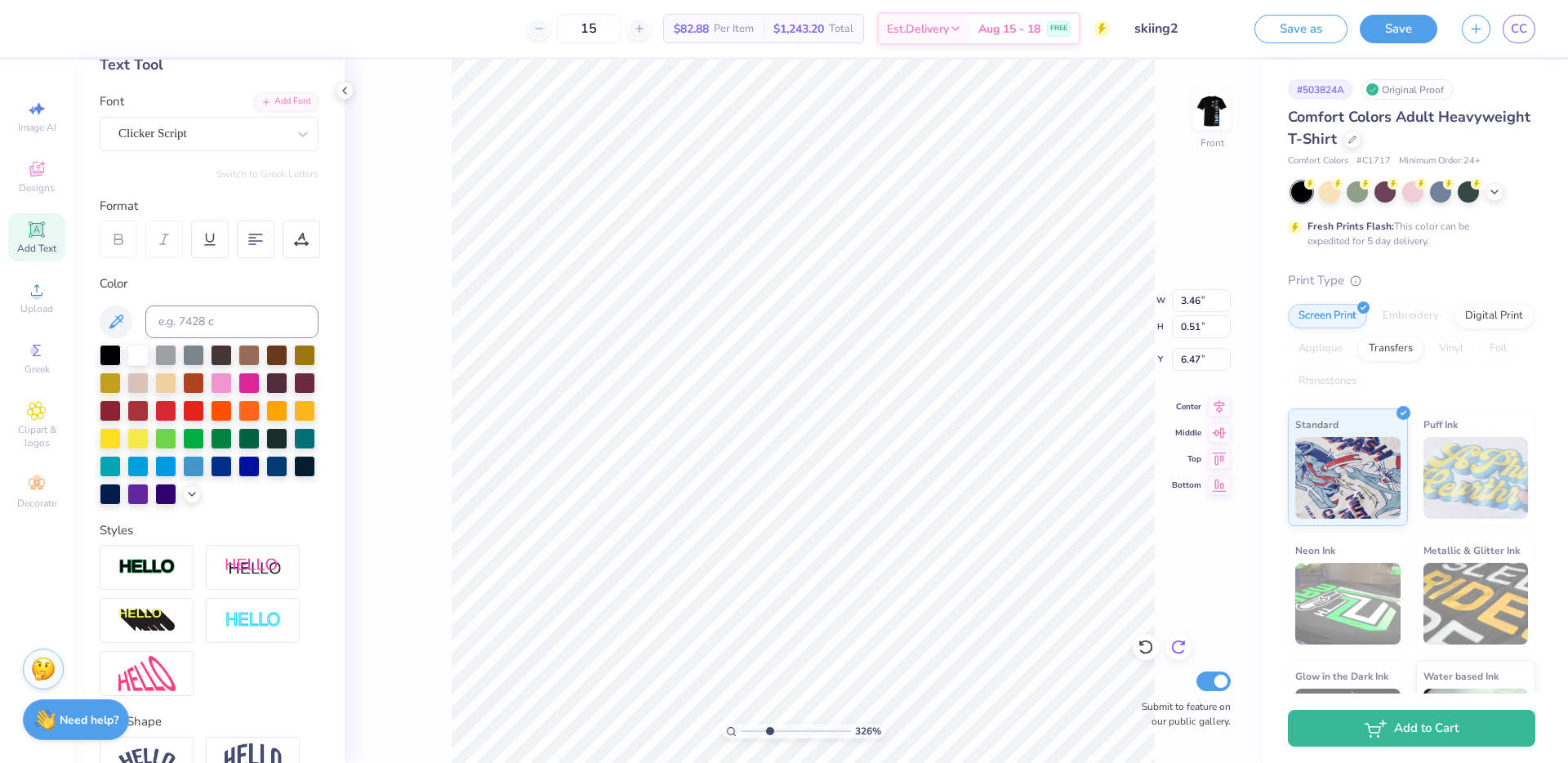 click 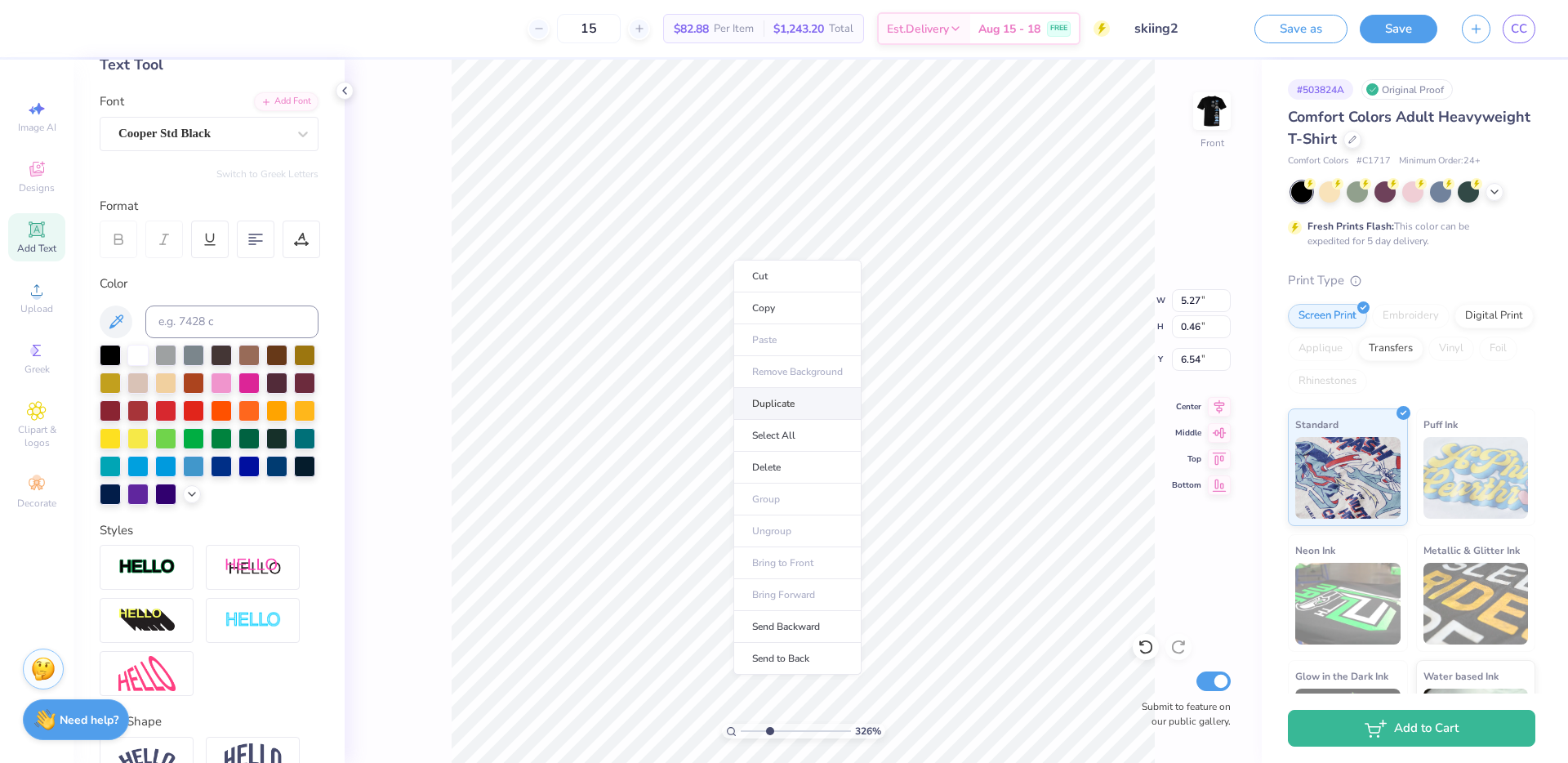 click on "Duplicate" at bounding box center (797, 404) 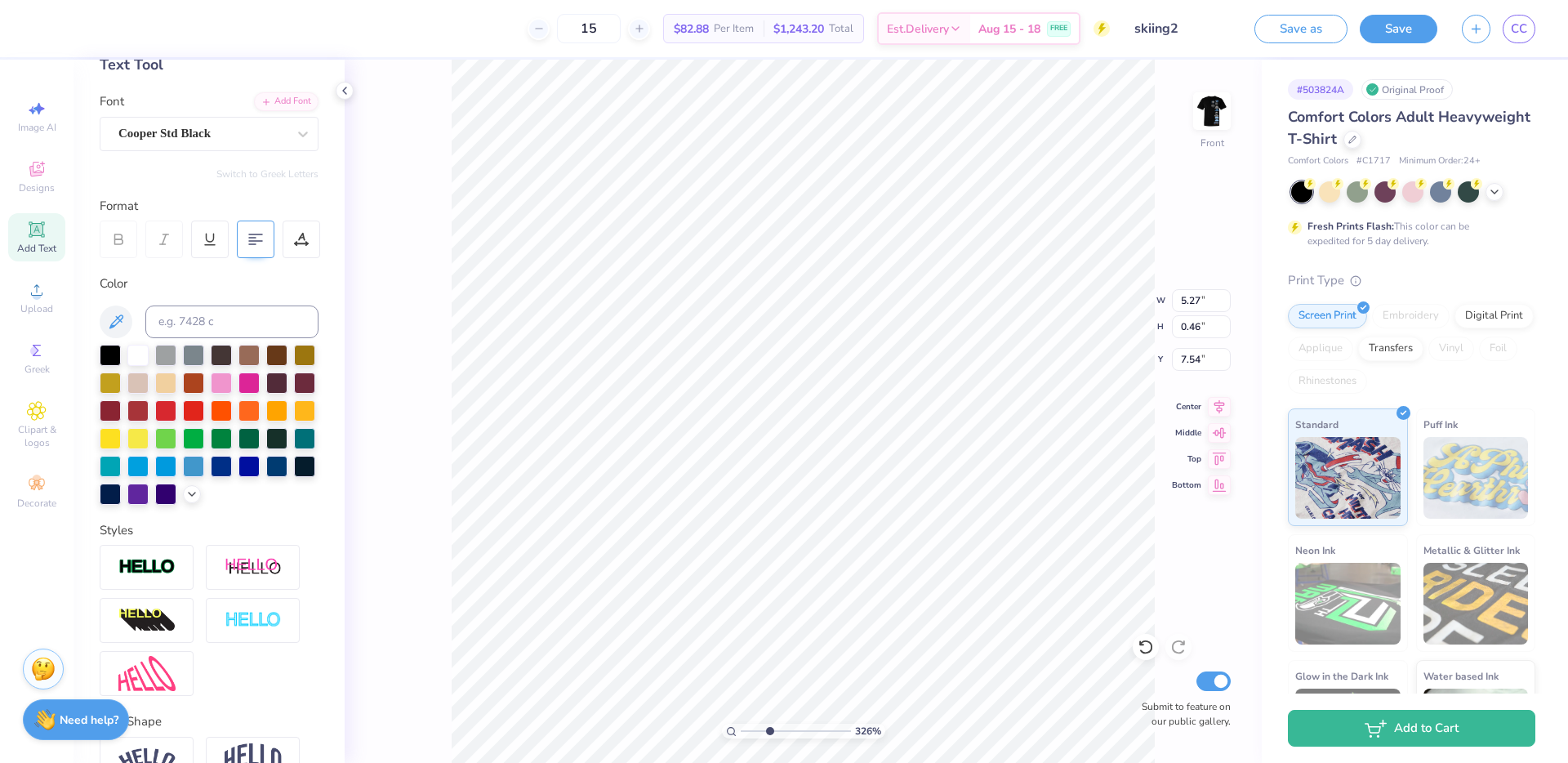 type on "7.13" 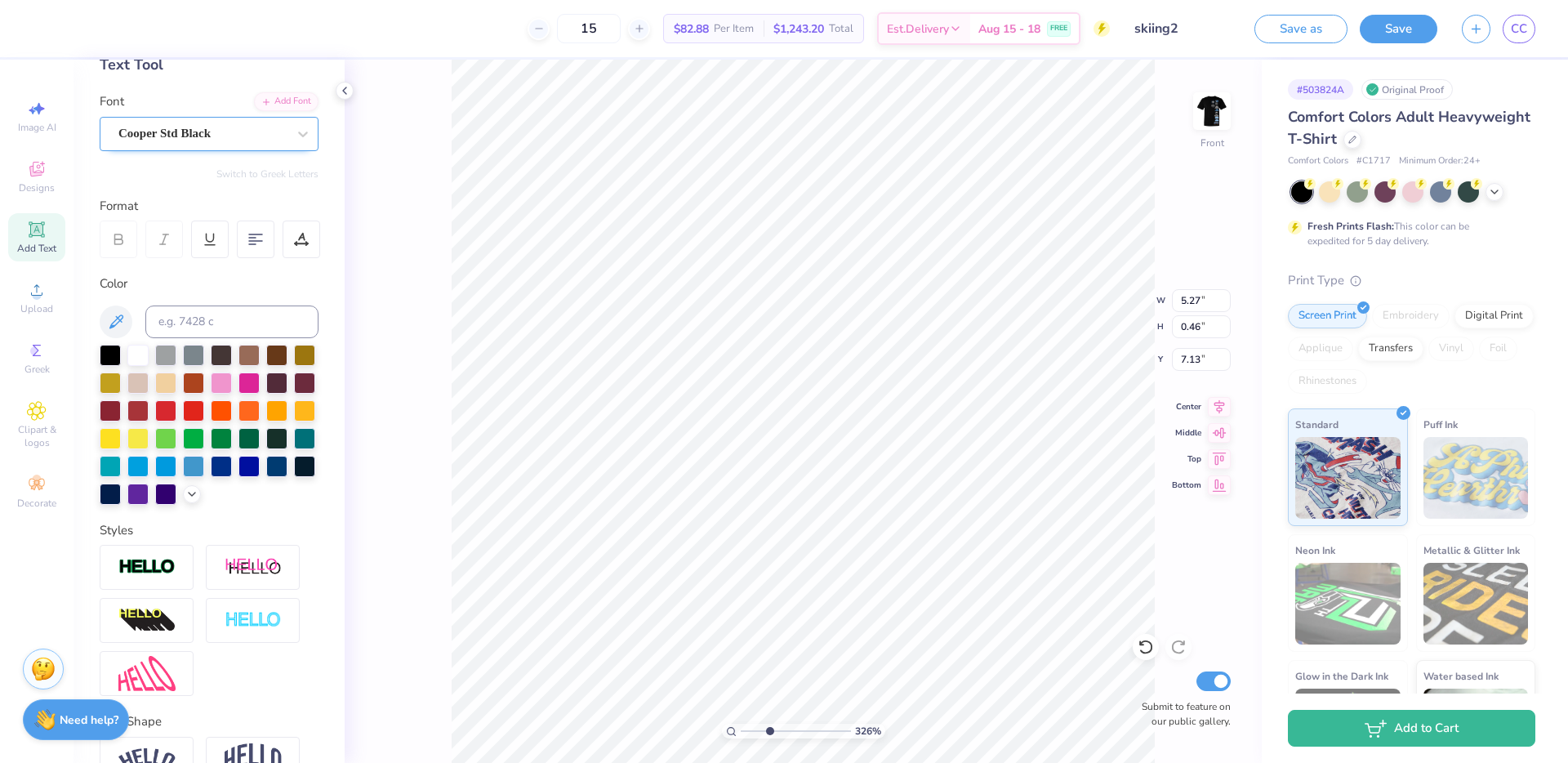 click on "Cooper Std Black" at bounding box center (203, 133) 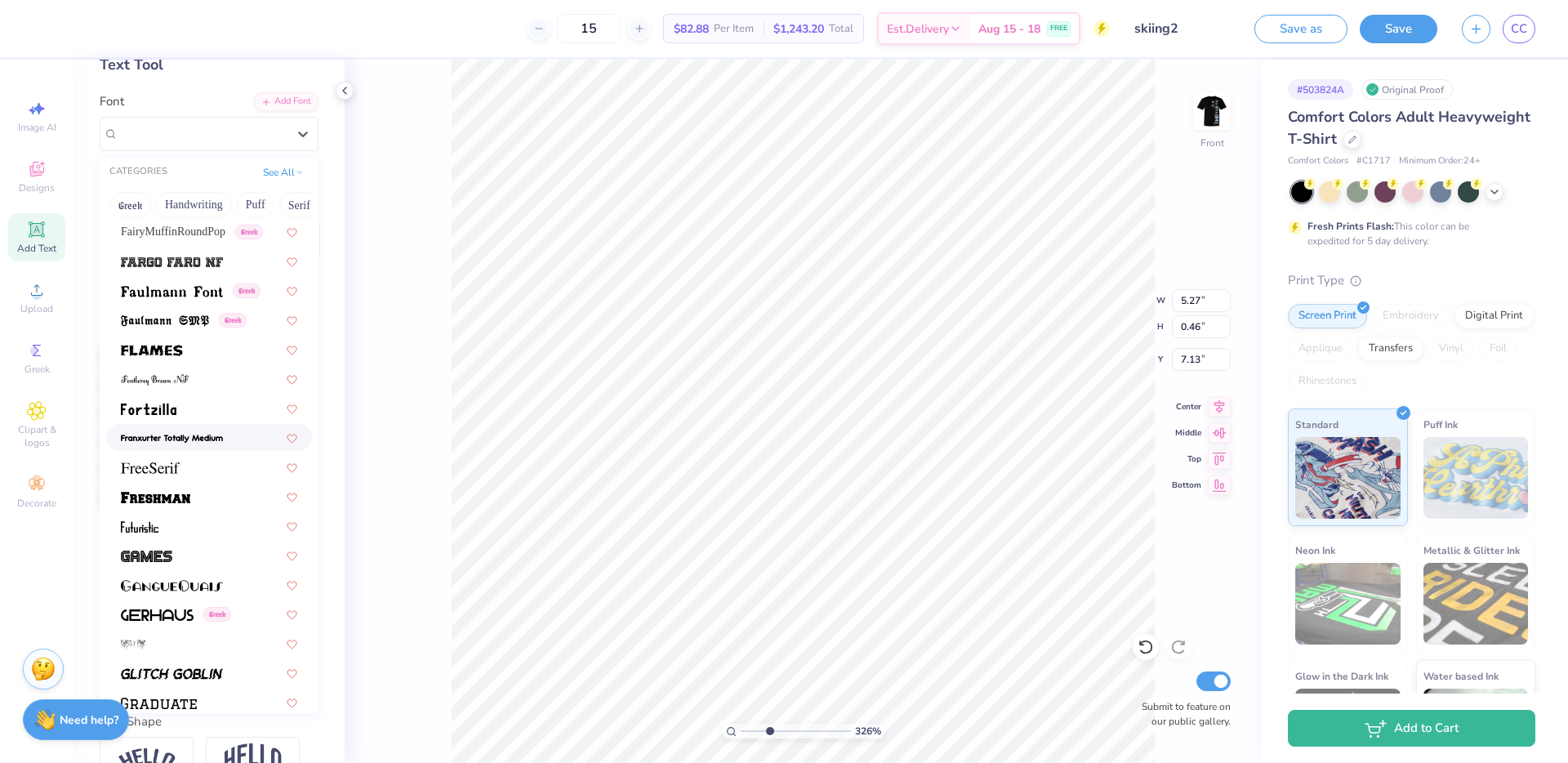 scroll, scrollTop: 3831, scrollLeft: 0, axis: vertical 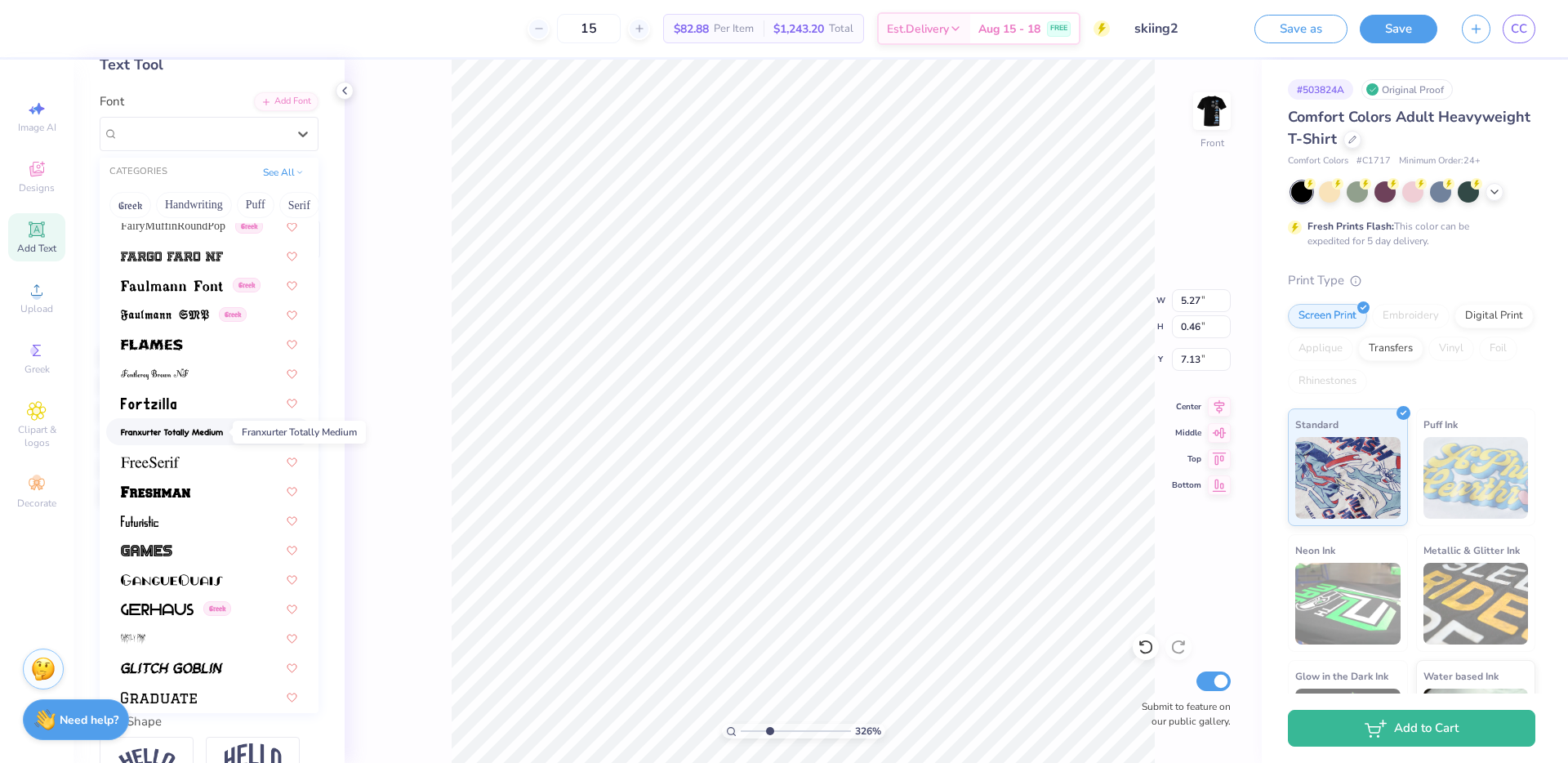 click at bounding box center (172, 433) 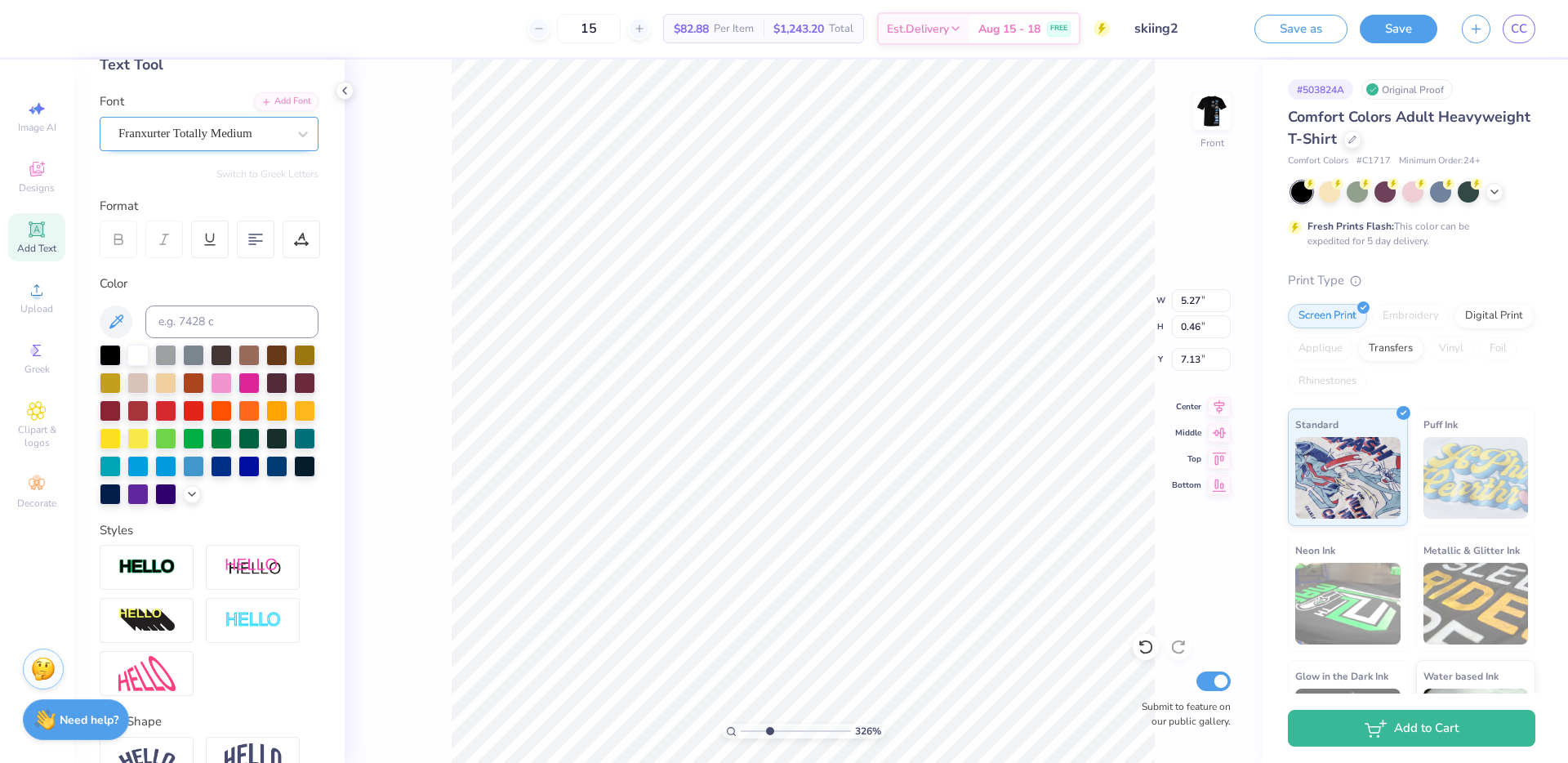 type on "3.51" 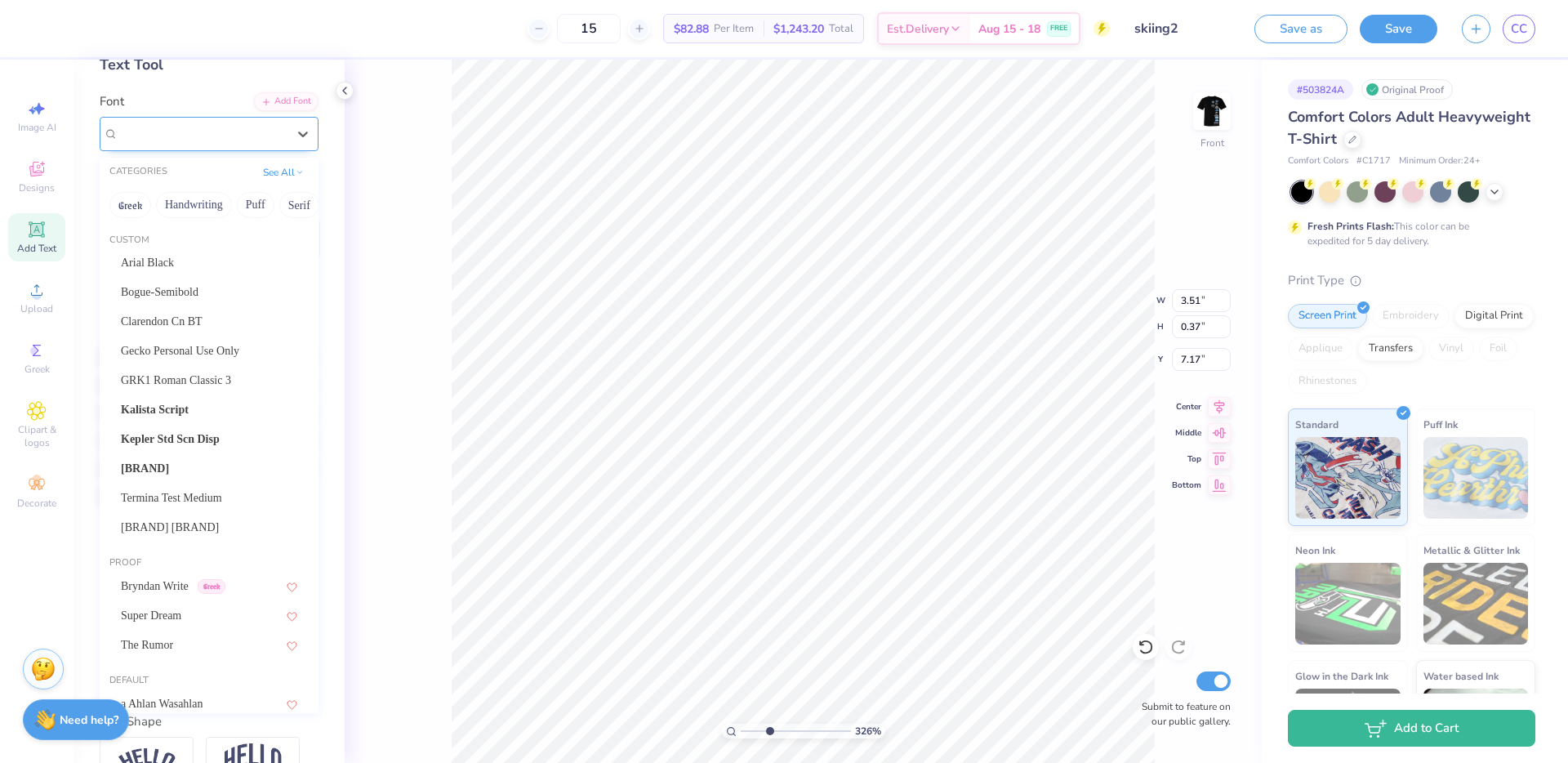 click on "Franxurter Totally Medium" at bounding box center (203, 133) 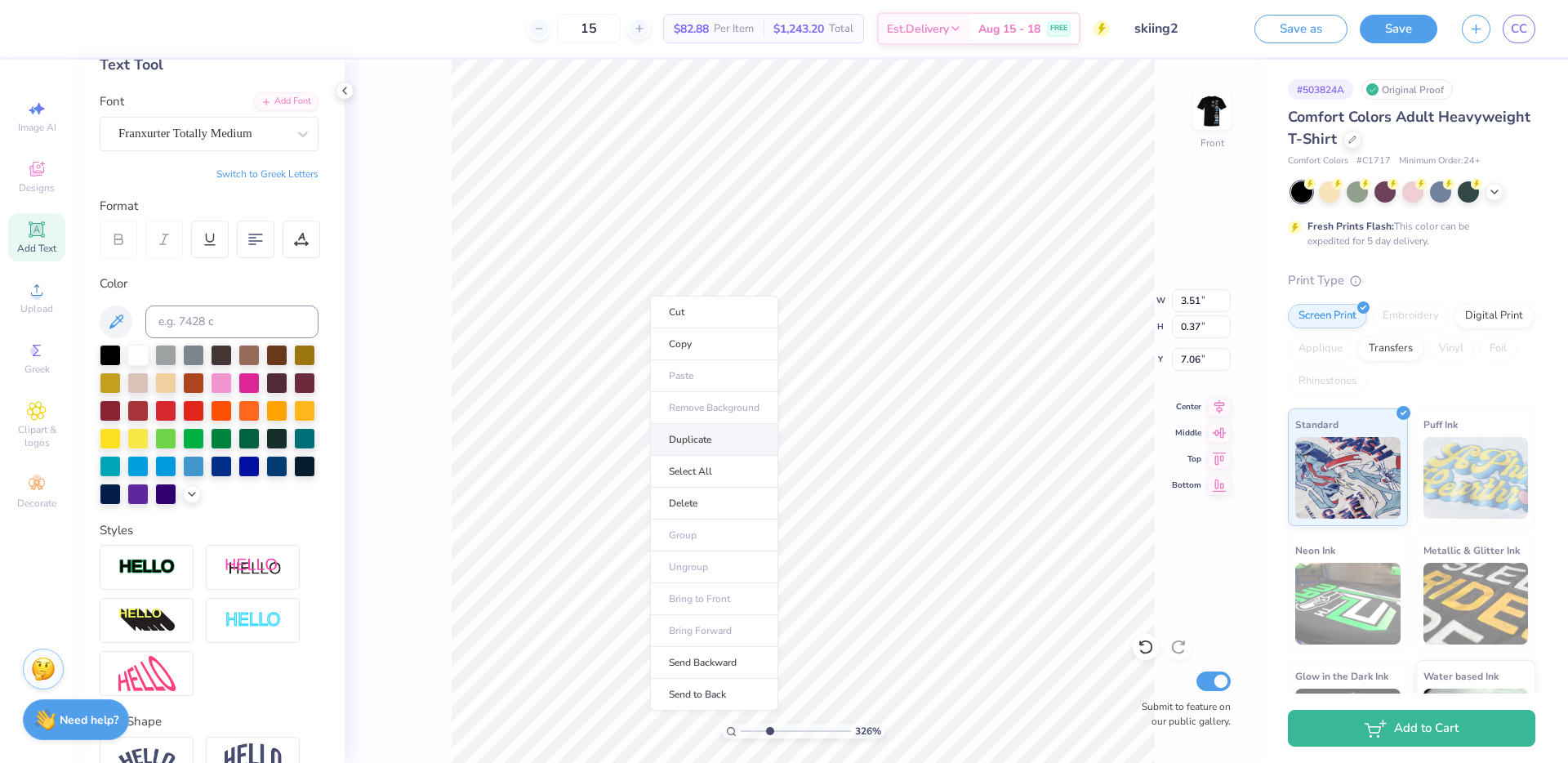 click on "Duplicate" at bounding box center (714, 440) 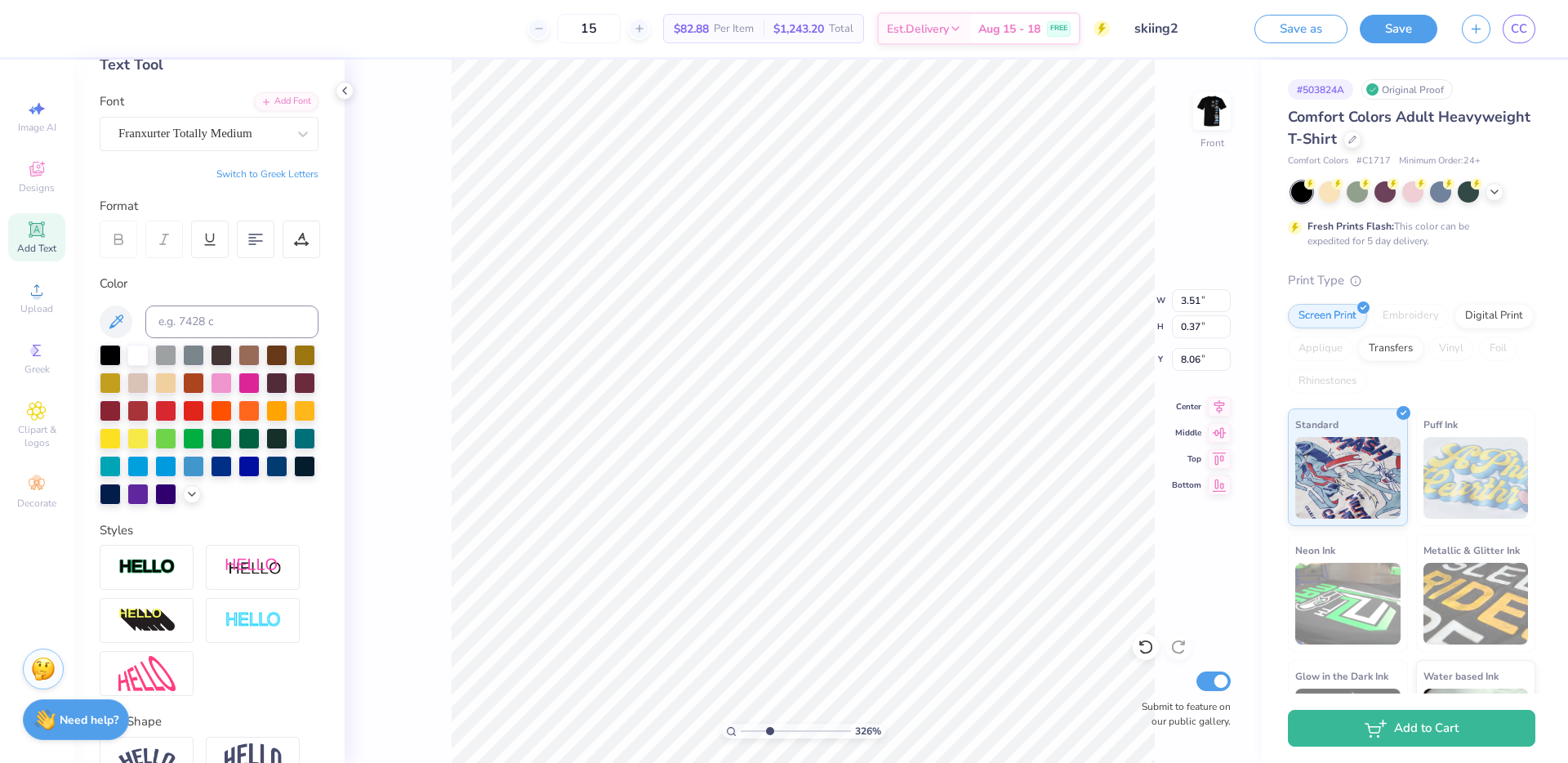 type on "7.50" 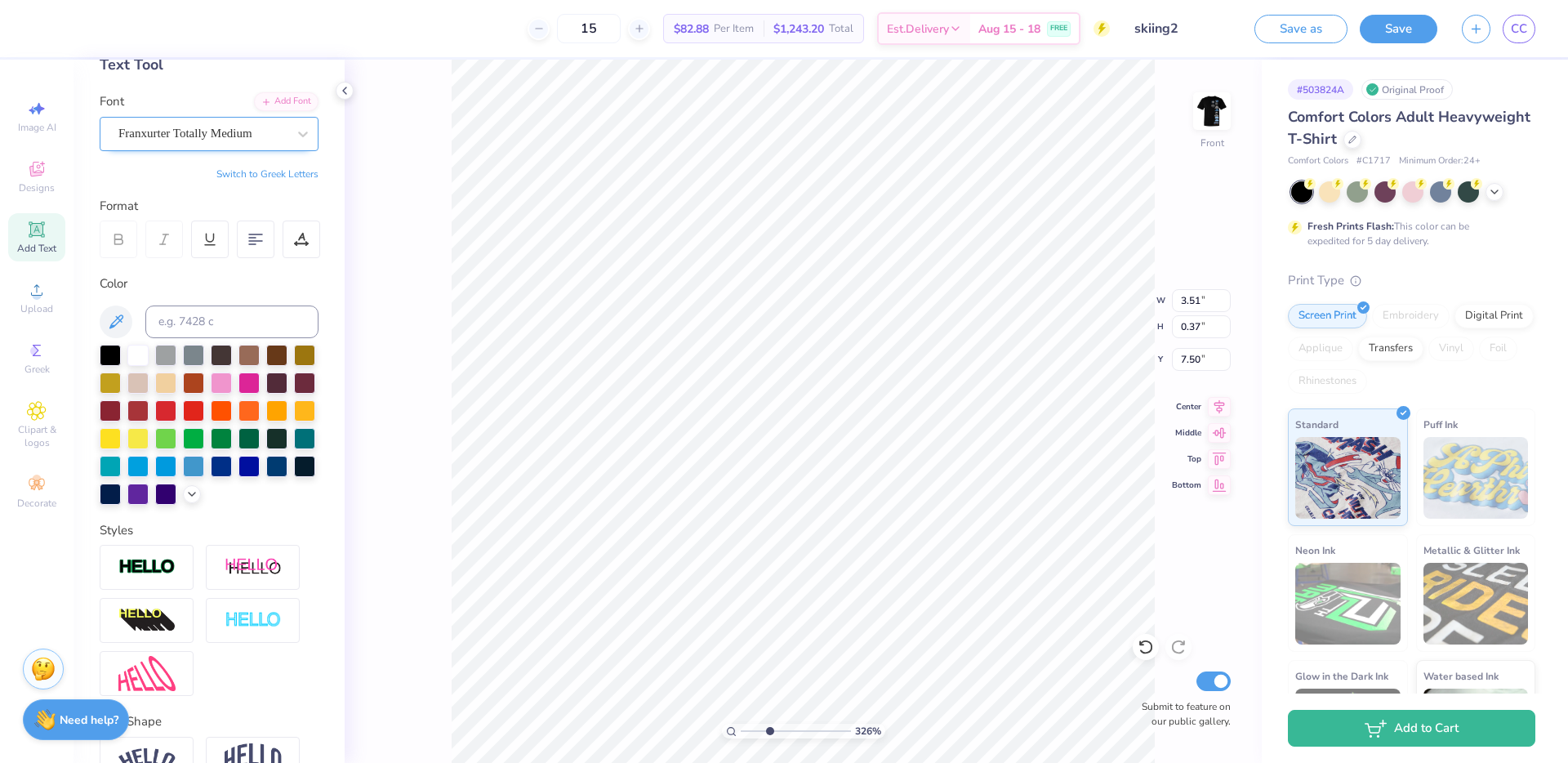 click on "Franxurter Totally Medium" at bounding box center (203, 133) 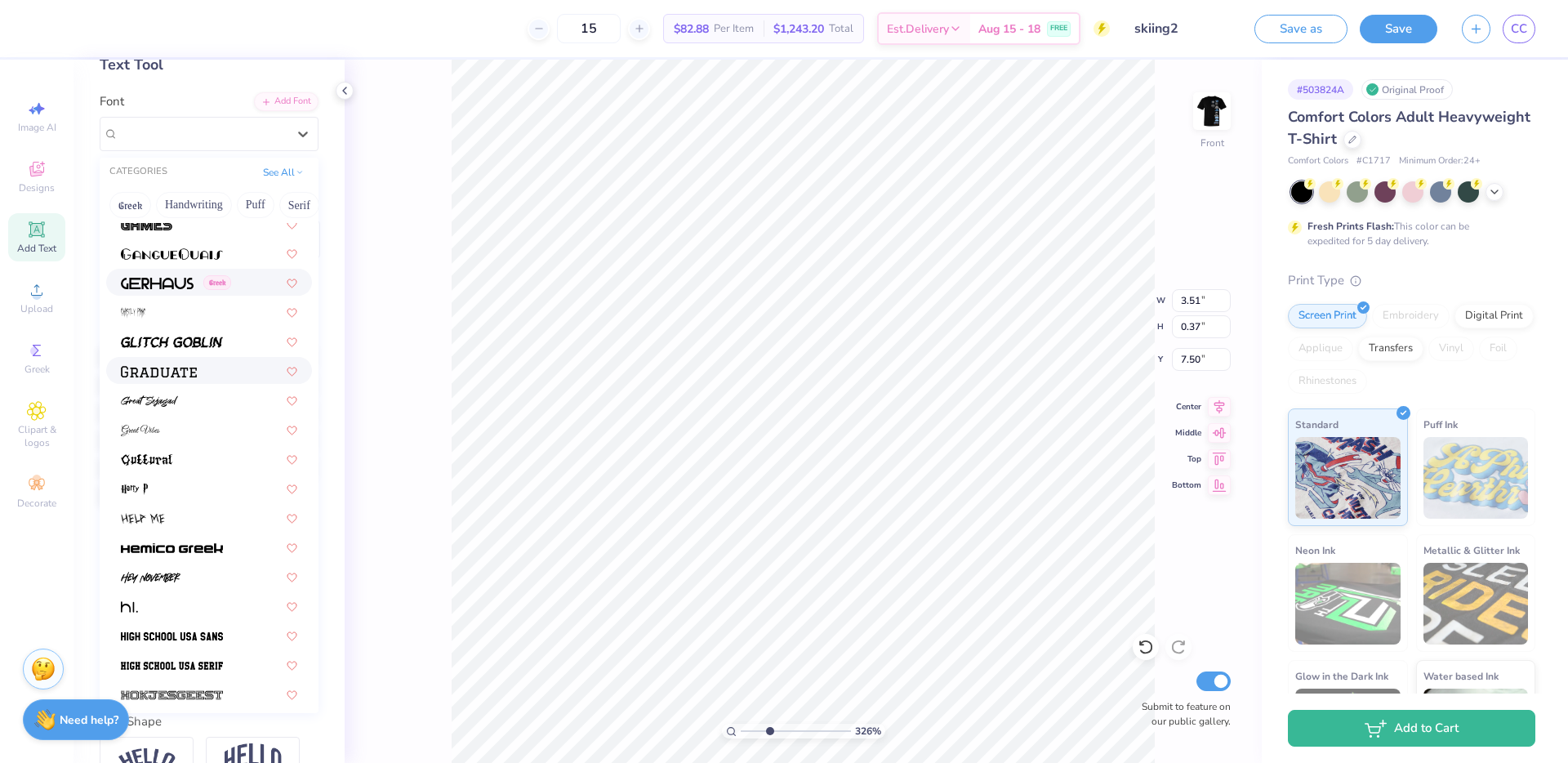 scroll, scrollTop: 4157, scrollLeft: 0, axis: vertical 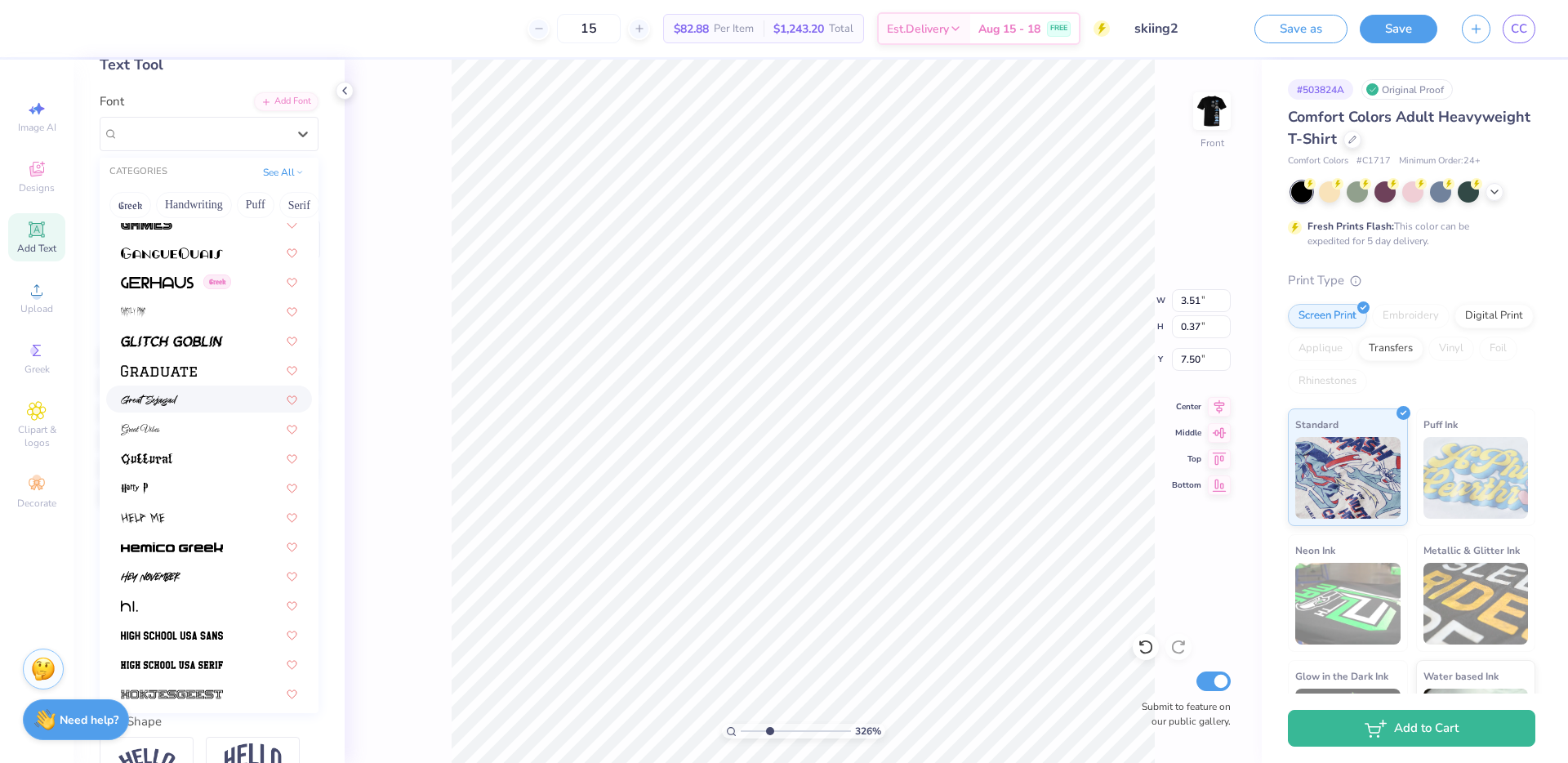 click at bounding box center (209, 399) 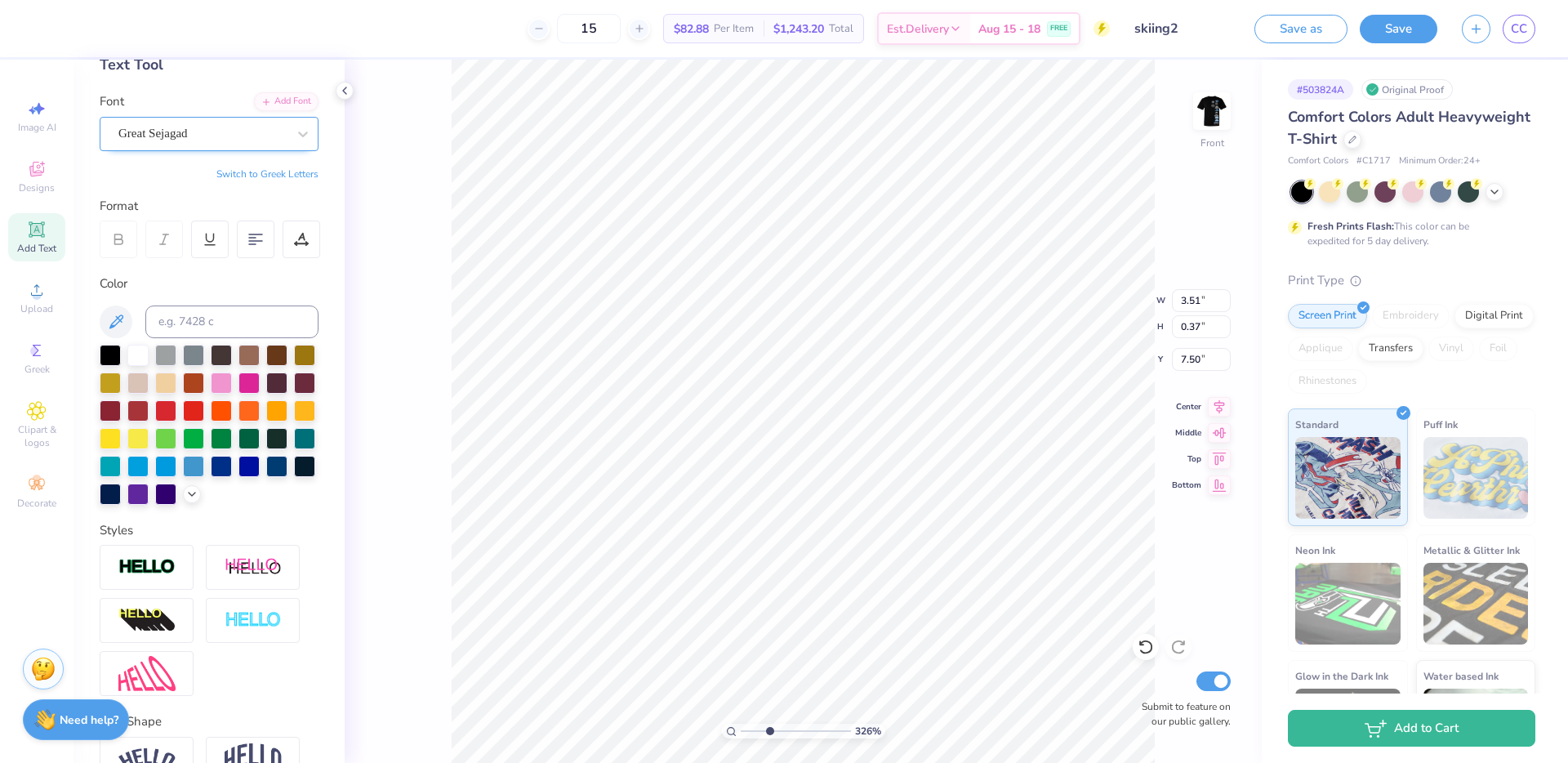 type on "3.33" 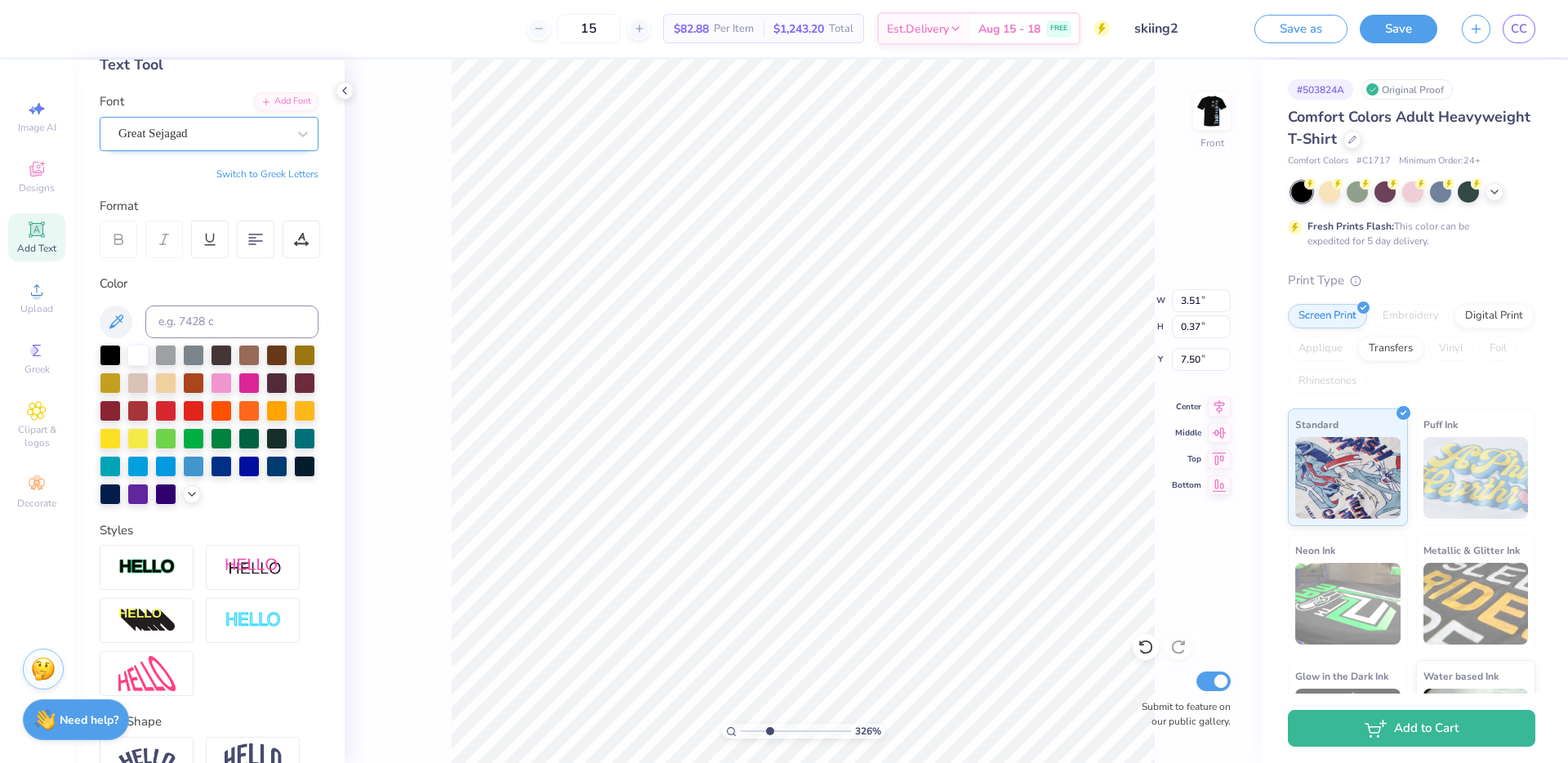 type on "0.55" 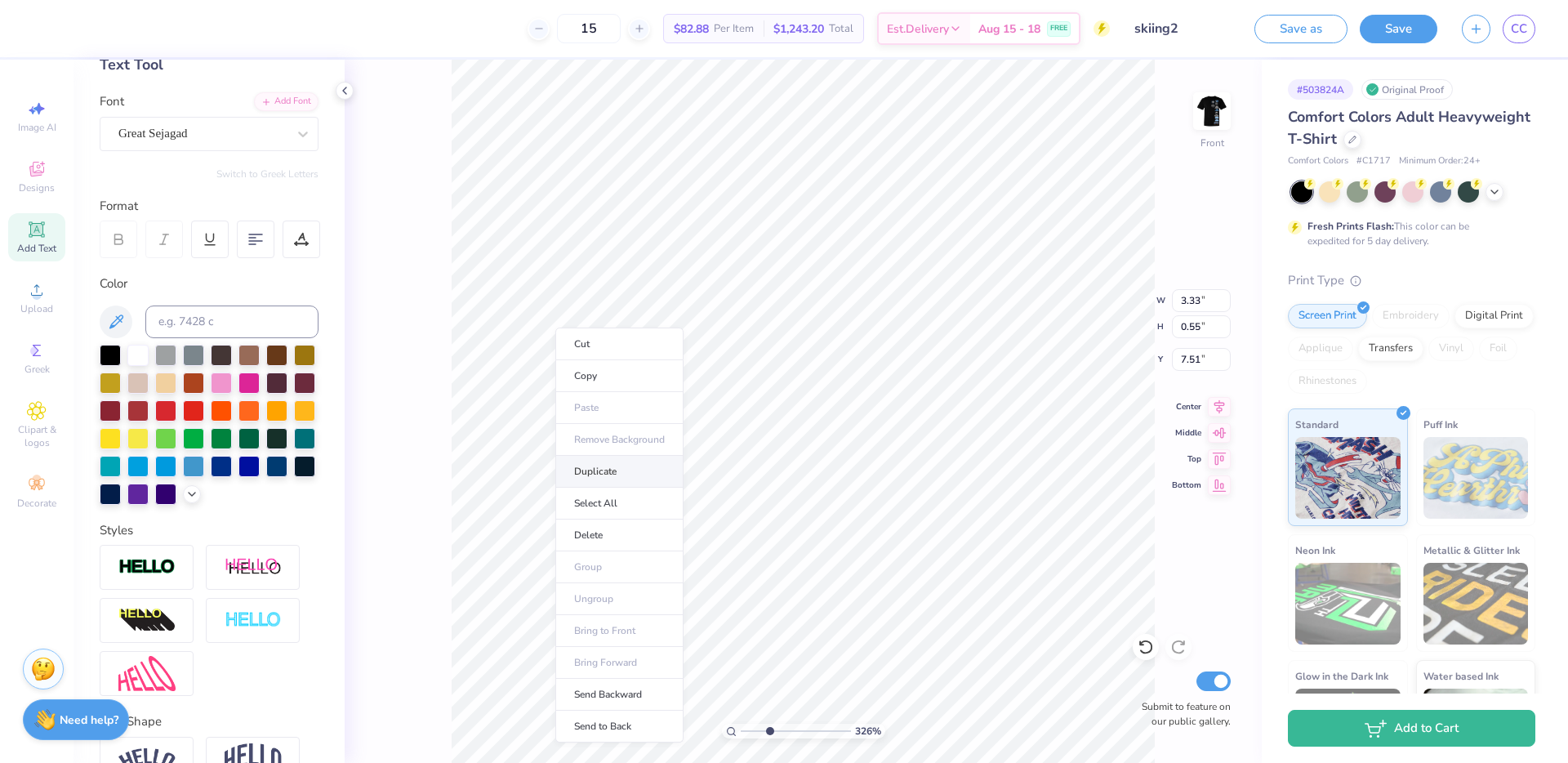 click on "Duplicate" at bounding box center (619, 471) 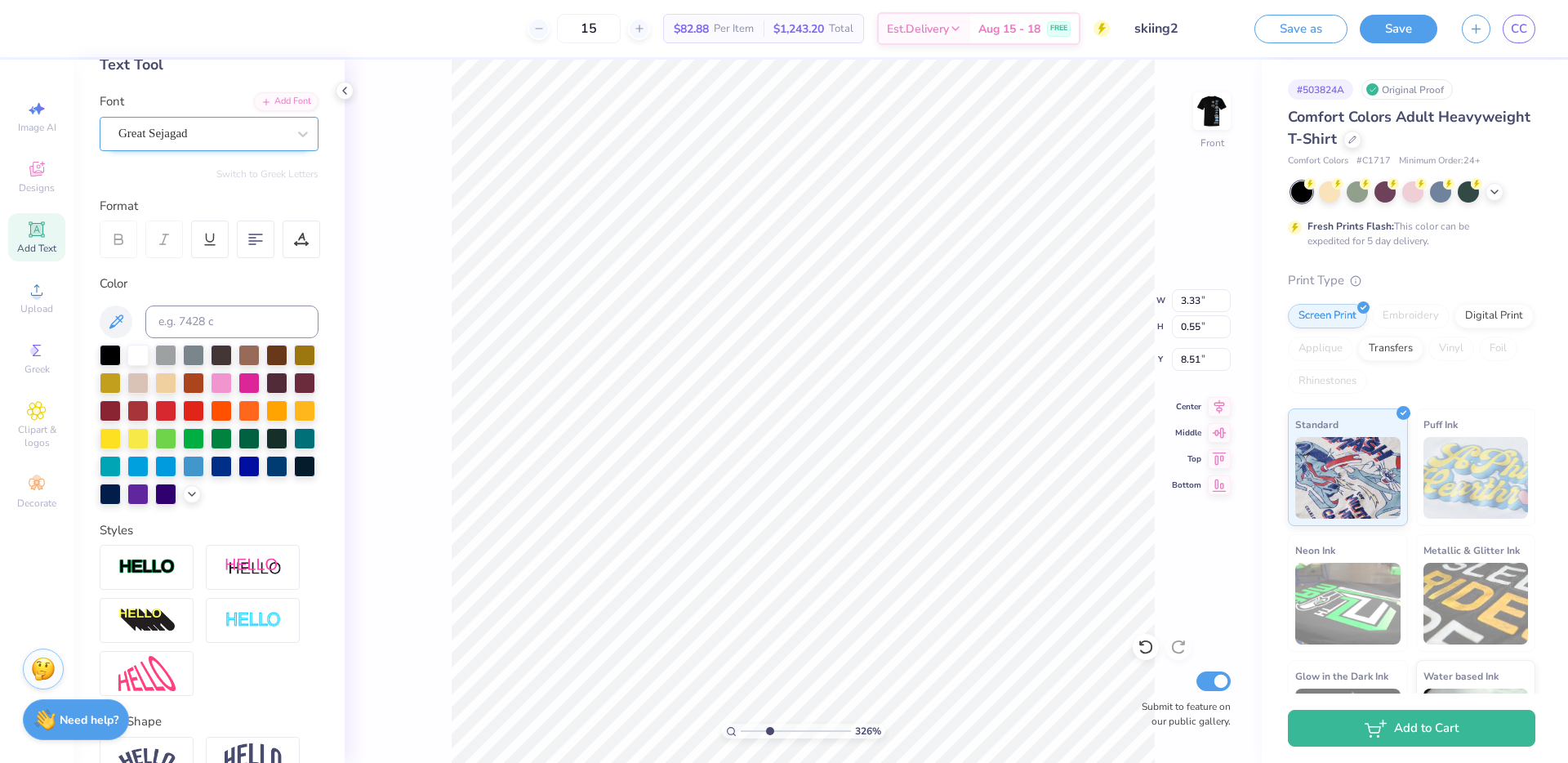 click on "Great Sejagad" at bounding box center (203, 133) 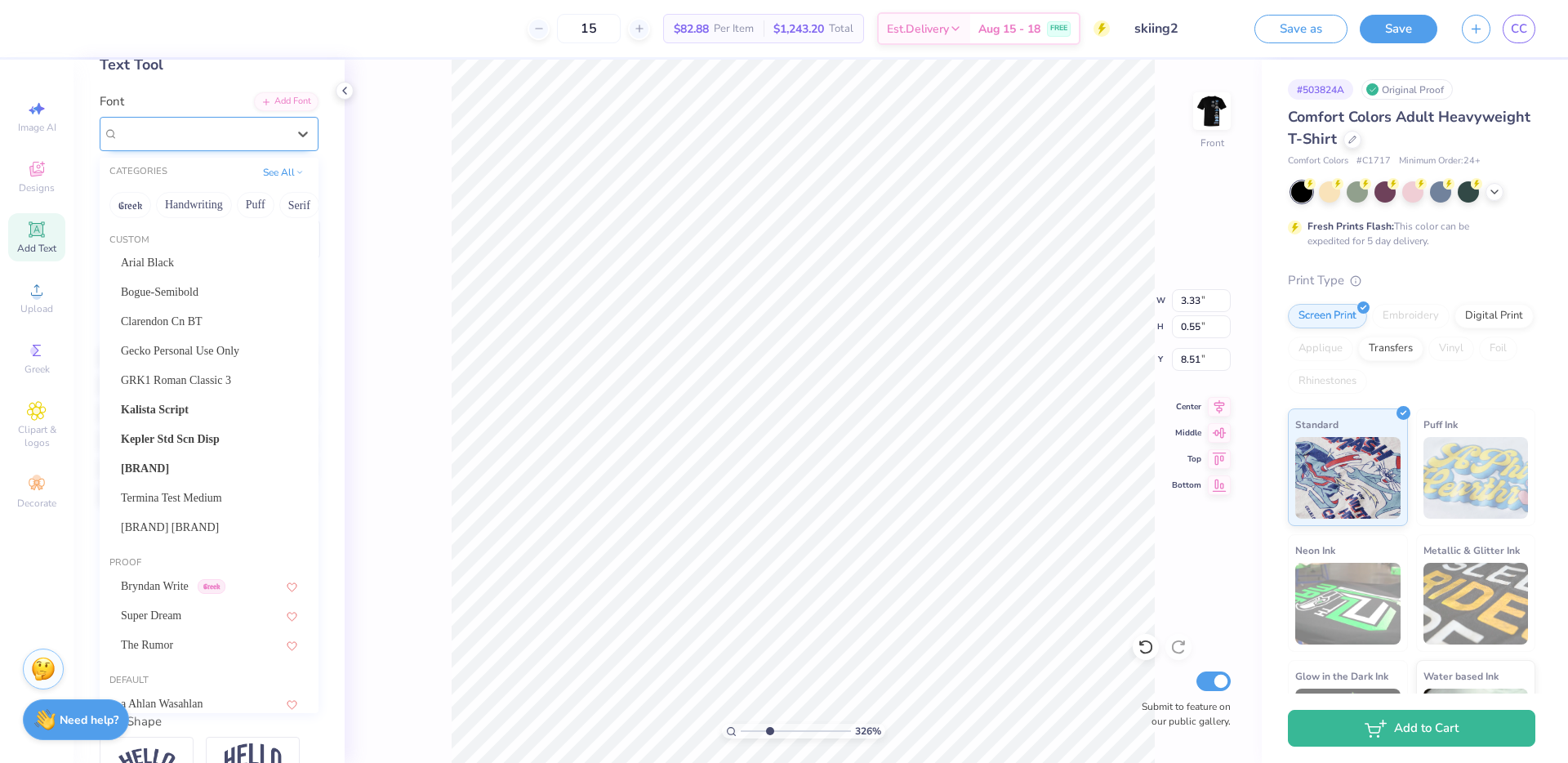type on "8.06" 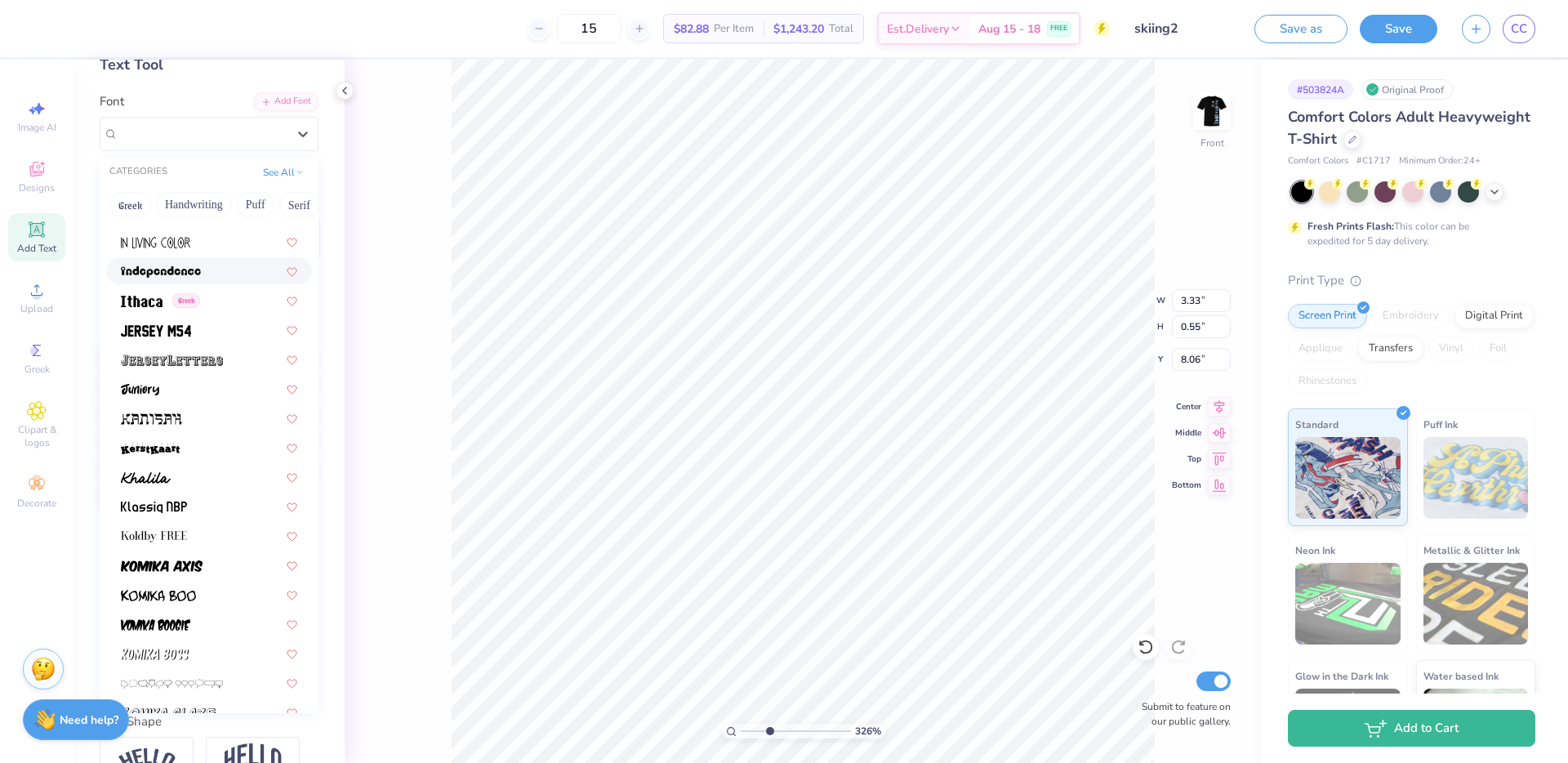 scroll, scrollTop: 4817, scrollLeft: 0, axis: vertical 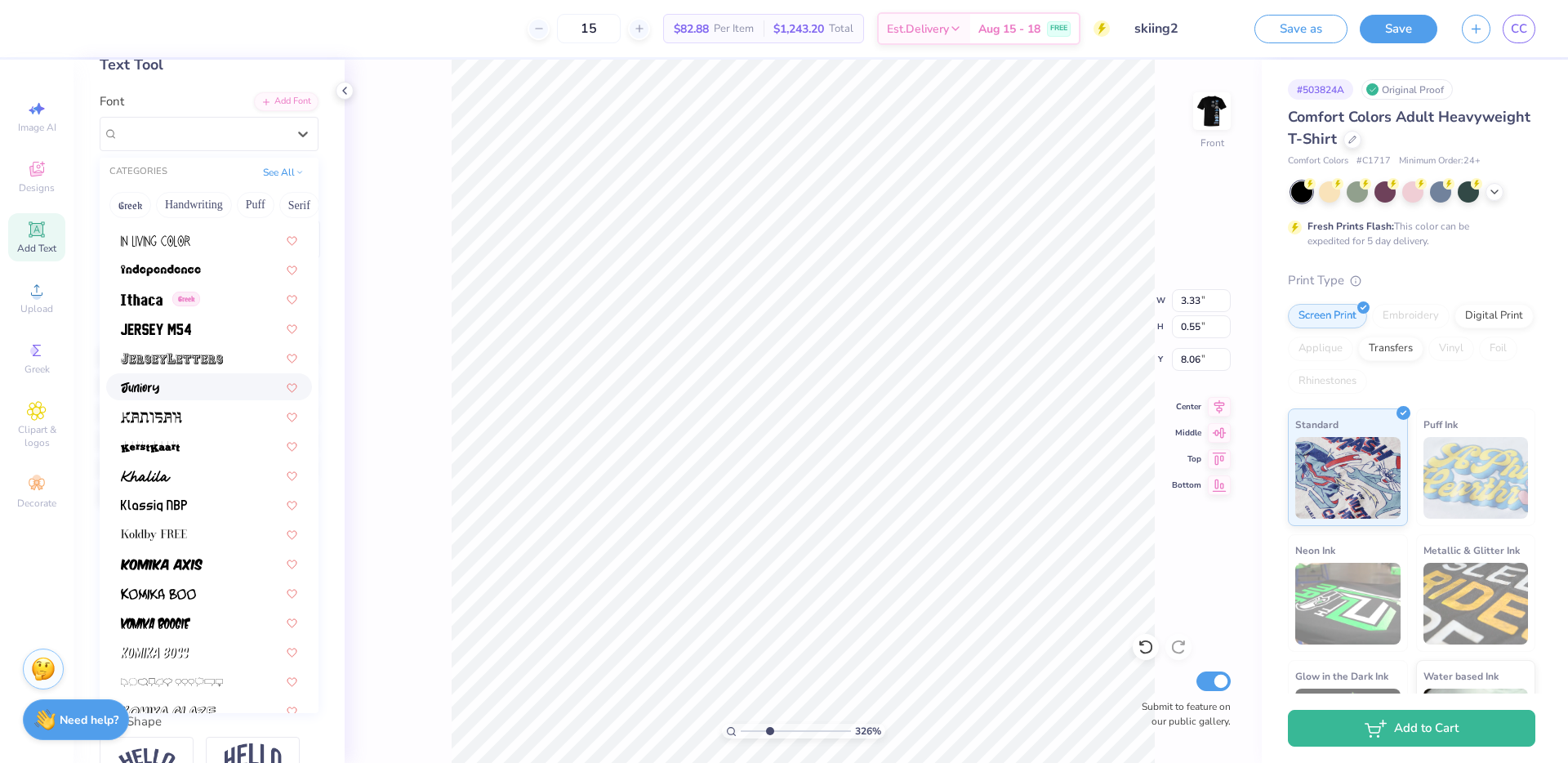 click at bounding box center (209, 386) 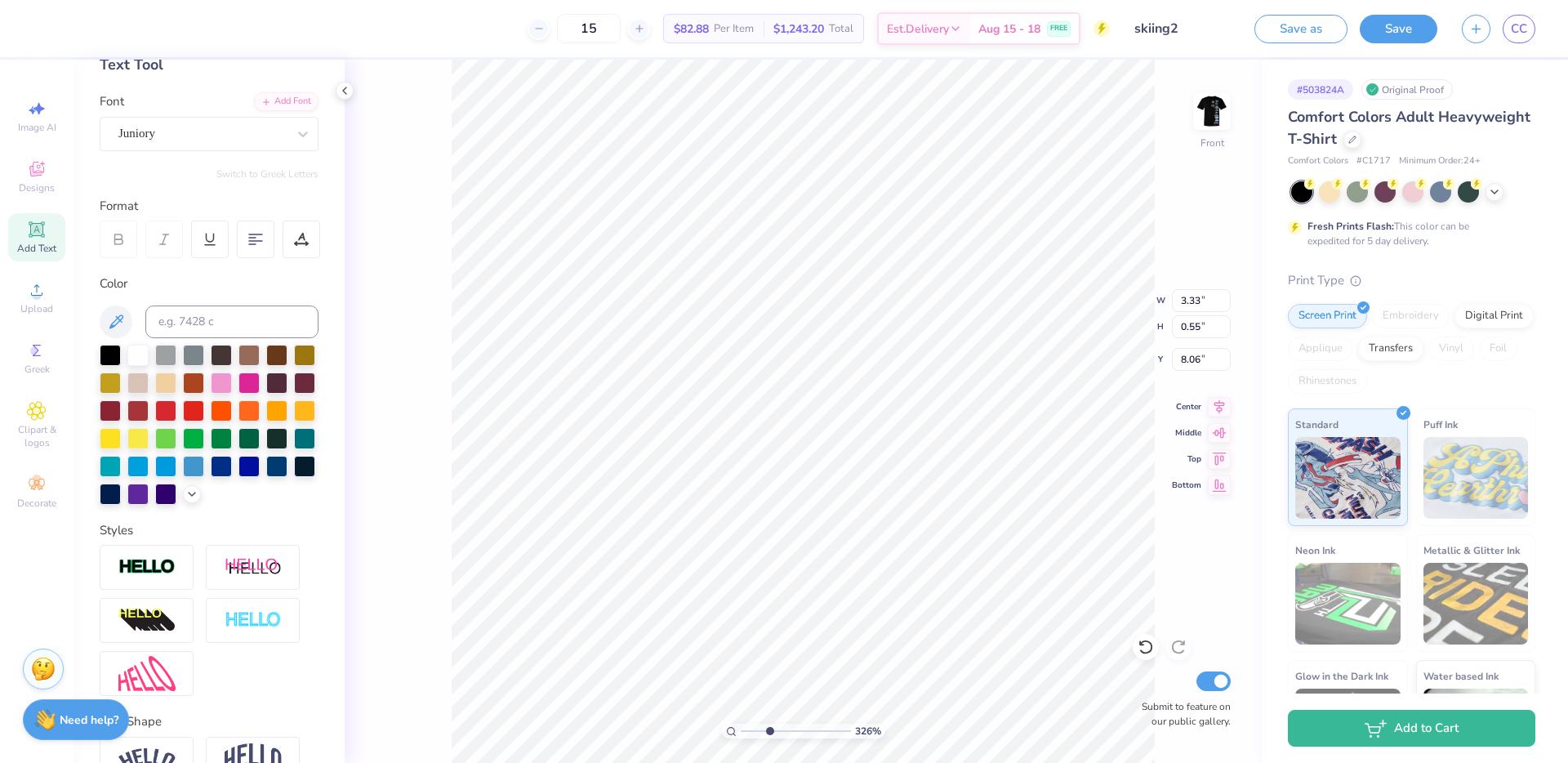 type on "4.06" 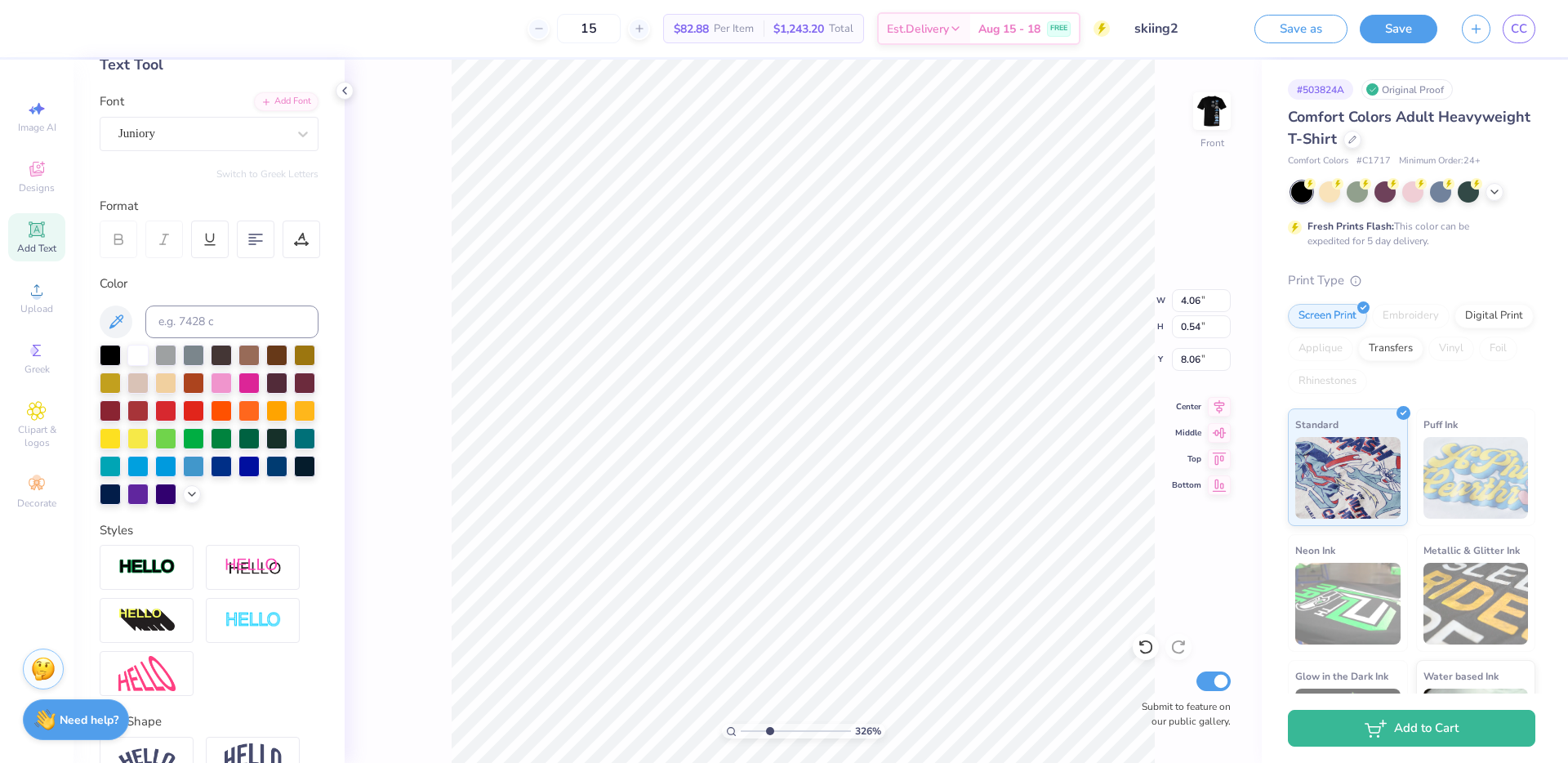 type on "3.36" 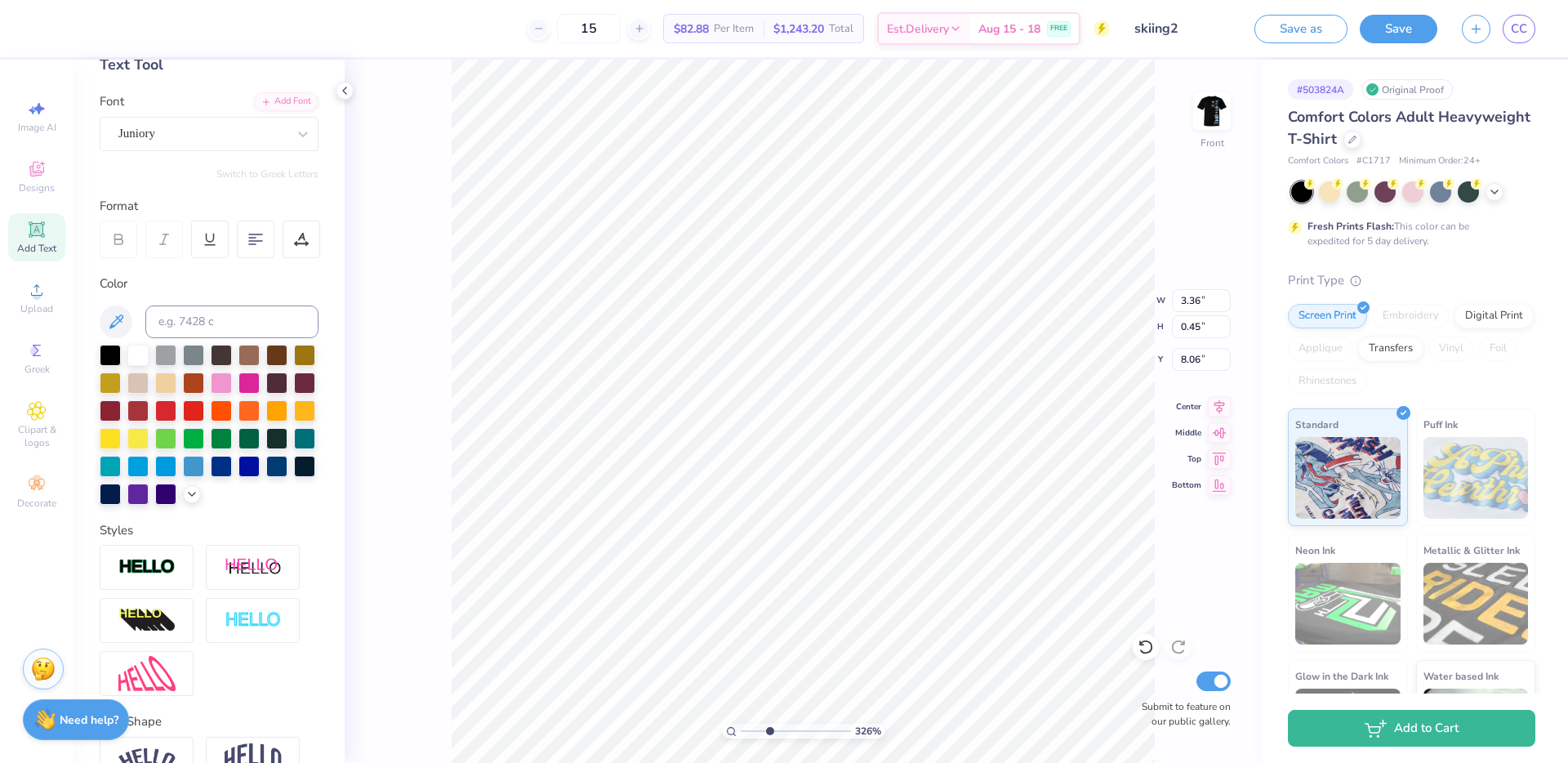 type on "7.56" 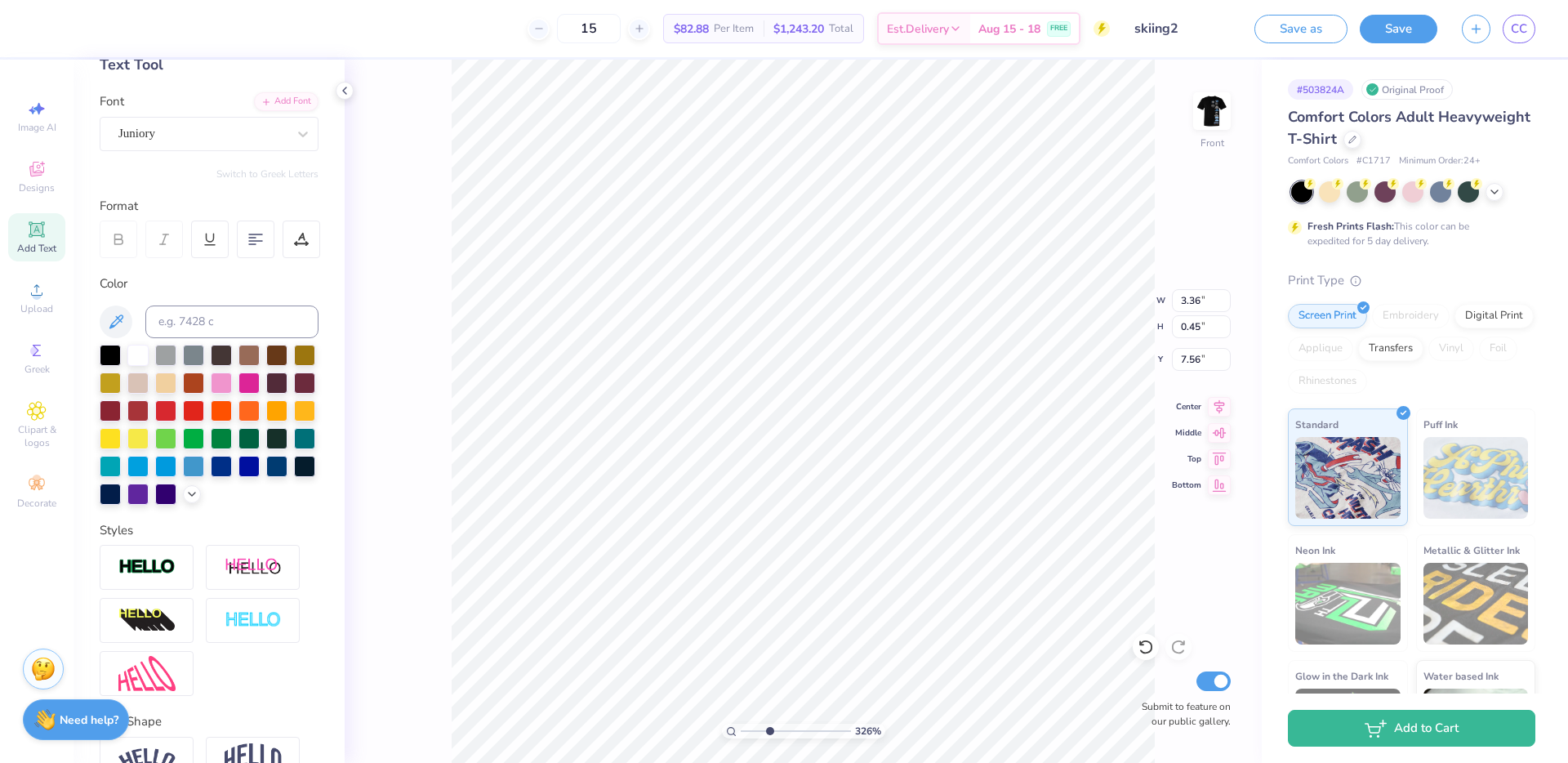 type on "2.81" 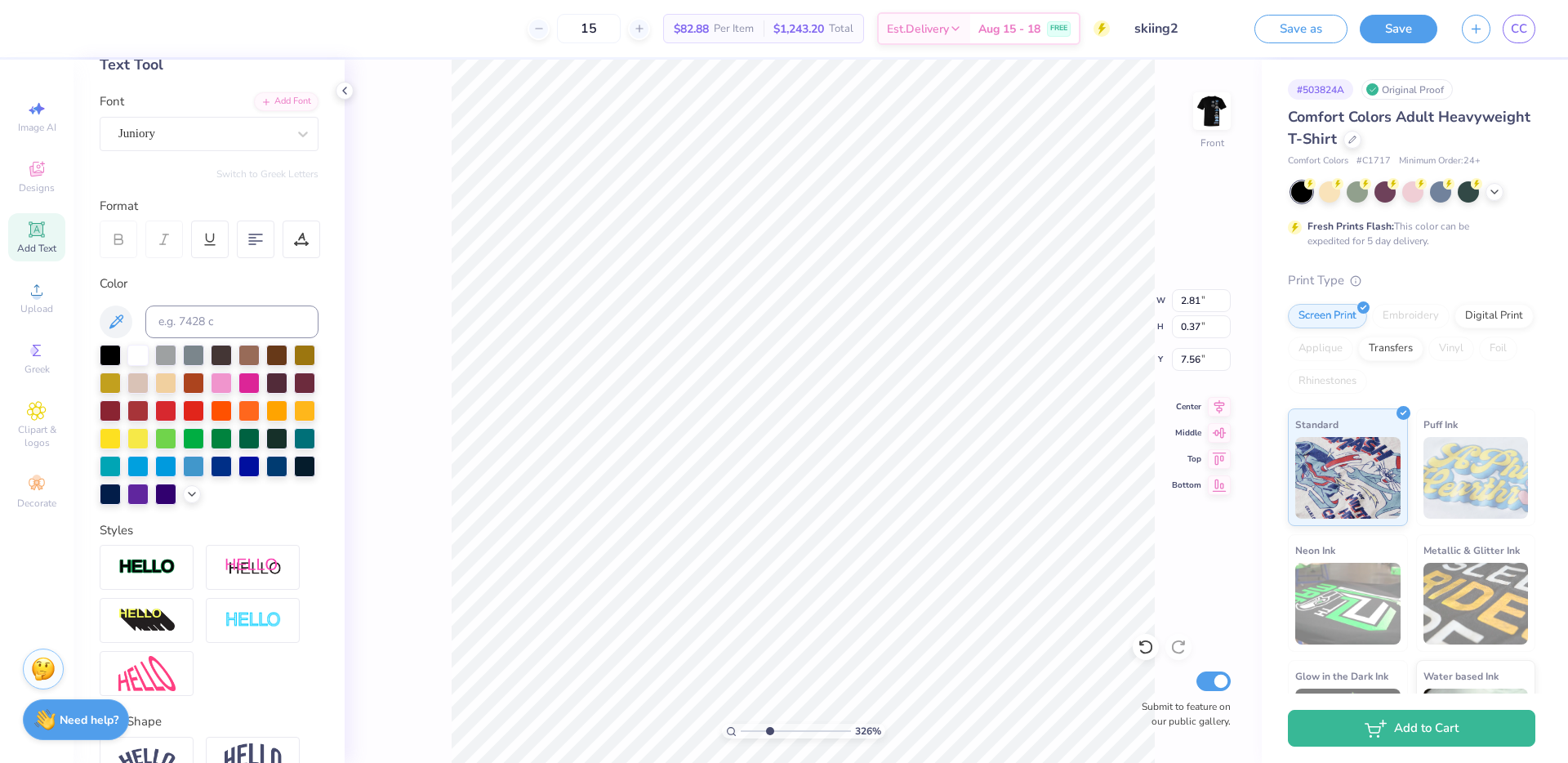type on "7.60" 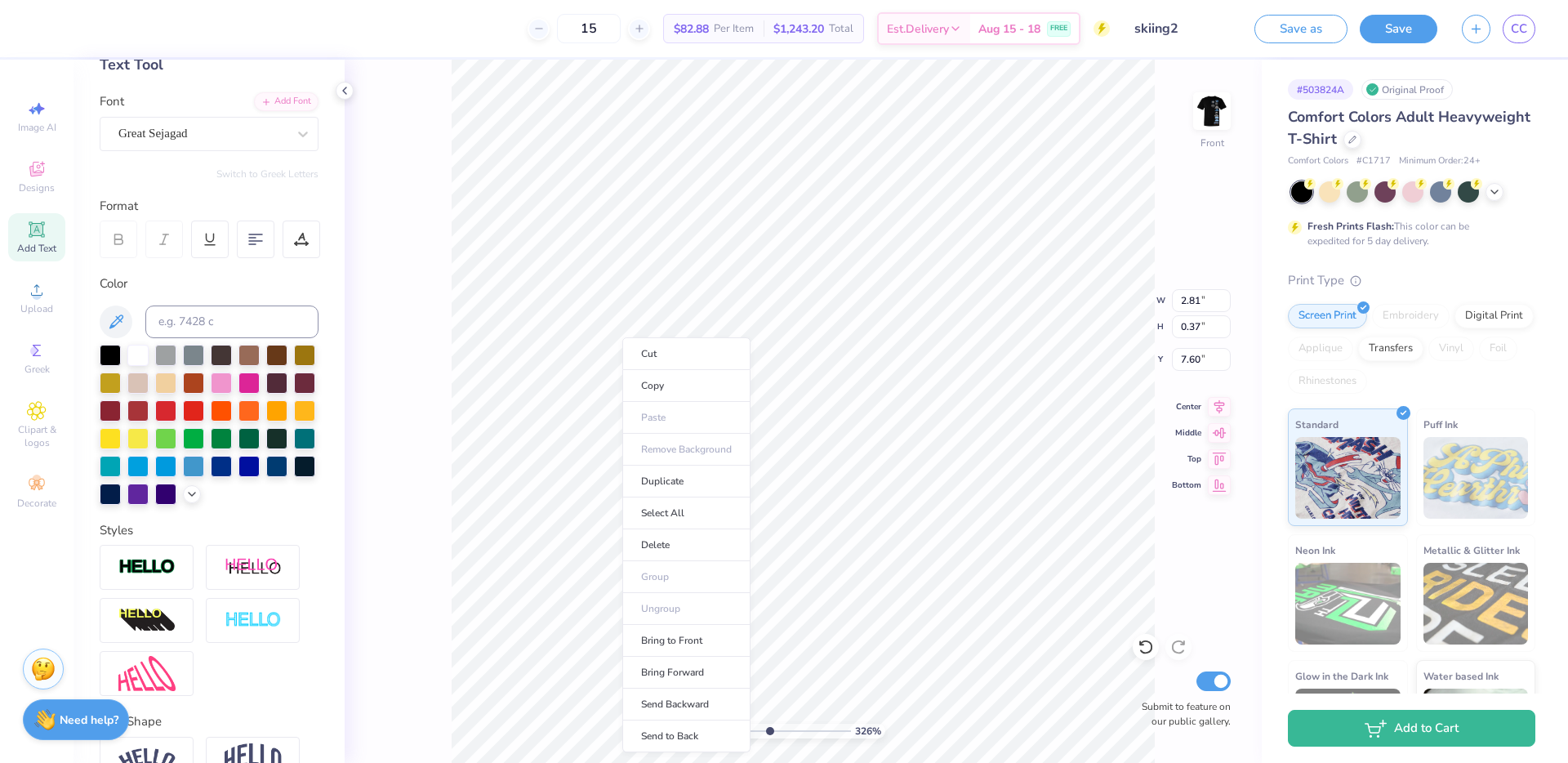 type on "3.33" 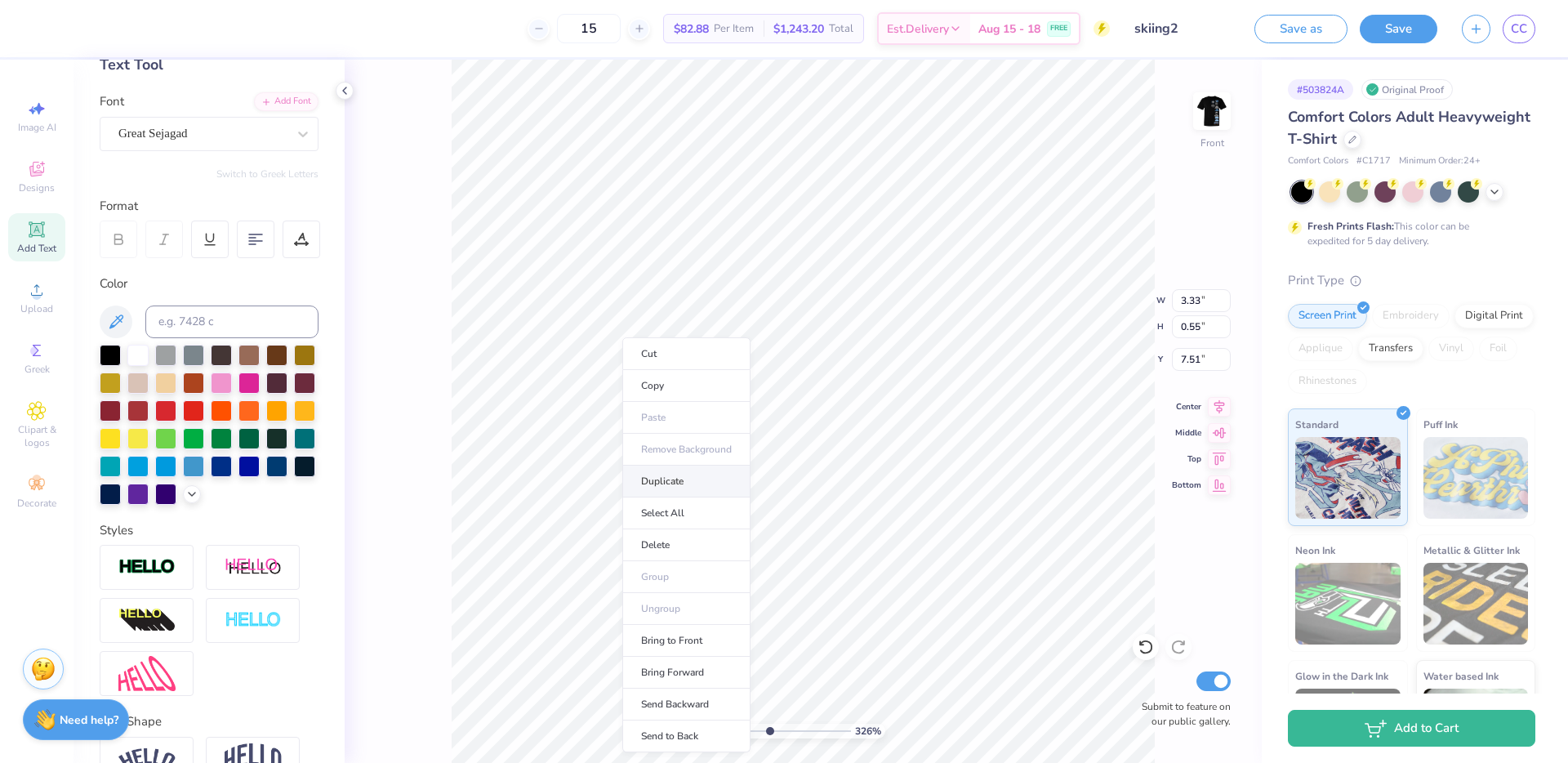 click on "Duplicate" at bounding box center (686, 481) 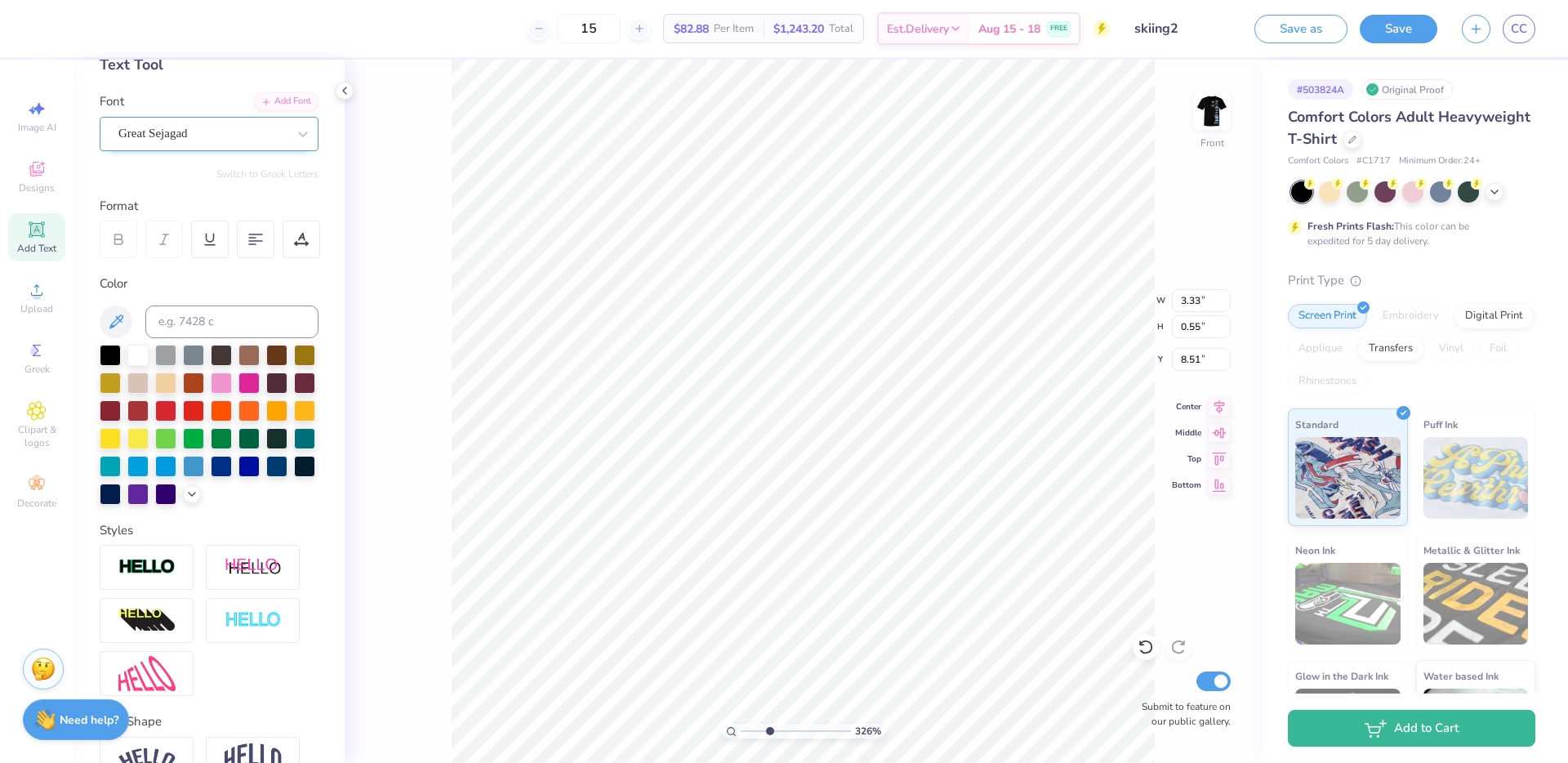 type on "8.06" 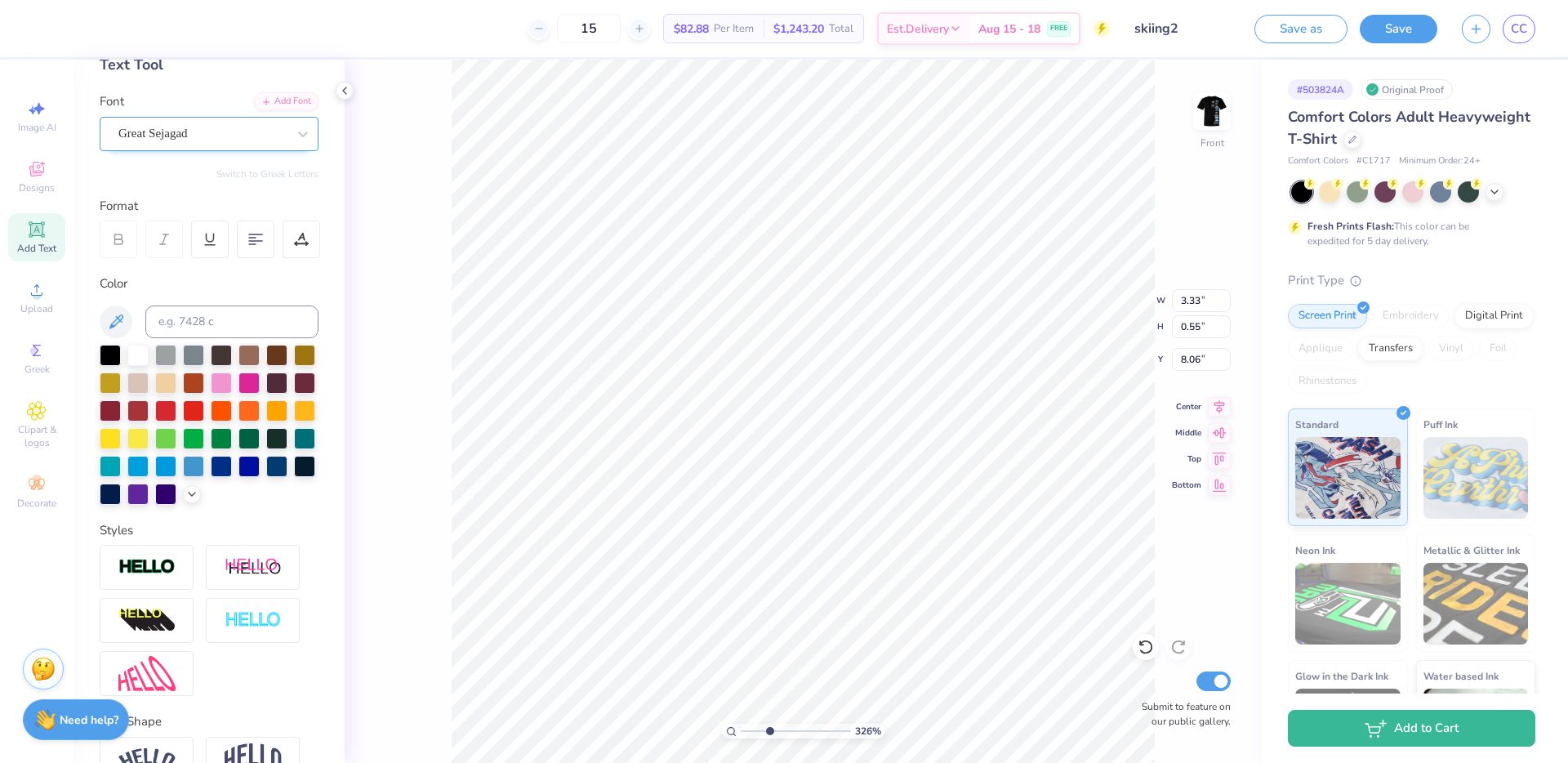 click on "Great Sejagad" at bounding box center [203, 133] 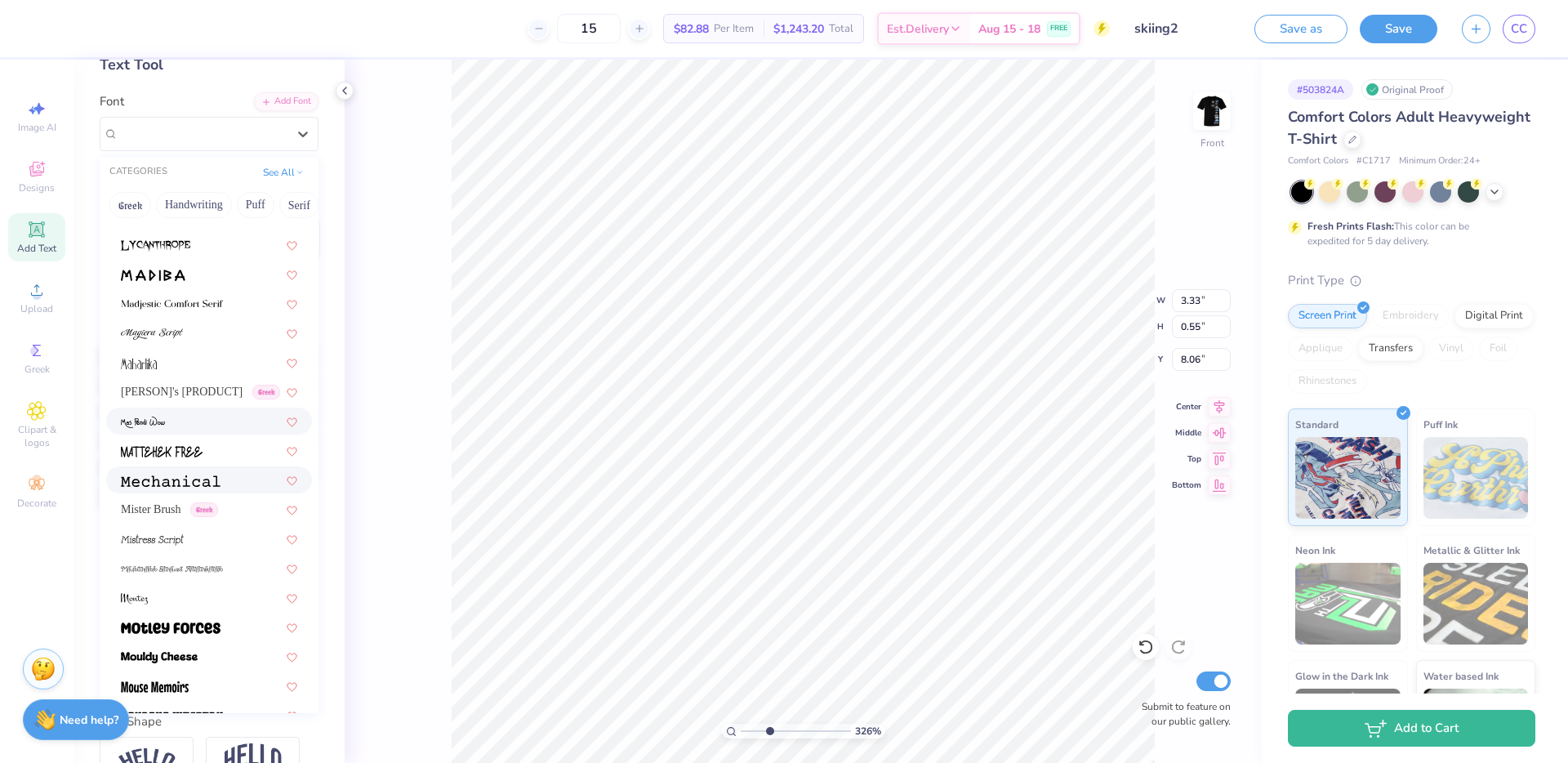 scroll, scrollTop: 6105, scrollLeft: 0, axis: vertical 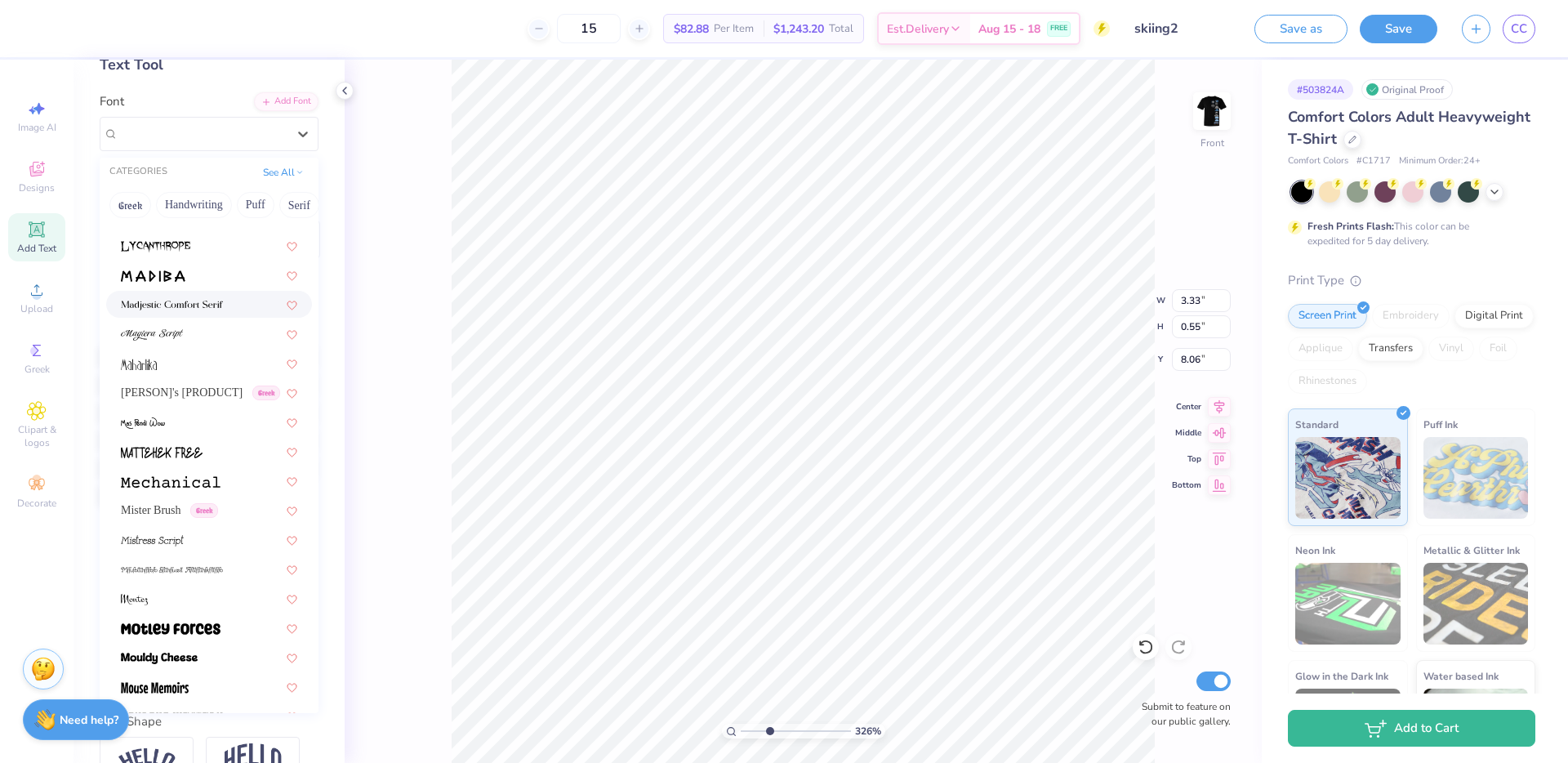 click on "Personalized Names Personalized Numbers Text Tool  Add Font Font option Madjestic Comfort Serif focused, 208 of 321. 321 results available. Use Up and Down to choose options, press Enter to select the currently focused option, press Escape to exit the menu, press Tab to select the option and exit the menu. Great Sejagad CATEGORIES See All Greek Handwriting Puff Serif Bold Calligraphy Retro Sans Serif Minimal Fantasy Techno Others Custom Arial Black Bogue-Semibold Clarendon Cn BT Gecko Personal Use Only GRK1 Roman Classic 3 Kalista Script Kepler Std Scn Disp Sloop Script One BETA Termina Test Medium Versa Versa Proof Bryndan Write Greek Super Dream The Rumor Default a Ahlan Wasahlan a Alloy Ink a Antara Distance Advert Airborne Greek Greek Greek Greek Alex Brush Arimo Greek Bad Comic Greek Greek Greek Bhineka Greek Greek Greek Buffalo Nickel Bukhari Script Cambridge Cameo Appearance NF Greek Clicker Script Greek Cooper Std Black Correction Brush Greek Greek Greek FairyMuffinRoundPop Greek Greek Greek Greek" at bounding box center (209, 411) 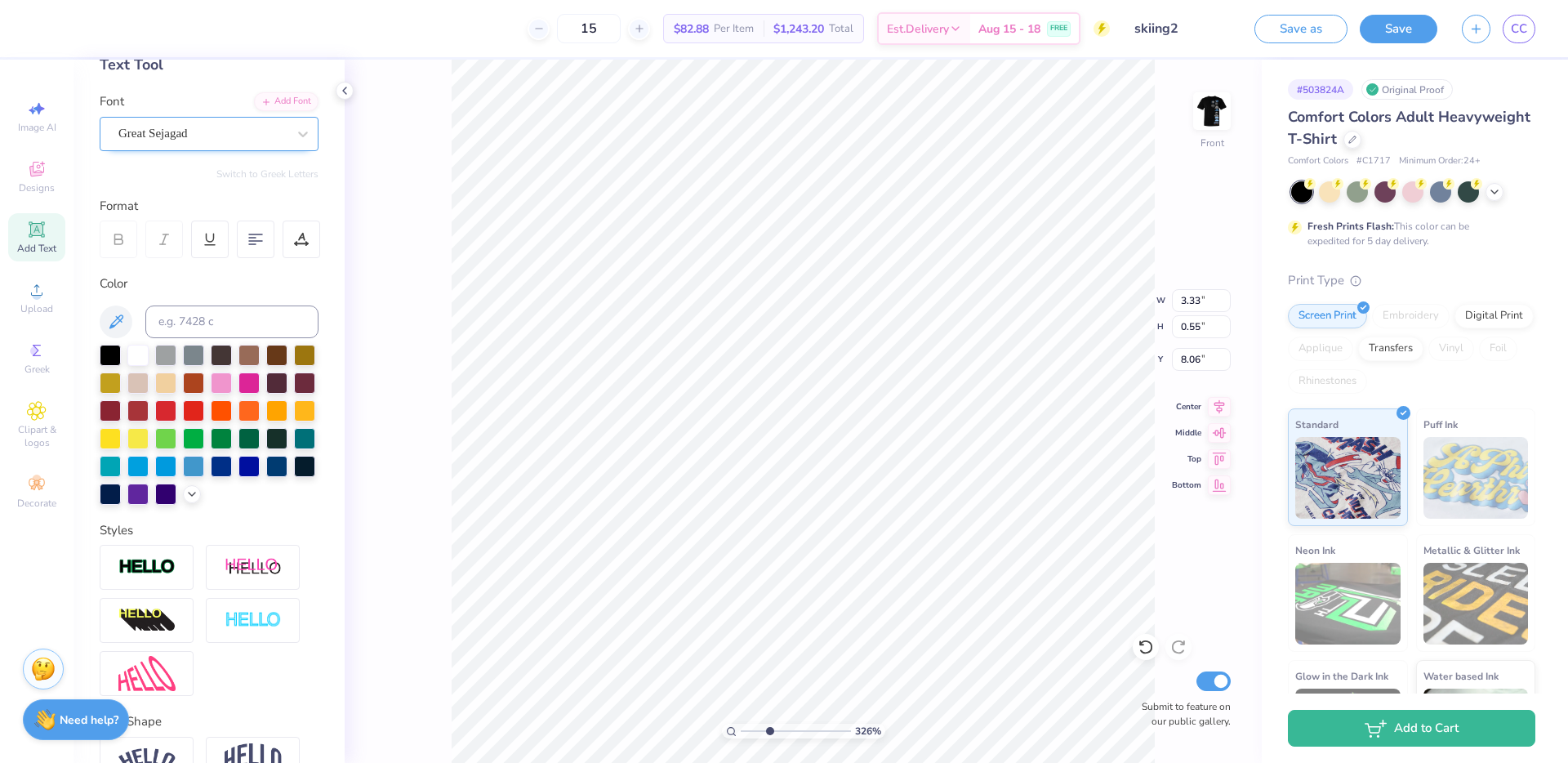 click on "Great Sejagad" at bounding box center [203, 133] 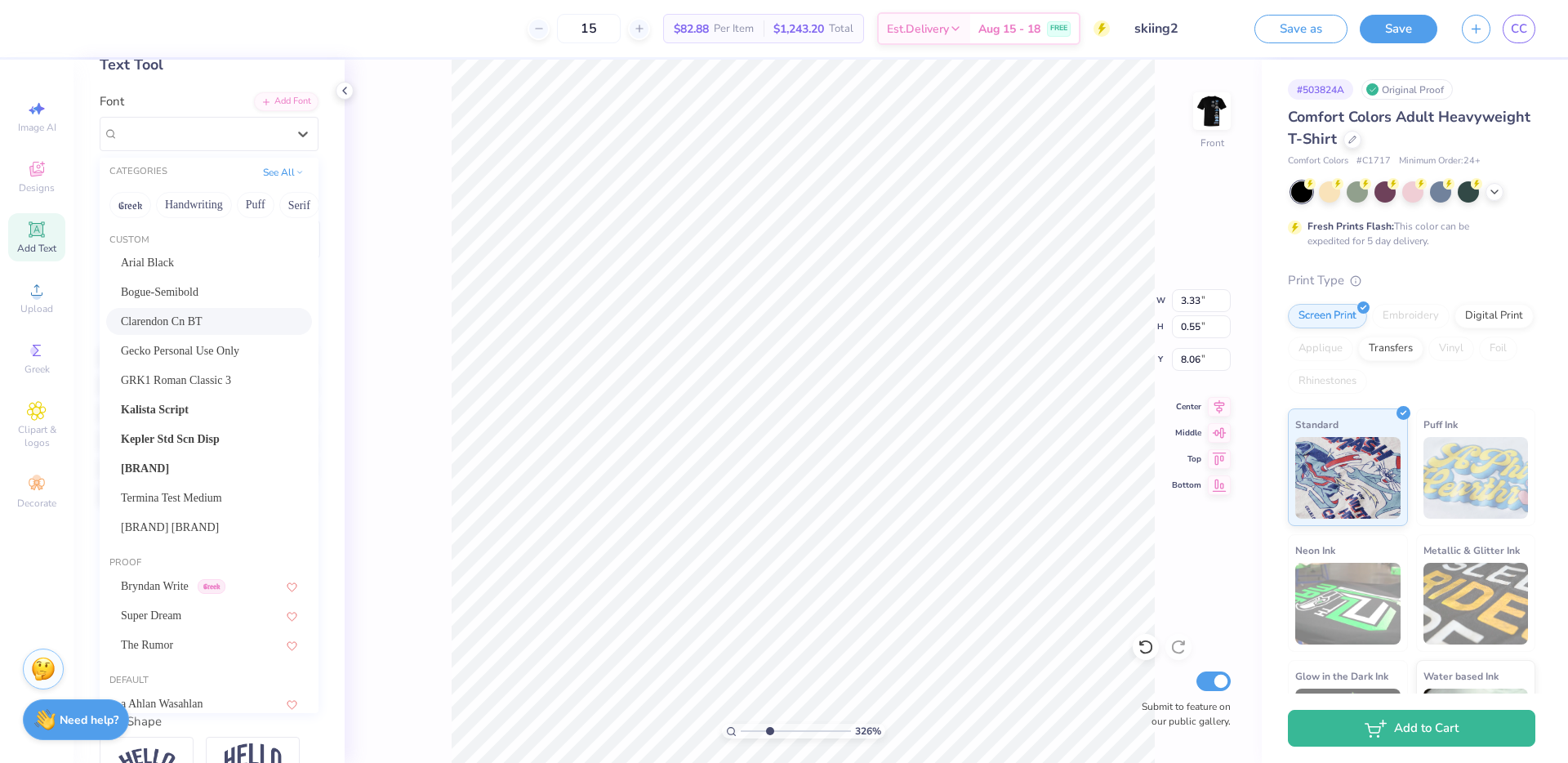 scroll, scrollTop: 390, scrollLeft: 0, axis: vertical 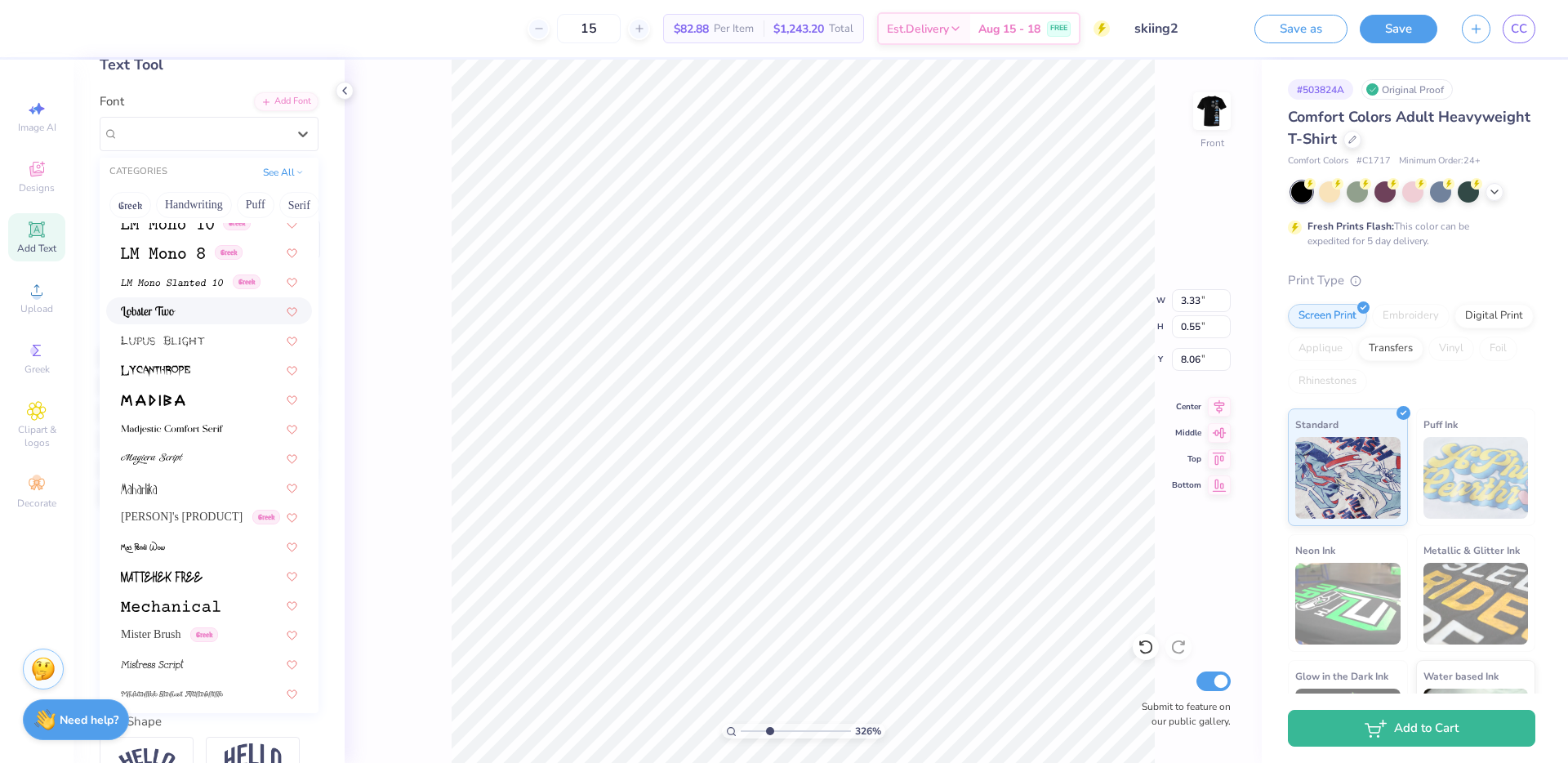 click at bounding box center (209, 310) 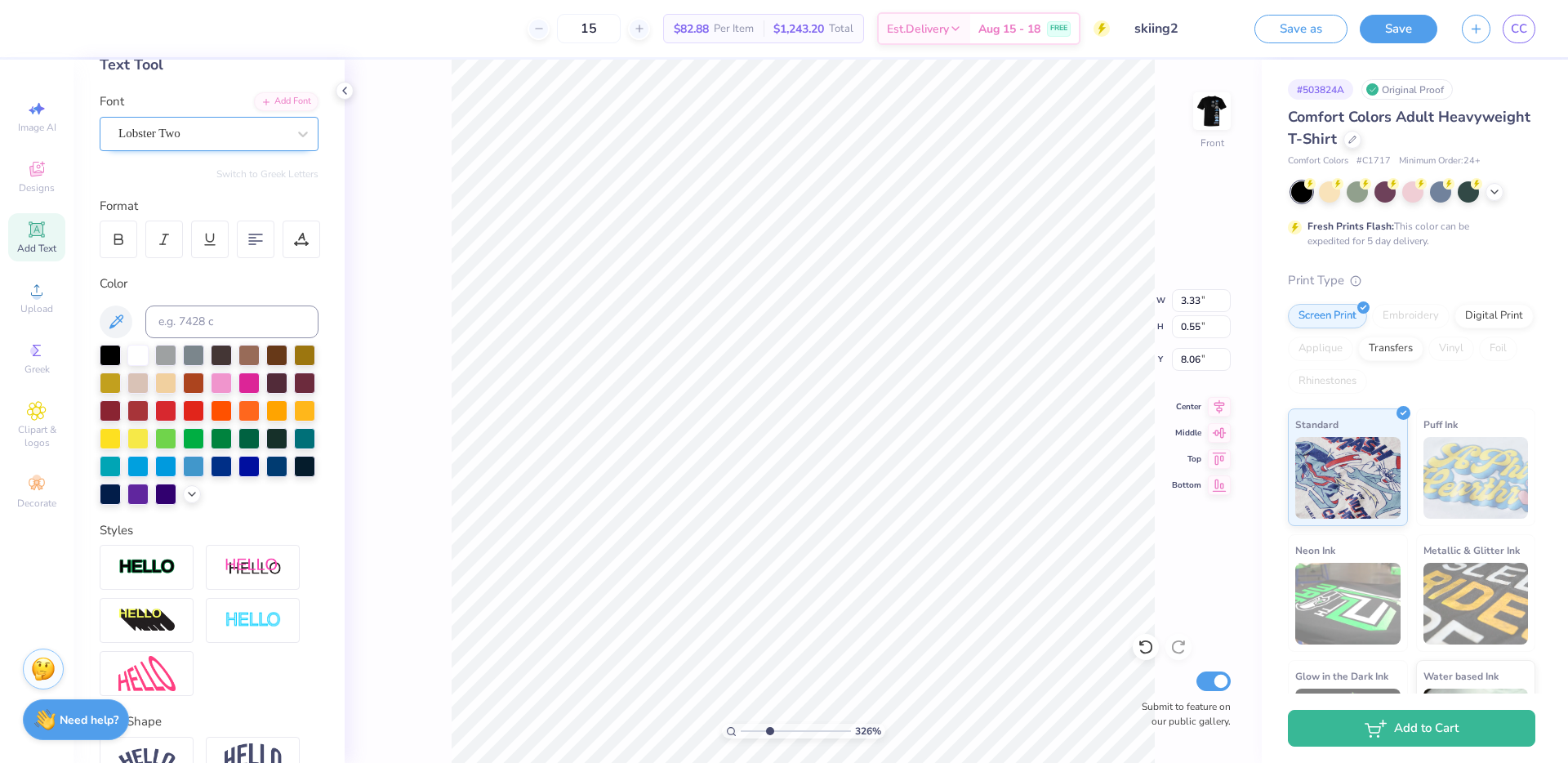 type on "3.76" 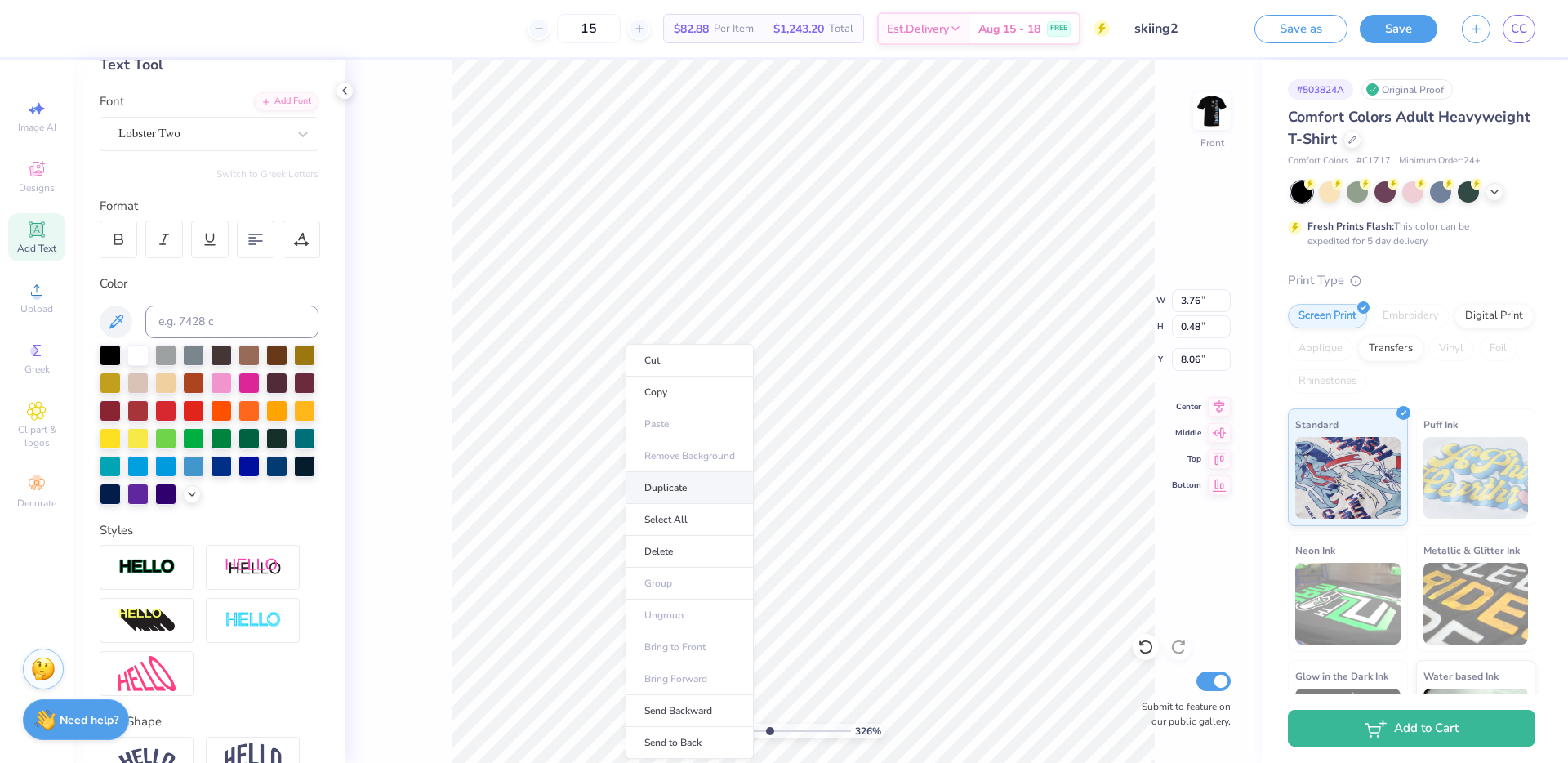 click on "Duplicate" at bounding box center [689, 488] 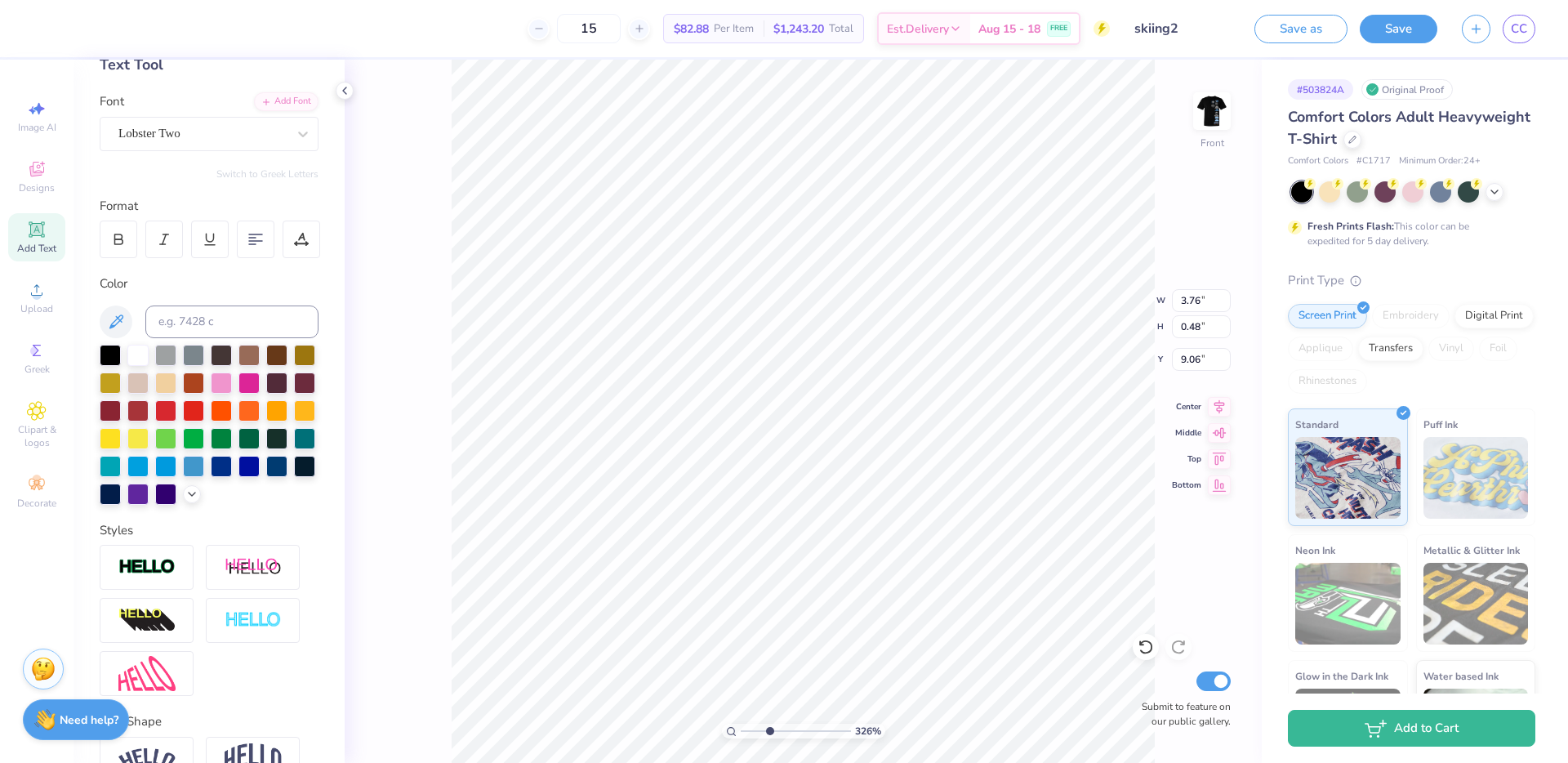 type on "5.94" 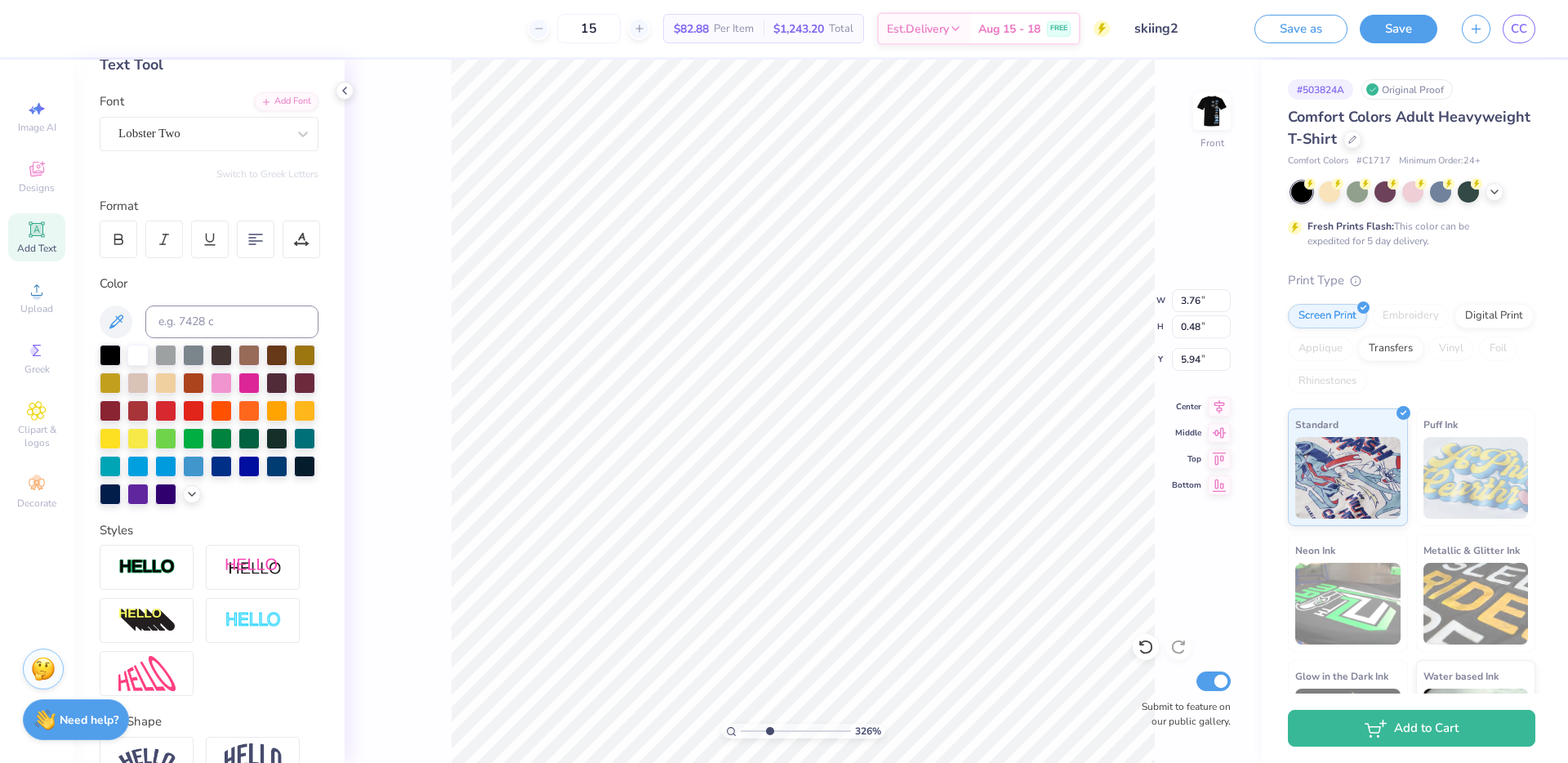 type on "2.47" 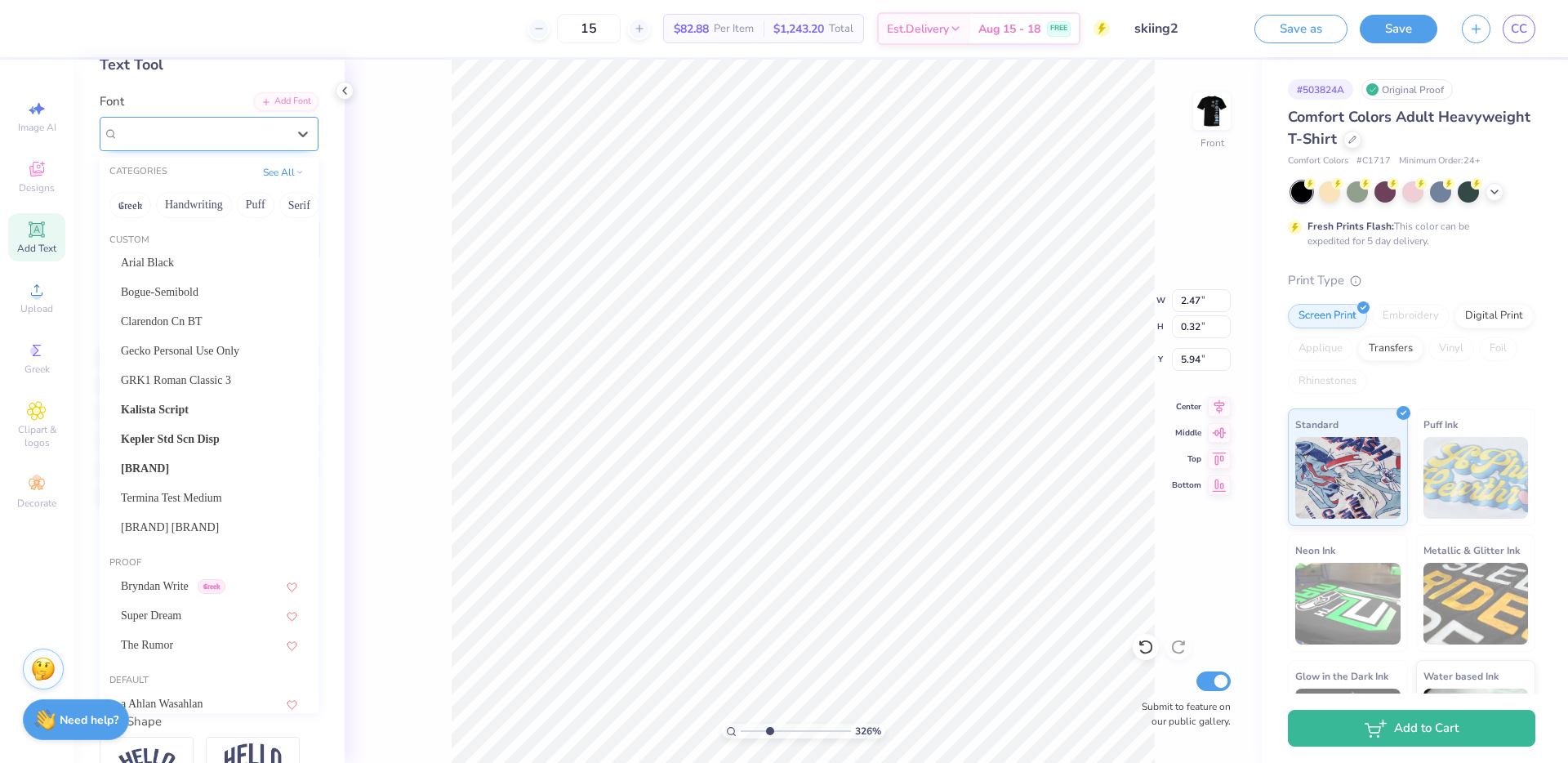 click on "Lobster Two" at bounding box center [203, 133] 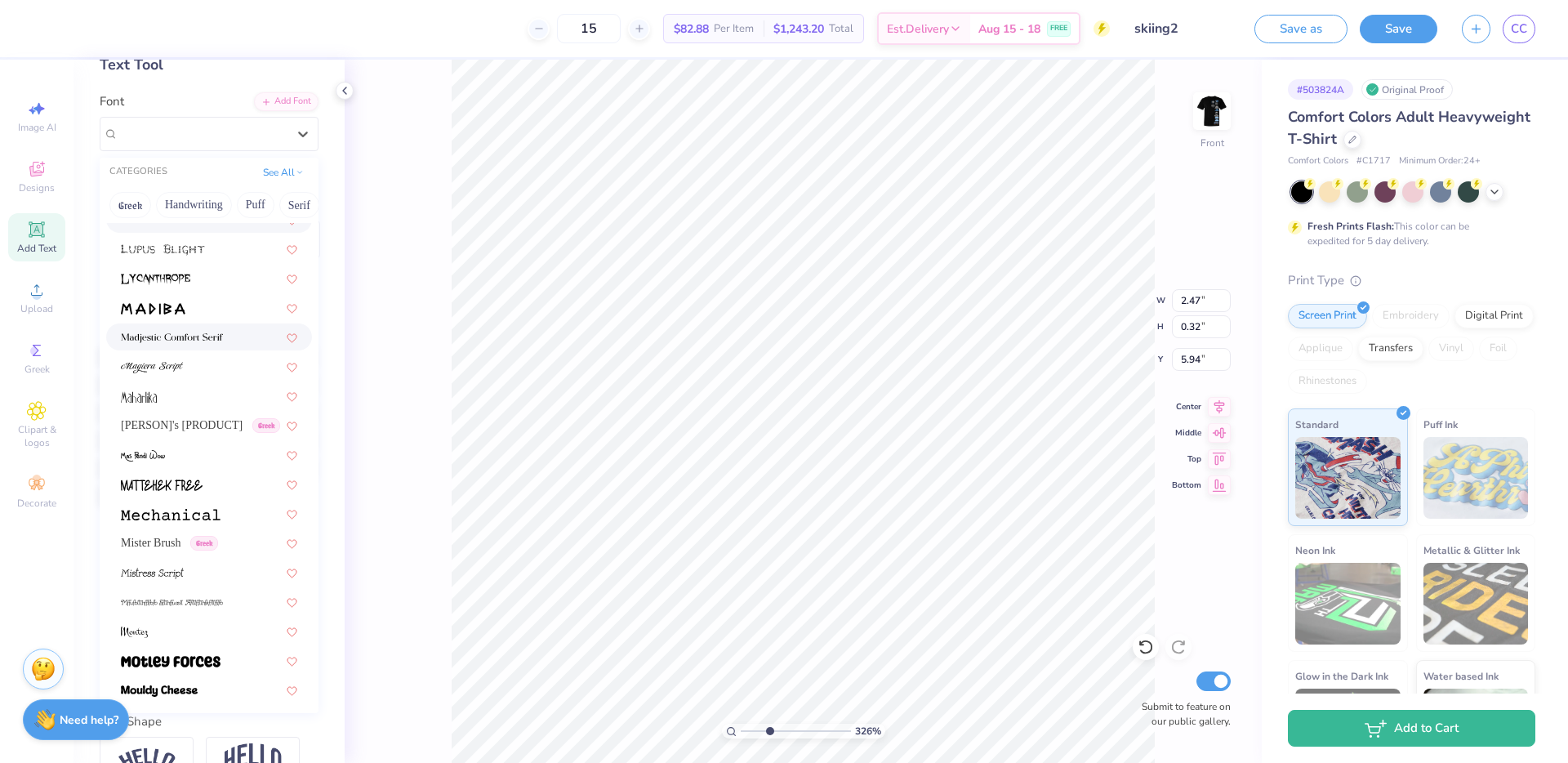 scroll, scrollTop: 6075, scrollLeft: 0, axis: vertical 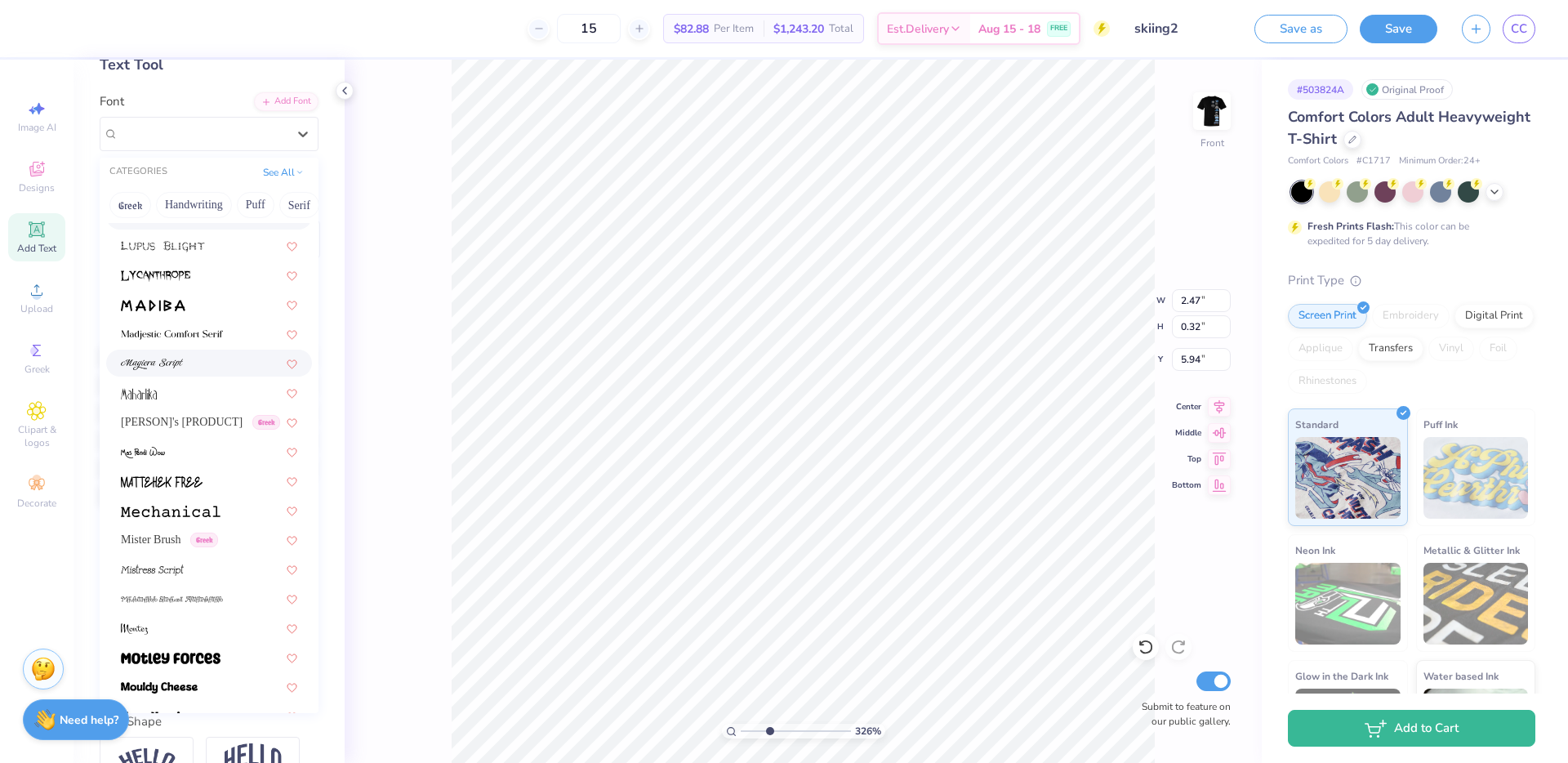 click at bounding box center [209, 363] 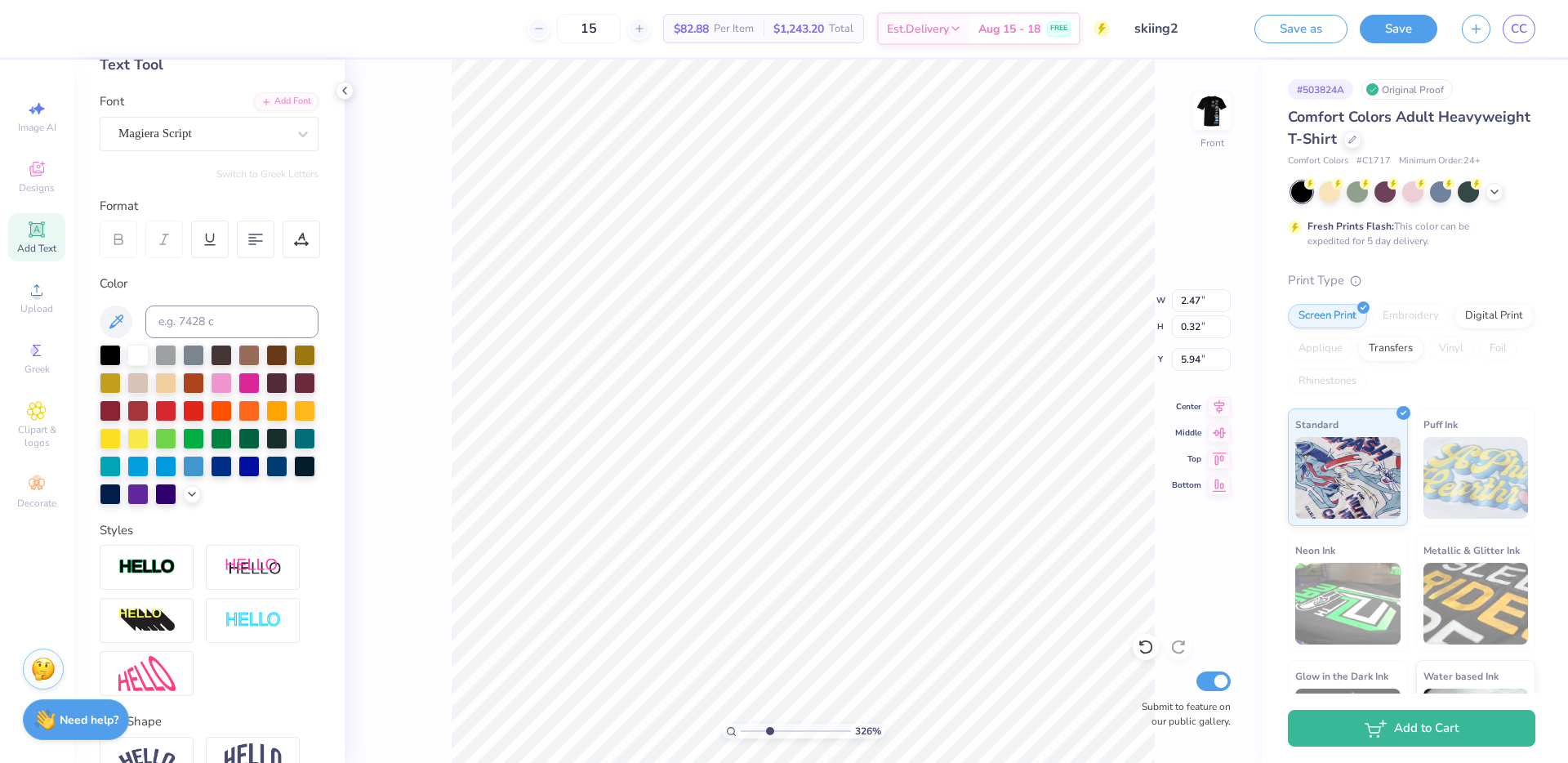 type on "3.76" 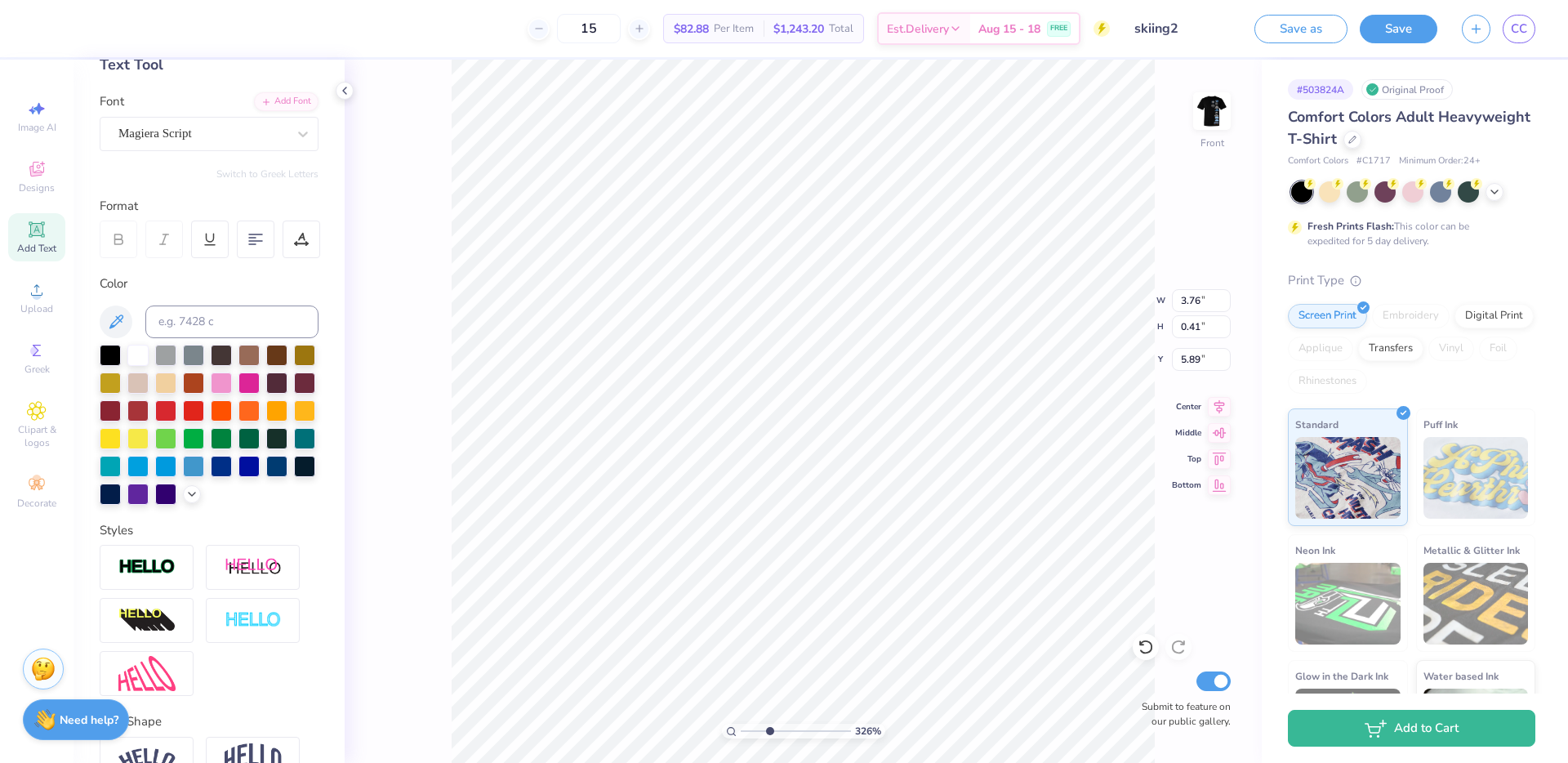 type on "3.01" 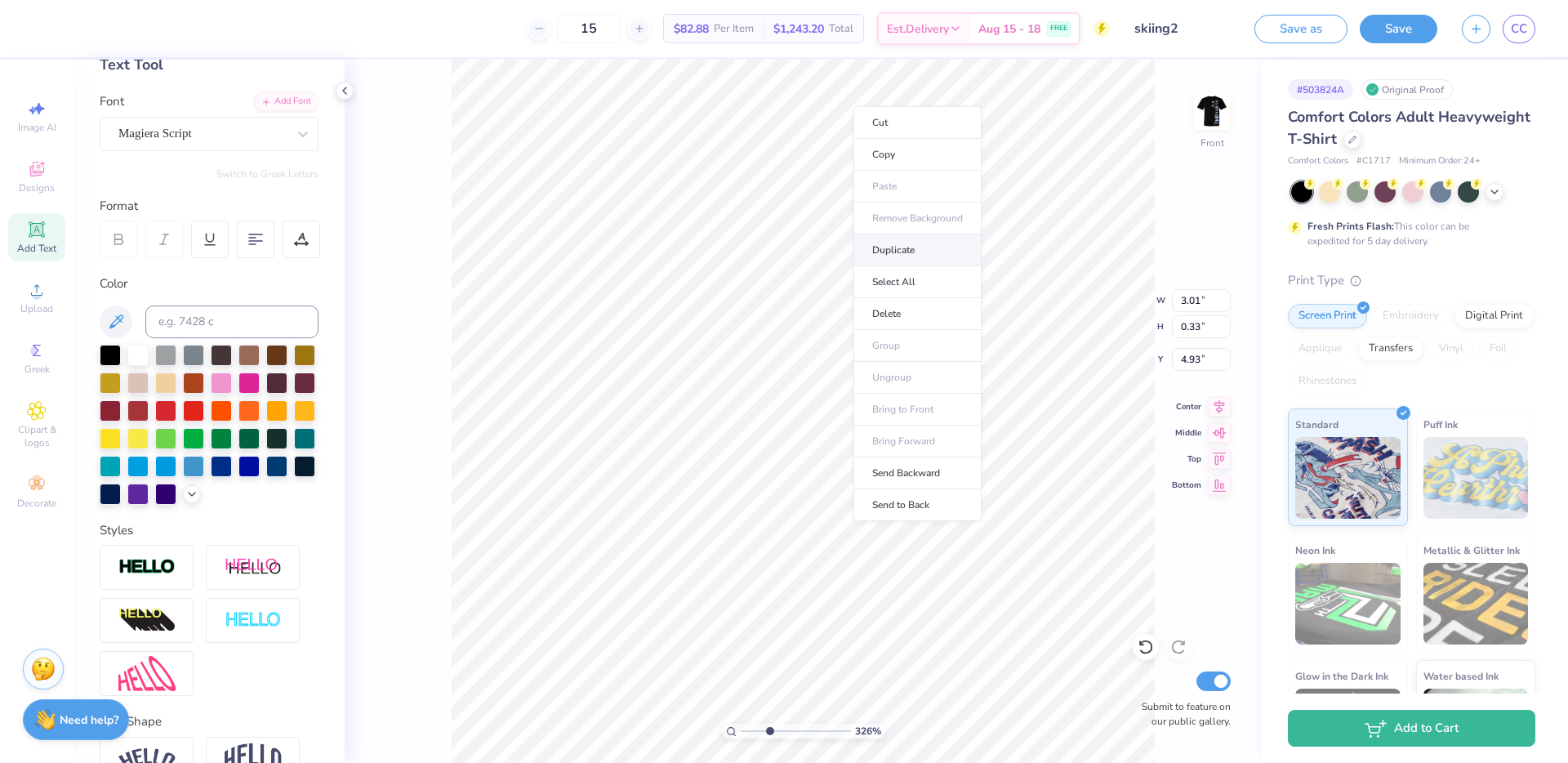 click on "Duplicate" at bounding box center (917, 250) 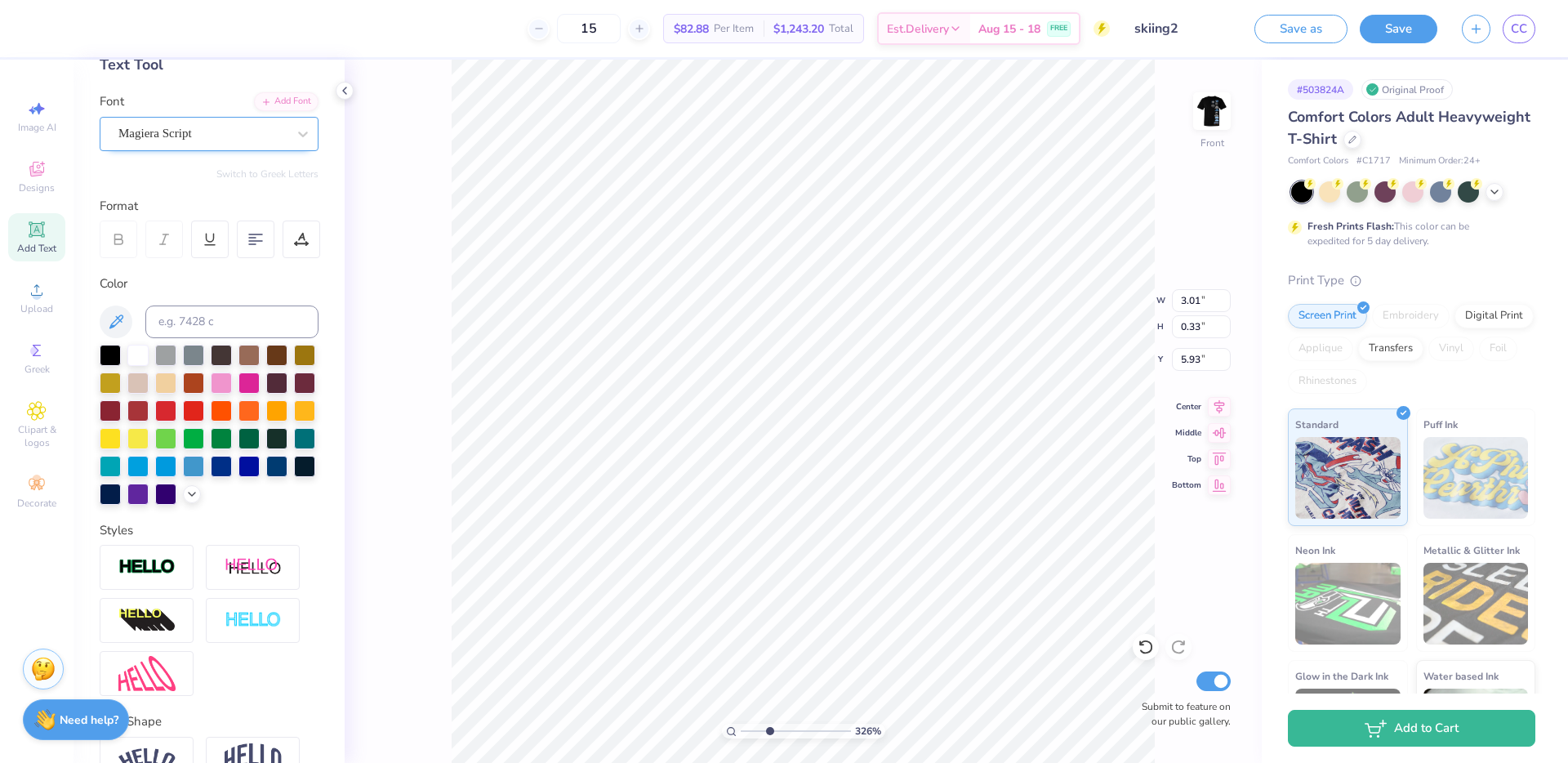 click on "Magiera Script" at bounding box center [203, 133] 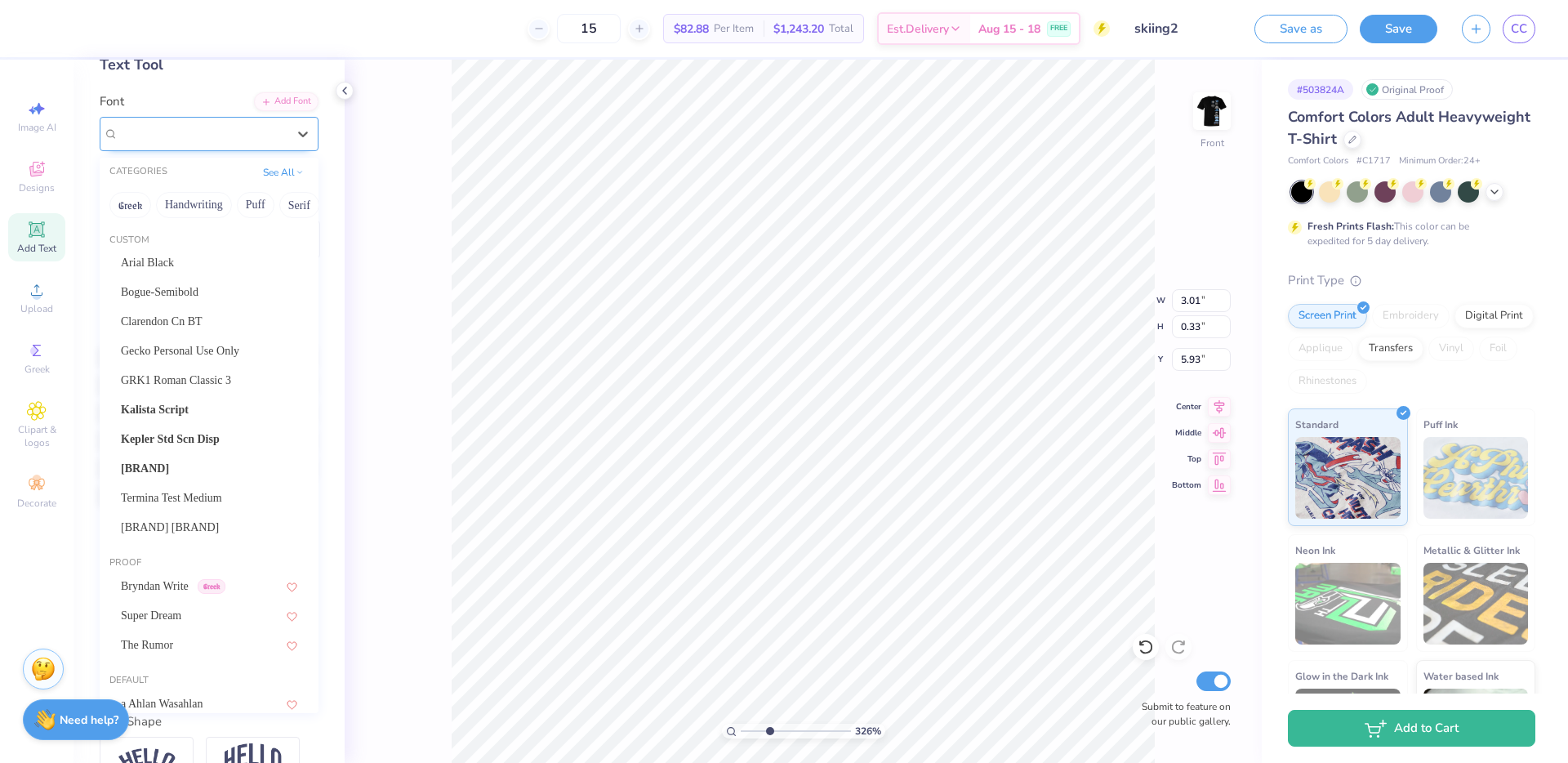 type on "5.94" 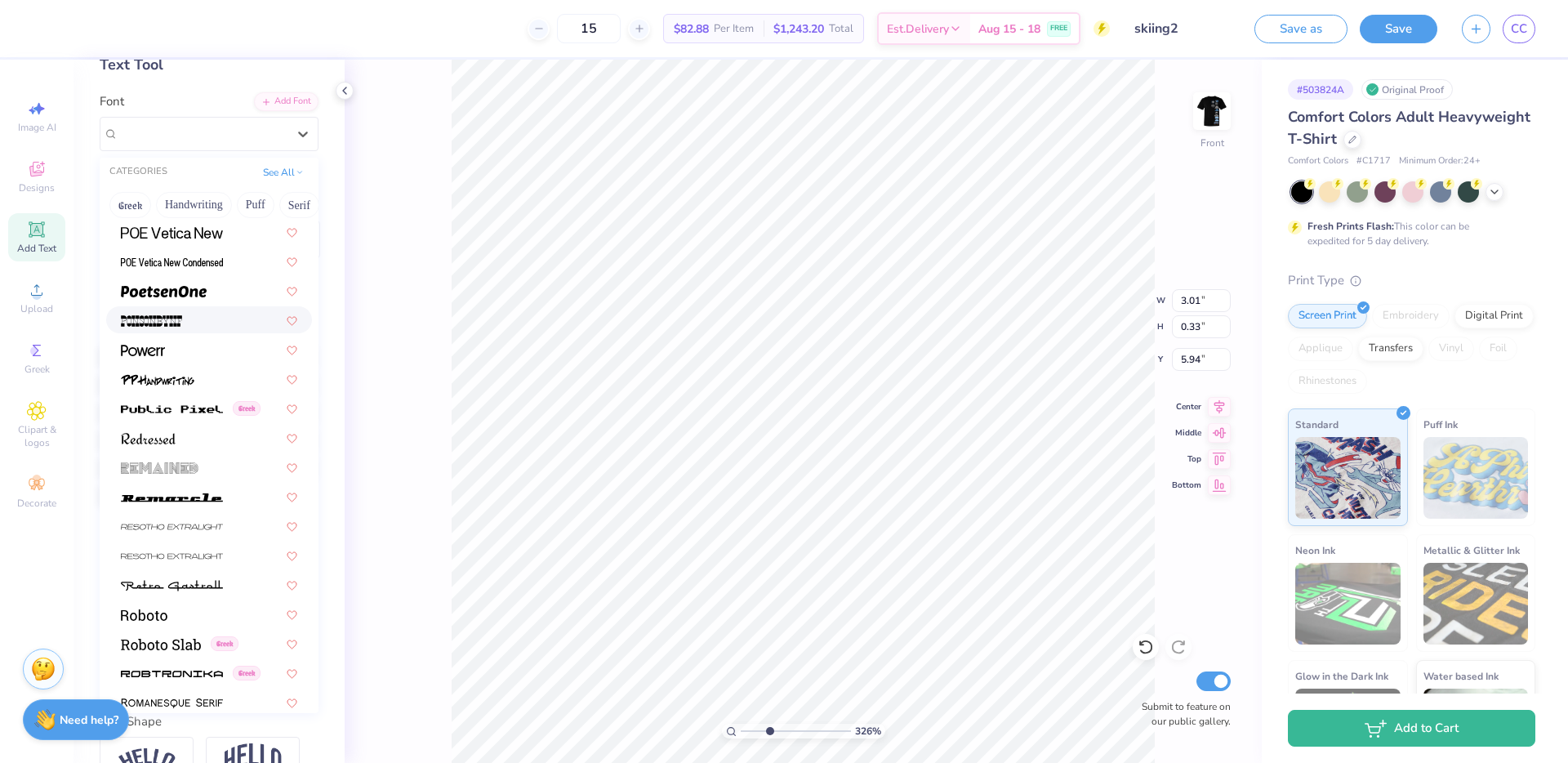 scroll, scrollTop: 7414, scrollLeft: 0, axis: vertical 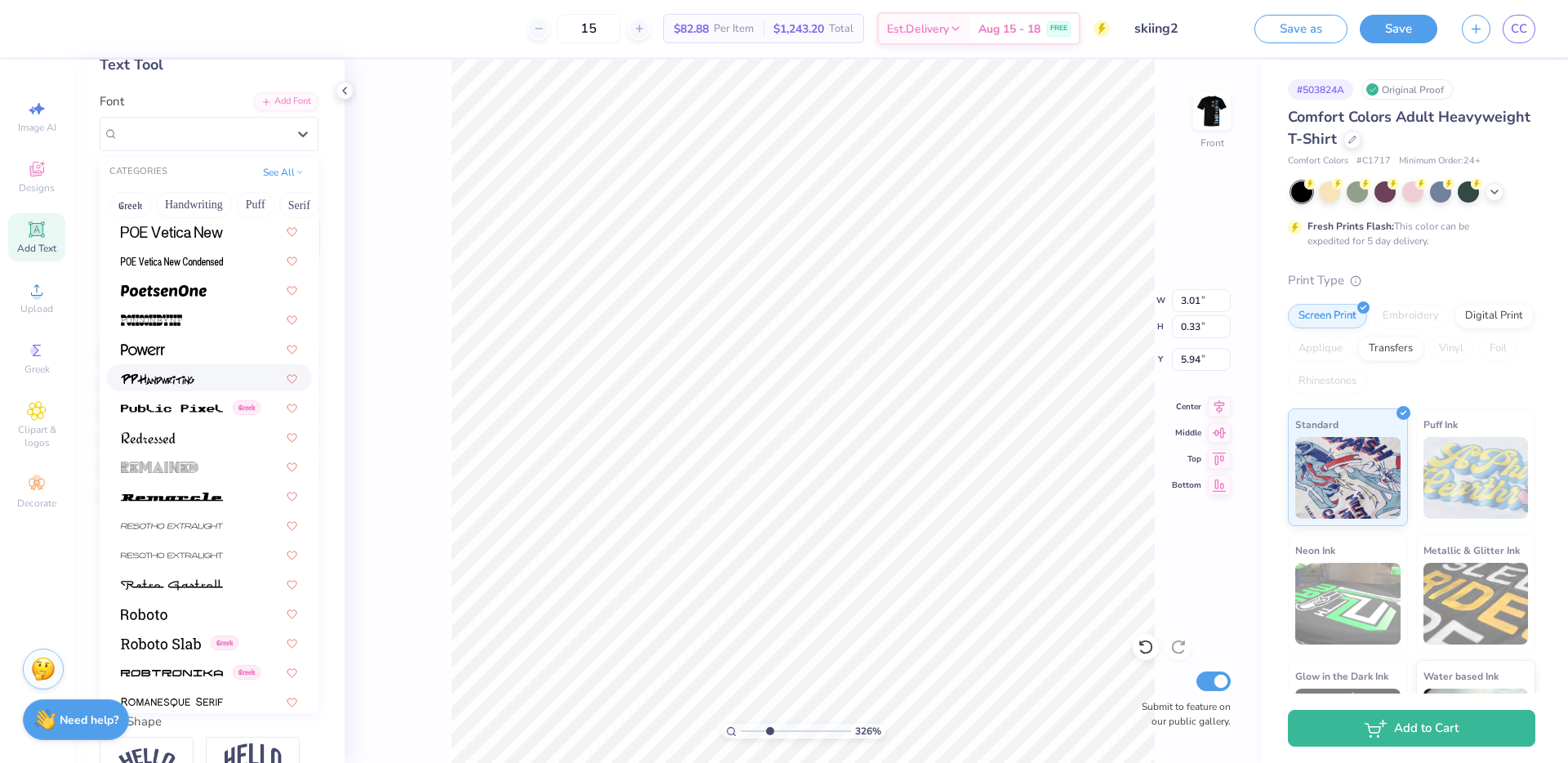 click at bounding box center [209, 377] 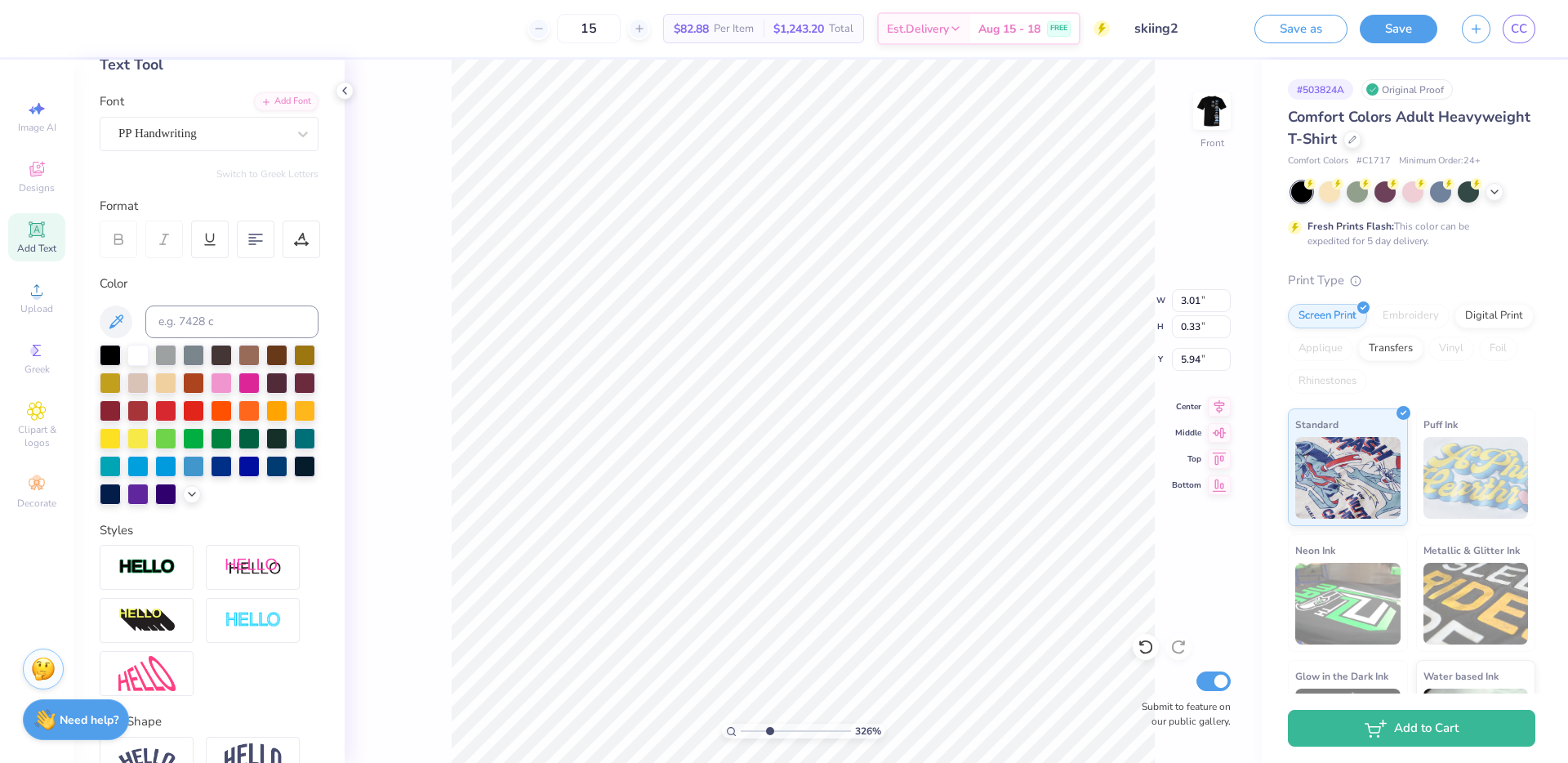 type on "1.90" 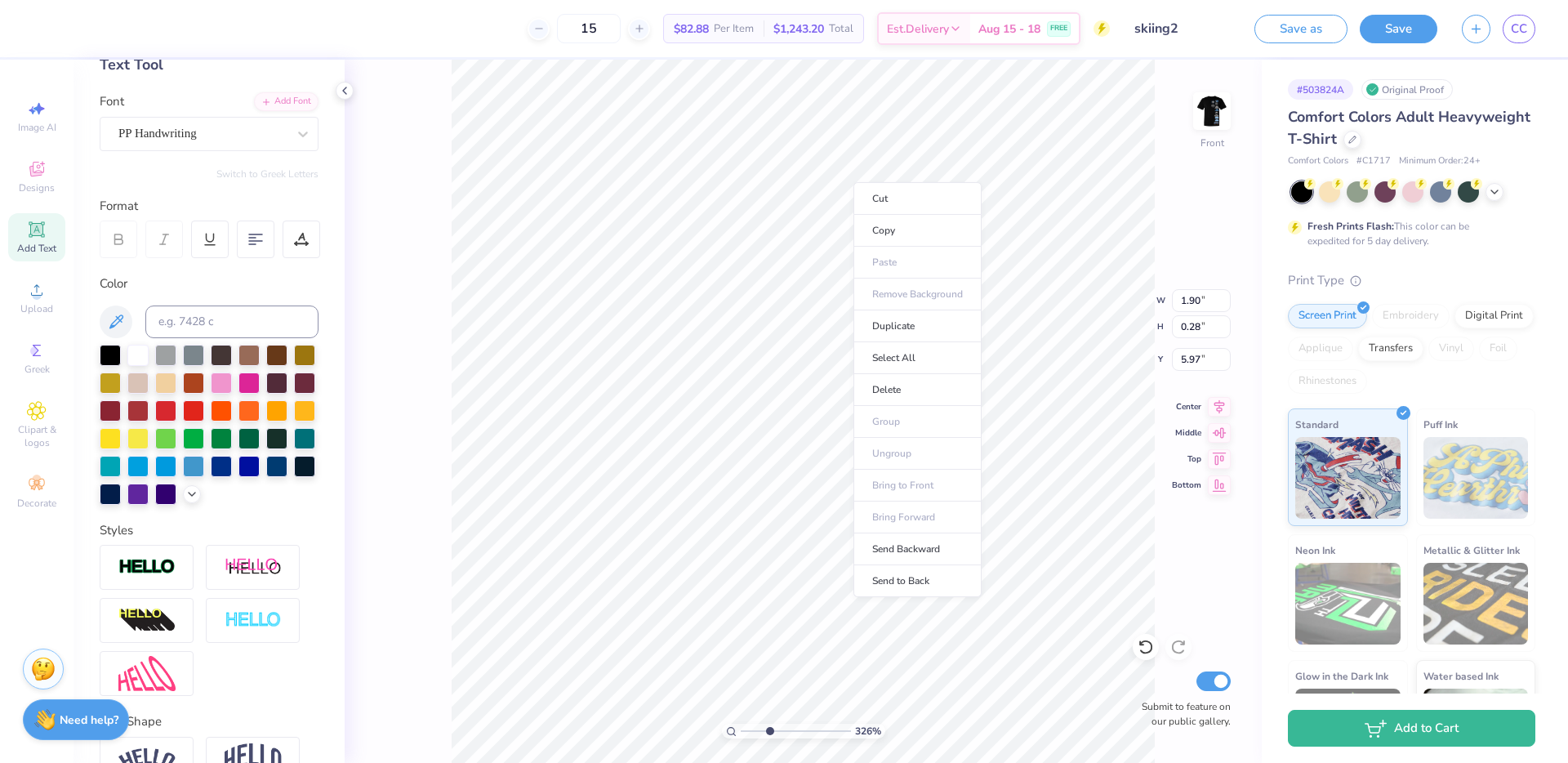 type on "2.27" 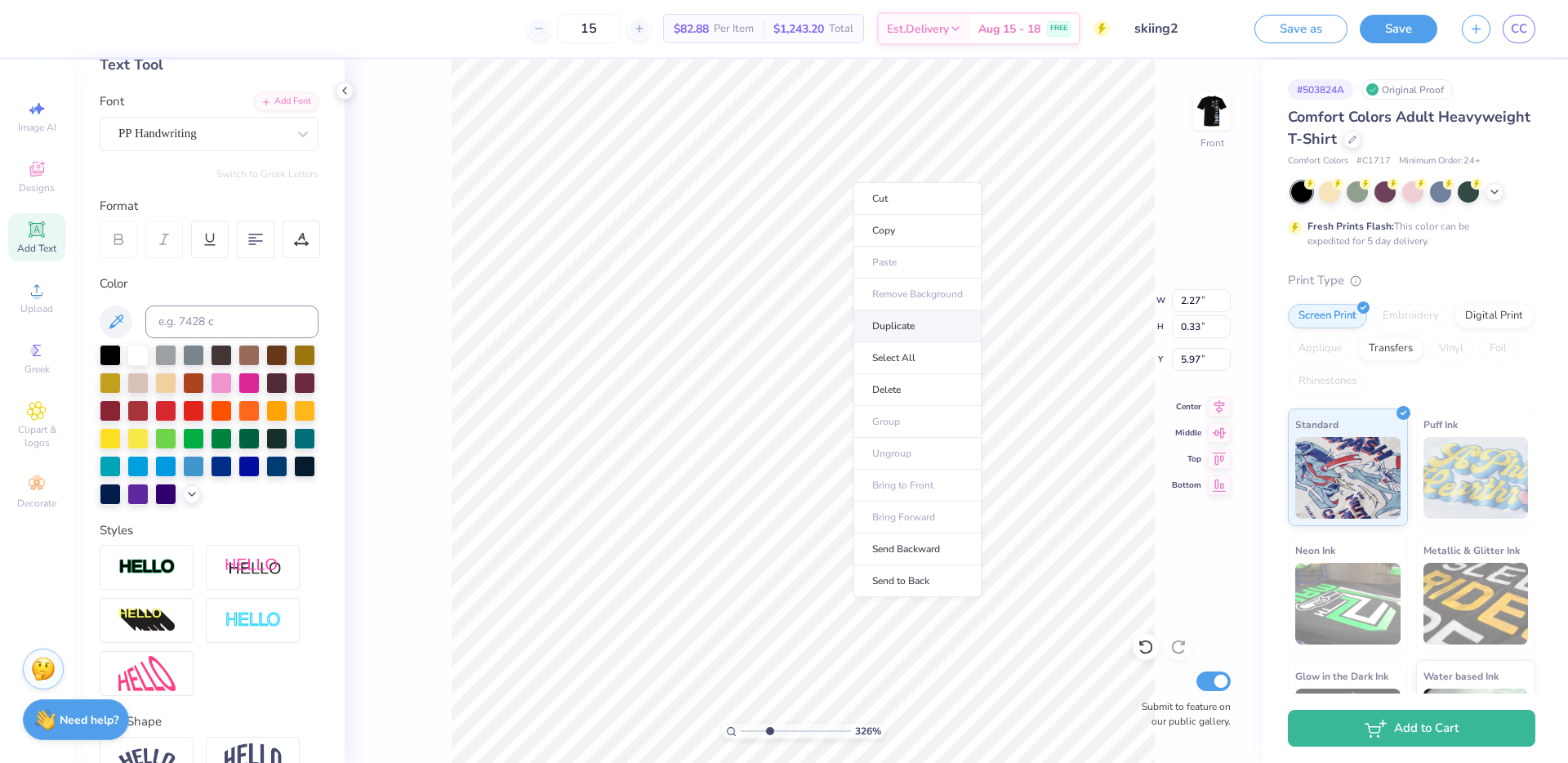 click on "Duplicate" at bounding box center [917, 326] 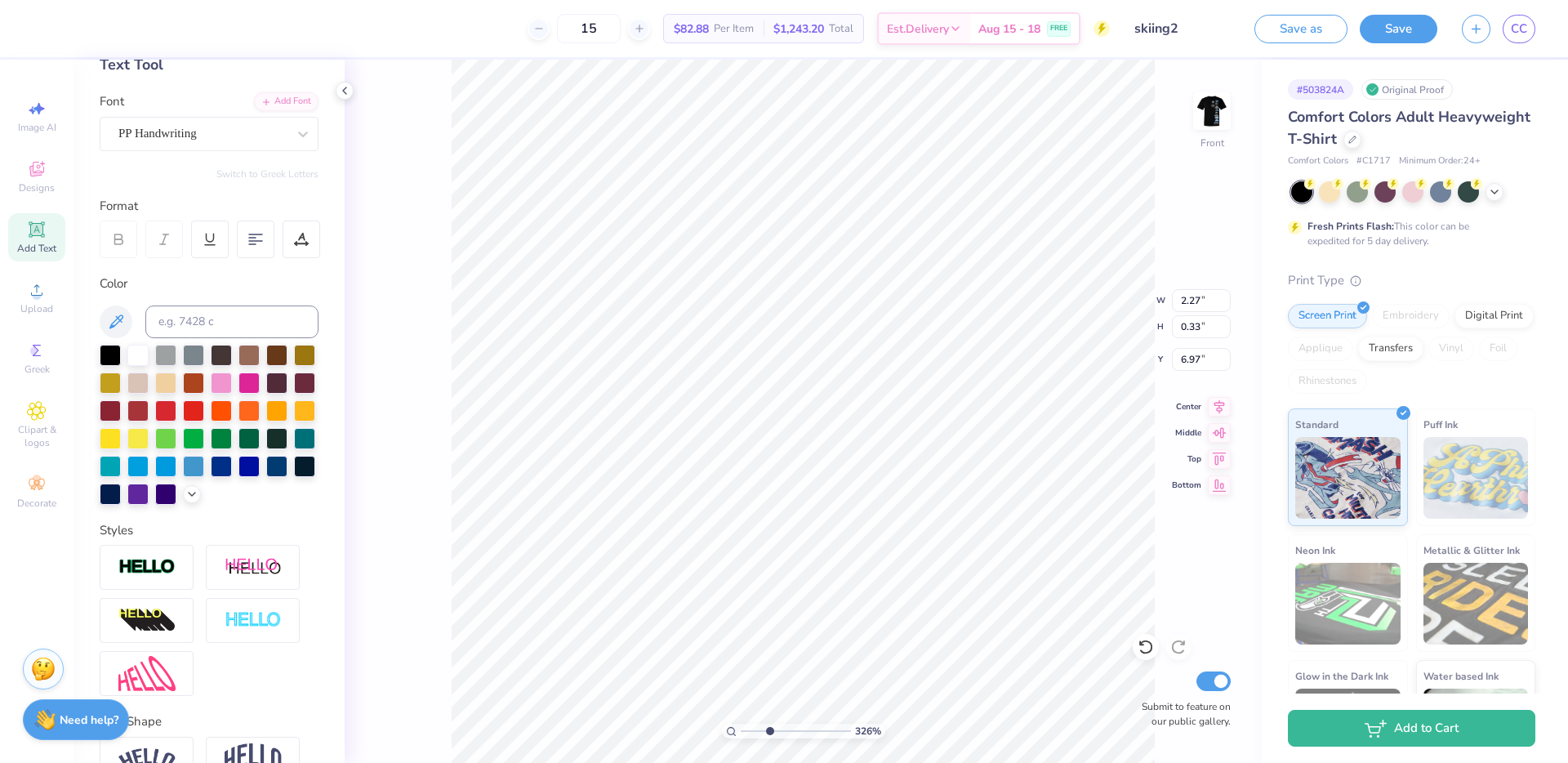 type on "8.06" 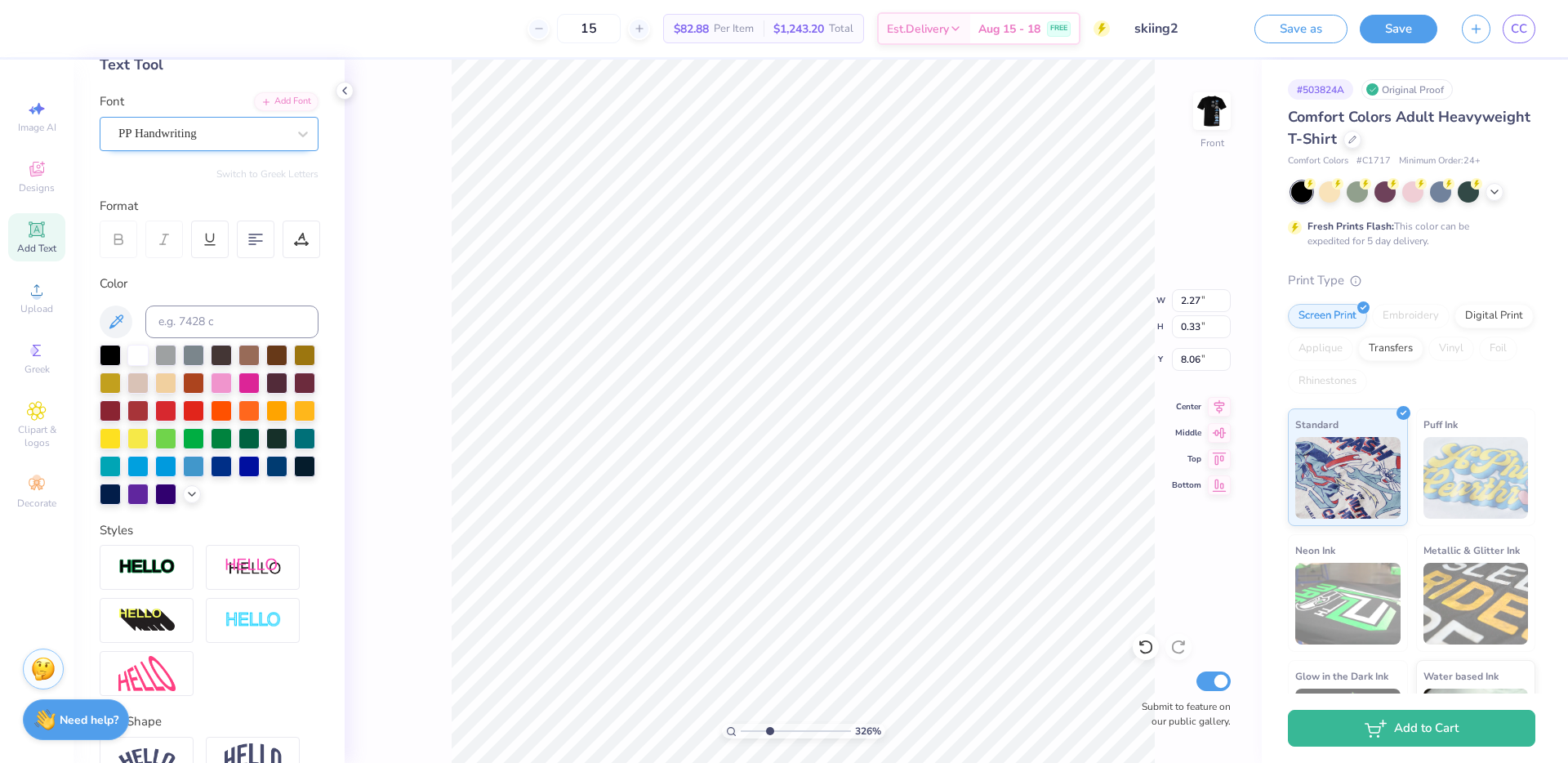 type on "2.56" 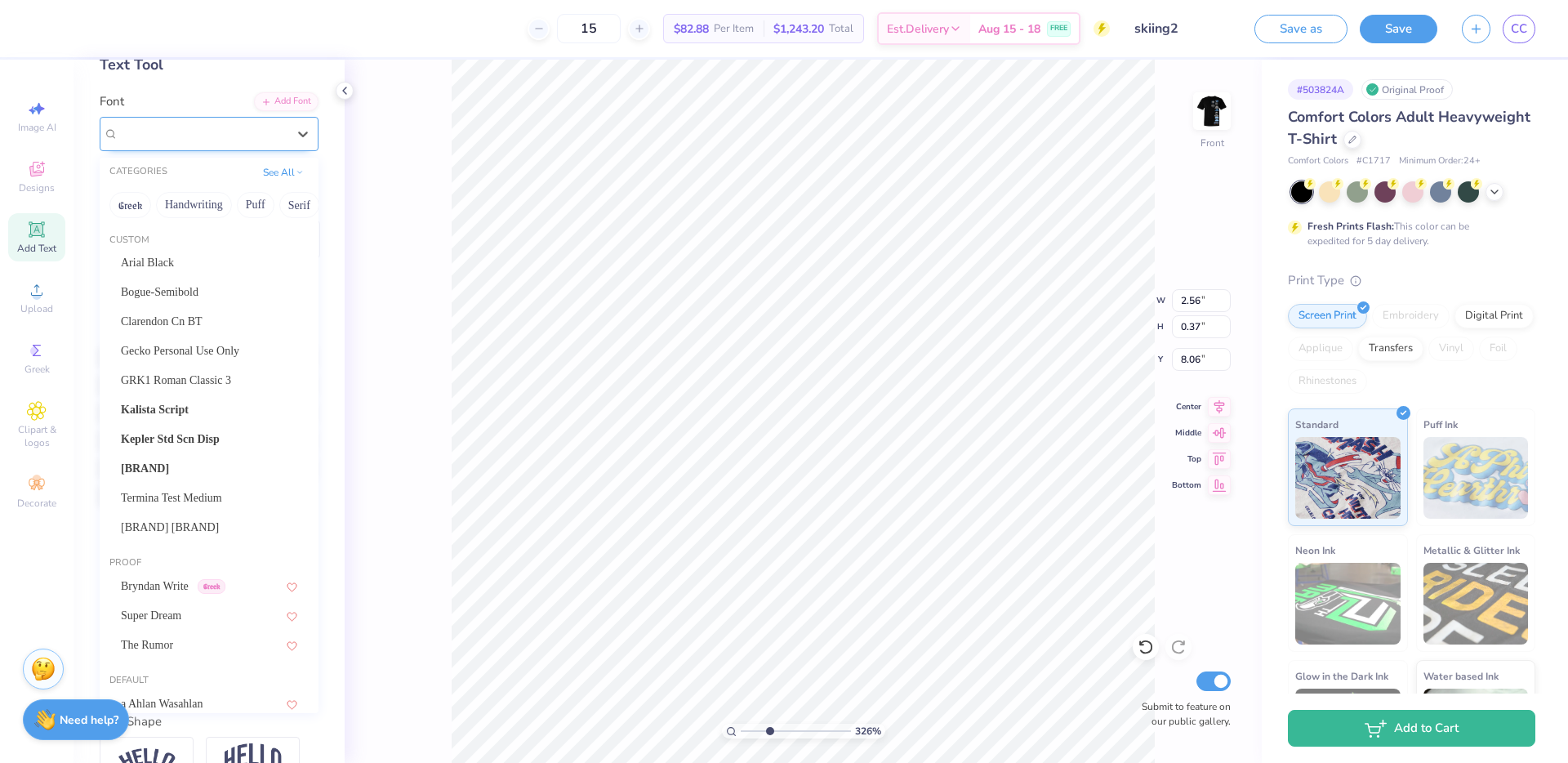 click on "PP Handwriting" at bounding box center (203, 133) 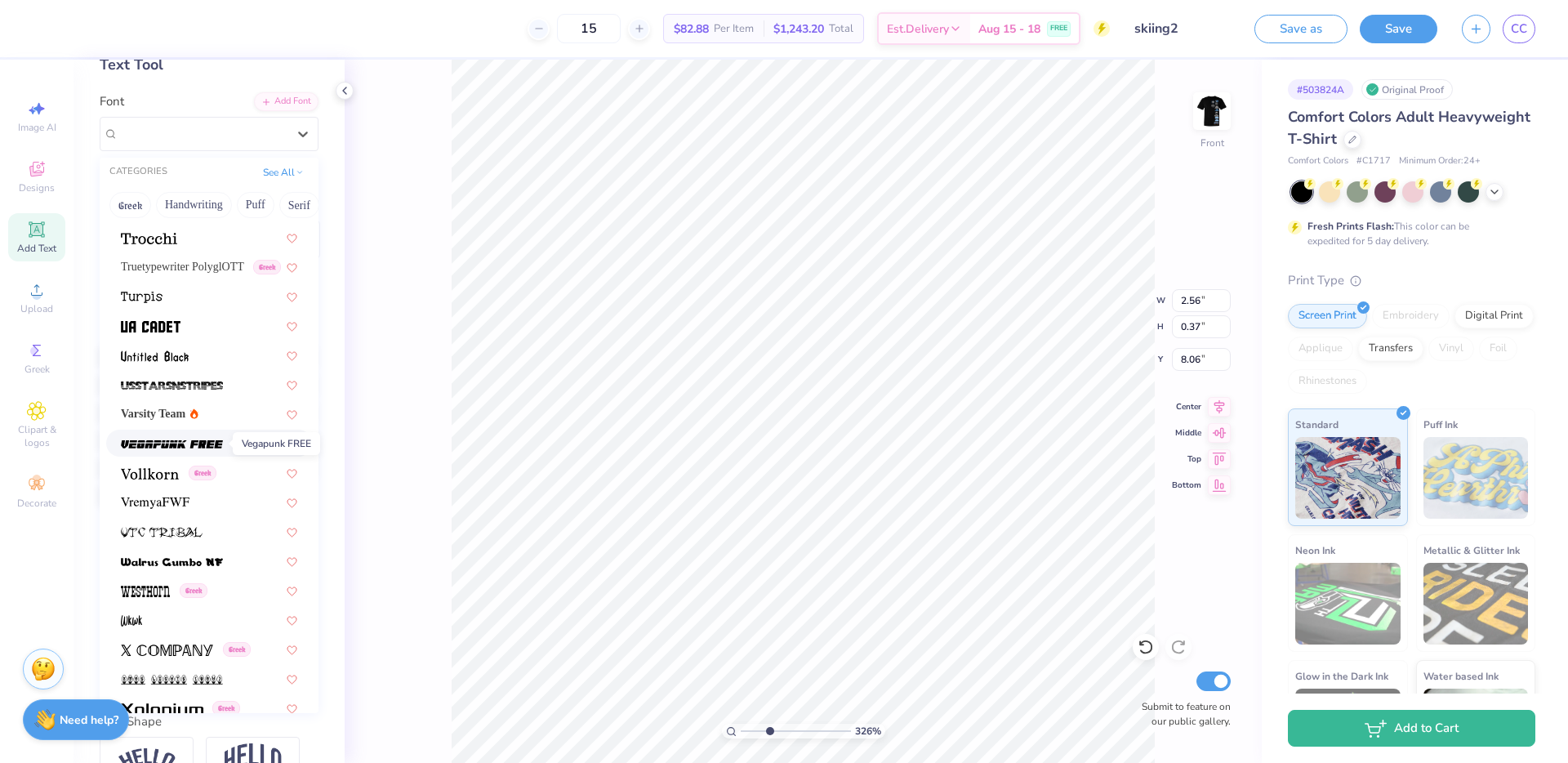 scroll, scrollTop: 9046, scrollLeft: 0, axis: vertical 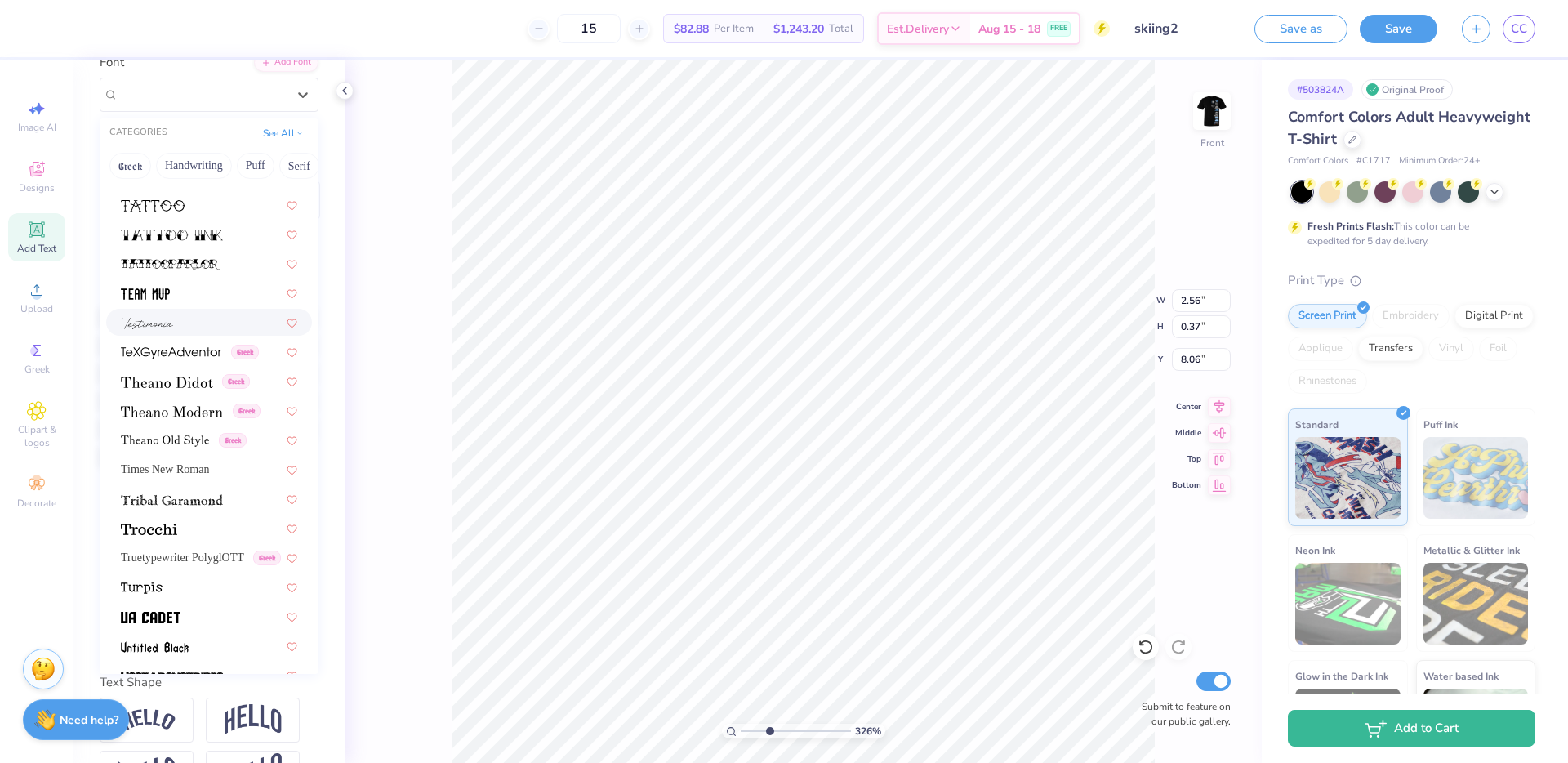 click at bounding box center [209, 322] 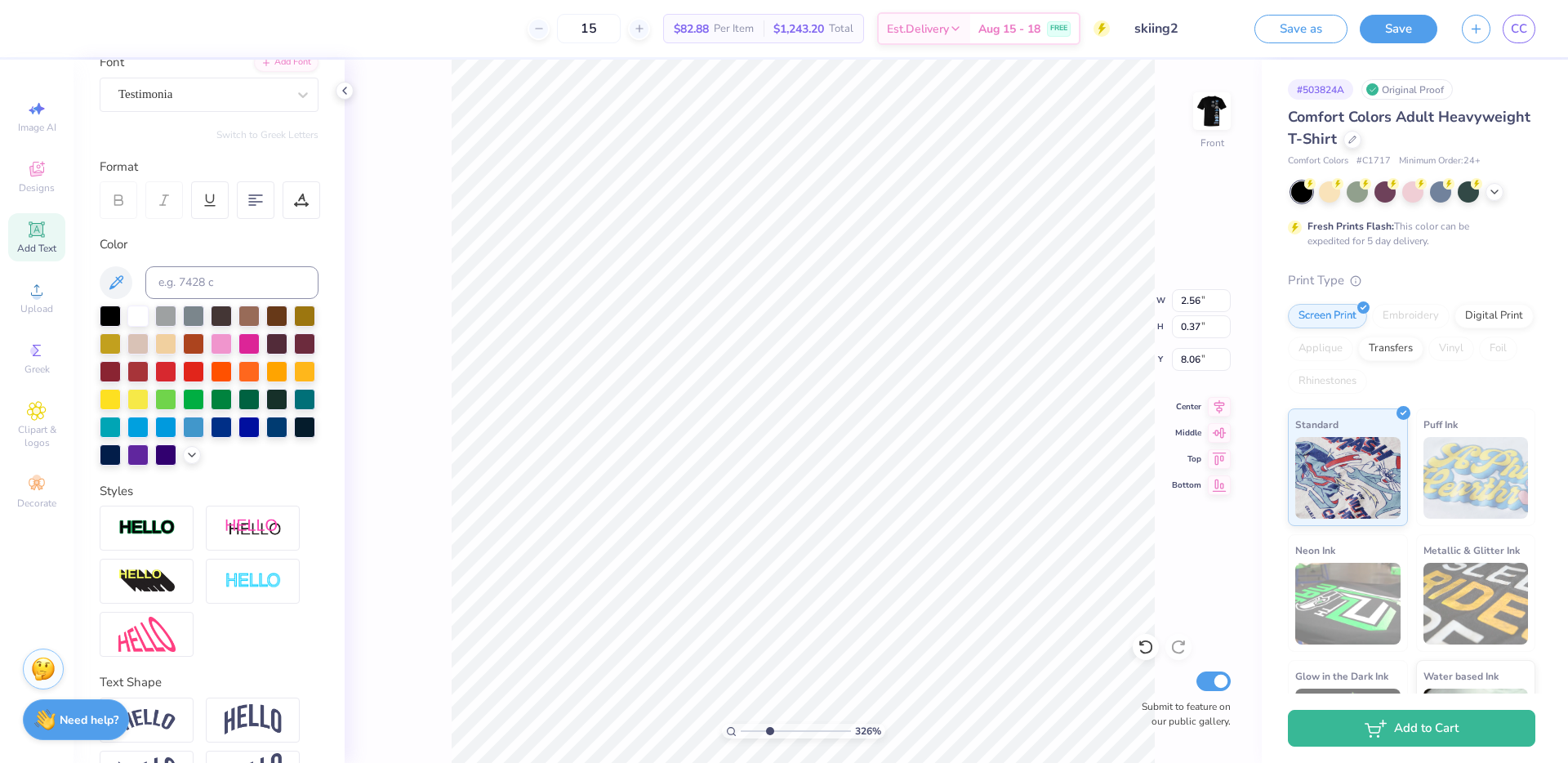 type on "2.87" 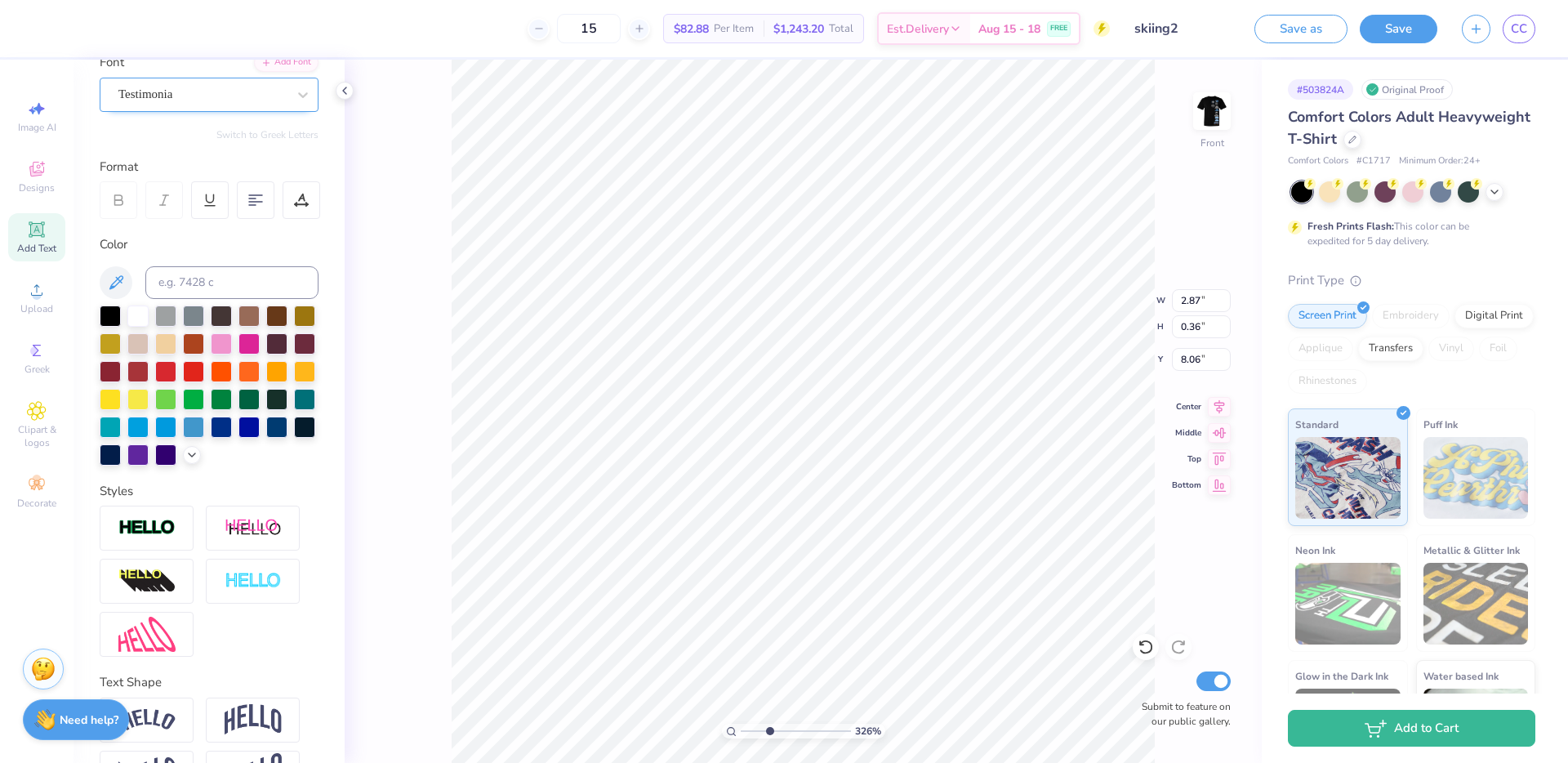 click on "Testimonia" at bounding box center [203, 94] 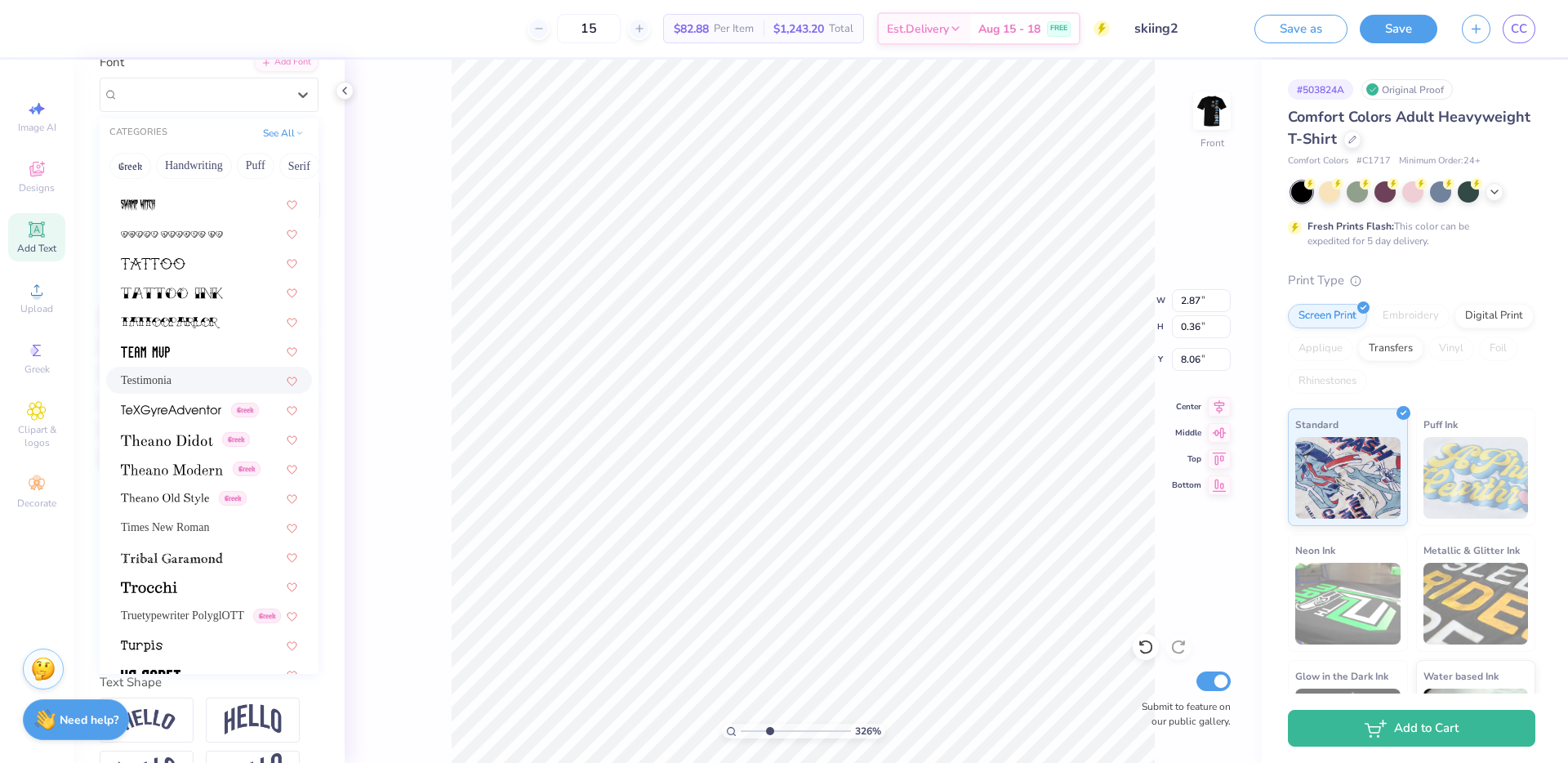 scroll, scrollTop: 9046, scrollLeft: 0, axis: vertical 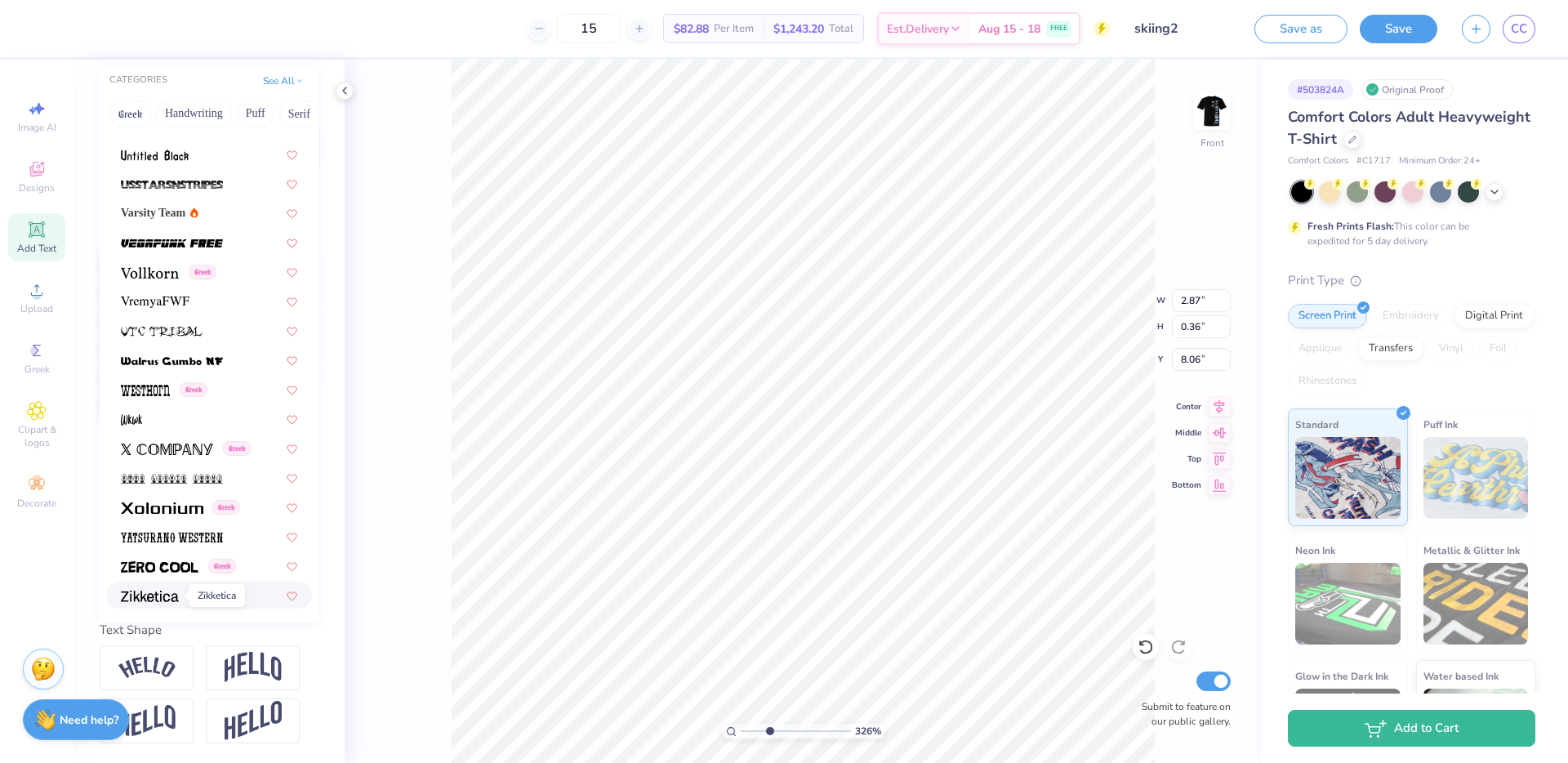 click at bounding box center [149, 596] 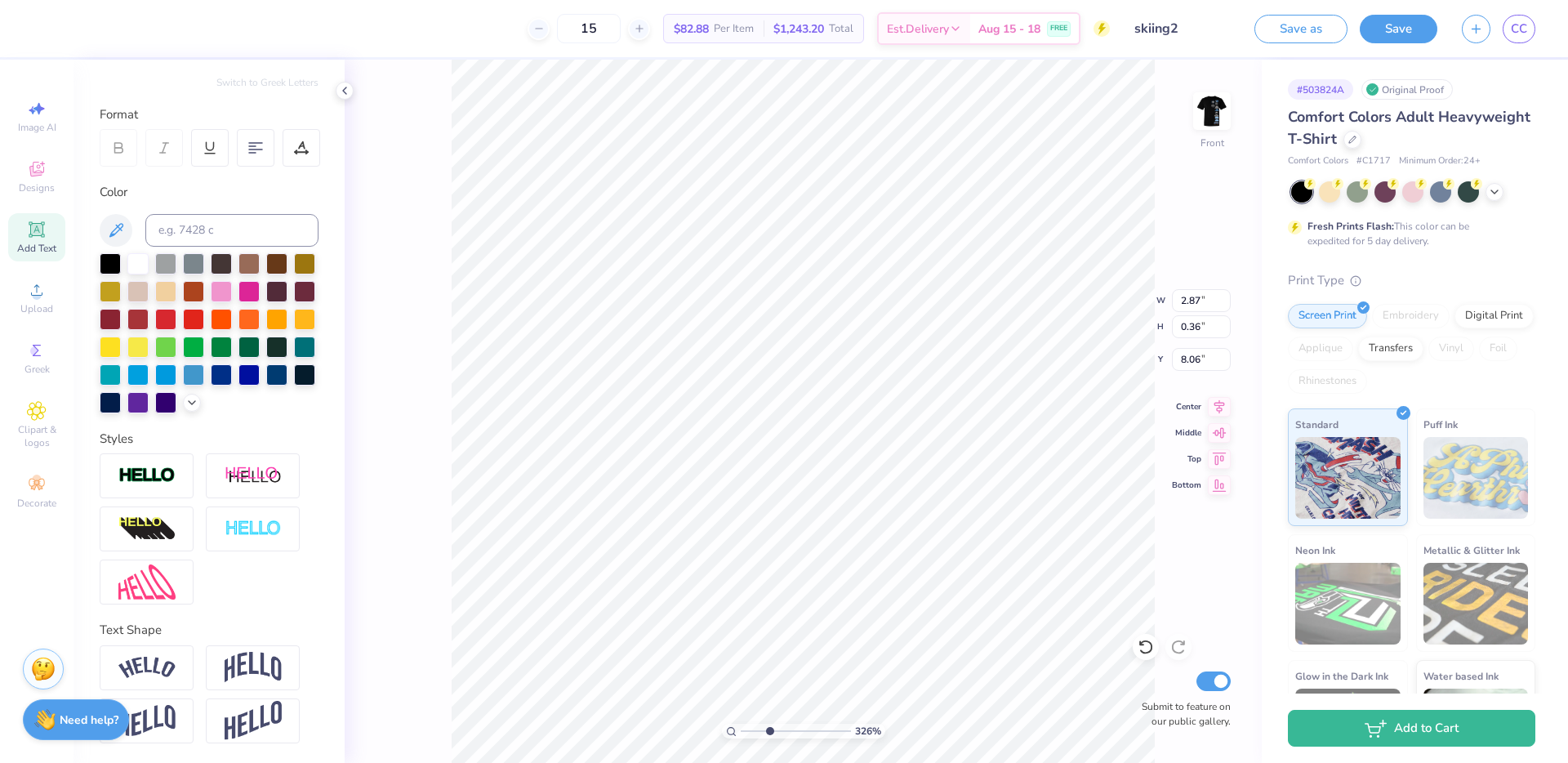type on "3.39" 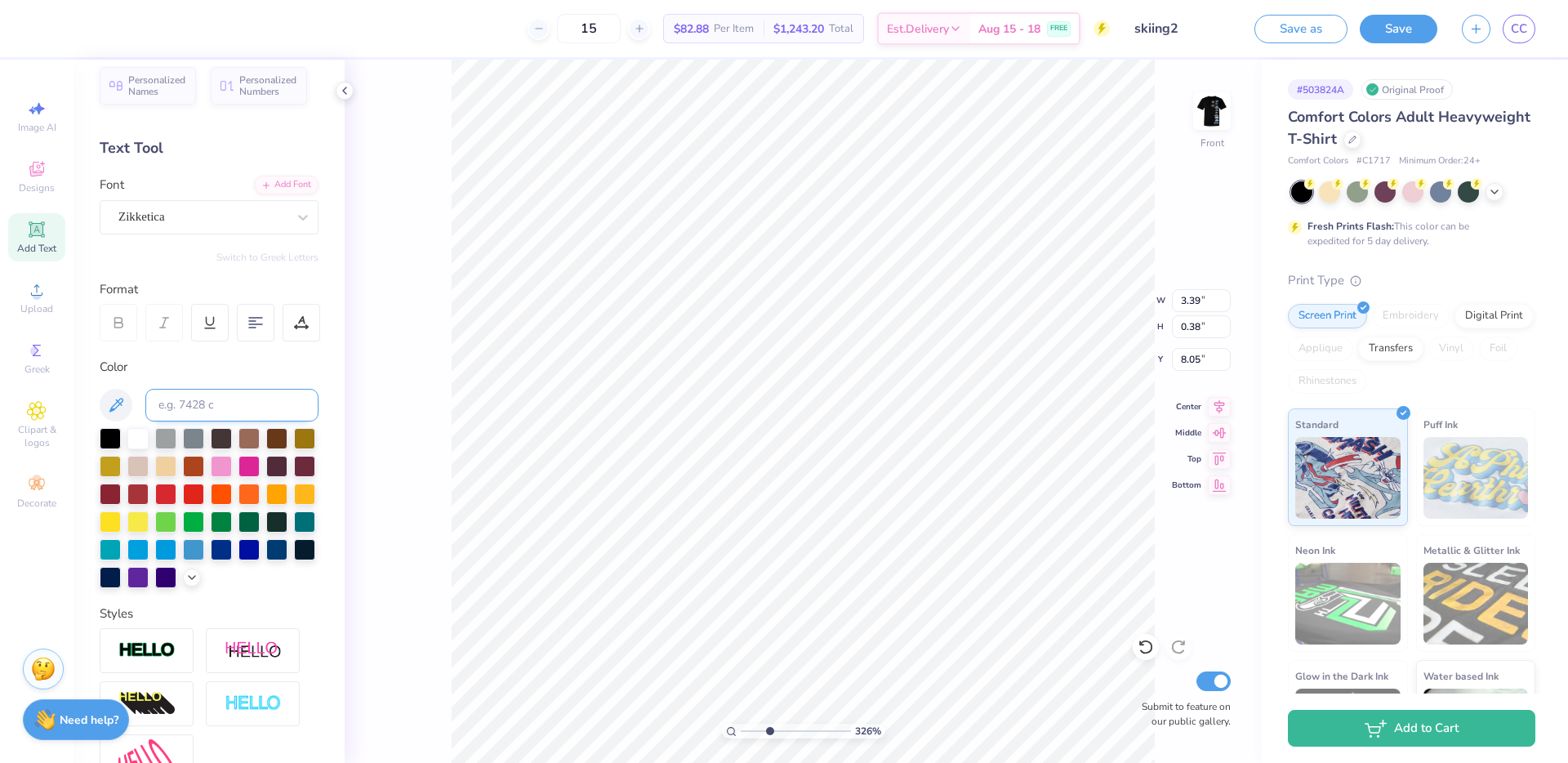 scroll, scrollTop: 0, scrollLeft: 0, axis: both 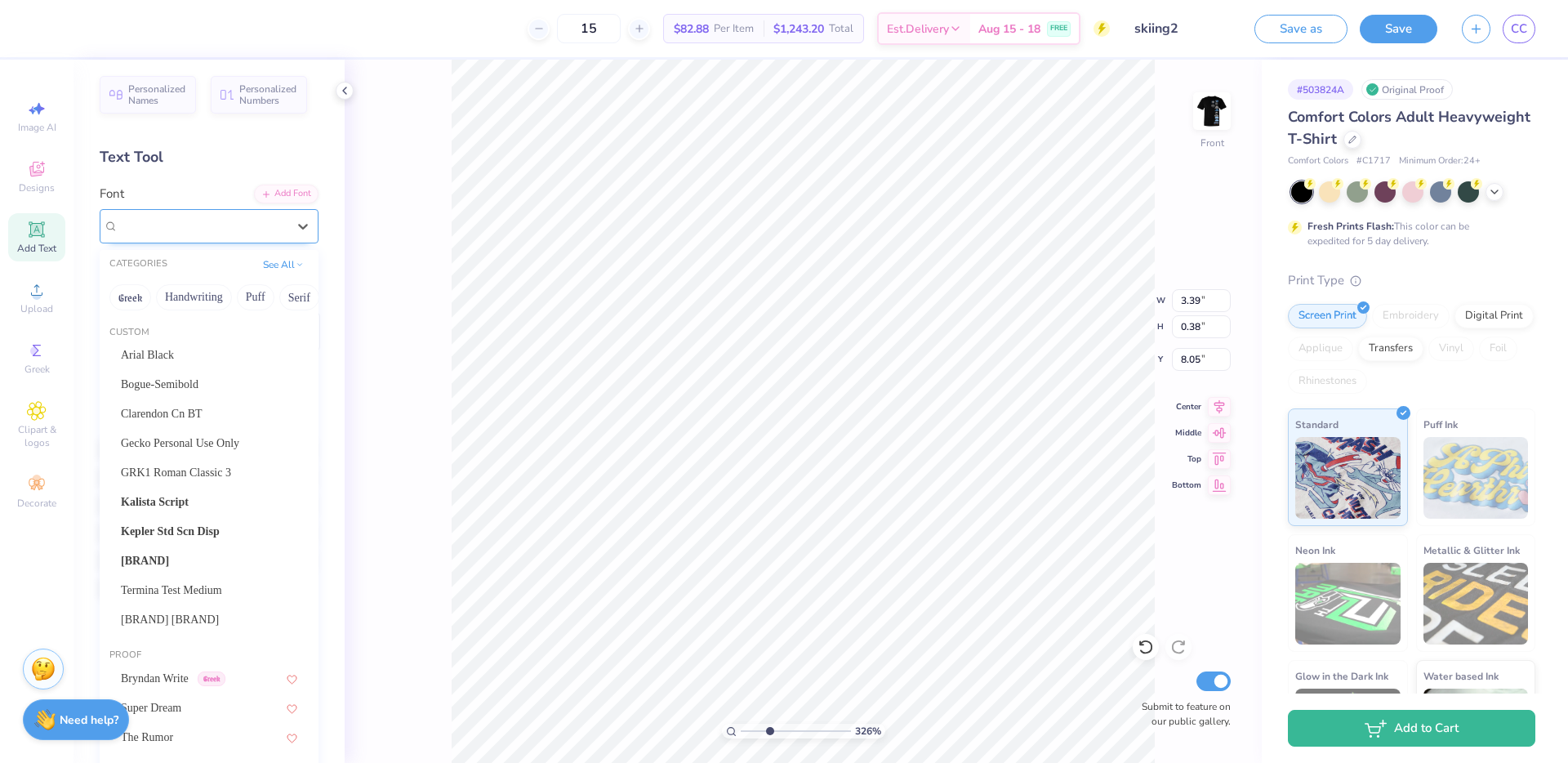 click on "Zikketica" at bounding box center [203, 225] 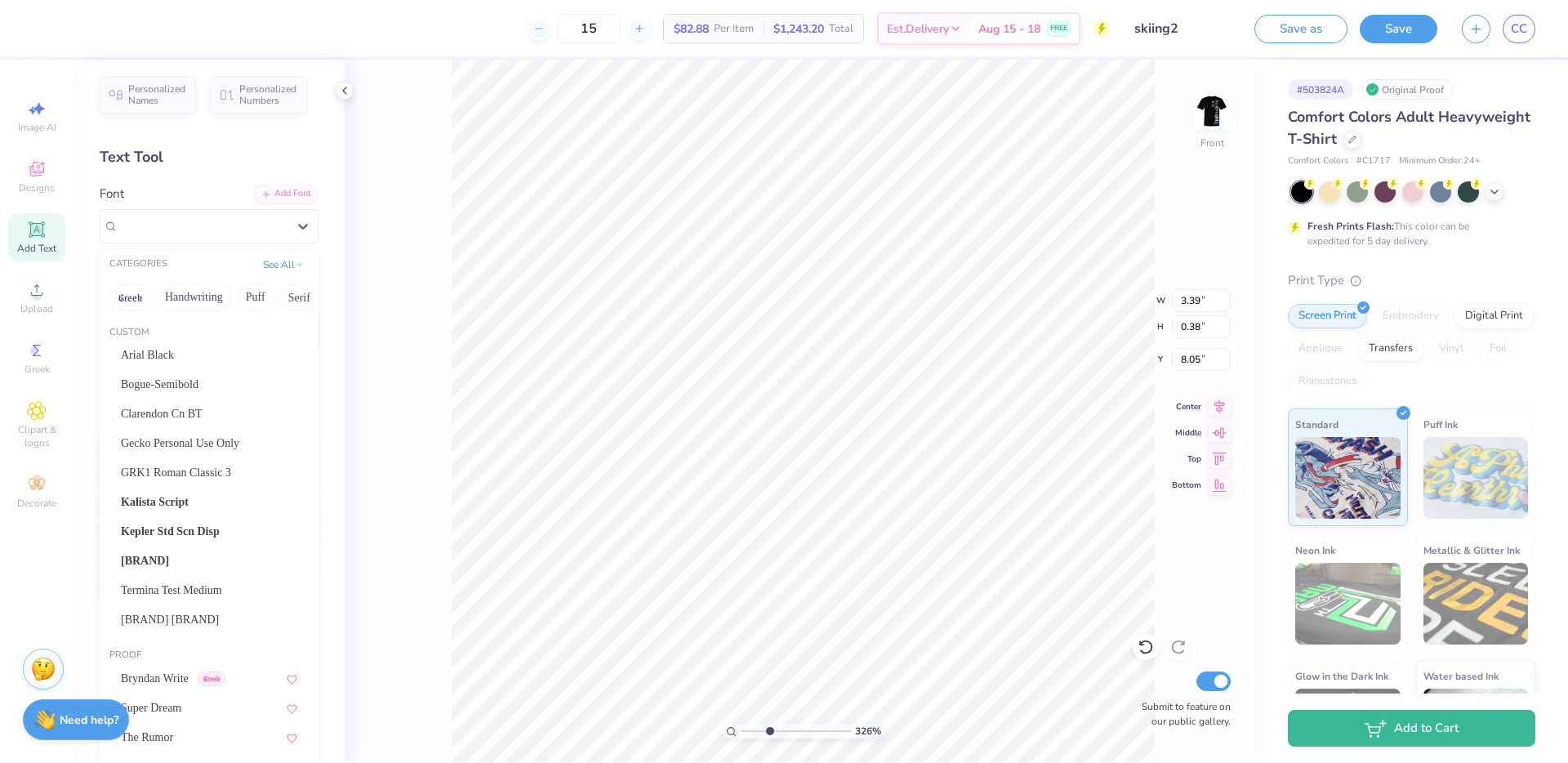 scroll, scrollTop: 187, scrollLeft: 0, axis: vertical 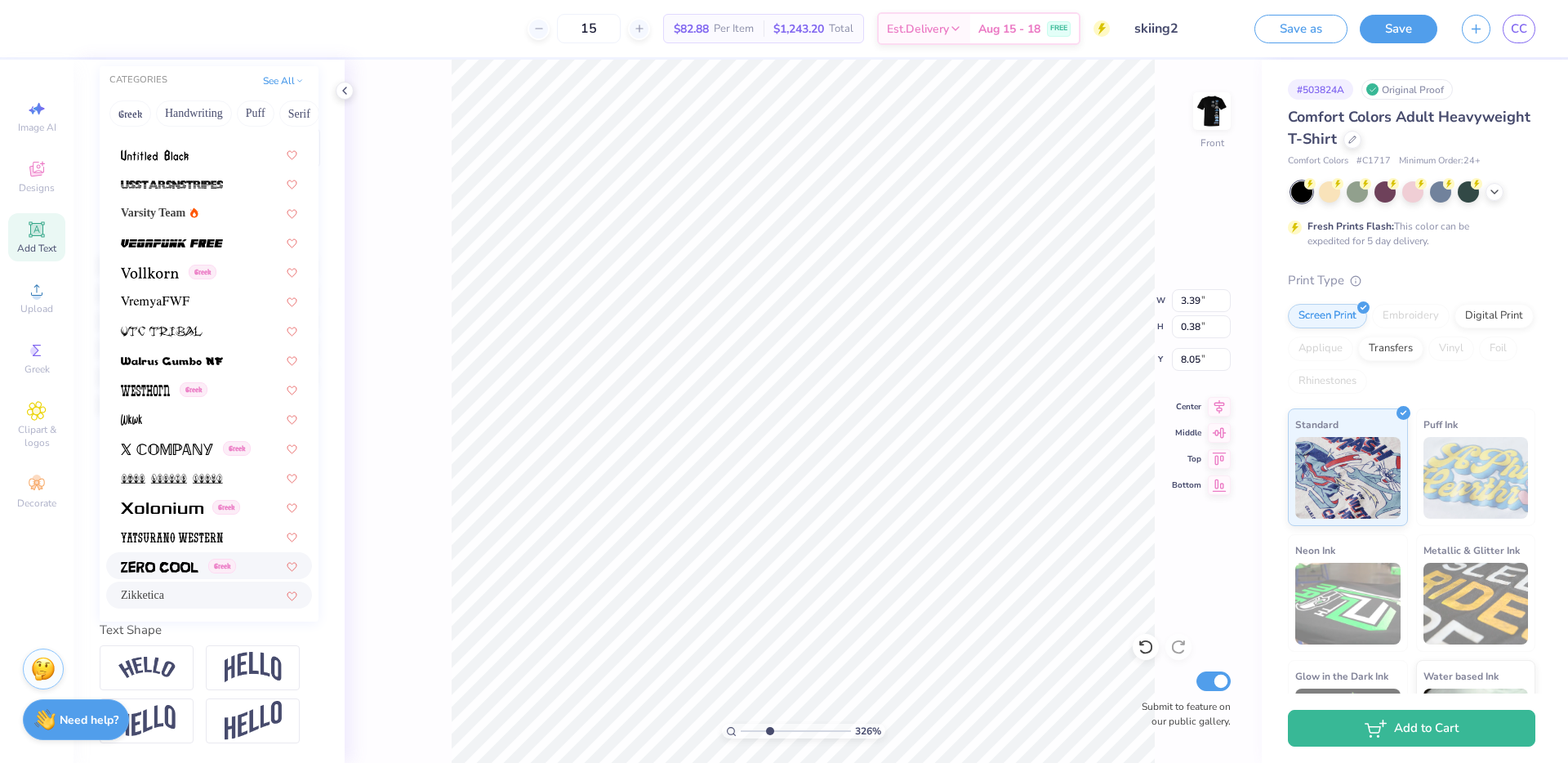 click at bounding box center (159, 567) 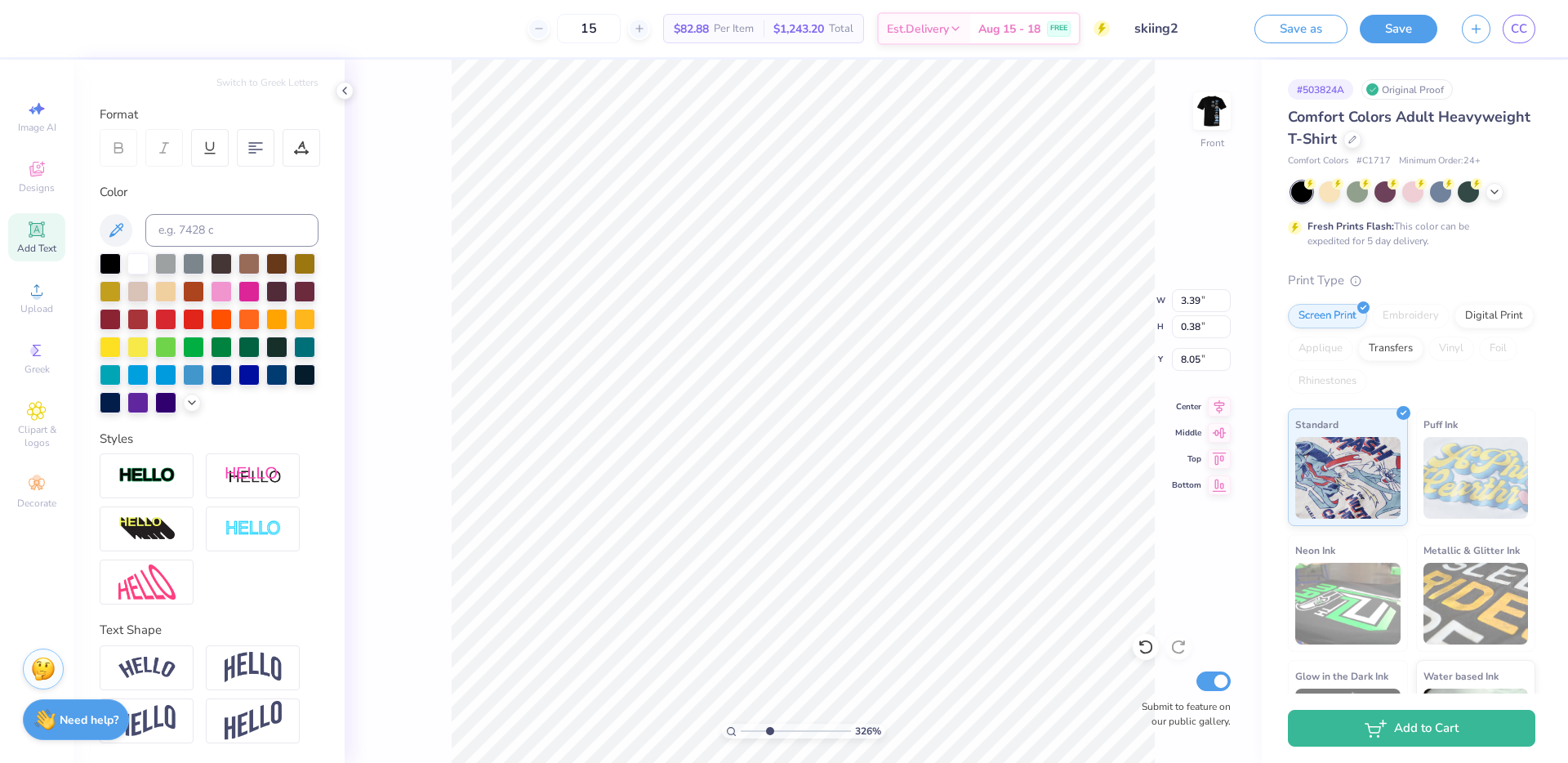 type on "3.81" 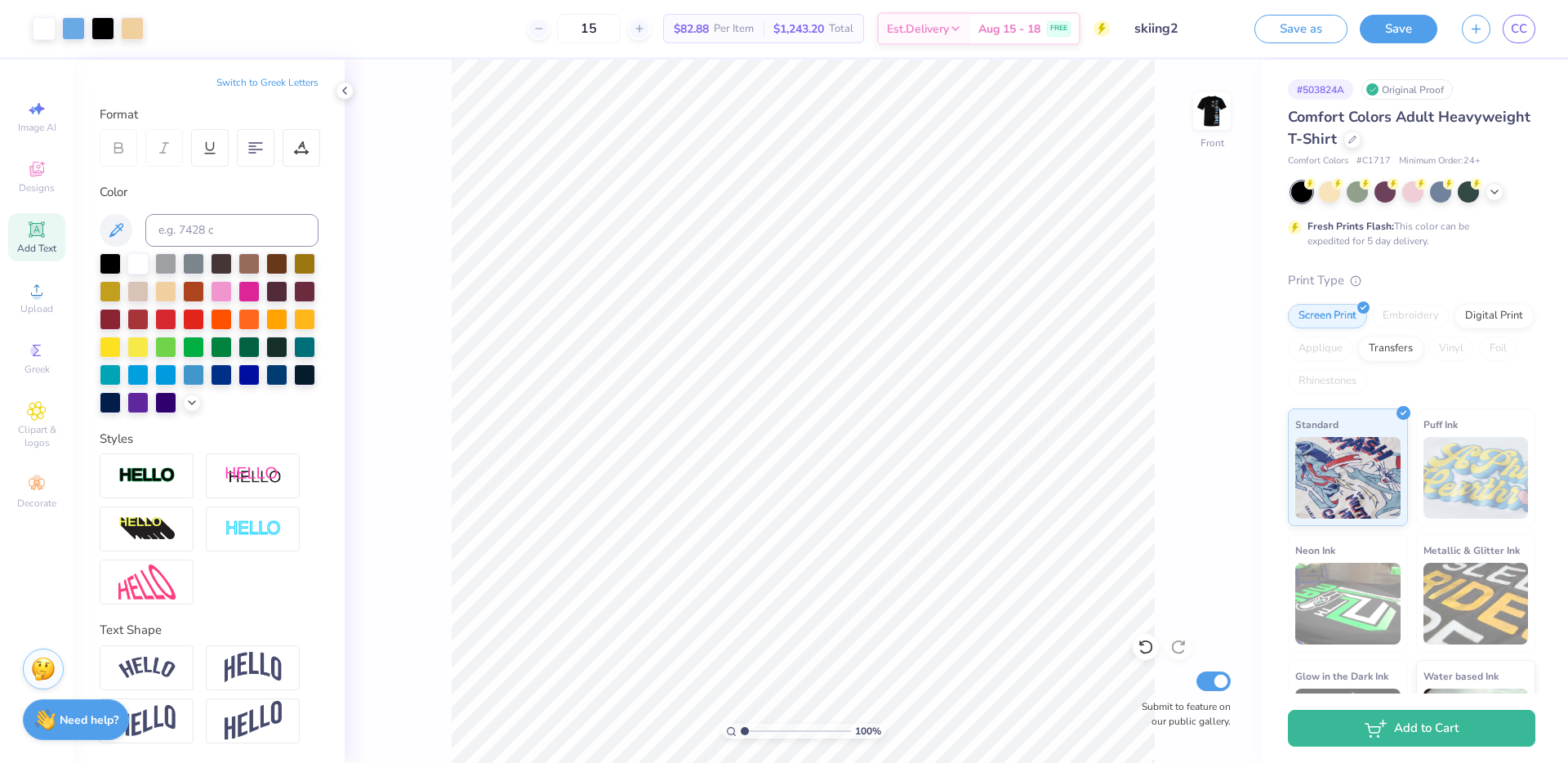 drag, startPoint x: 768, startPoint y: 730, endPoint x: 712, endPoint y: 731, distance: 56.00893 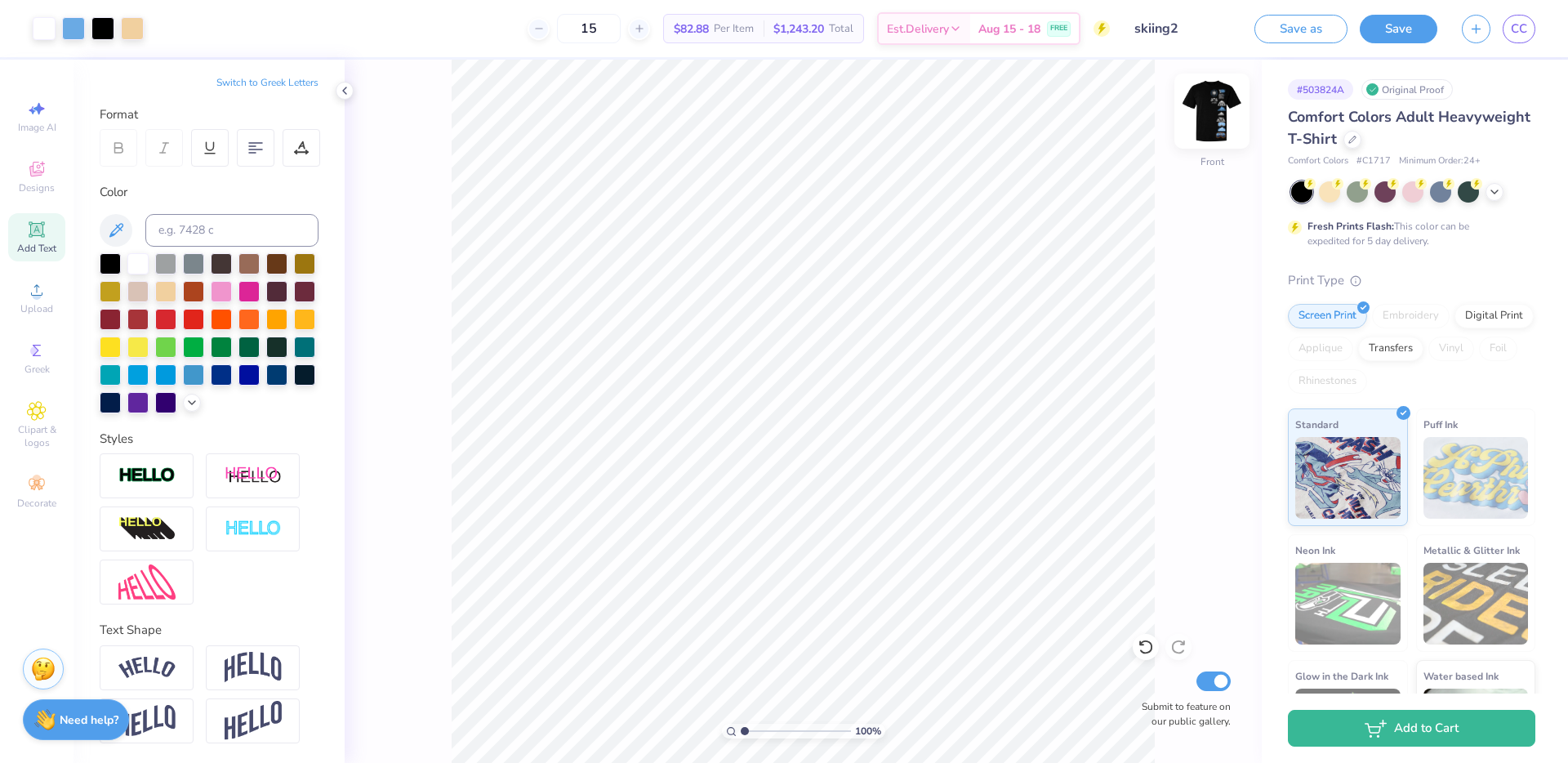 click at bounding box center [1212, 111] 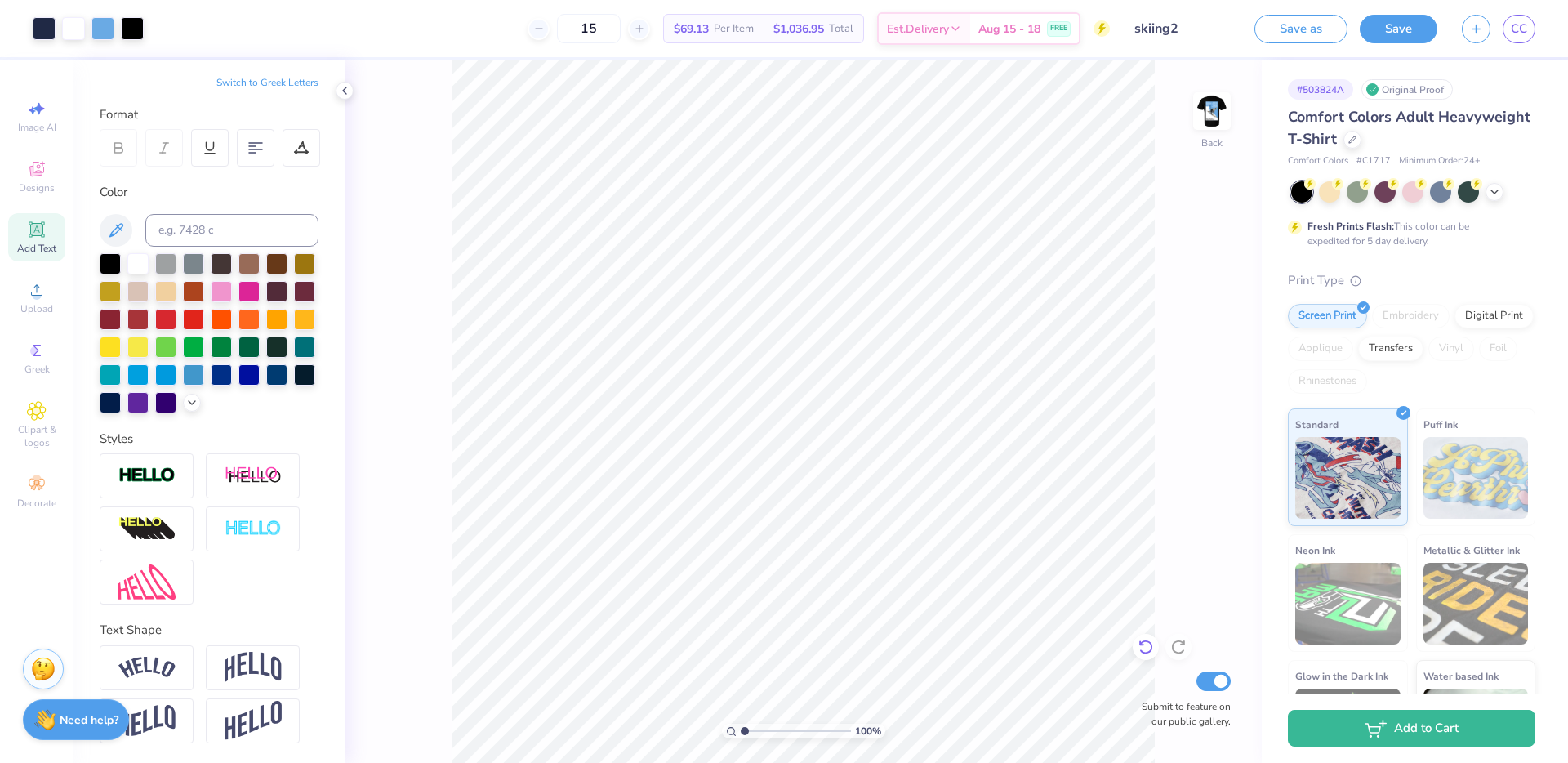 click 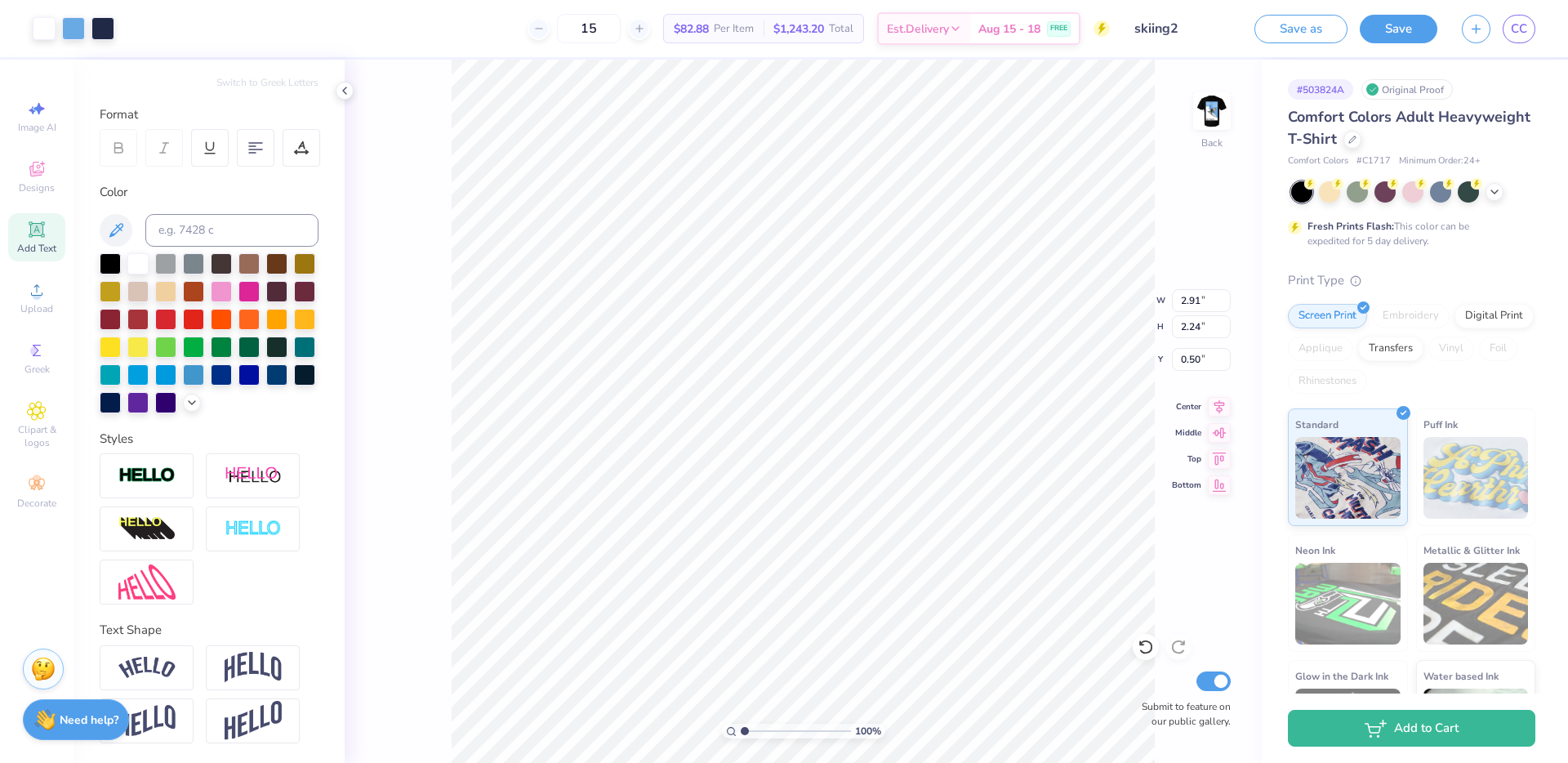 type on "0.50" 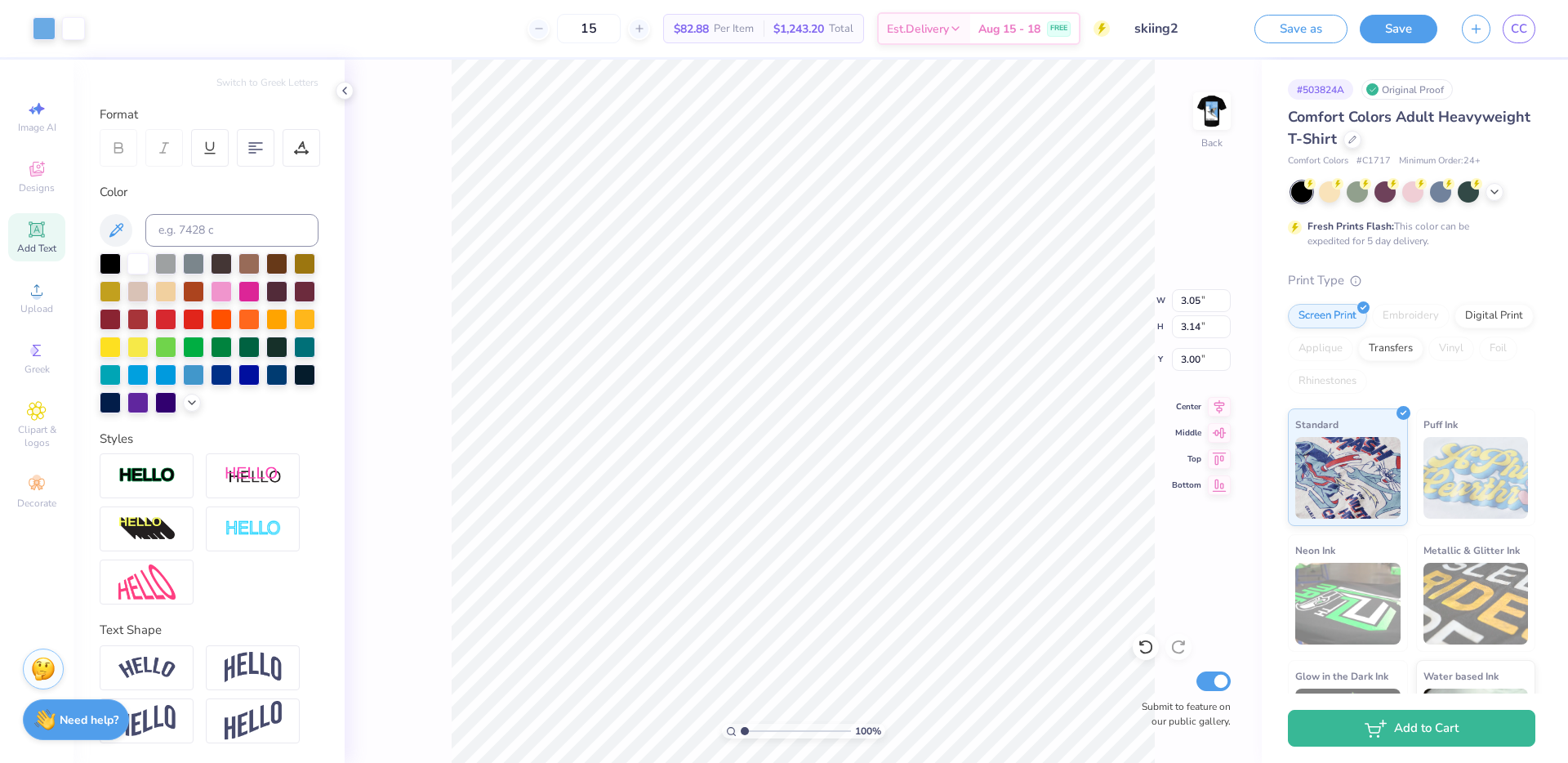 type on "3.00" 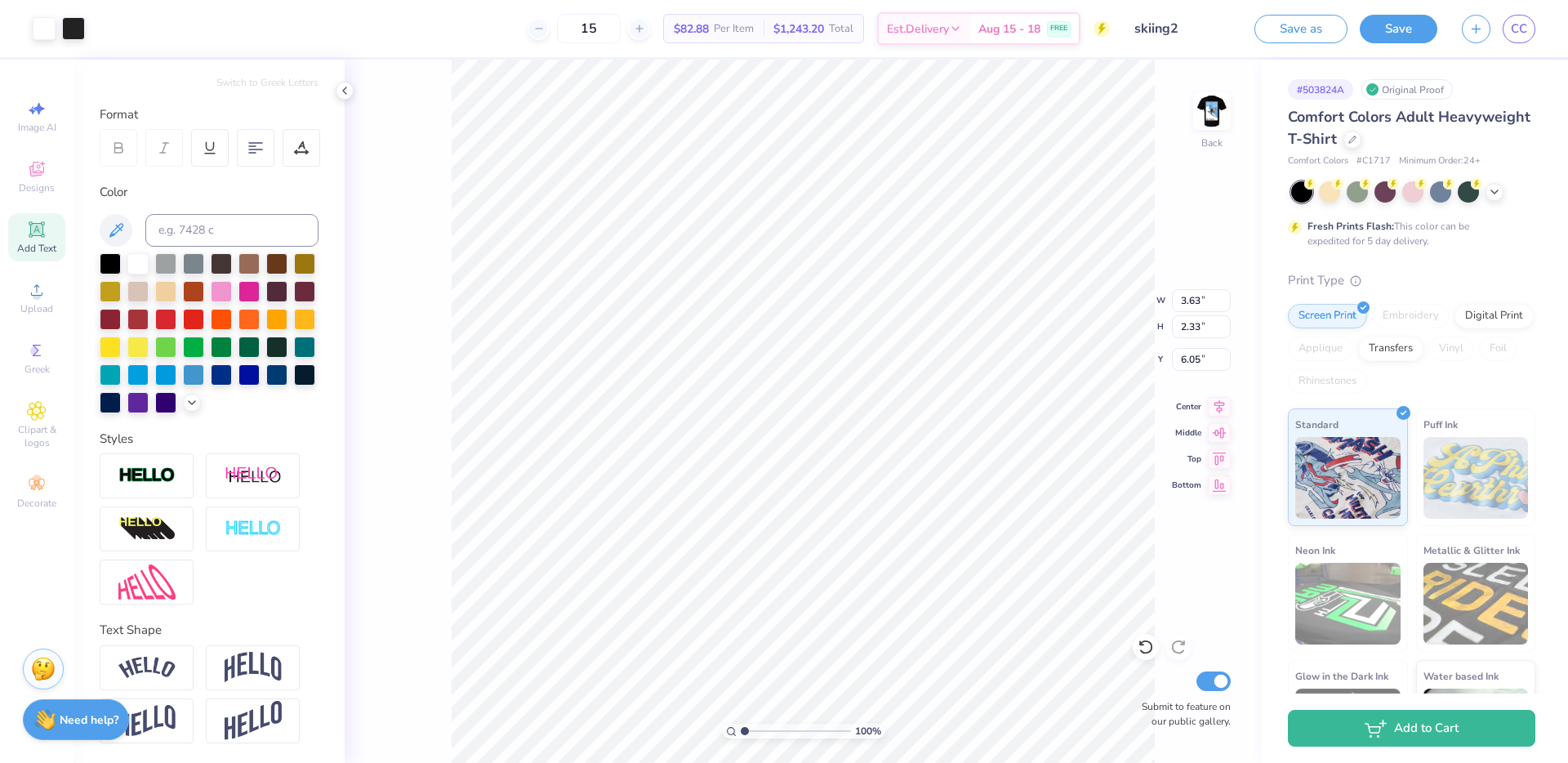 type on "6.48" 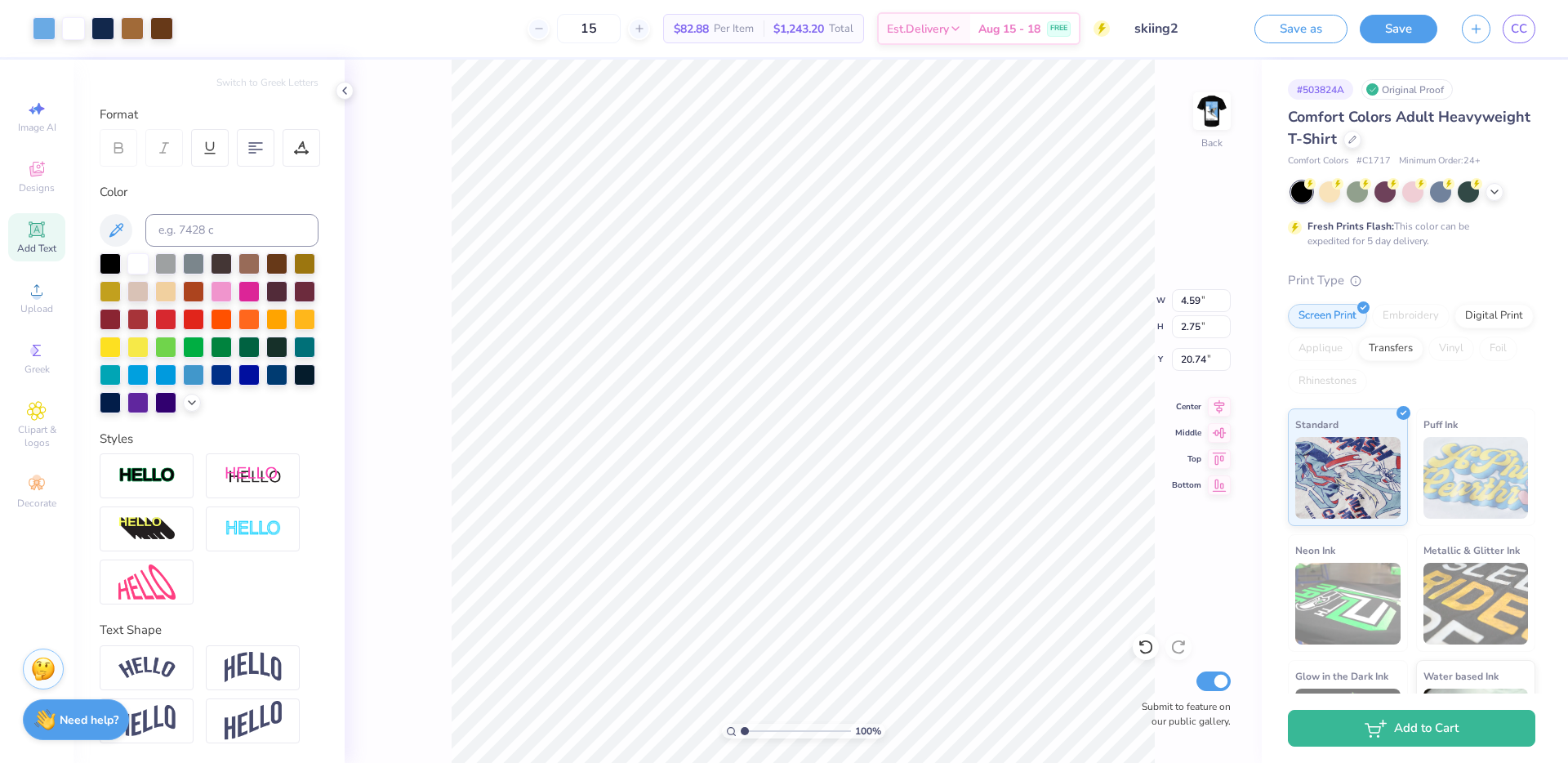 type on "2.98" 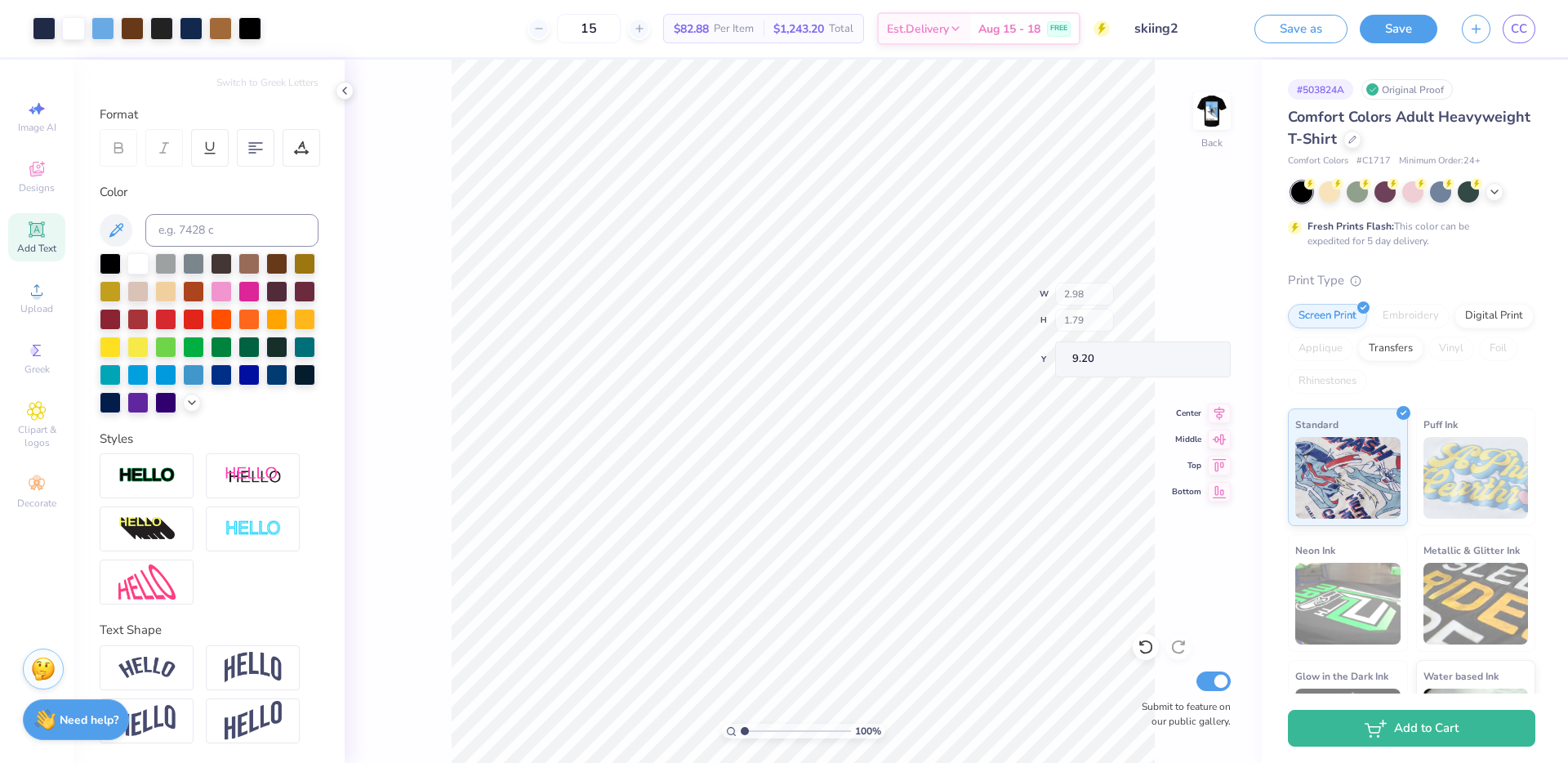 type on "9.20" 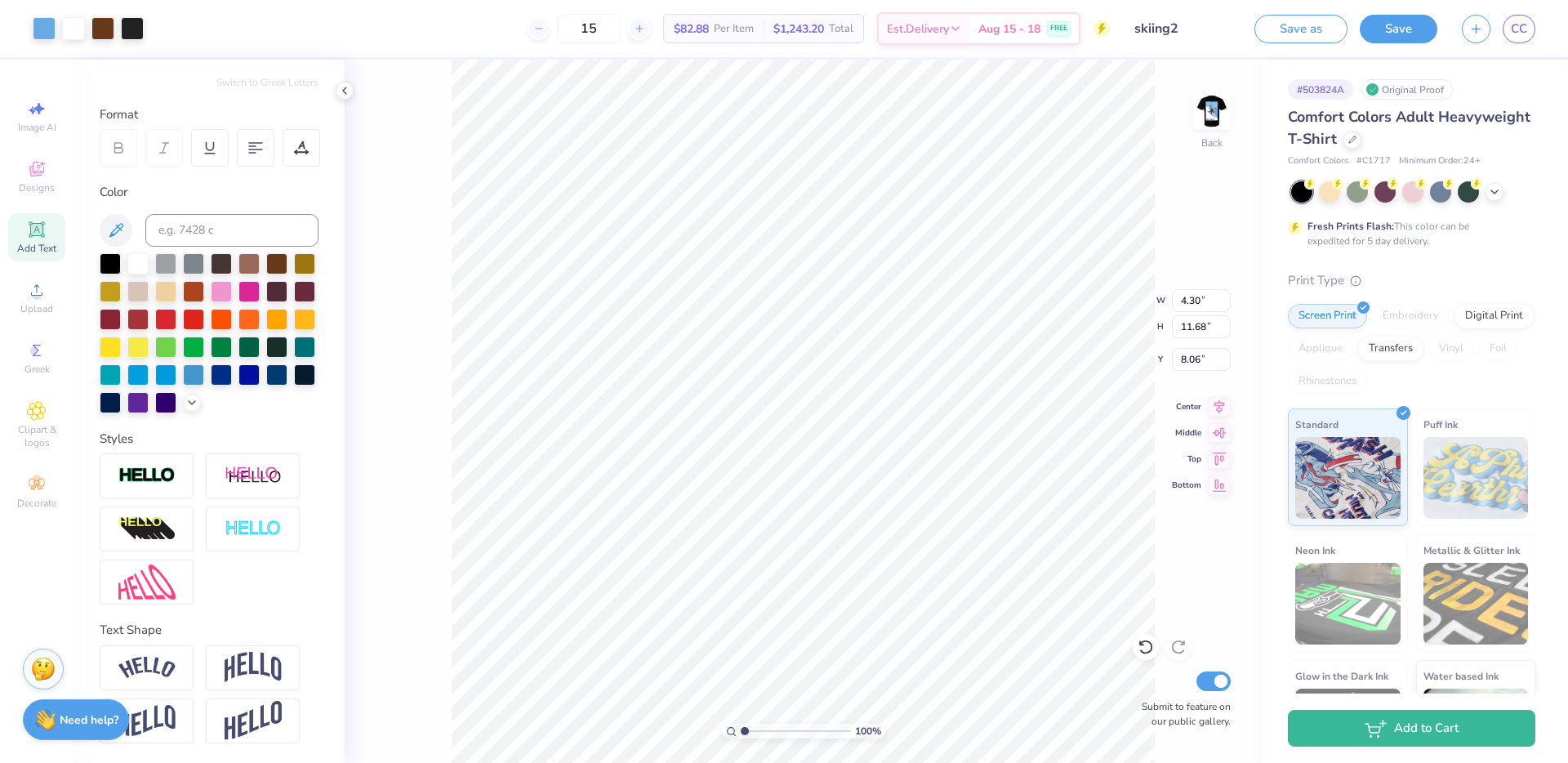type on "8.06" 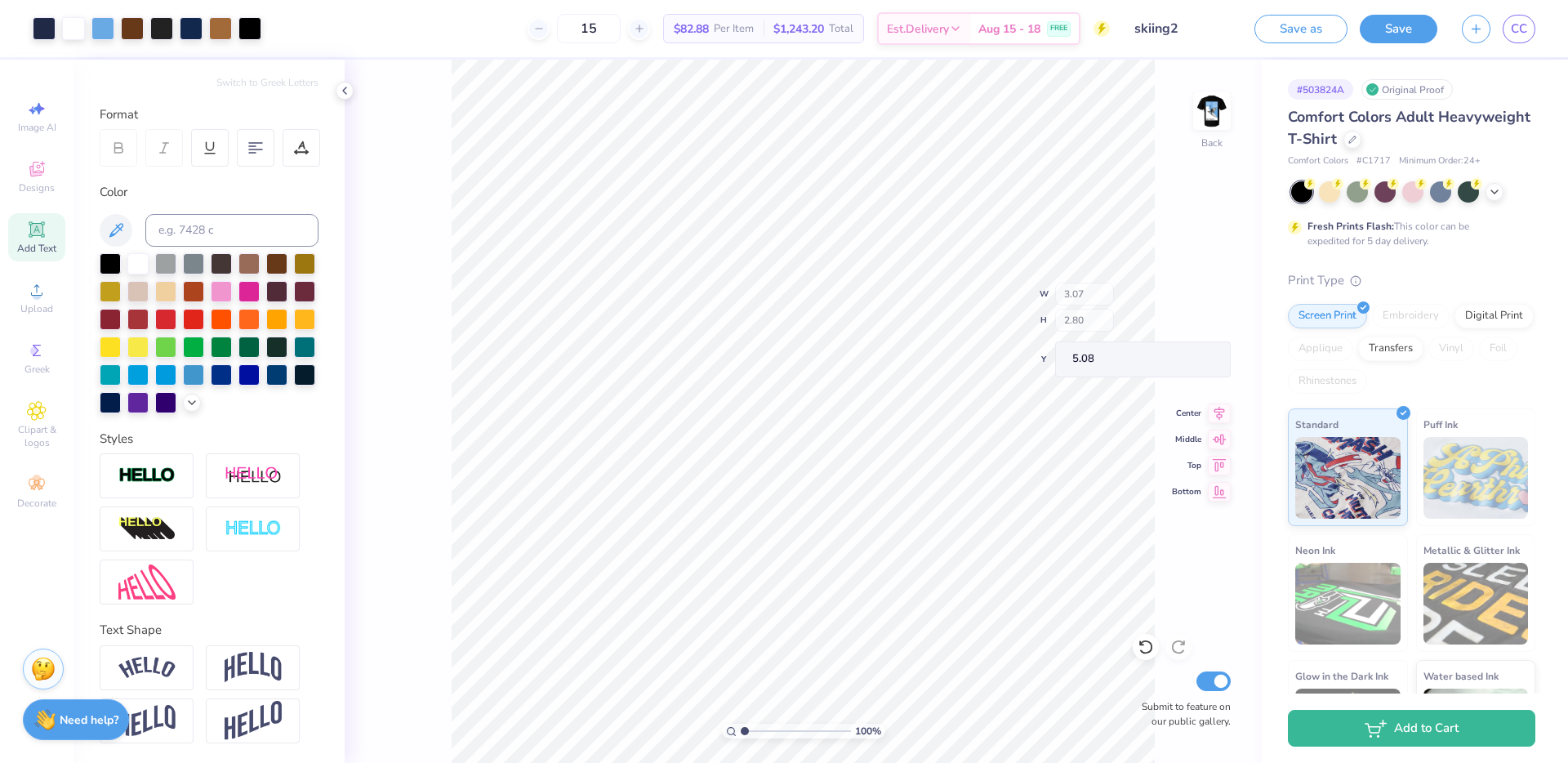 type on "5.08" 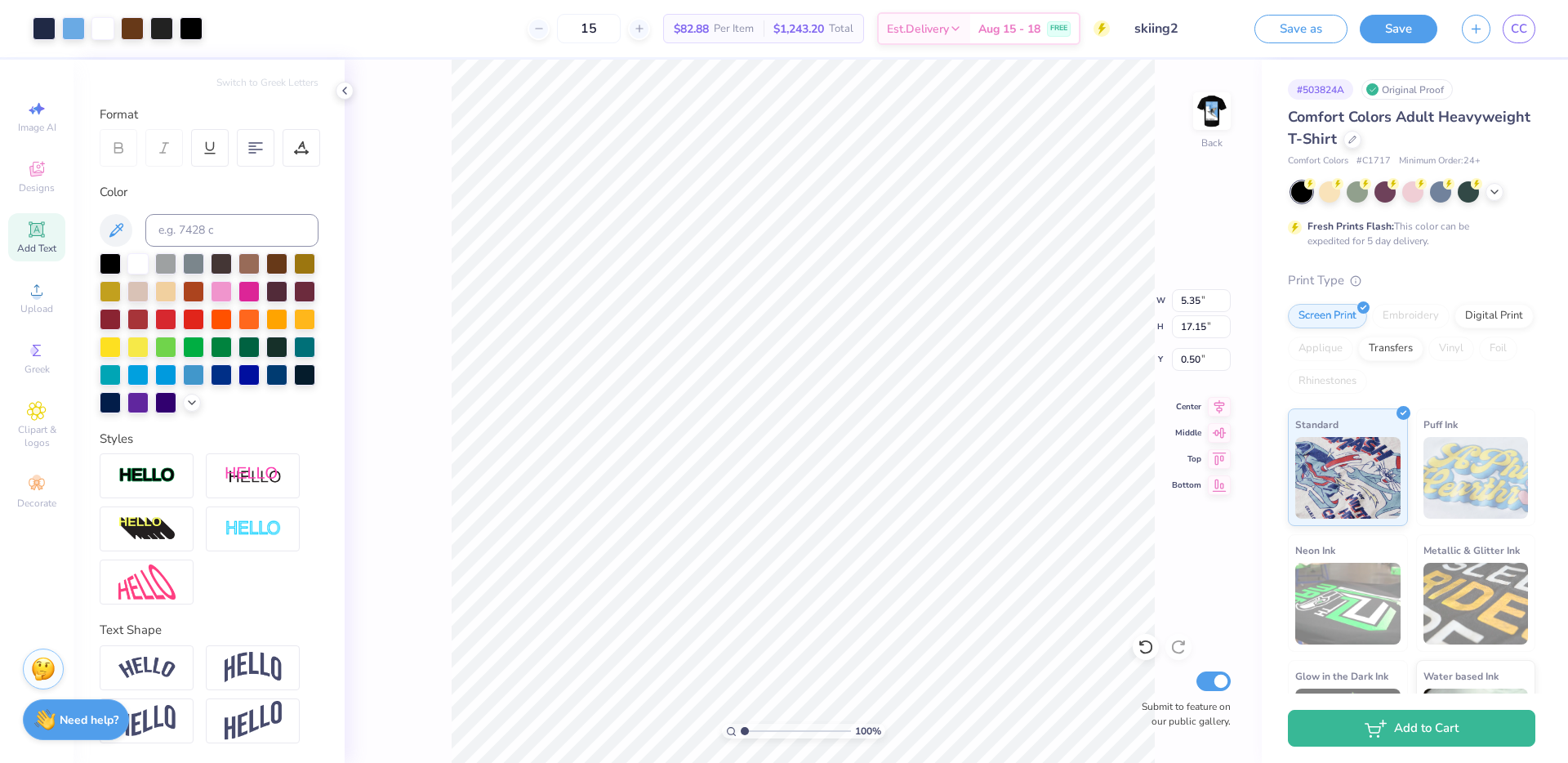 type on "0.50" 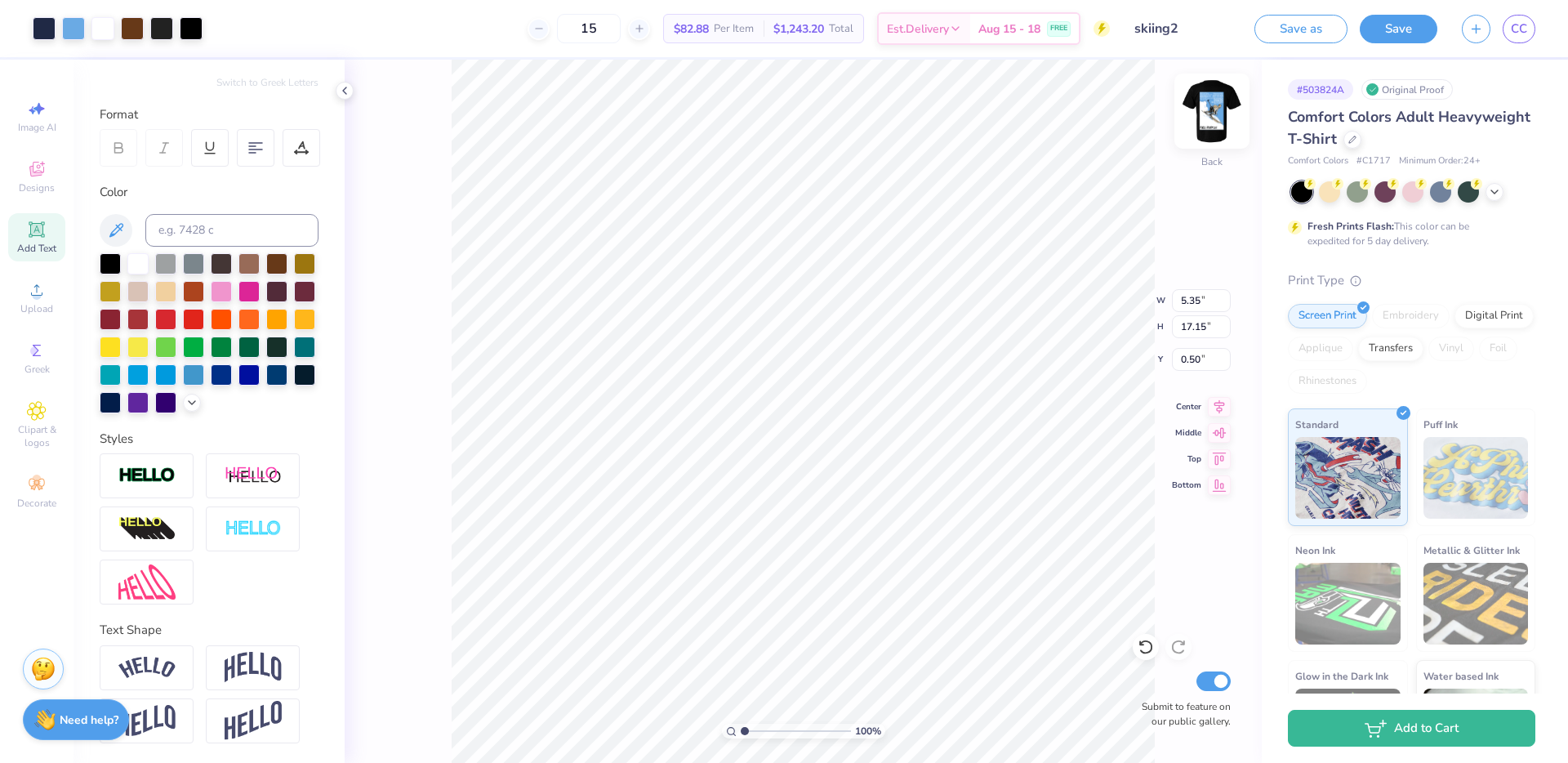 click at bounding box center (1212, 111) 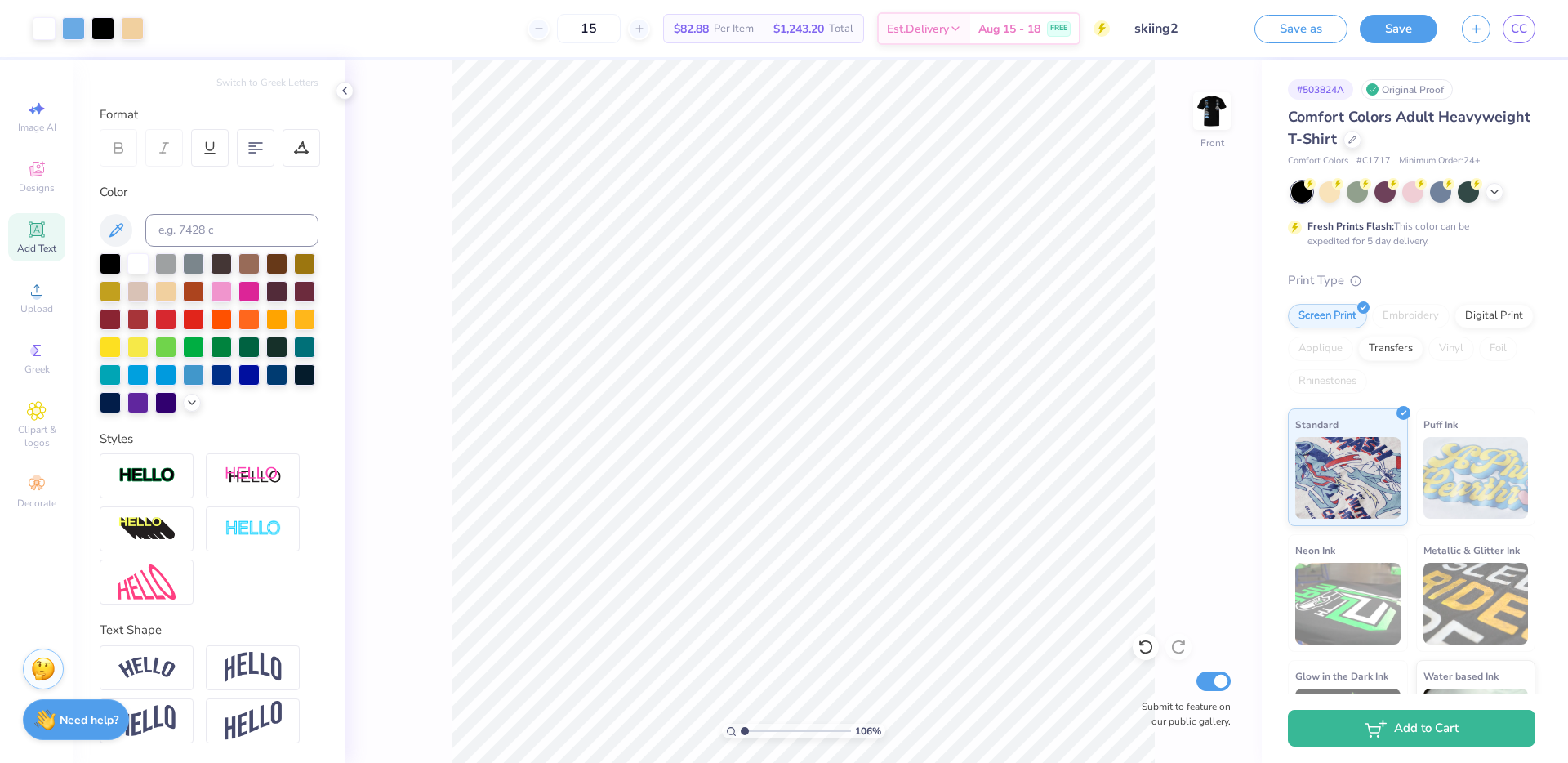 click at bounding box center (795, 731) 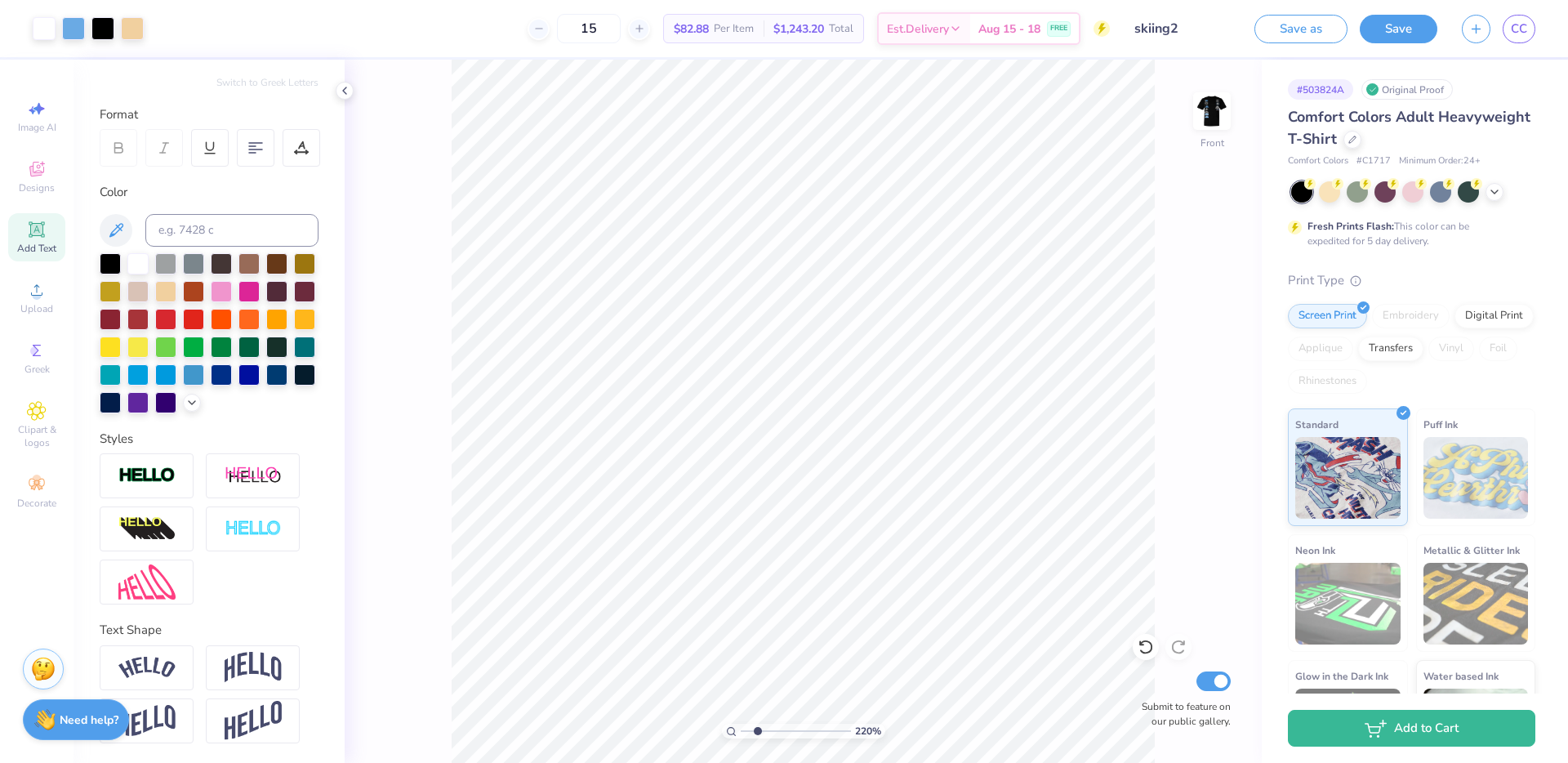 drag, startPoint x: 745, startPoint y: 734, endPoint x: 757, endPoint y: 730, distance: 12.649111 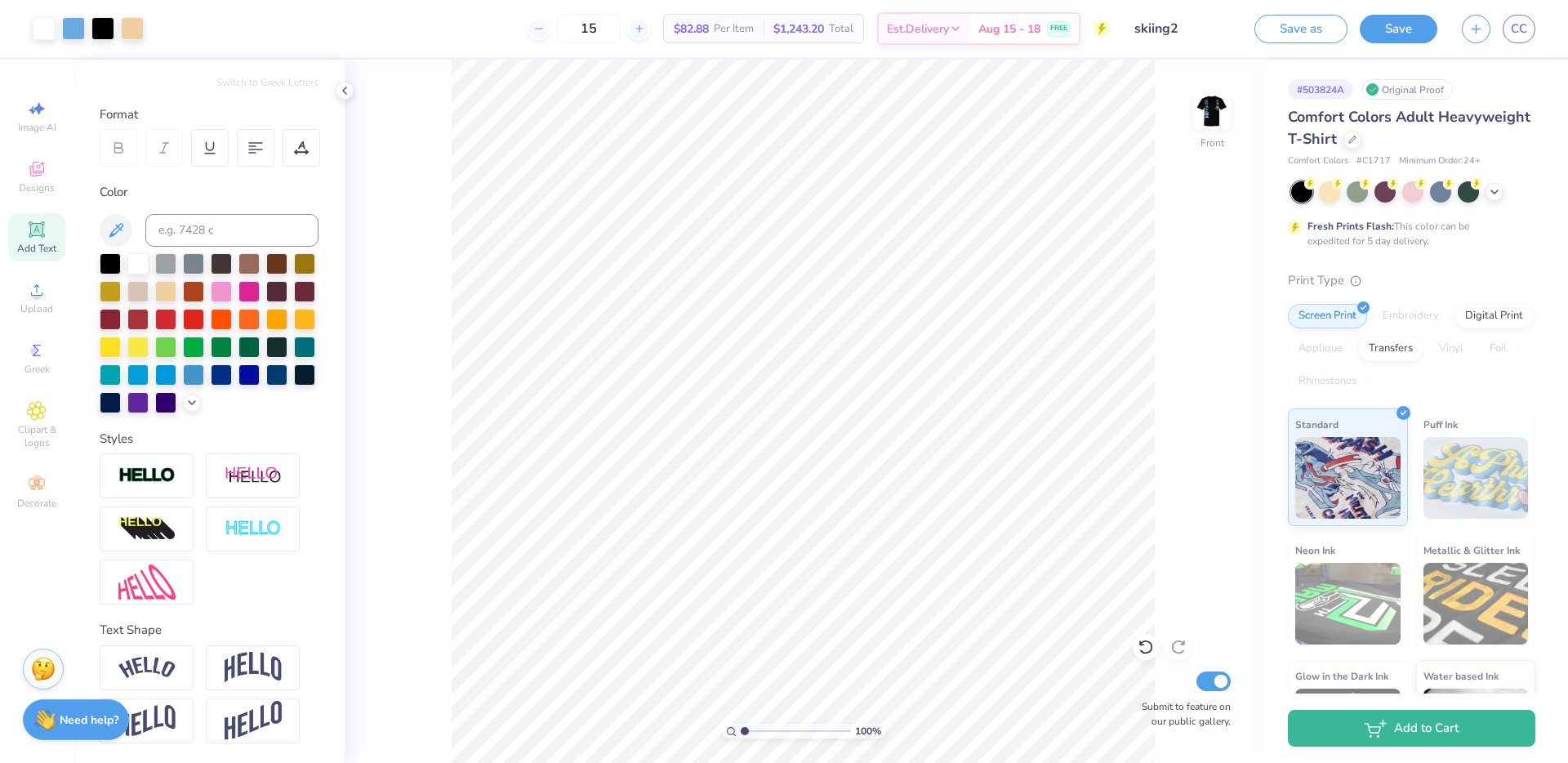 drag, startPoint x: 756, startPoint y: 729, endPoint x: 723, endPoint y: 728, distance: 33.01515 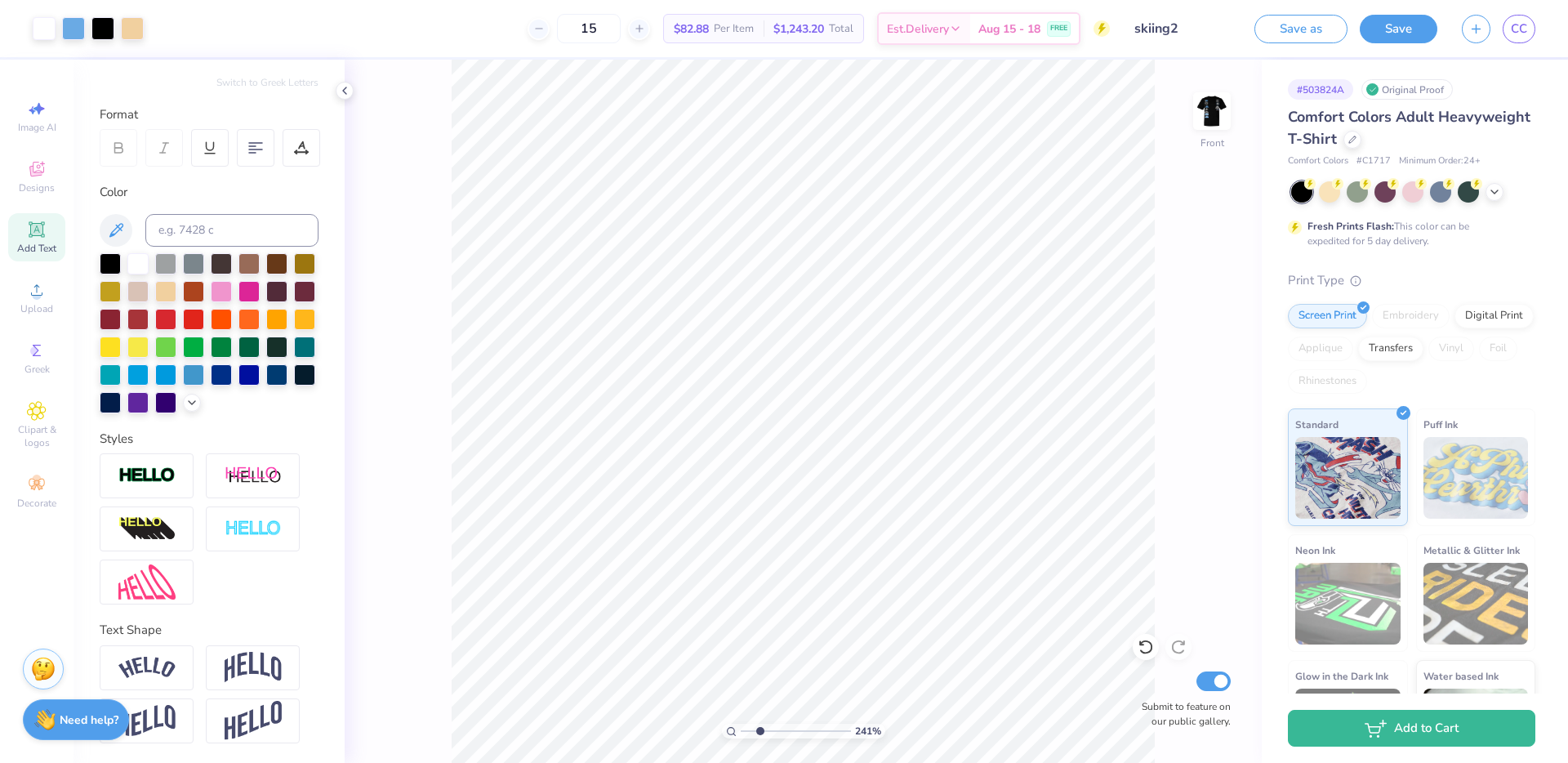 drag, startPoint x: 744, startPoint y: 732, endPoint x: 760, endPoint y: 728, distance: 16.492423 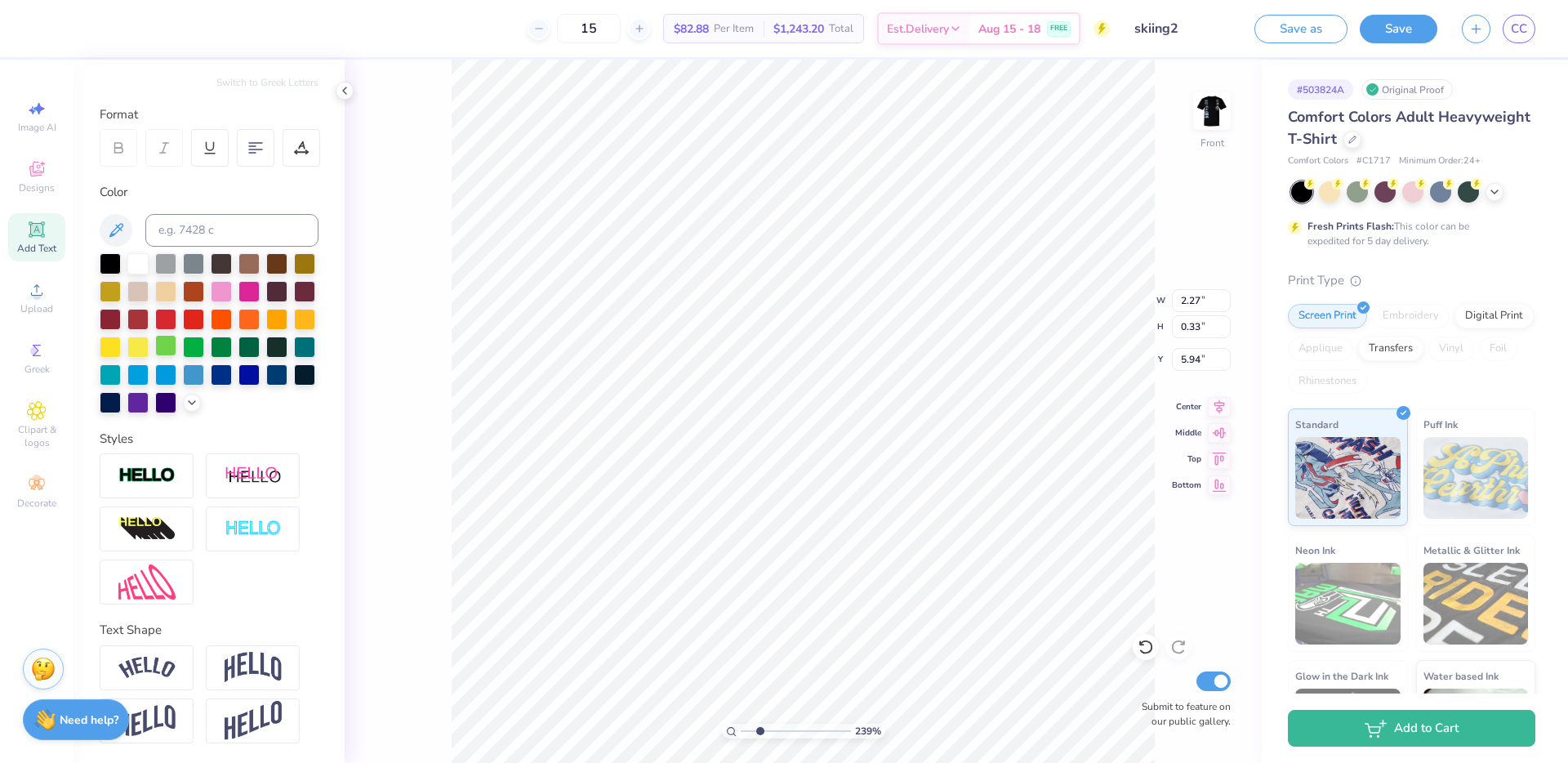 click at bounding box center (166, 346) 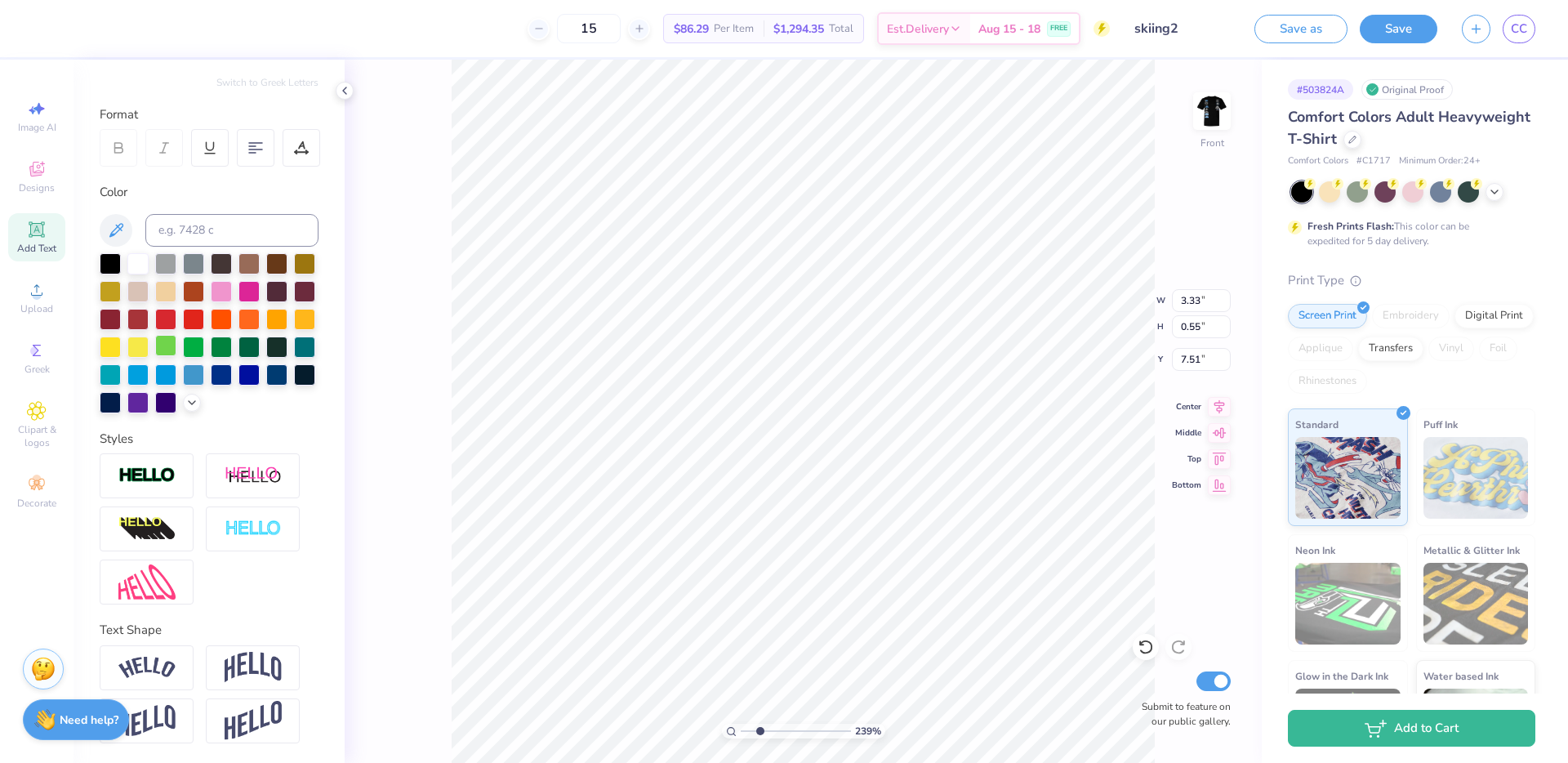 type on "3.33" 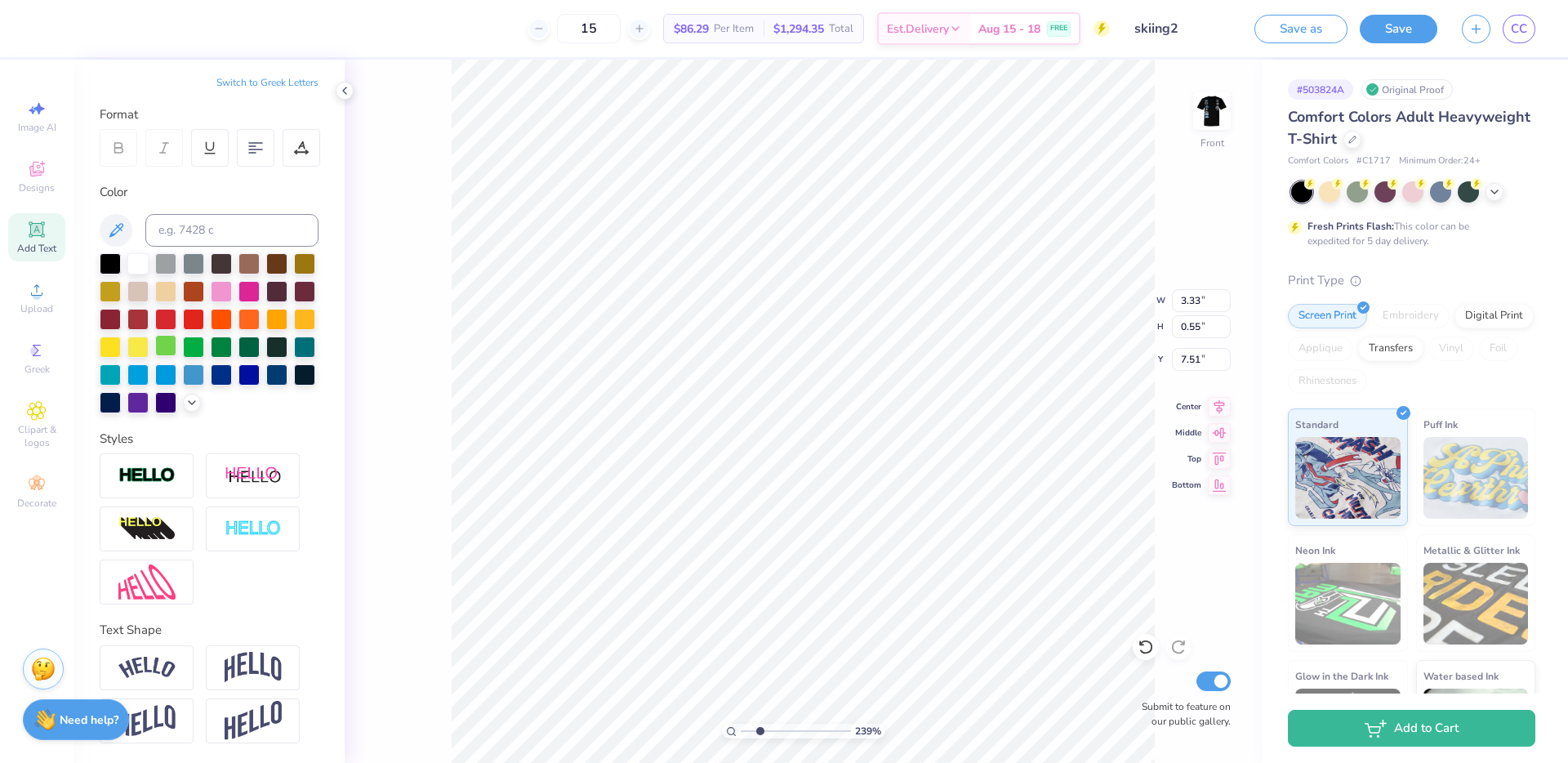 type on "4.42" 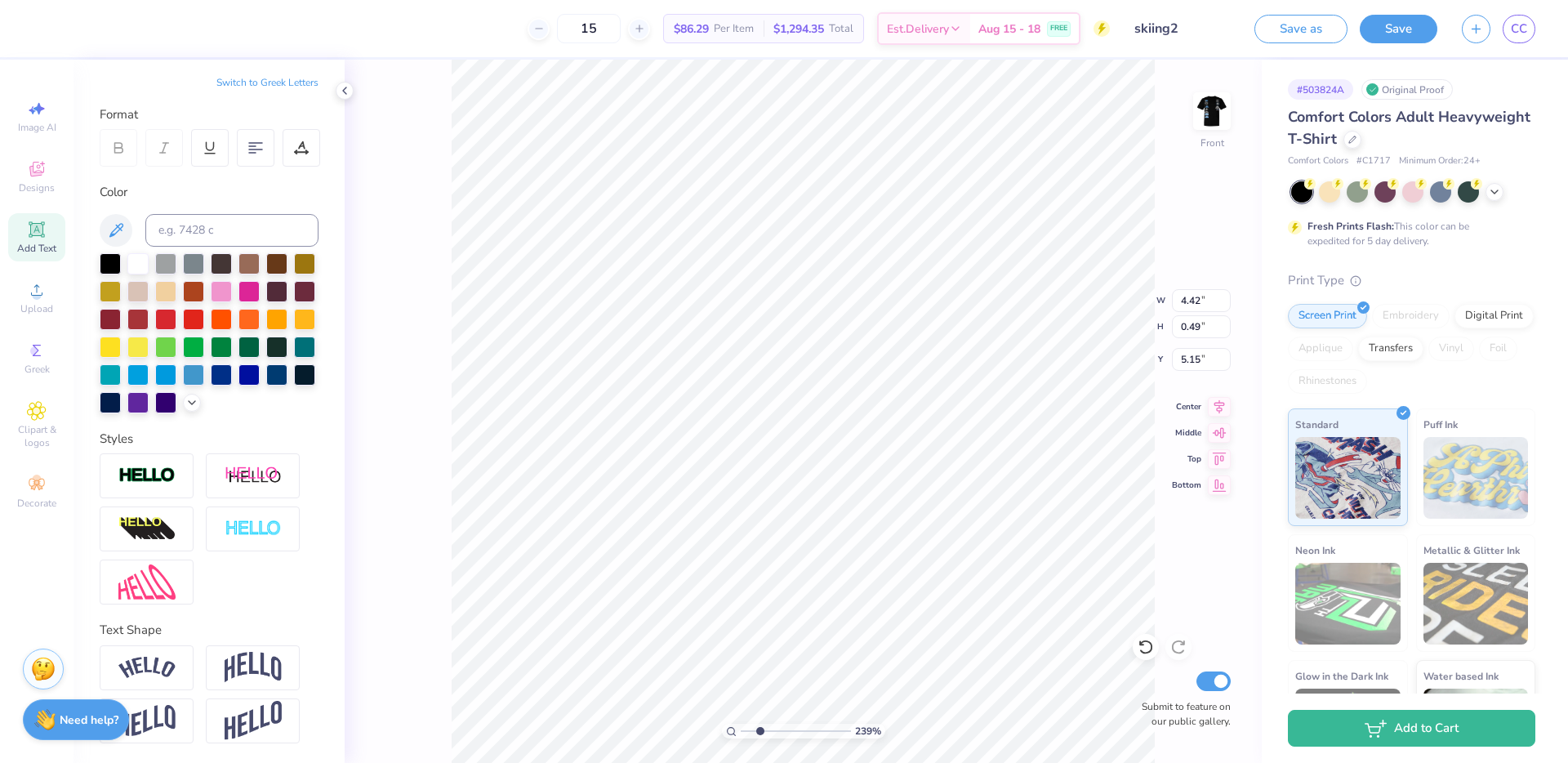 drag, startPoint x: 165, startPoint y: 337, endPoint x: 293, endPoint y: 449, distance: 170.08233 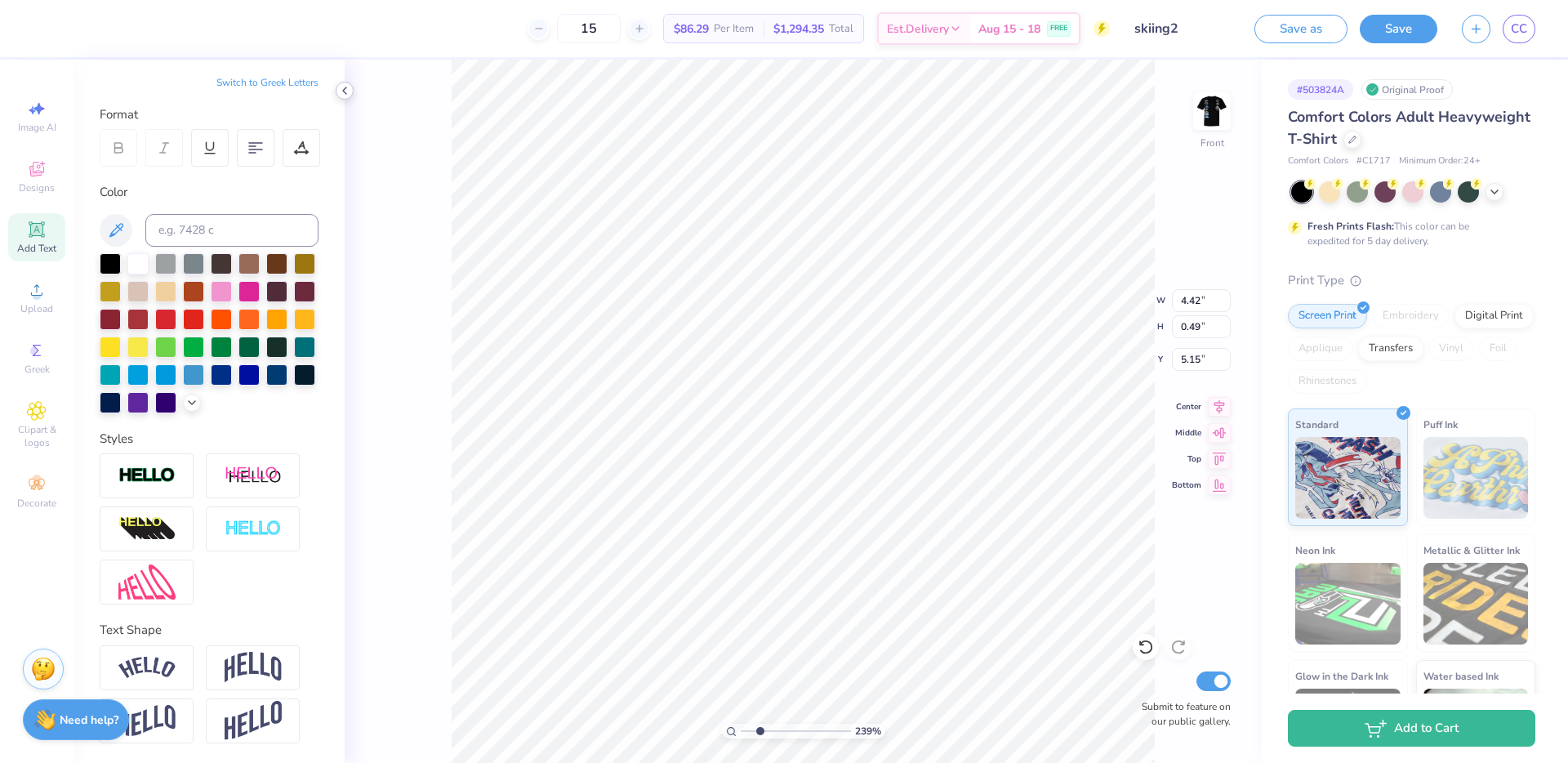 click 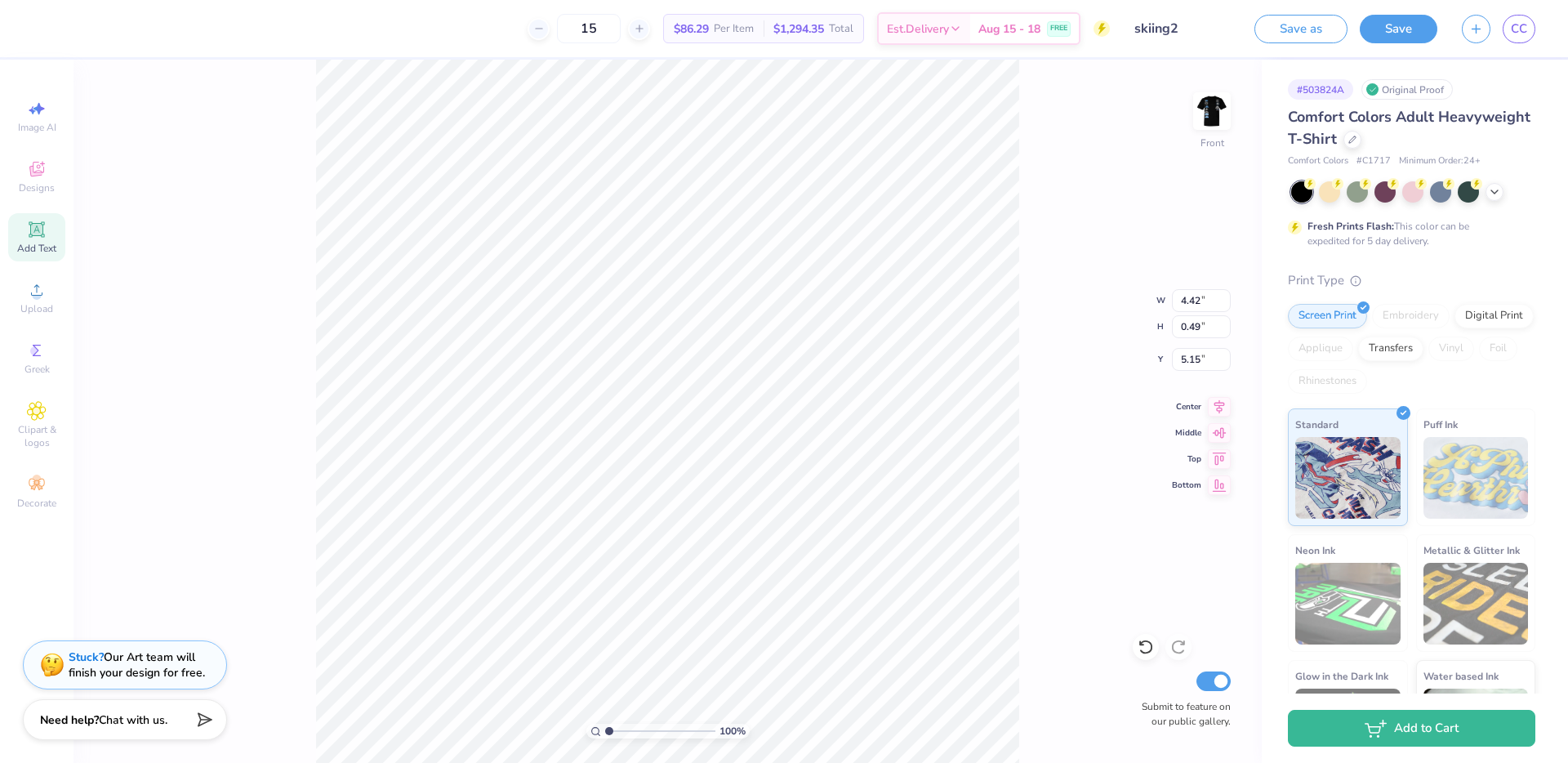 drag, startPoint x: 615, startPoint y: 728, endPoint x: 588, endPoint y: 726, distance: 27.07397 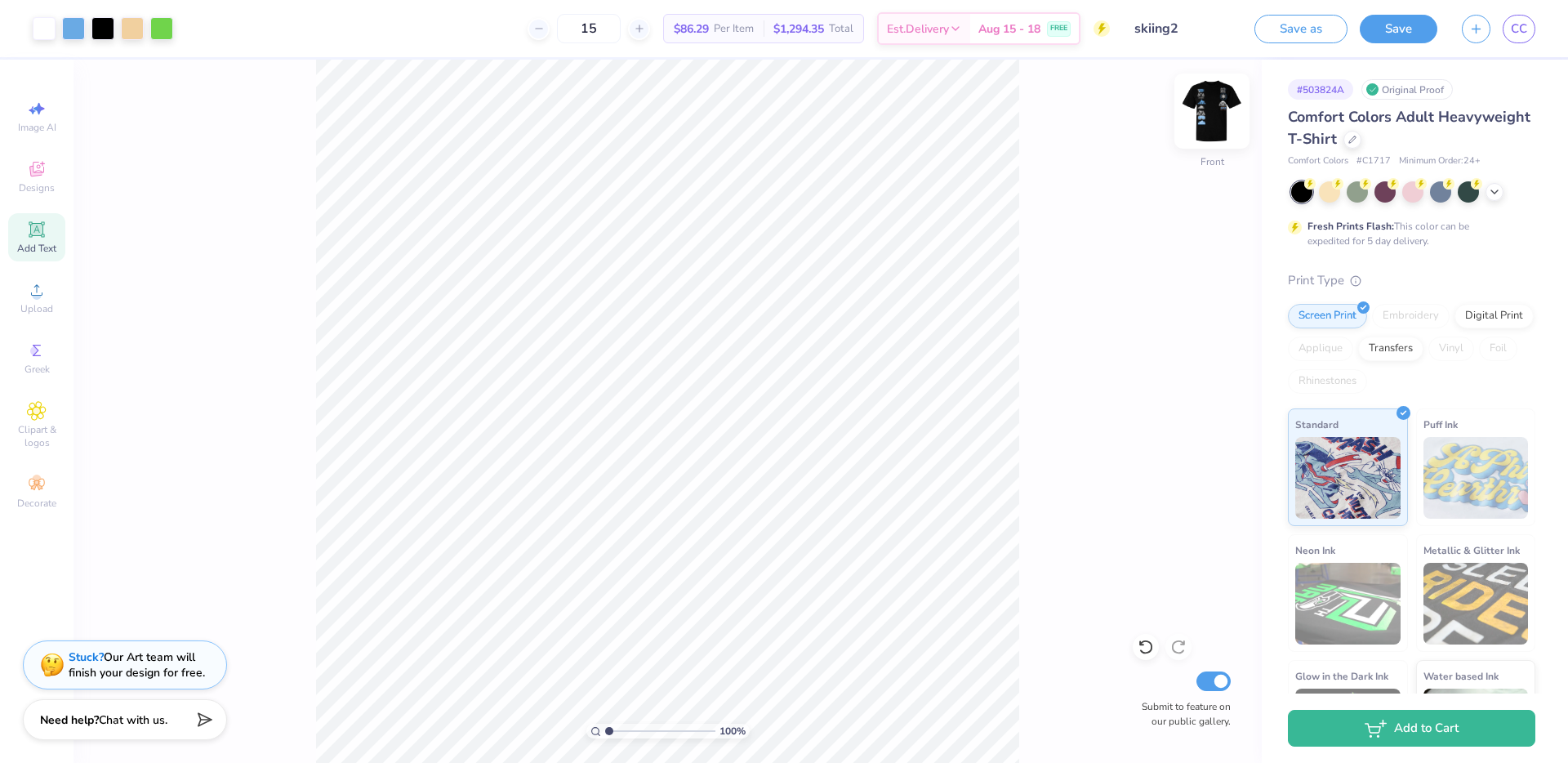 click at bounding box center [1212, 111] 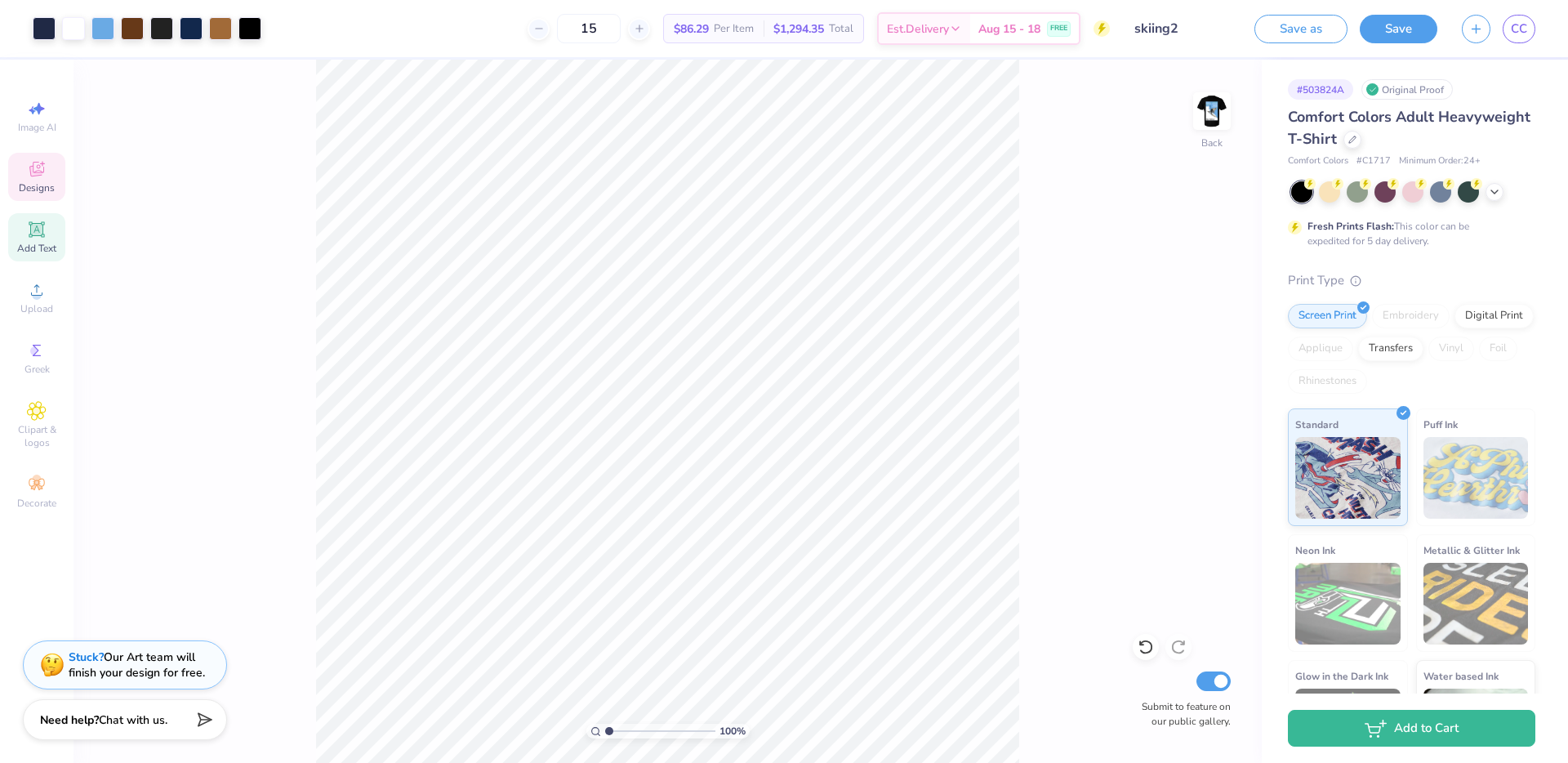click on "Designs" at bounding box center (37, 176) 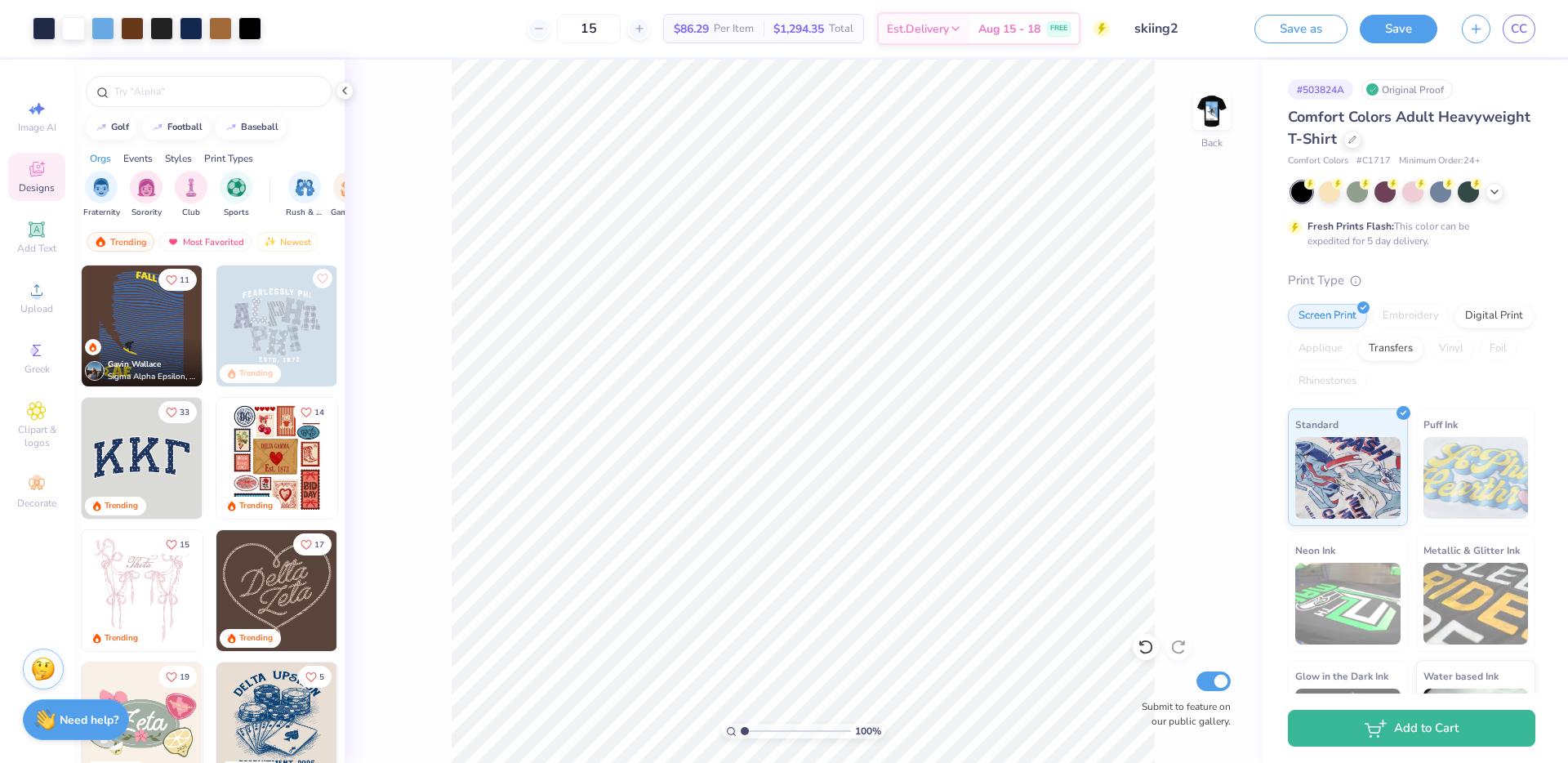 scroll, scrollTop: 11, scrollLeft: 0, axis: vertical 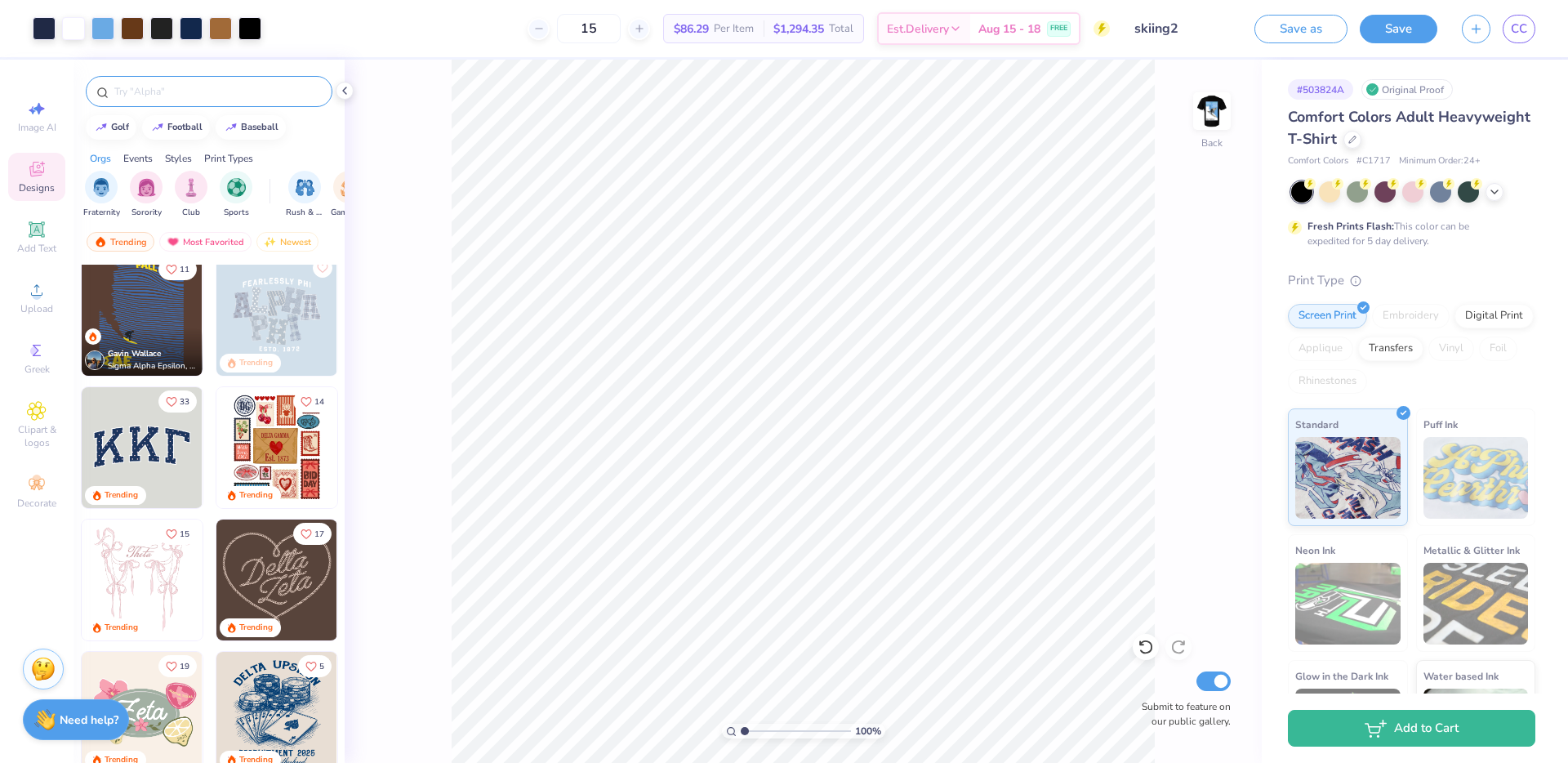 click at bounding box center [217, 91] 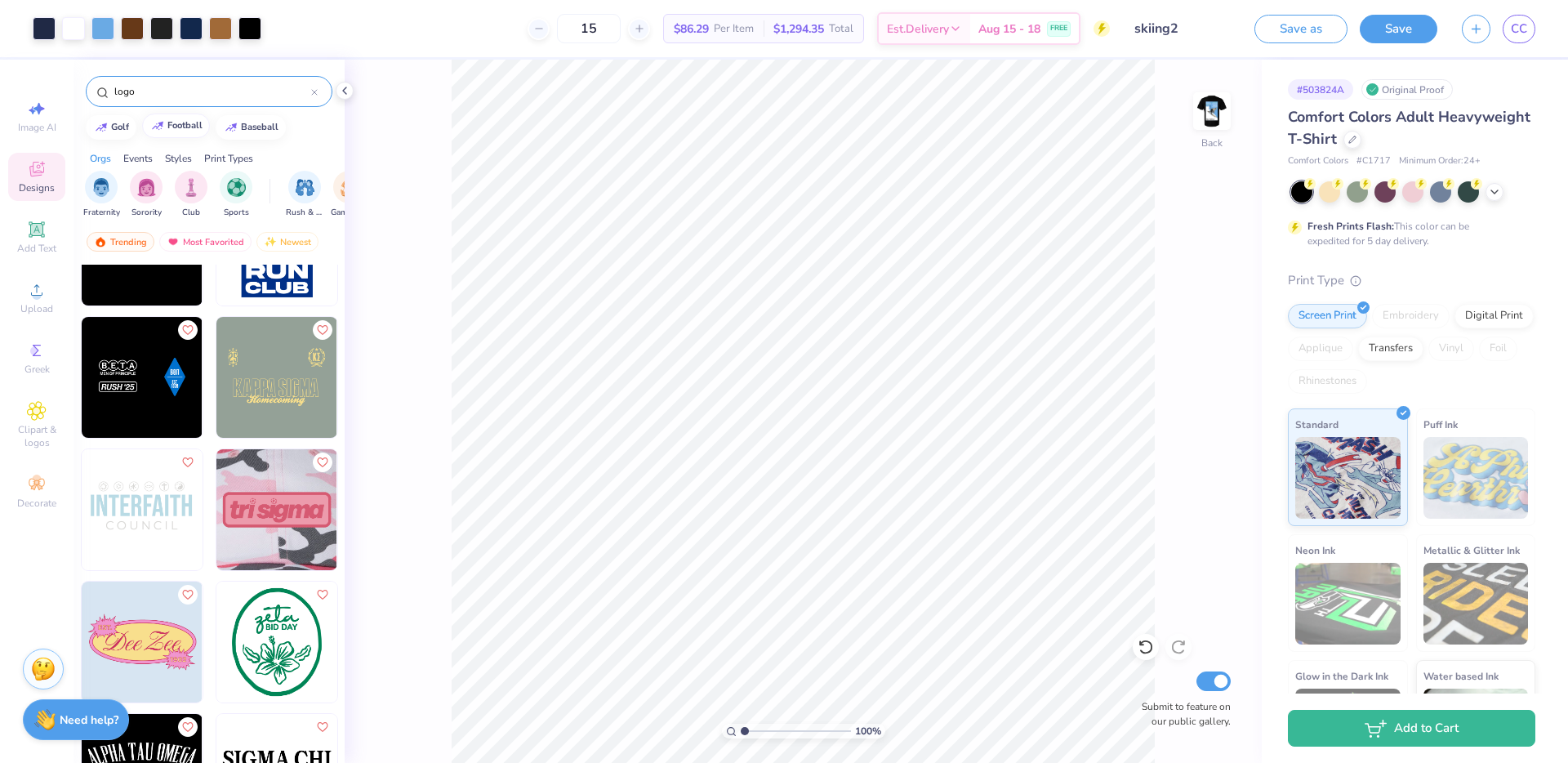 scroll, scrollTop: 1221, scrollLeft: 0, axis: vertical 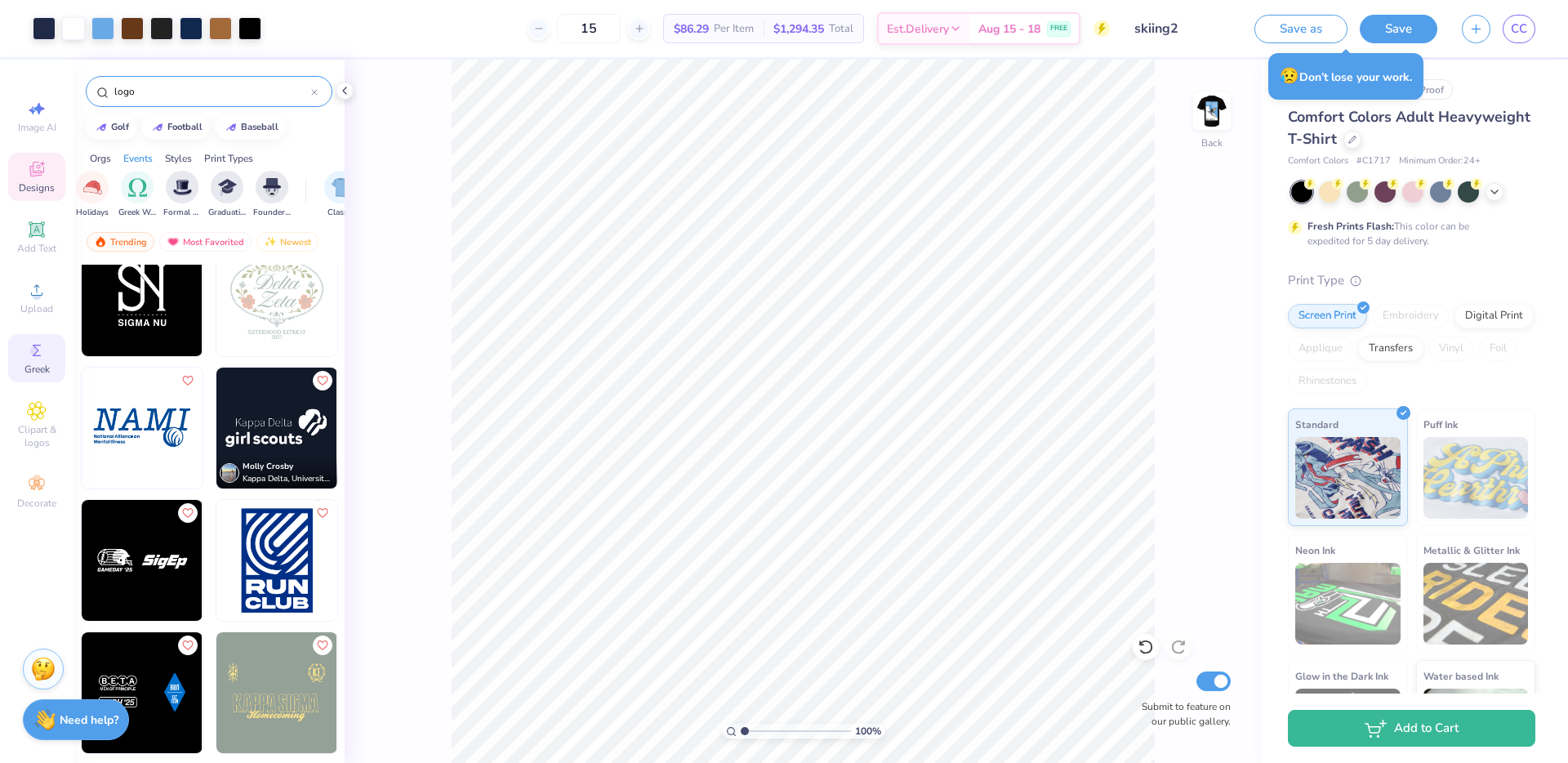 type on "logo" 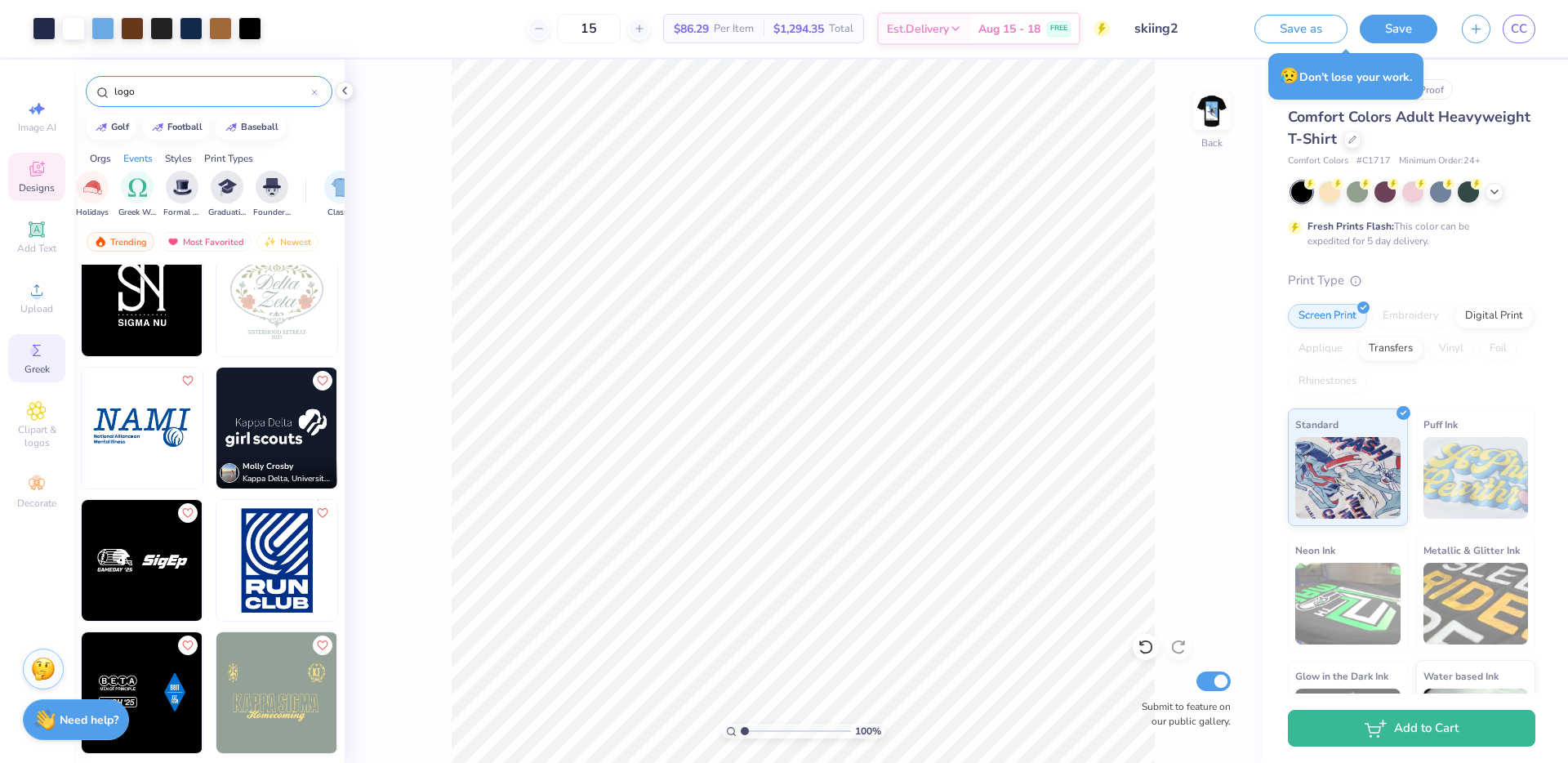 click 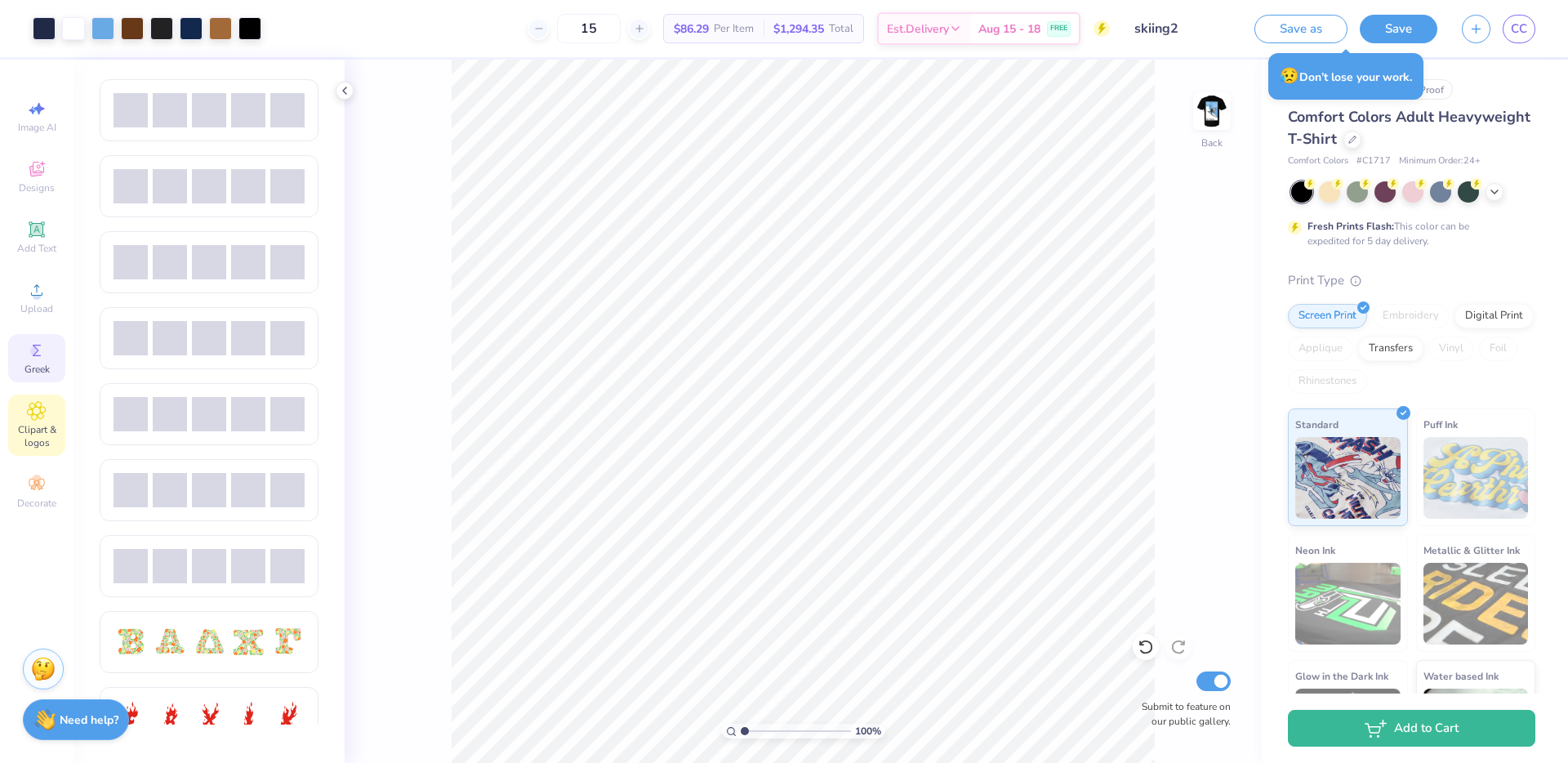click 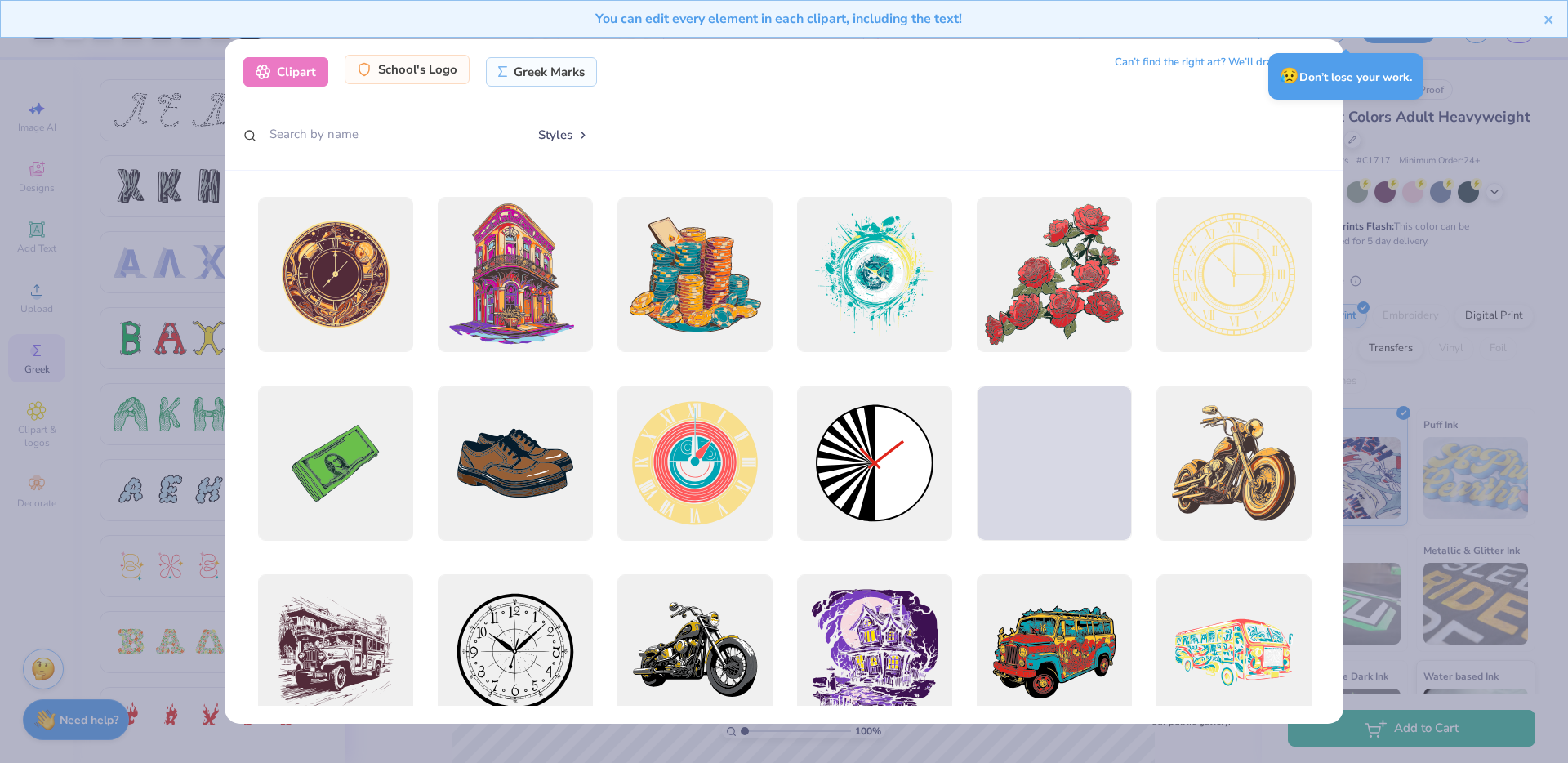 click on "School's Logo" at bounding box center (407, 69) 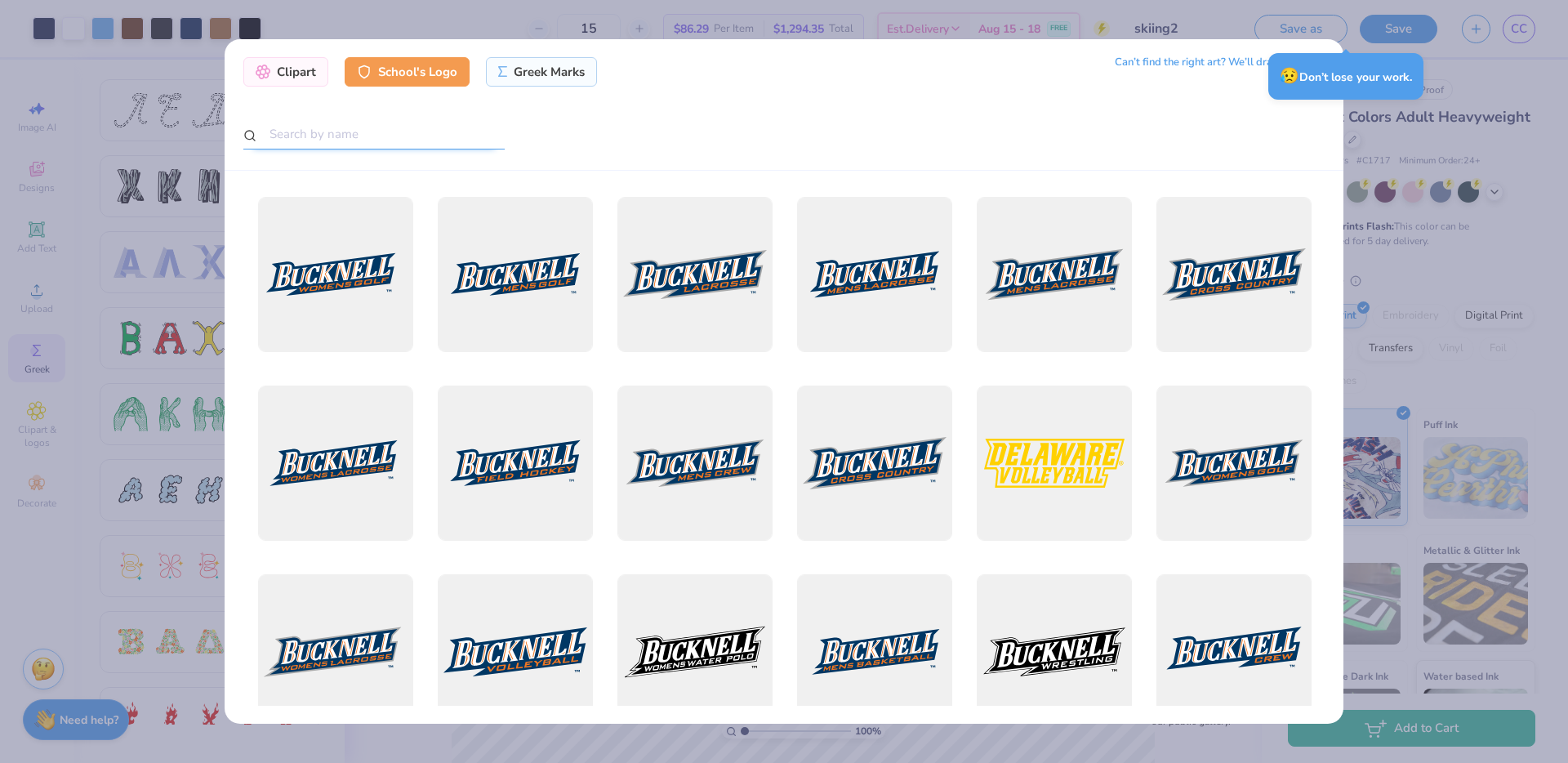 click at bounding box center [374, 134] 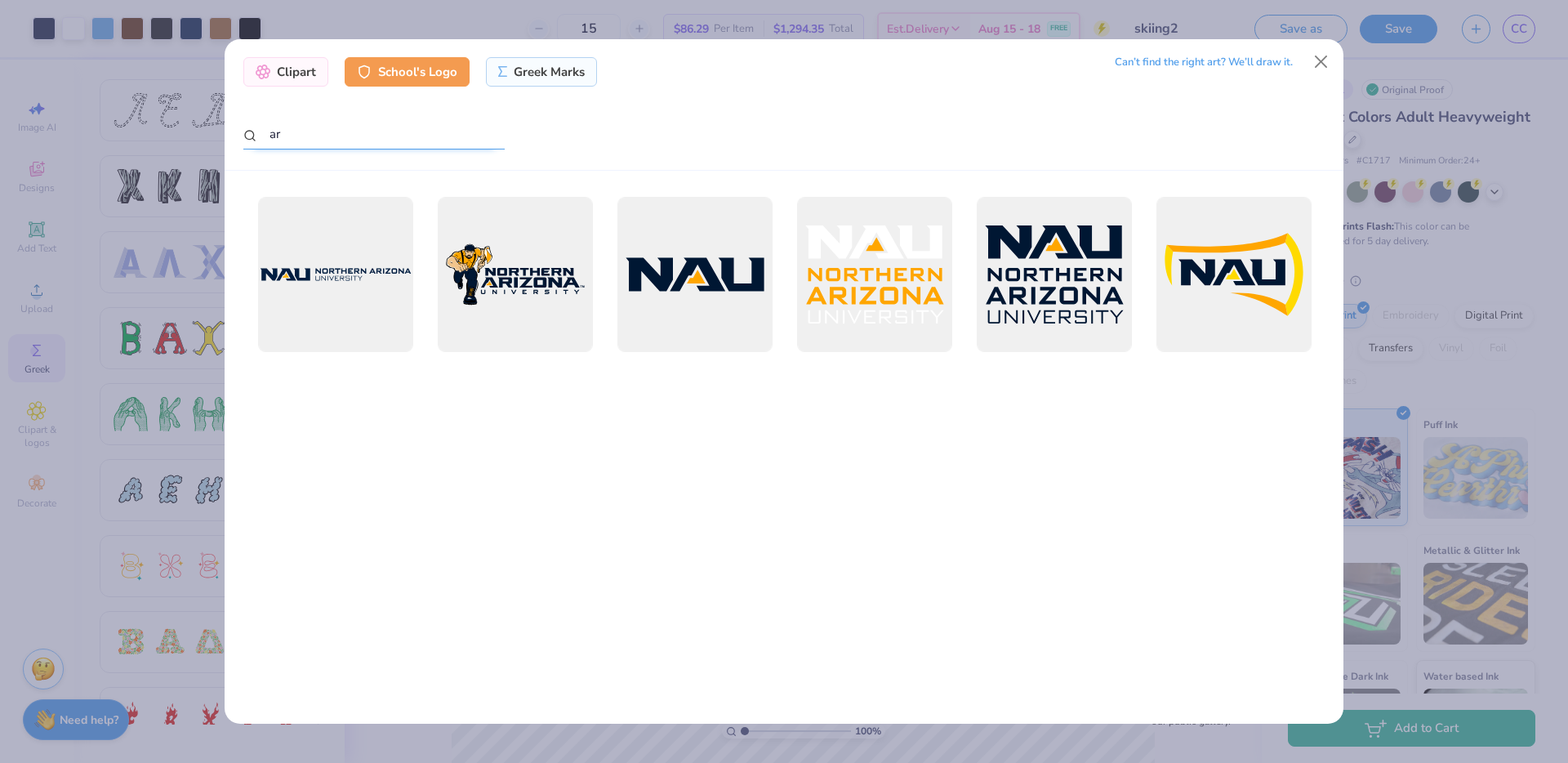 type on "a" 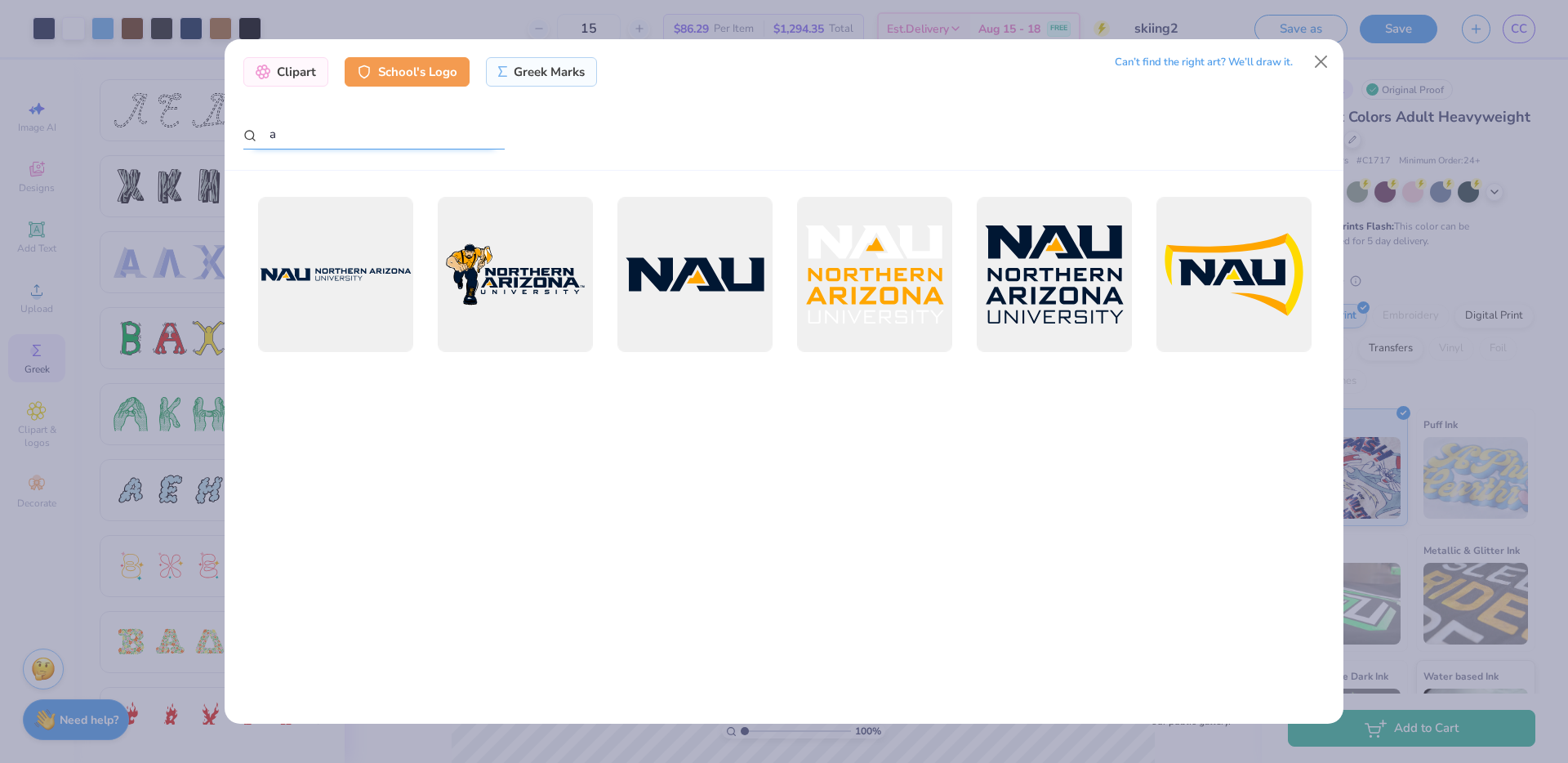 type 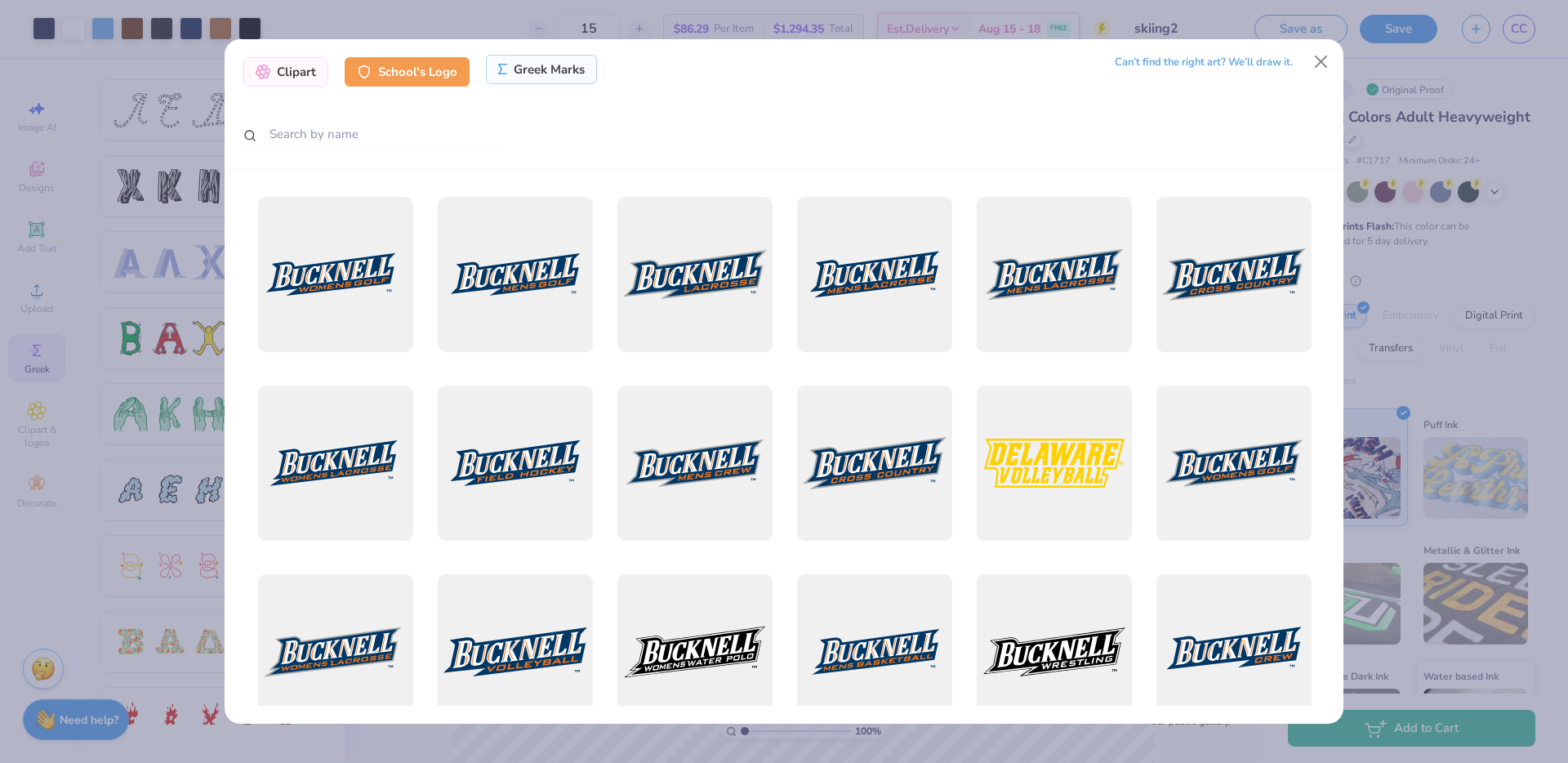 click on "Greek Marks" at bounding box center (541, 69) 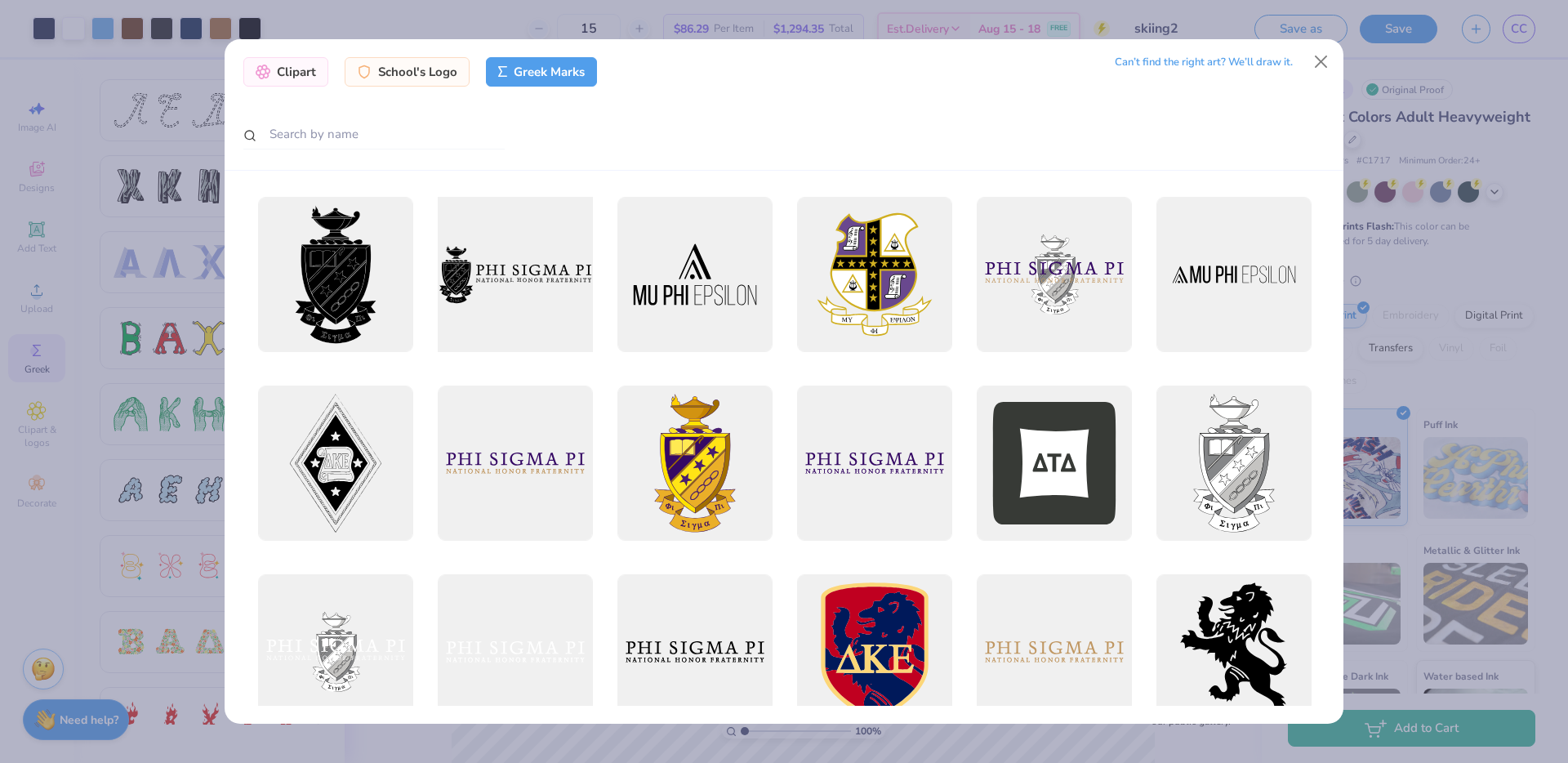 scroll, scrollTop: 2, scrollLeft: 0, axis: vertical 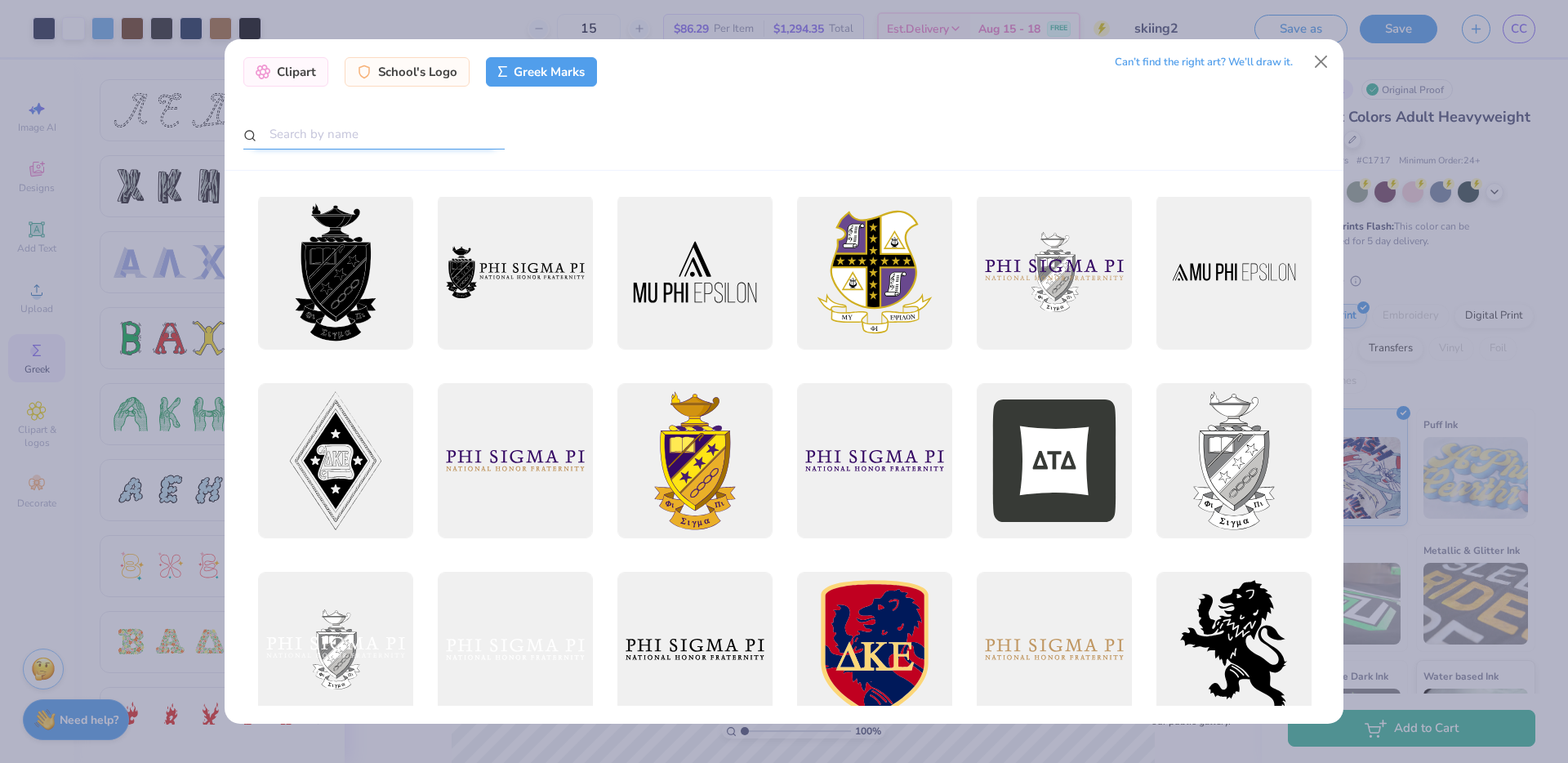 click at bounding box center [374, 134] 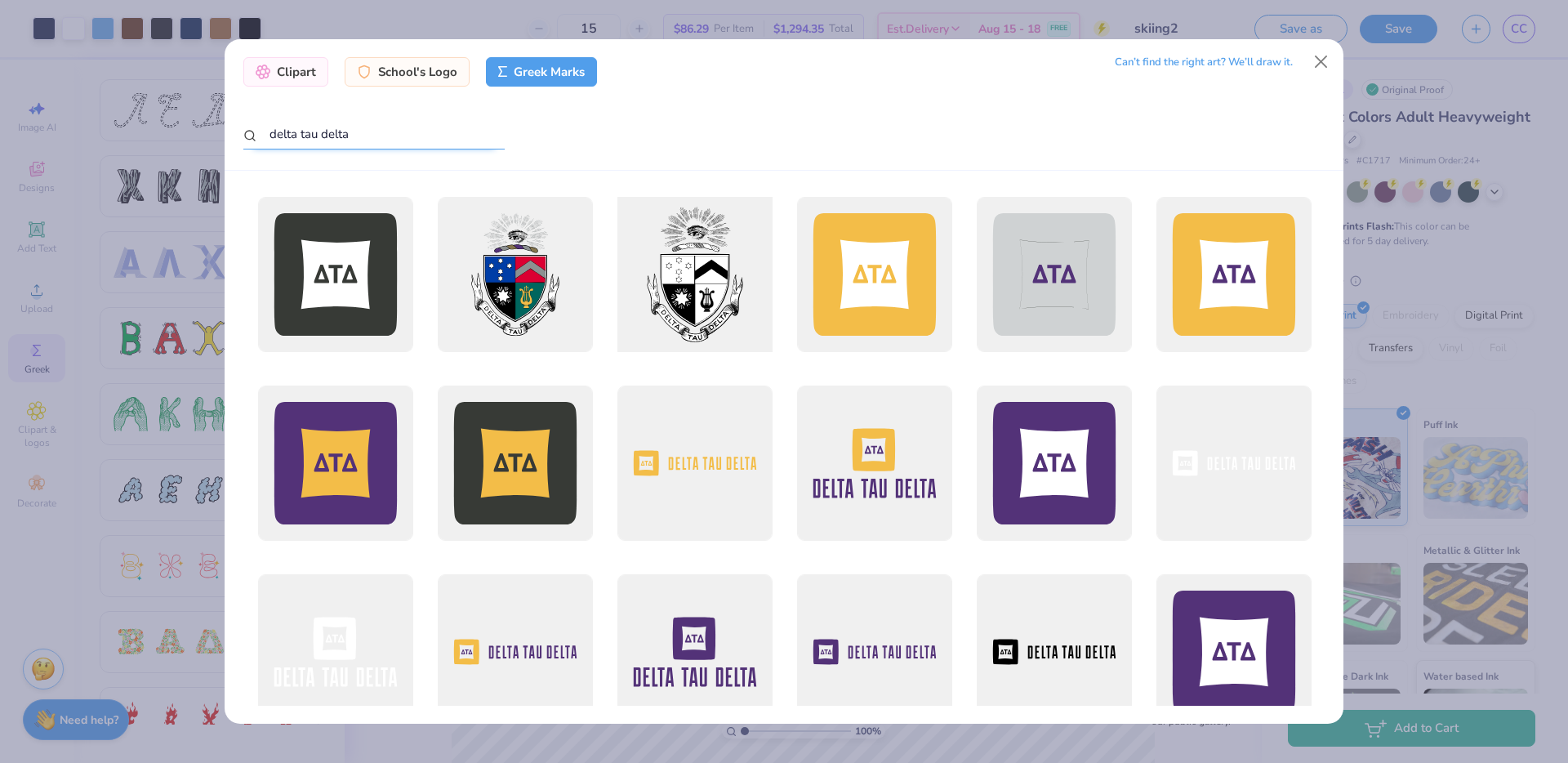 type on "delta tau delta" 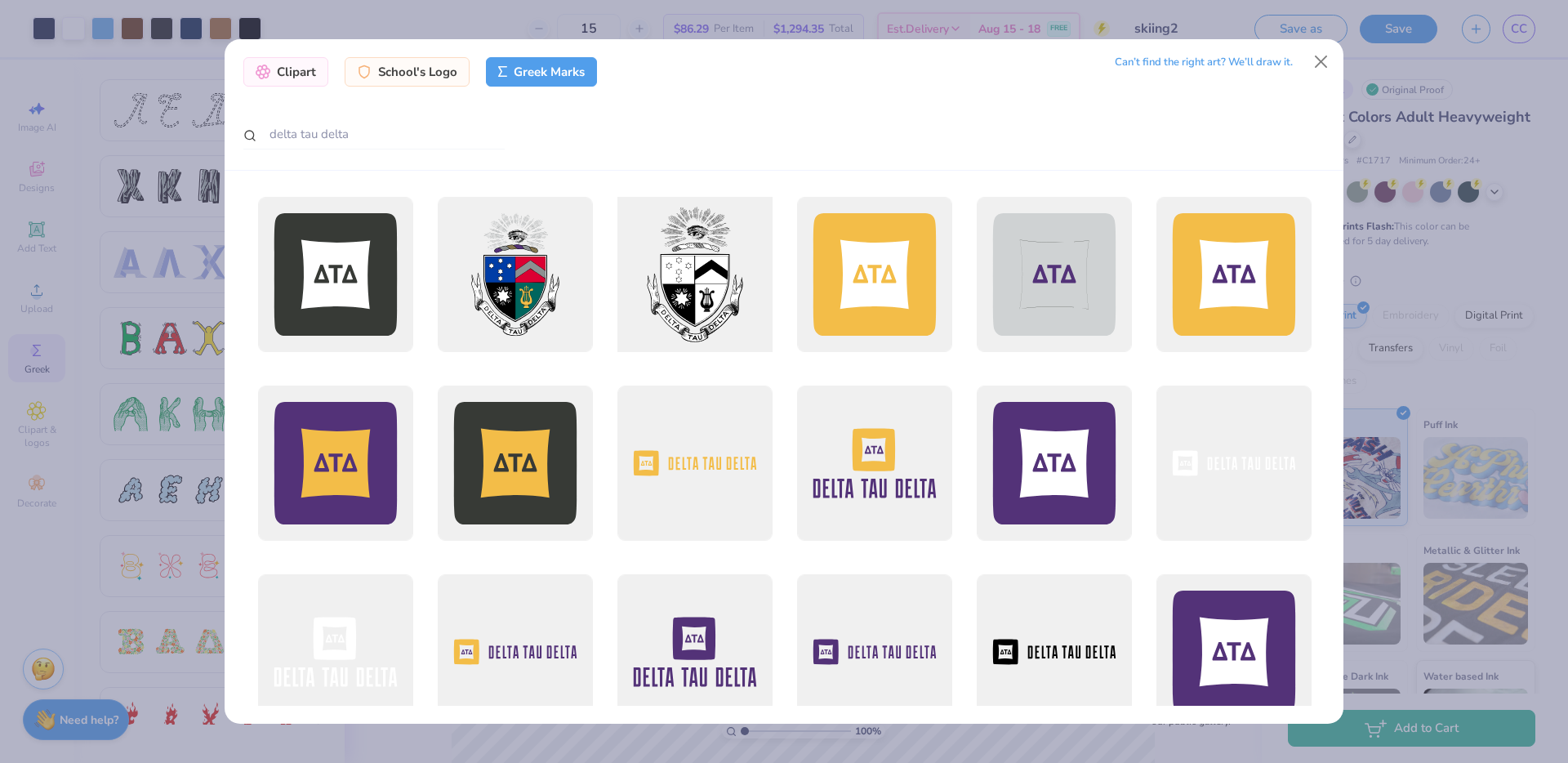click at bounding box center [694, 274] 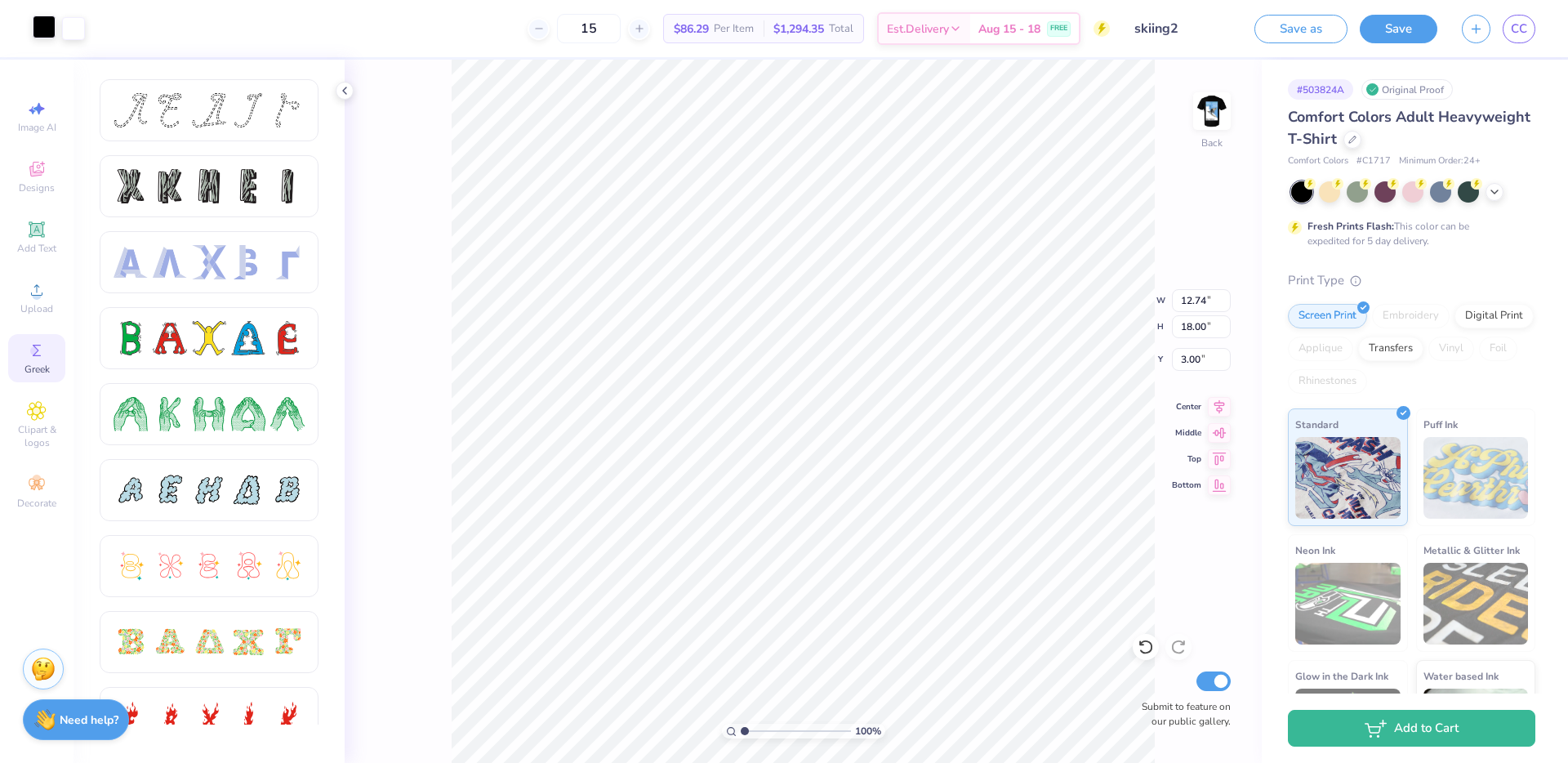 click at bounding box center (44, 27) 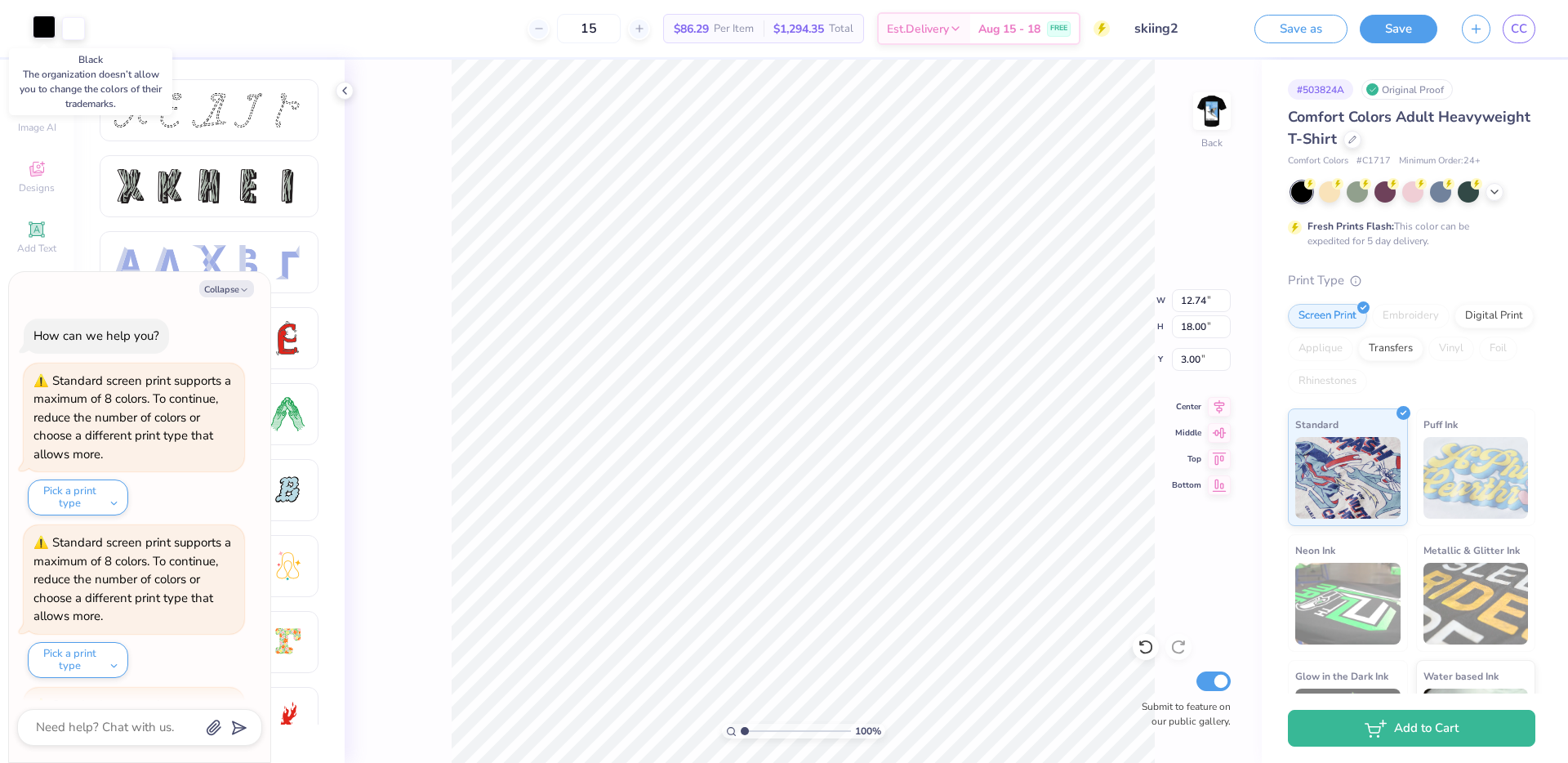 scroll, scrollTop: 1855, scrollLeft: 0, axis: vertical 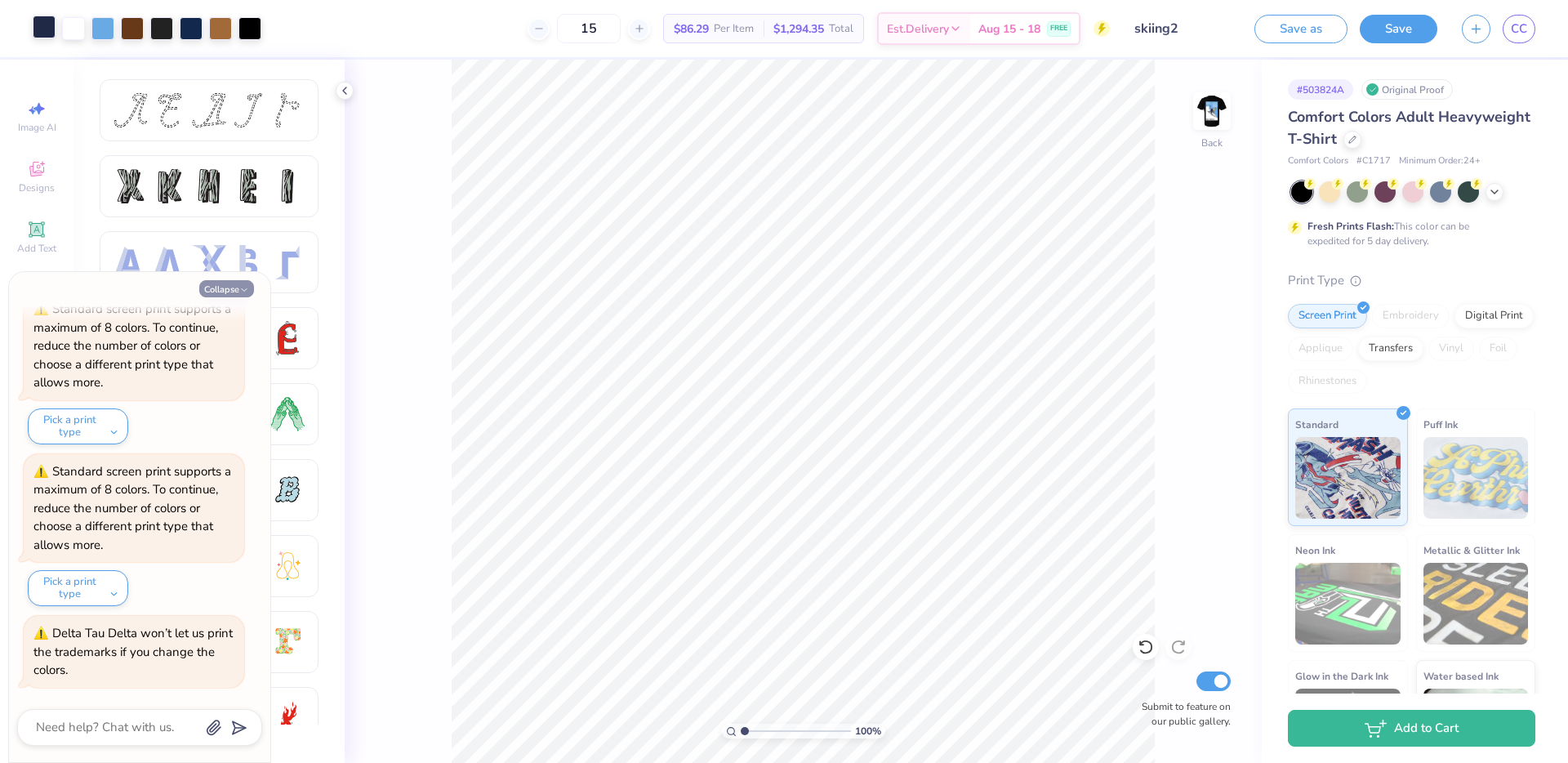 click on "Collapse" at bounding box center (226, 288) 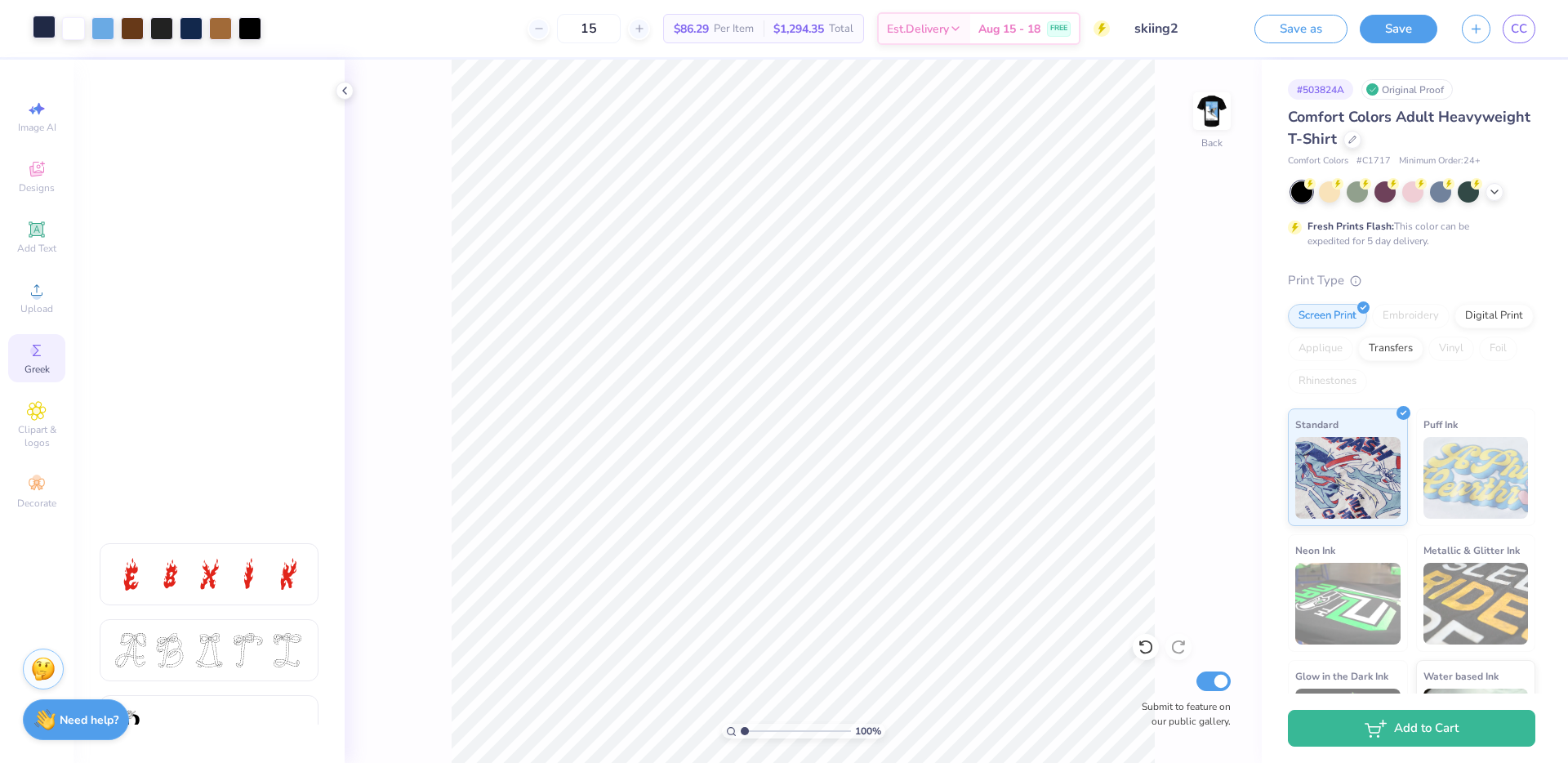 scroll, scrollTop: 0, scrollLeft: 0, axis: both 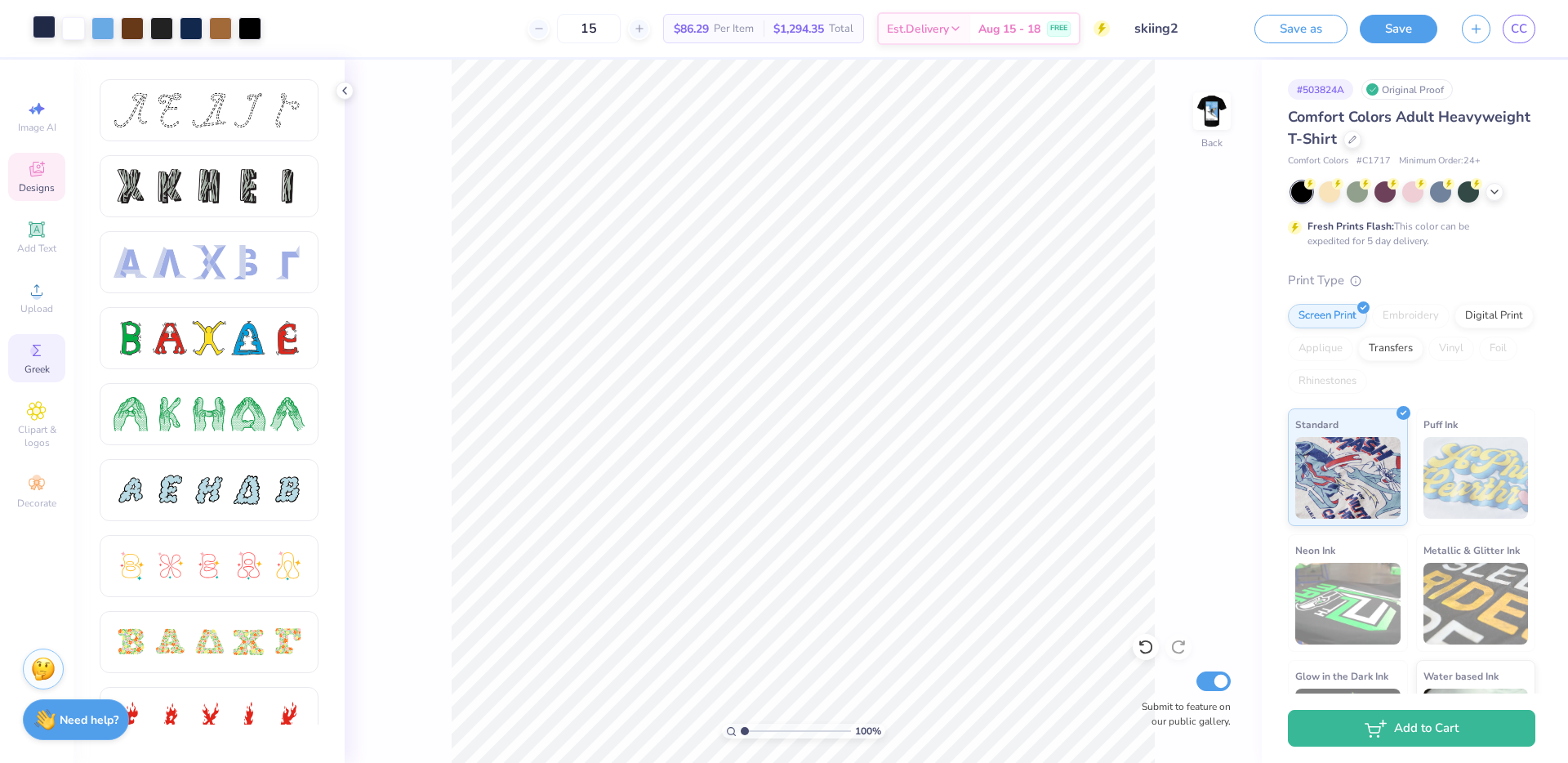click 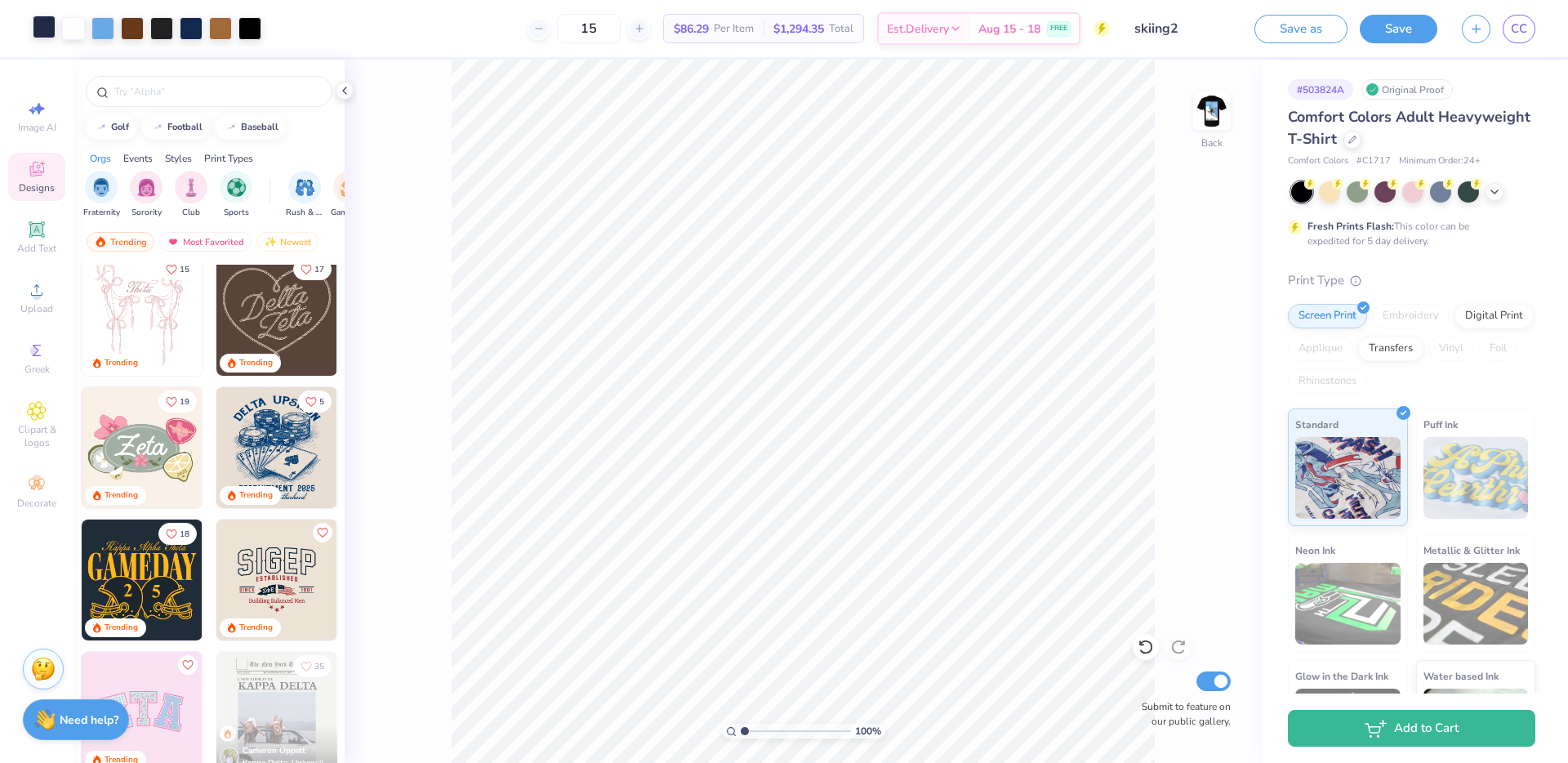 scroll, scrollTop: 279, scrollLeft: 0, axis: vertical 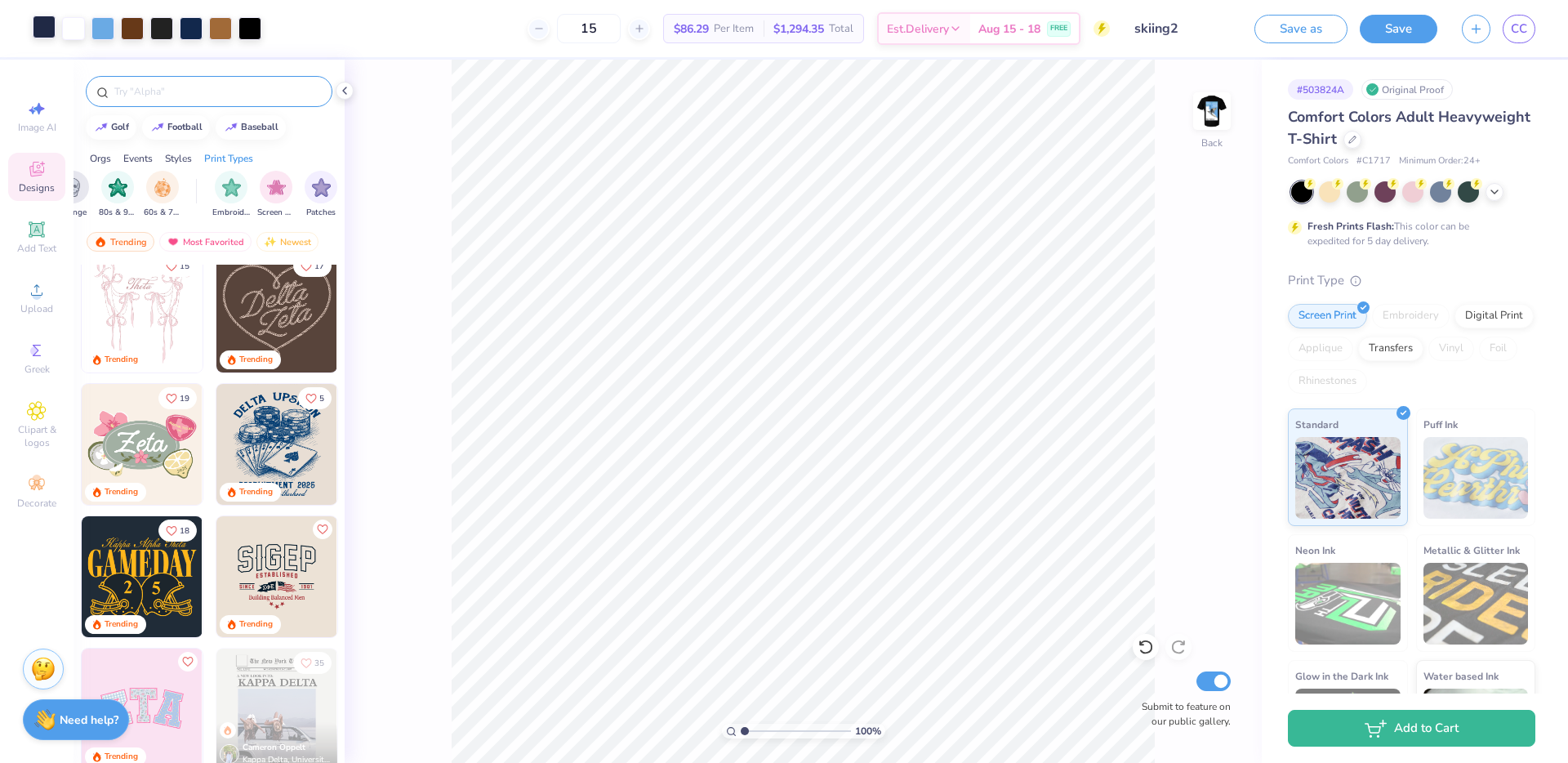 click at bounding box center [217, 91] 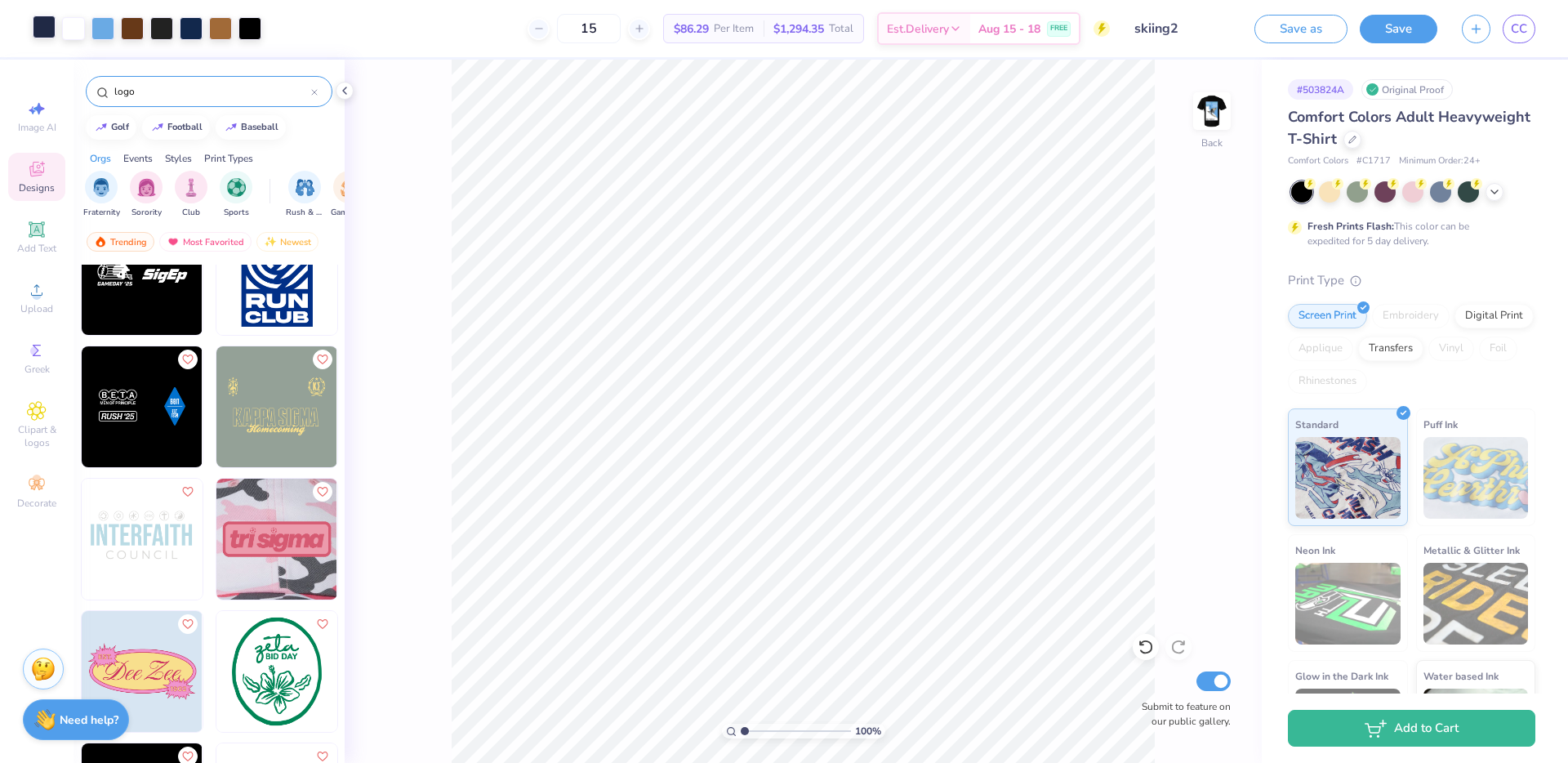 scroll, scrollTop: 1592, scrollLeft: 0, axis: vertical 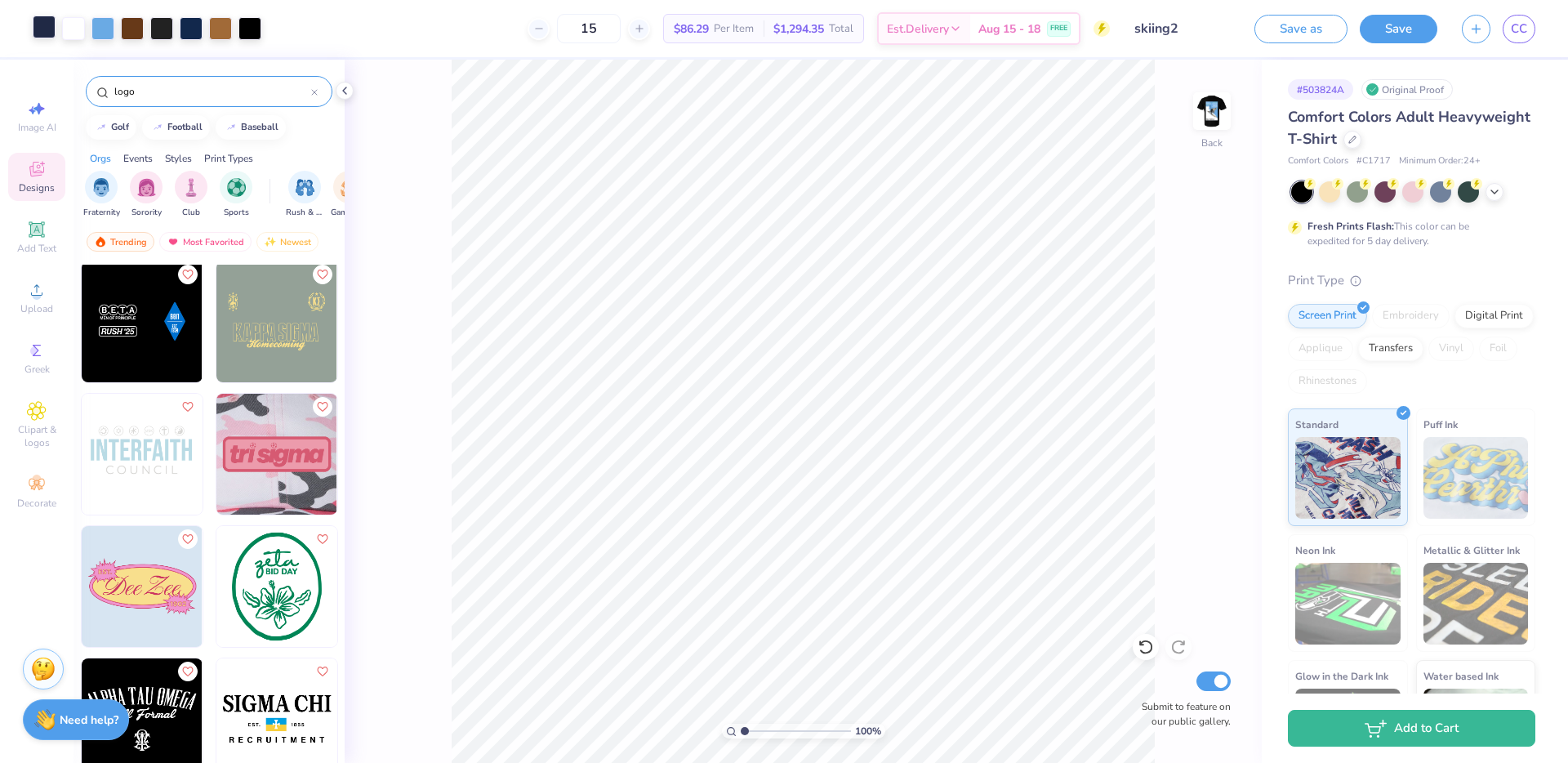 type on "logo" 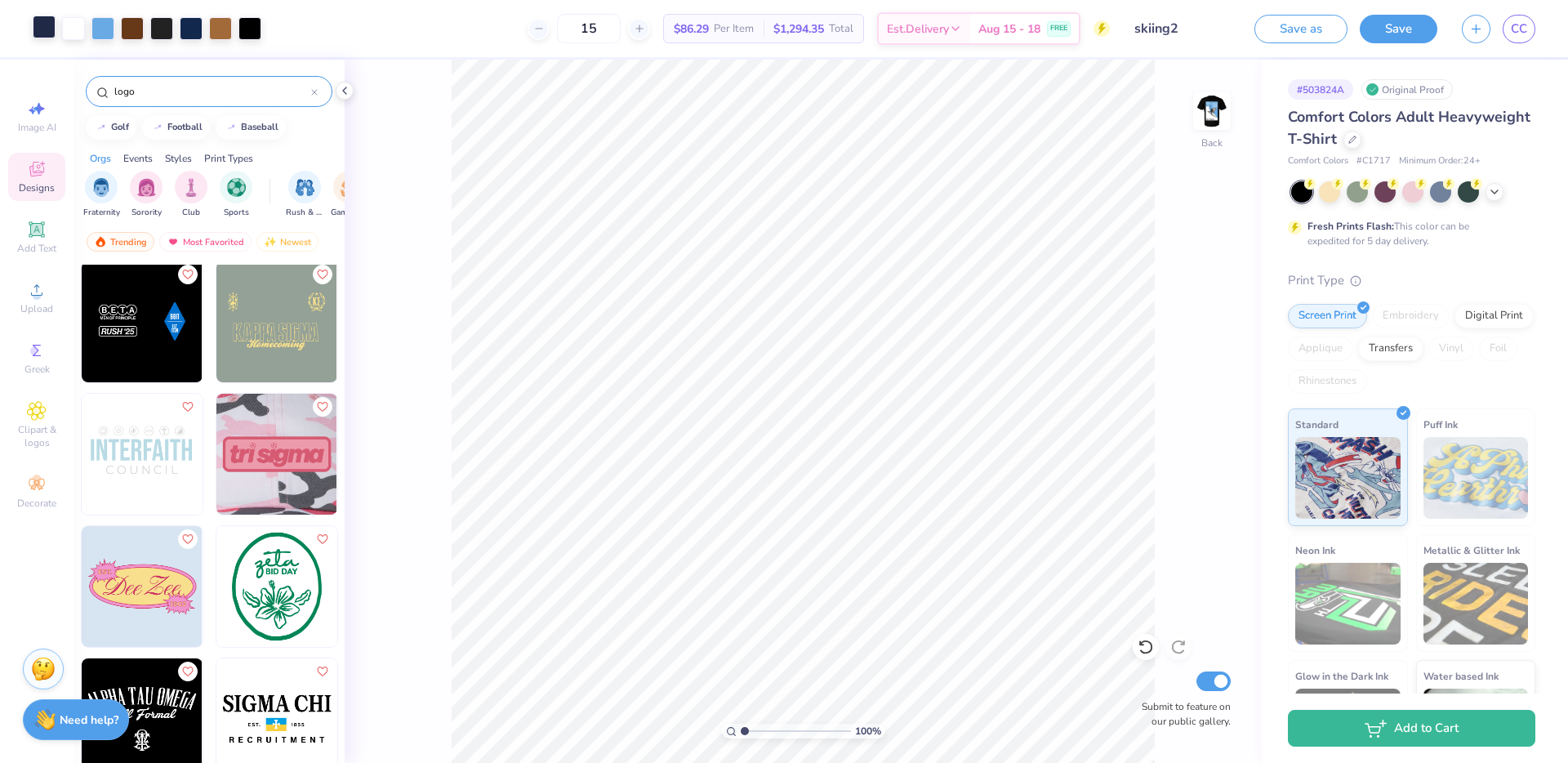 click at bounding box center [142, 322] 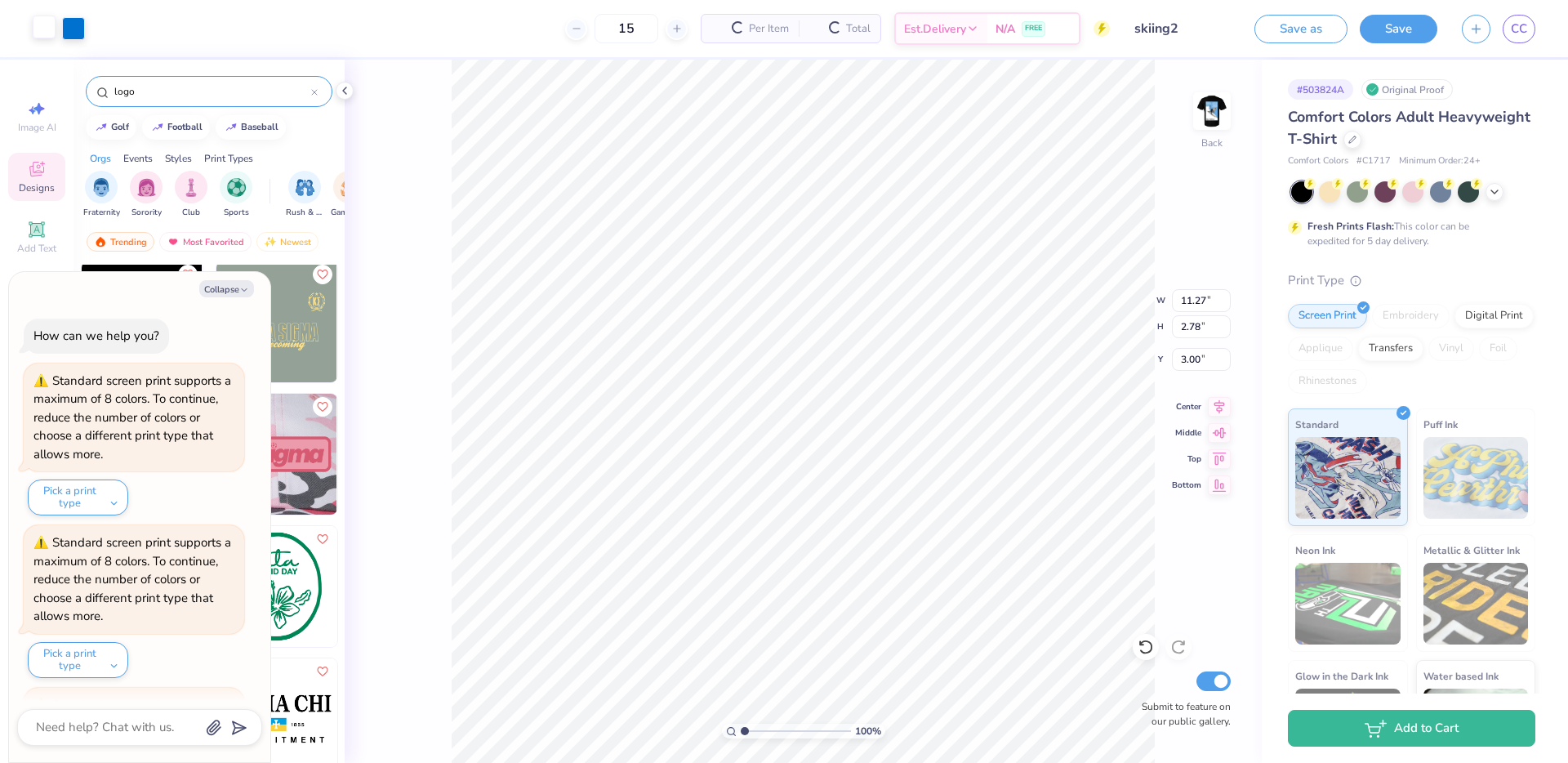 scroll, scrollTop: 2017, scrollLeft: 0, axis: vertical 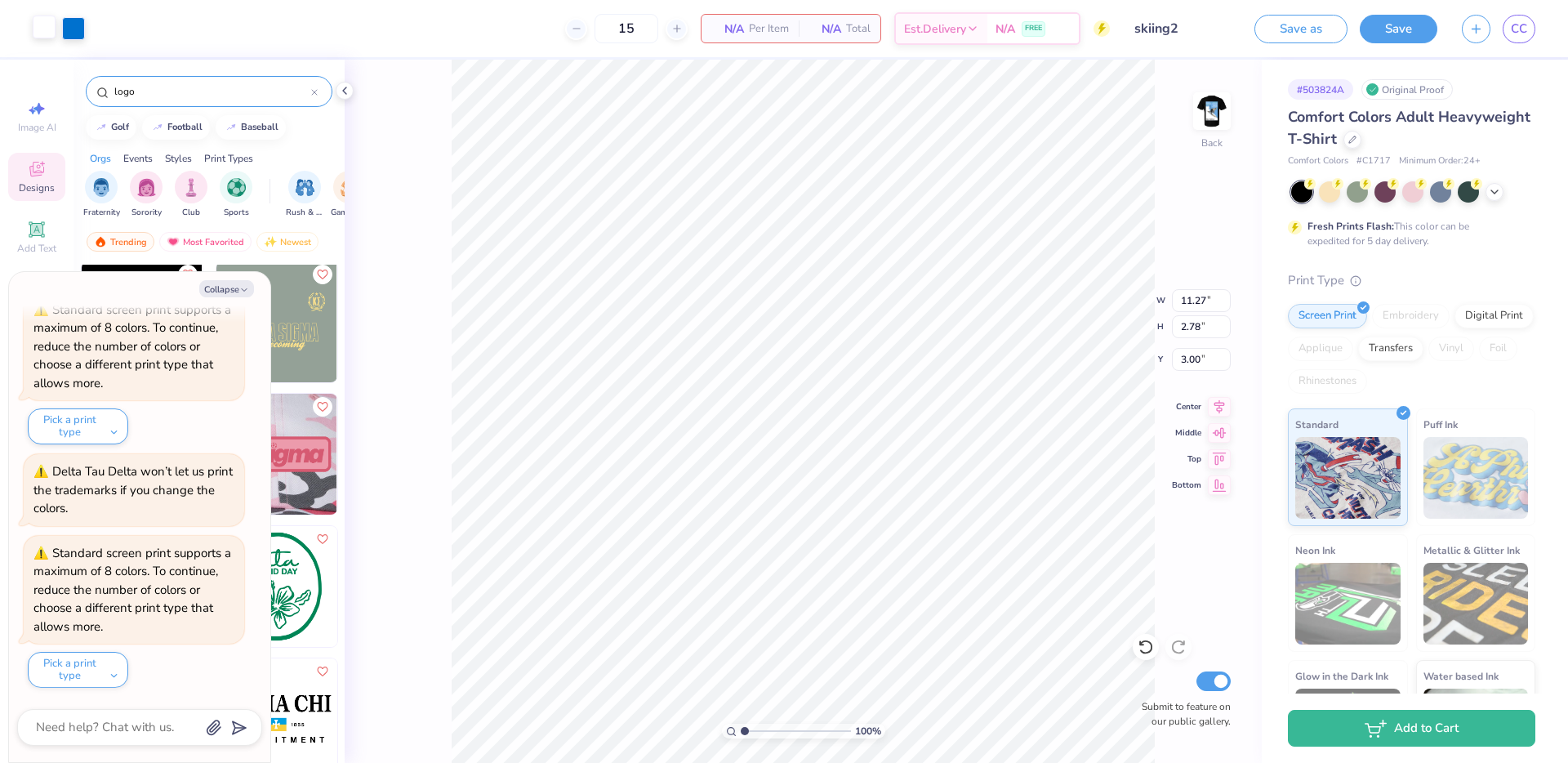 type on "x" 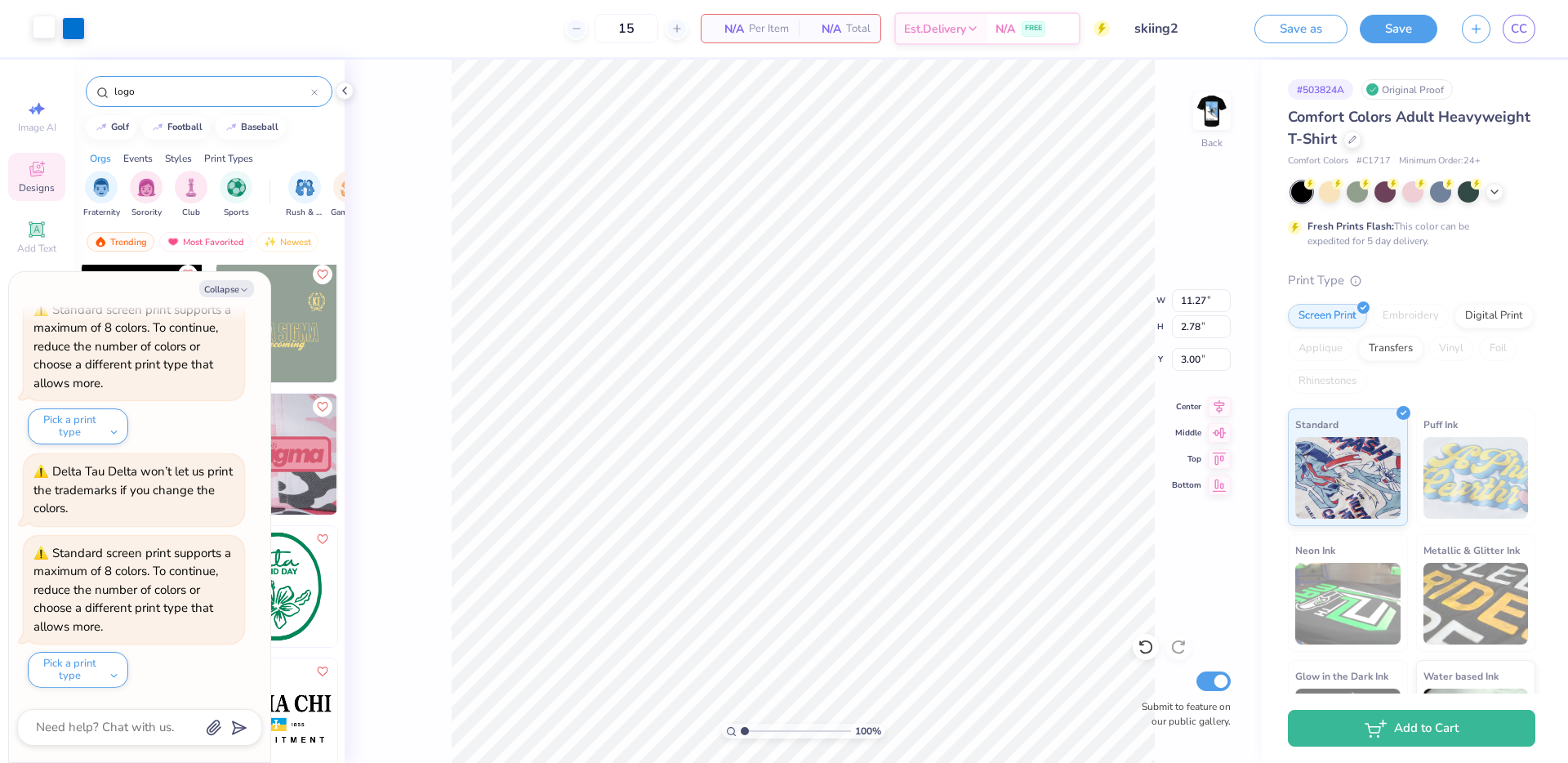 type on "20.04" 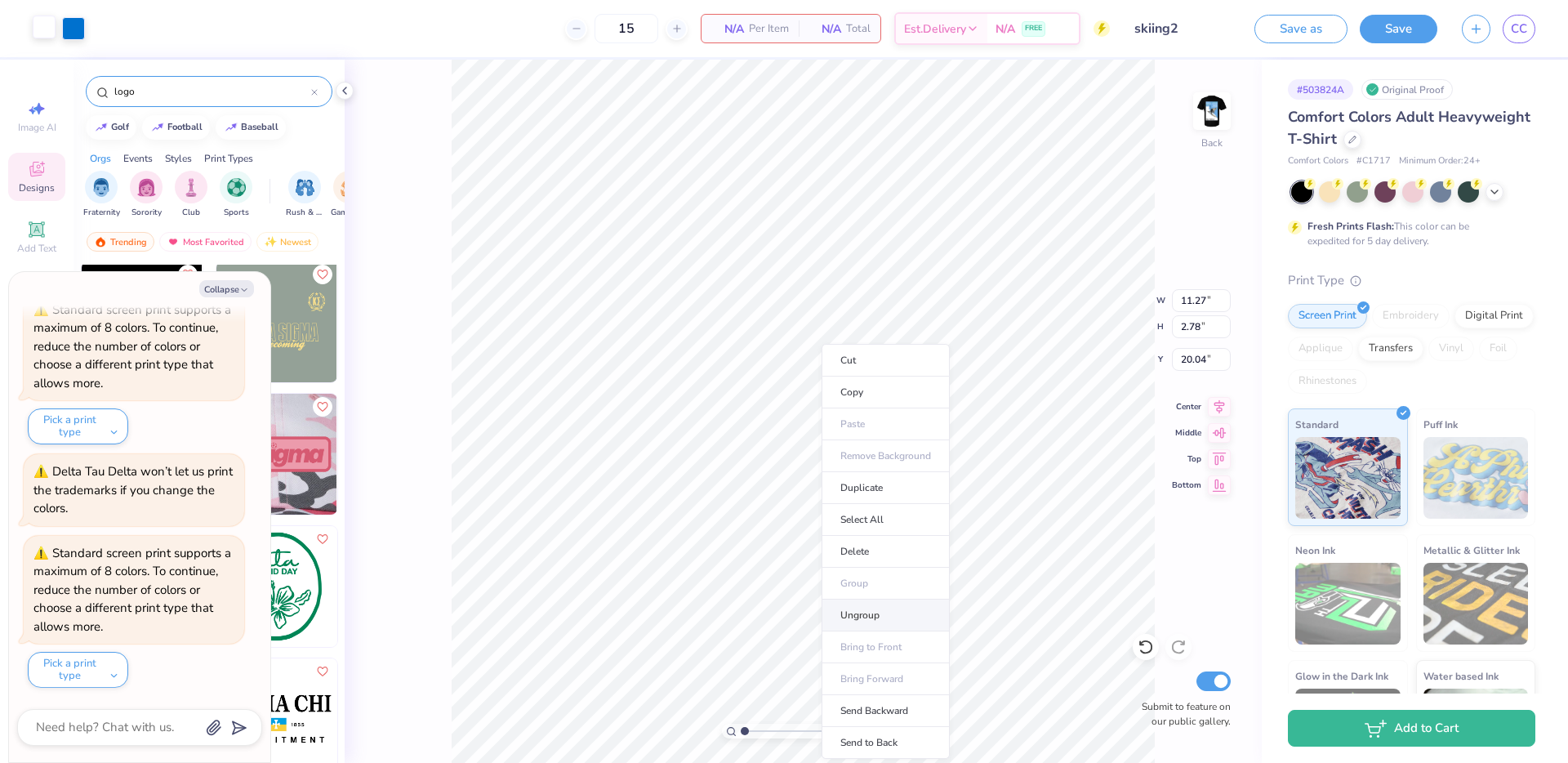 click on "Ungroup" at bounding box center [885, 615] 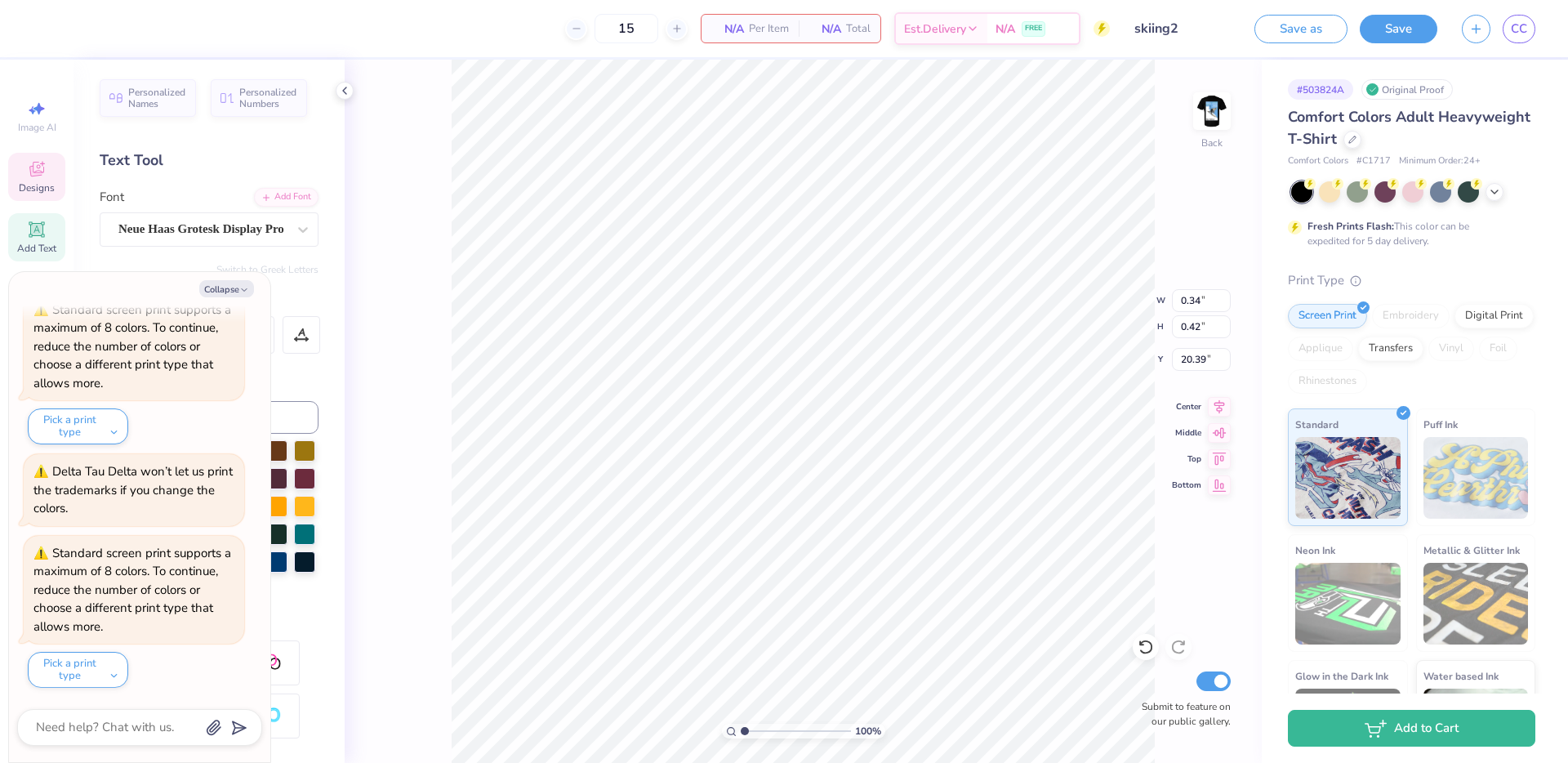 type on "x" 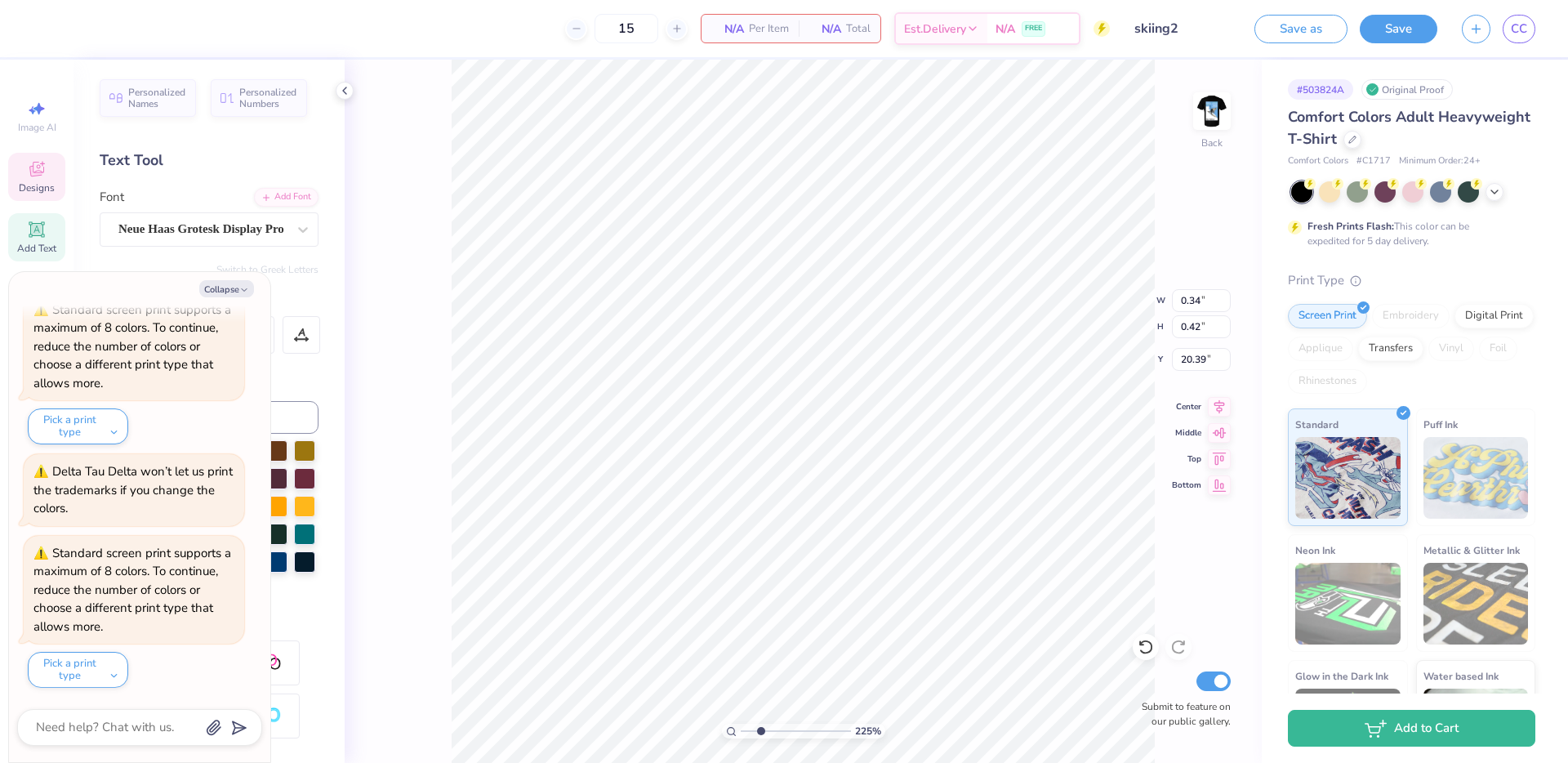 drag, startPoint x: 746, startPoint y: 729, endPoint x: 760, endPoint y: 730, distance: 14.035669 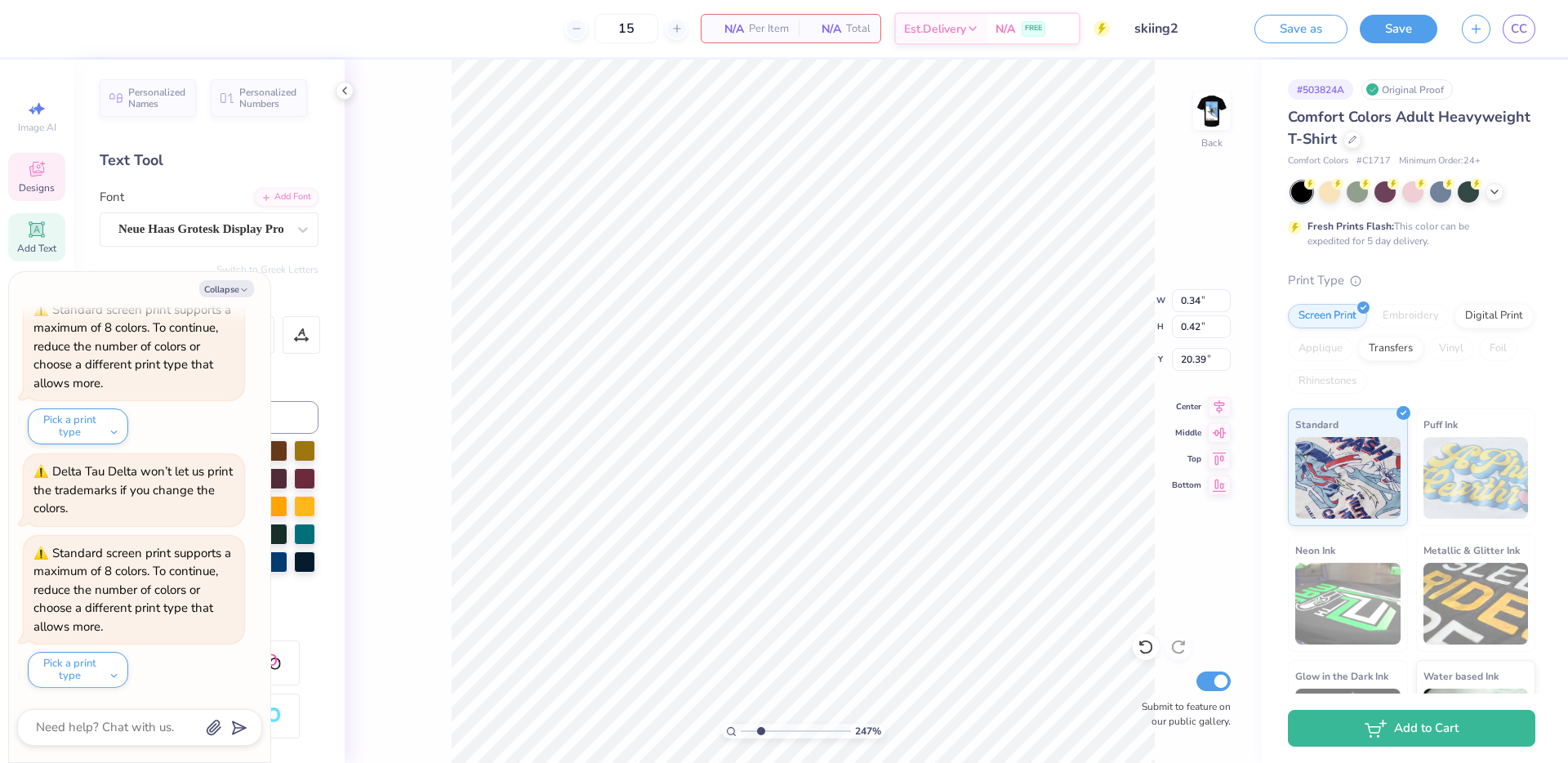 type on "x" 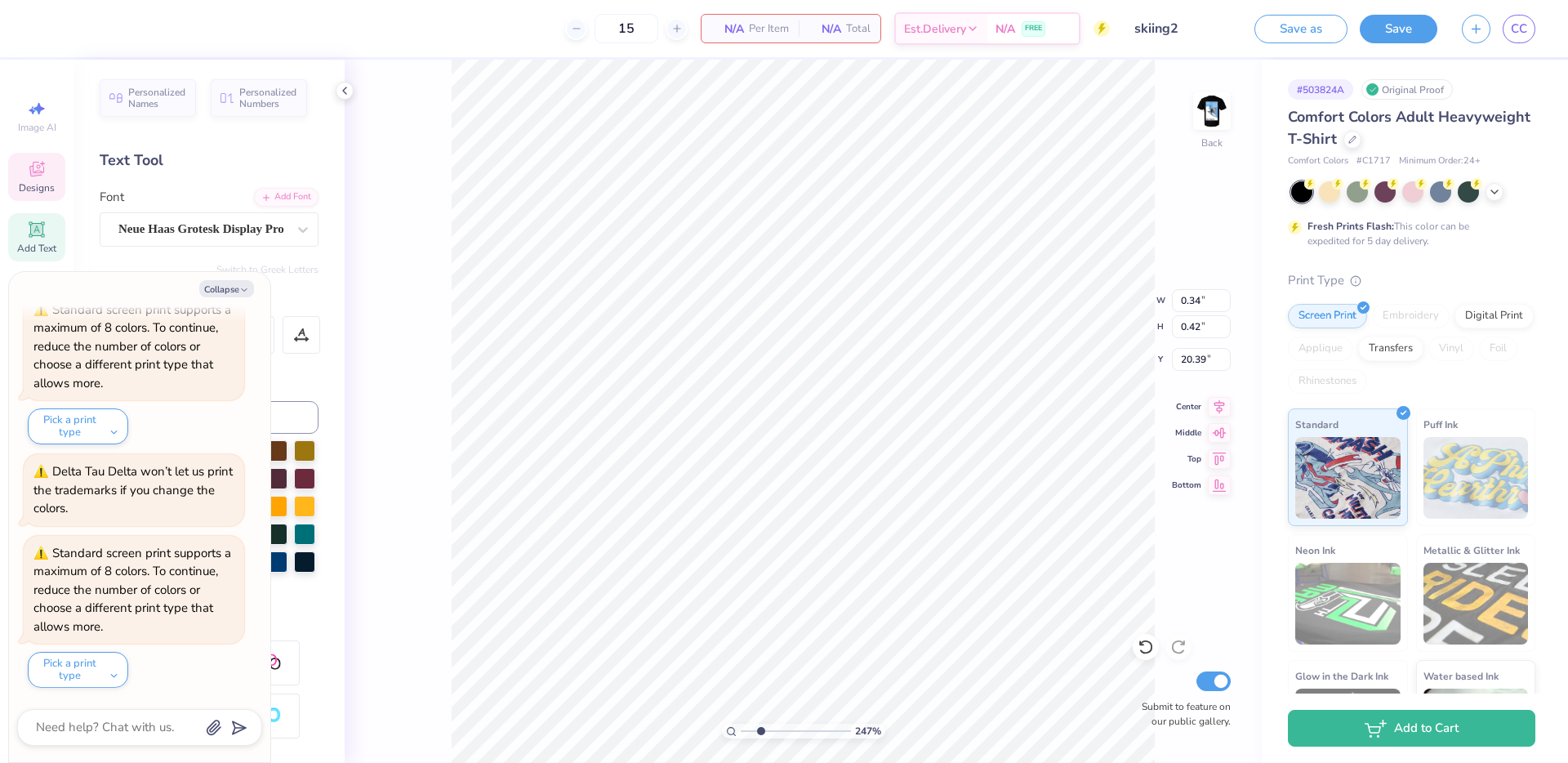 type 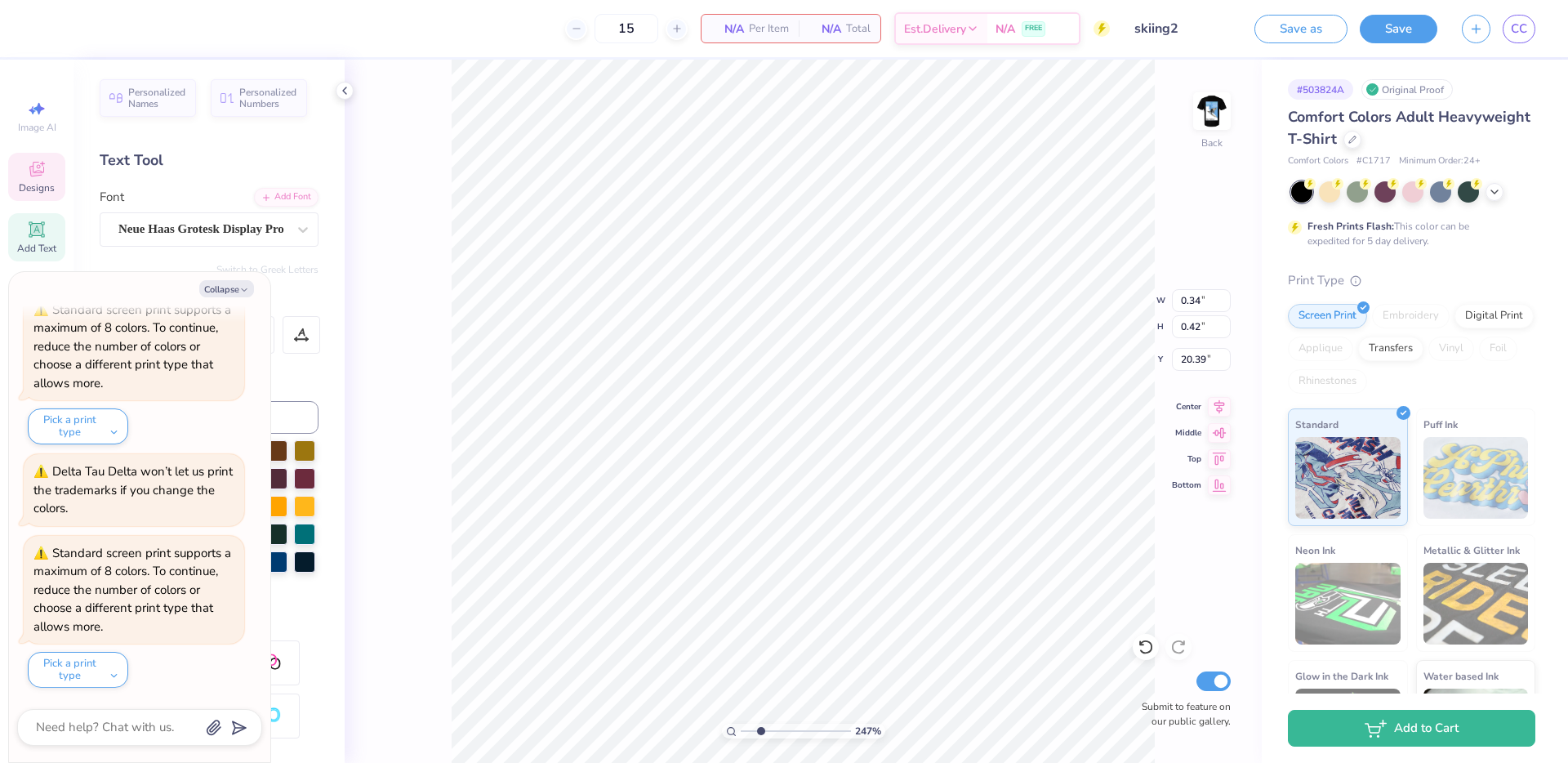 type on "x" 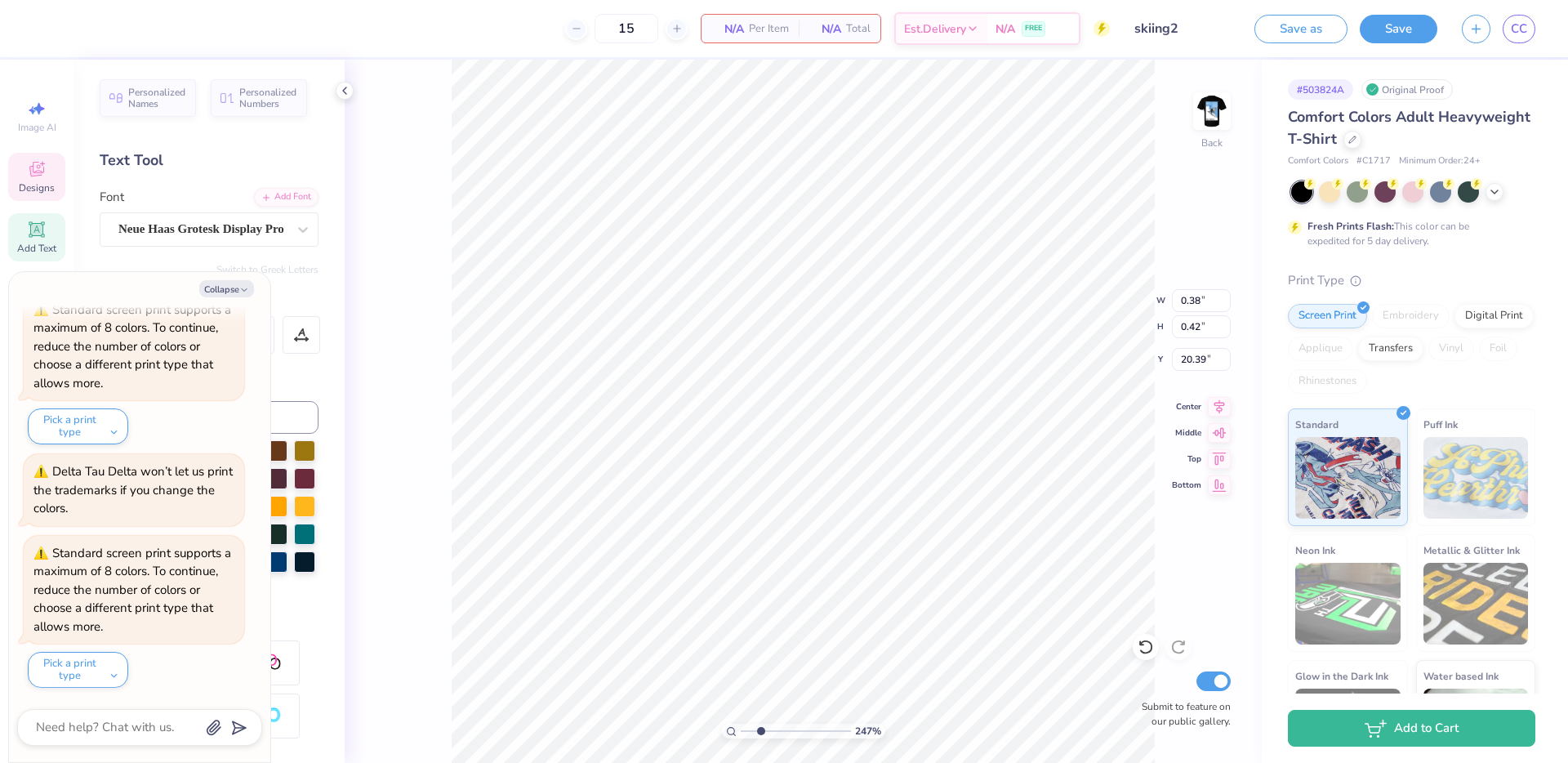 type 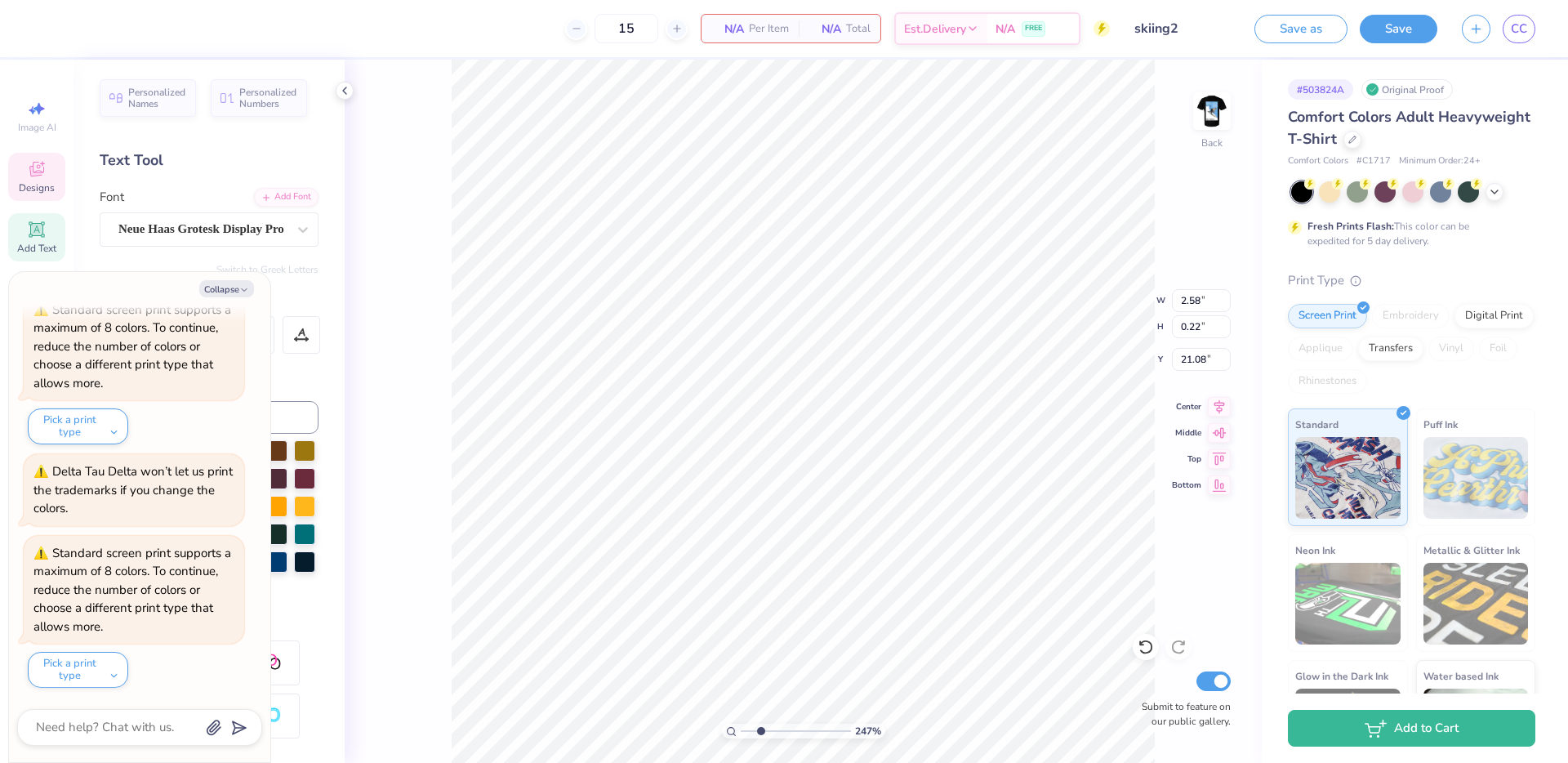scroll, scrollTop: 0, scrollLeft: 2, axis: horizontal 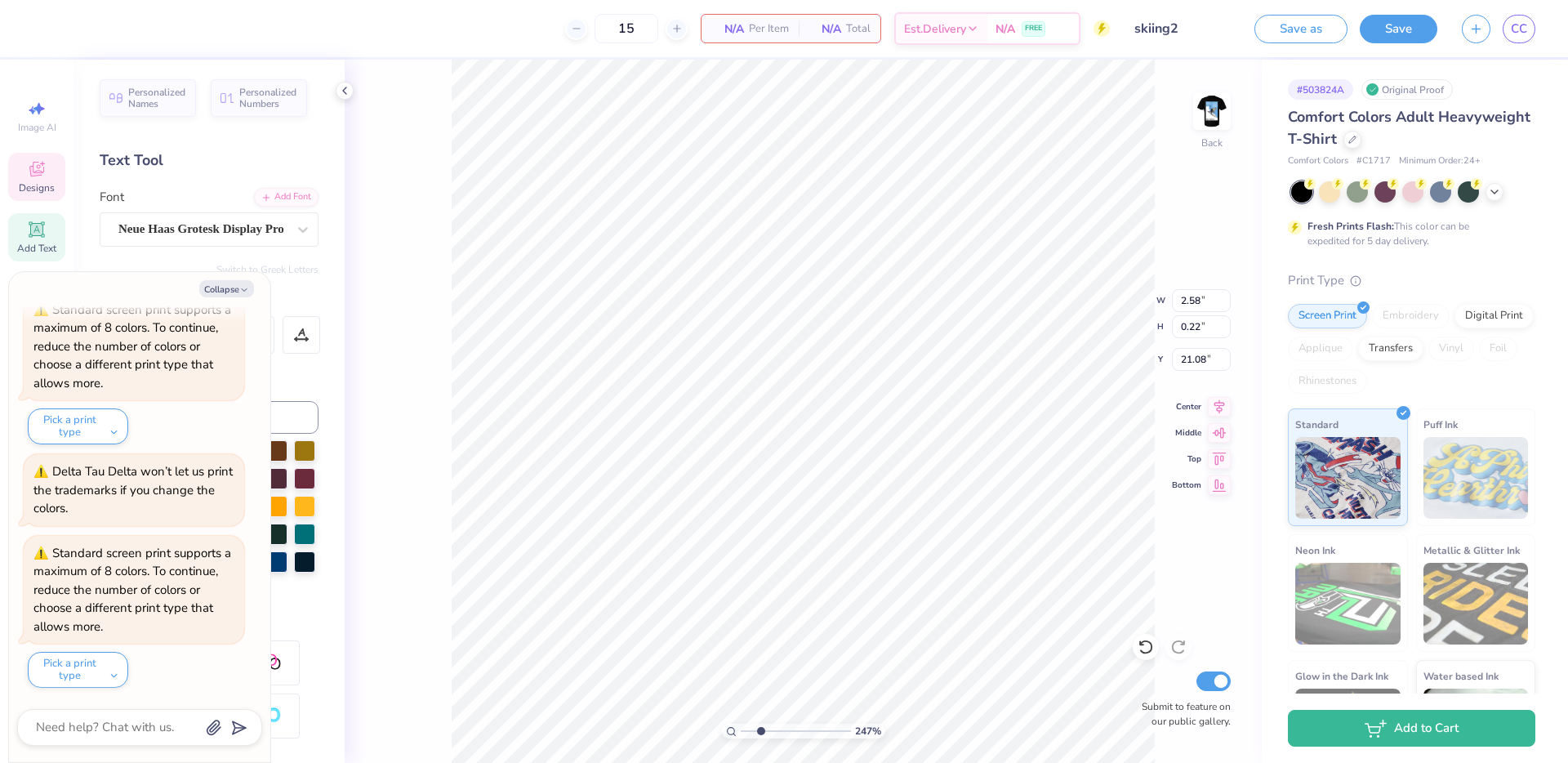 type on "x" 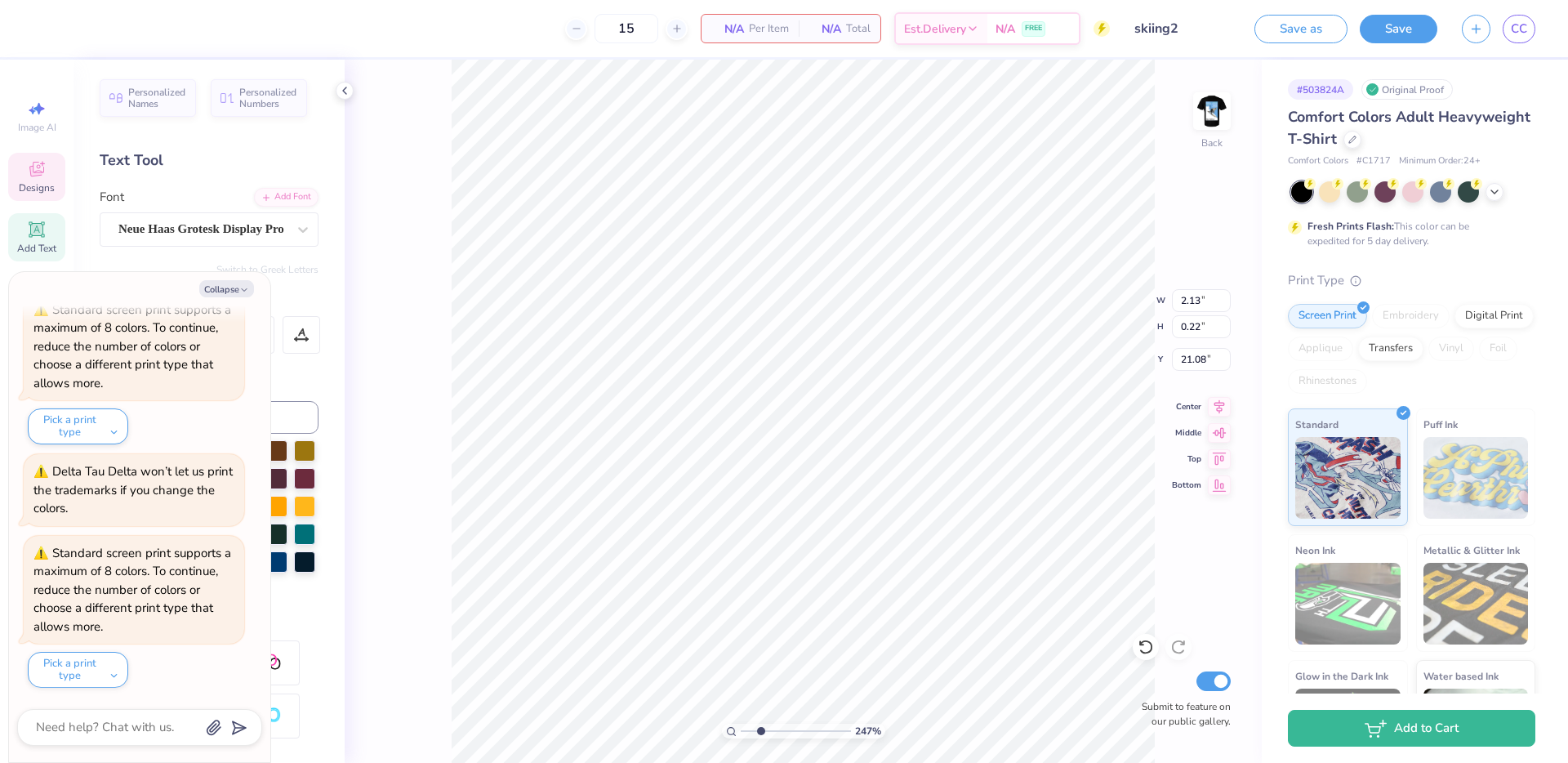 type on "x" 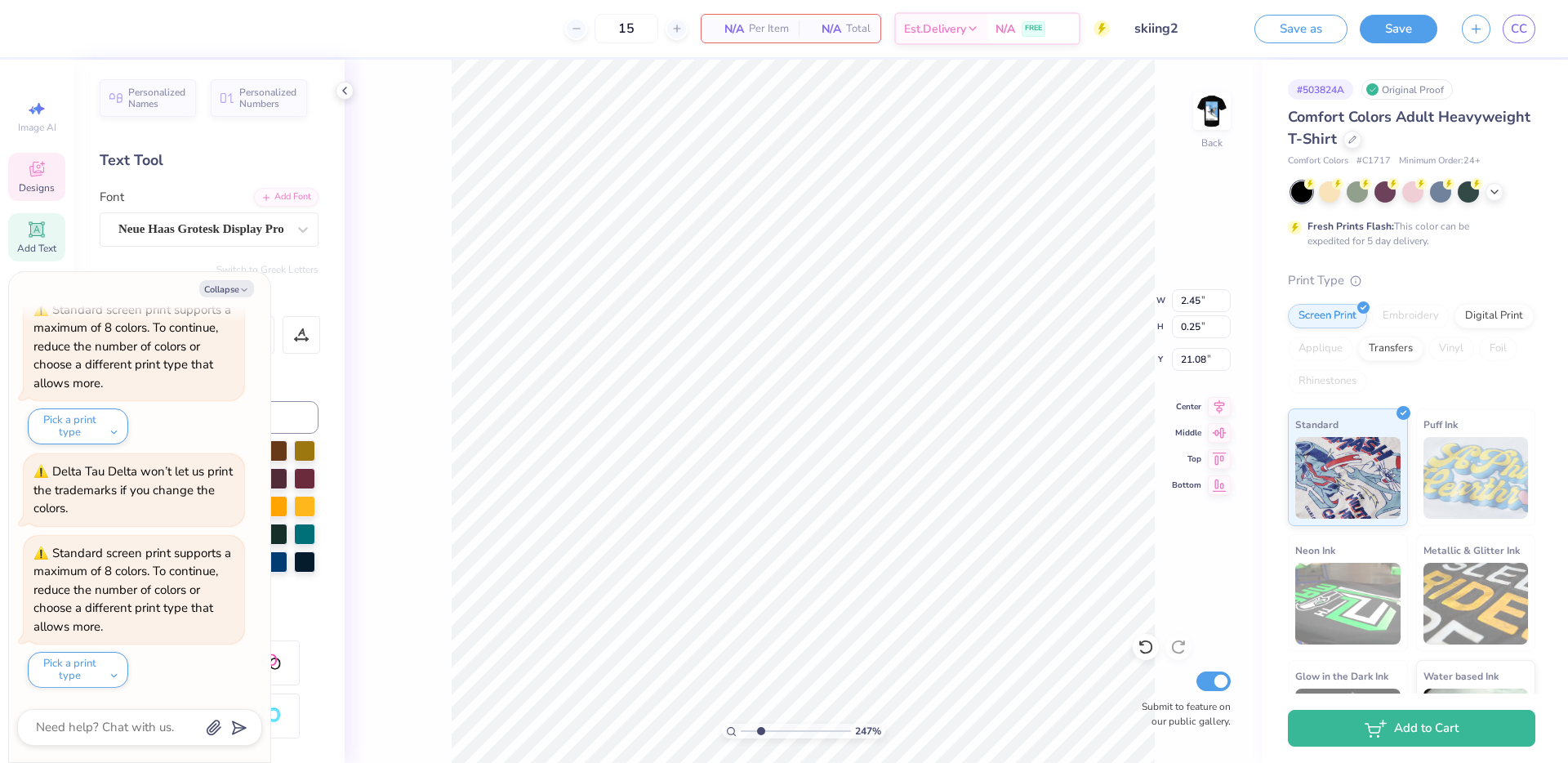 type on "x" 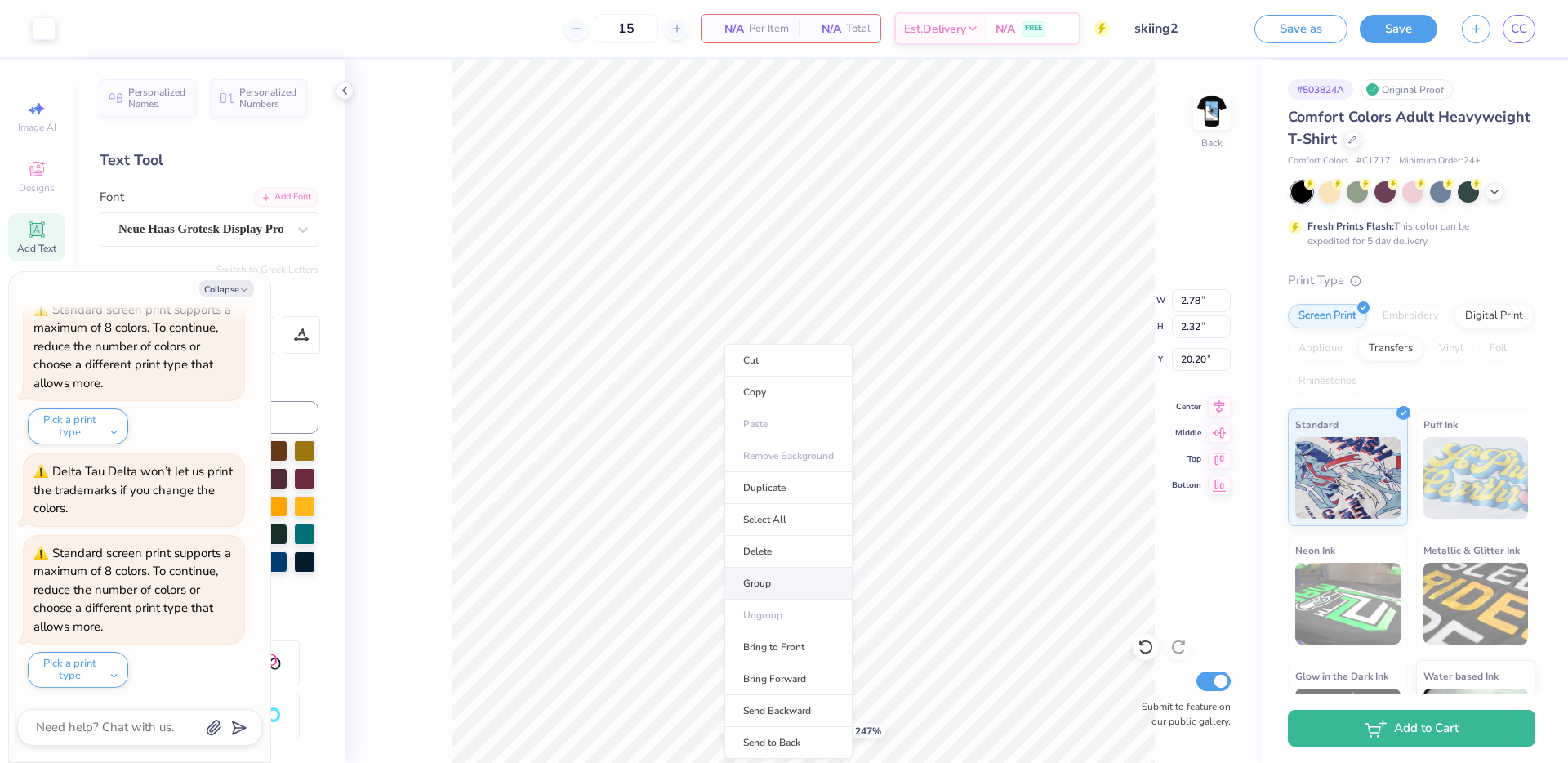 click on "Group" at bounding box center (788, 583) 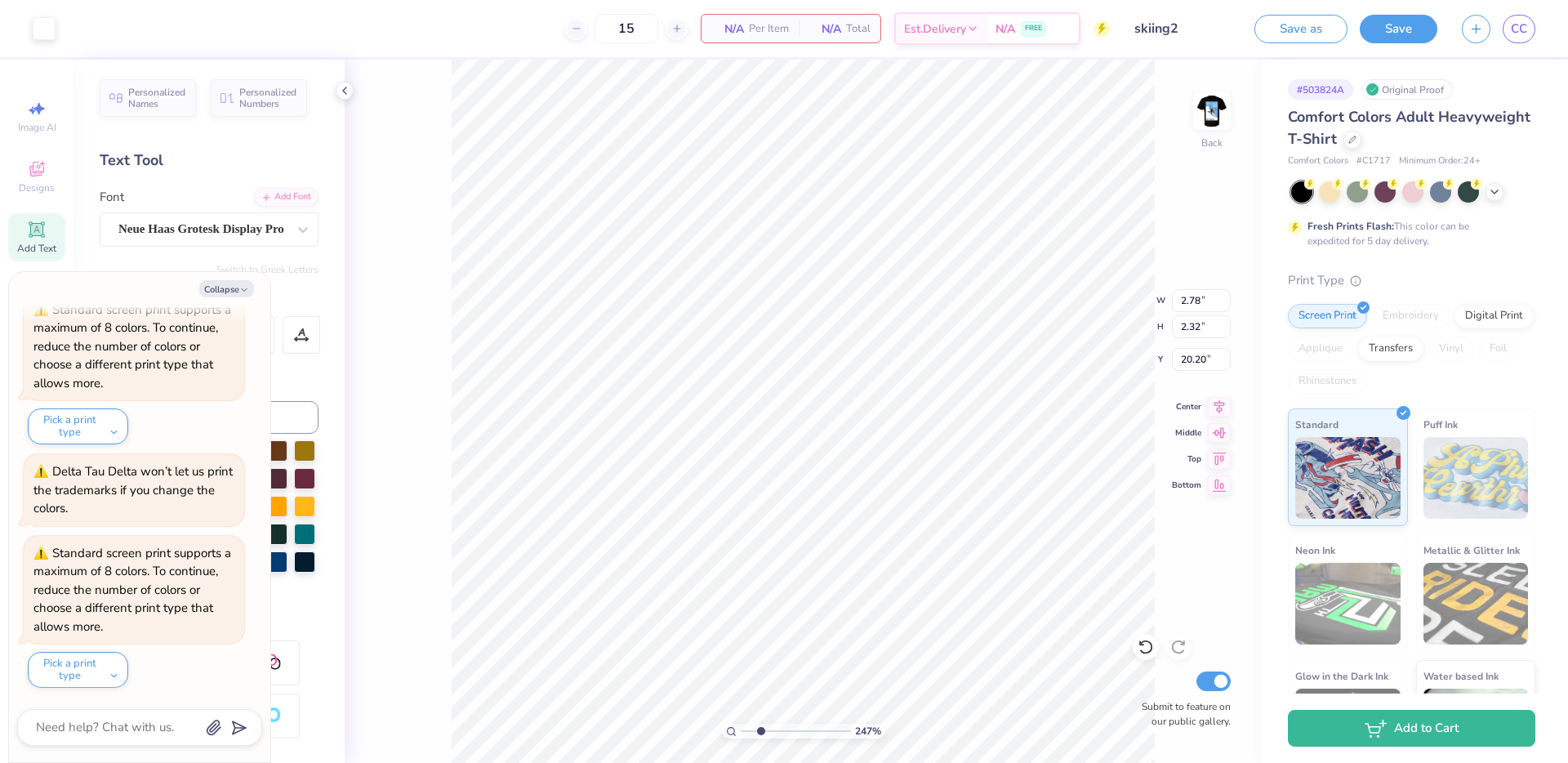 type on "x" 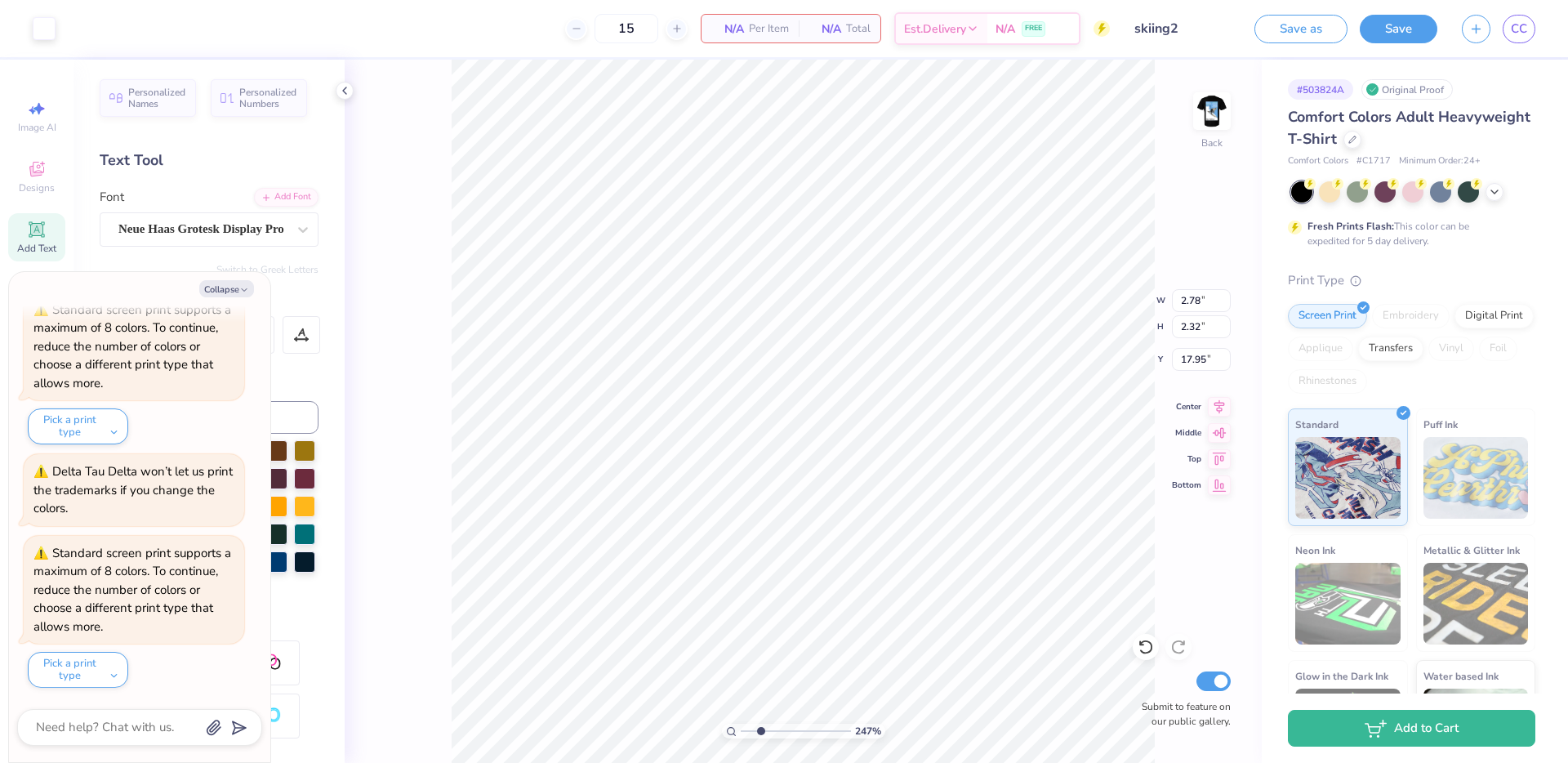 type on "x" 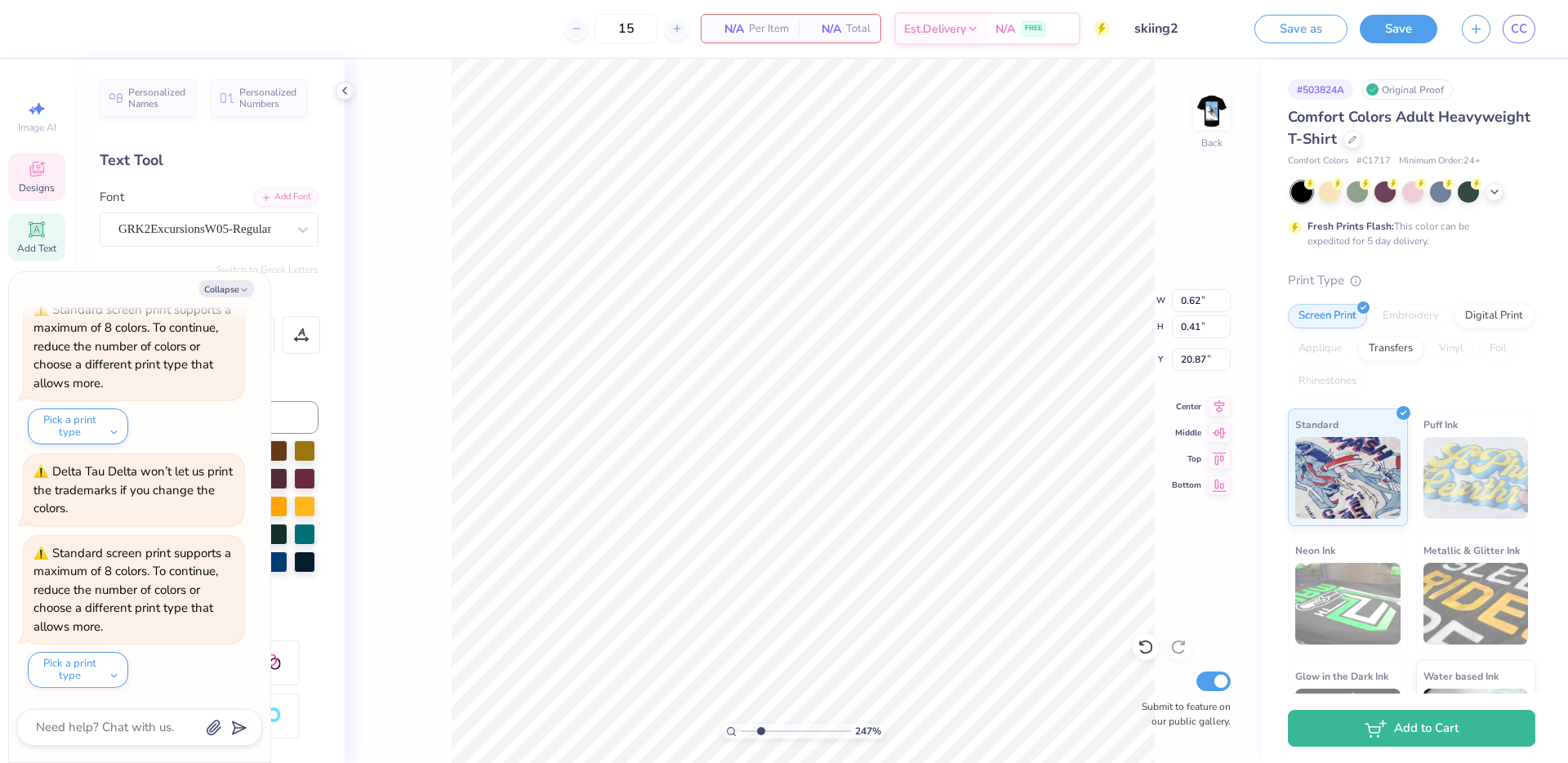 type on "x" 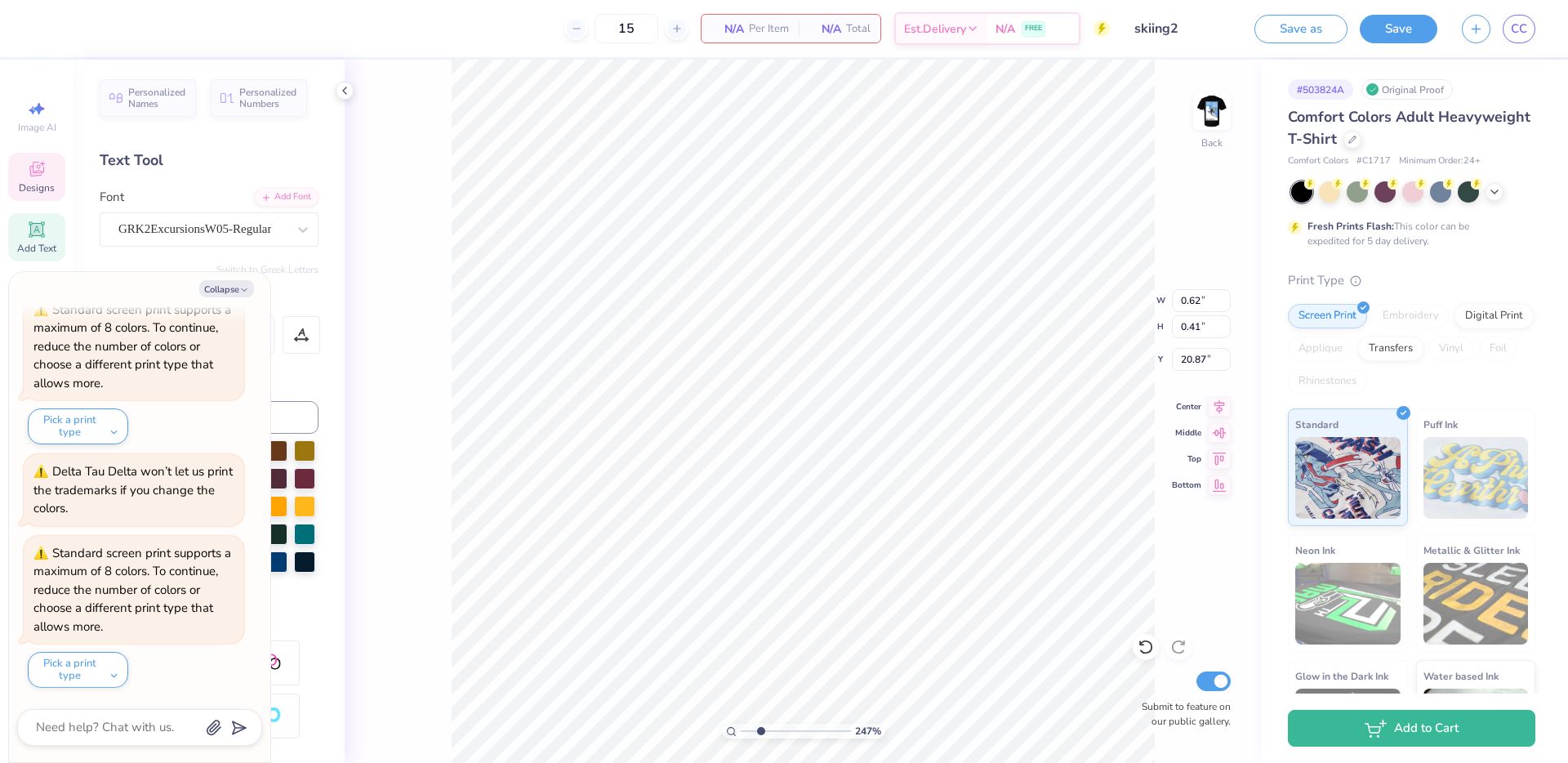 type on "DT" 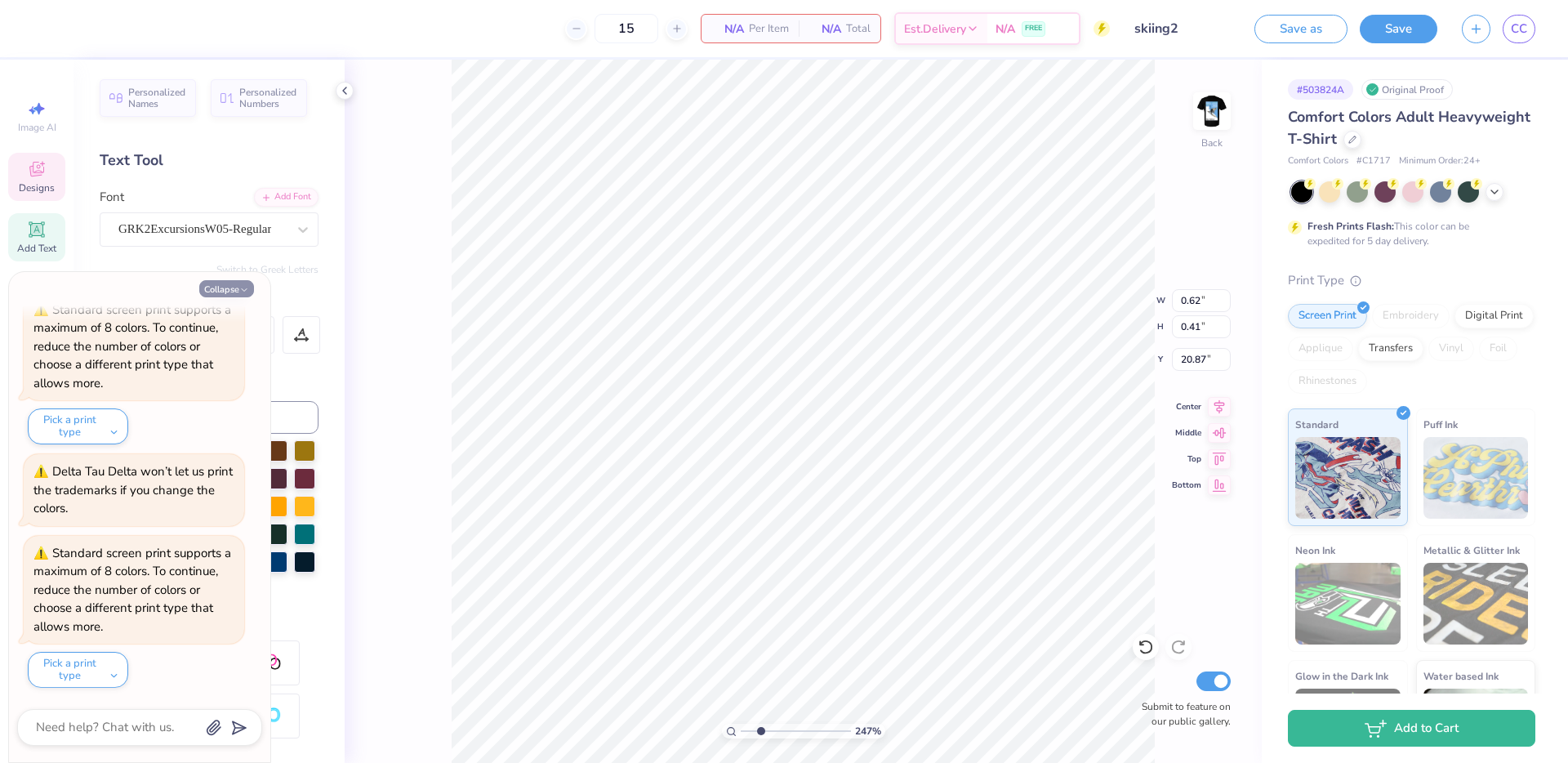 click on "Collapse" at bounding box center [226, 288] 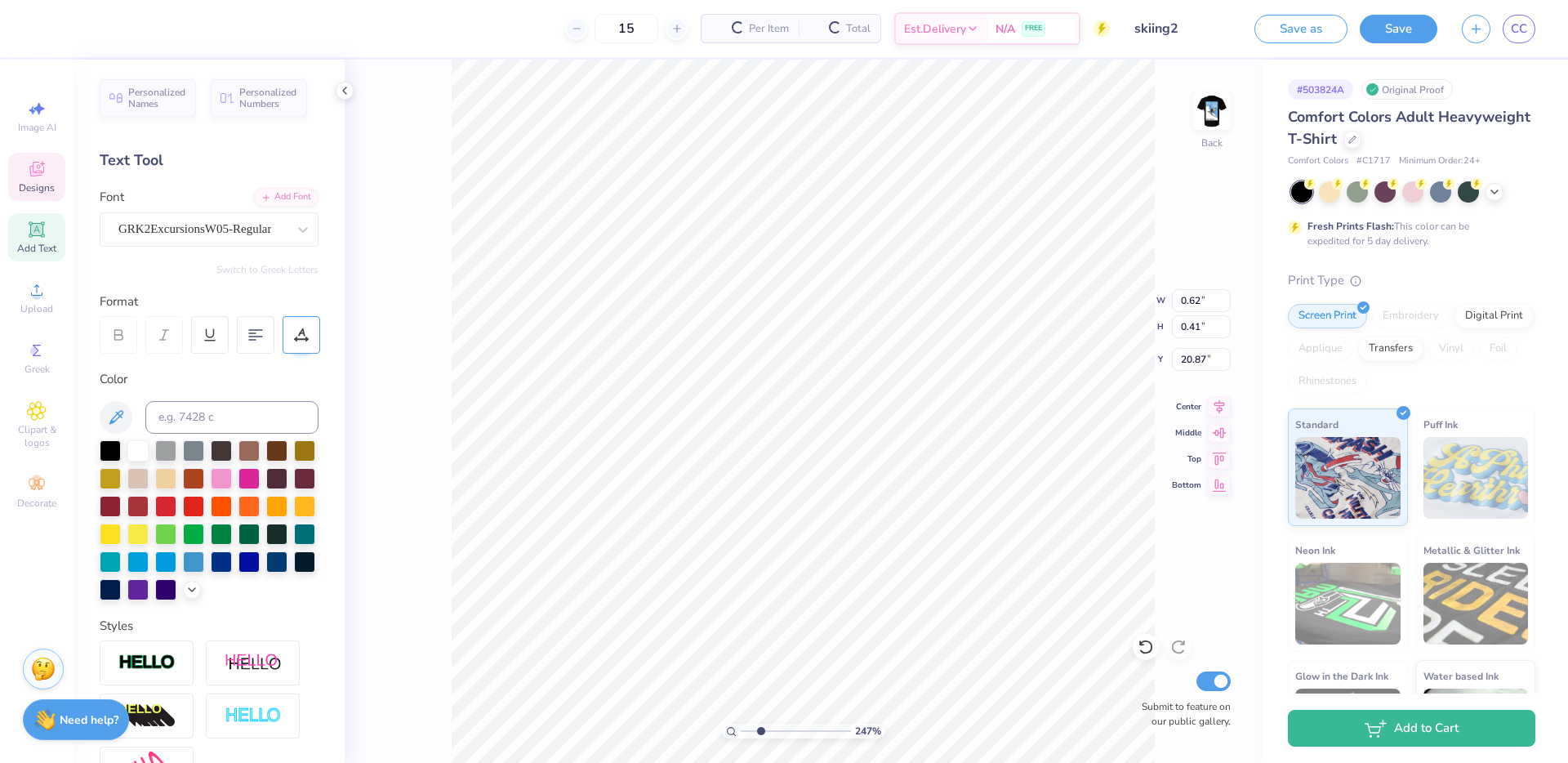 type on "x" 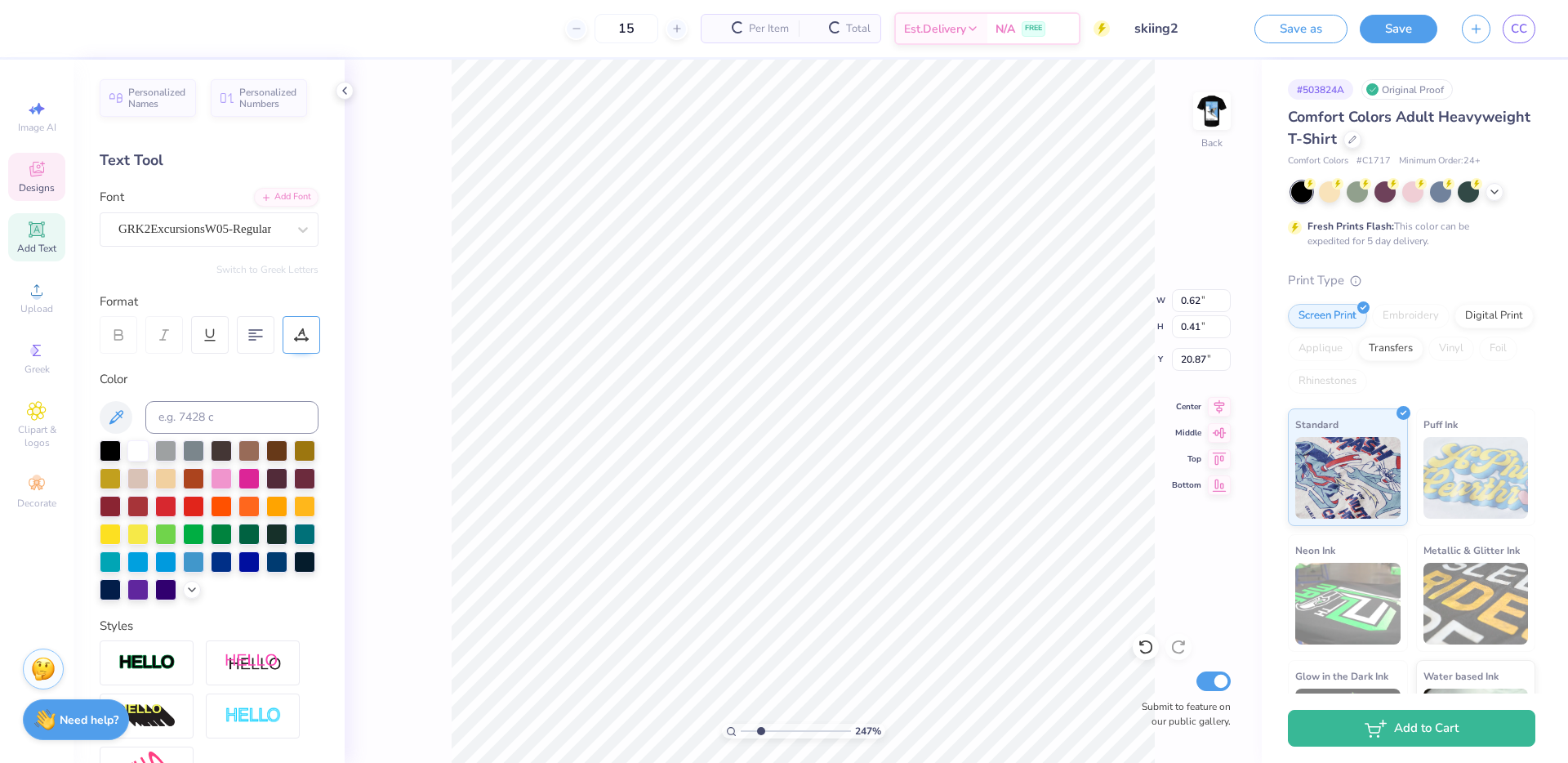 type on "0.58" 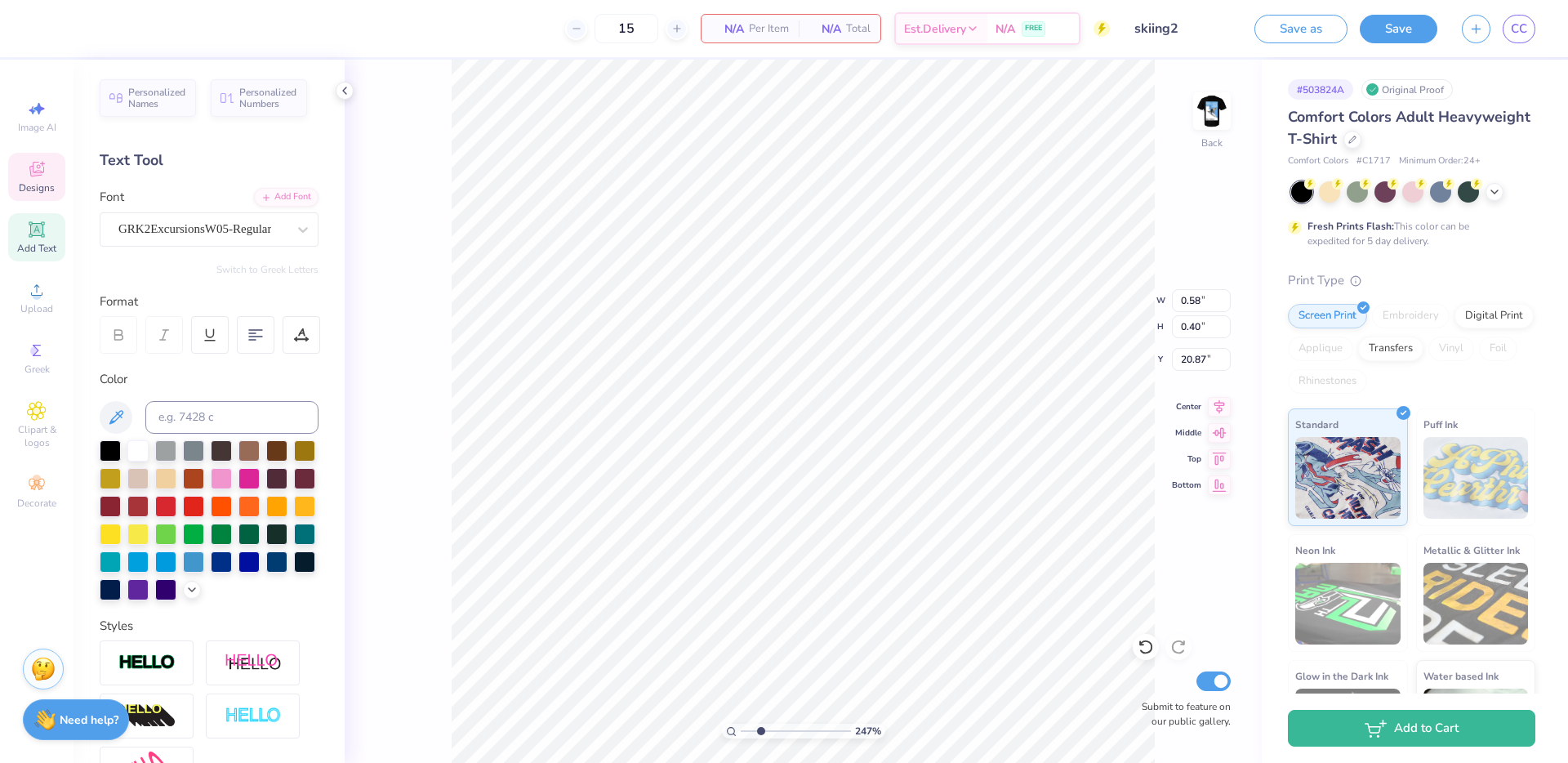 type on "0.48" 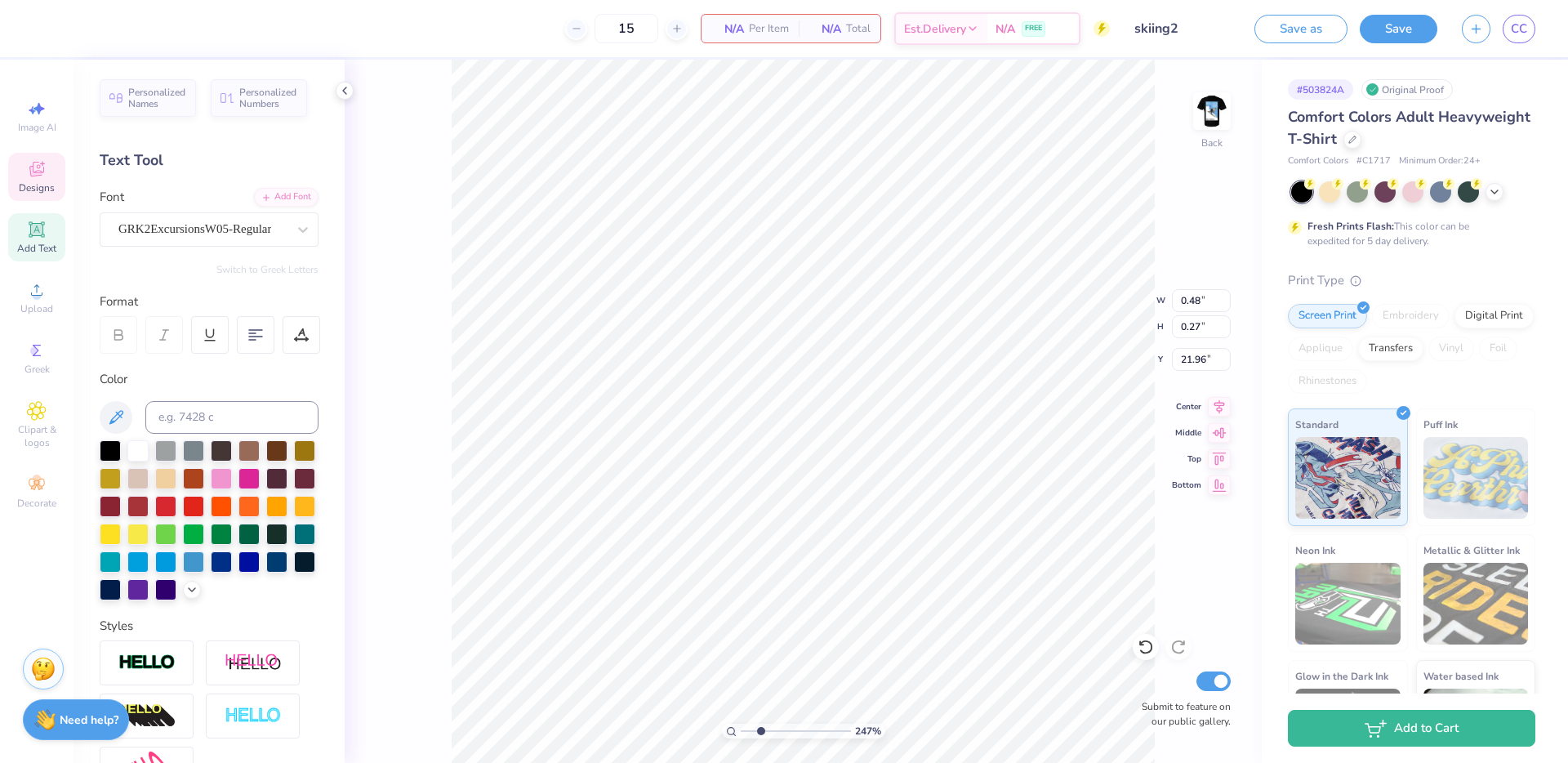 scroll, scrollTop: 0, scrollLeft: 2, axis: horizontal 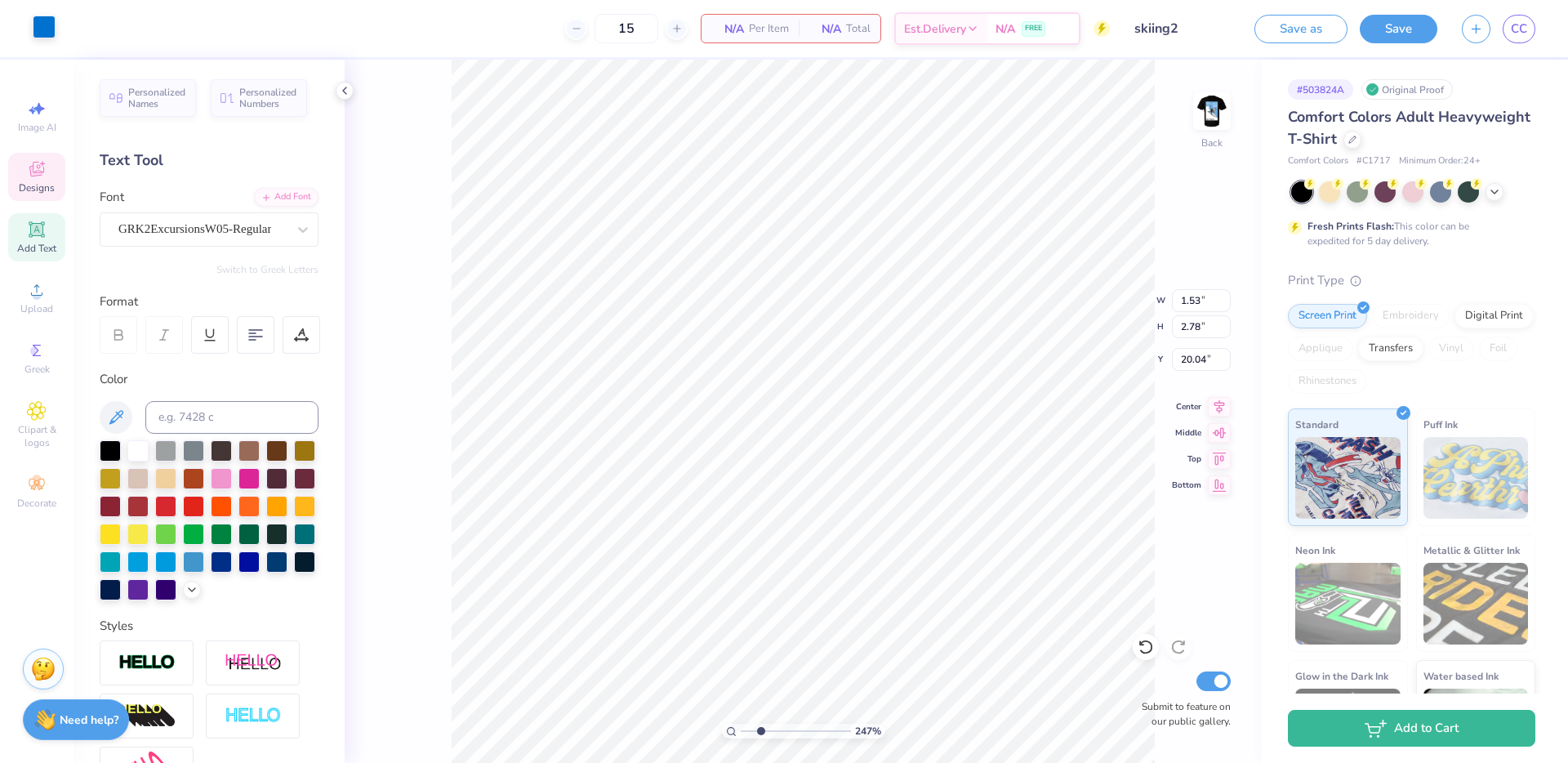 click at bounding box center [44, 27] 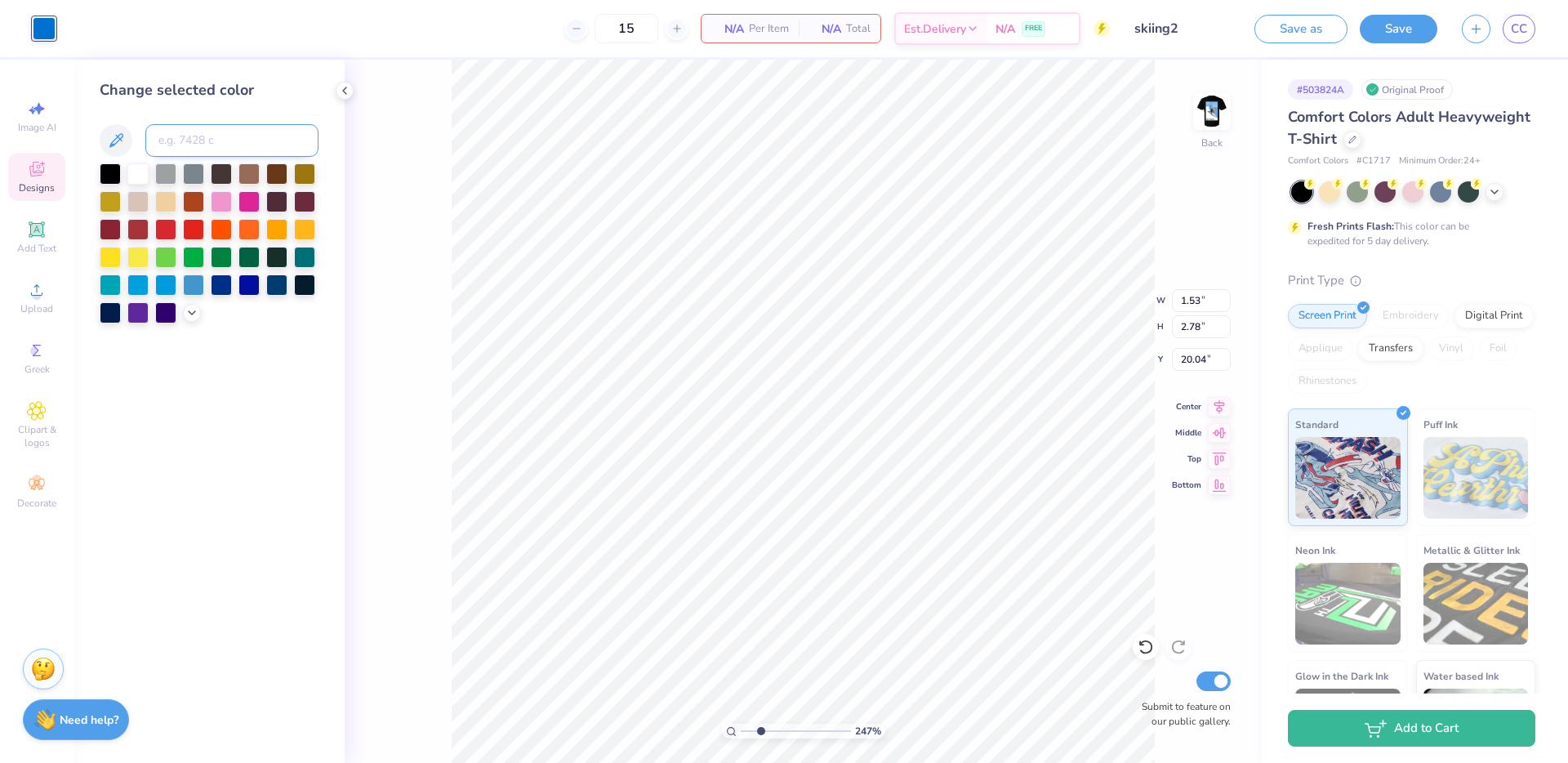 click at bounding box center [232, 141] 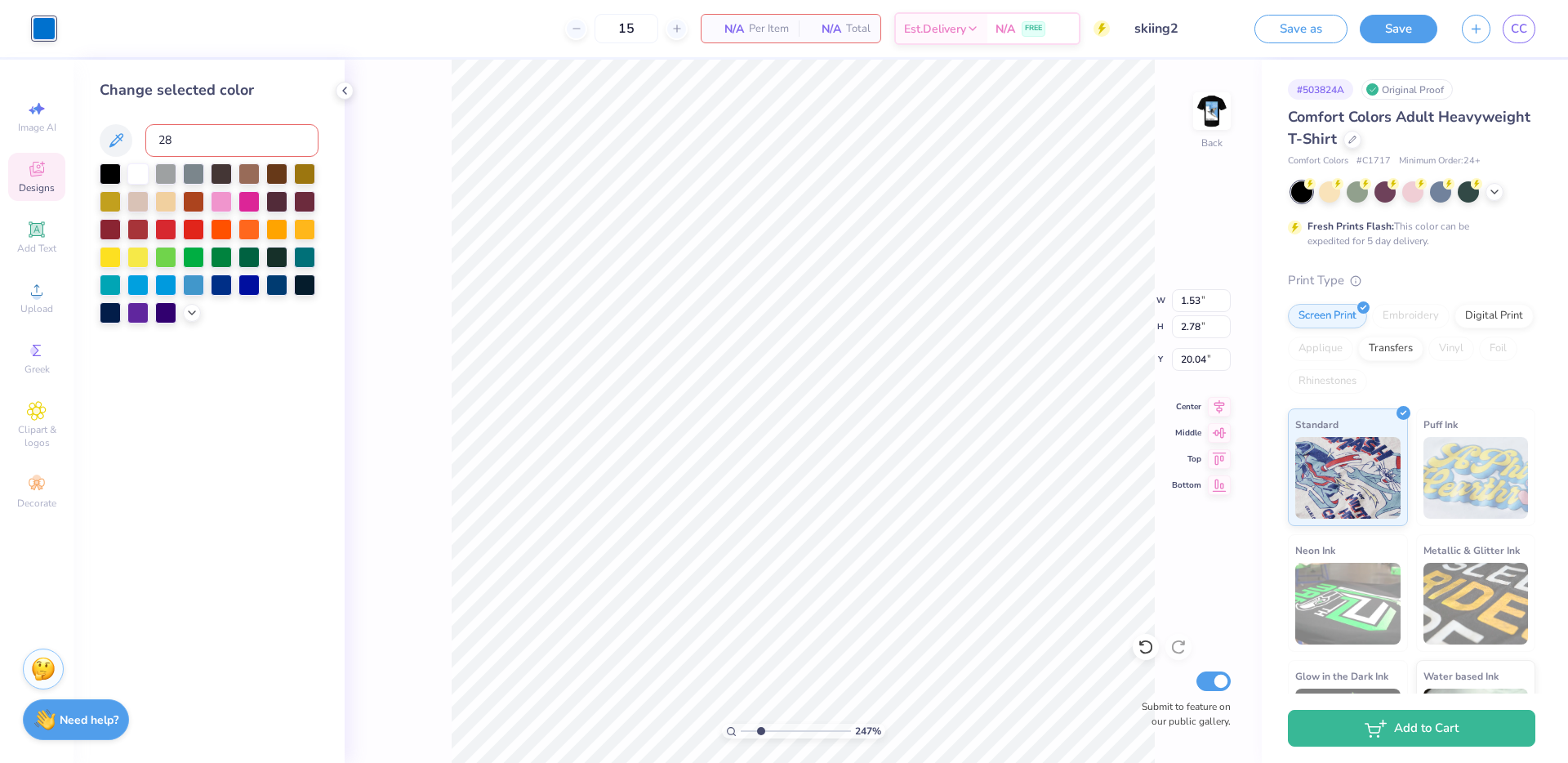 type on "284" 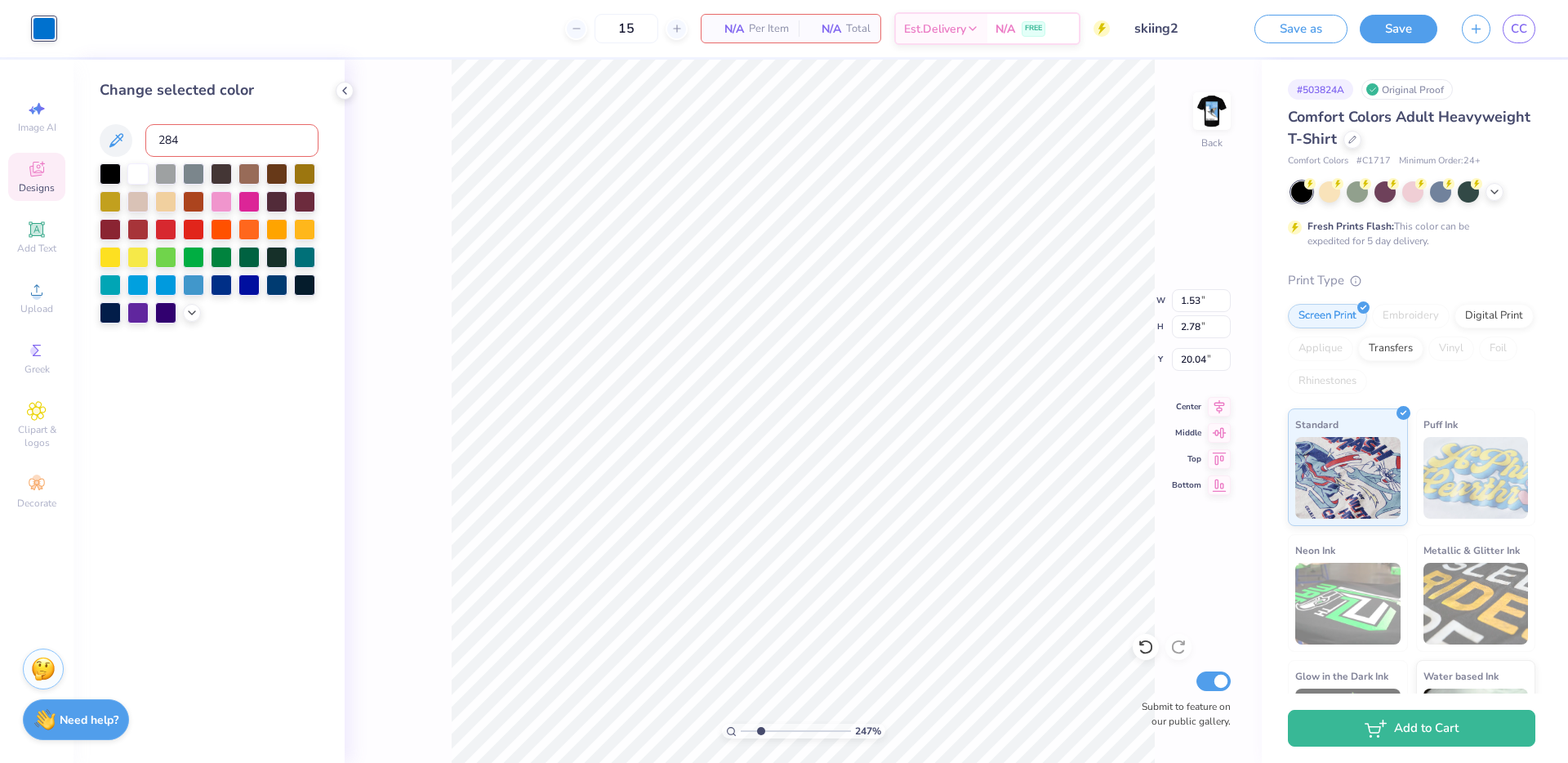 type 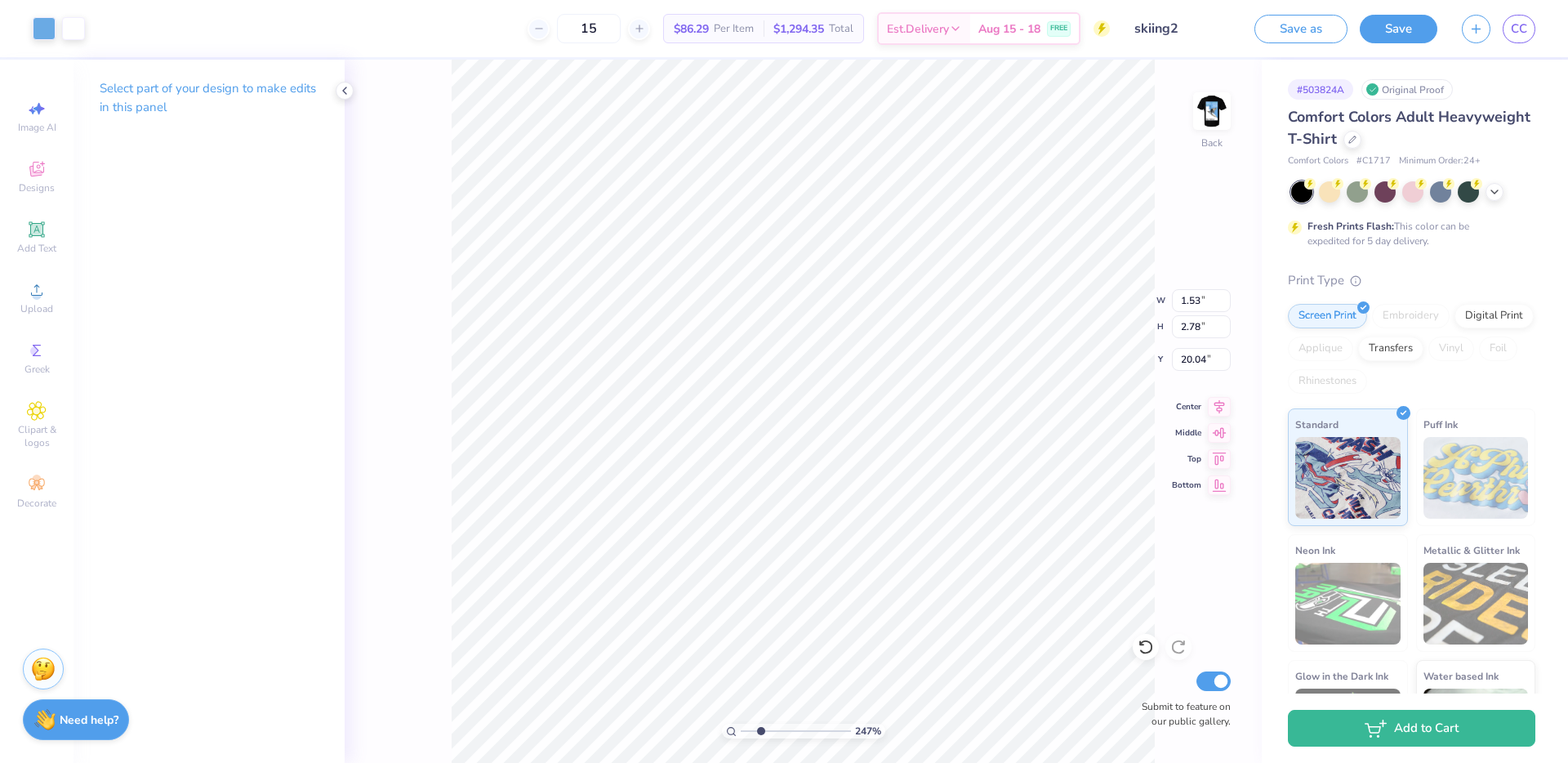 click 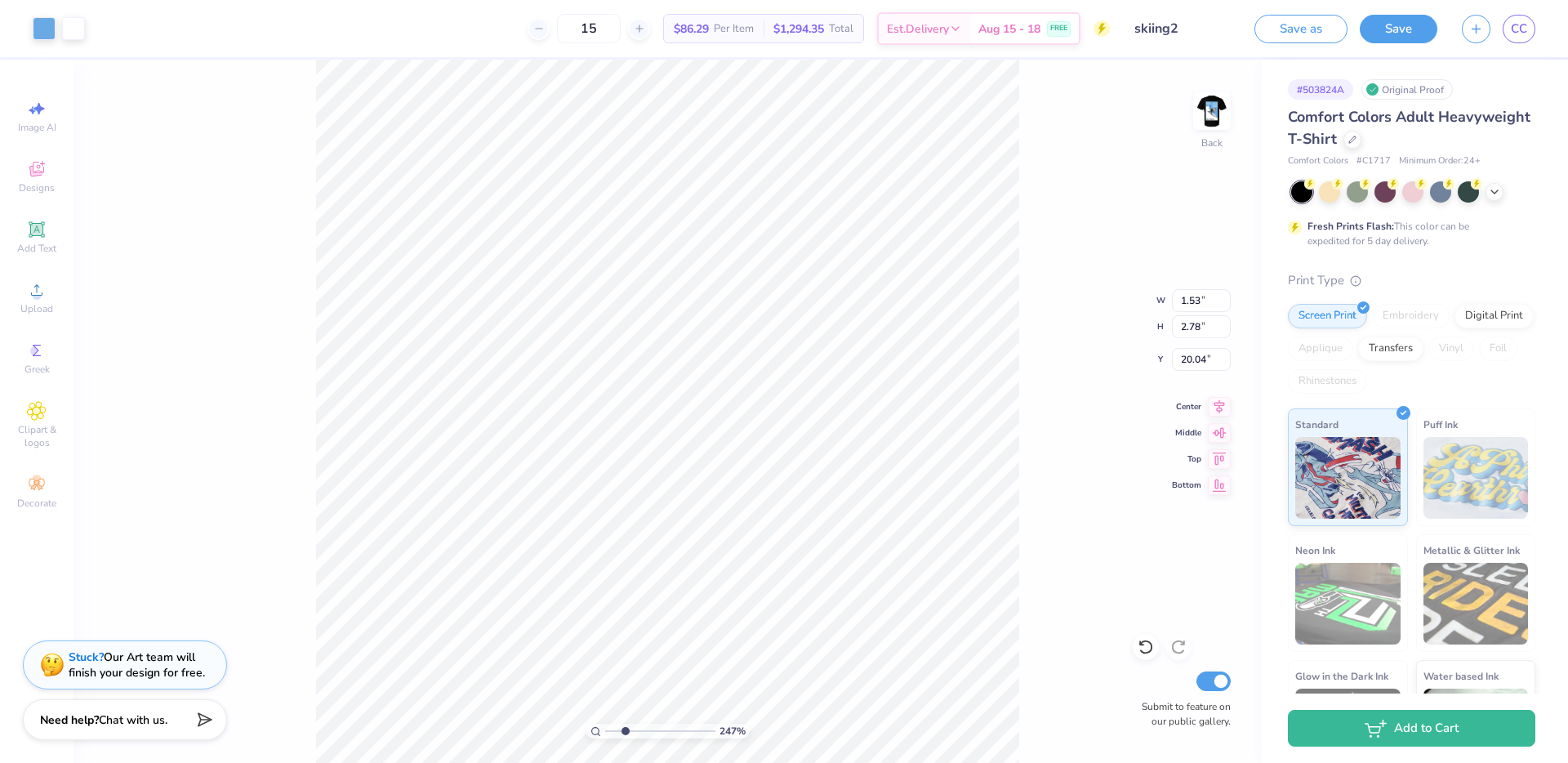 type on "20.51" 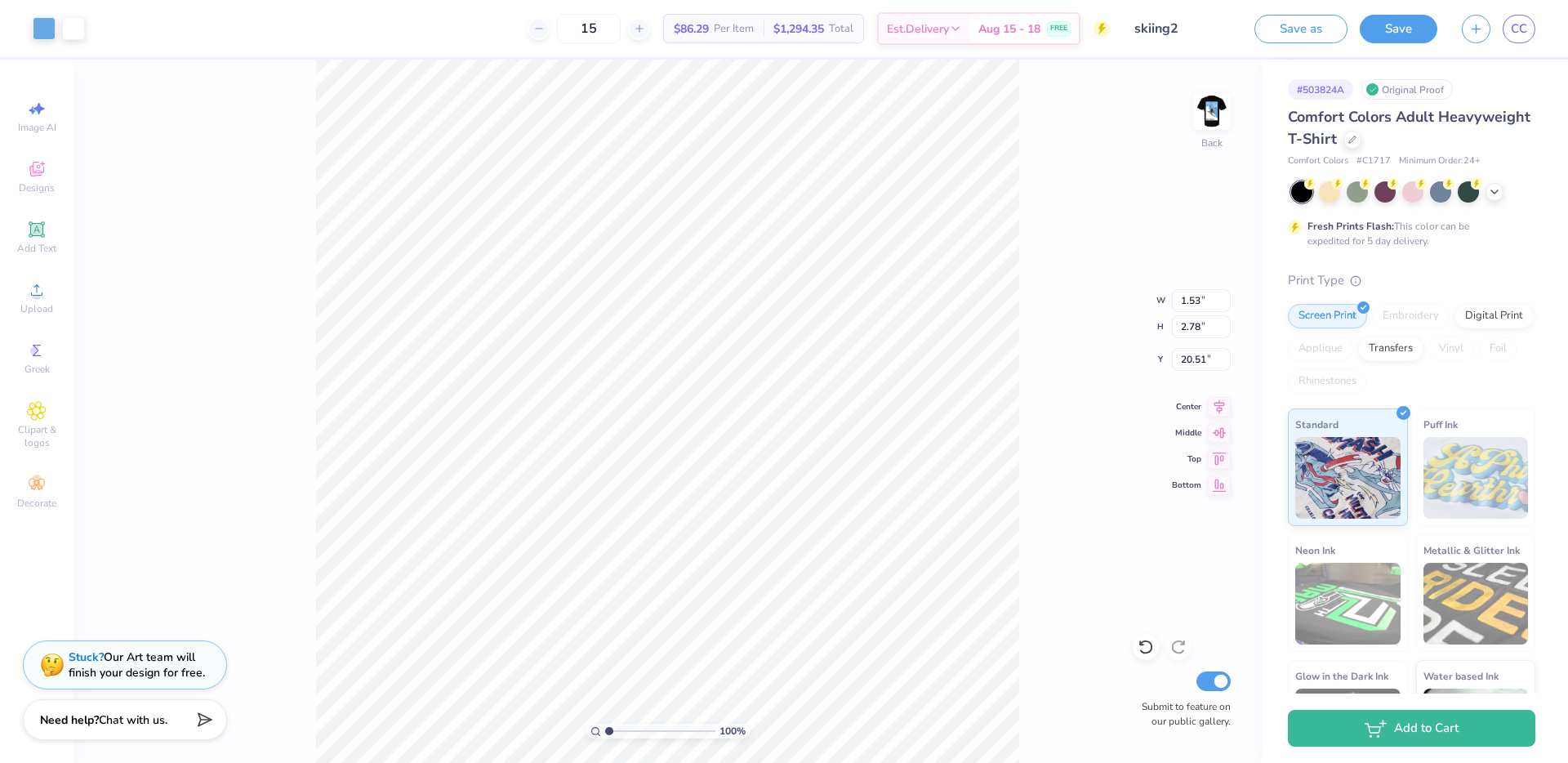 type on "1" 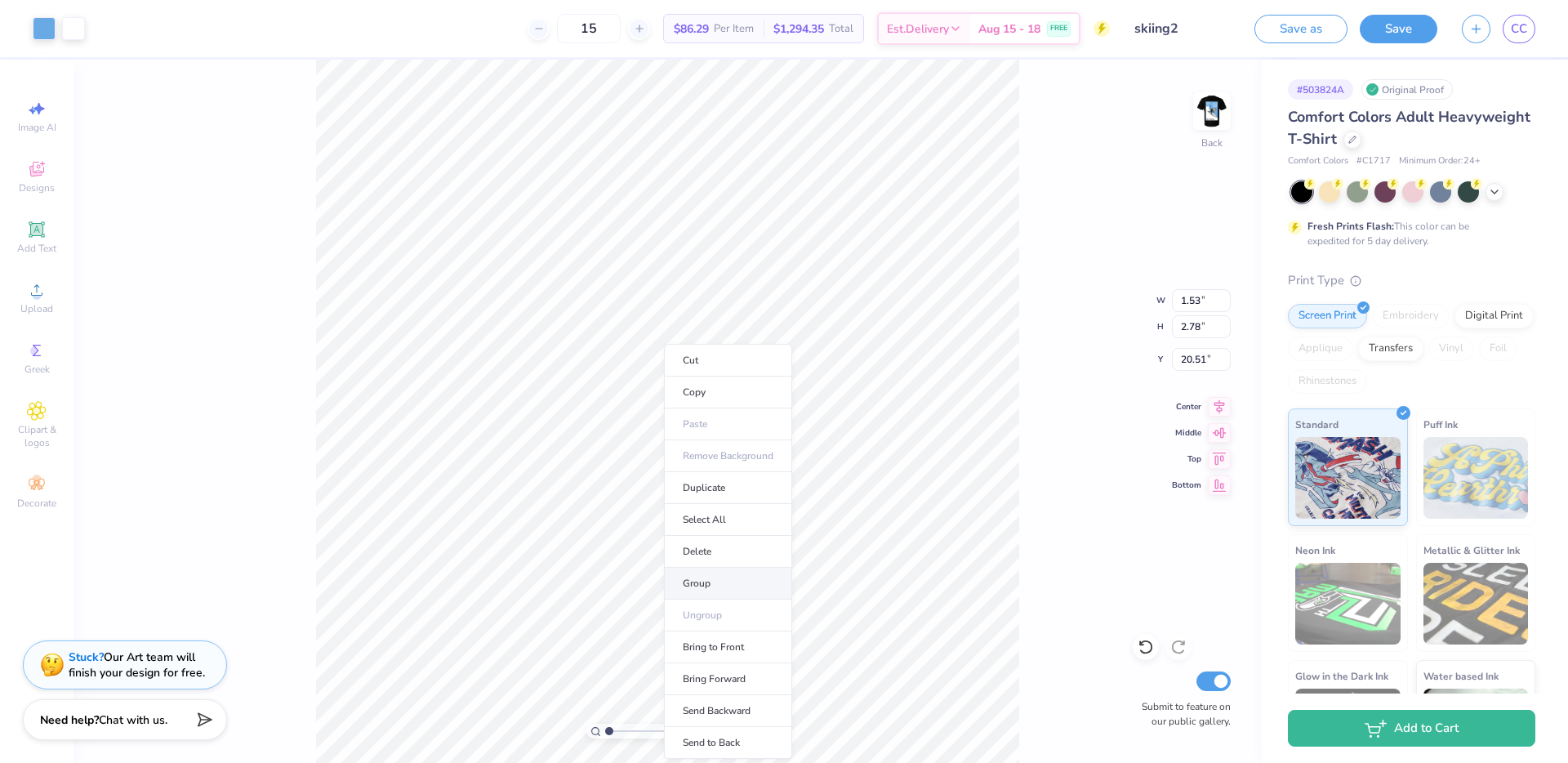 click on "Group" at bounding box center [728, 583] 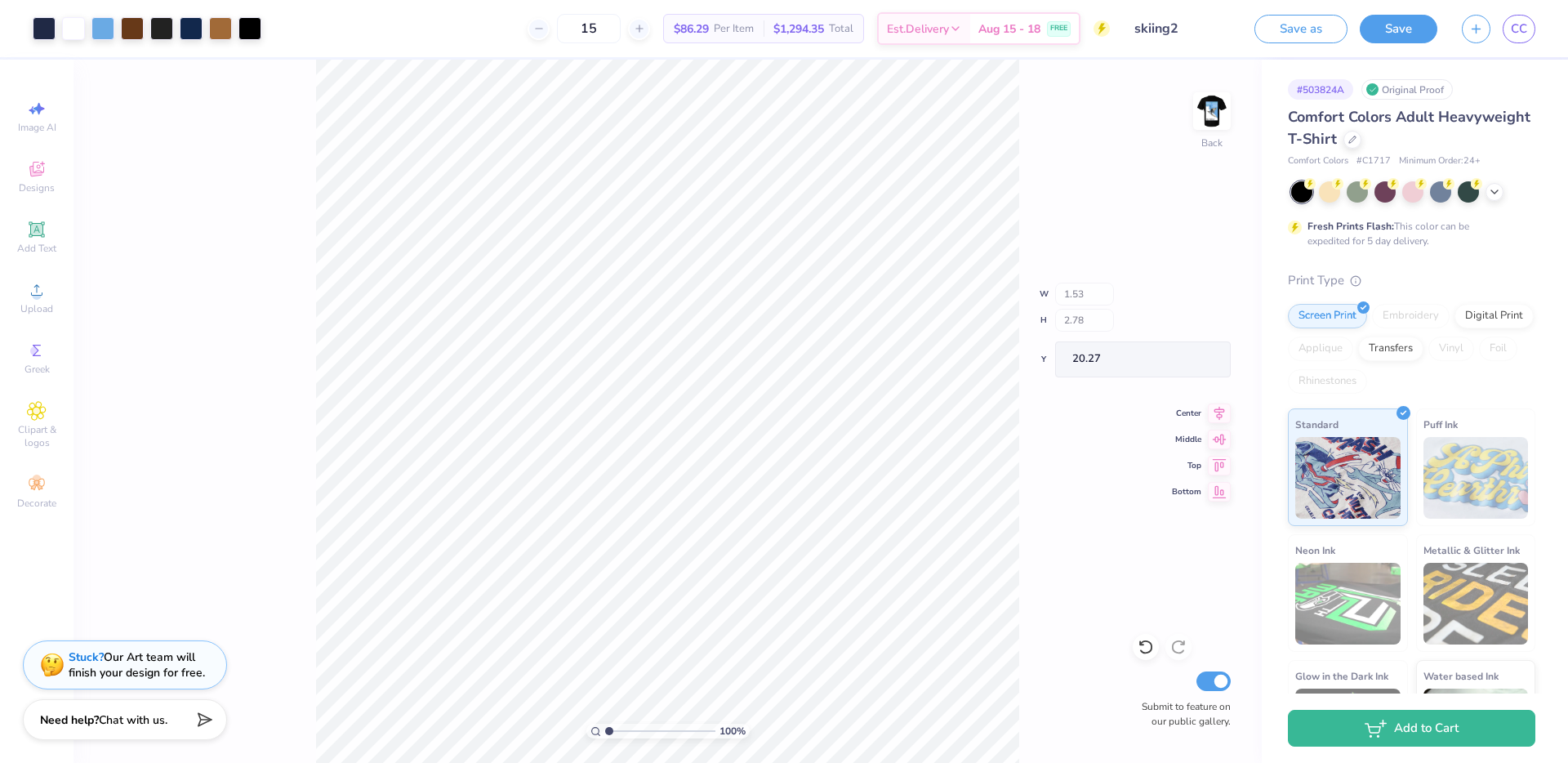 type on "20.27" 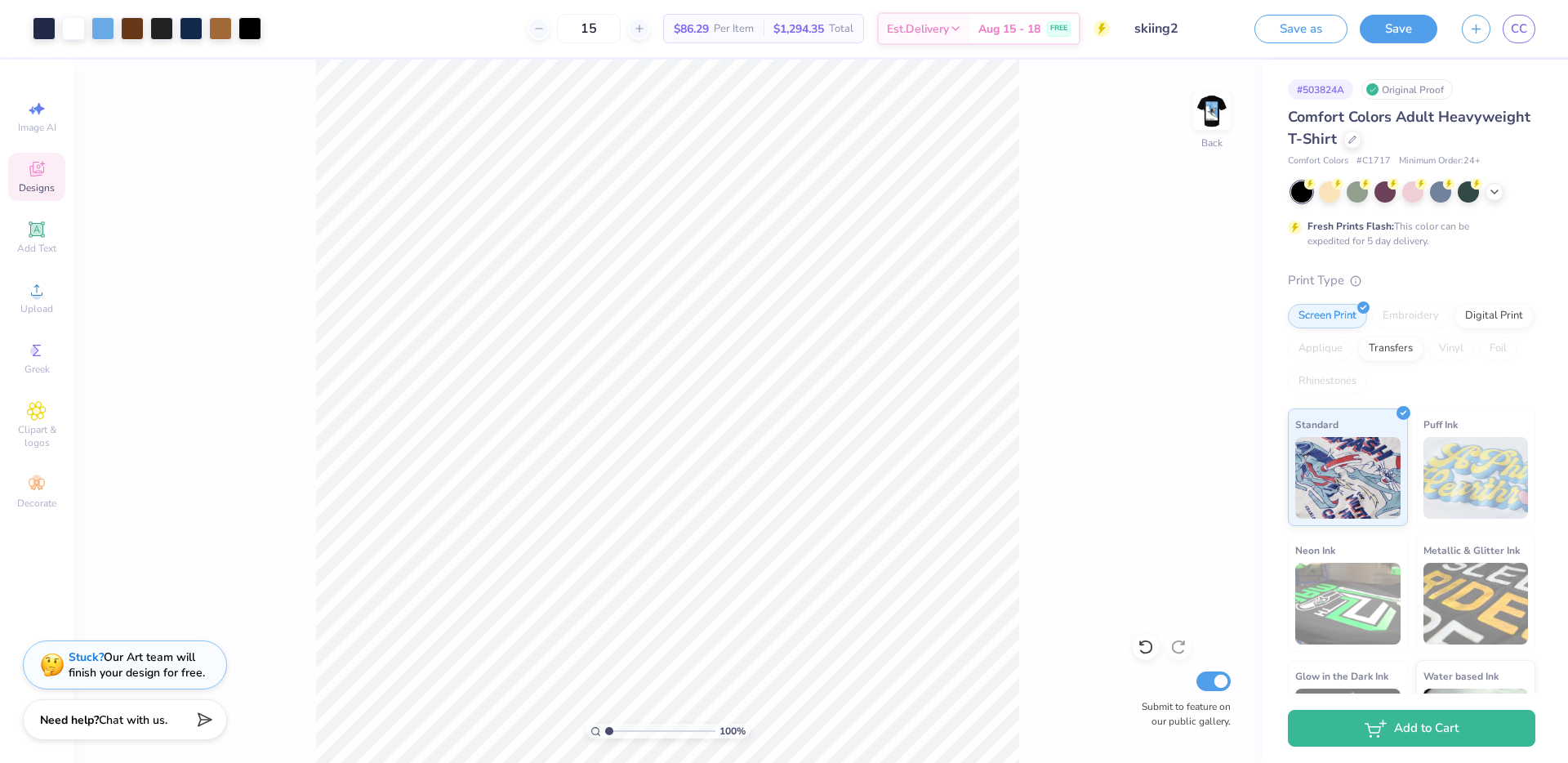 click 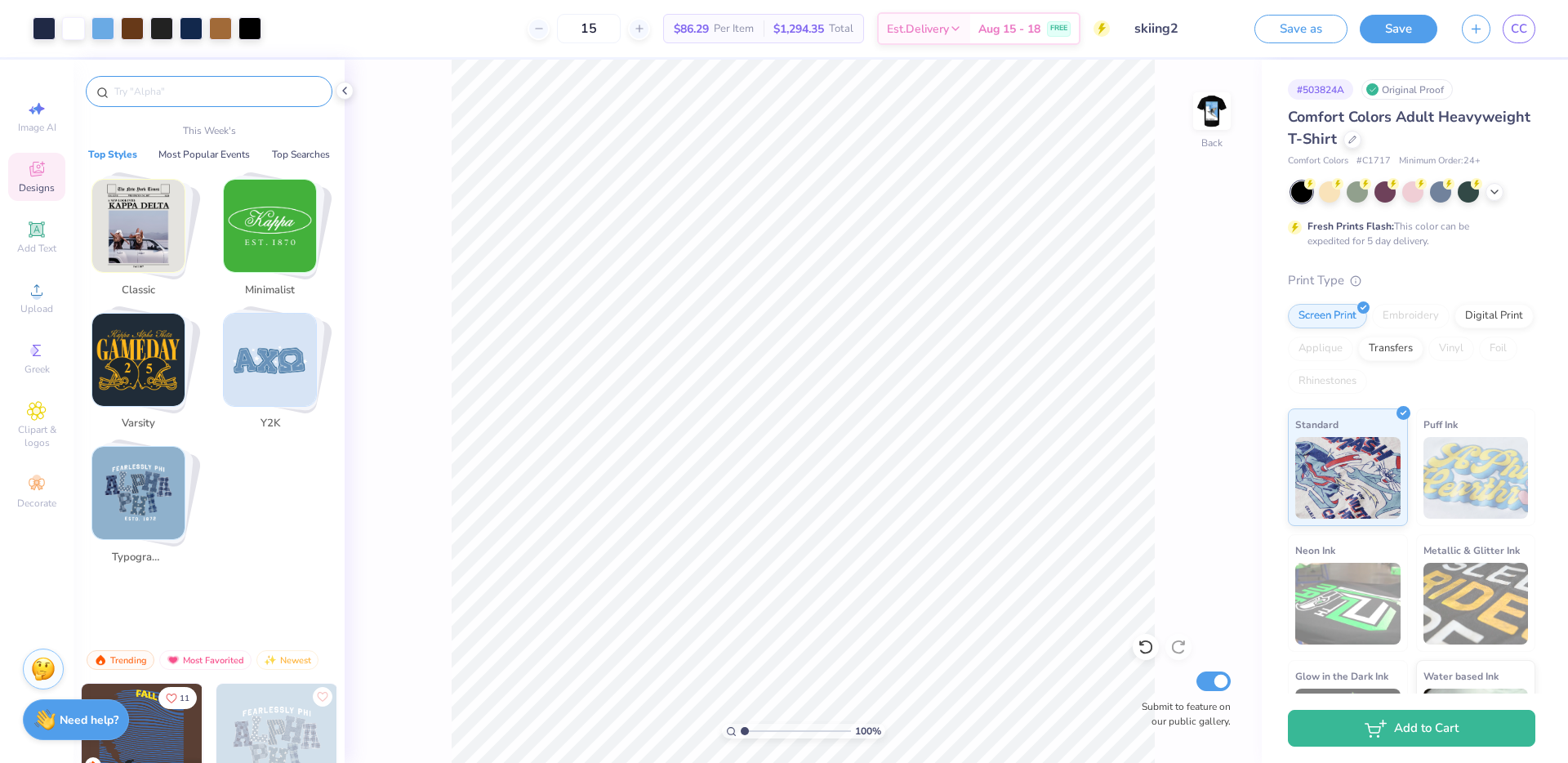 click at bounding box center [217, 91] 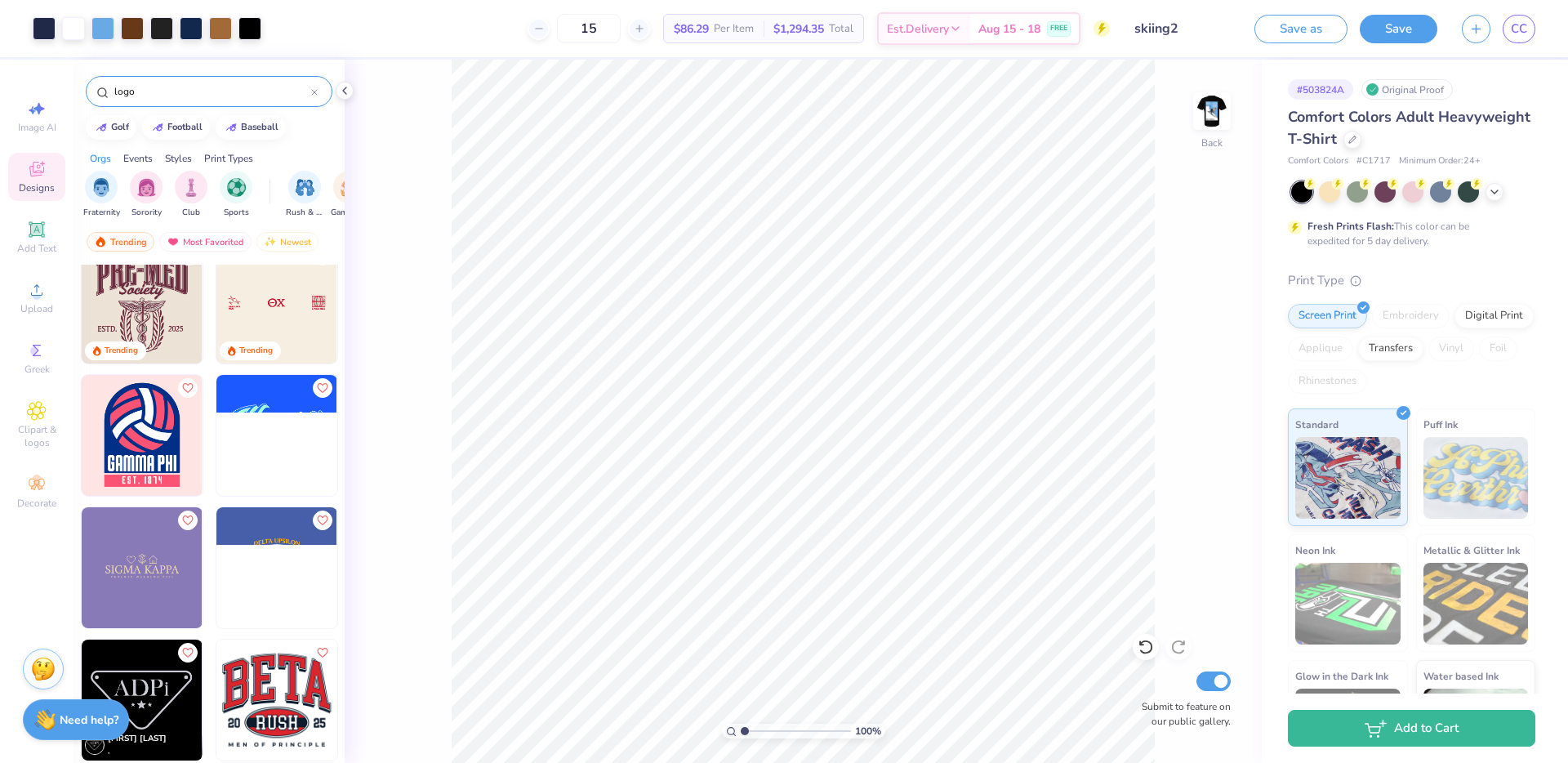 scroll, scrollTop: 0, scrollLeft: 0, axis: both 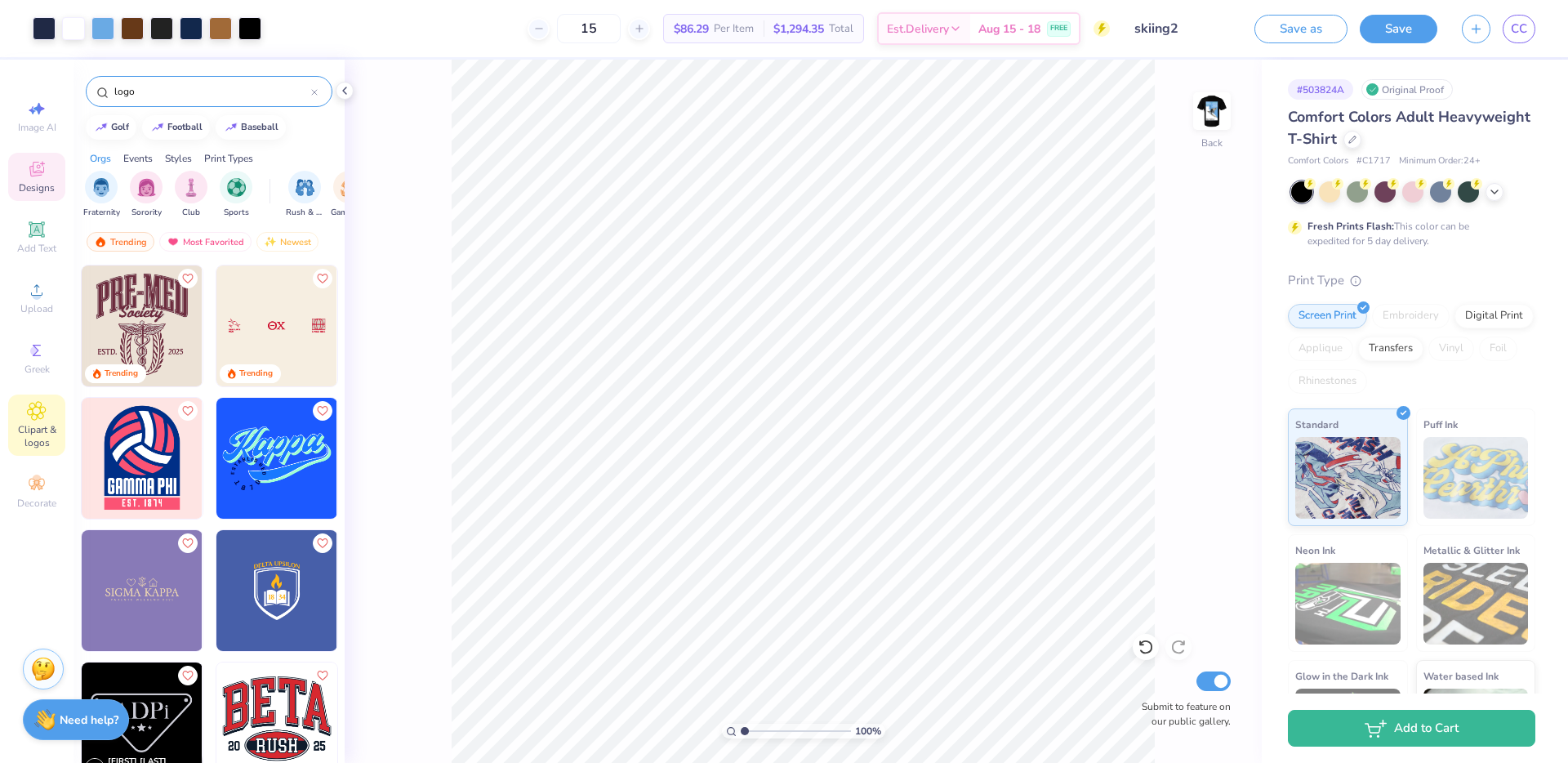 type on "logo" 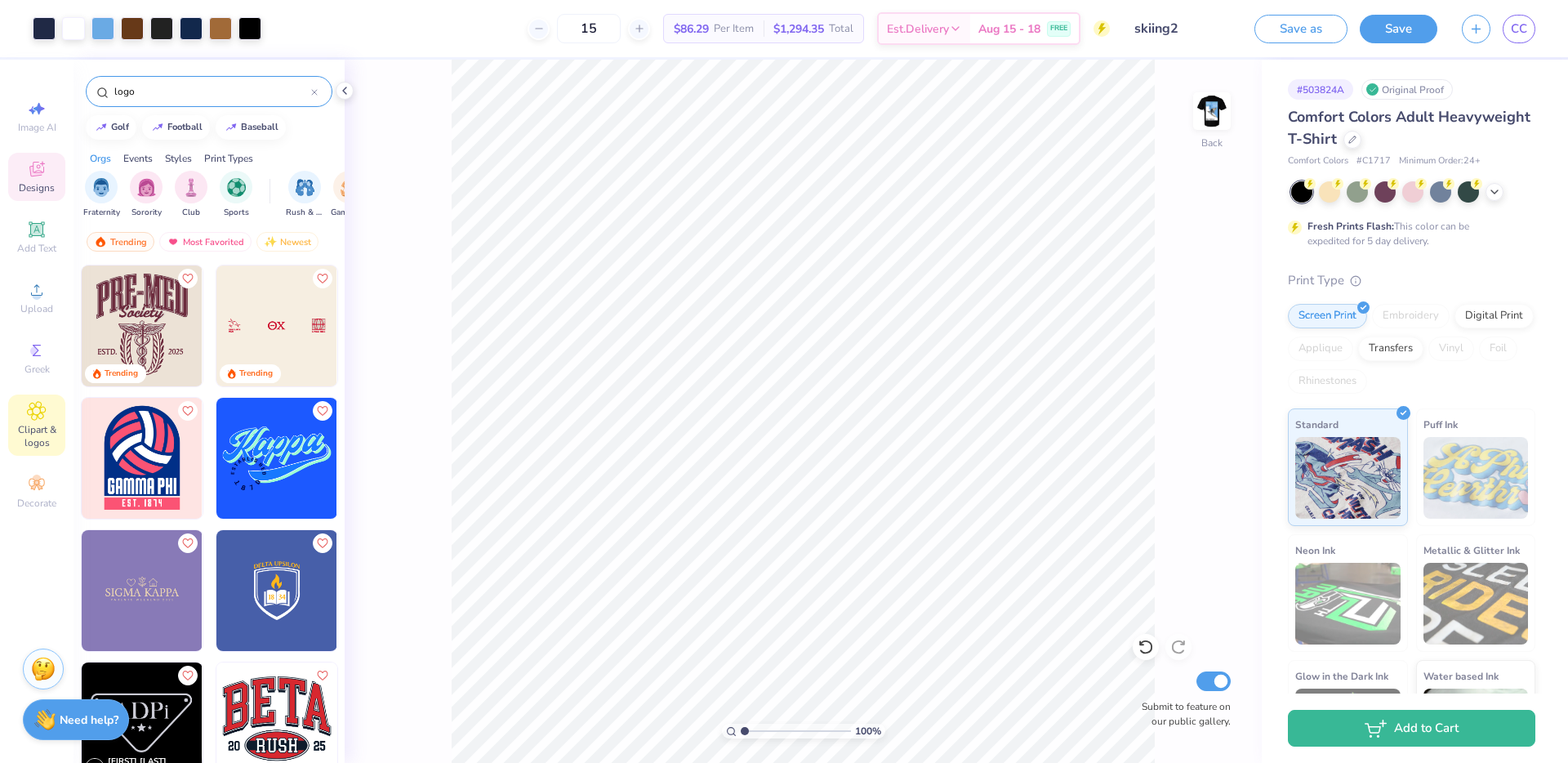 click on "Clipart & logos" at bounding box center (37, 436) 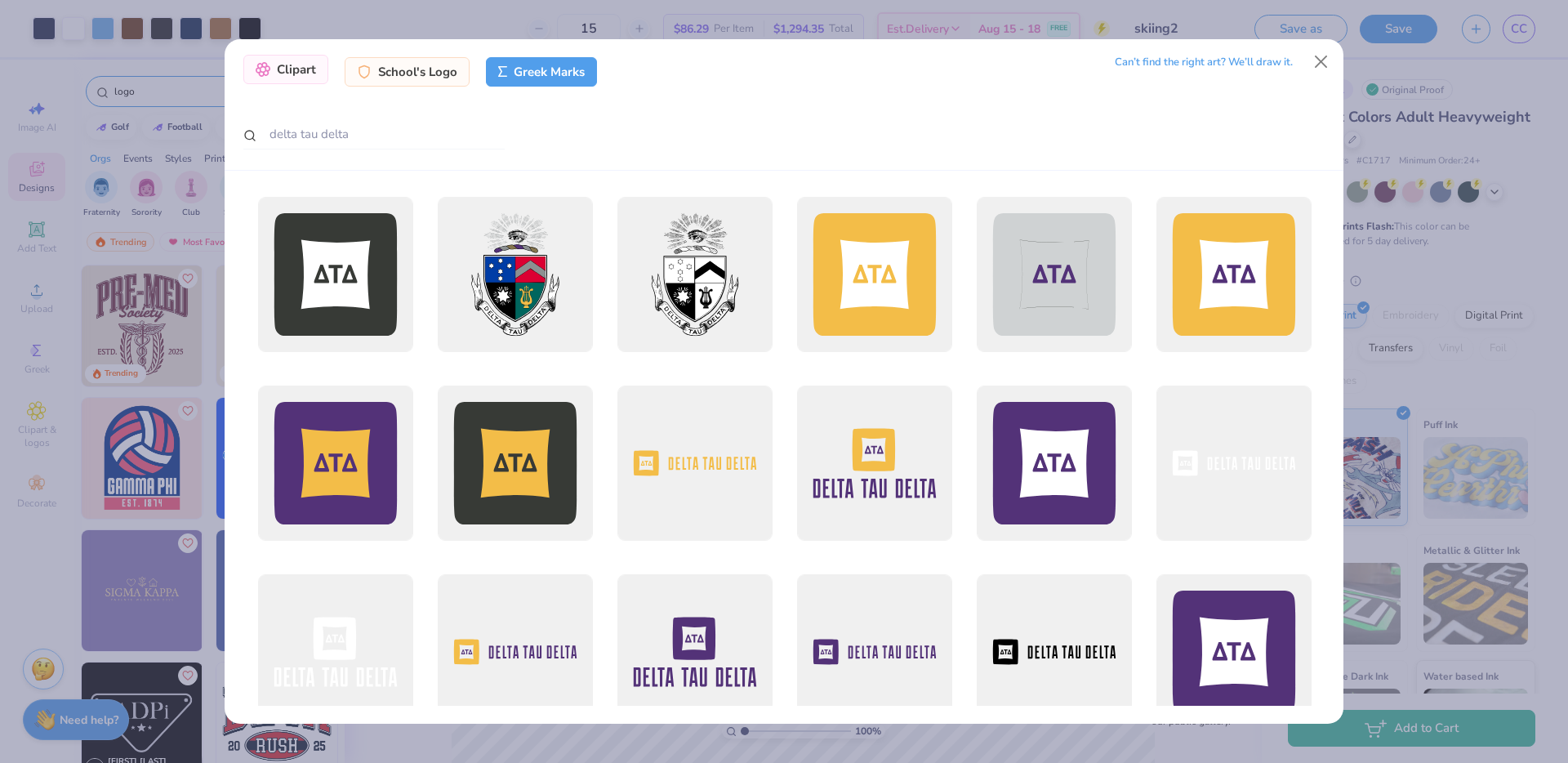 click on "Clipart" at bounding box center (286, 69) 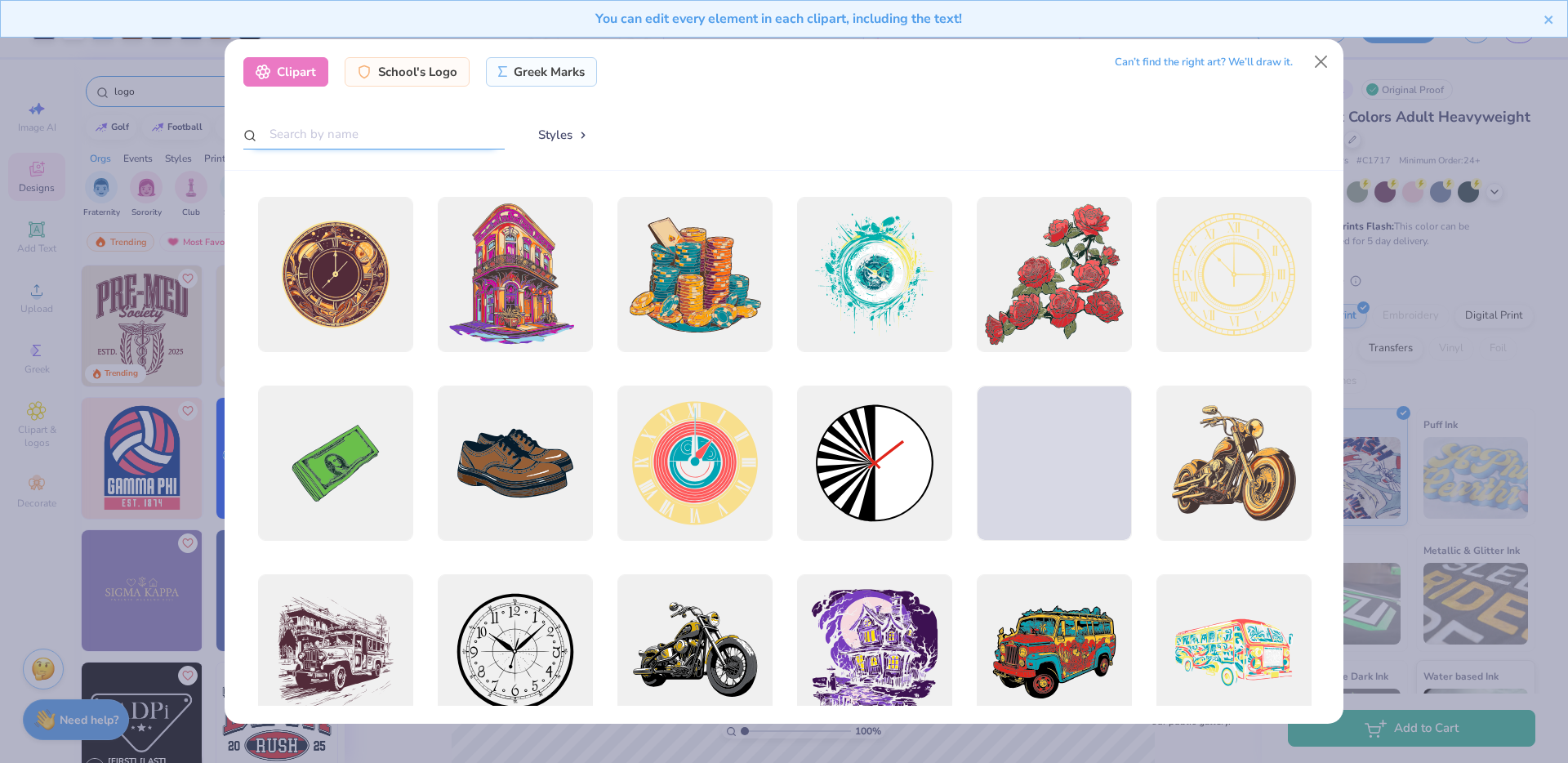 click at bounding box center [374, 134] 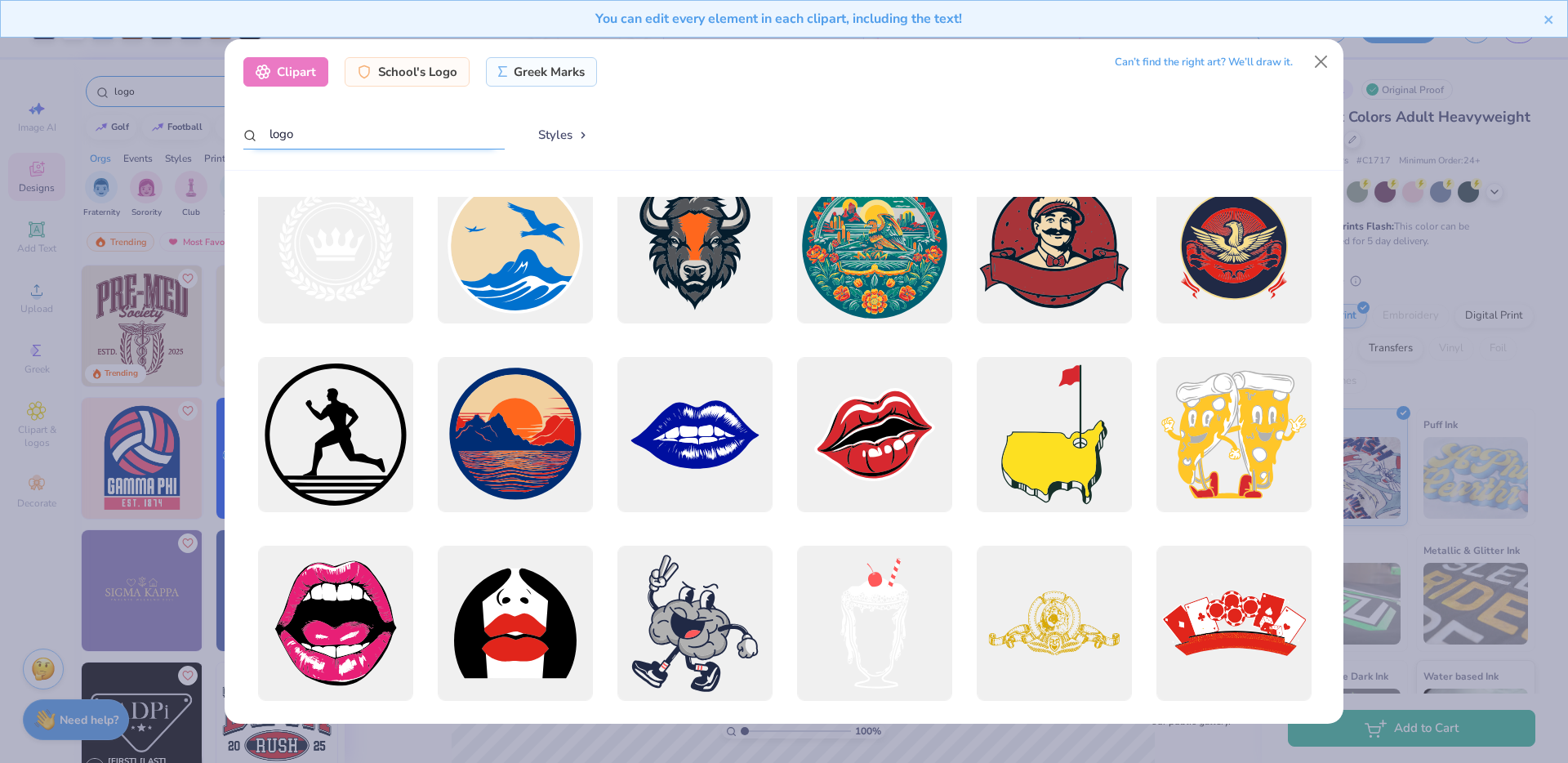 scroll, scrollTop: 2838, scrollLeft: 0, axis: vertical 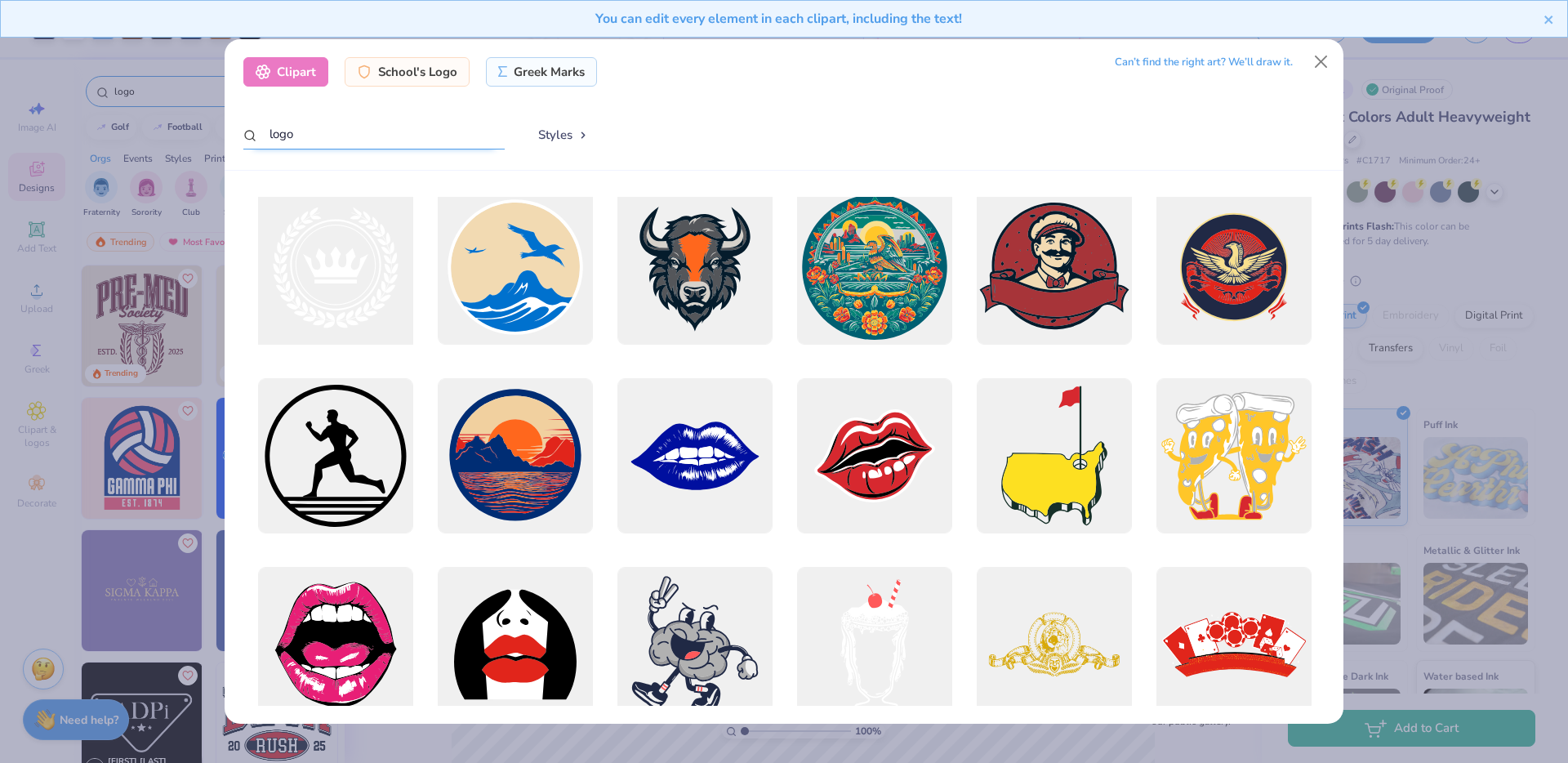 type on "logo" 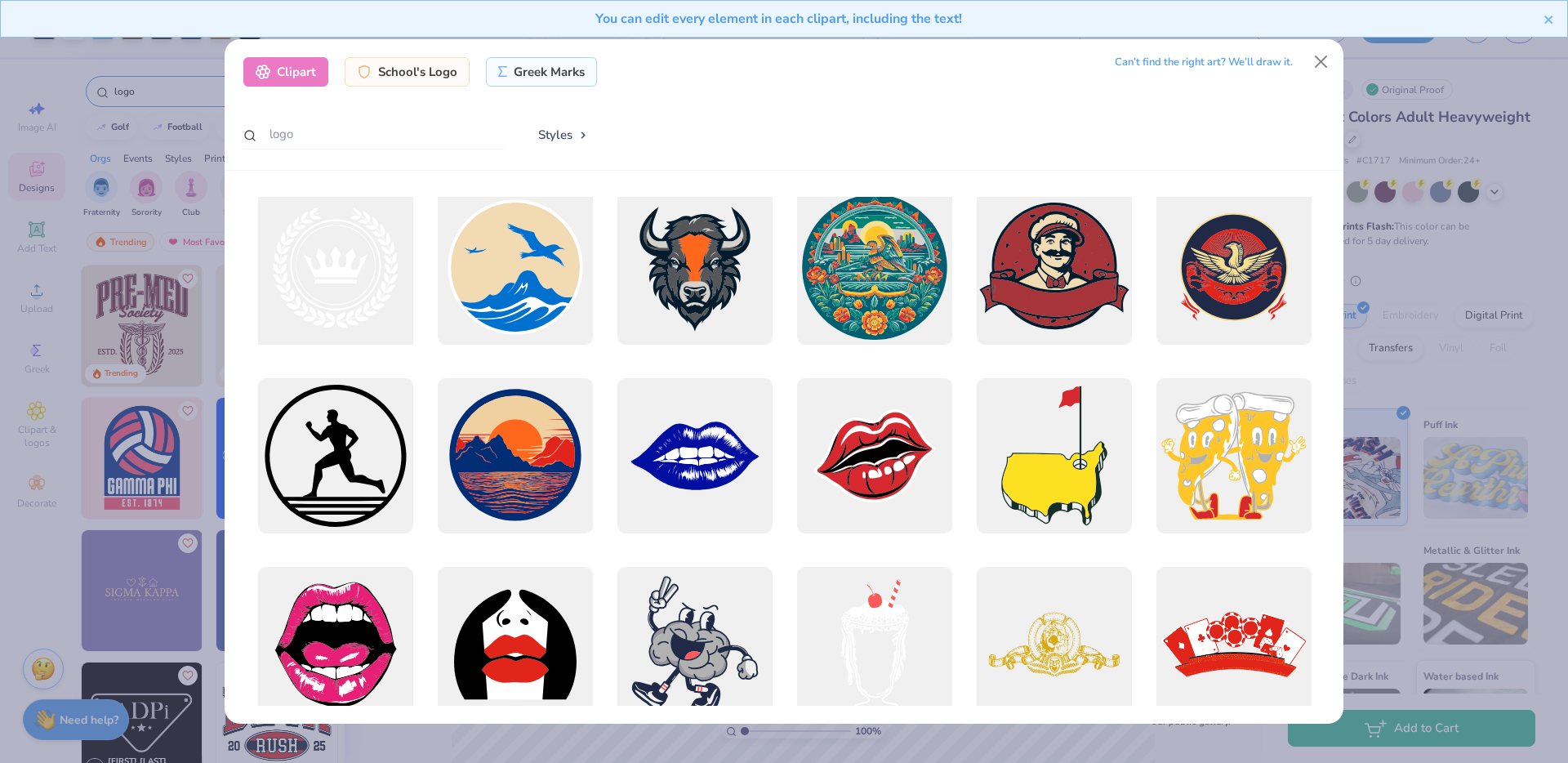 click at bounding box center (335, 267) 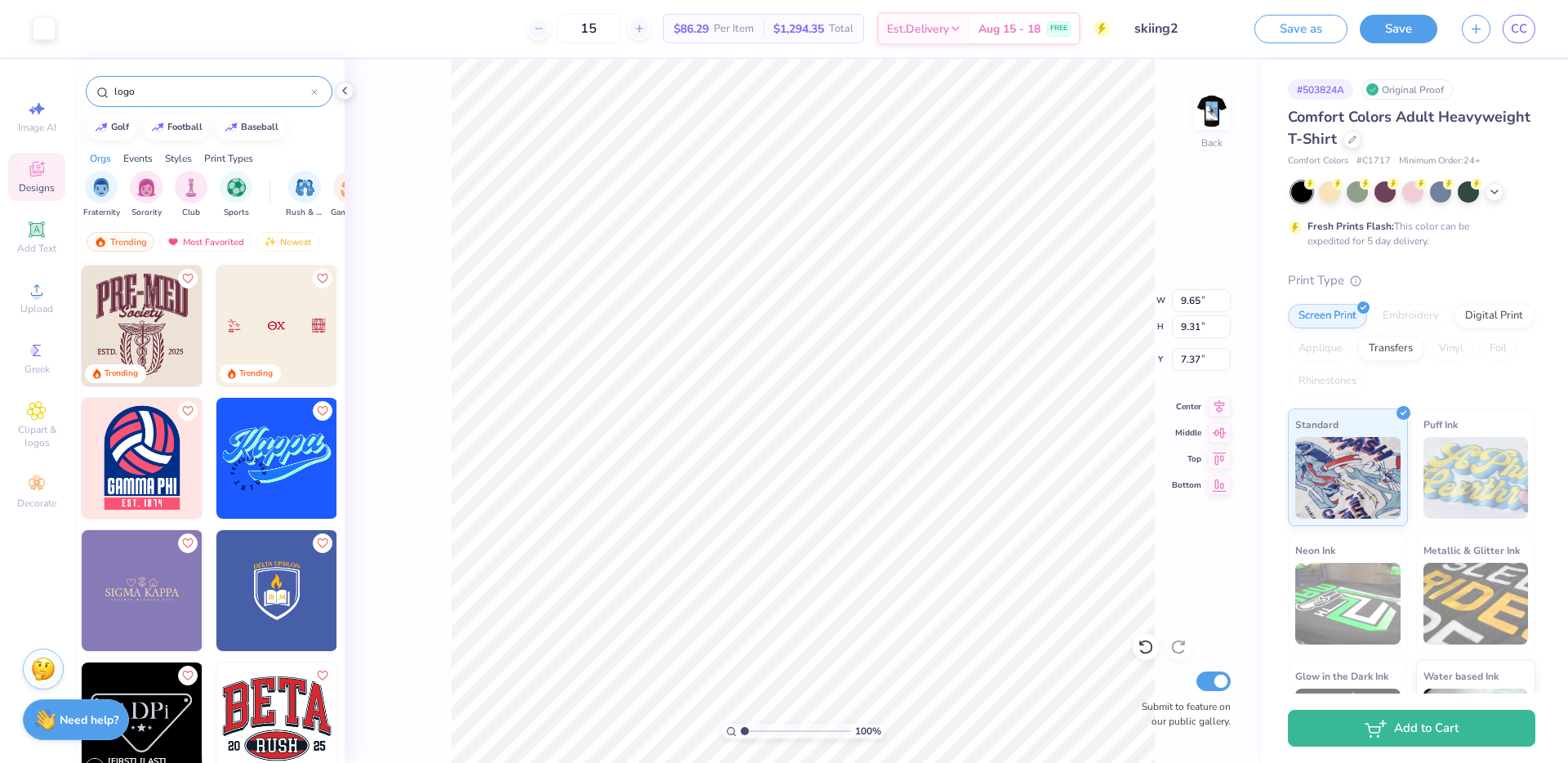 type on "9.65" 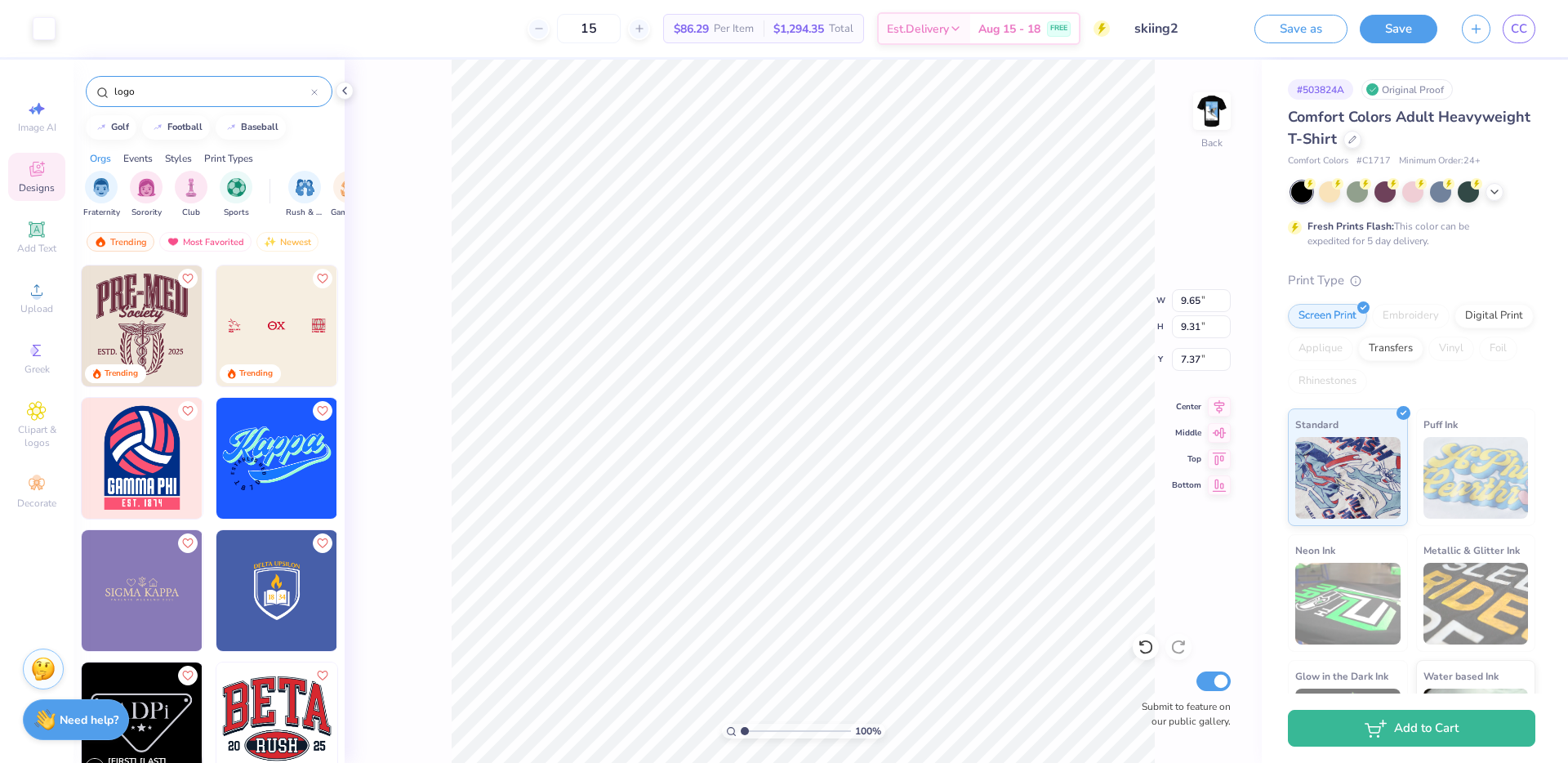 type on "9.31" 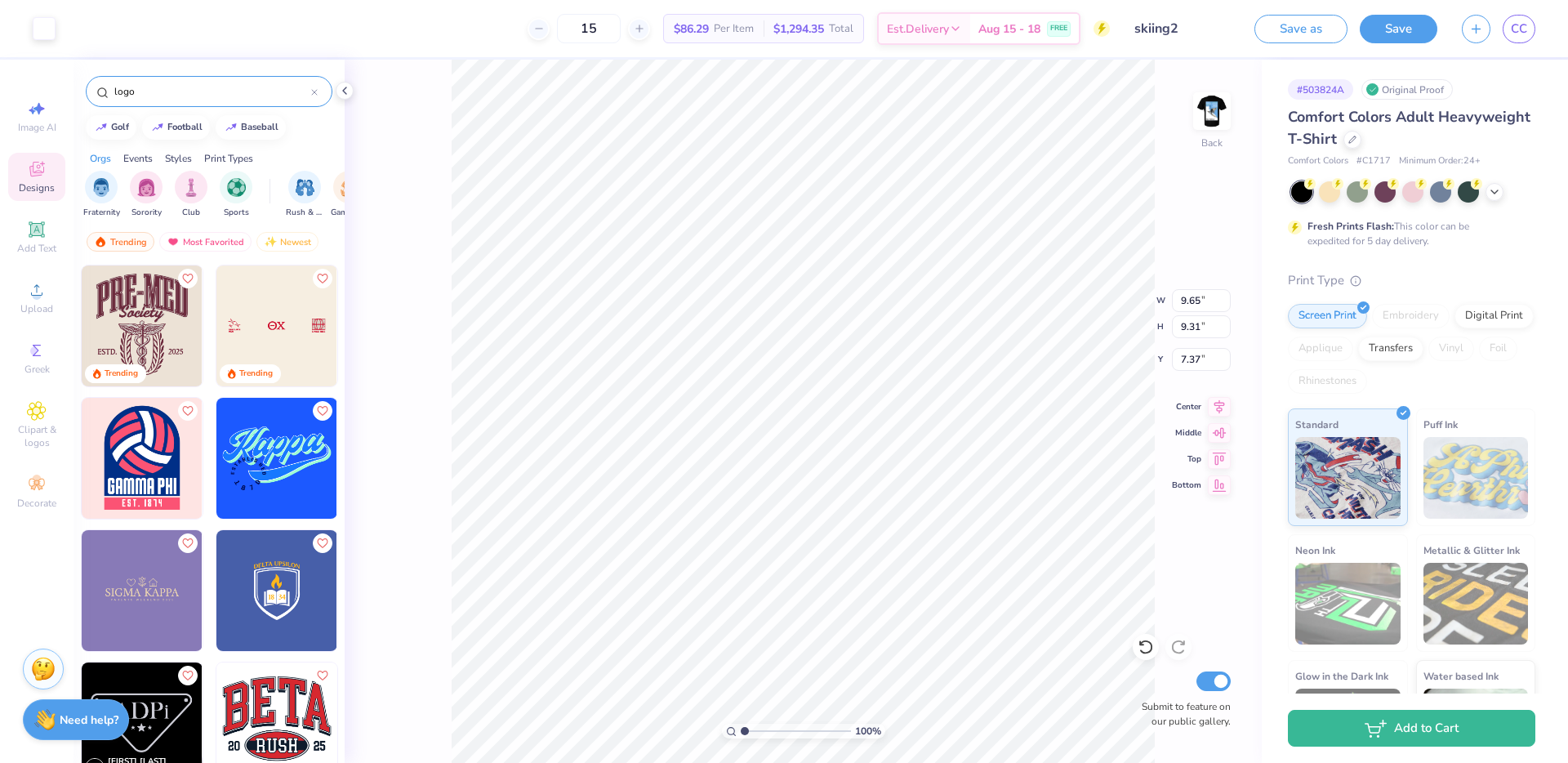 type on "14.88" 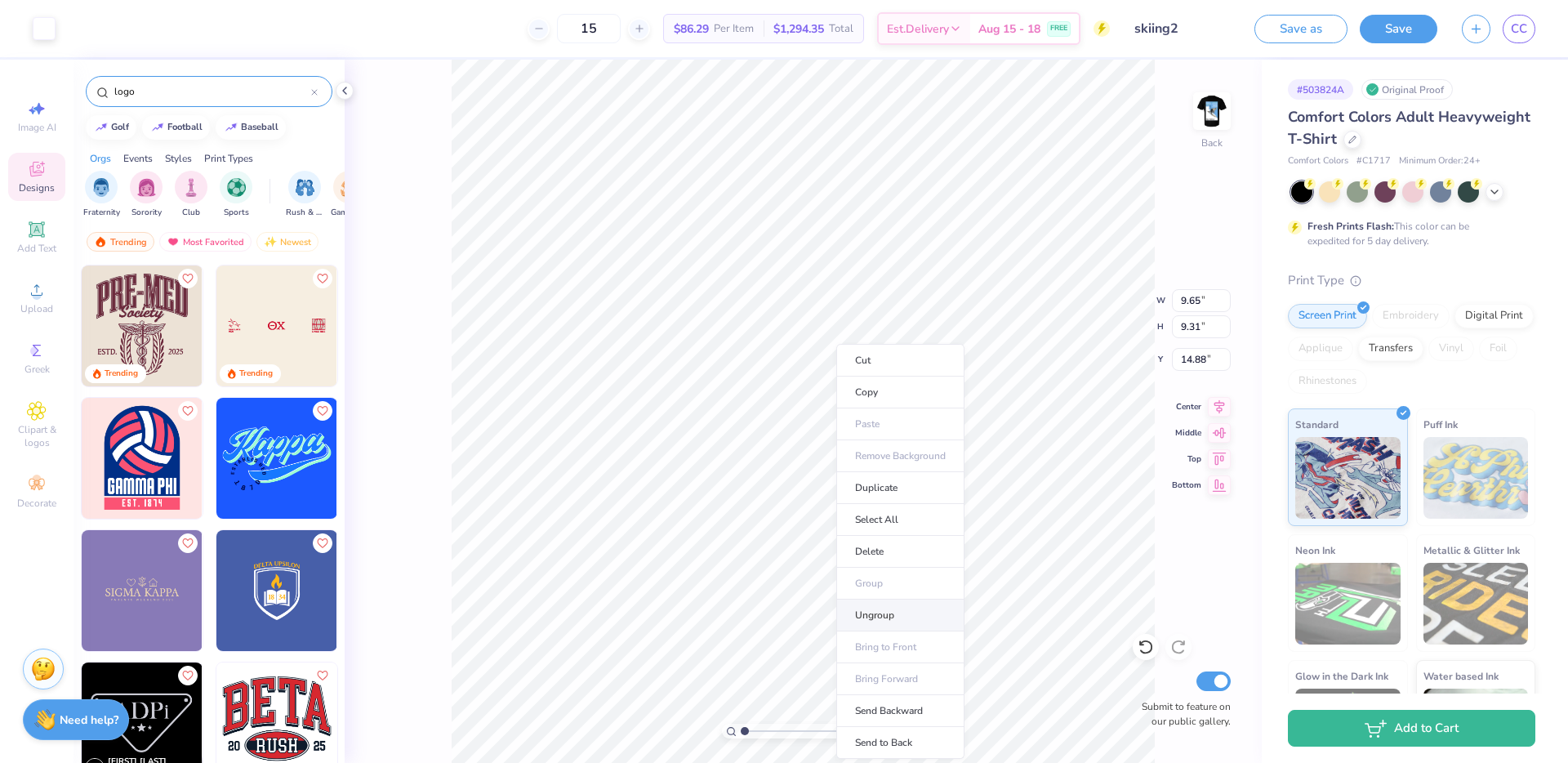 click on "Ungroup" at bounding box center (900, 615) 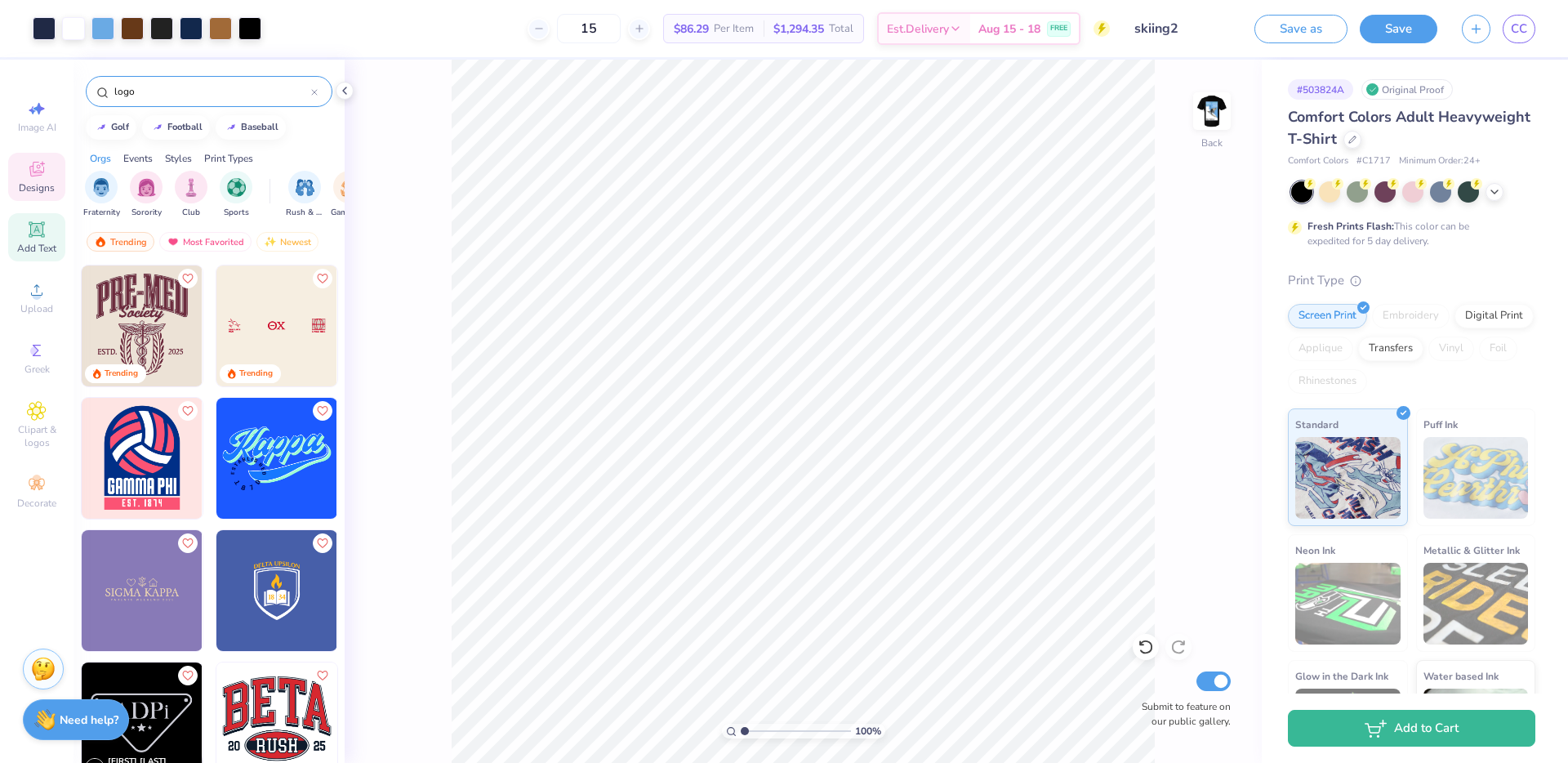 click on "Add Text" at bounding box center [37, 237] 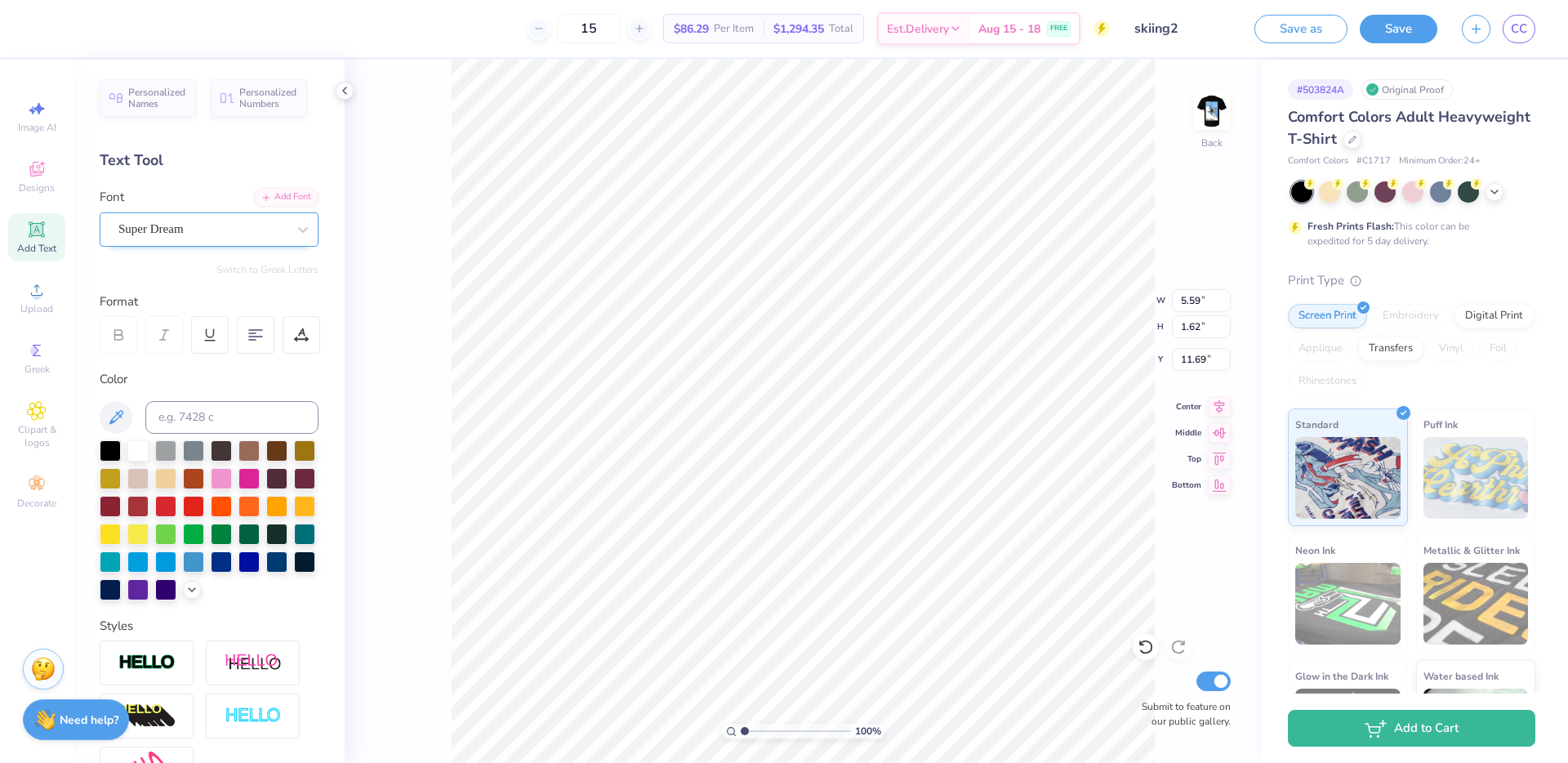click on "Super Dream" at bounding box center (203, 229) 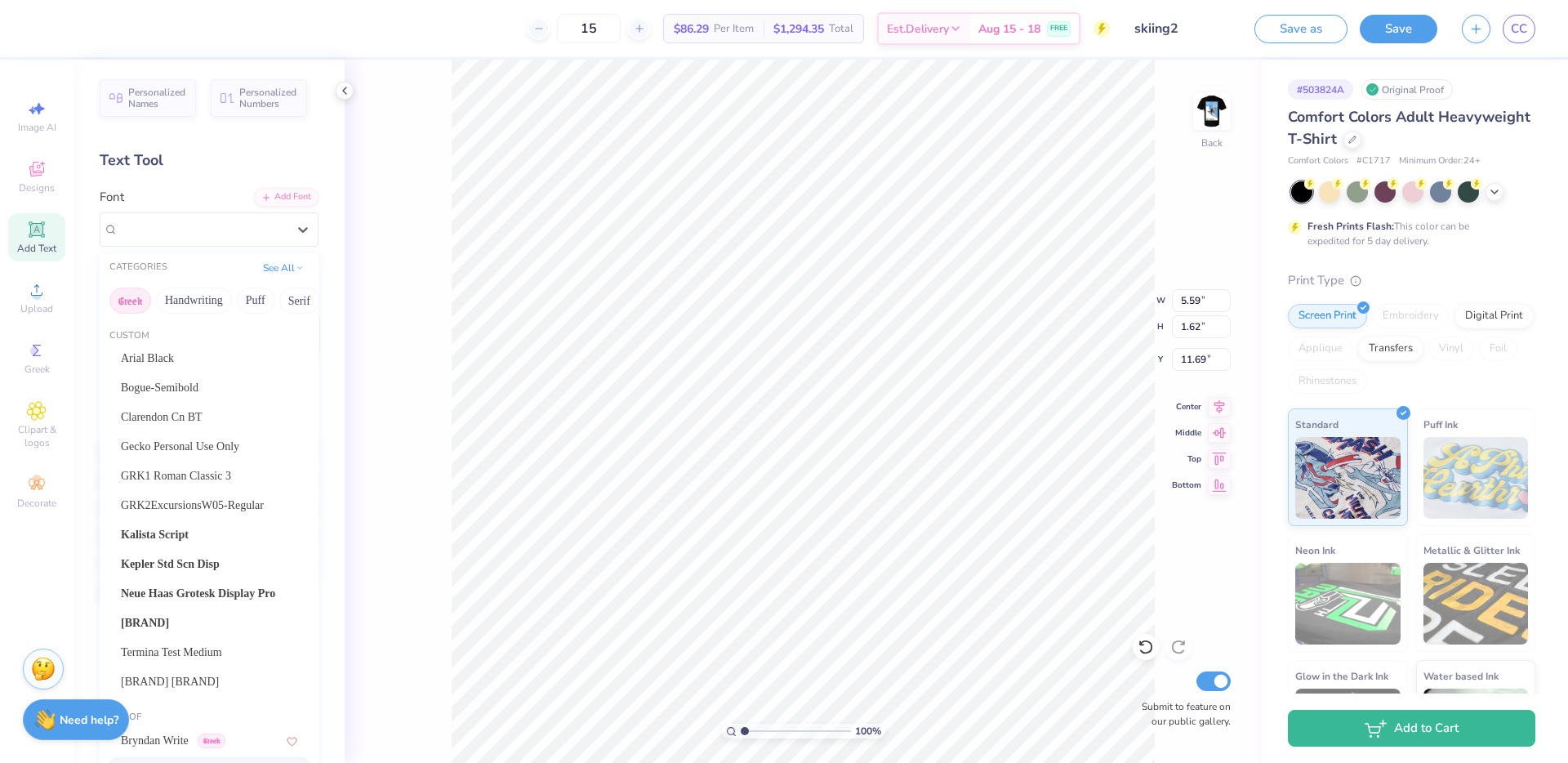 click on "Greek" at bounding box center (130, 301) 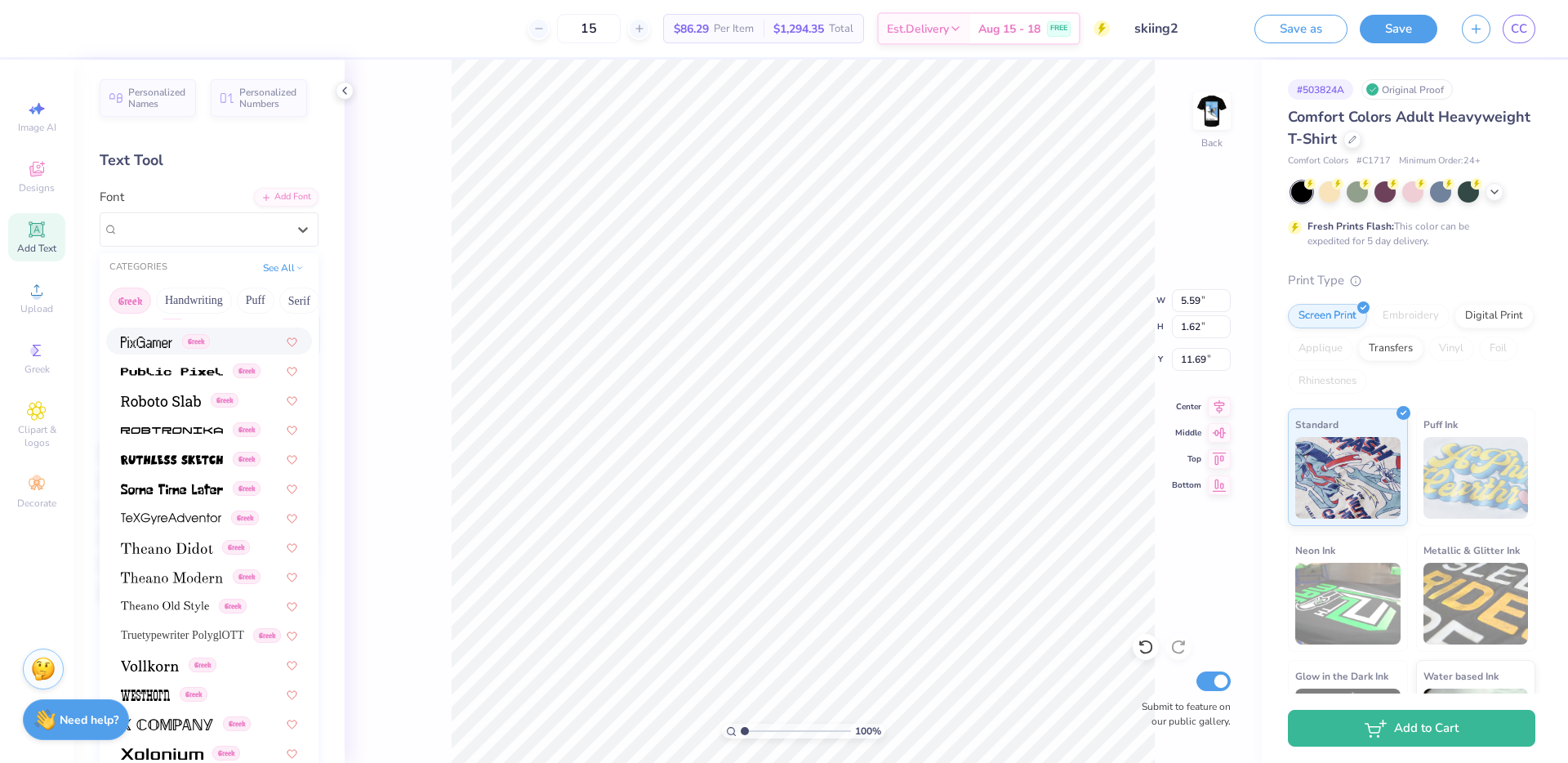 scroll, scrollTop: 1016, scrollLeft: 0, axis: vertical 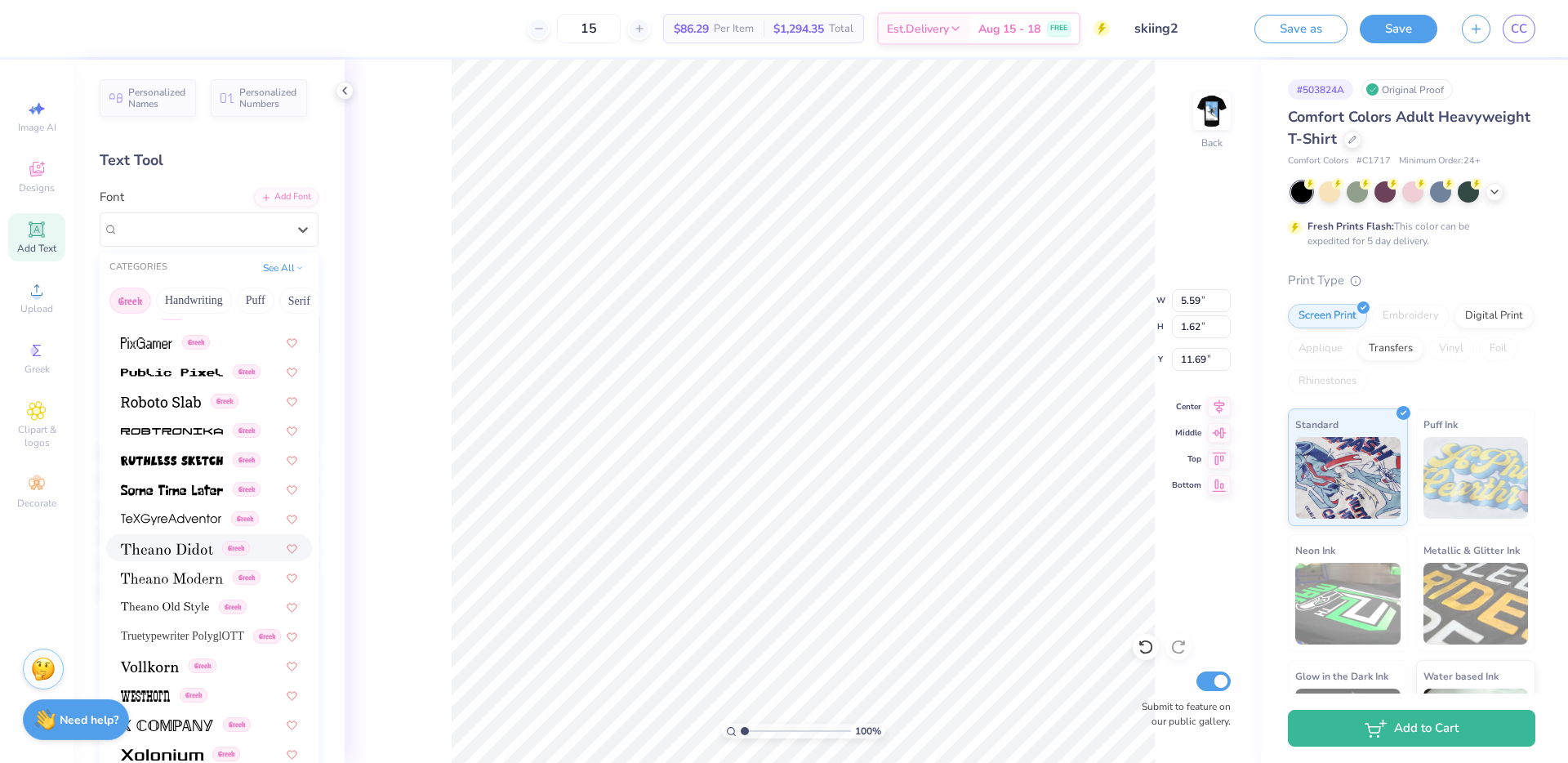 click on "Greek" at bounding box center [209, 547] 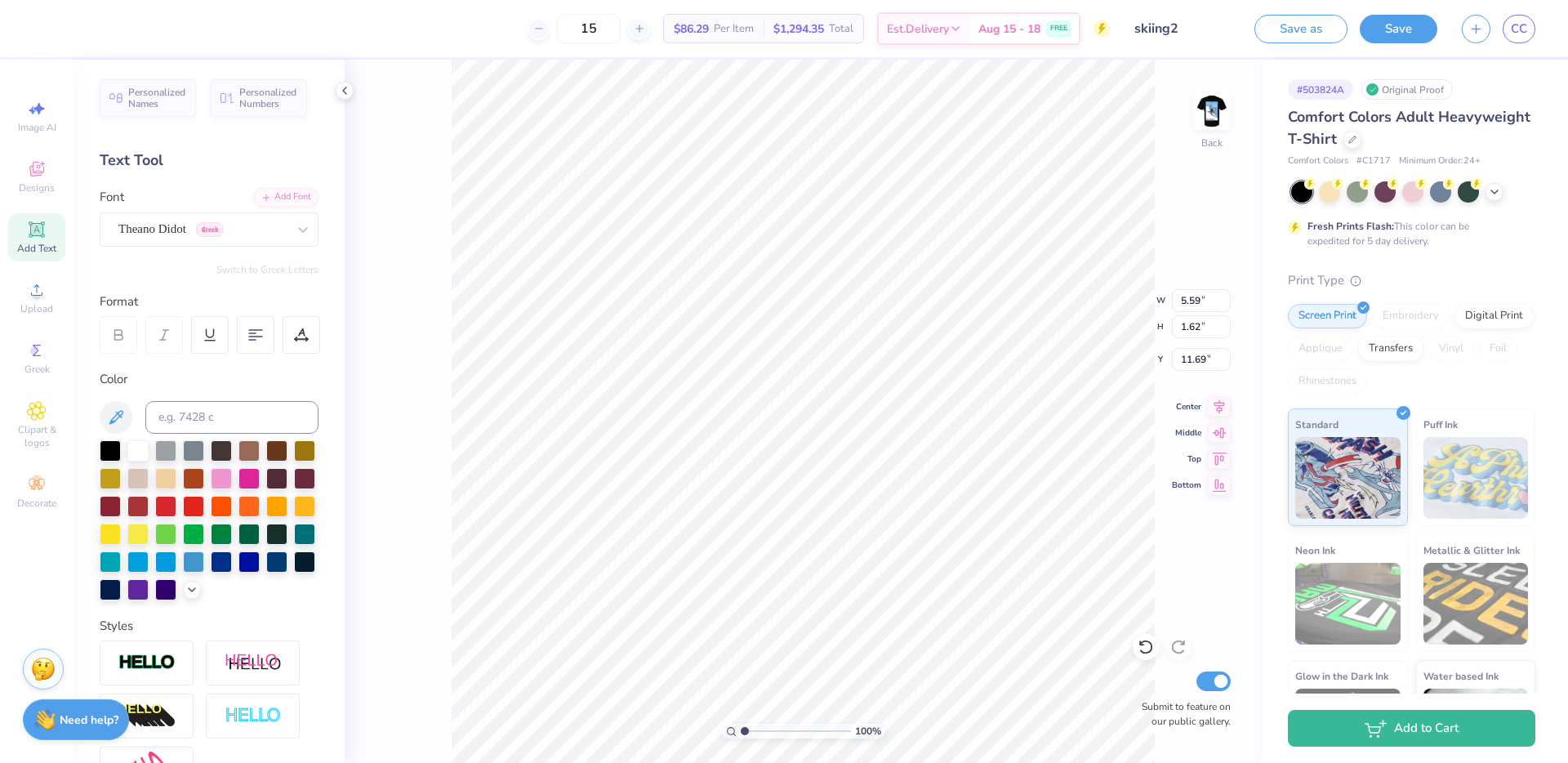 type on "DTD" 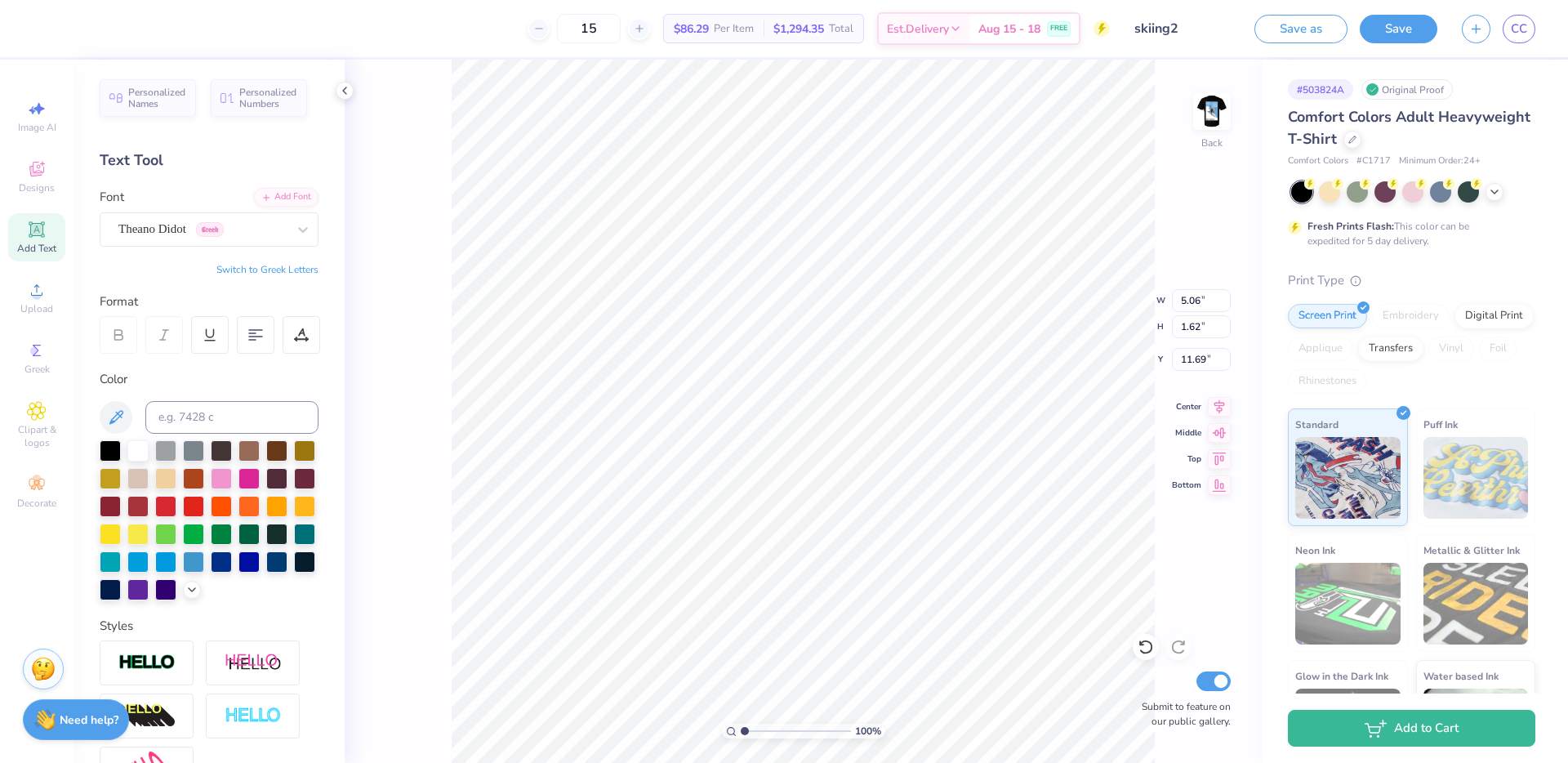 click on "Switch to Greek Letters" at bounding box center [267, 270] 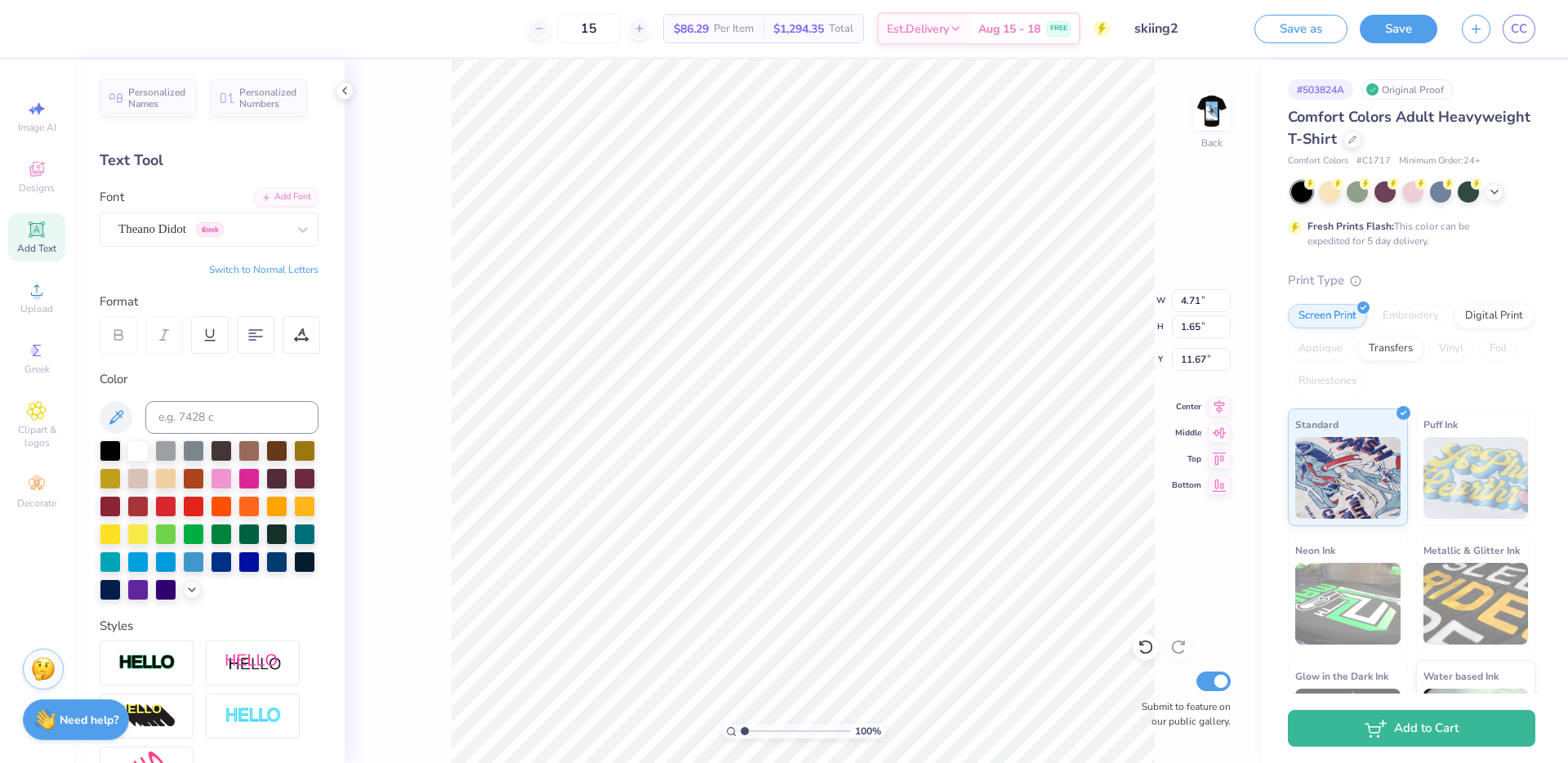 type on "4.71" 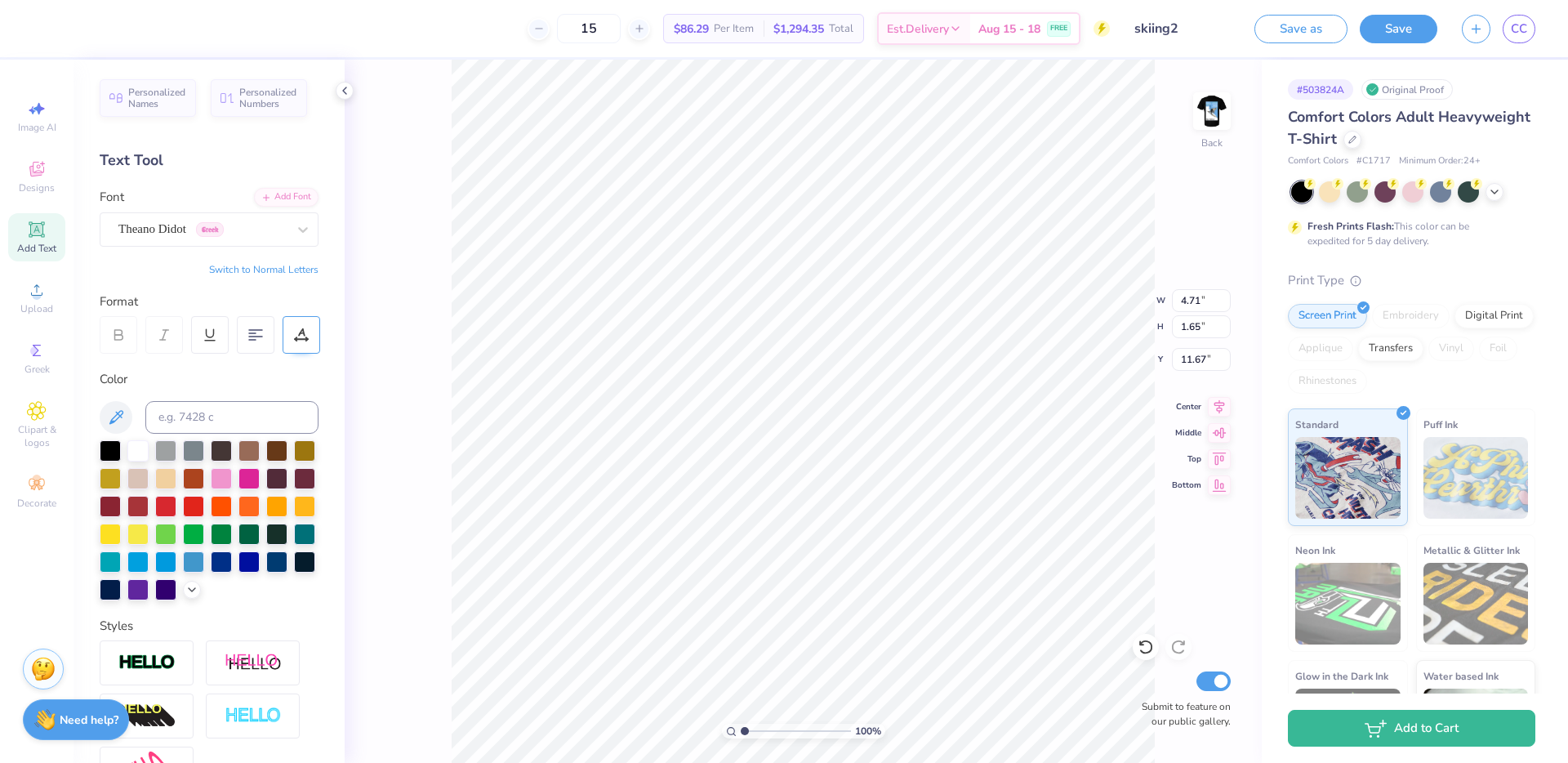 click 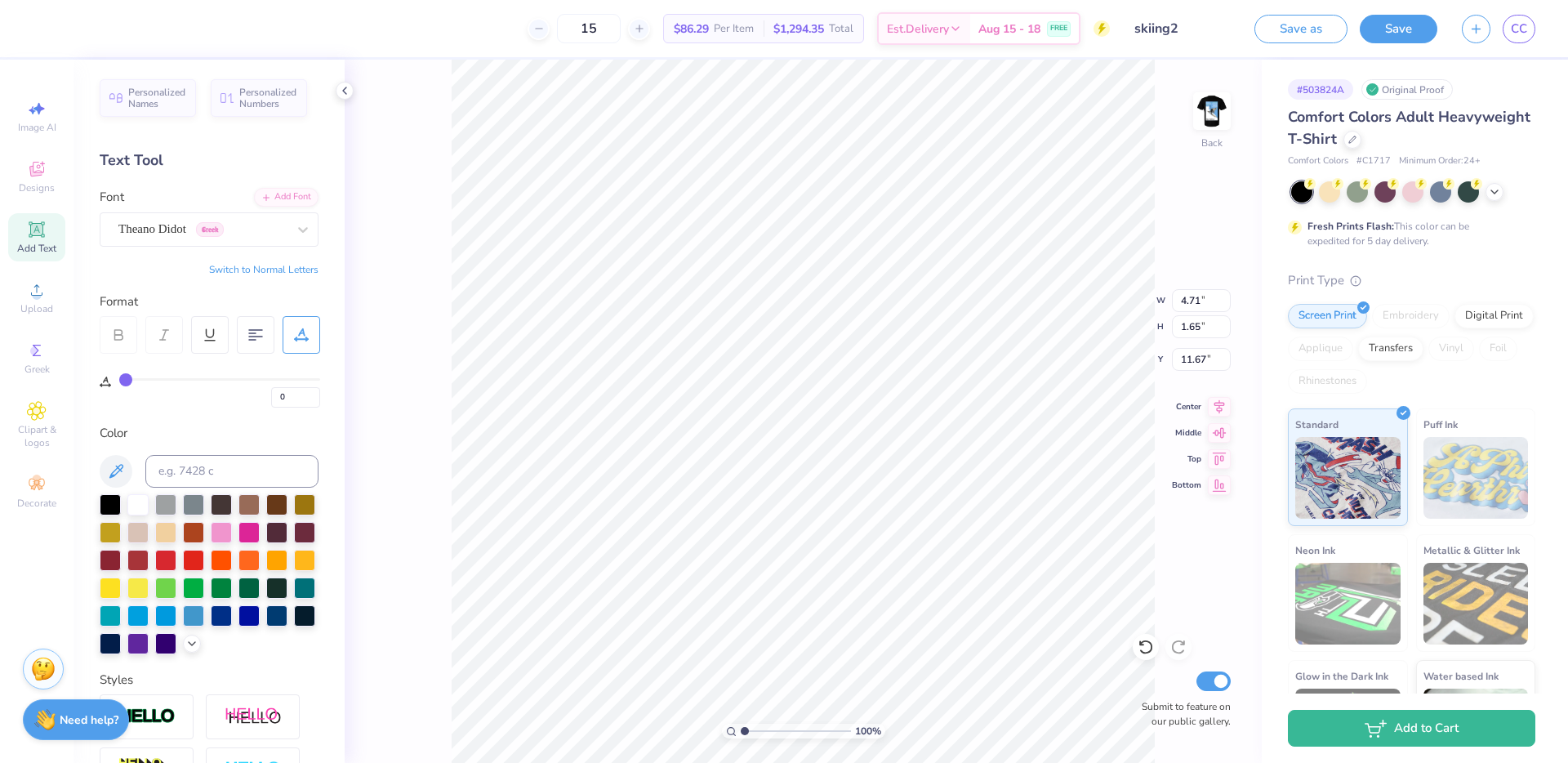 type on "2" 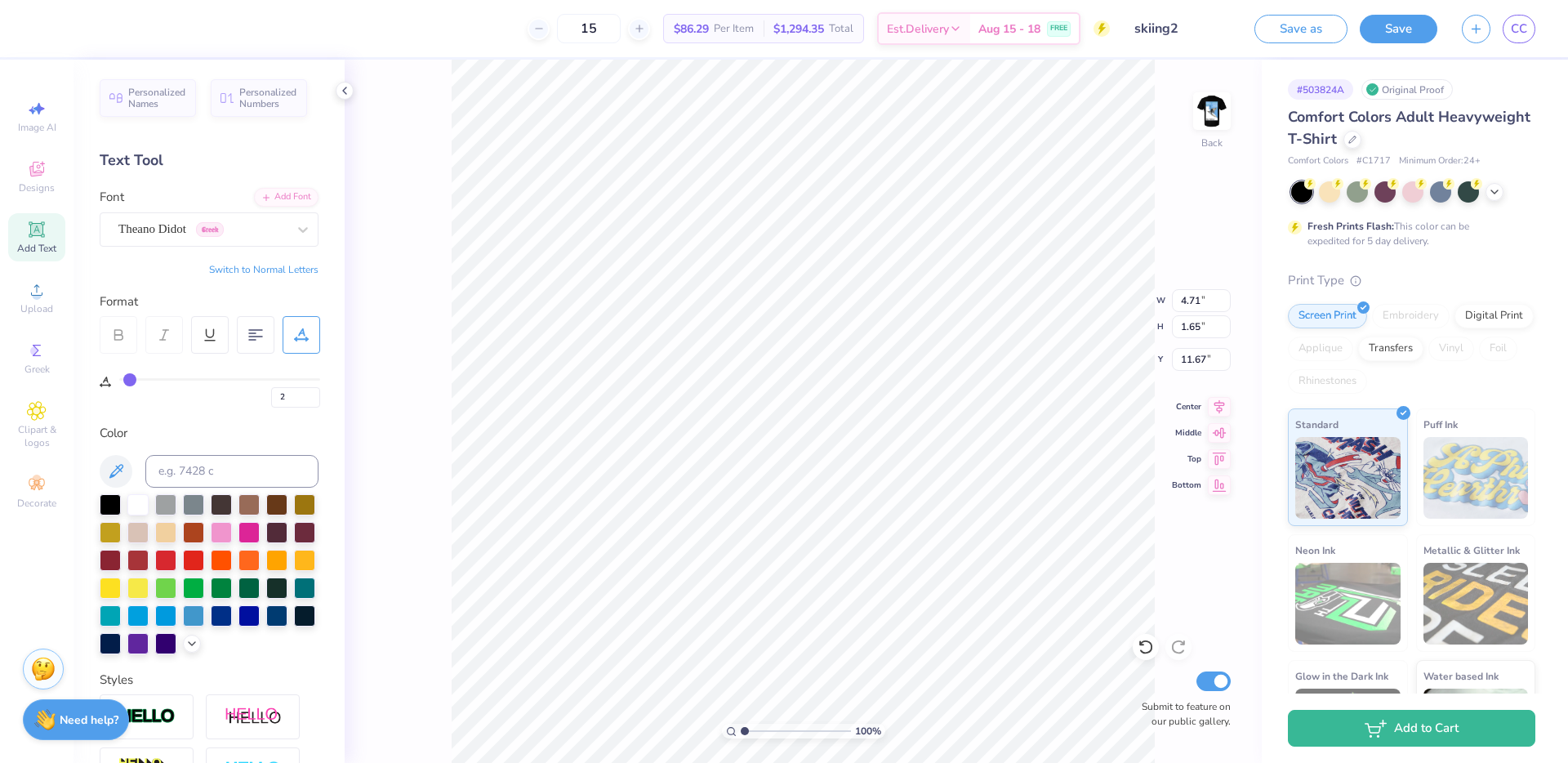 type on "7" 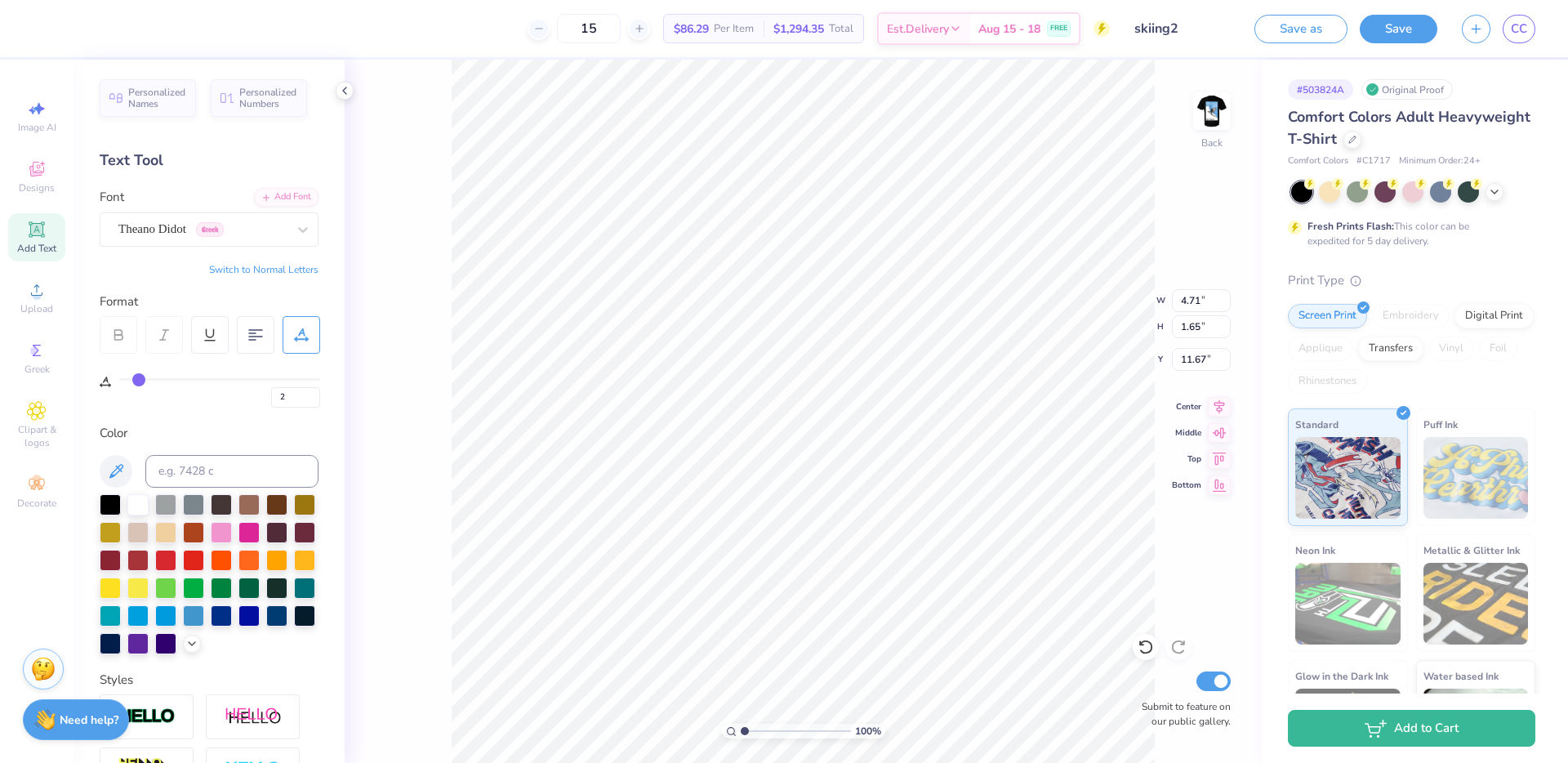 type on "7" 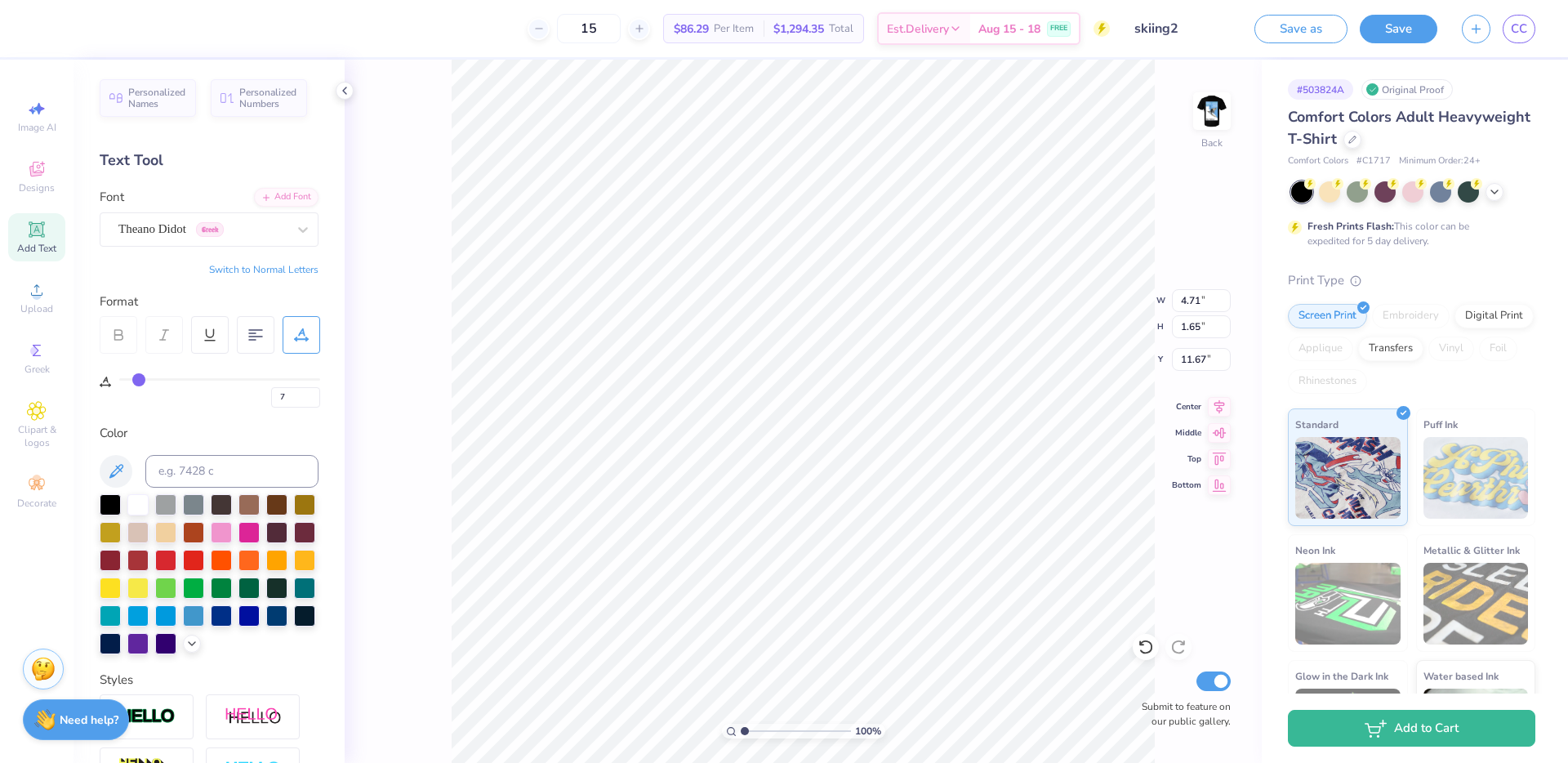 type on "14" 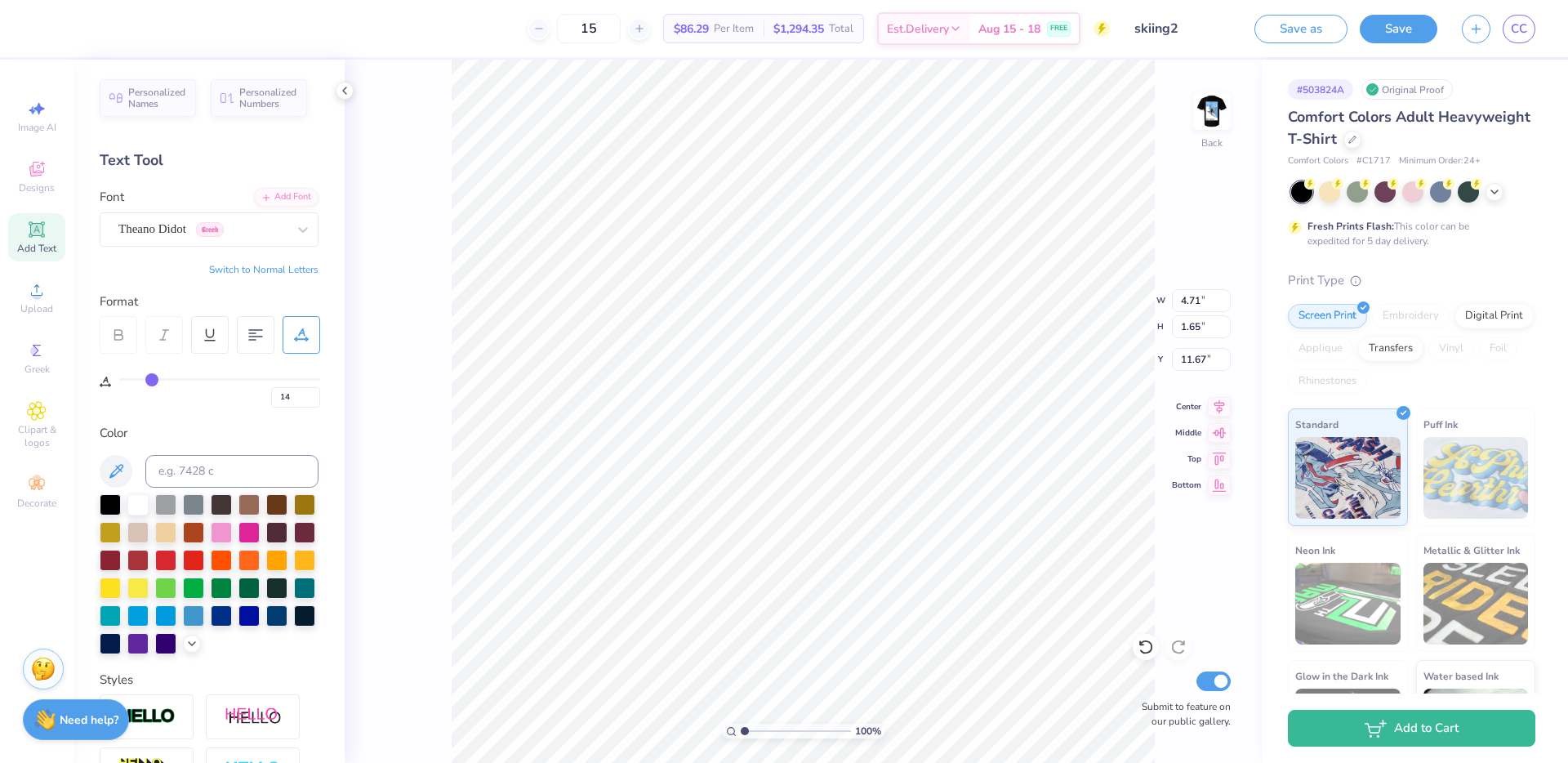 type on "19" 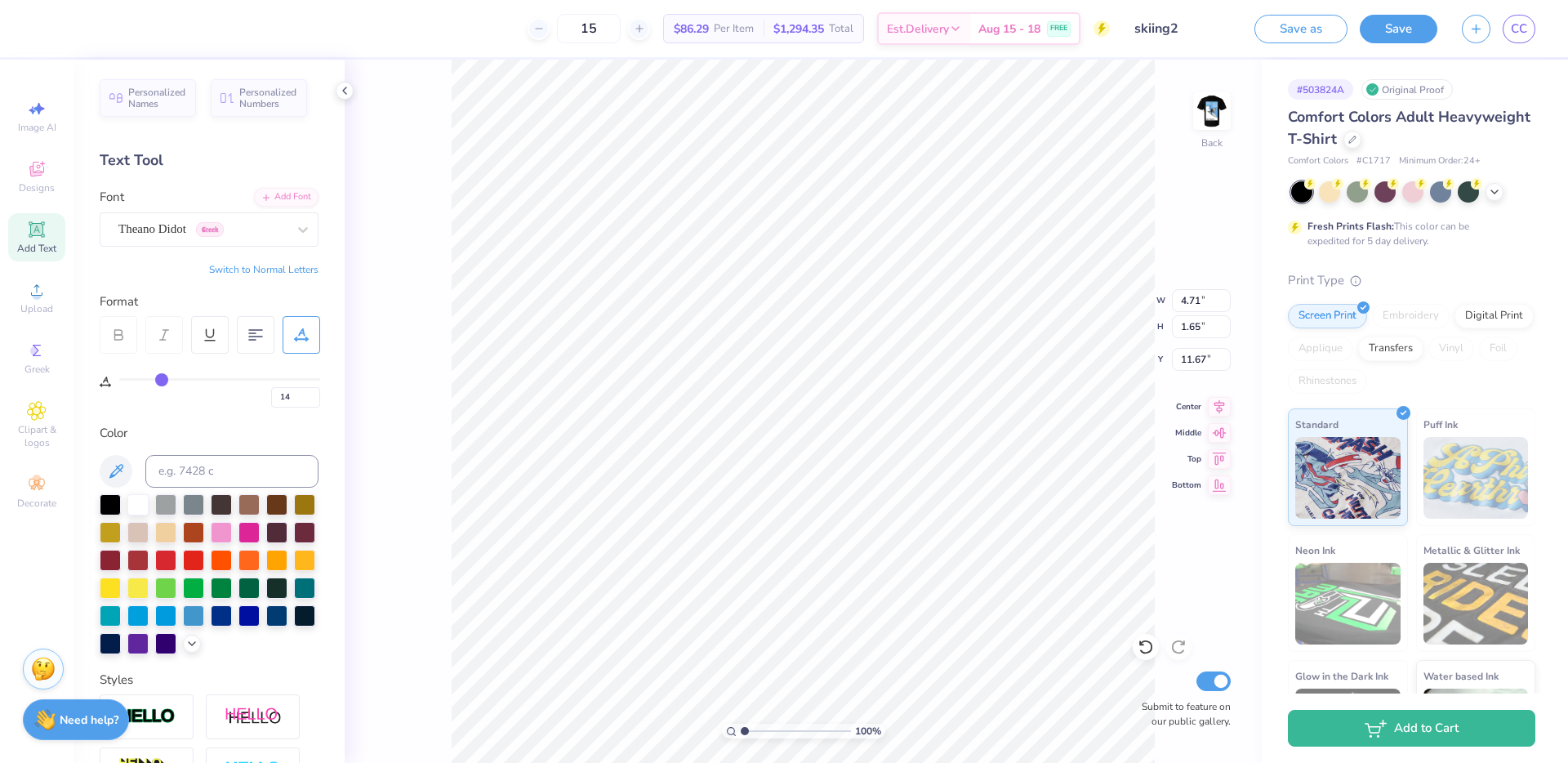 type on "19" 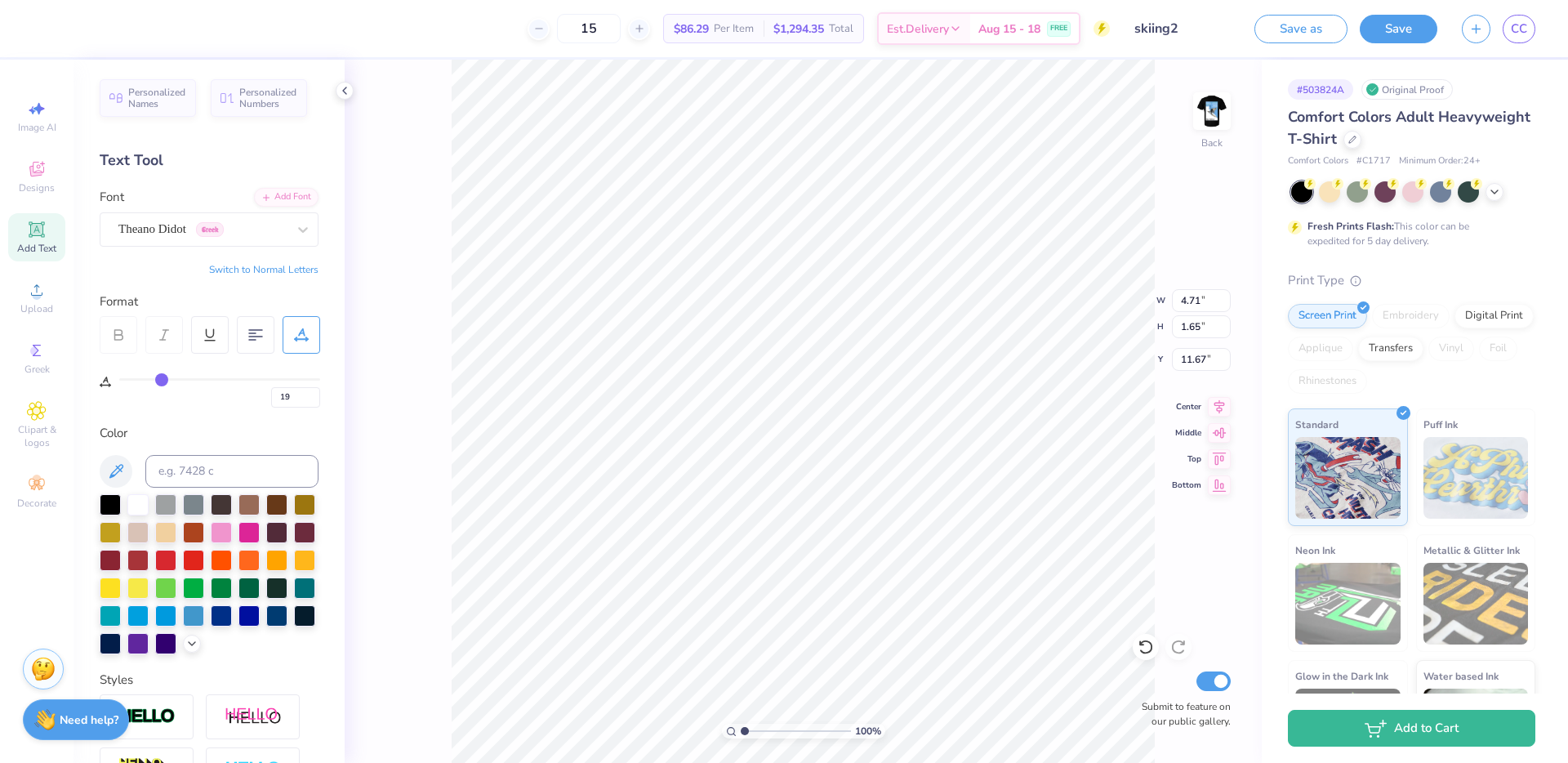 type on "23" 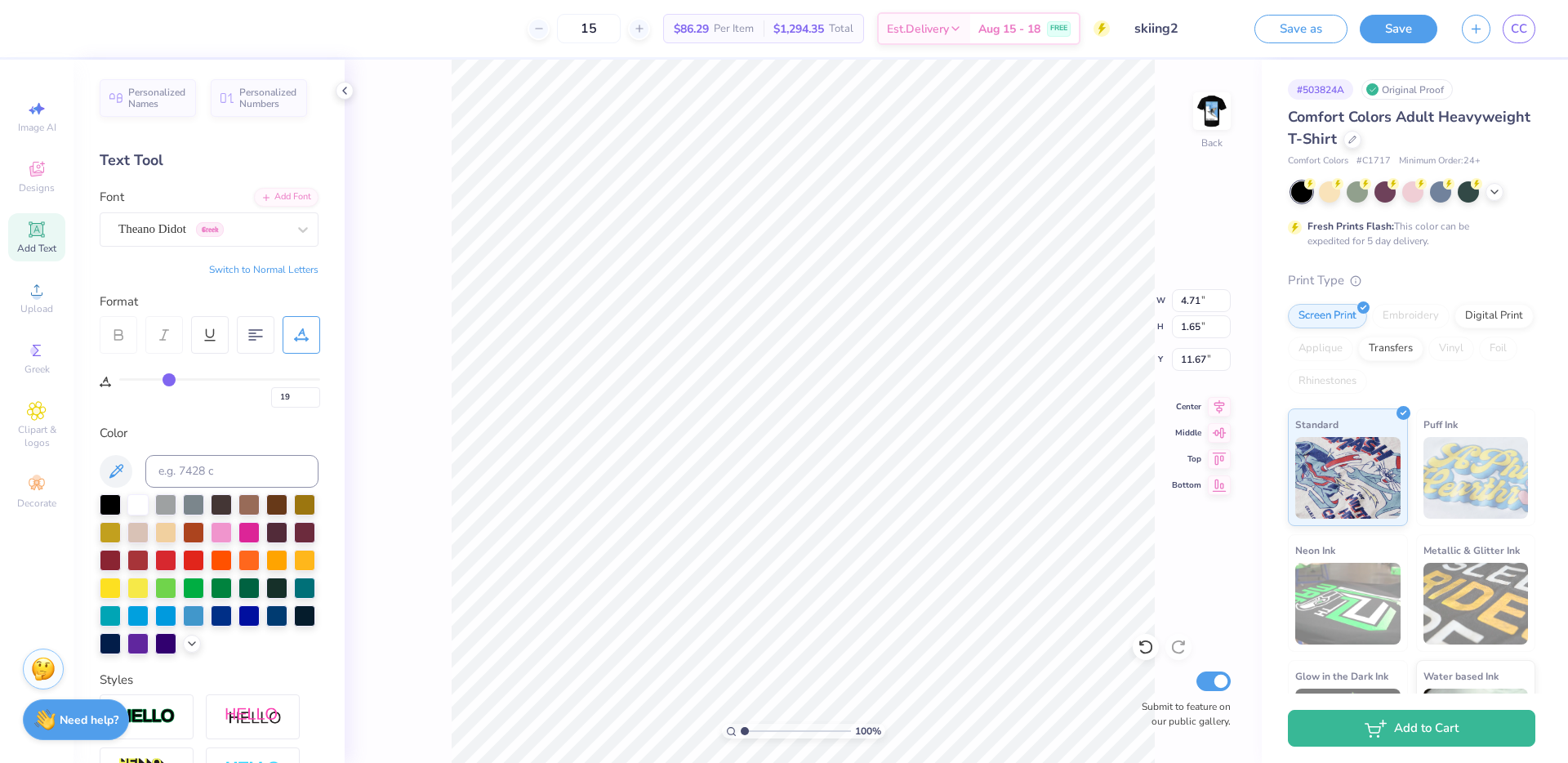 type on "23" 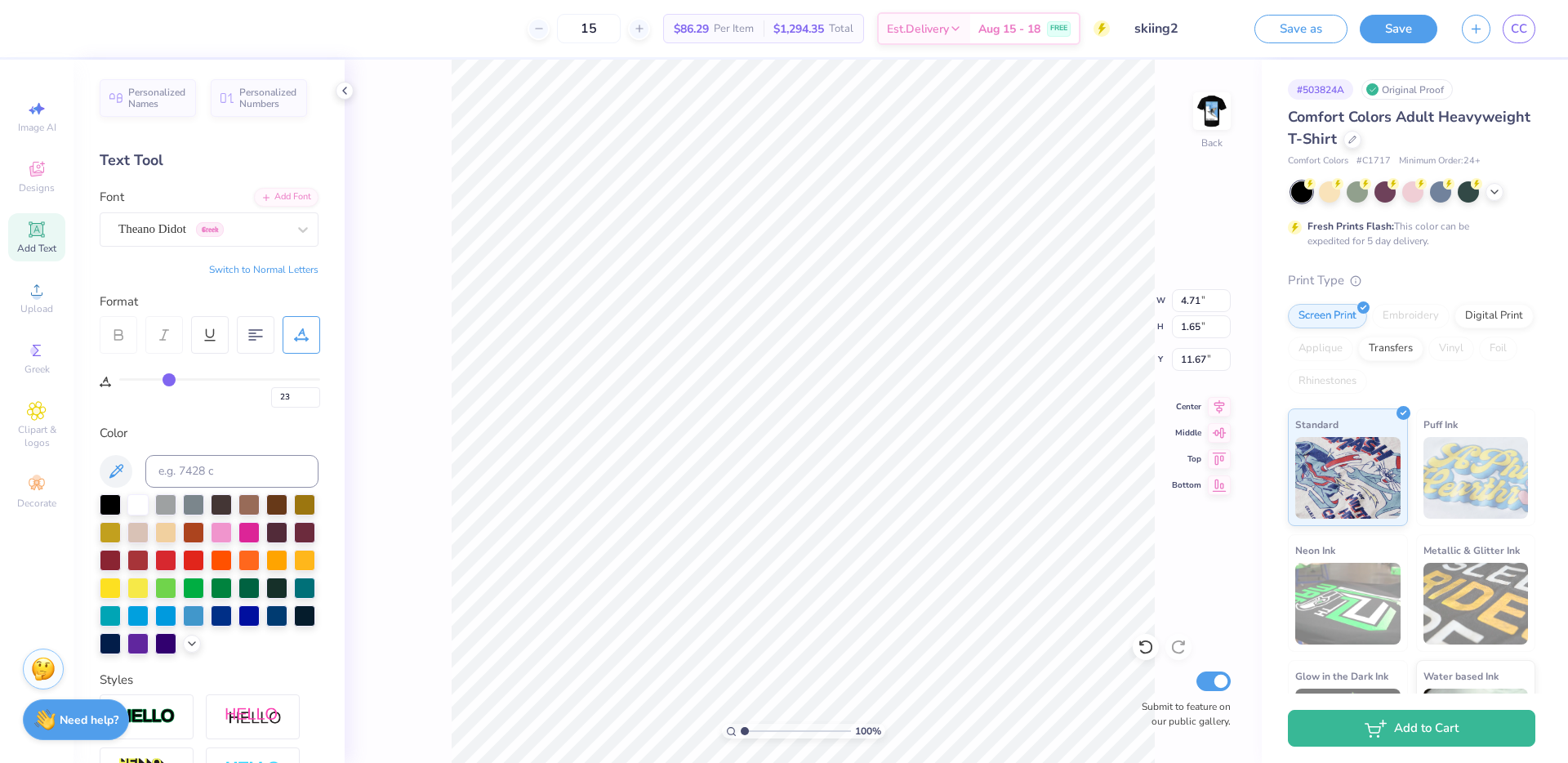 type on "27" 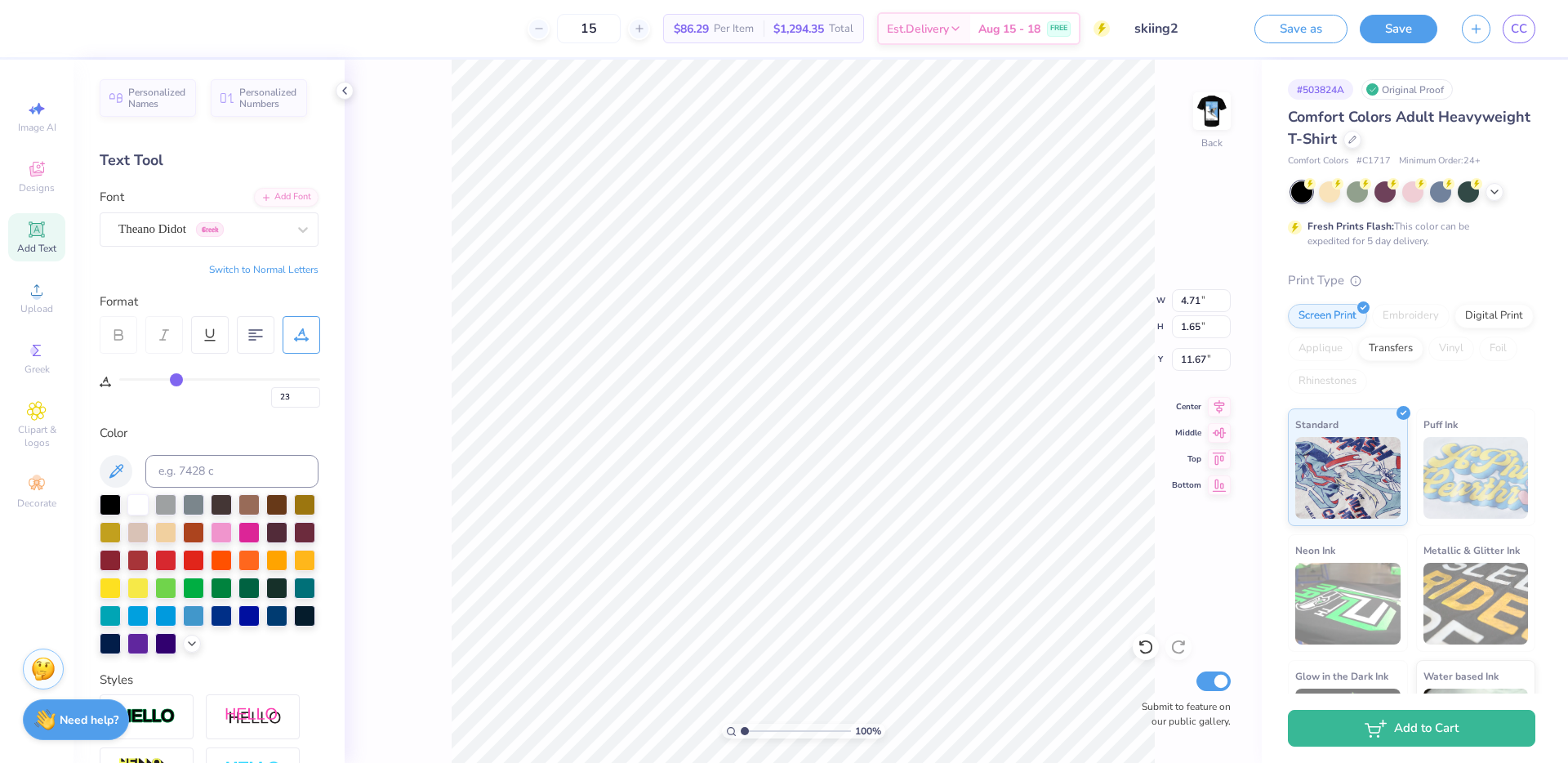 type on "27" 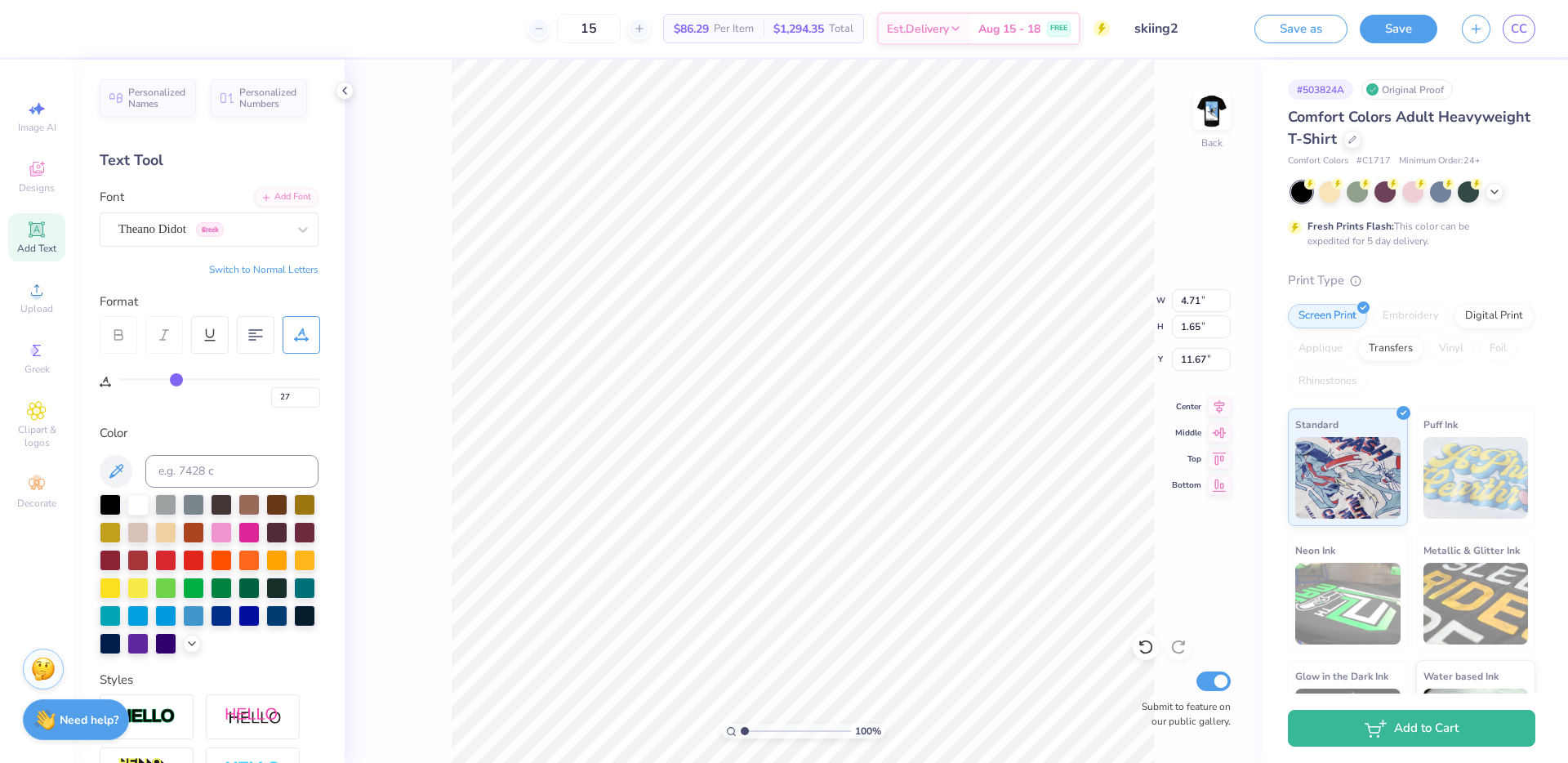 type on "31" 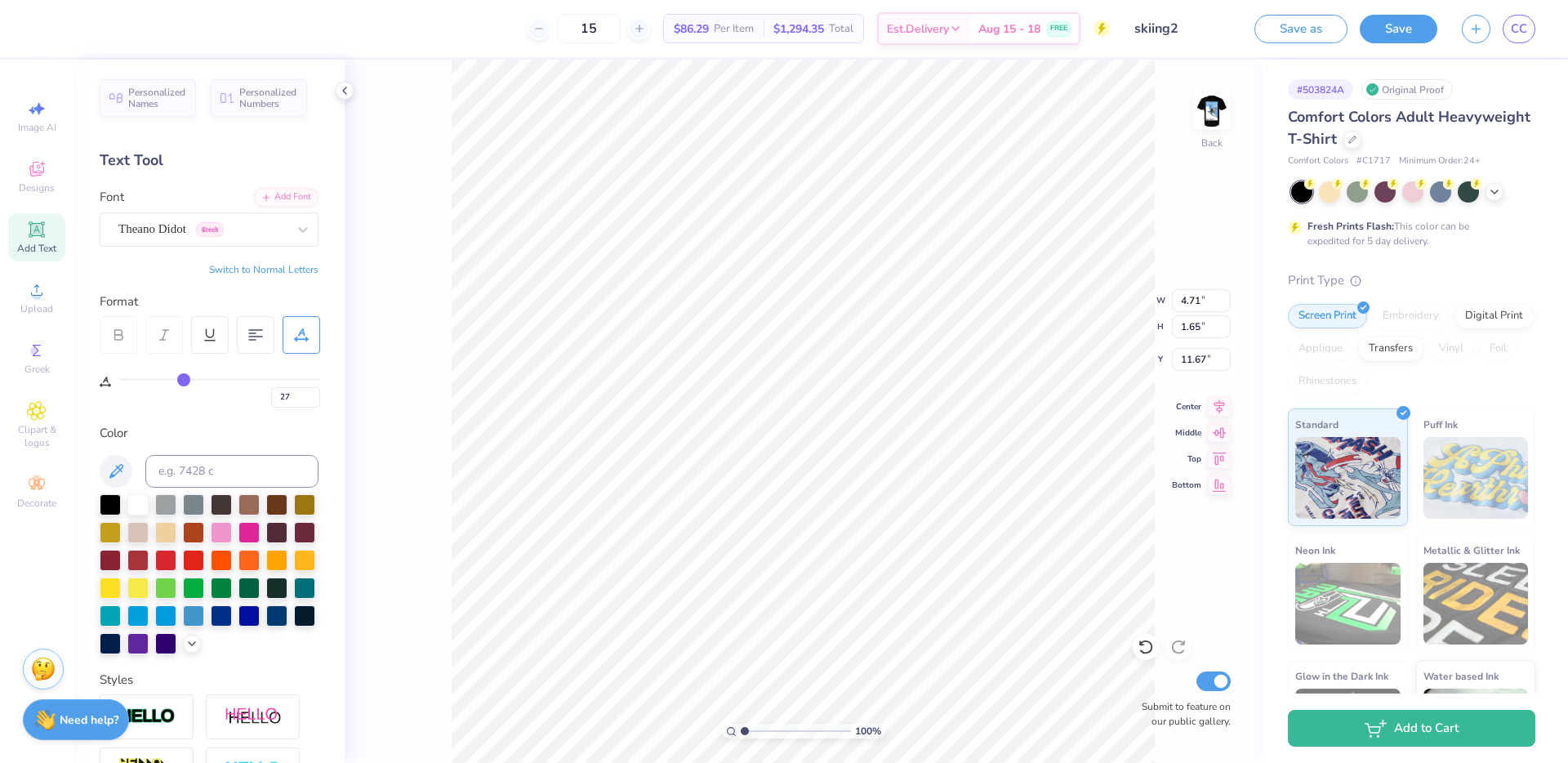 type on "31" 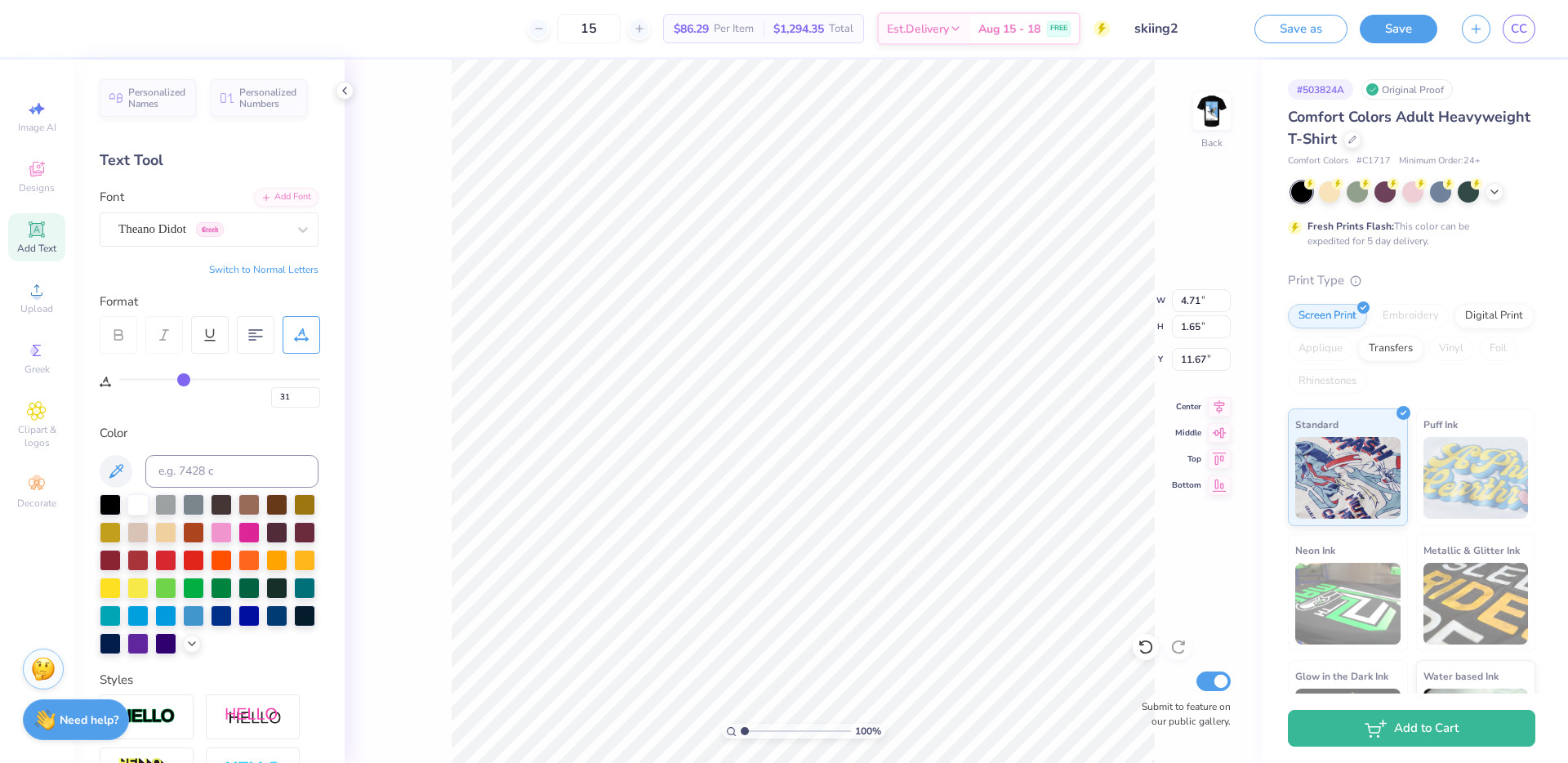 type on "34" 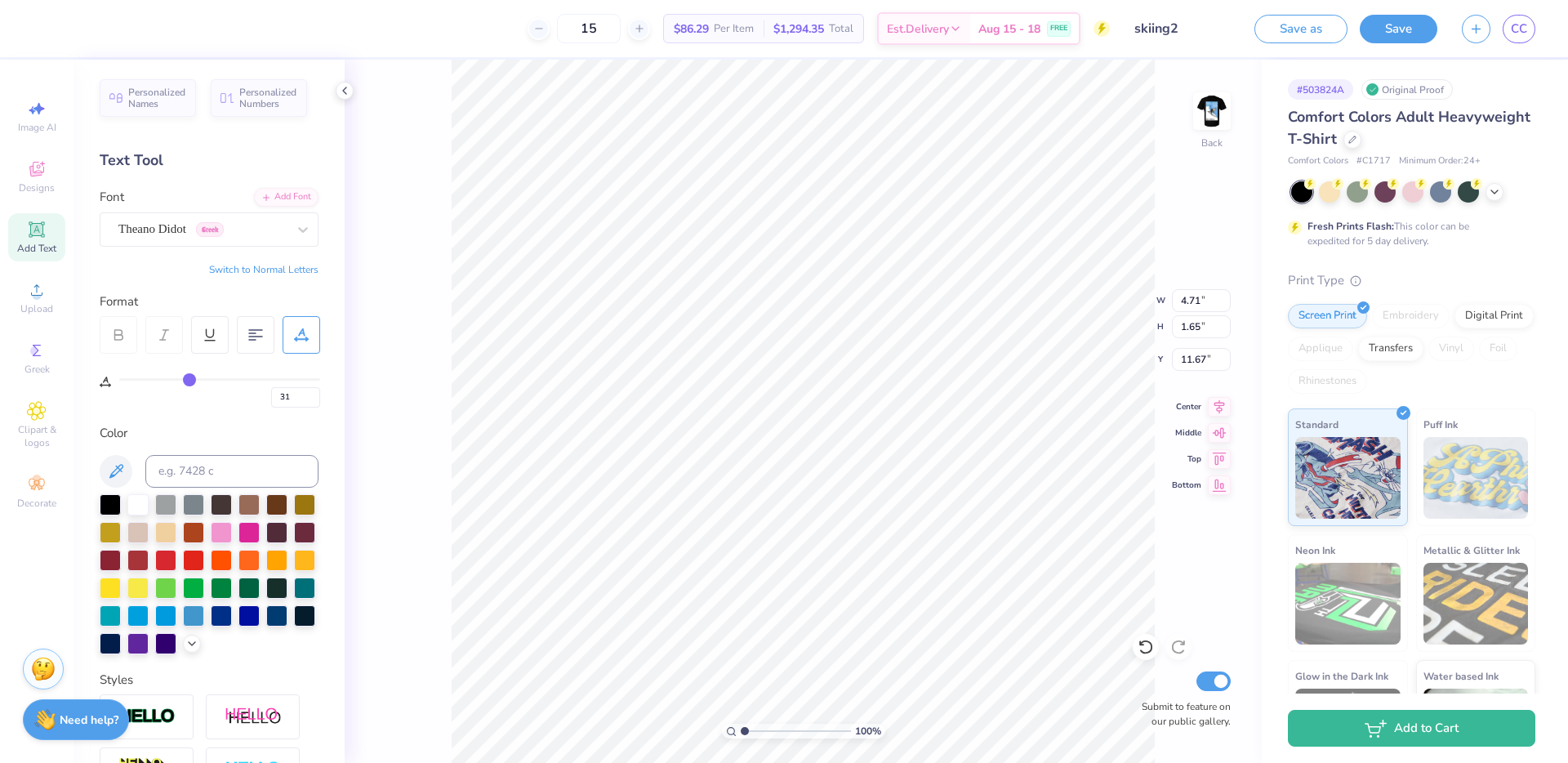 type on "34" 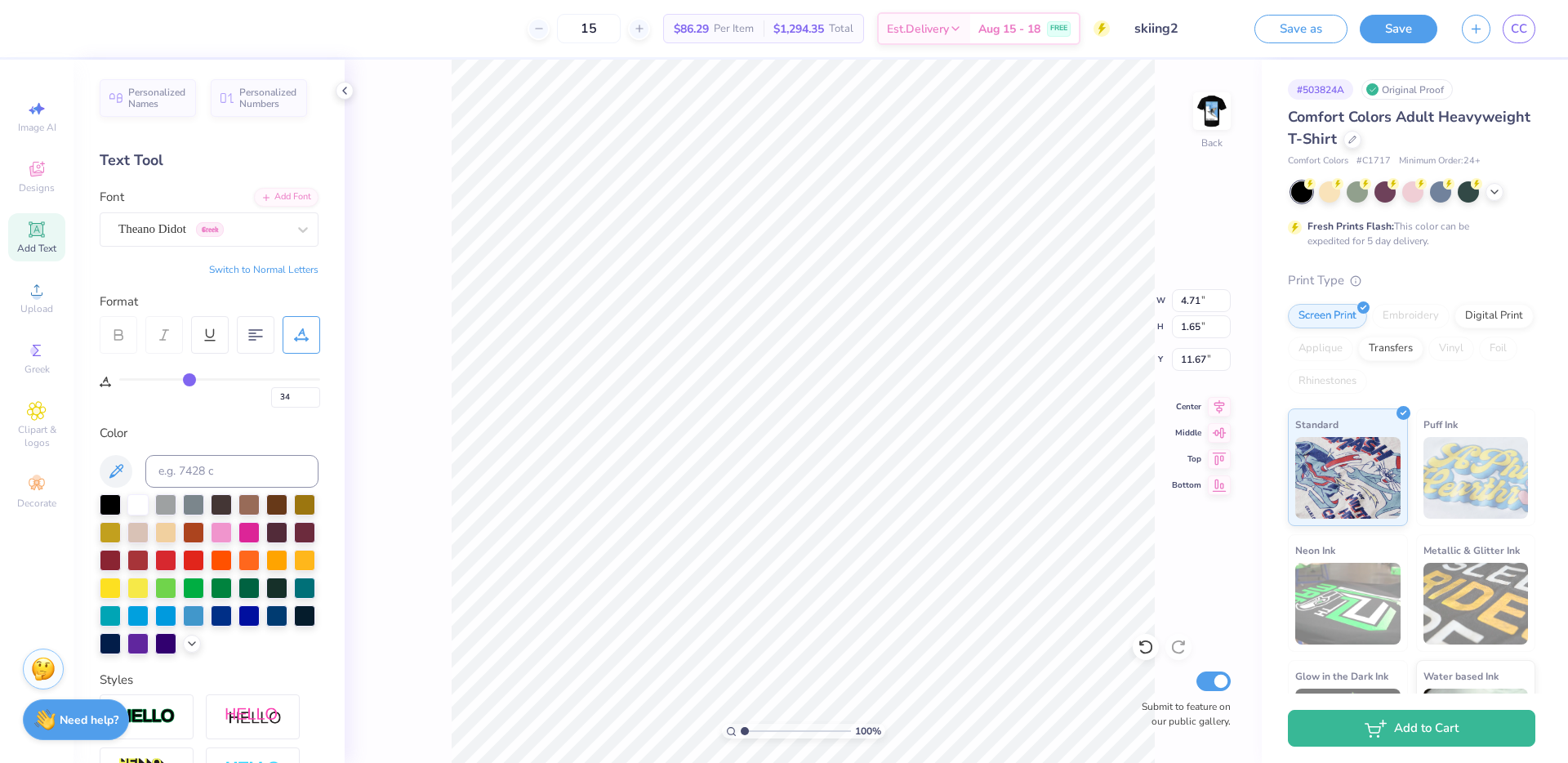 type on "36" 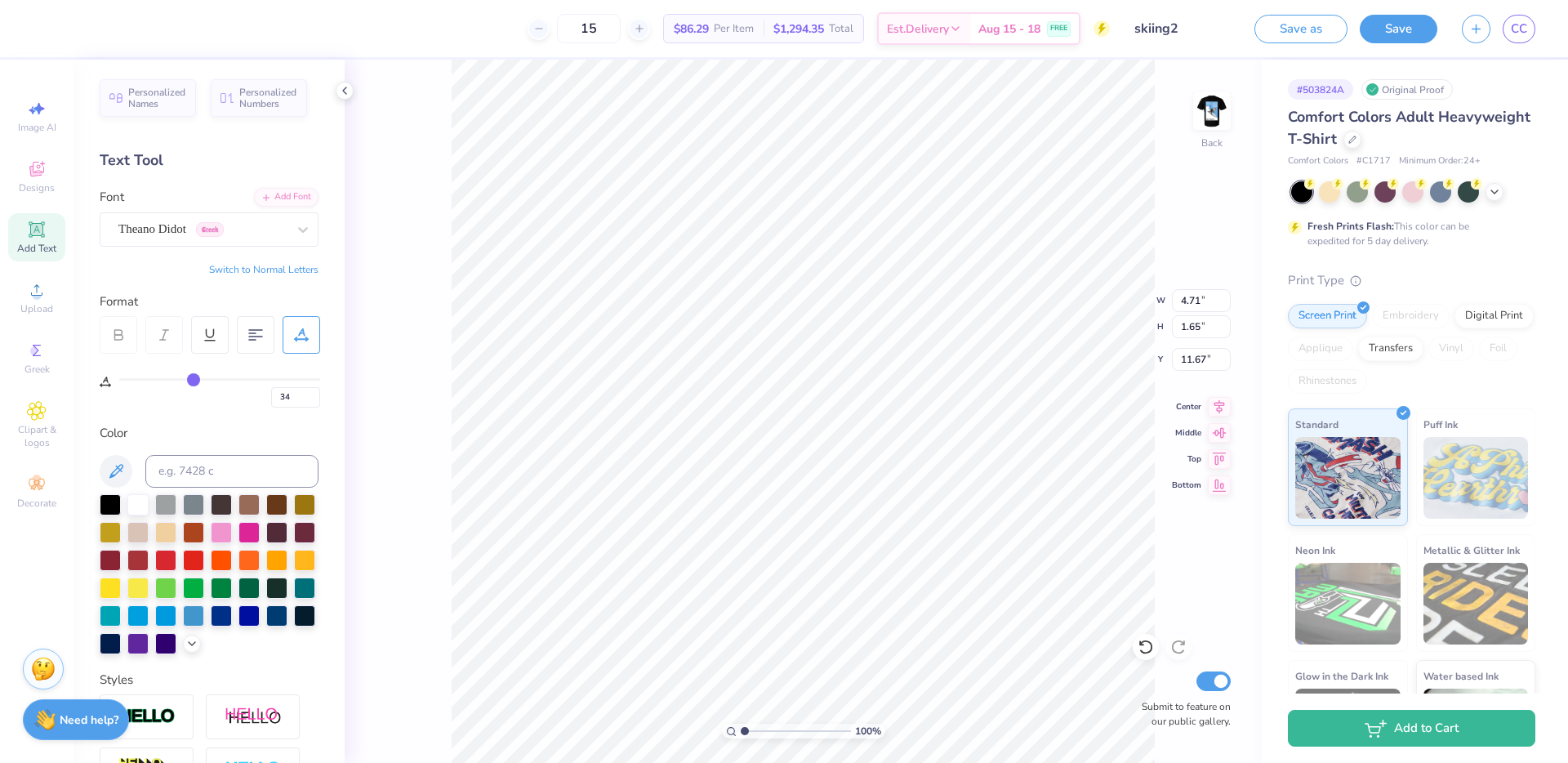 type on "36" 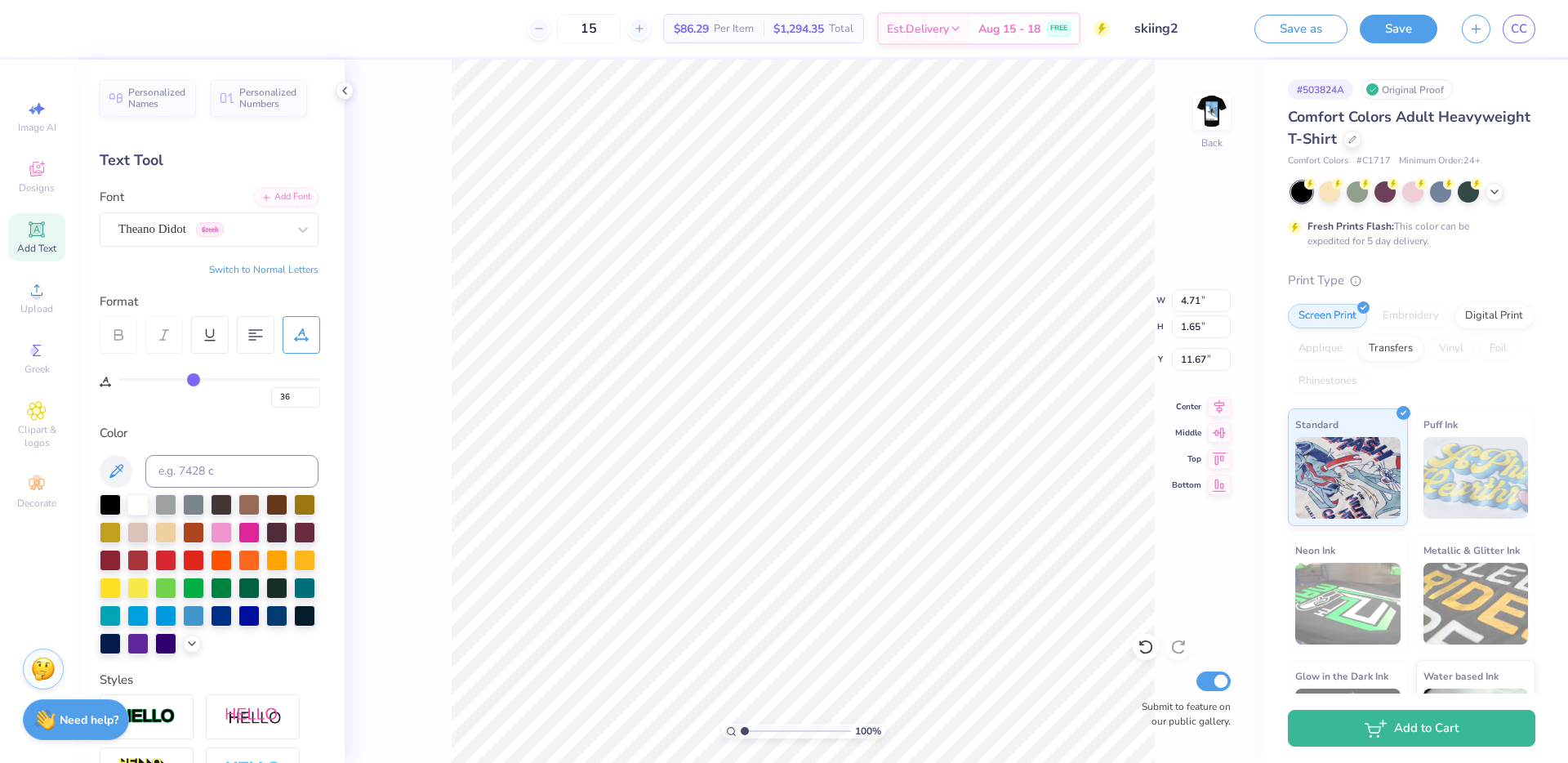 type on "39" 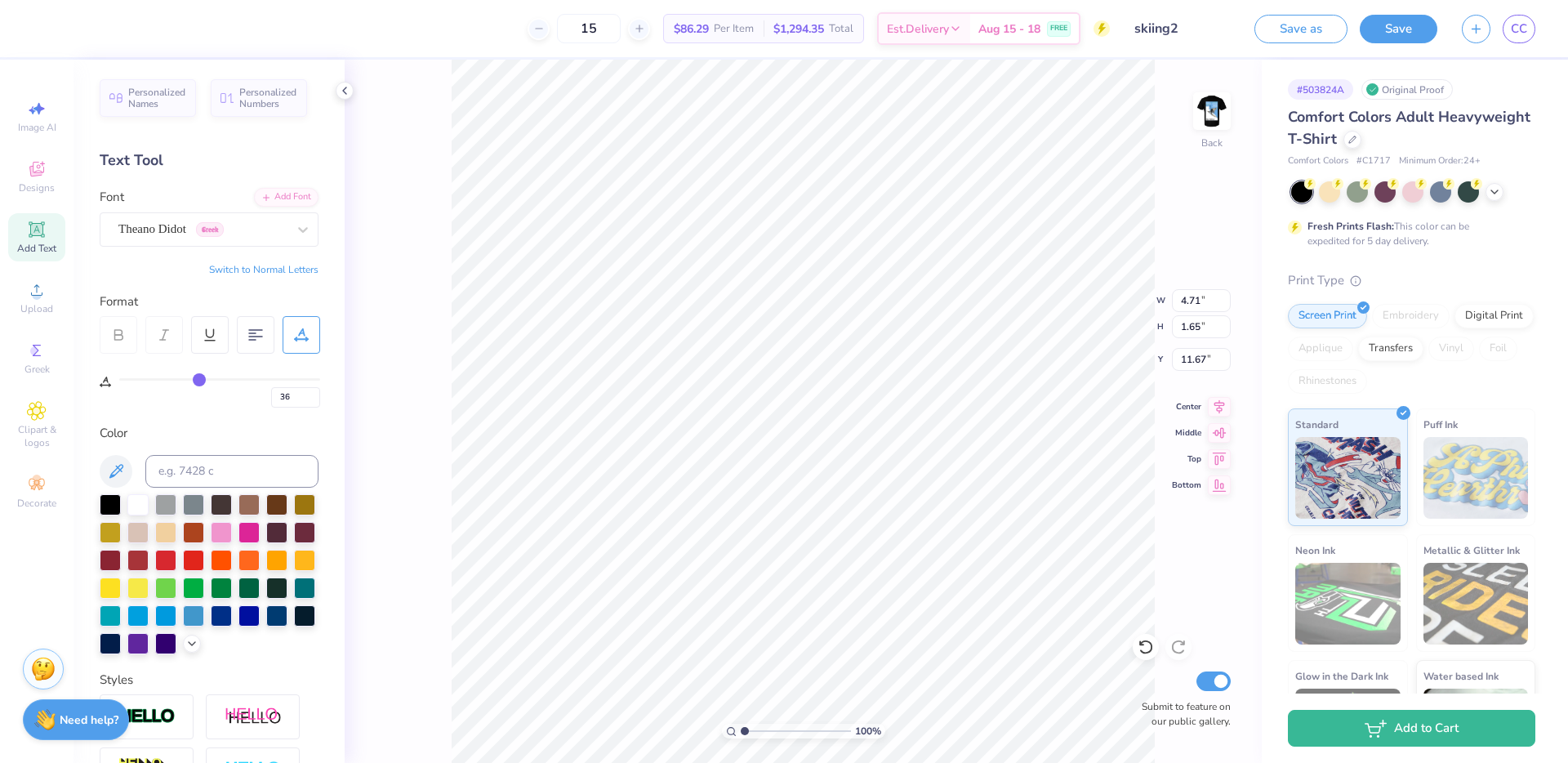 type on "39" 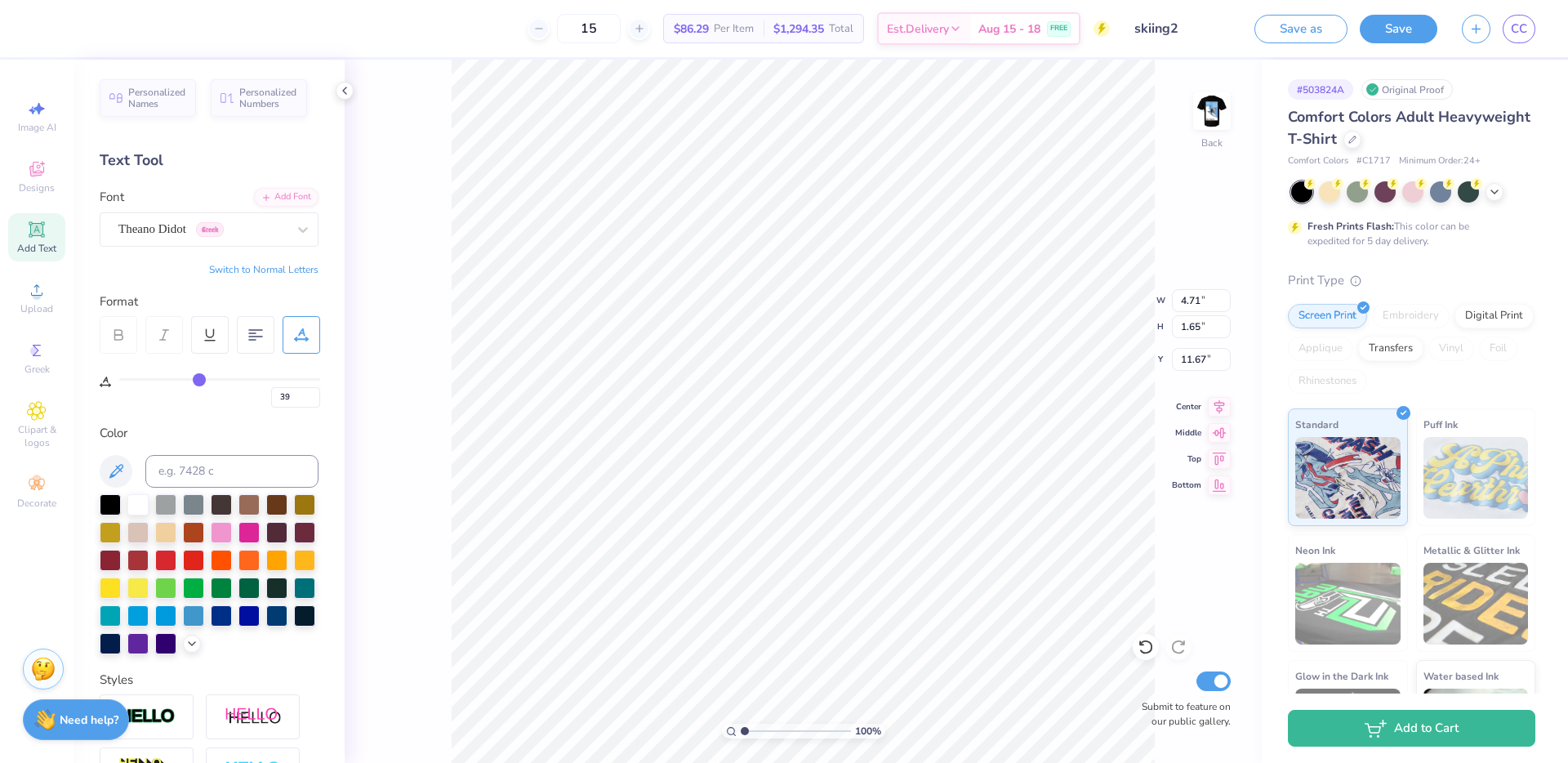 type on "40" 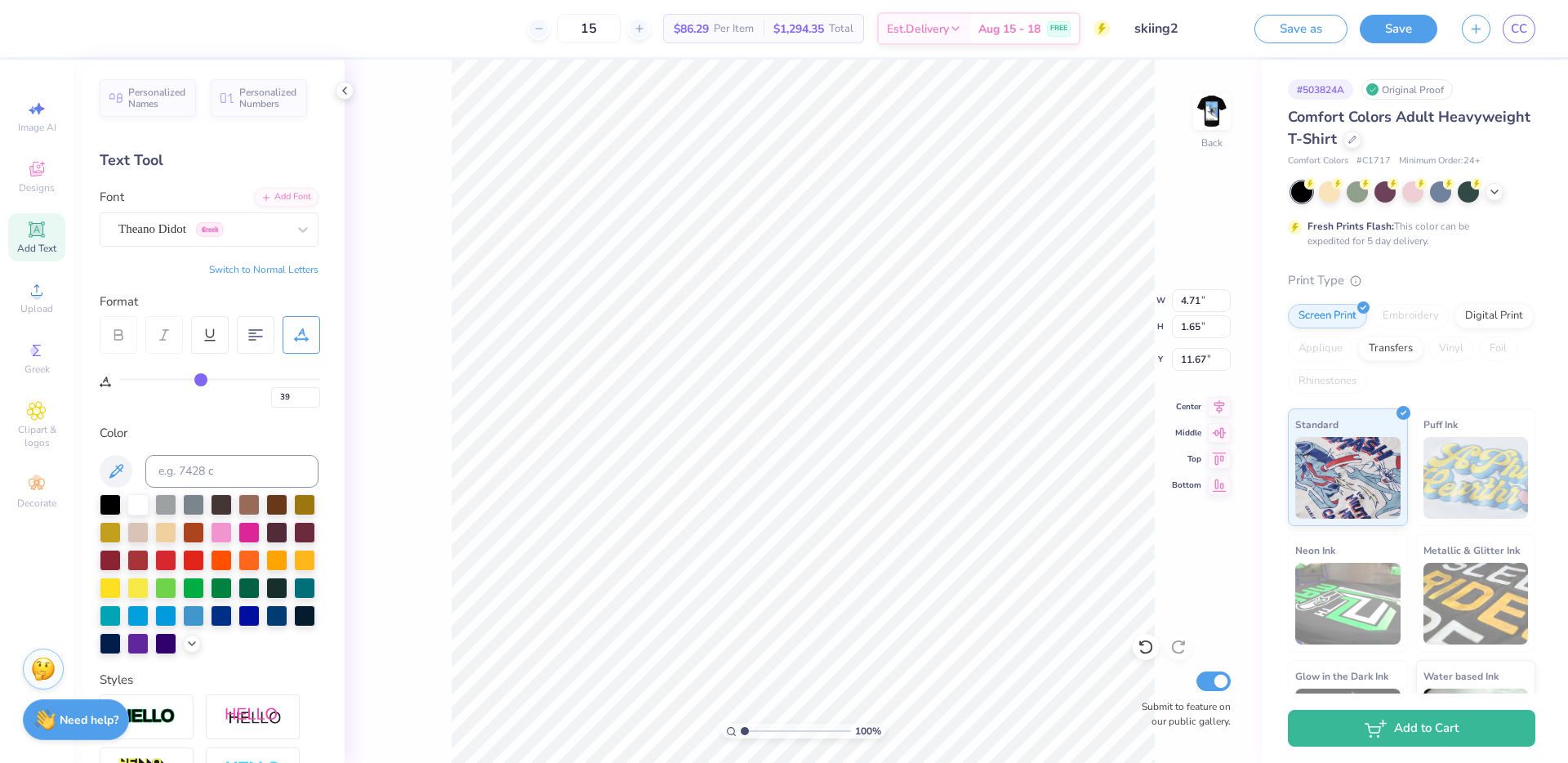 type on "40" 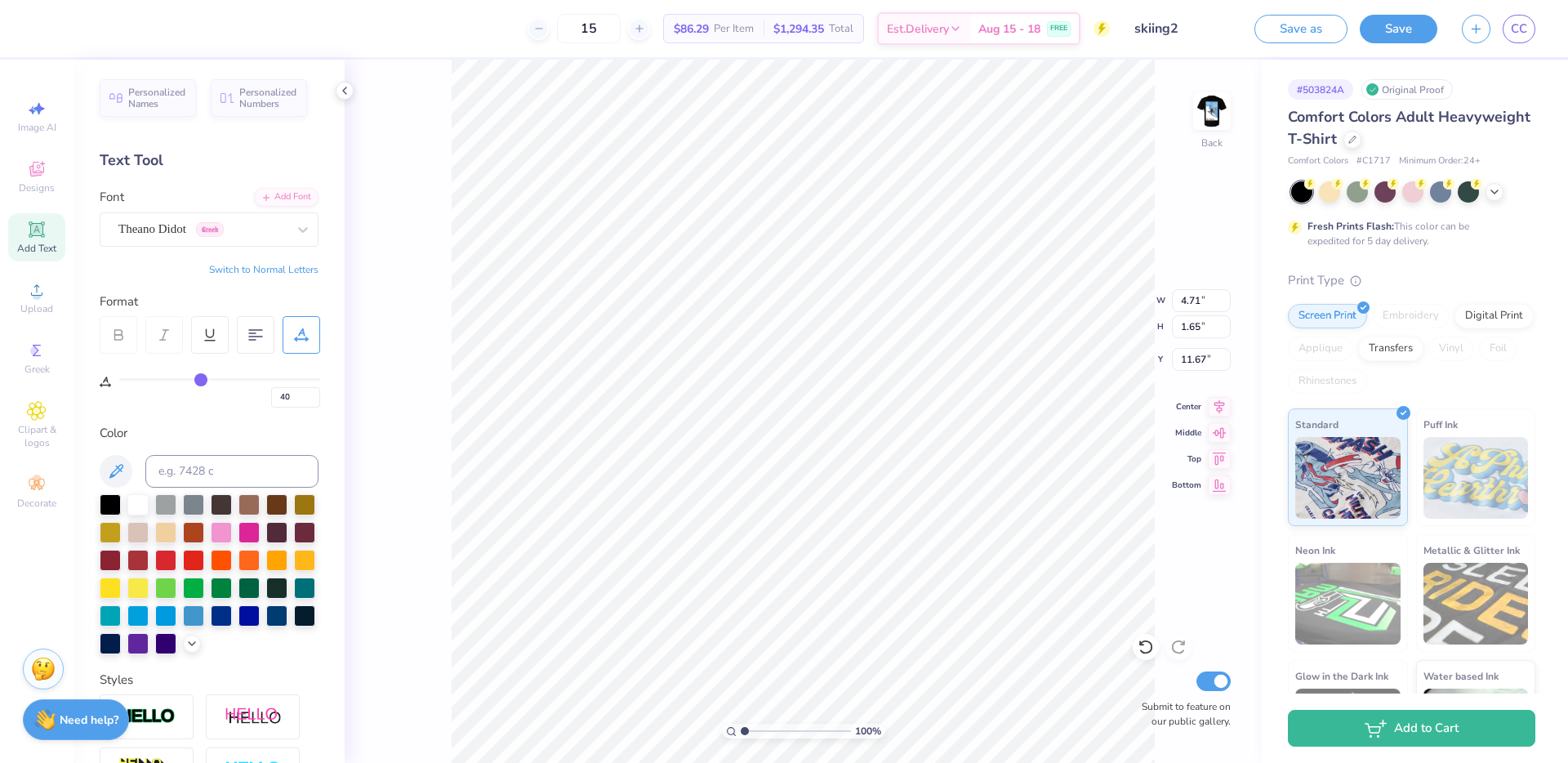 type on "42" 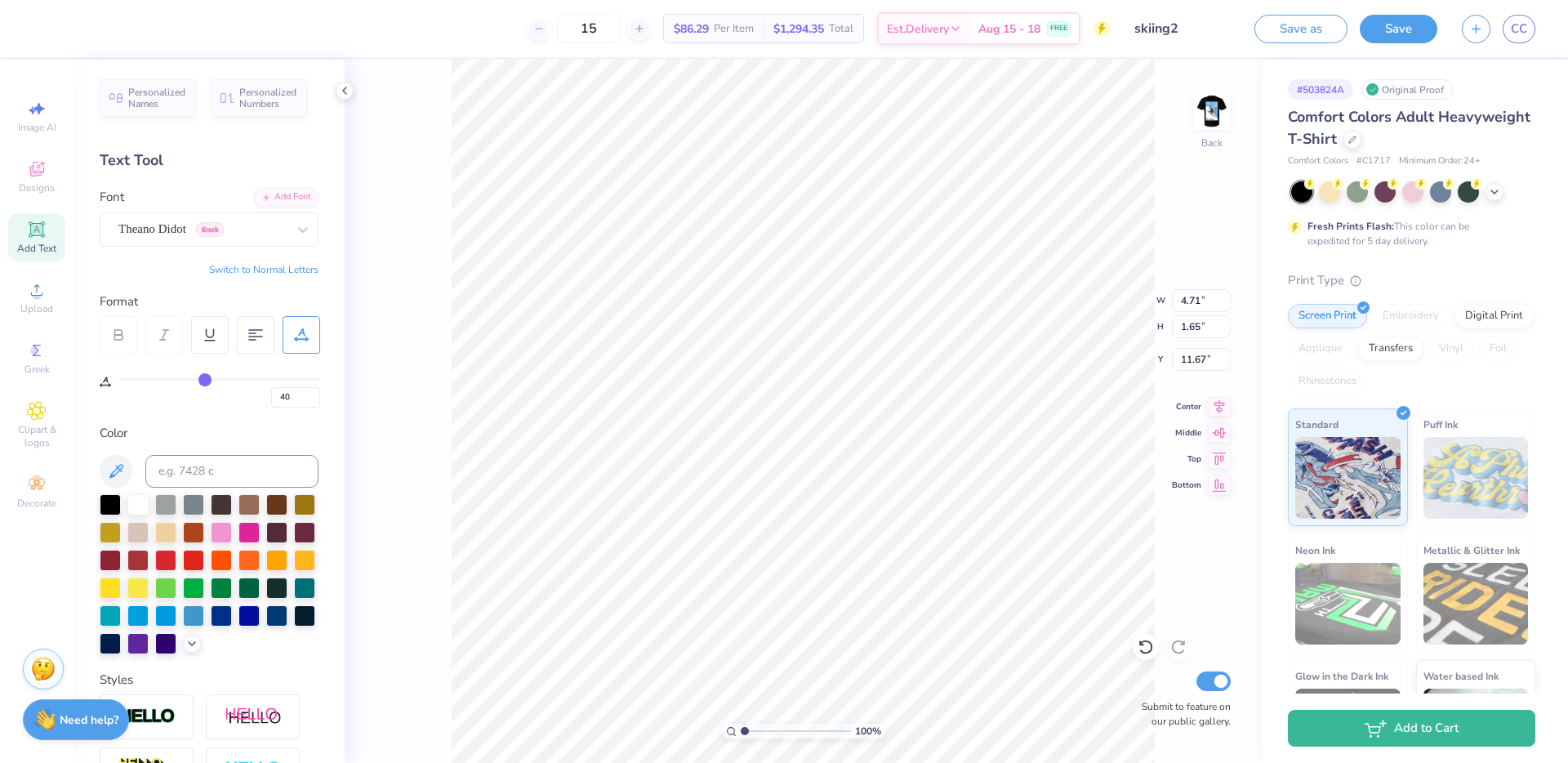 type on "42" 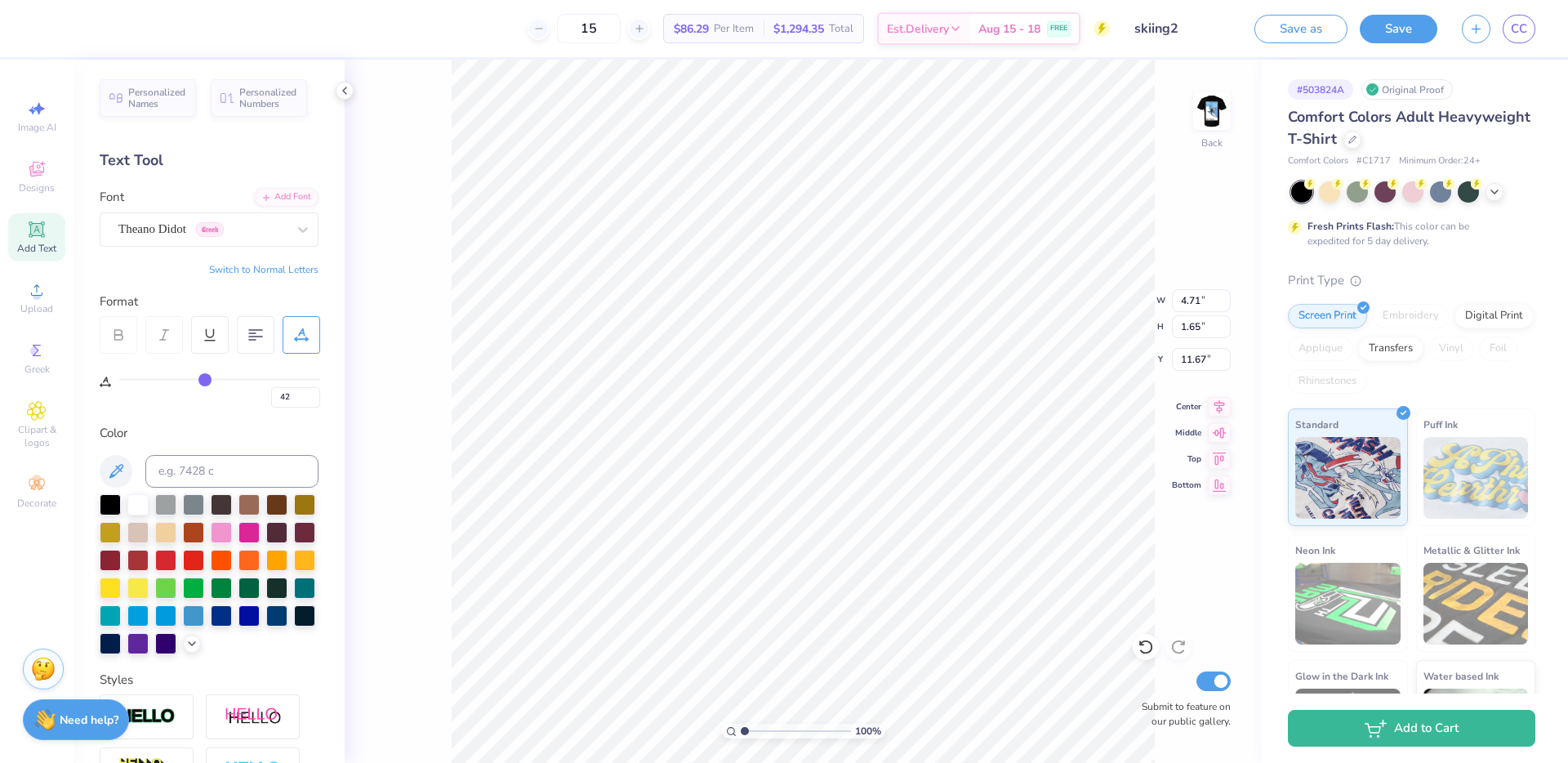 type on "43" 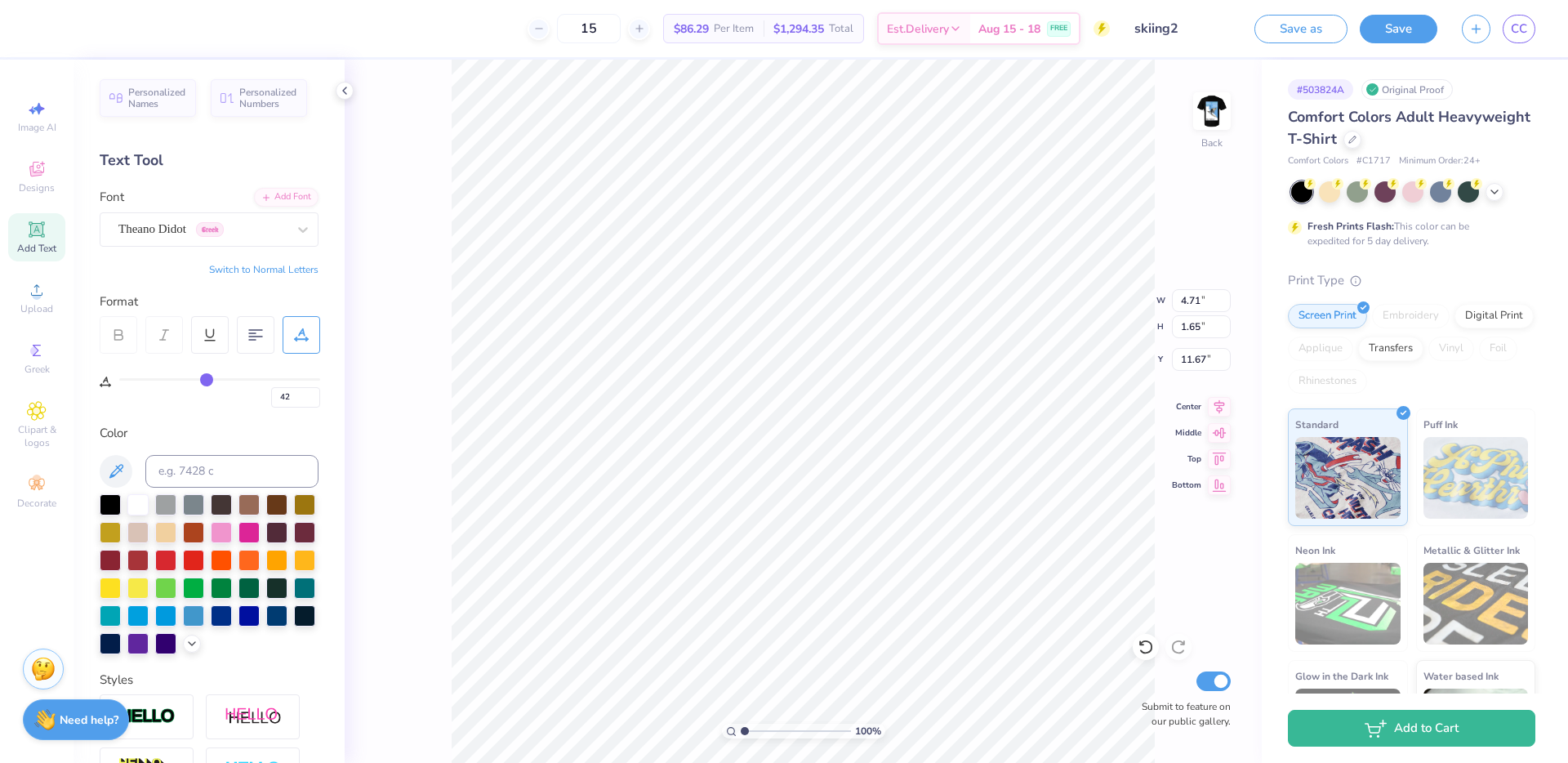 type on "43" 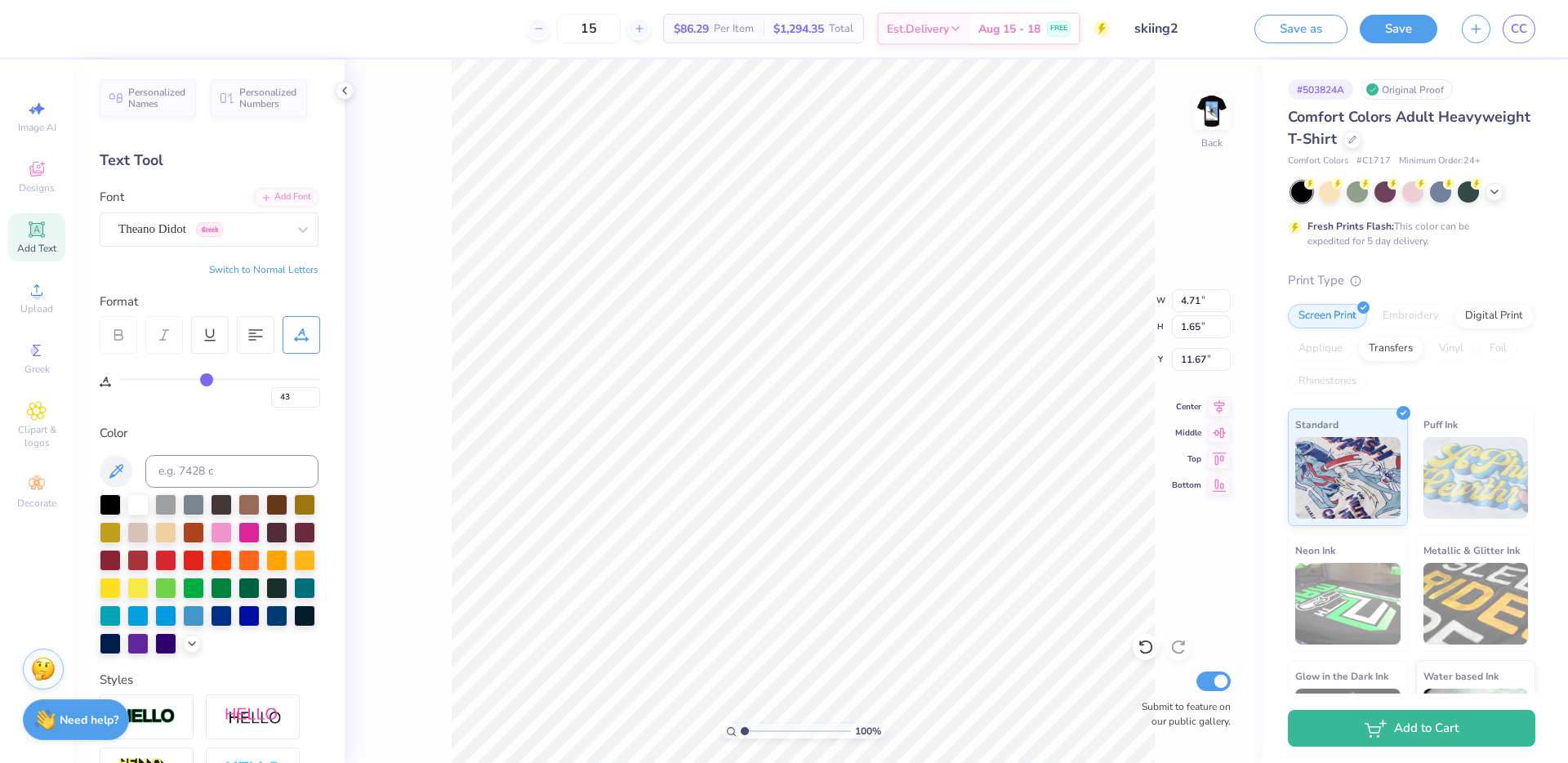type on "44" 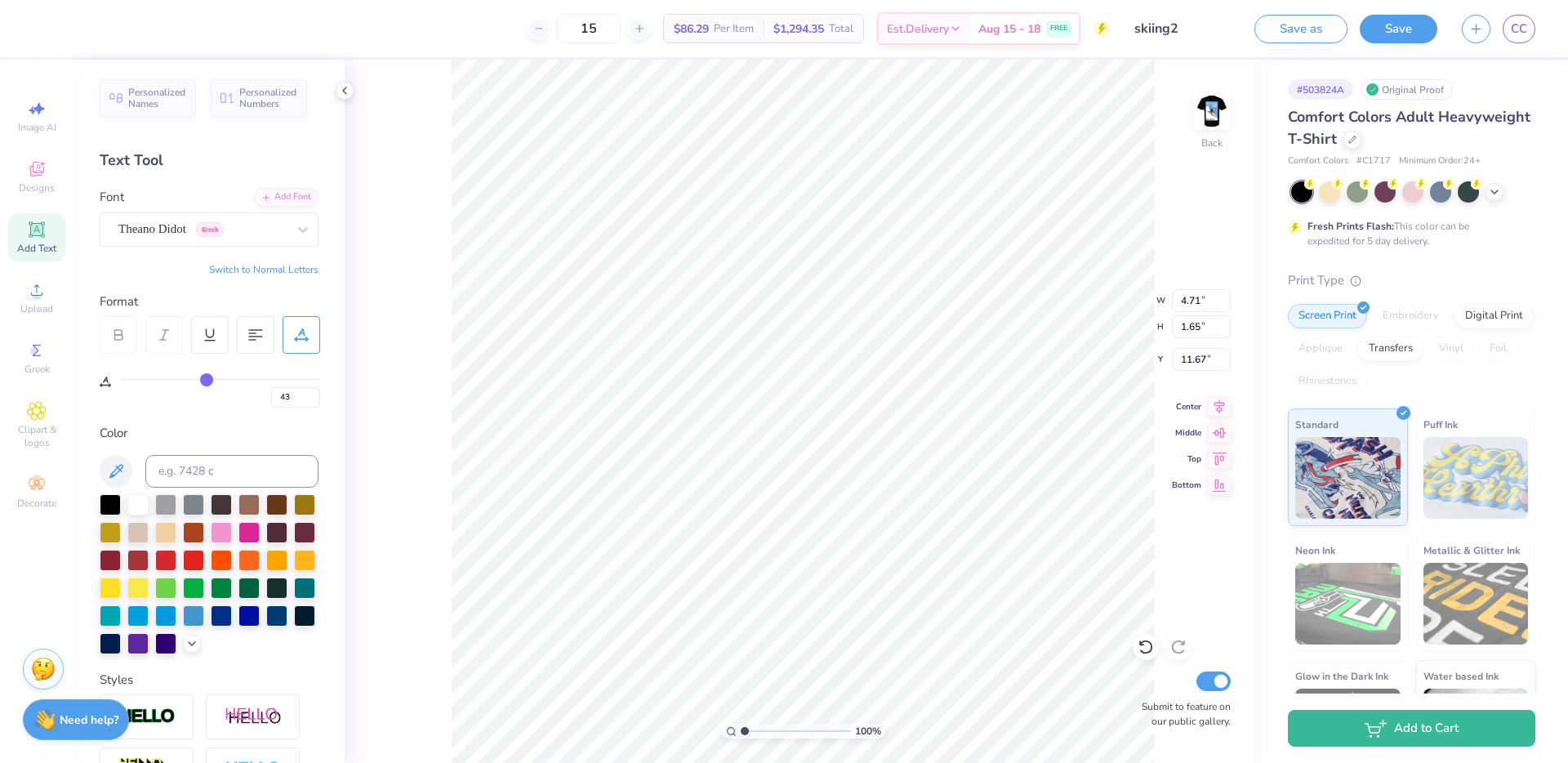 type on "44" 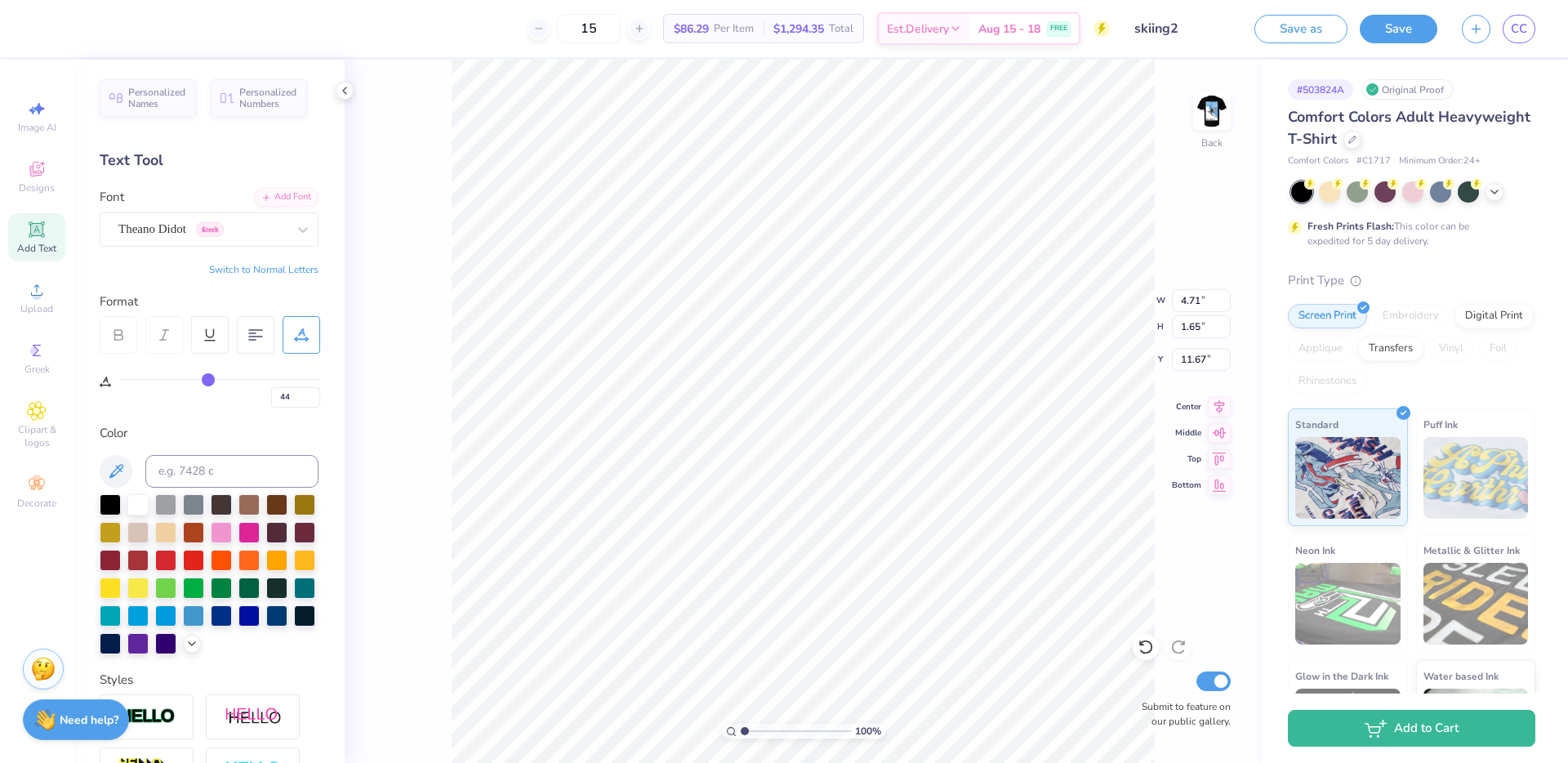 type on "45" 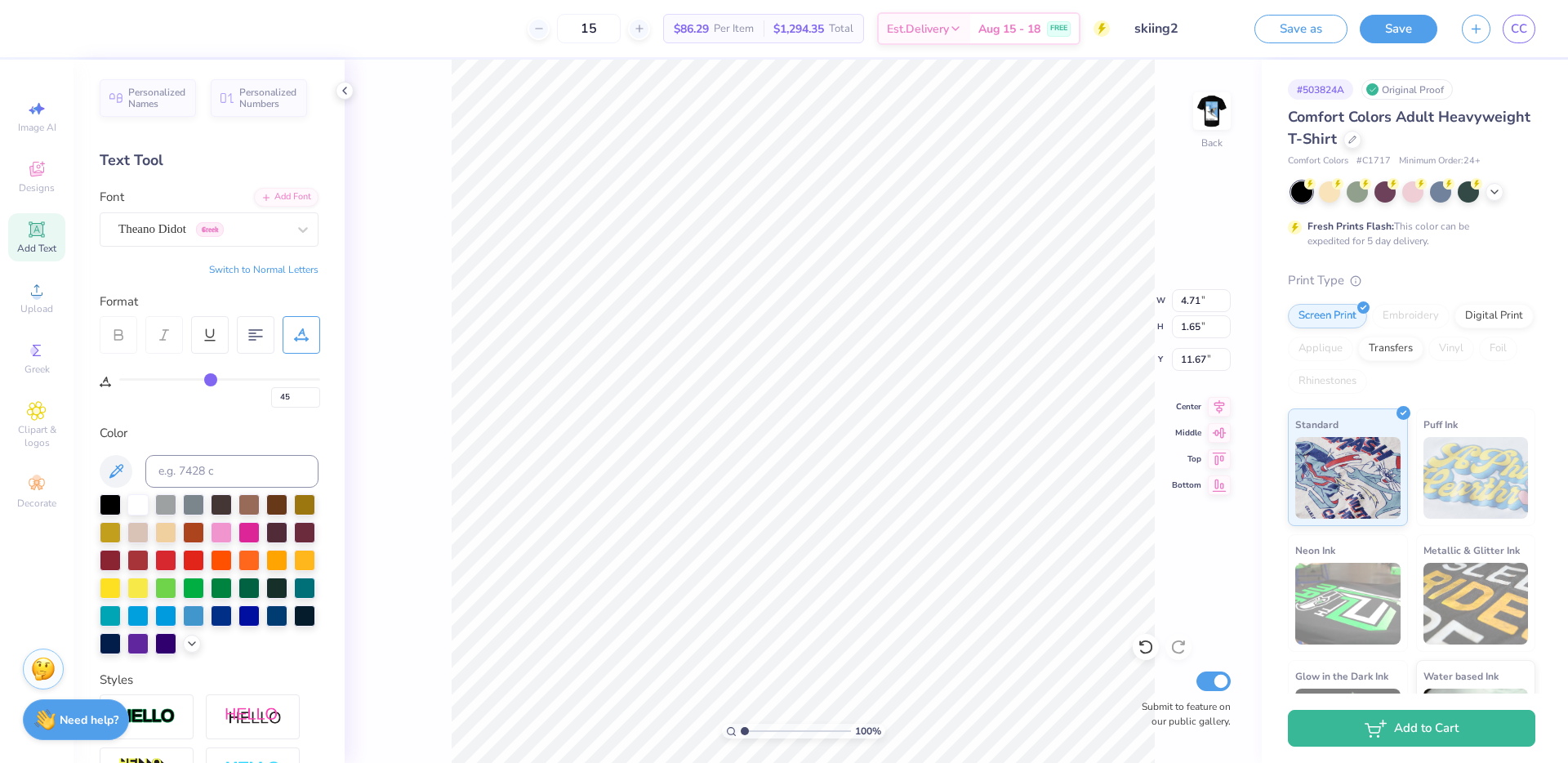 type on "46" 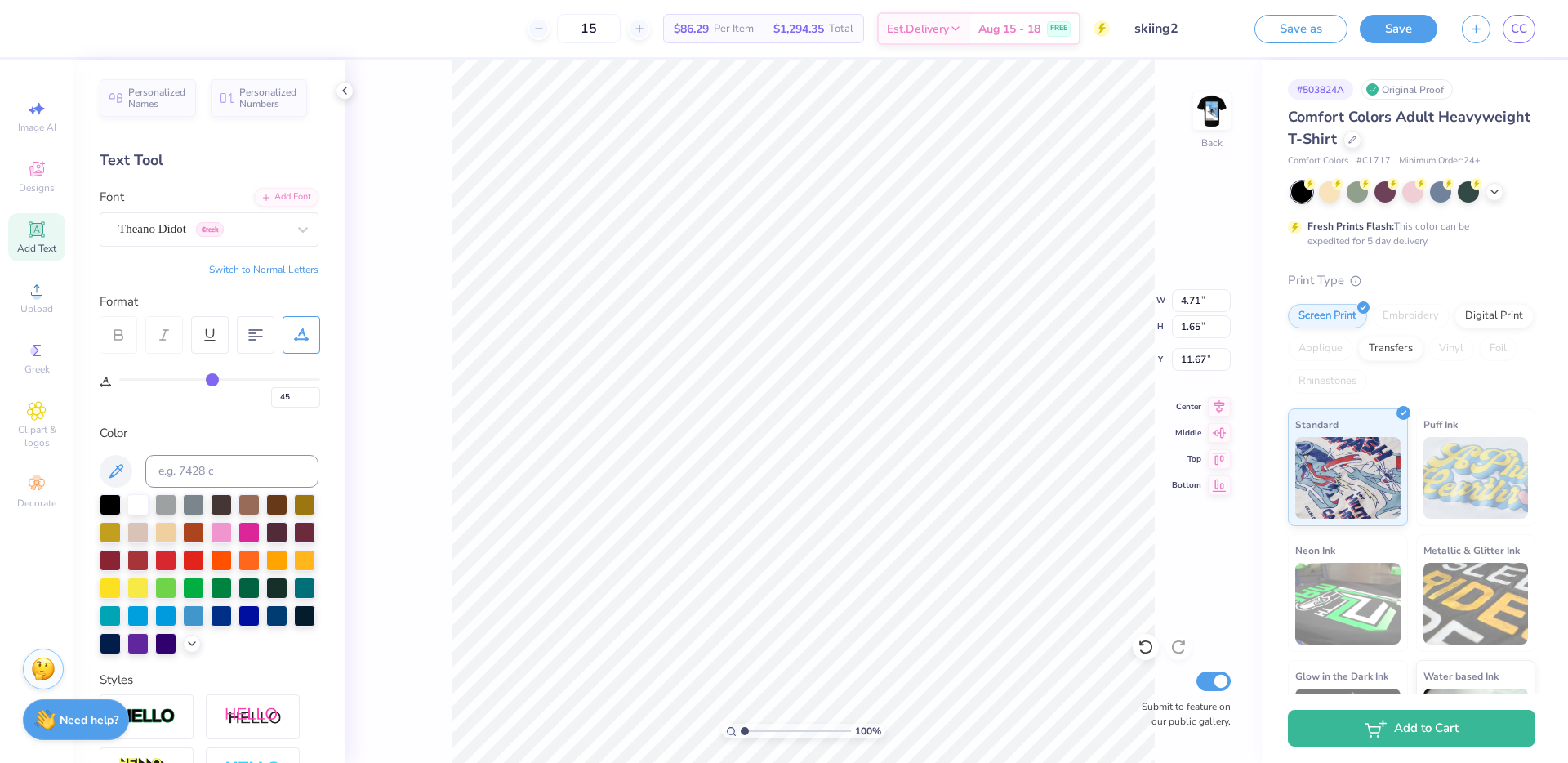 type on "46" 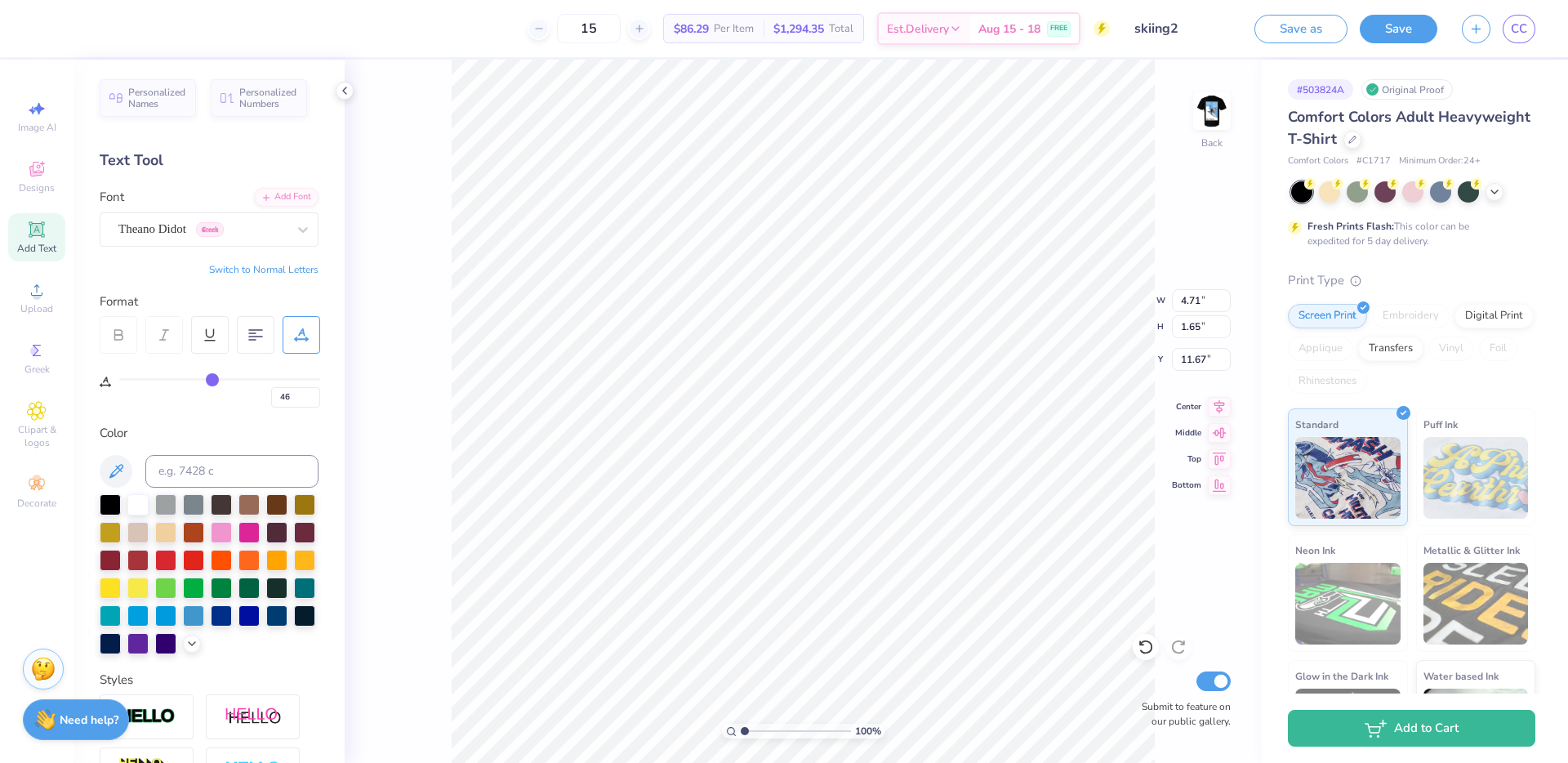 type on "47" 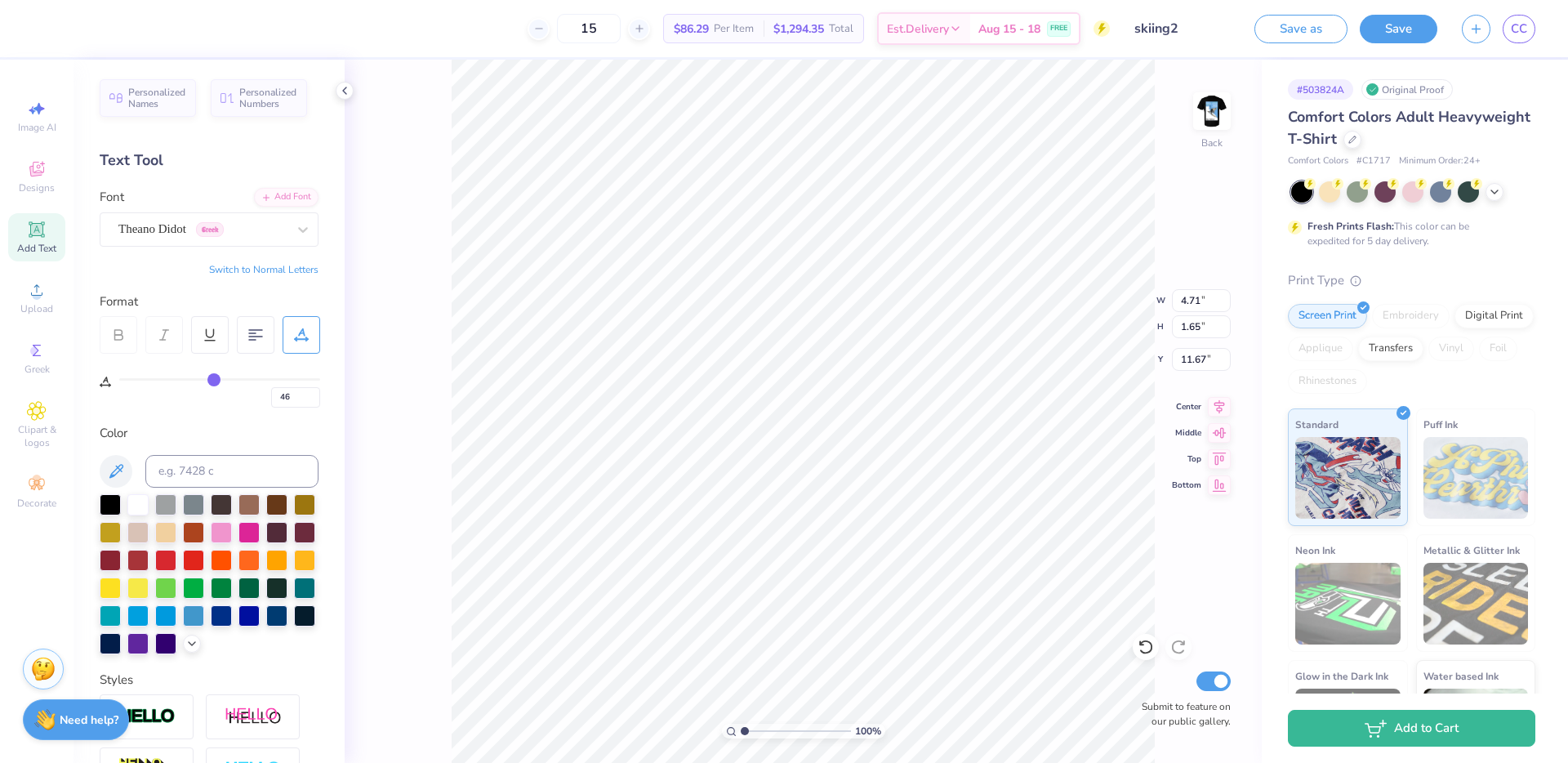 type on "47" 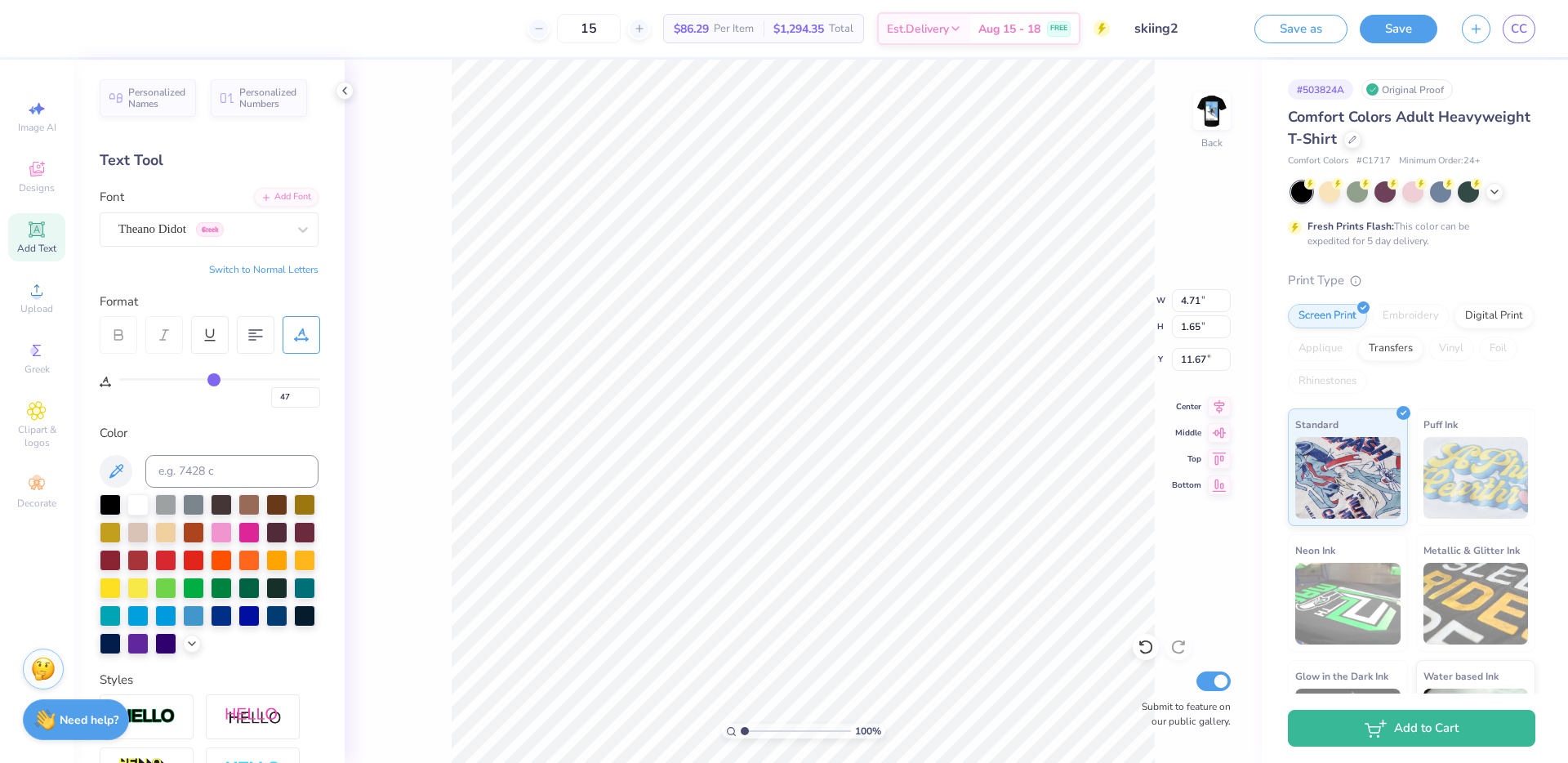 type on "48" 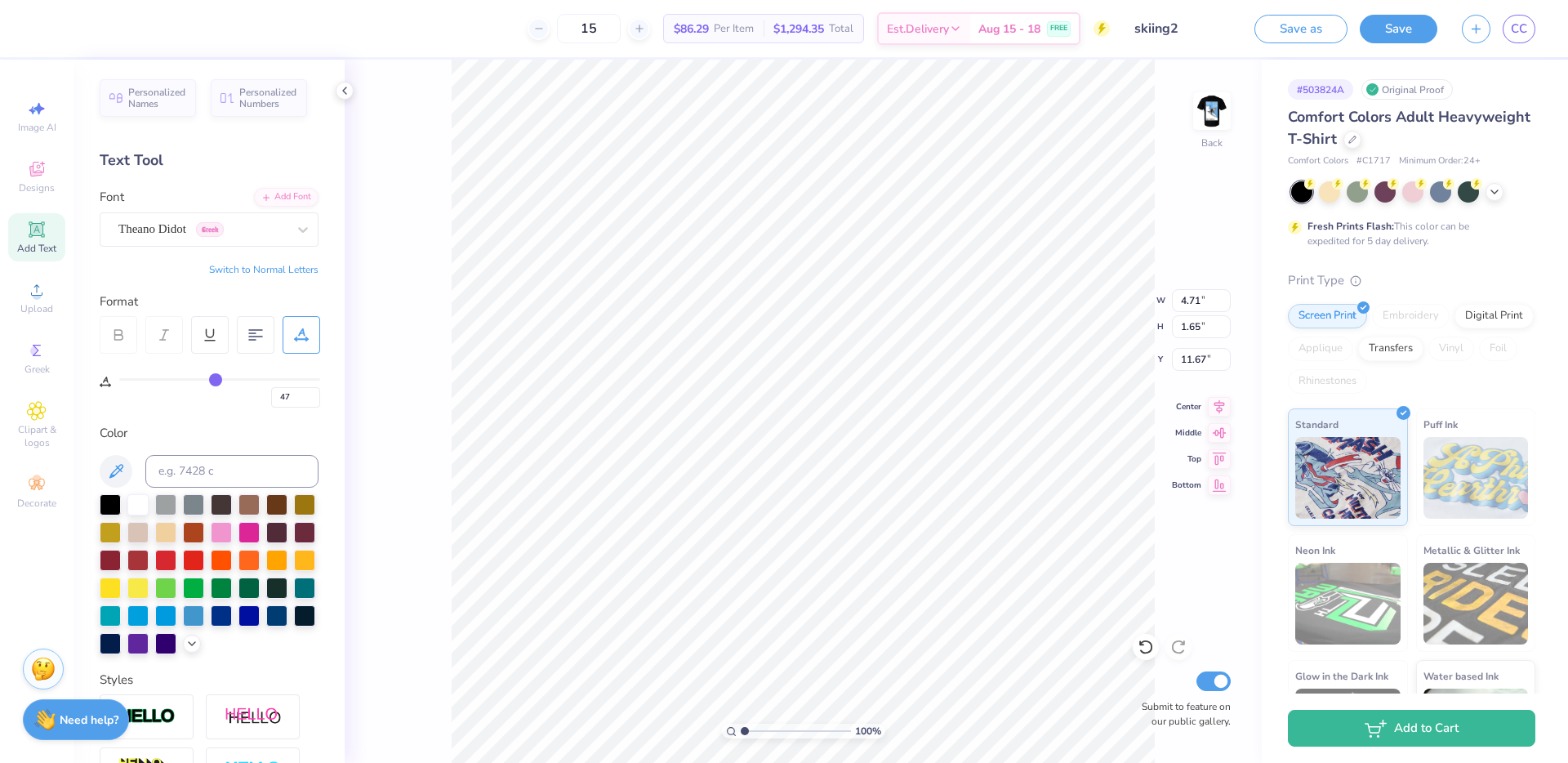 type on "48" 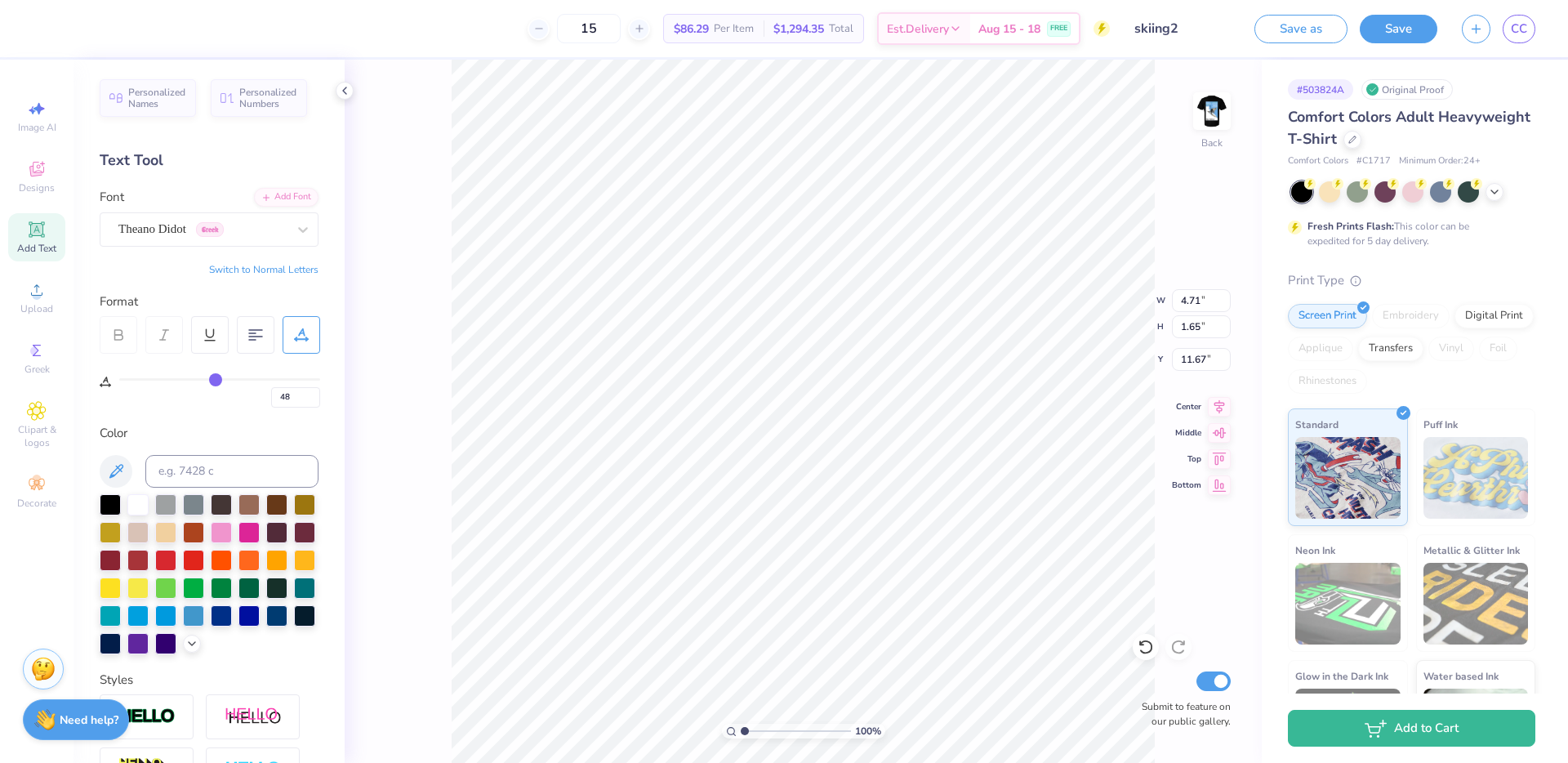 type on "49" 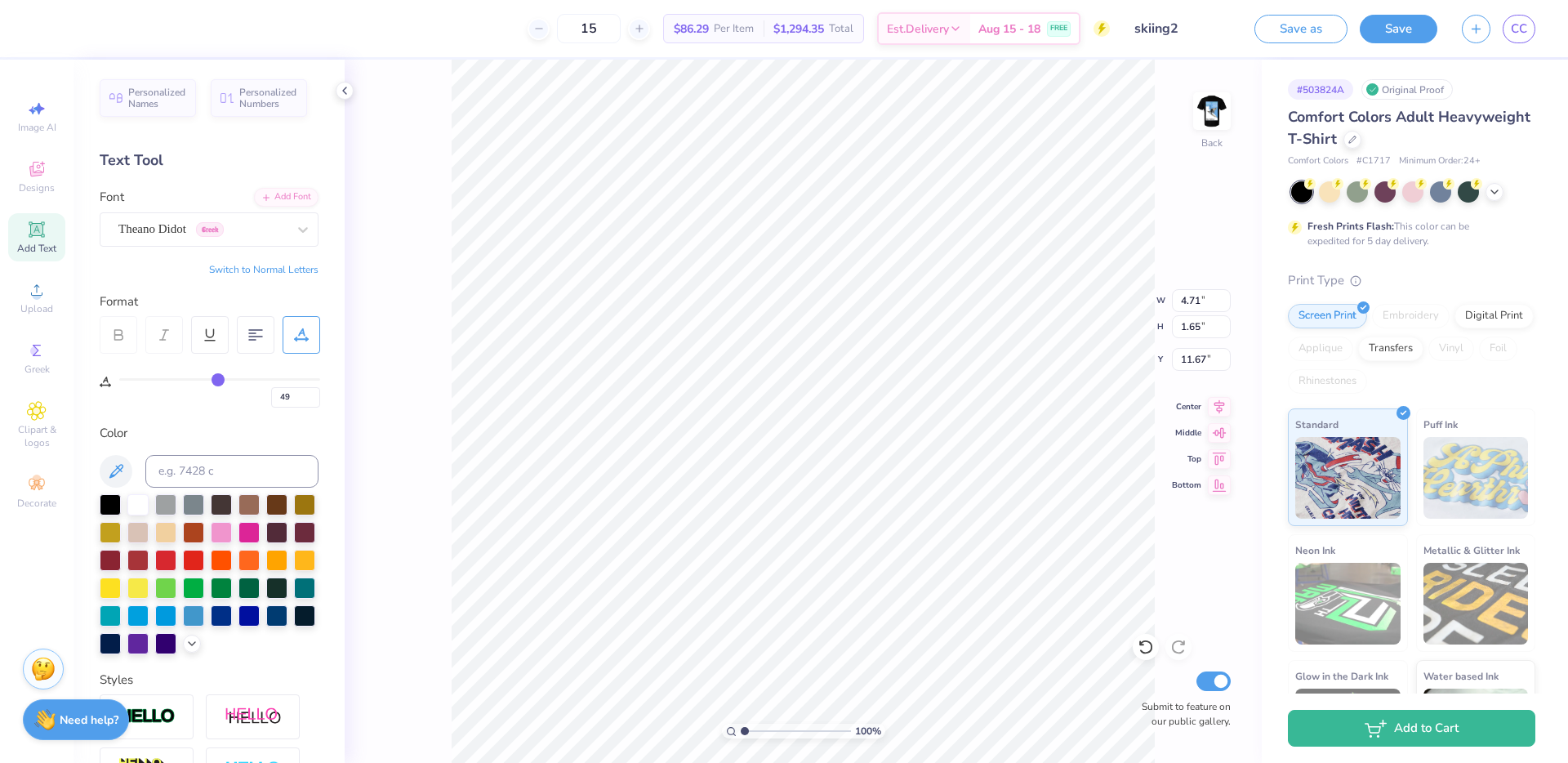 drag, startPoint x: 128, startPoint y: 379, endPoint x: 217, endPoint y: 379, distance: 89 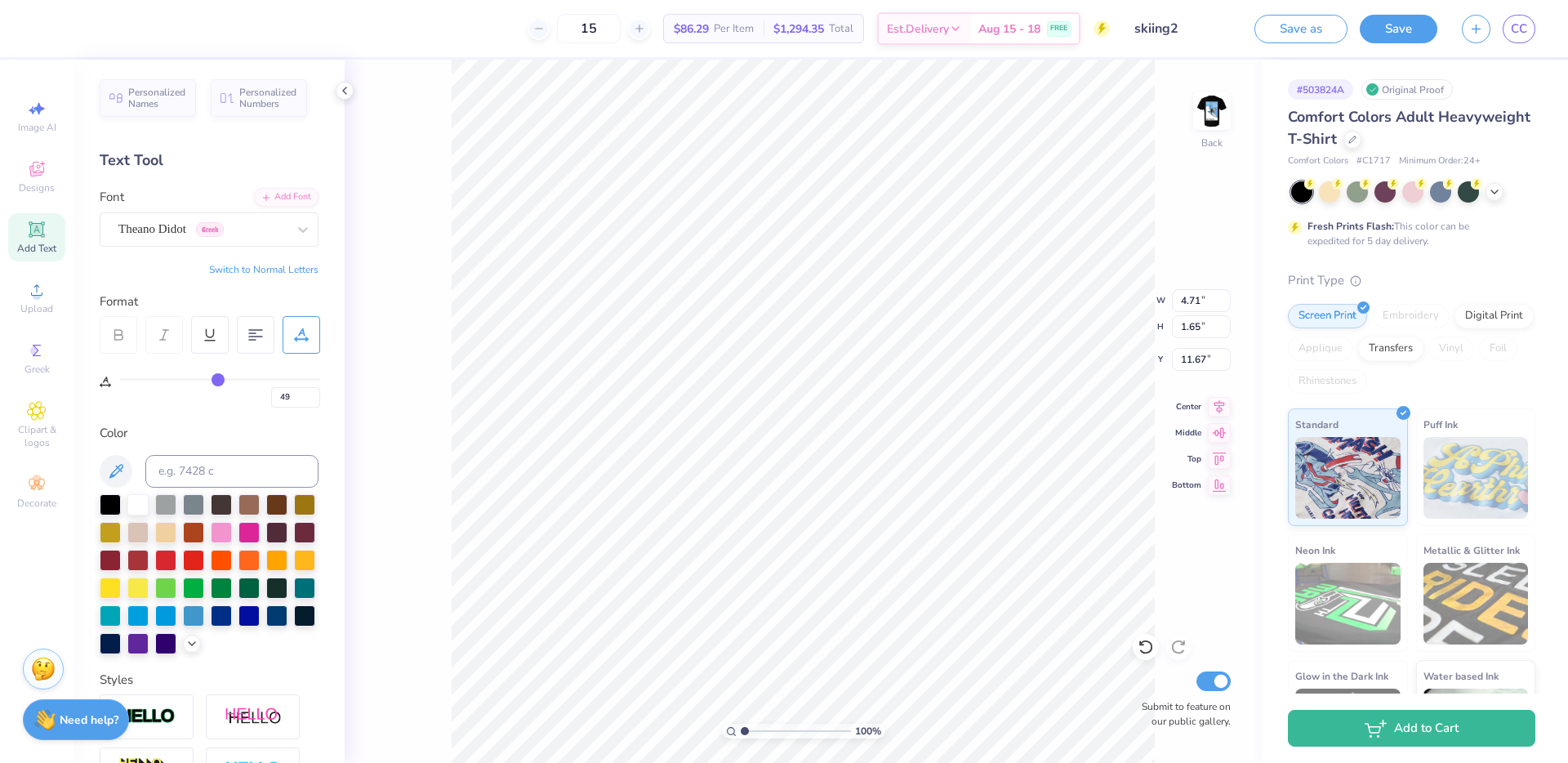 type on "6.97" 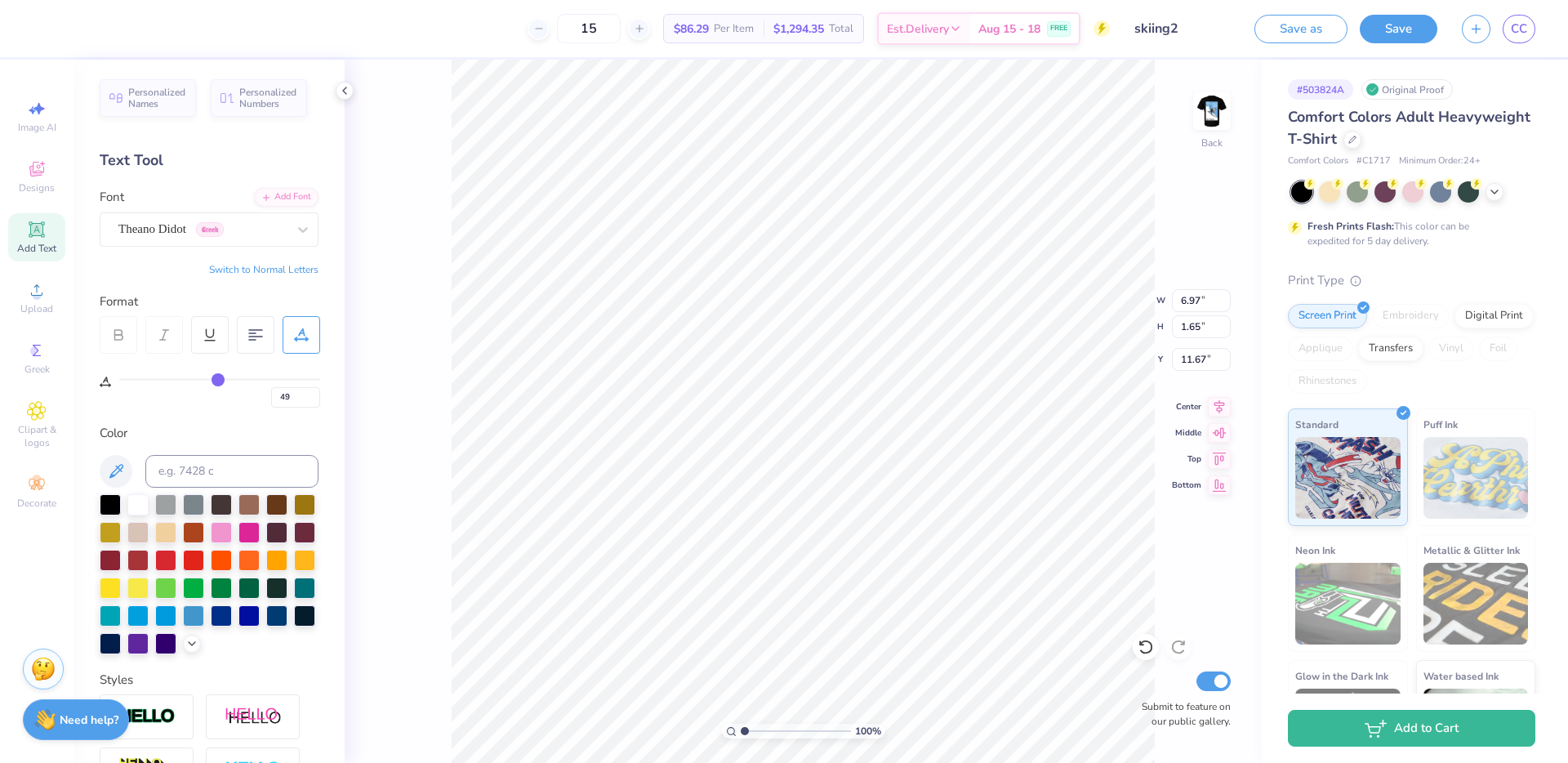 type on "48" 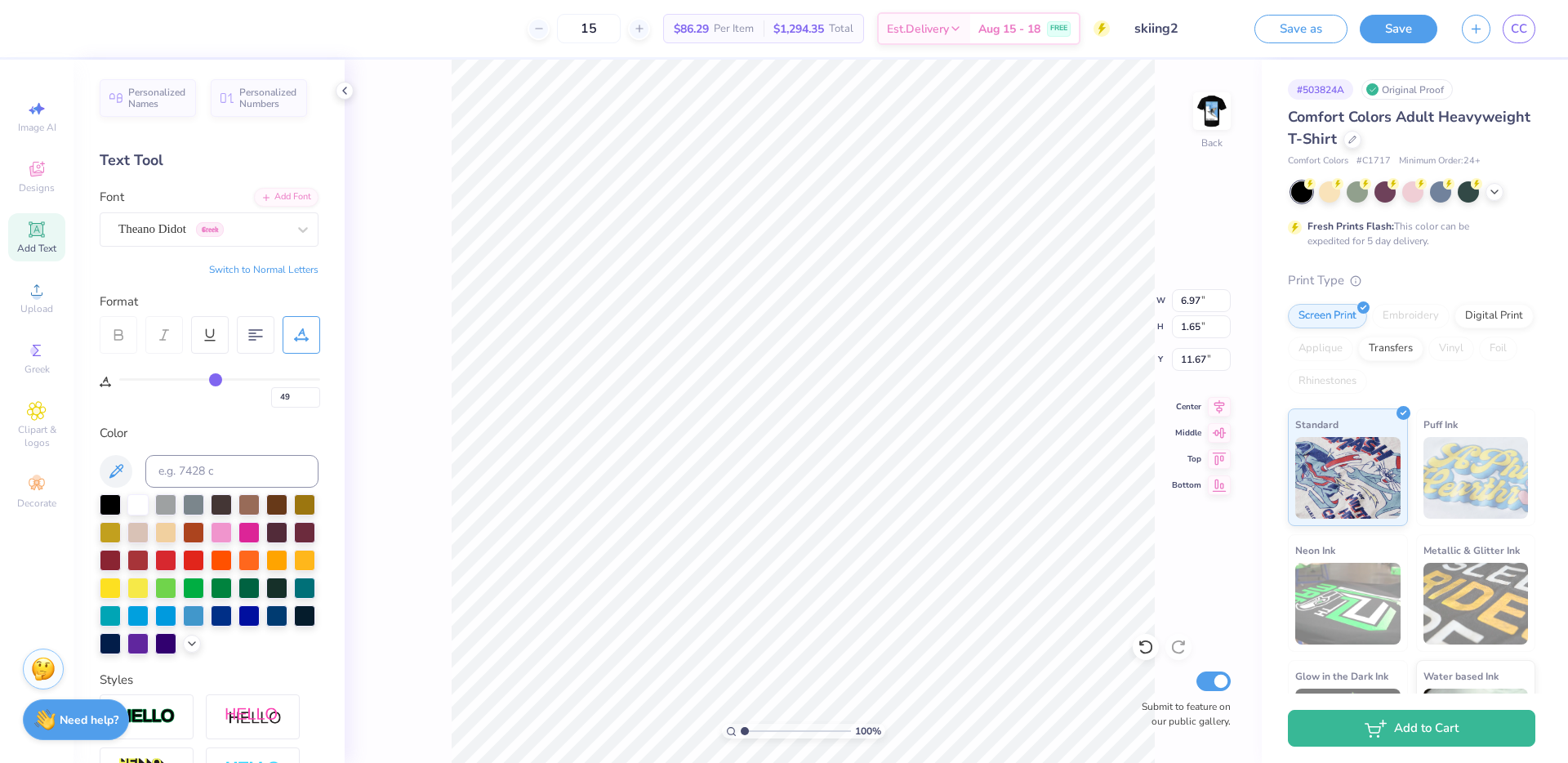 type 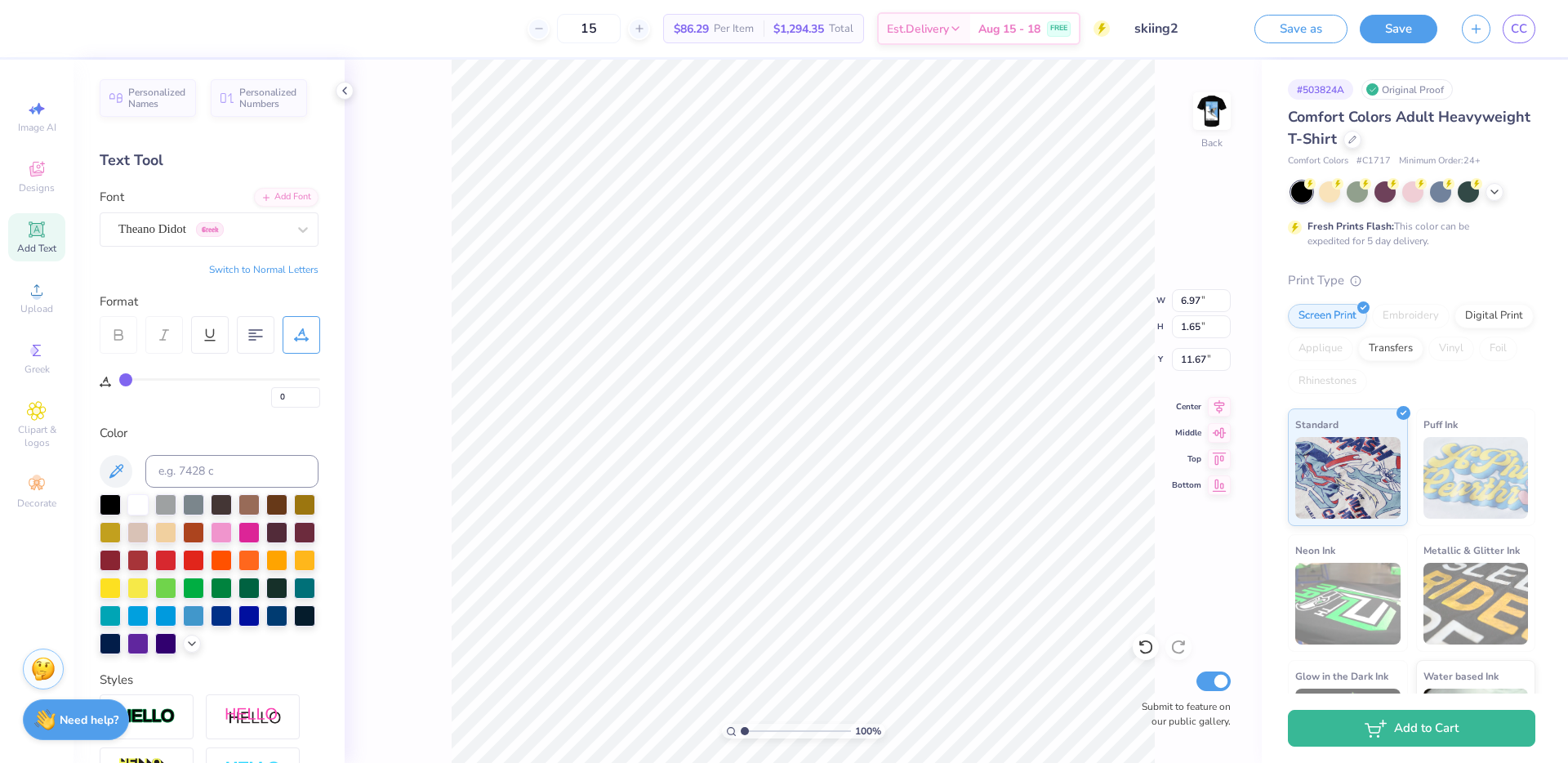 drag, startPoint x: 217, startPoint y: 379, endPoint x: 63, endPoint y: 383, distance: 154.05194 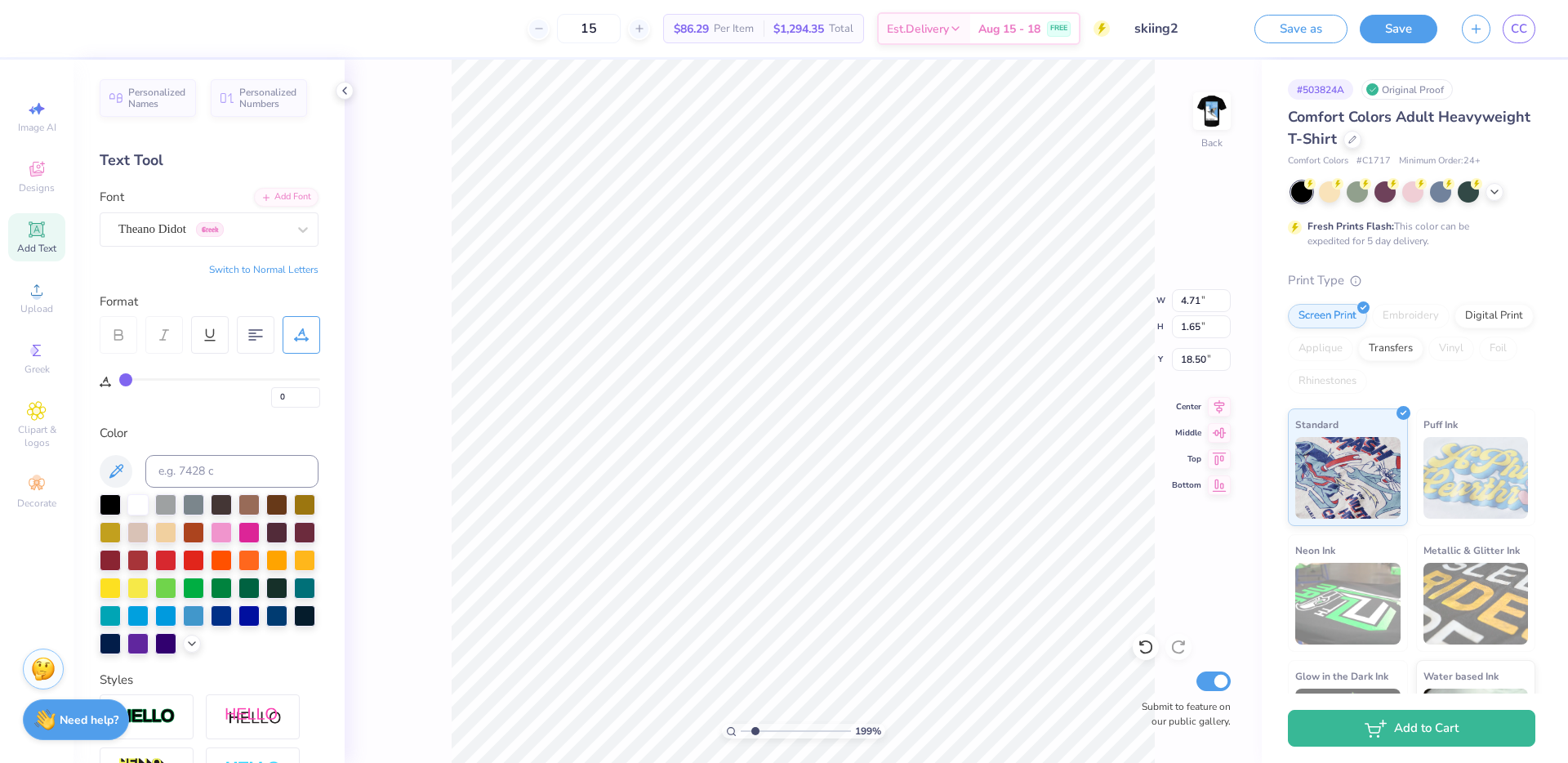 drag, startPoint x: 745, startPoint y: 732, endPoint x: 755, endPoint y: 730, distance: 10.198039 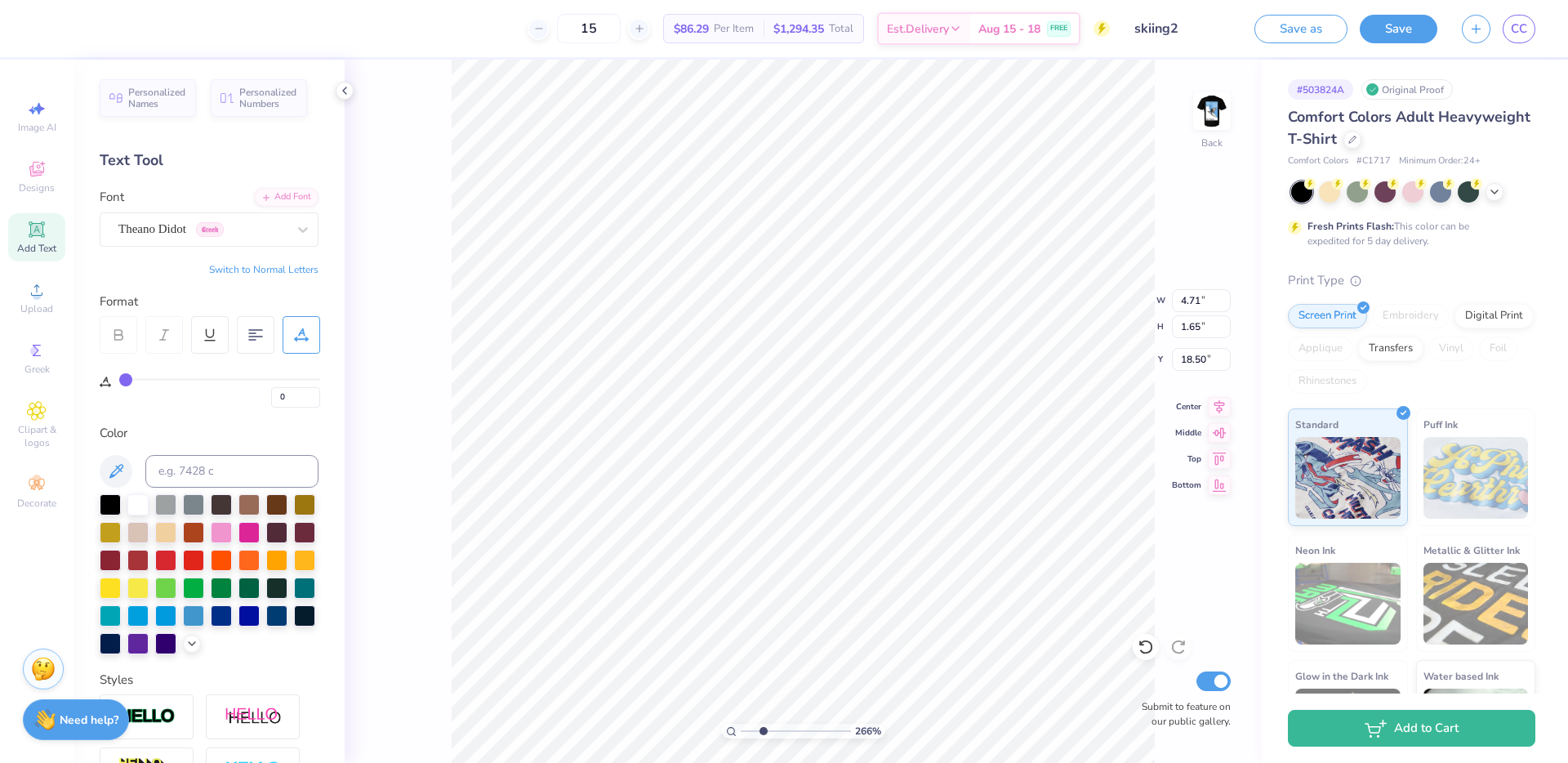 click at bounding box center (795, 731) 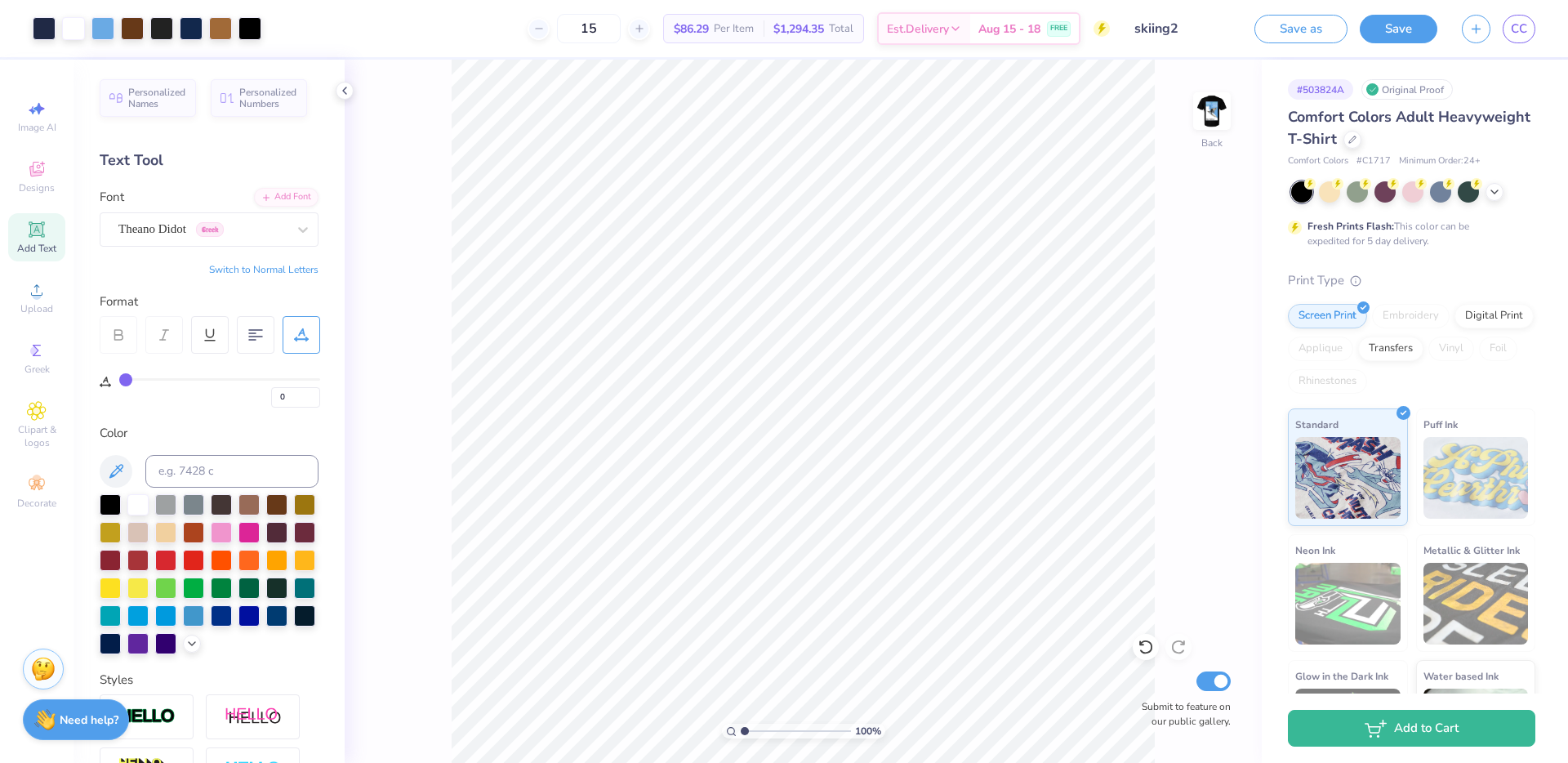 drag, startPoint x: 764, startPoint y: 732, endPoint x: 738, endPoint y: 732, distance: 26 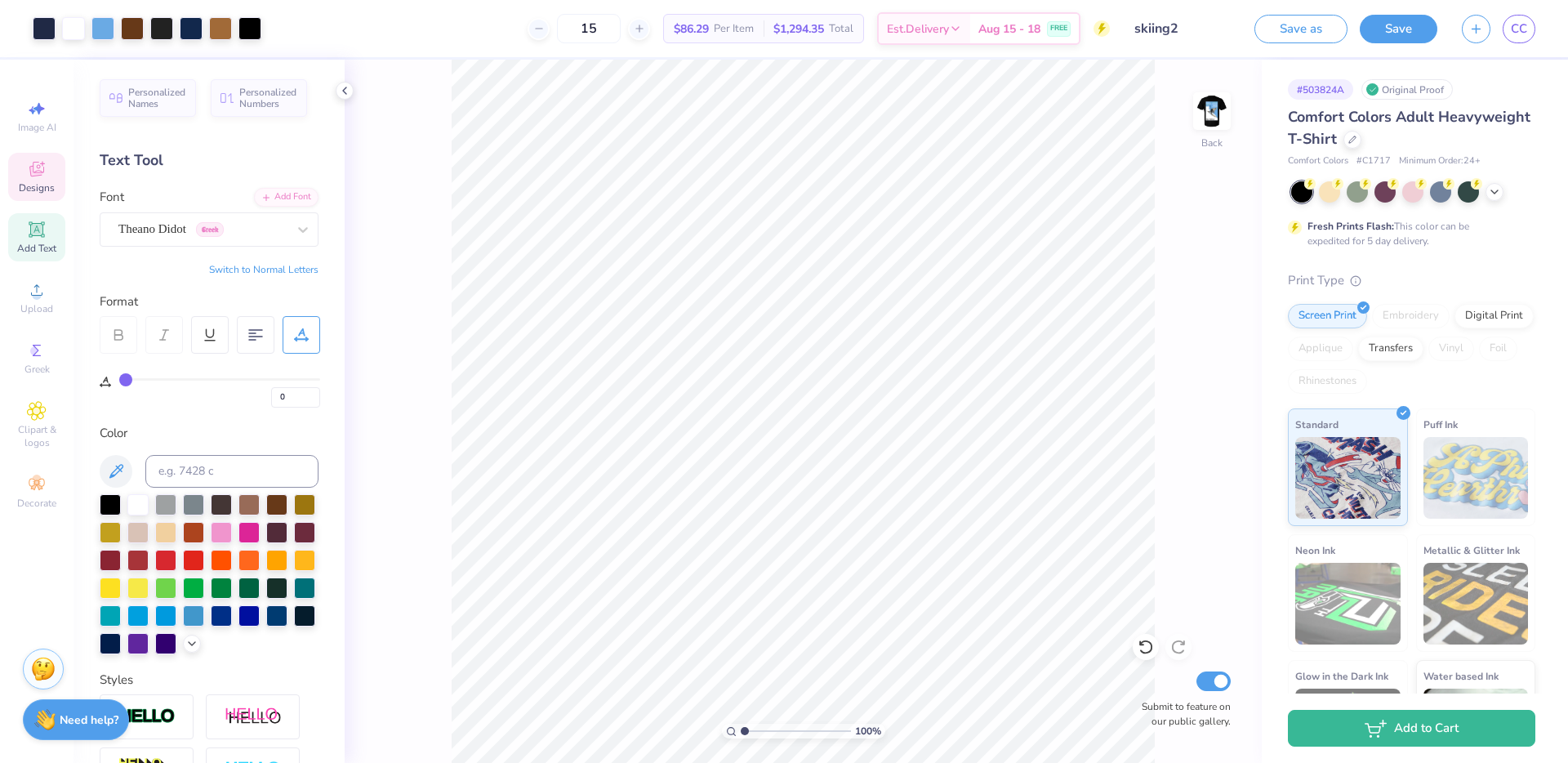 click on "Designs" at bounding box center [37, 176] 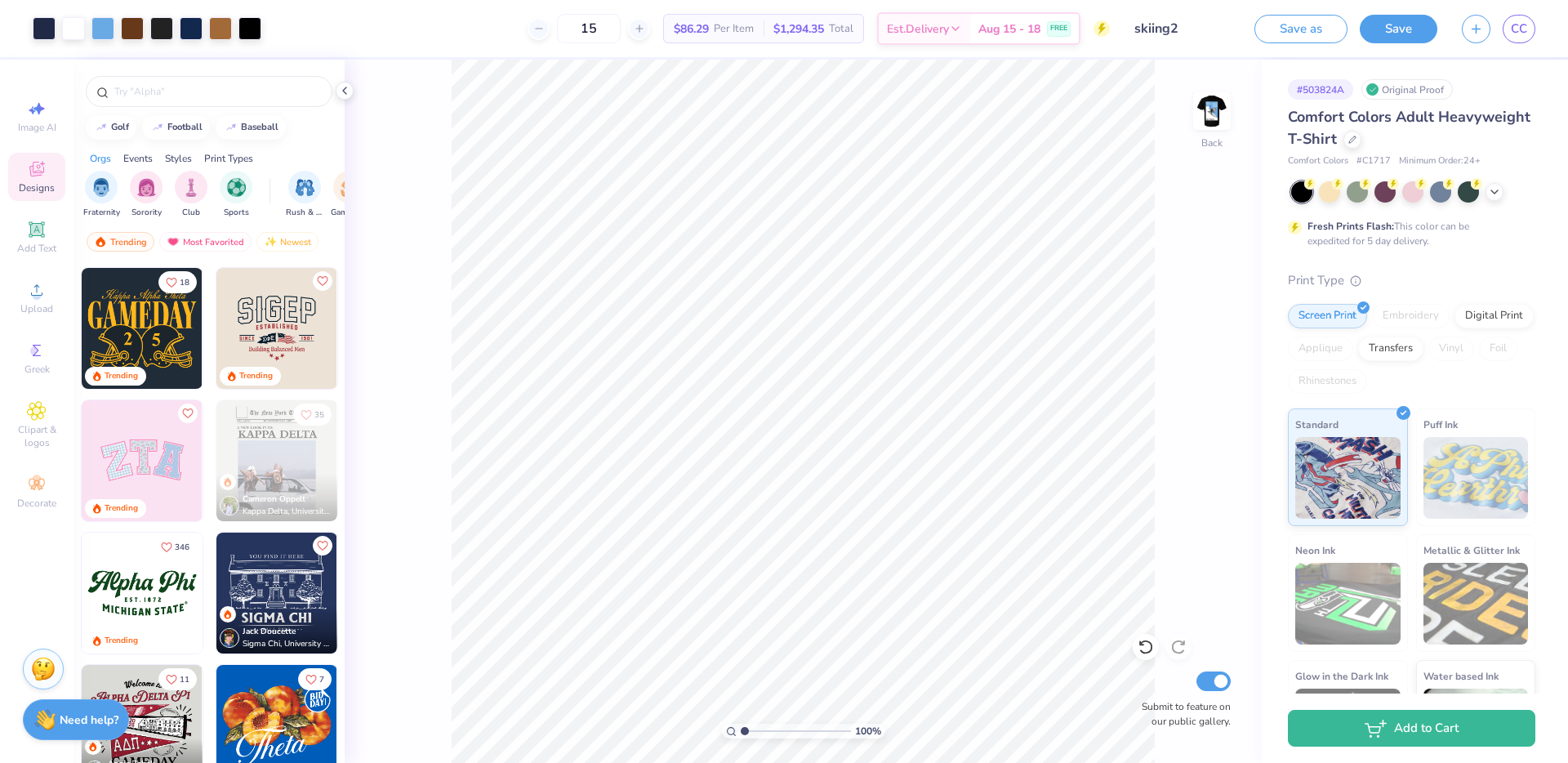 scroll, scrollTop: 350, scrollLeft: 0, axis: vertical 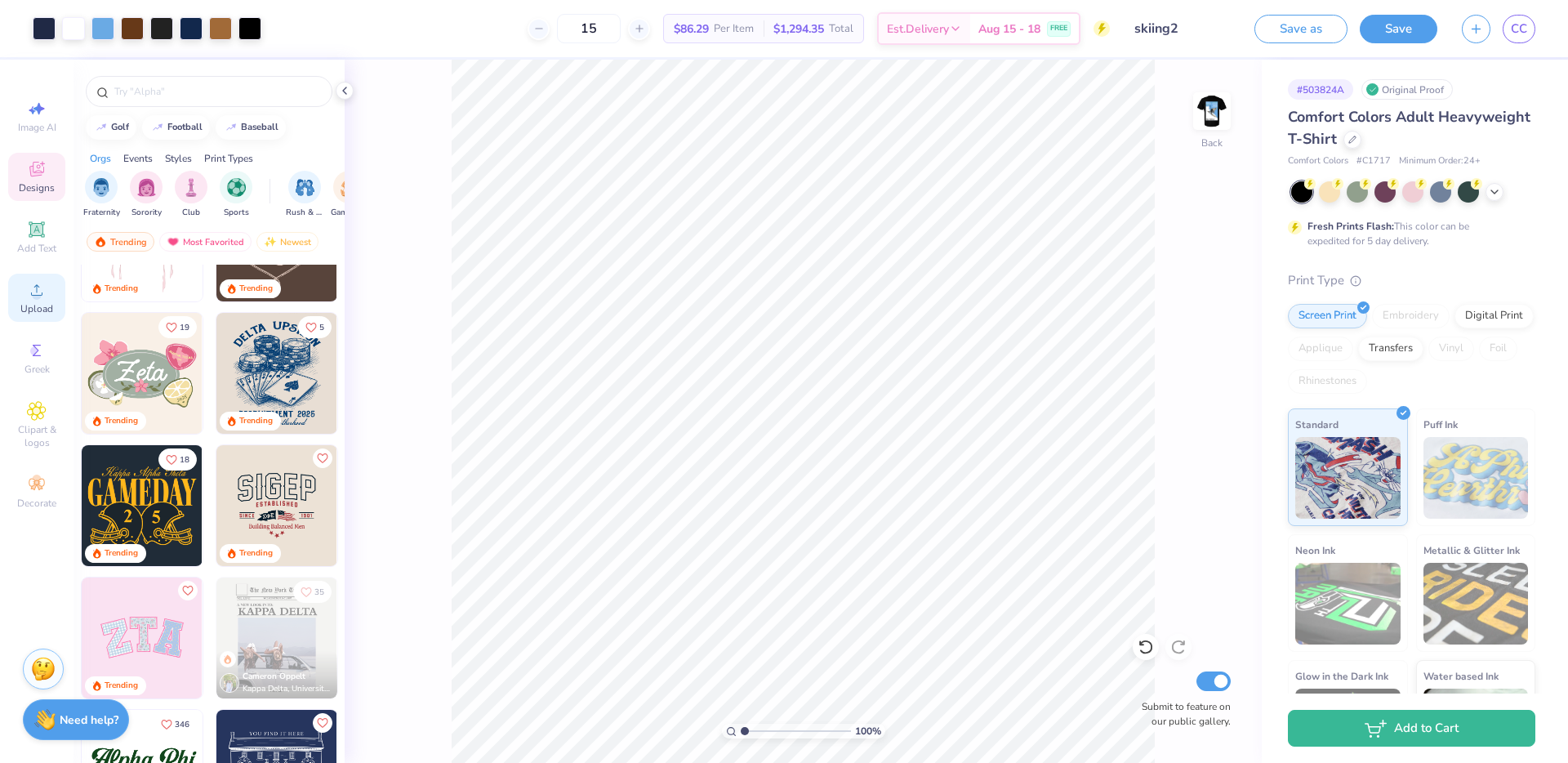click on "Upload" at bounding box center (37, 309) 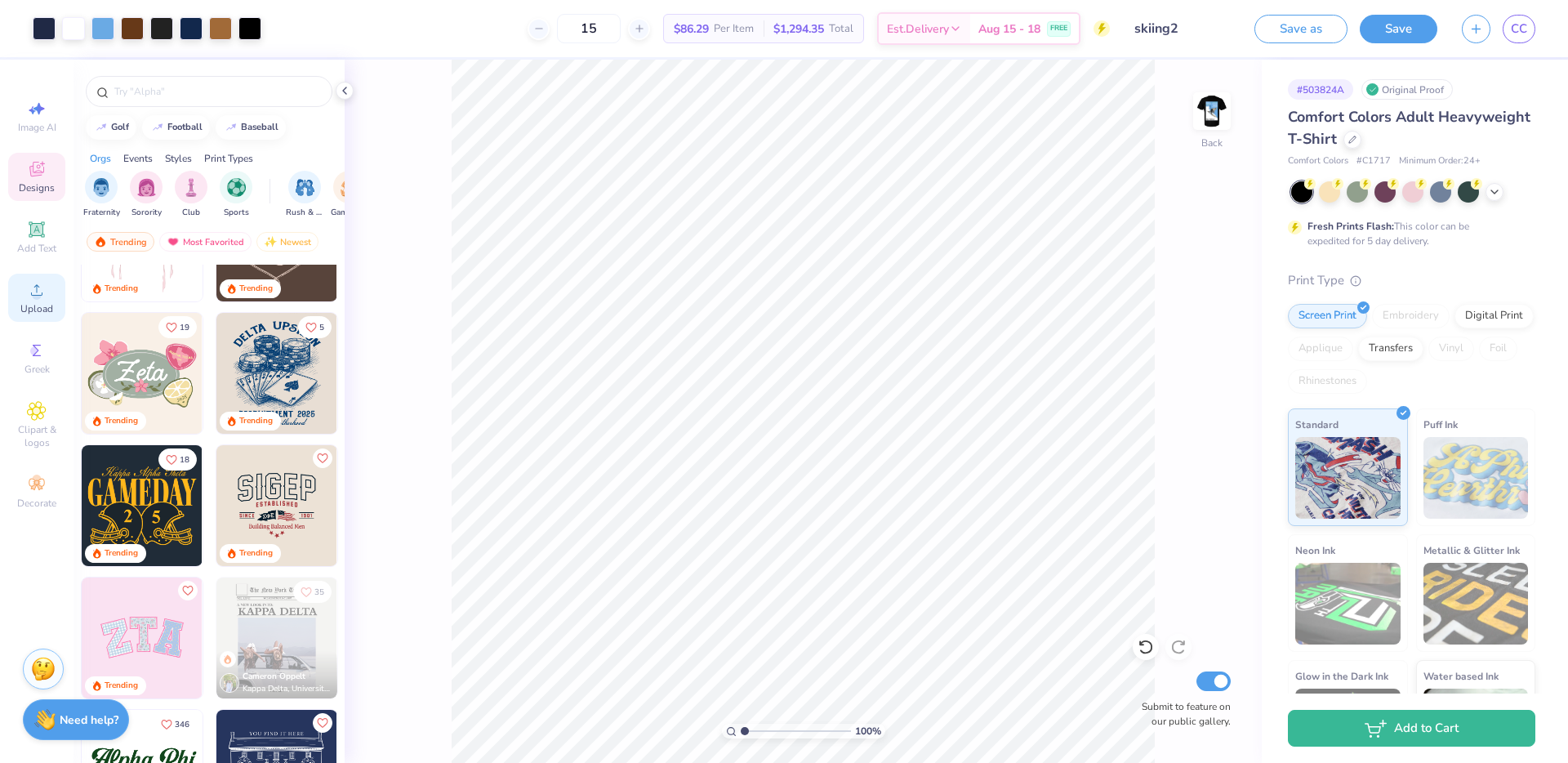 click on "Upload" at bounding box center [37, 297] 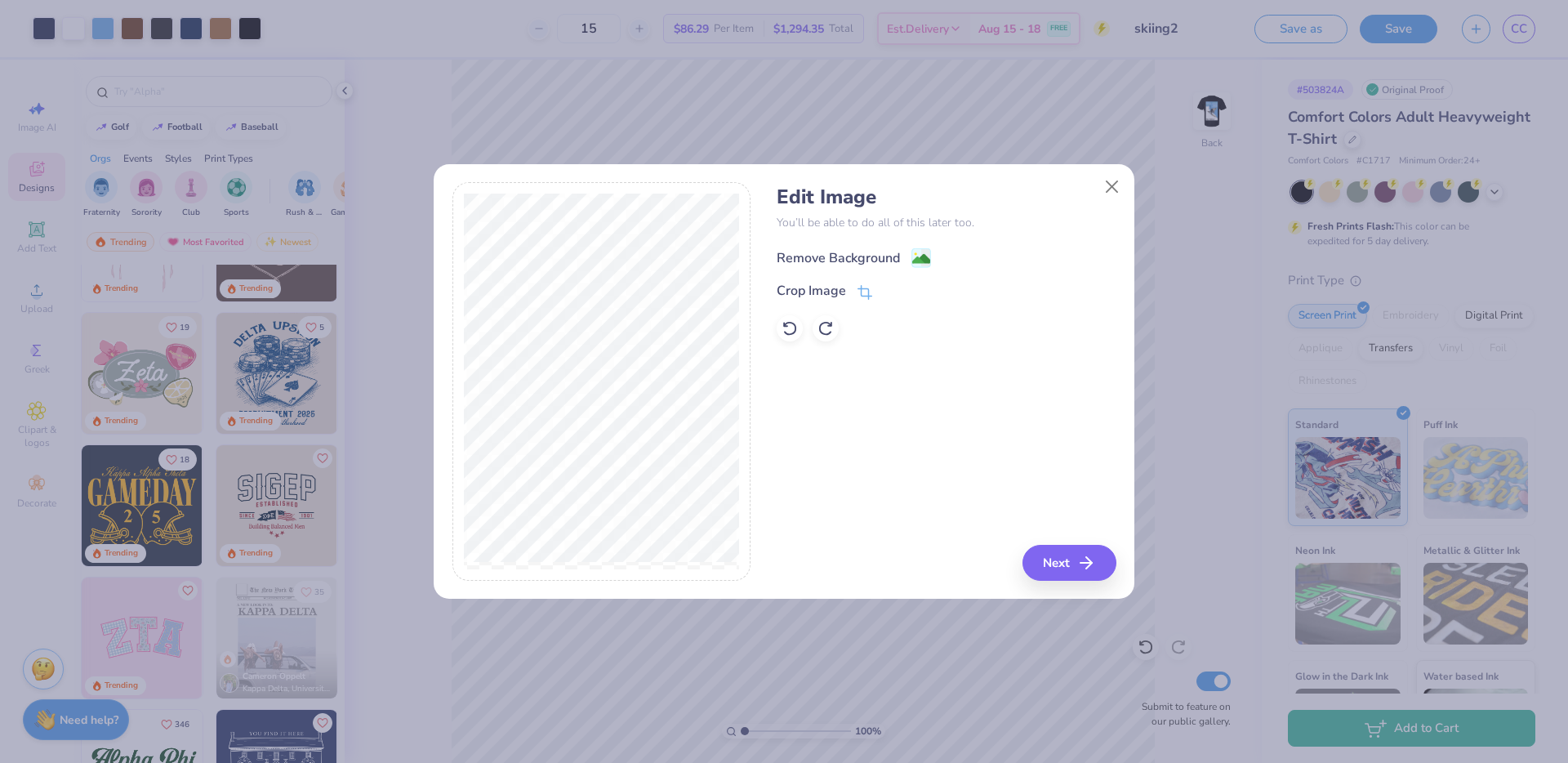 click 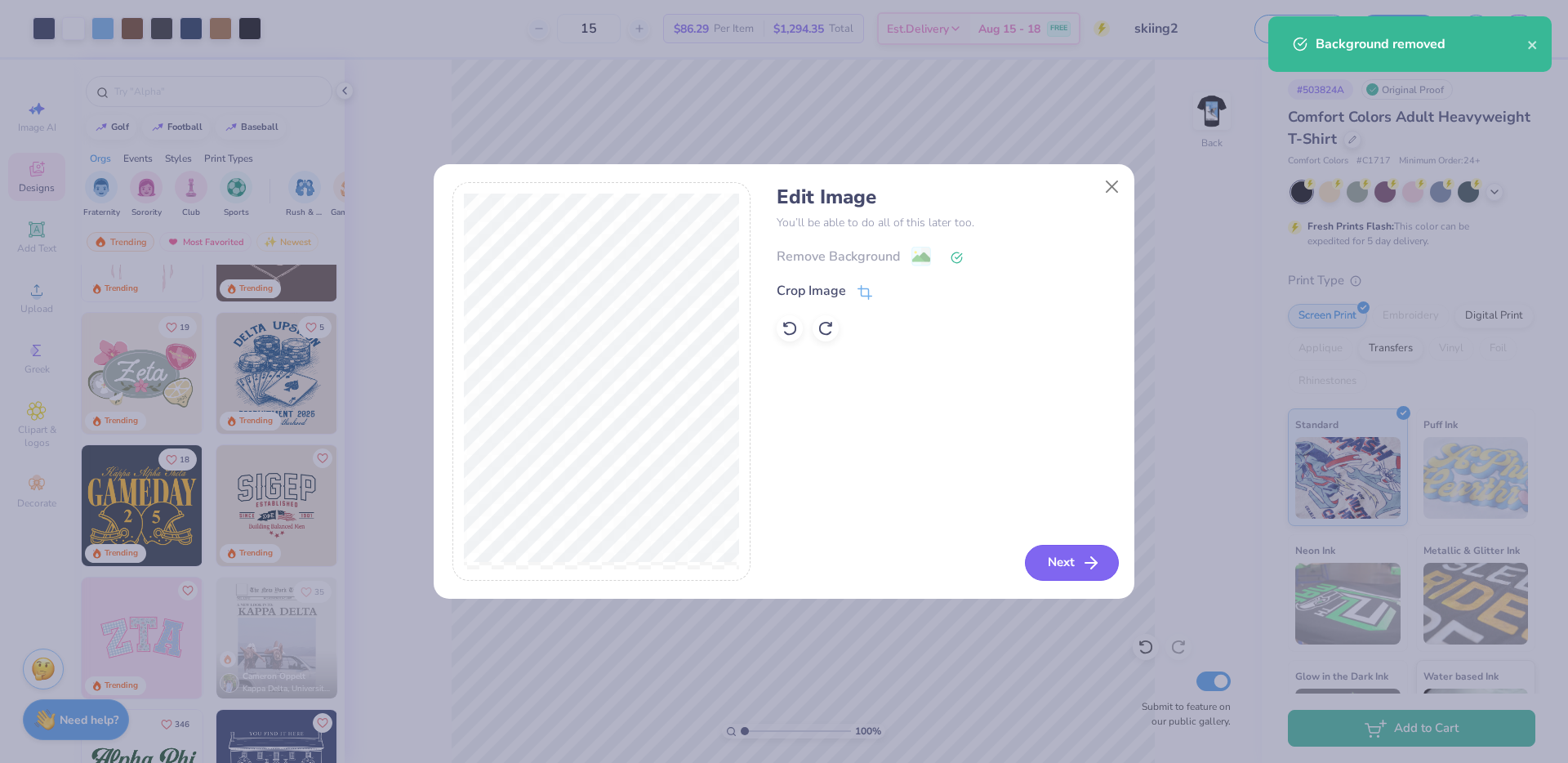 click on "Next" at bounding box center [1071, 563] 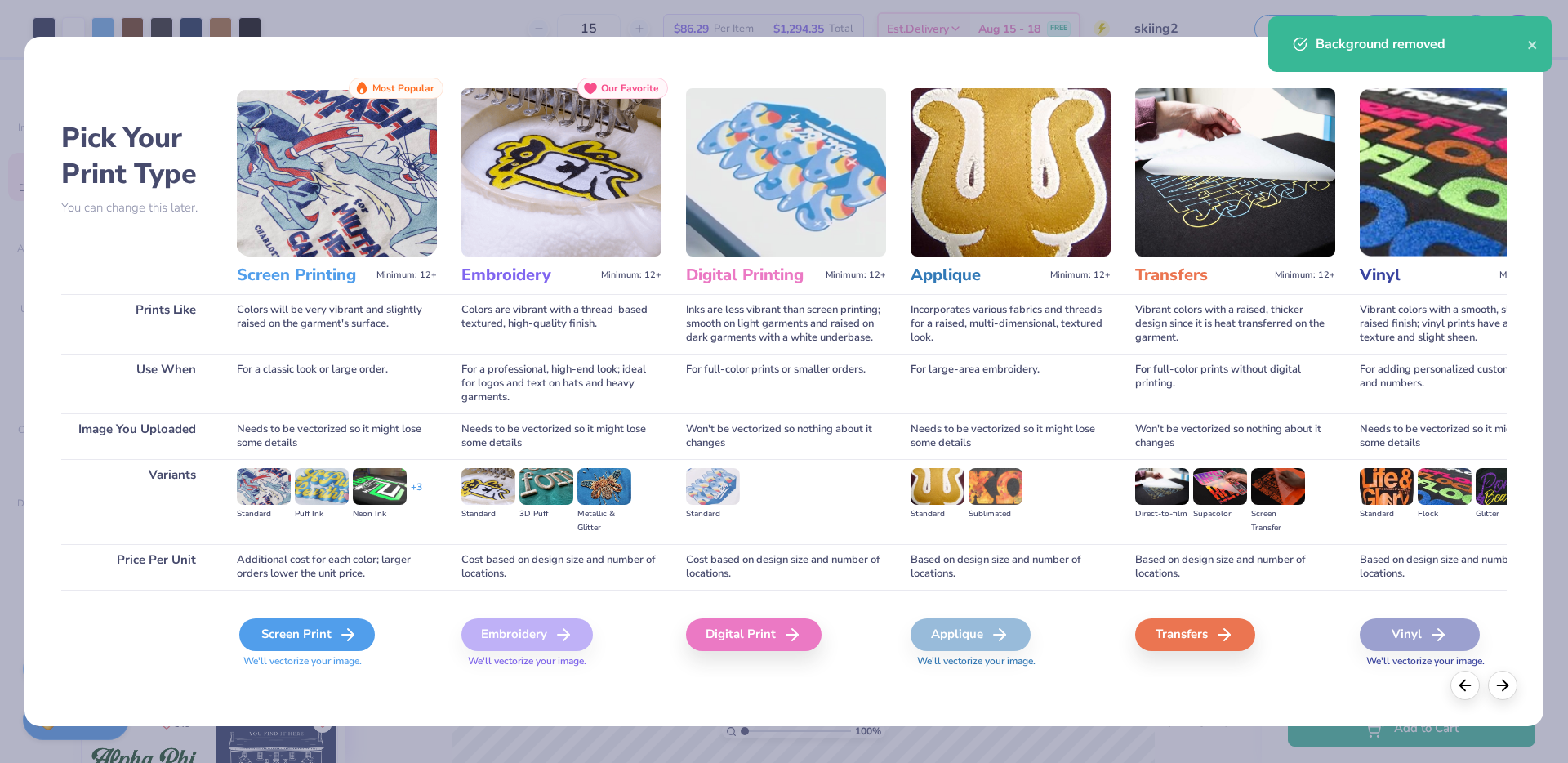click 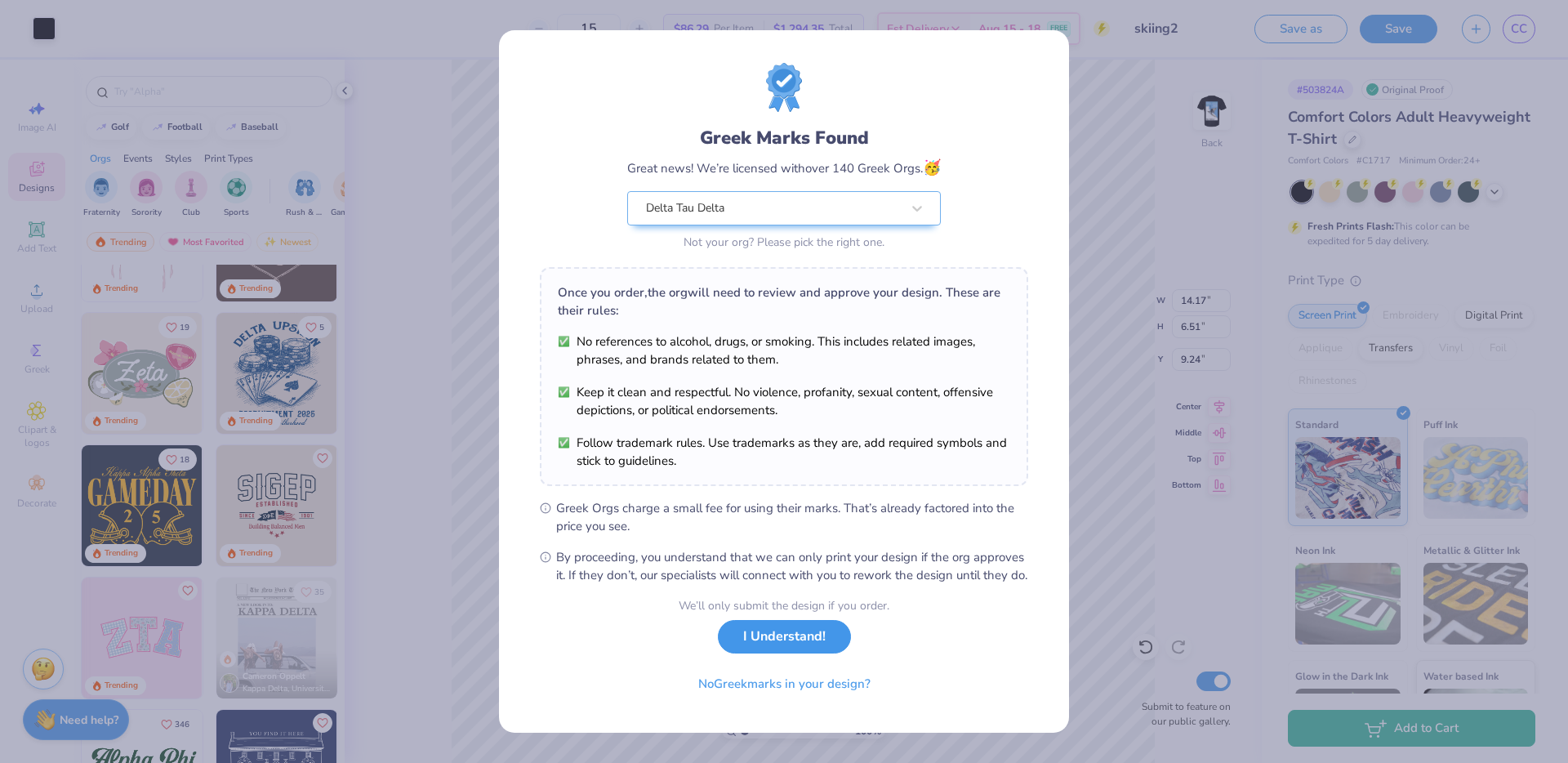click on "I Understand!" at bounding box center [784, 636] 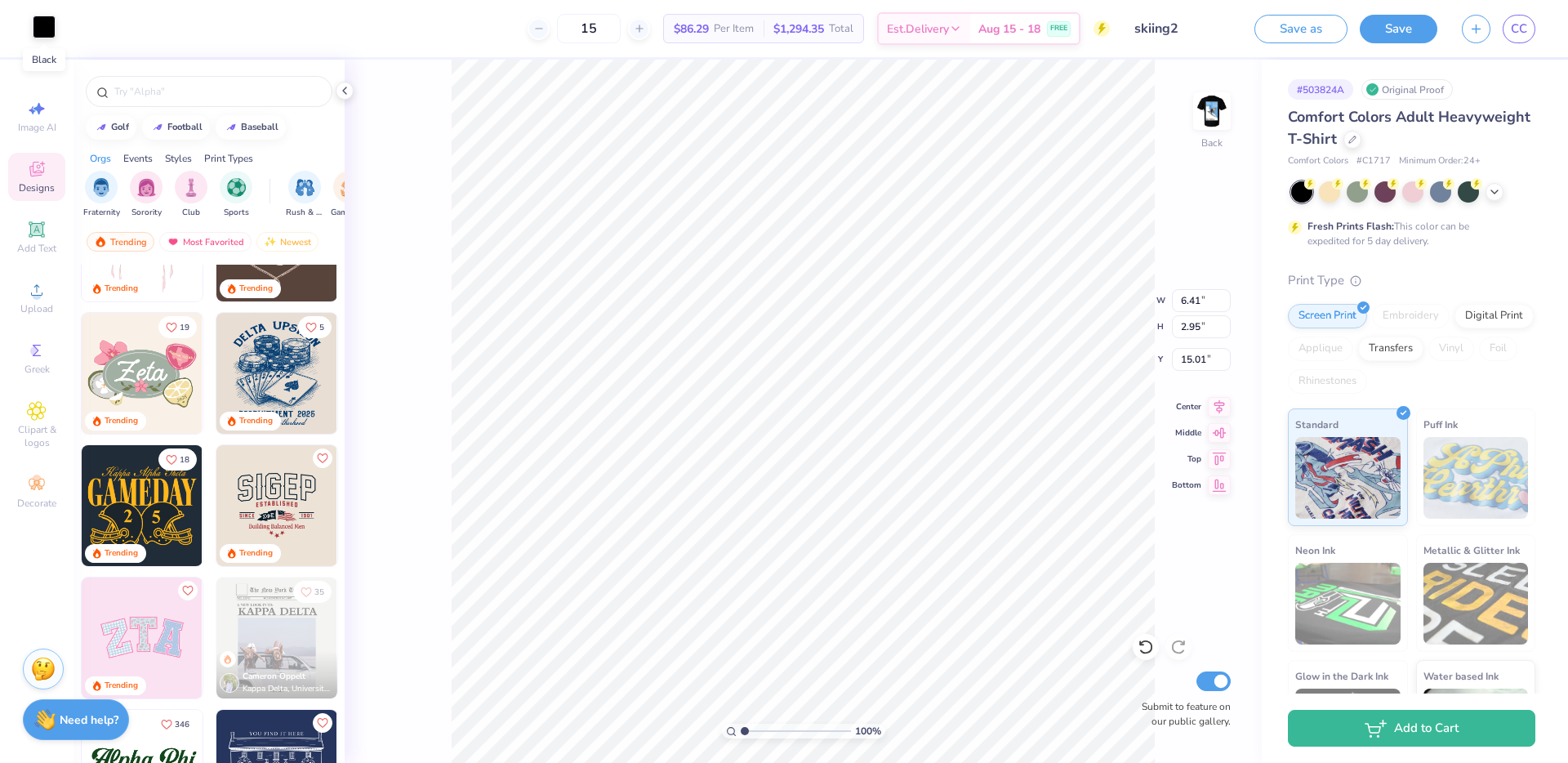 click at bounding box center [44, 27] 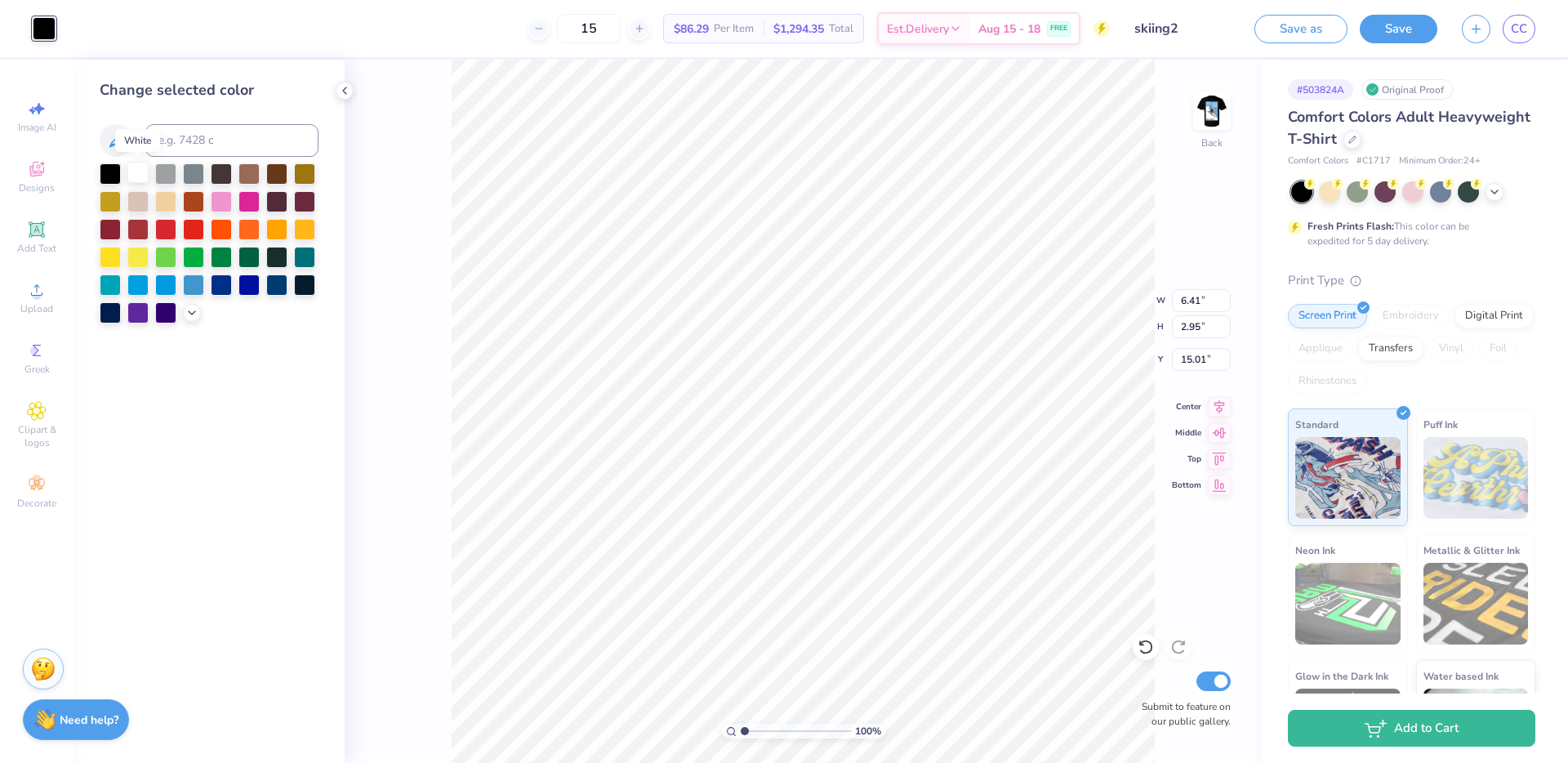click at bounding box center (138, 172) 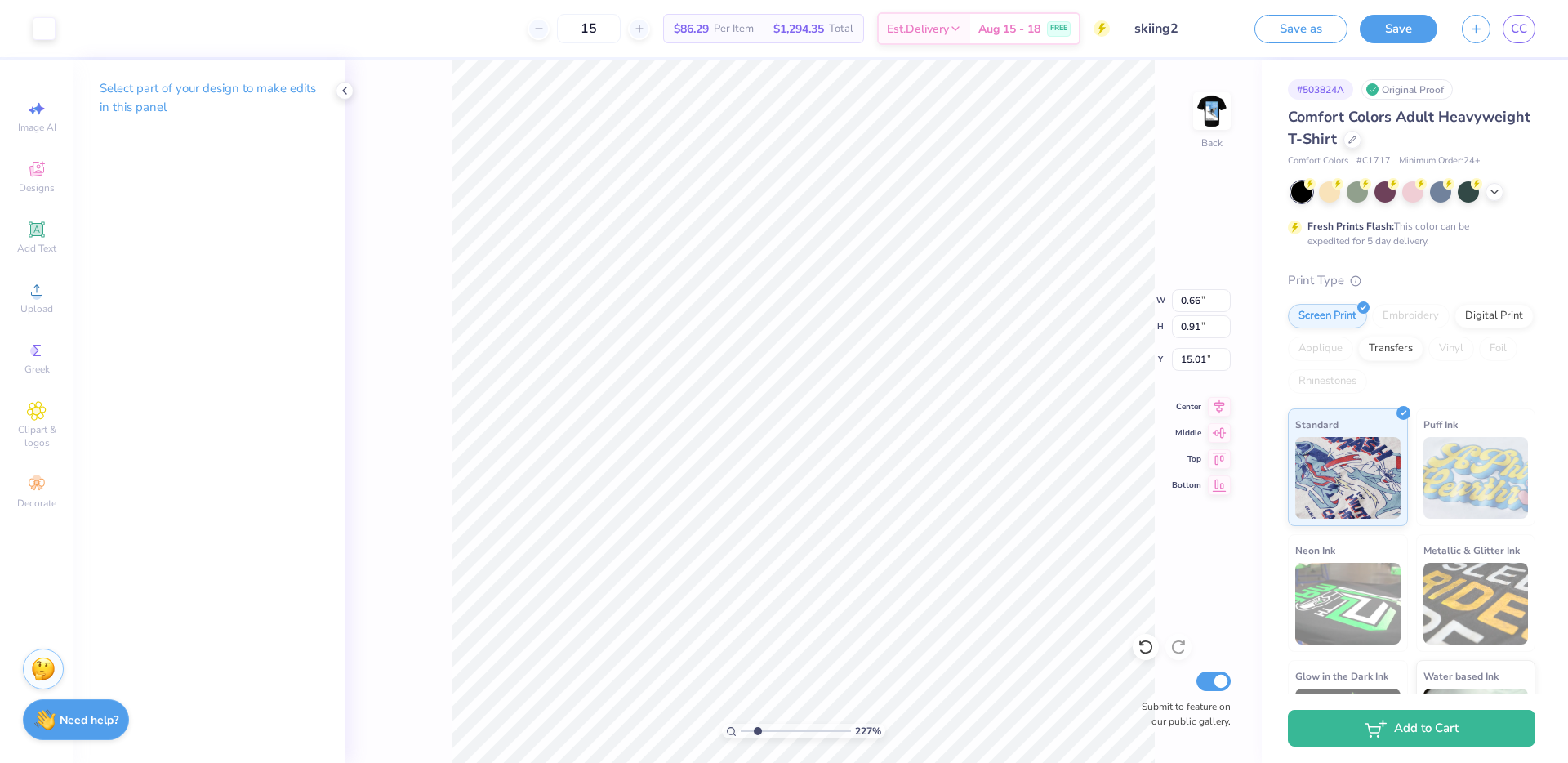 drag, startPoint x: 743, startPoint y: 730, endPoint x: 757, endPoint y: 727, distance: 14.317821 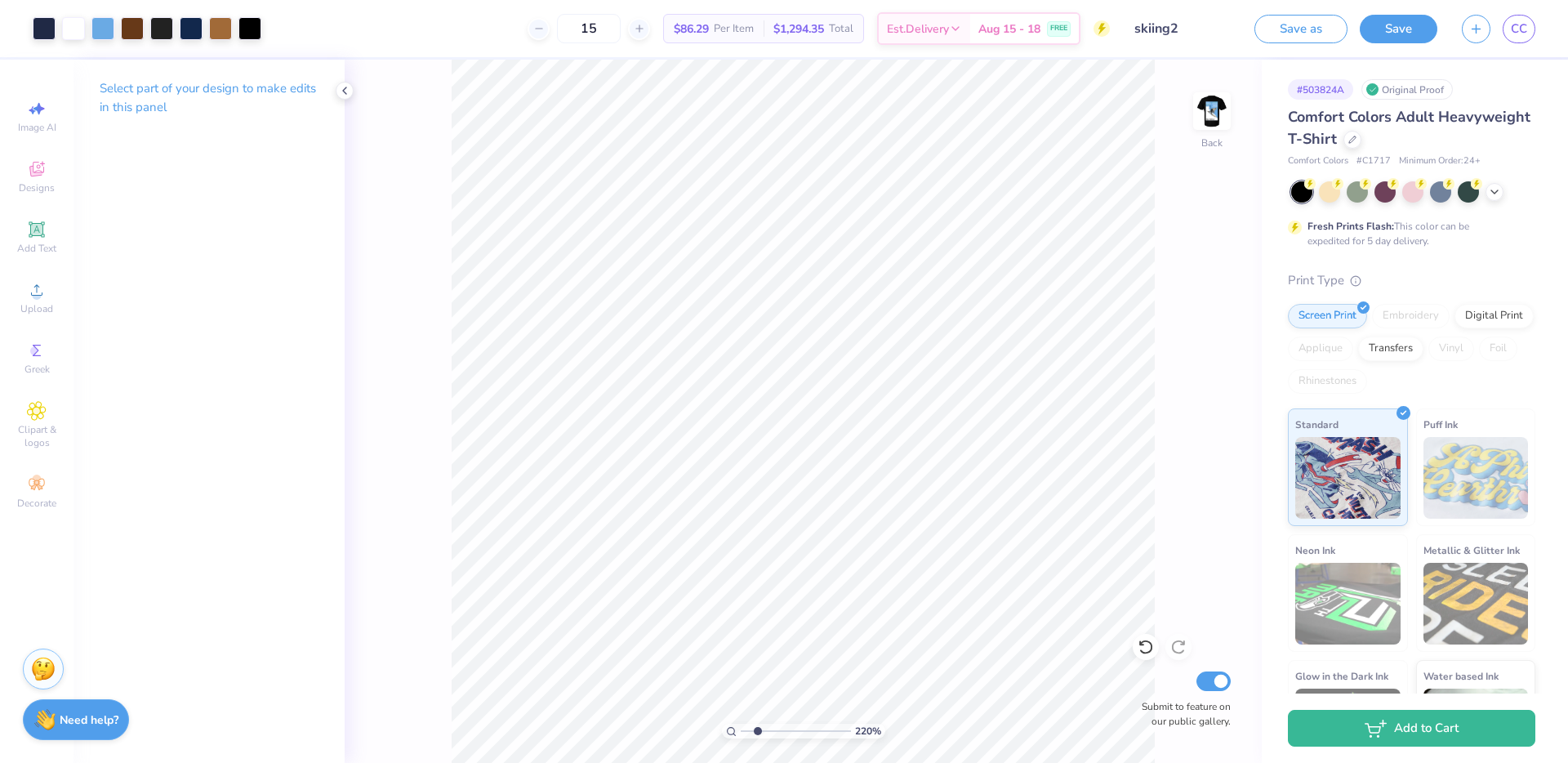 click 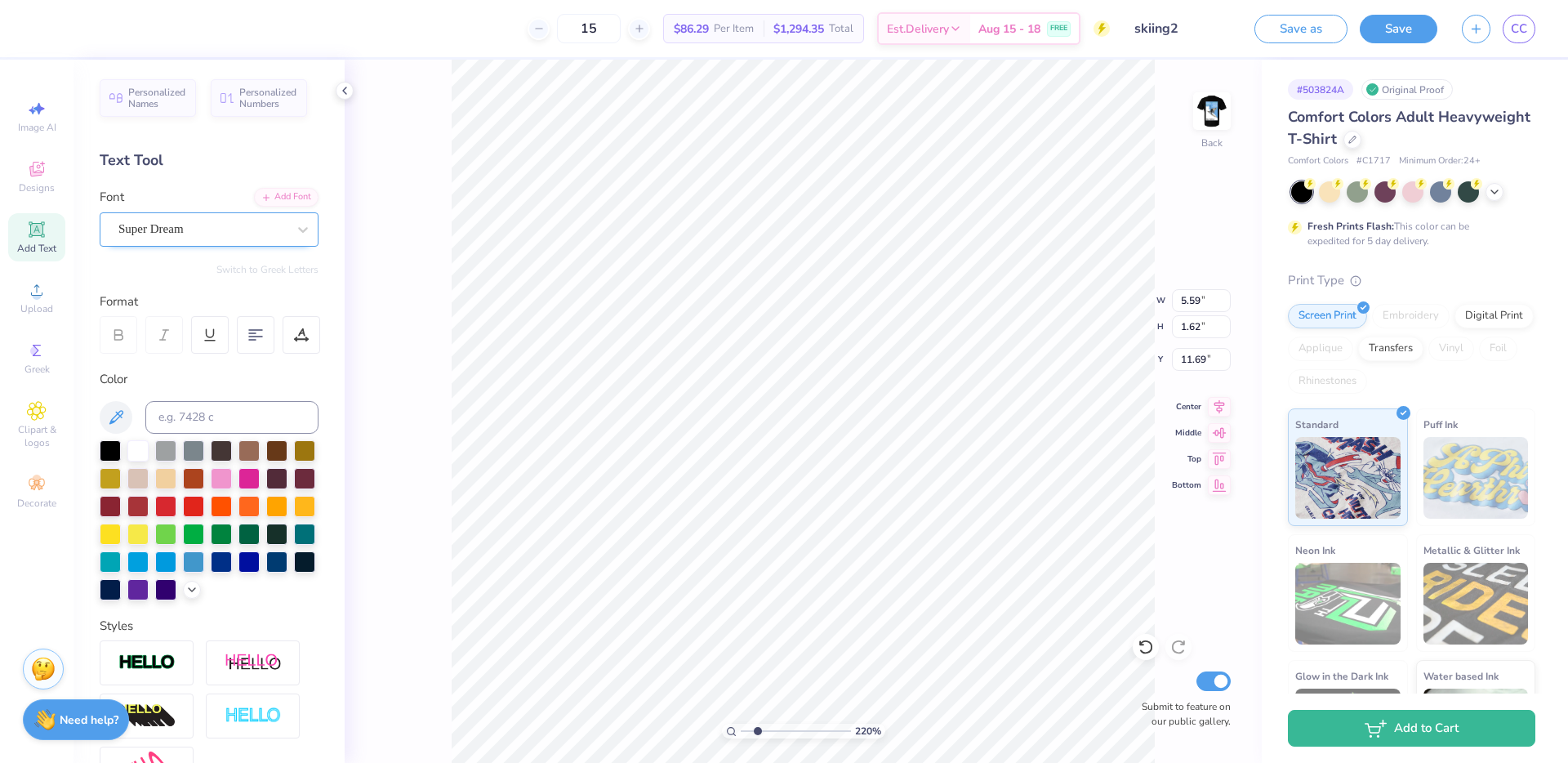 click on "Super Dream" at bounding box center (203, 229) 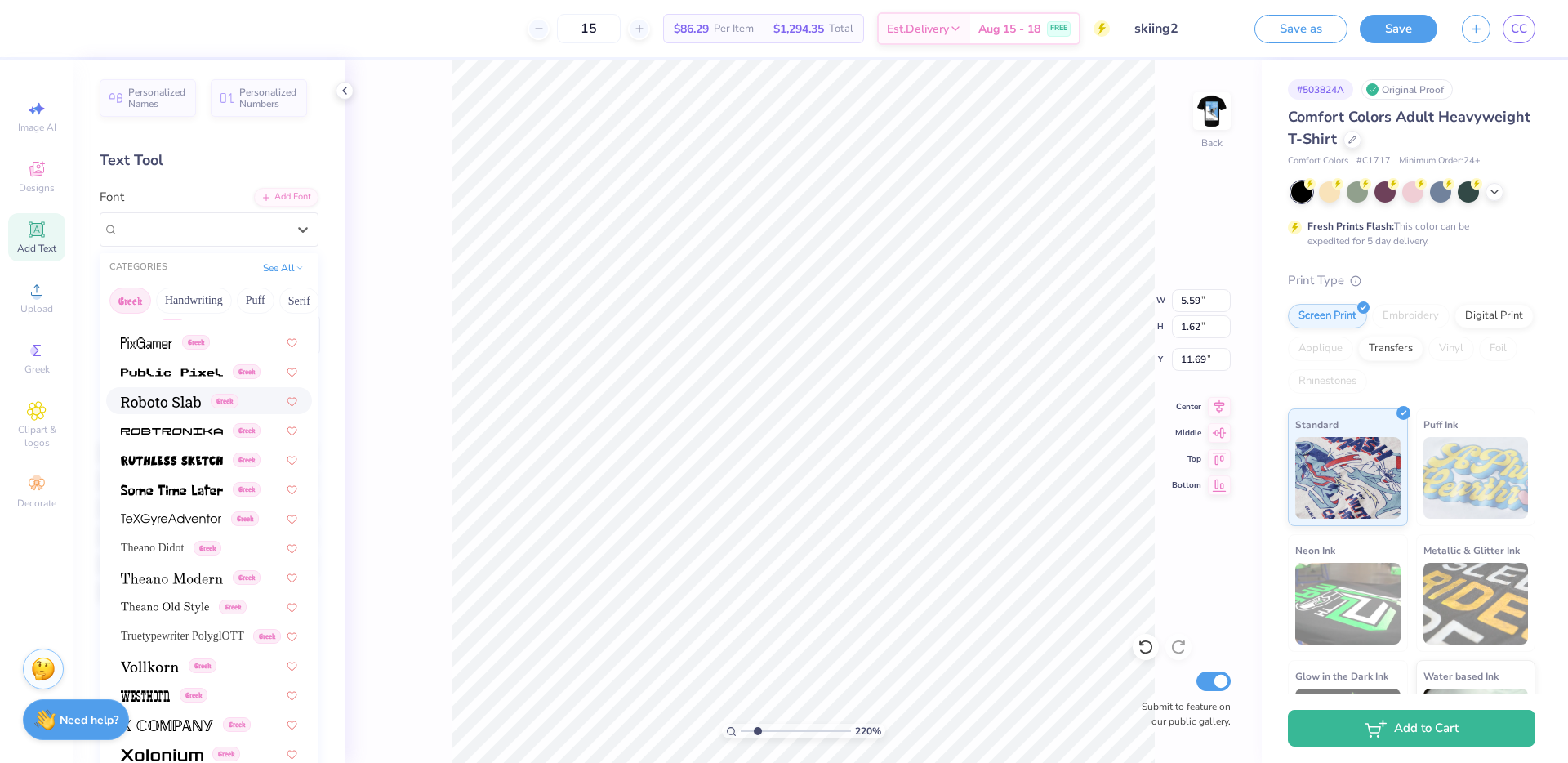 scroll, scrollTop: 0, scrollLeft: 0, axis: both 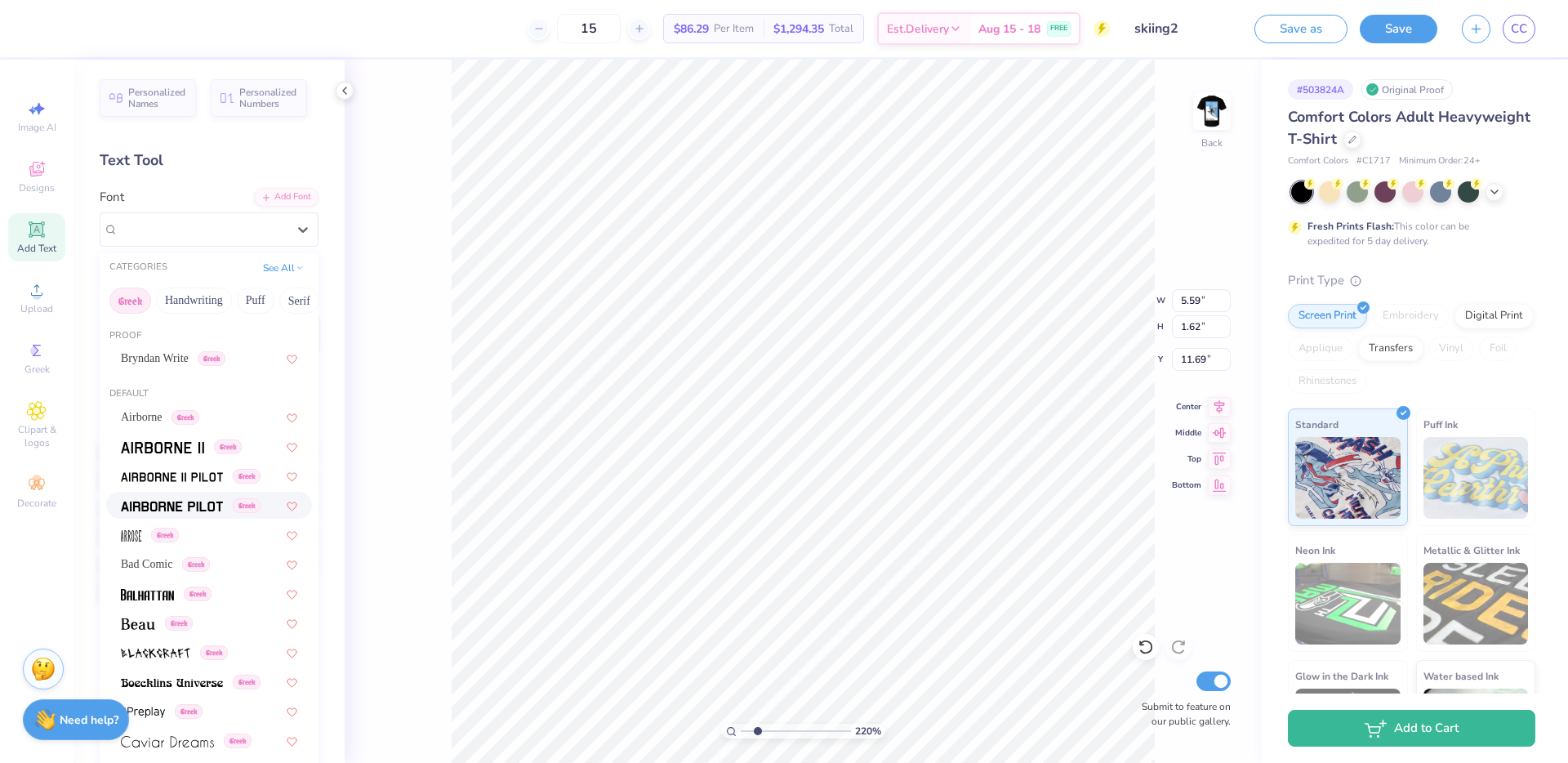 click on "Greek" at bounding box center (190, 505) 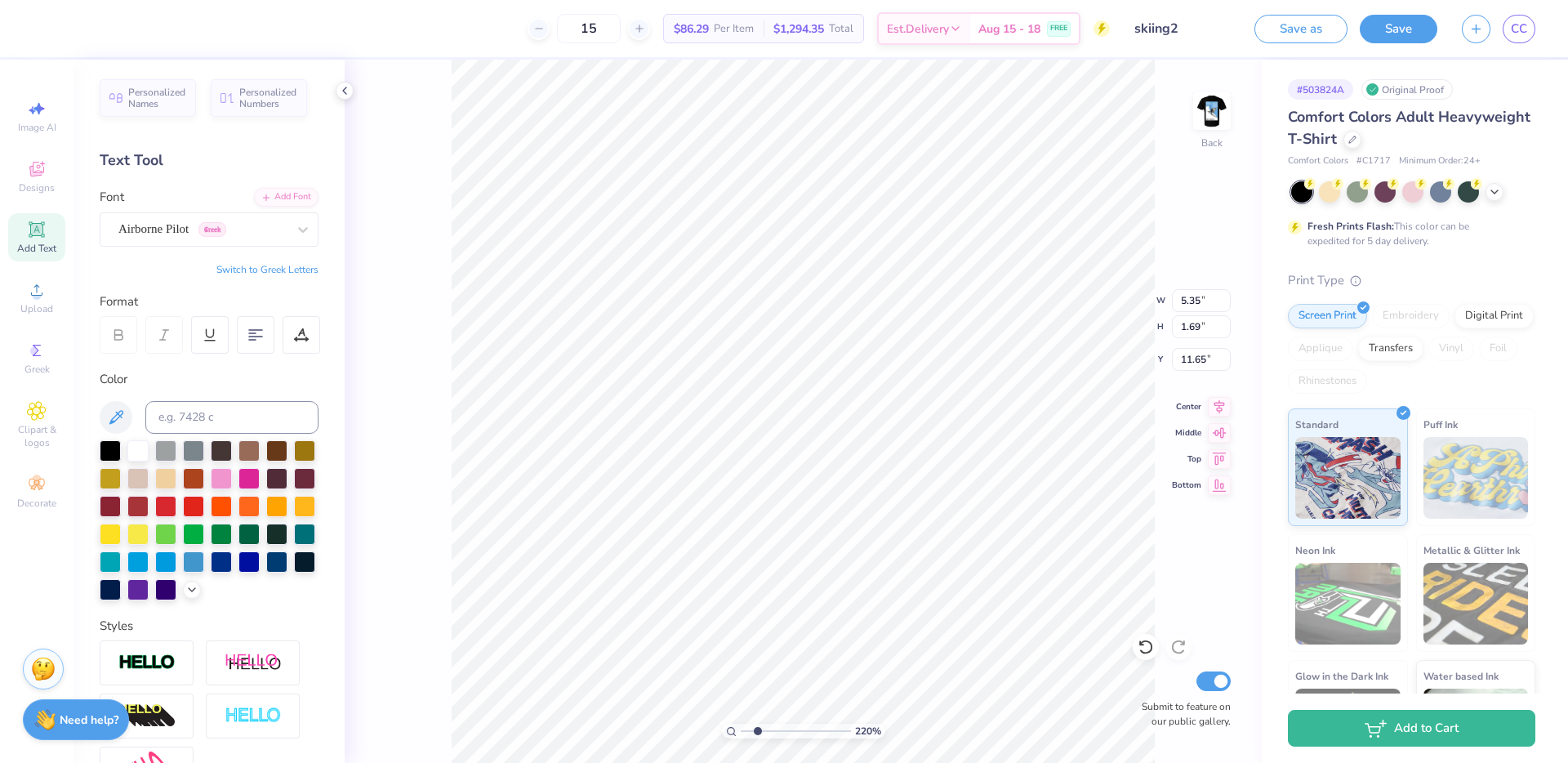 scroll, scrollTop: 2, scrollLeft: 0, axis: vertical 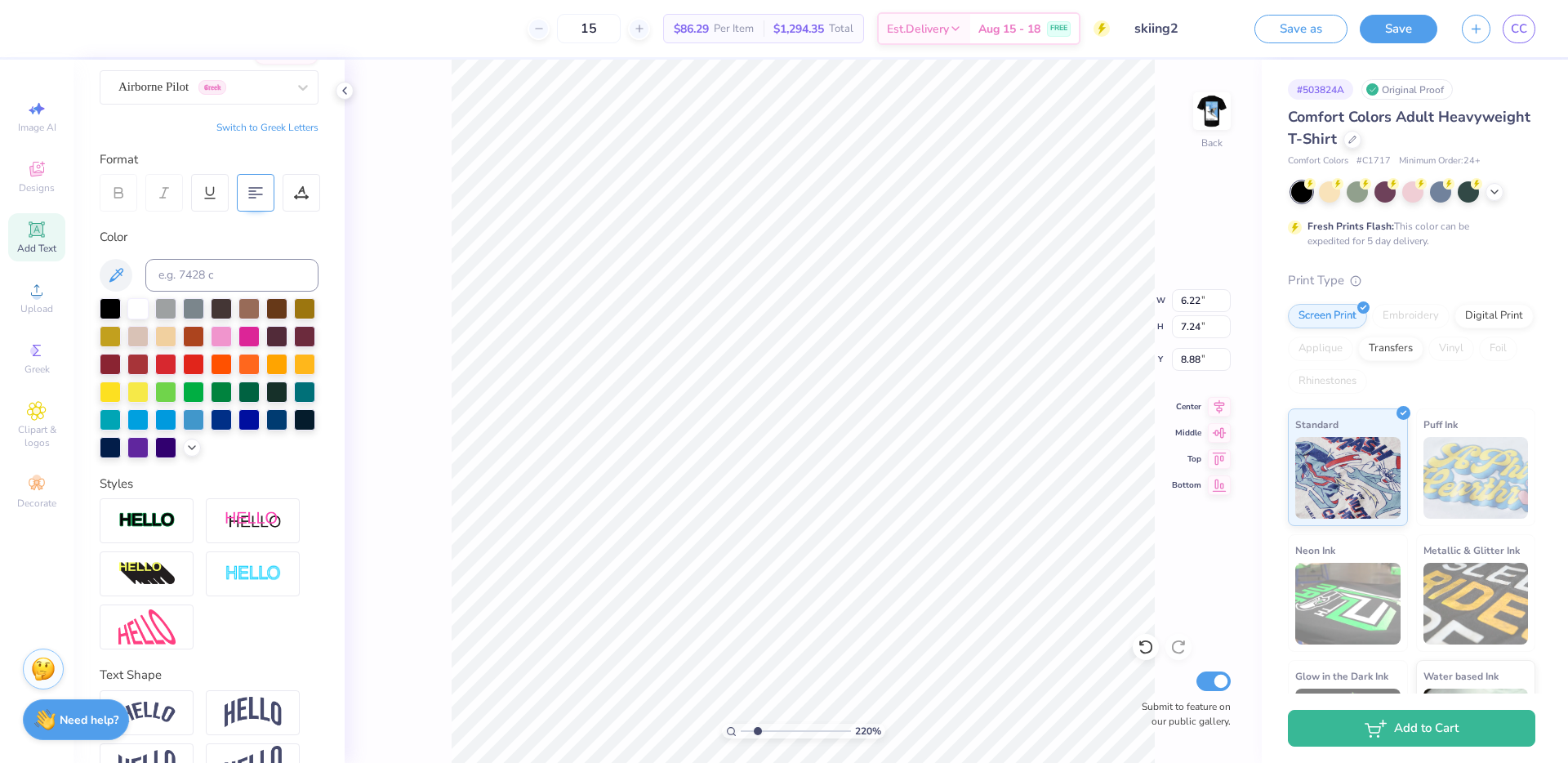 click at bounding box center (256, 193) 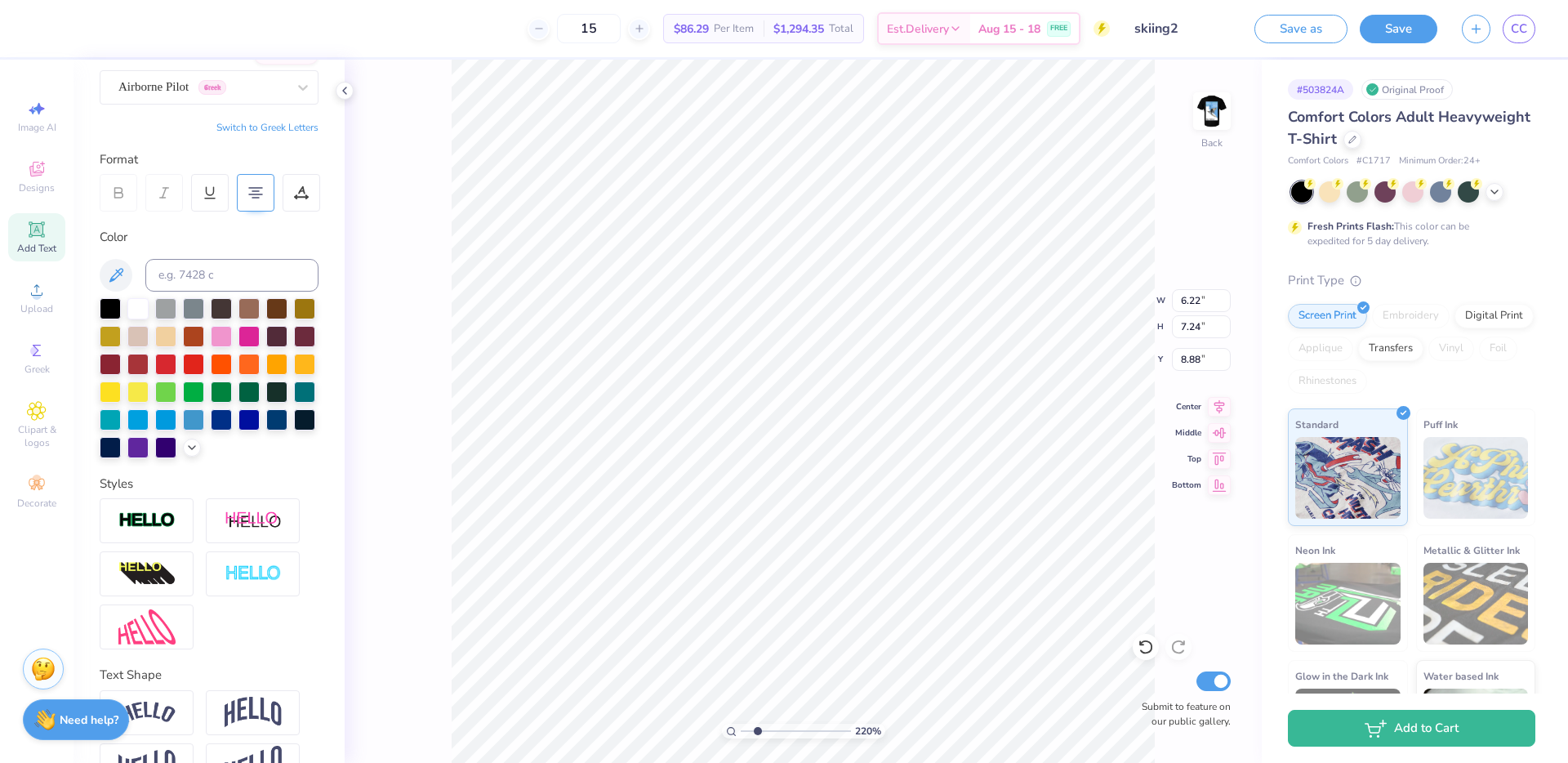 scroll, scrollTop: 1, scrollLeft: 0, axis: vertical 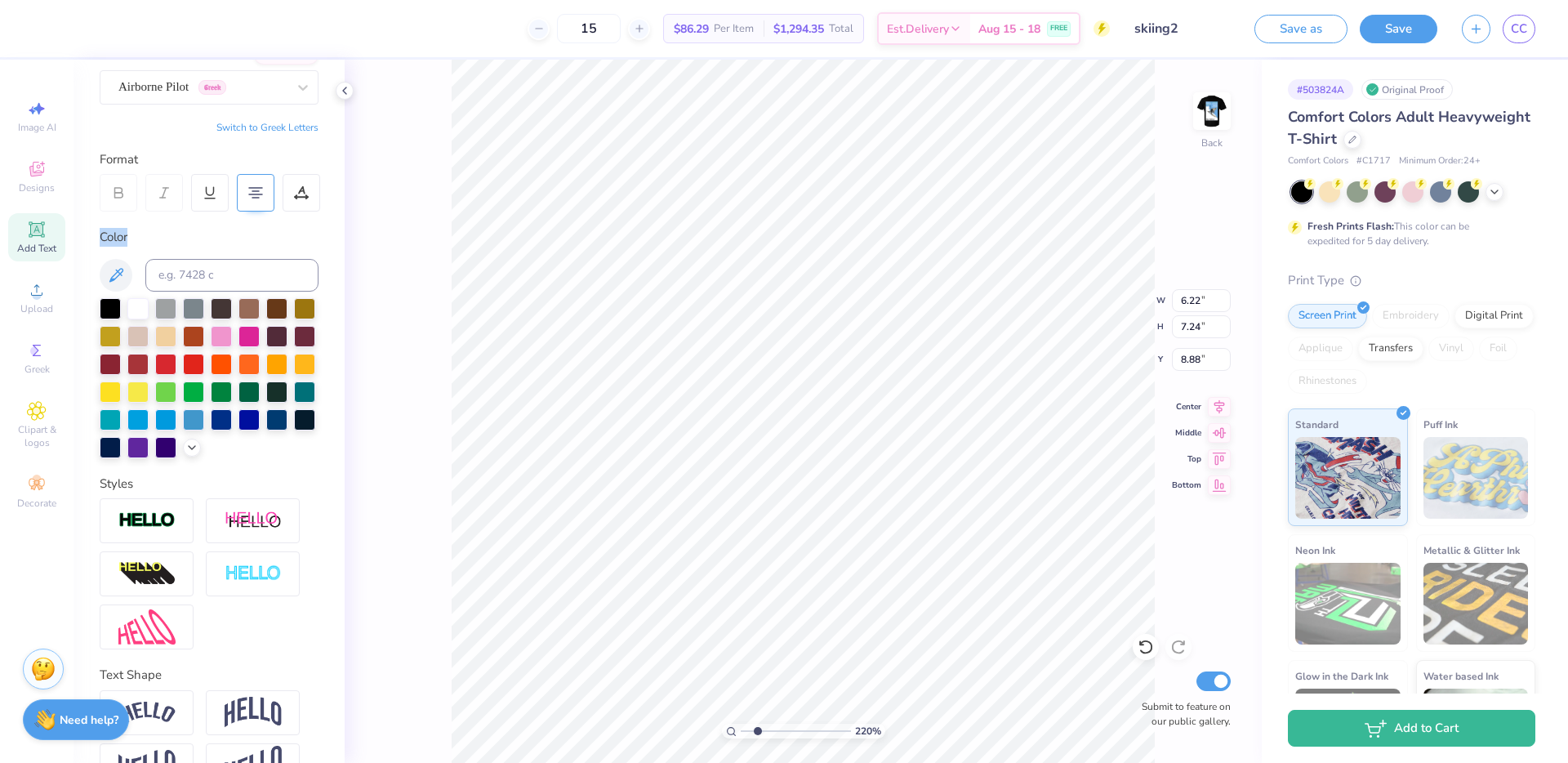 click at bounding box center [256, 193] 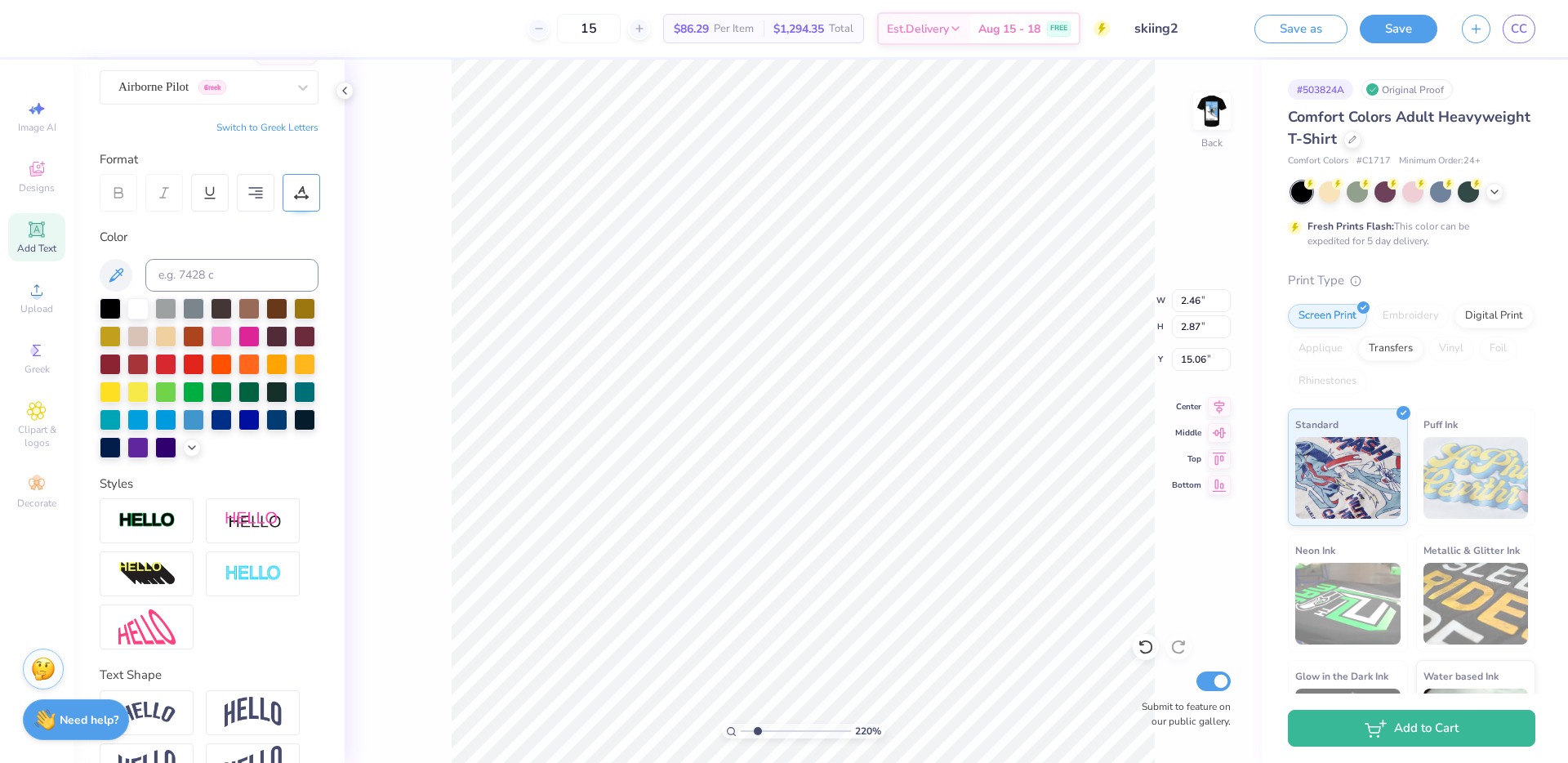 click at bounding box center (301, 193) 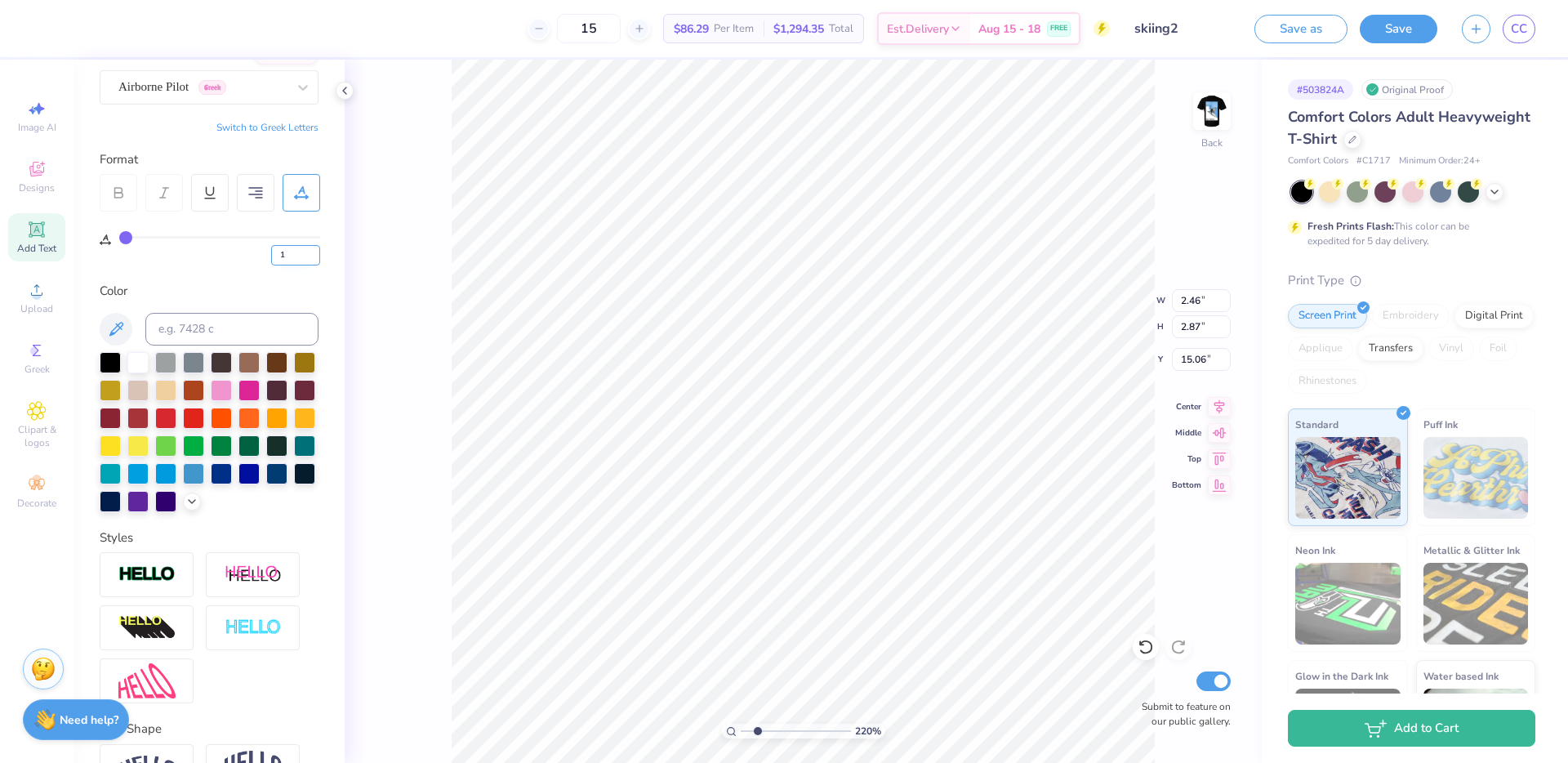 click on "1" at bounding box center (296, 255) 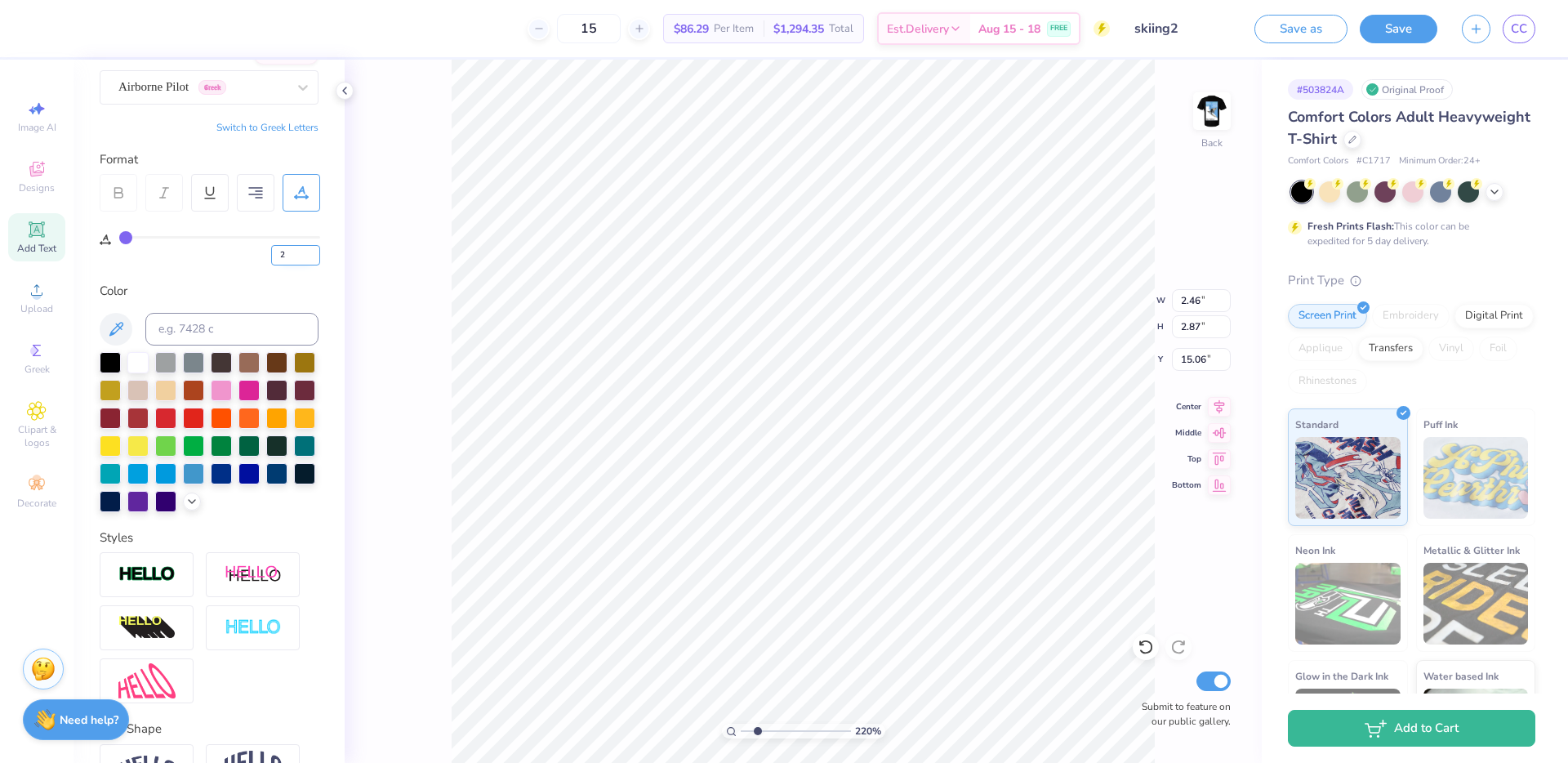 click on "2" at bounding box center (296, 255) 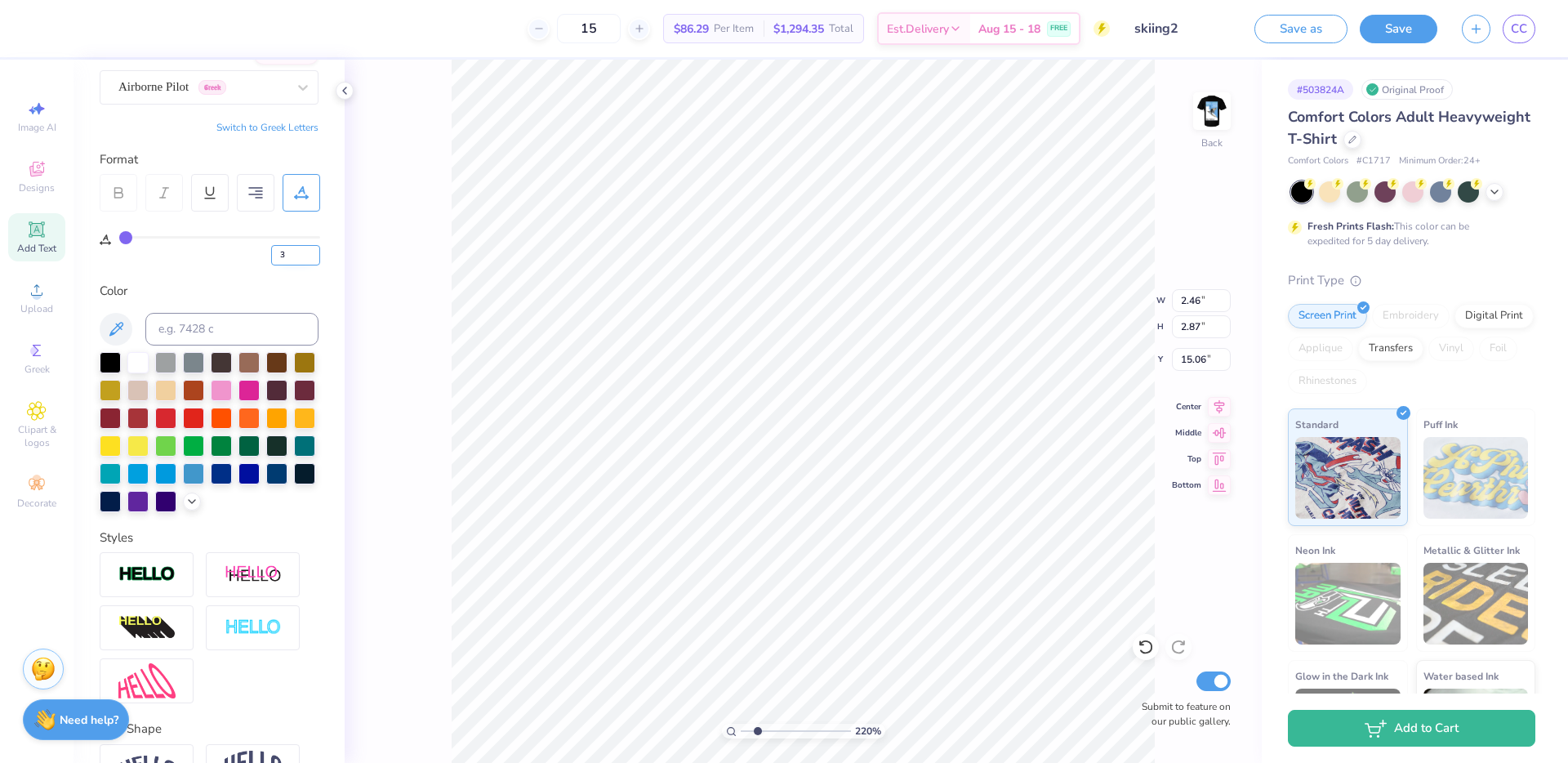 click on "3" at bounding box center [296, 255] 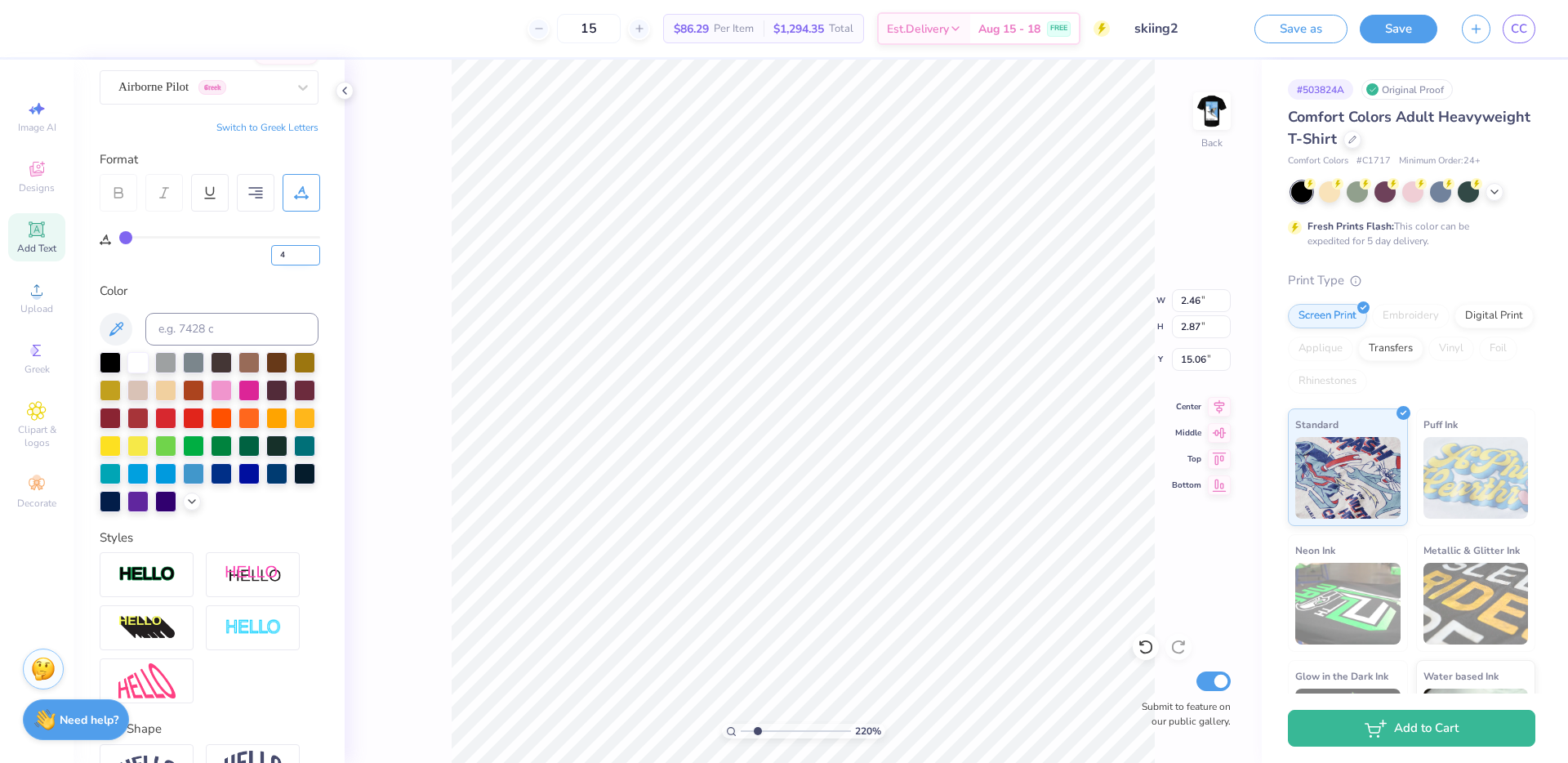 click on "4" at bounding box center [296, 255] 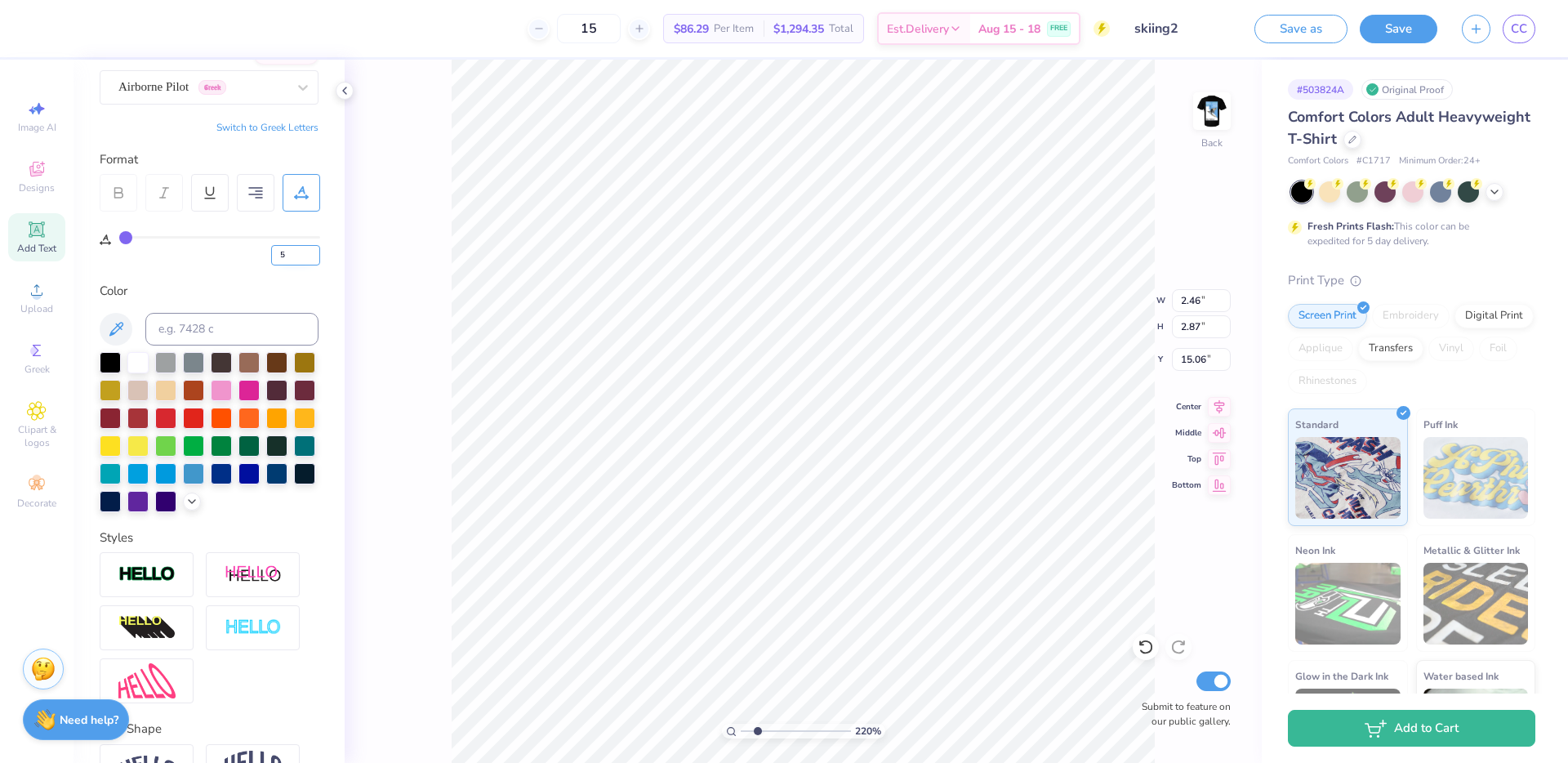click on "5" at bounding box center [296, 255] 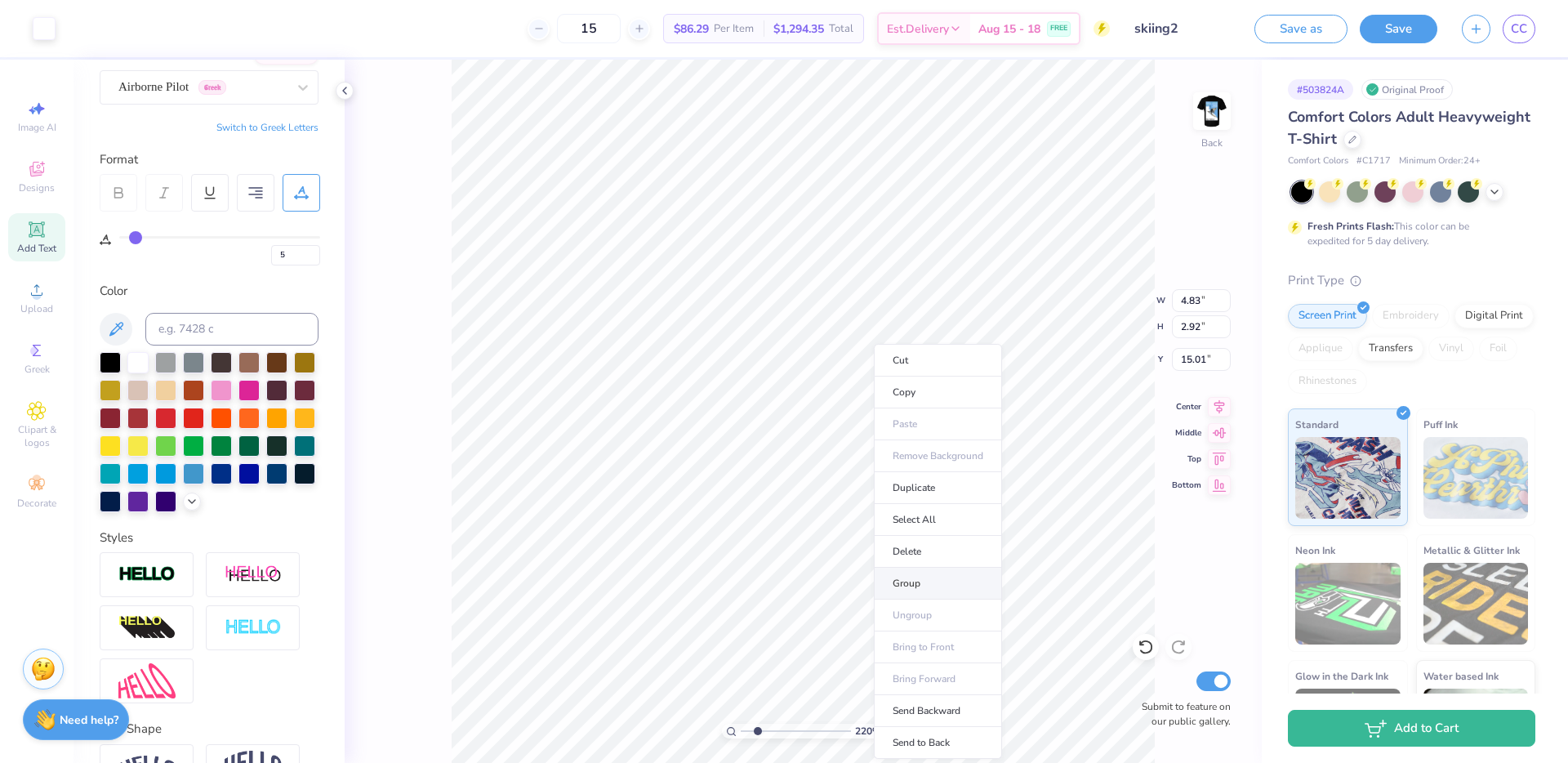 click on "Group" at bounding box center [938, 583] 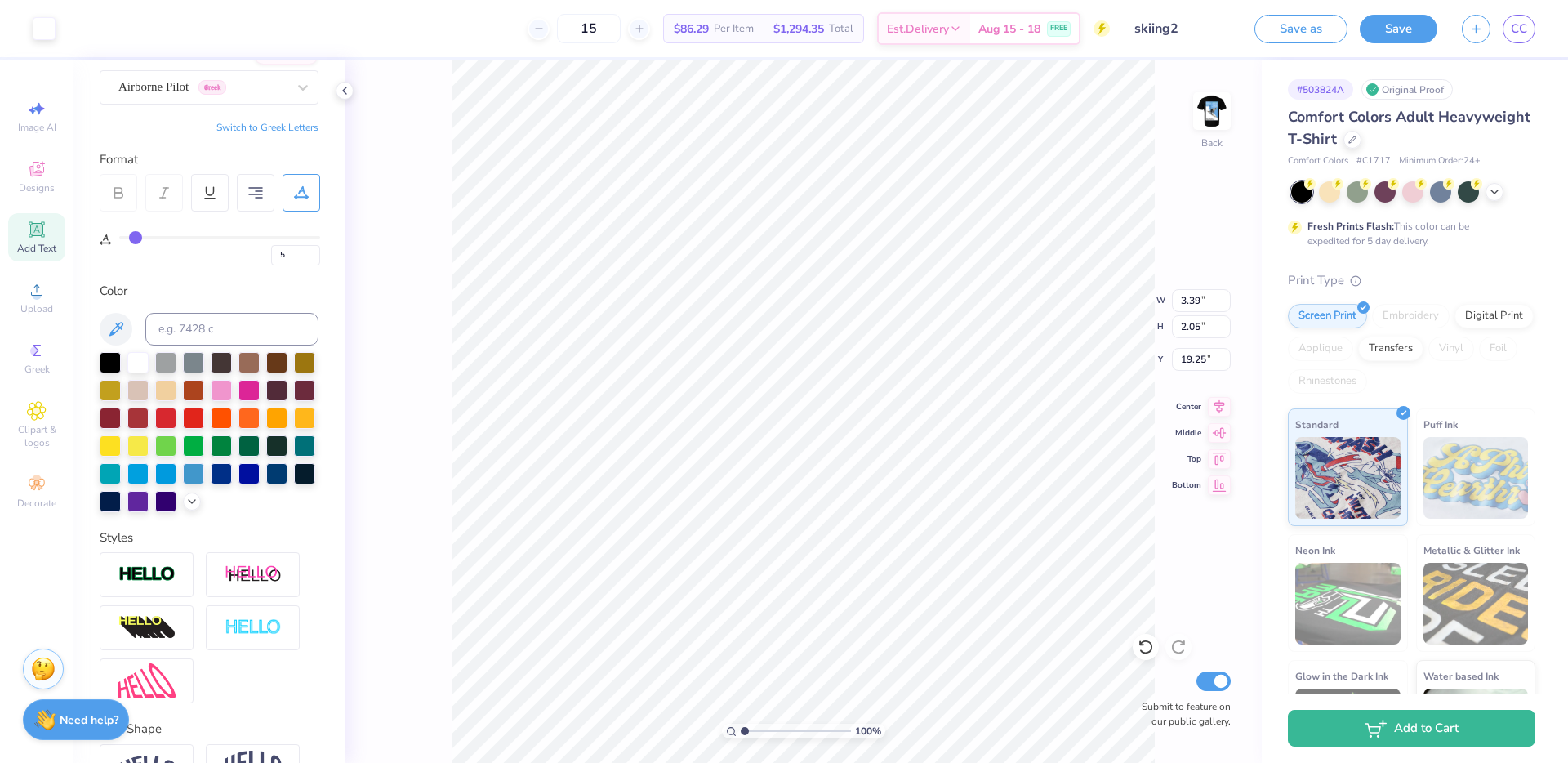 drag, startPoint x: 760, startPoint y: 729, endPoint x: 725, endPoint y: 730, distance: 35.014283 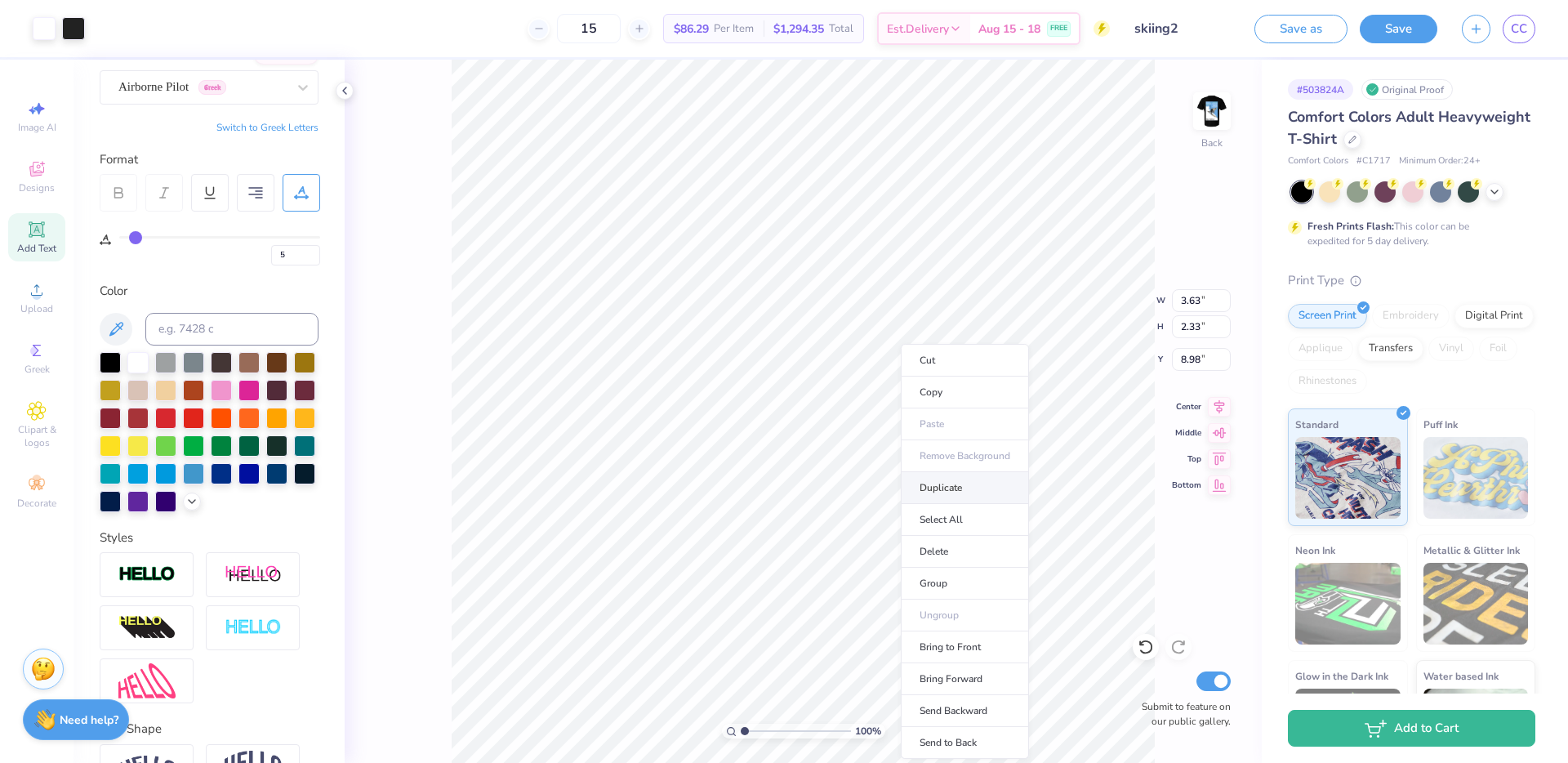 click on "Duplicate" at bounding box center [964, 488] 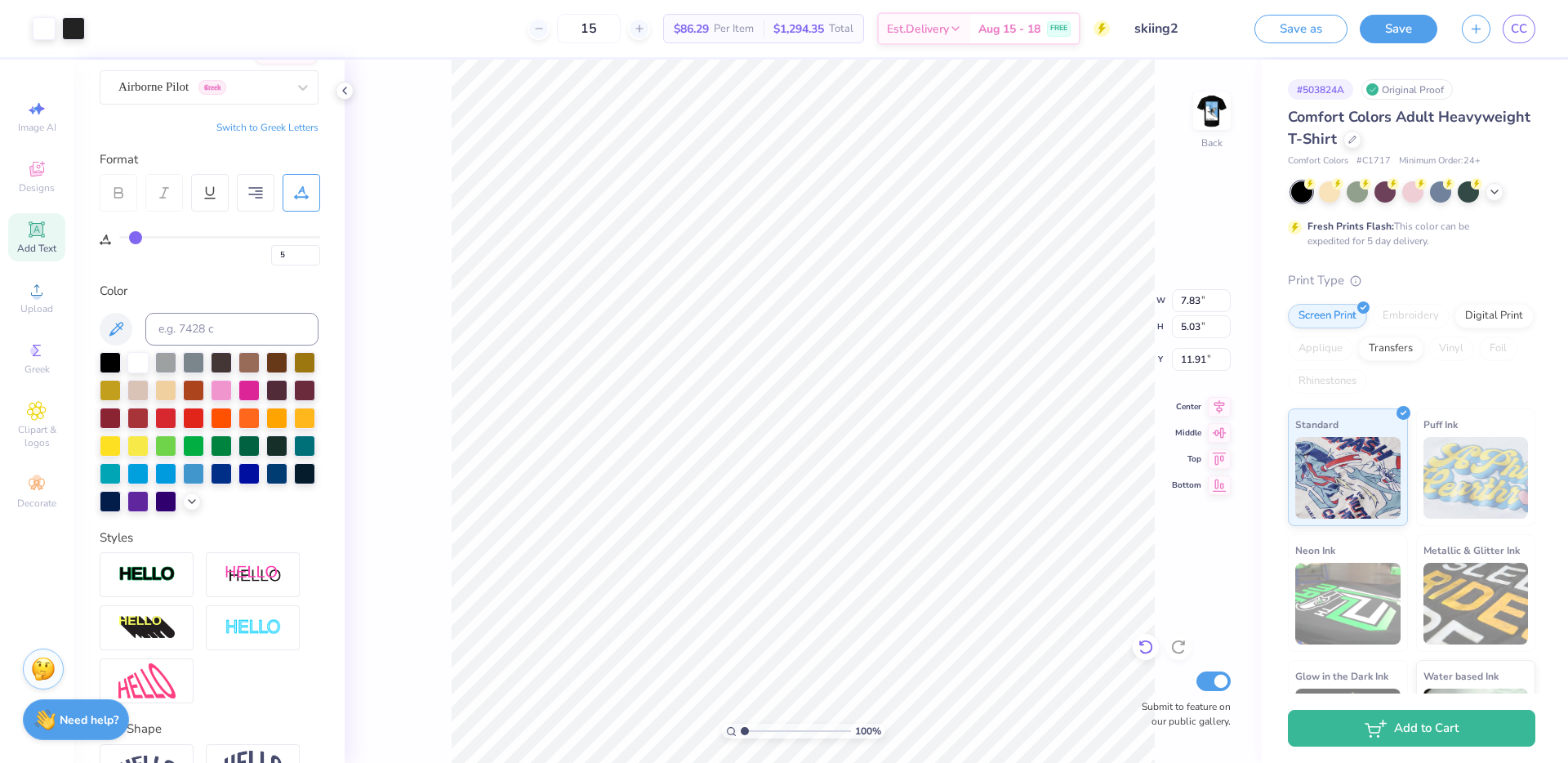 click 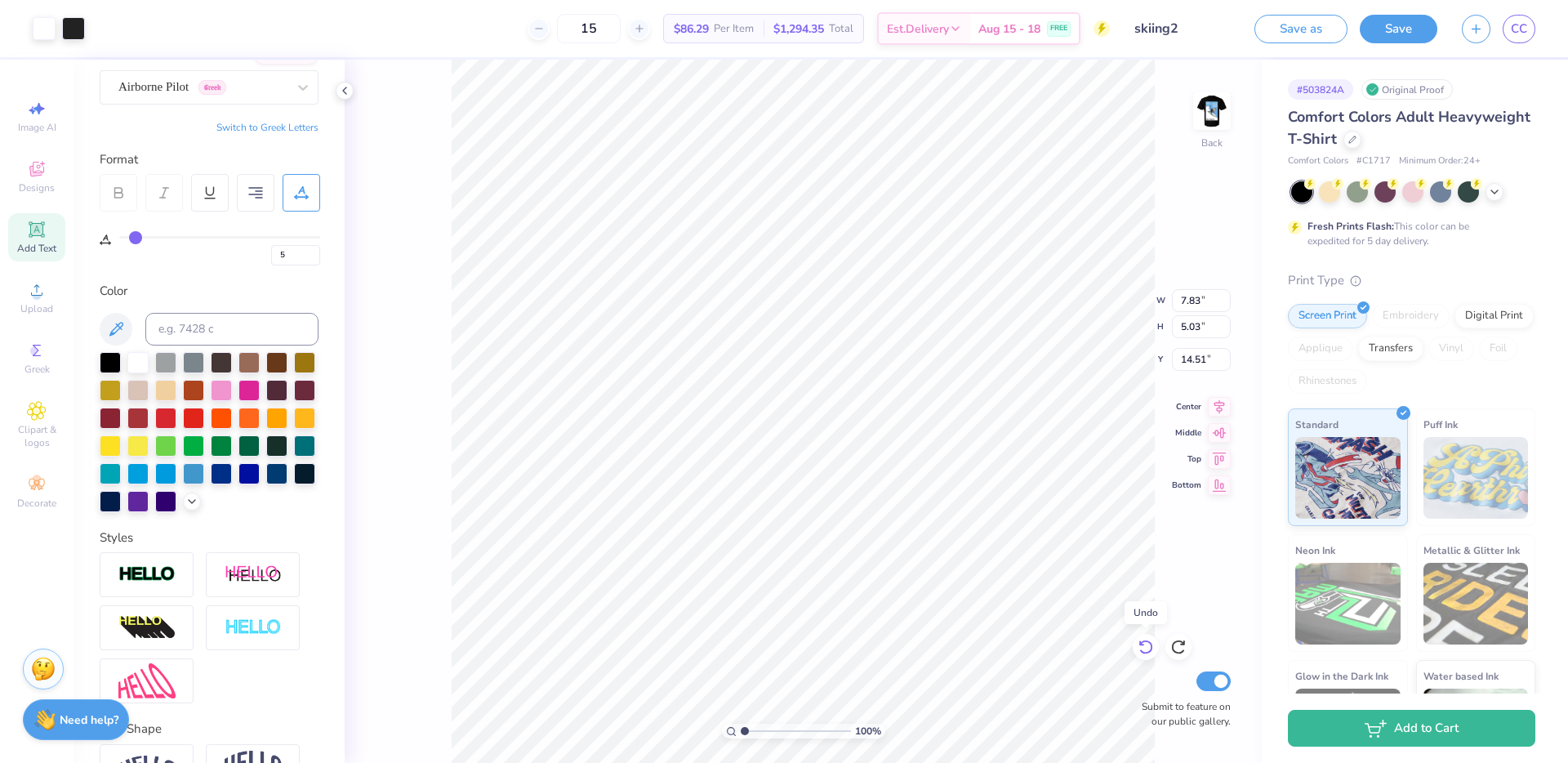 click 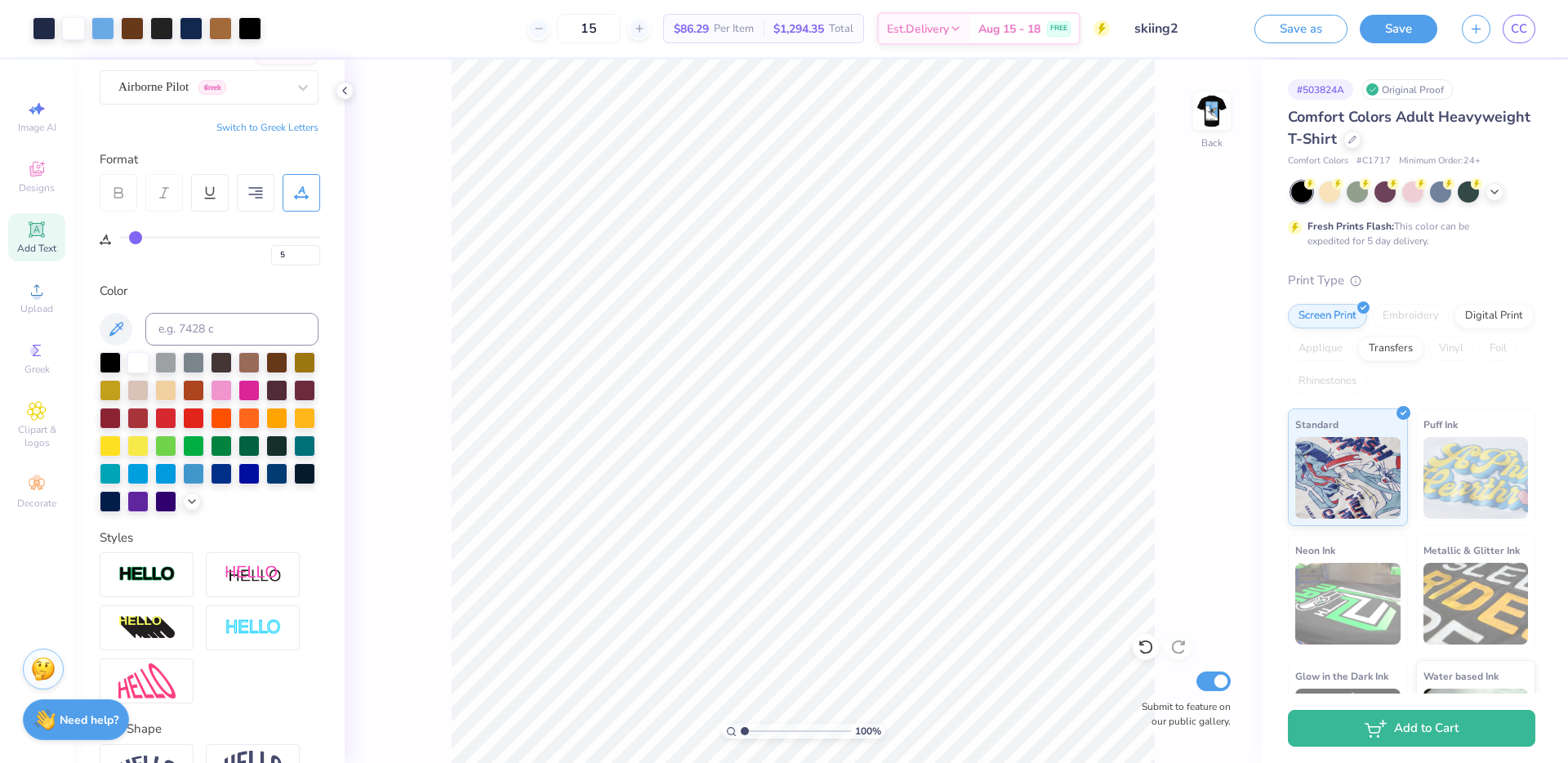 drag, startPoint x: 47, startPoint y: 252, endPoint x: 229, endPoint y: 186, distance: 193.59752 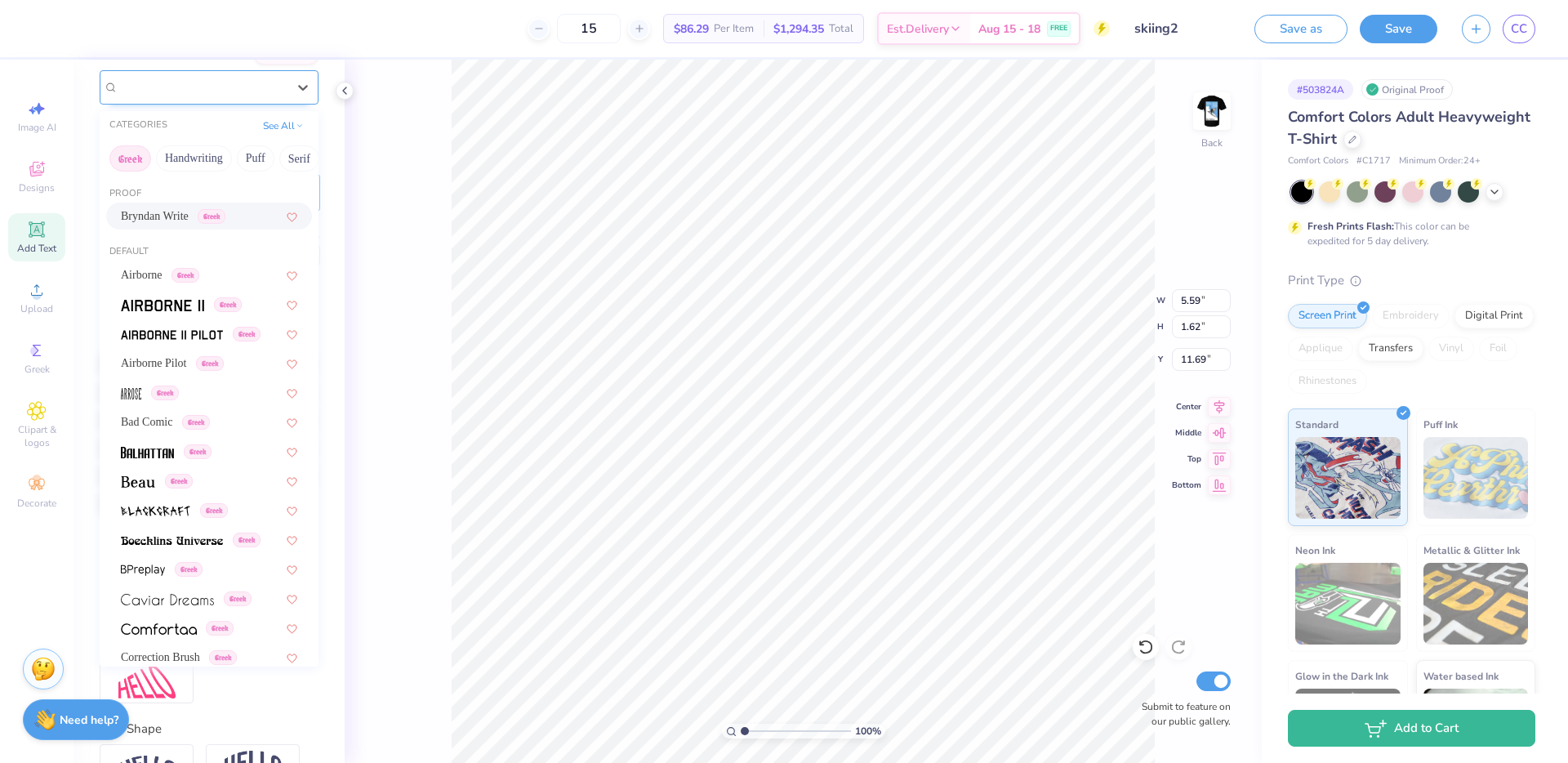 click on "Super Dream" at bounding box center (203, 87) 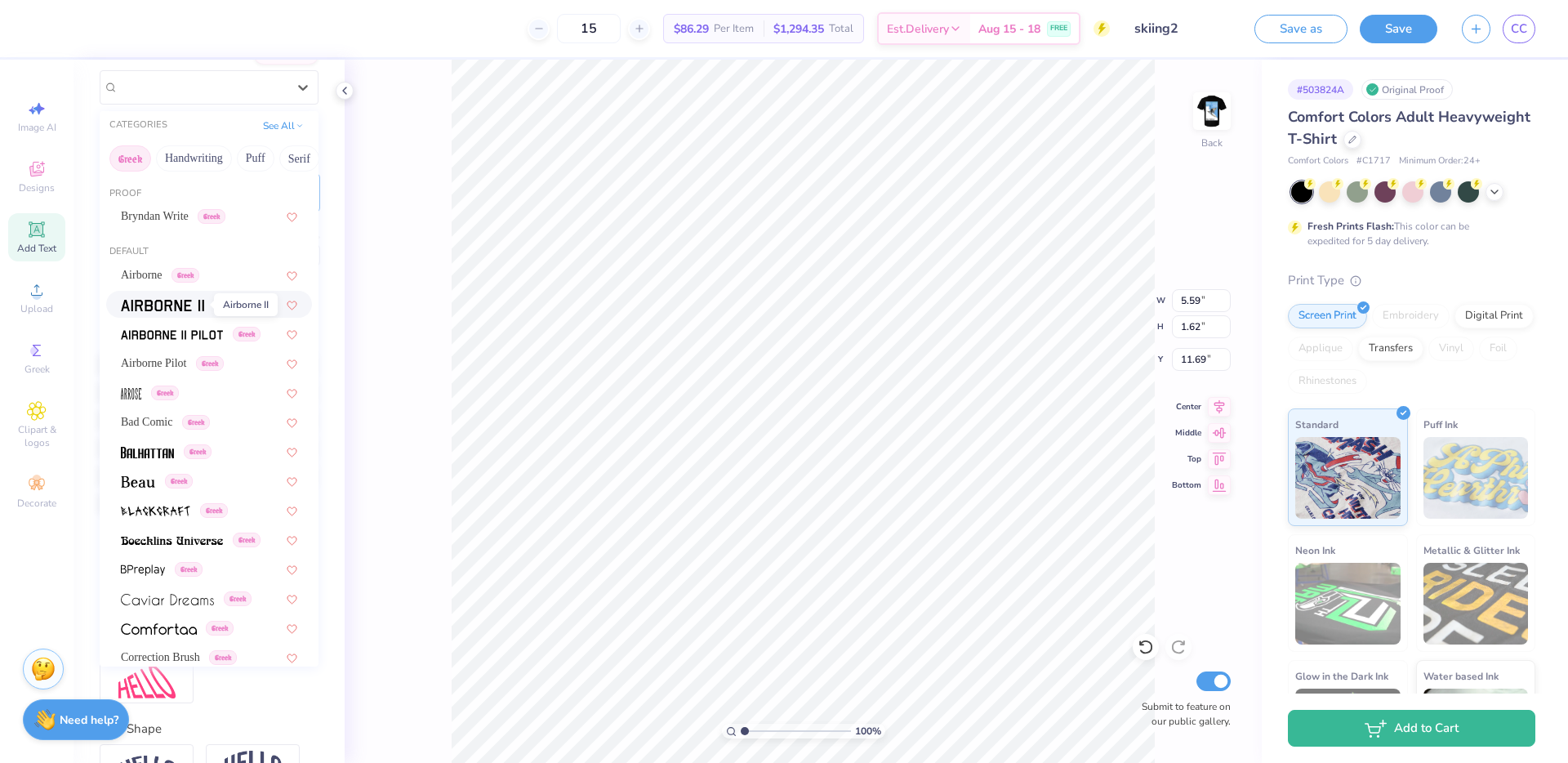 click at bounding box center [163, 306] 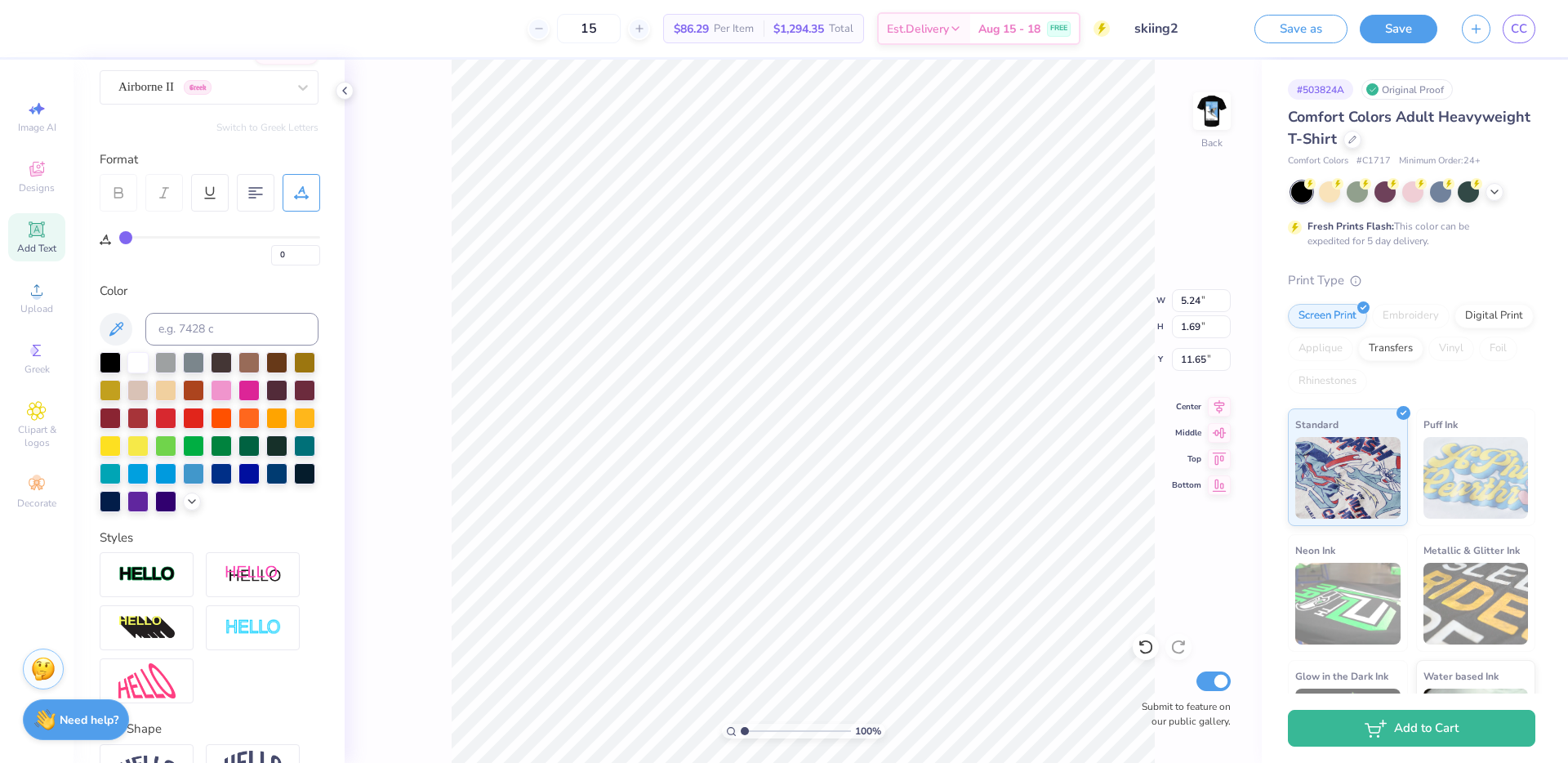 scroll, scrollTop: 0, scrollLeft: 0, axis: both 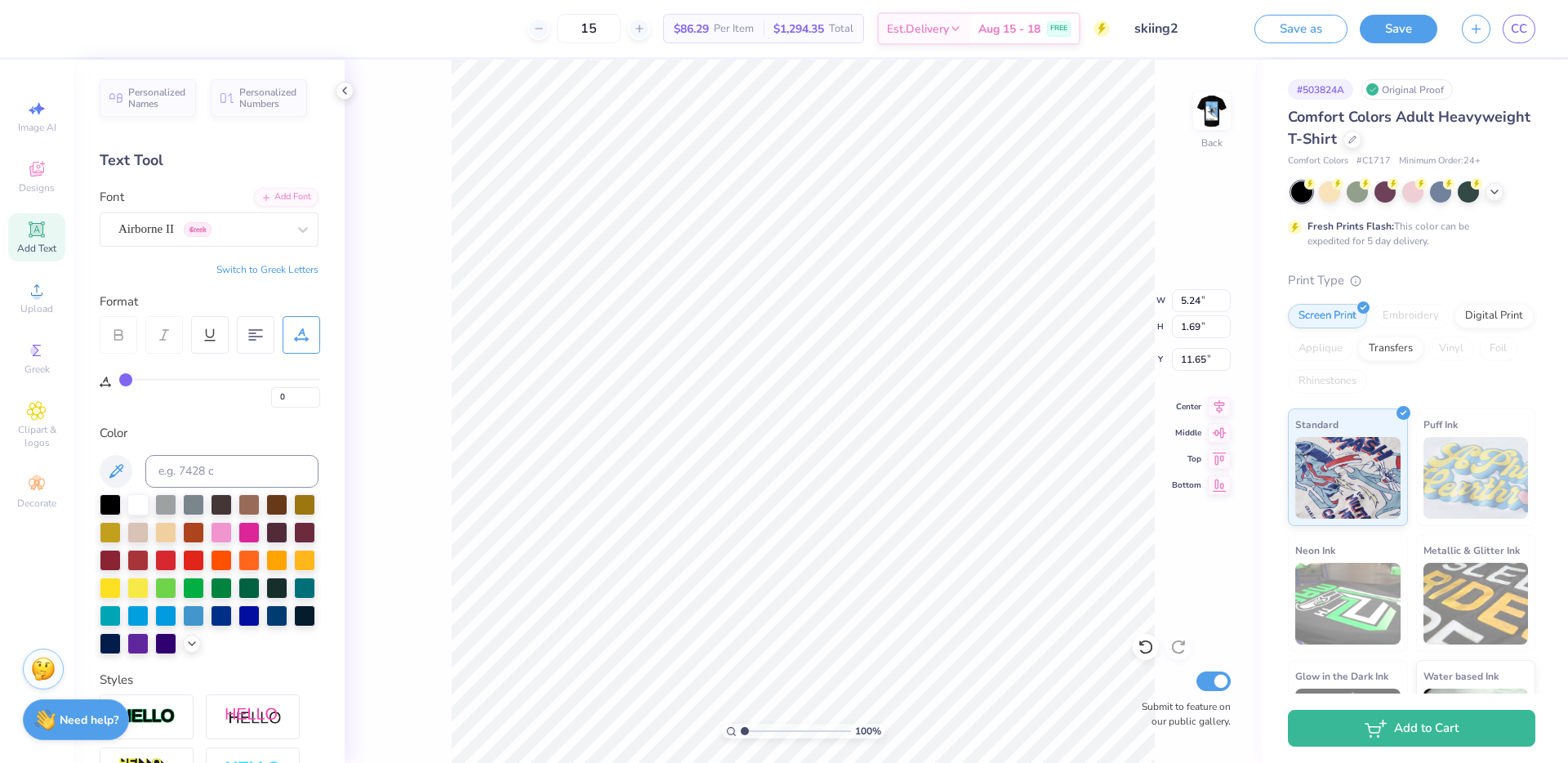 click on "Switch to Greek Letters" at bounding box center (267, 270) 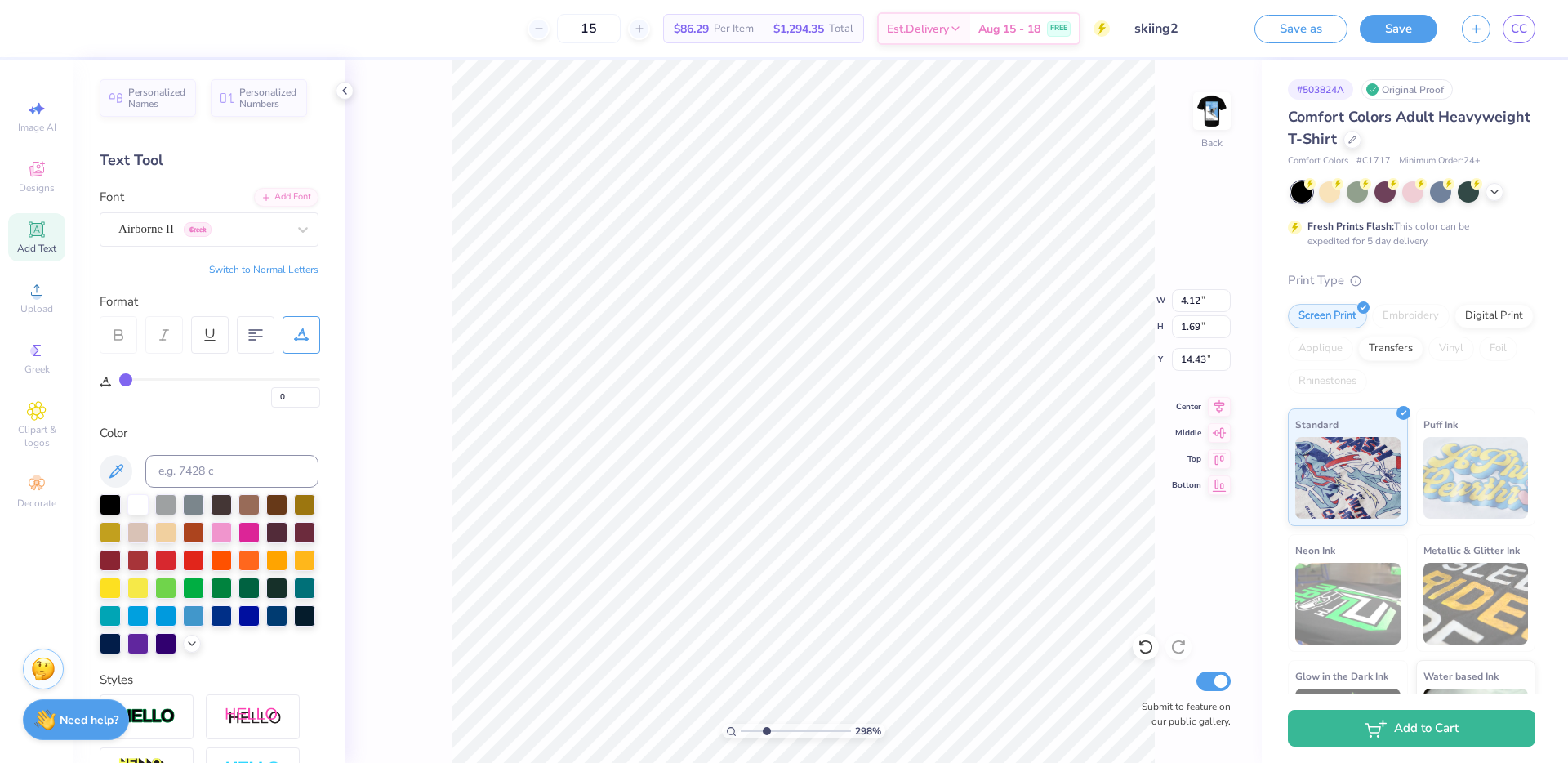 drag, startPoint x: 746, startPoint y: 732, endPoint x: 766, endPoint y: 732, distance: 20 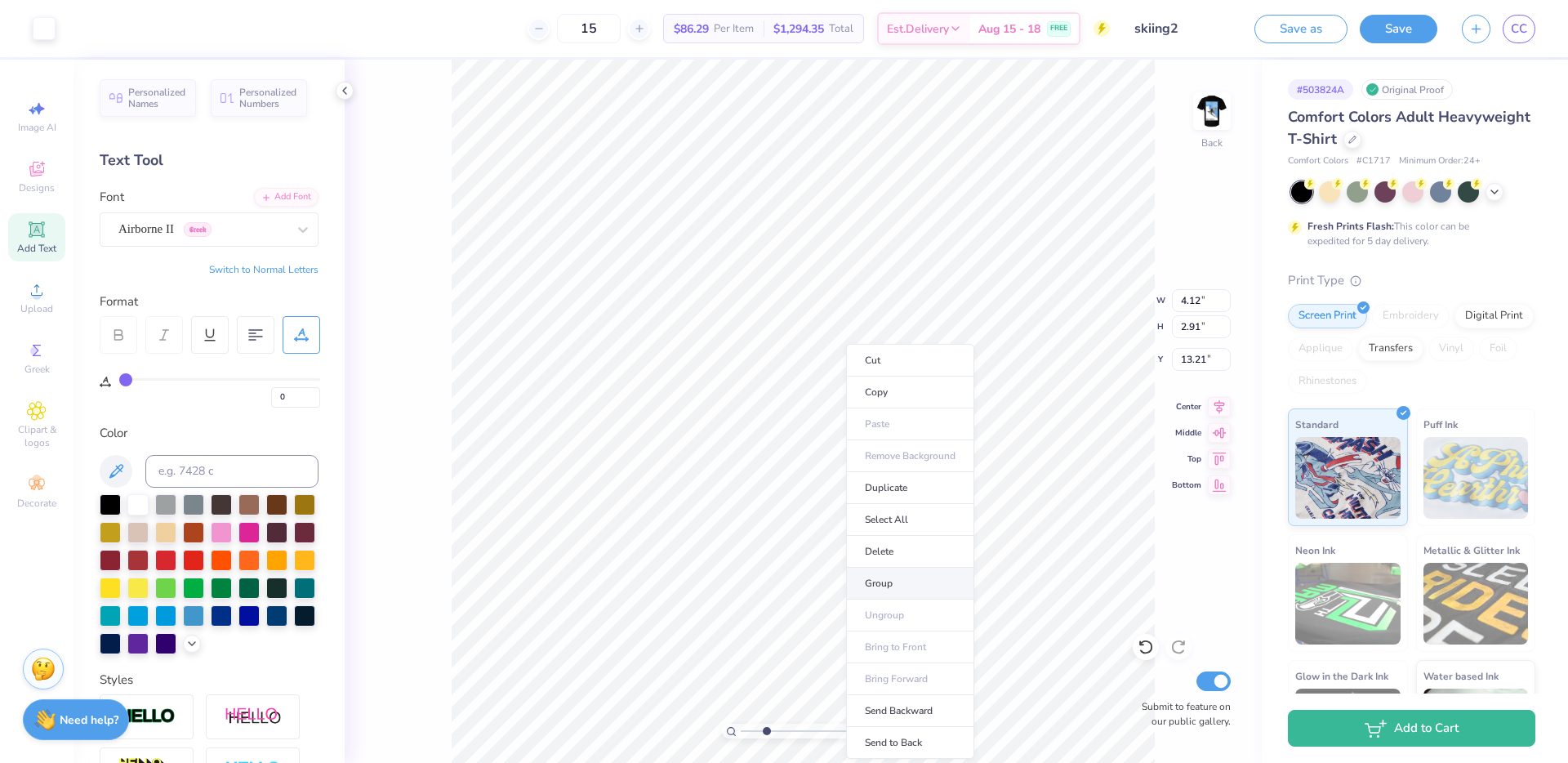 click on "Group" at bounding box center (910, 583) 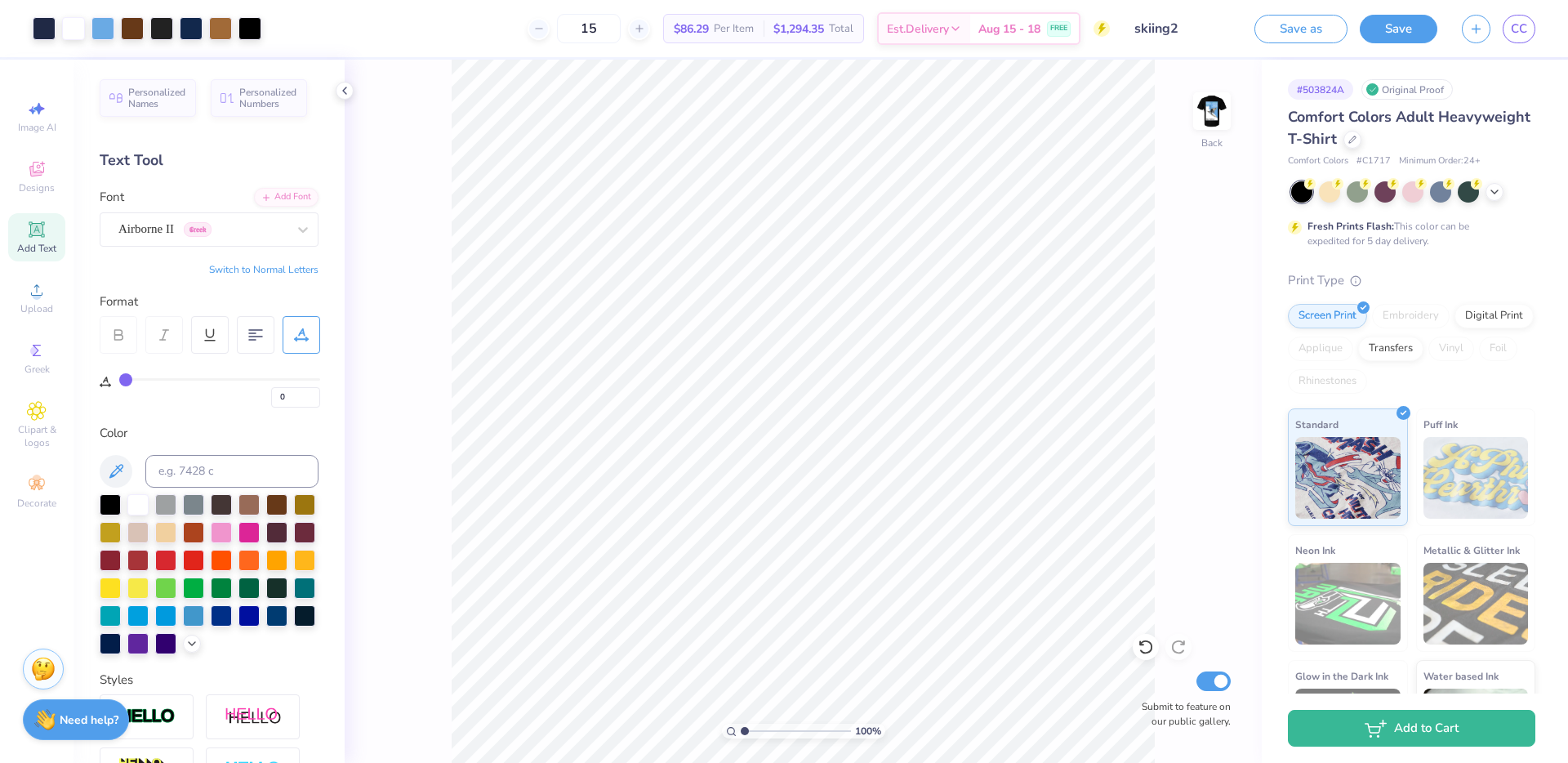 drag, startPoint x: 765, startPoint y: 730, endPoint x: 694, endPoint y: 738, distance: 71.44928 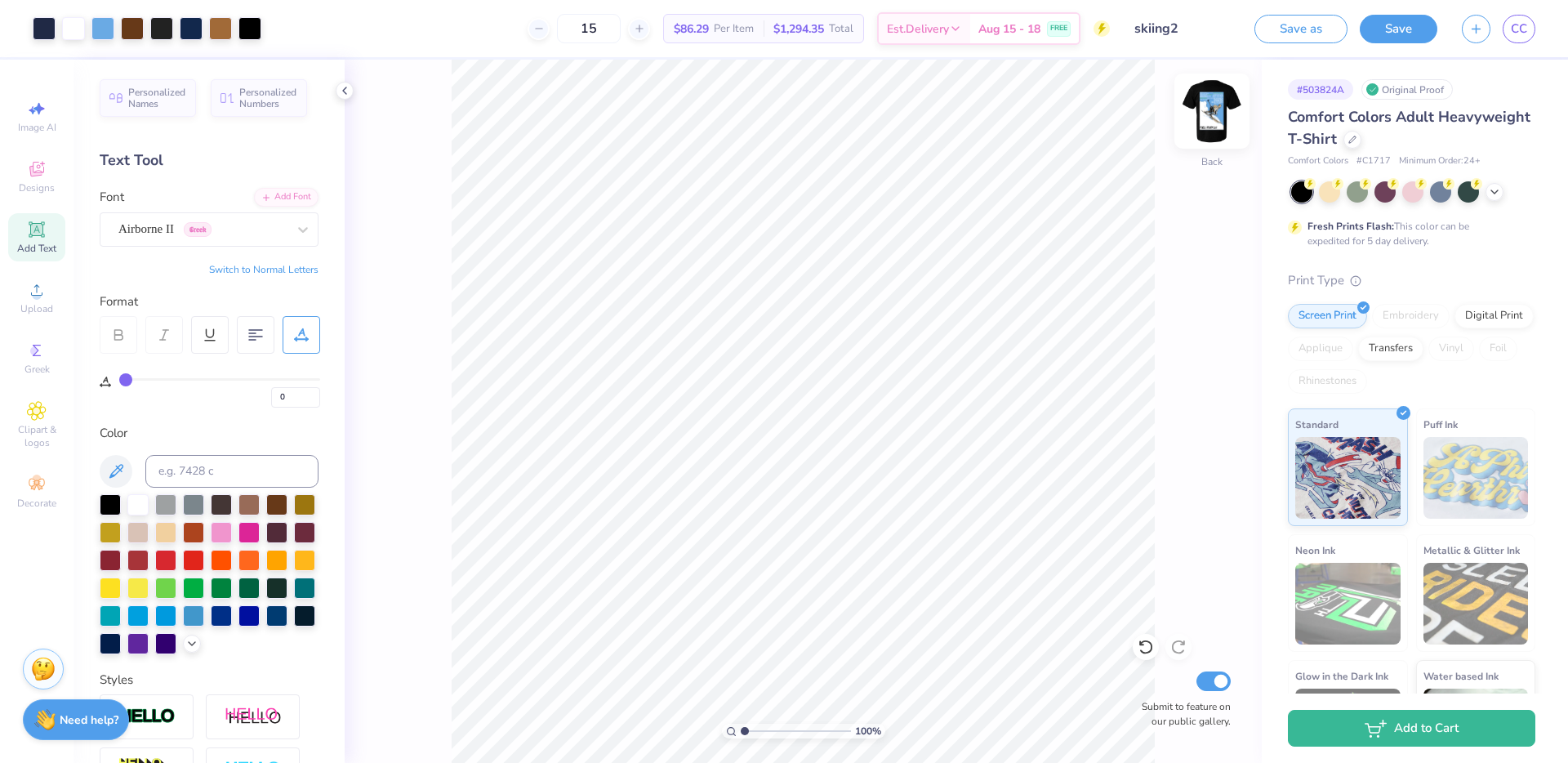 click at bounding box center (1212, 111) 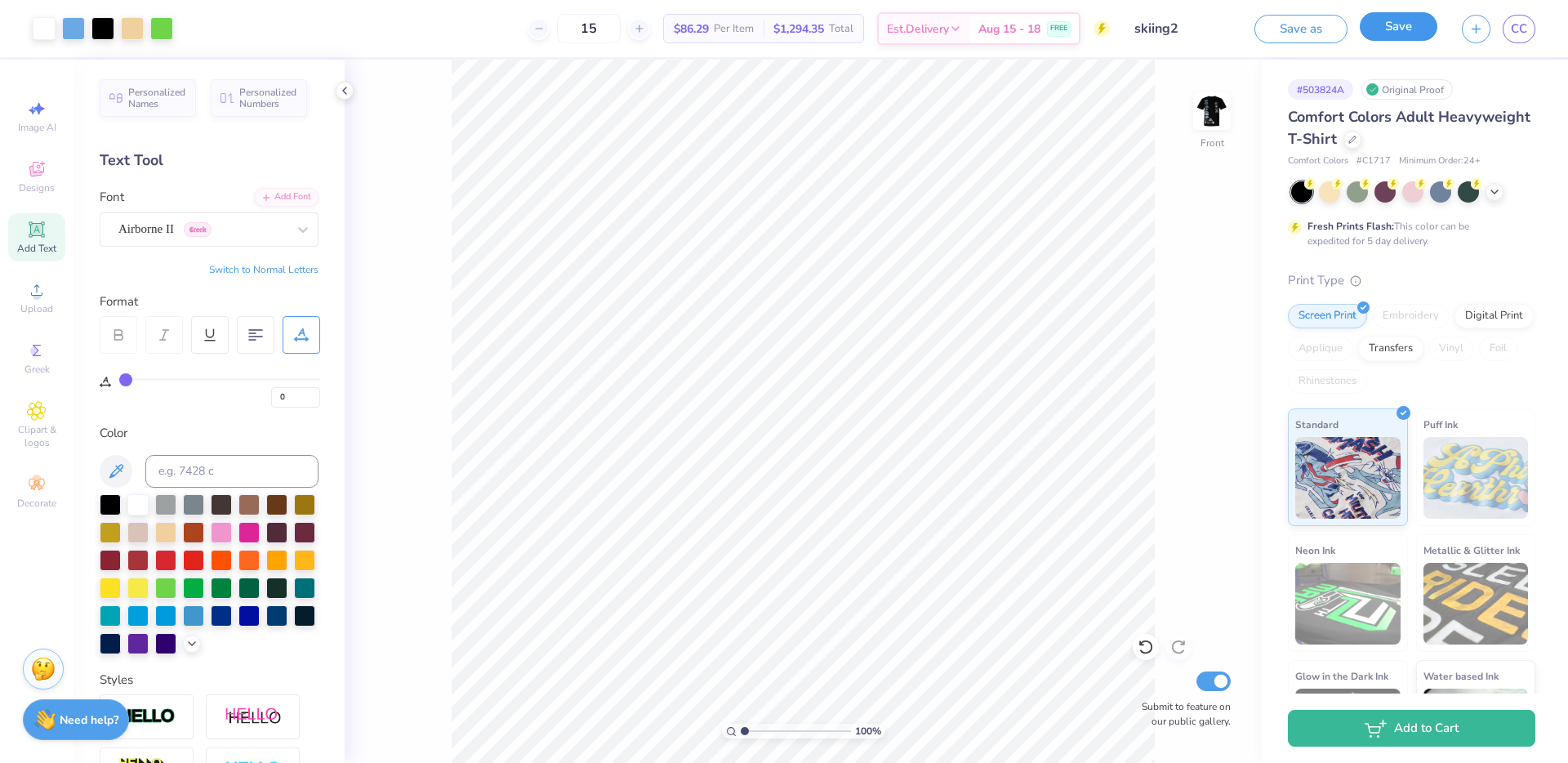 click on "Save" at bounding box center (1398, 26) 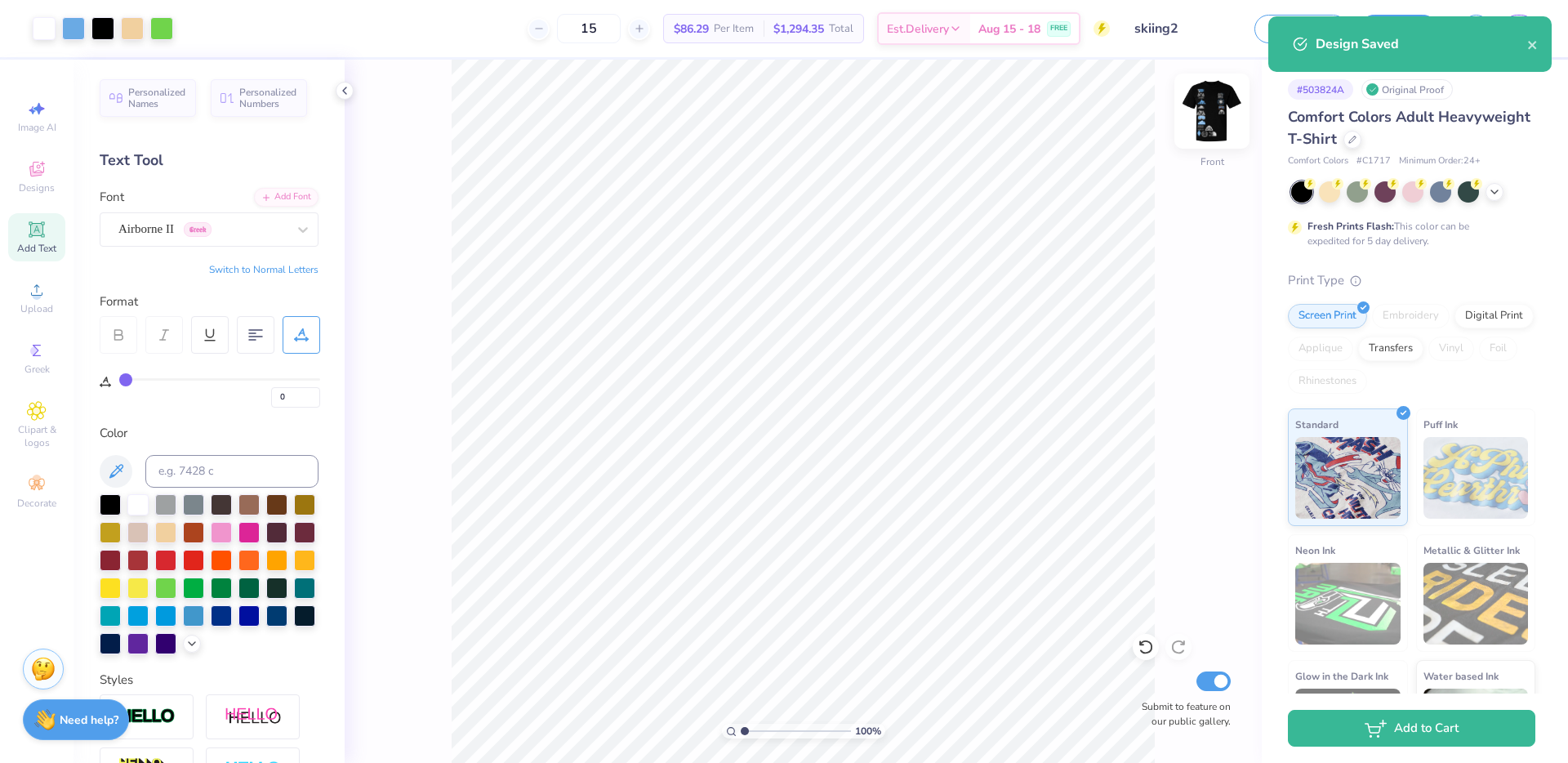 click at bounding box center [1212, 111] 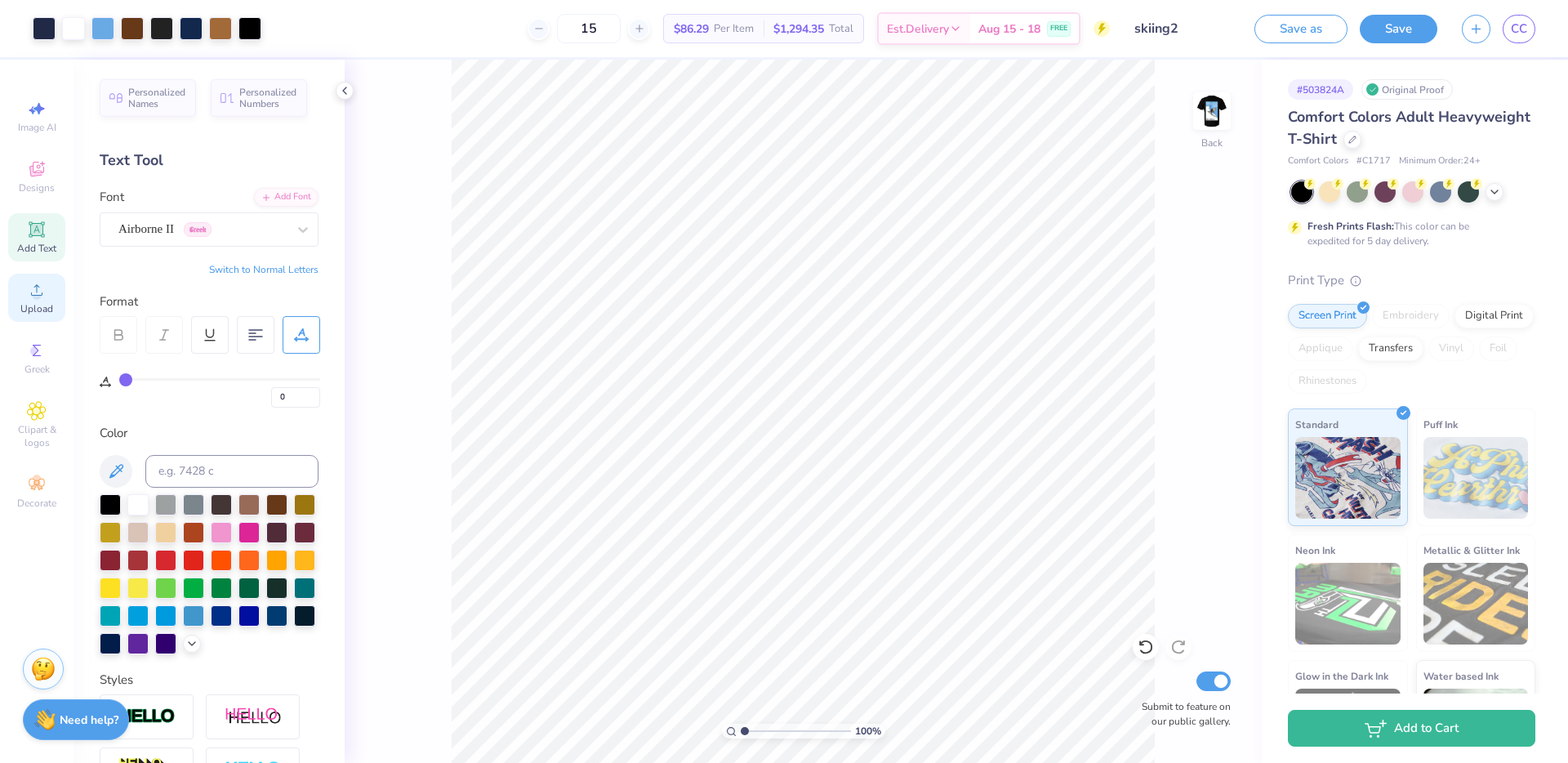 click on "Upload" at bounding box center (37, 309) 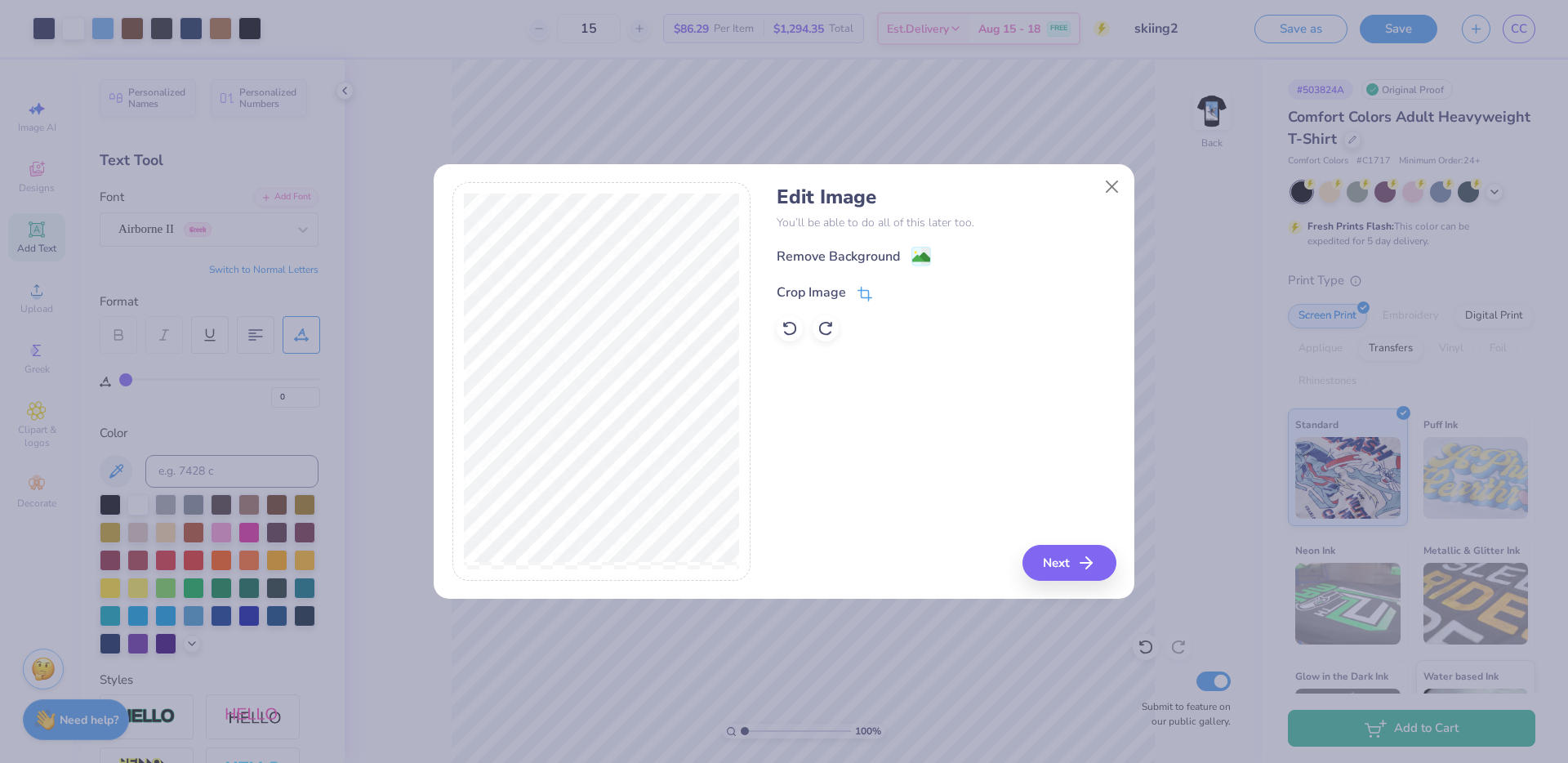 click 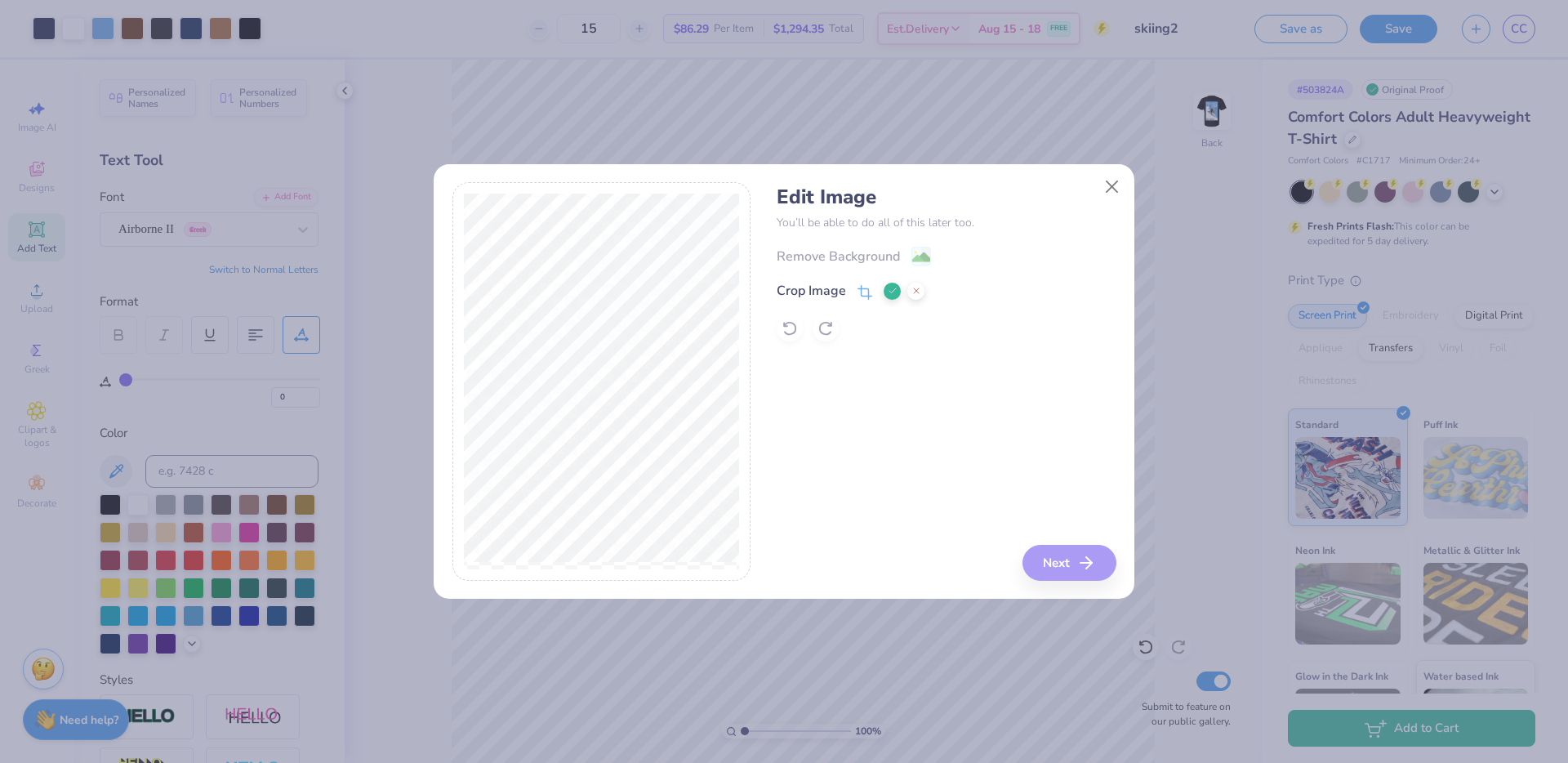 click 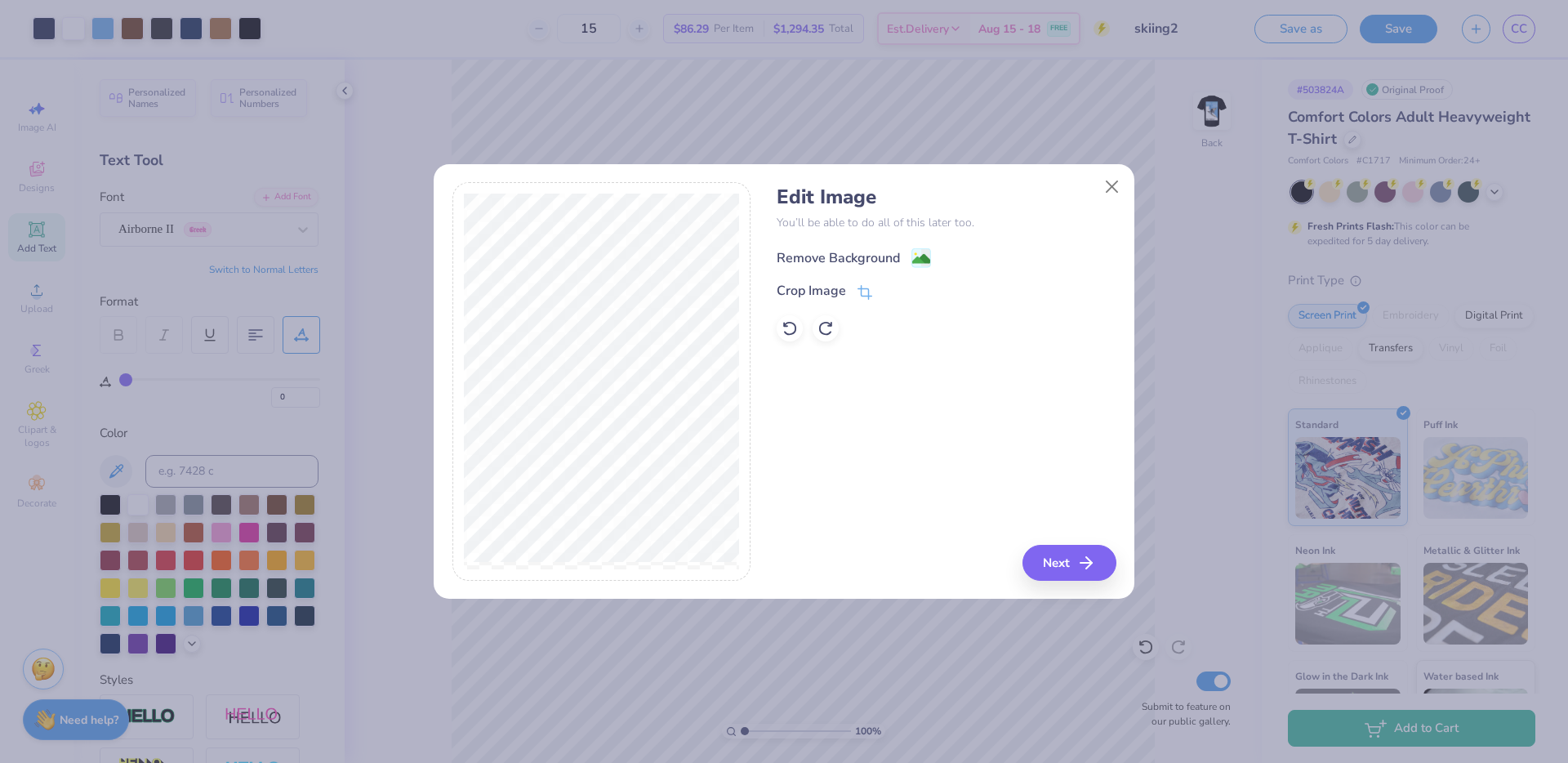click on "Remove Background" at bounding box center [853, 257] 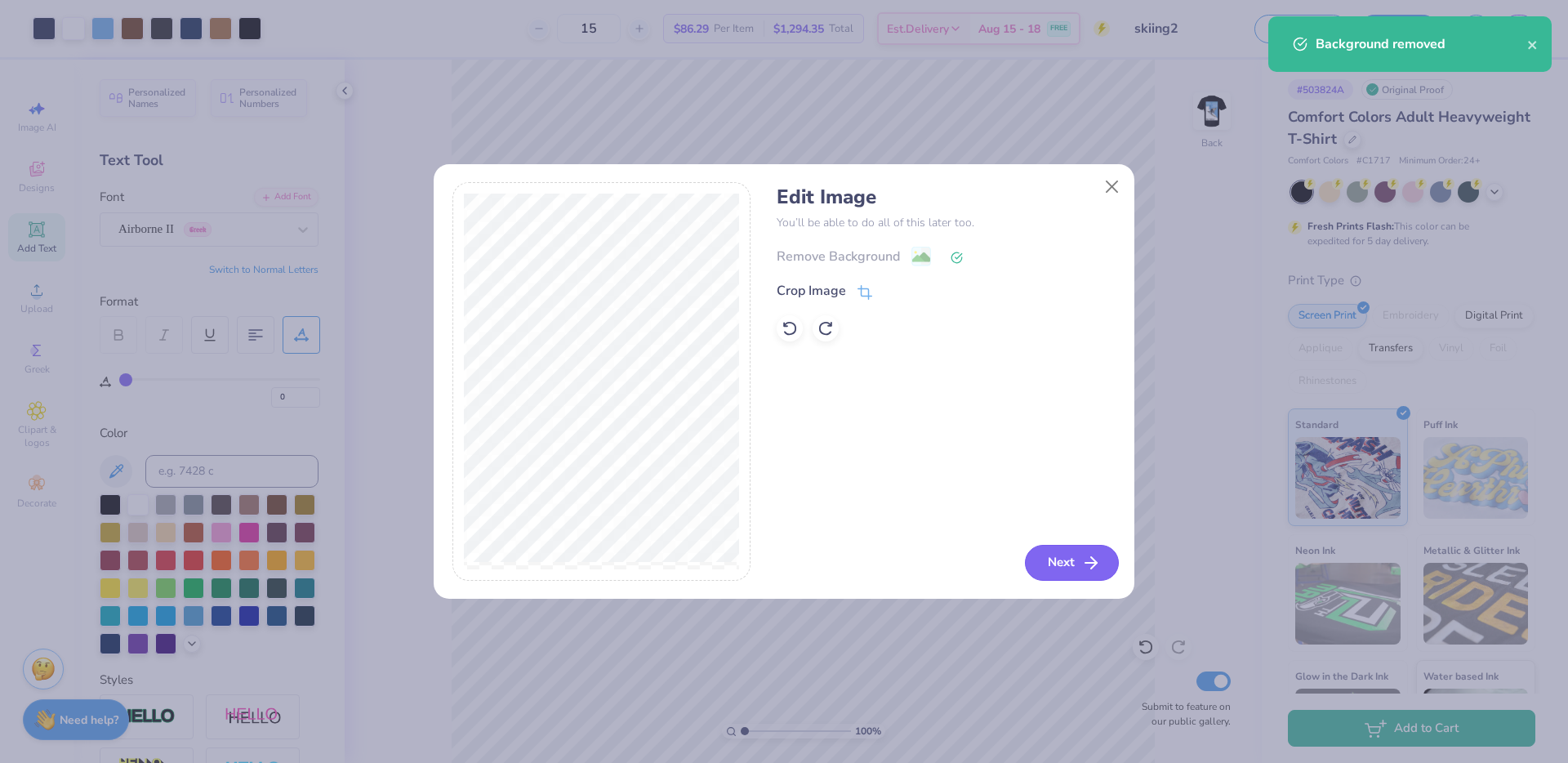 click on "Next" at bounding box center (1071, 563) 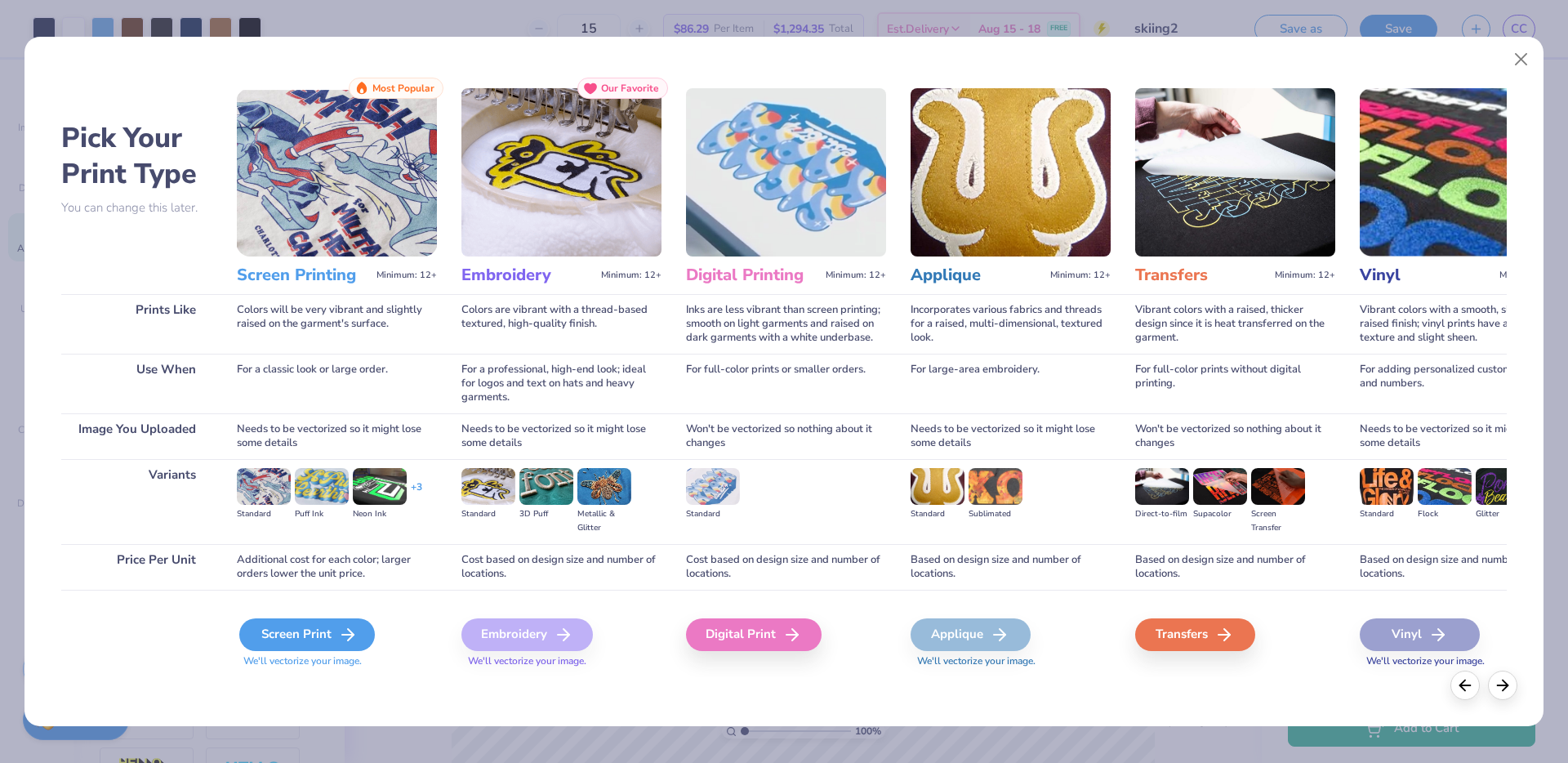 click on "Screen Print" at bounding box center [307, 635] 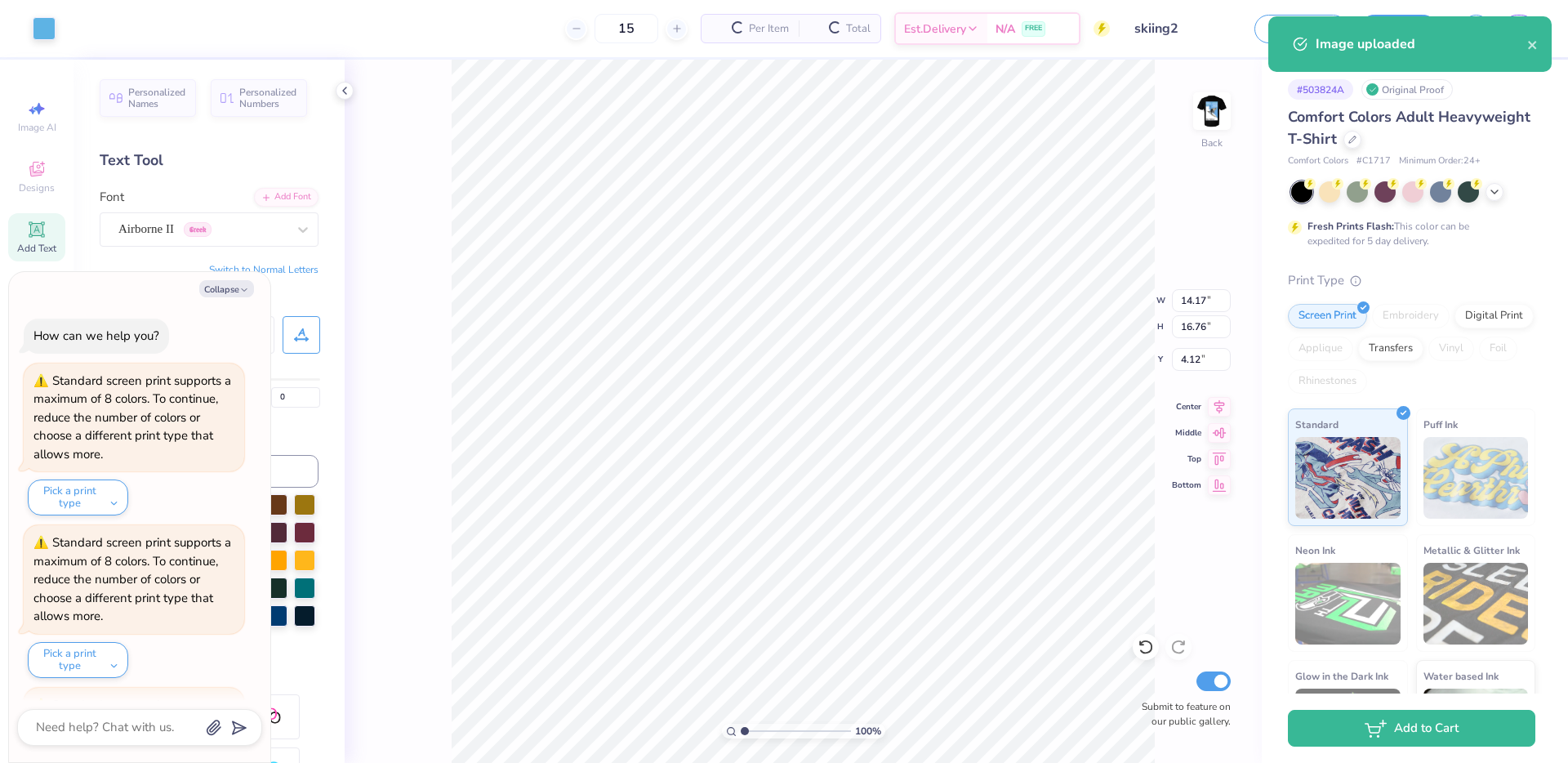 scroll, scrollTop: 2180, scrollLeft: 0, axis: vertical 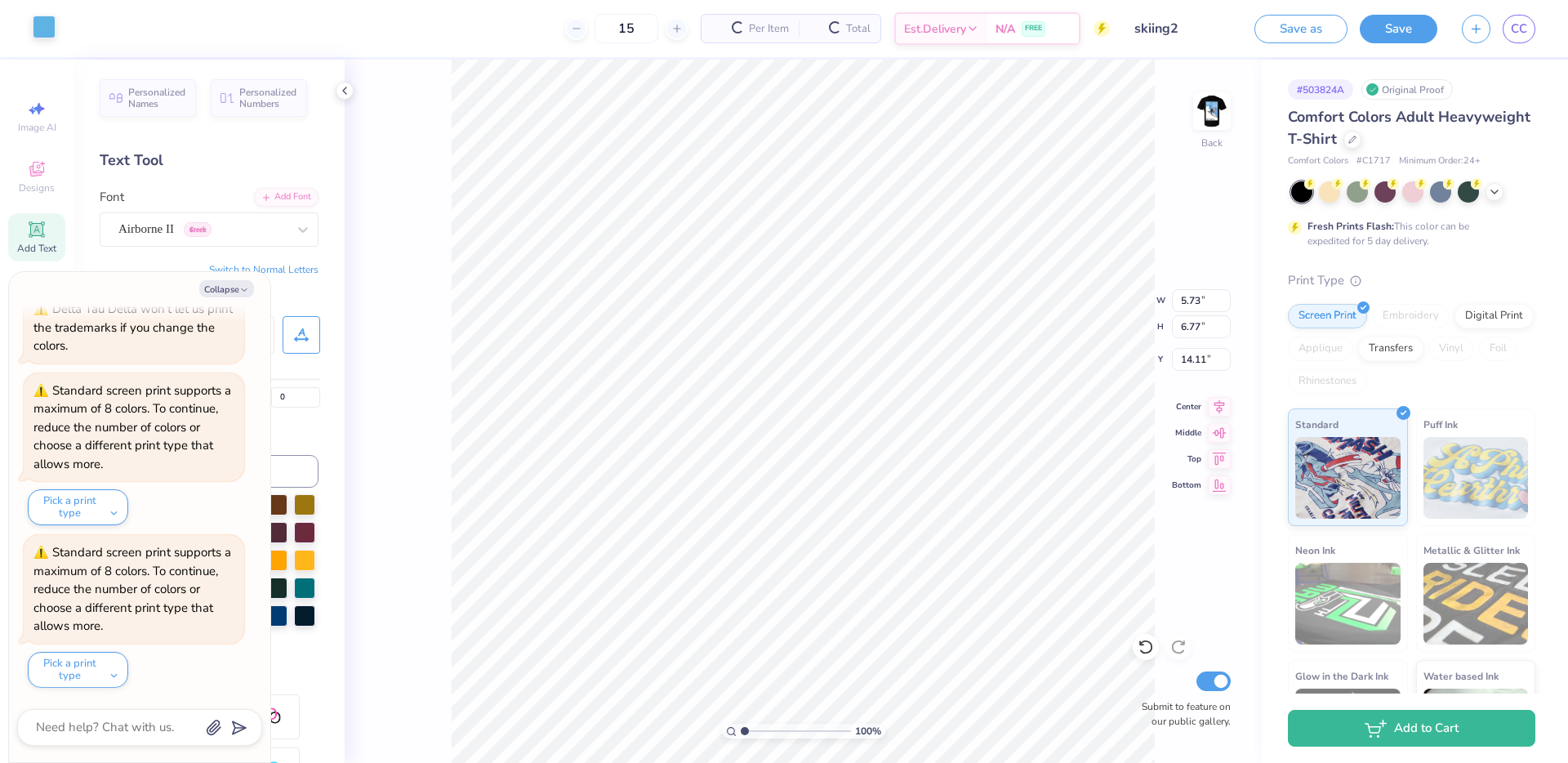 click at bounding box center (44, 27) 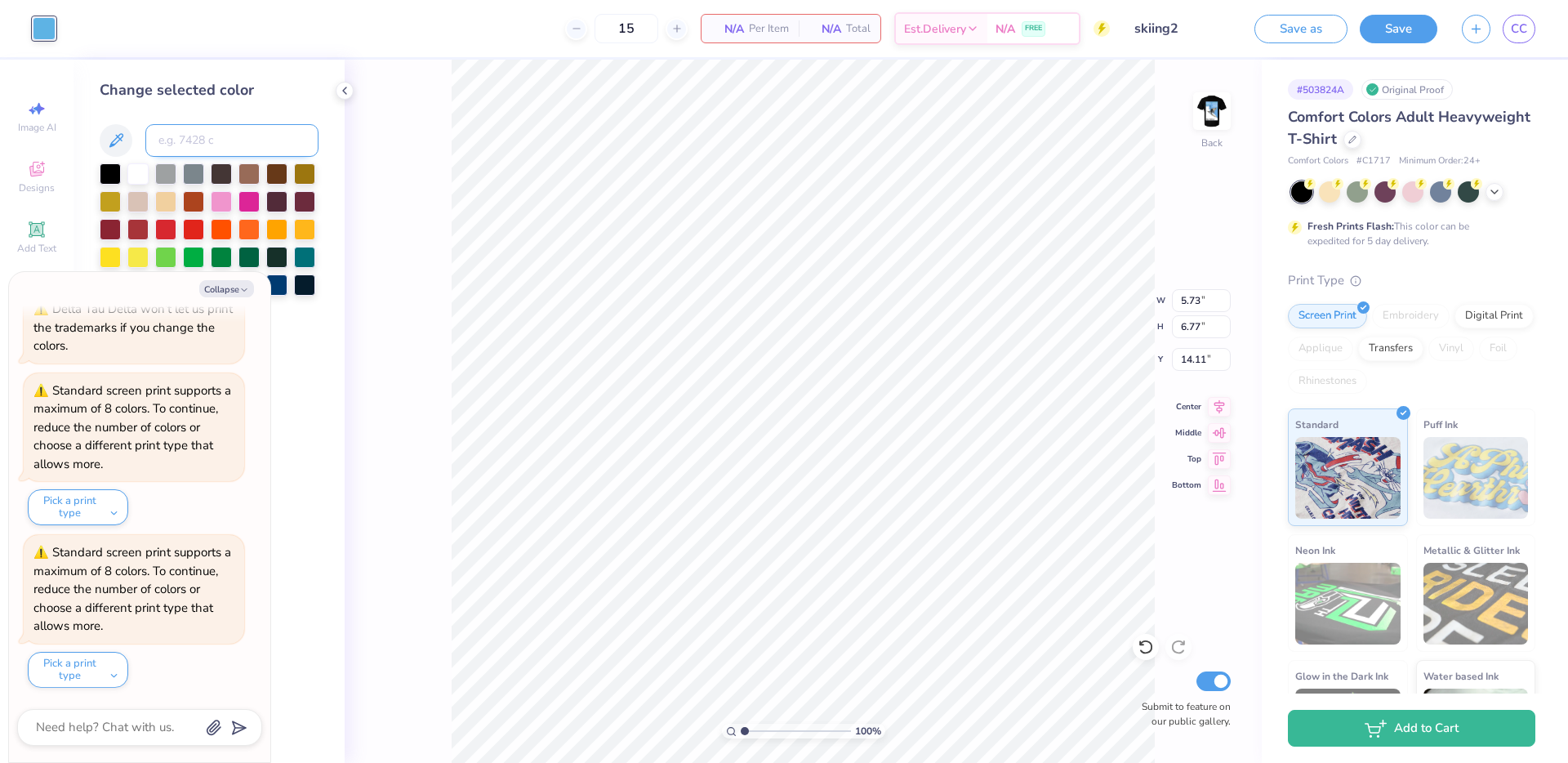 click at bounding box center (232, 141) 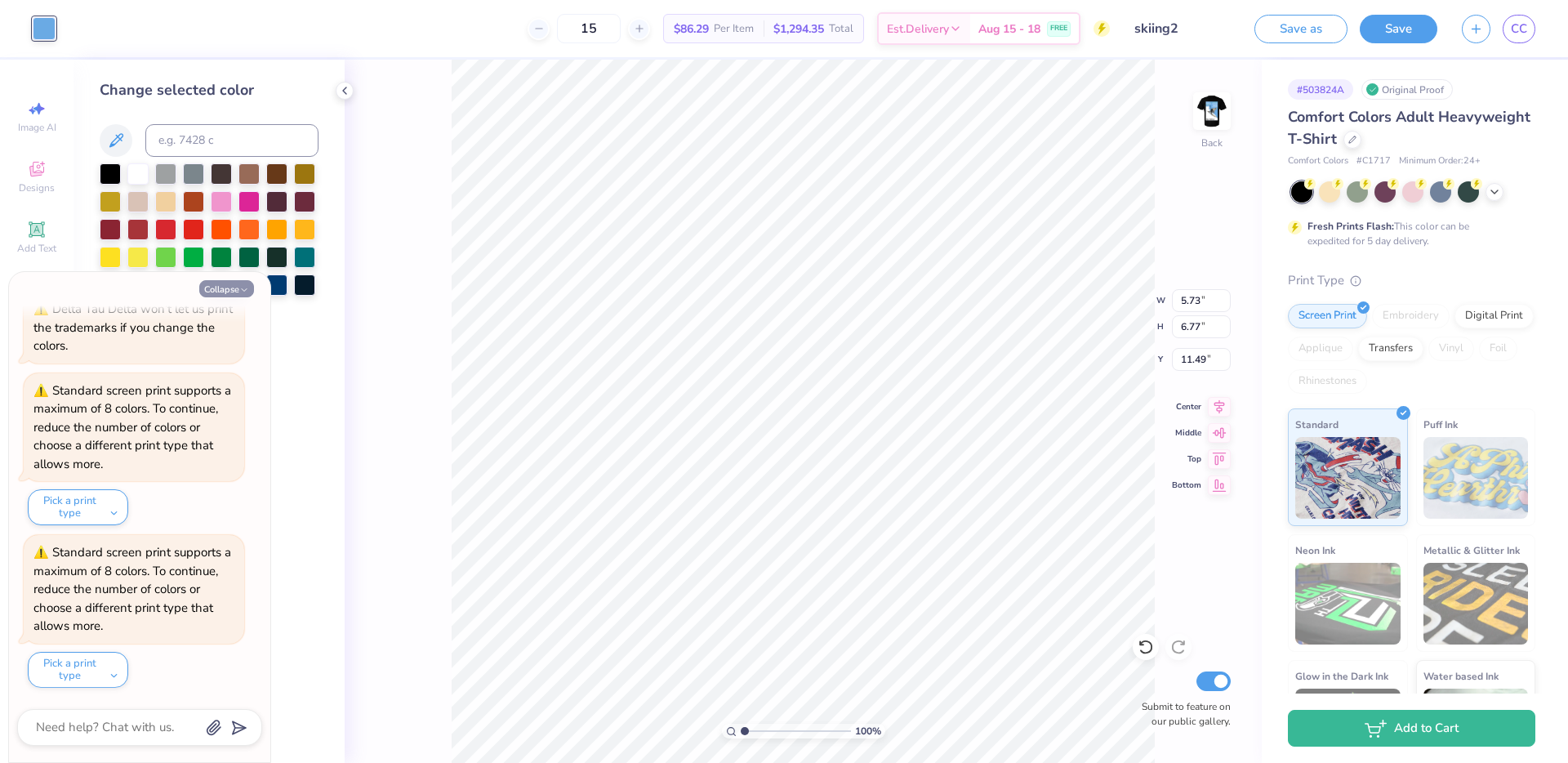 click on "Collapse" at bounding box center [226, 288] 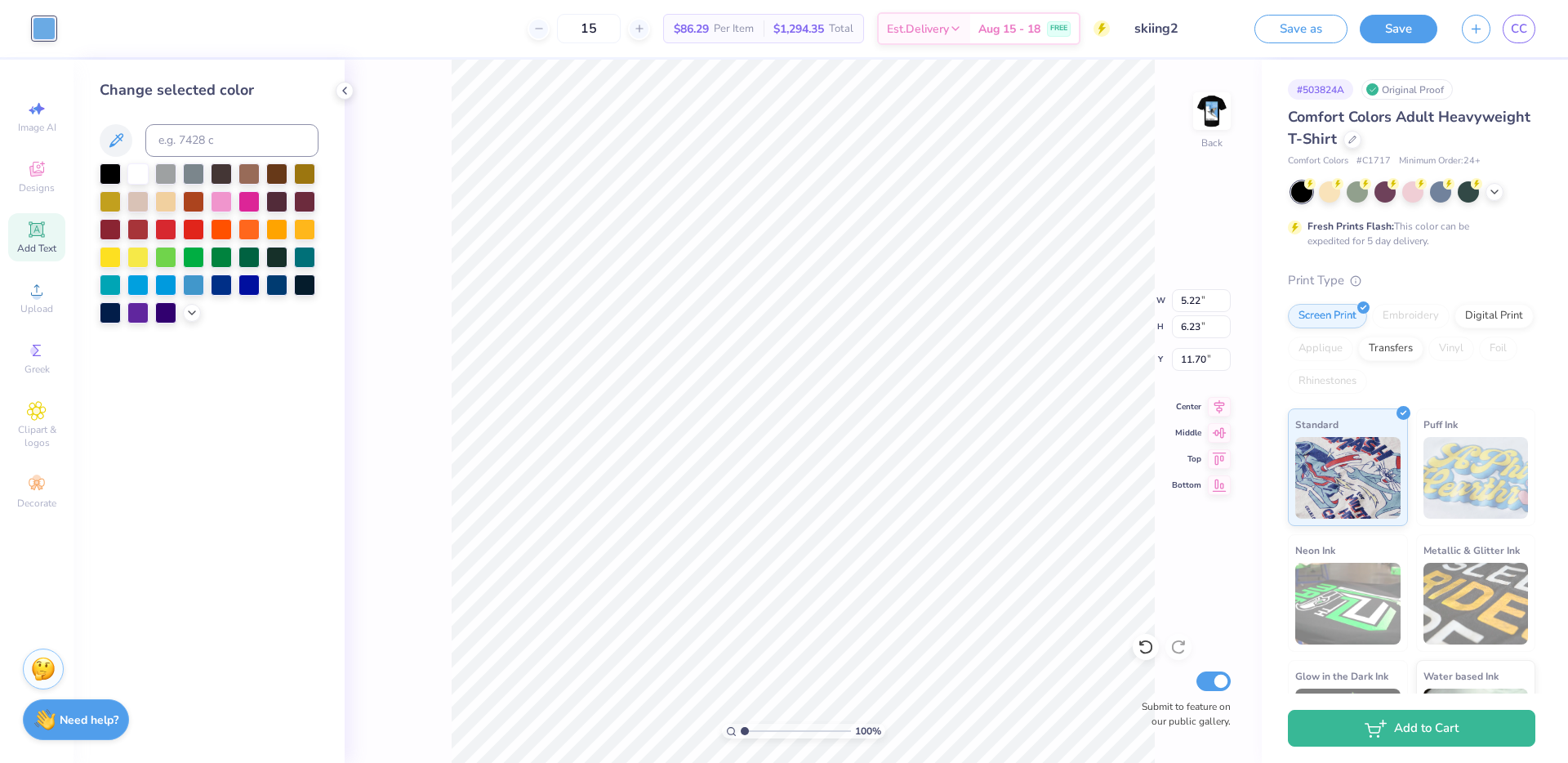 click on "Add Text" at bounding box center (37, 248) 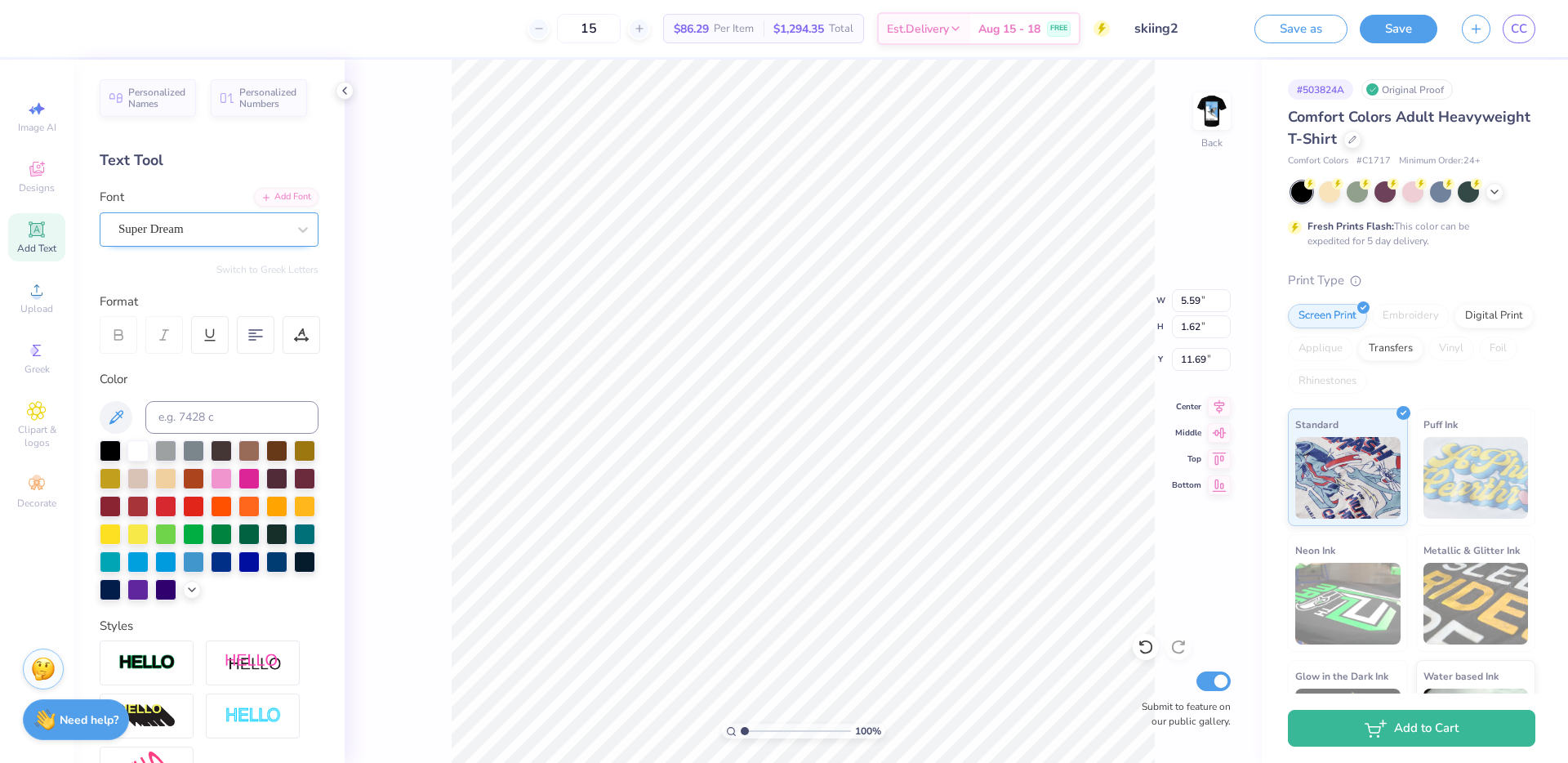 click on "Super Dream" at bounding box center [209, 230] 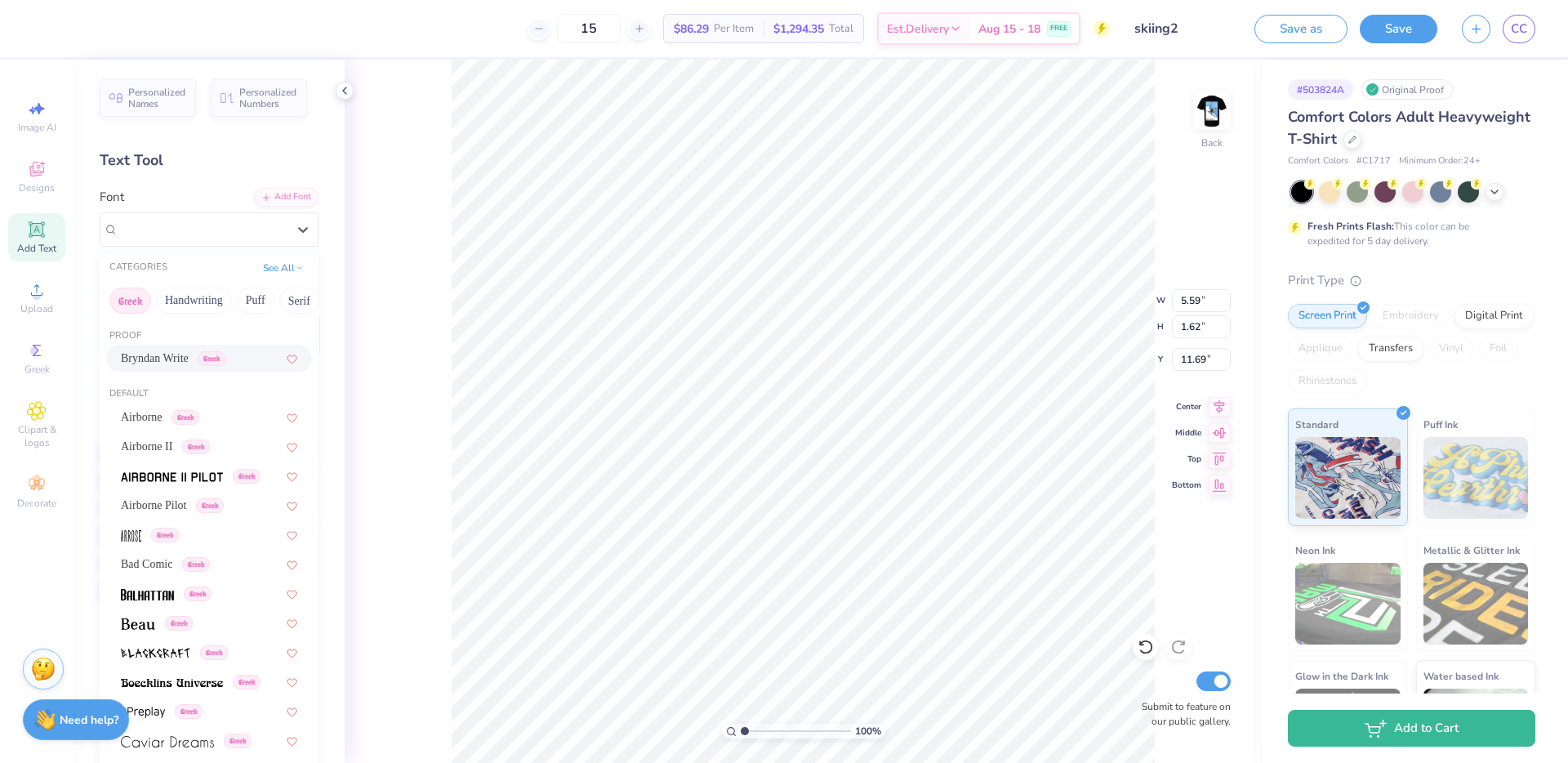 click on "Greek" at bounding box center (130, 301) 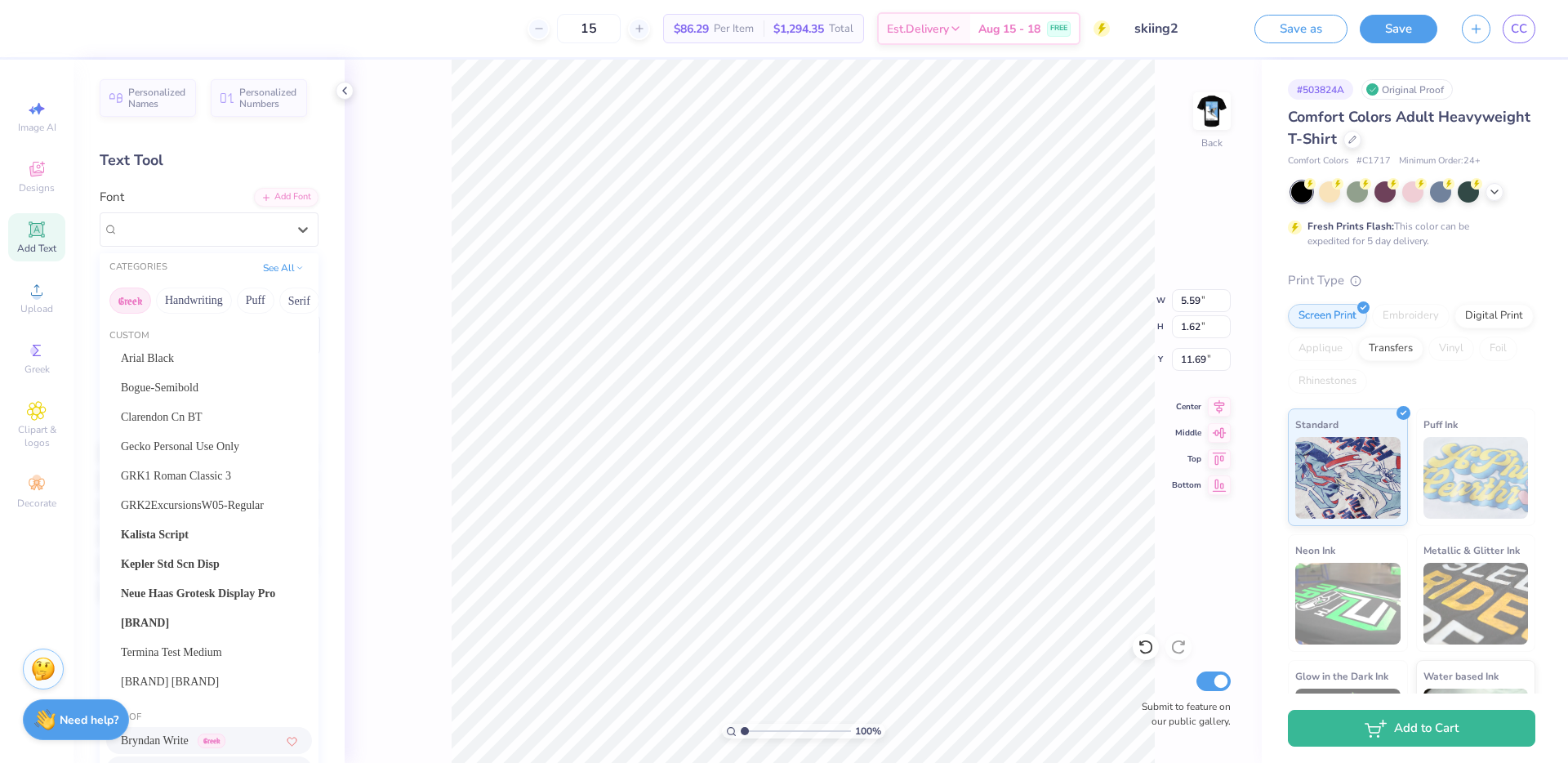 click on "Greek" at bounding box center [130, 301] 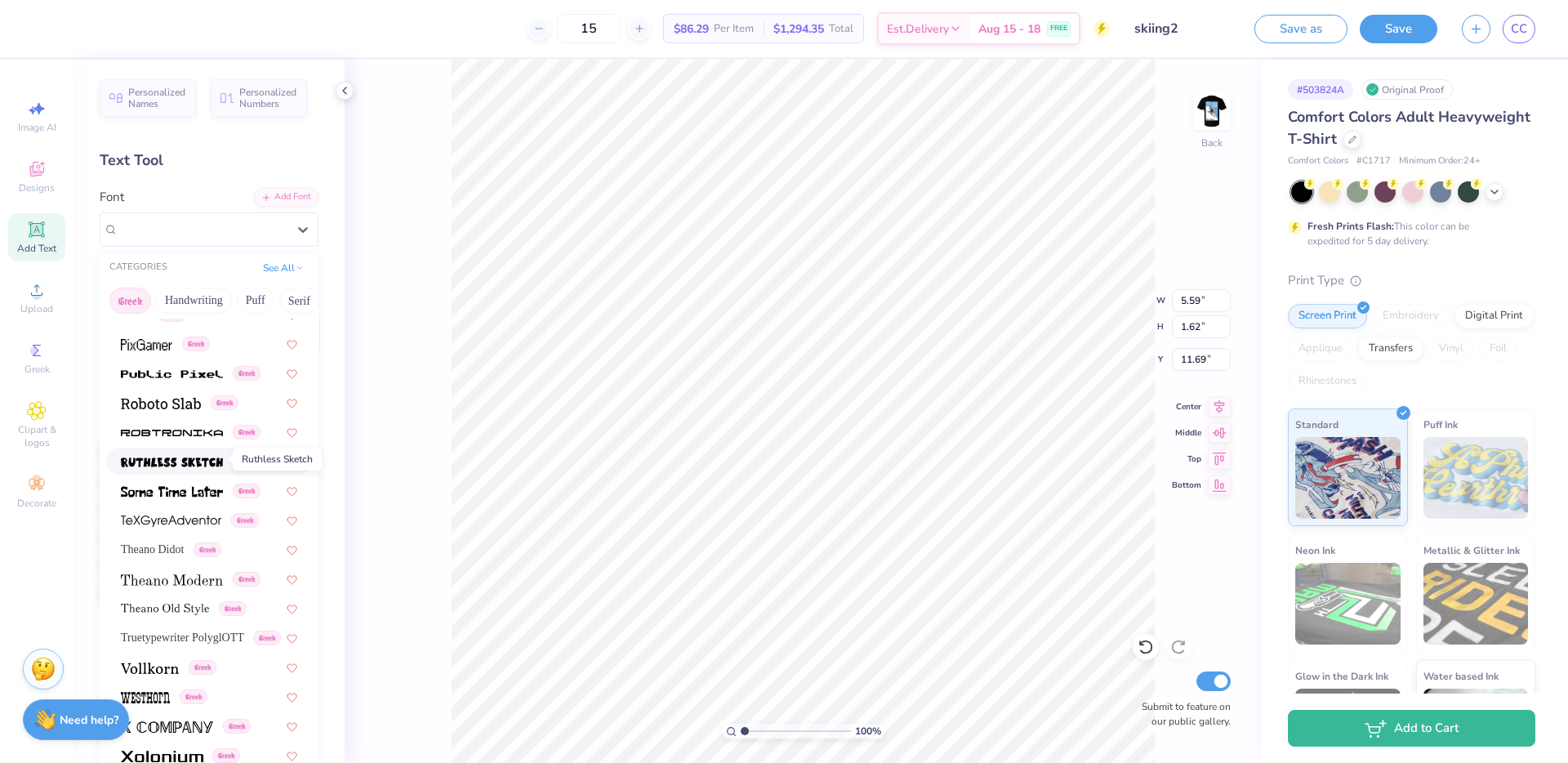 scroll, scrollTop: 1017, scrollLeft: 0, axis: vertical 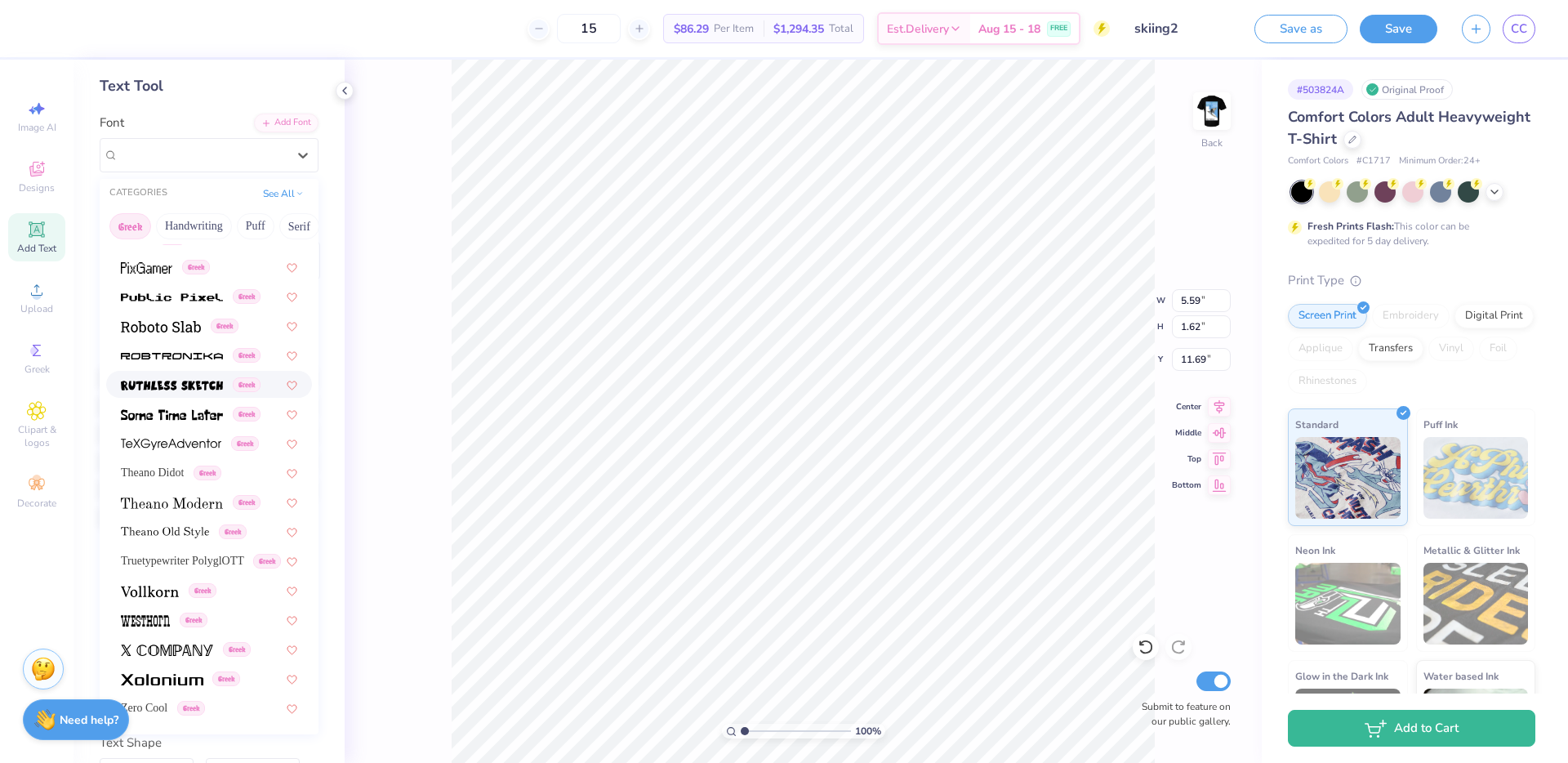 click at bounding box center [172, 384] 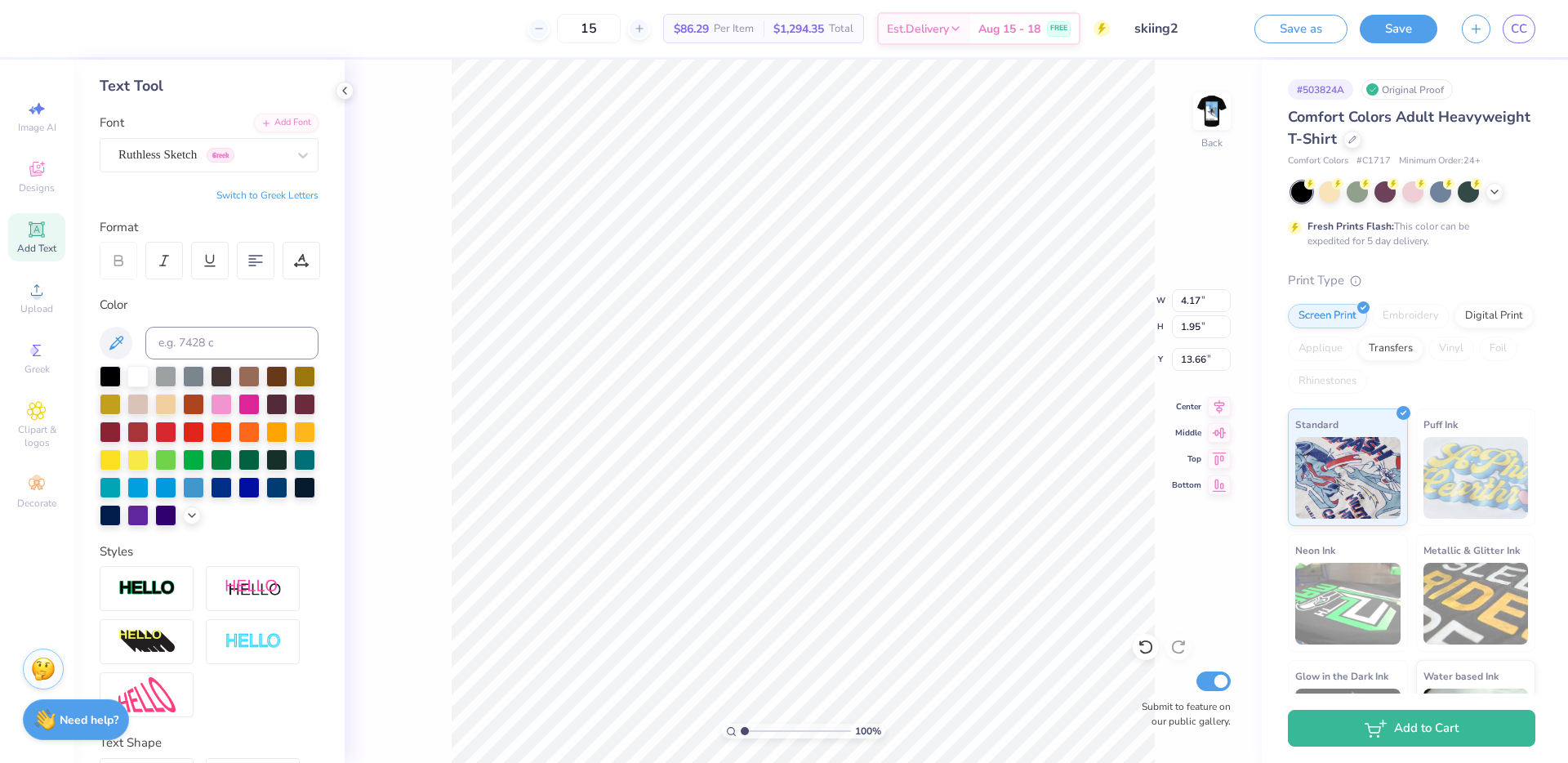 click on "Switch to Greek Letters" at bounding box center [267, 195] 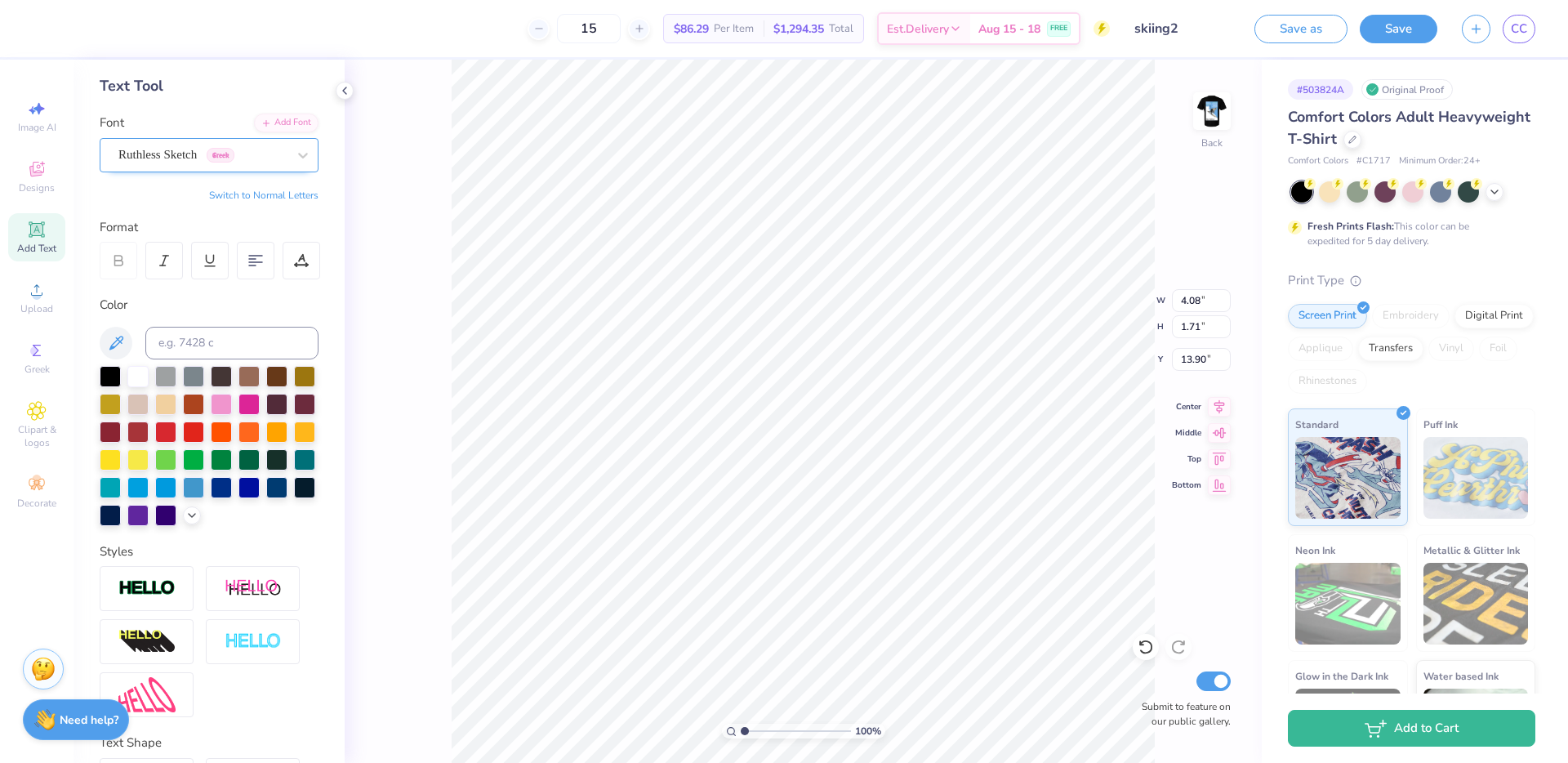click on "Ruthless Sketch Greek" at bounding box center (203, 154) 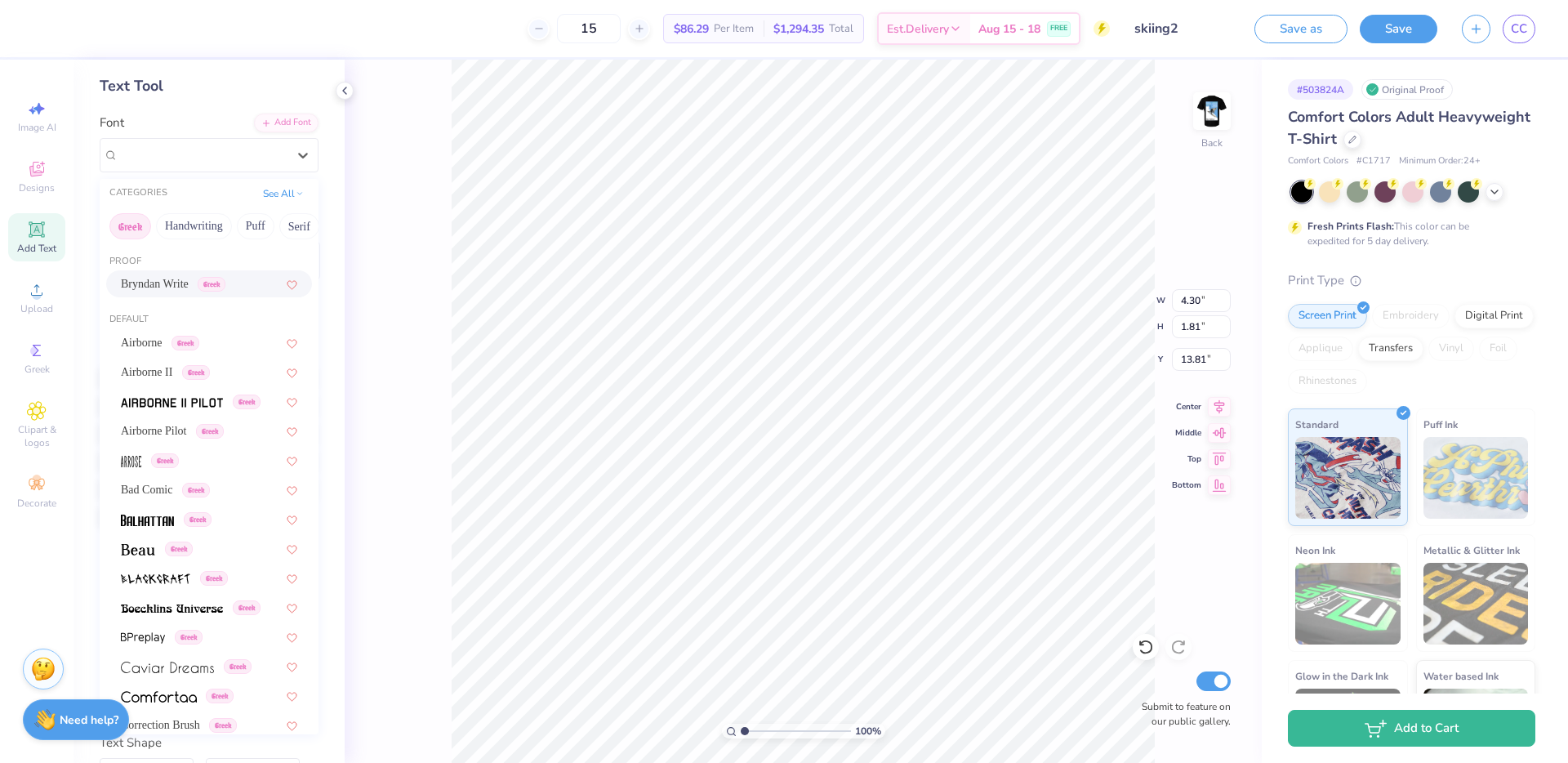 click on "Greek" at bounding box center [212, 284] 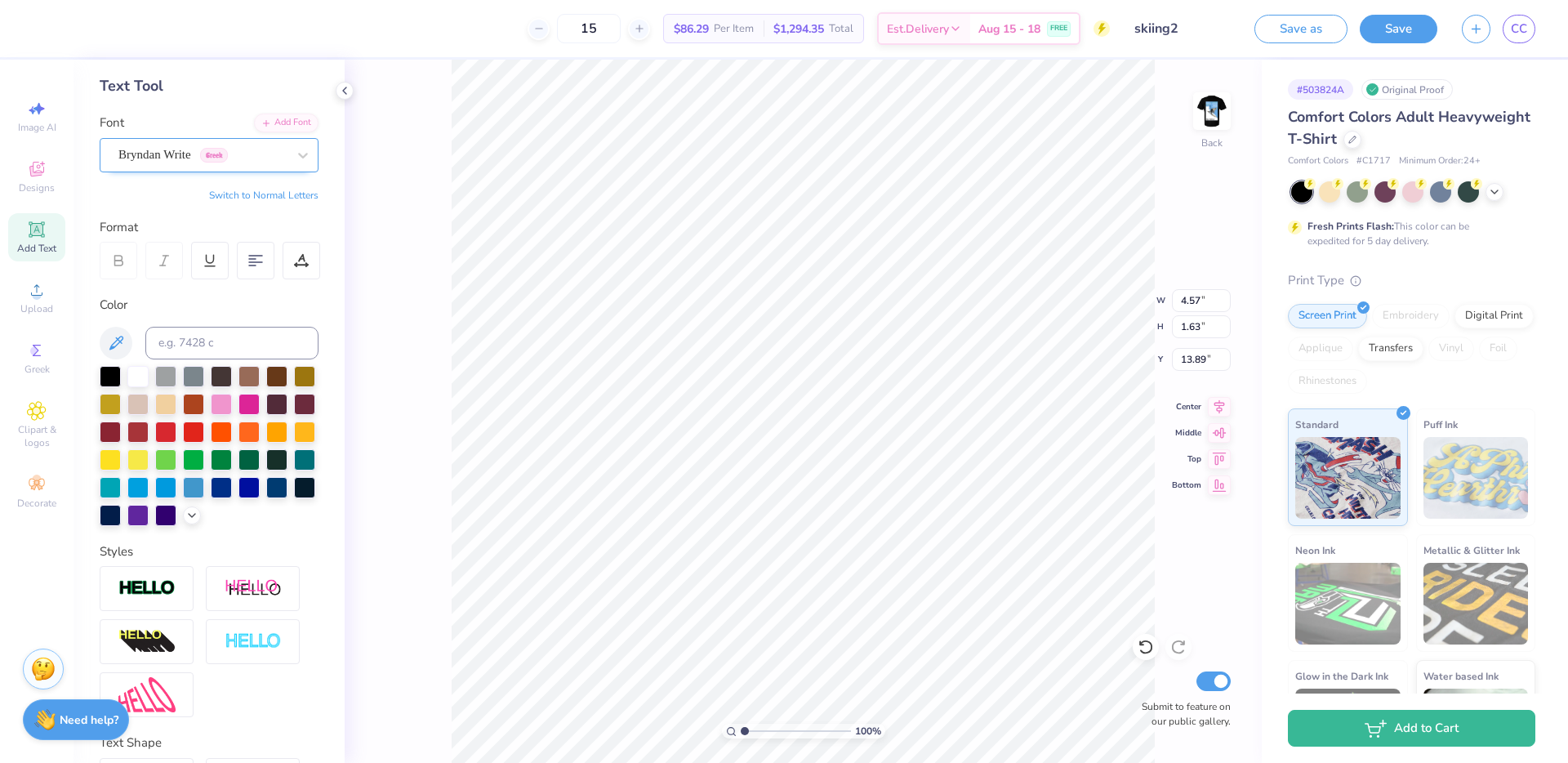 click on "Bryndan Write Greek" at bounding box center (203, 154) 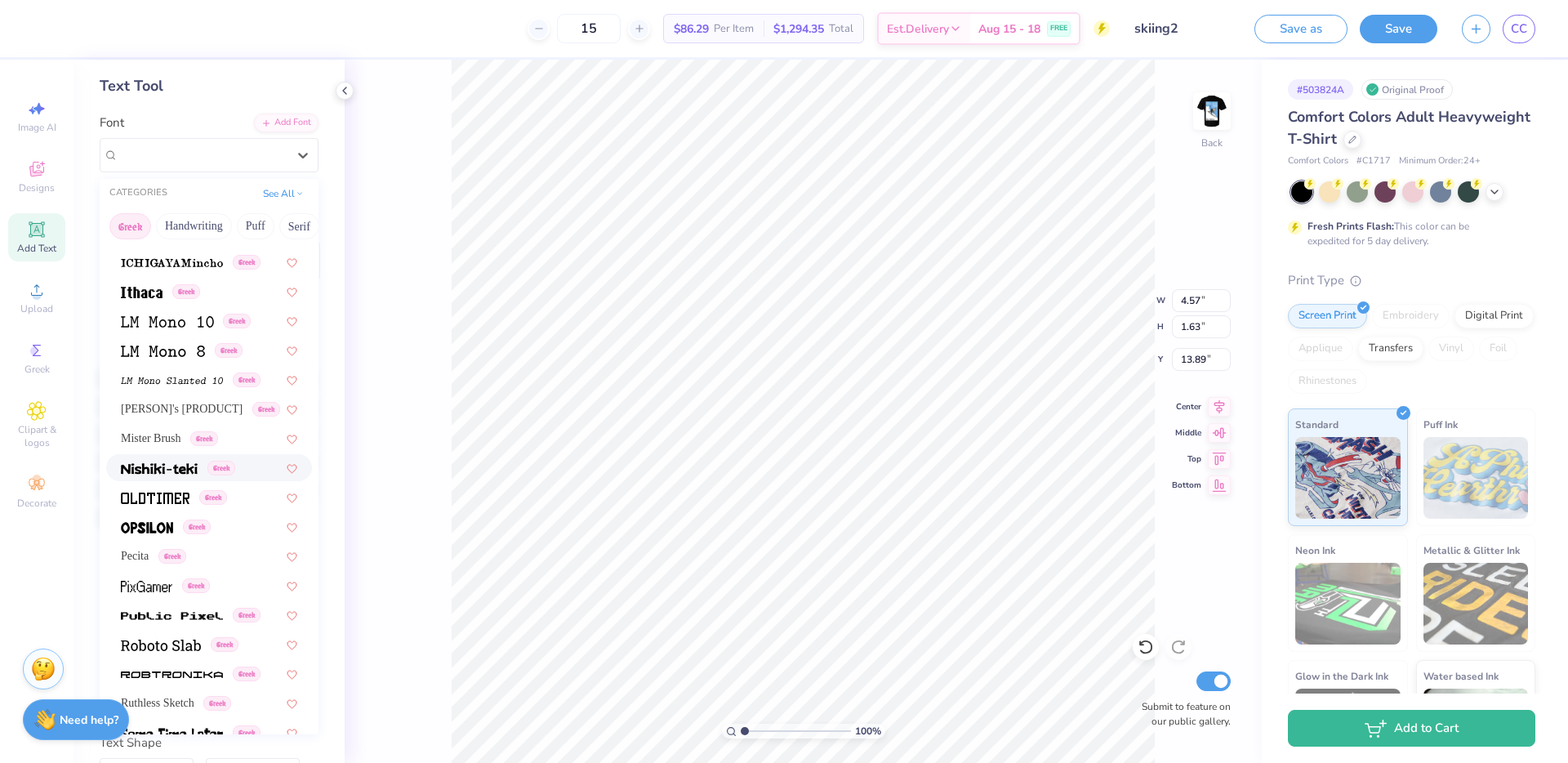 scroll, scrollTop: 696, scrollLeft: 0, axis: vertical 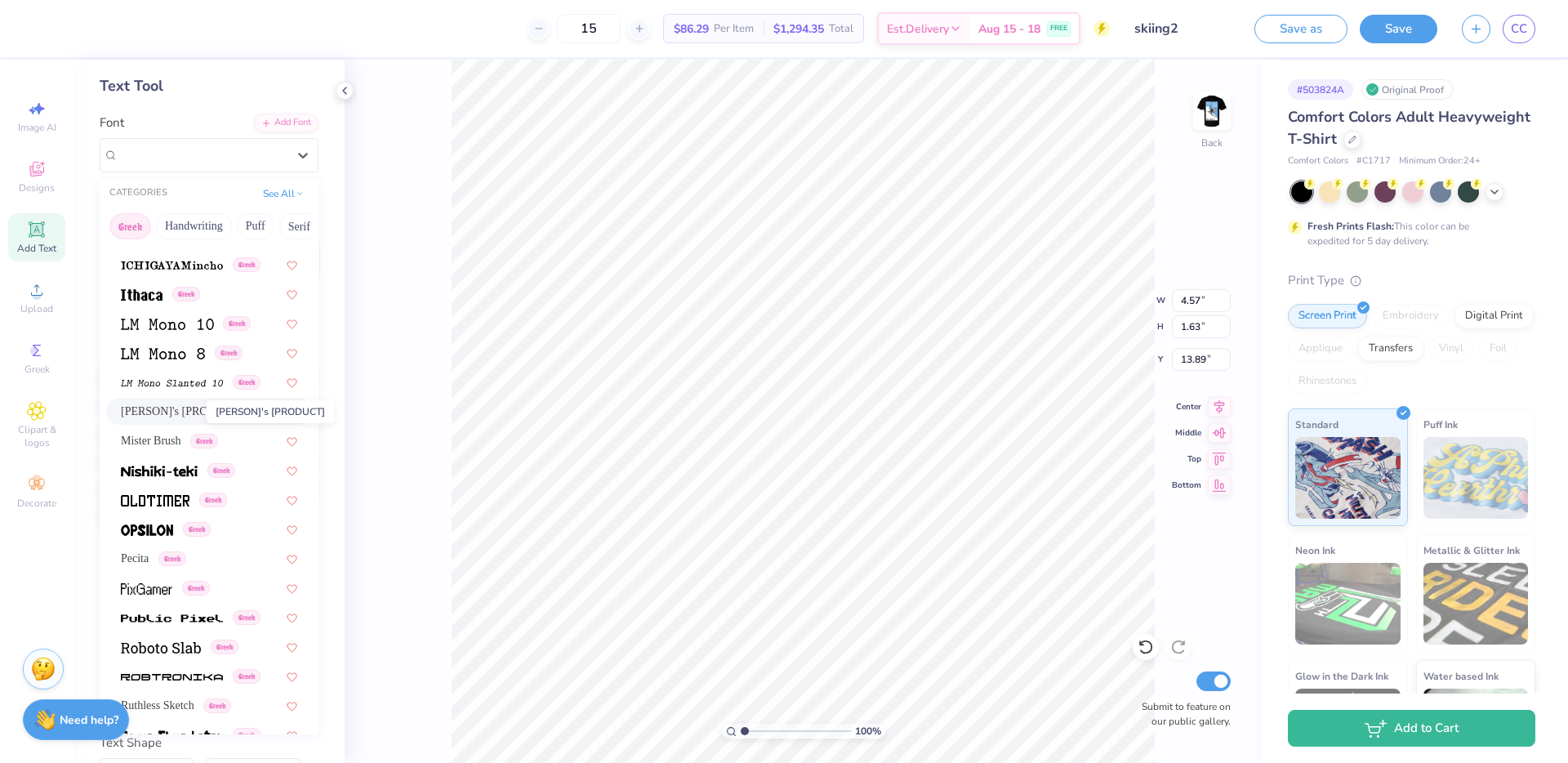 click on "Mandy's Sketch" at bounding box center [181, 411] 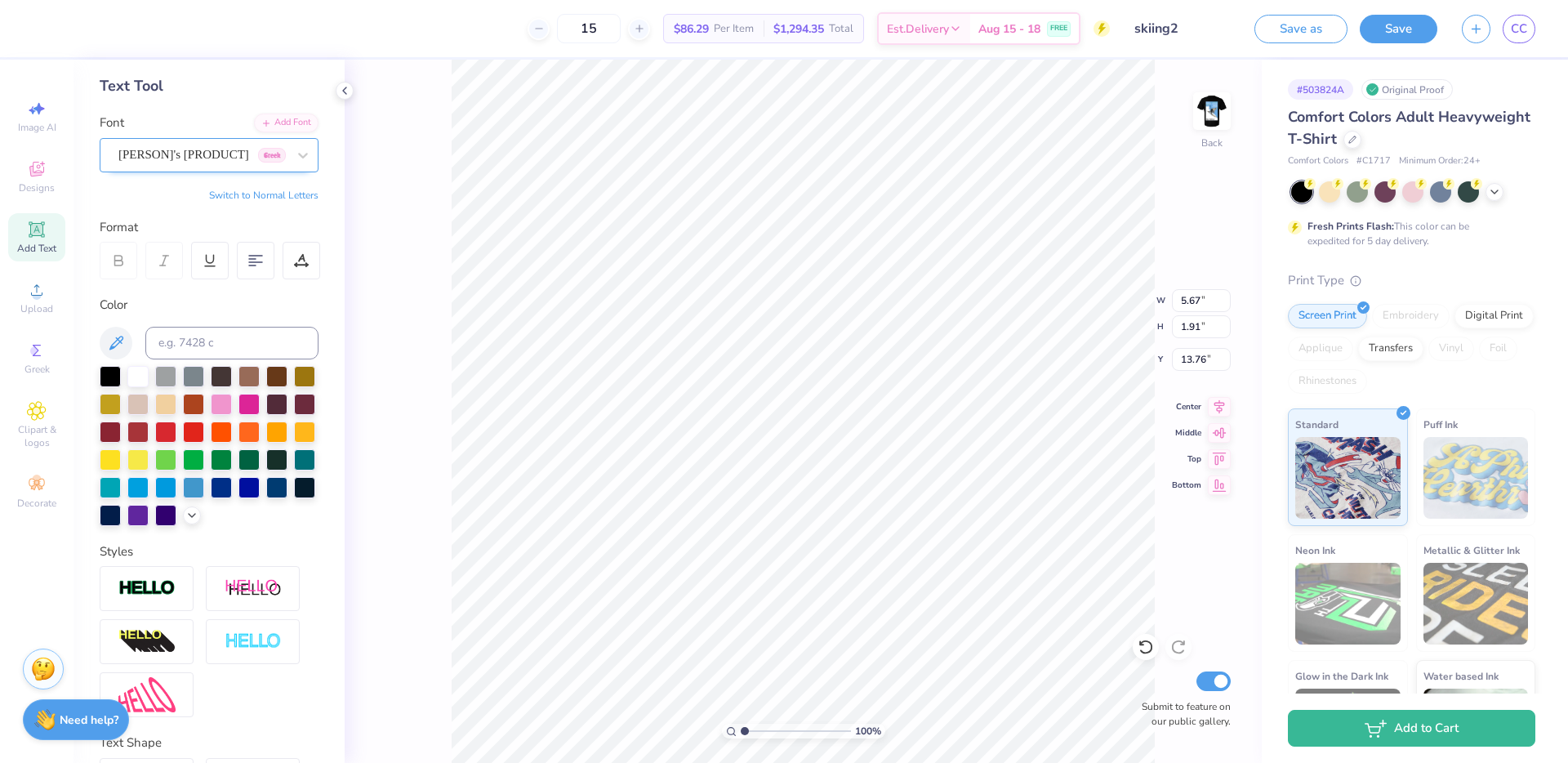 click on "Mandy's Sketch Greek" at bounding box center (203, 154) 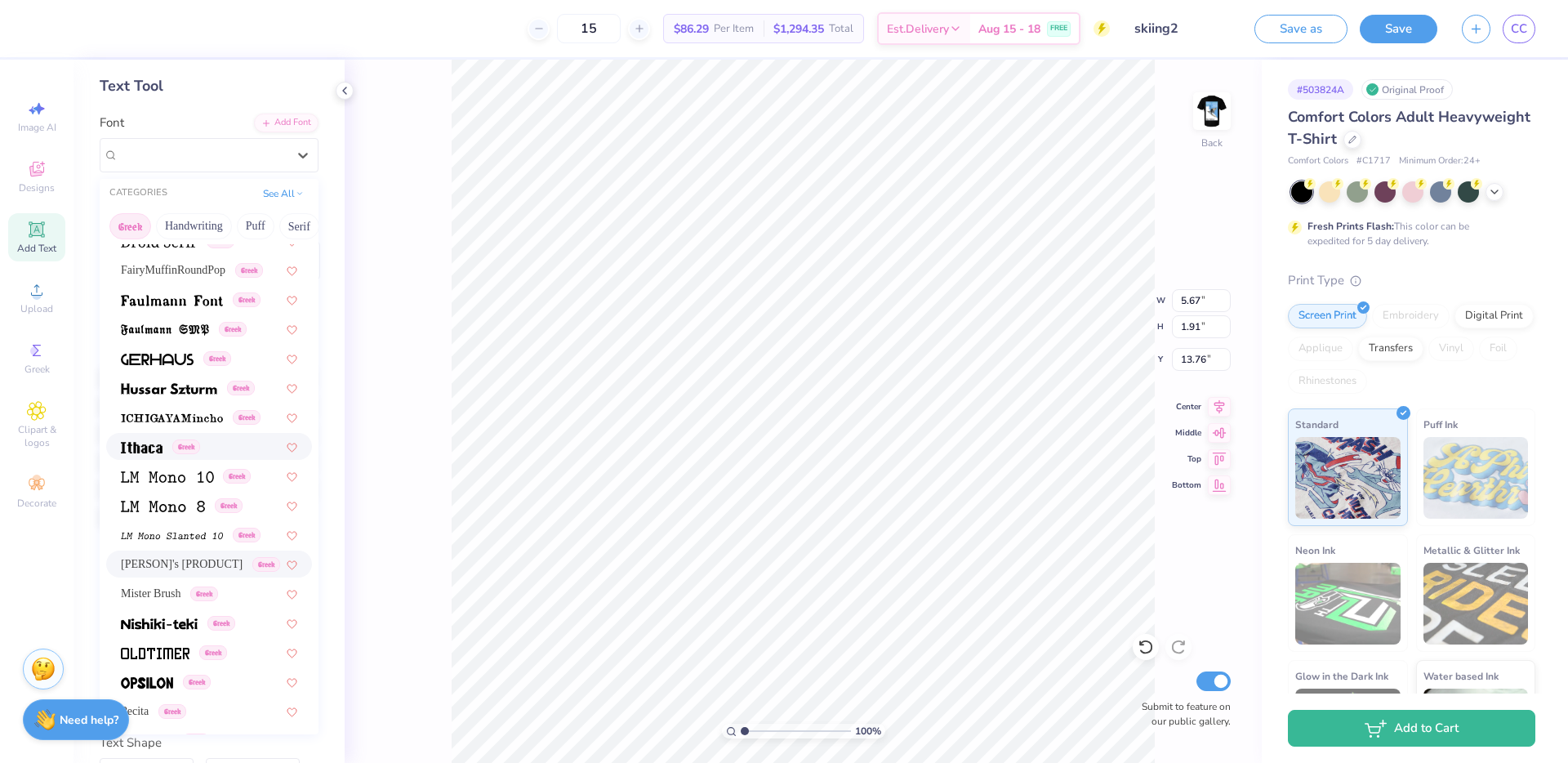 scroll, scrollTop: 655, scrollLeft: 0, axis: vertical 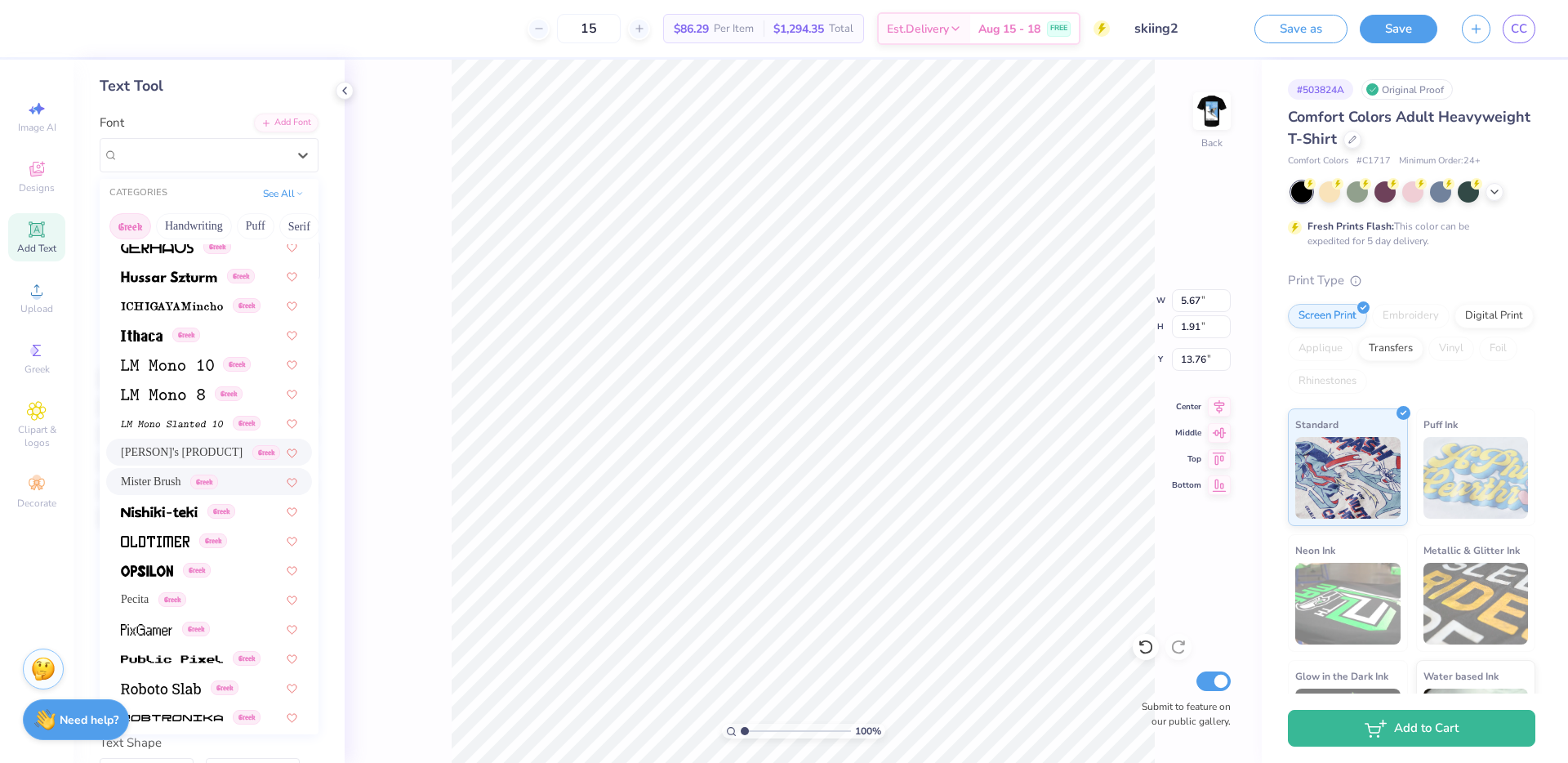 click on "Mister Brush" at bounding box center (151, 481) 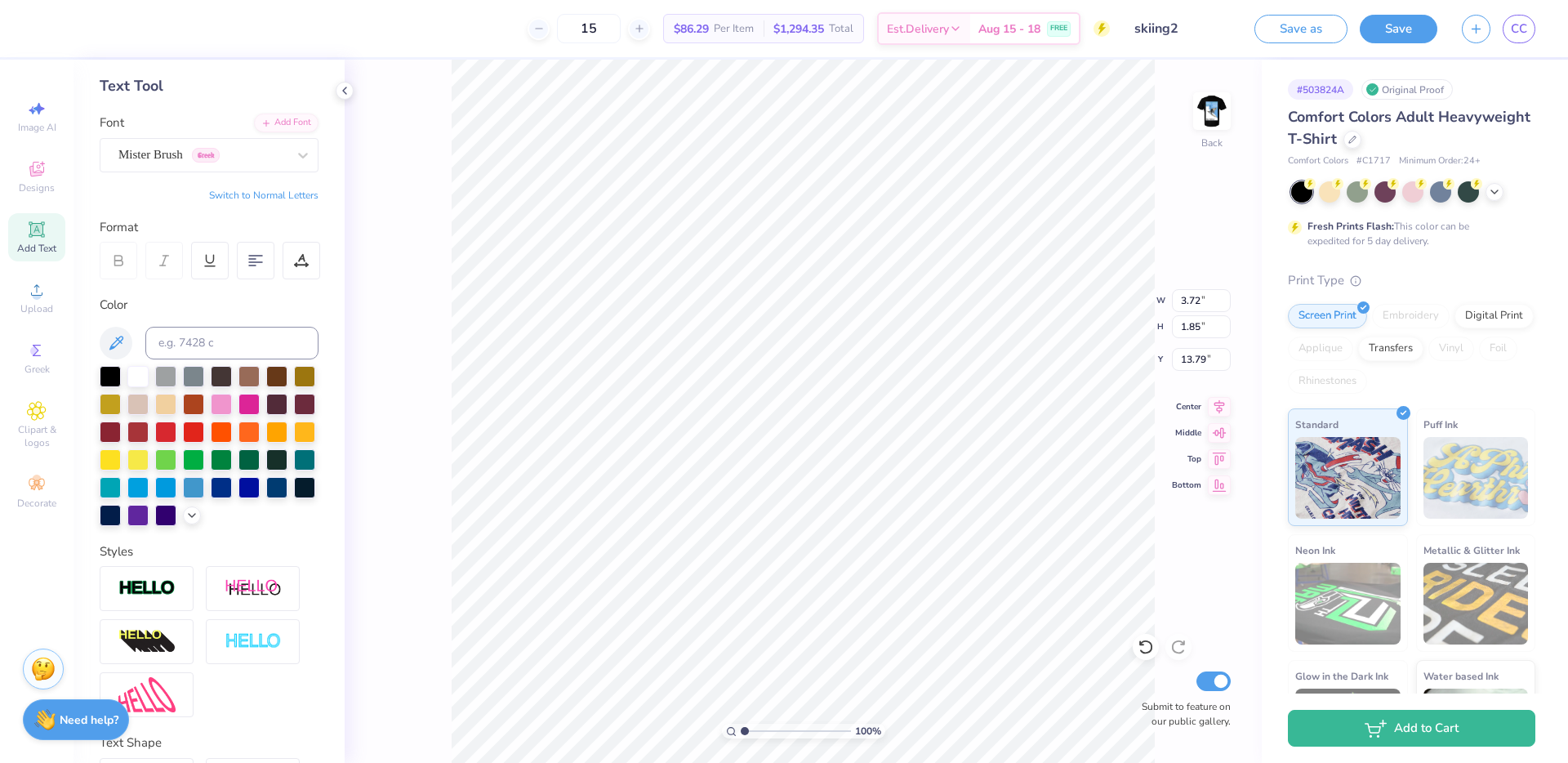 click at bounding box center (795, 731) 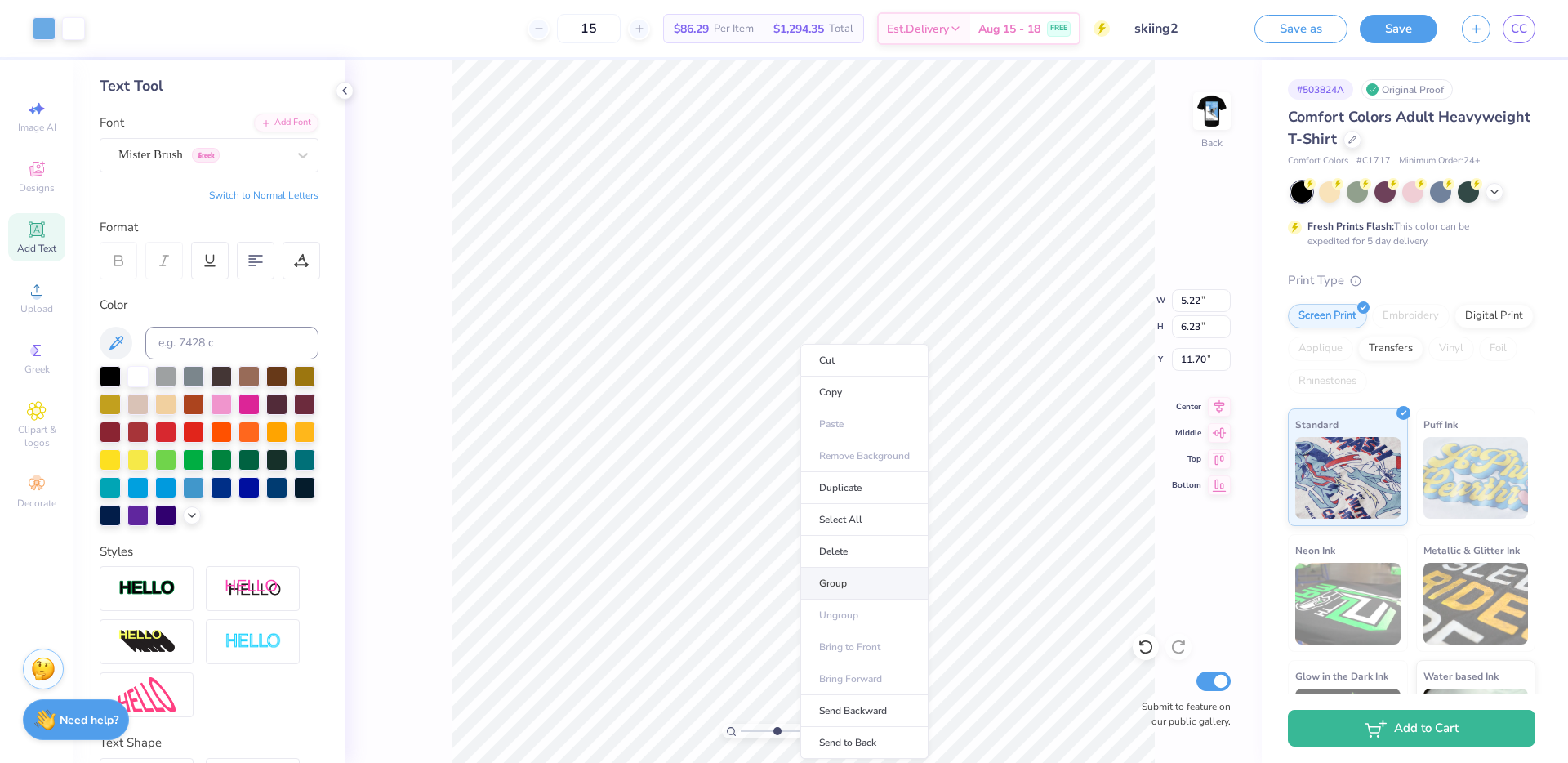 click on "Group" at bounding box center [864, 583] 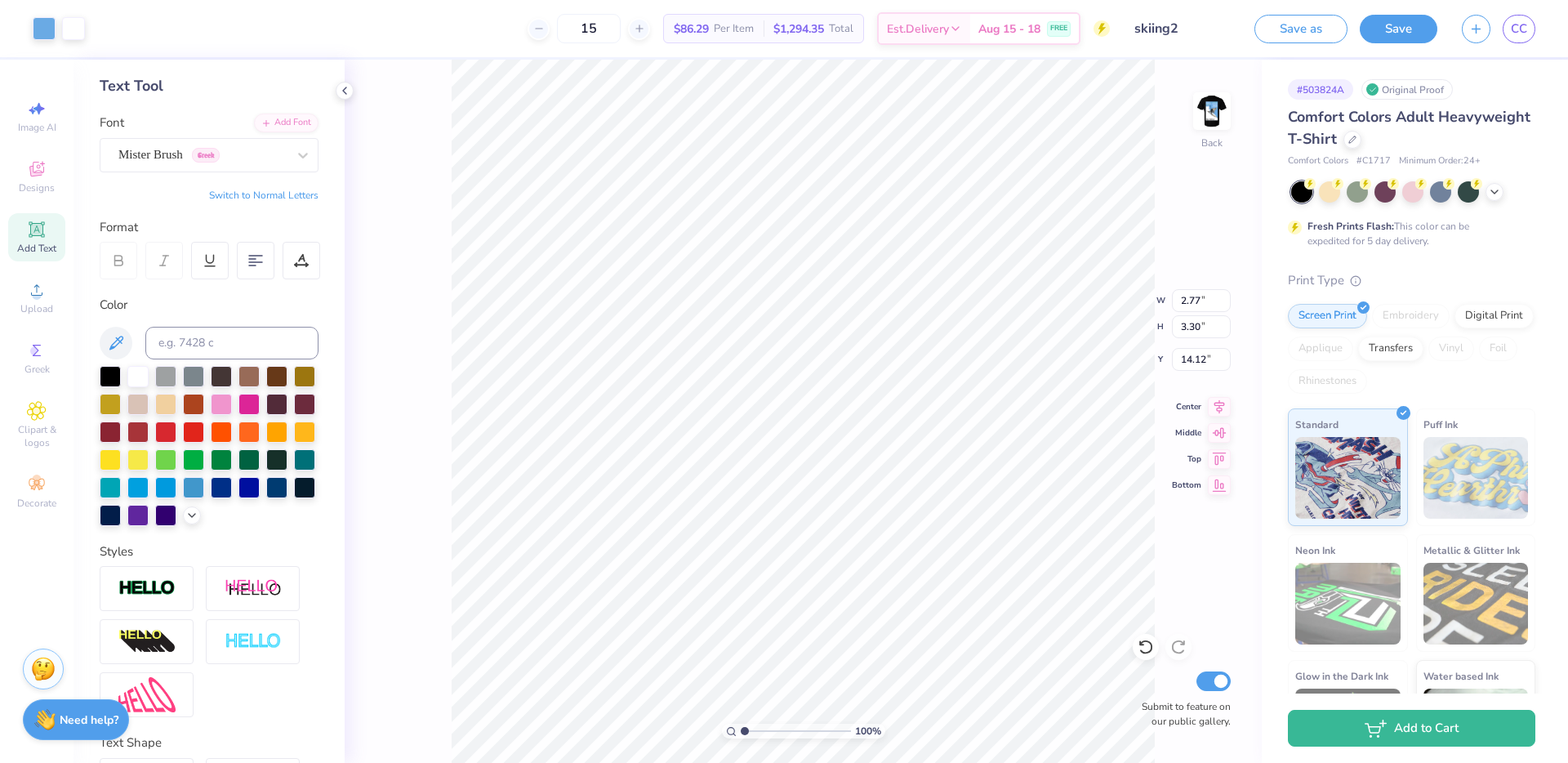 click on "100  %" at bounding box center [803, 411] 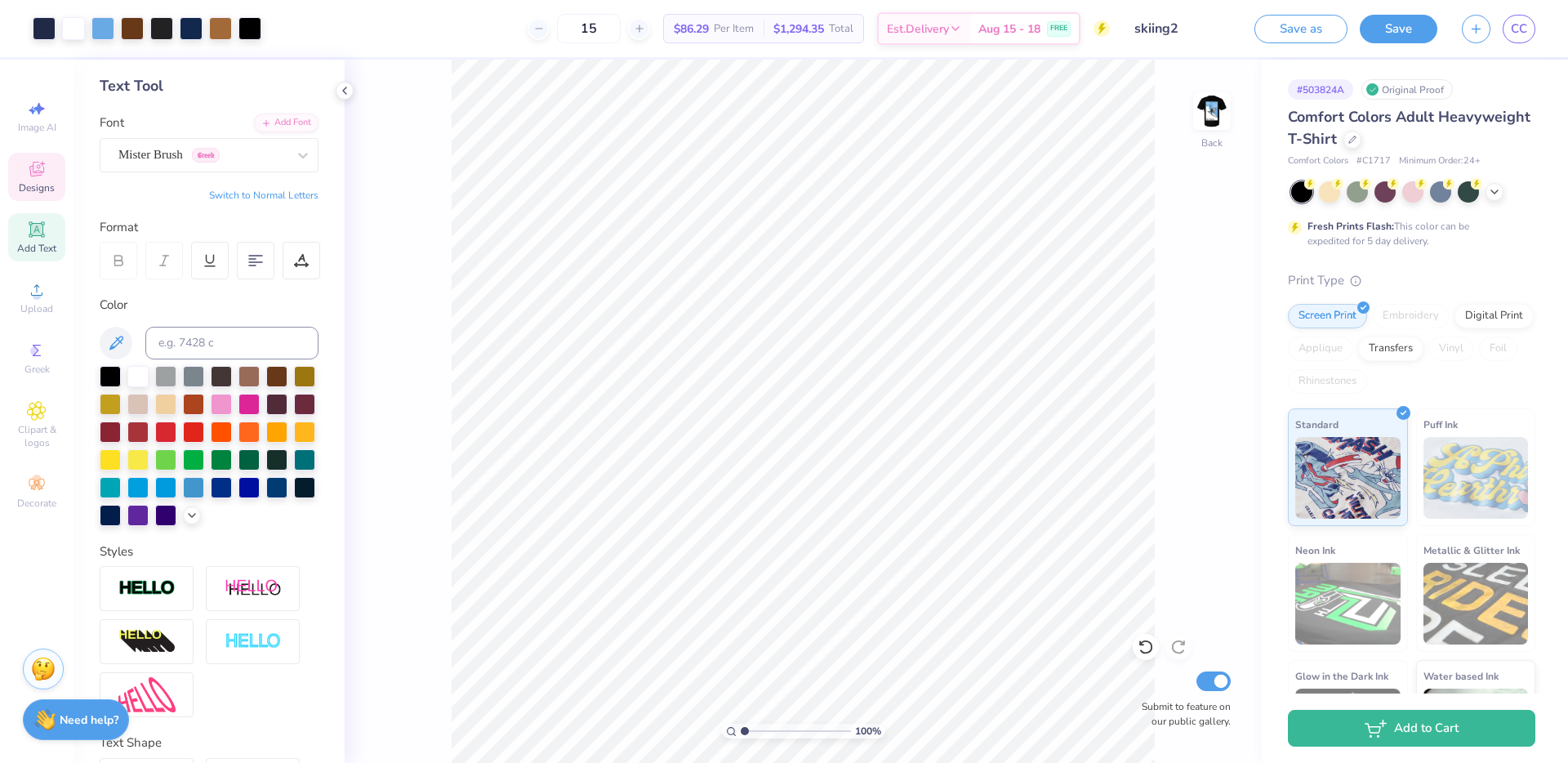 click on "Designs" at bounding box center [37, 176] 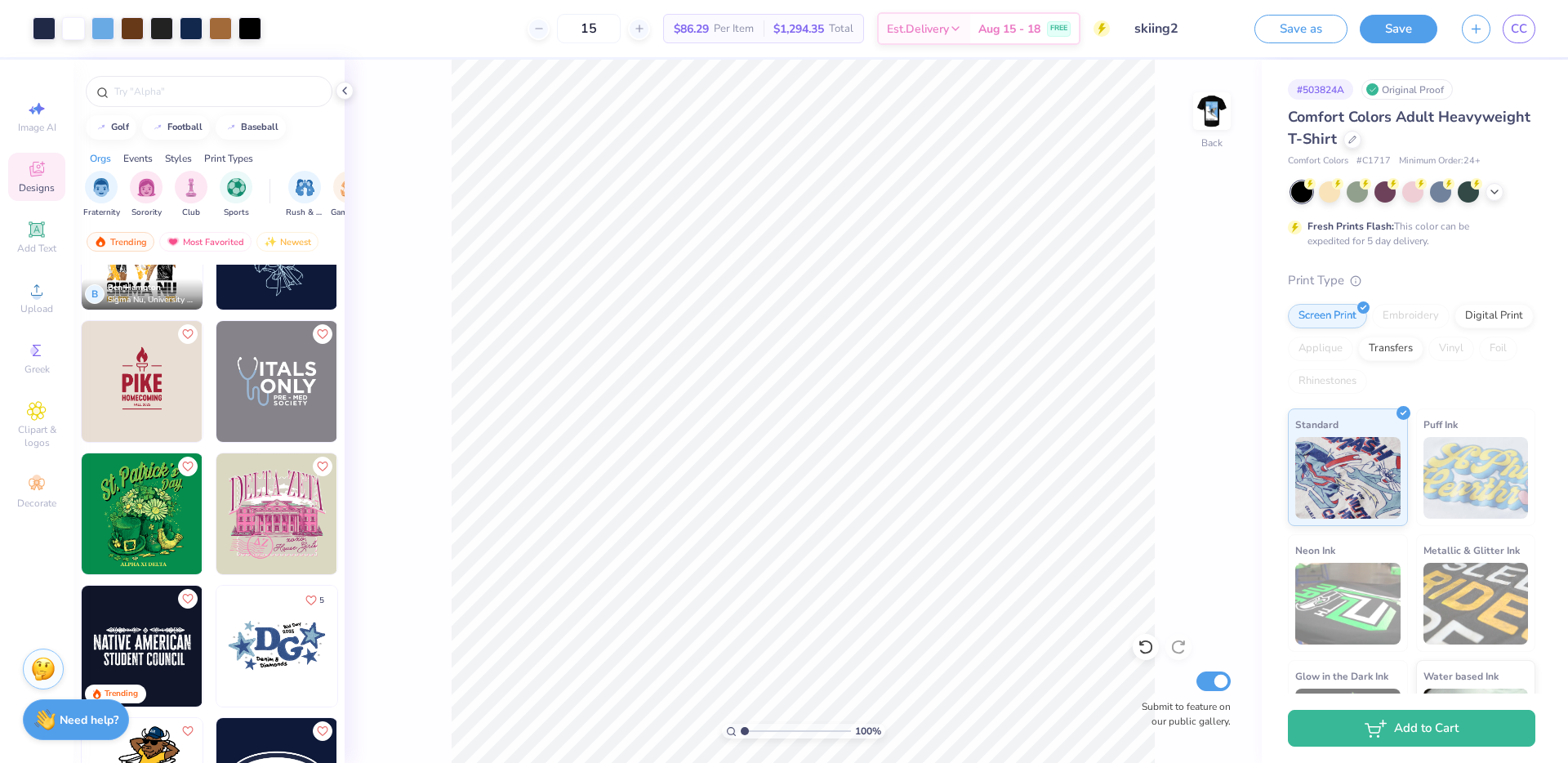 scroll, scrollTop: 9859, scrollLeft: 0, axis: vertical 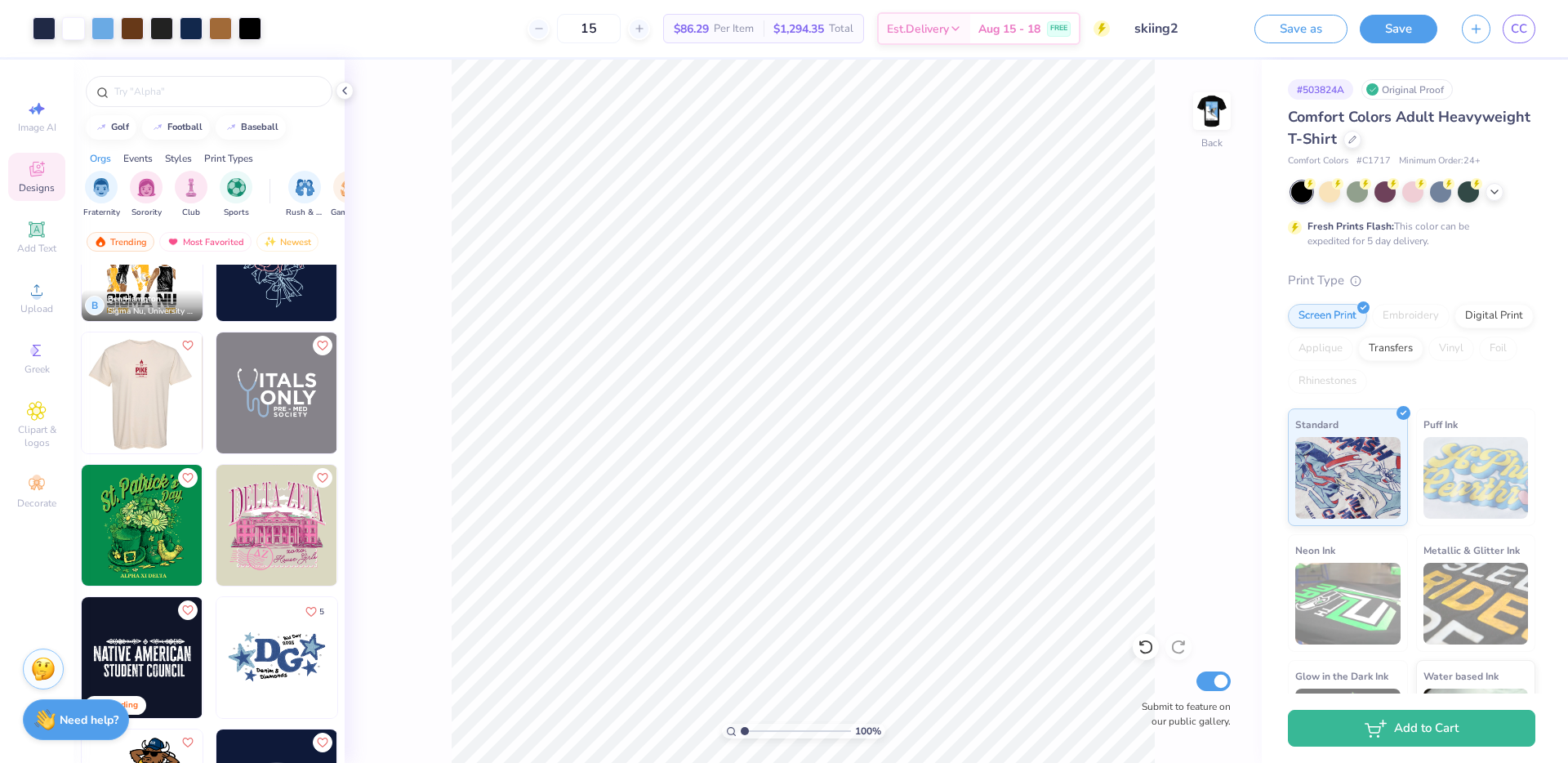 click at bounding box center [141, 393] 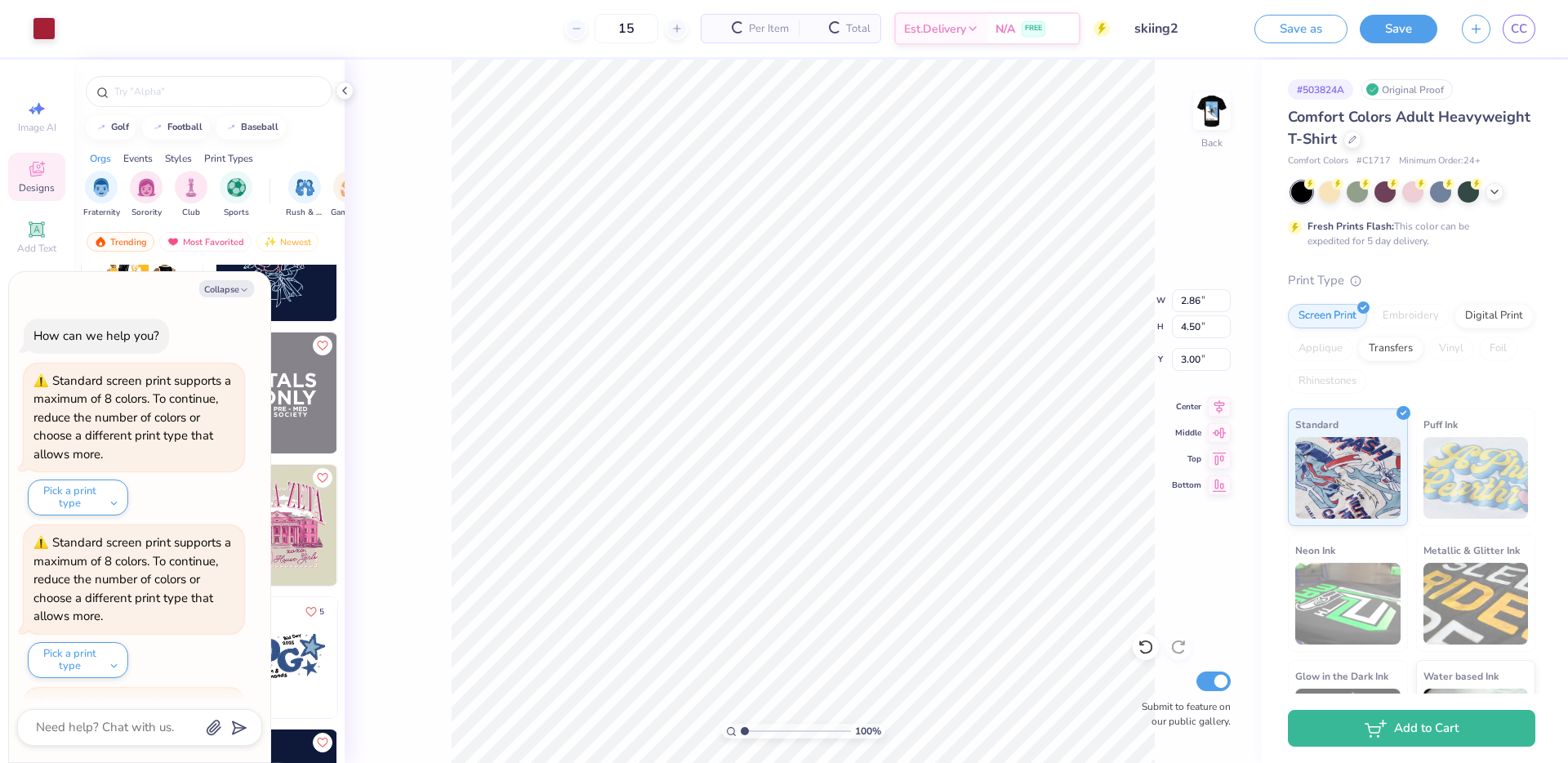 scroll, scrollTop: 2341, scrollLeft: 0, axis: vertical 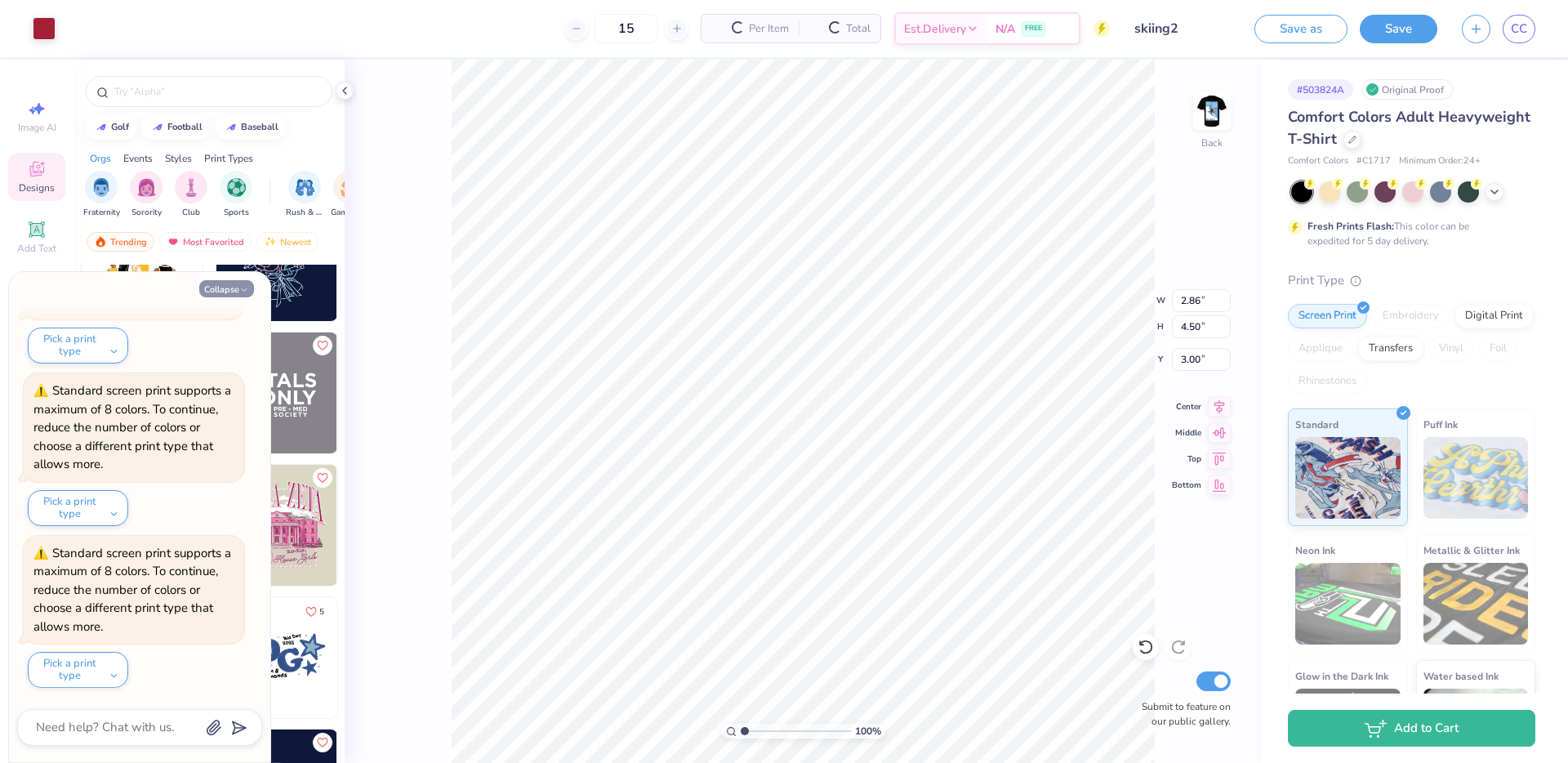 click on "Collapse" at bounding box center [226, 288] 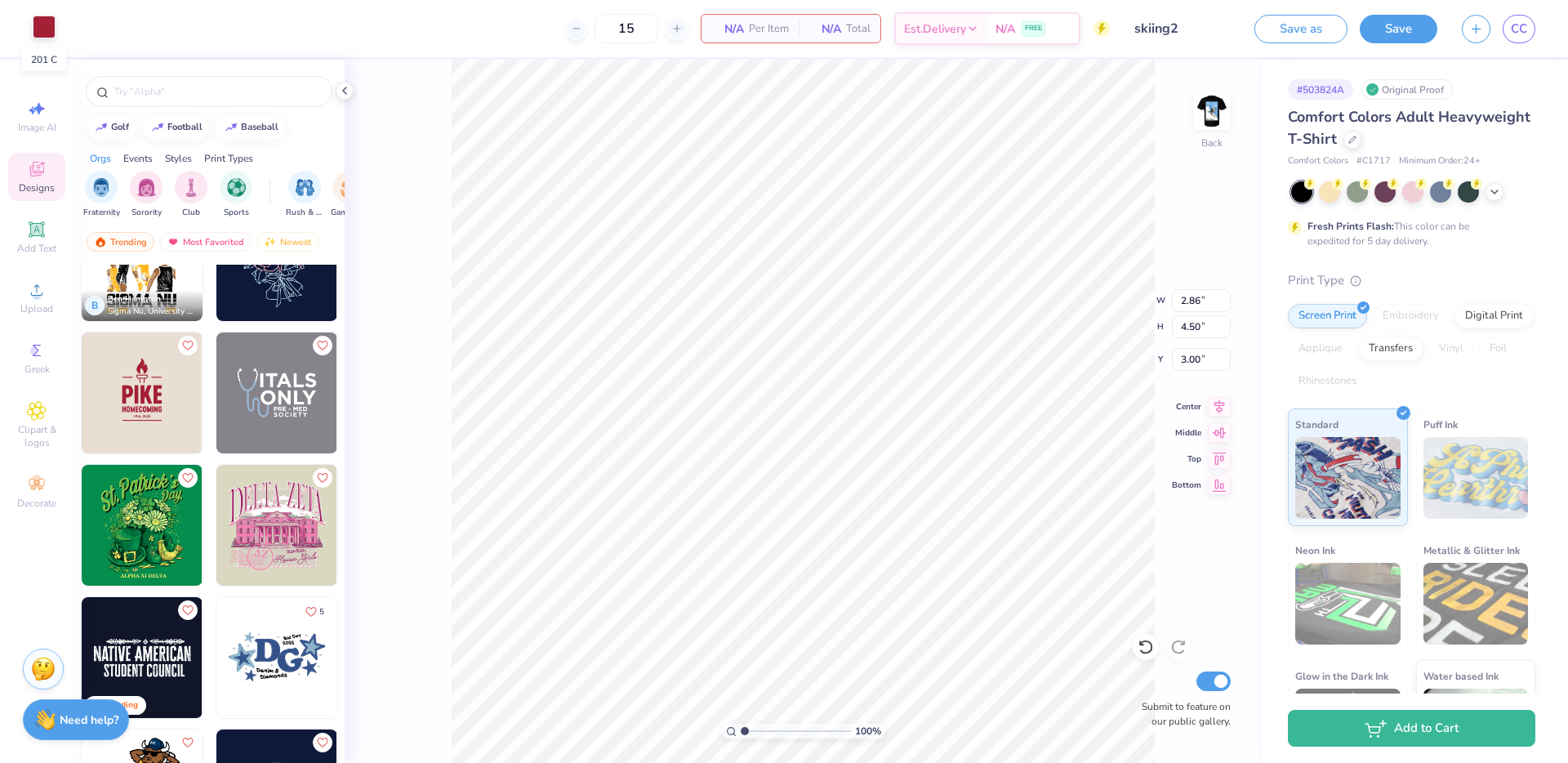 click at bounding box center [44, 27] 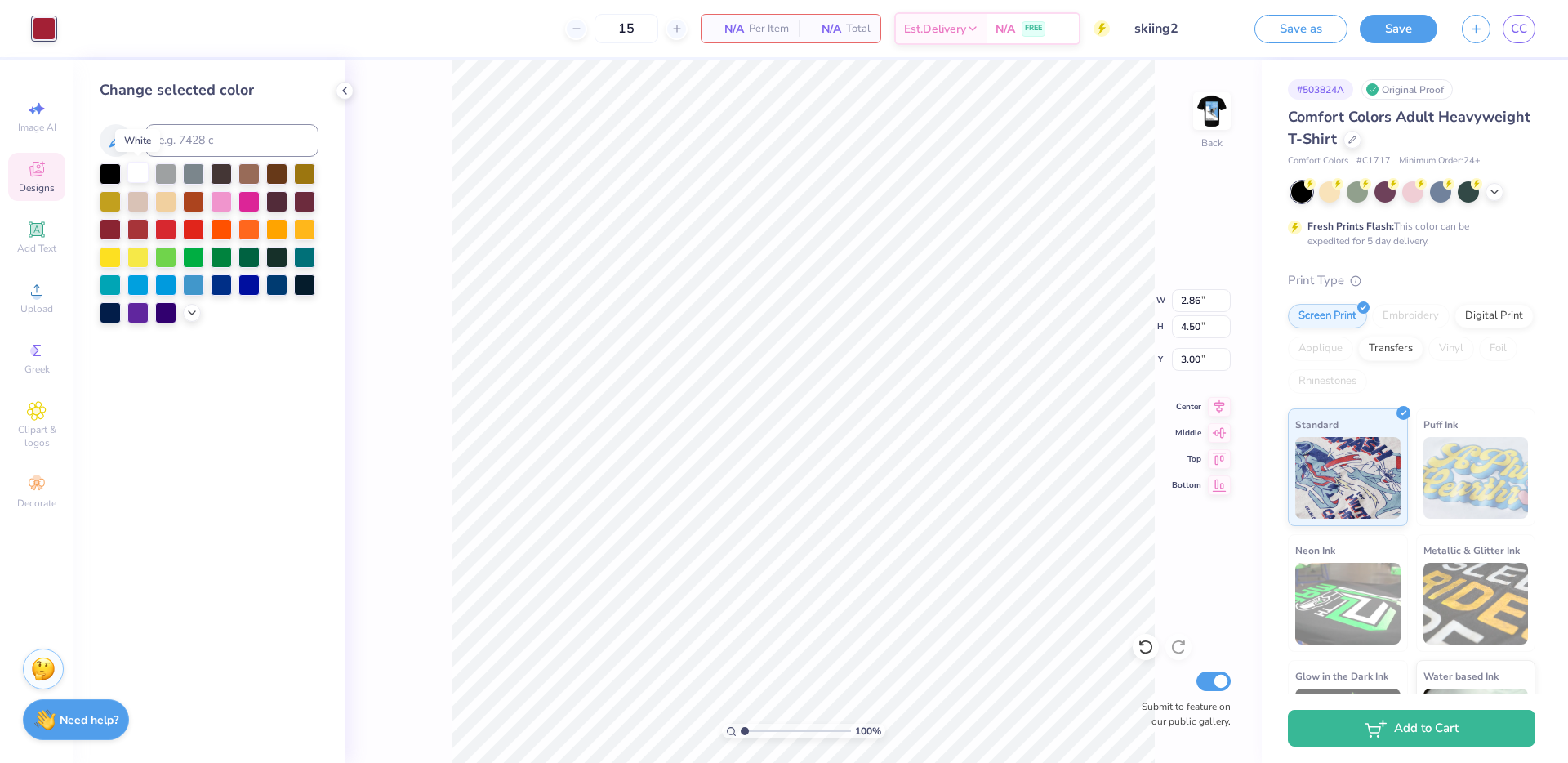 click at bounding box center (138, 172) 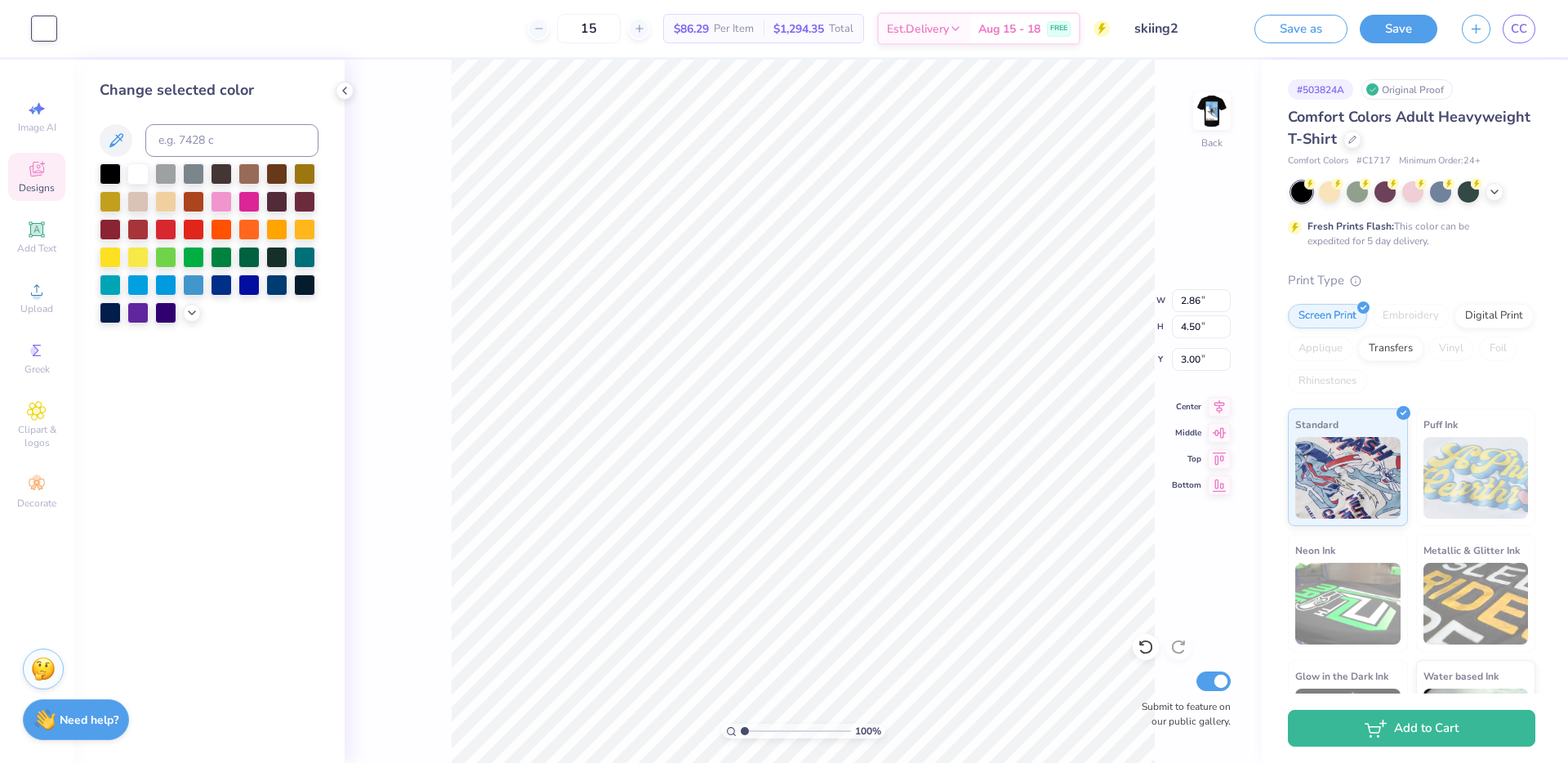 scroll, scrollTop: 0, scrollLeft: 0, axis: both 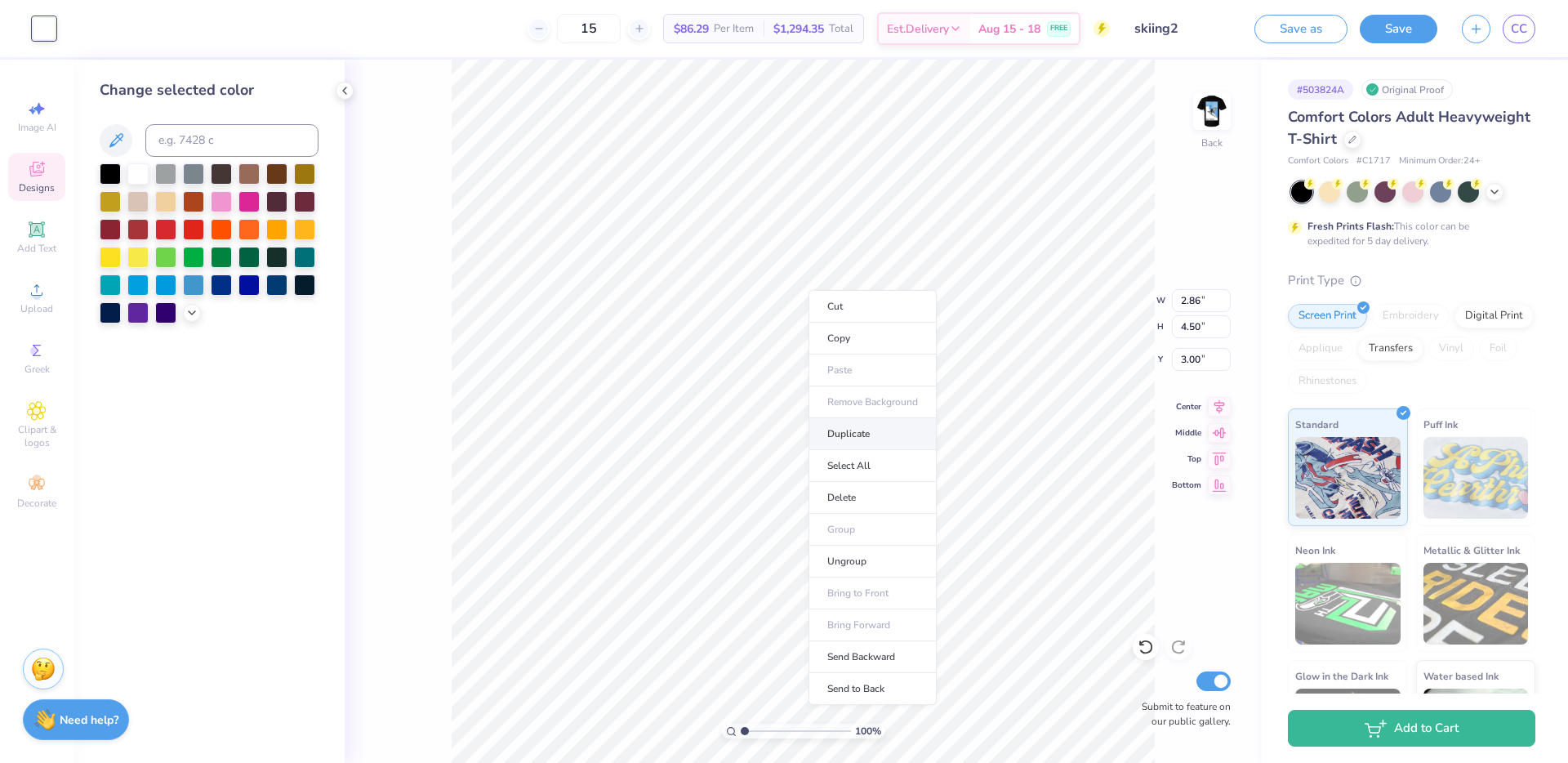 click on "Duplicate" at bounding box center [872, 434] 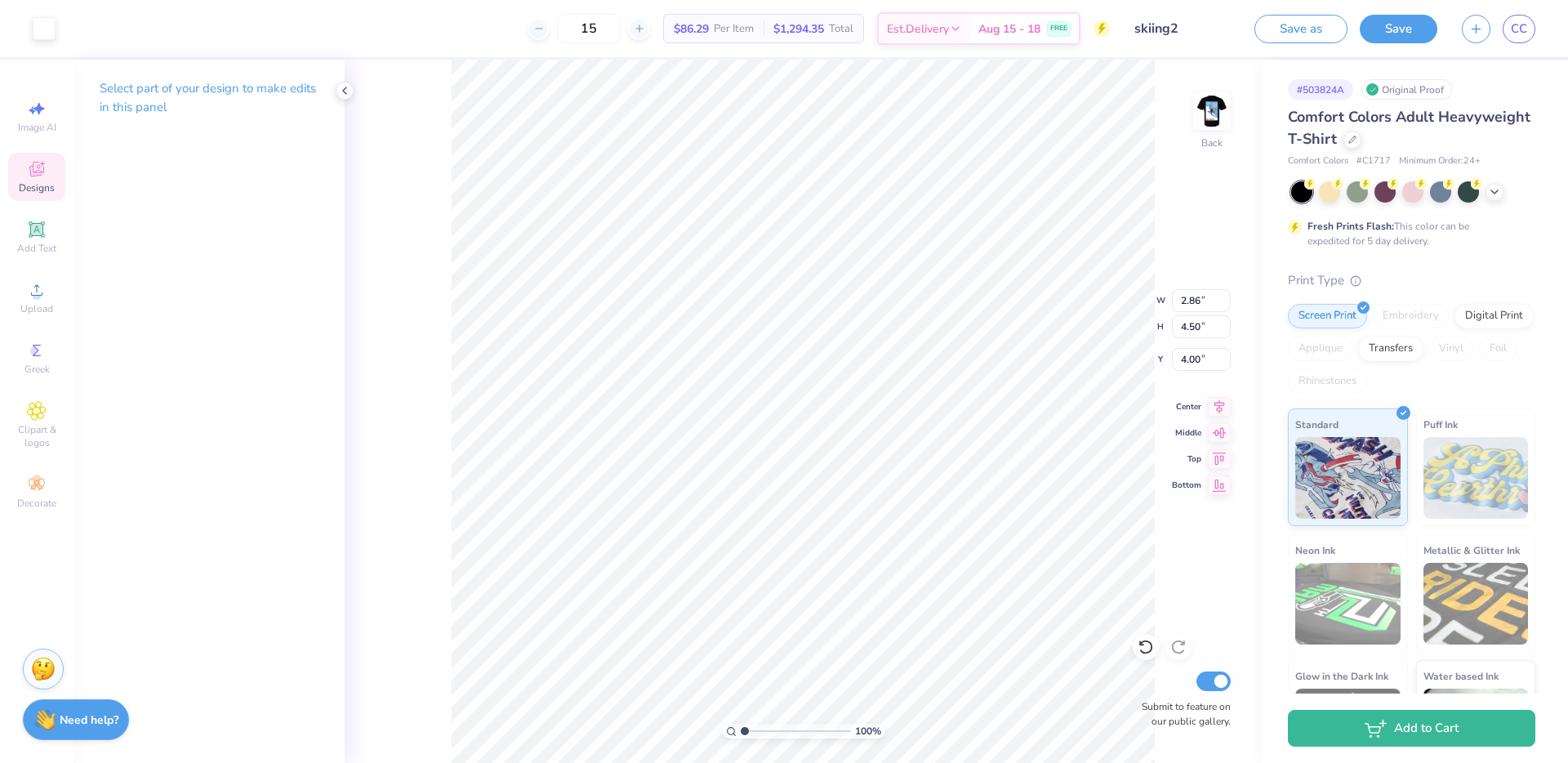 type on "4.00" 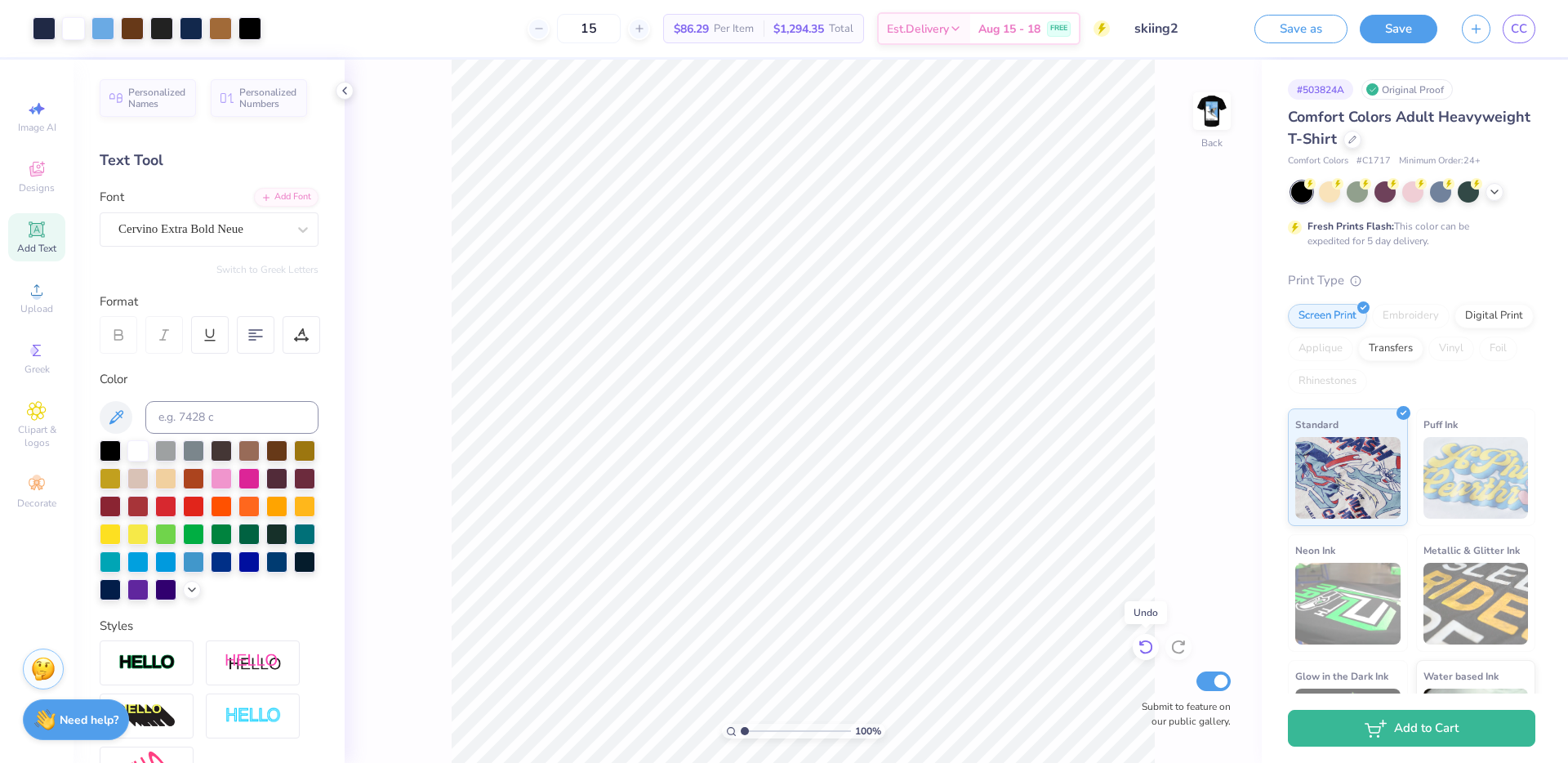 click at bounding box center [1146, 647] 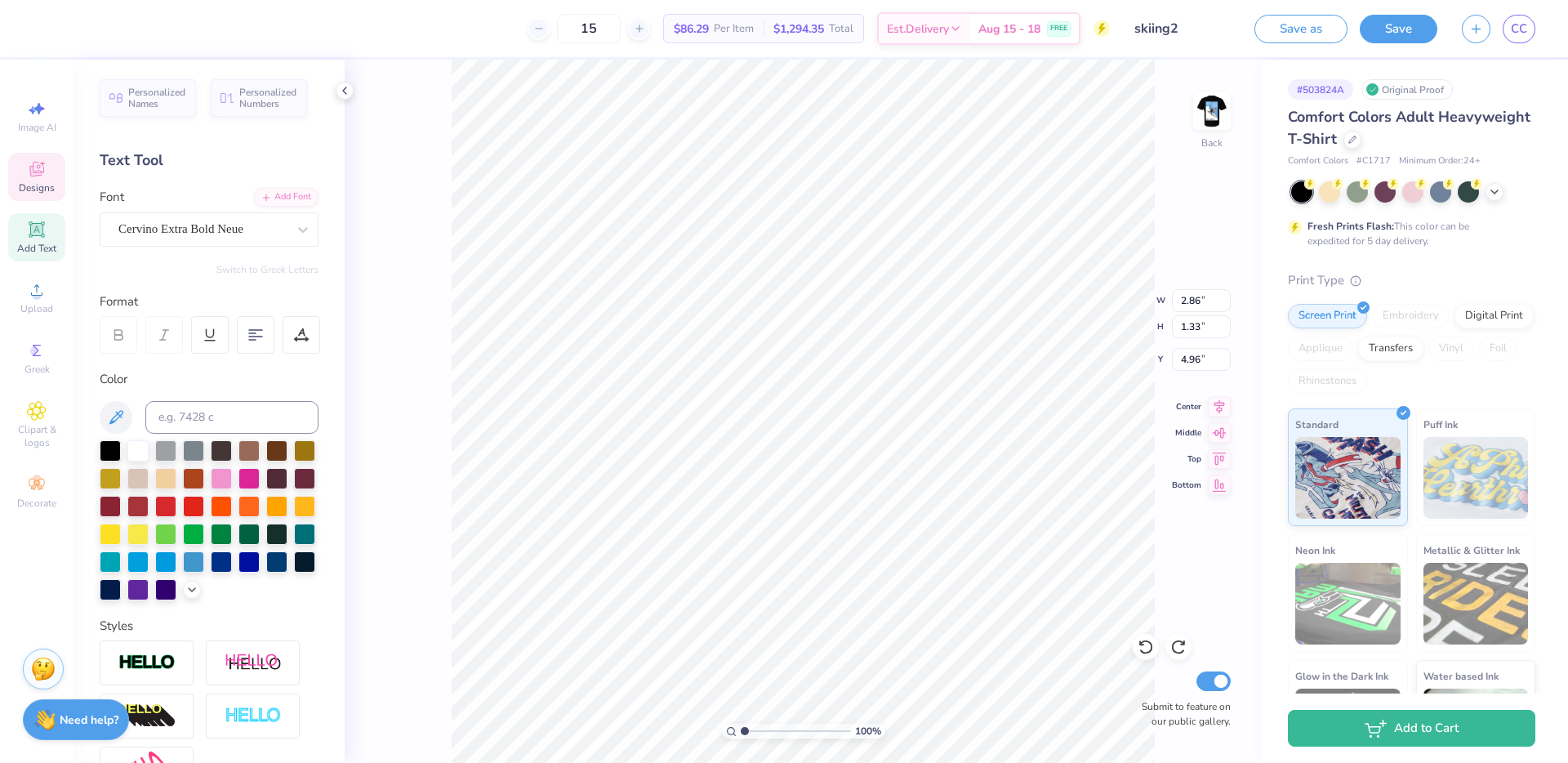 type on "DTD" 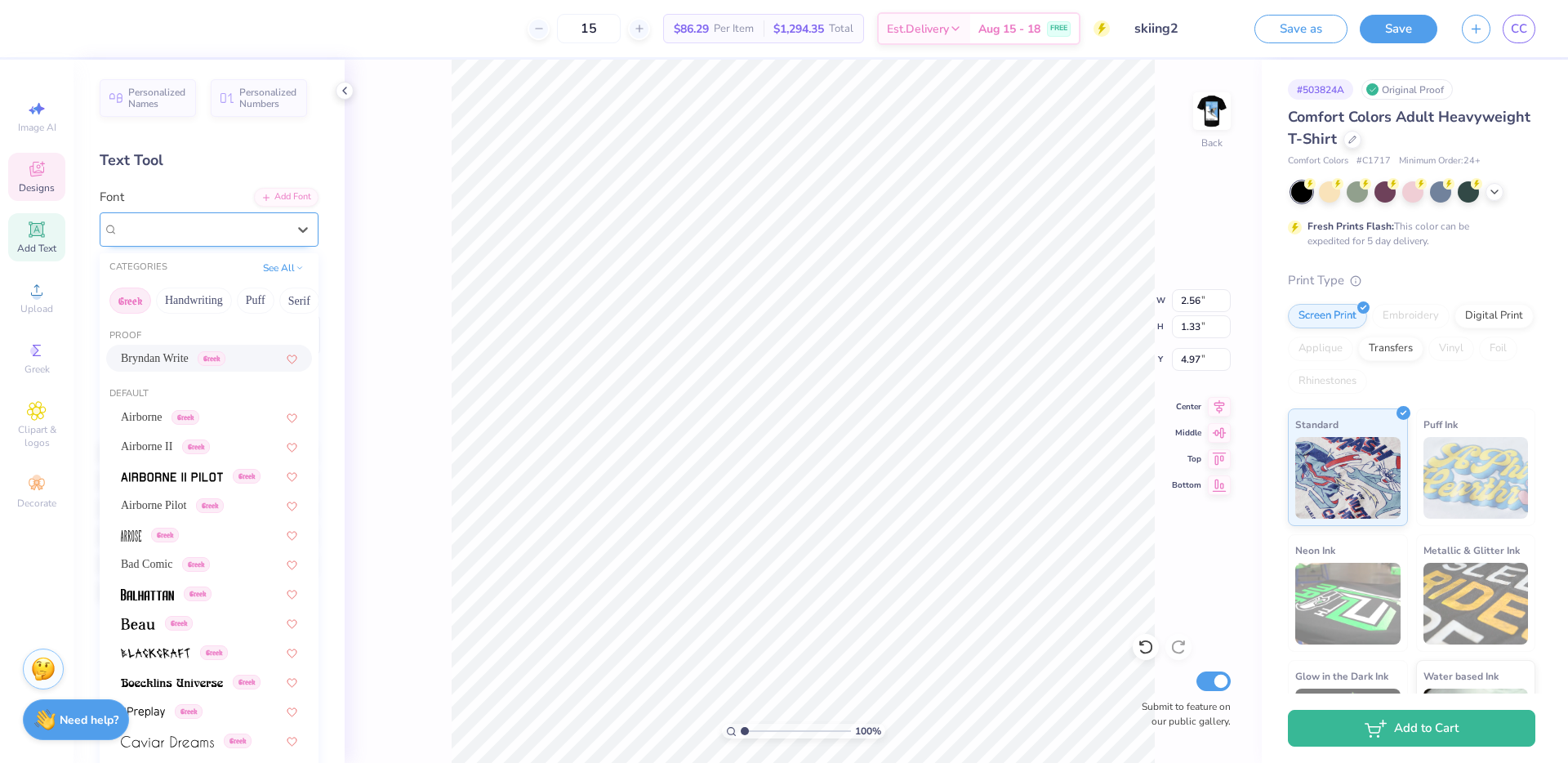 click on "Cervino Extra Bold Neue" at bounding box center (203, 229) 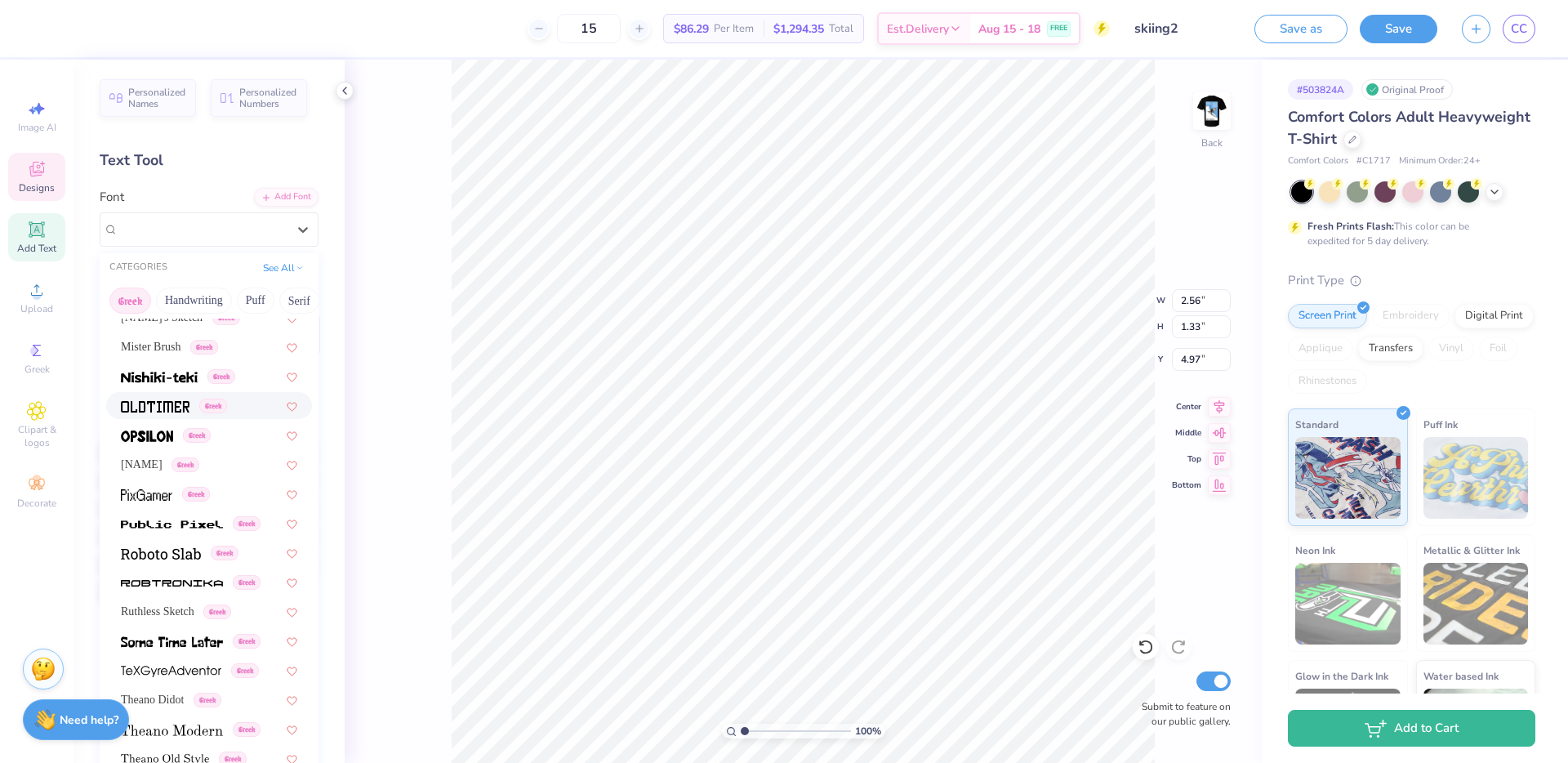 scroll, scrollTop: 879, scrollLeft: 0, axis: vertical 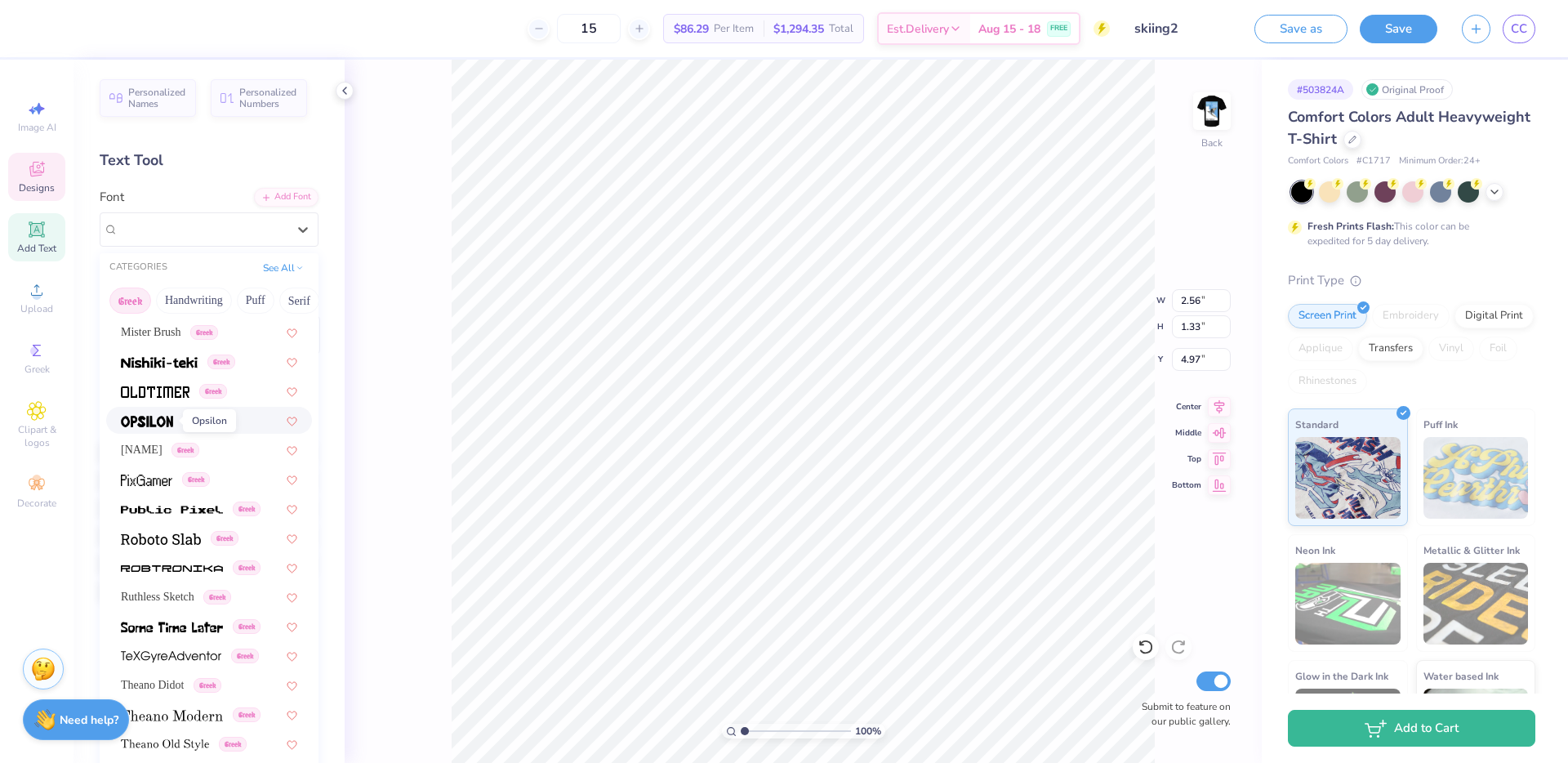 click at bounding box center (147, 422) 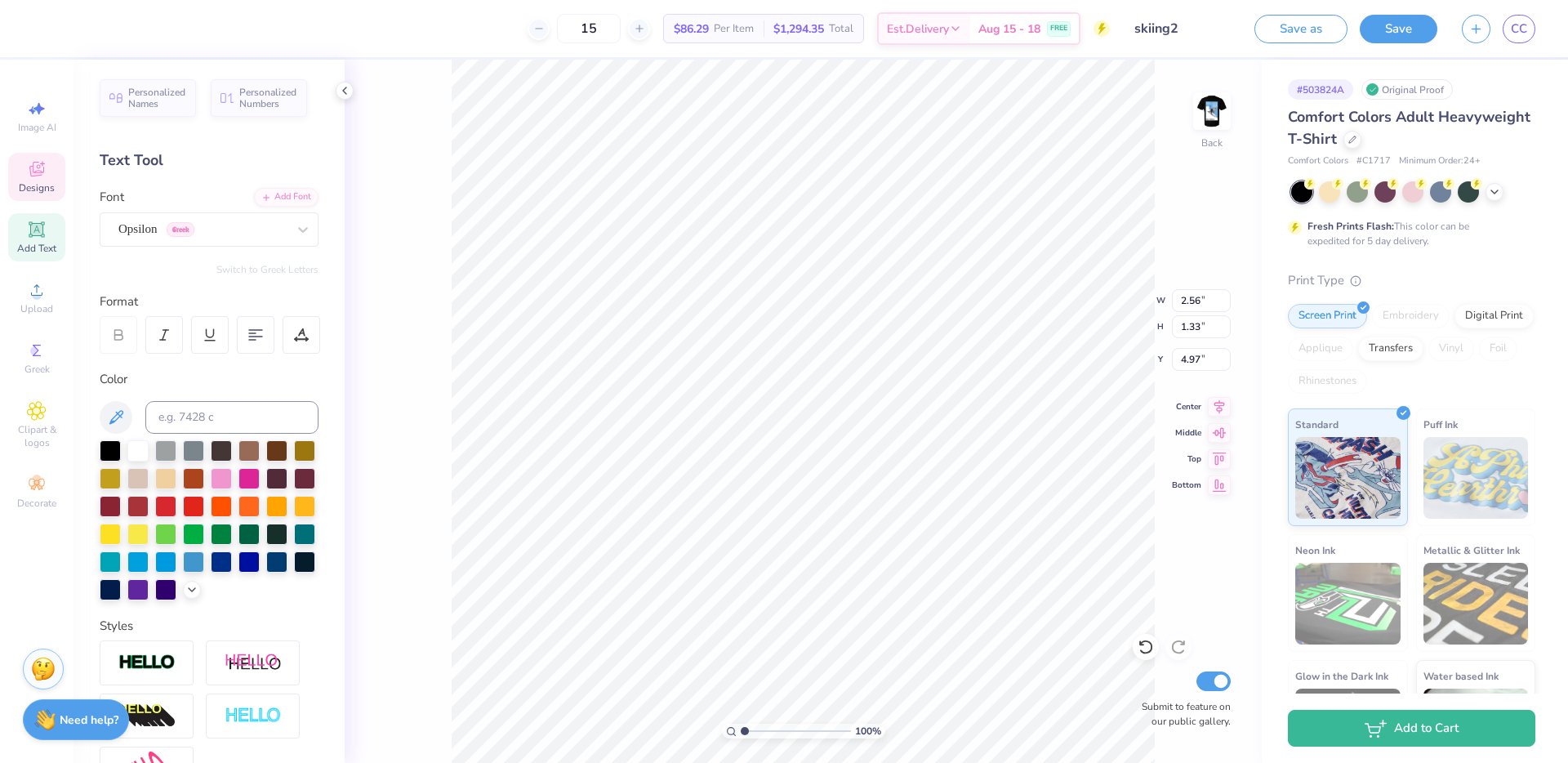 type on "2.46" 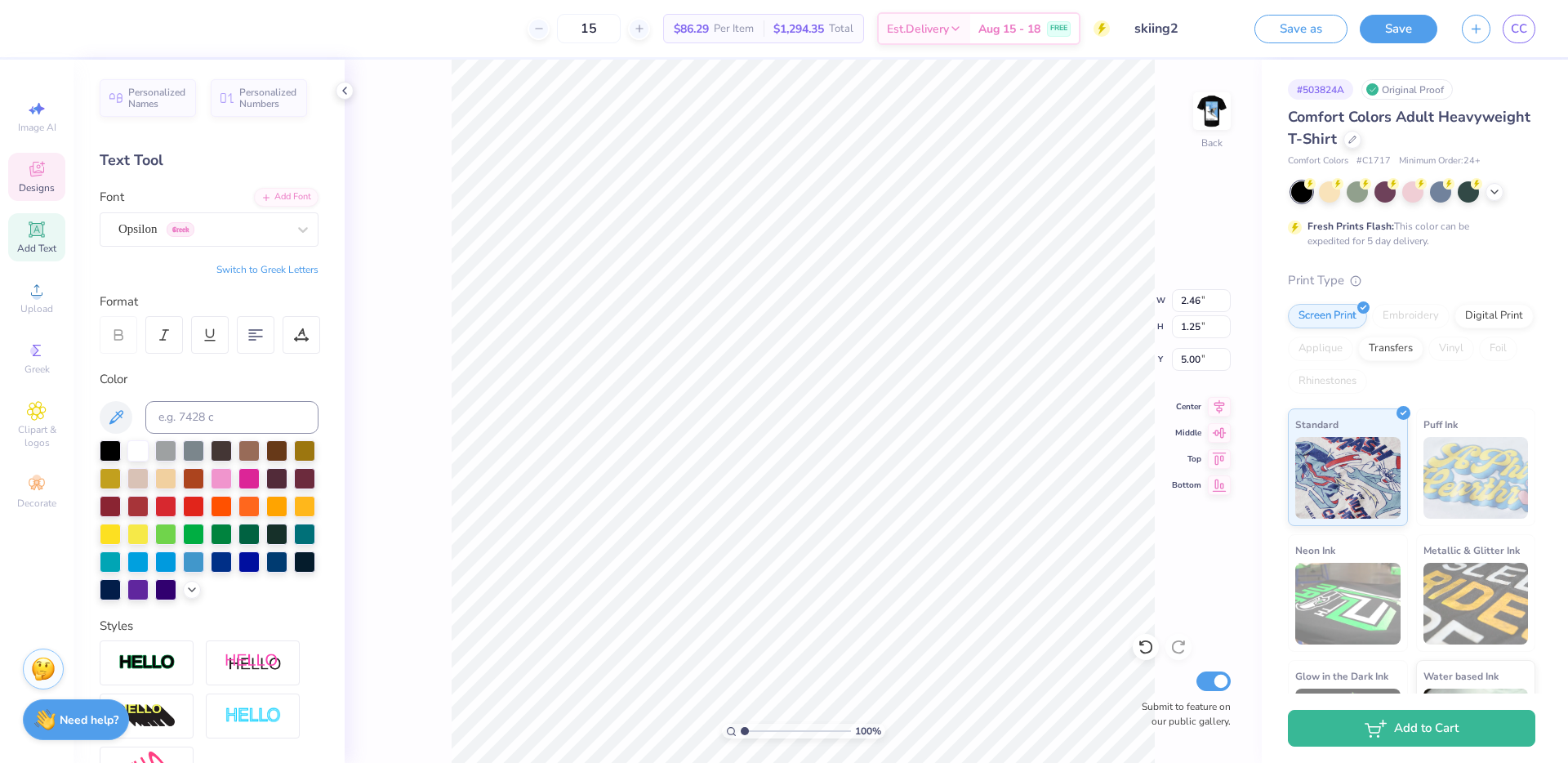 click on "Switch to Greek Letters" at bounding box center (267, 270) 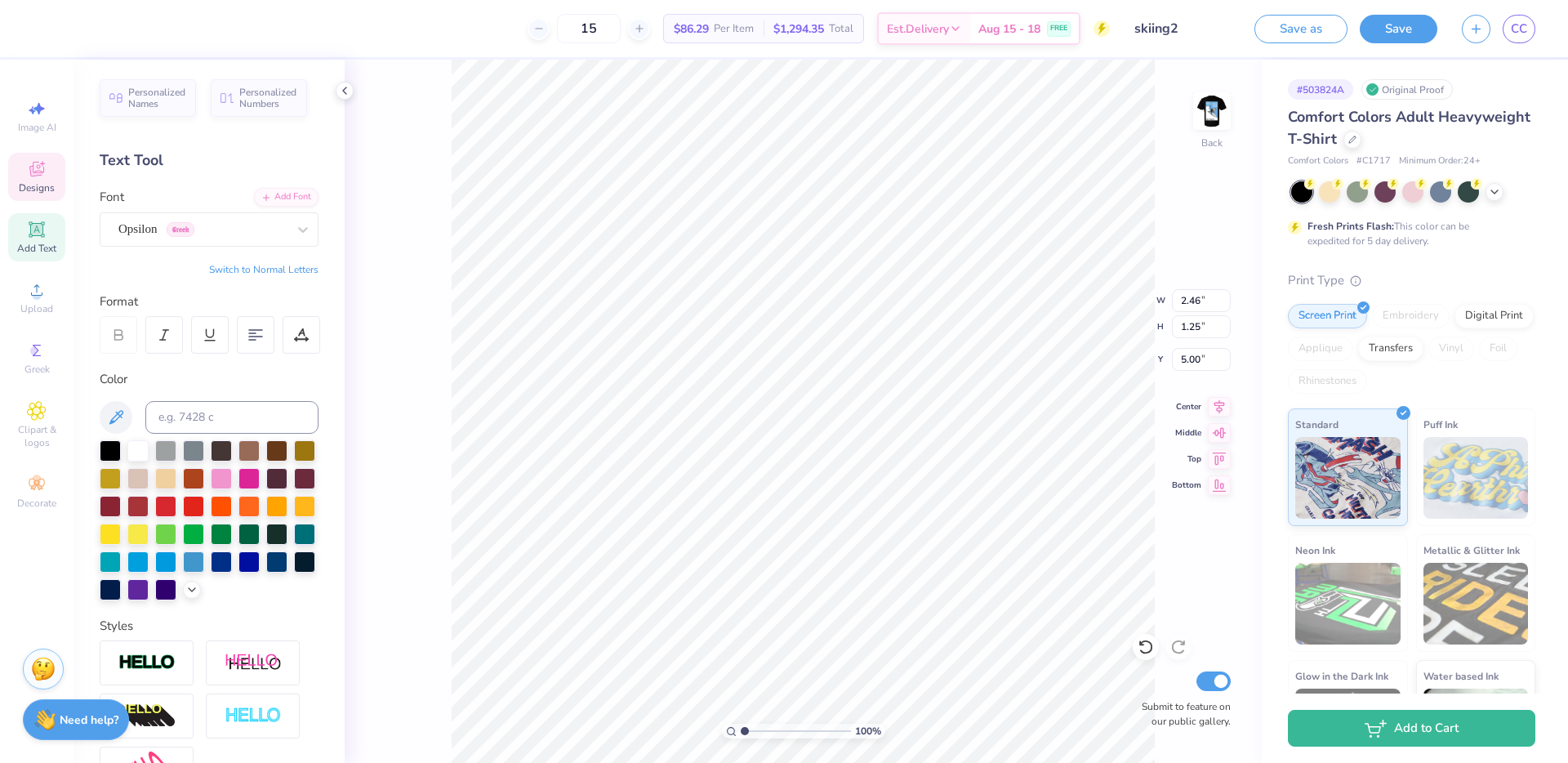 type on "2.38" 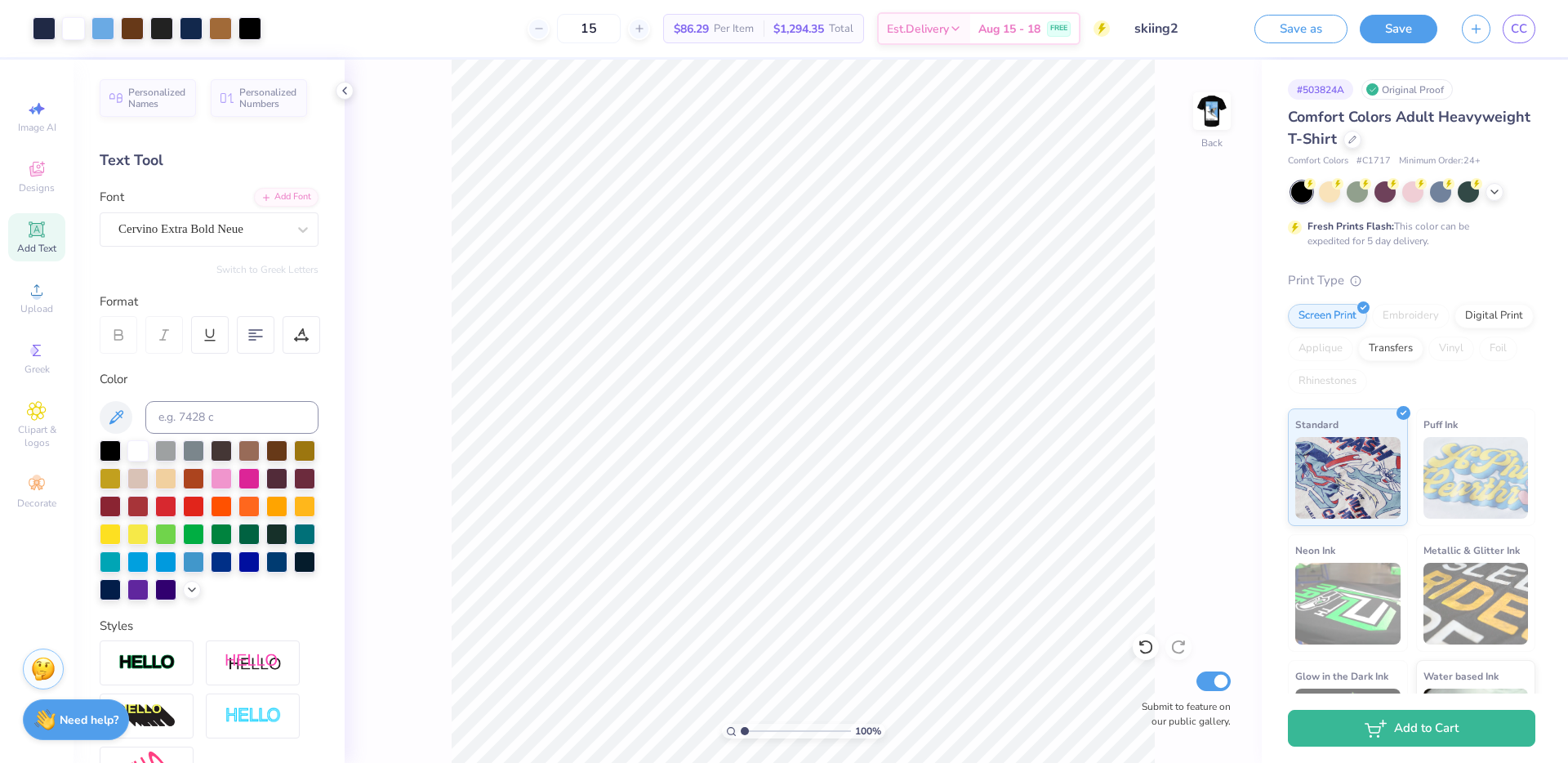 type on "4.69" 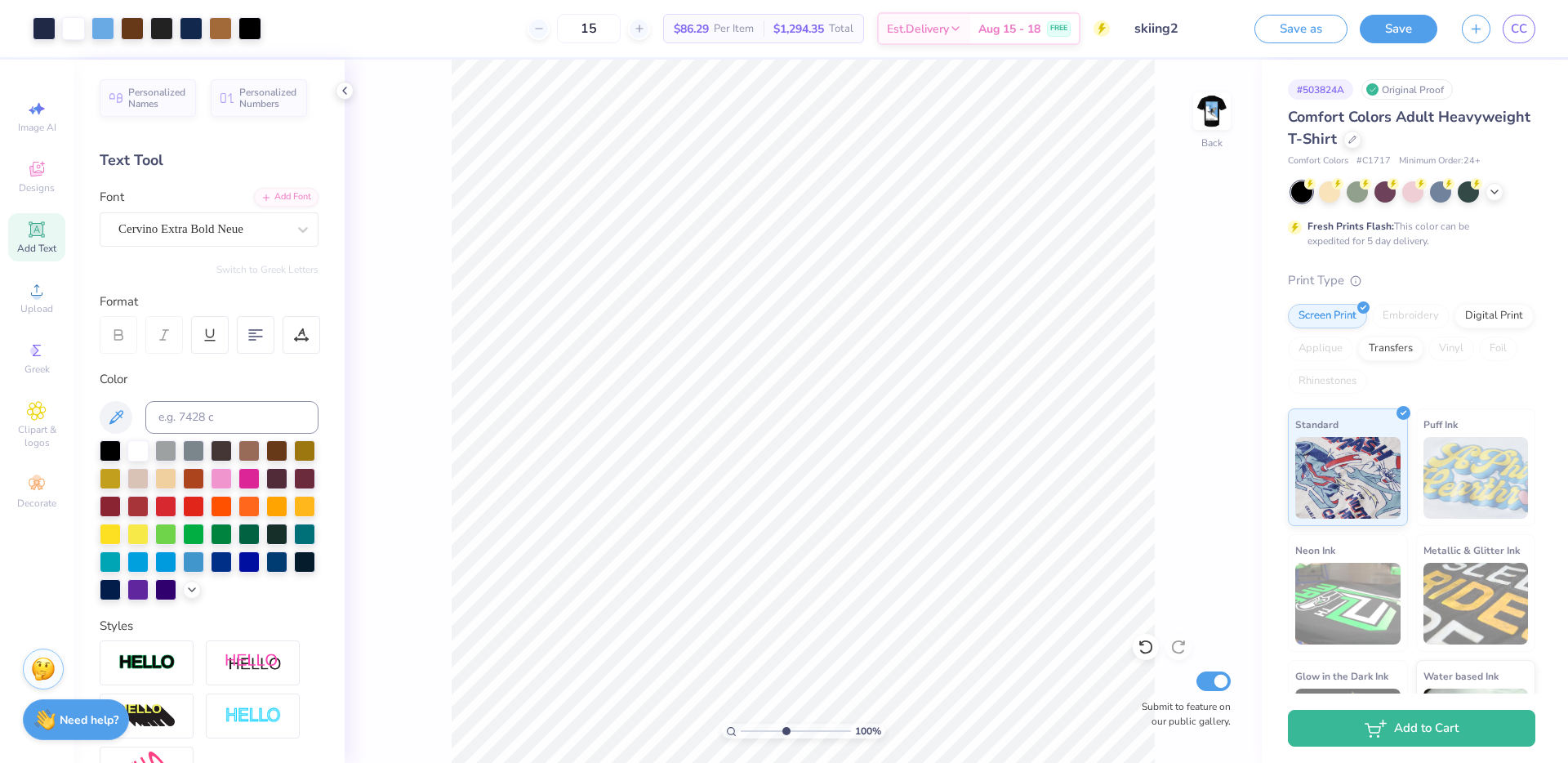click at bounding box center [795, 731] 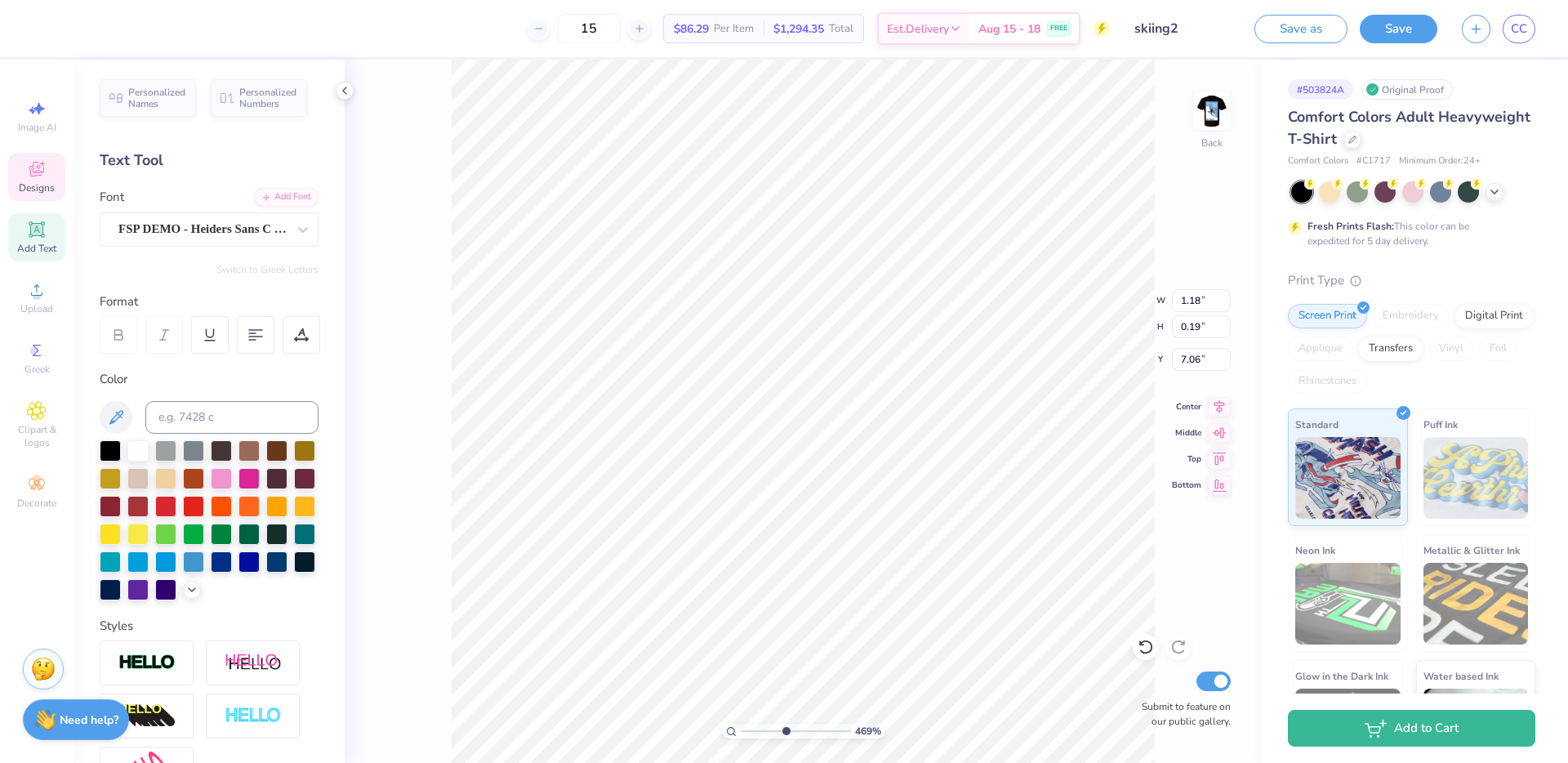 type on "2.85" 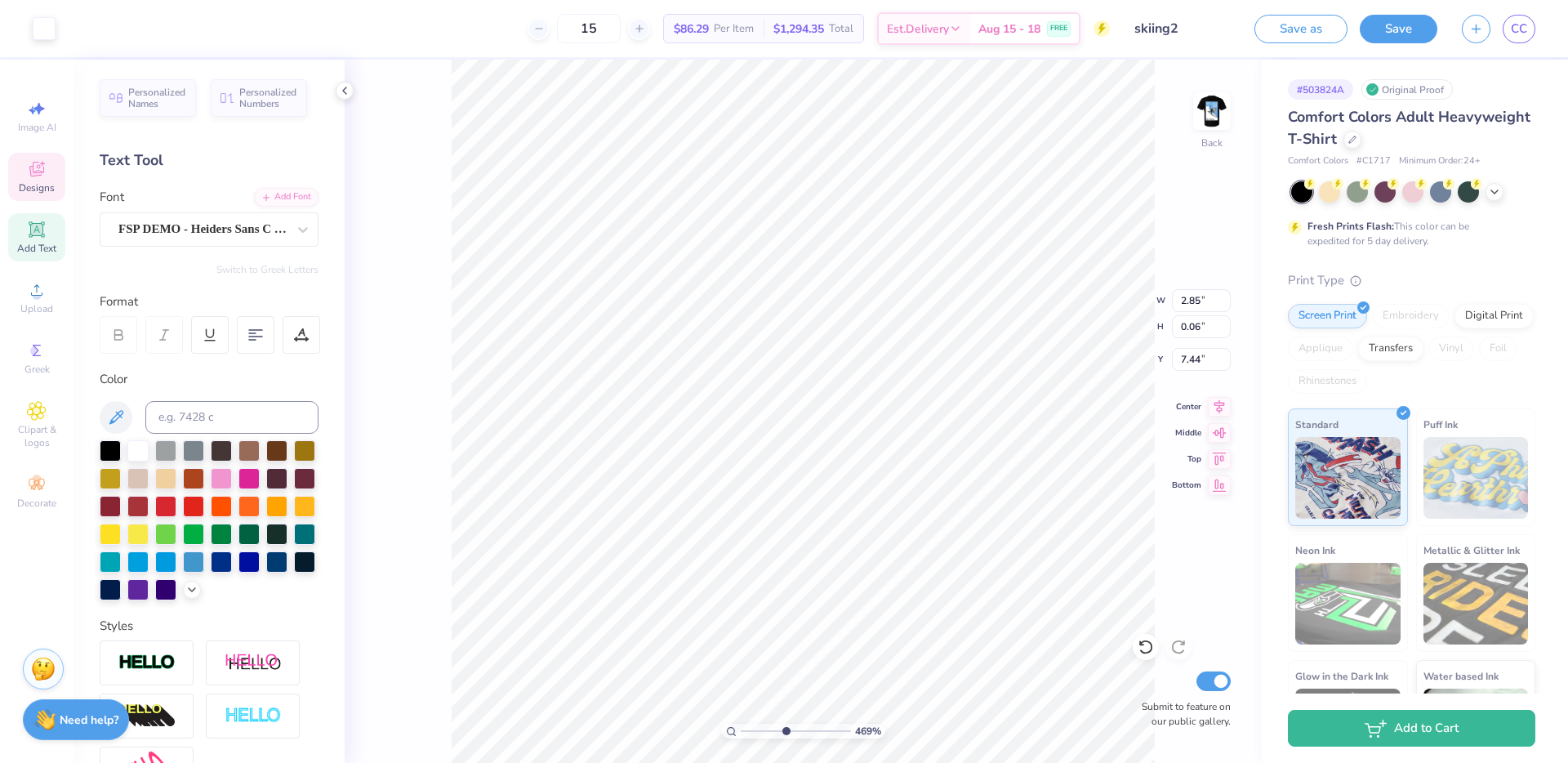 type on "6.61" 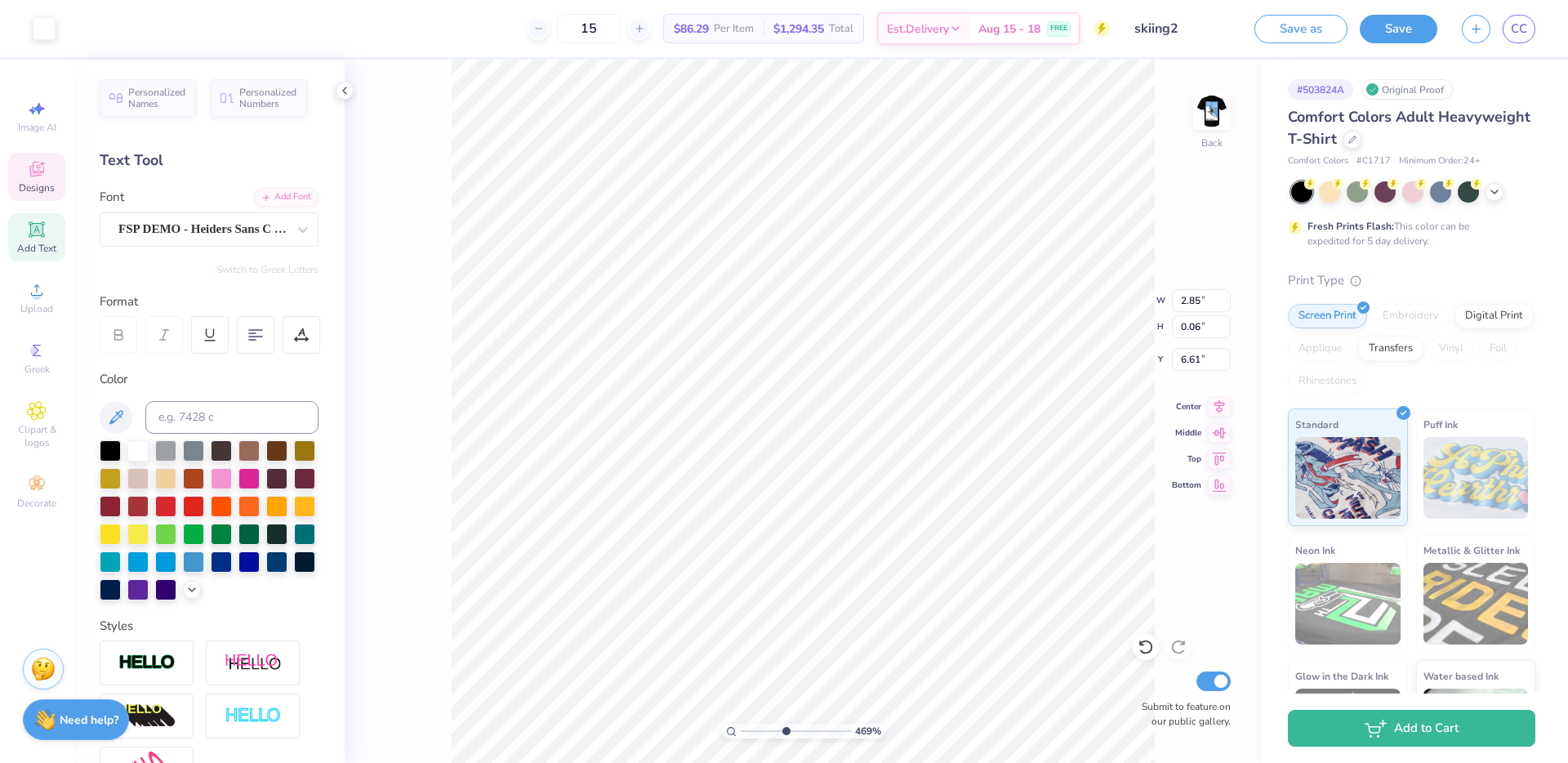 click at bounding box center [795, 731] 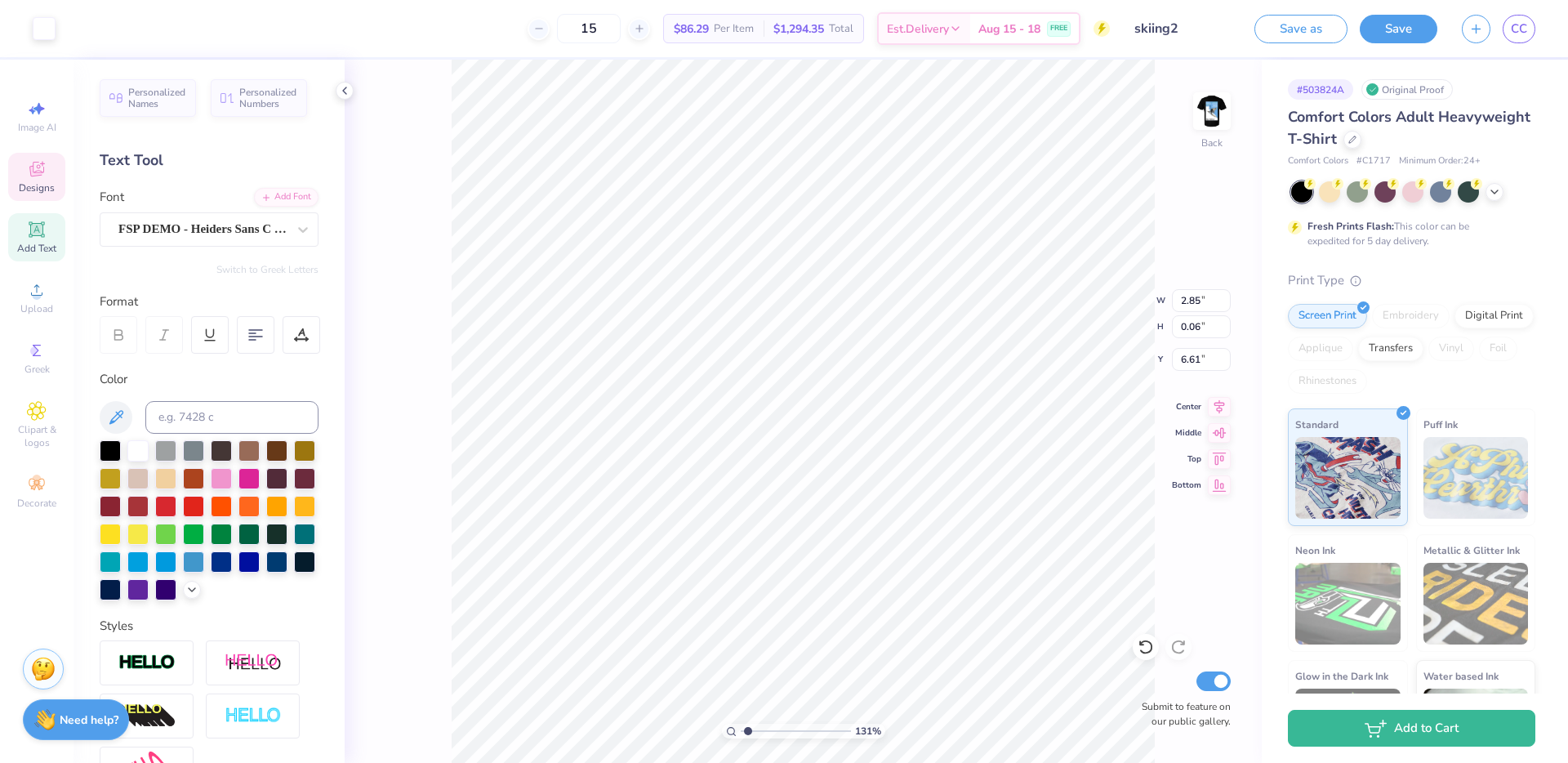 type on "1.31" 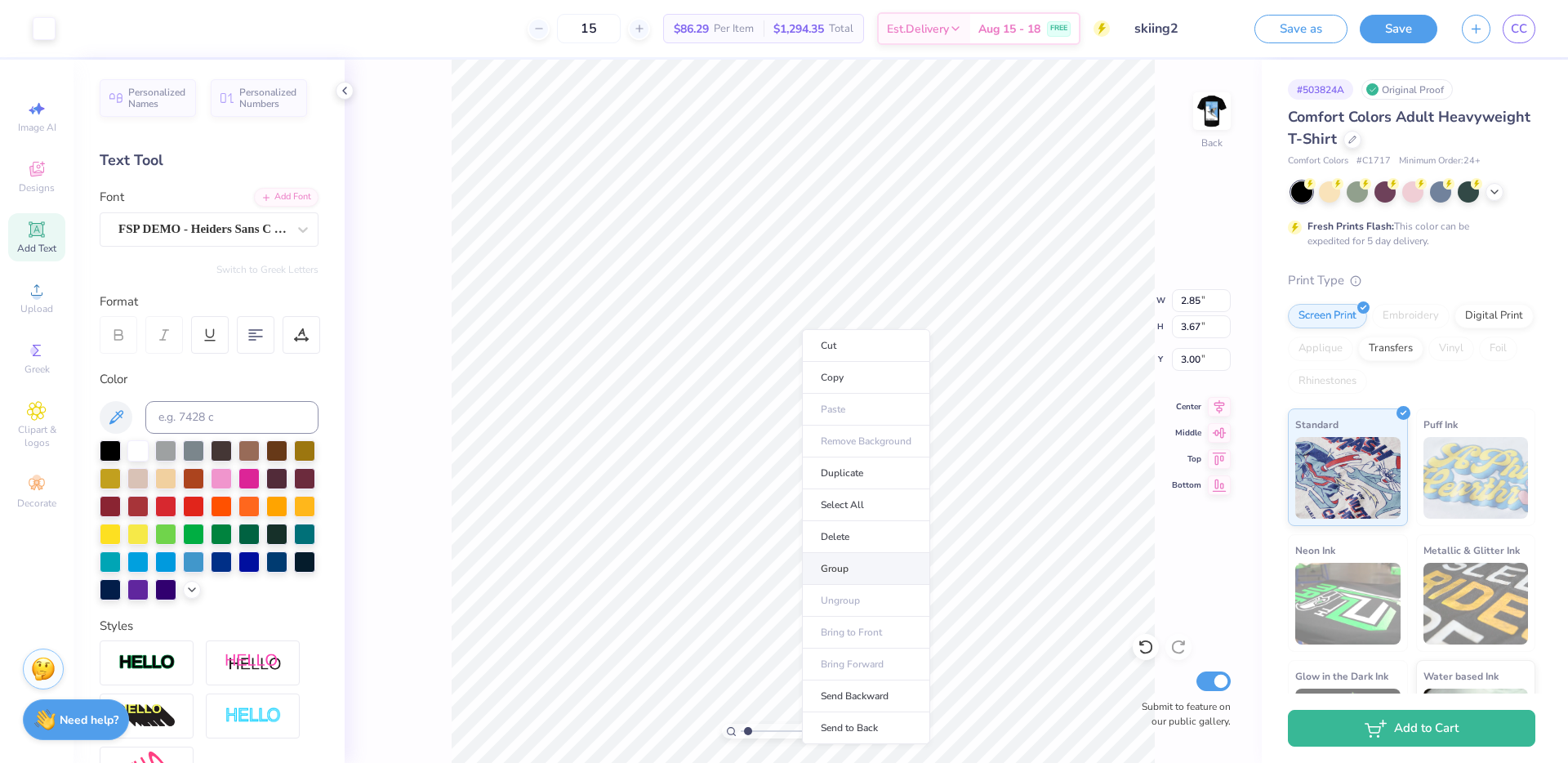 click on "Group" at bounding box center (866, 569) 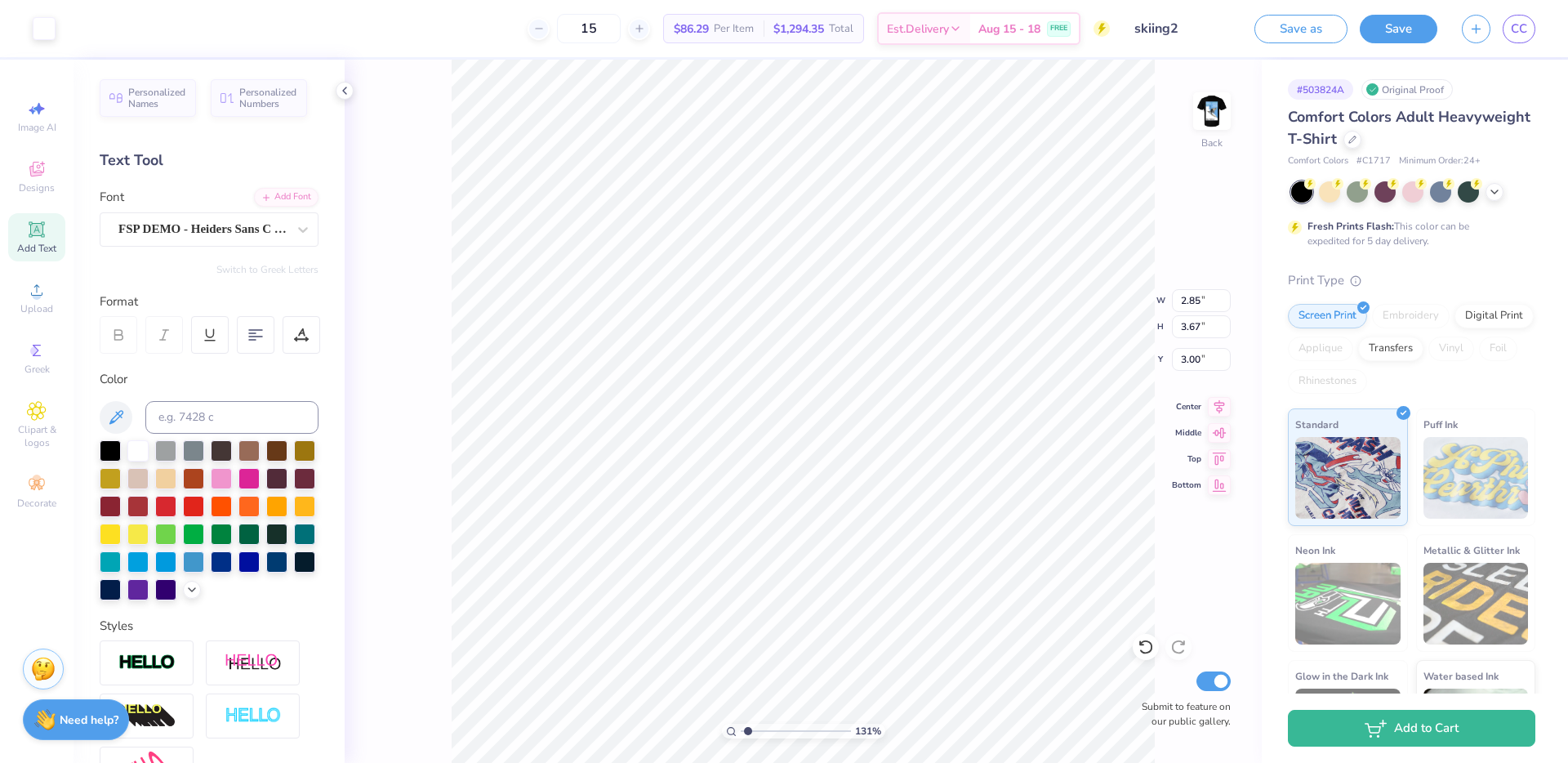type on "2.11" 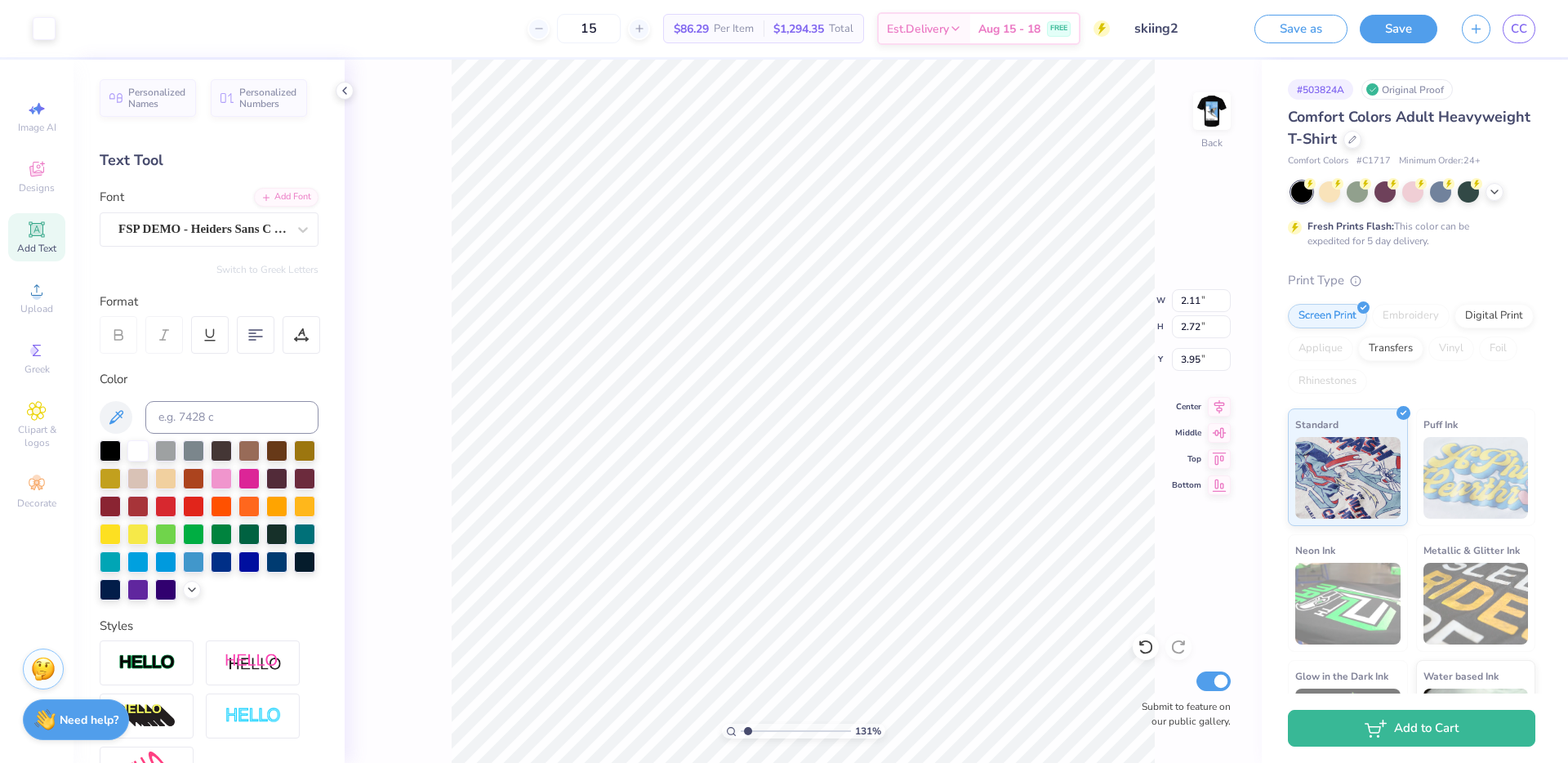 type on "10.71" 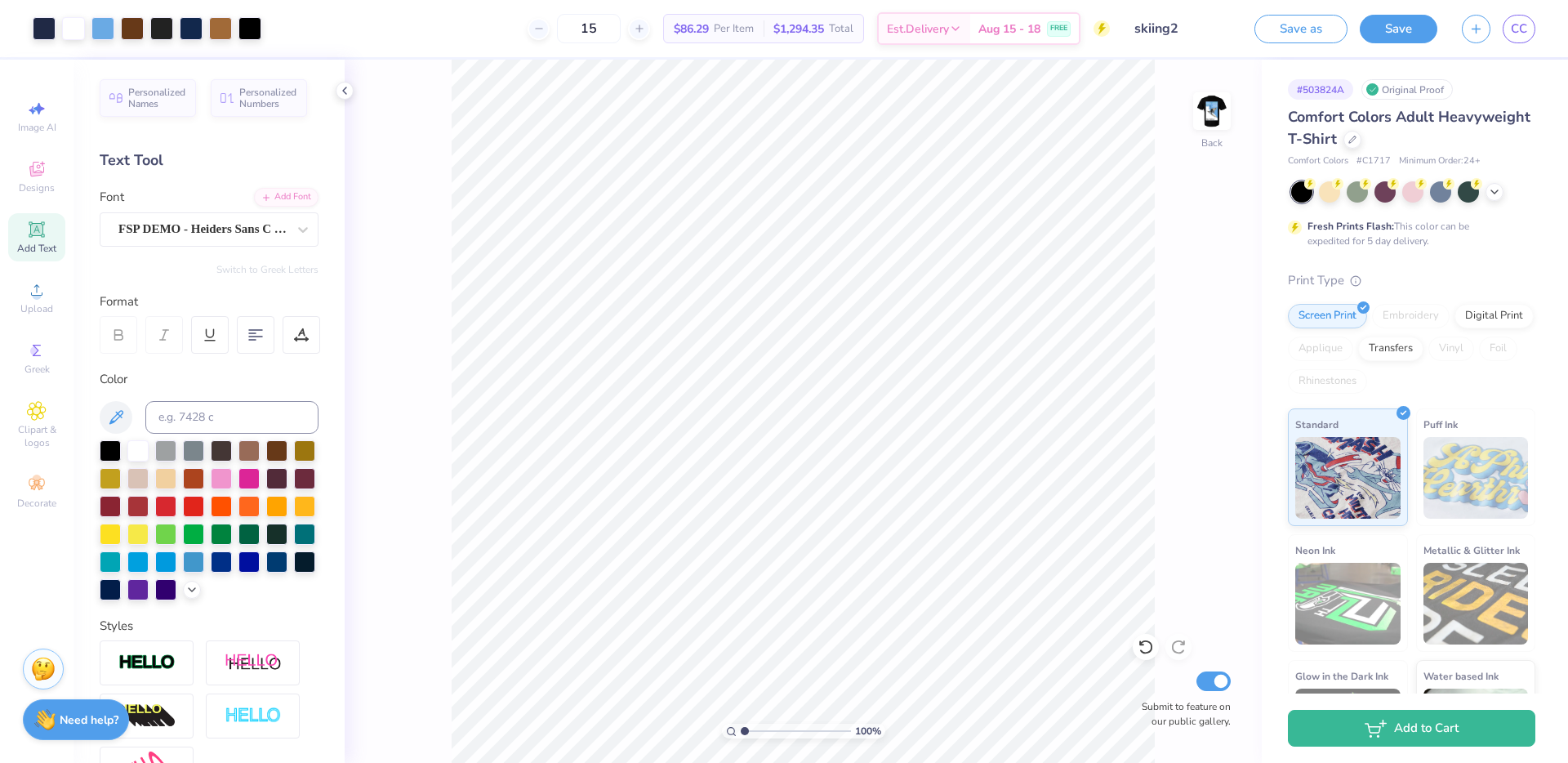 drag, startPoint x: 746, startPoint y: 730, endPoint x: 702, endPoint y: 727, distance: 44.102154 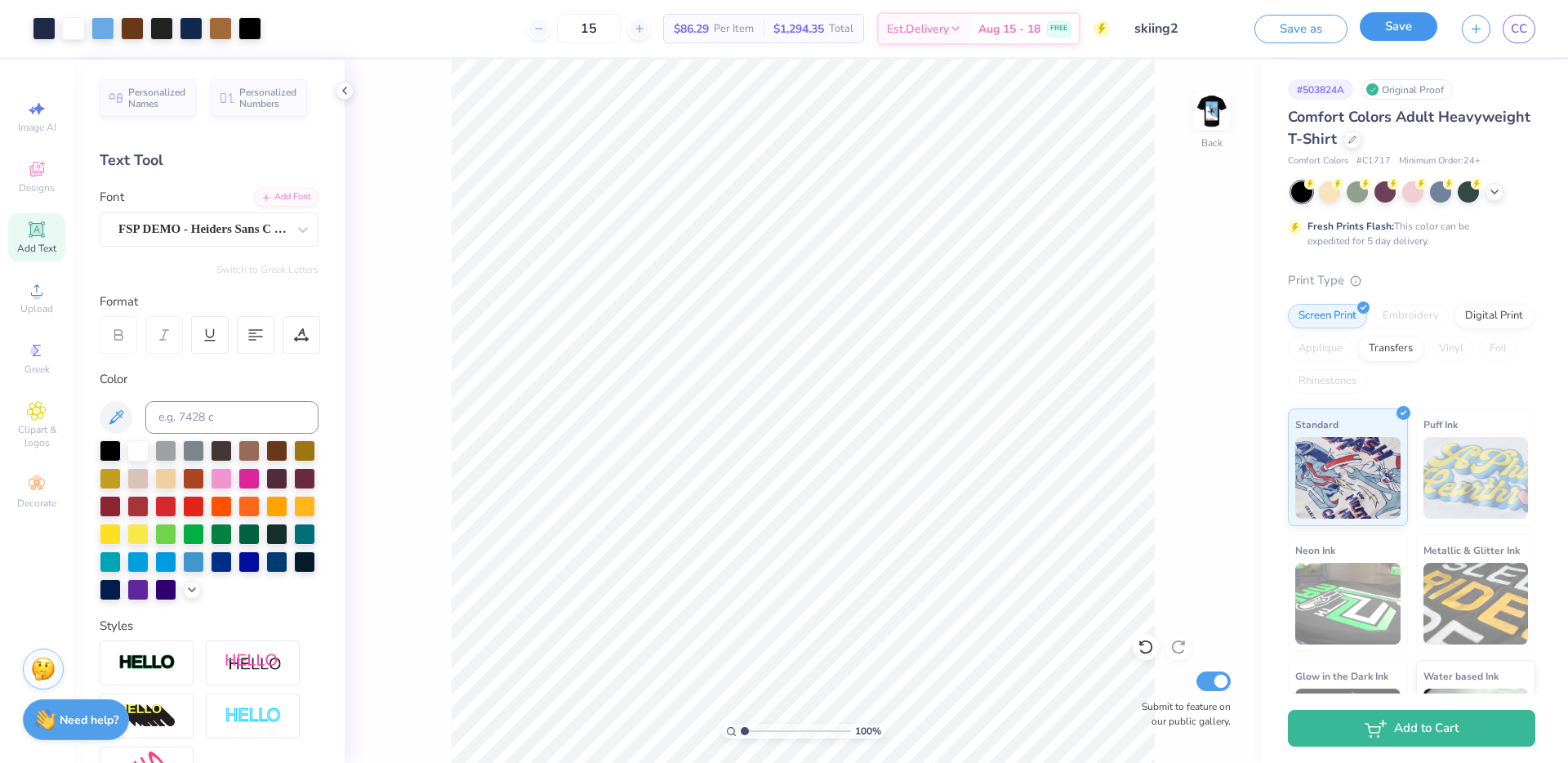 click on "Save" at bounding box center [1398, 26] 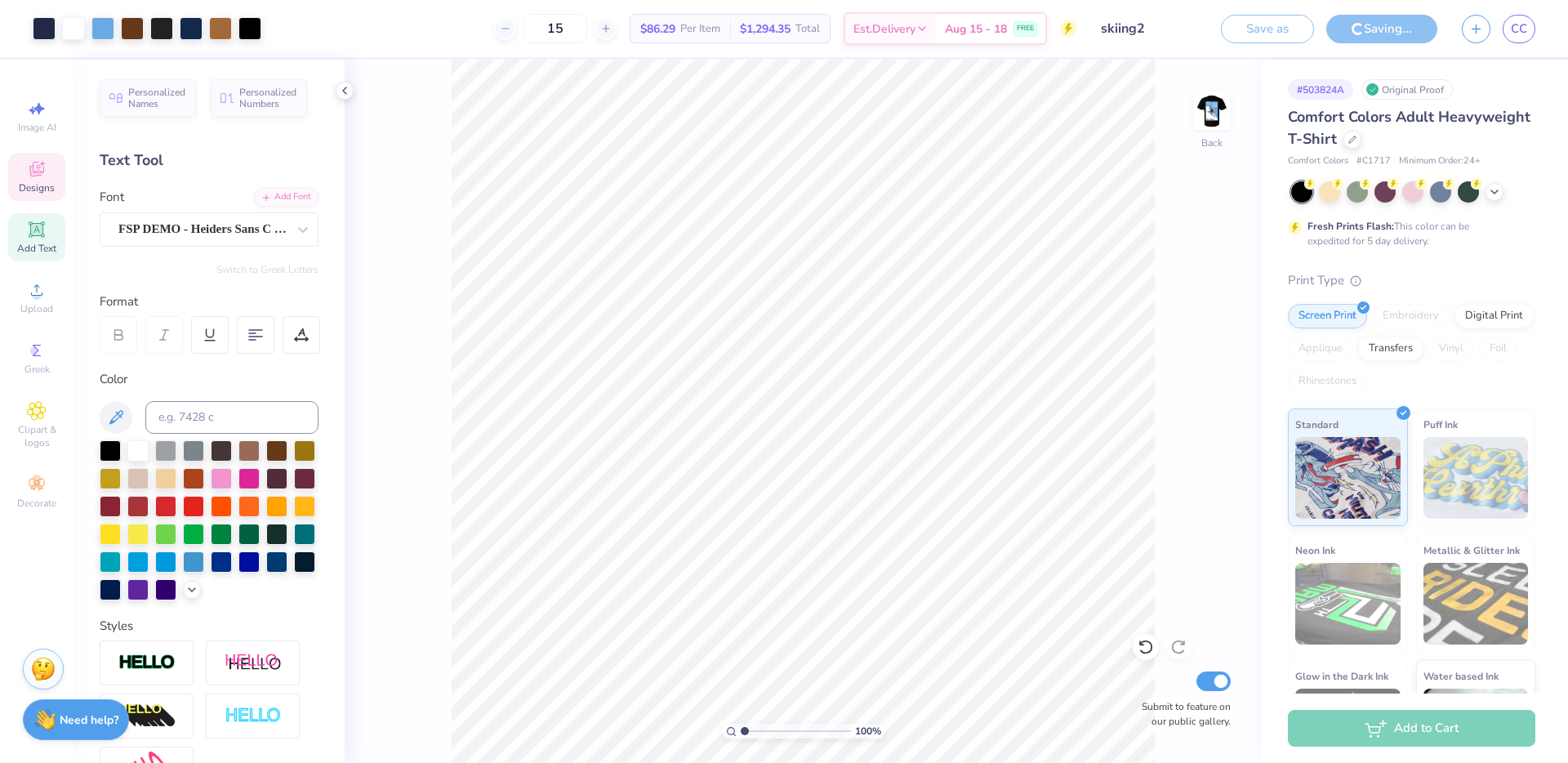 click on "Designs" at bounding box center [37, 188] 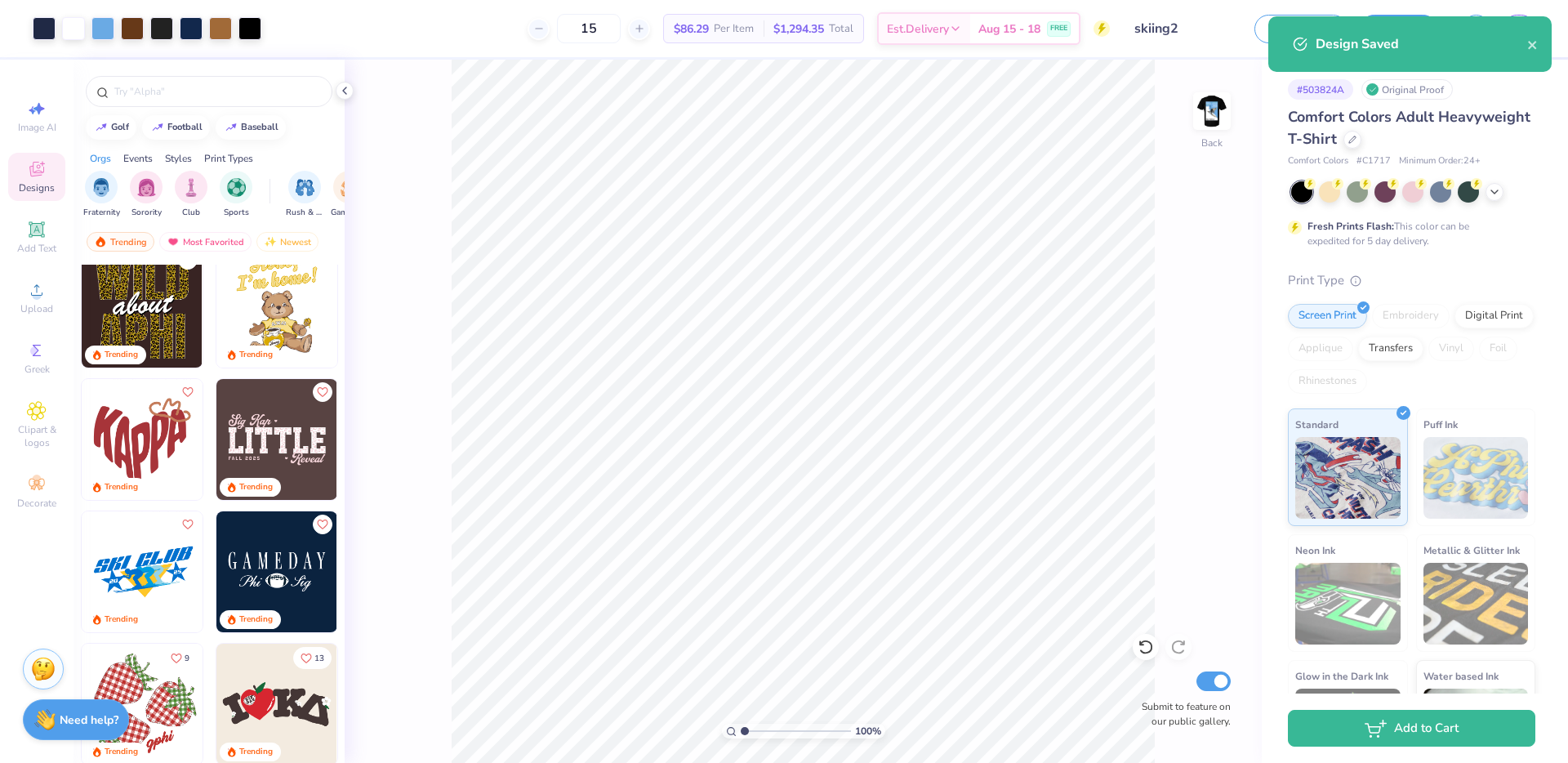 scroll, scrollTop: 3594, scrollLeft: 0, axis: vertical 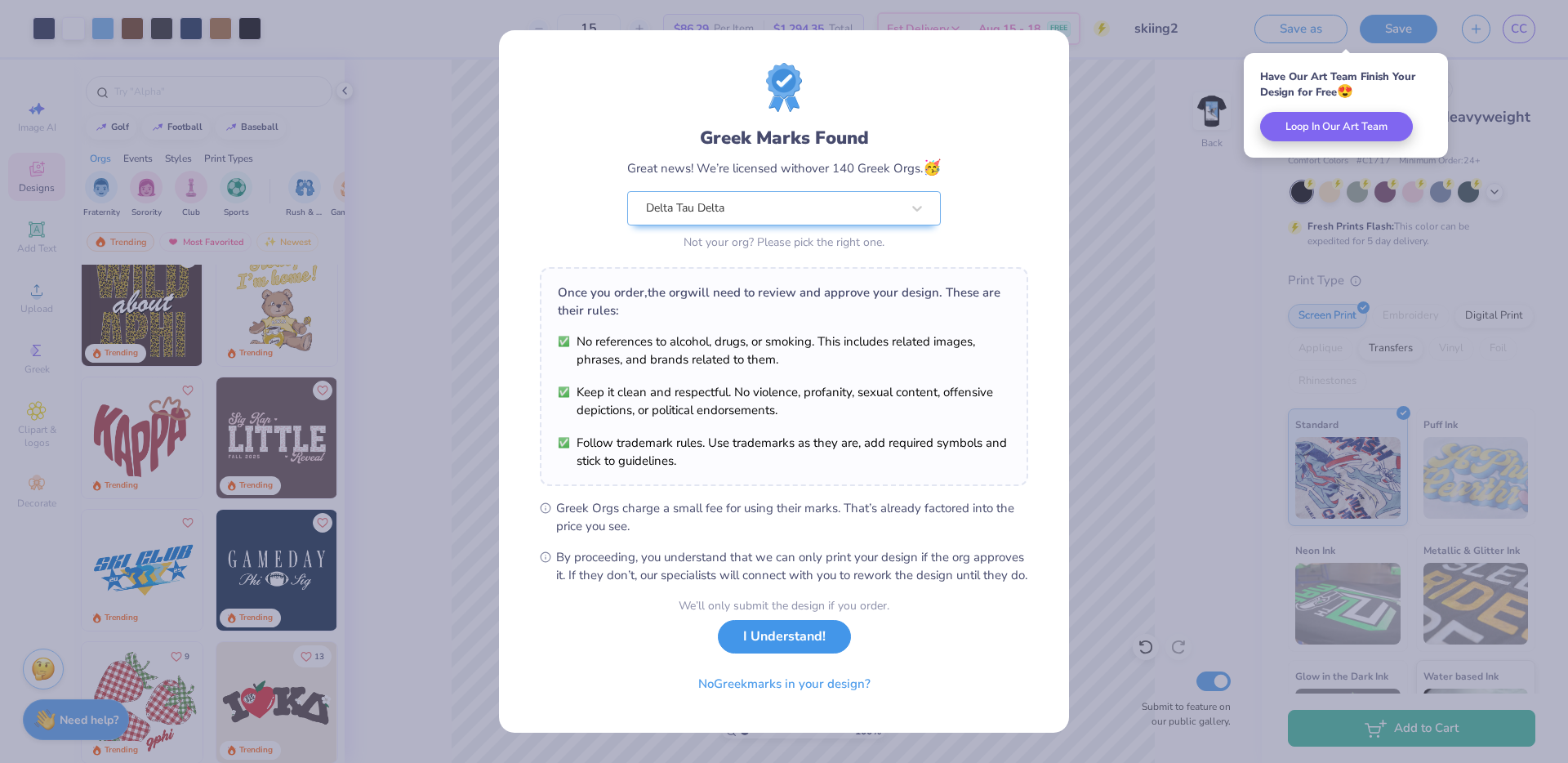 click on "I Understand!" at bounding box center [784, 636] 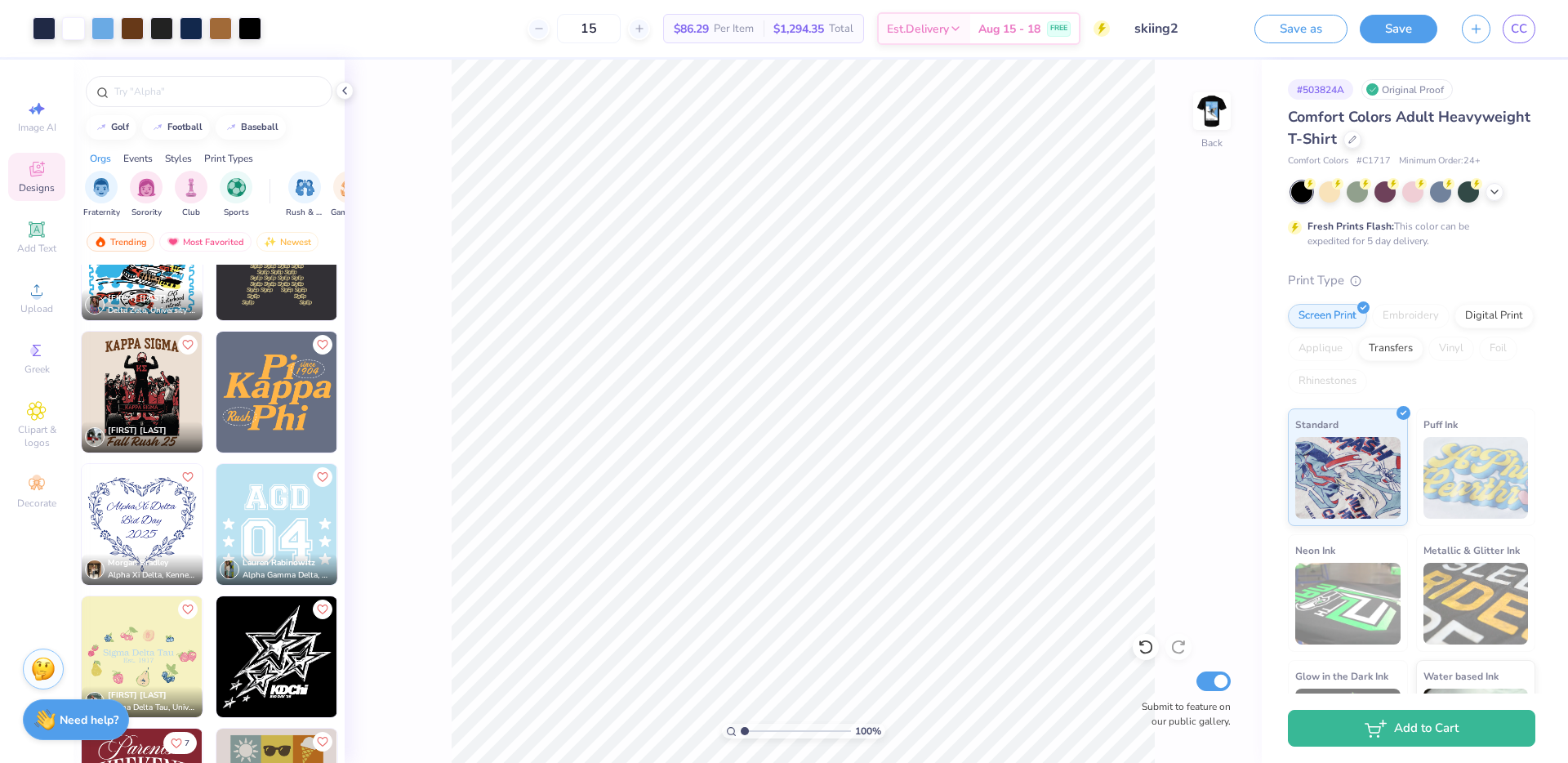 scroll, scrollTop: 18859, scrollLeft: 0, axis: vertical 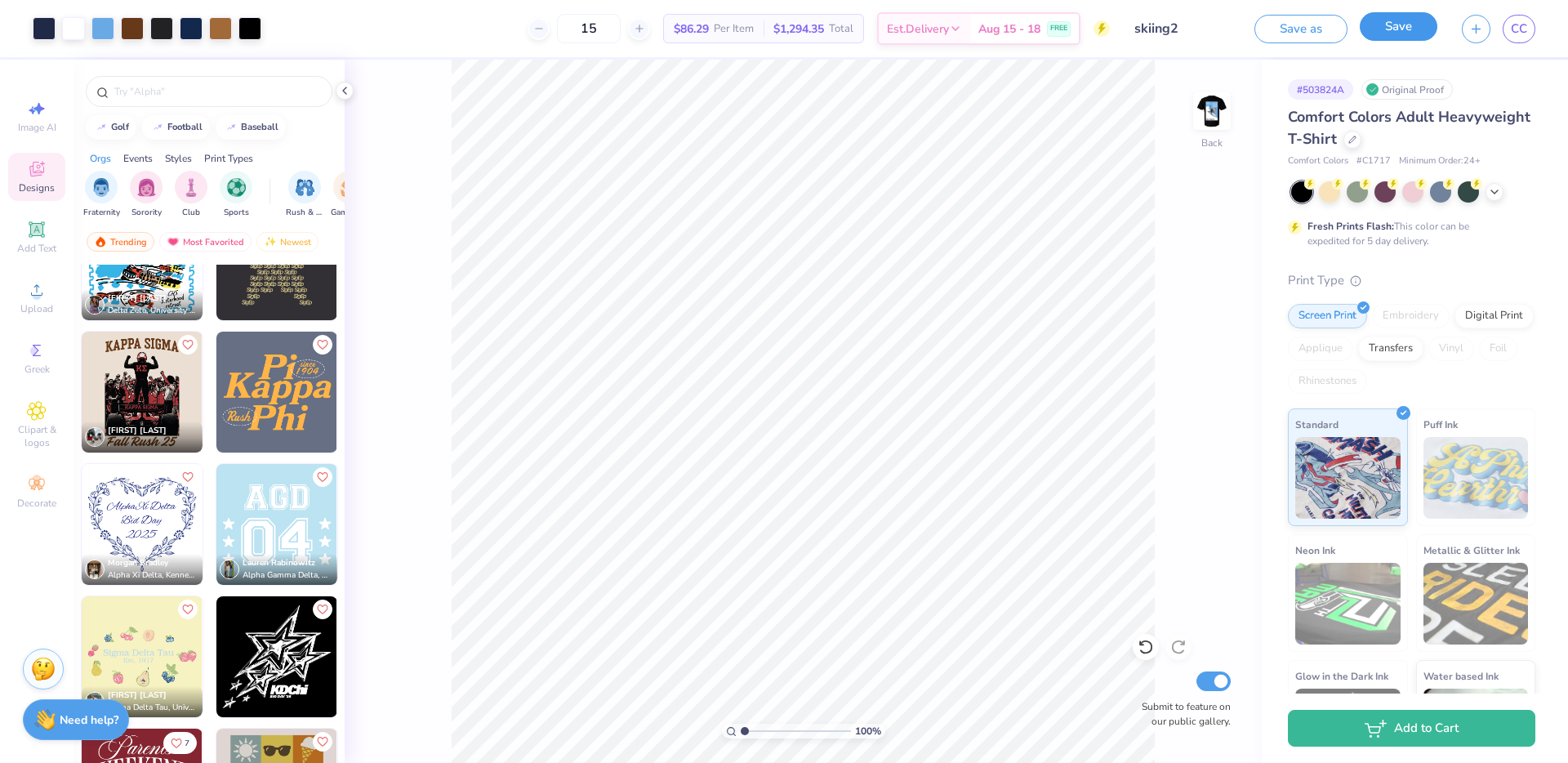 click on "Save" at bounding box center (1398, 26) 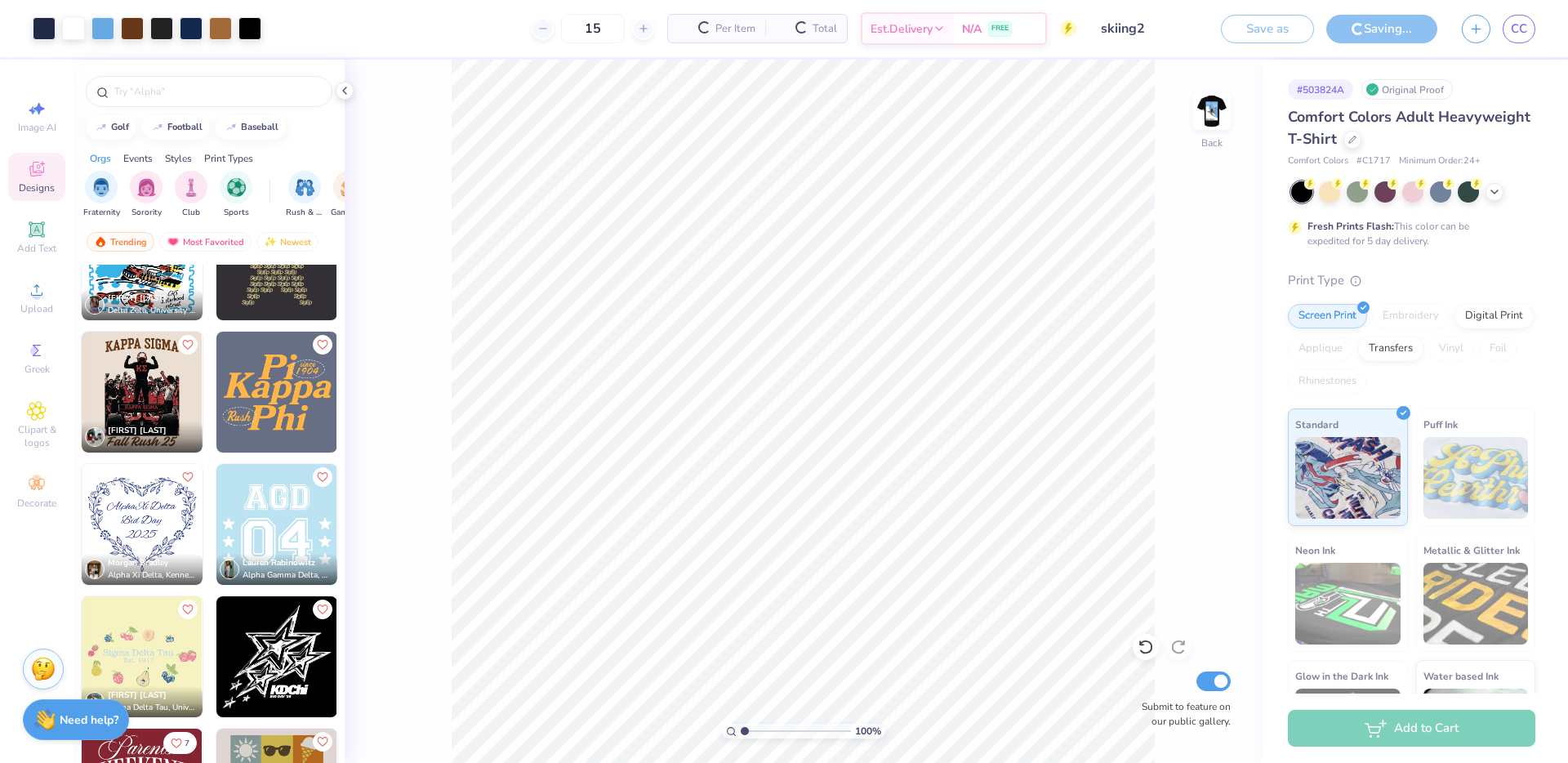 click on "CC" at bounding box center (1519, 29) 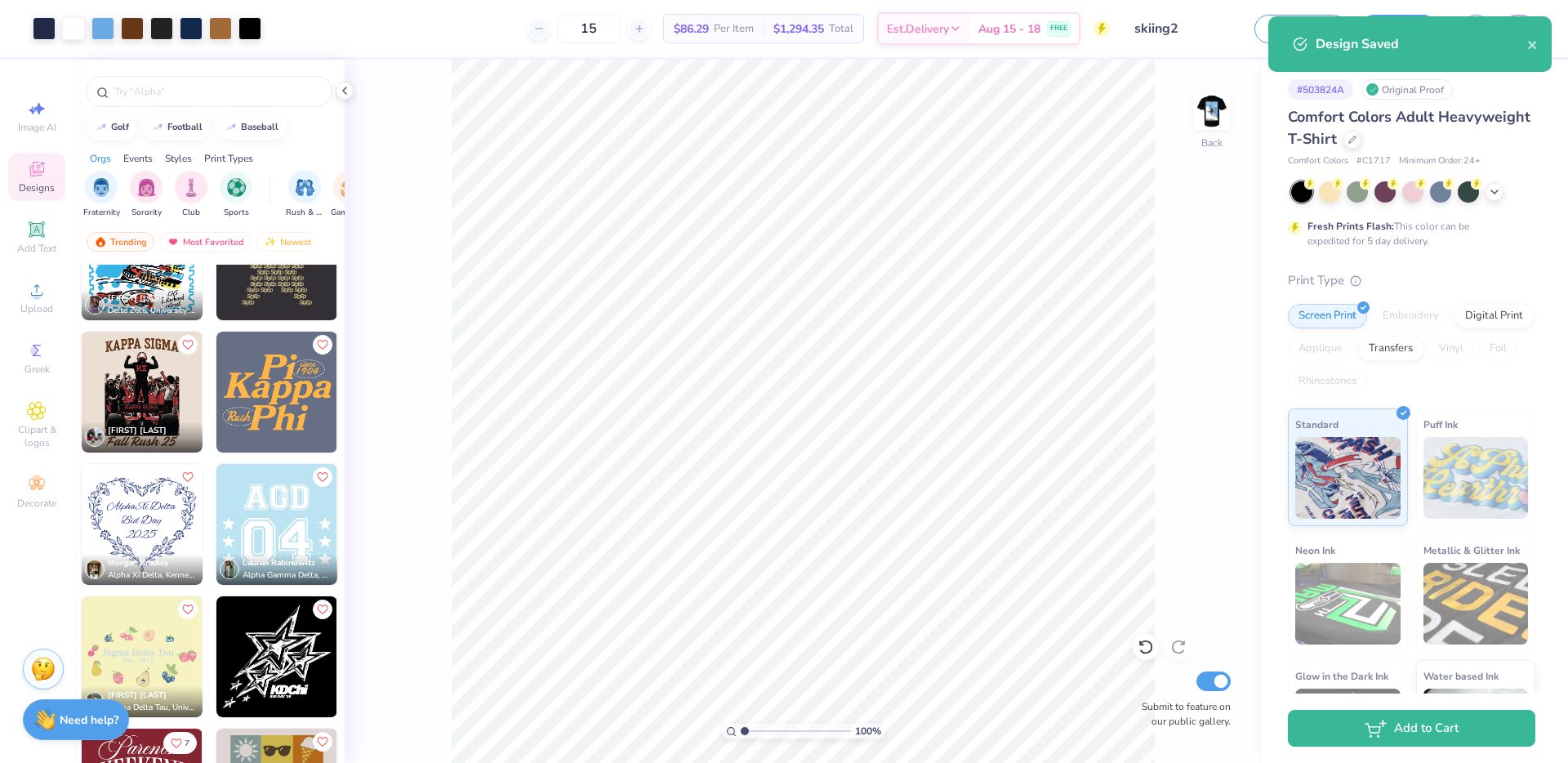 click on "100  % Back Submit to feature on our public gallery." at bounding box center [803, 411] 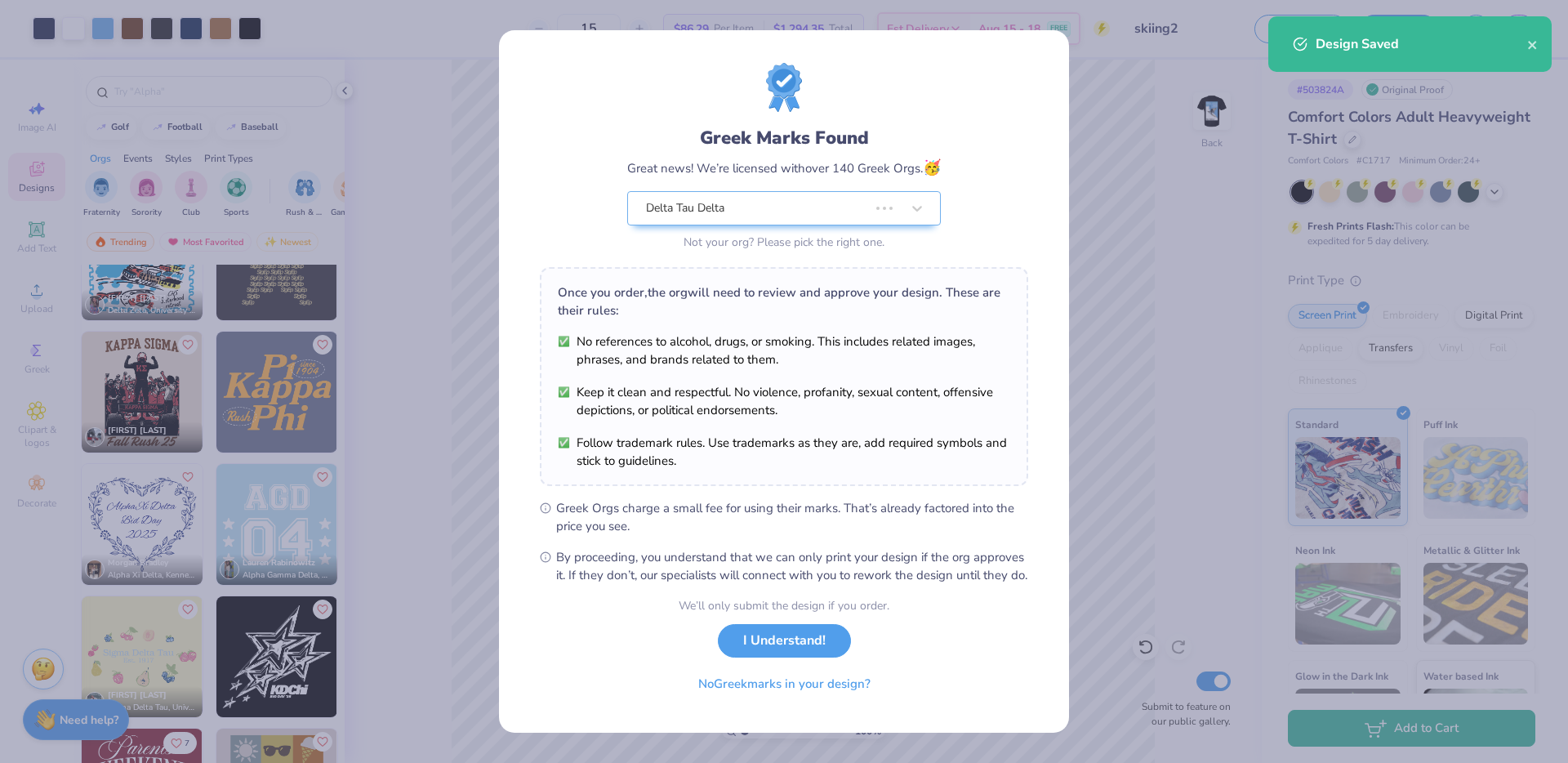 click on "Greek Marks Found Great news! We’re licensed with  over 140 Greek Orgs. 🥳 Delta Tau Delta Not your org? Please pick the right one. Once you order,  the org  will need to review and approve your design. These are their rules: No references to alcohol, drugs, or smoking. This includes related images, phrases, and brands related to them. Keep it clean and respectful. No violence, profanity, sexual content, offensive depictions, or political endorsements. Follow trademark rules. Use trademarks as they are, add required symbols and stick to guidelines. Greek Orgs charge a small fee for using their marks. That’s already factored into the price you see. By proceeding, you understand that we can only print your design if the org approves it. If they don’t, our specialists will connect with you to rework the design until they do. We’ll only submit the design if you order. I Understand! No  Greek  marks in your design?" at bounding box center (784, 382) 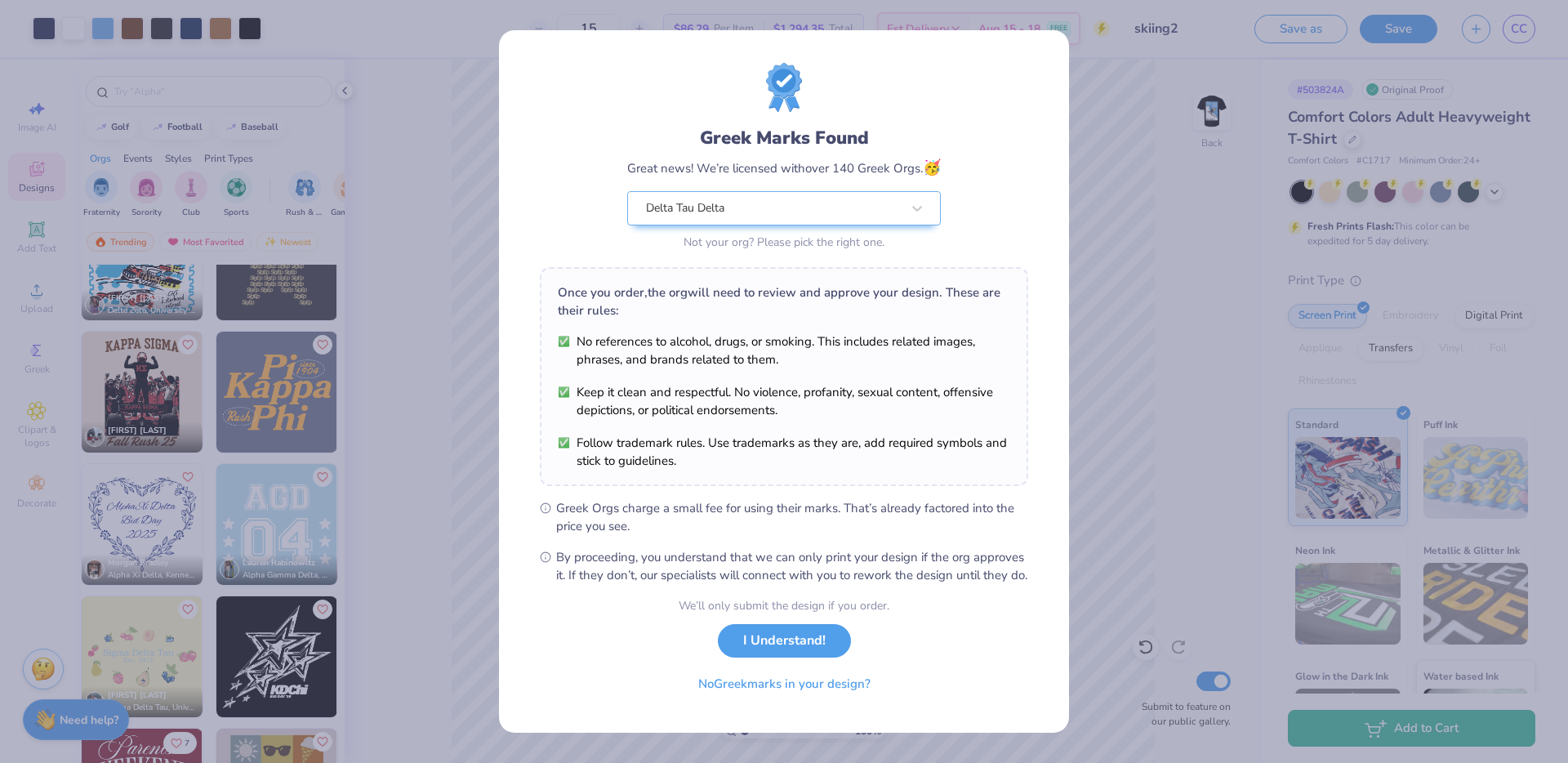 click on "I Understand!" at bounding box center [784, 640] 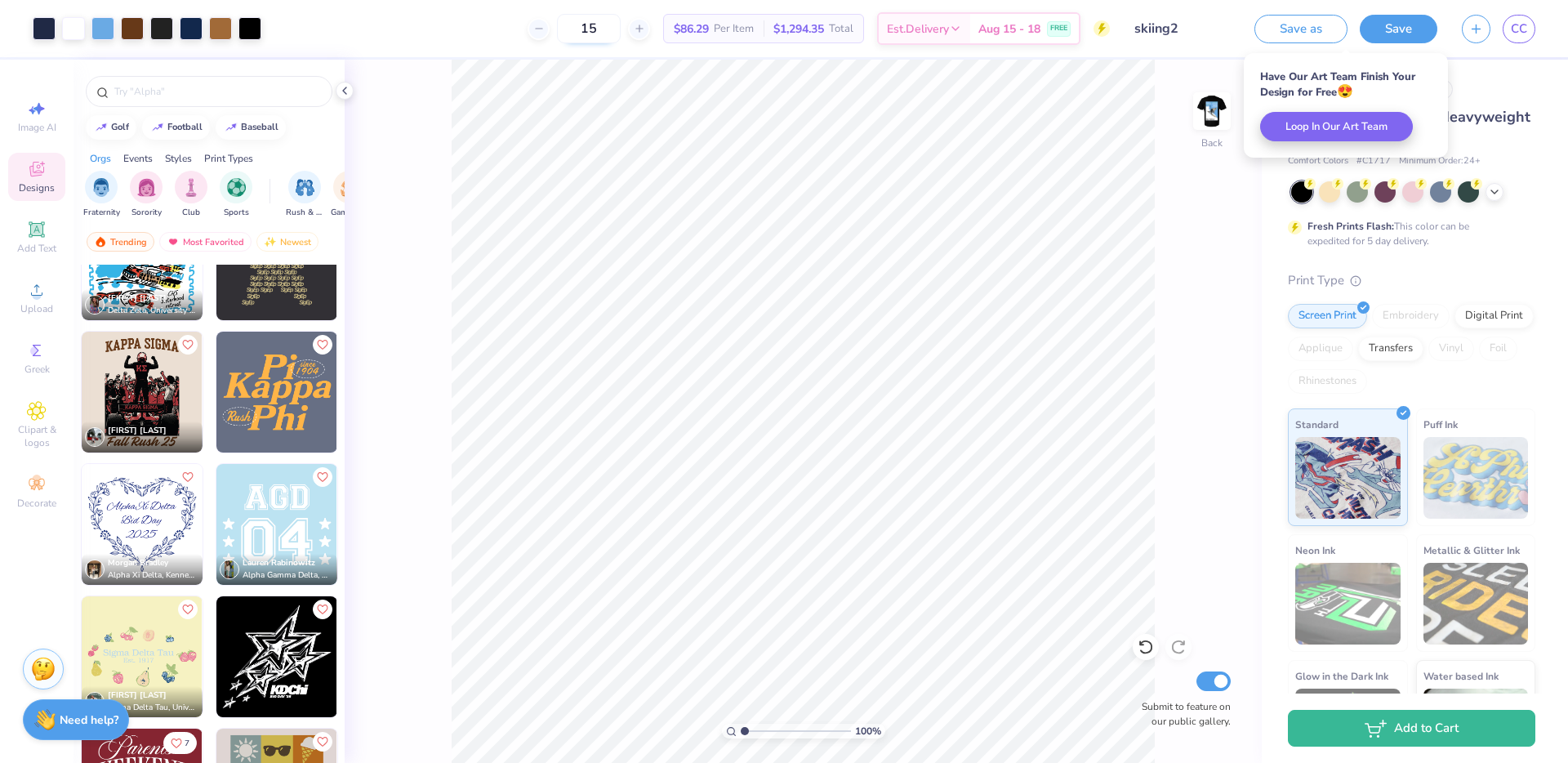 click on "15" at bounding box center (589, 29) 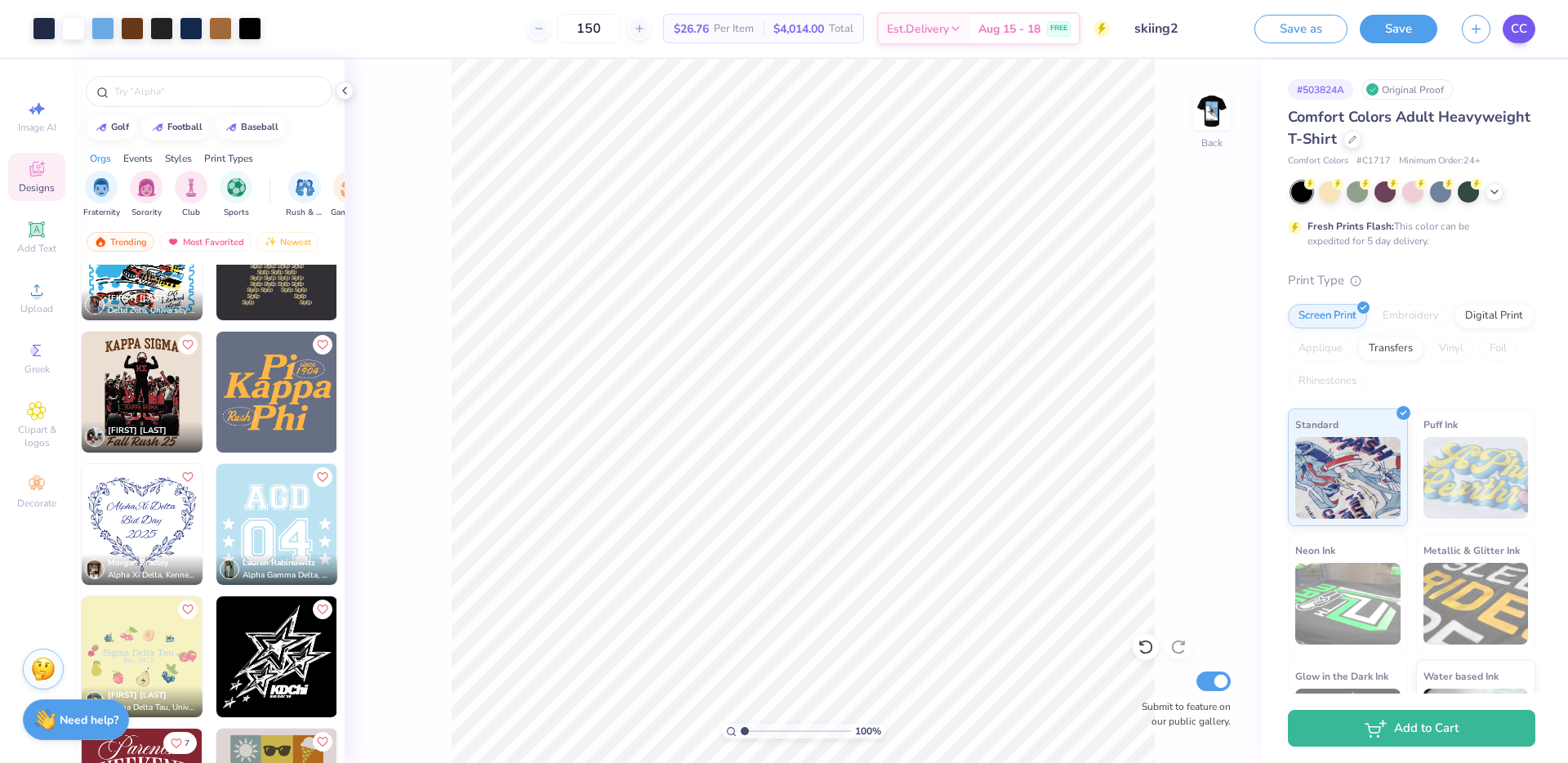 type on "150" 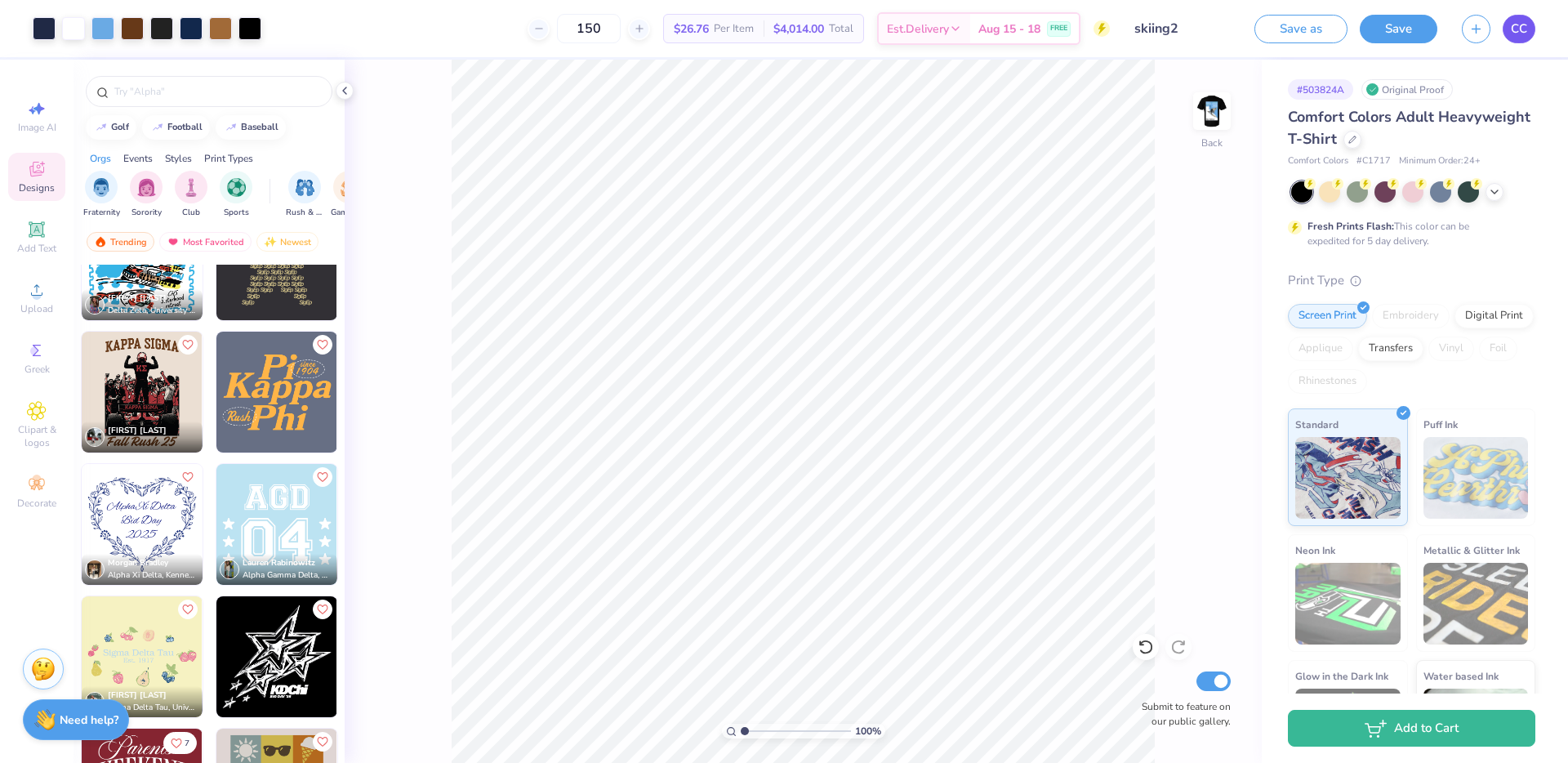 click on "CC" at bounding box center (1519, 29) 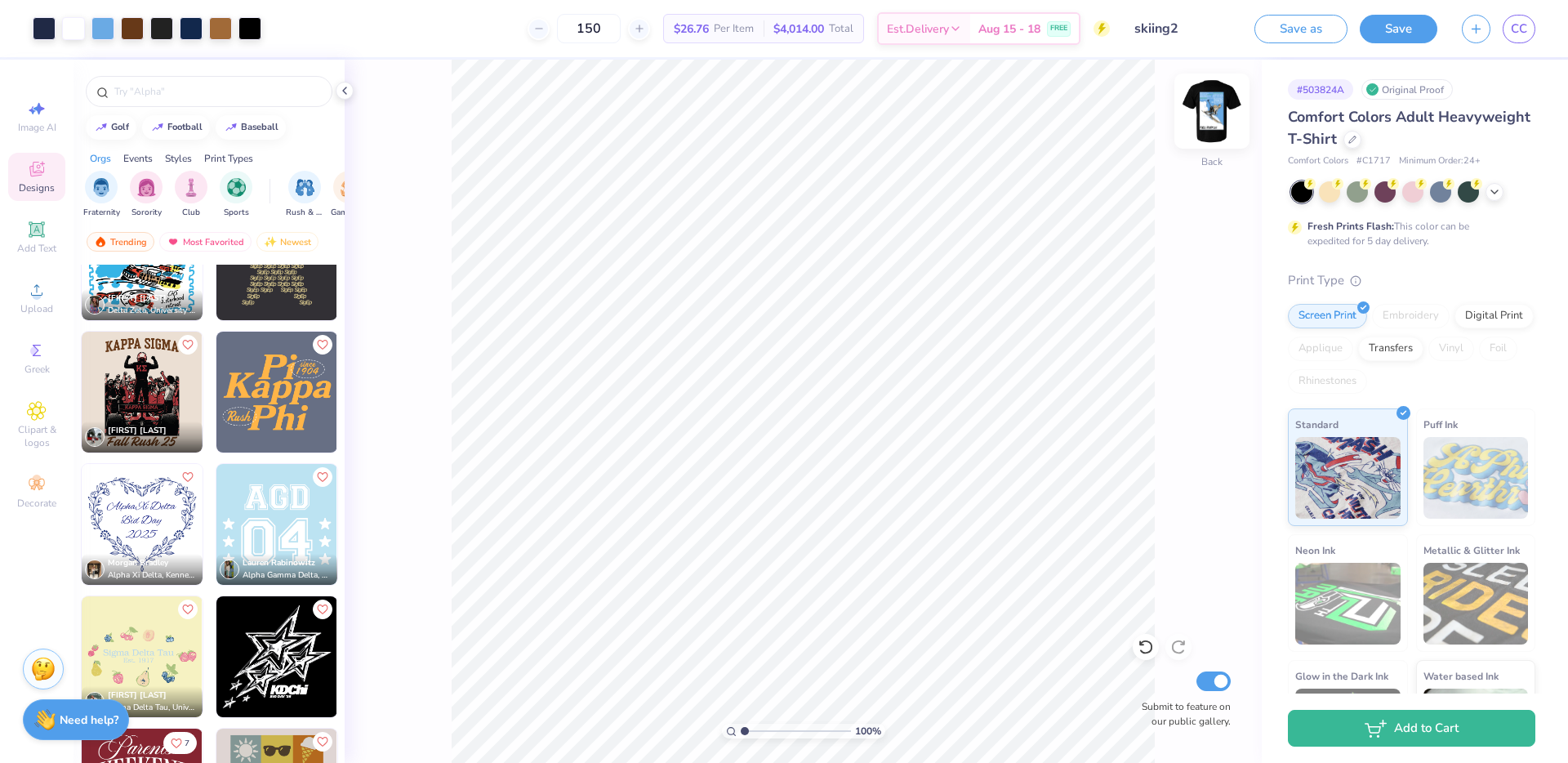click at bounding box center (1212, 111) 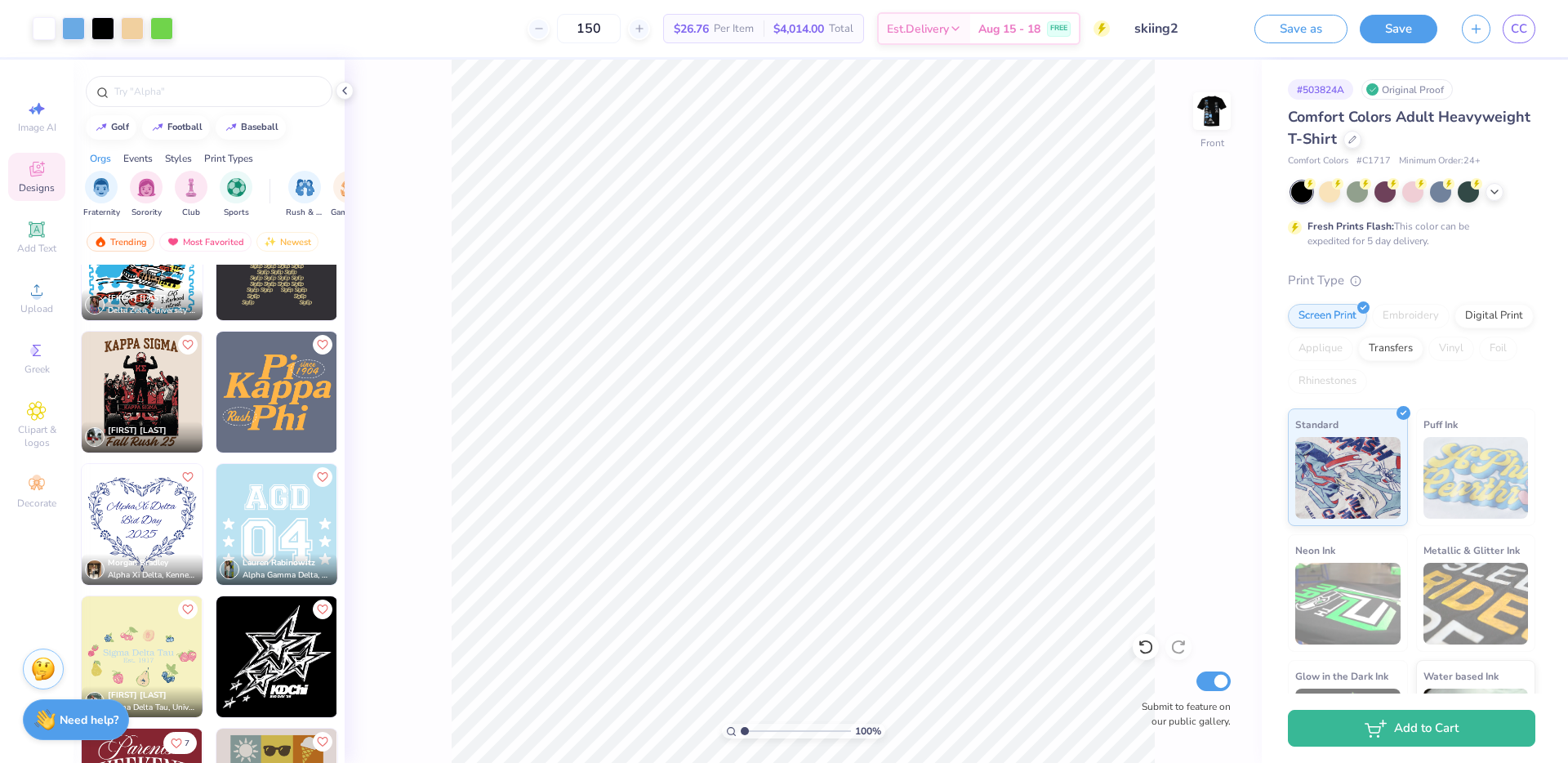 click at bounding box center (20, 392) 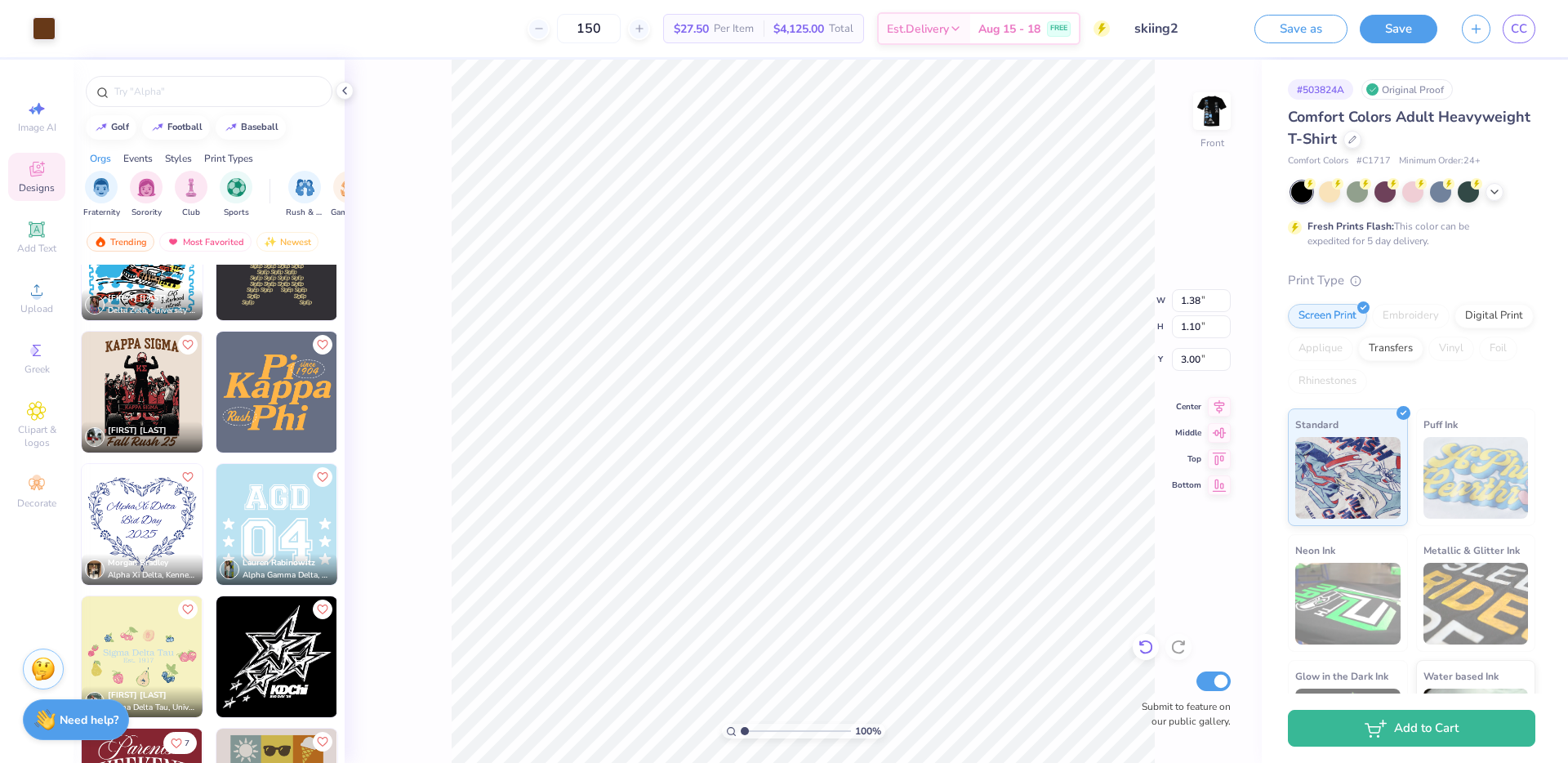 click 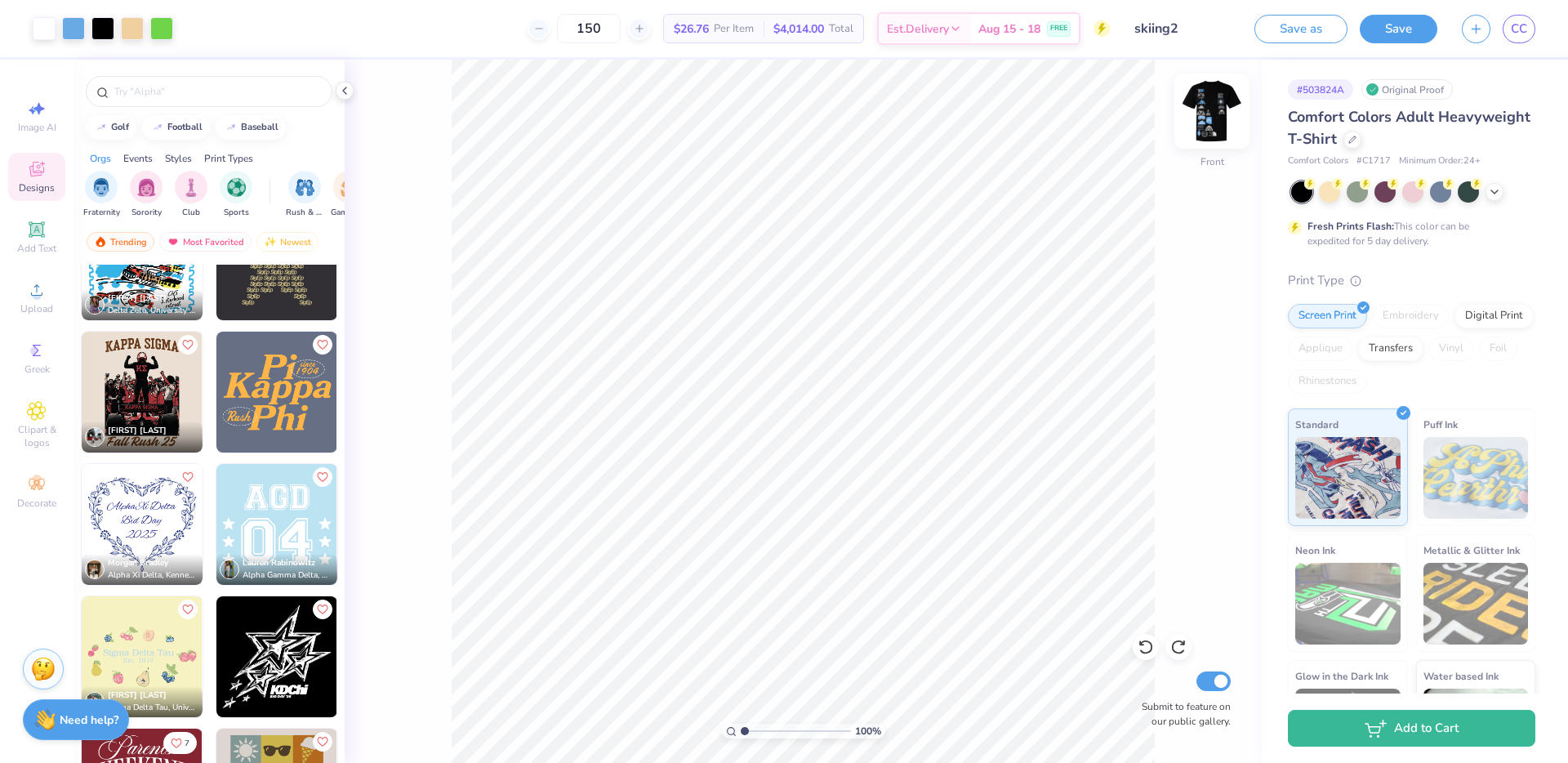 click at bounding box center [1212, 111] 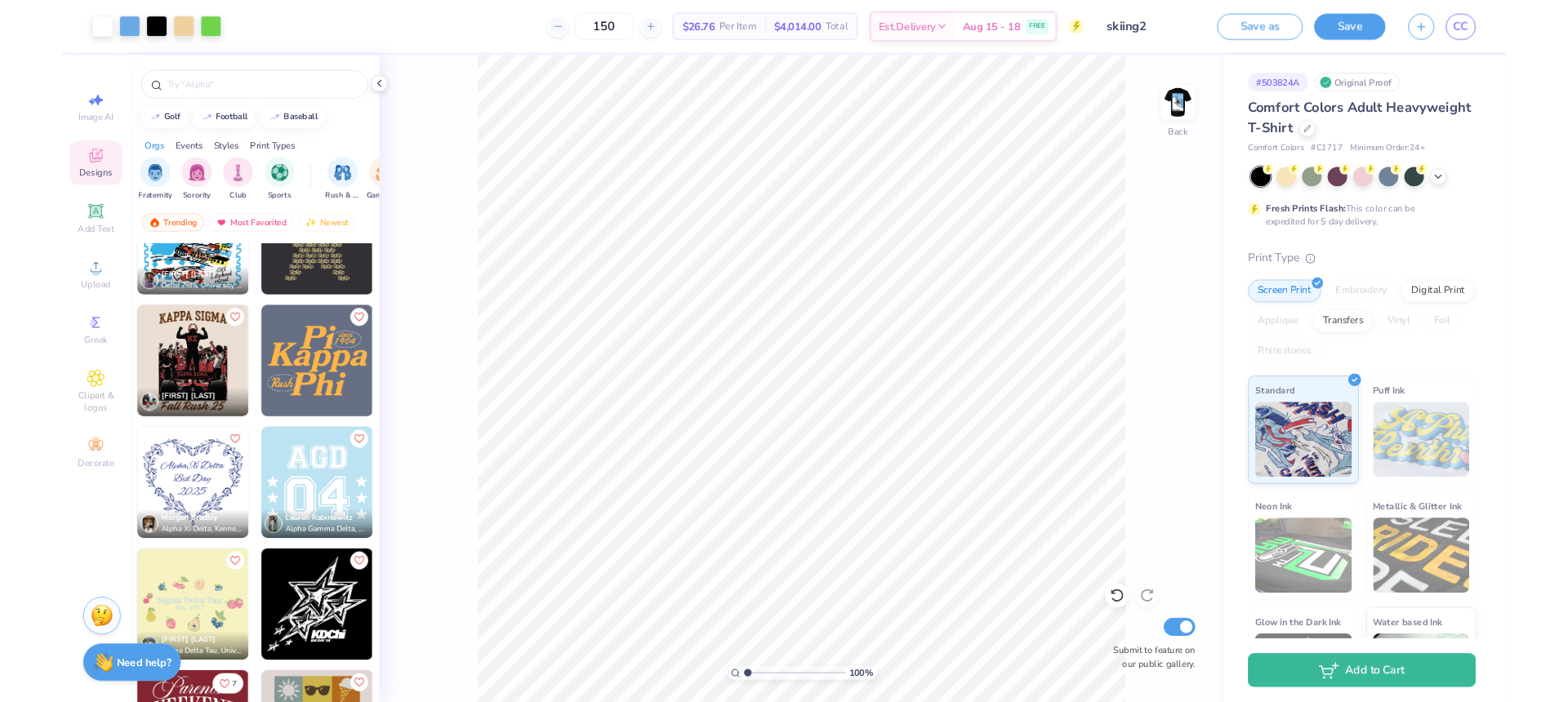 scroll, scrollTop: 19058, scrollLeft: 0, axis: vertical 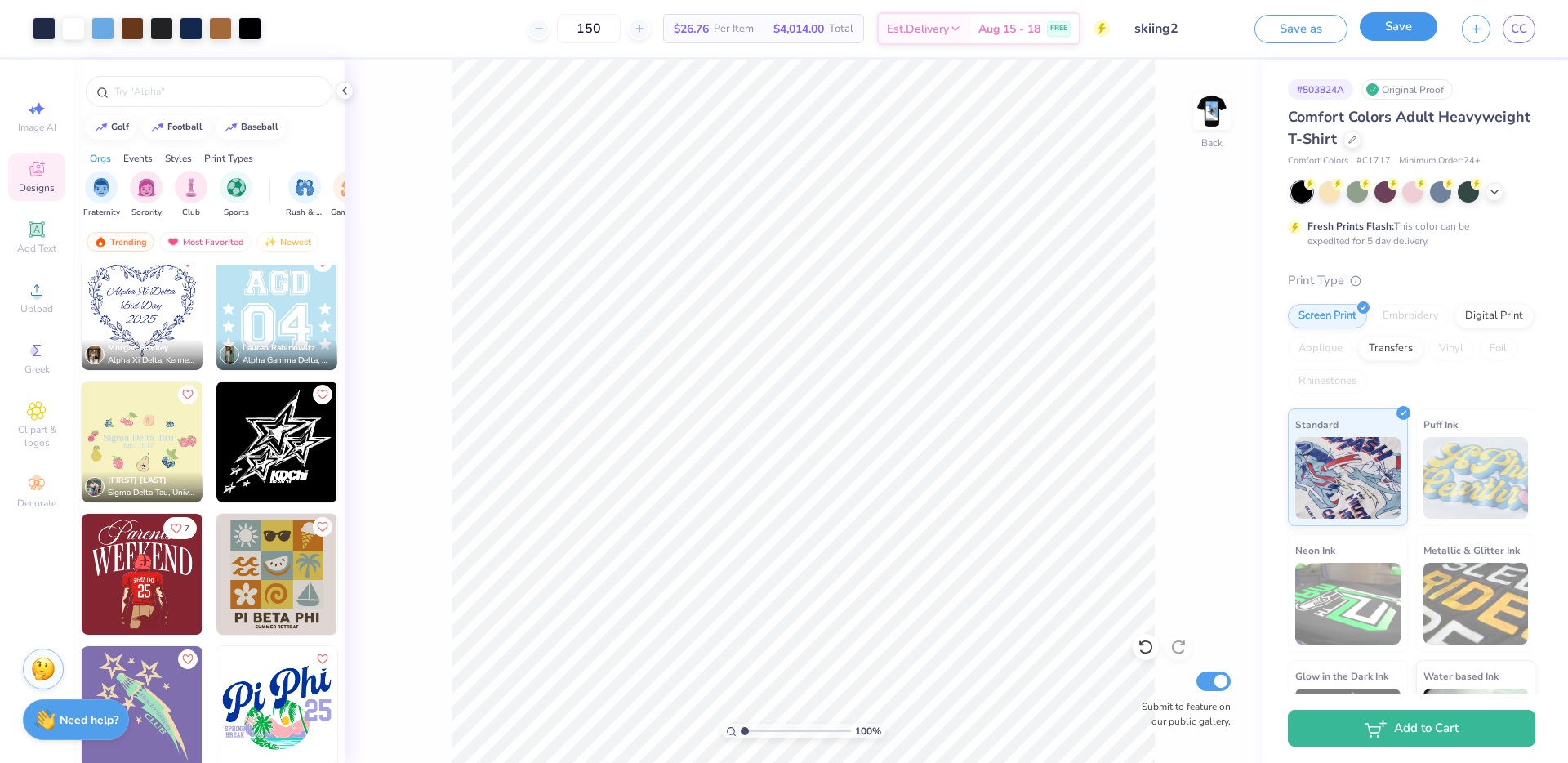 click on "Save" at bounding box center (1398, 26) 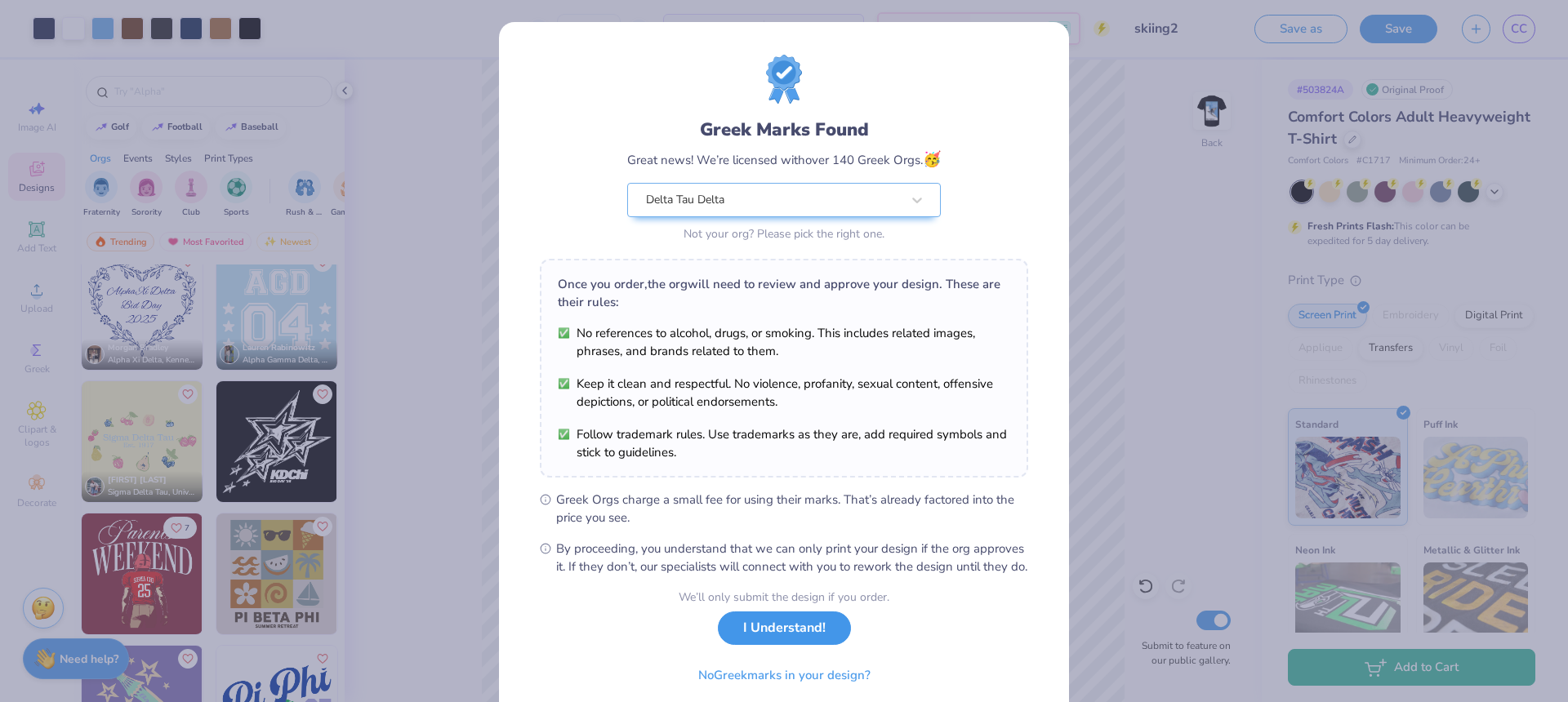 click on "I Understand!" at bounding box center [784, 628] 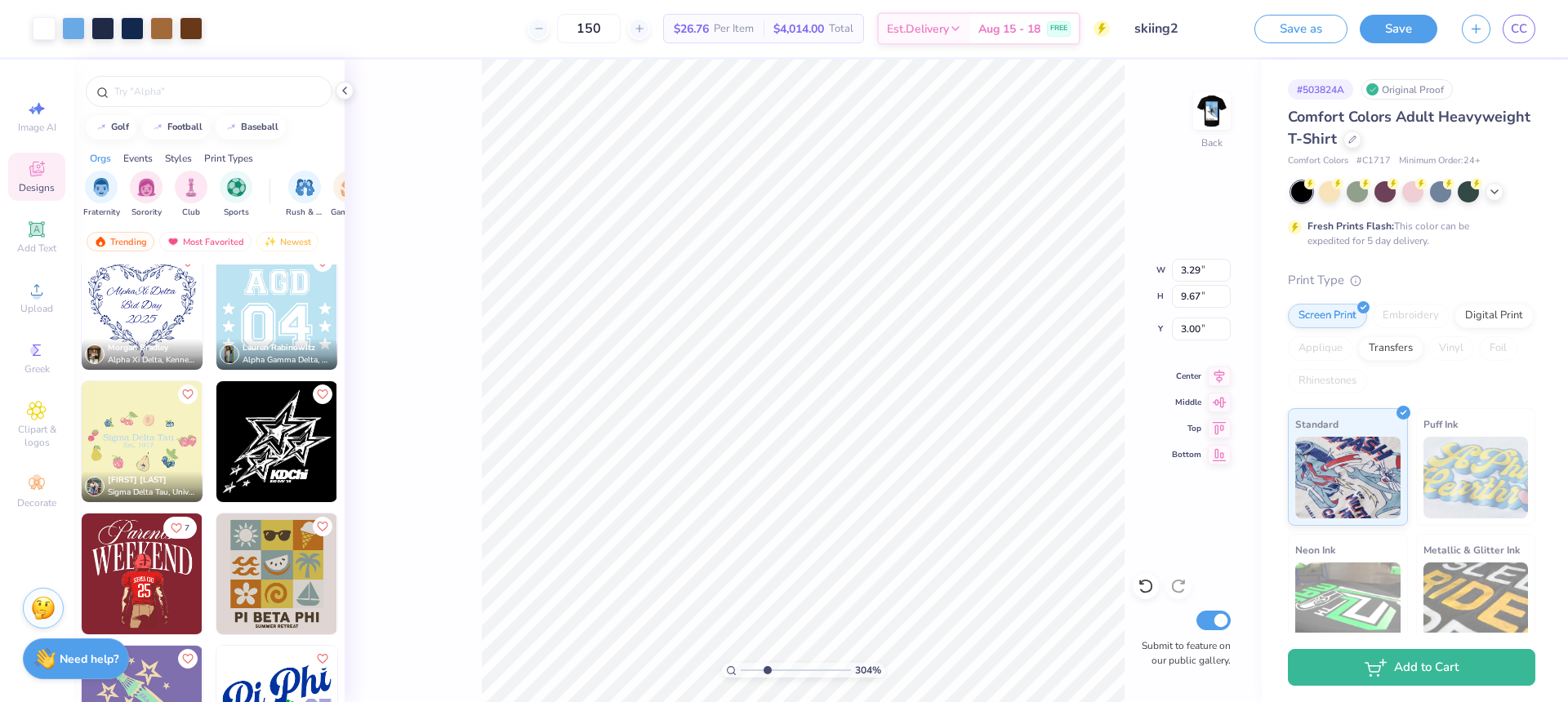 drag, startPoint x: 745, startPoint y: 669, endPoint x: 767, endPoint y: 672, distance: 22.203603 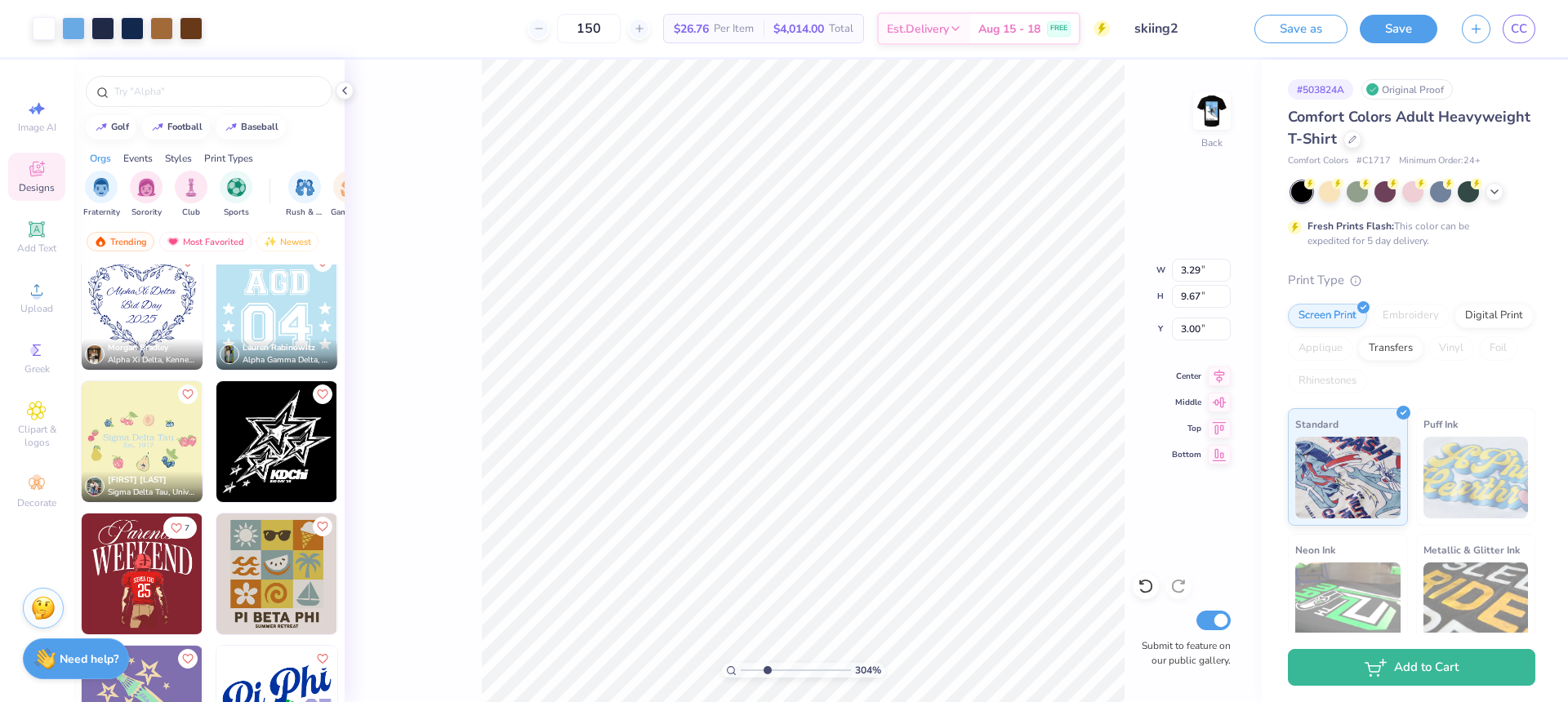 click at bounding box center (795, 670) 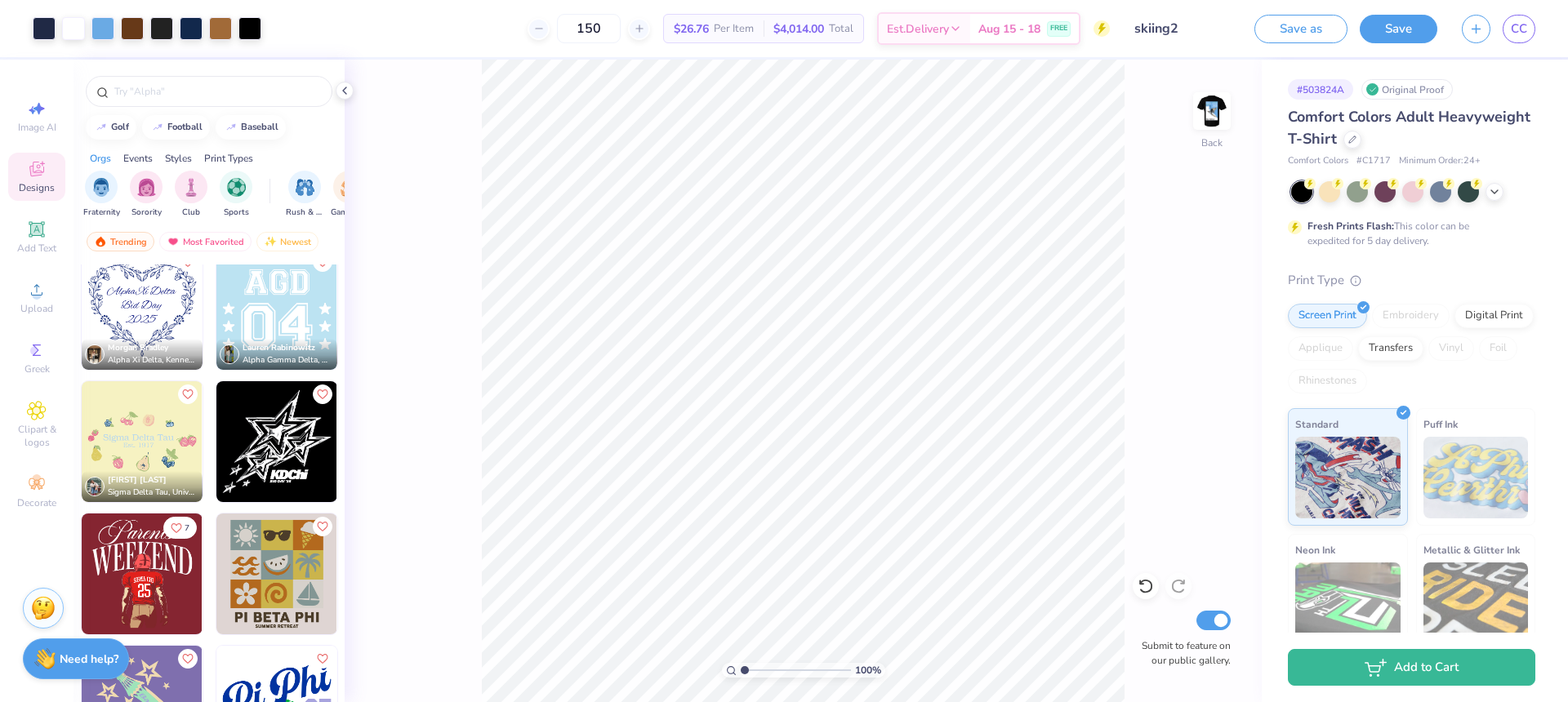 drag, startPoint x: 765, startPoint y: 670, endPoint x: 697, endPoint y: 670, distance: 68 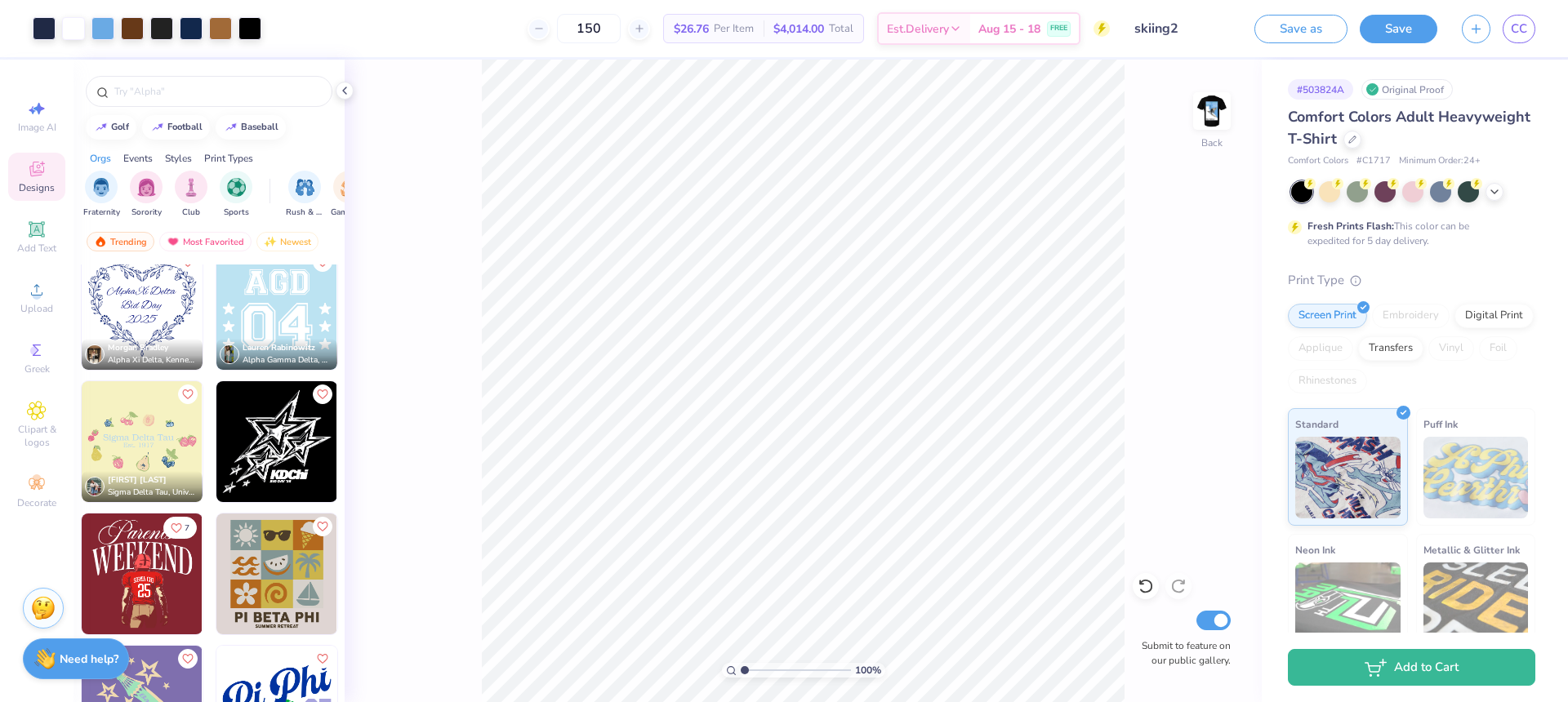 type on "1" 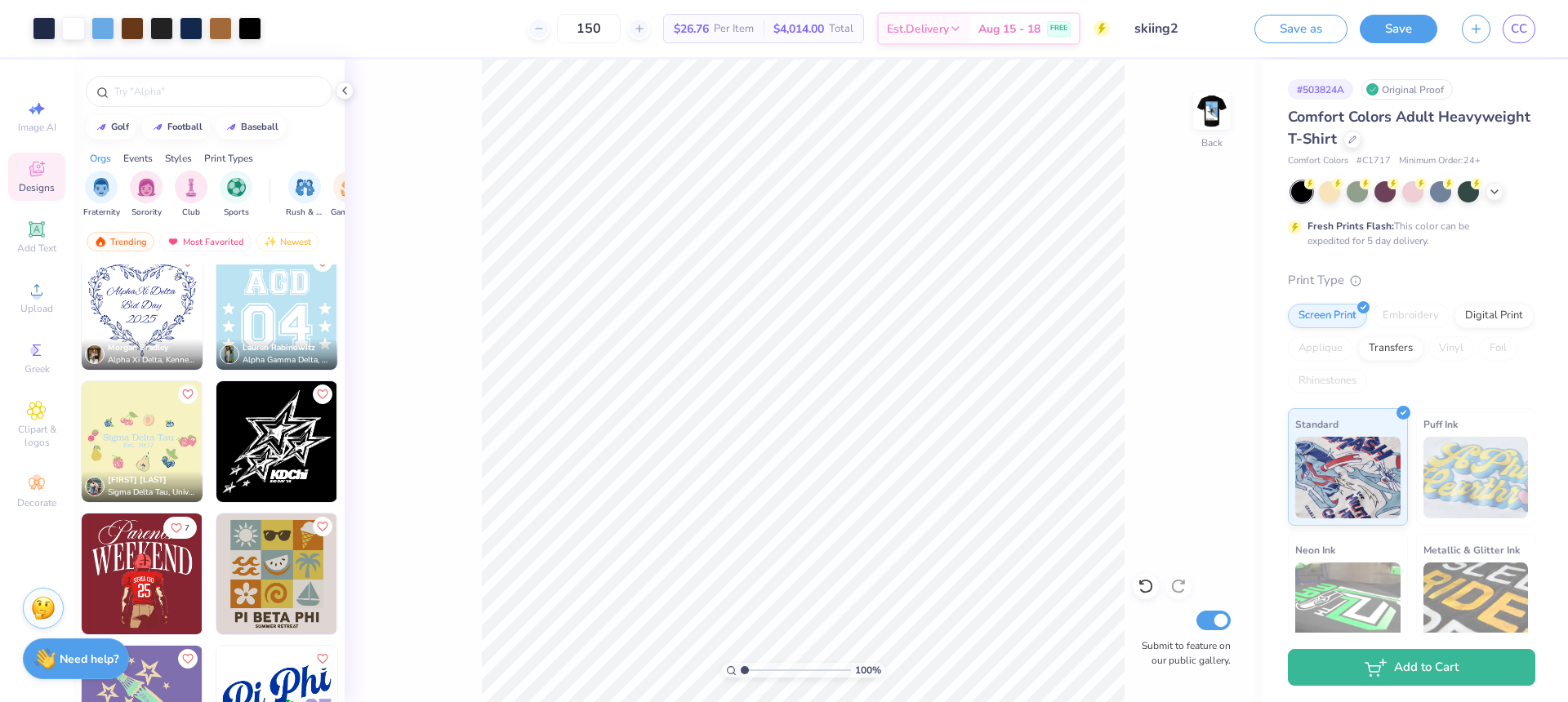 click at bounding box center [795, 670] 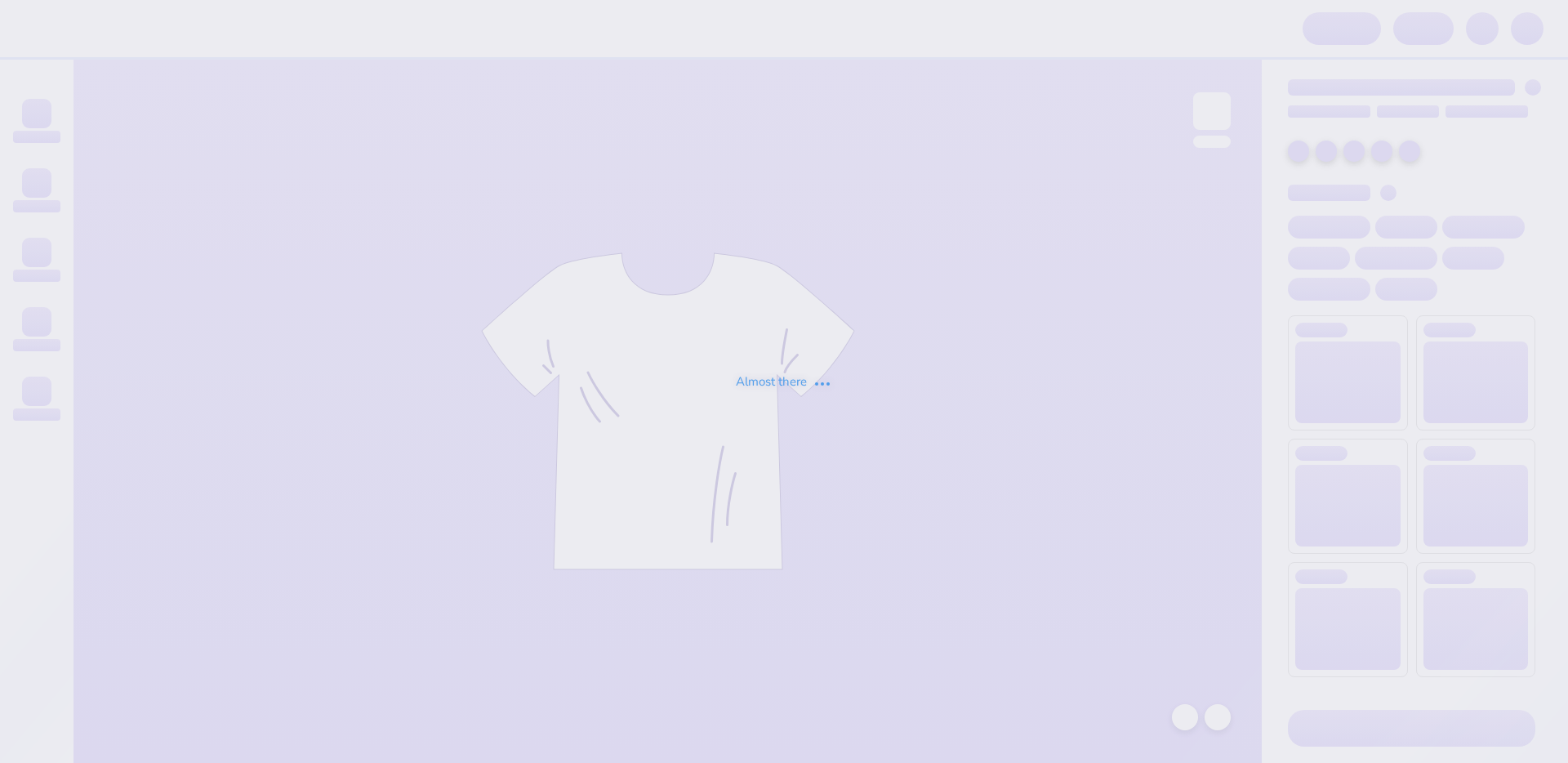 scroll, scrollTop: 0, scrollLeft: 0, axis: both 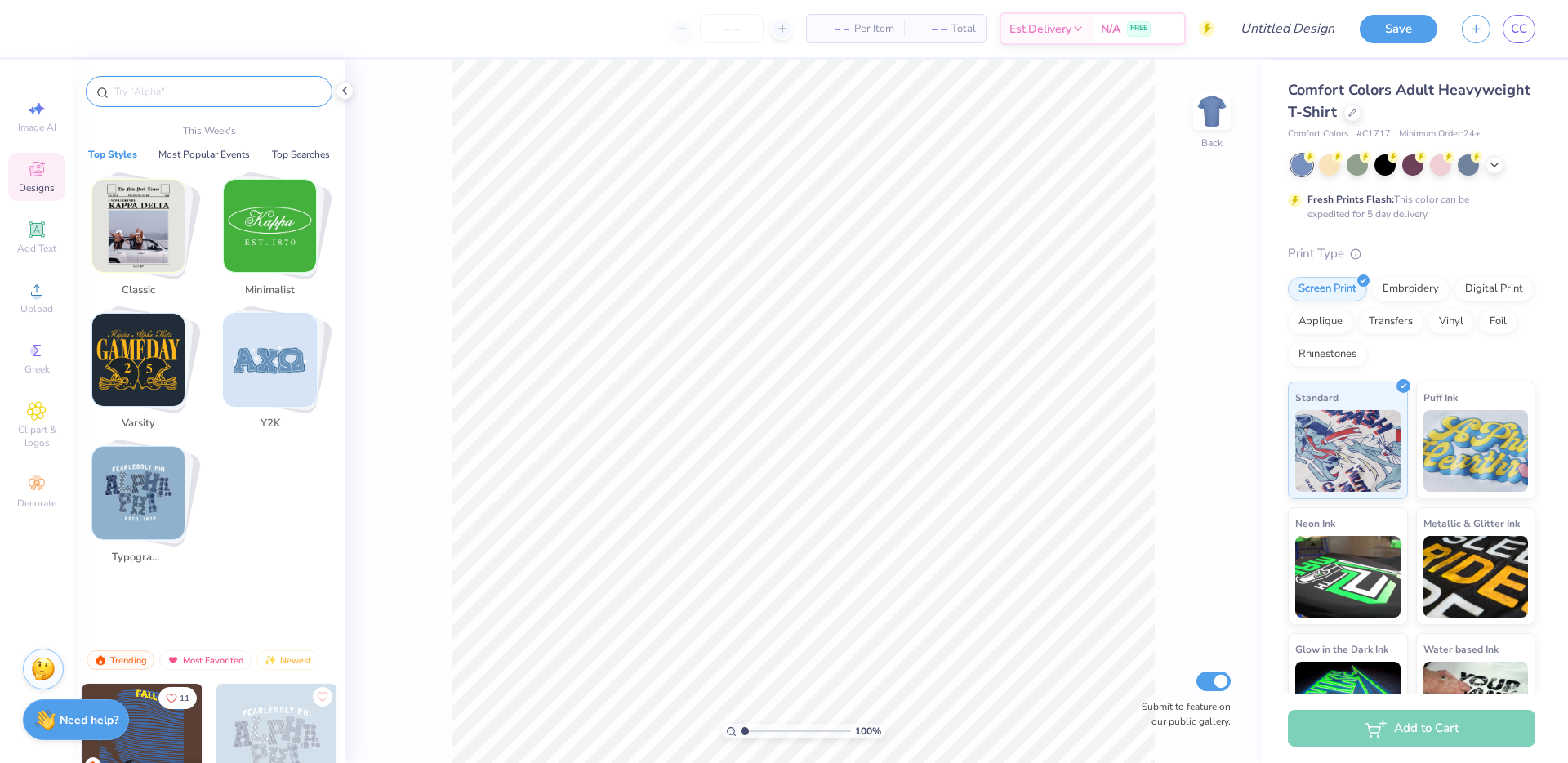 click at bounding box center [217, 91] 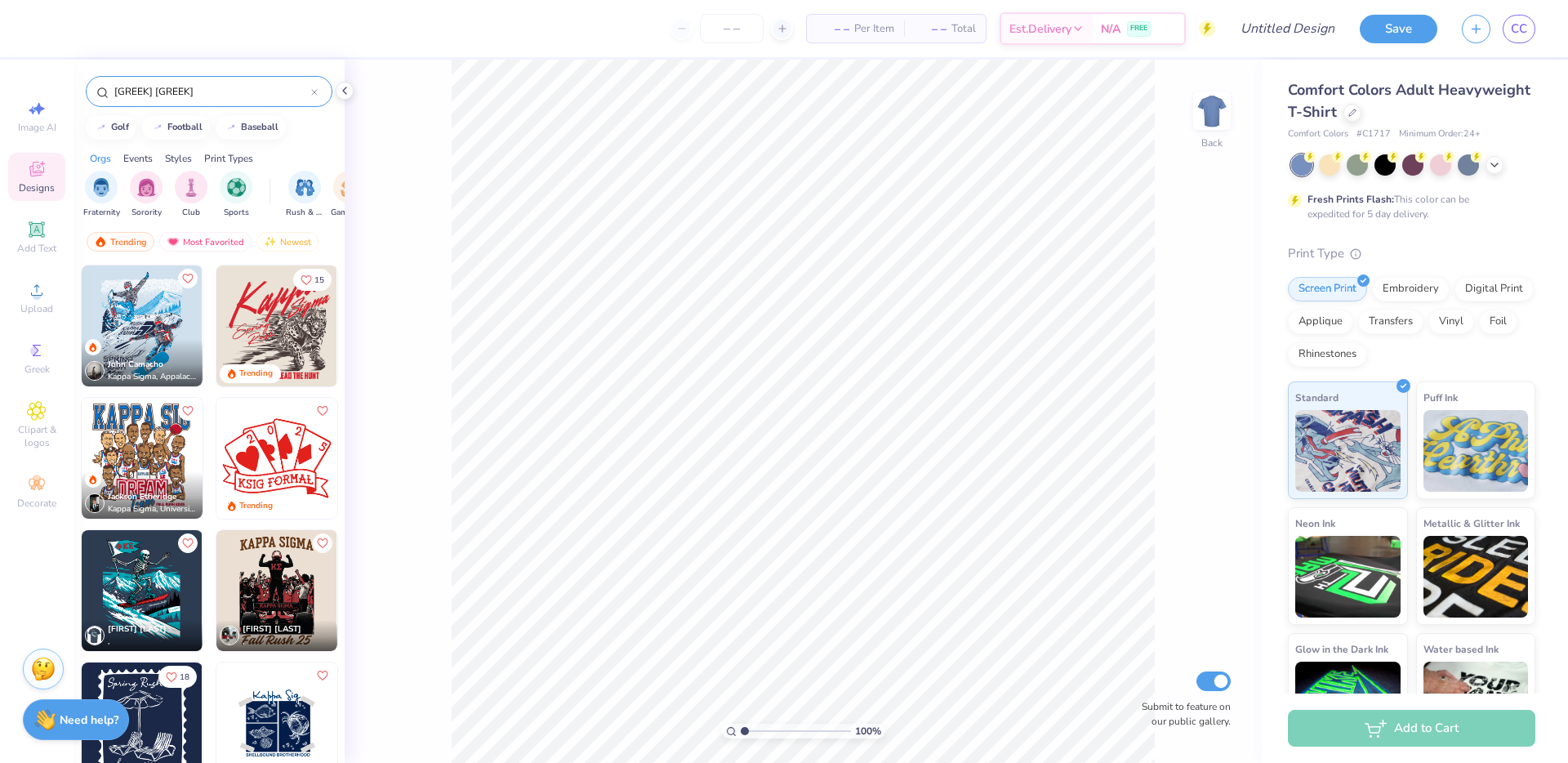 click on "kapa sigma" at bounding box center [212, 91] 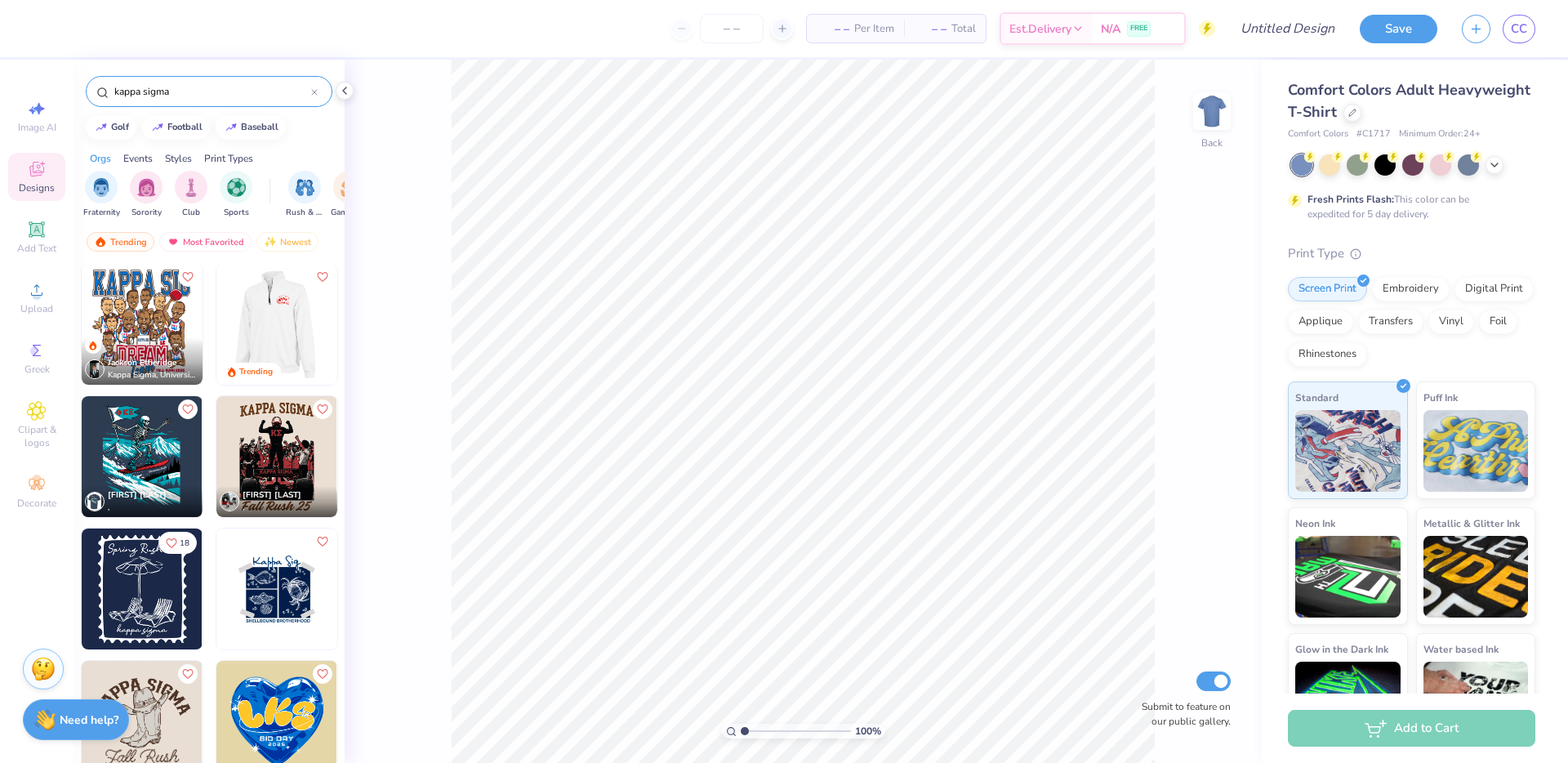 scroll, scrollTop: 140, scrollLeft: 0, axis: vertical 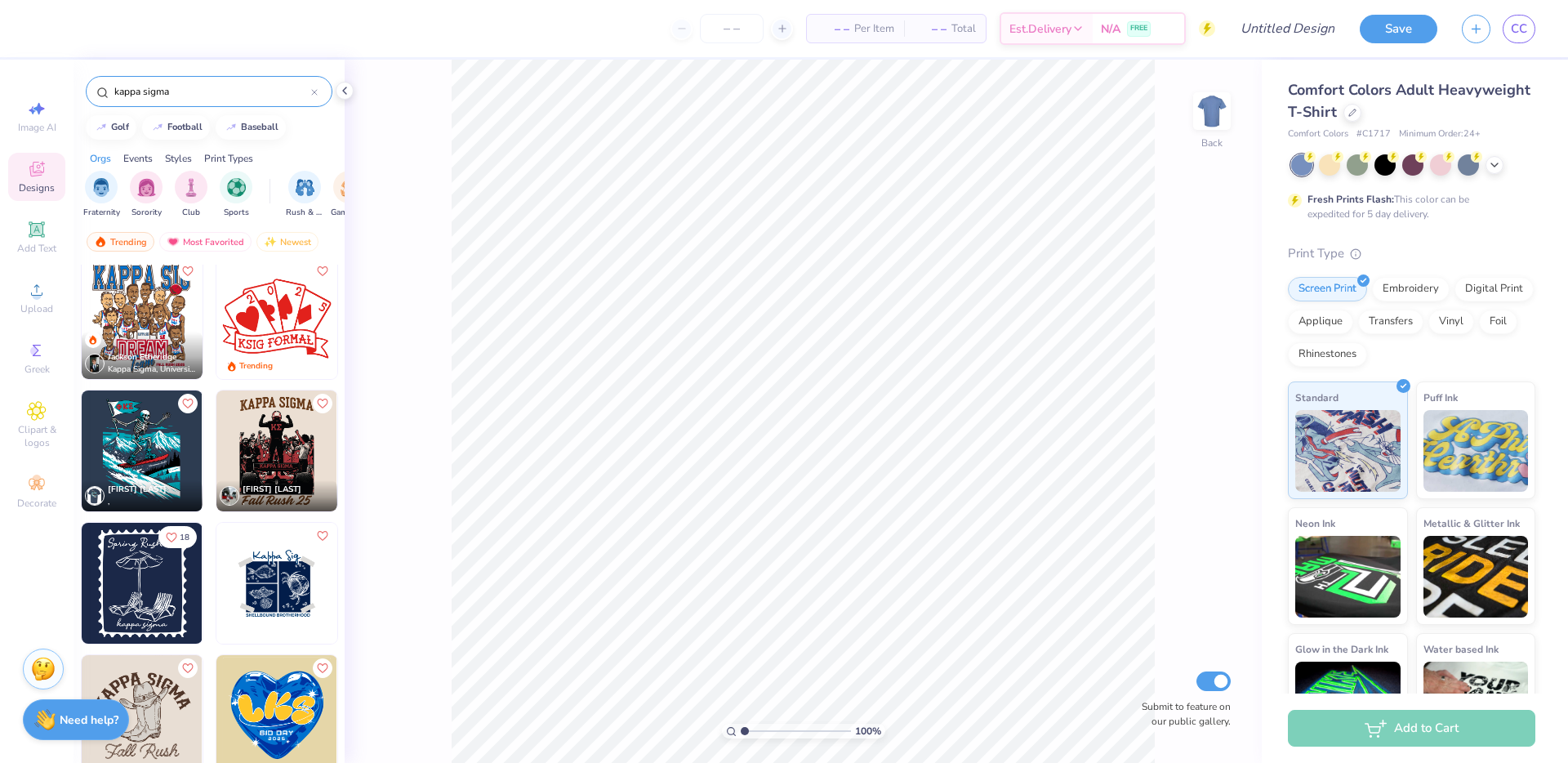 type on "kappa sigma" 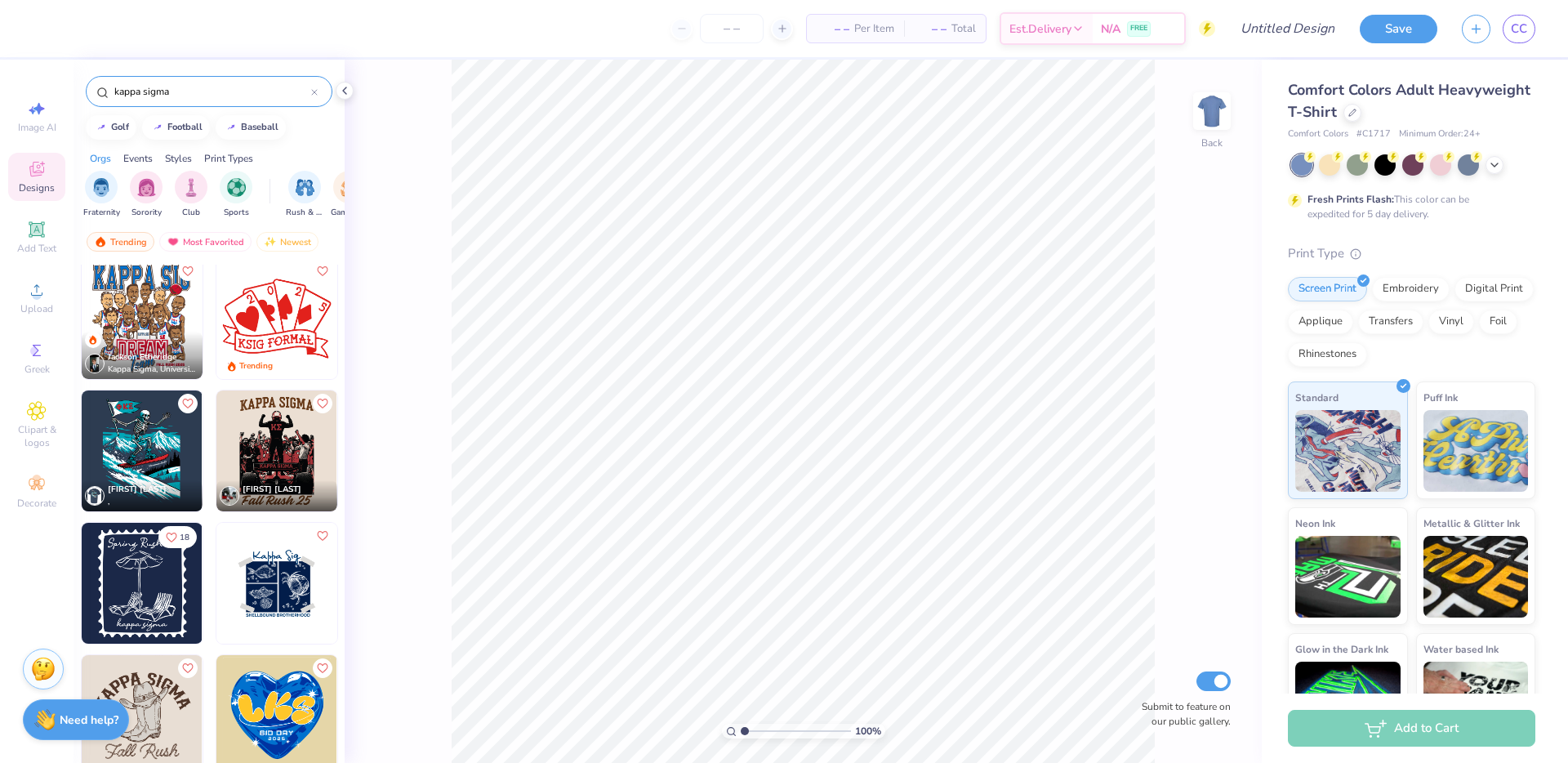 click at bounding box center [277, 451] 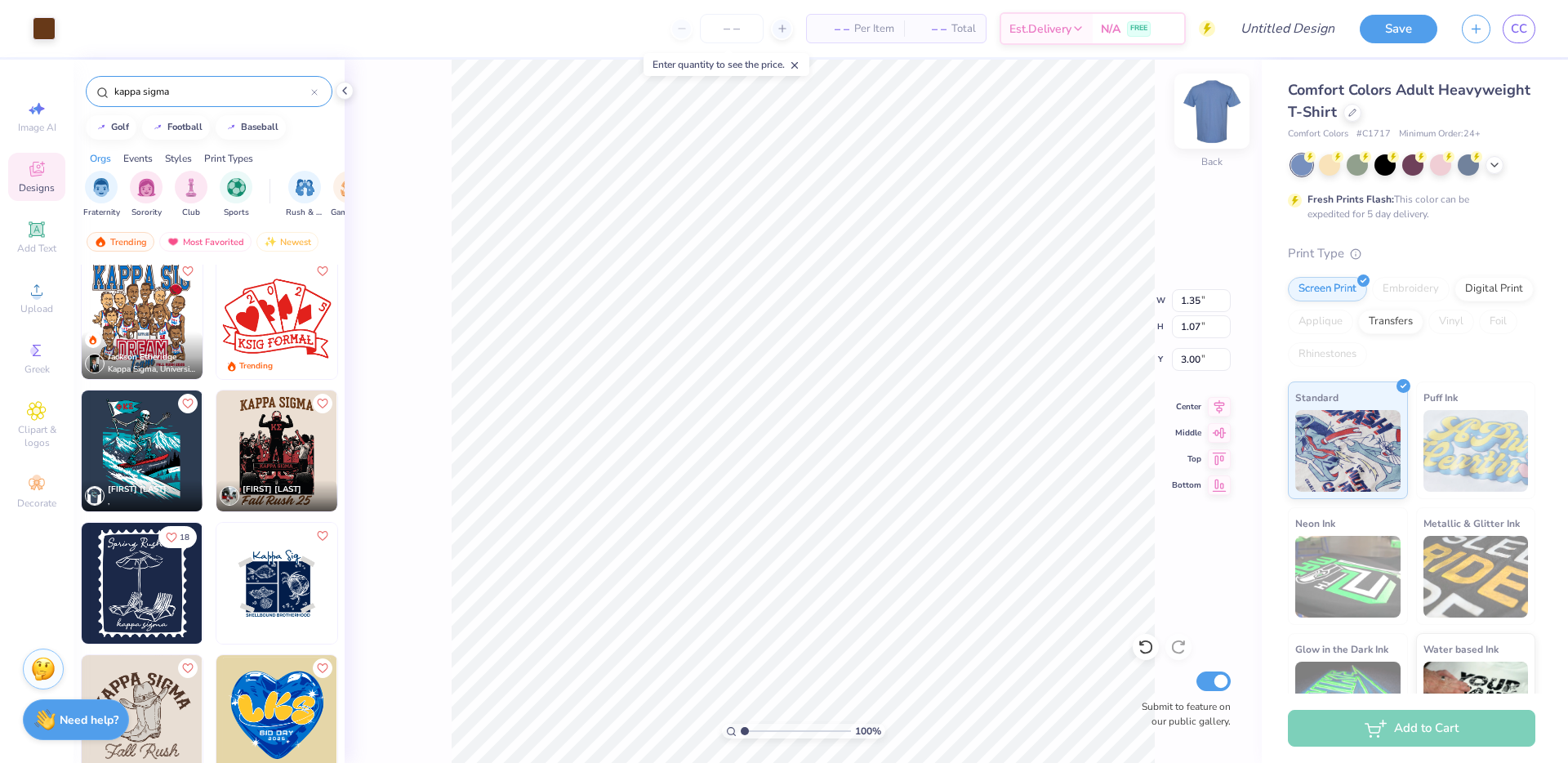 click at bounding box center [1212, 111] 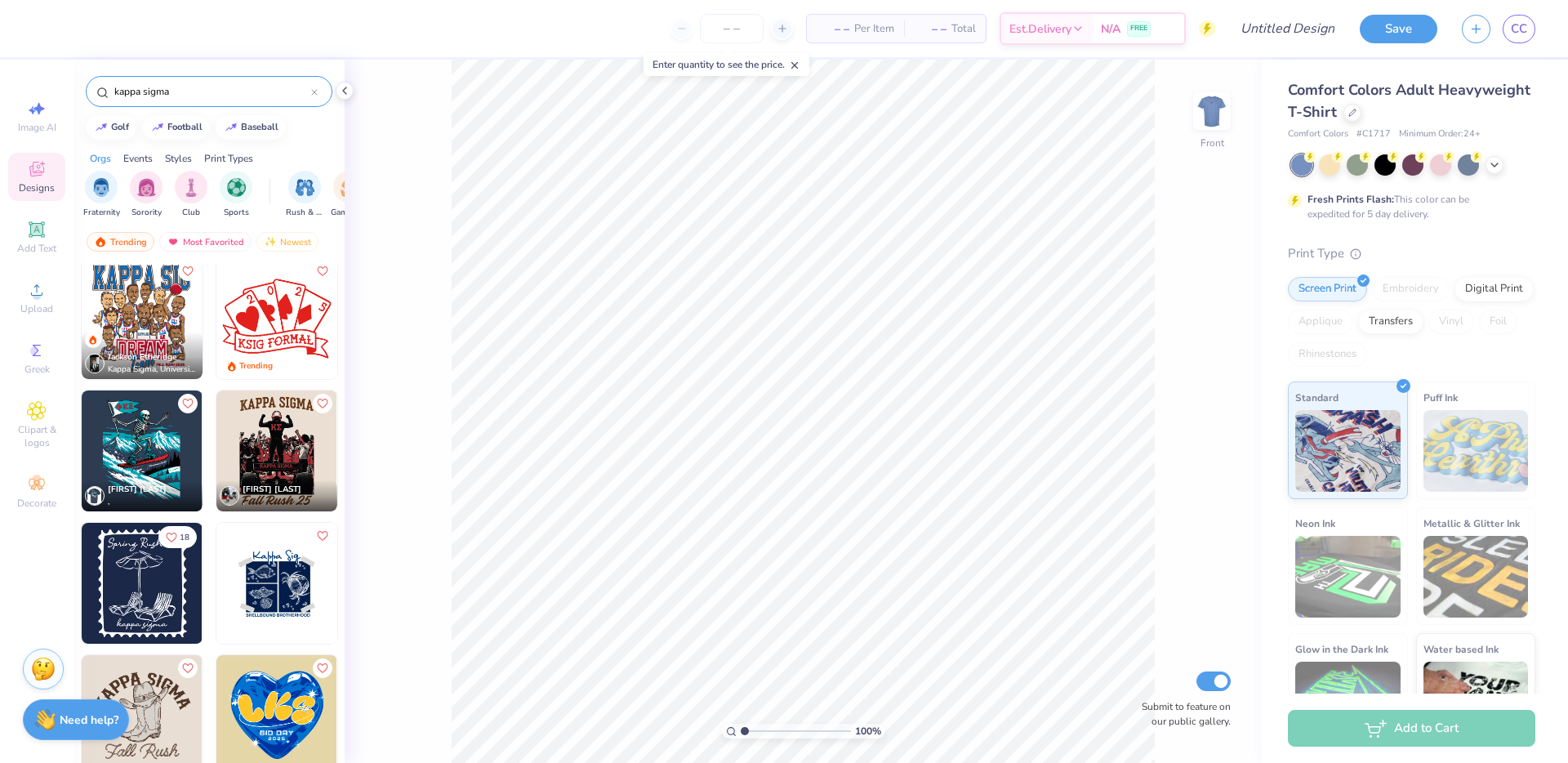 click at bounding box center (277, 451) 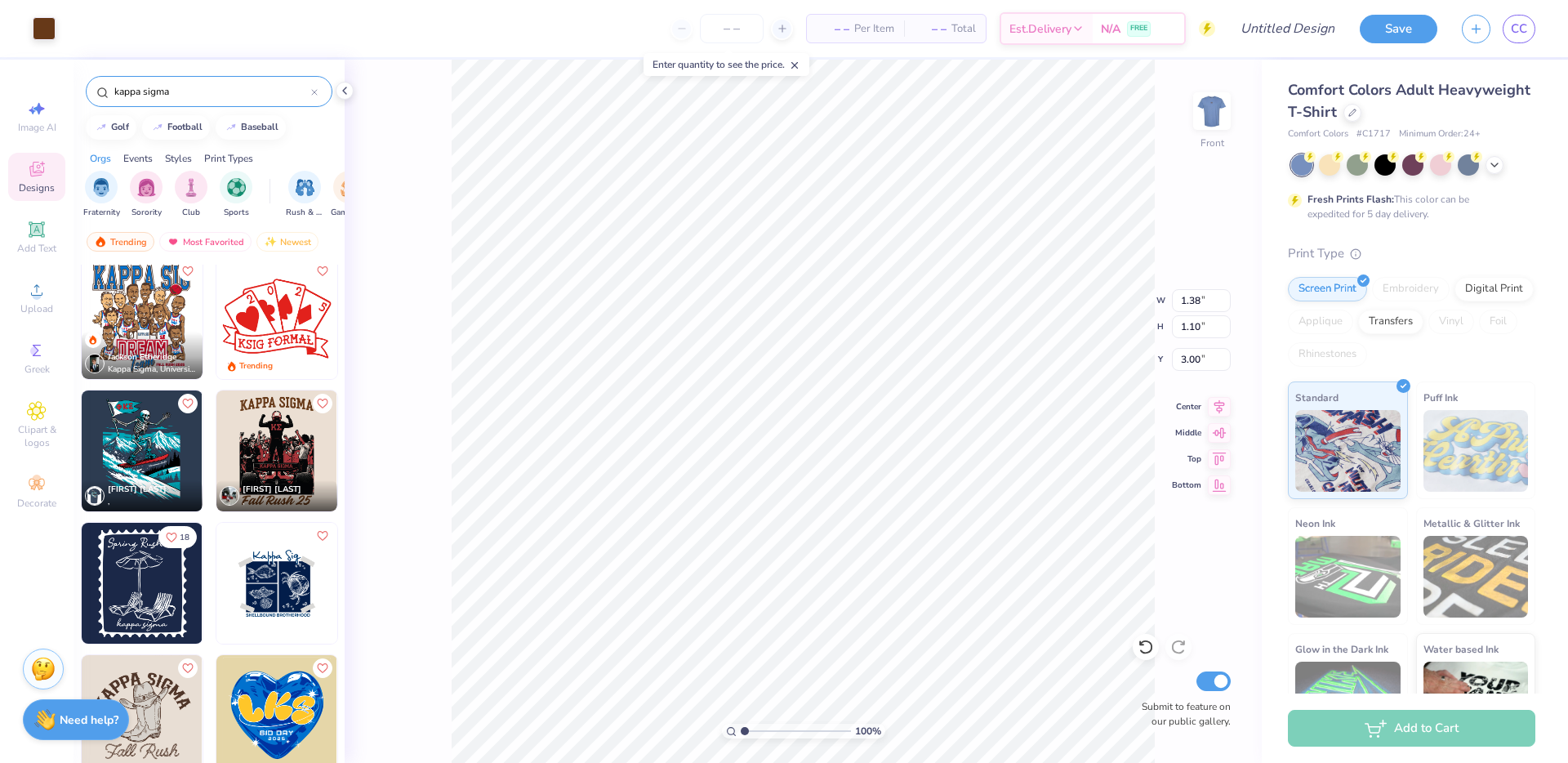 type on "4.94" 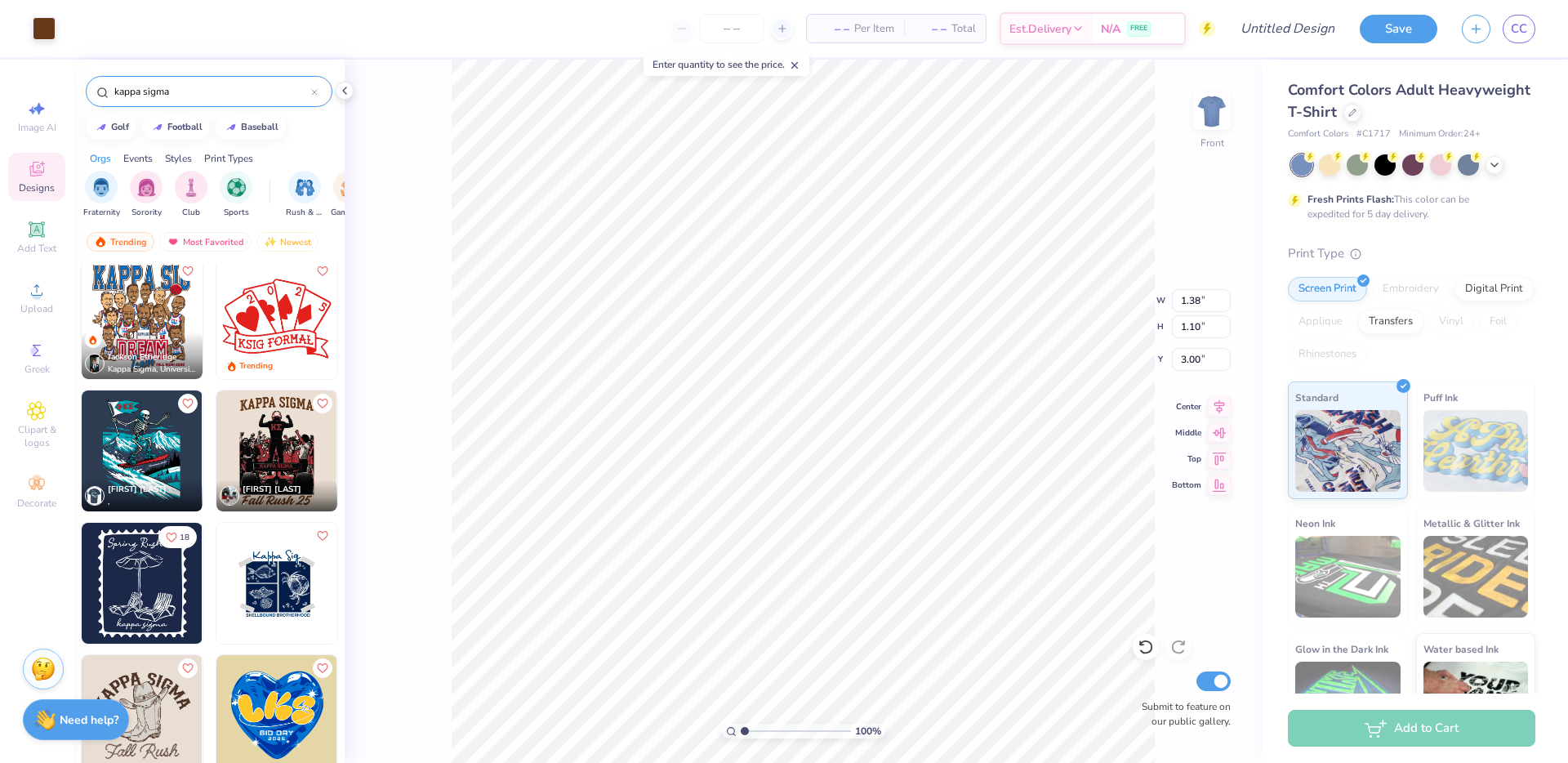 type on "3.93" 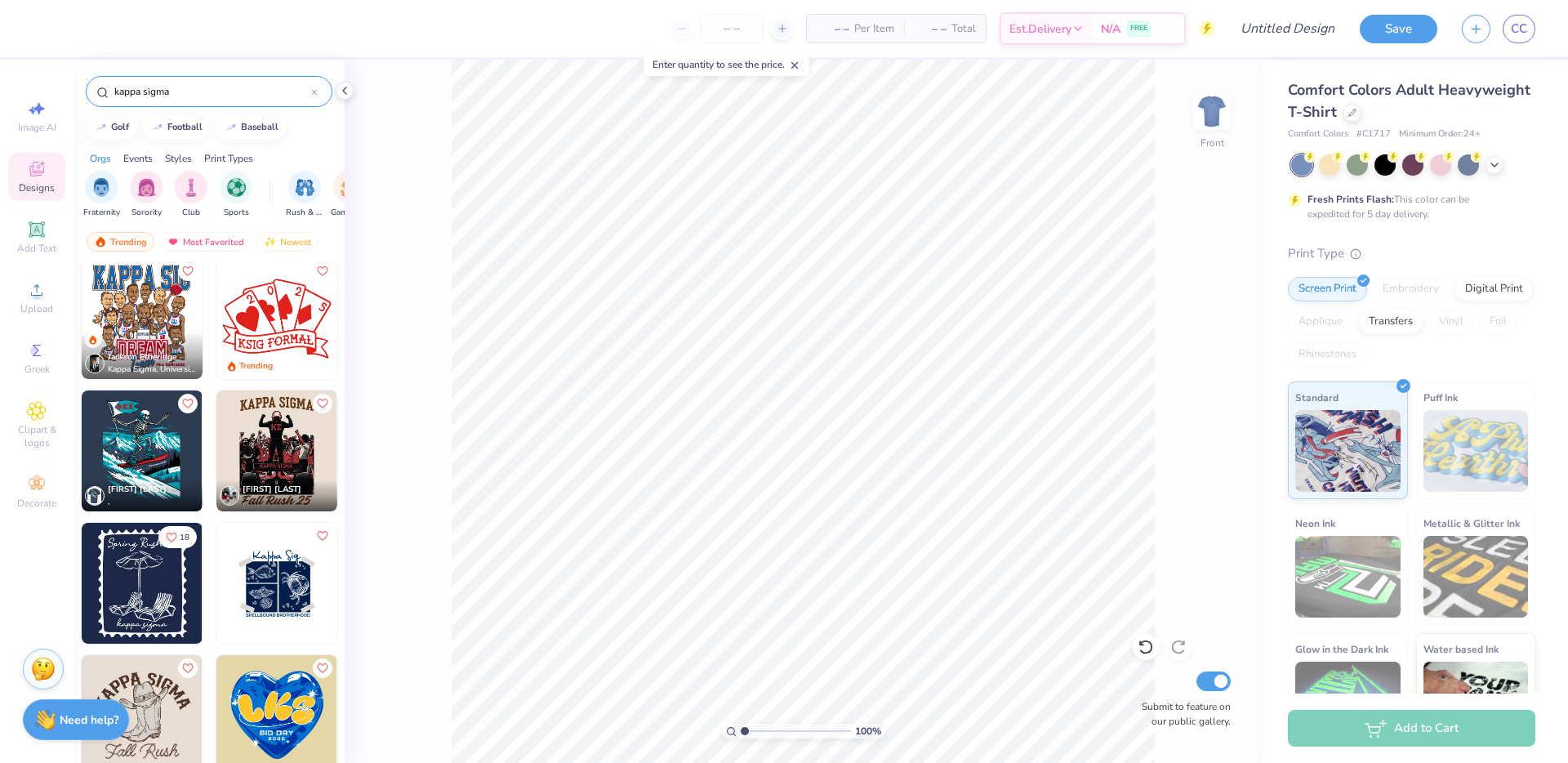 click at bounding box center (277, 451) 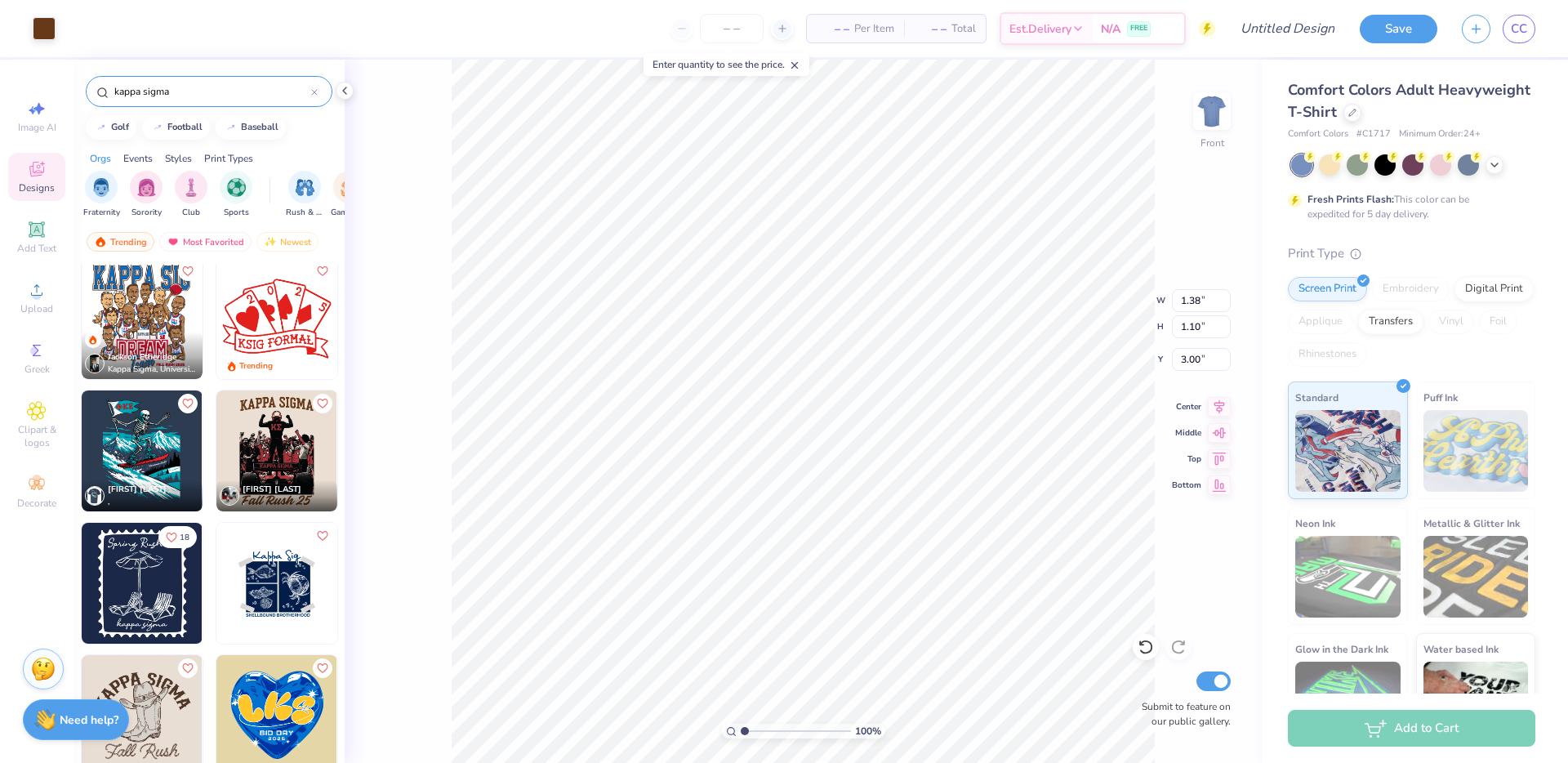 click at bounding box center [277, 451] 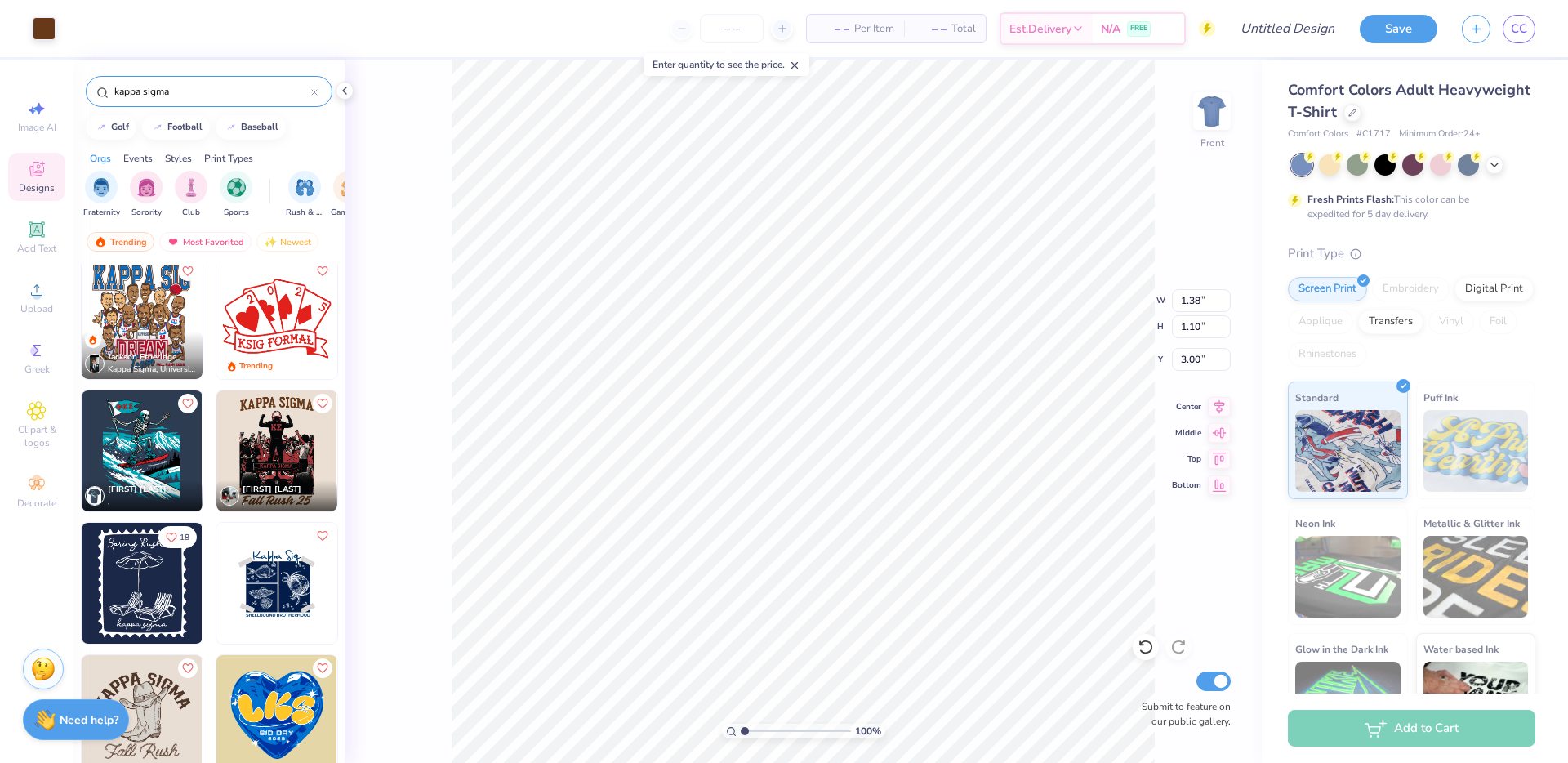click at bounding box center (277, 451) 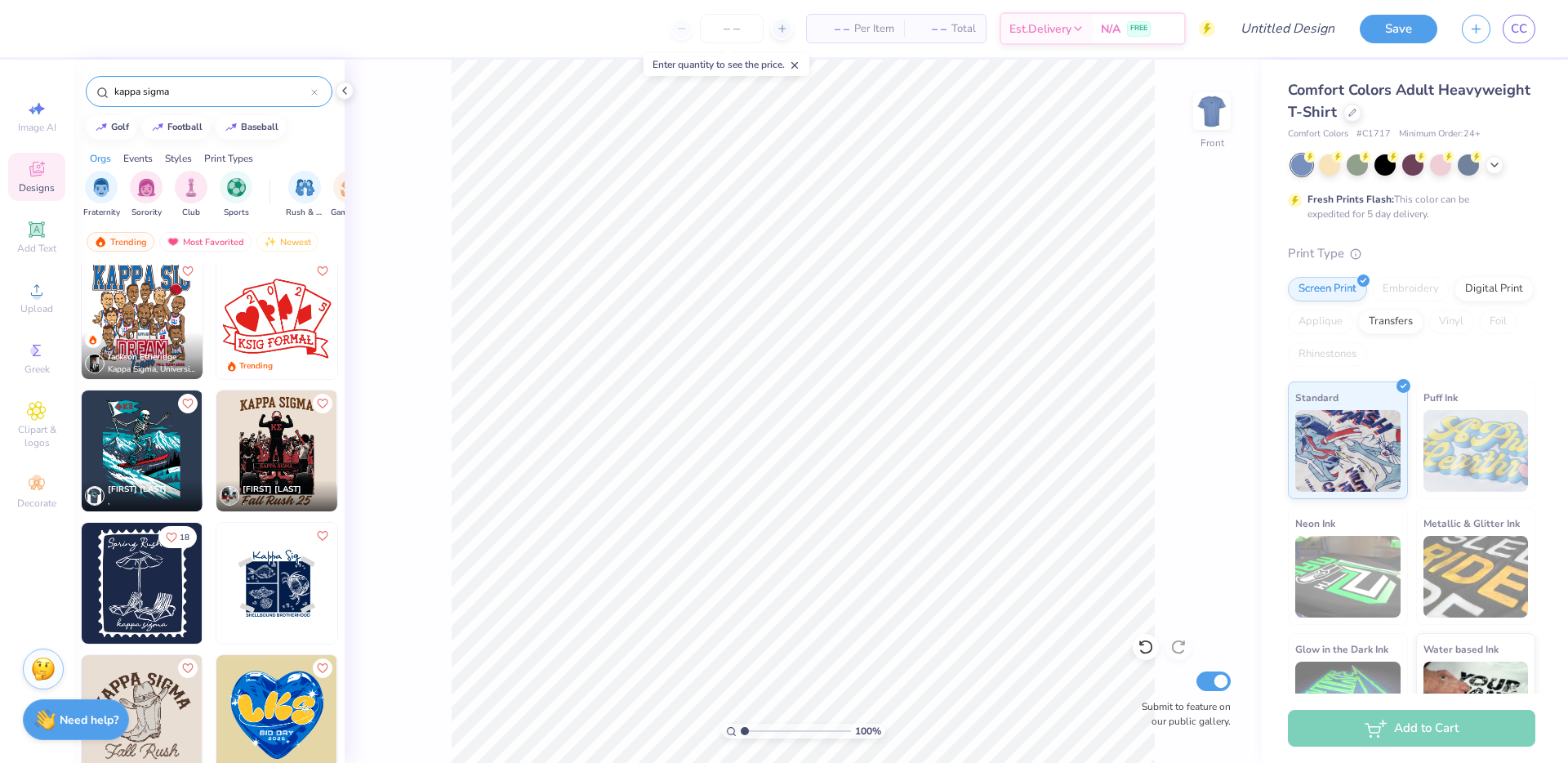 click at bounding box center [142, 319] 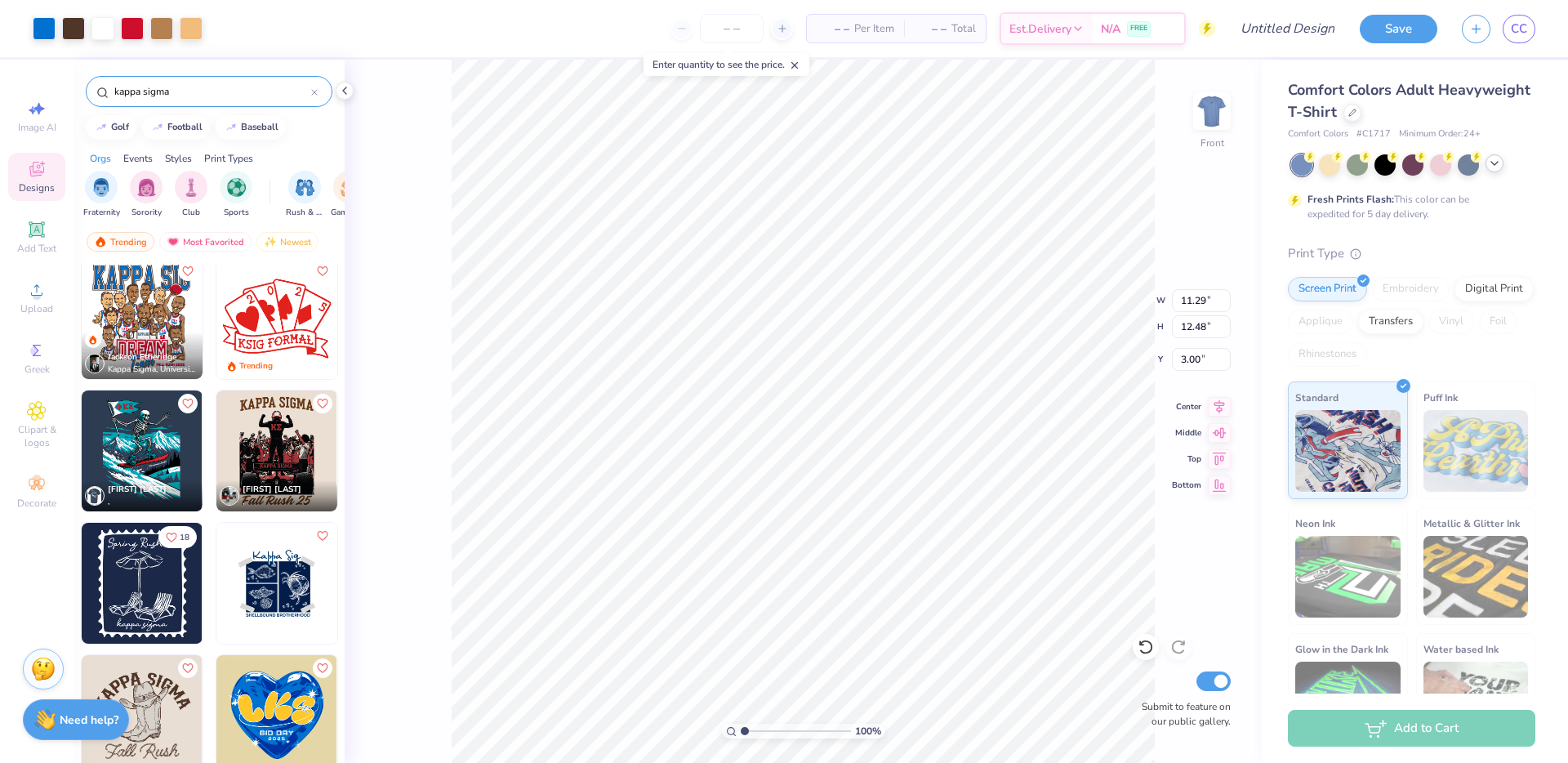 click 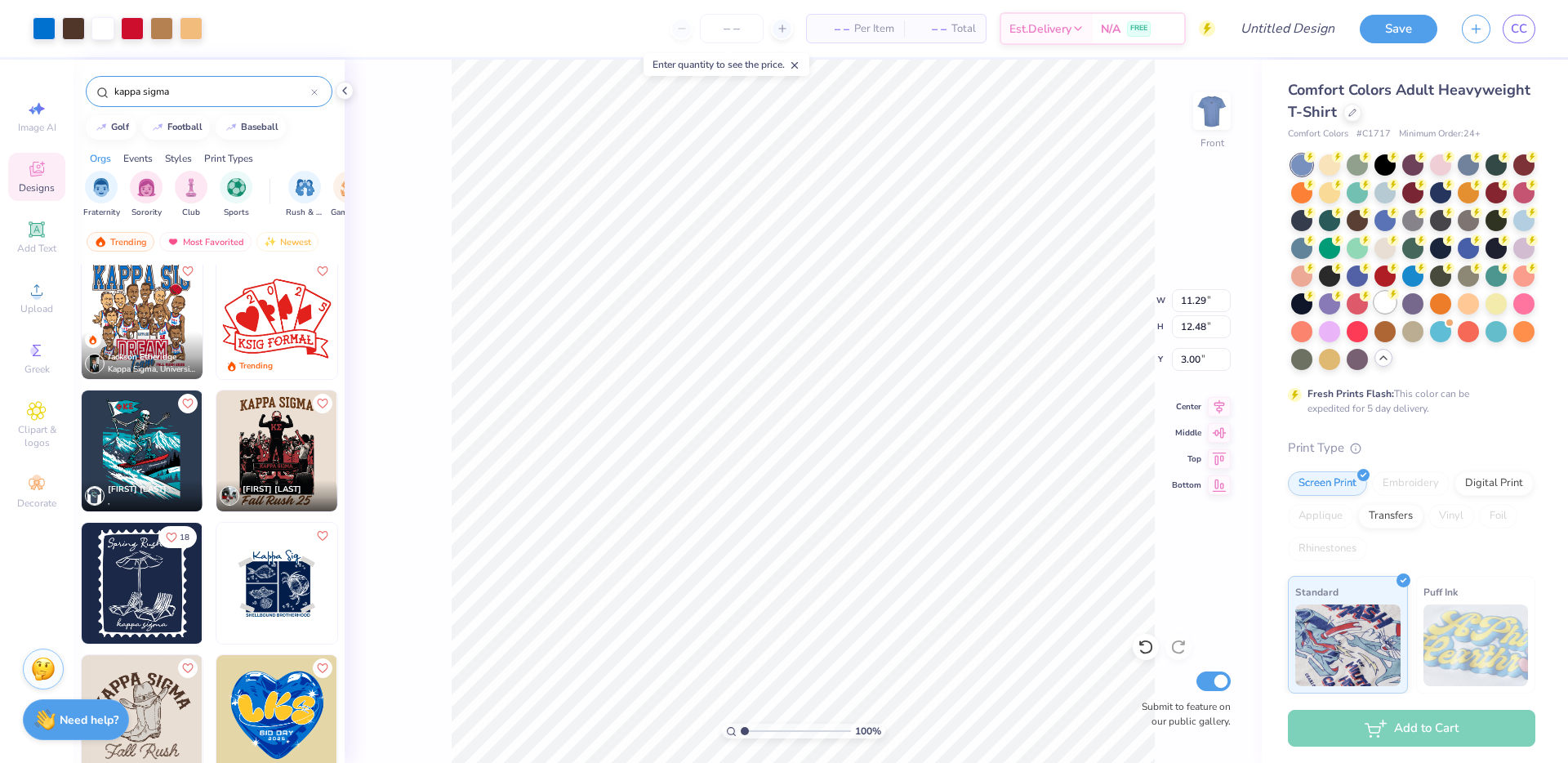 click at bounding box center [1385, 302] 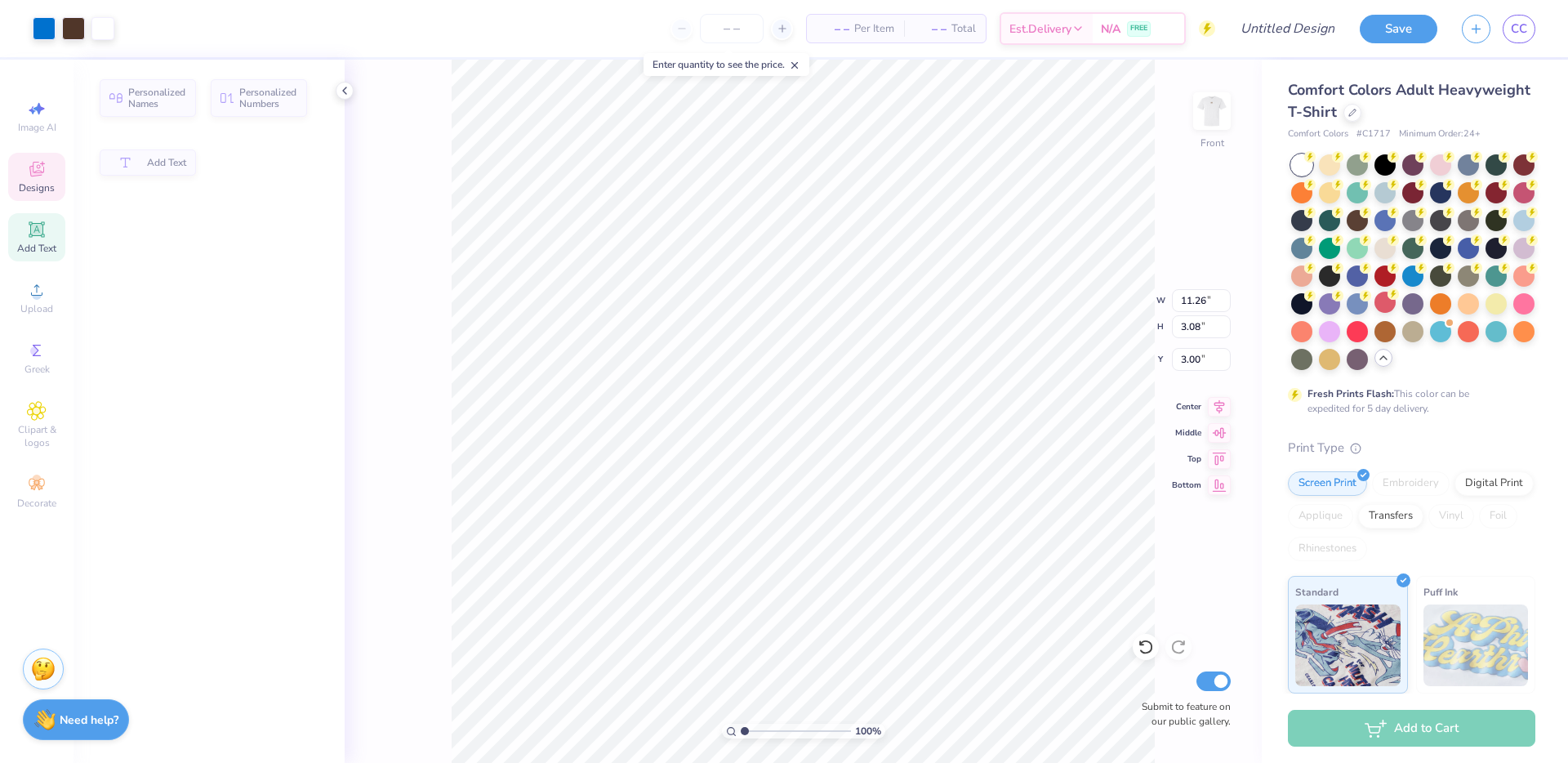 type on "11.26" 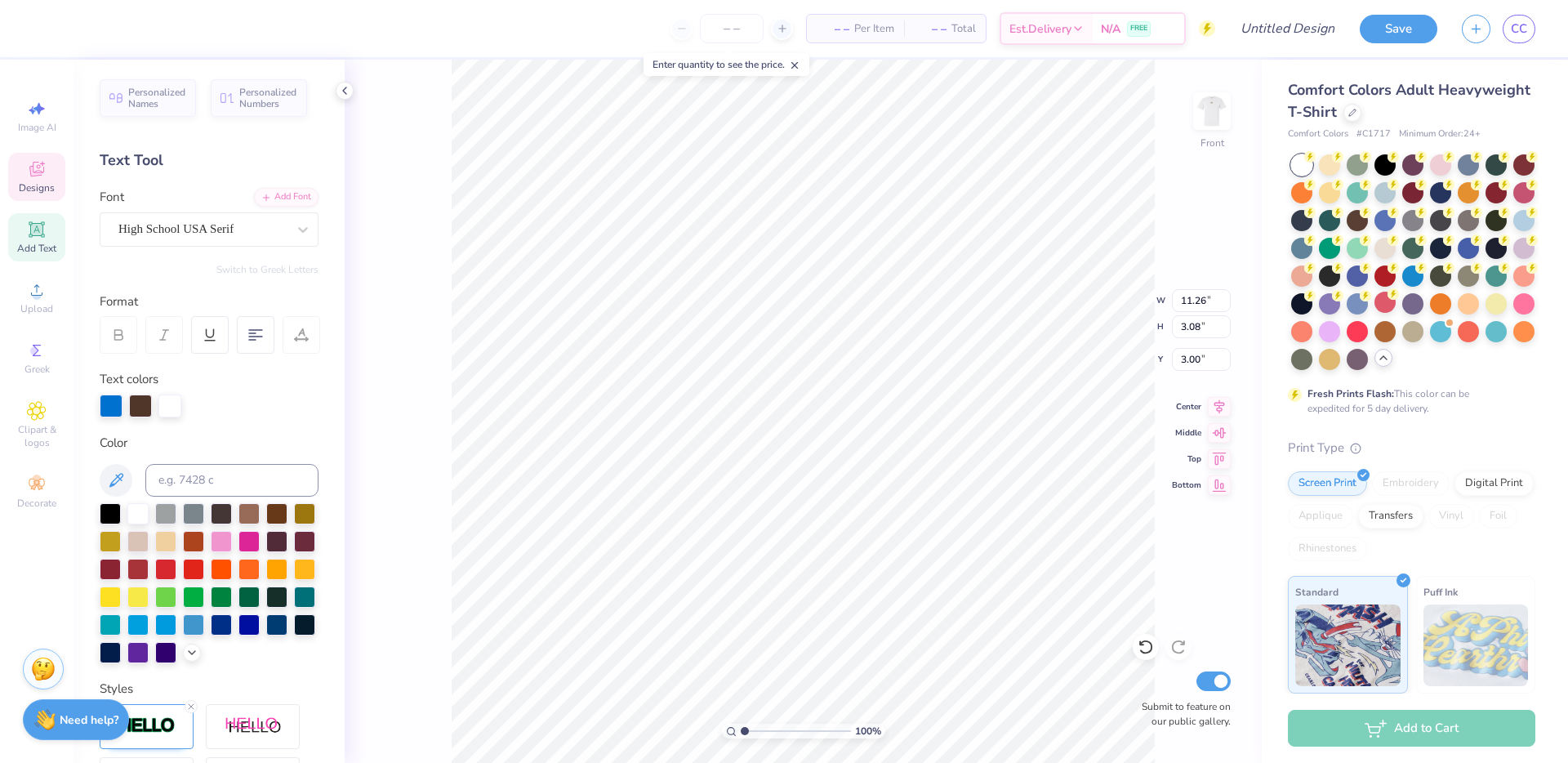 scroll, scrollTop: 0, scrollLeft: 1, axis: horizontal 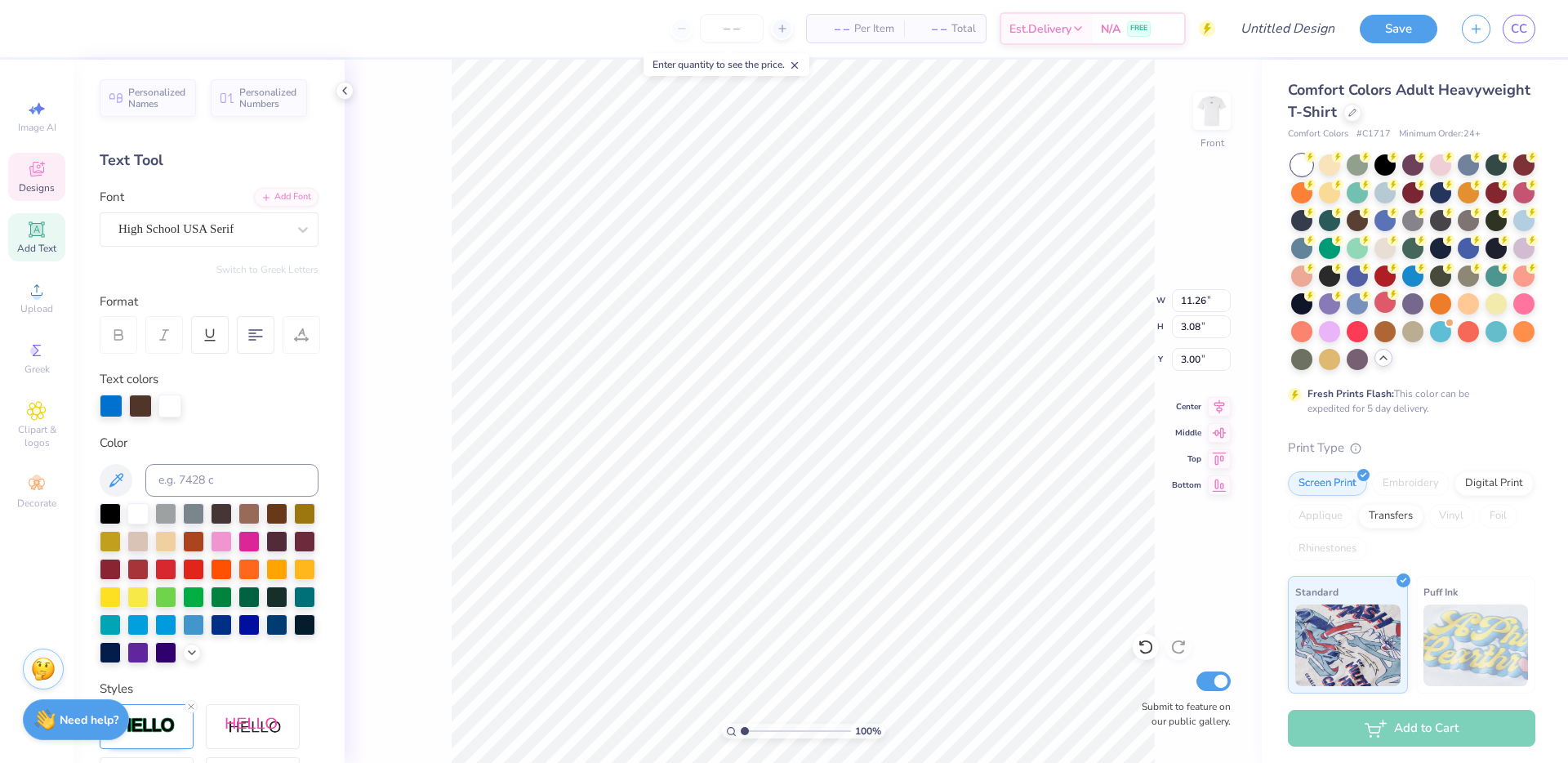 type on "Delta TAU Dealt" 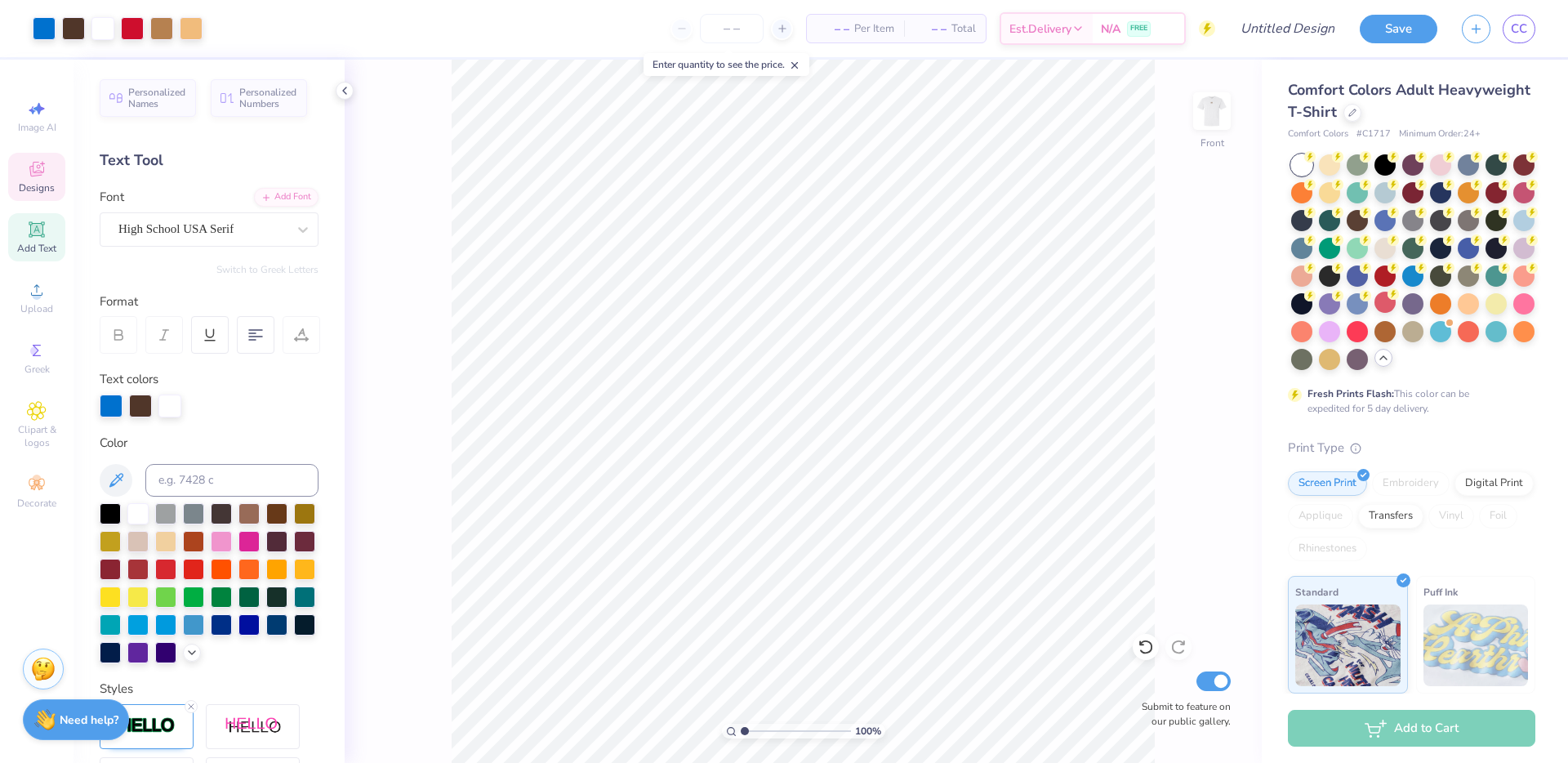 click on "Designs" at bounding box center (37, 188) 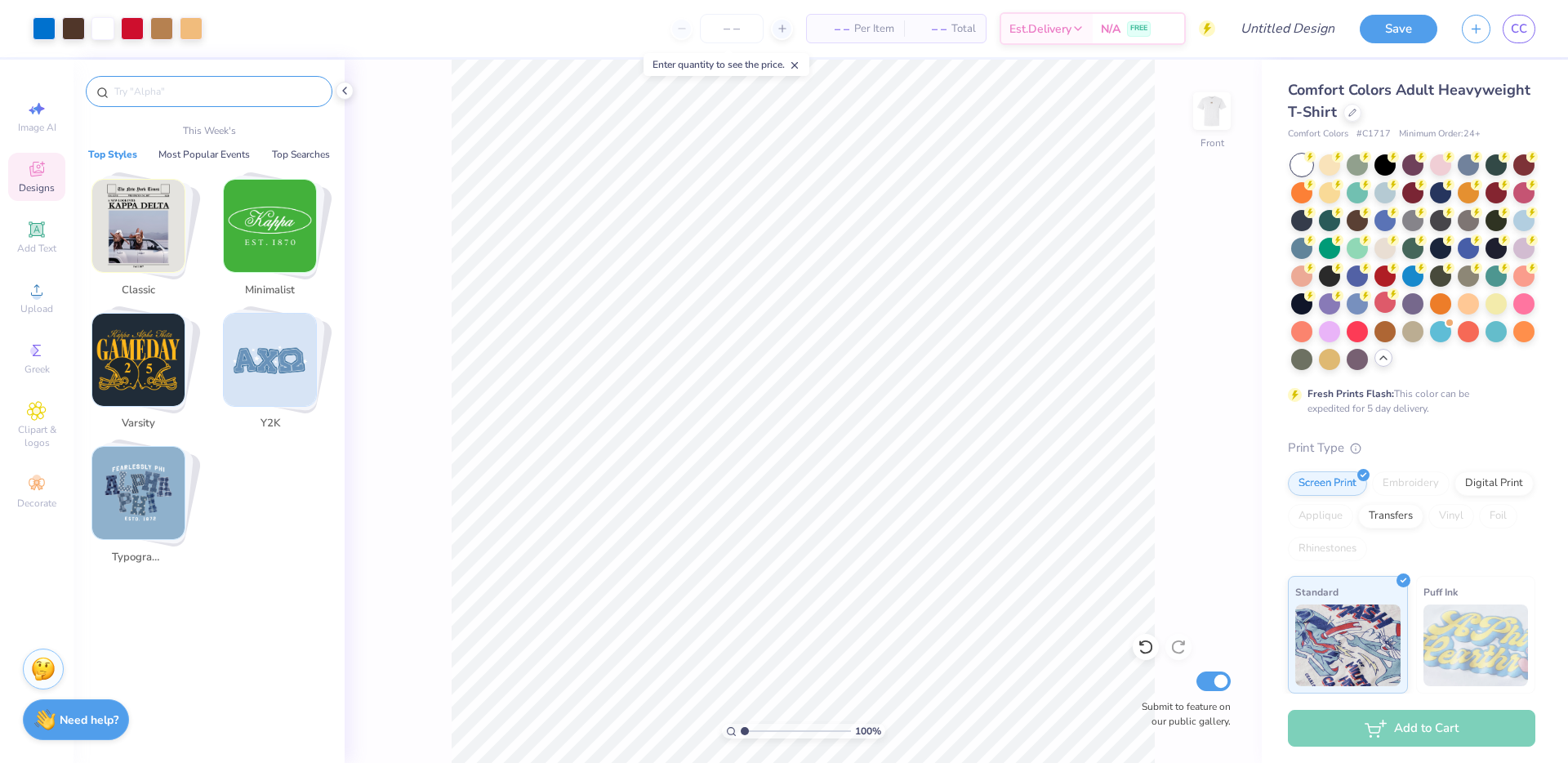 click at bounding box center (217, 91) 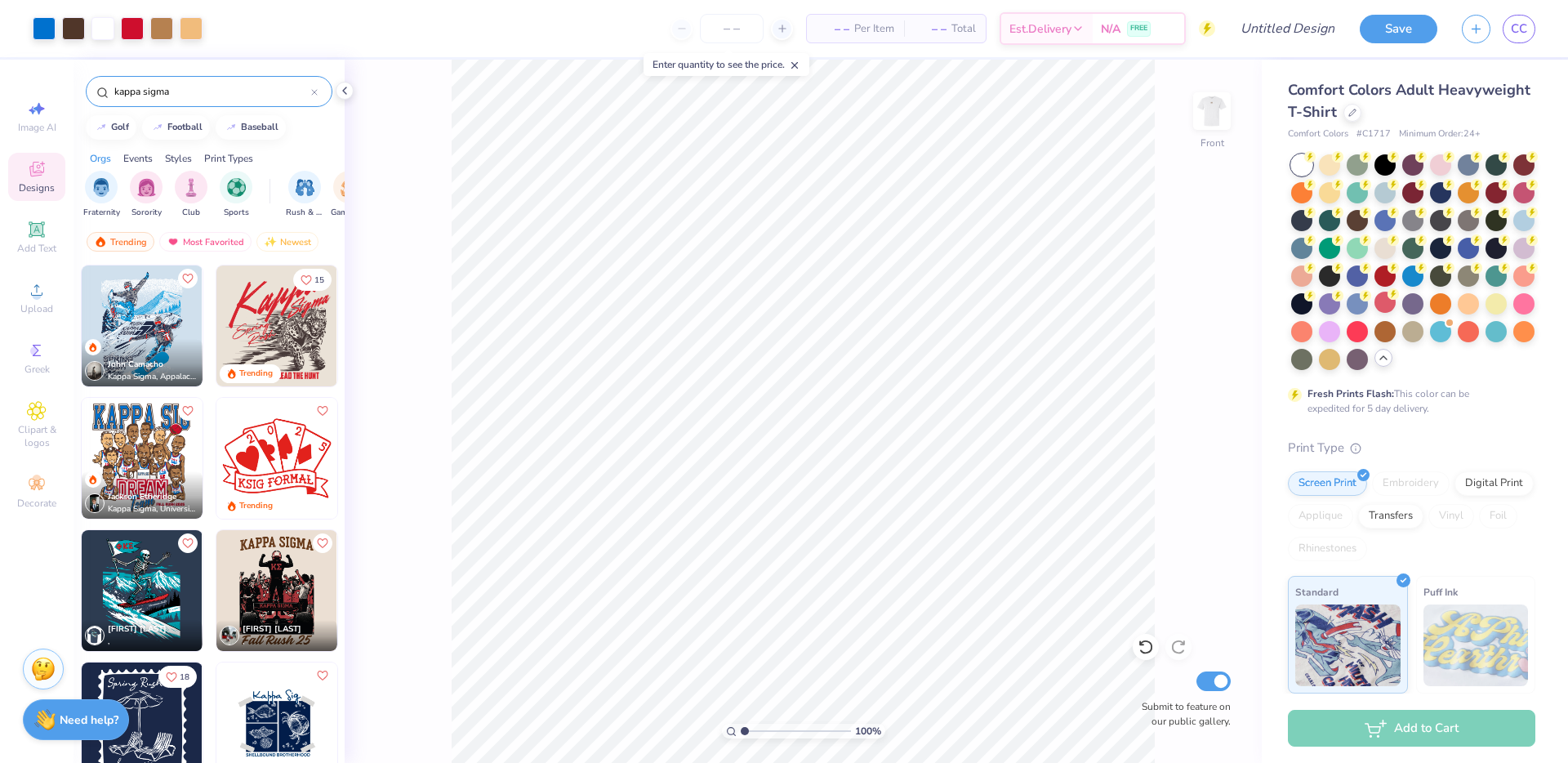 click at bounding box center [95, 503] 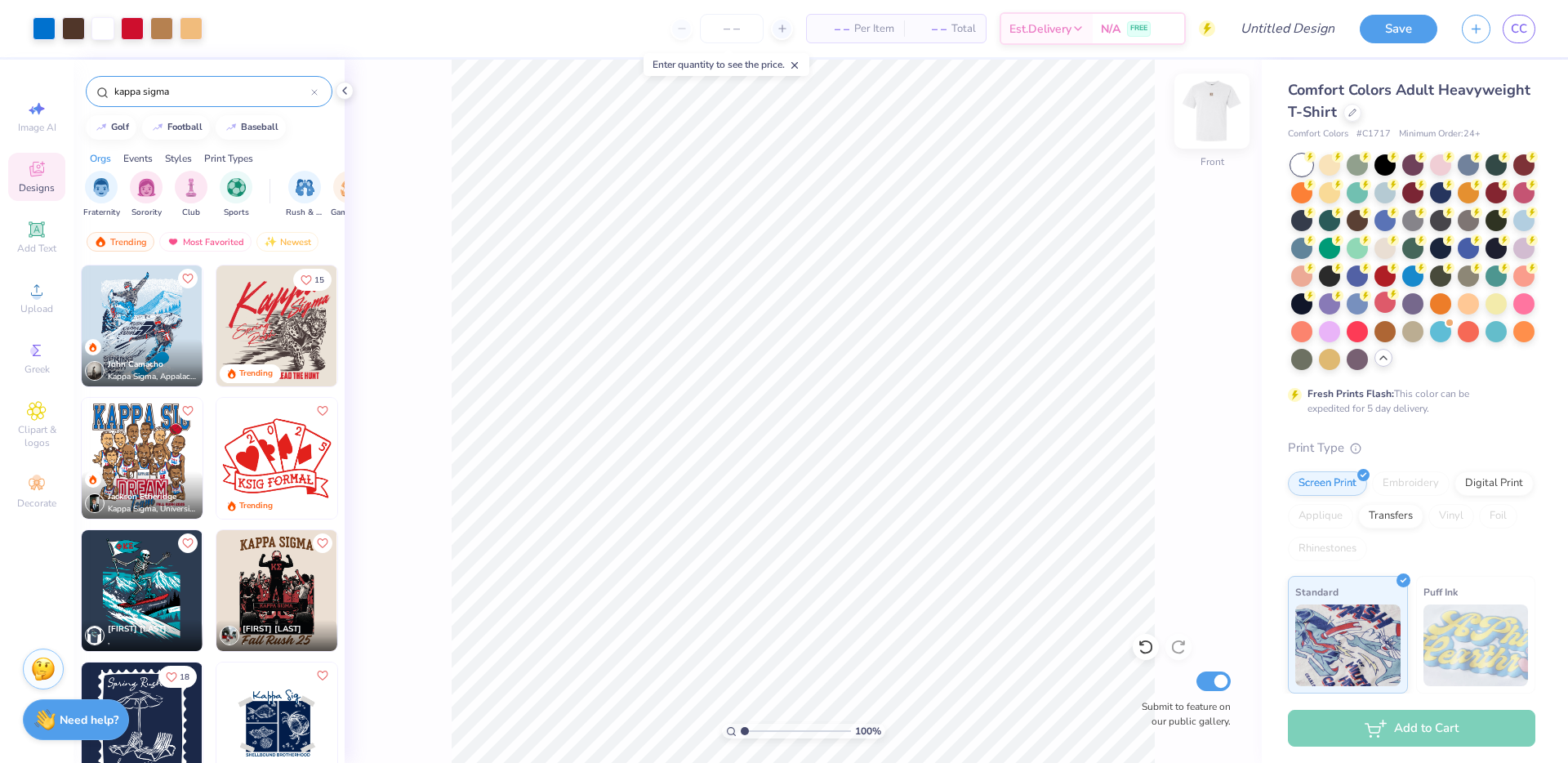 click at bounding box center [1212, 111] 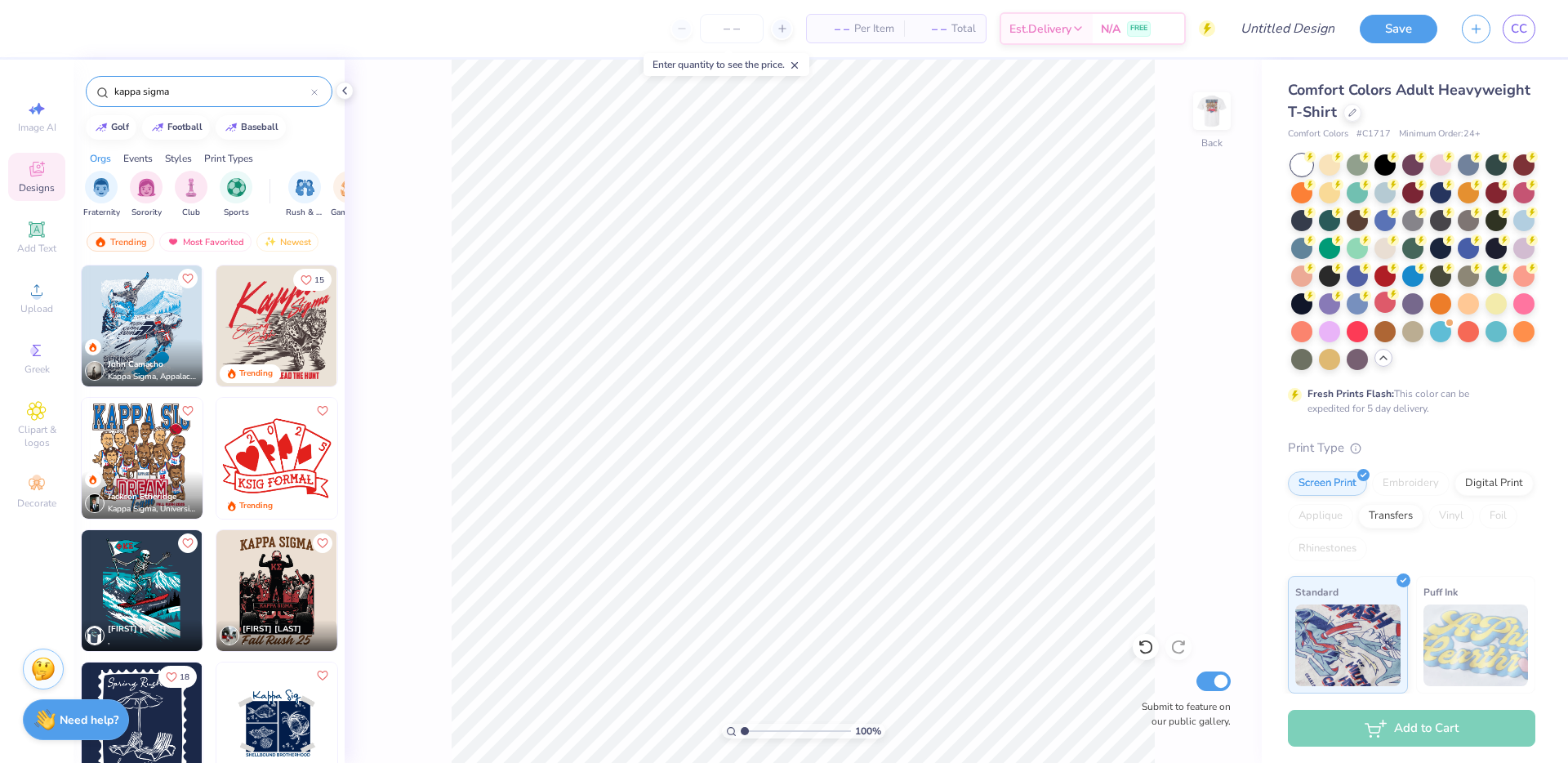 click on "kappa sigma" at bounding box center [212, 91] 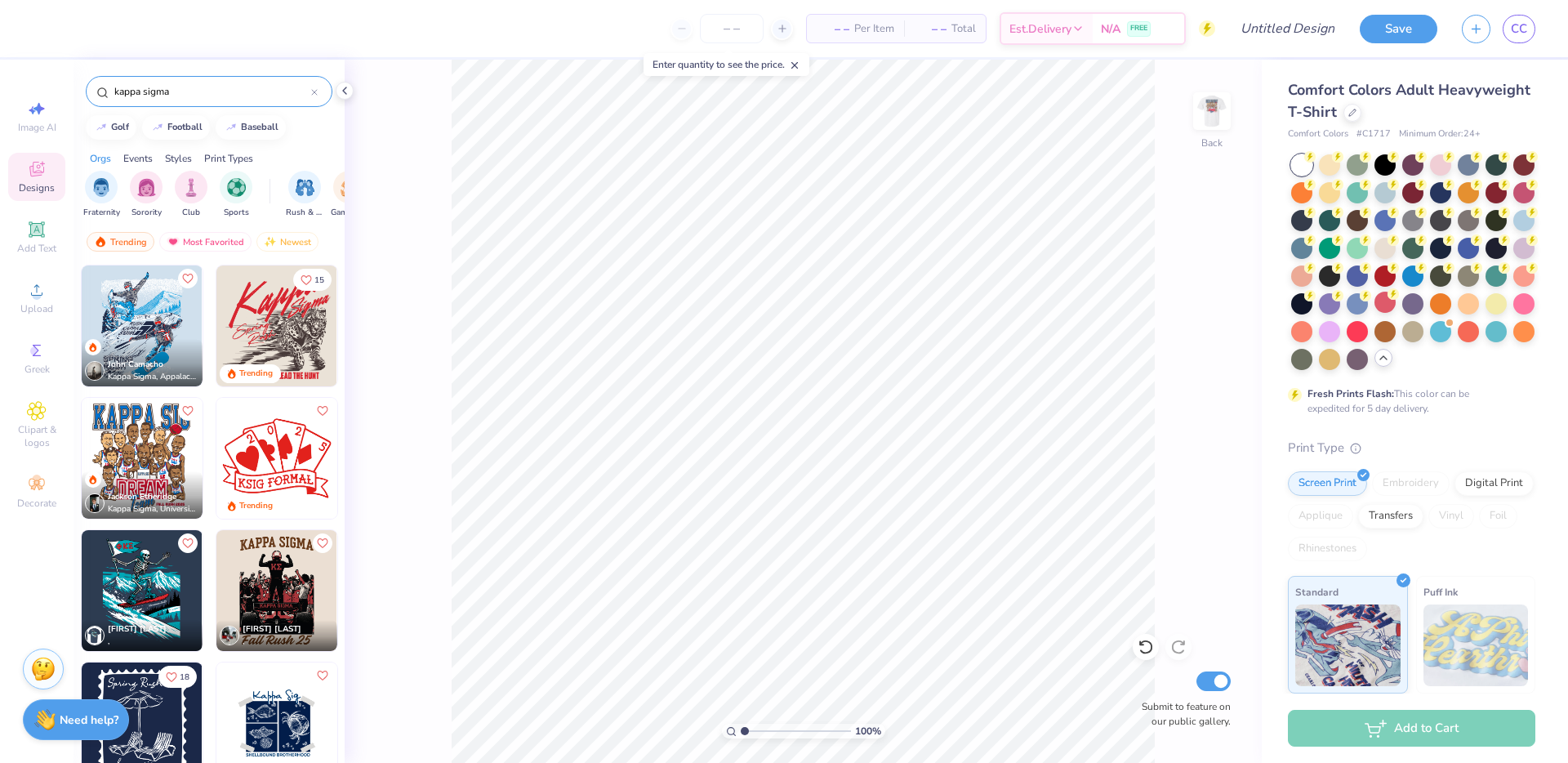 click on "kappa sigma" at bounding box center (212, 91) 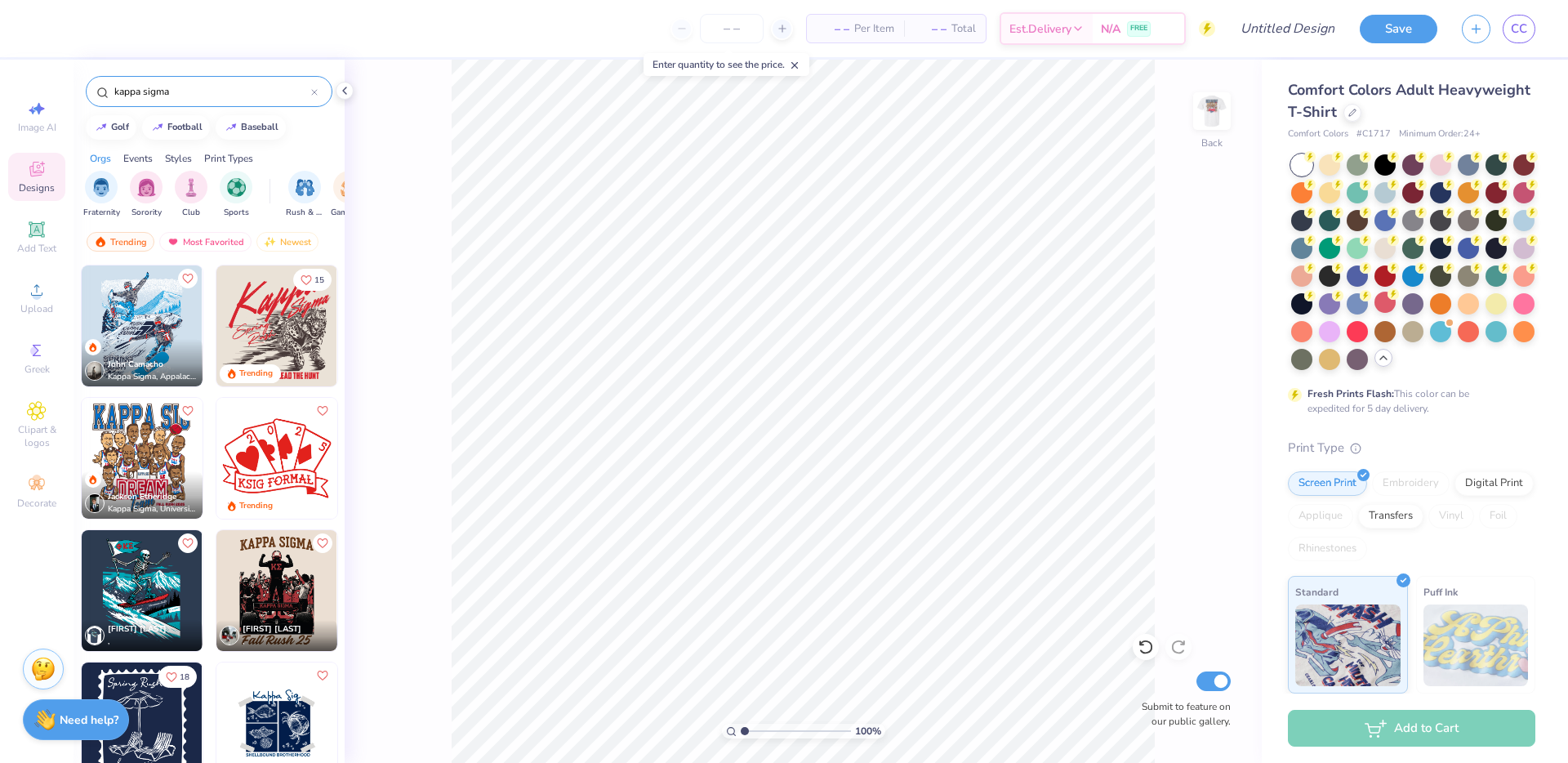 click on "kappa sigma" at bounding box center (212, 91) 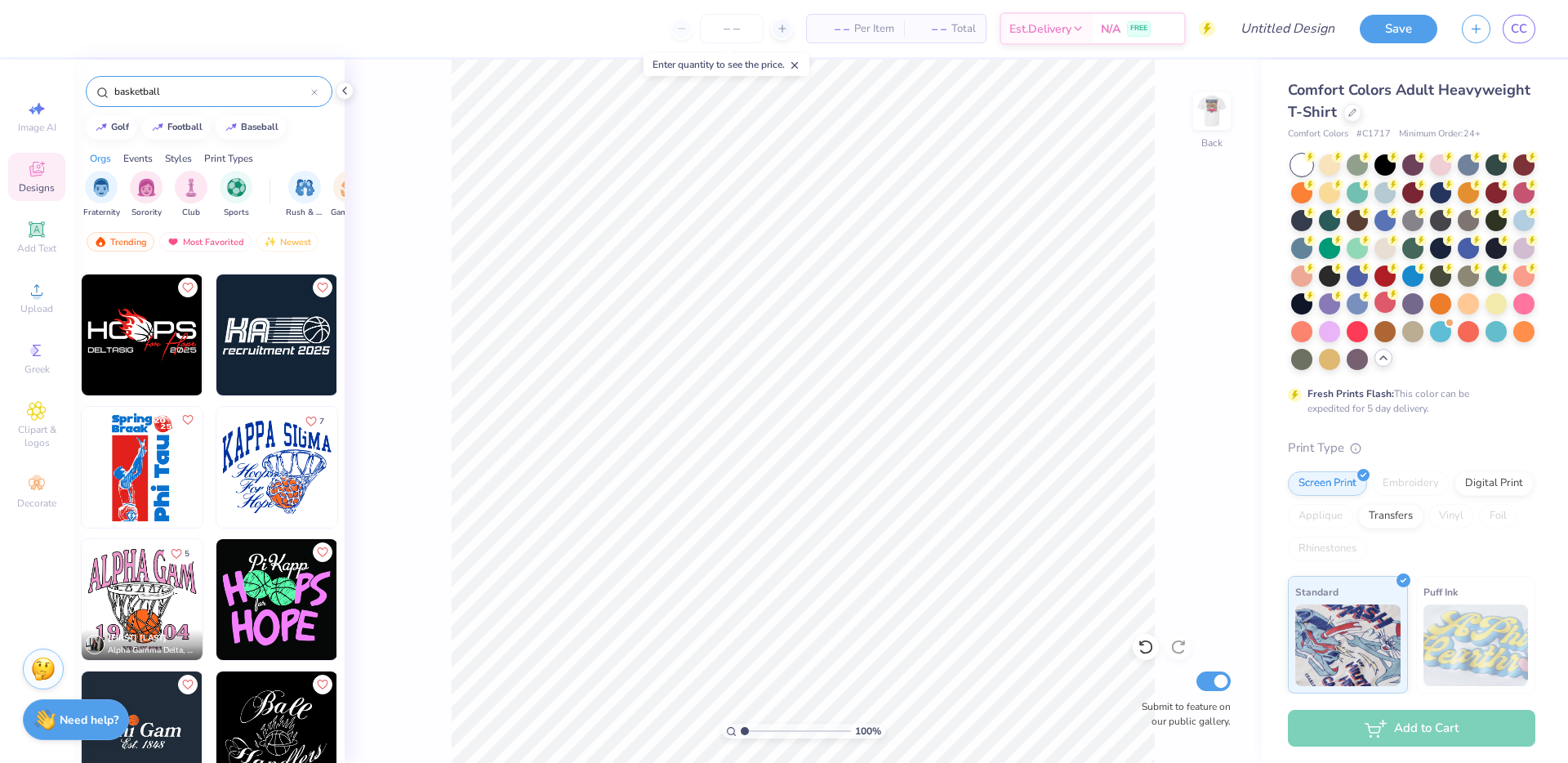 scroll, scrollTop: 255, scrollLeft: 0, axis: vertical 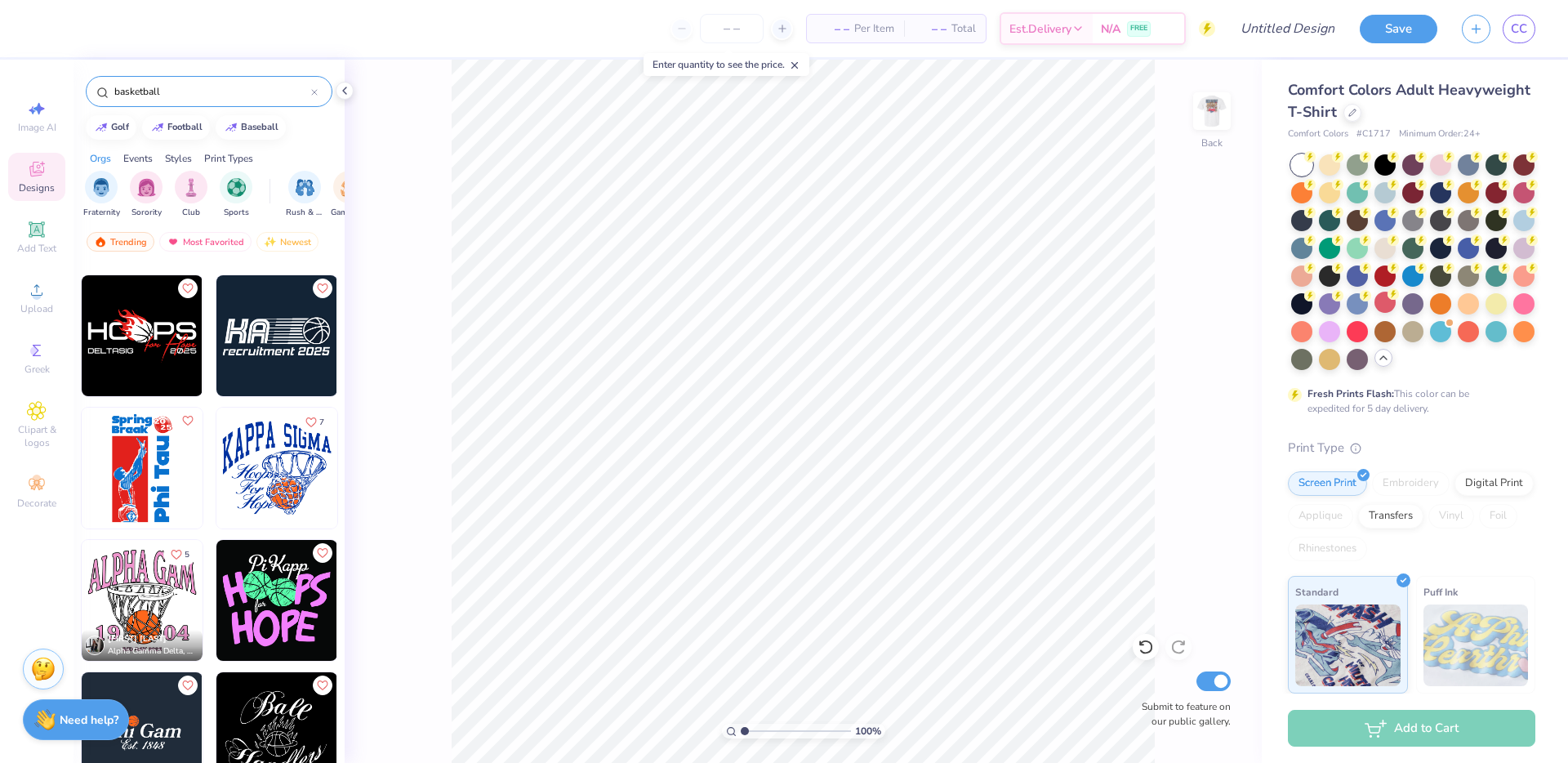type on "basketball" 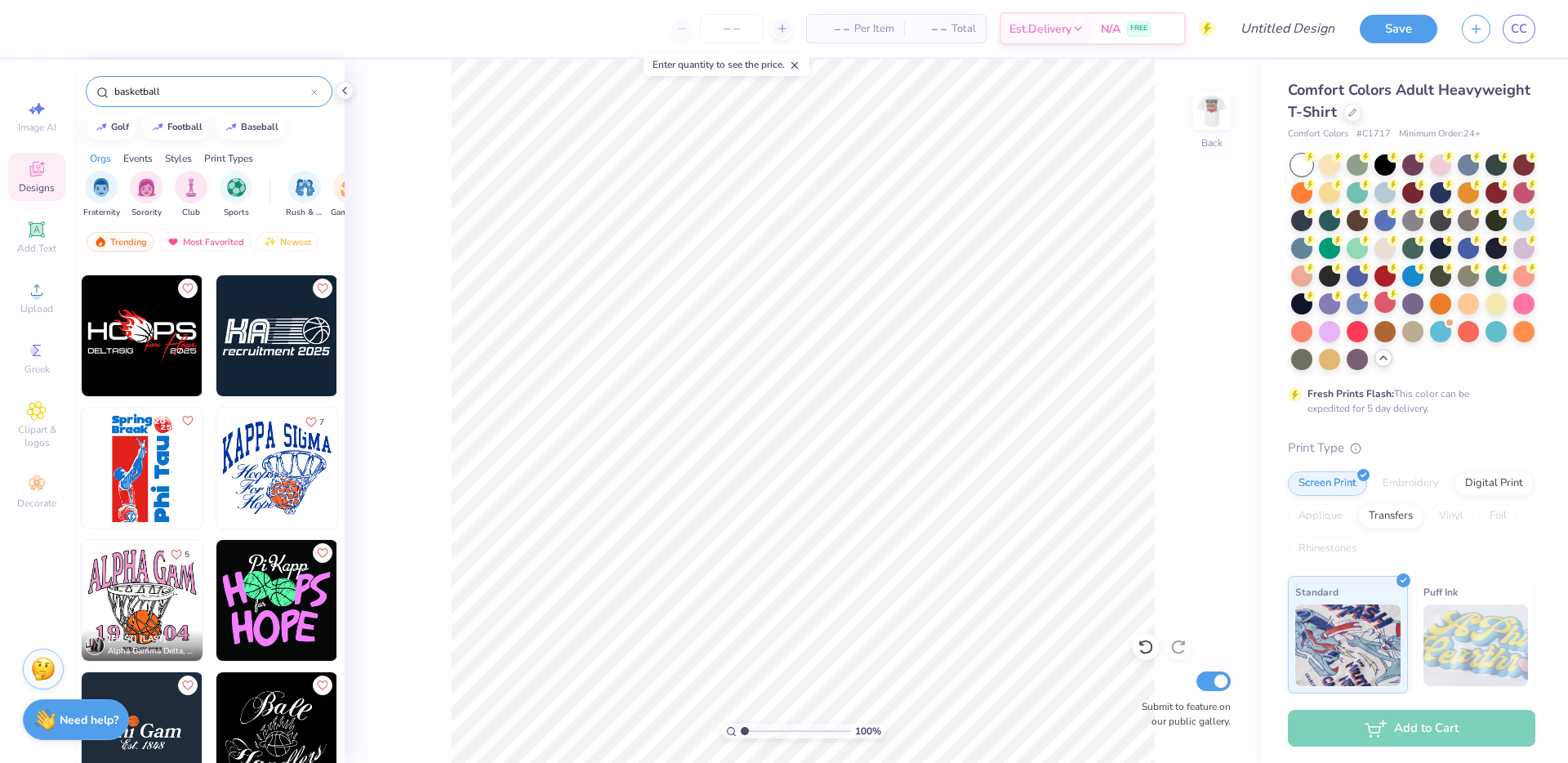 click at bounding box center (277, 468) 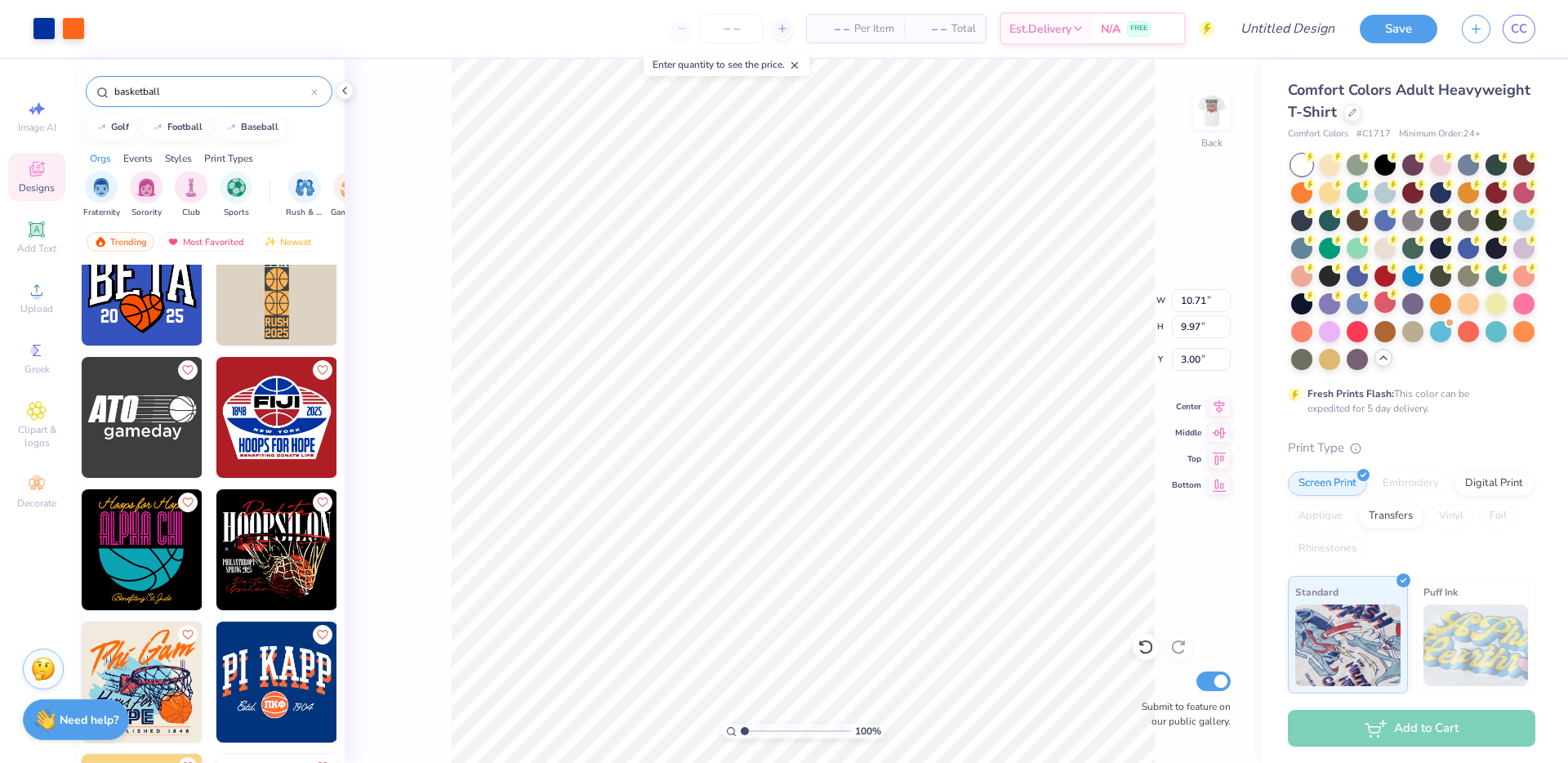 scroll, scrollTop: 2013, scrollLeft: 0, axis: vertical 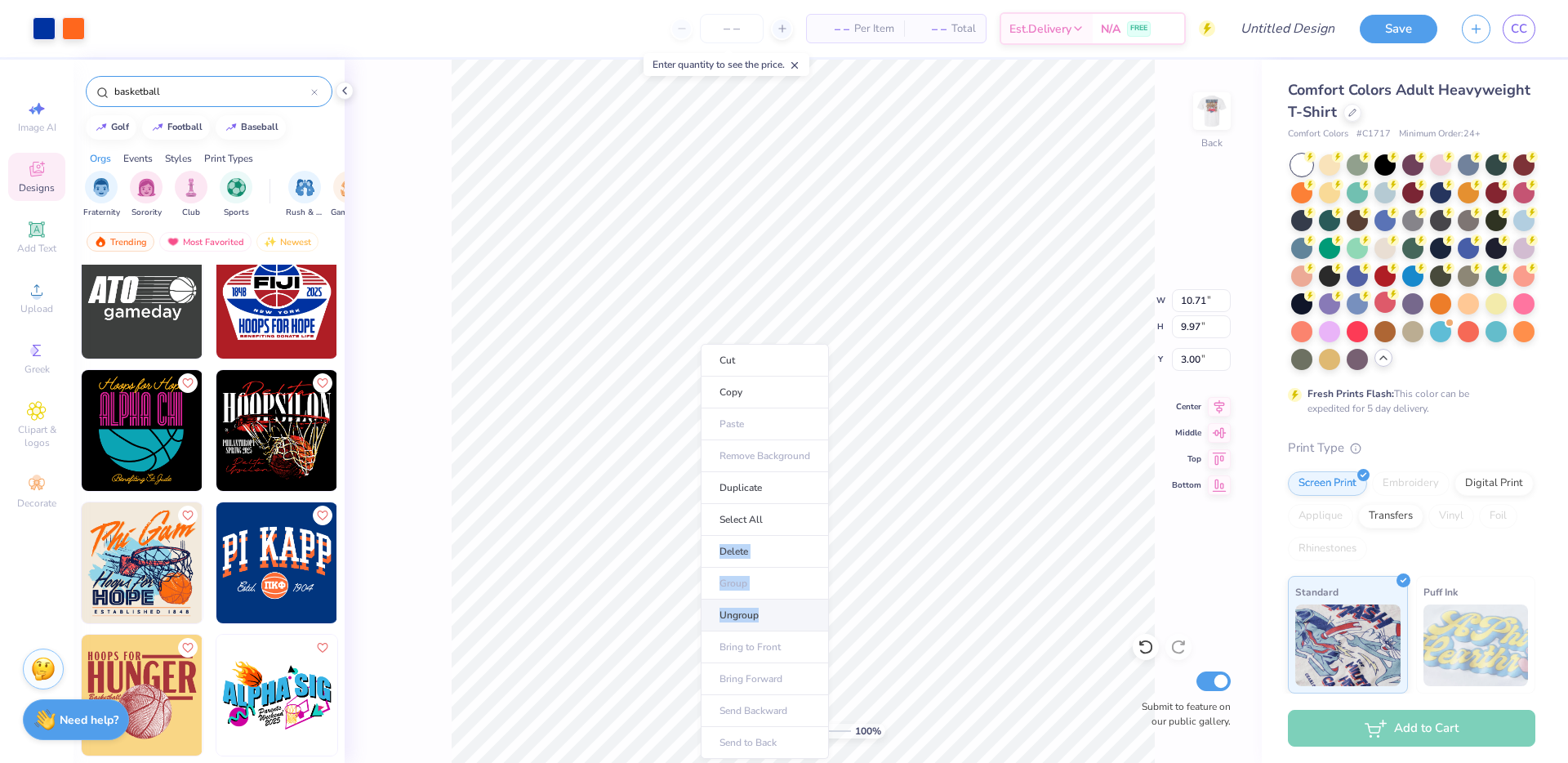 drag, startPoint x: 780, startPoint y: 541, endPoint x: 765, endPoint y: 622, distance: 82.37718 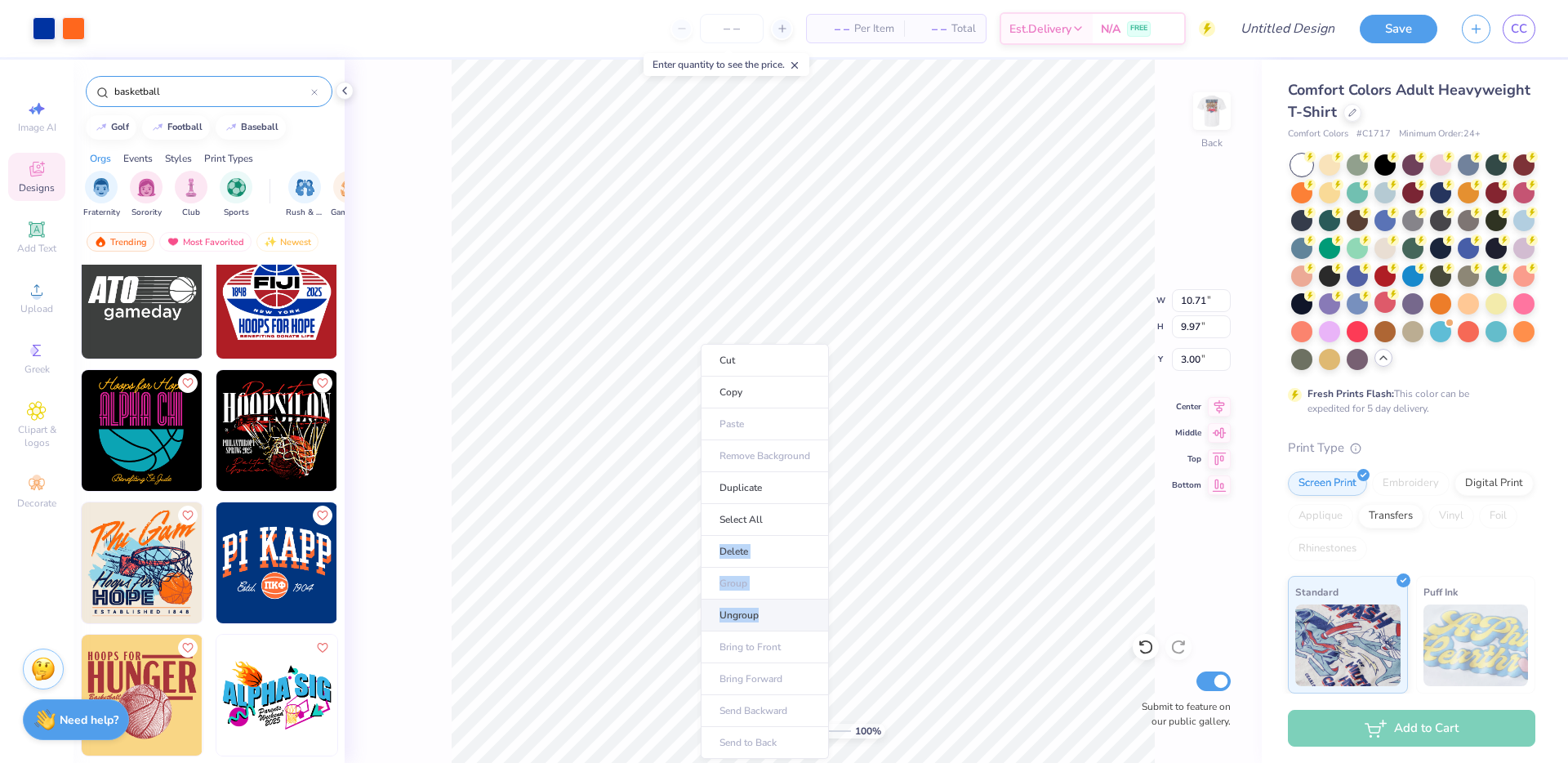 click on "Cut Copy Paste Remove Background Duplicate Select All Delete Group Ungroup Bring to Front Bring Forward Send Backward Send to Back" at bounding box center (764, 551) 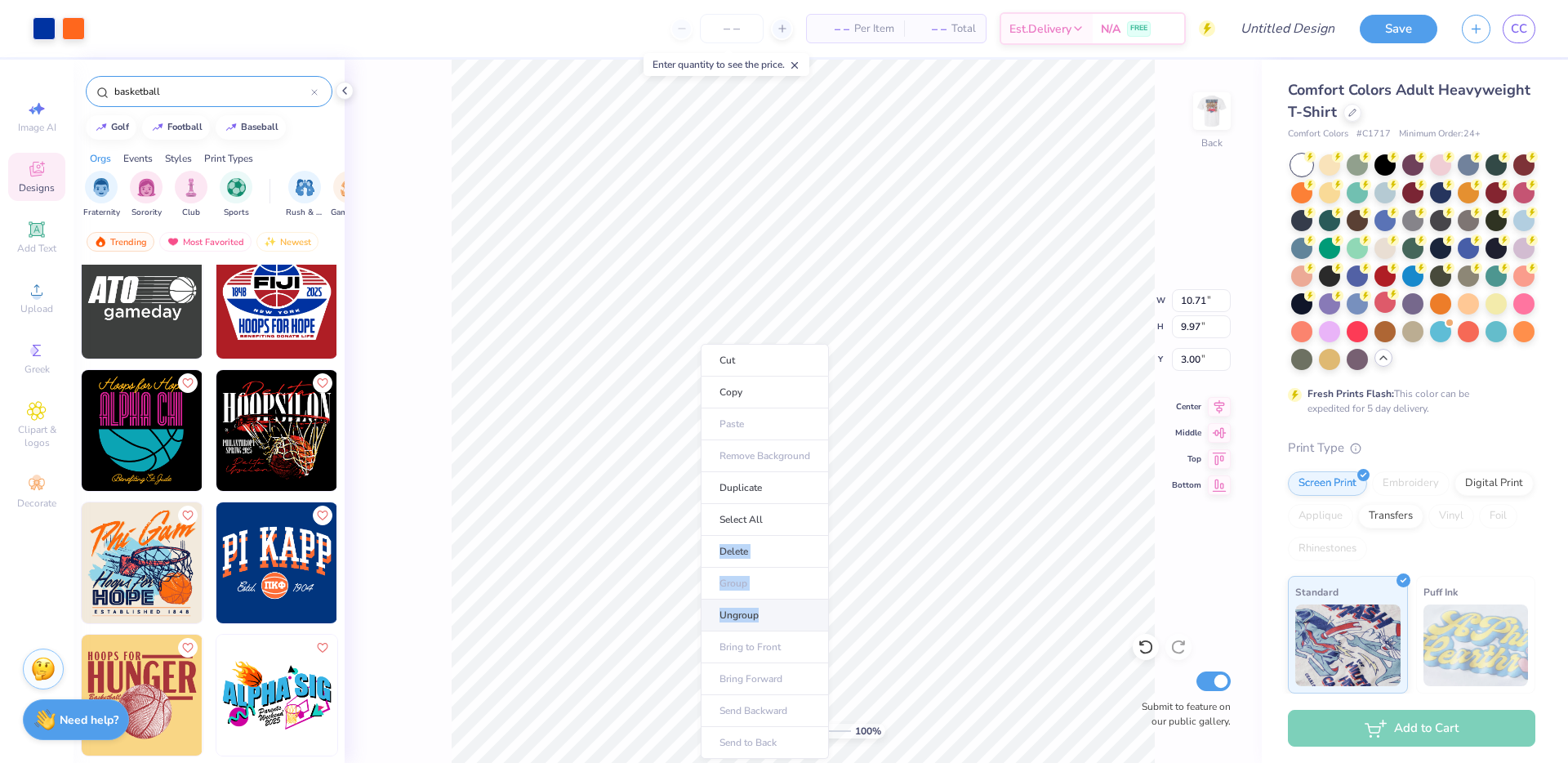 click on "Ungroup" at bounding box center [764, 615] 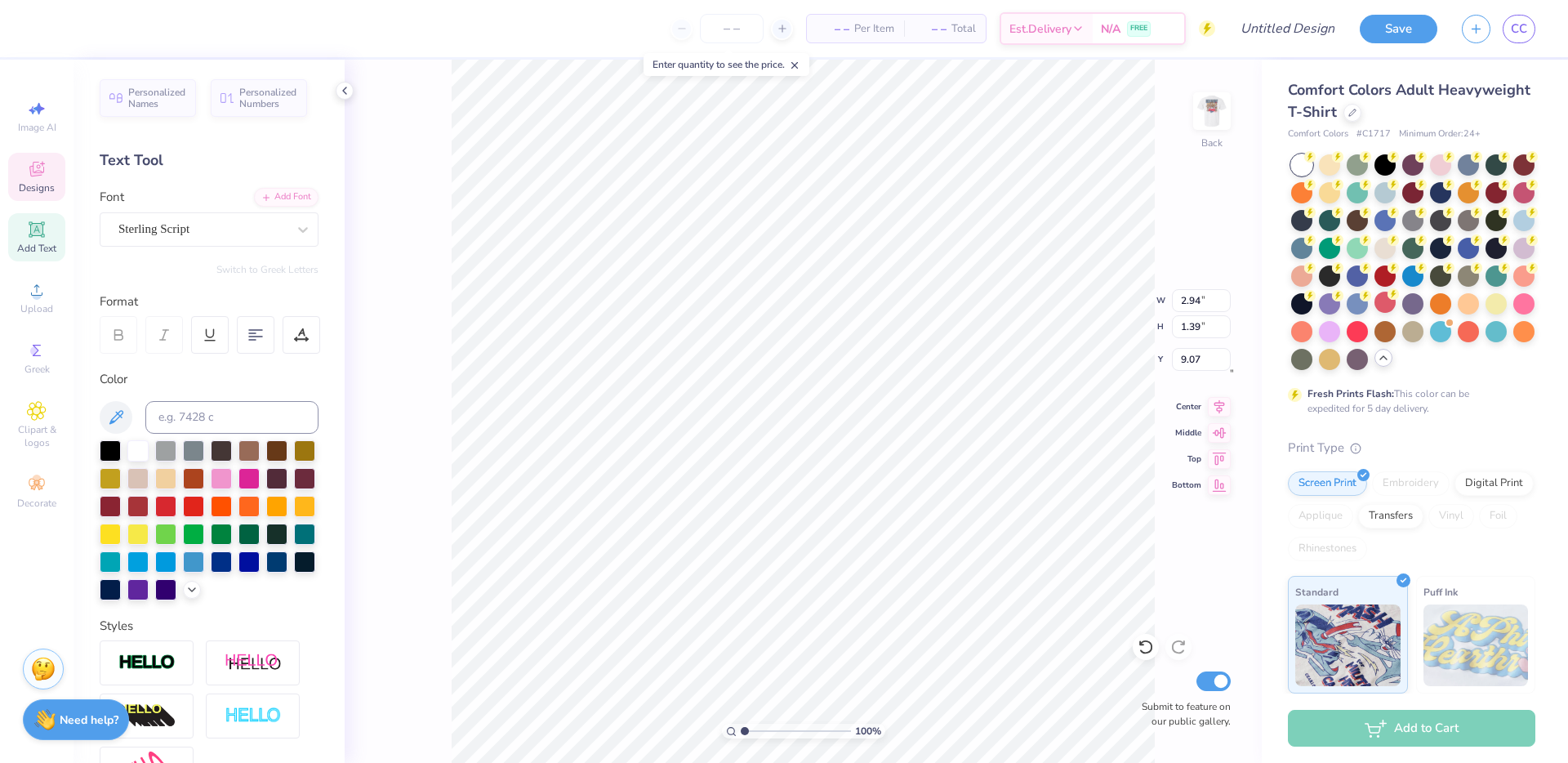type on "20.74" 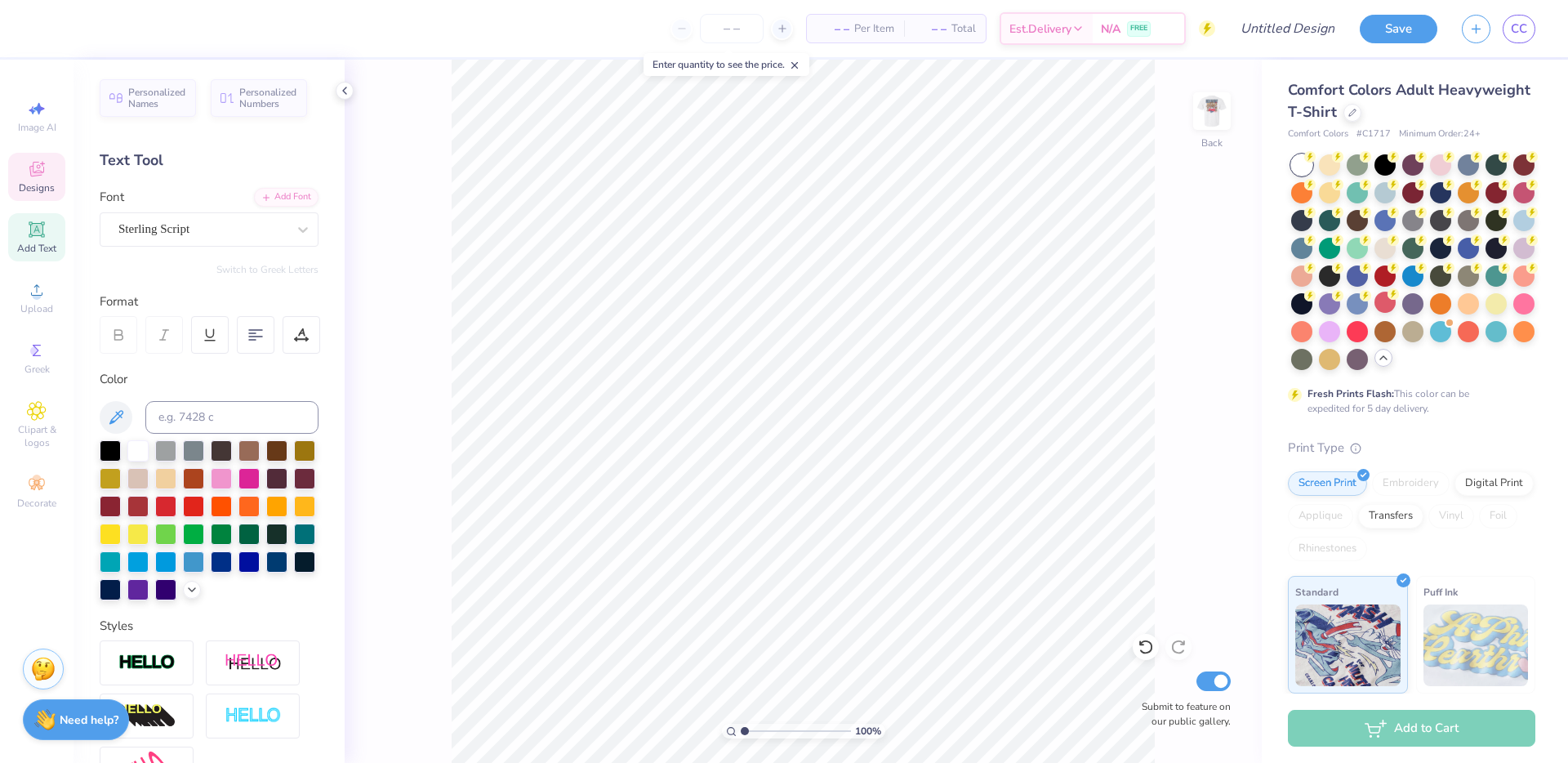 click on "Designs" at bounding box center [37, 188] 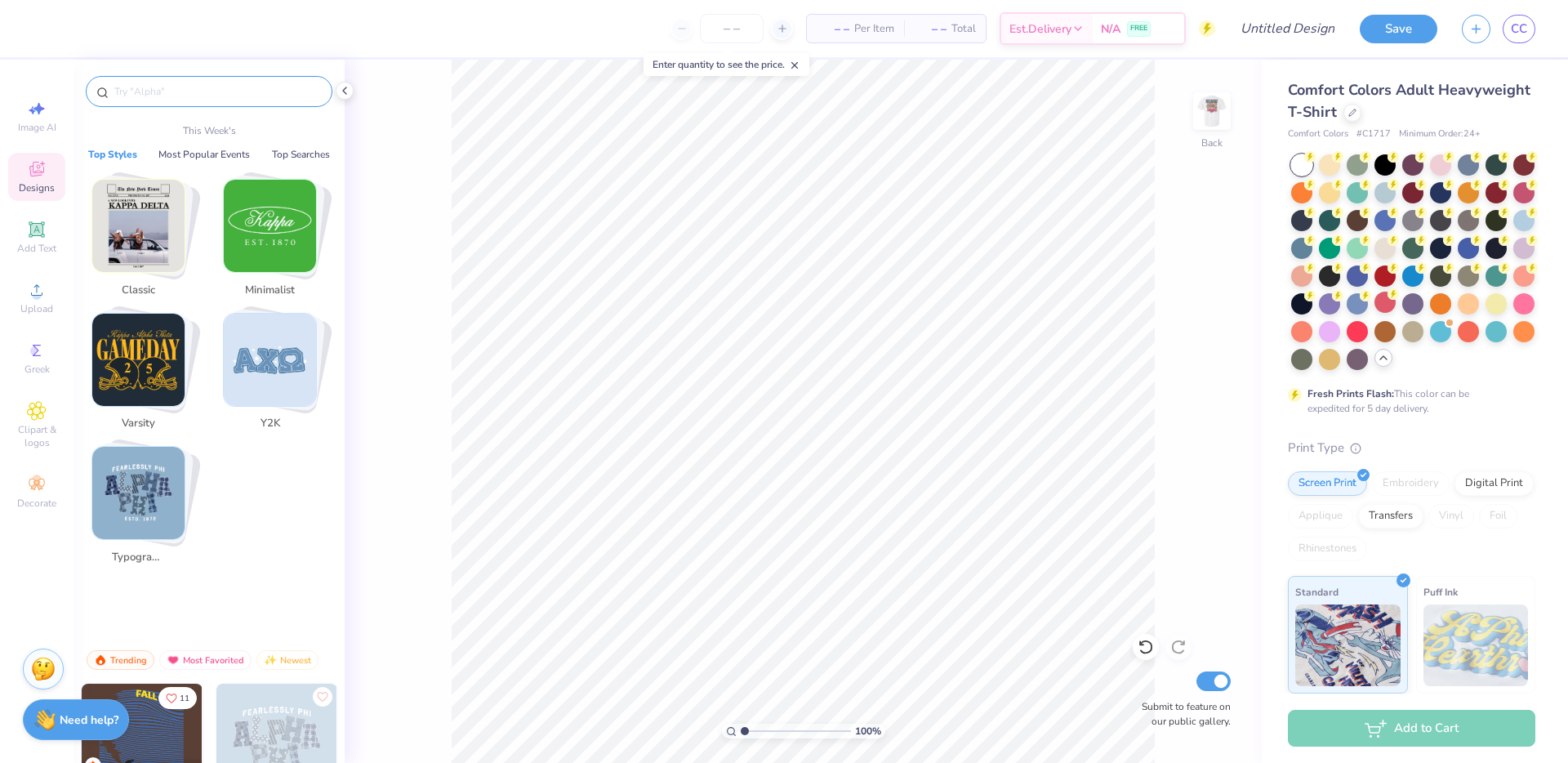click at bounding box center (217, 91) 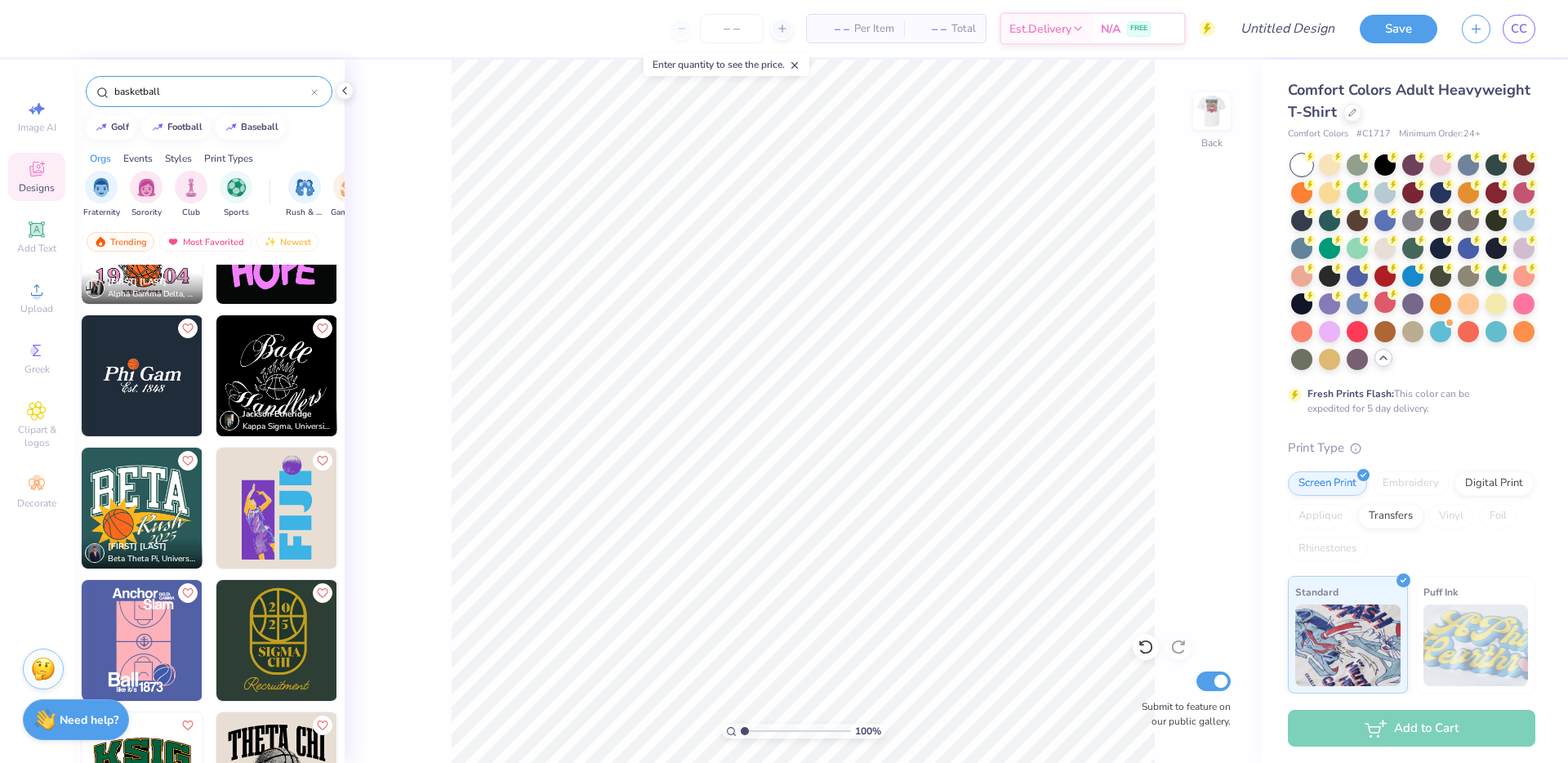 scroll, scrollTop: 686, scrollLeft: 0, axis: vertical 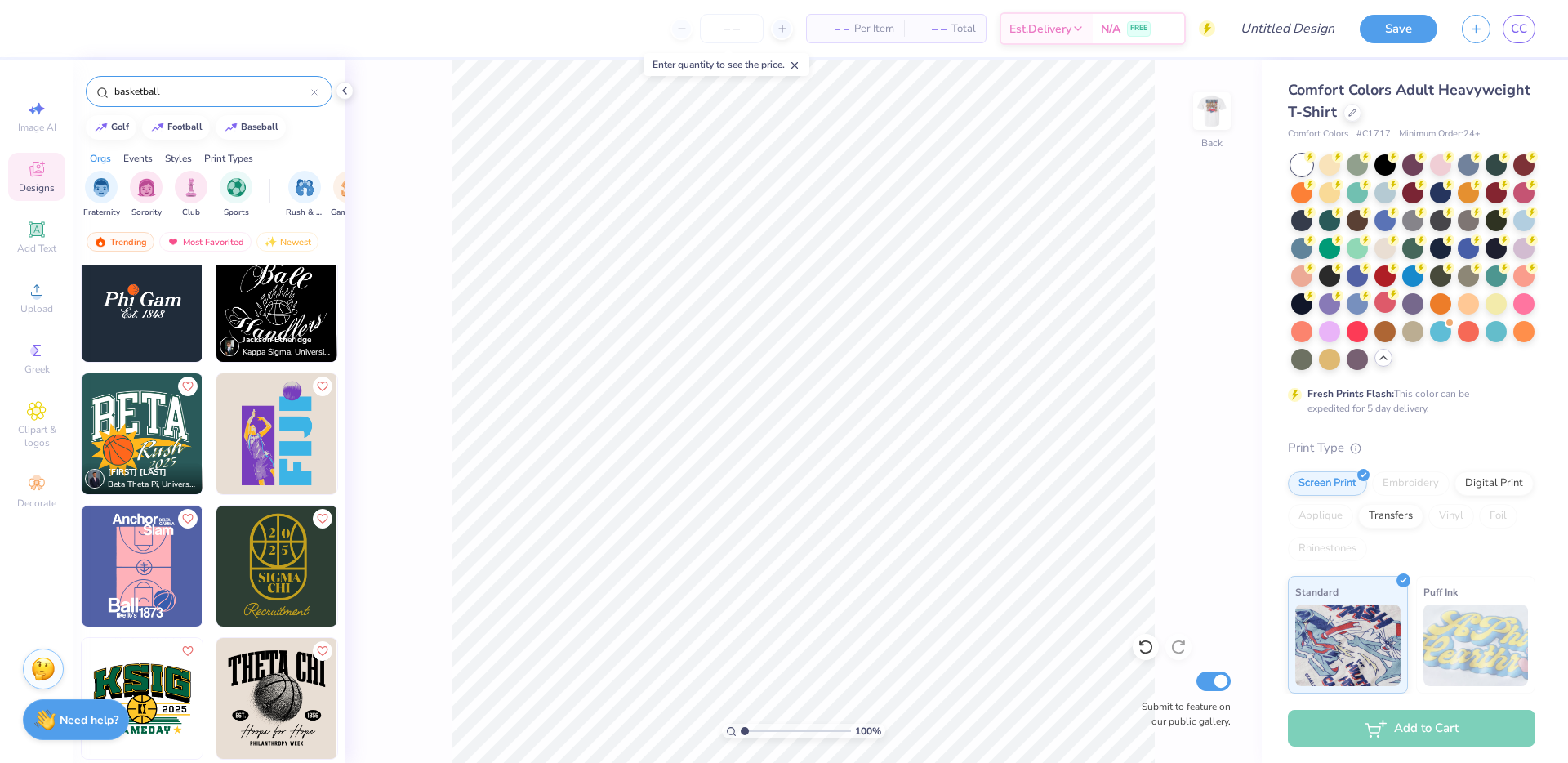type on "basketball" 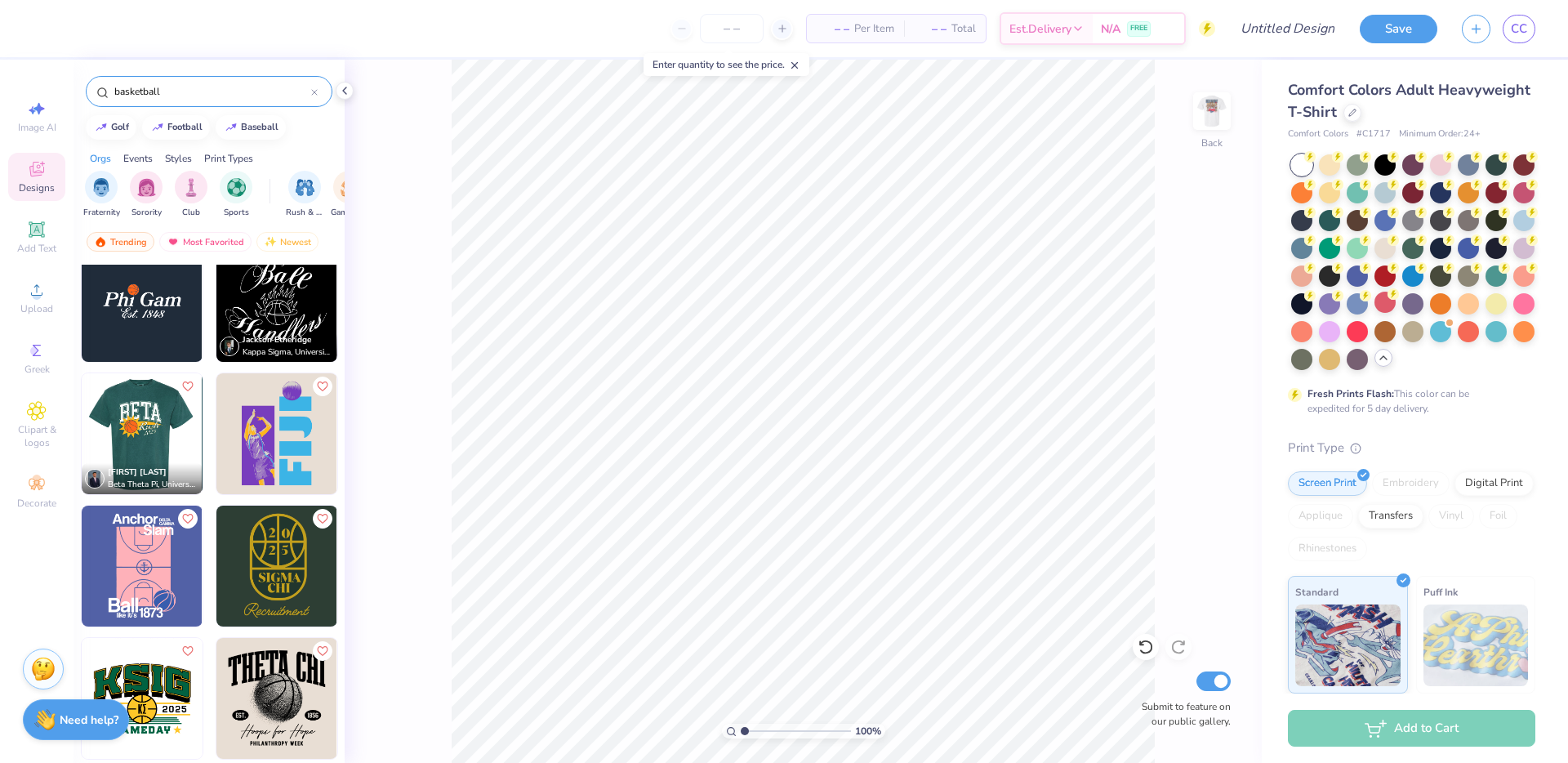click at bounding box center (21, 434) 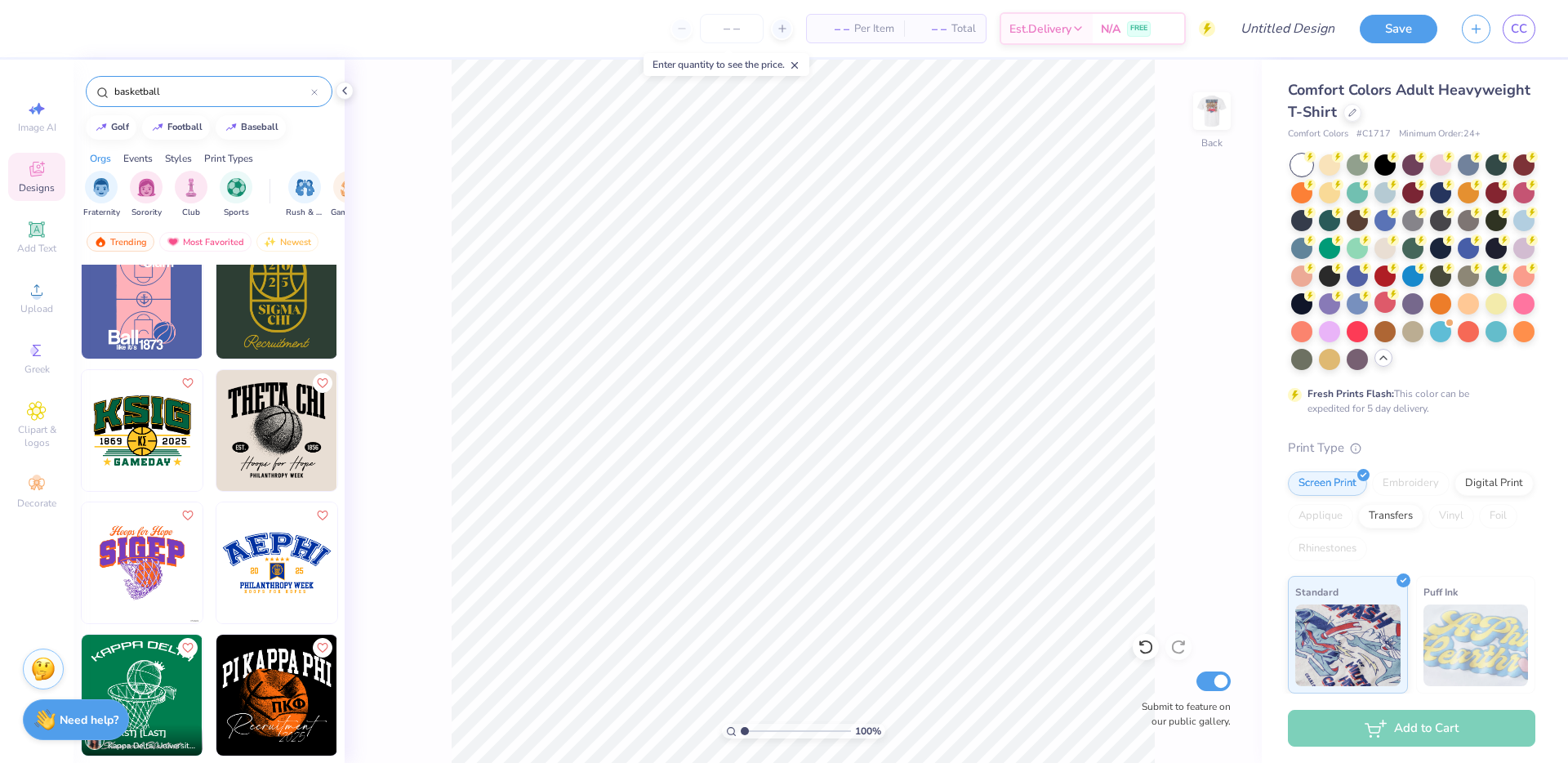 scroll, scrollTop: 958, scrollLeft: 0, axis: vertical 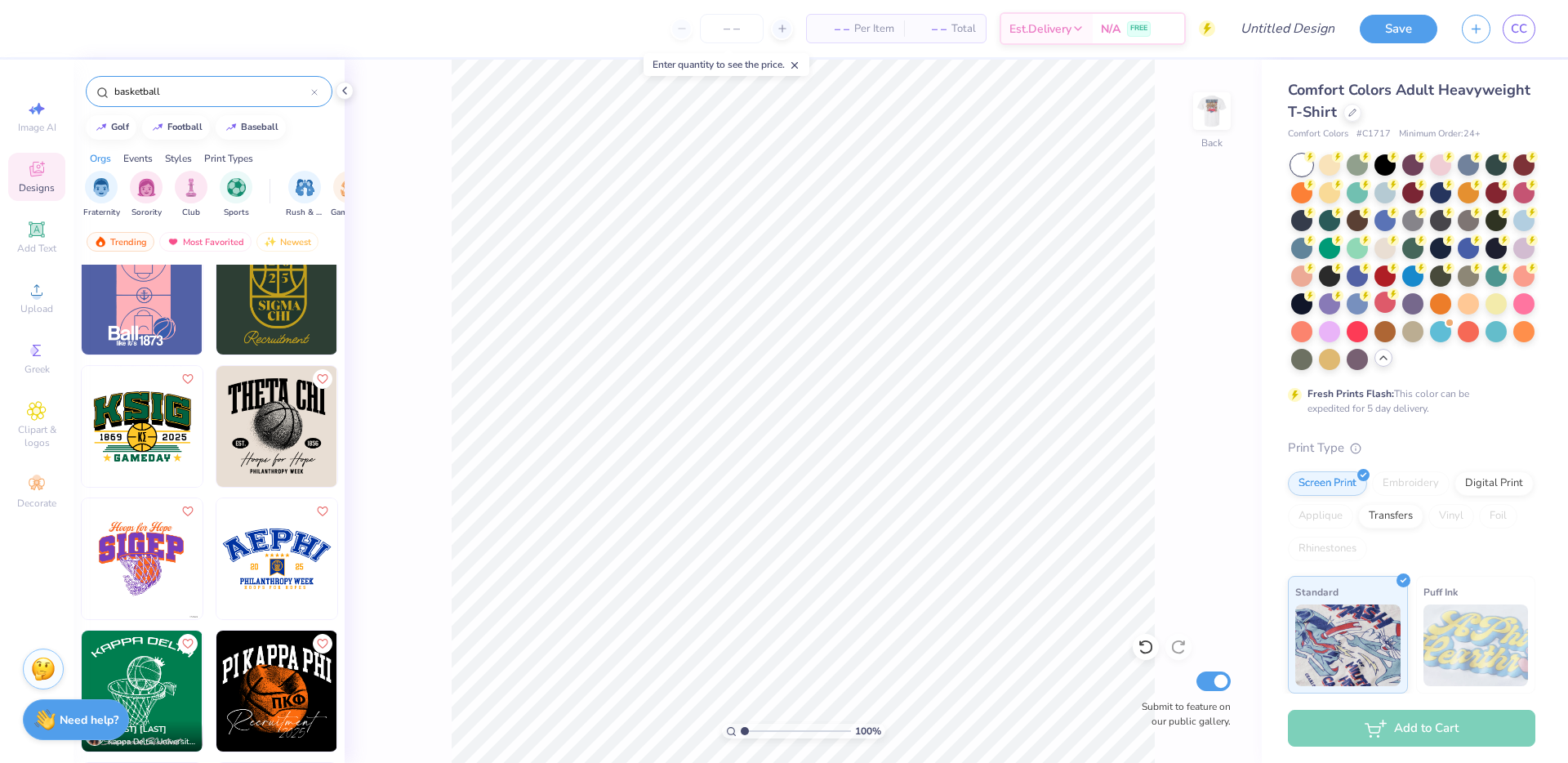 click at bounding box center [20, 559] 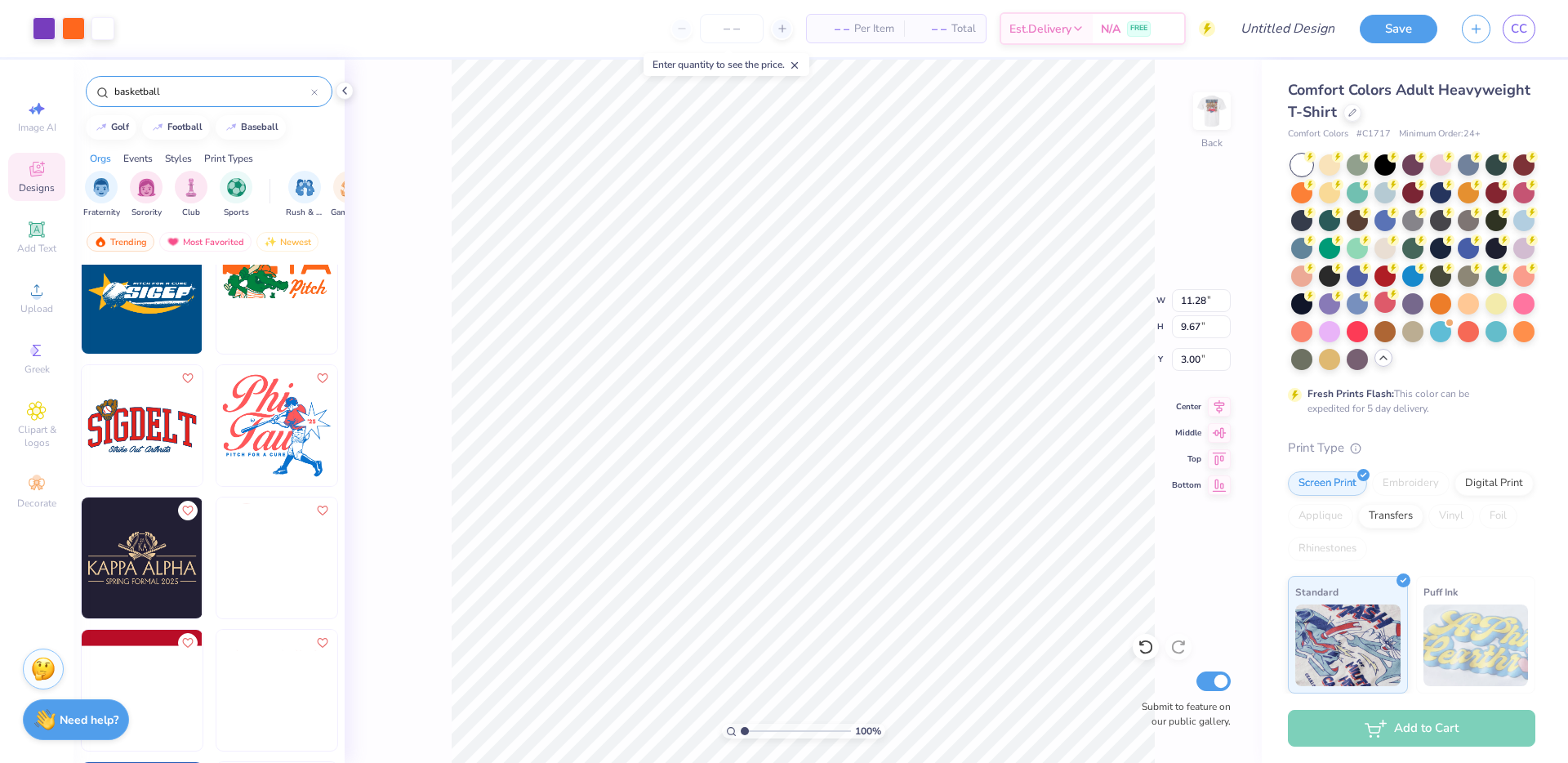 scroll, scrollTop: 9168, scrollLeft: 0, axis: vertical 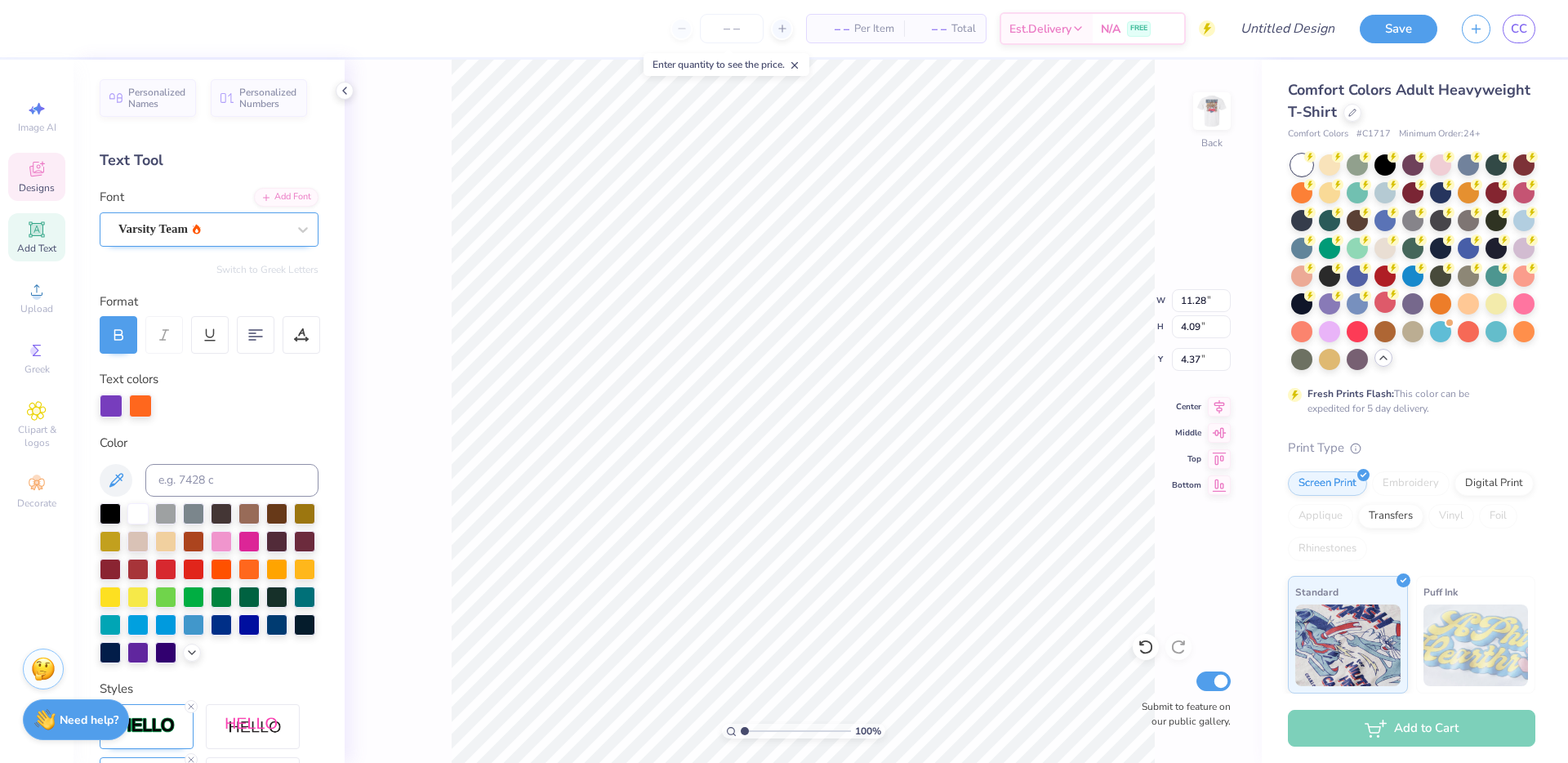 click on "Varsity Team" at bounding box center (203, 229) 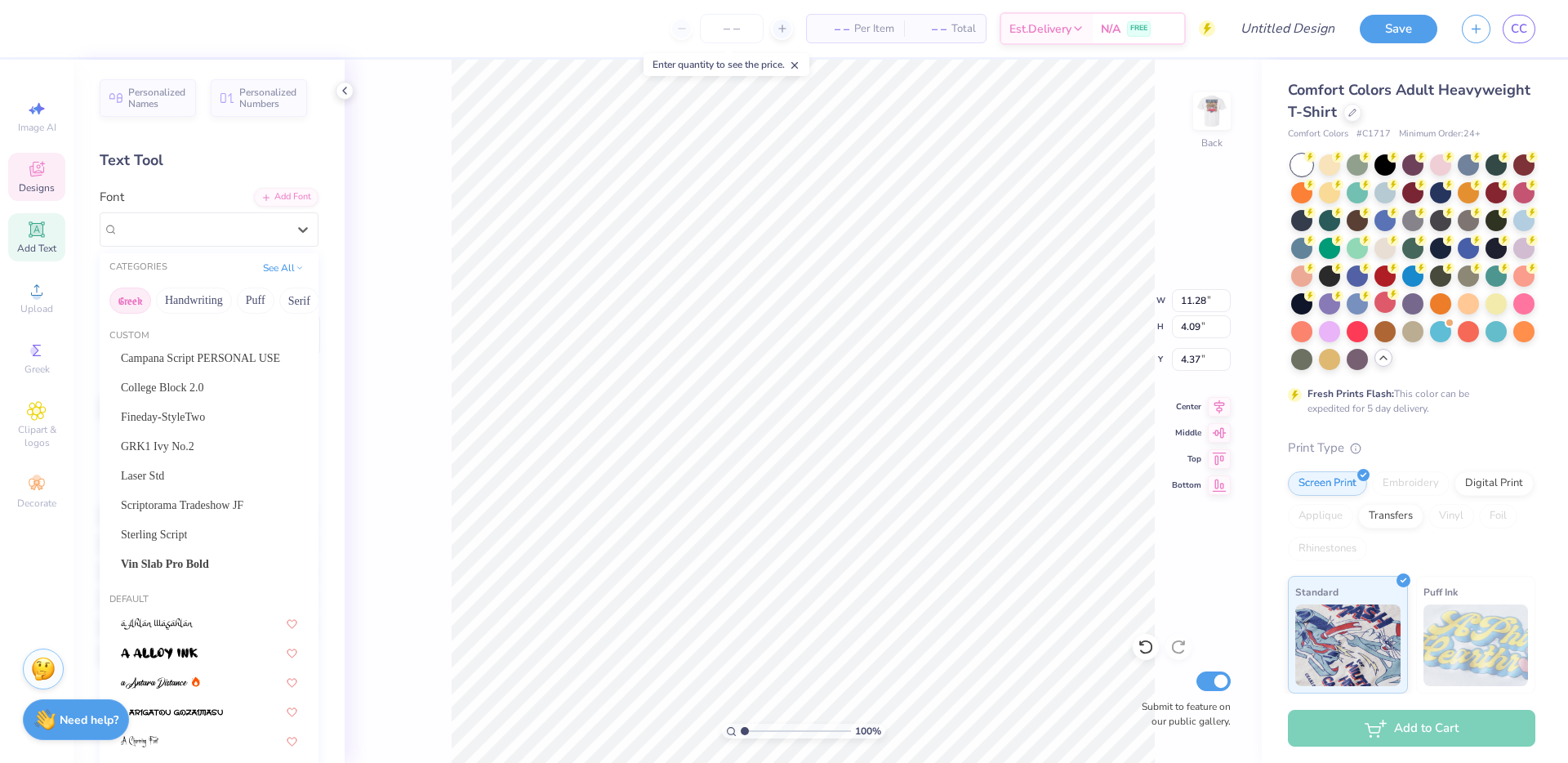 click on "Greek" at bounding box center [130, 301] 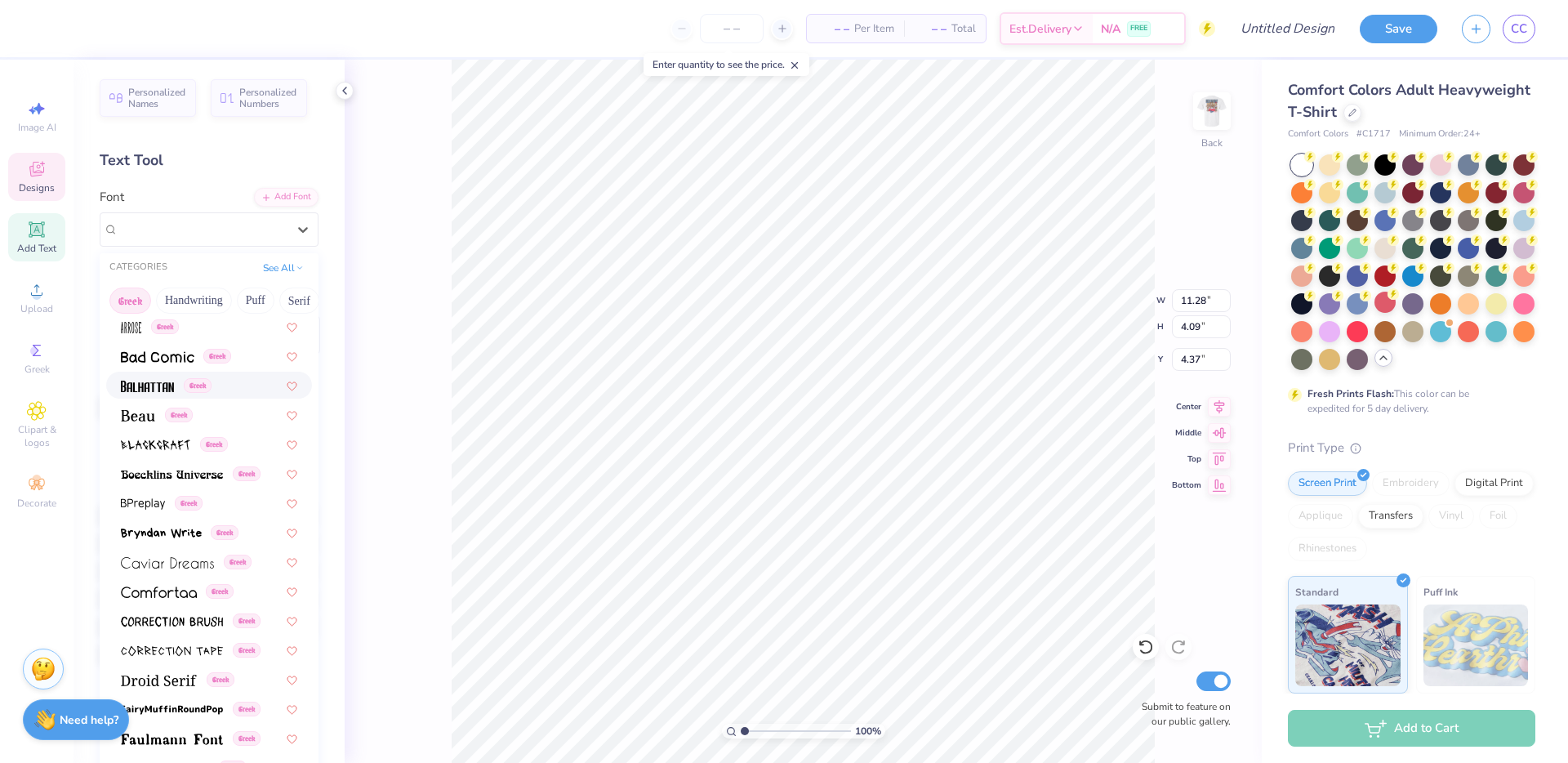 scroll, scrollTop: 988, scrollLeft: 0, axis: vertical 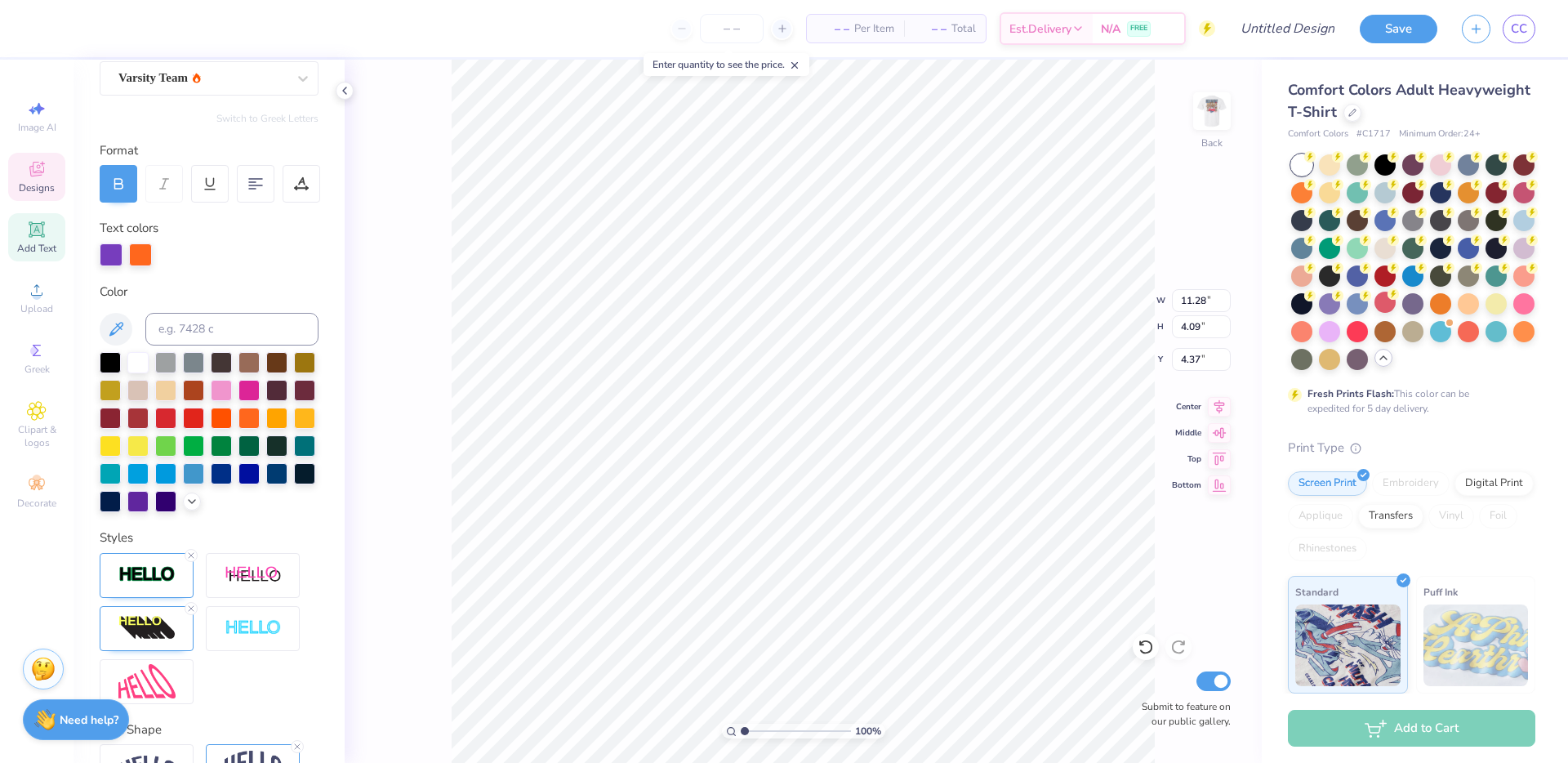 type on "Delts" 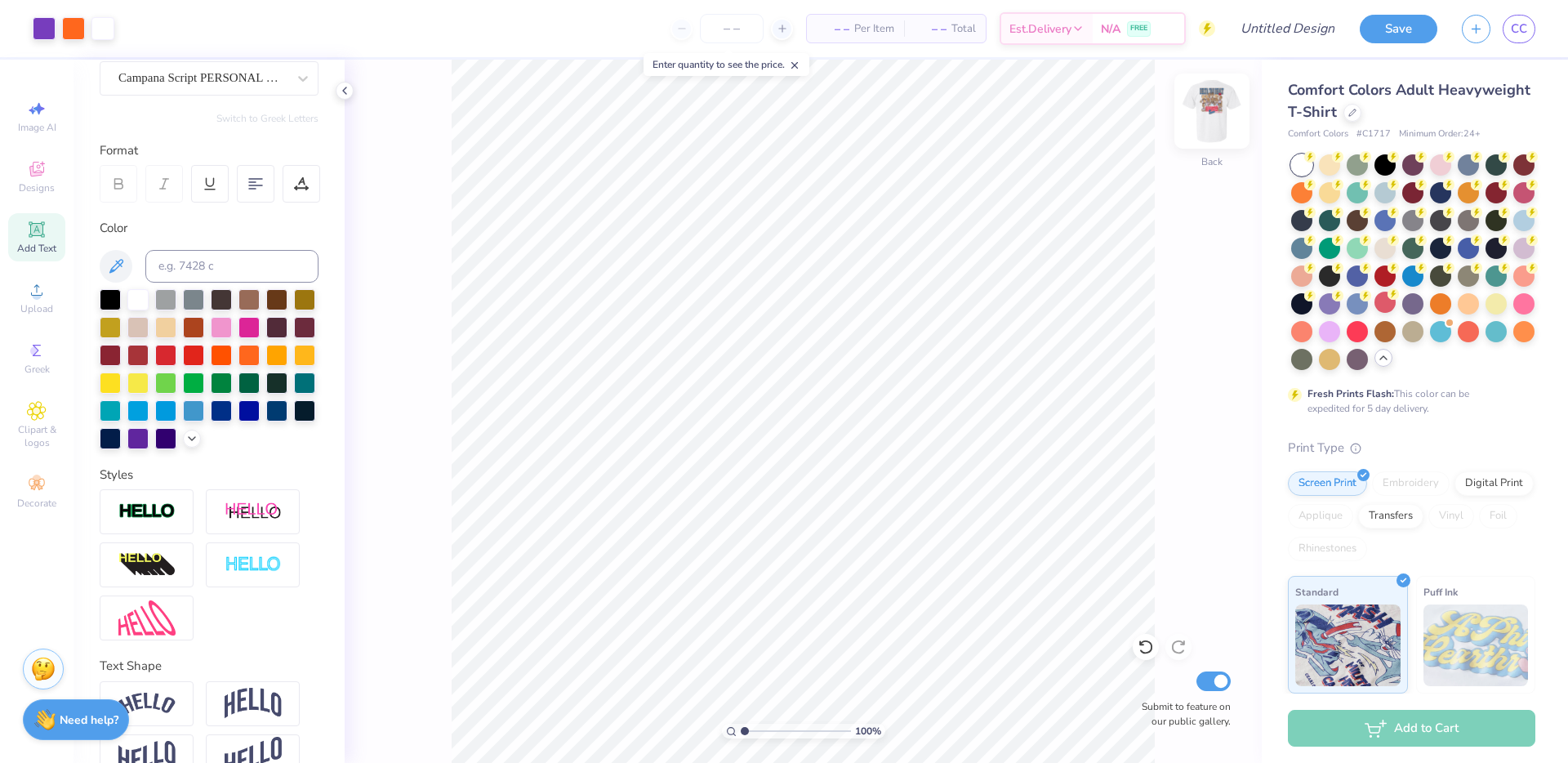 click at bounding box center (1212, 111) 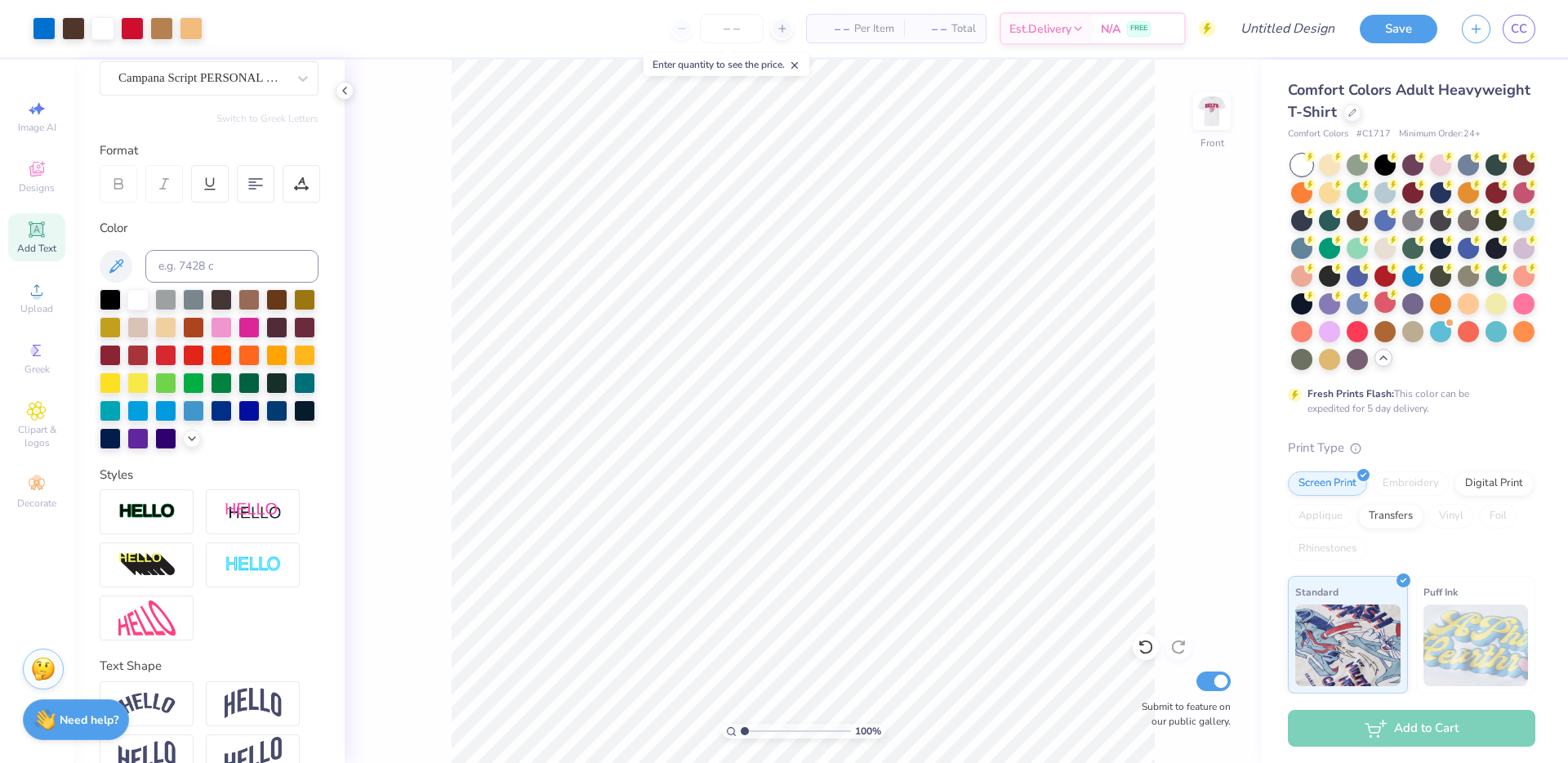 click on "100  % Front Submit to feature on our public gallery." at bounding box center (803, 411) 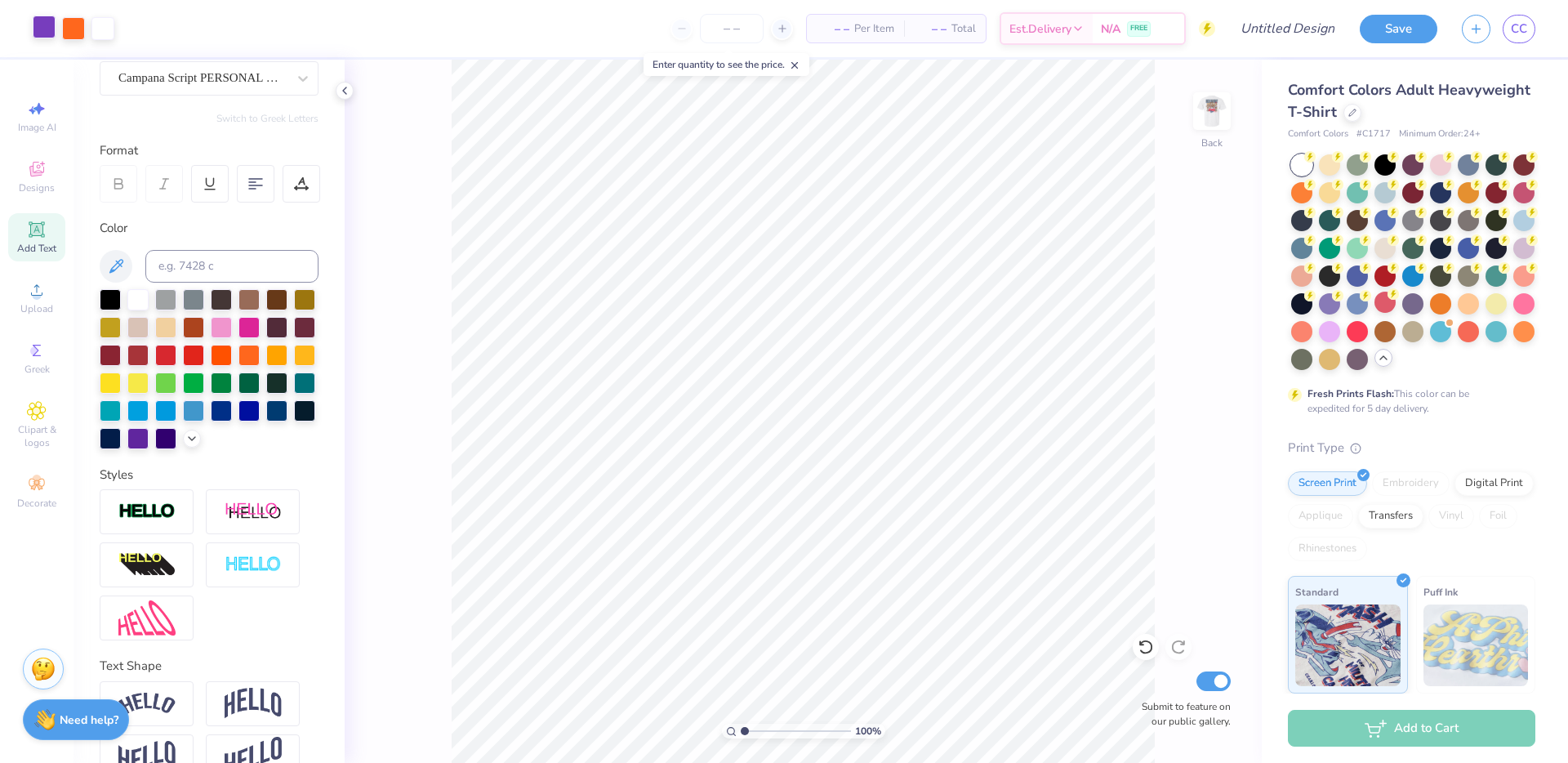 click at bounding box center [44, 27] 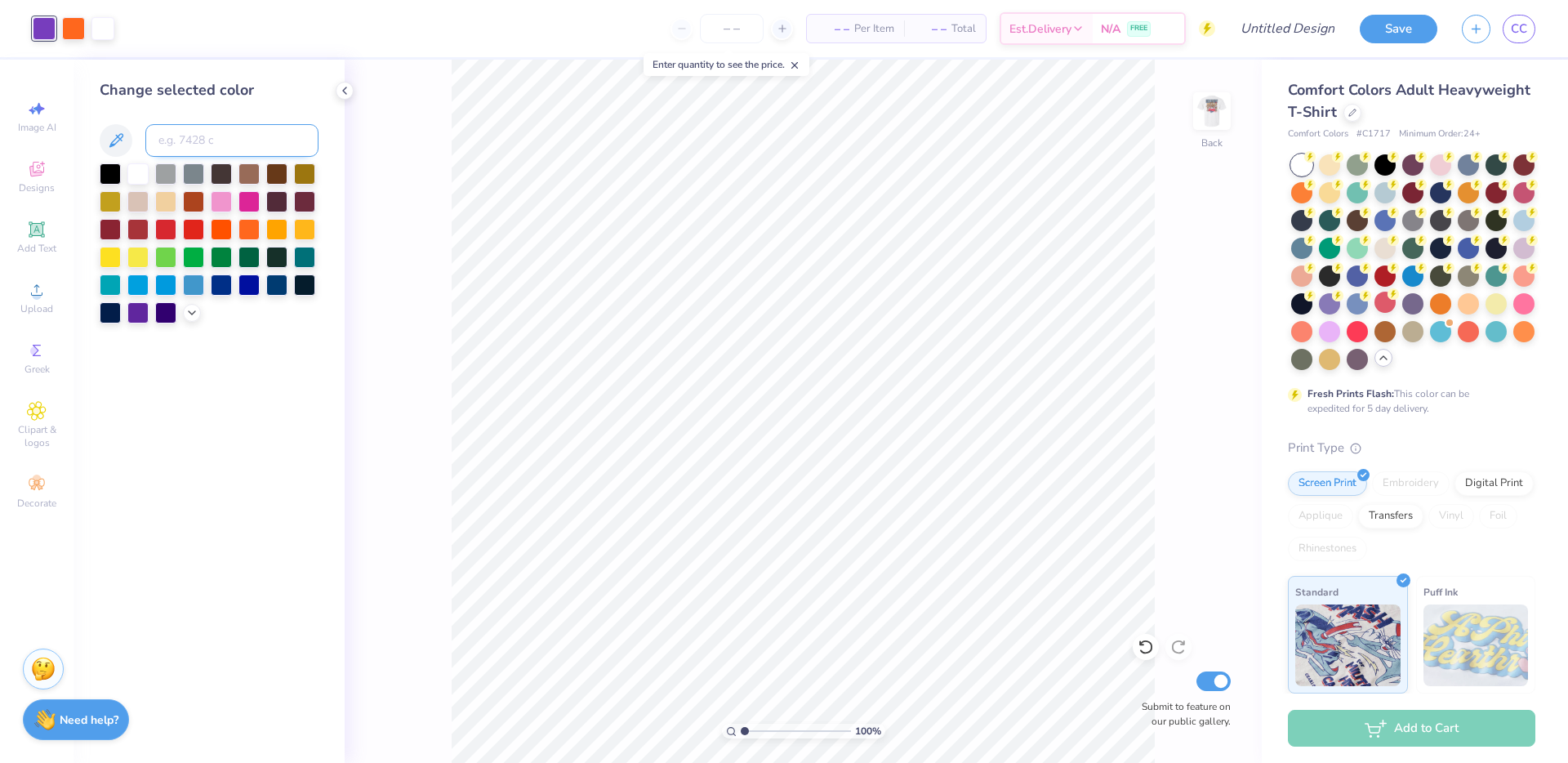 click at bounding box center (232, 141) 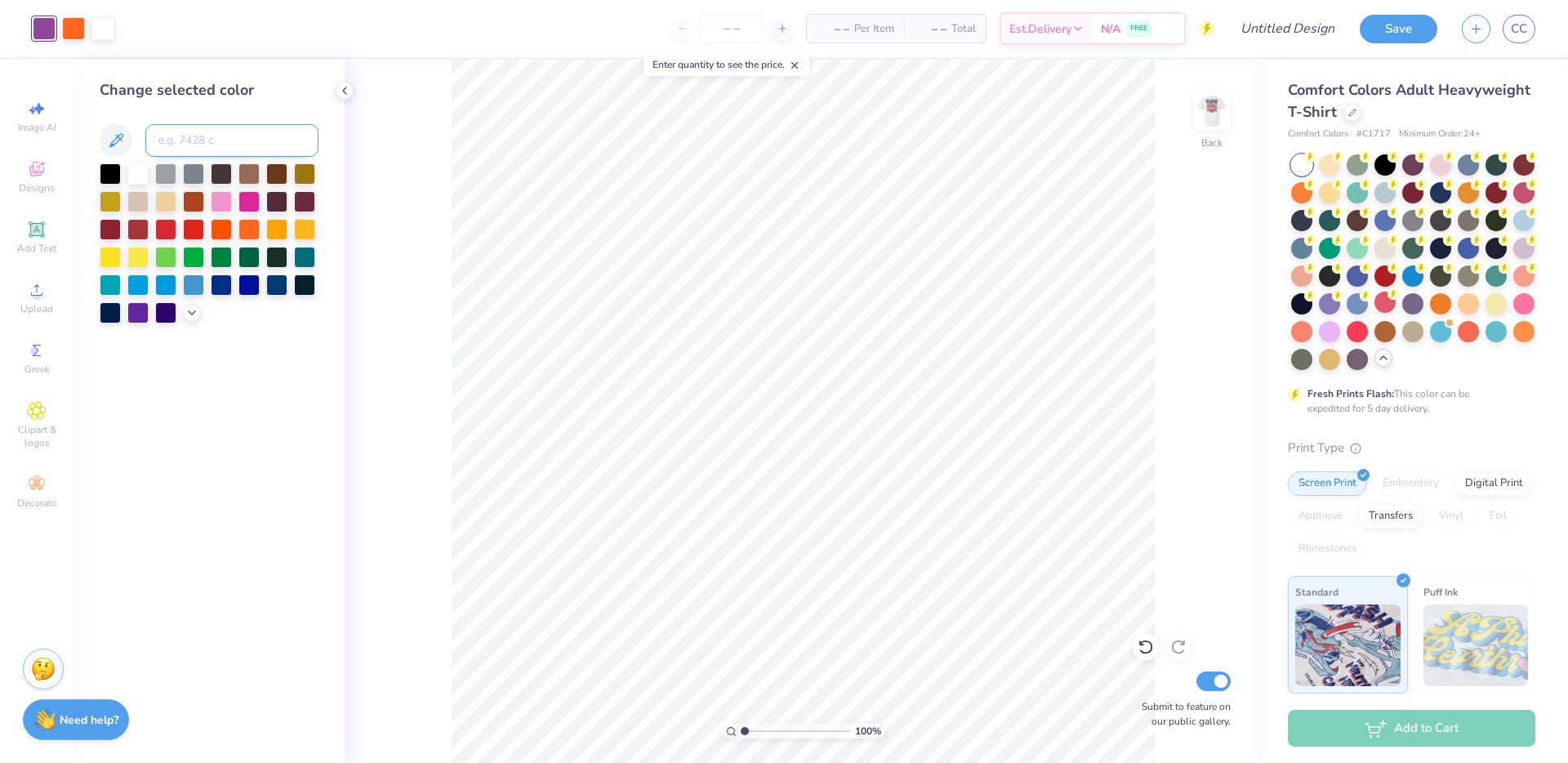 paste on "258" 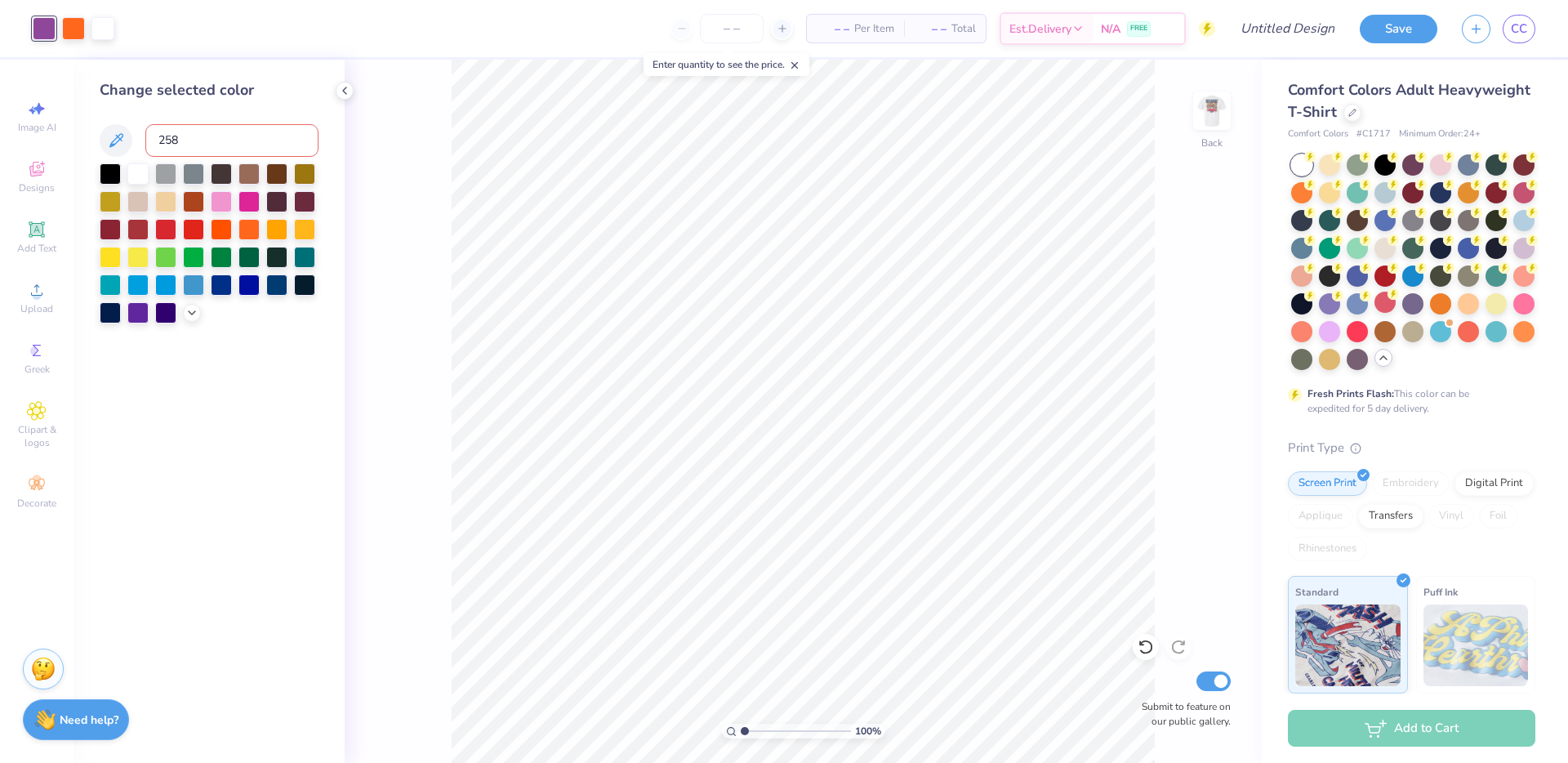 type 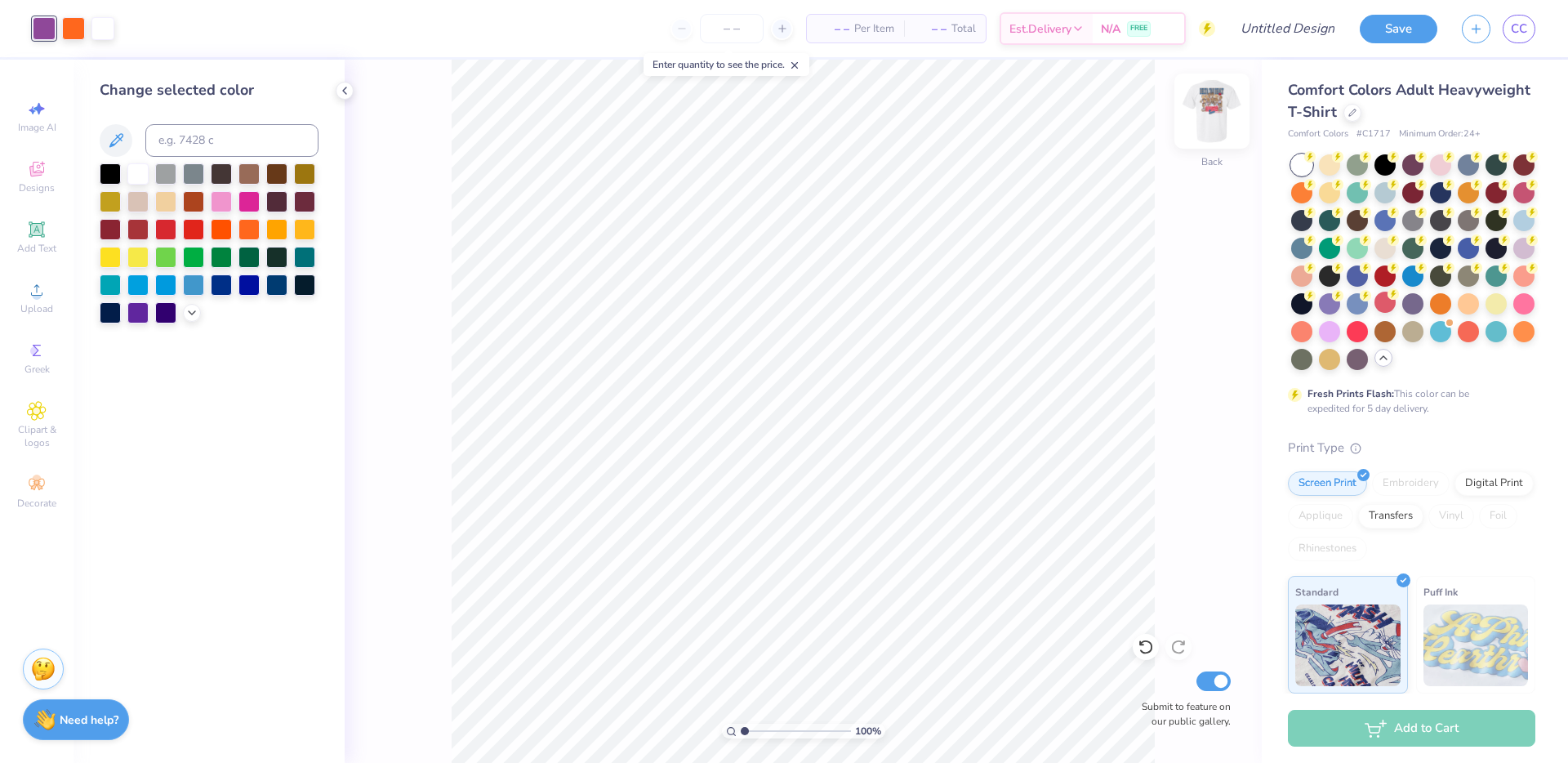 click at bounding box center [1212, 111] 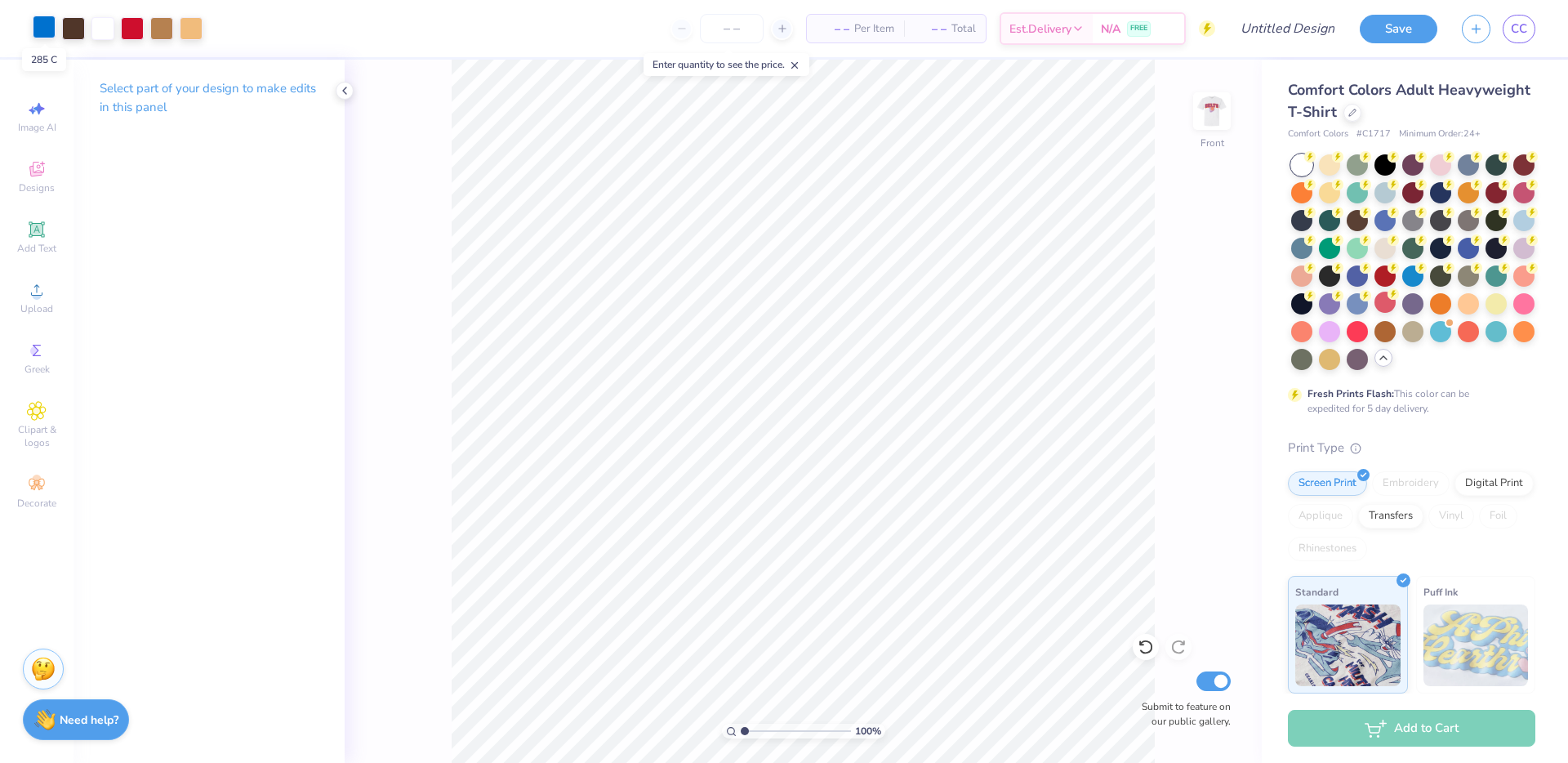 click at bounding box center [44, 27] 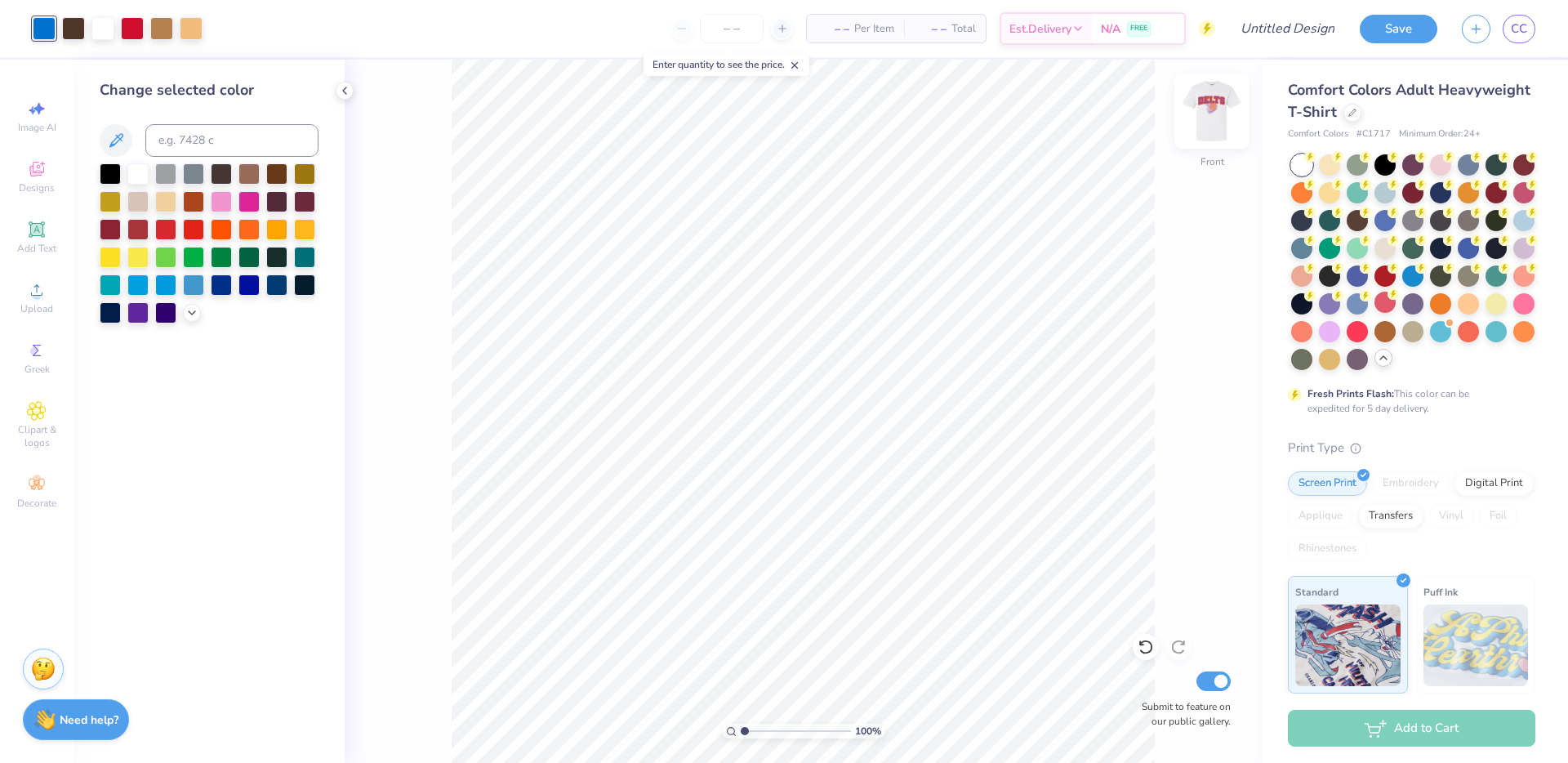 click at bounding box center [1212, 111] 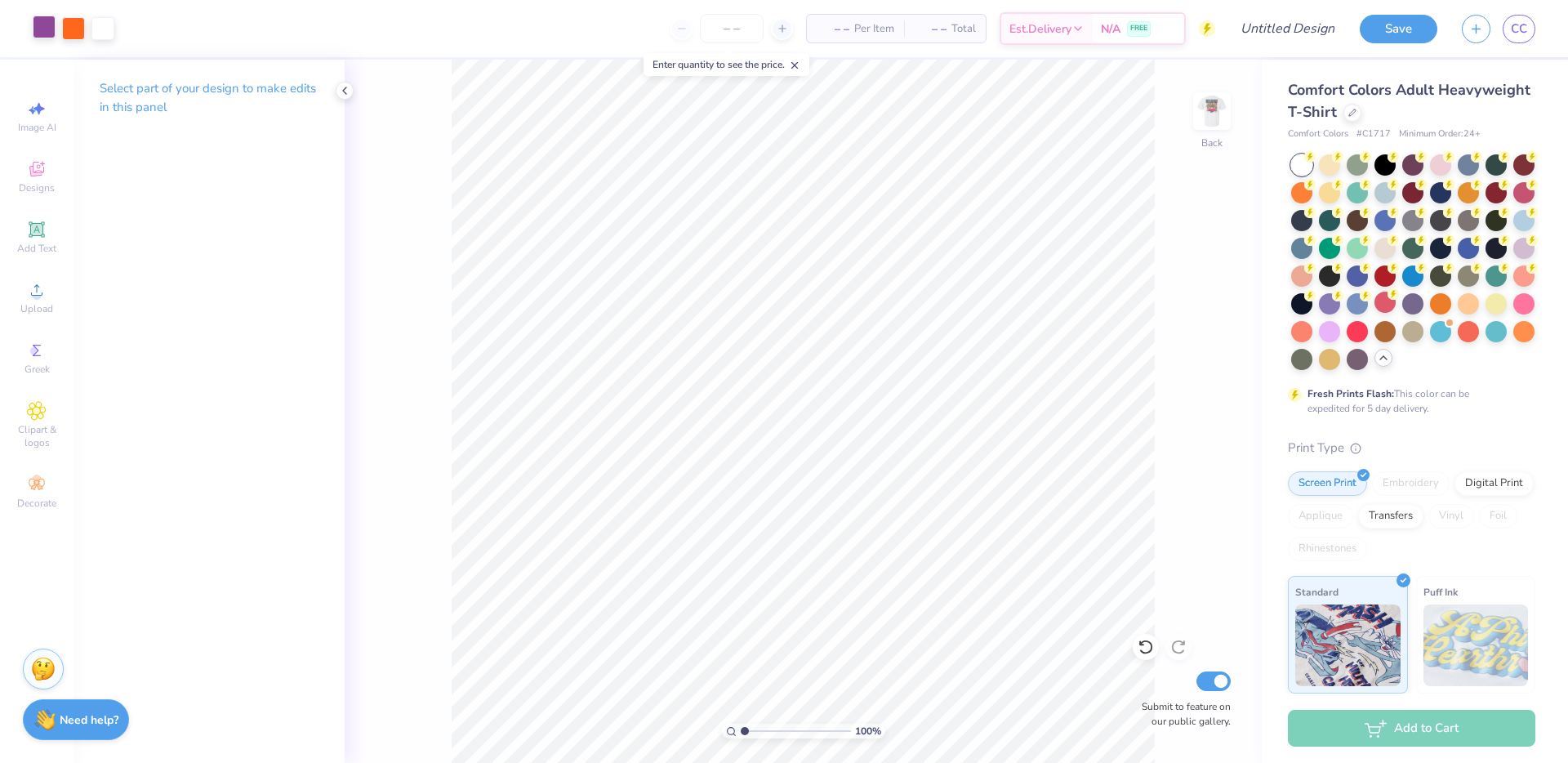 click at bounding box center [44, 27] 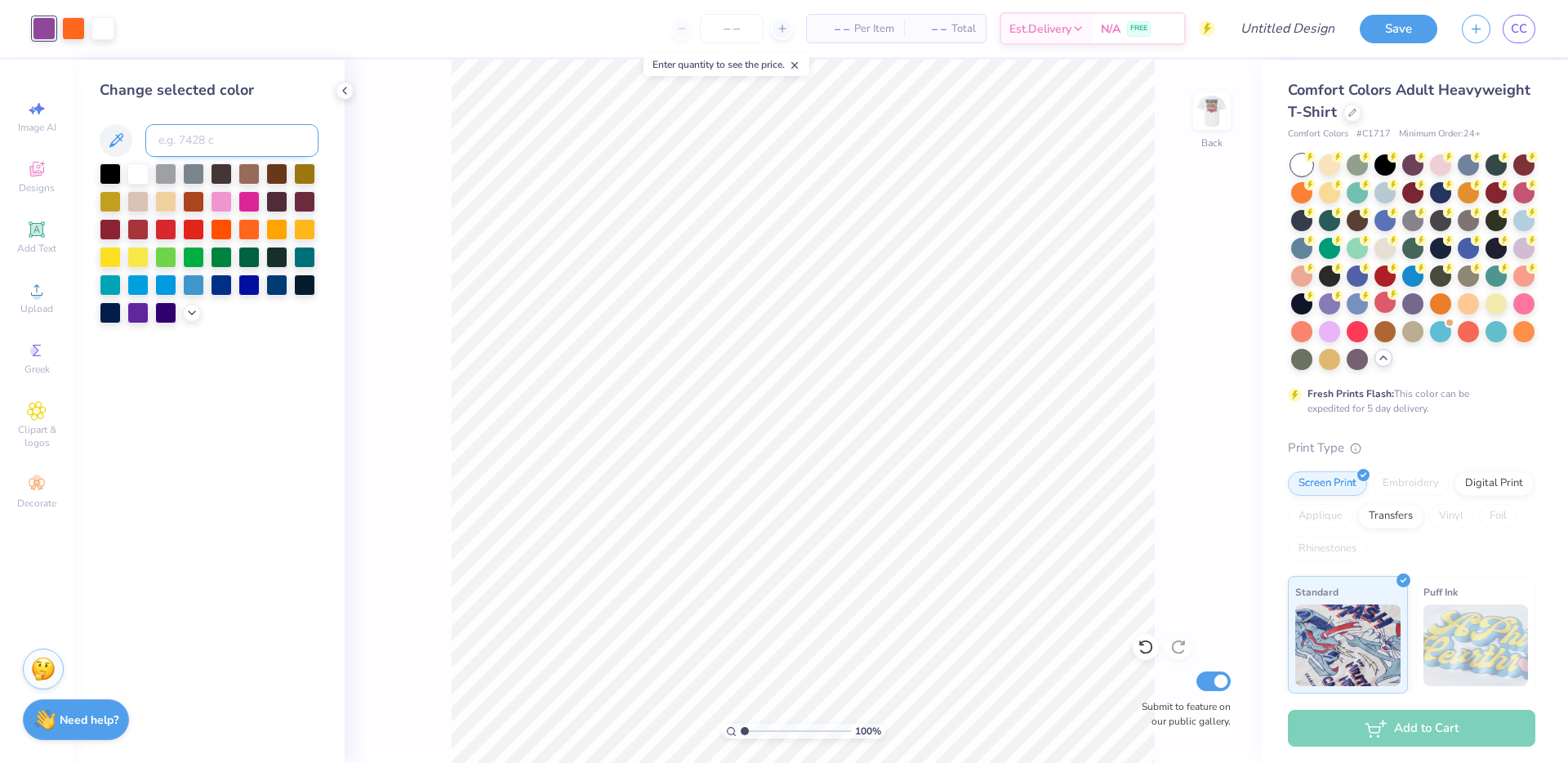 click at bounding box center (232, 141) 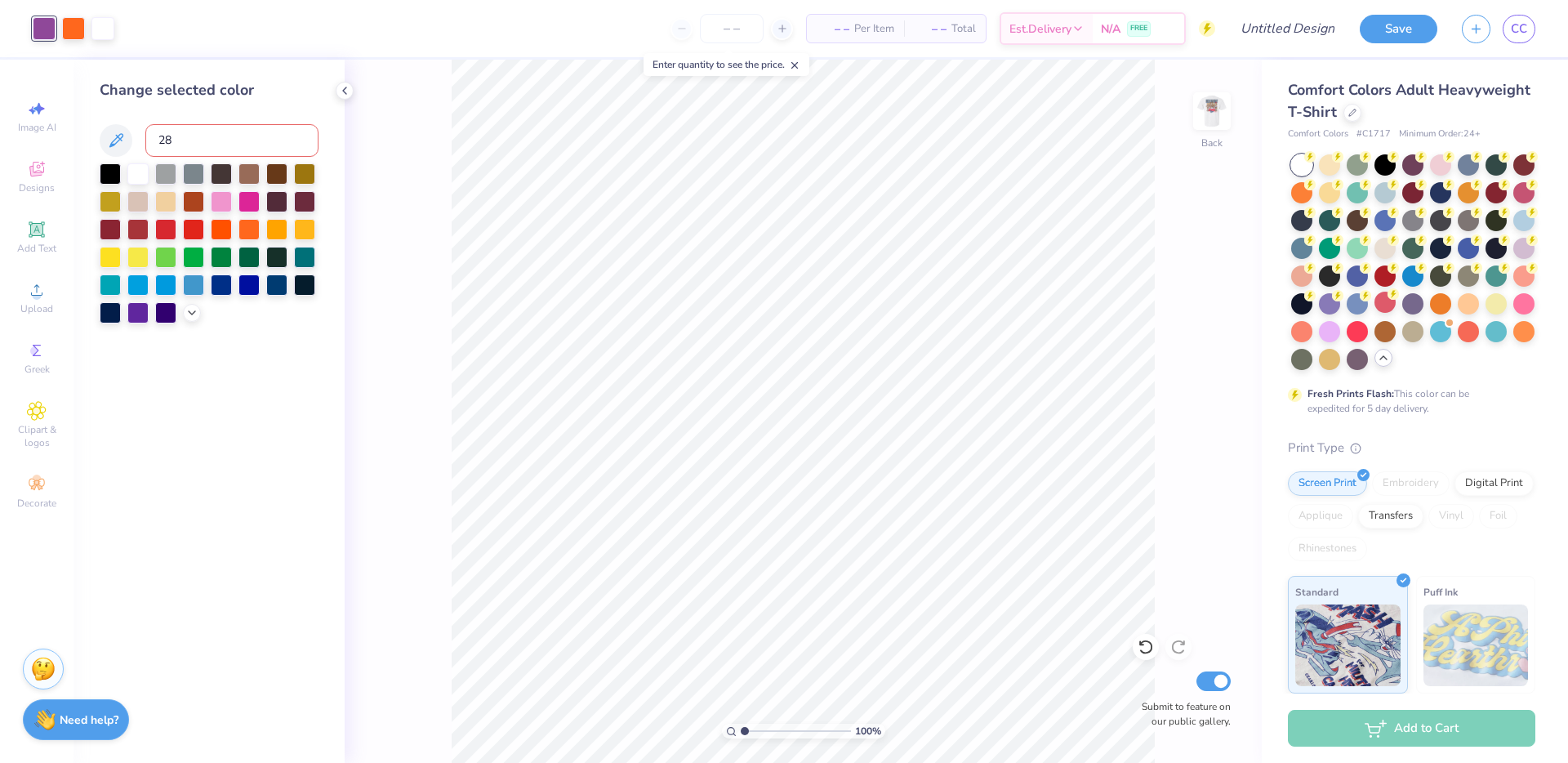 type on "285" 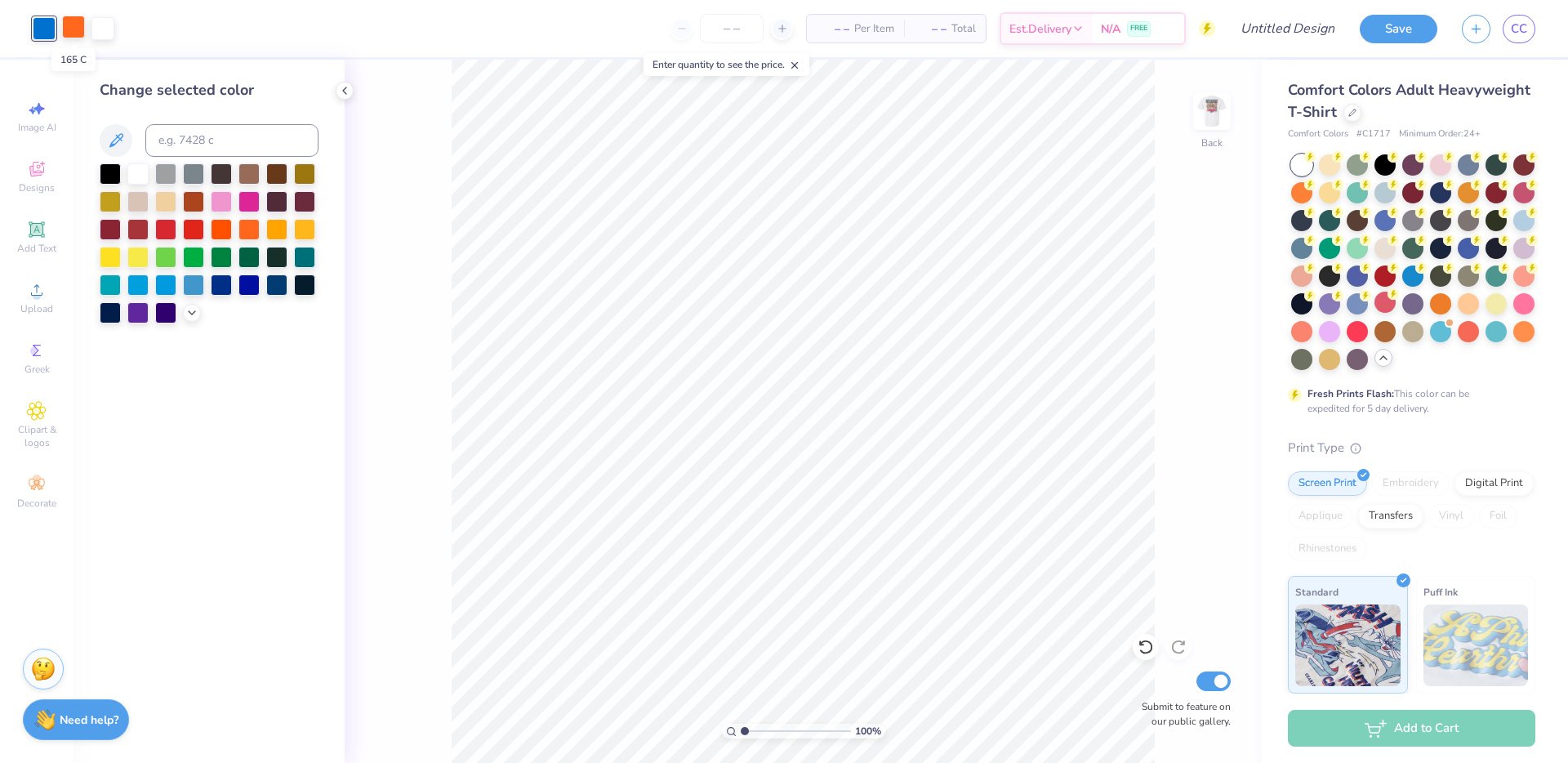 click at bounding box center (74, 27) 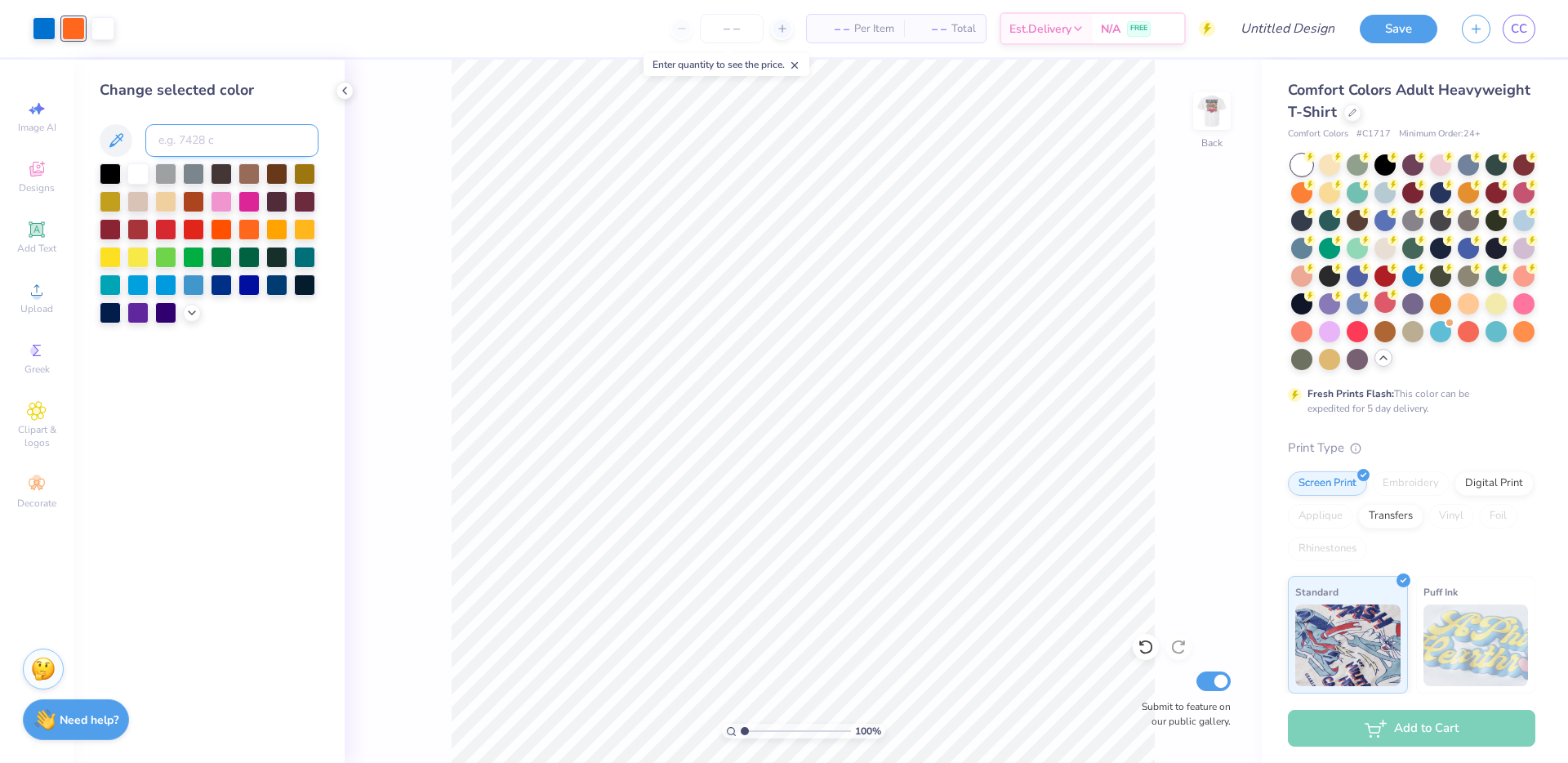 click at bounding box center [232, 141] 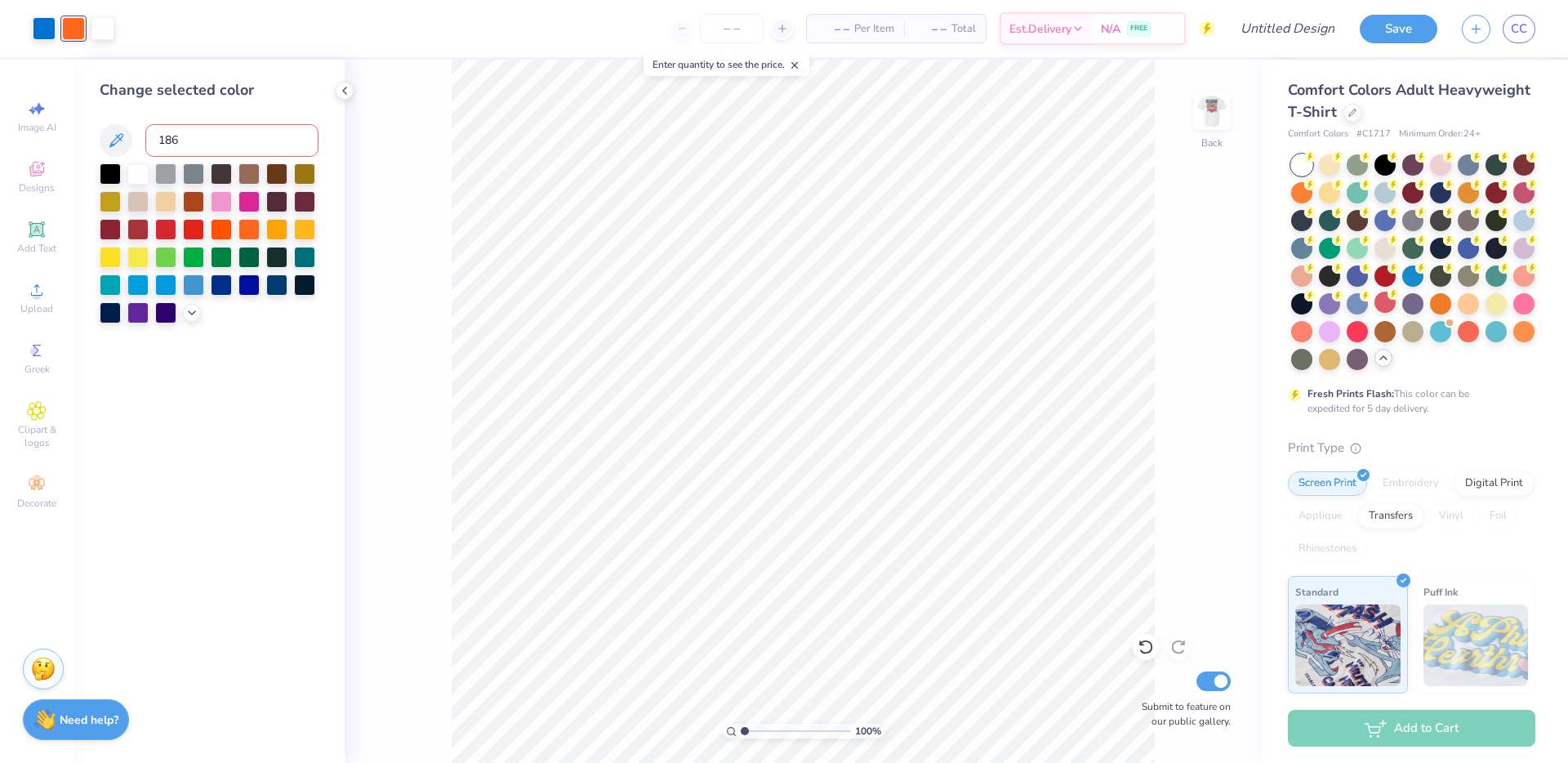 type on "186" 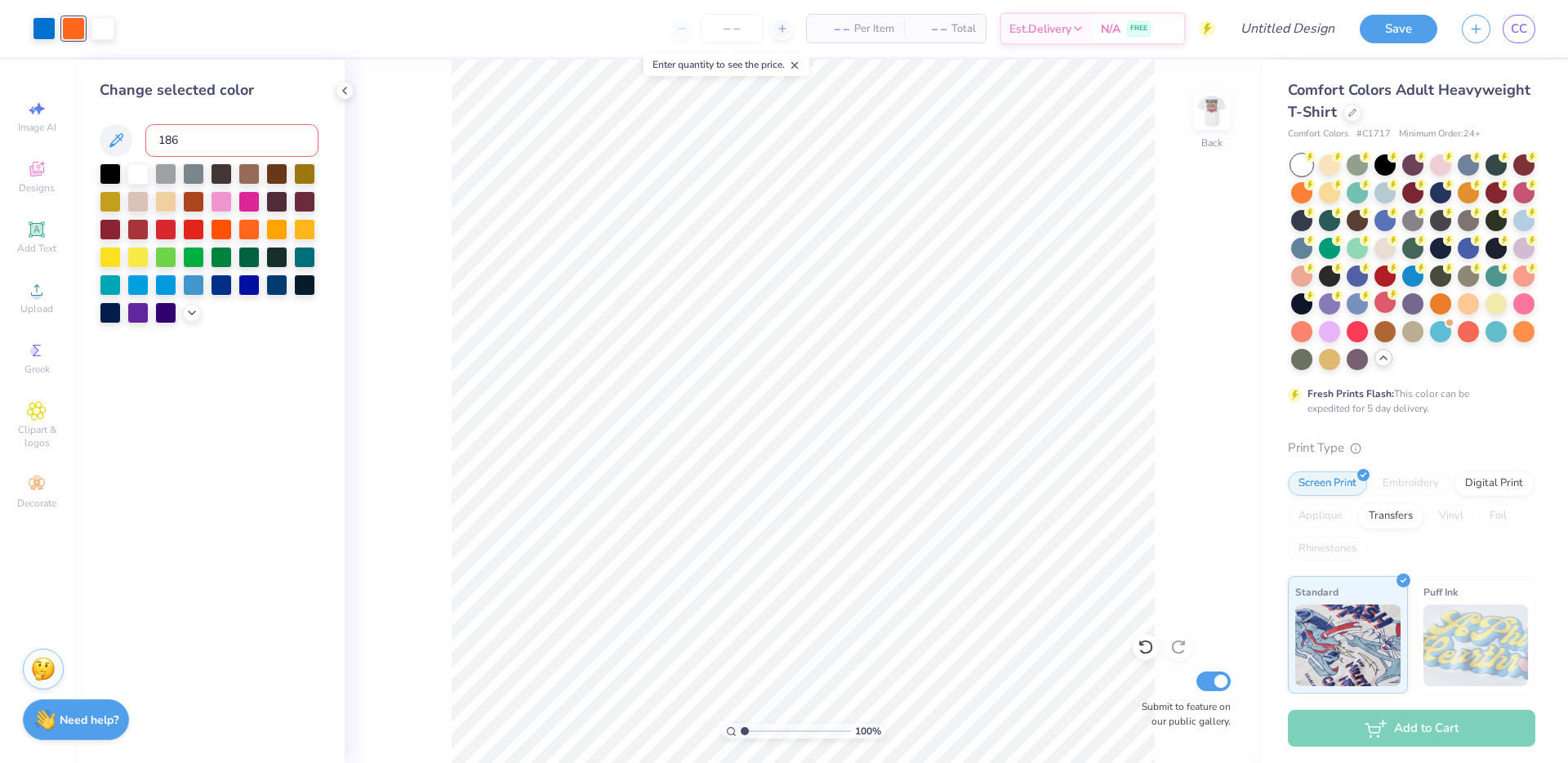 click on "186" at bounding box center [232, 141] 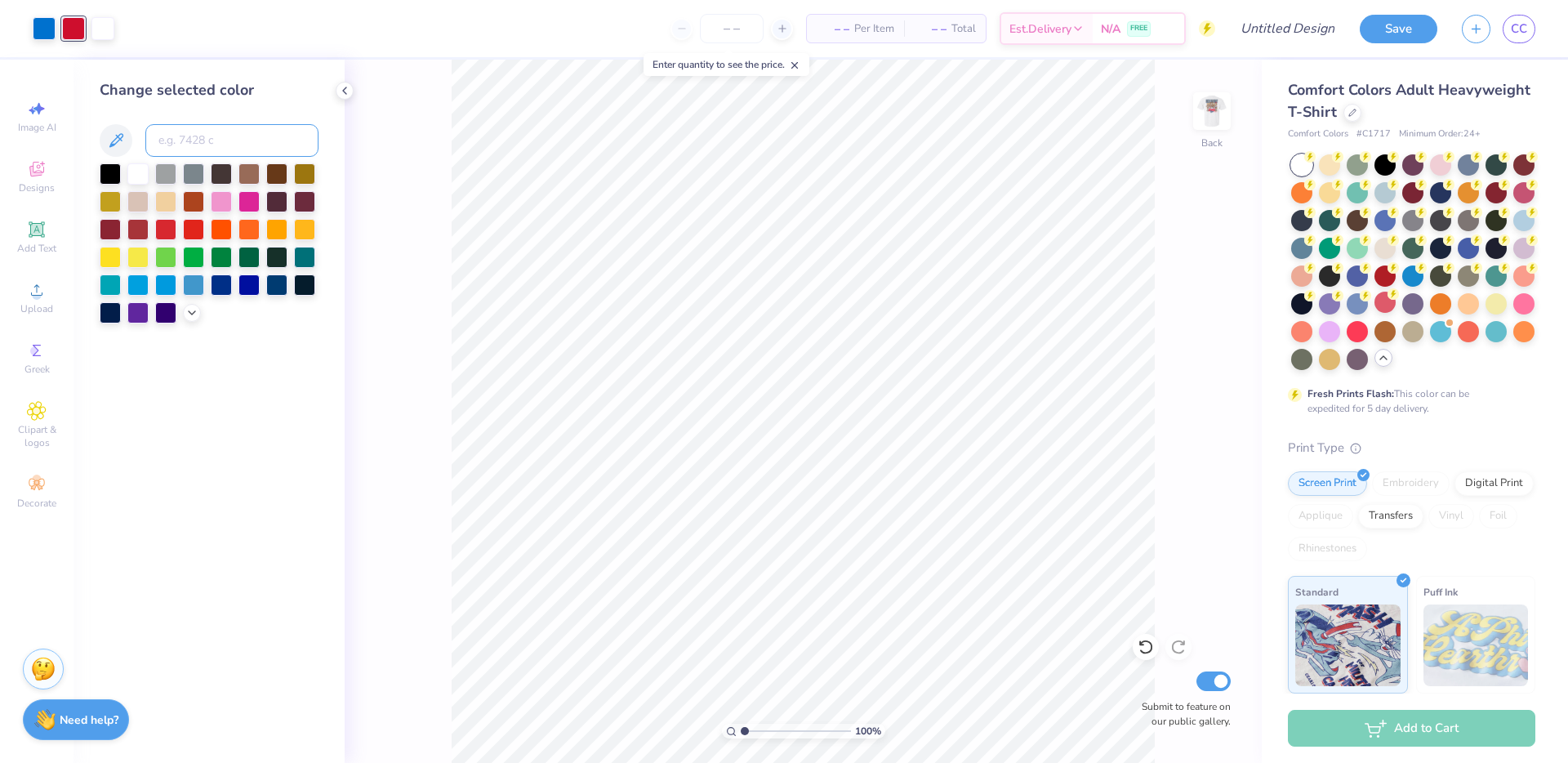 type 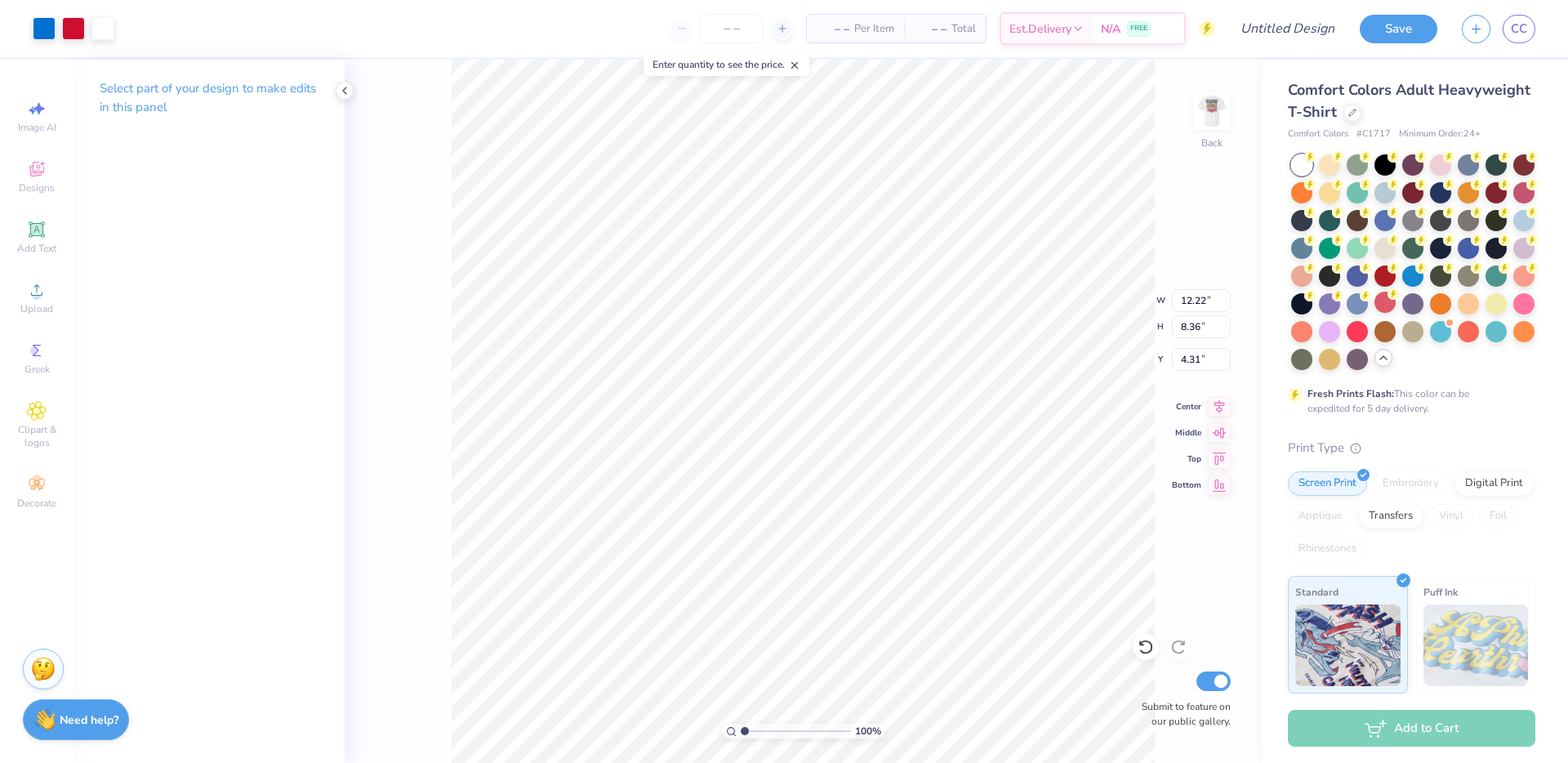 type on "3.93" 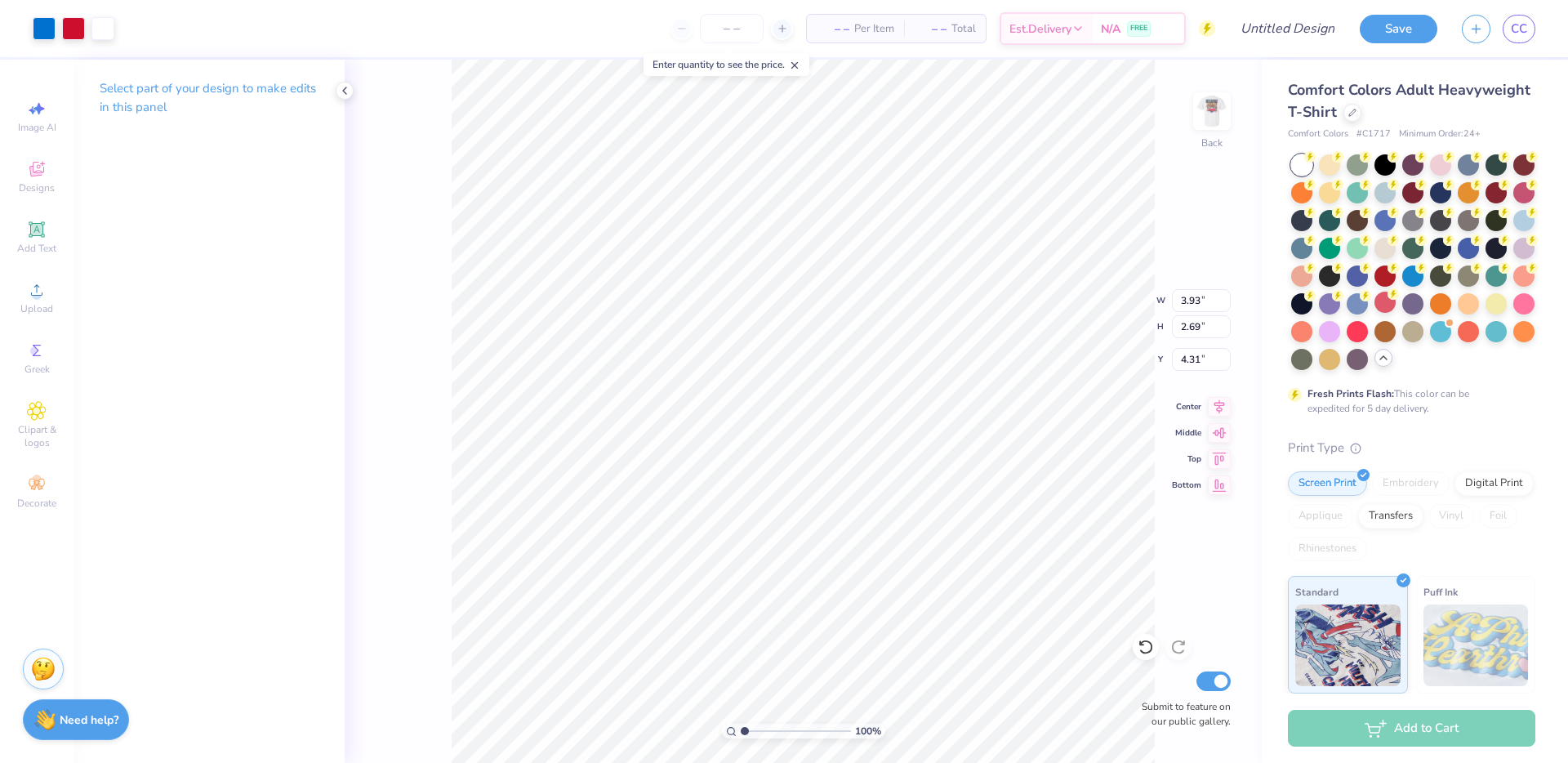 type on "2.69" 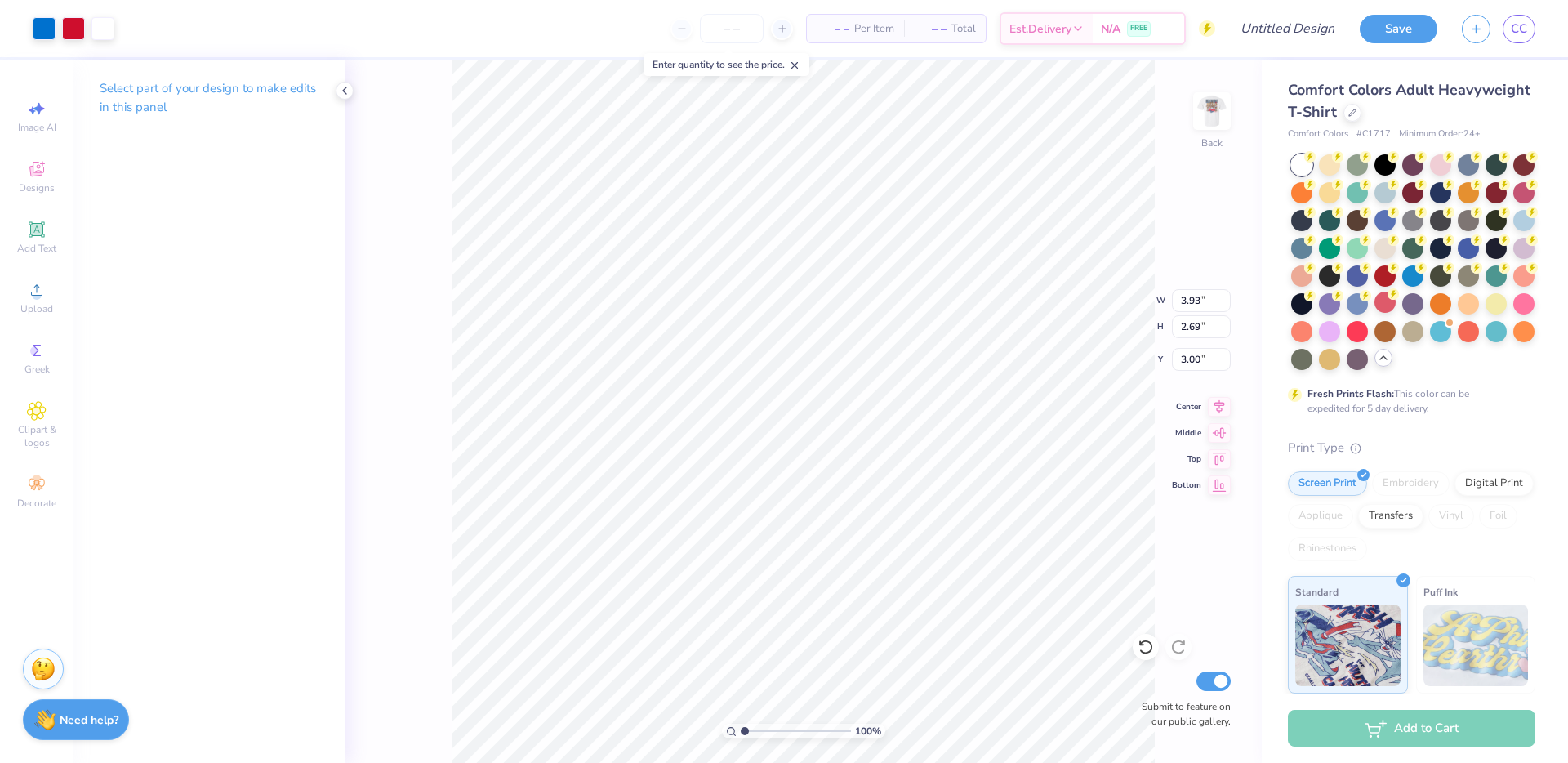 type on "3.00" 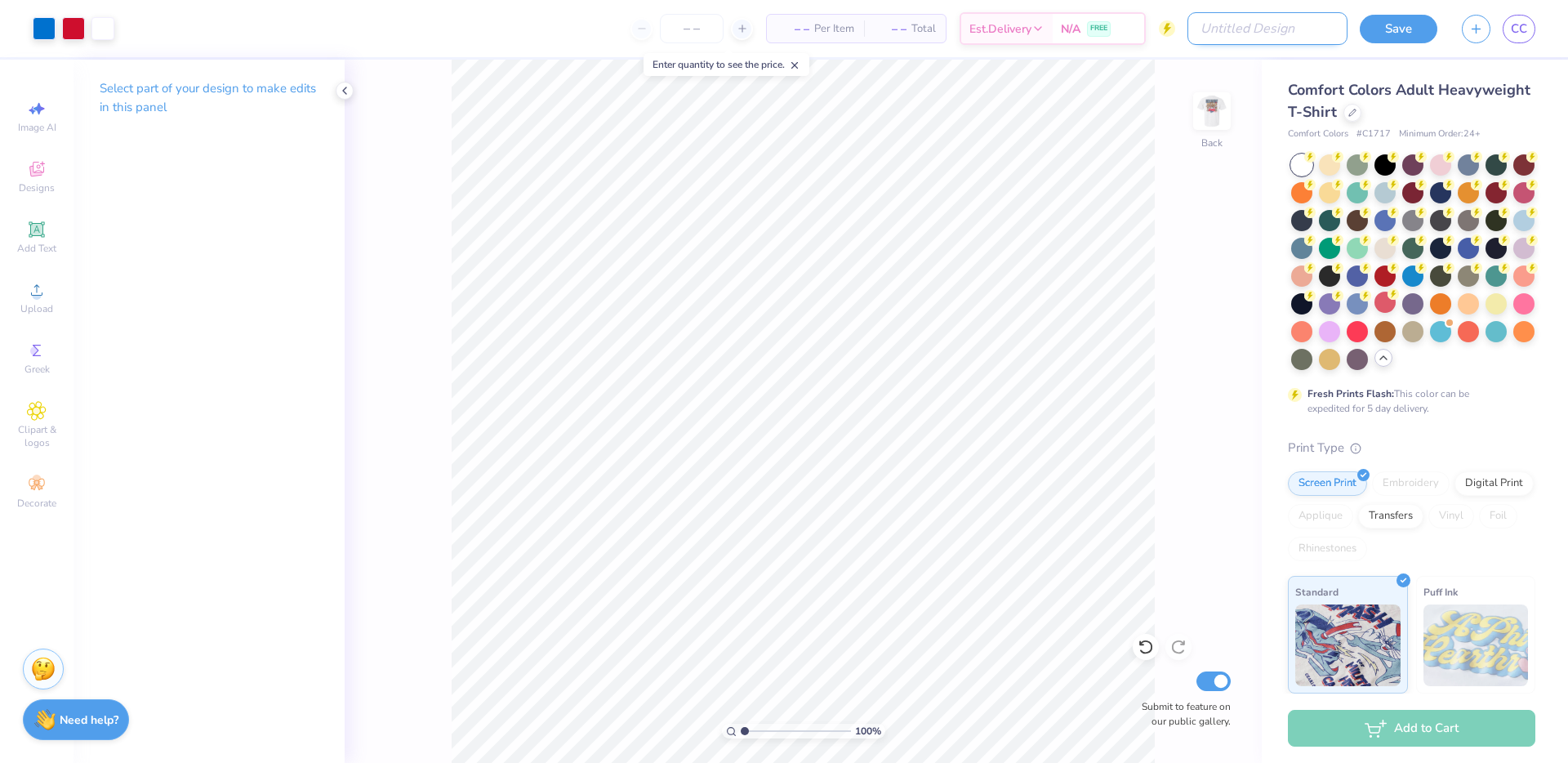 click on "Design Title" at bounding box center [1267, 29] 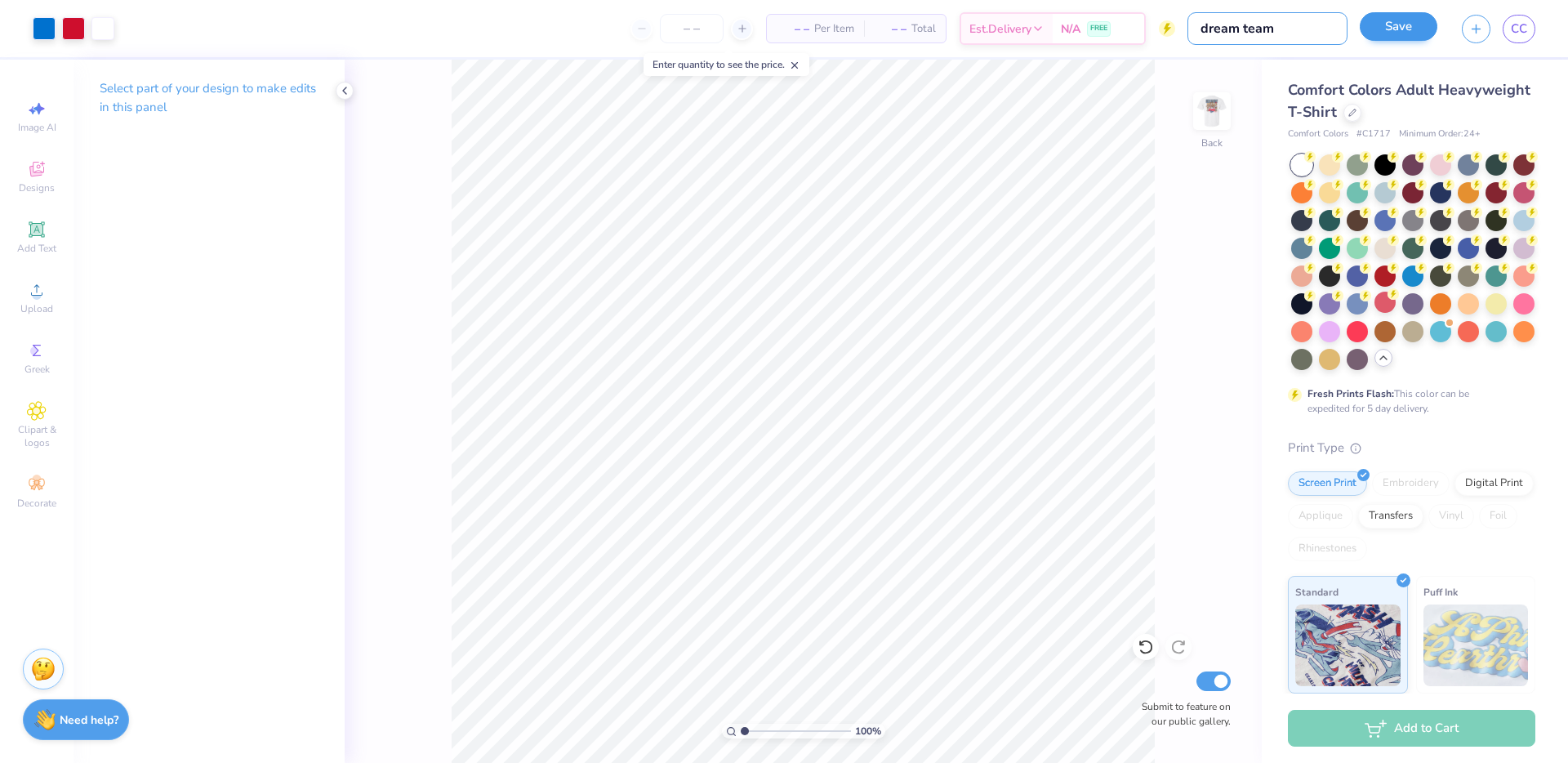 type on "dream team" 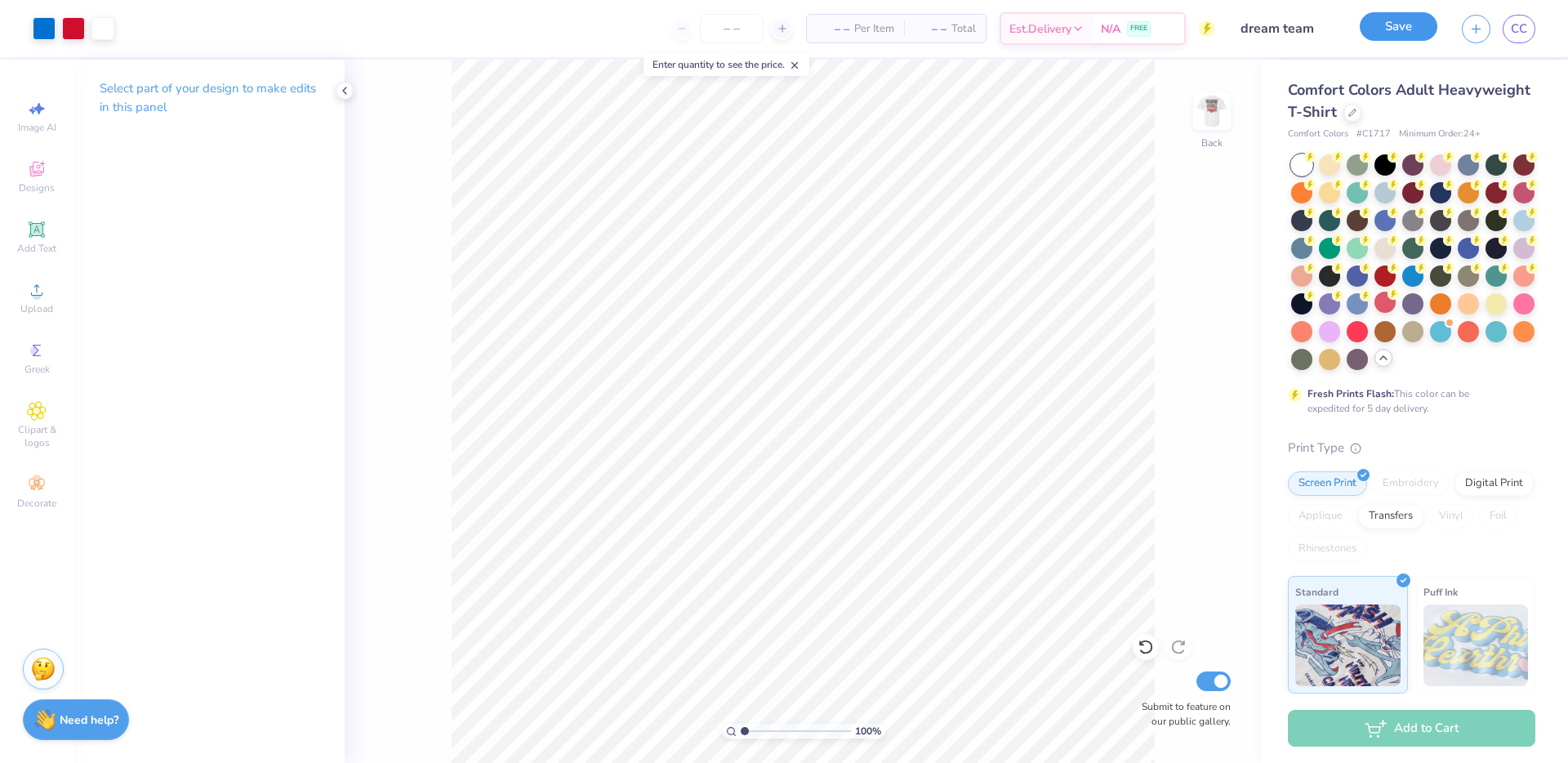 click on "Save" at bounding box center [1398, 26] 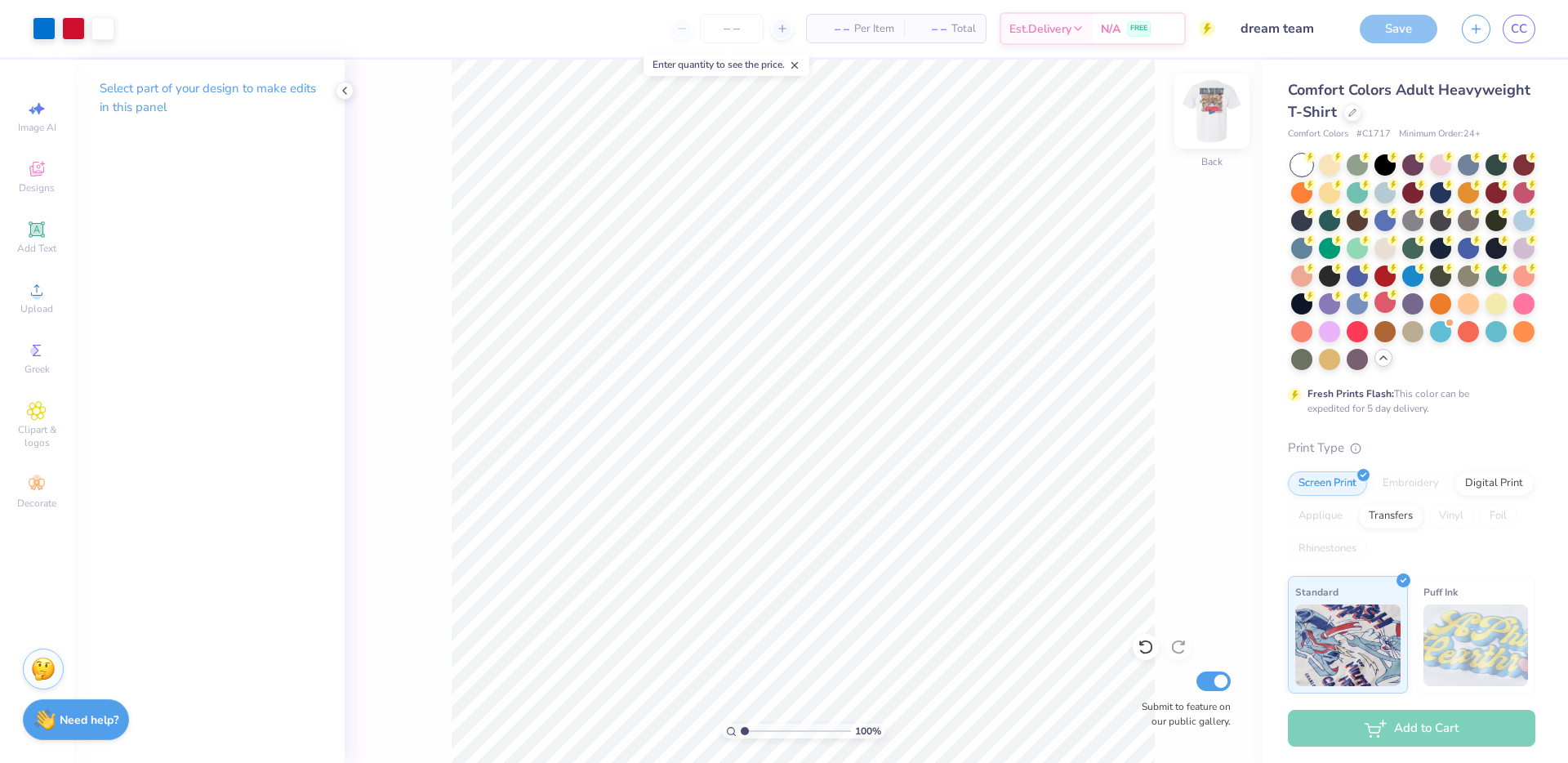 click at bounding box center (1212, 111) 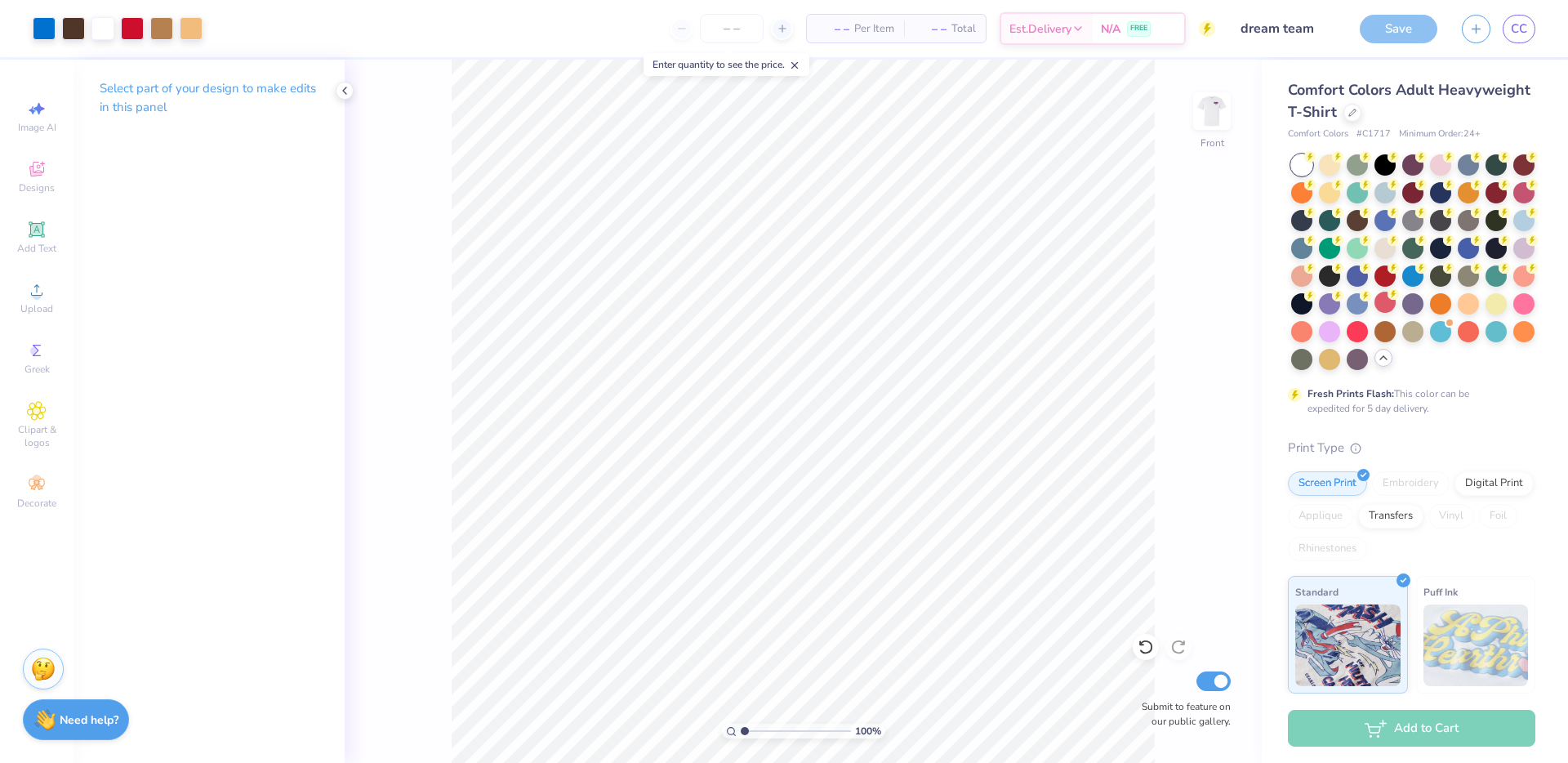 click on "Save" at bounding box center (1398, 29) 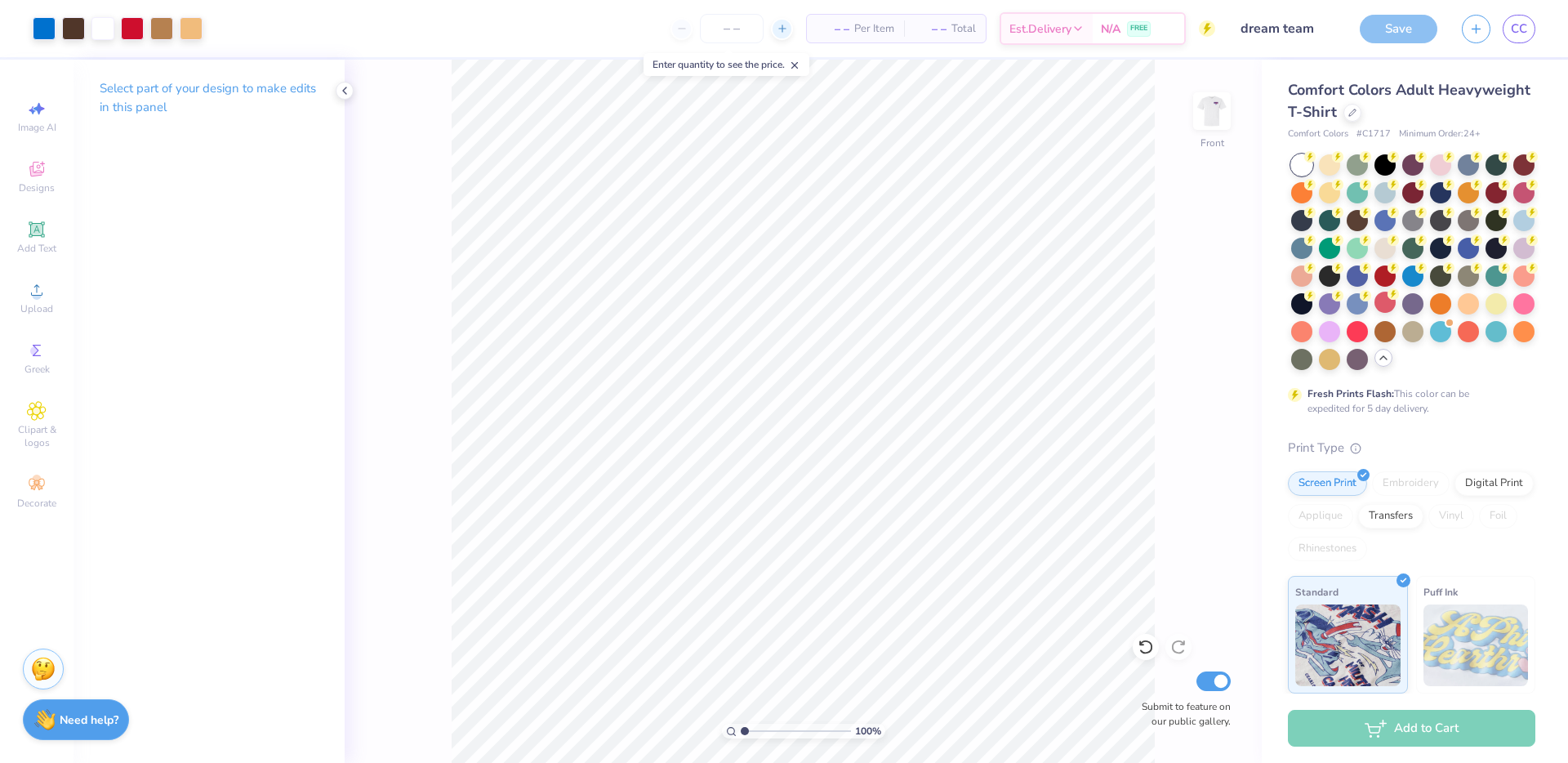 click 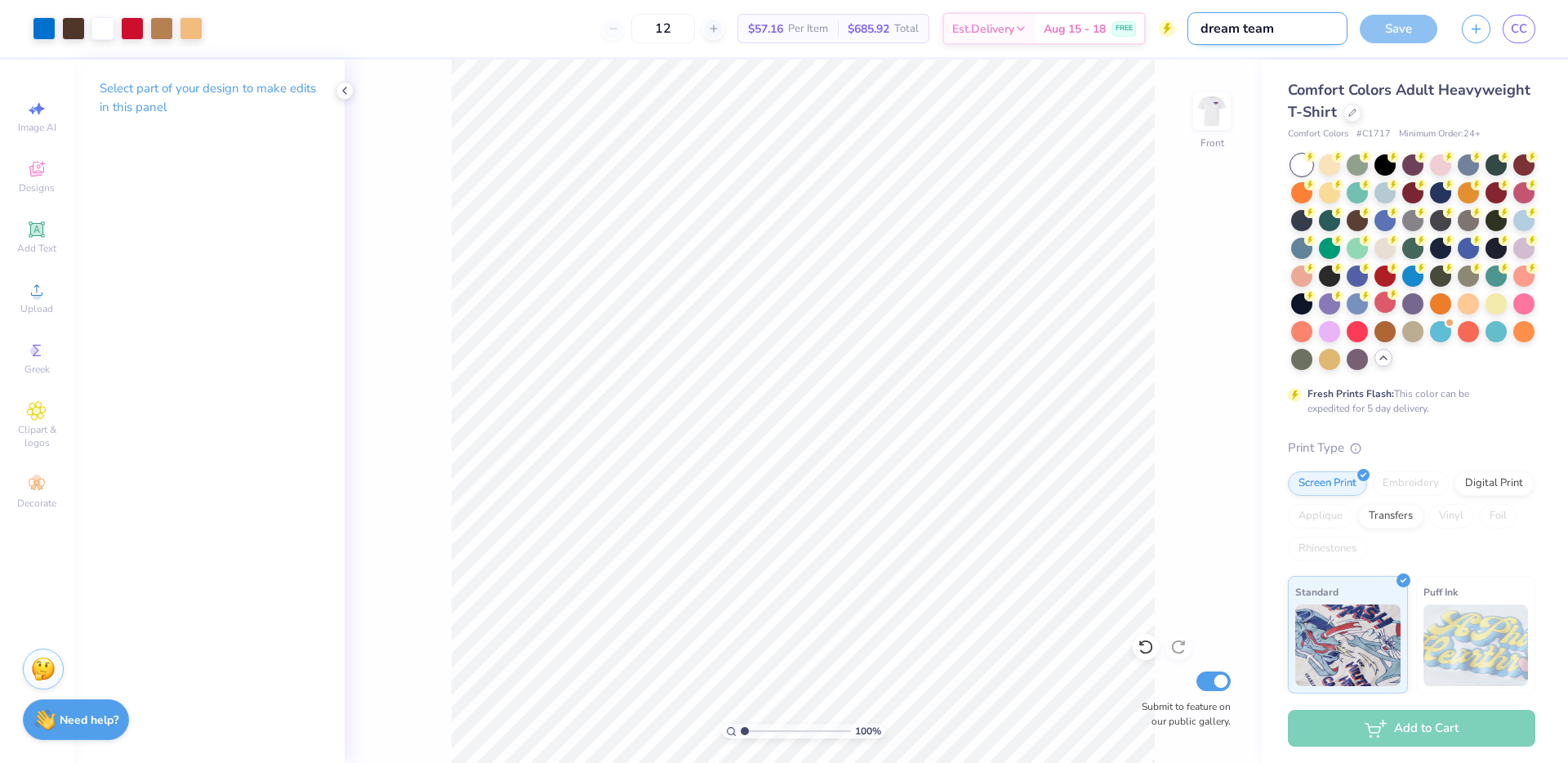 click on "dream team" at bounding box center (1267, 29) 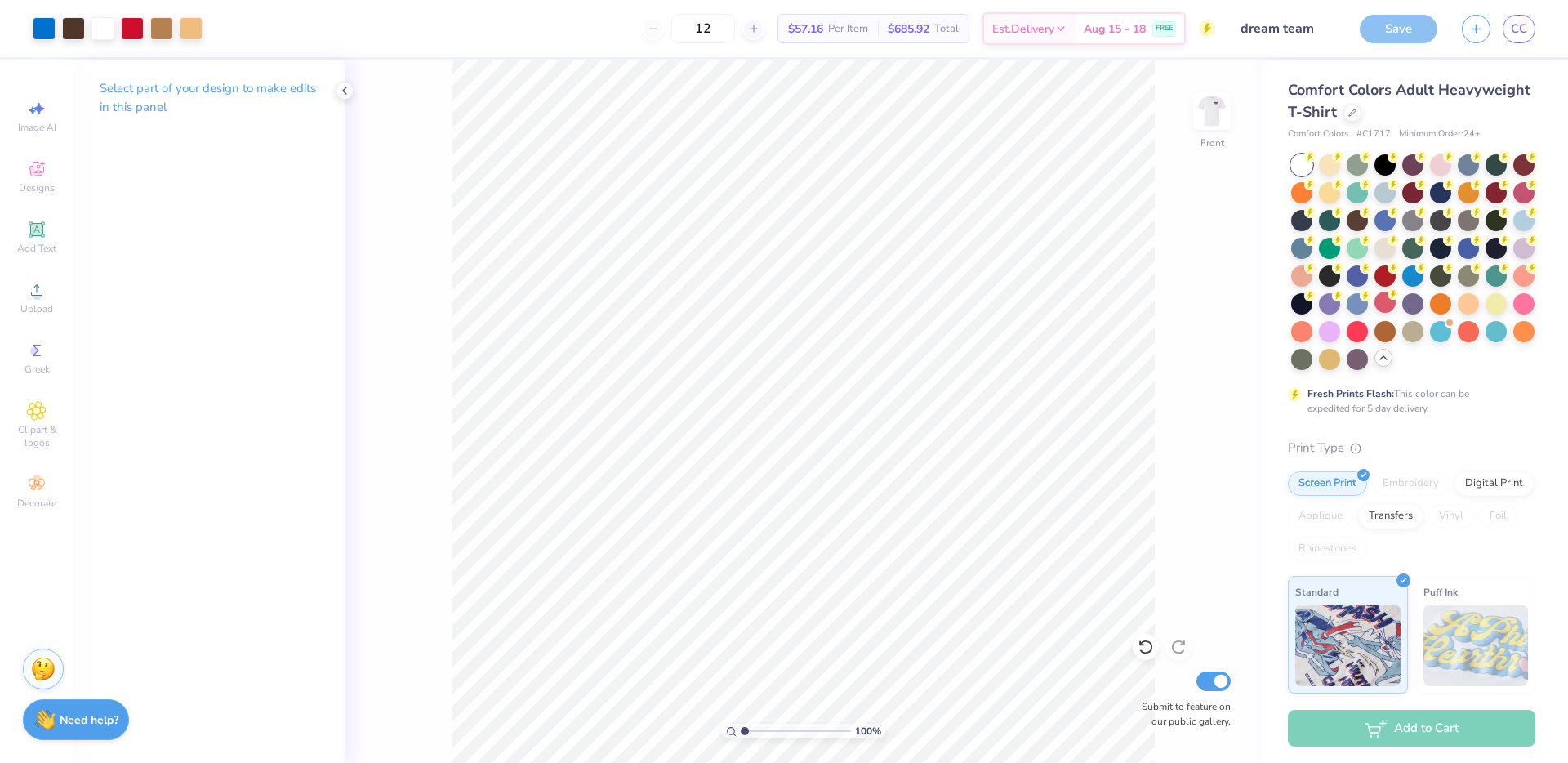 click on "Save" at bounding box center [1398, 29] 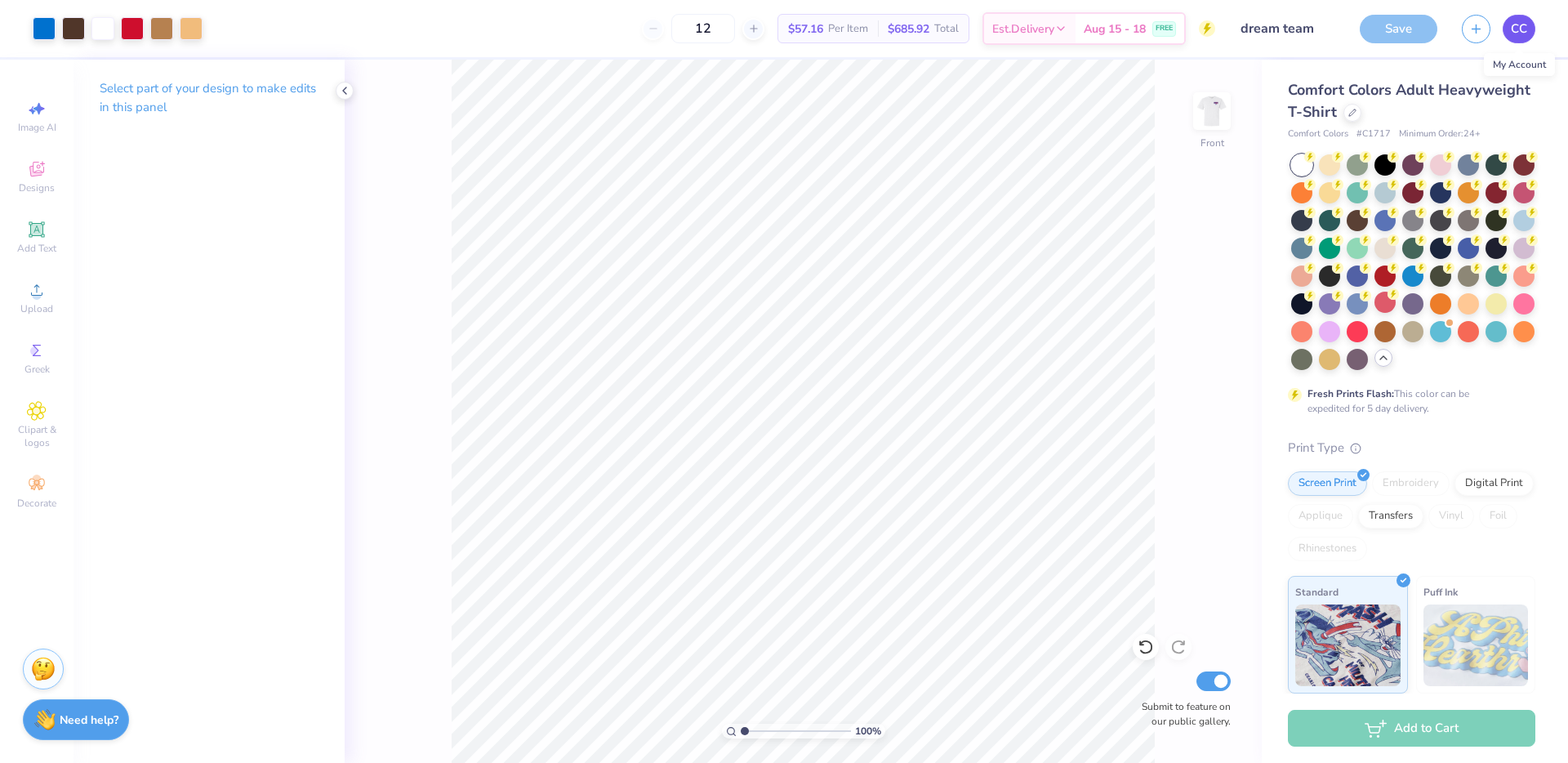 click on "CC" at bounding box center (1519, 29) 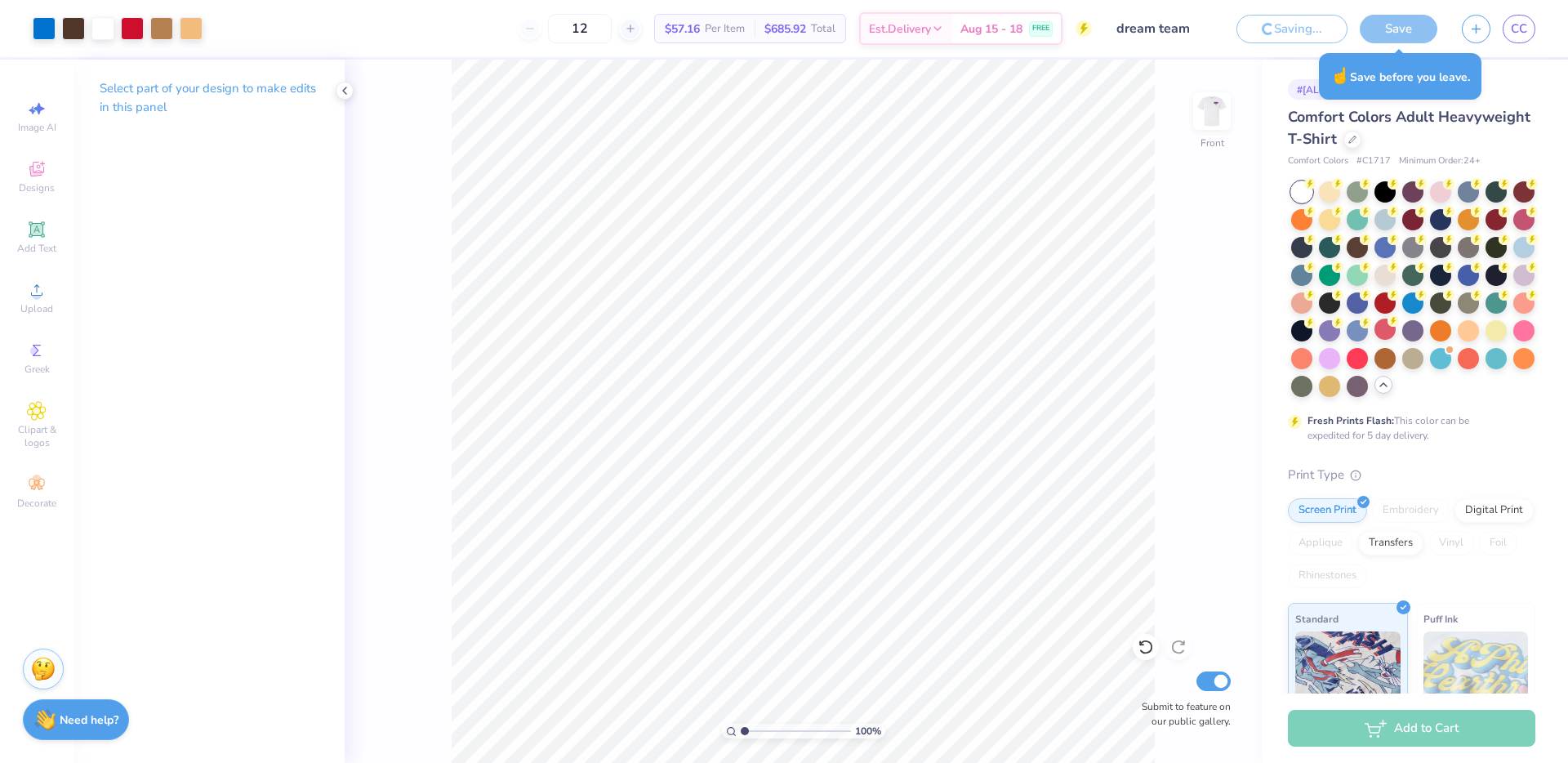 type on "dream team" 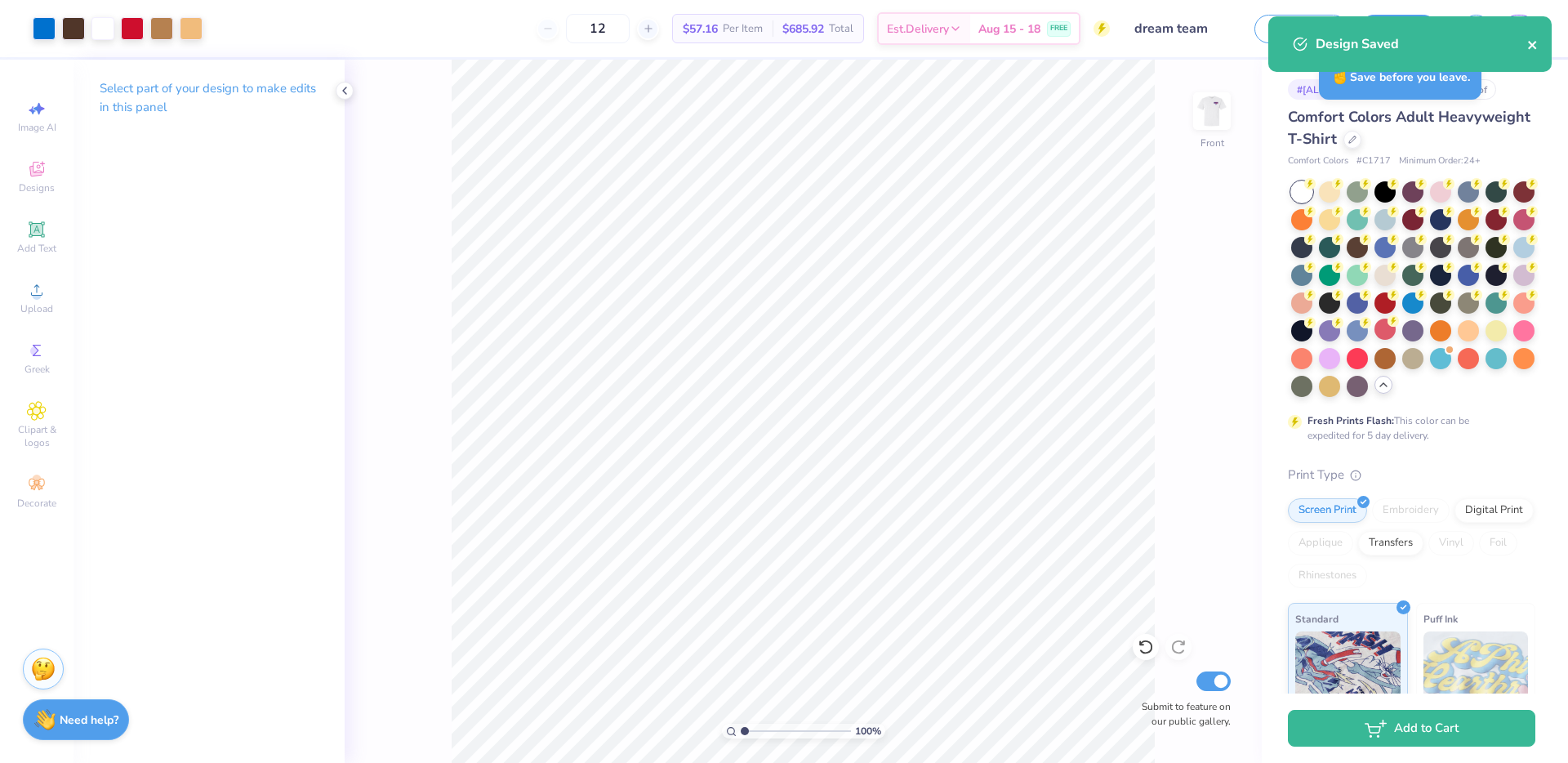 click 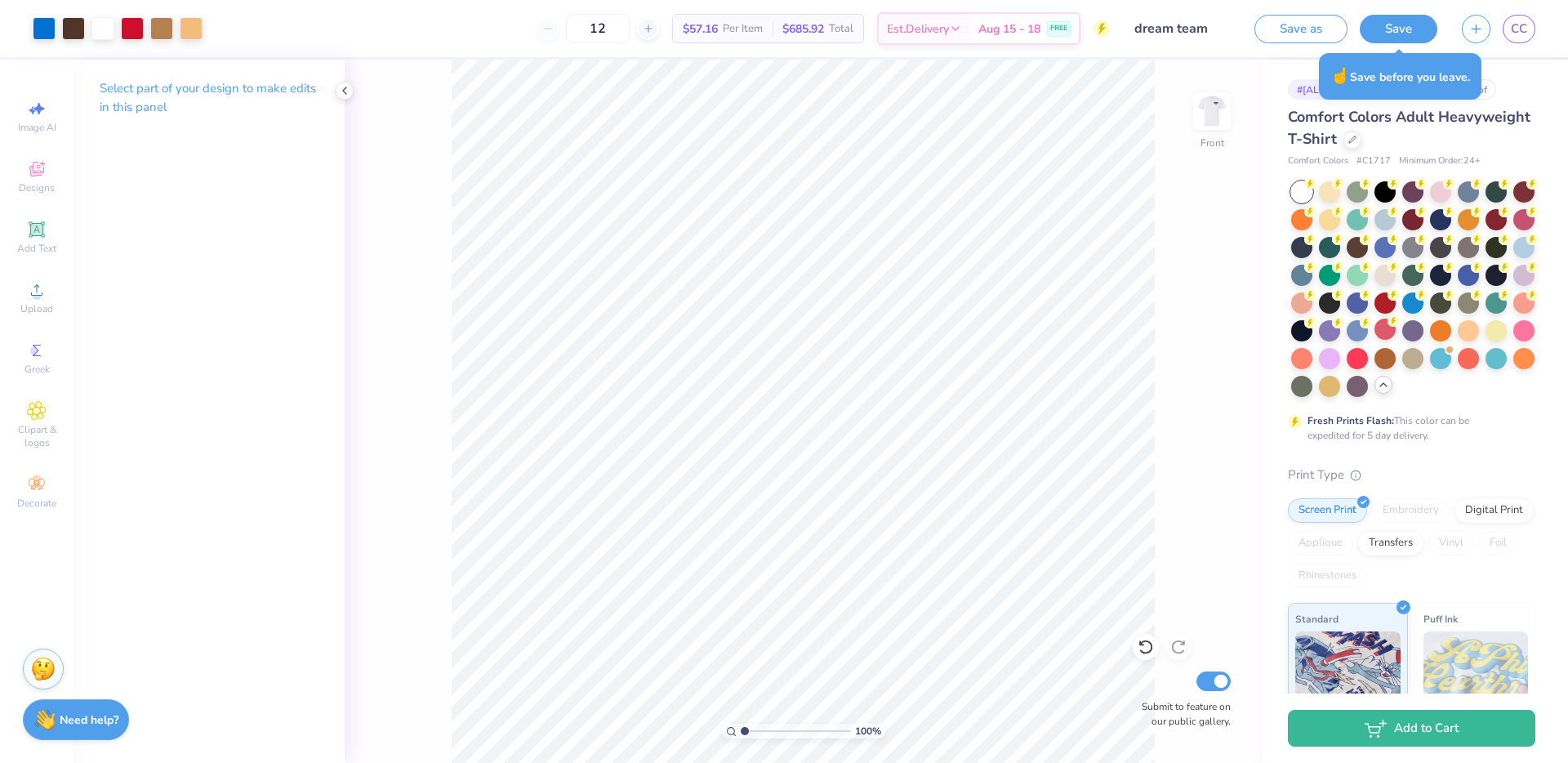 click on "Design Saved" at bounding box center [1410, 16] 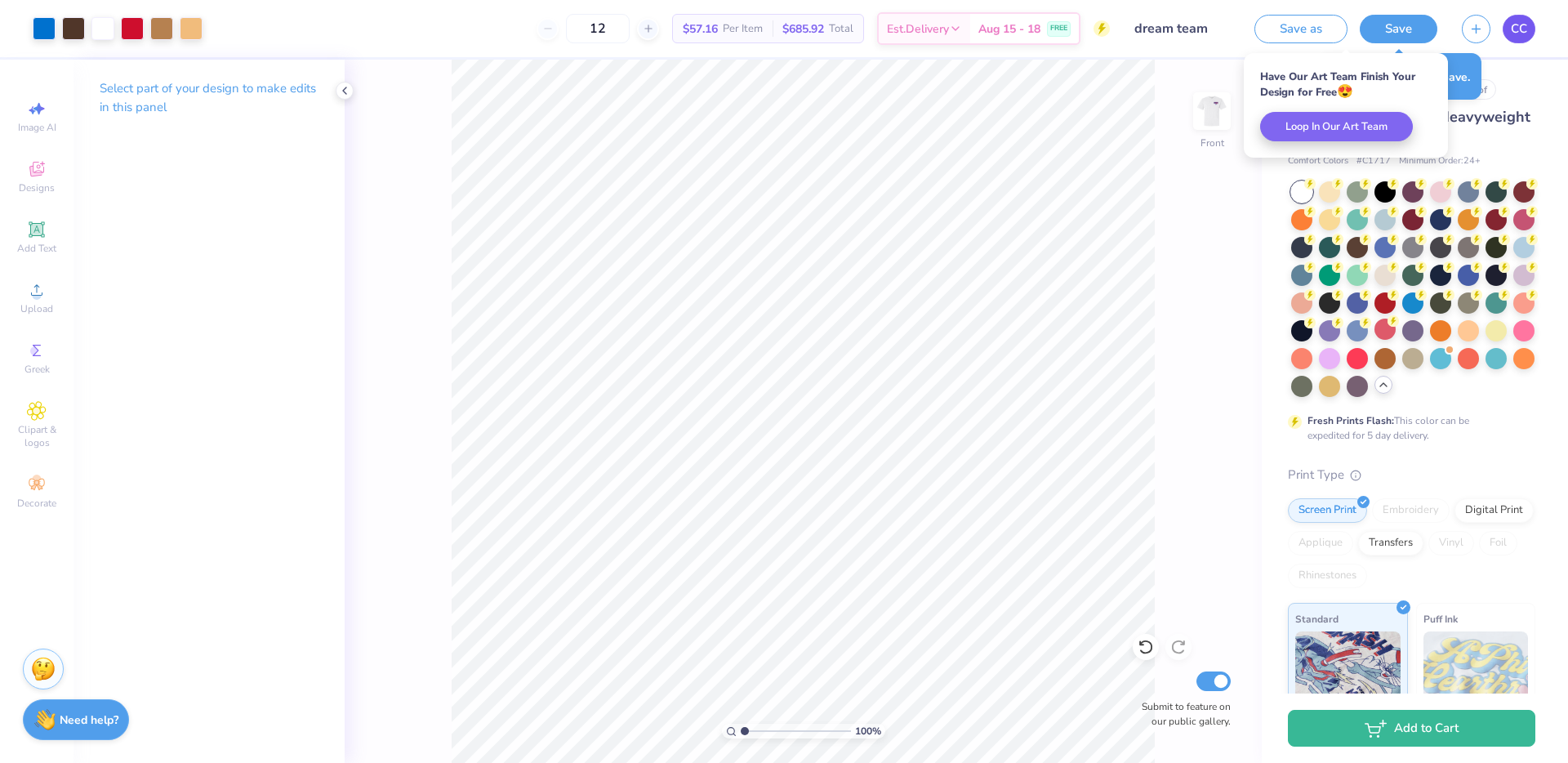 click on "CC" at bounding box center [1519, 29] 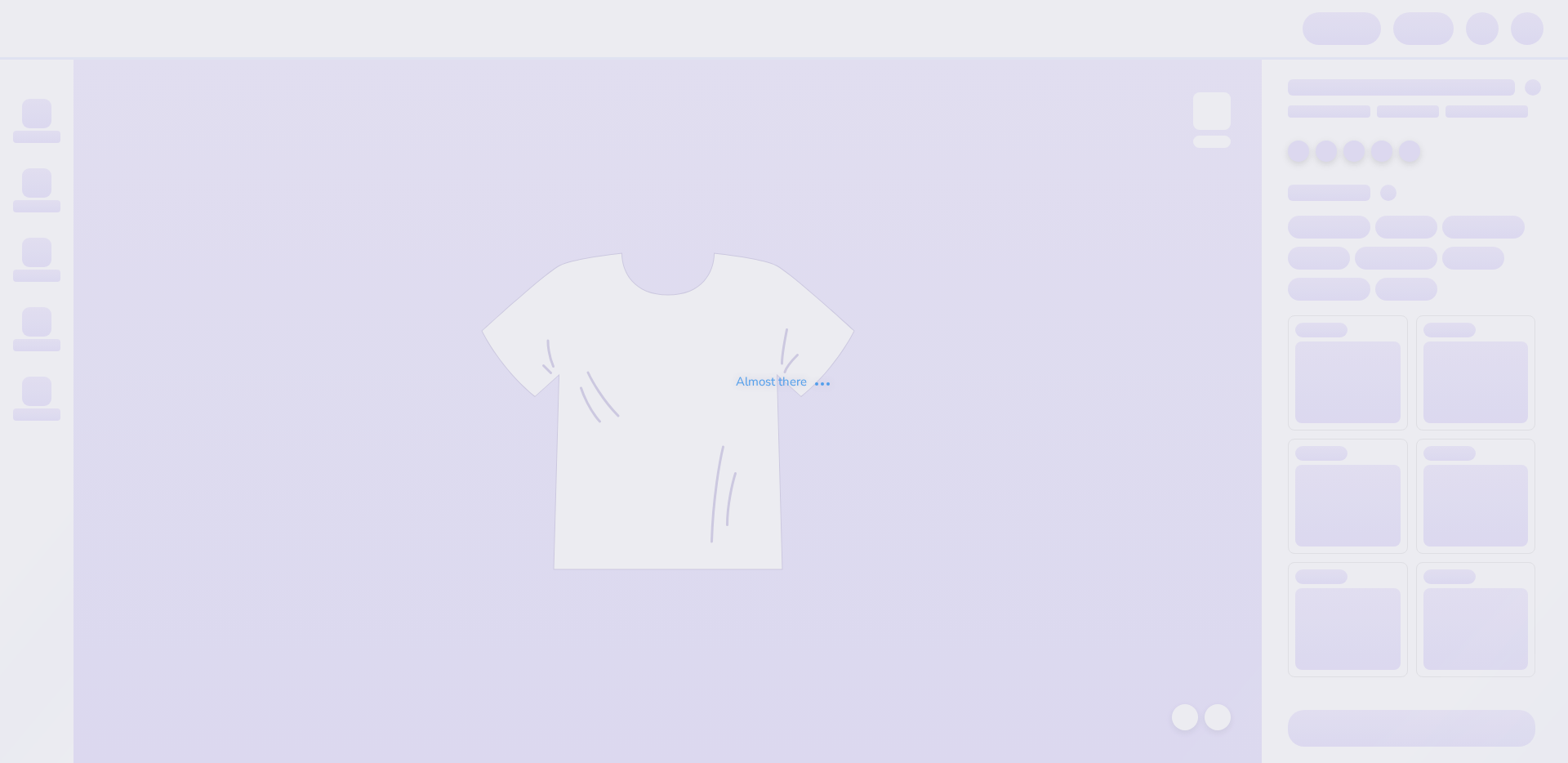 scroll, scrollTop: 0, scrollLeft: 0, axis: both 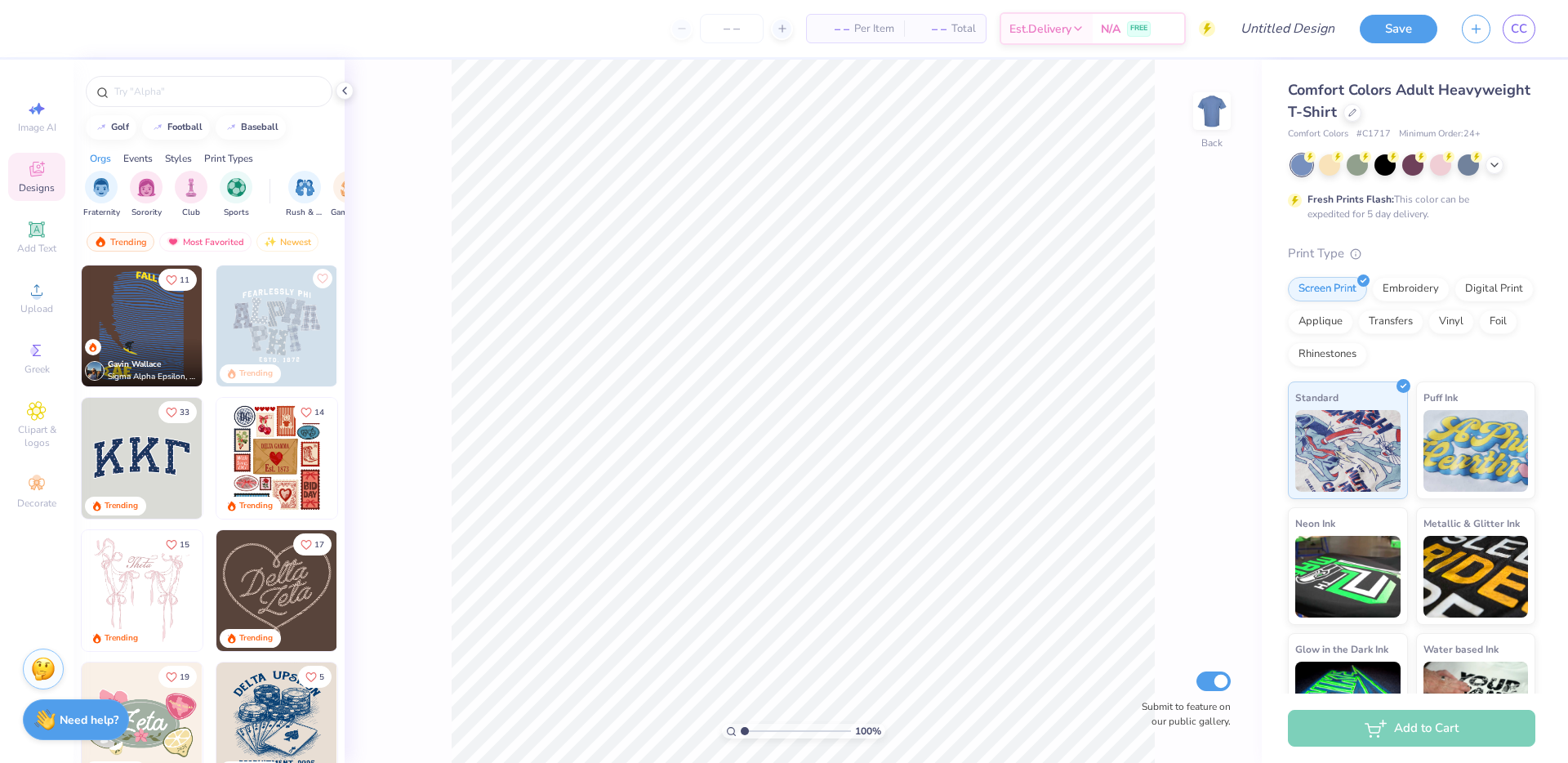 click at bounding box center [142, 326] 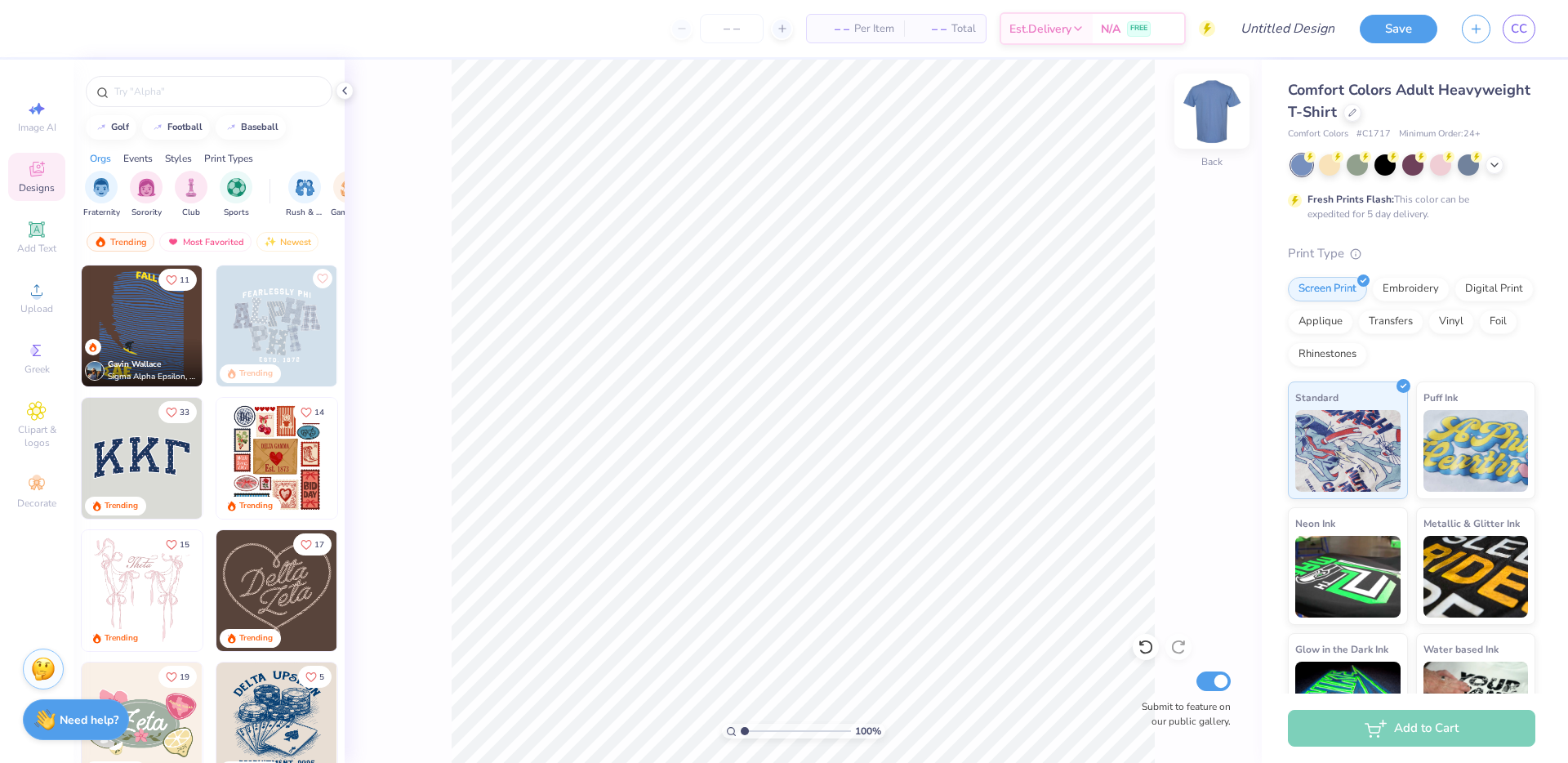 click at bounding box center [1212, 111] 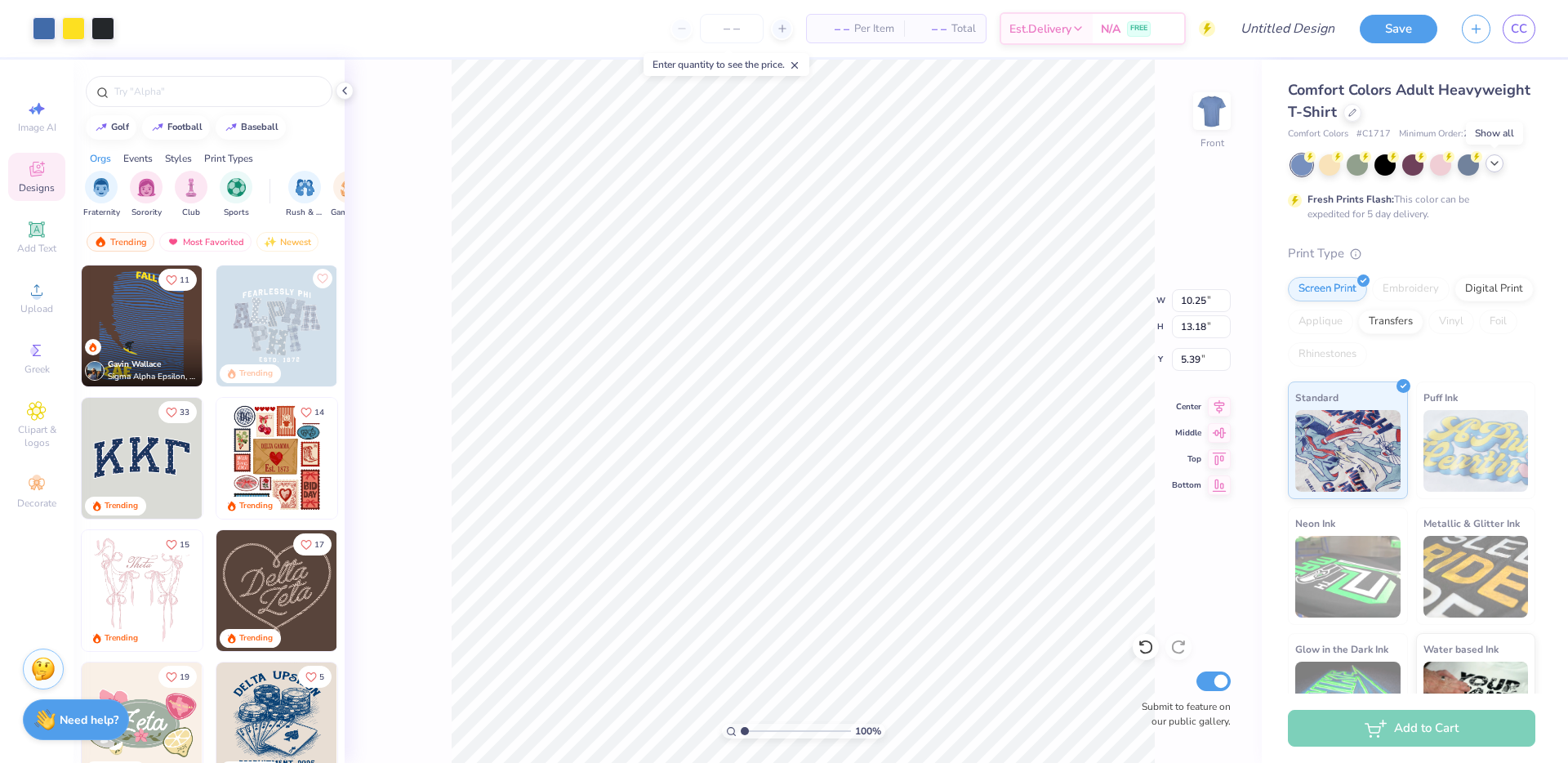 click 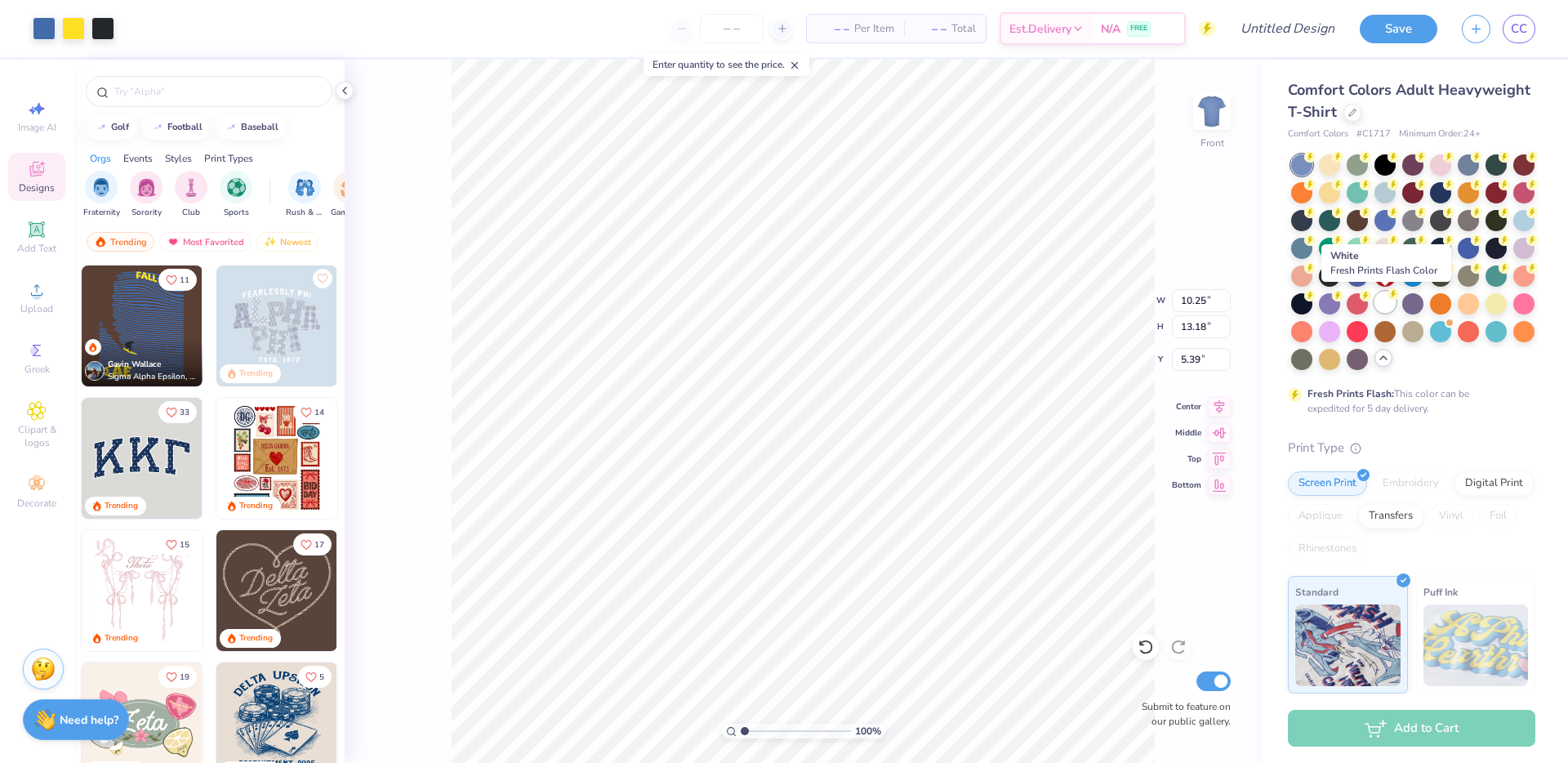 click at bounding box center [1385, 302] 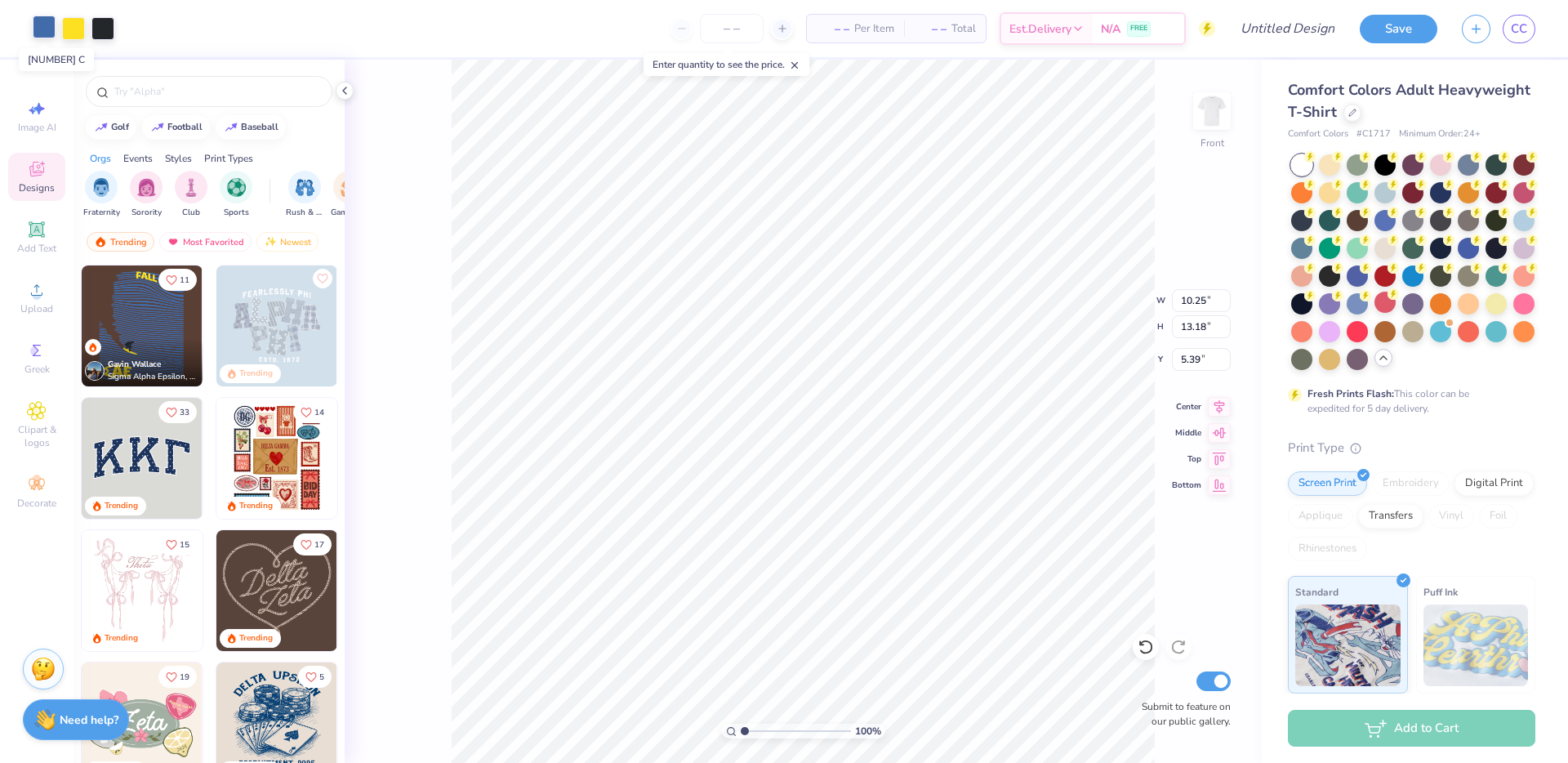 click at bounding box center [44, 27] 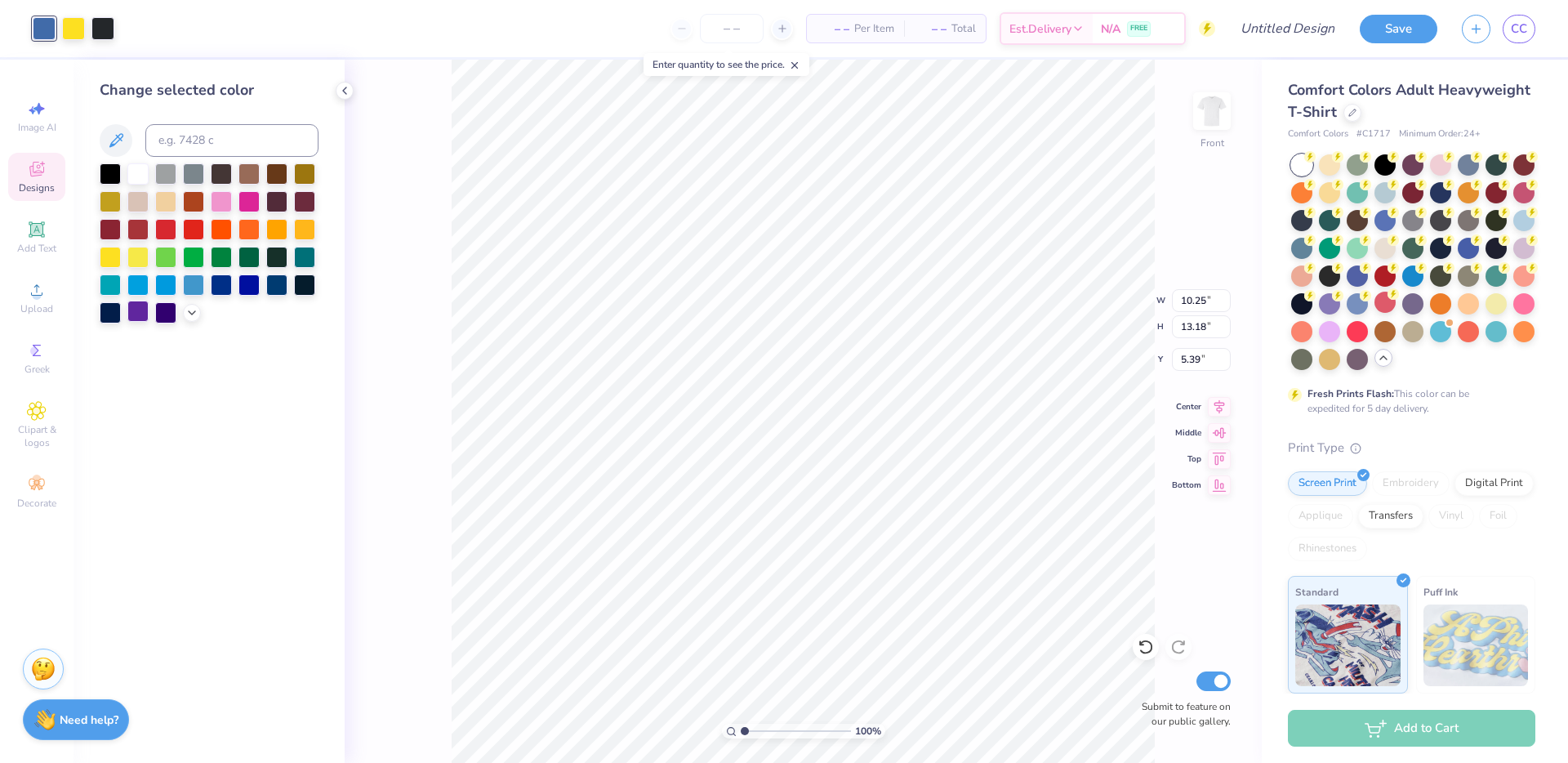 click at bounding box center [138, 311] 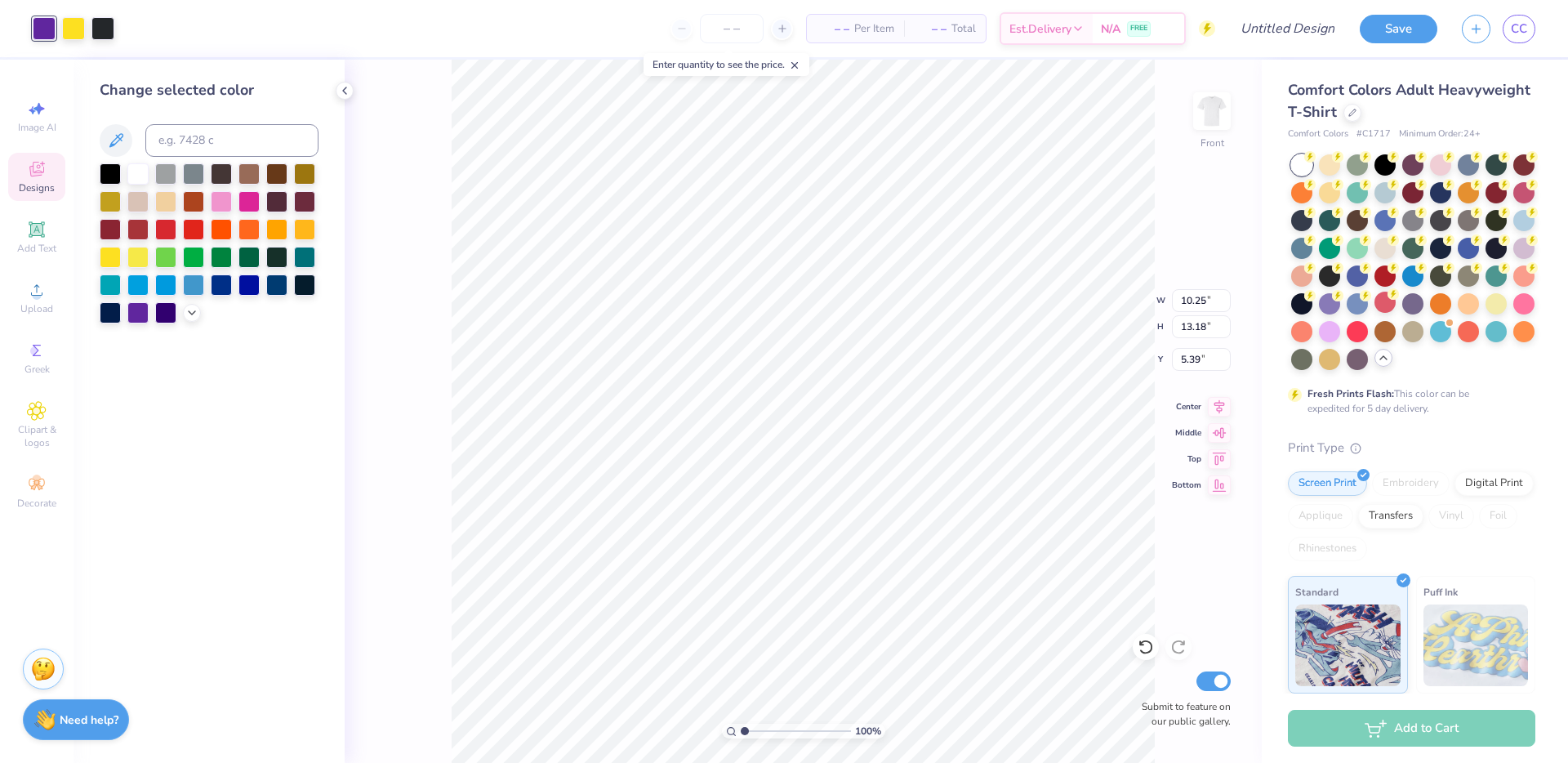 click on "100  % Front W 10.25 10.25 " H 13.18 13.18 " Y 5.39 5.39 " Center Middle Top Bottom Submit to feature on our public gallery." at bounding box center [803, 411] 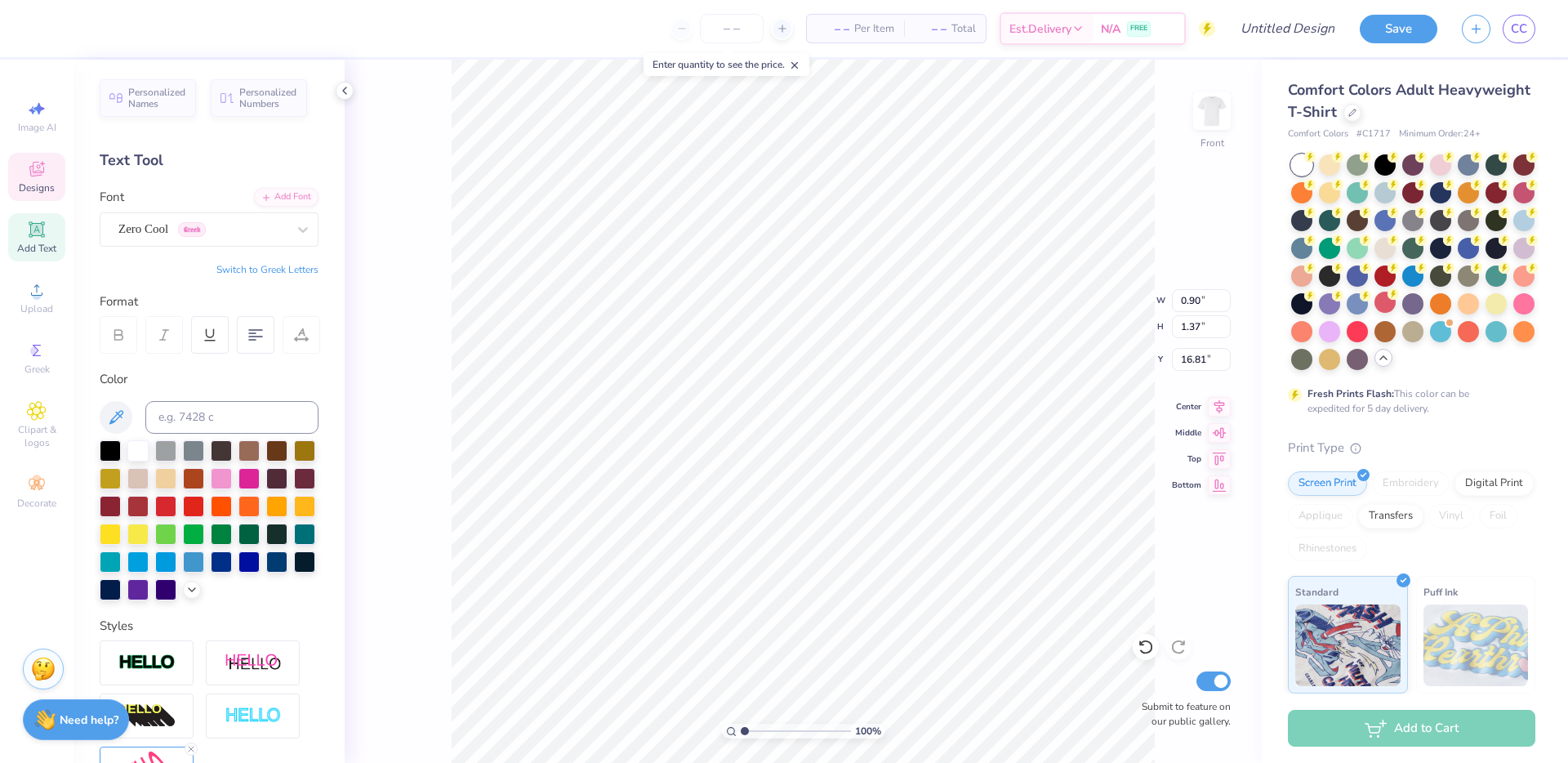 type on "0.90" 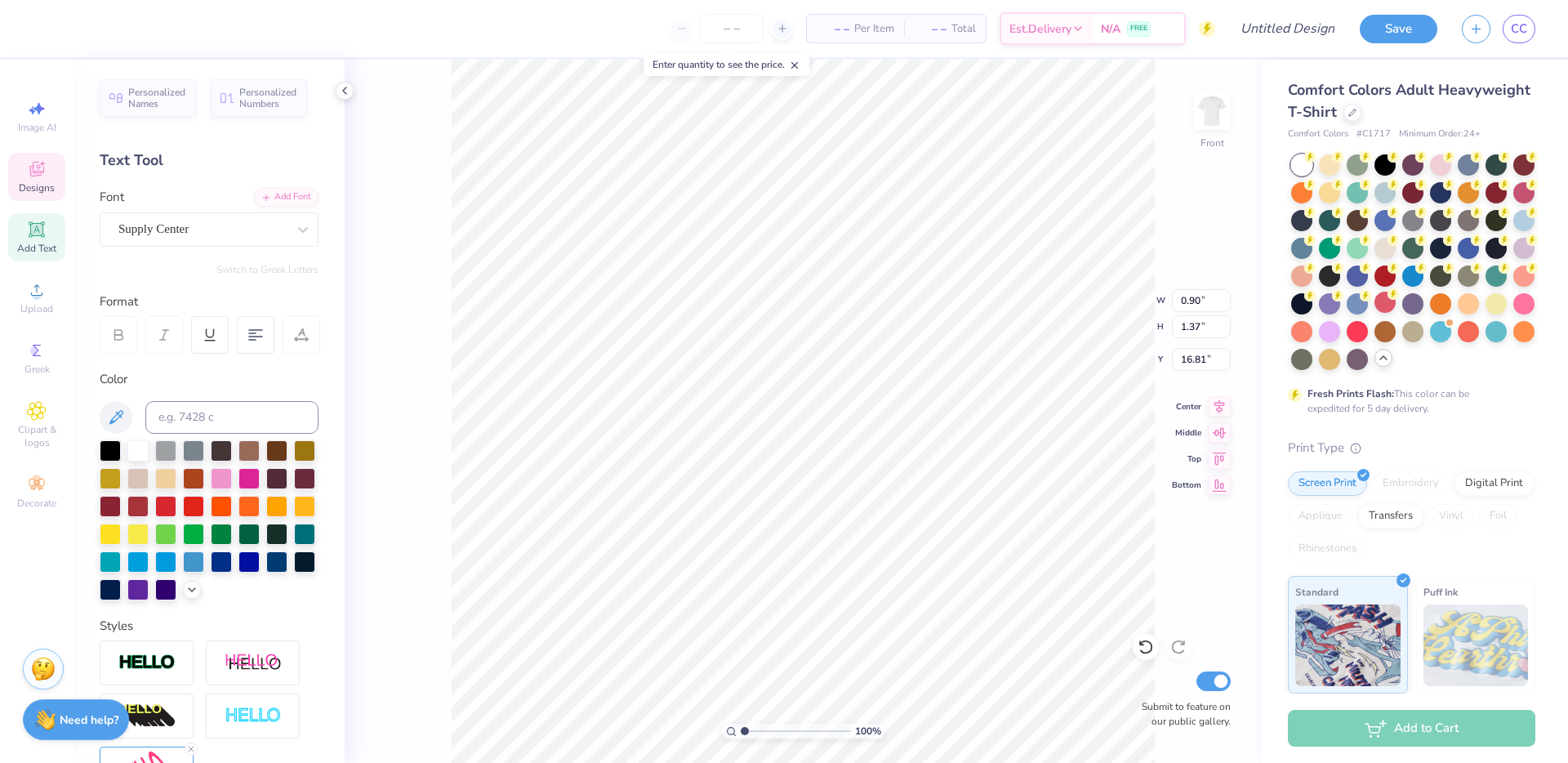 type on "2.48" 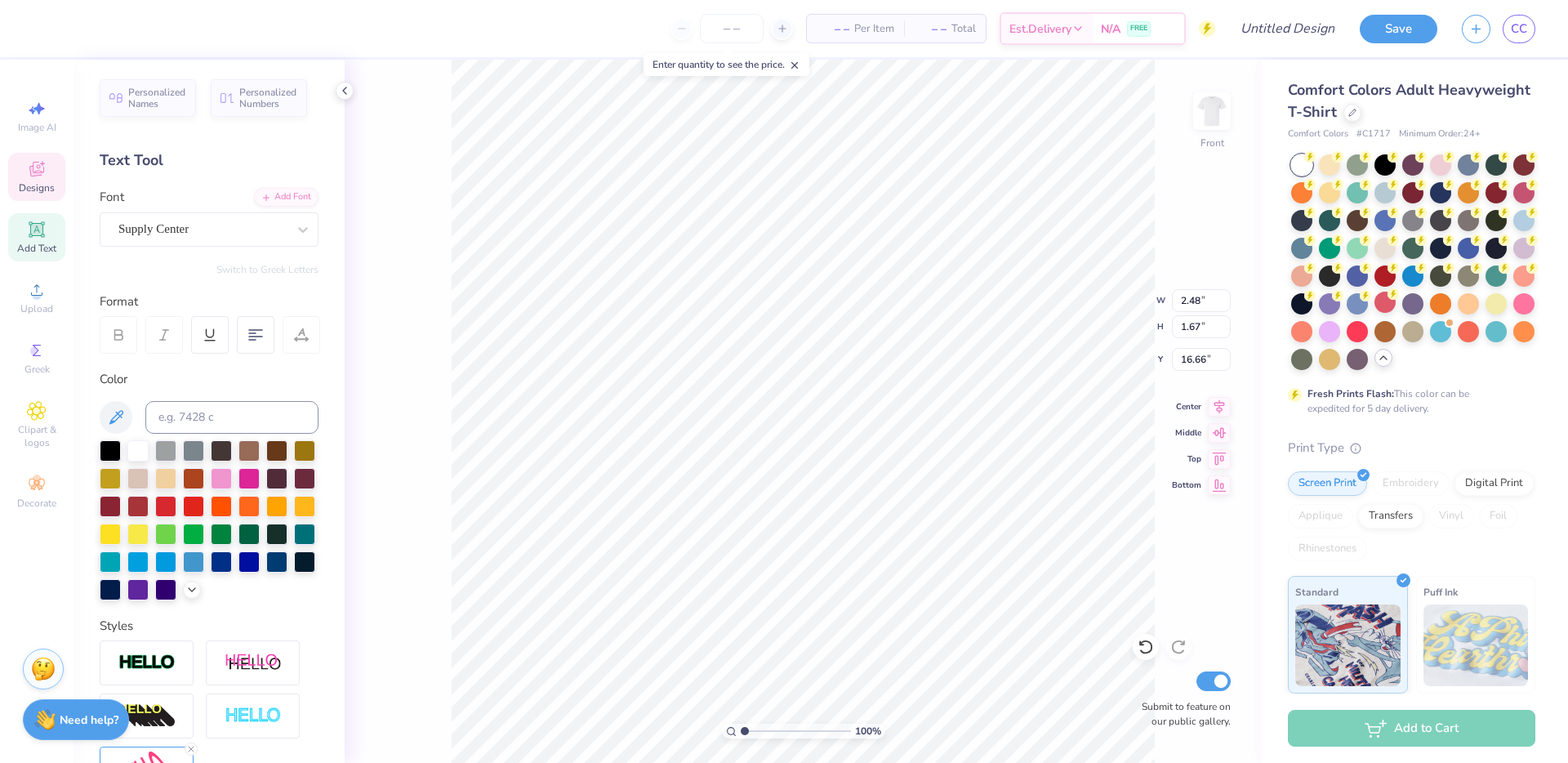 type on "TD" 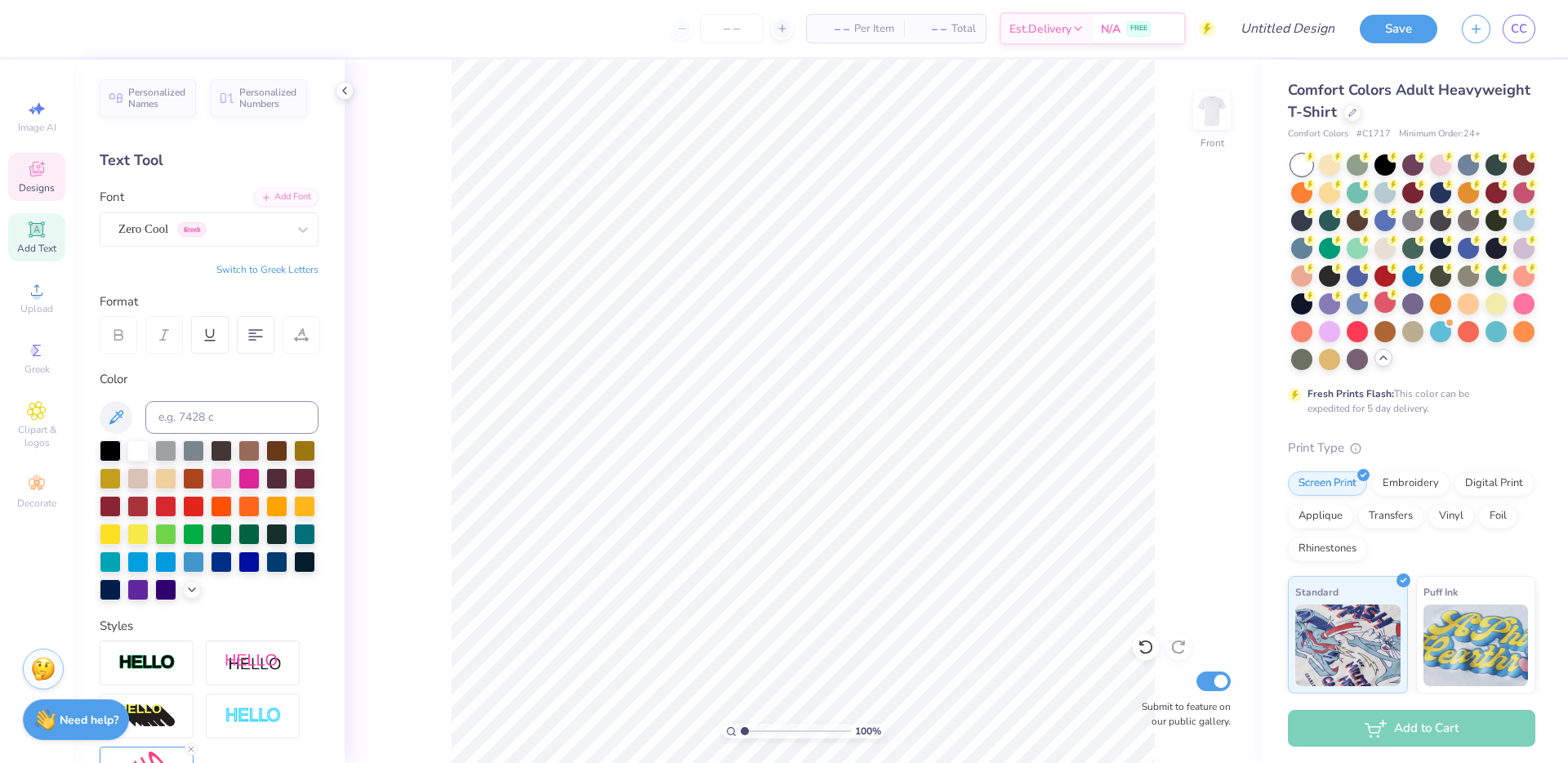 click 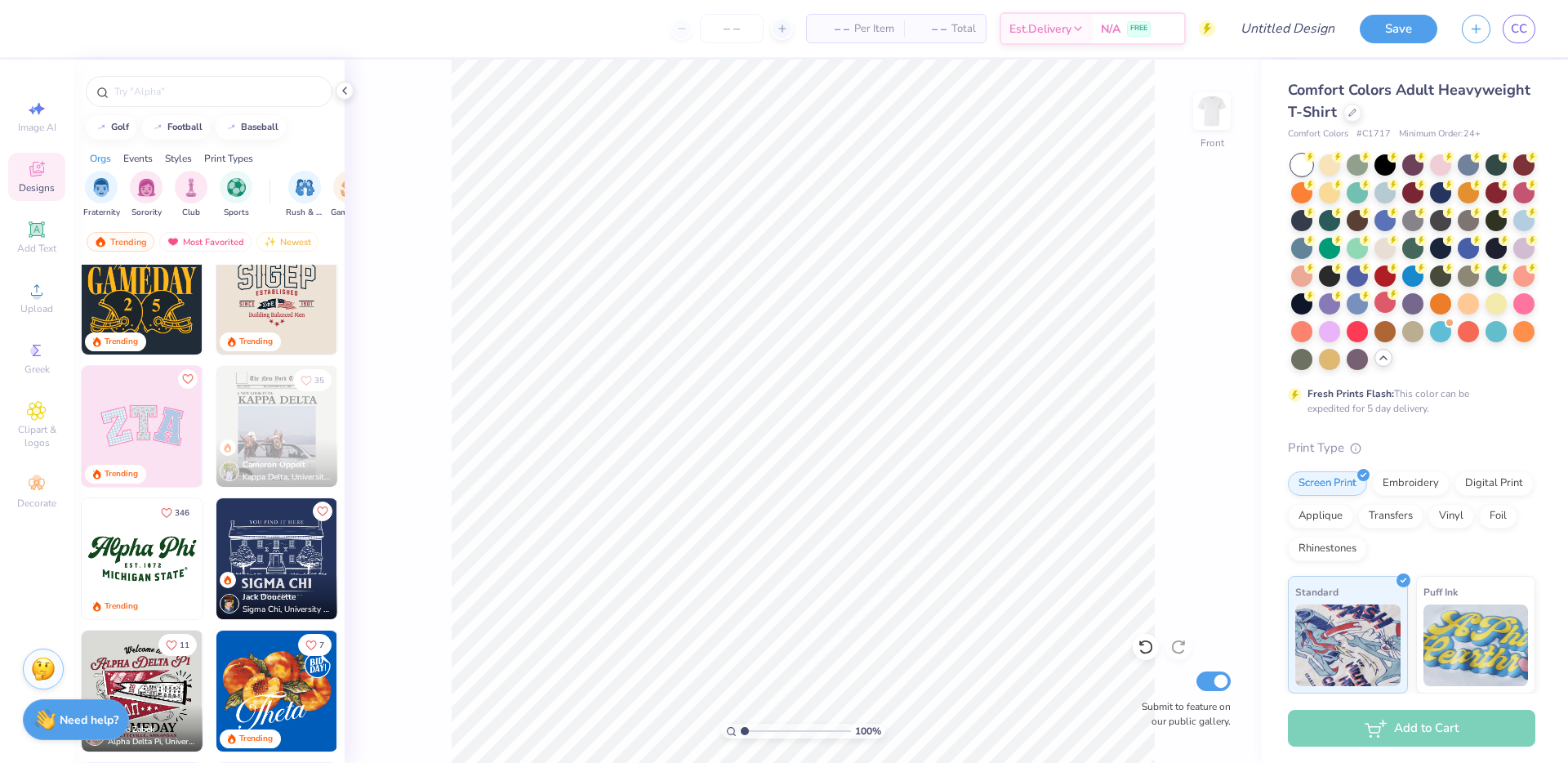 scroll, scrollTop: 622, scrollLeft: 0, axis: vertical 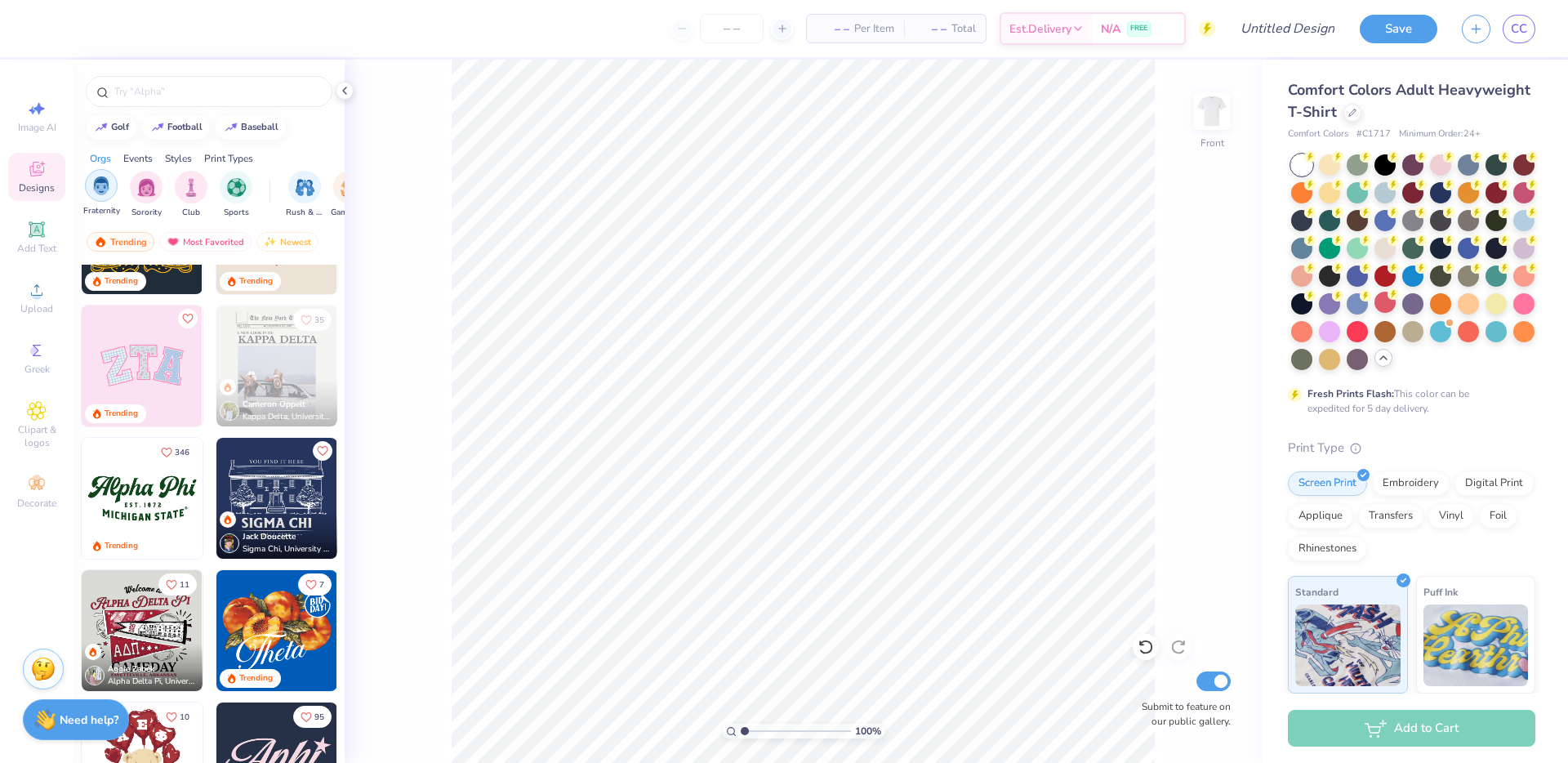 click at bounding box center (101, 185) 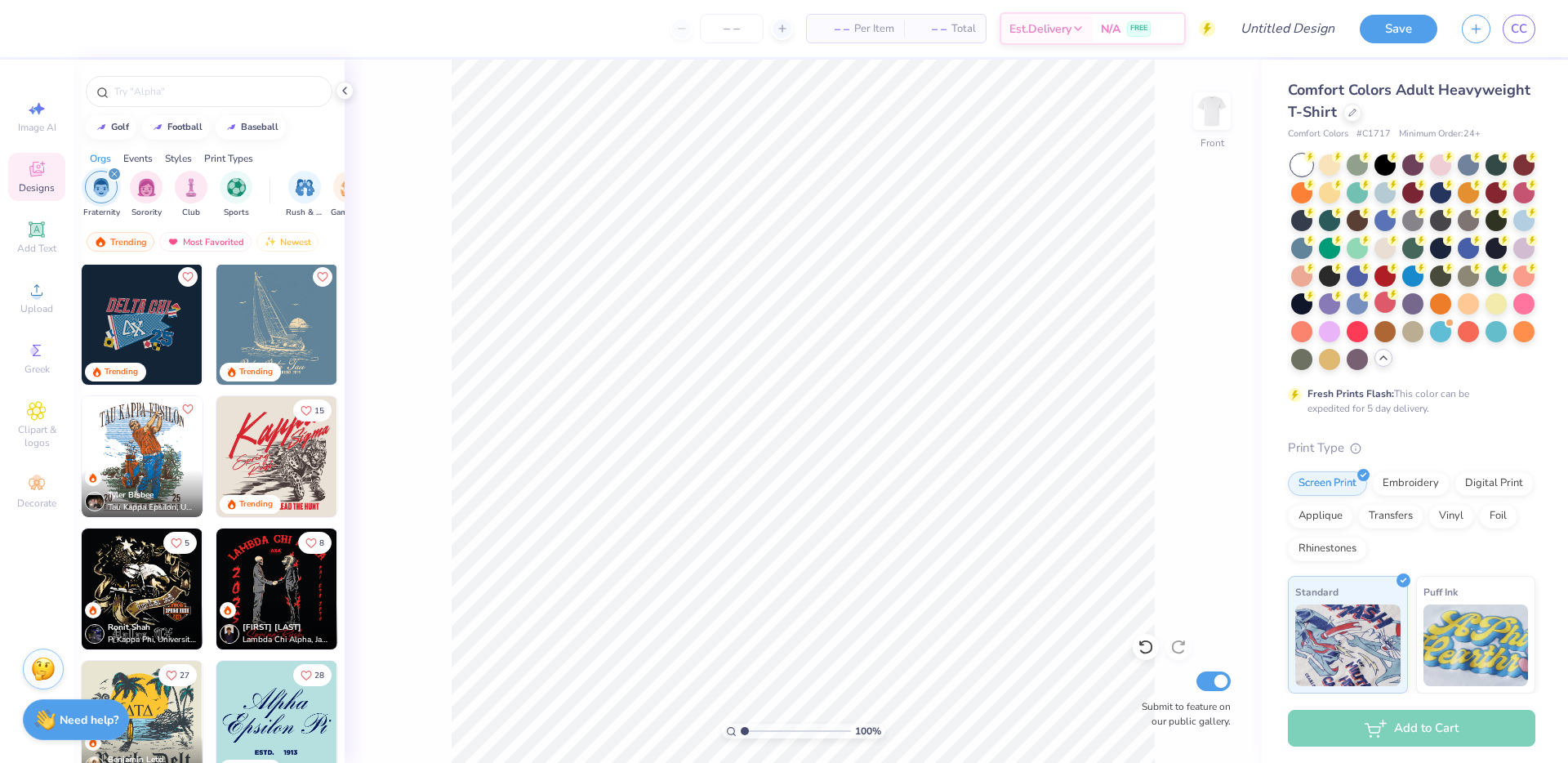 scroll, scrollTop: 1074, scrollLeft: 0, axis: vertical 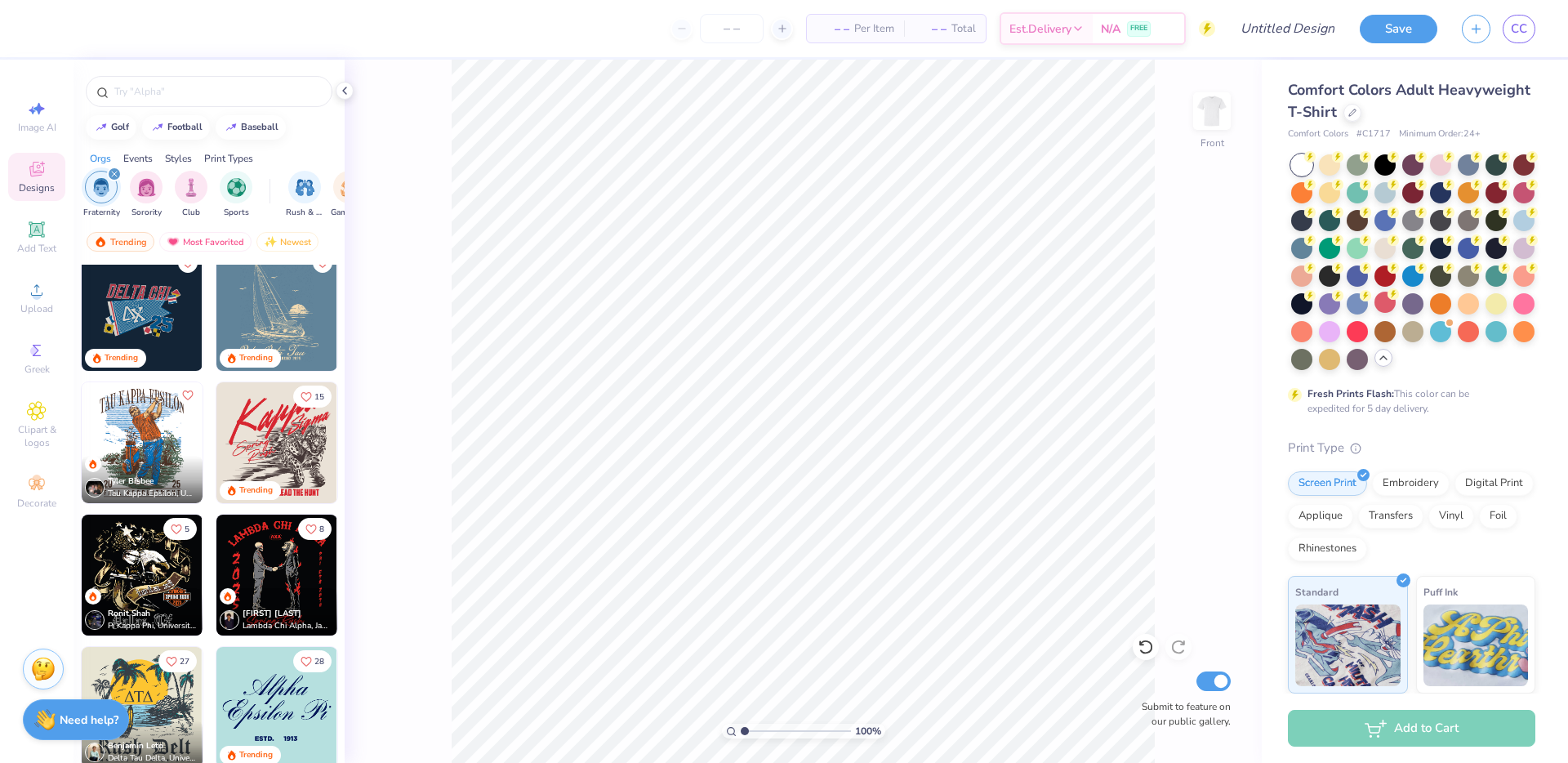 click at bounding box center (142, 443) 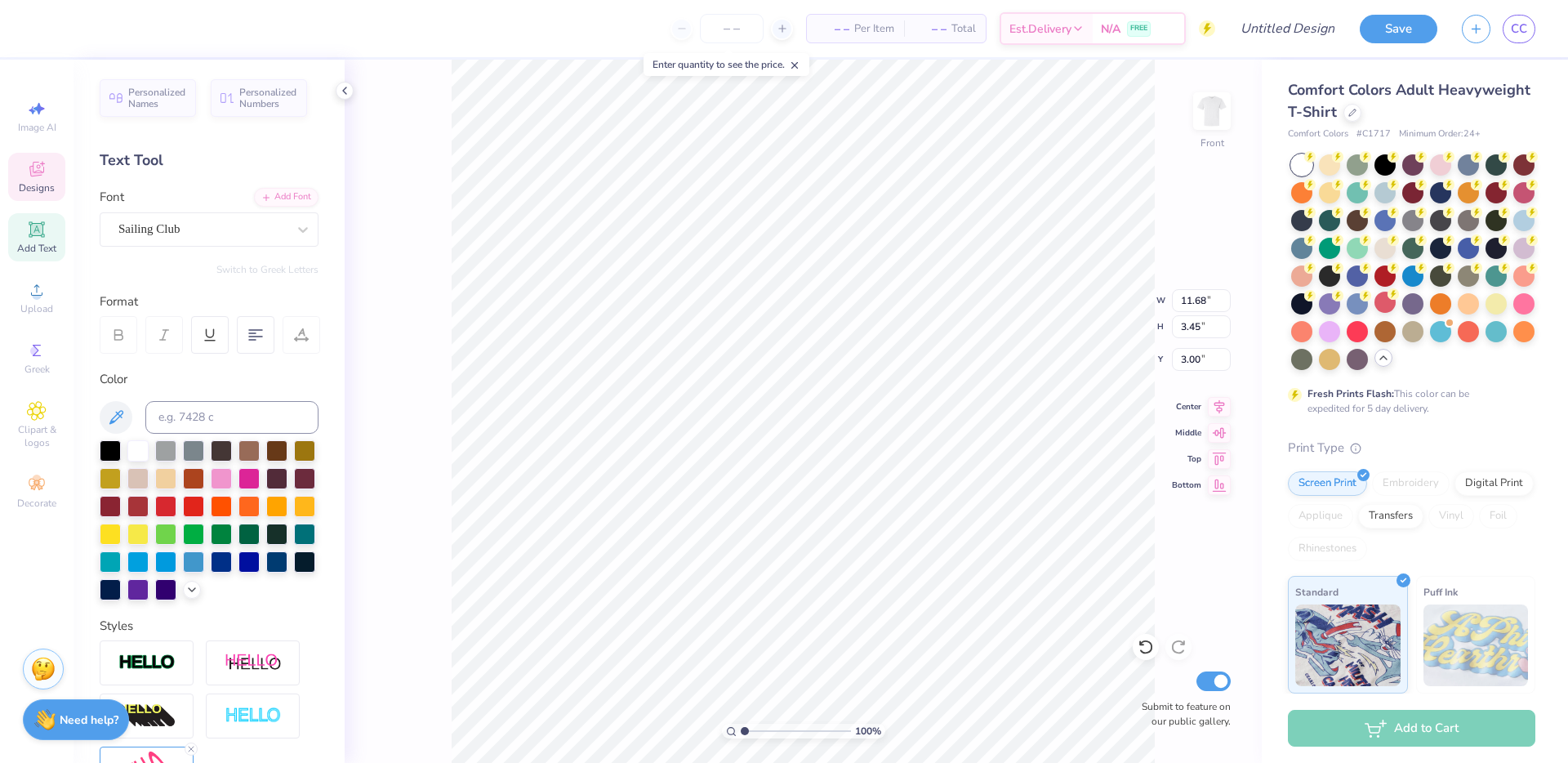 scroll, scrollTop: 0, scrollLeft: 1, axis: horizontal 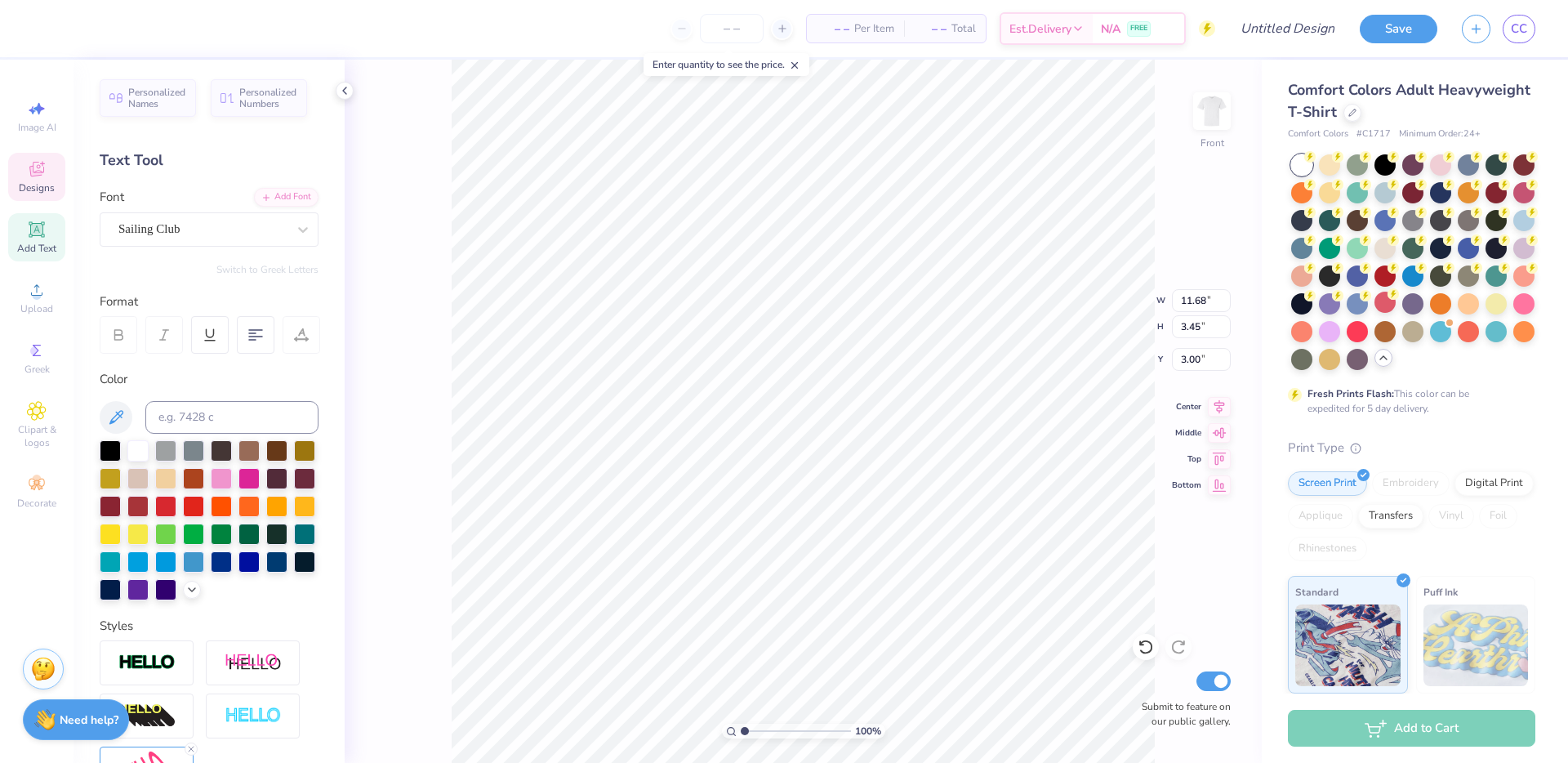 type on "Delta Tau Delta" 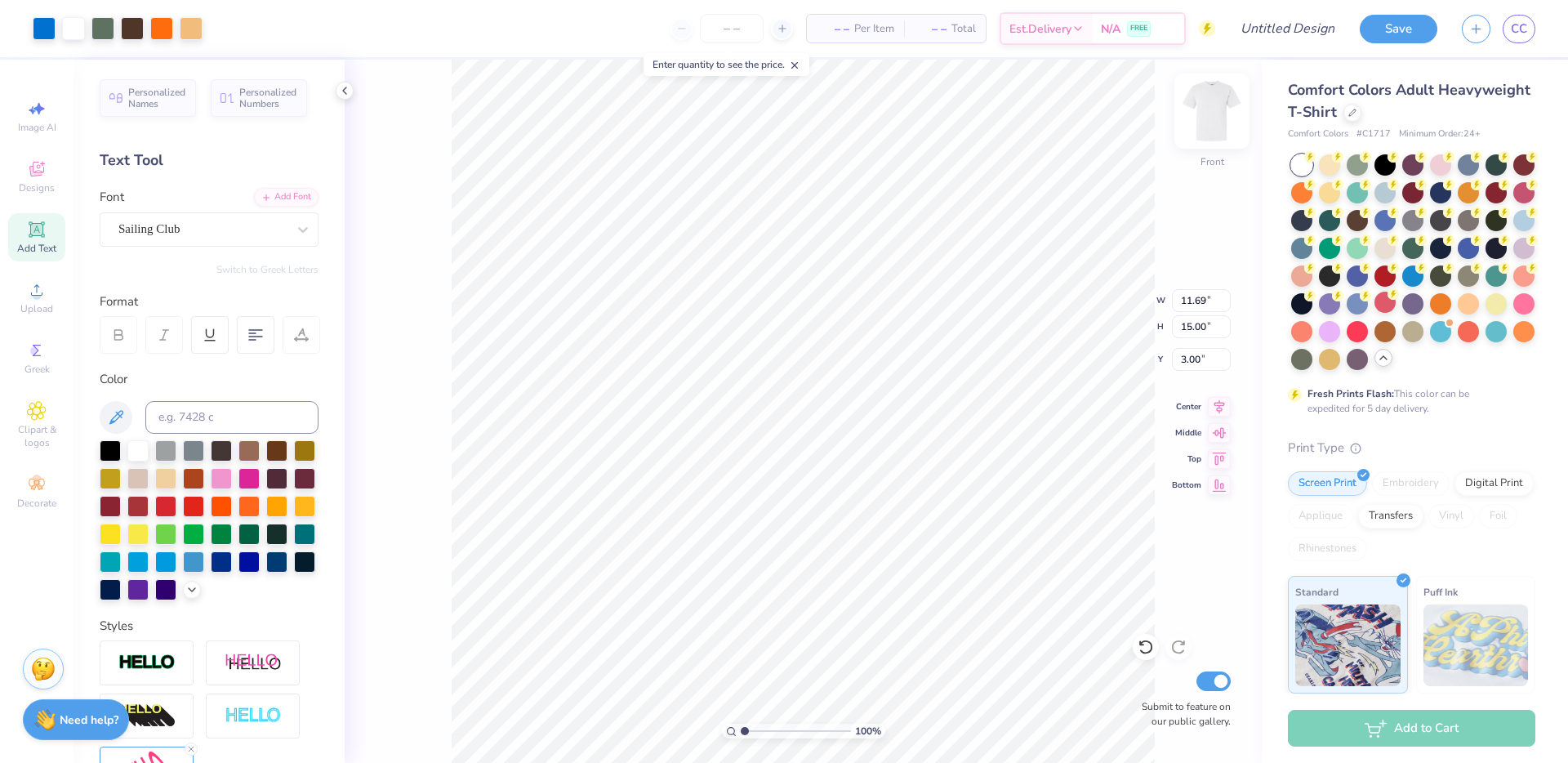 click at bounding box center [1212, 111] 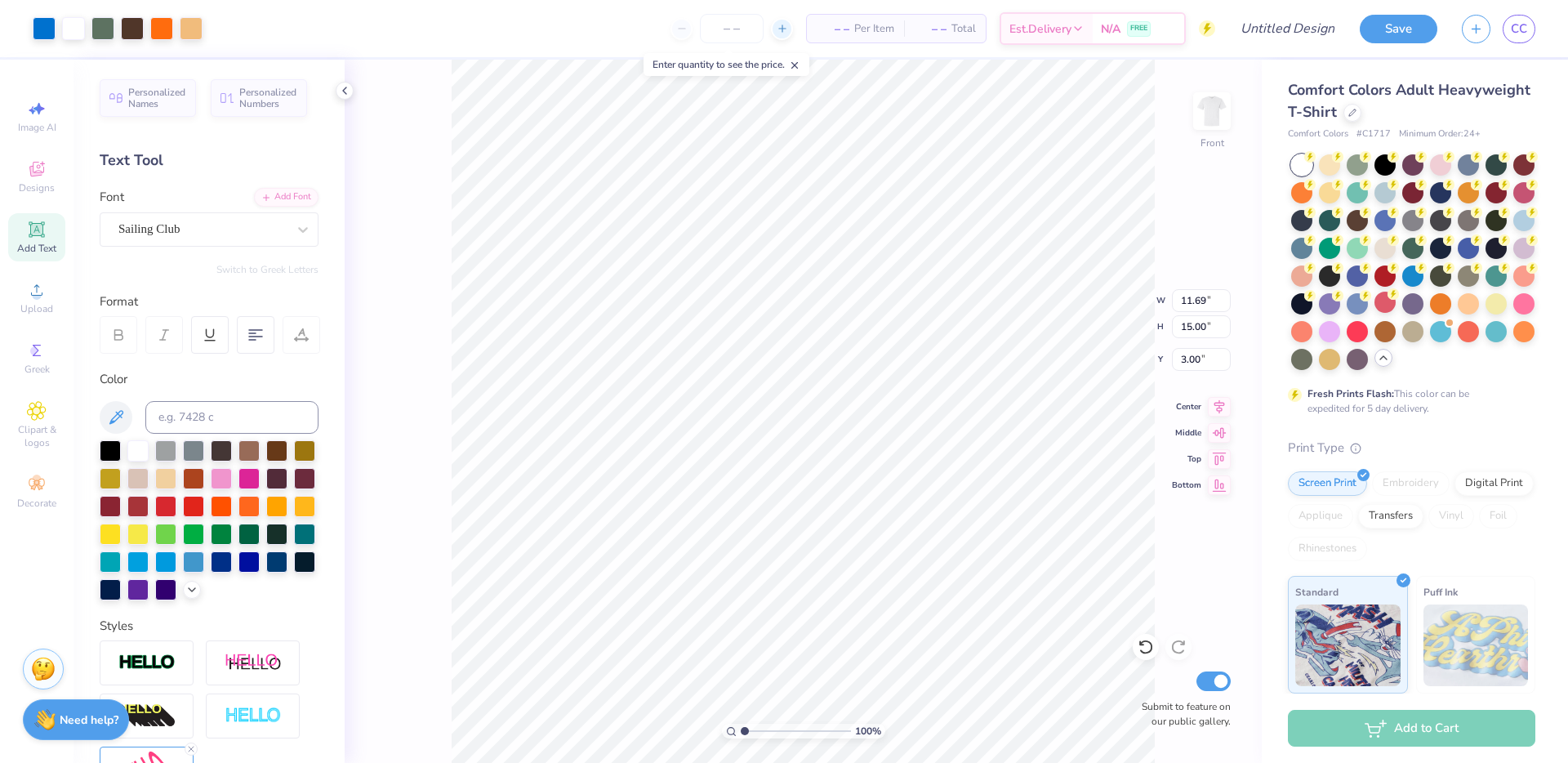 click 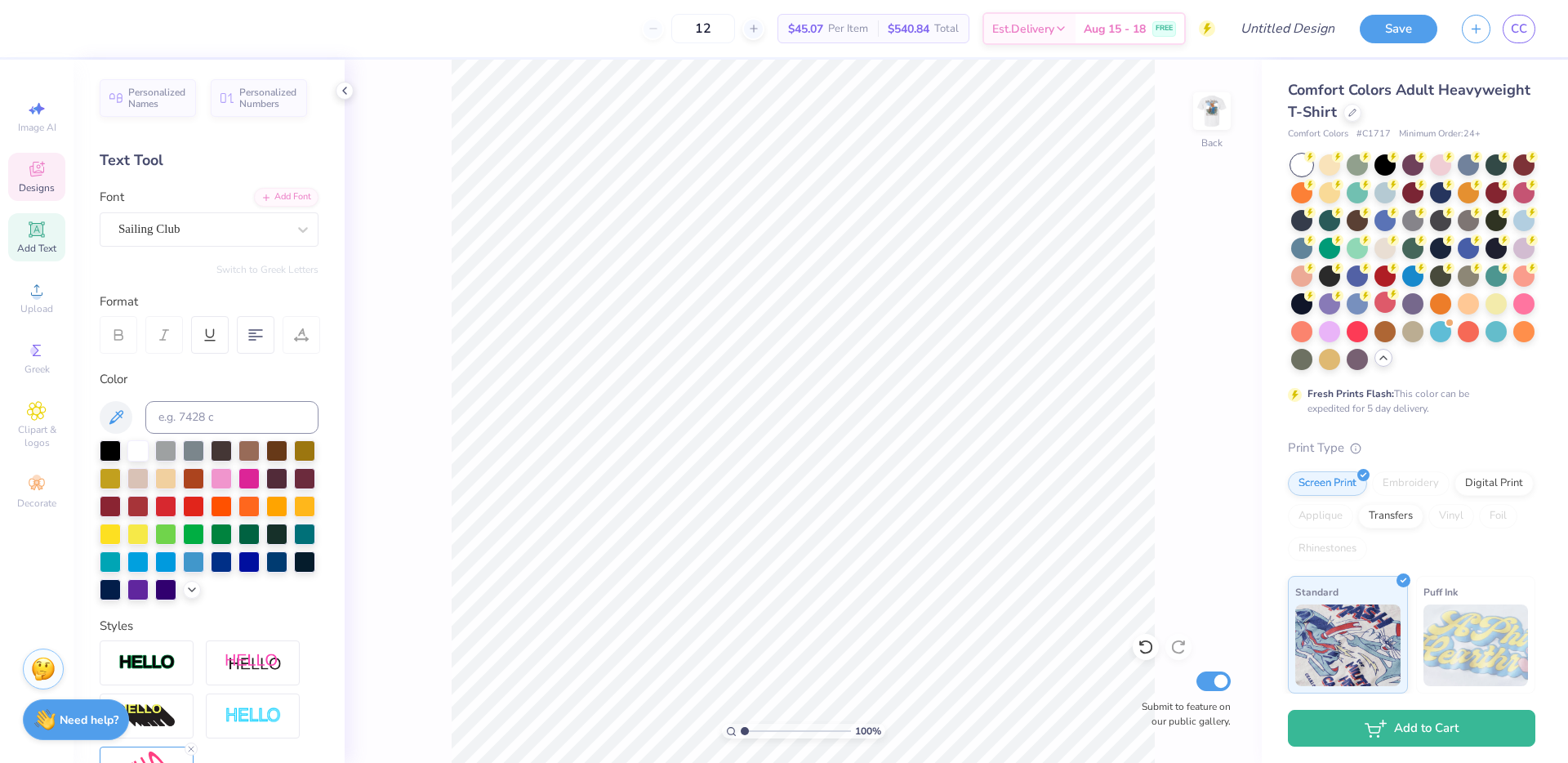 click 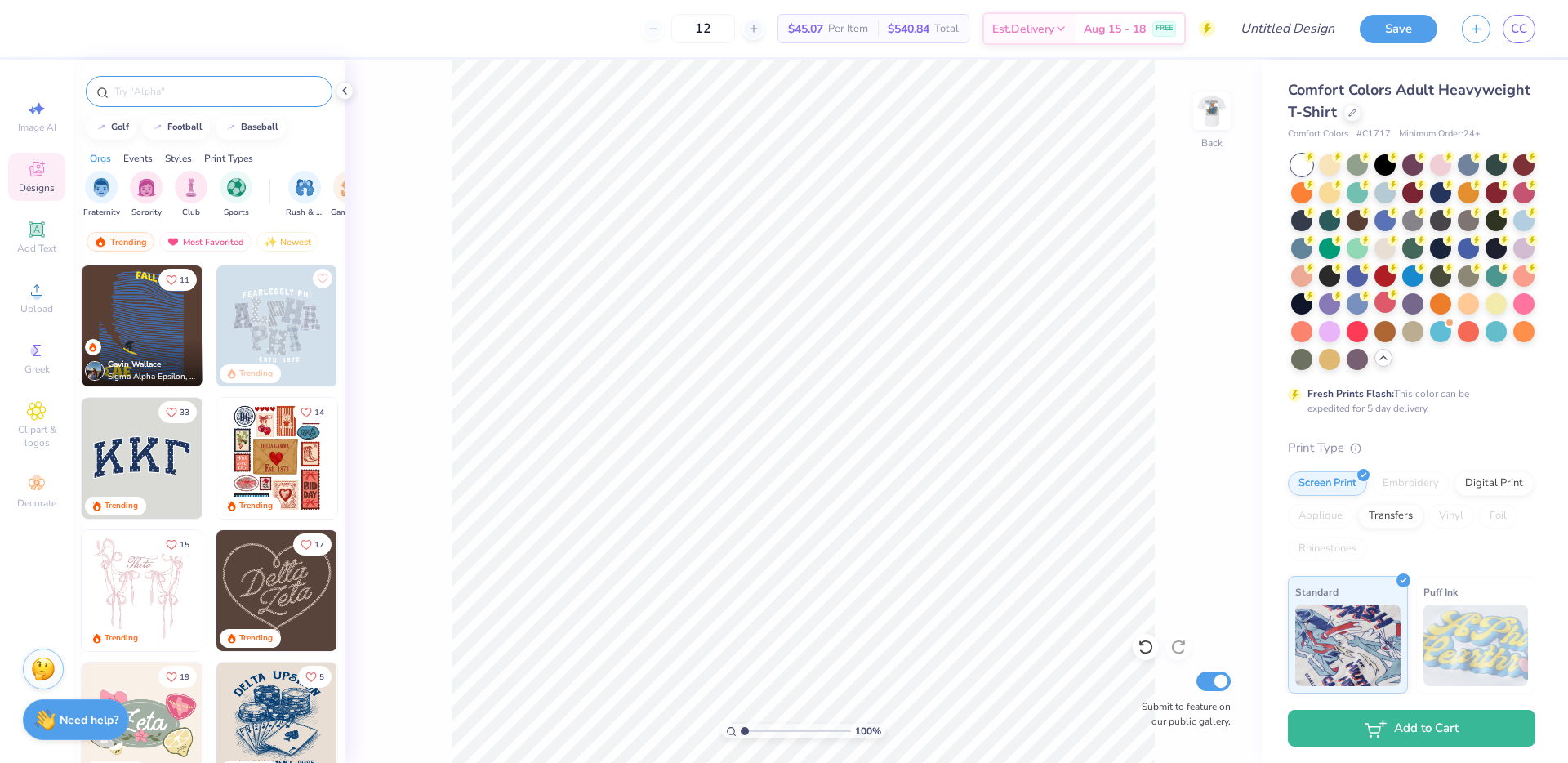 click at bounding box center [209, 91] 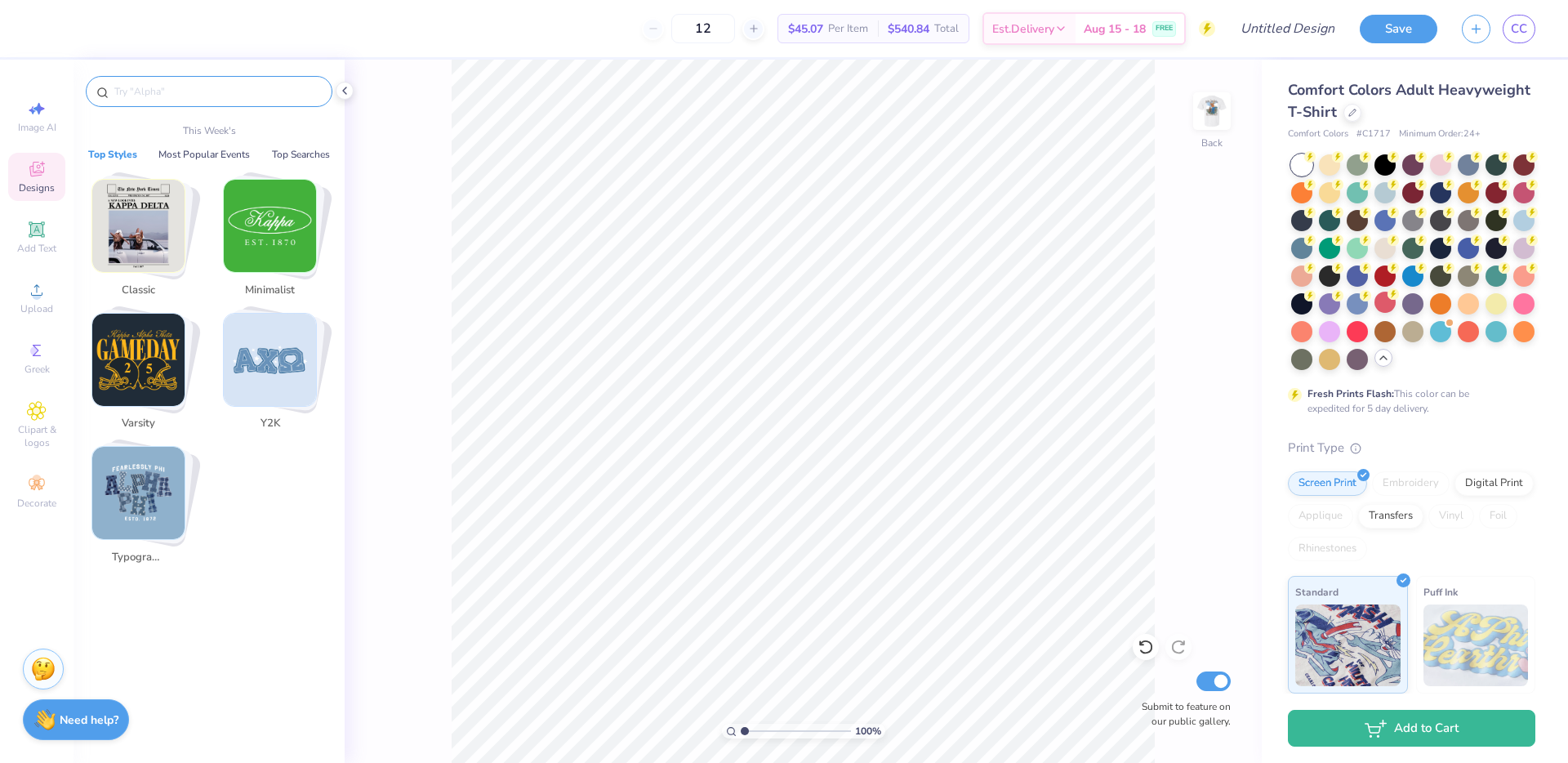 click at bounding box center [217, 91] 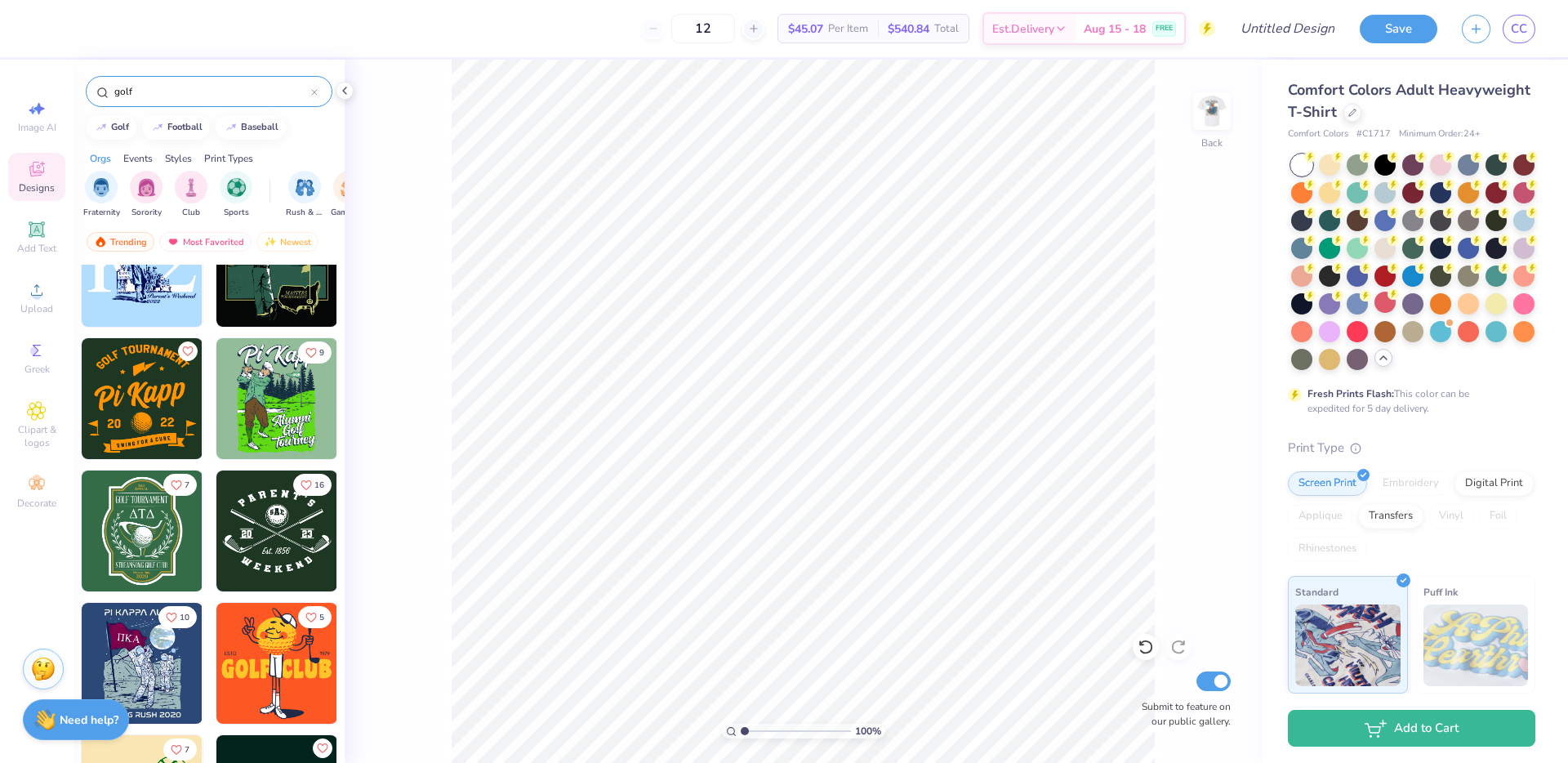 scroll, scrollTop: 3242, scrollLeft: 0, axis: vertical 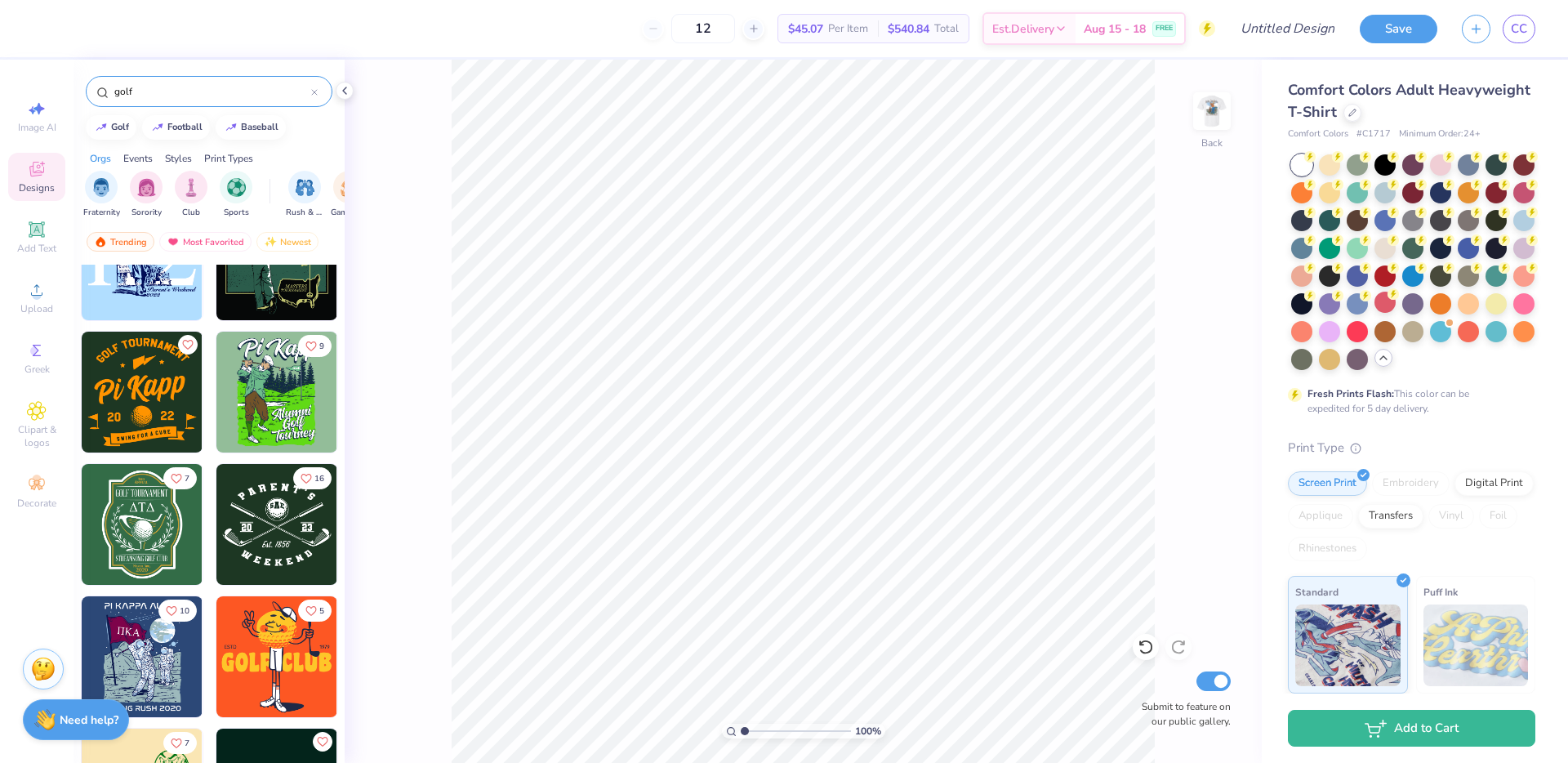 type on "golf" 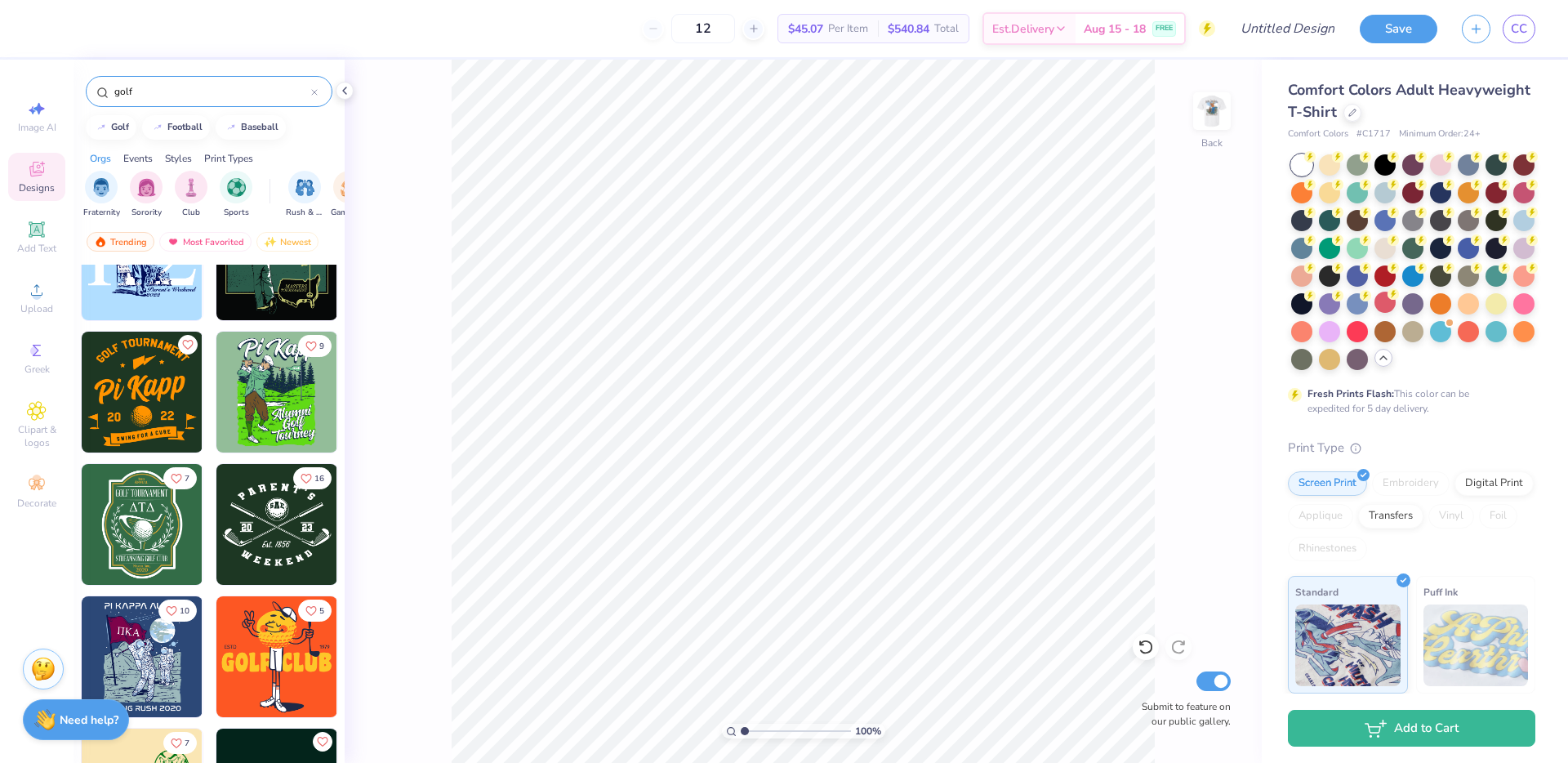 click at bounding box center (277, 524) 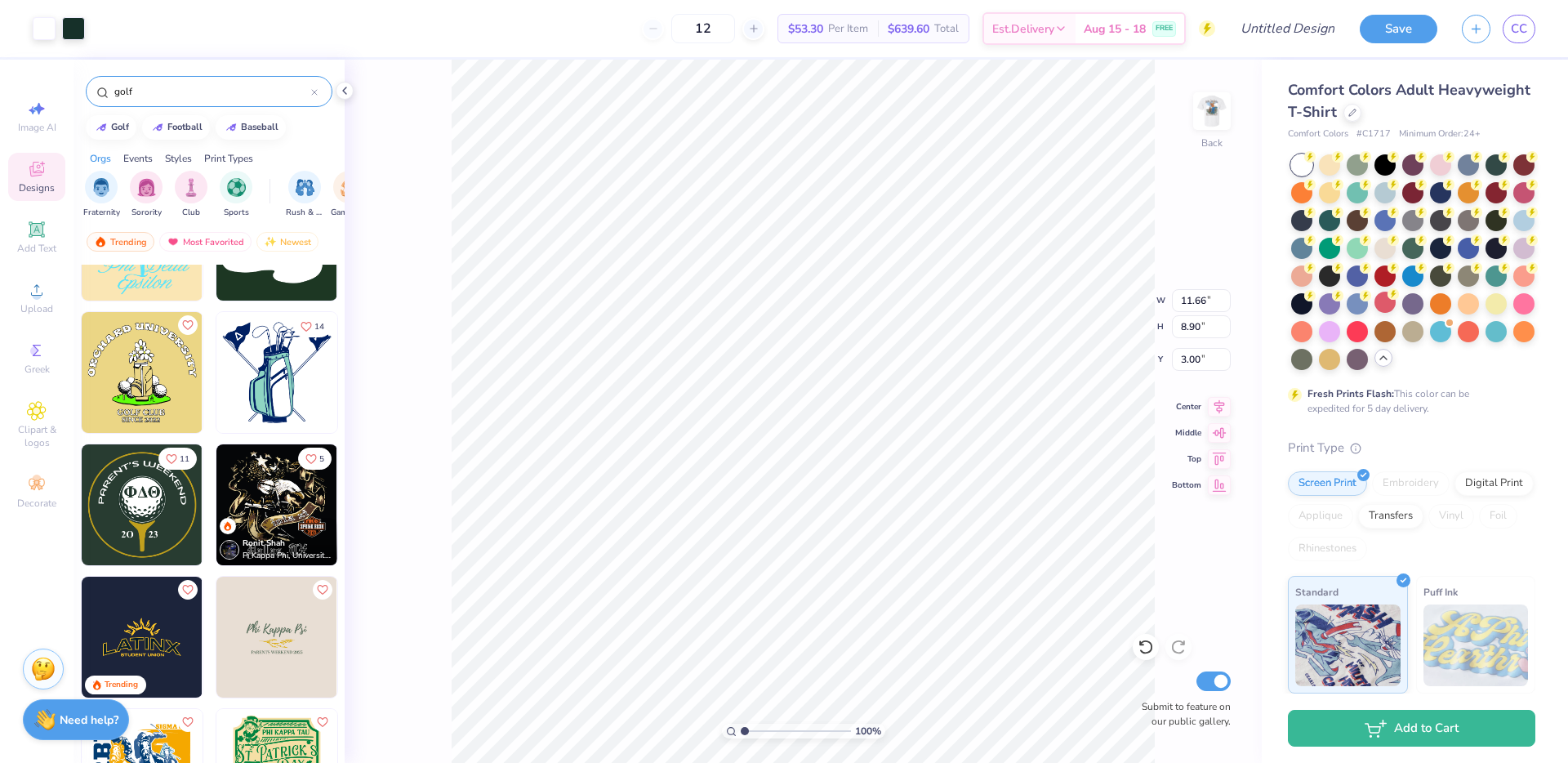 scroll, scrollTop: 4594, scrollLeft: 0, axis: vertical 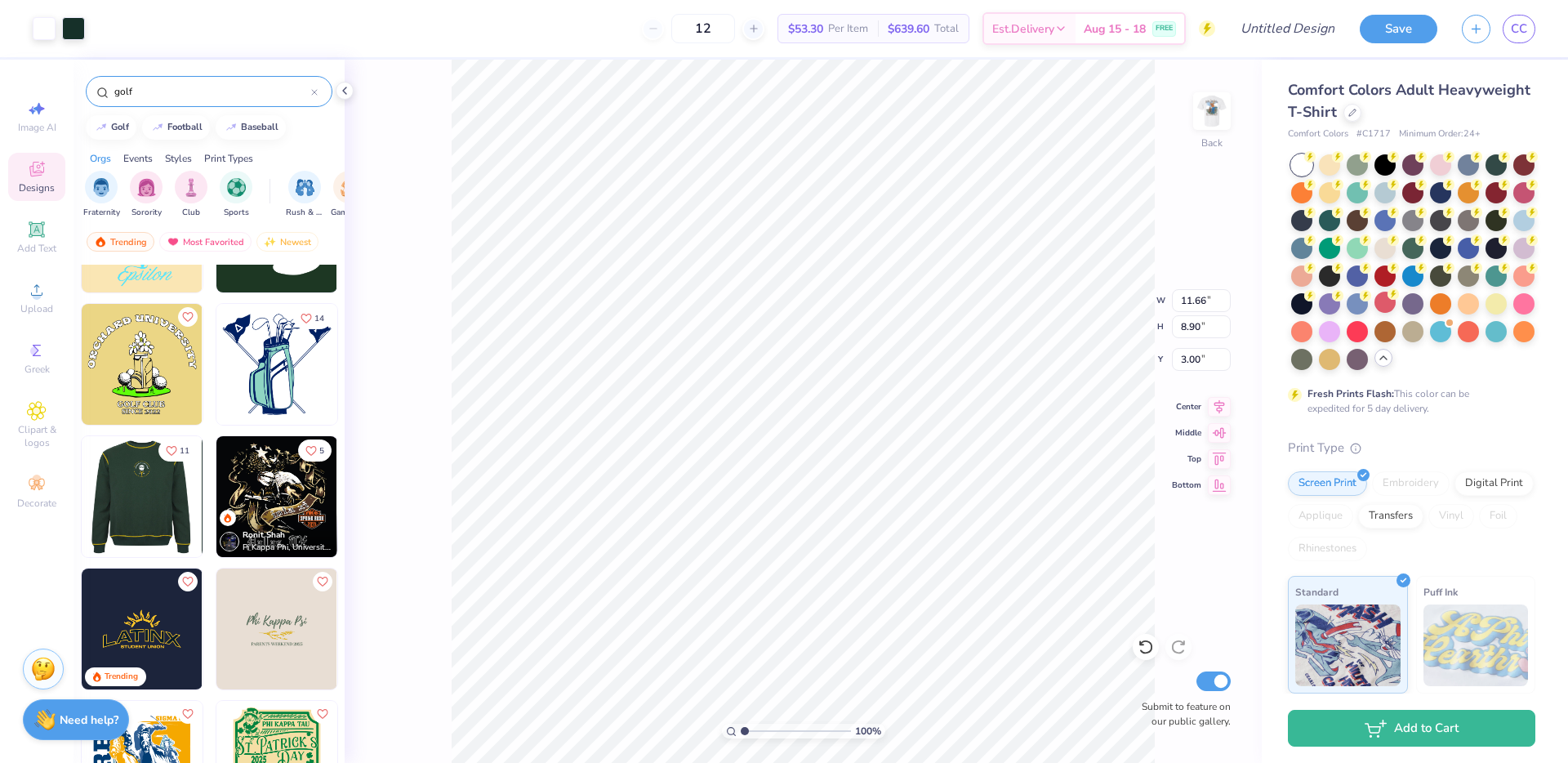 click at bounding box center (141, 497) 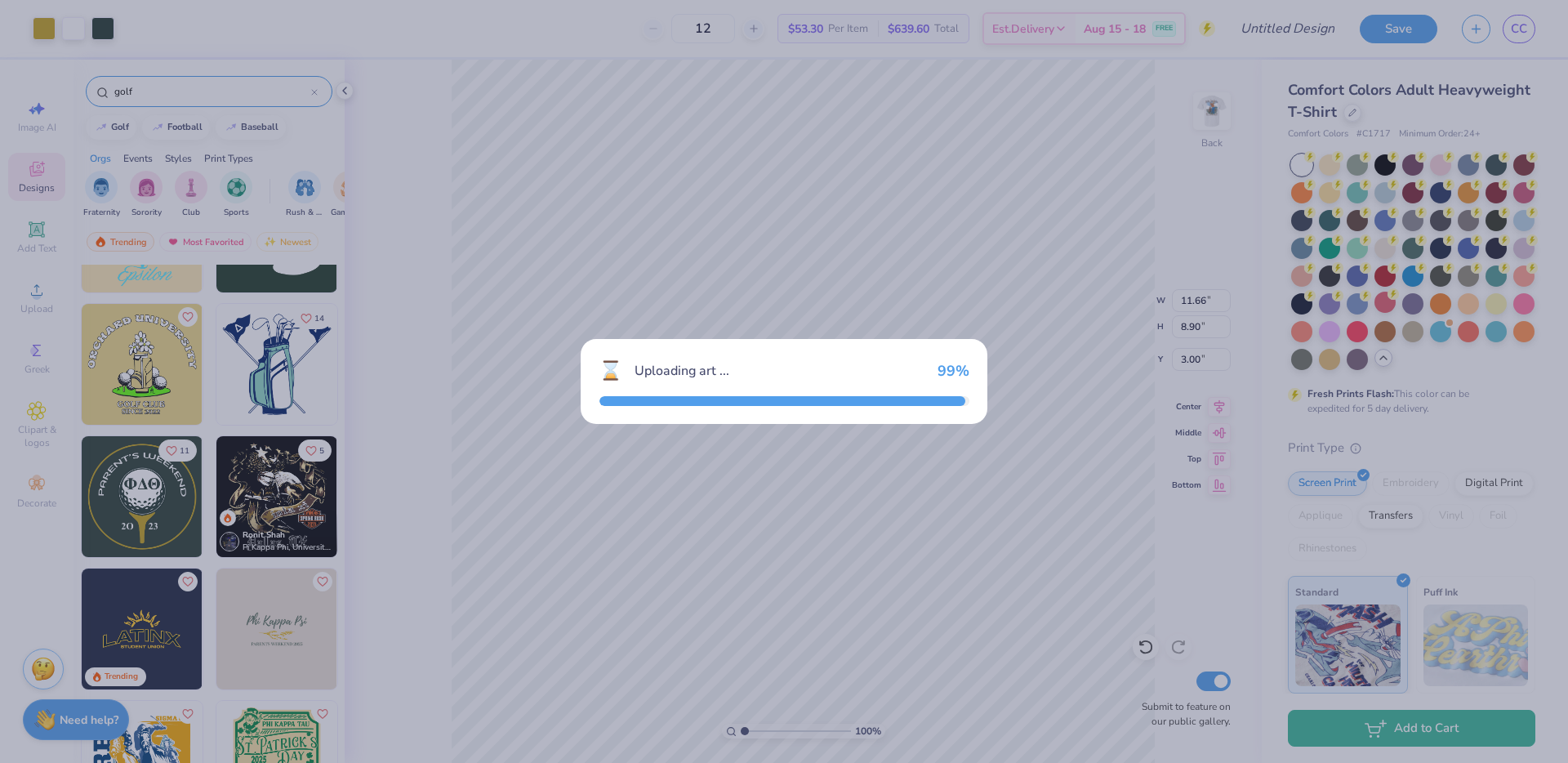type on "3.81" 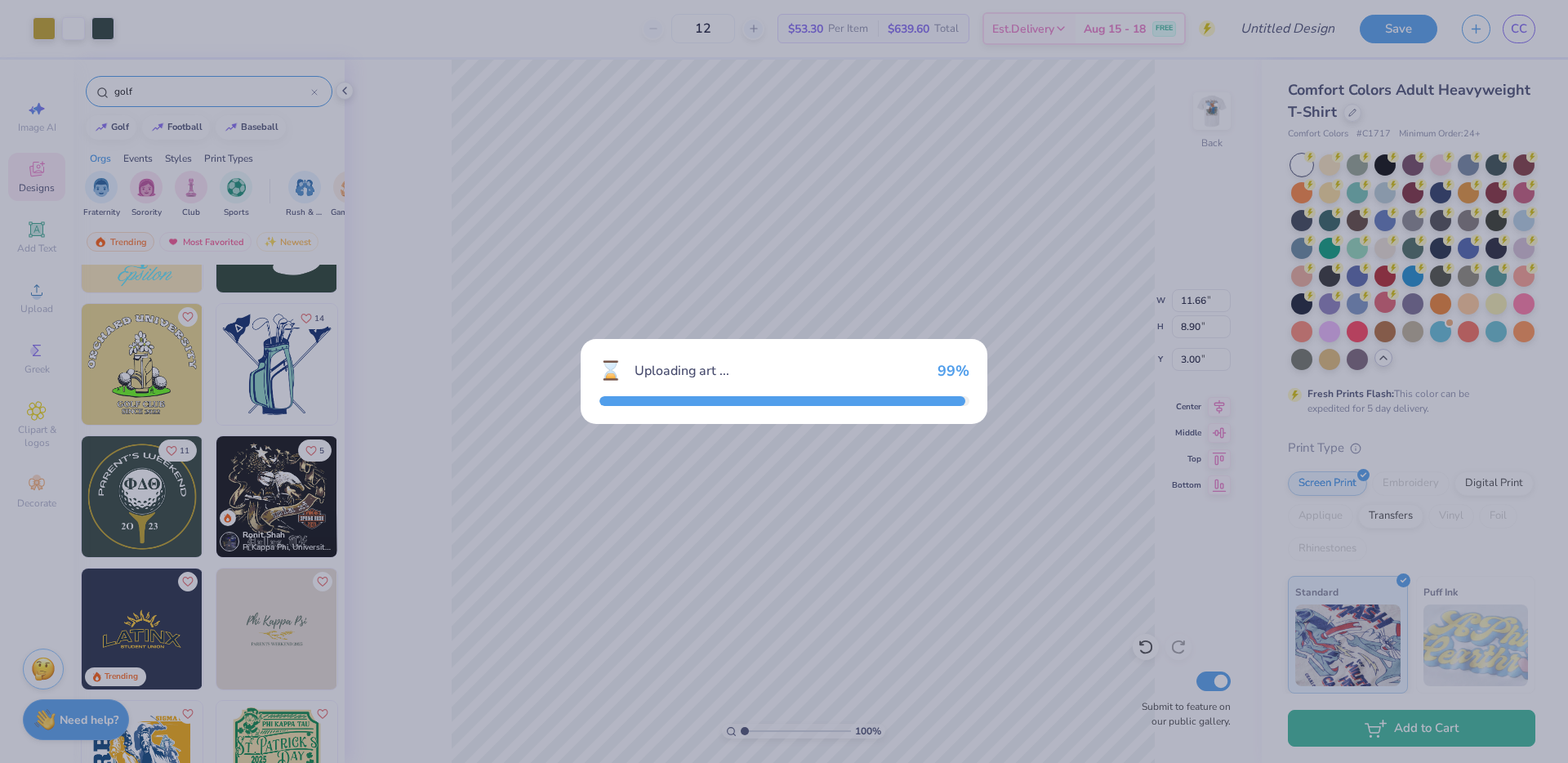 type on "3.72" 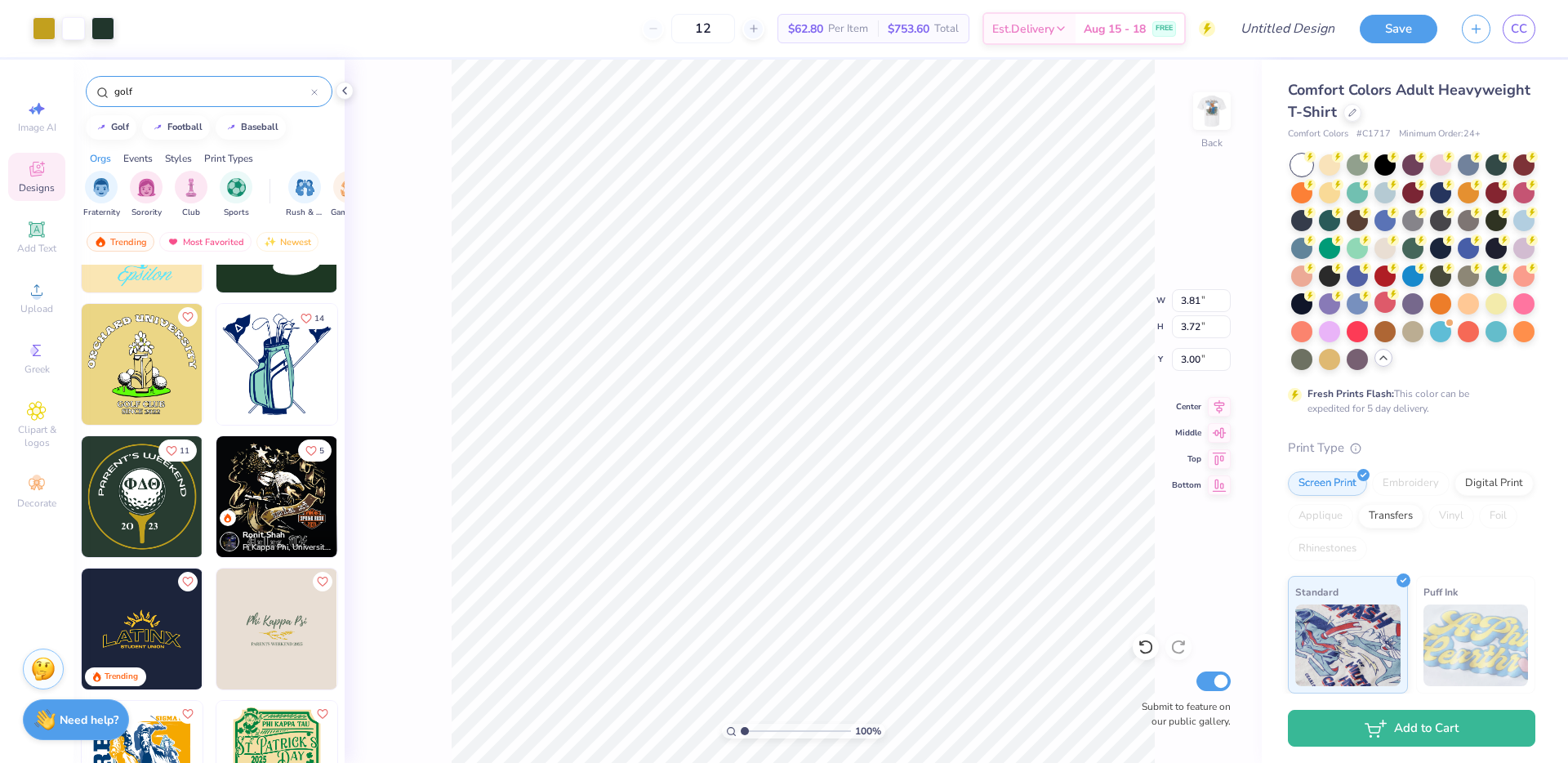 type on "11.66" 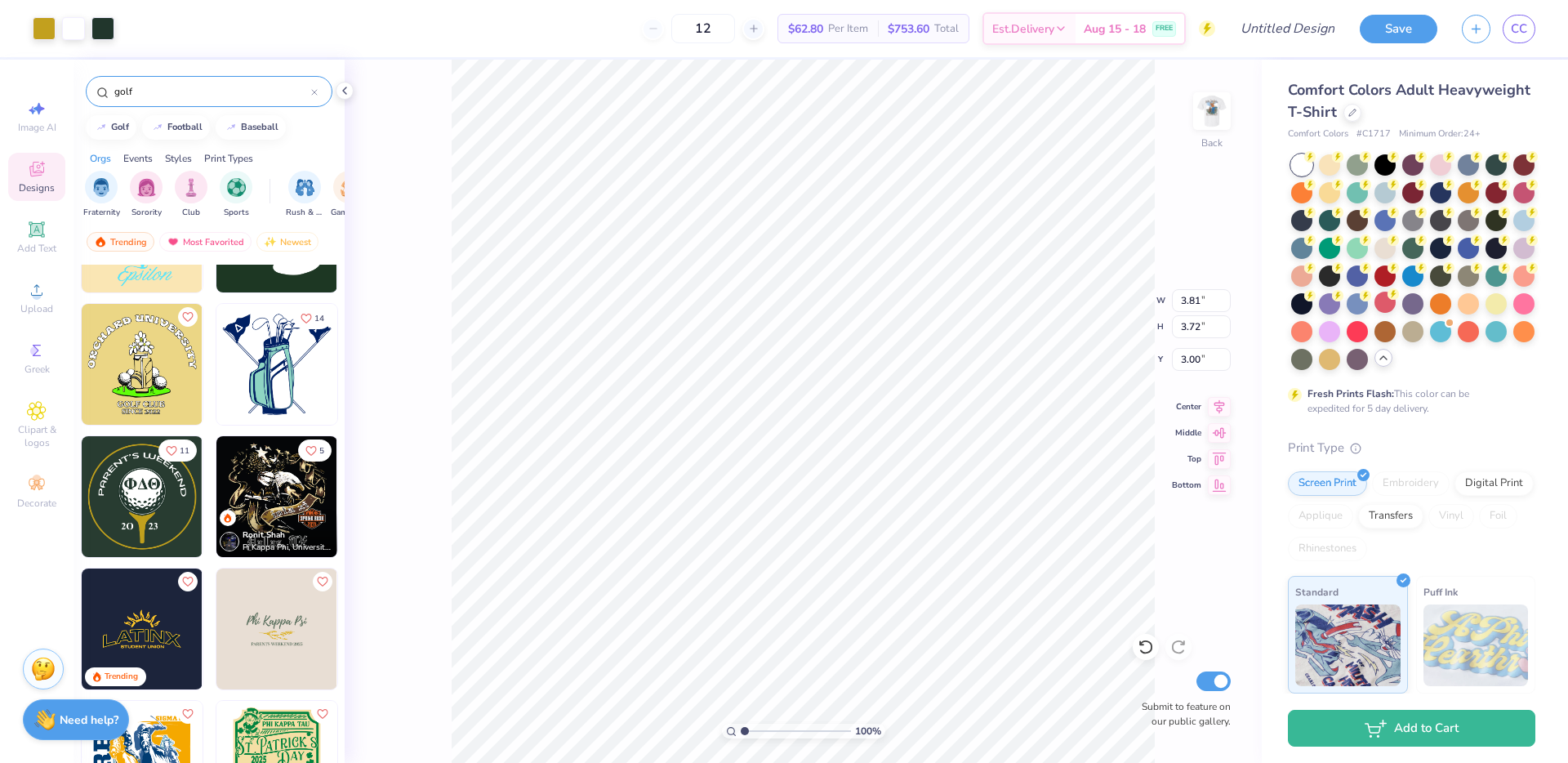 type on "8.90" 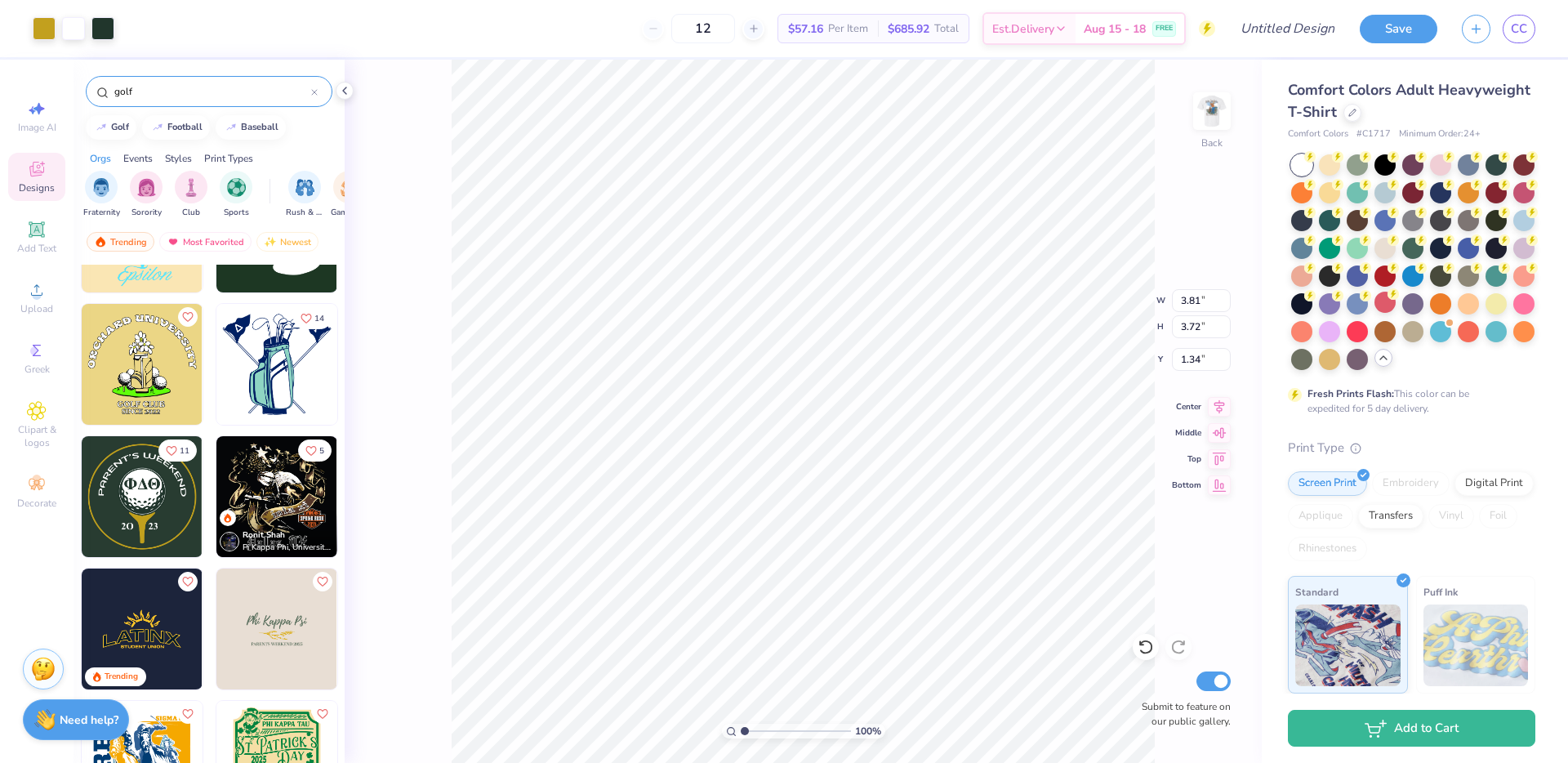 type on "1.34" 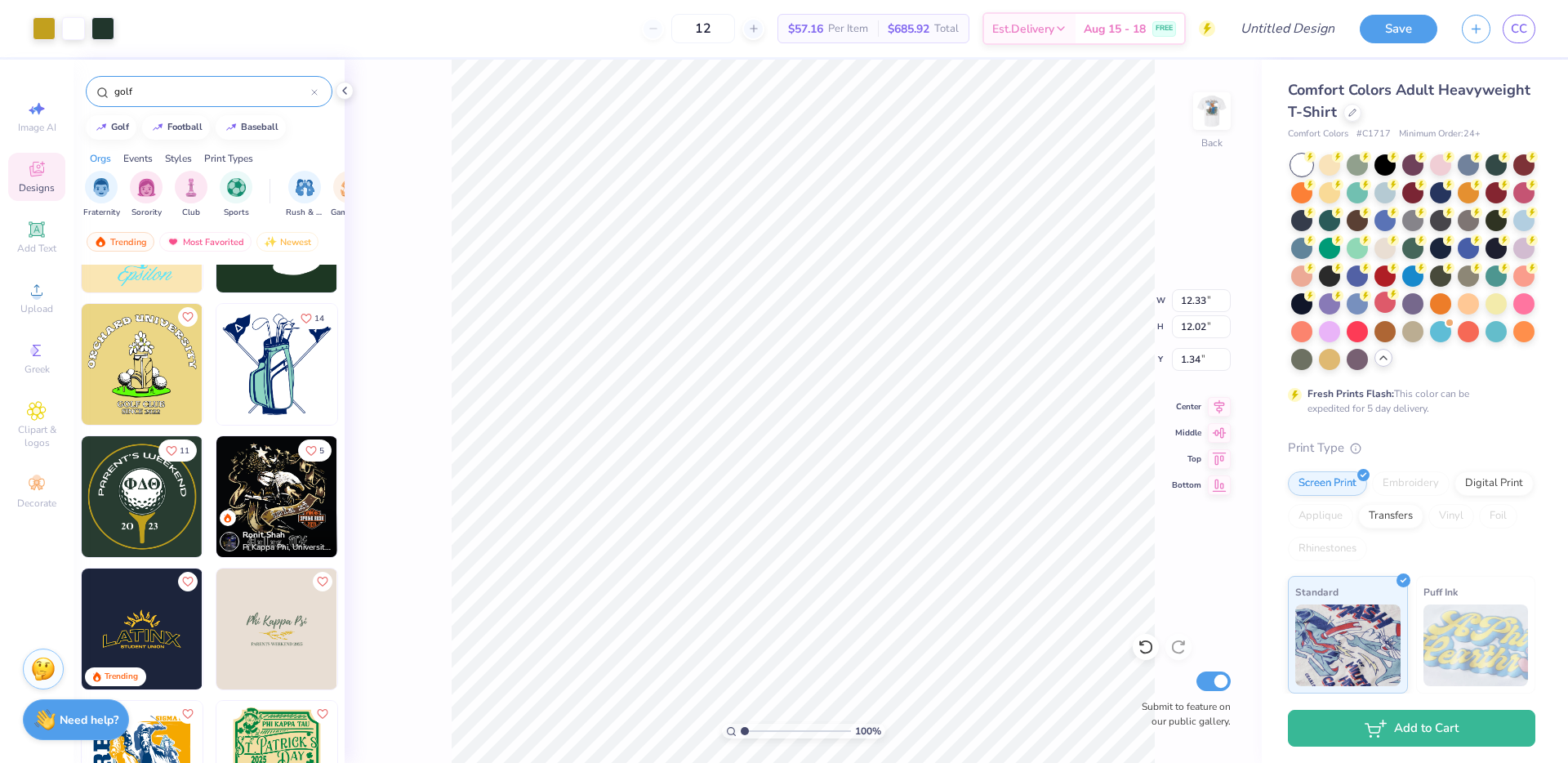 type on "12.33" 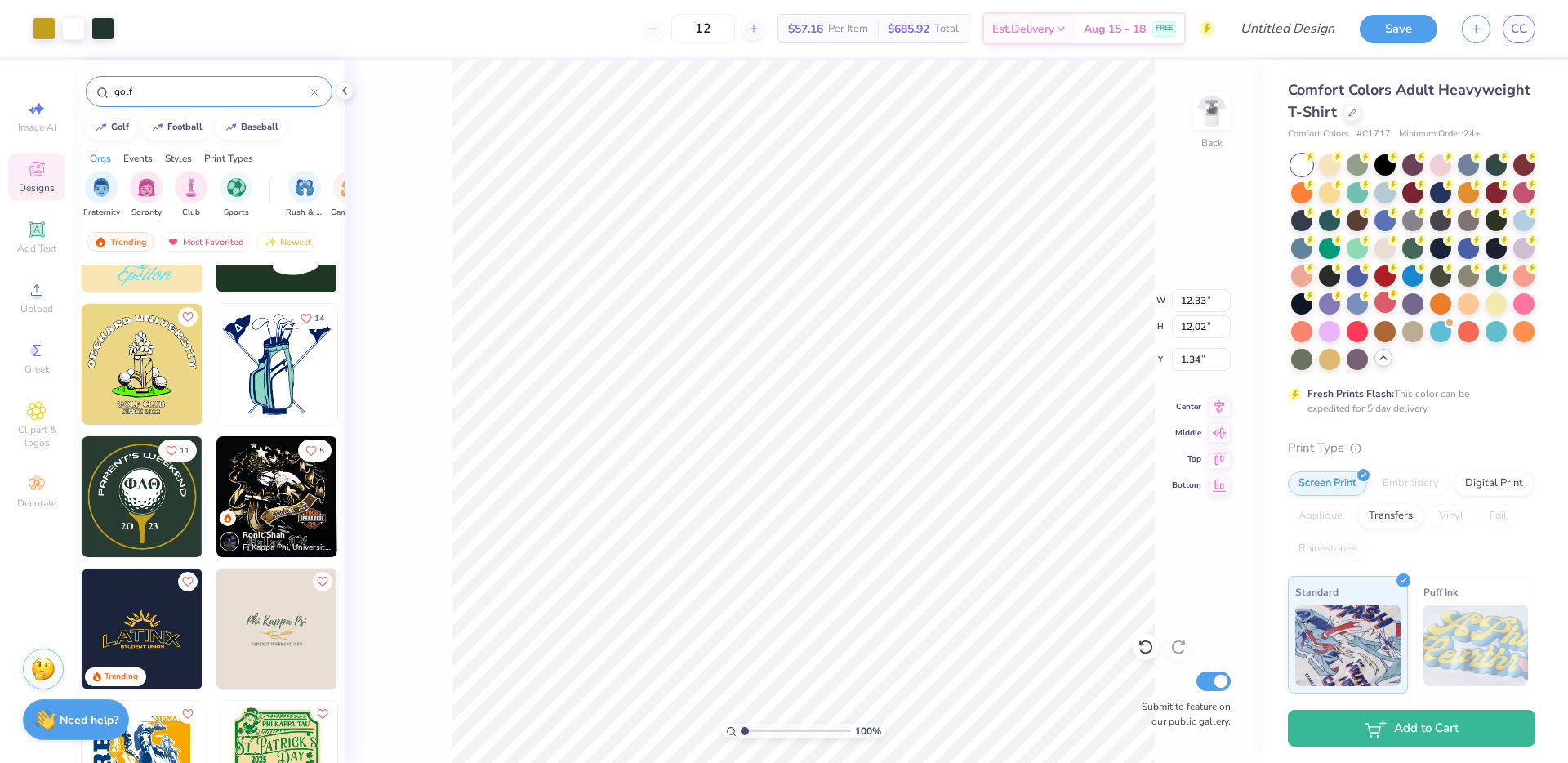 type on "12.02" 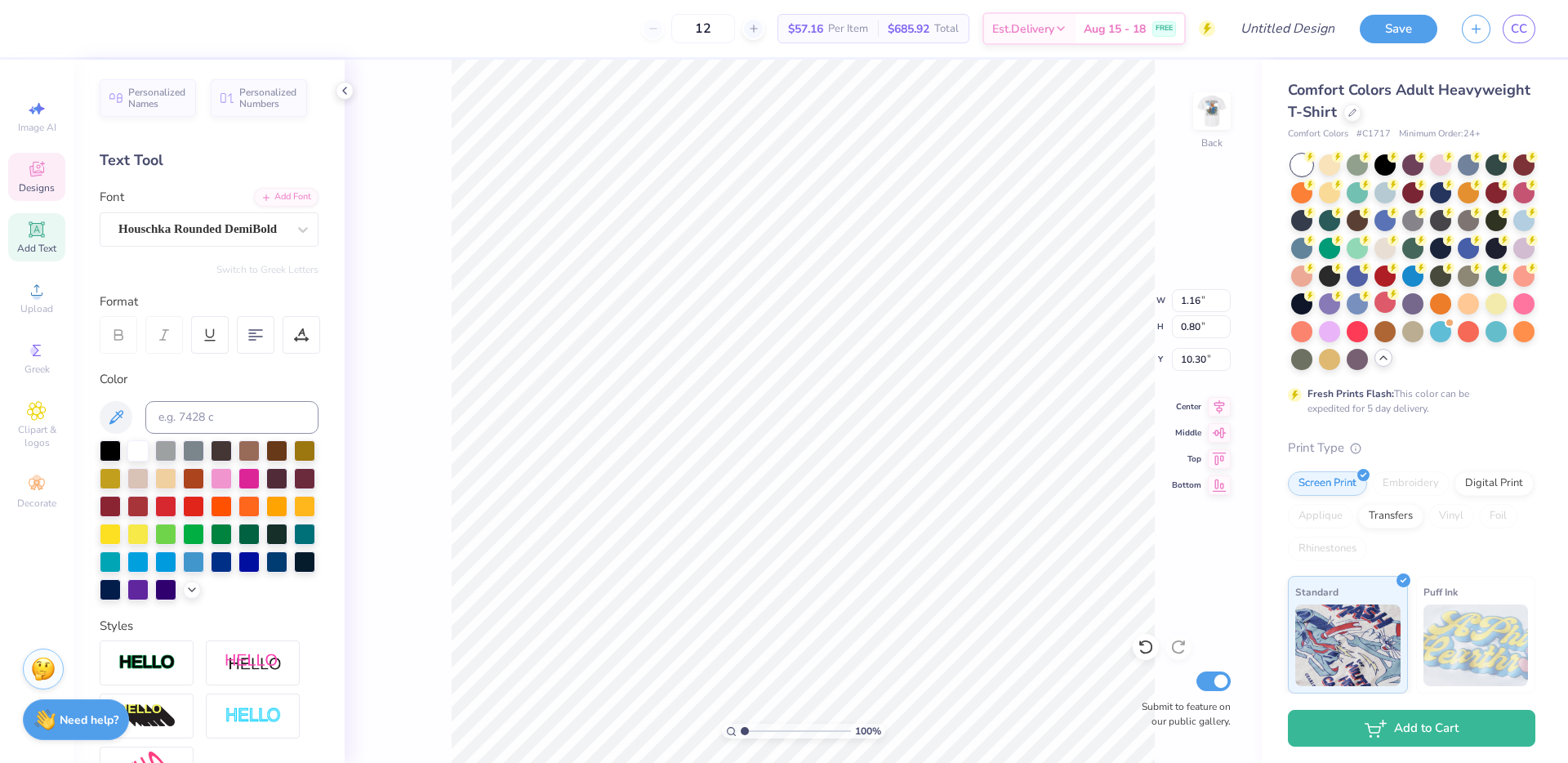 type on "25" 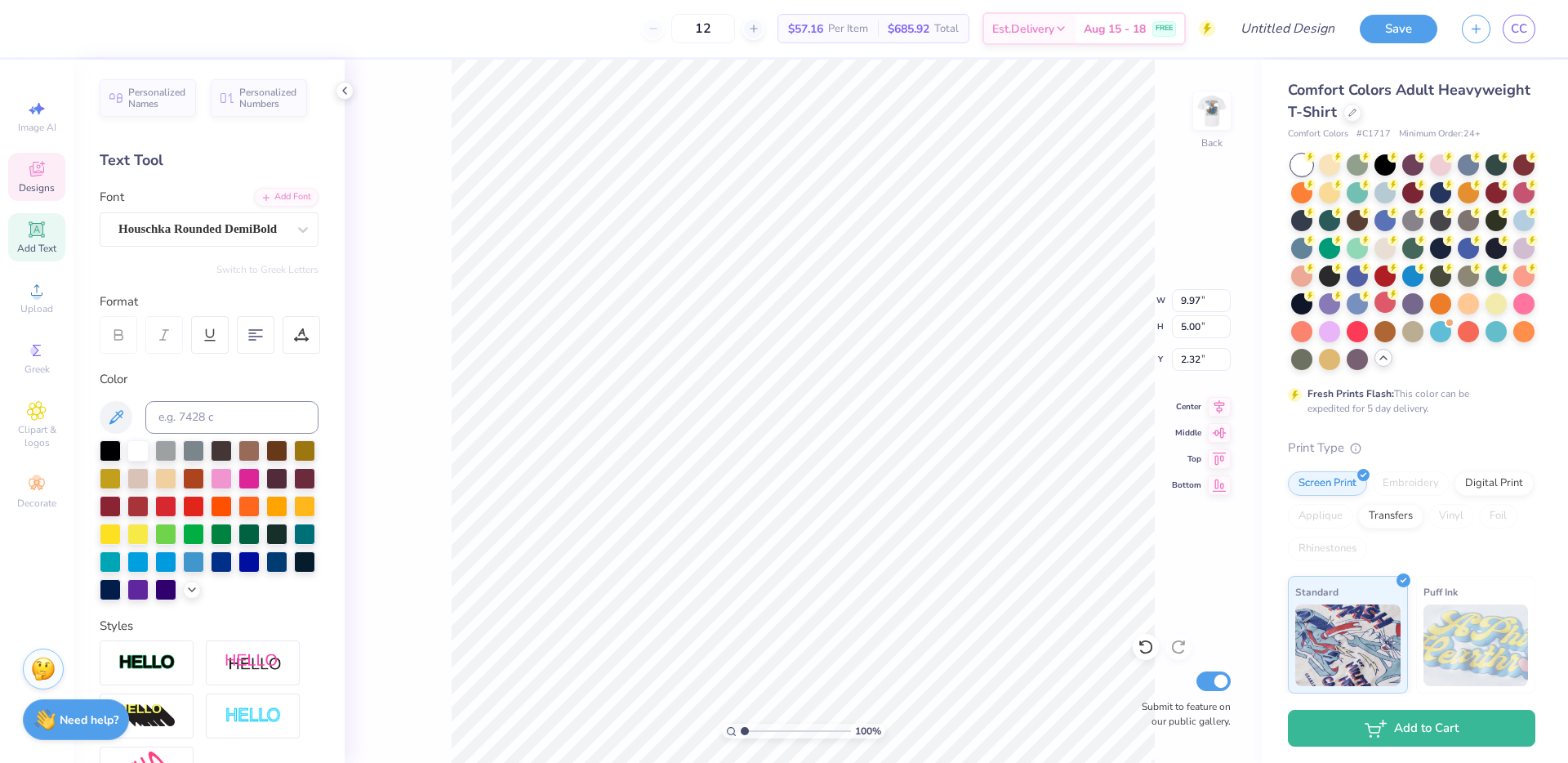 type on "9.97" 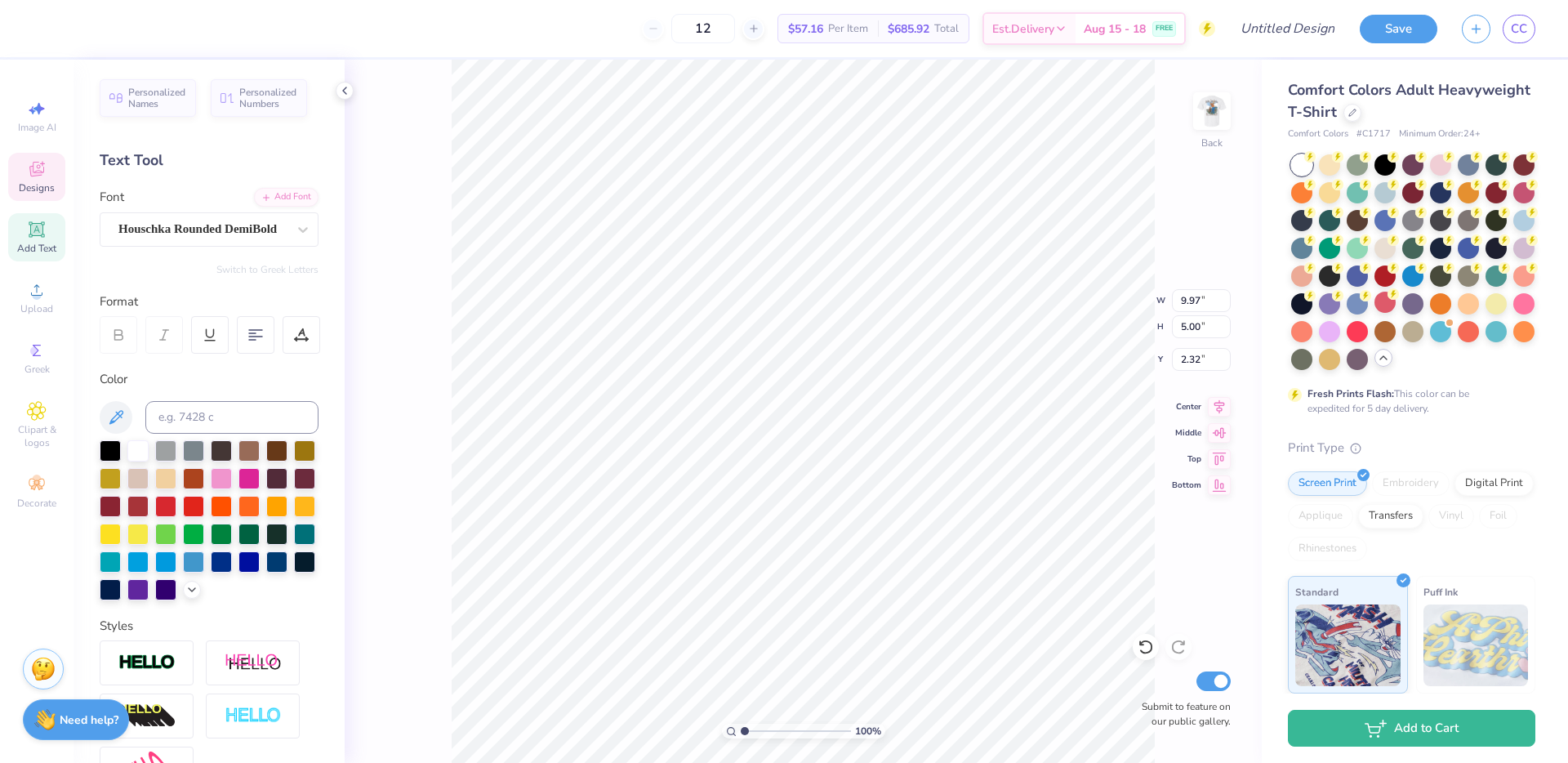 type on "WEEKEND" 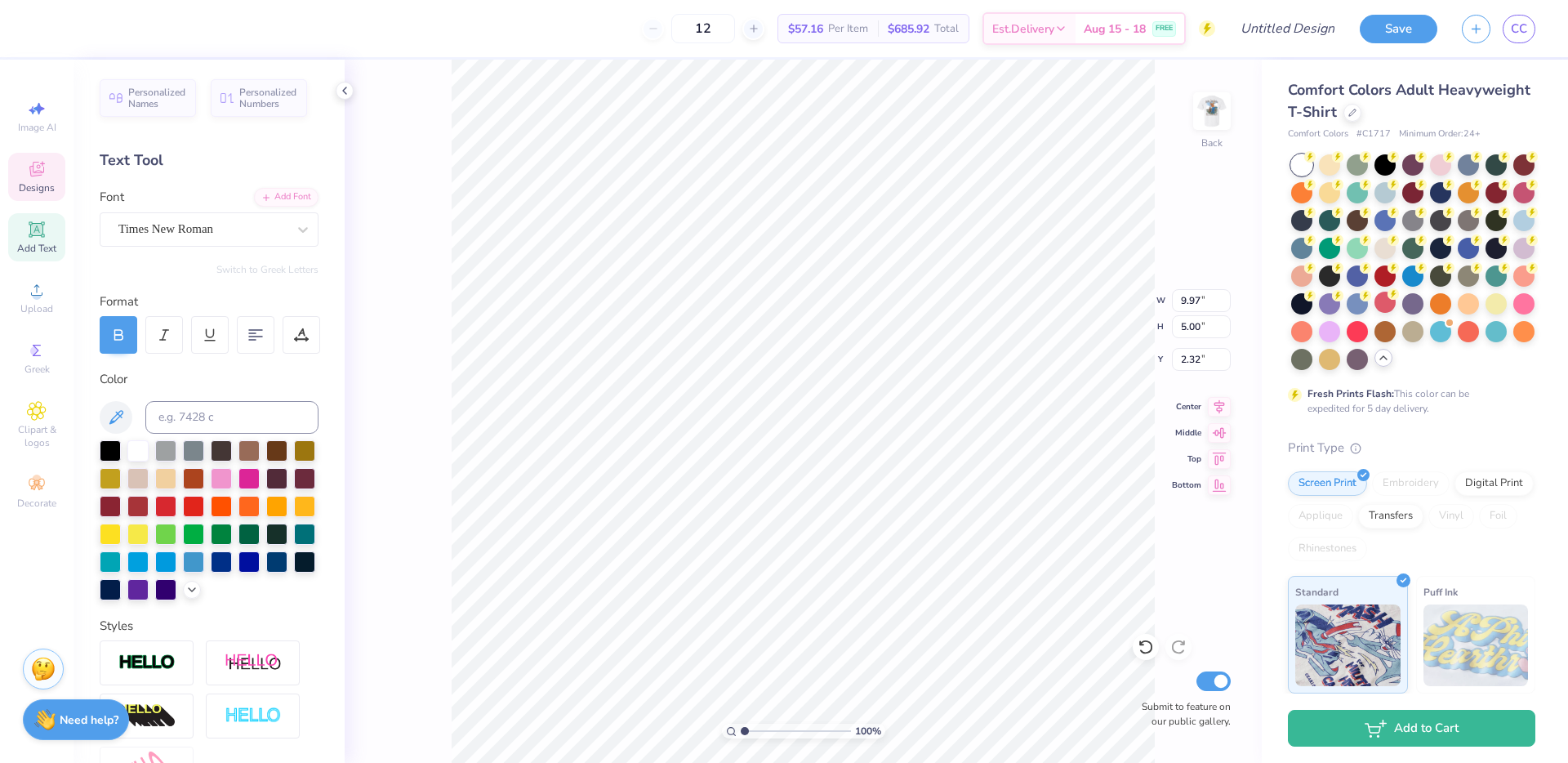 type on "3.95" 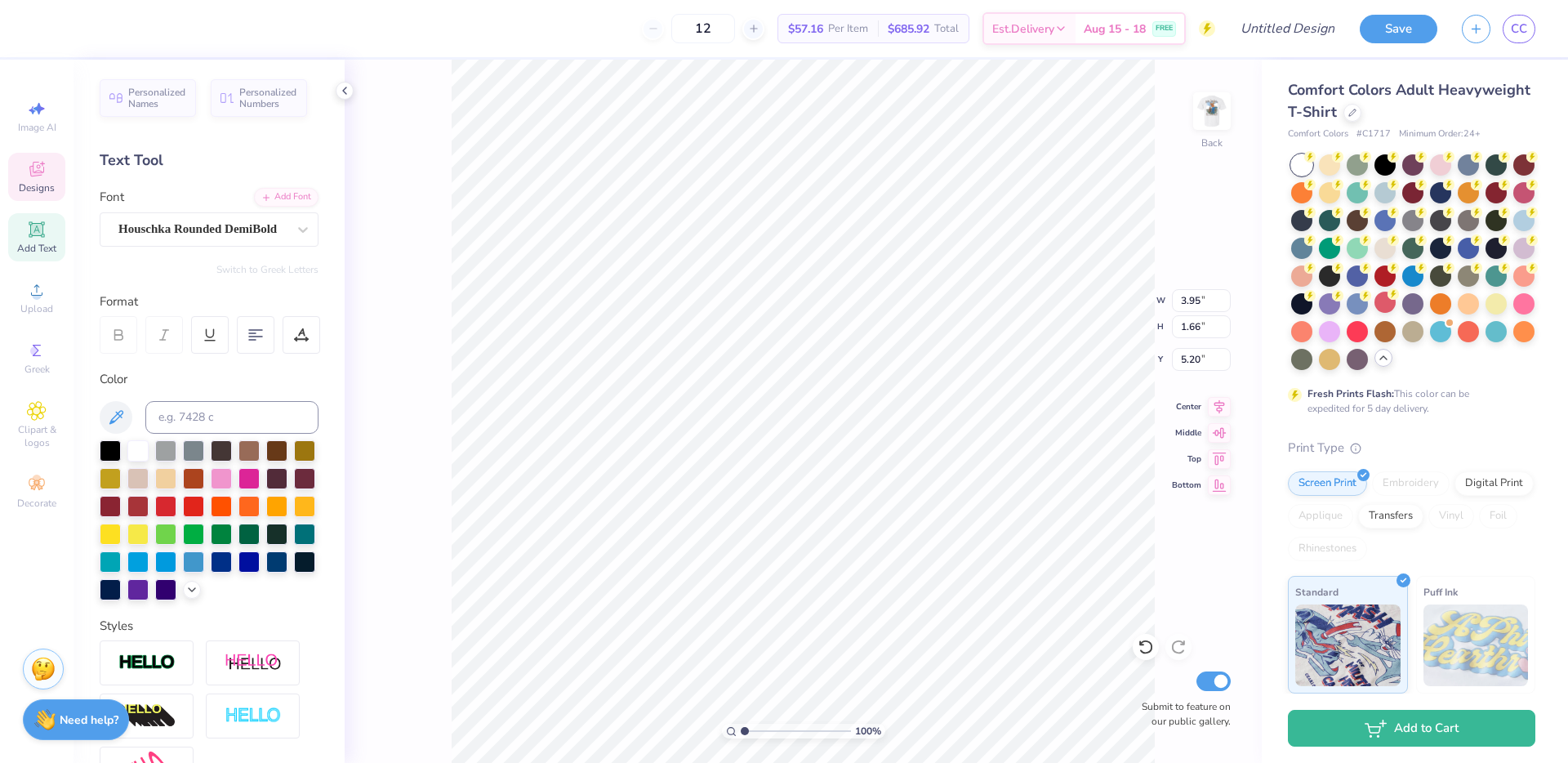type on "5.70" 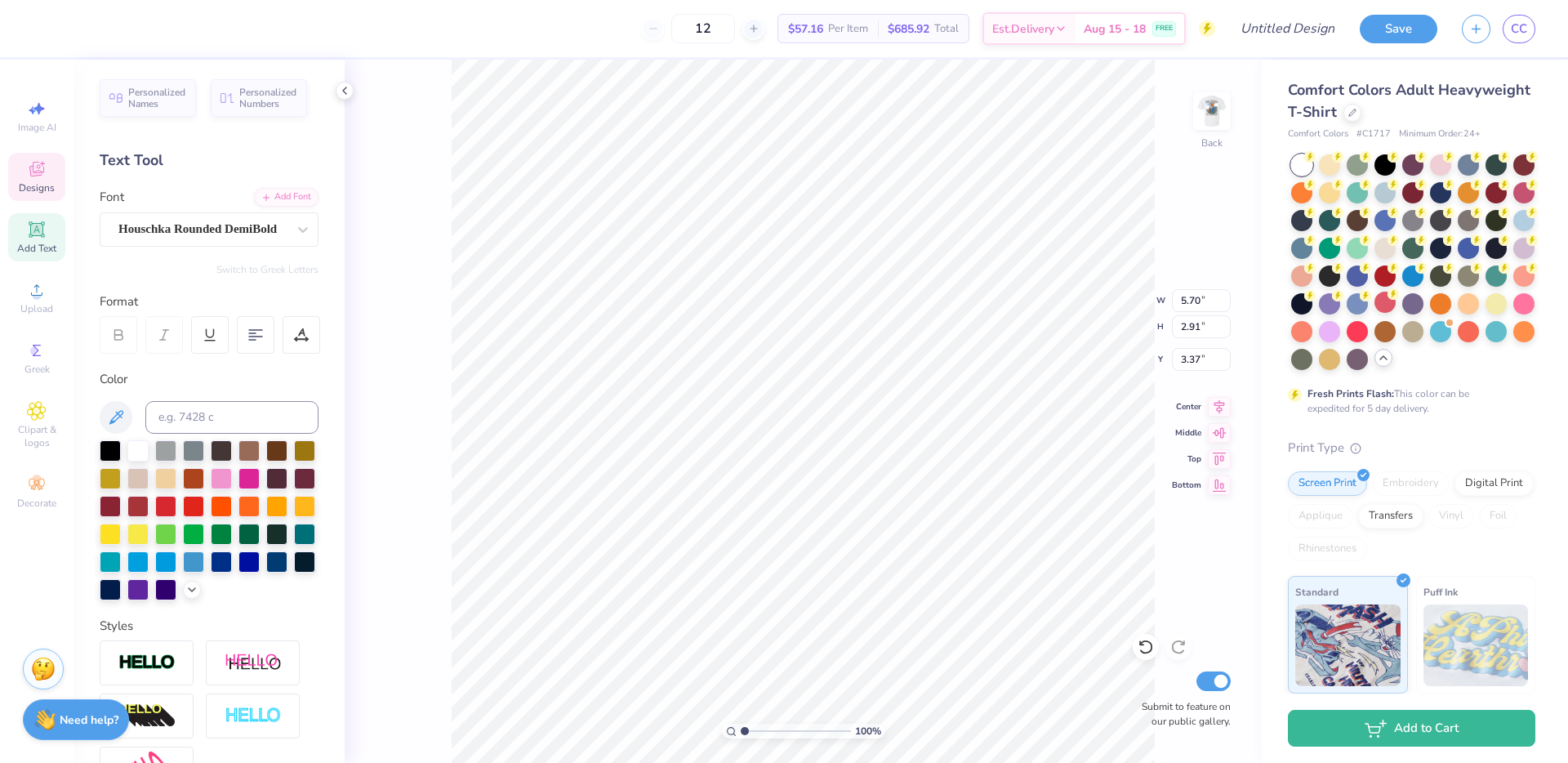 scroll, scrollTop: 0, scrollLeft: 0, axis: both 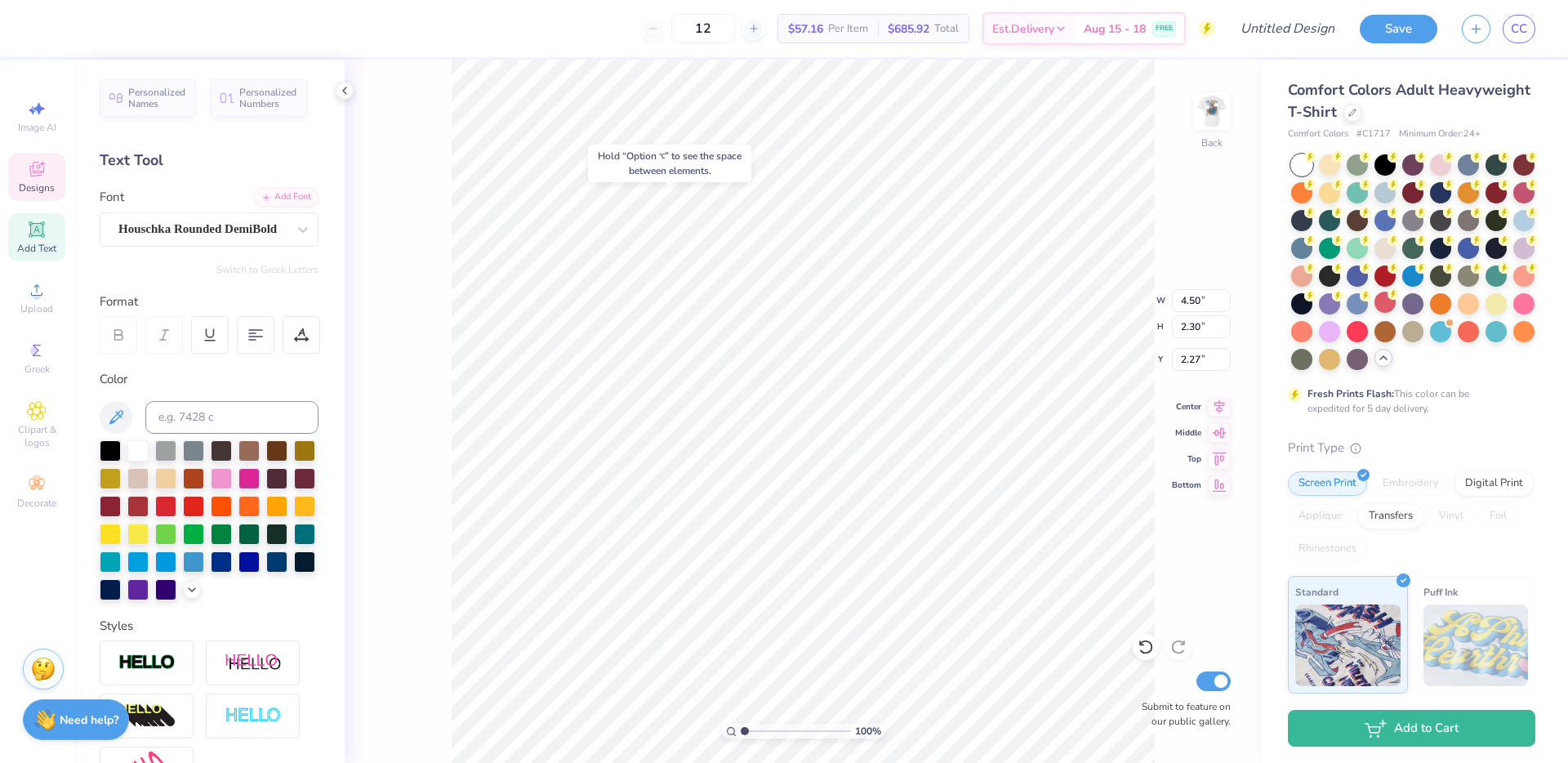 type on "2.27" 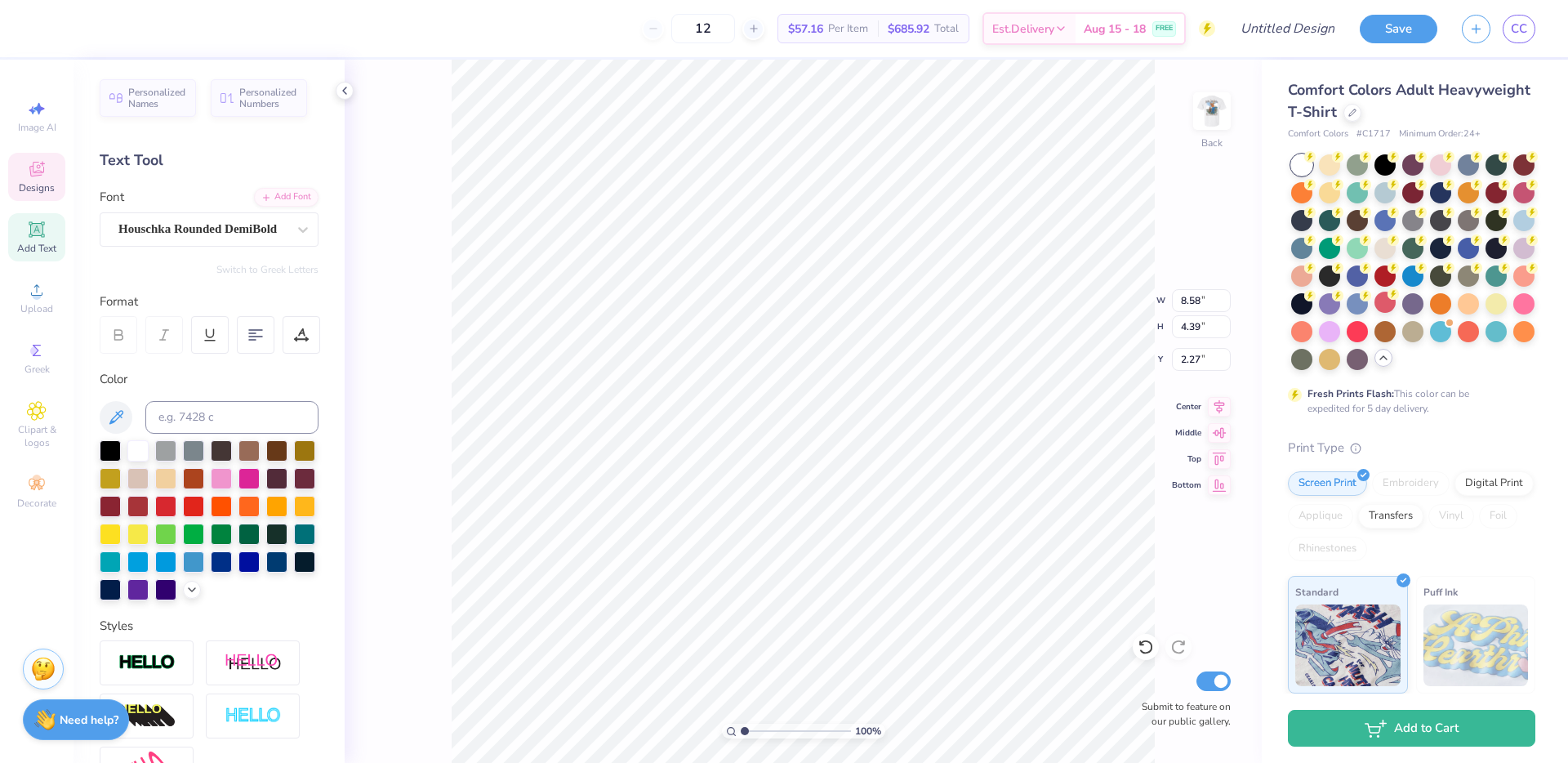 type on "8.58" 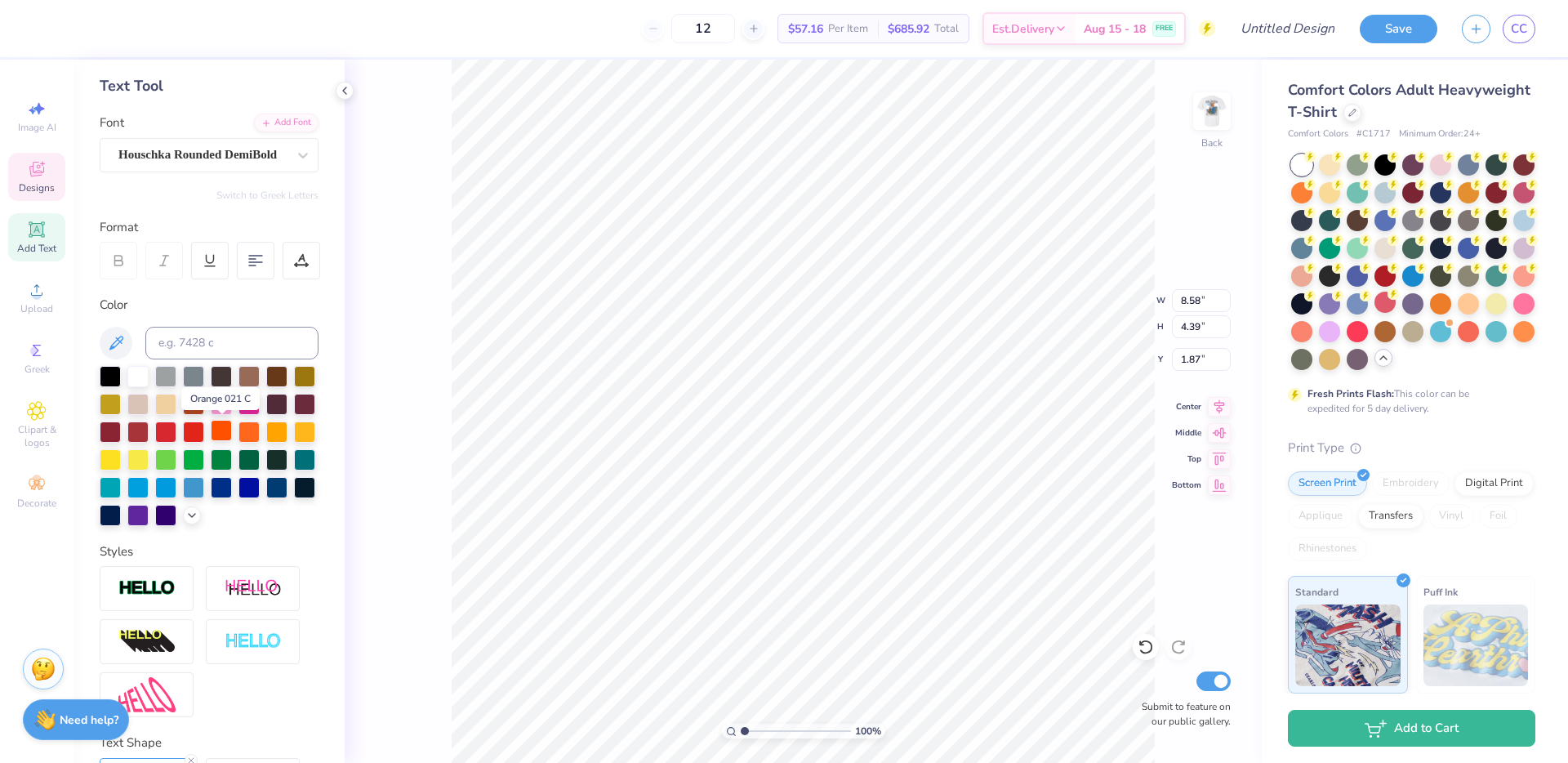 scroll, scrollTop: 187, scrollLeft: 0, axis: vertical 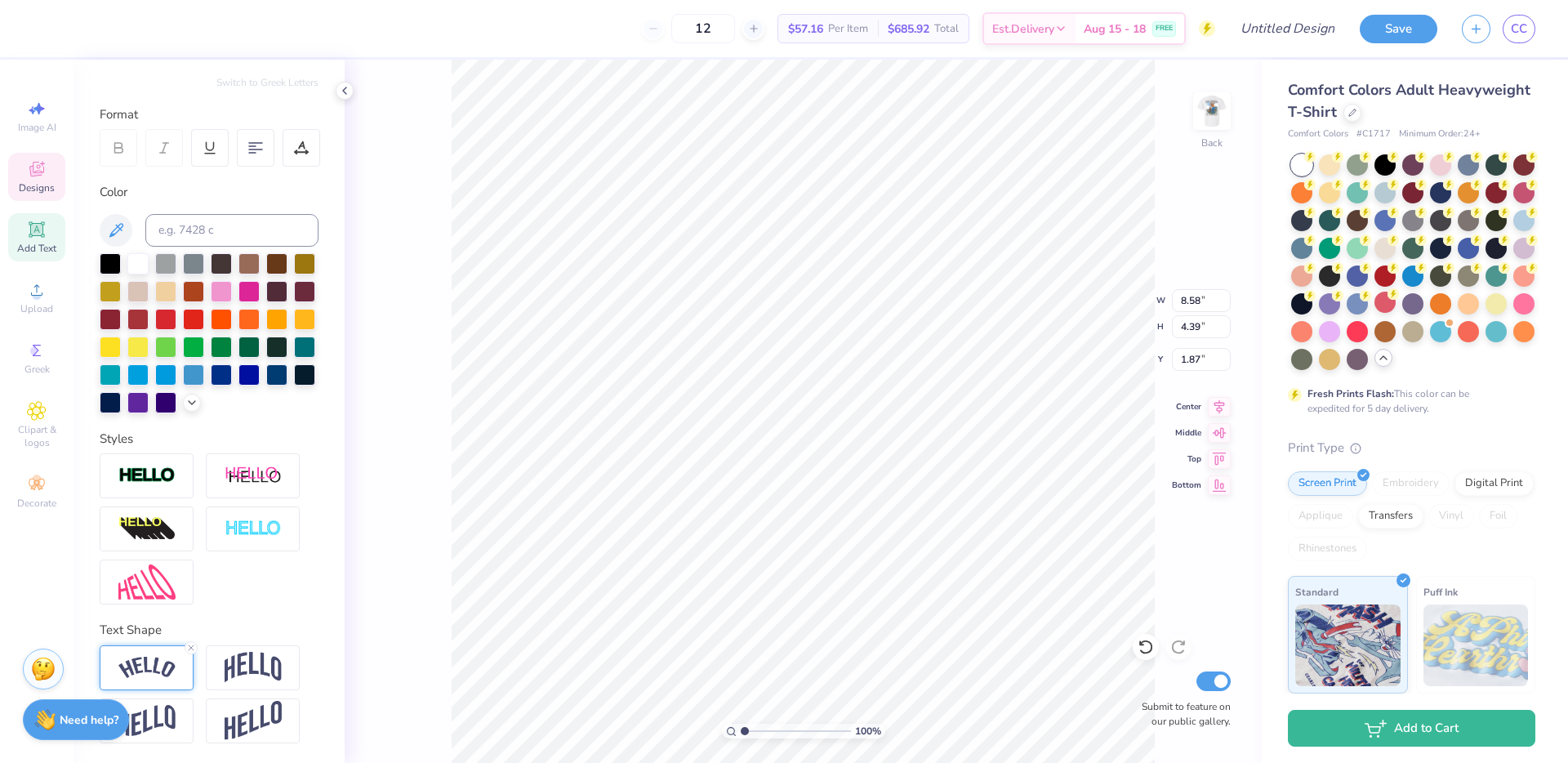 click at bounding box center [147, 667] 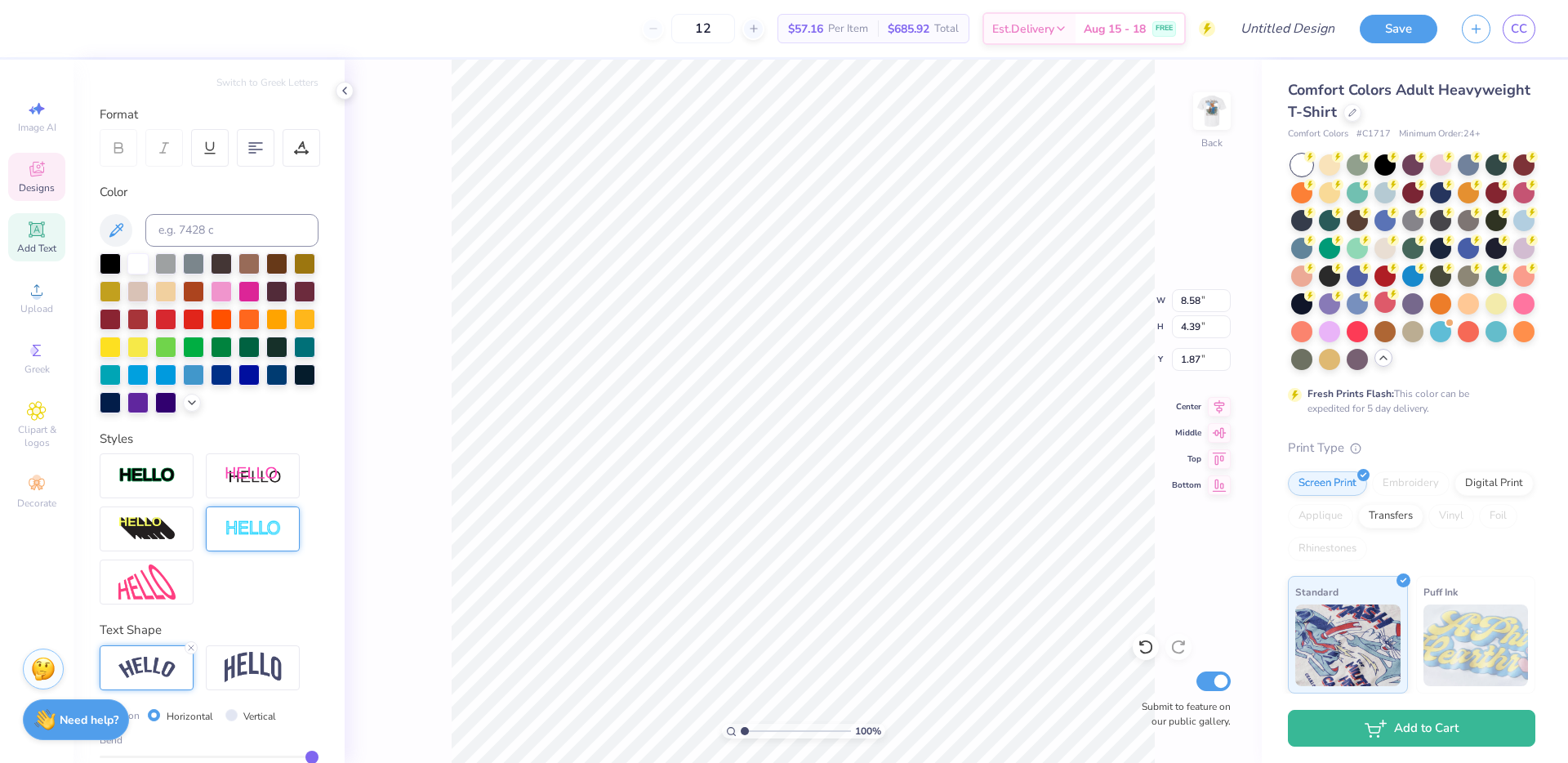 scroll, scrollTop: 282, scrollLeft: 0, axis: vertical 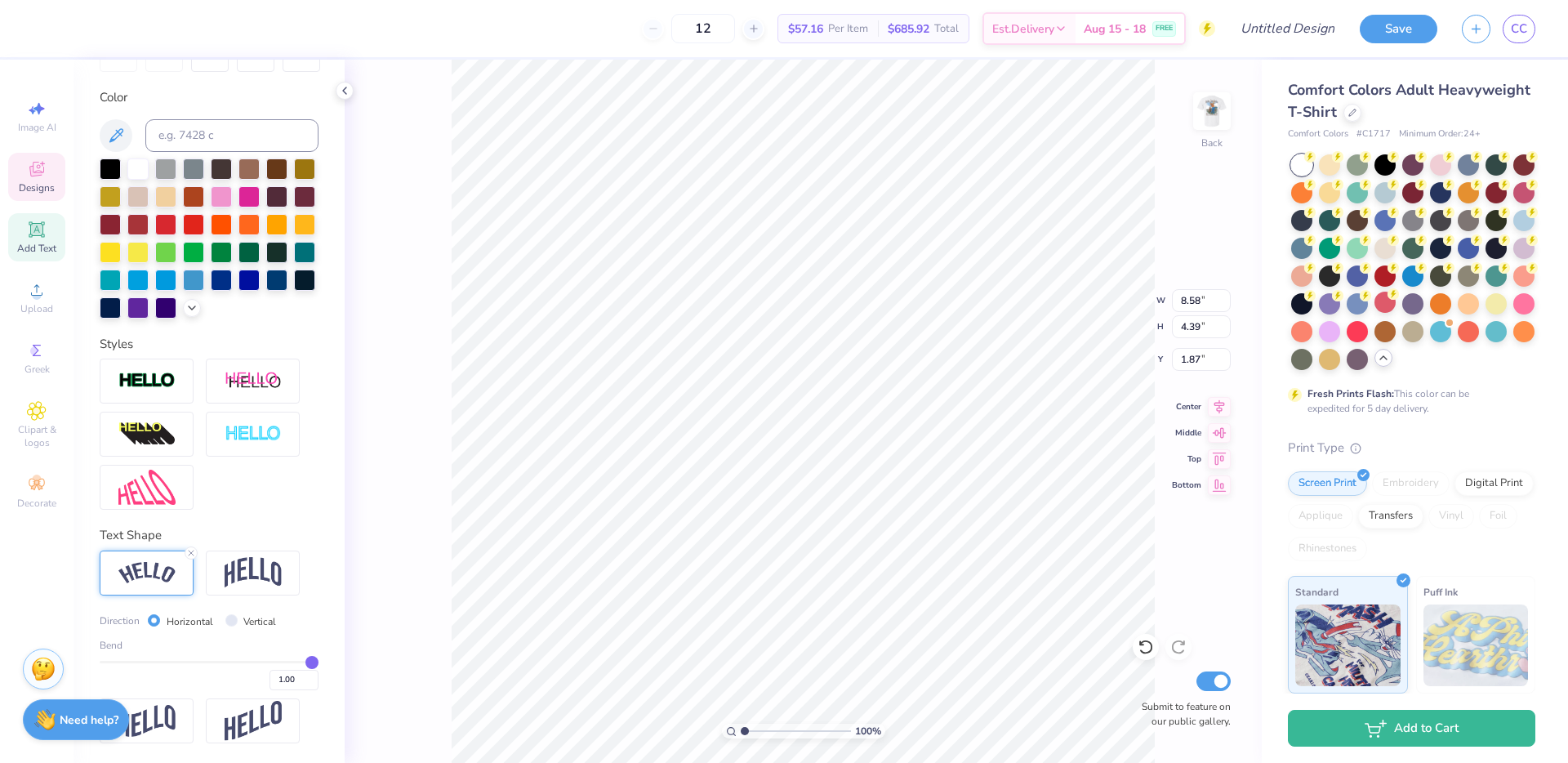 type on "0.97" 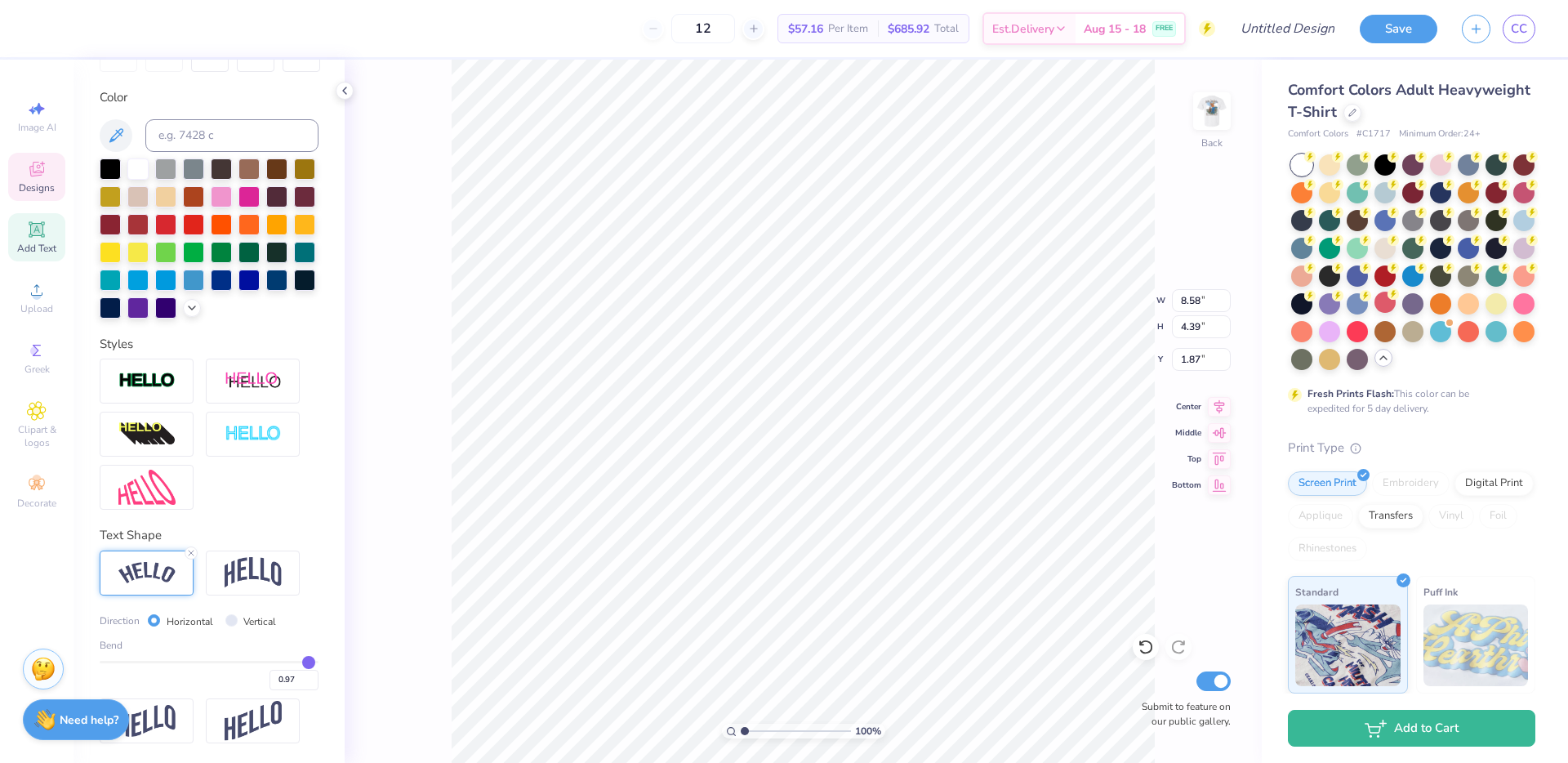 type on "0.96" 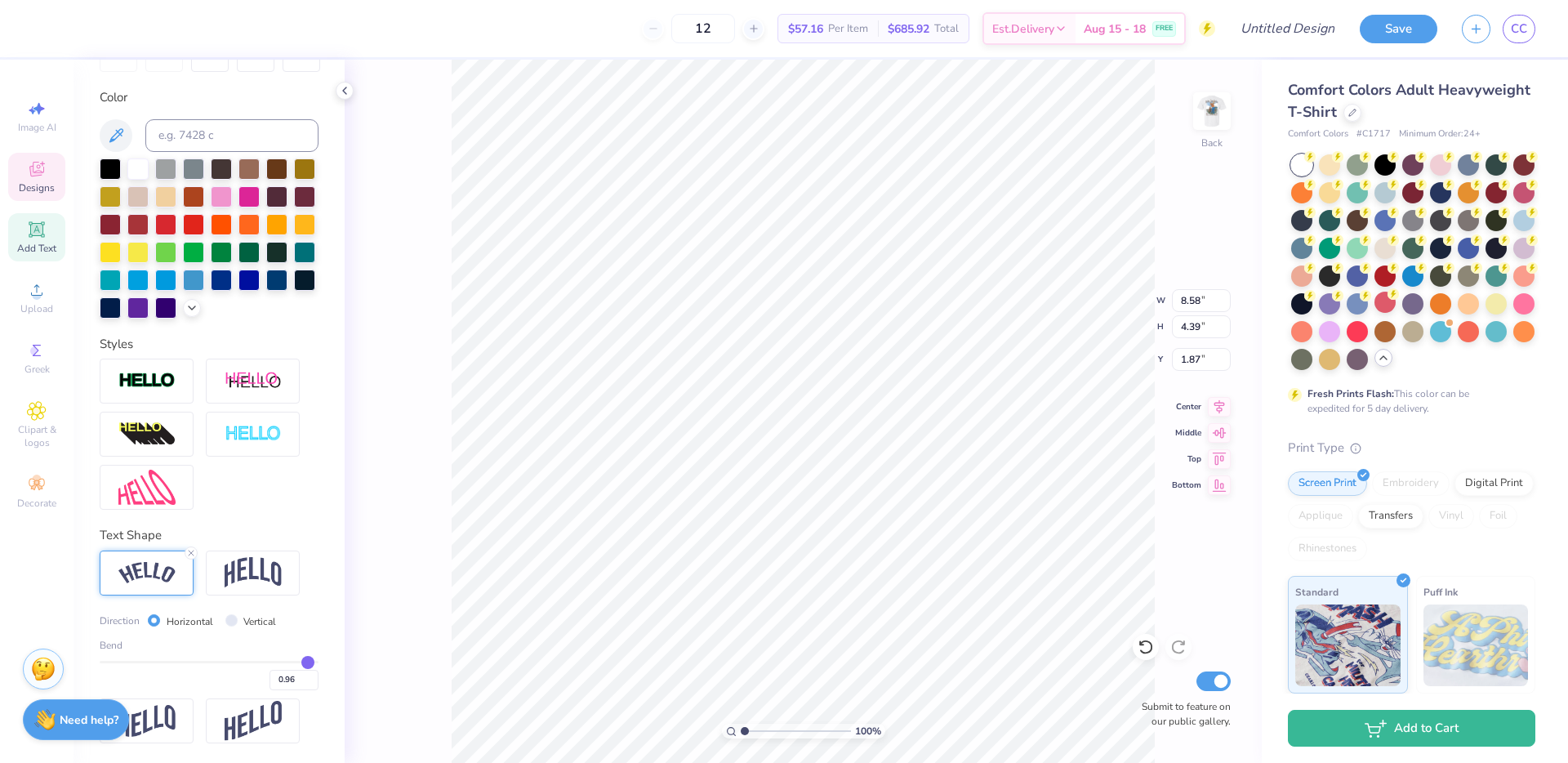 type on "0.94" 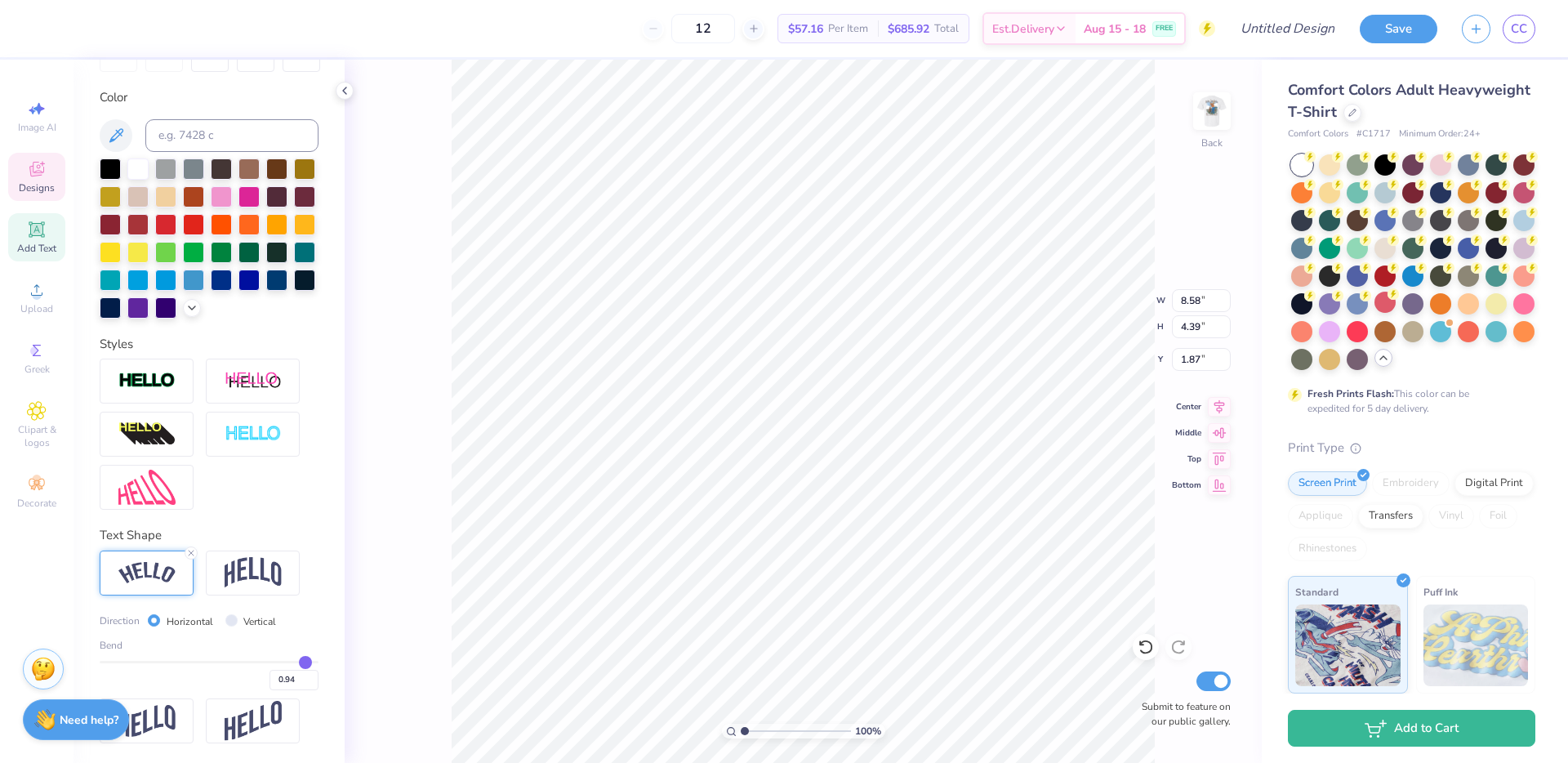 type on "0.93" 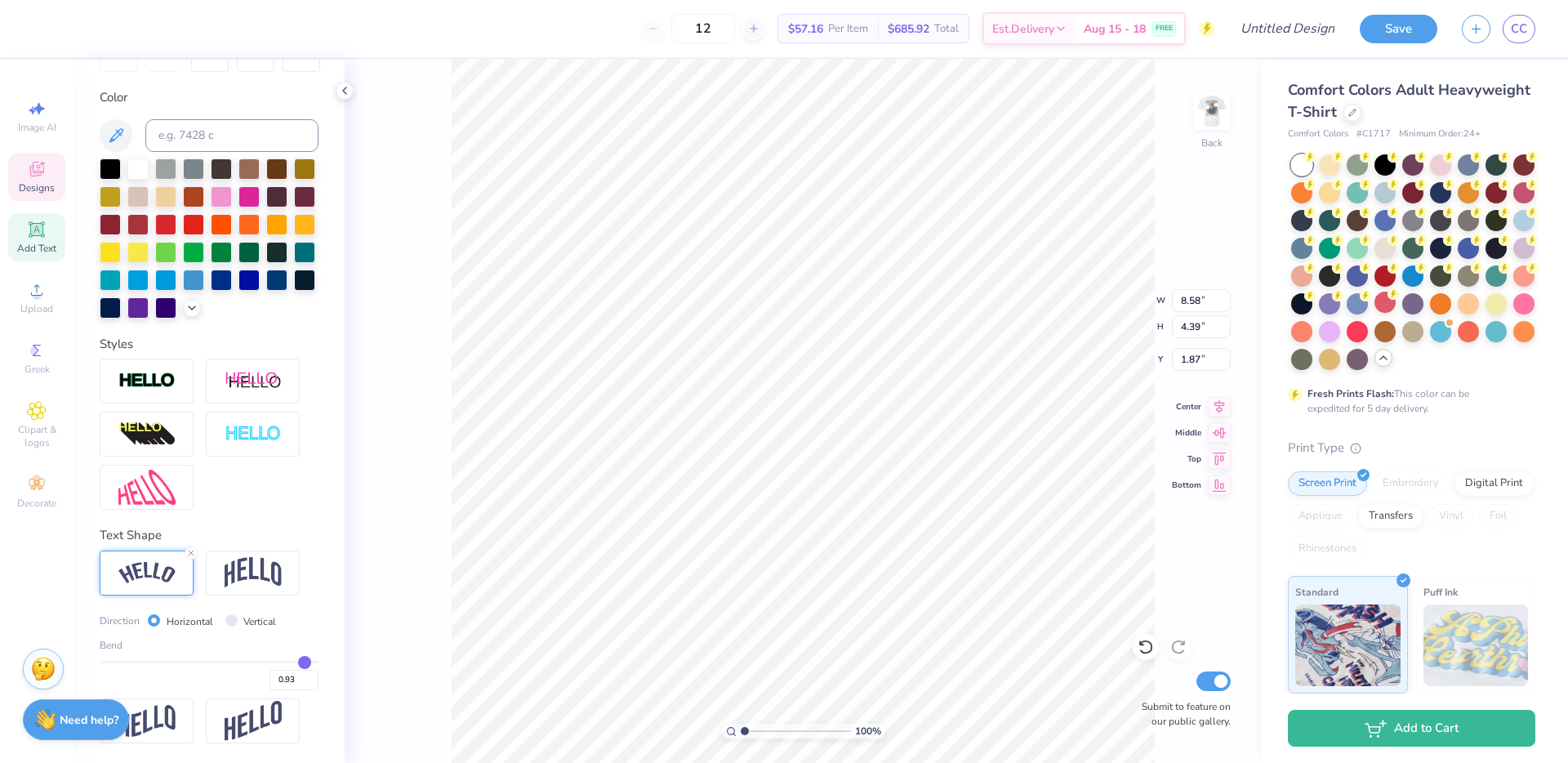 type on "0.92" 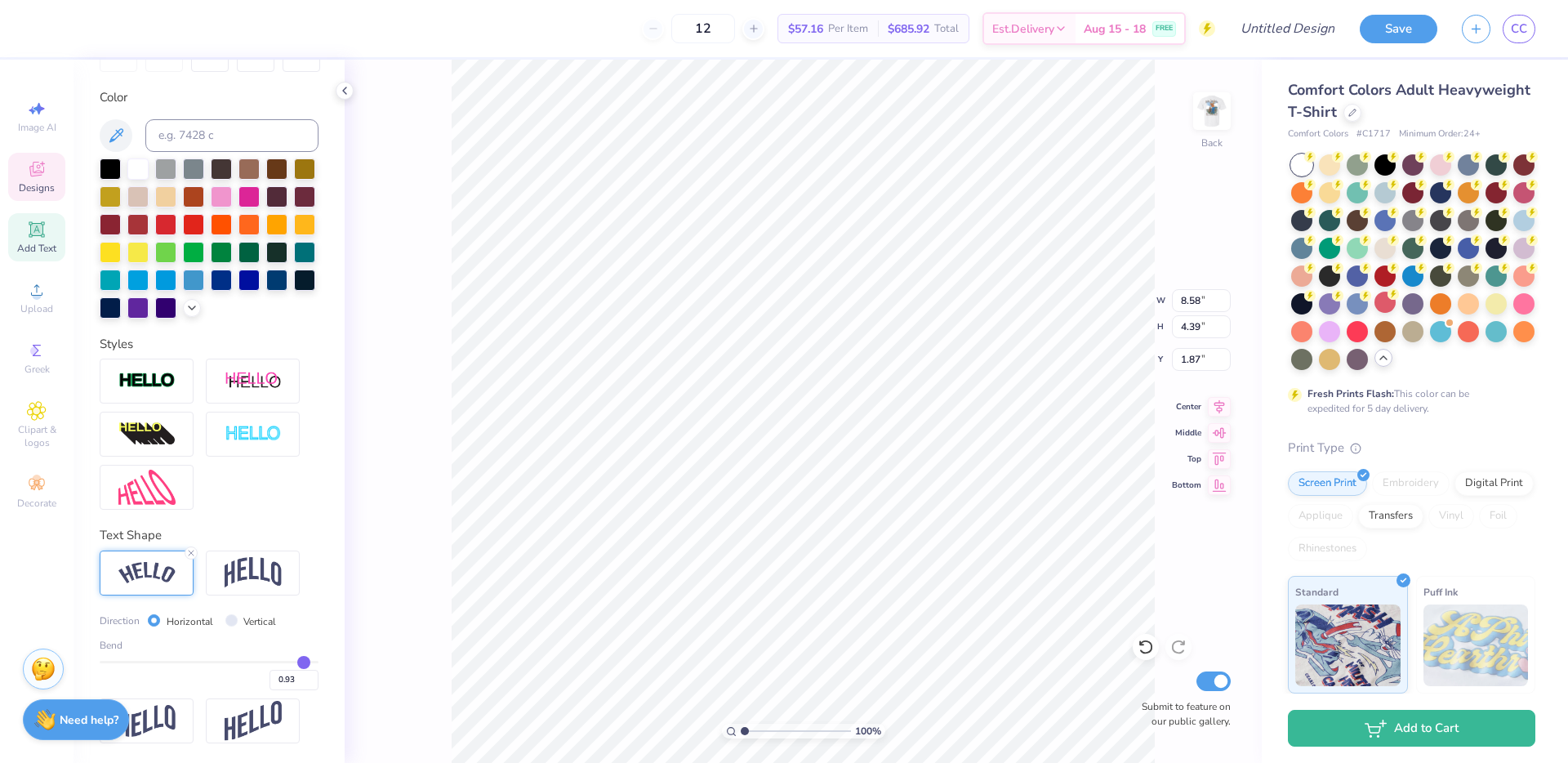 type on "0.92" 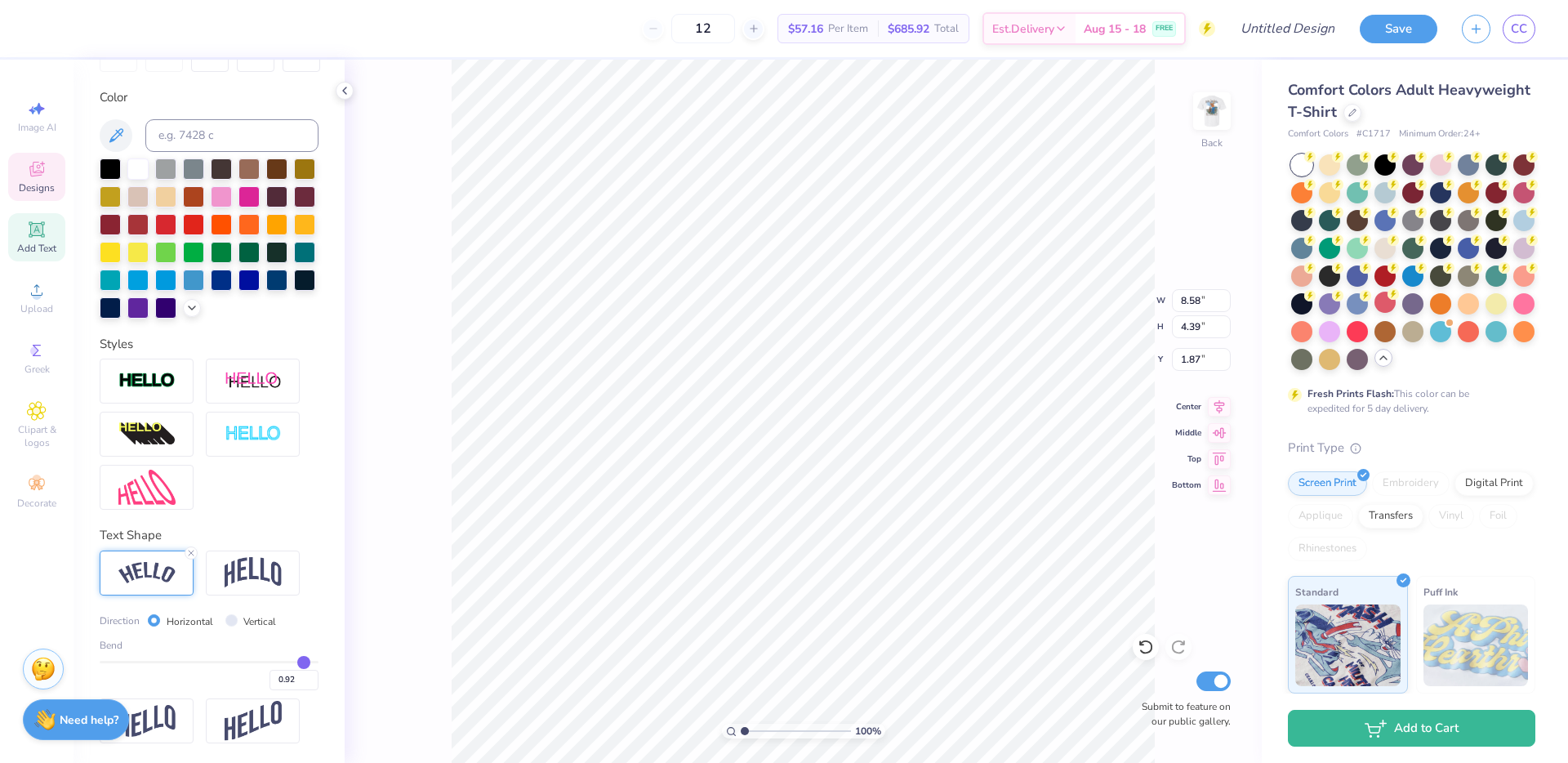 type on "0.91" 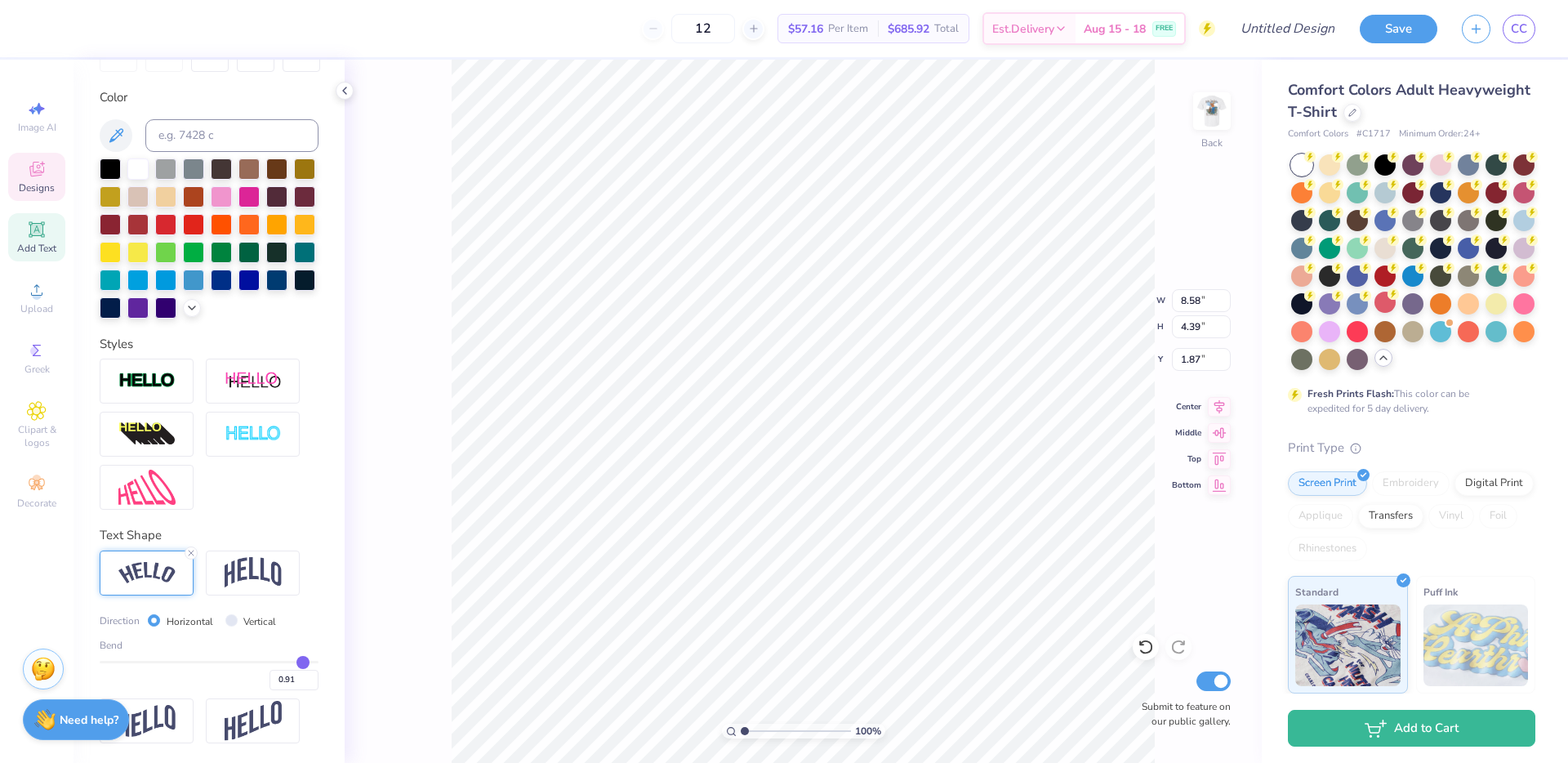 type on "0.9" 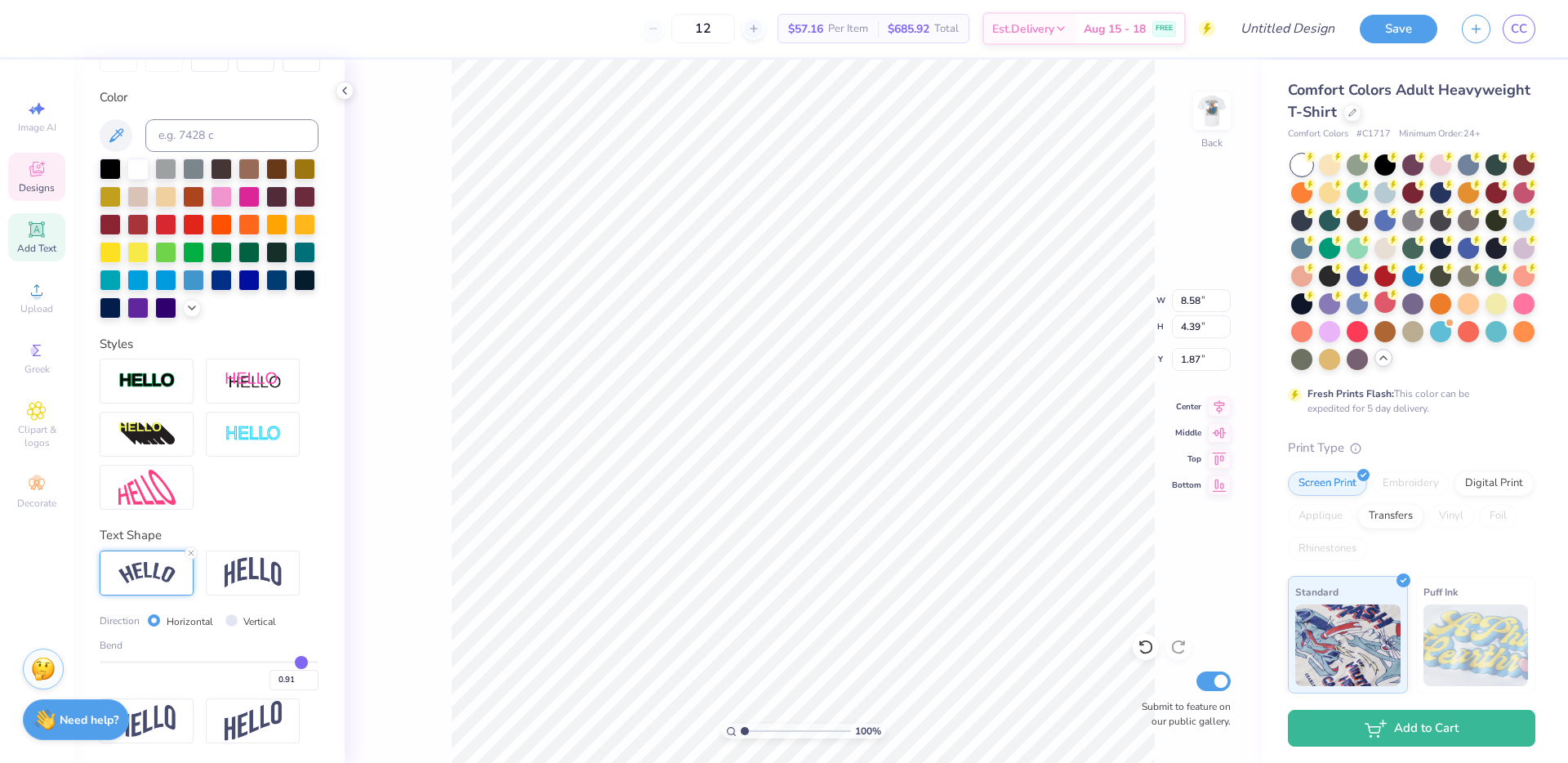 type on "0.90" 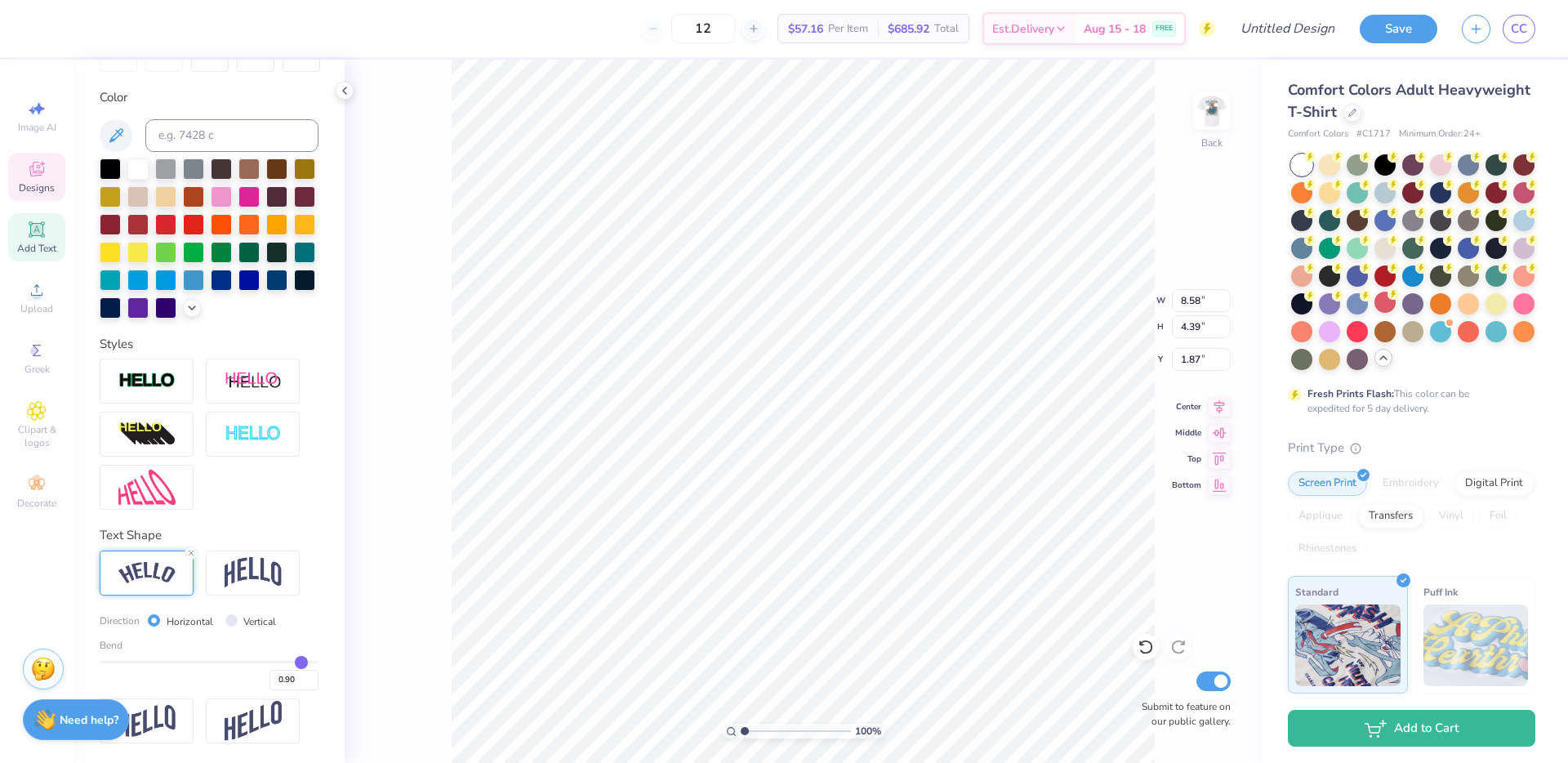 type on "0.89" 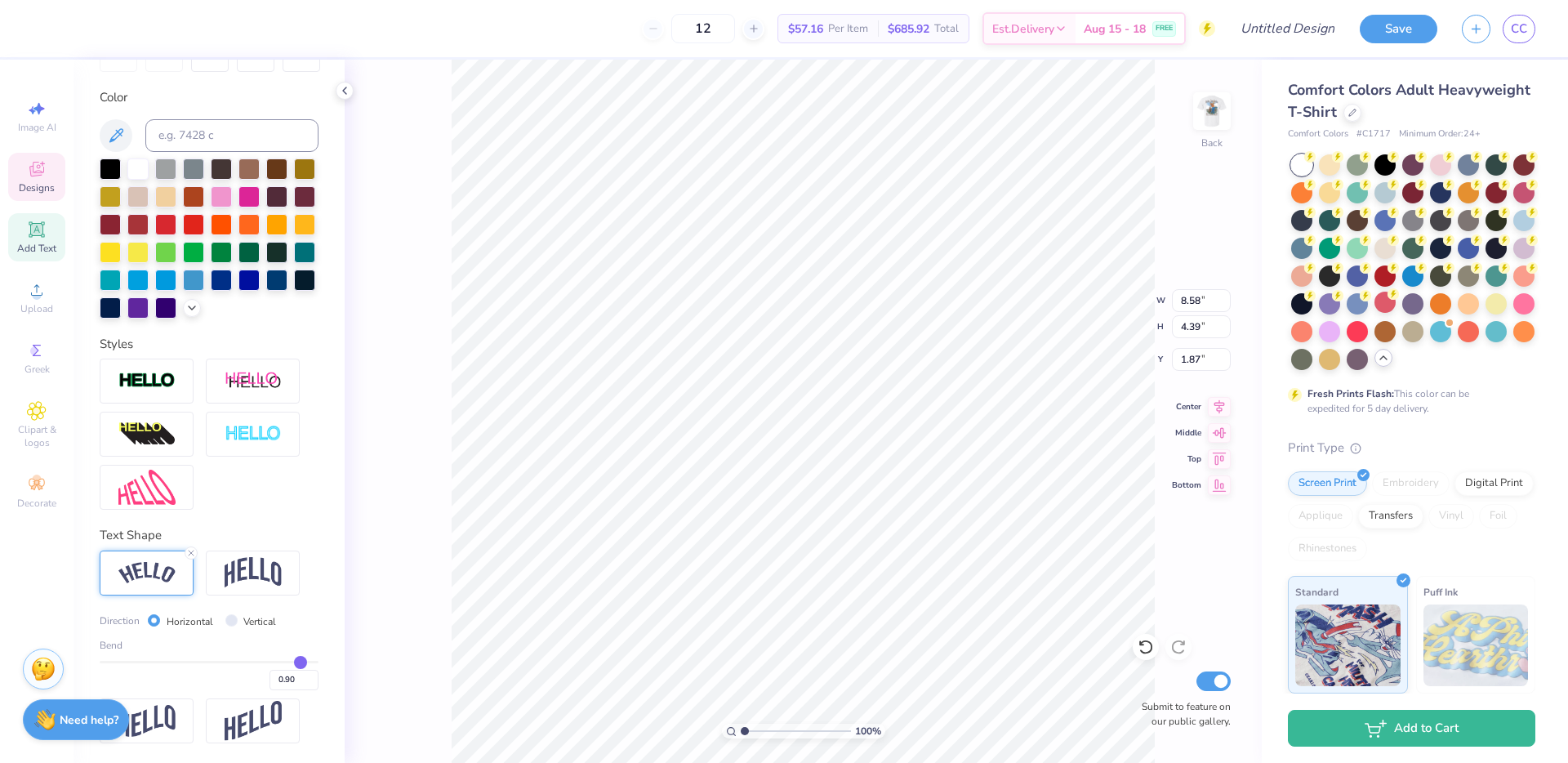 type on "0.89" 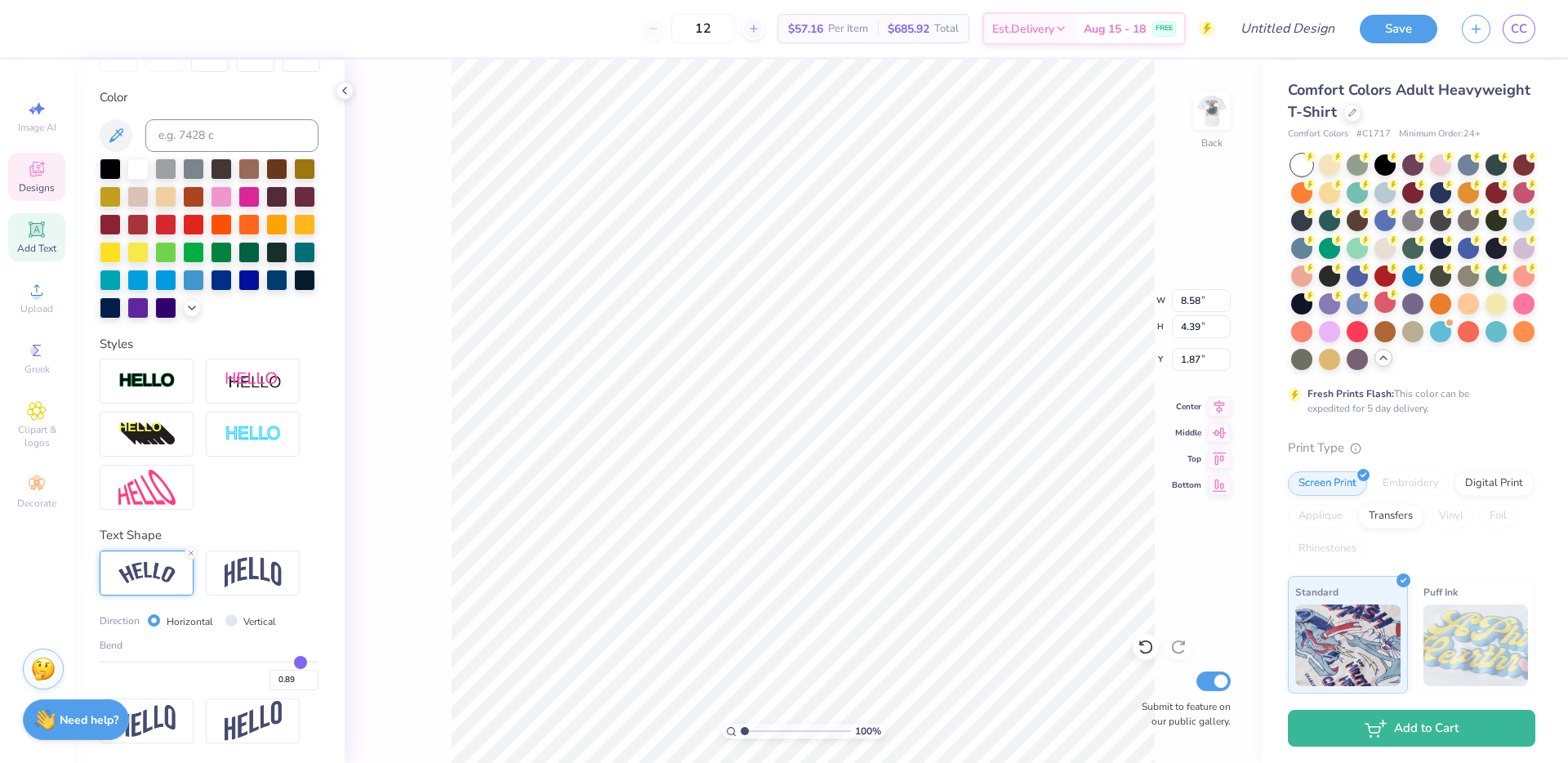 type on "0.88" 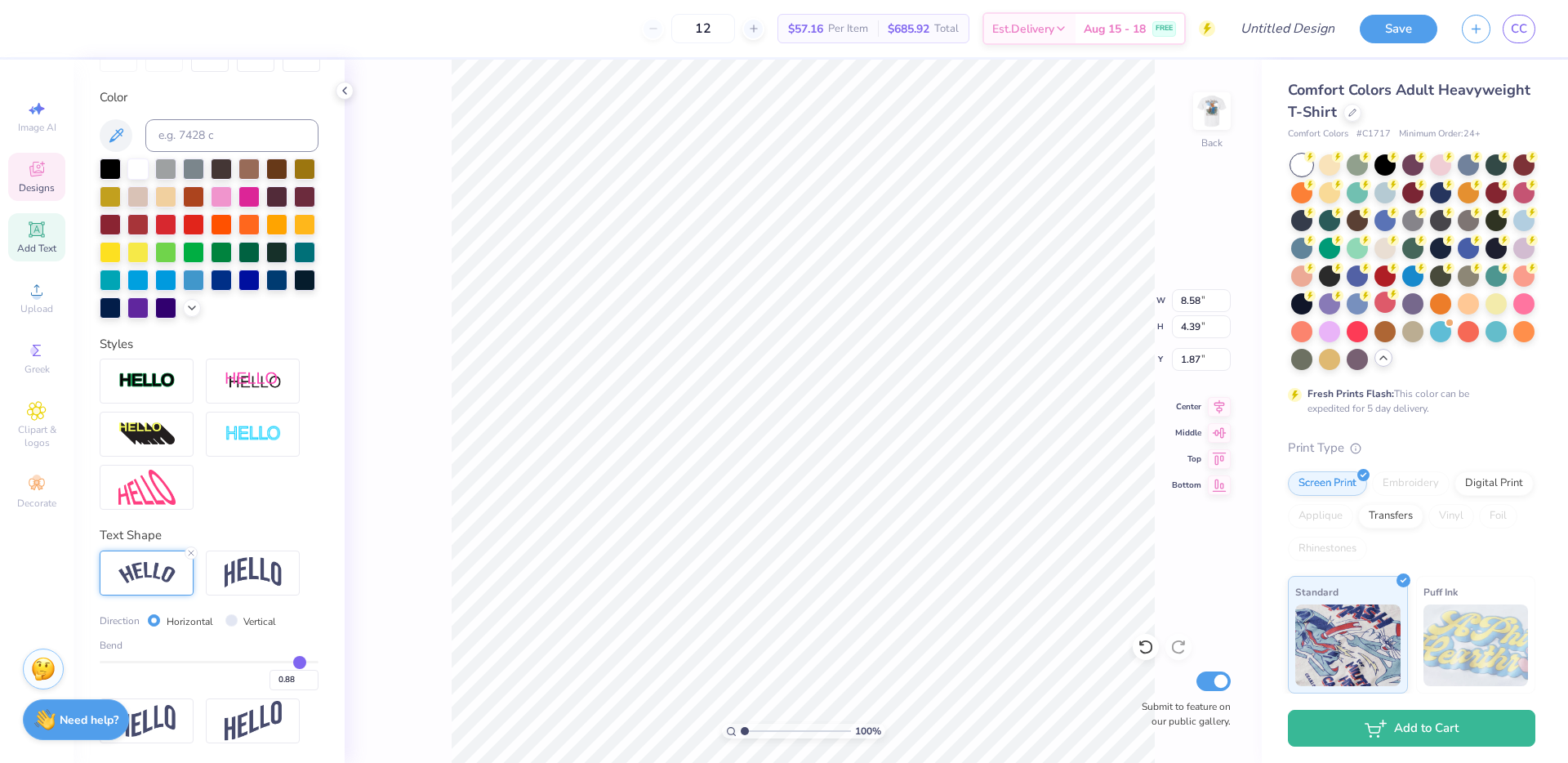 type on "0.87" 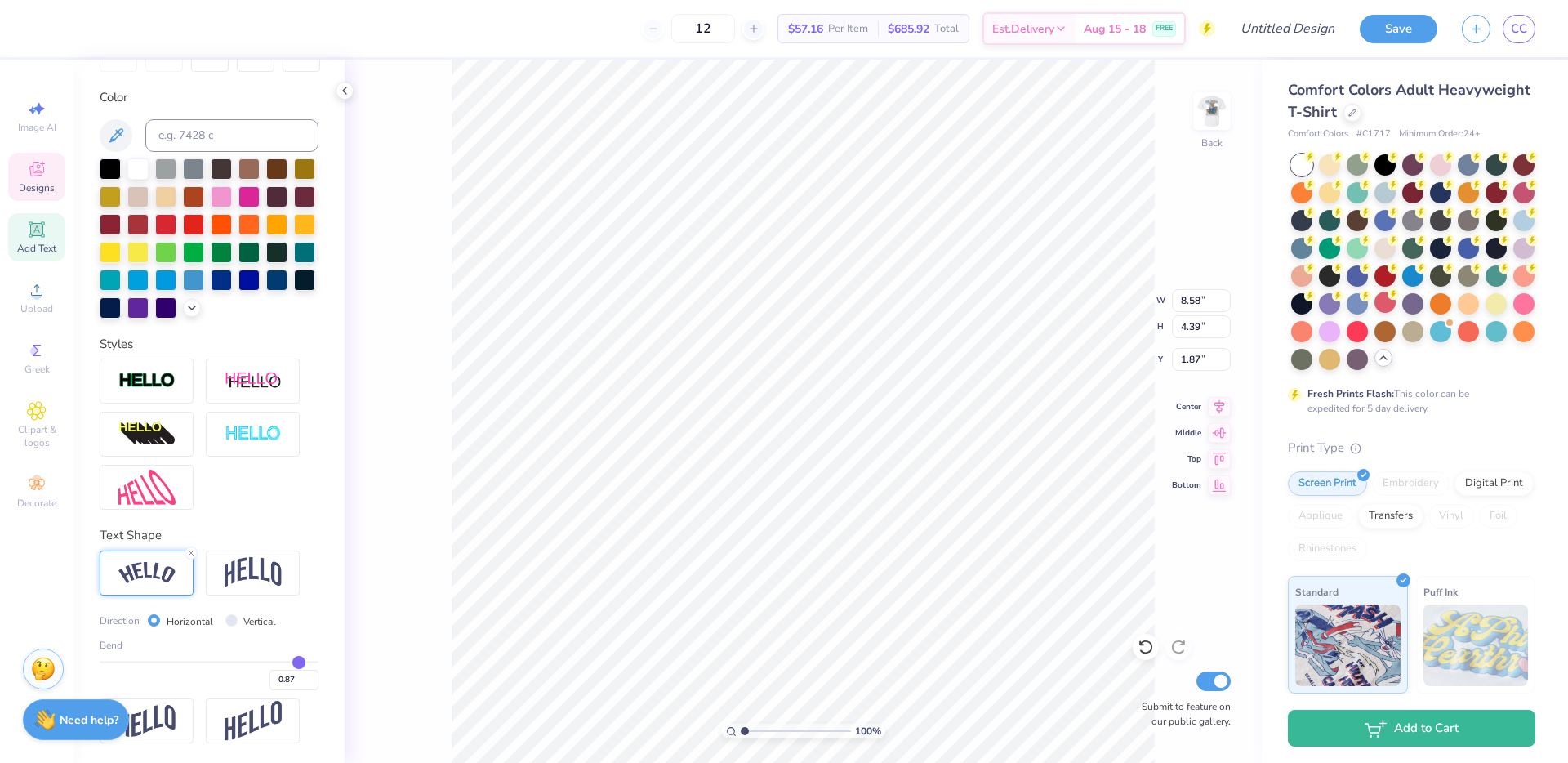 type on "0.88" 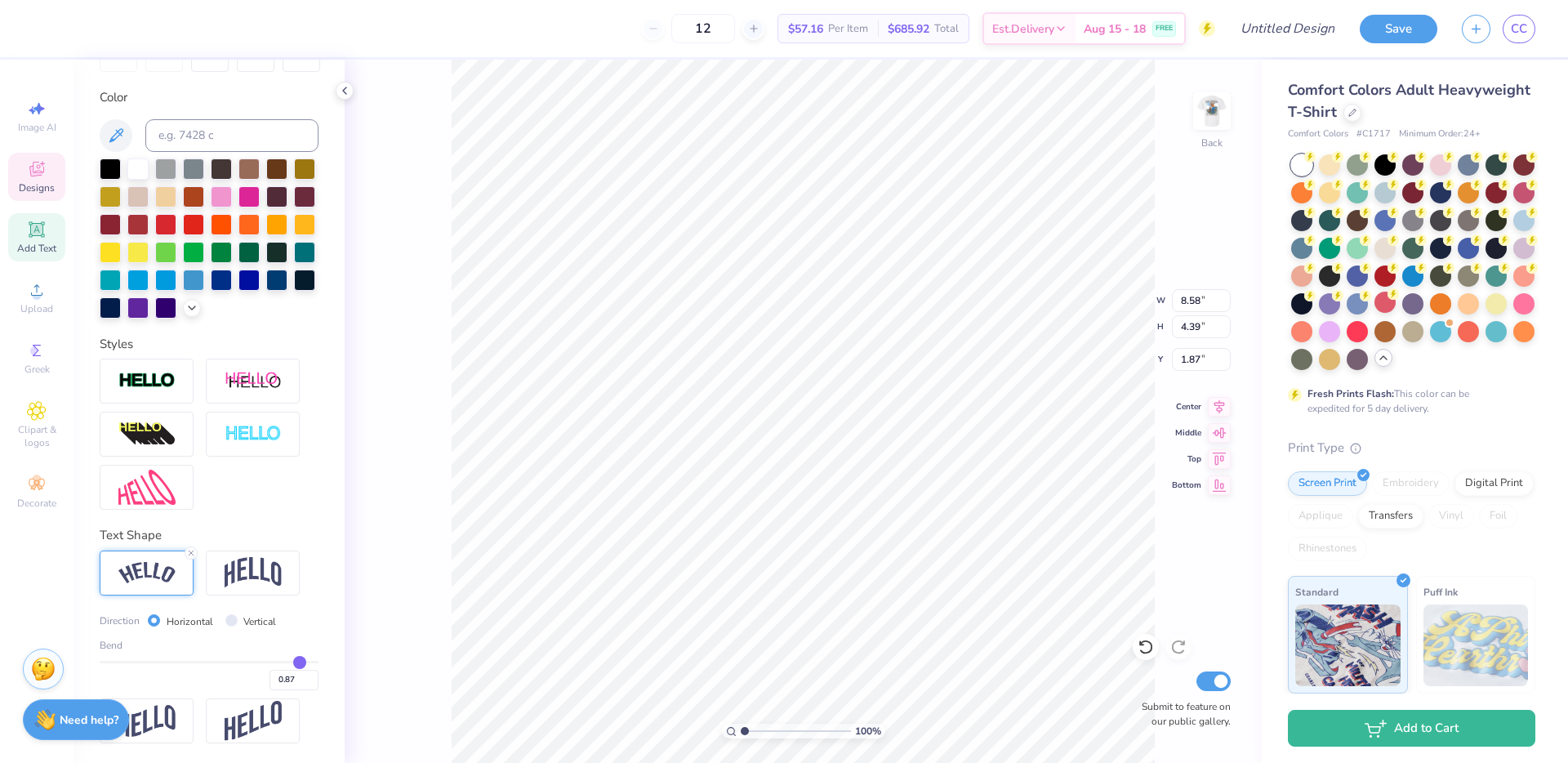 type on "0.88" 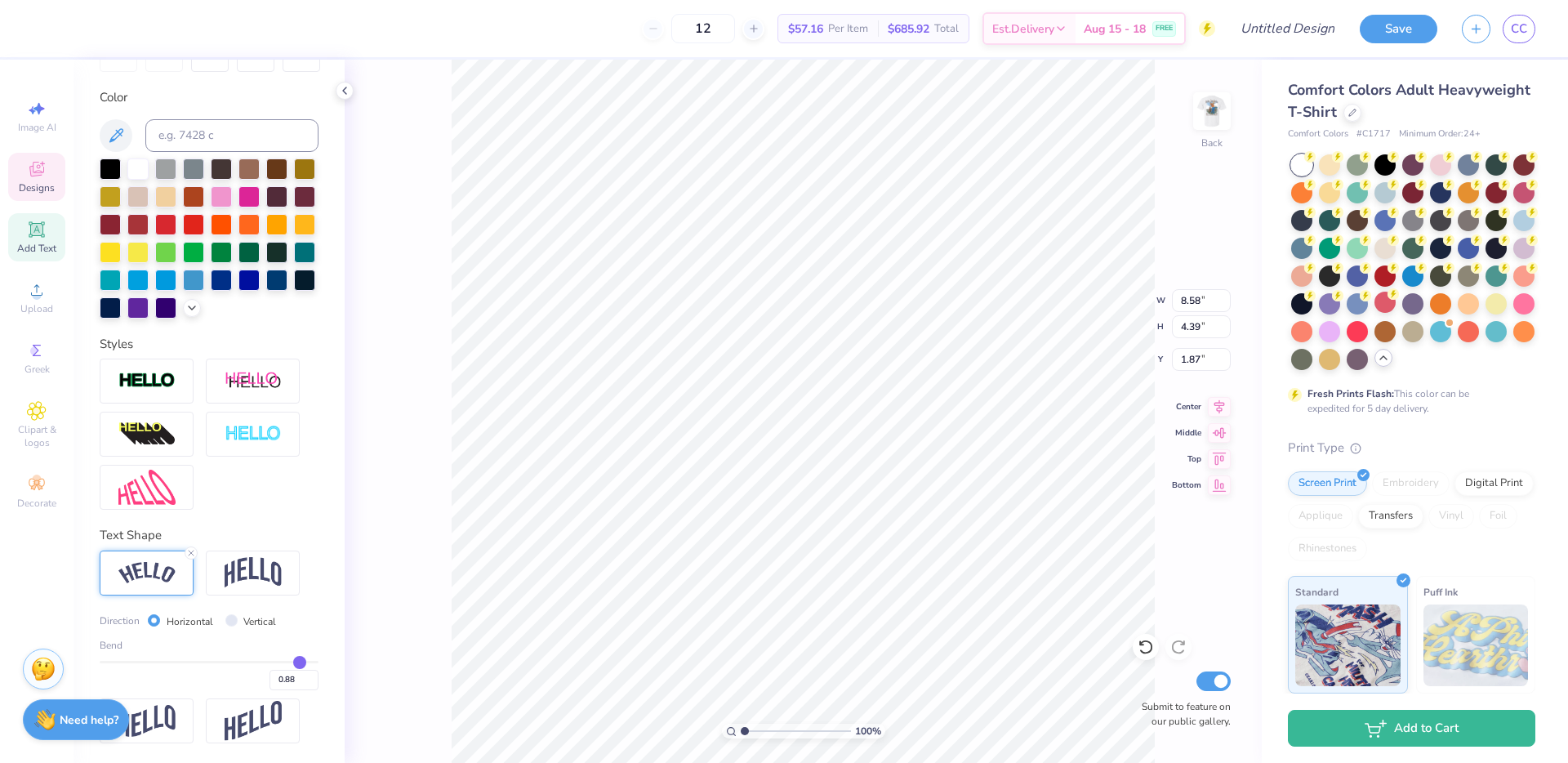 type on "0.89" 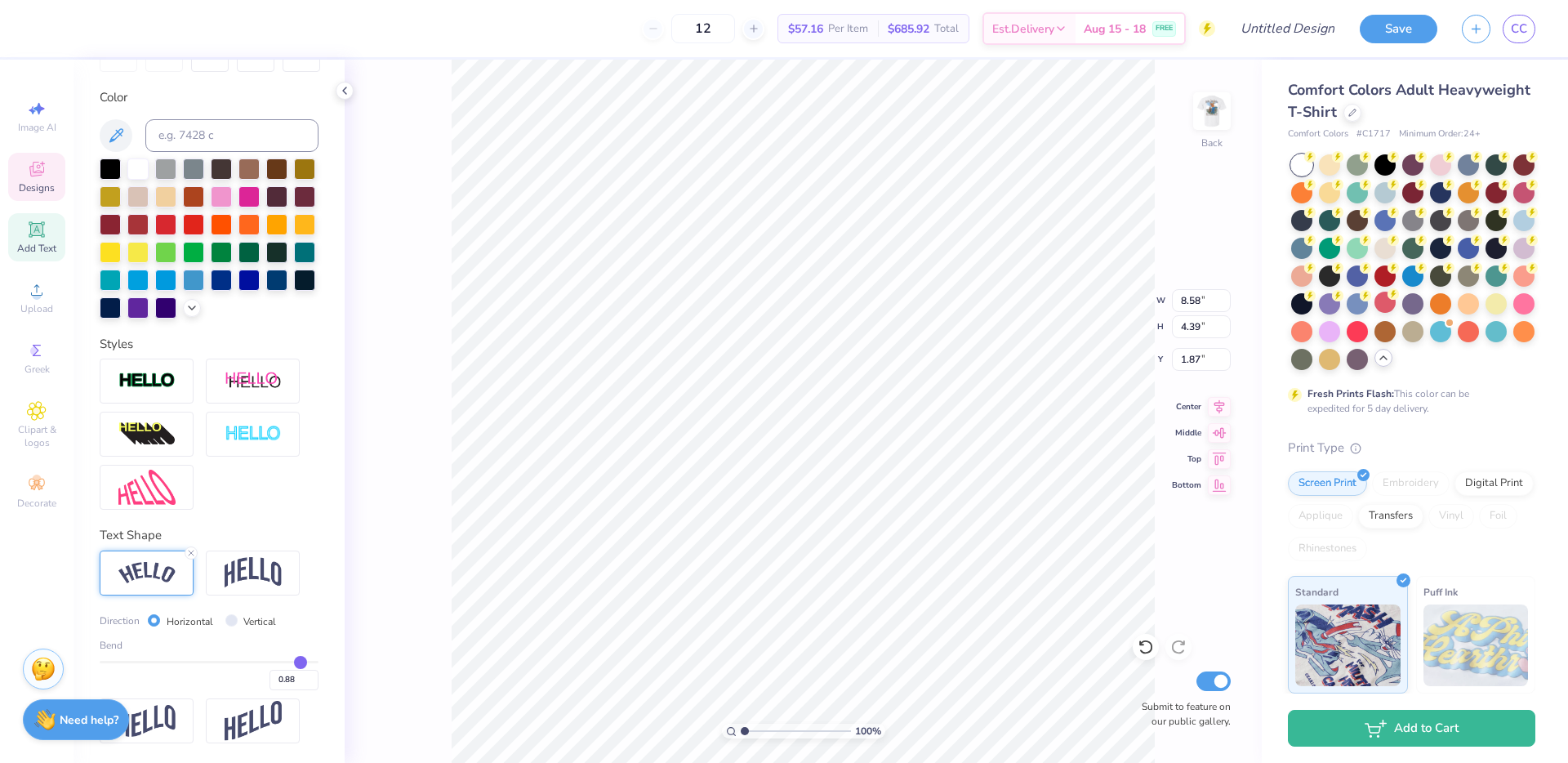 type on "0.89" 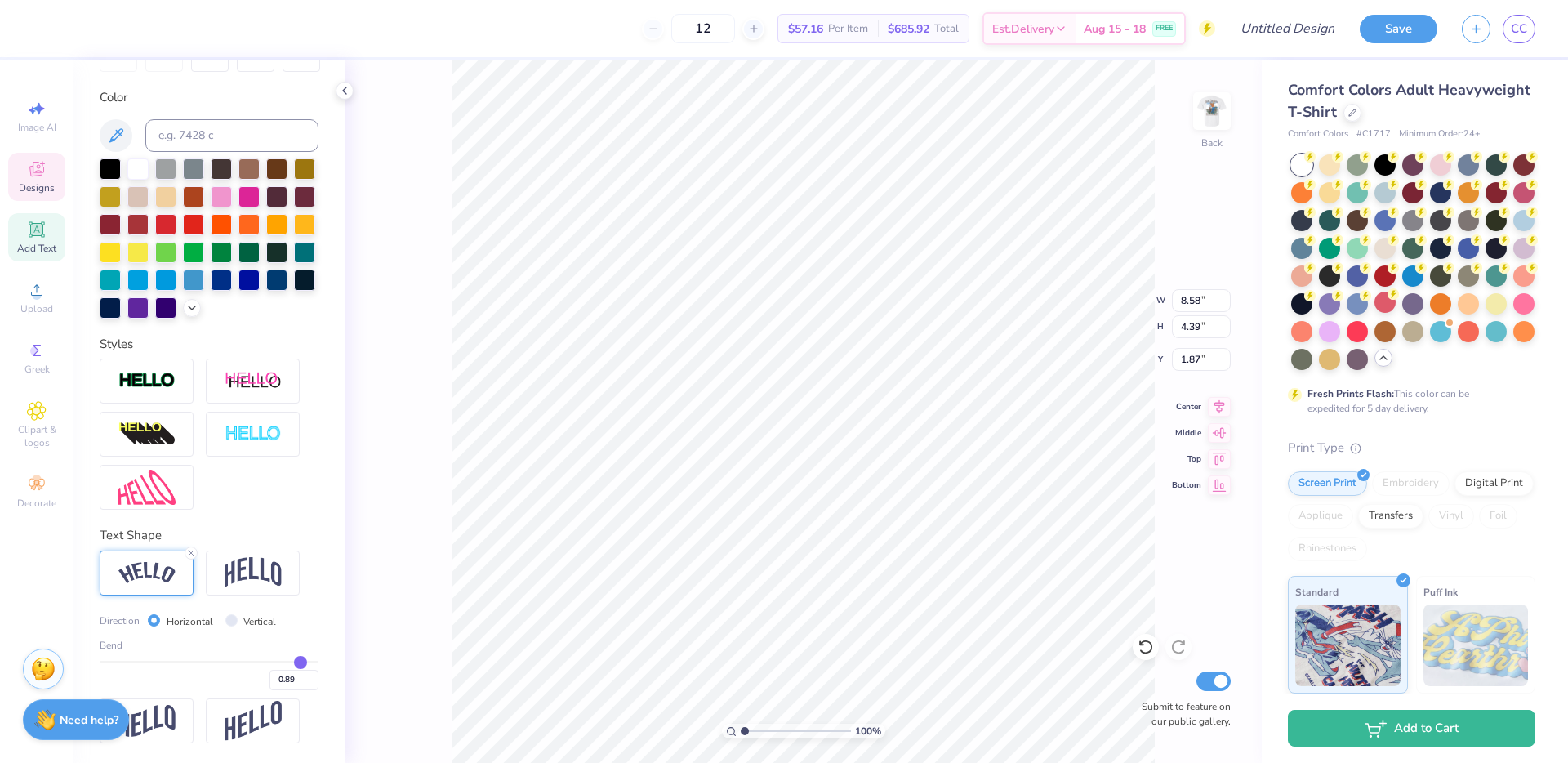 type on "0.9" 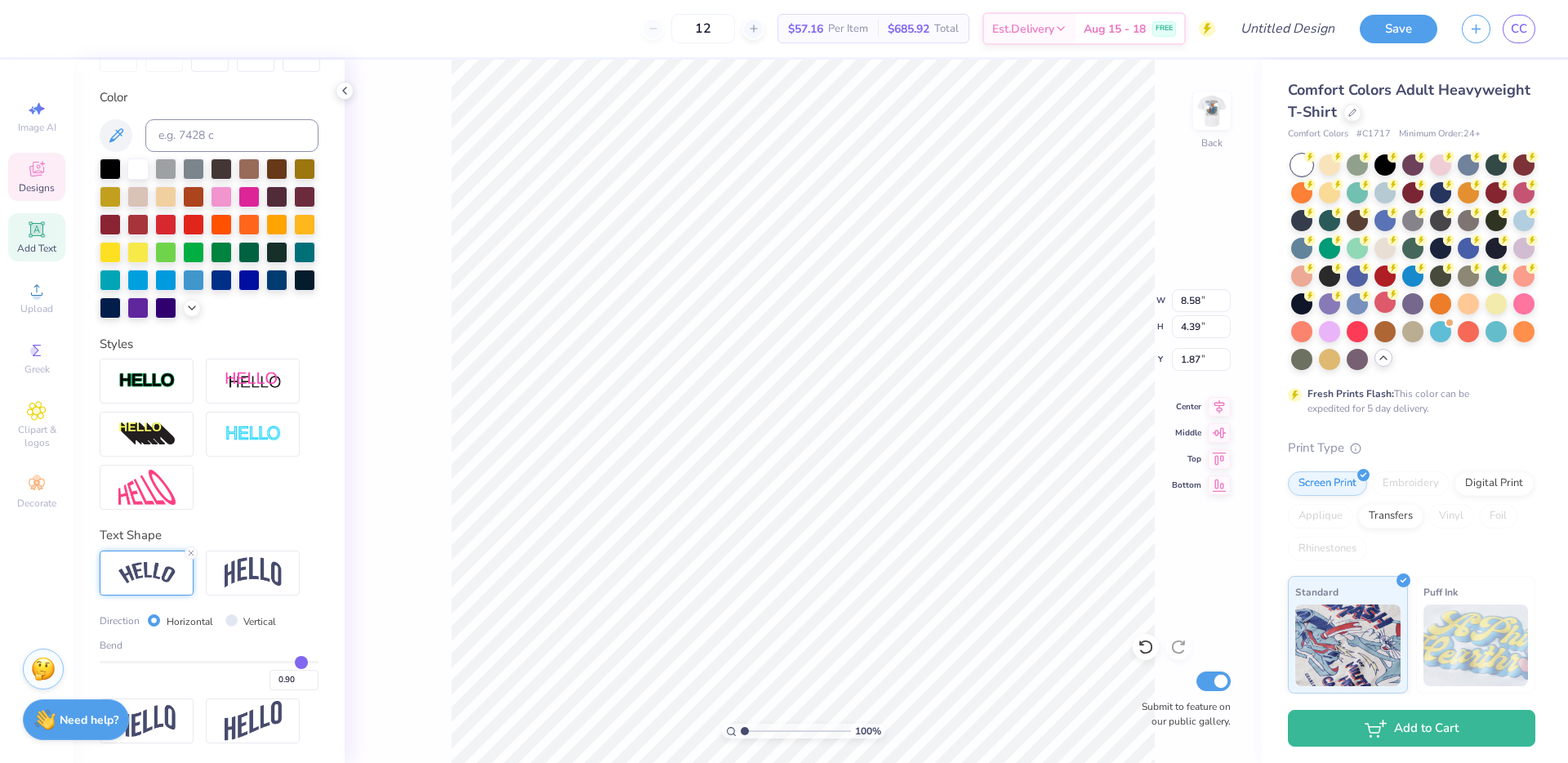 type on "0.91" 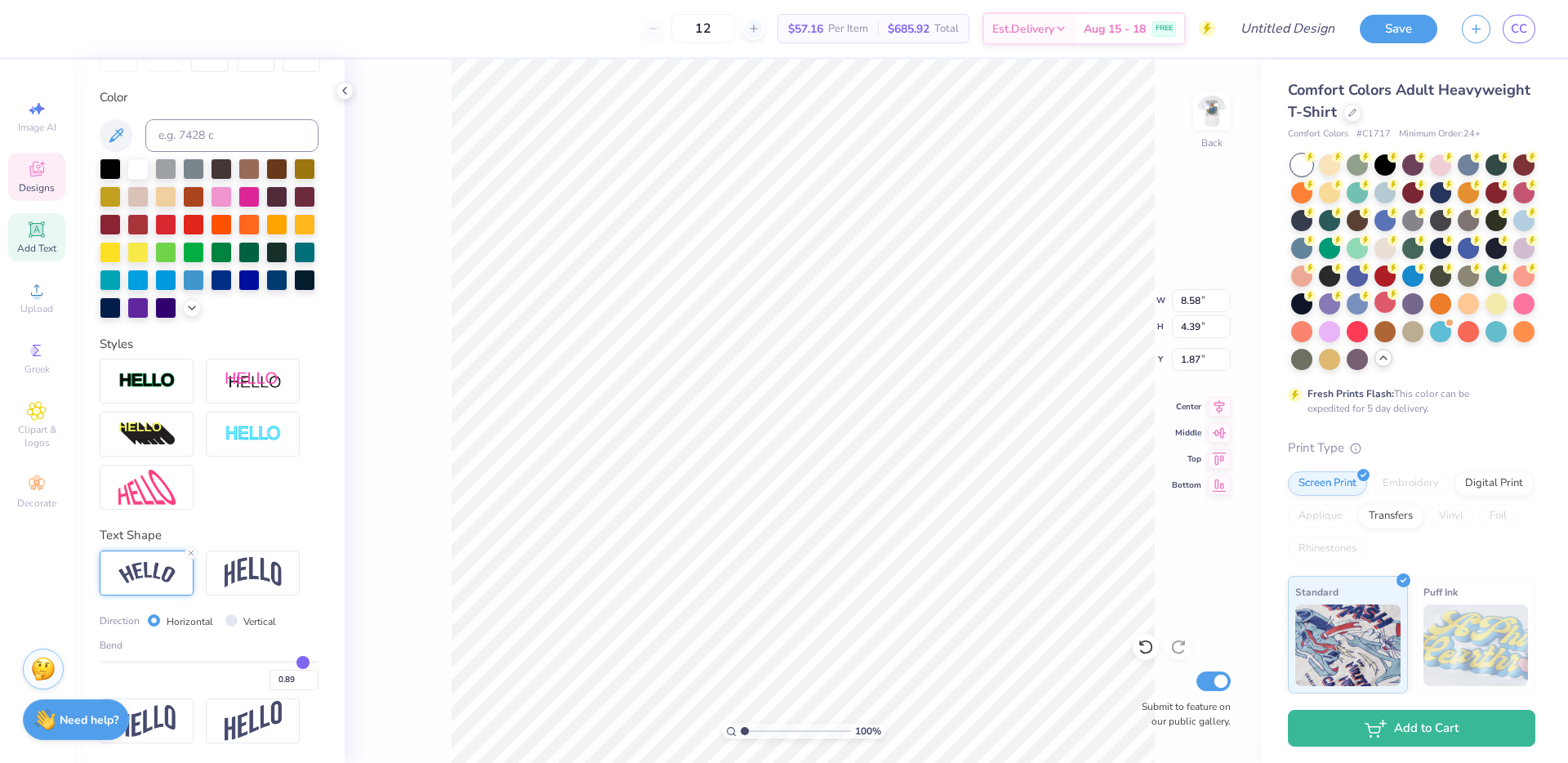 type on "0.91" 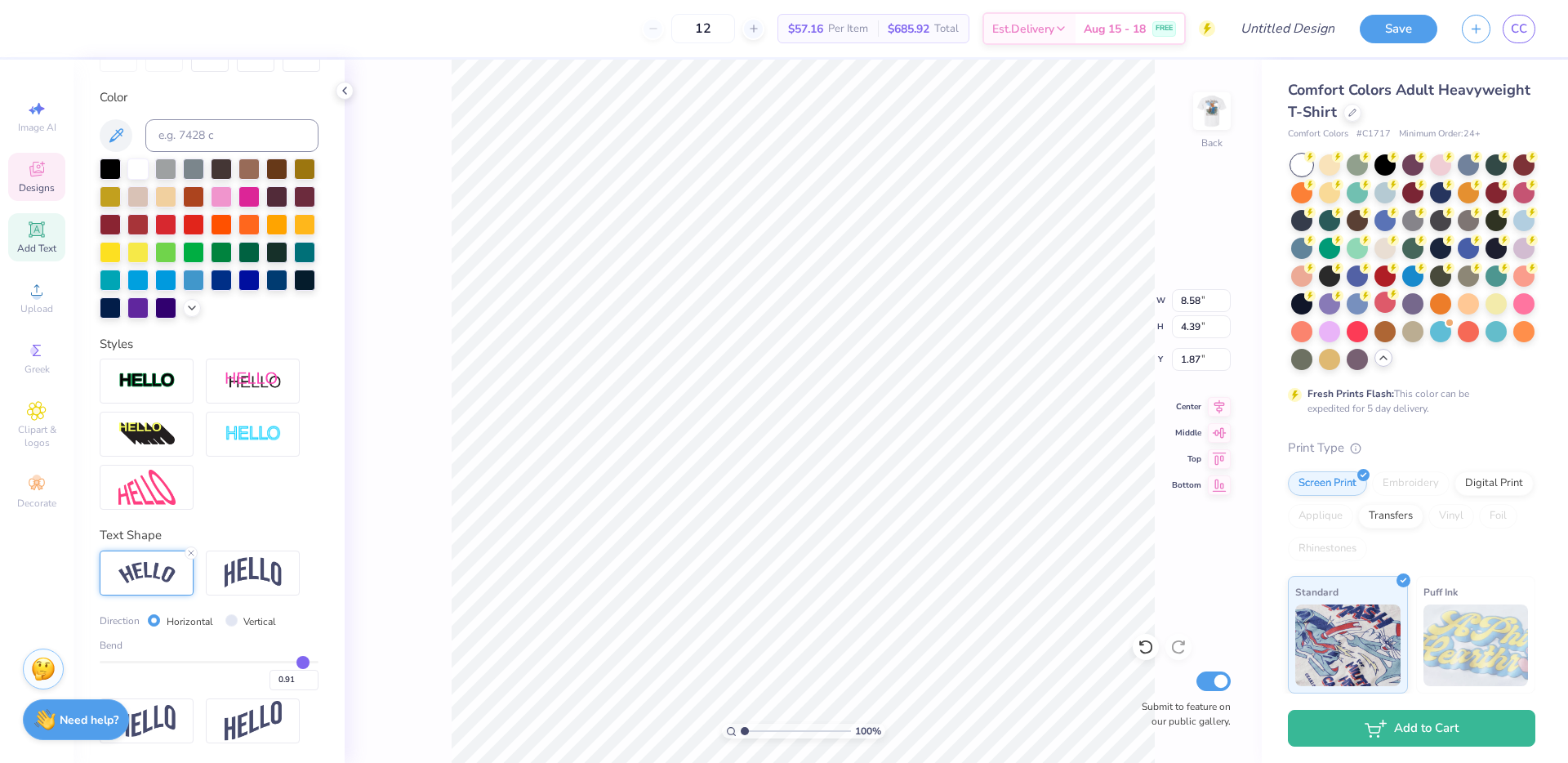 type on "8.33" 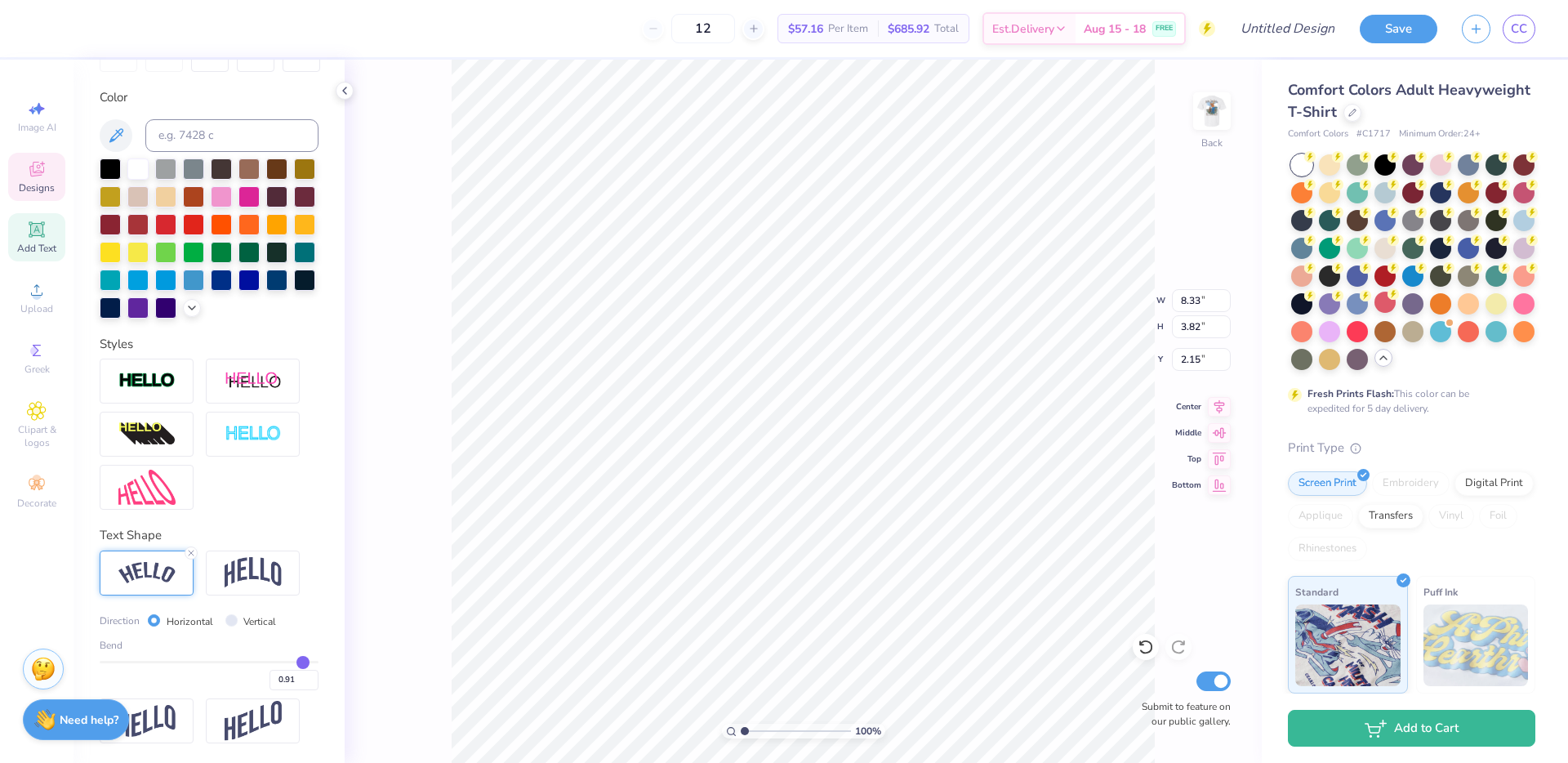 type on "0.91" 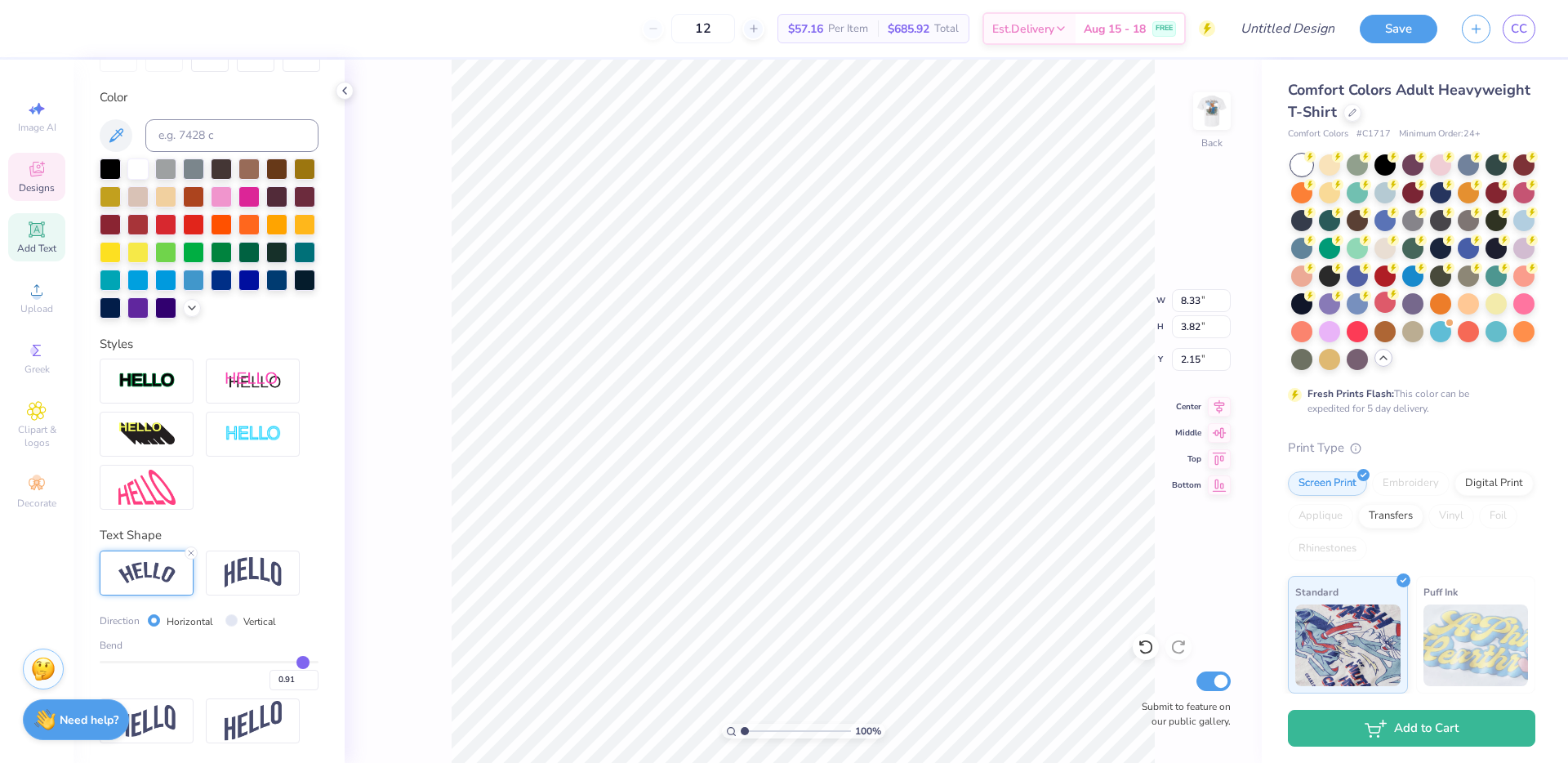 type on "8.37" 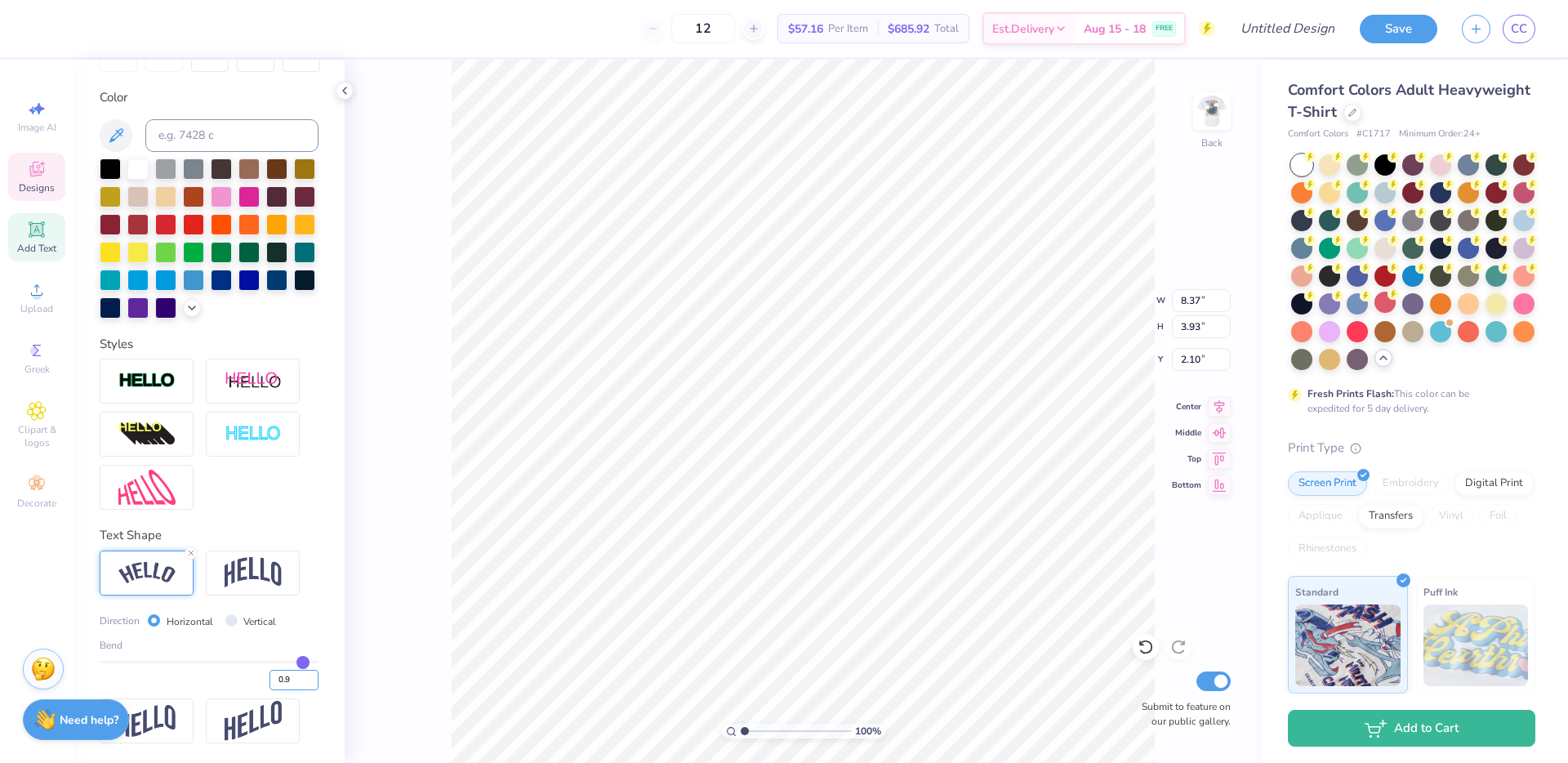 click on "0.9" at bounding box center [294, 680] 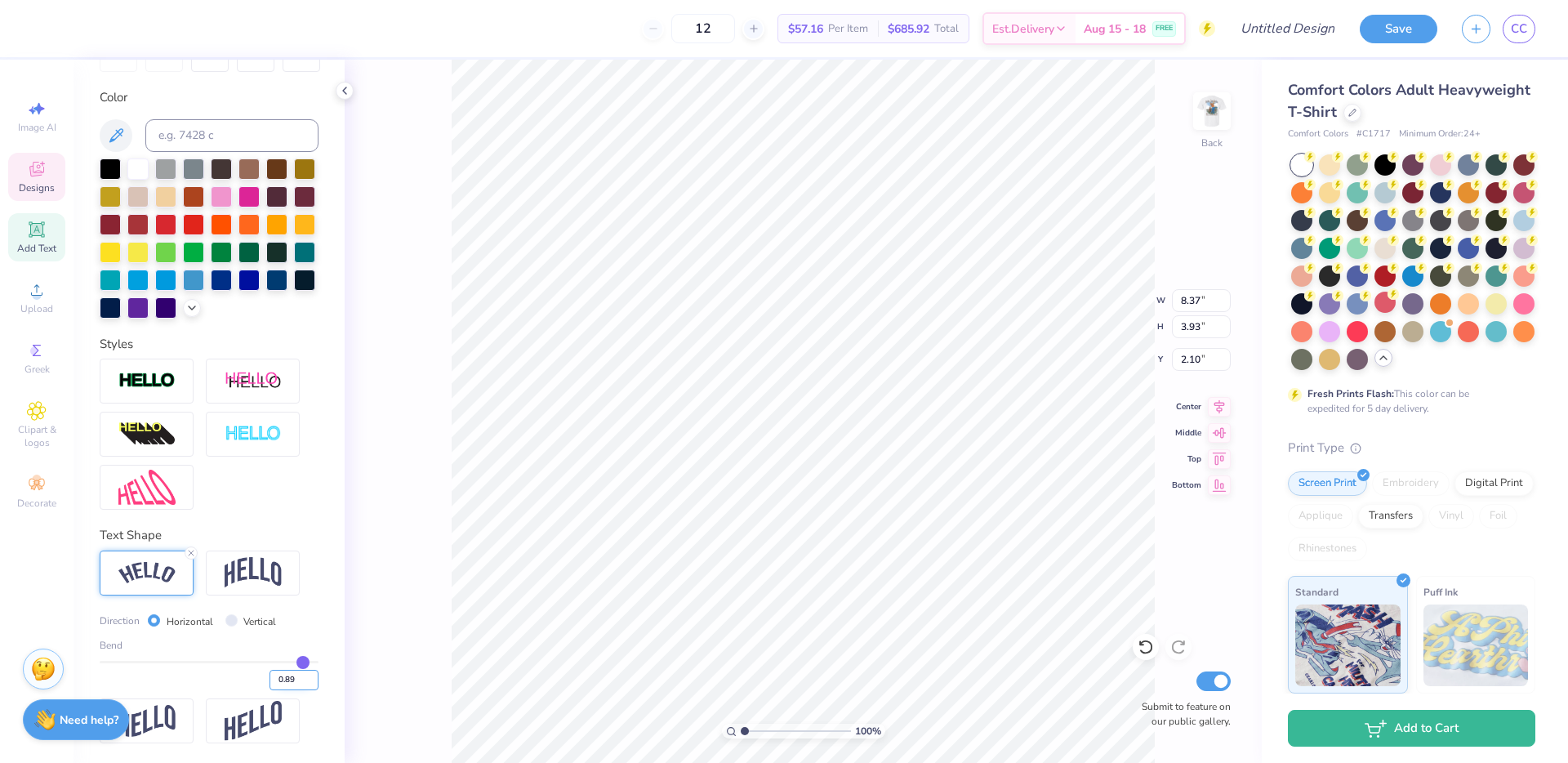 click on "0.89" at bounding box center (294, 680) 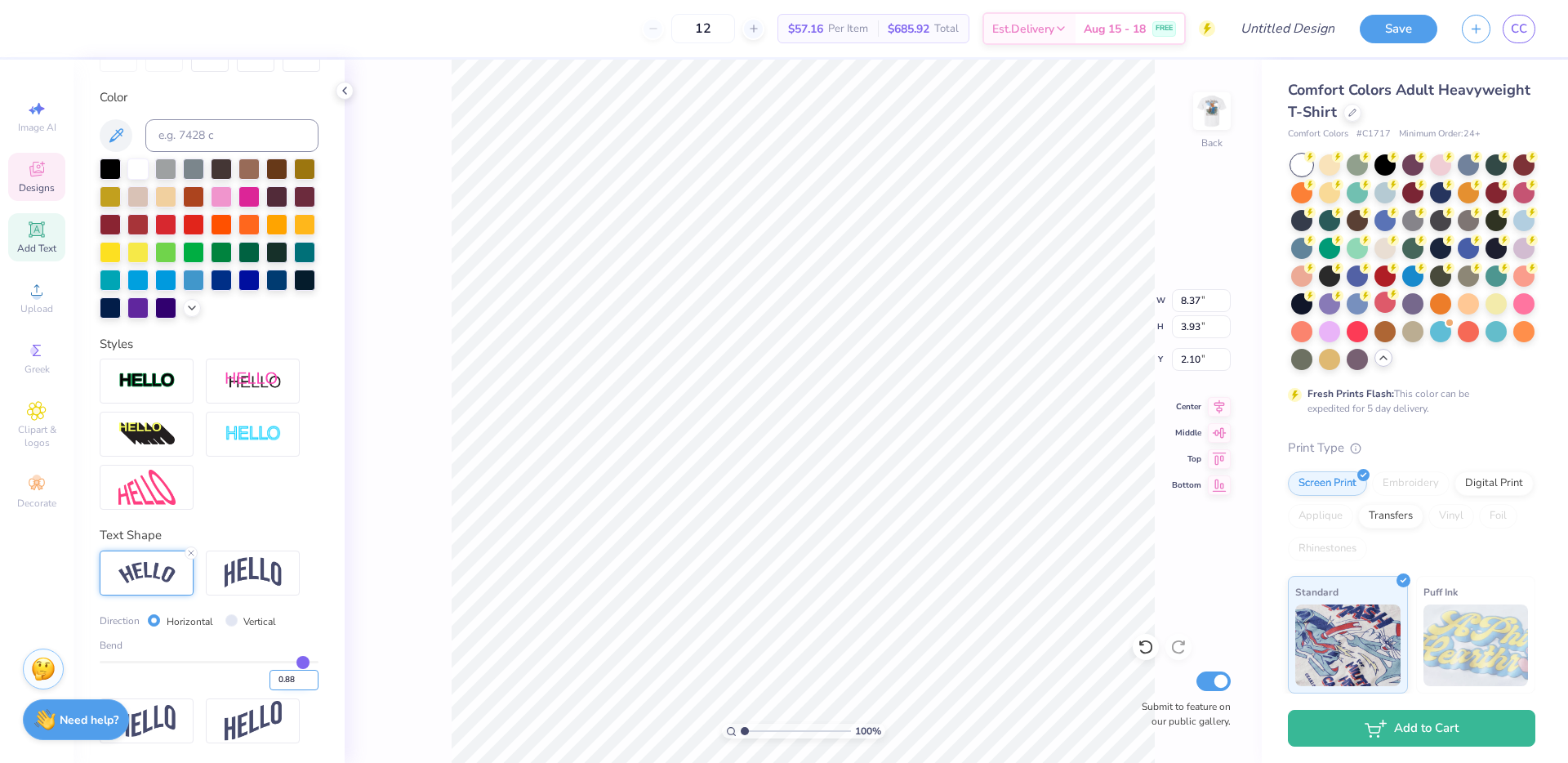 click on "0.88" at bounding box center [294, 680] 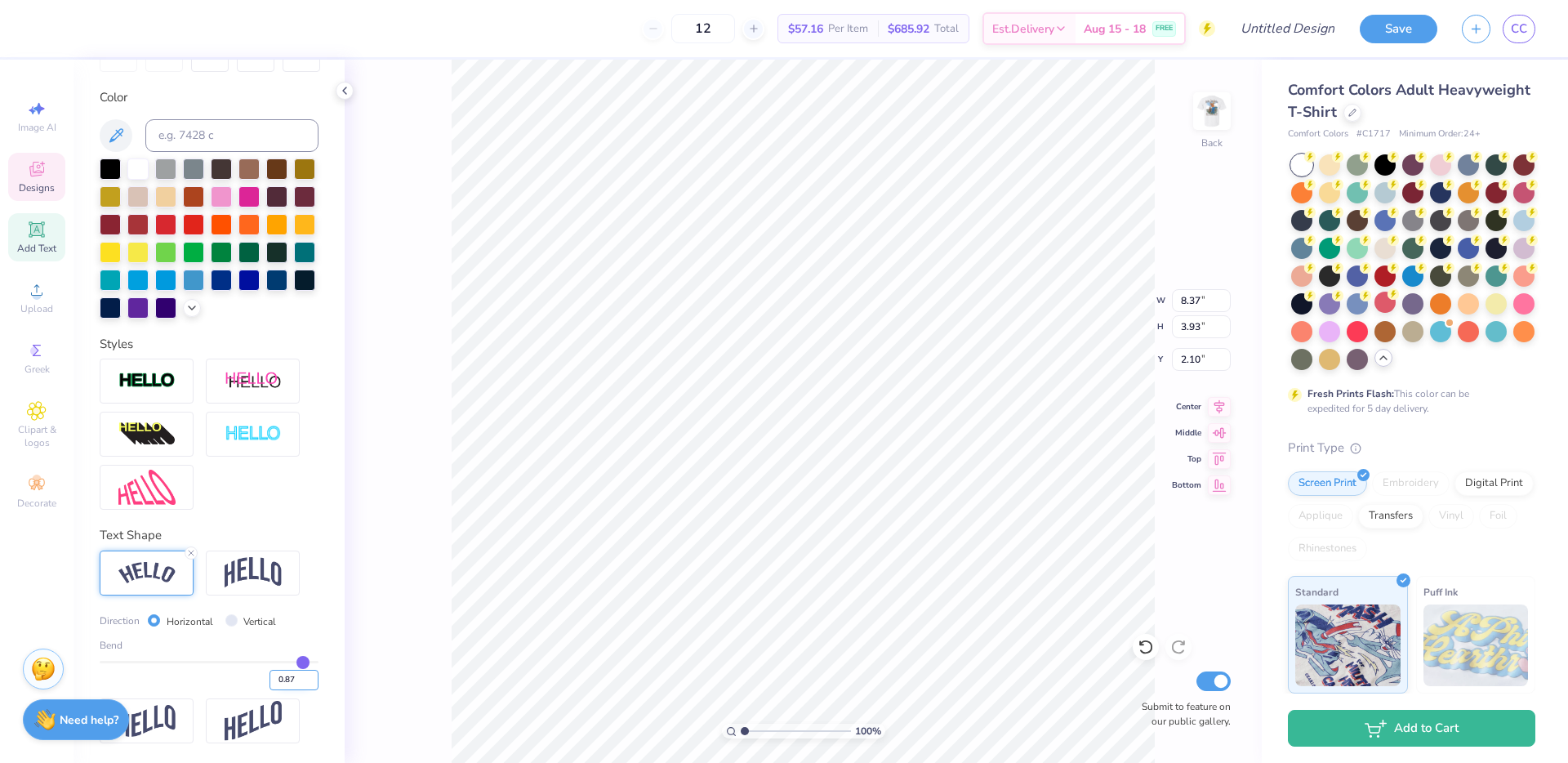 click on "0.87" at bounding box center [294, 680] 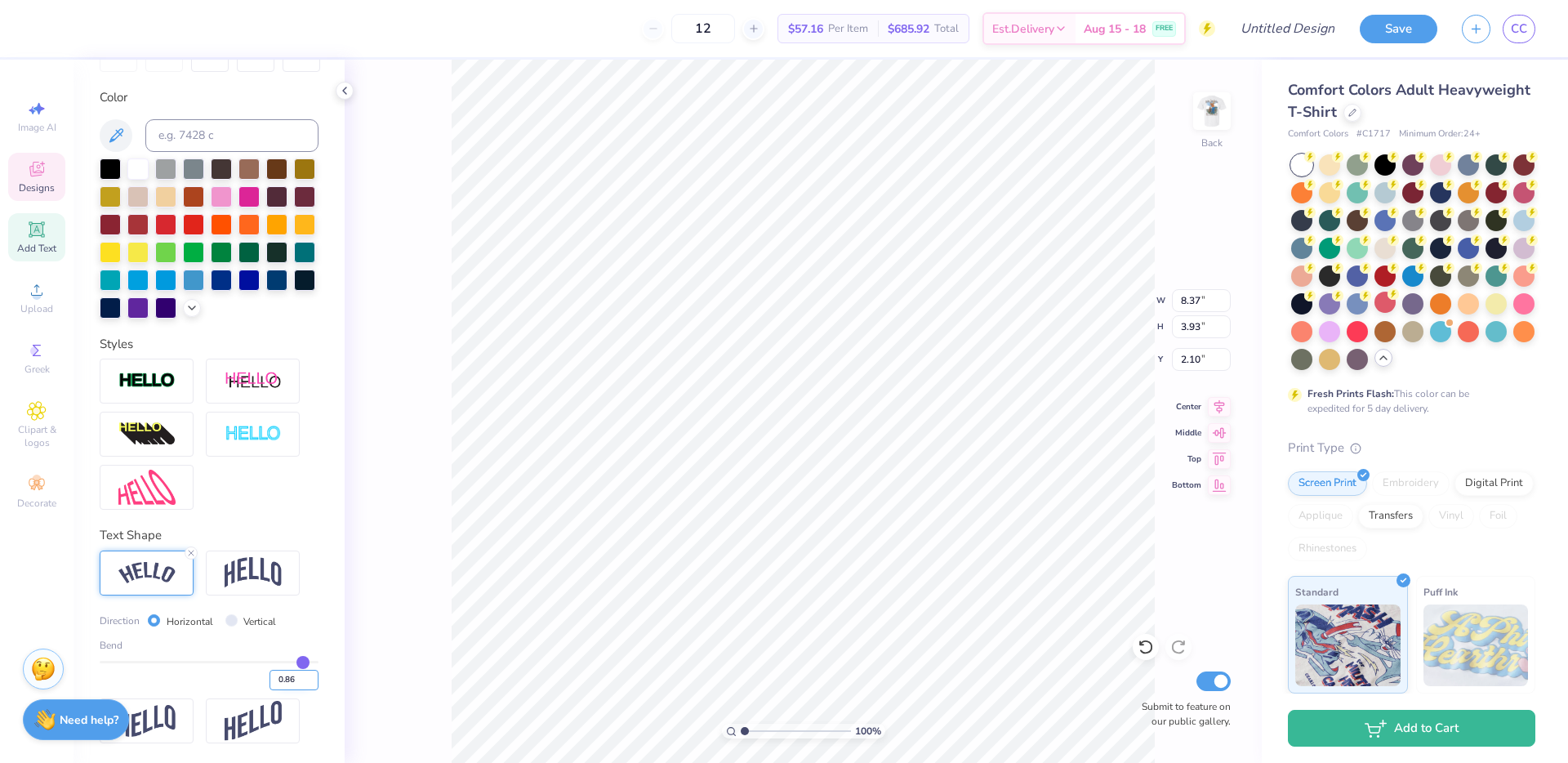 click on "0.86" at bounding box center (294, 680) 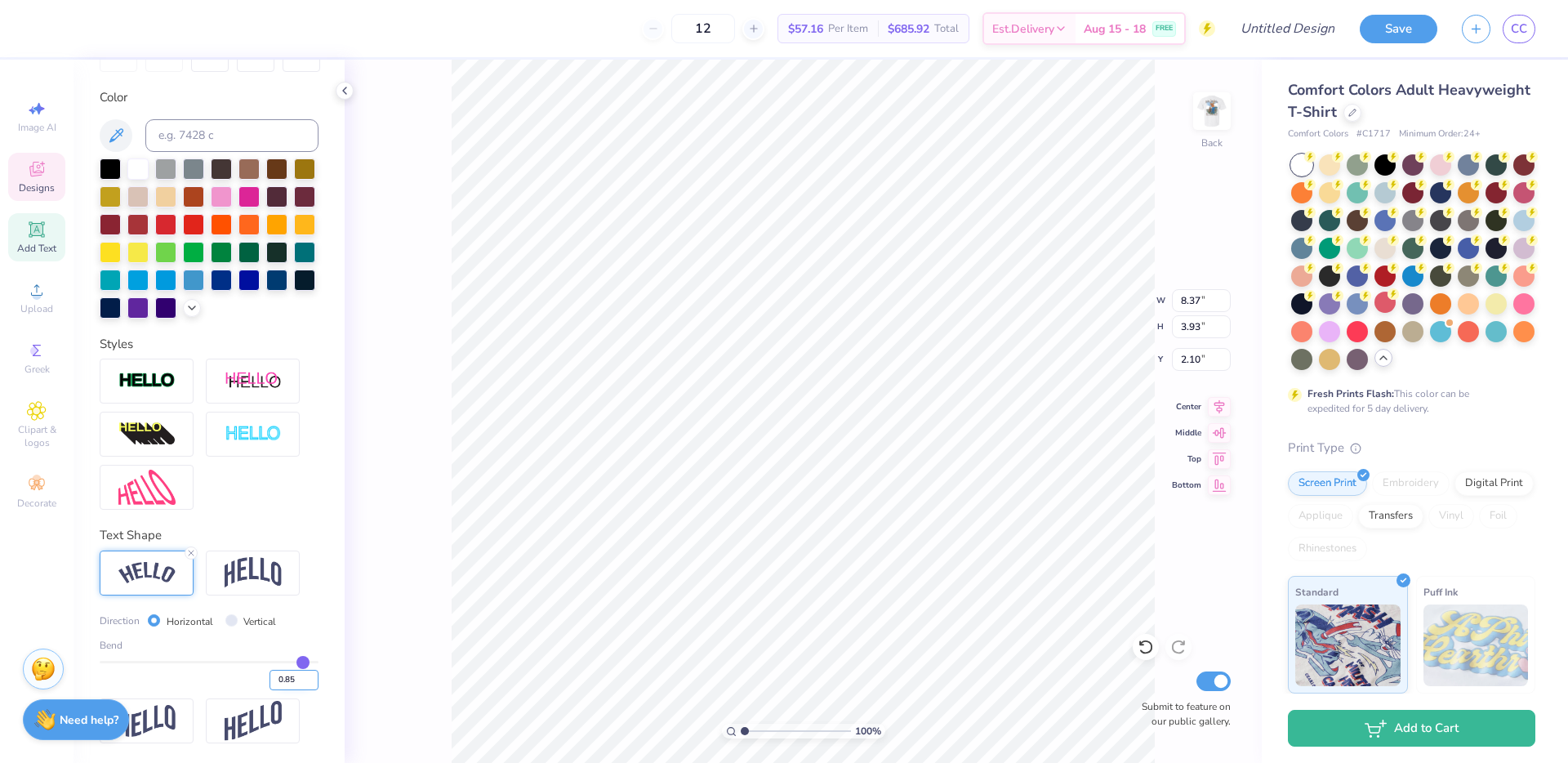 click on "0.85" at bounding box center [294, 680] 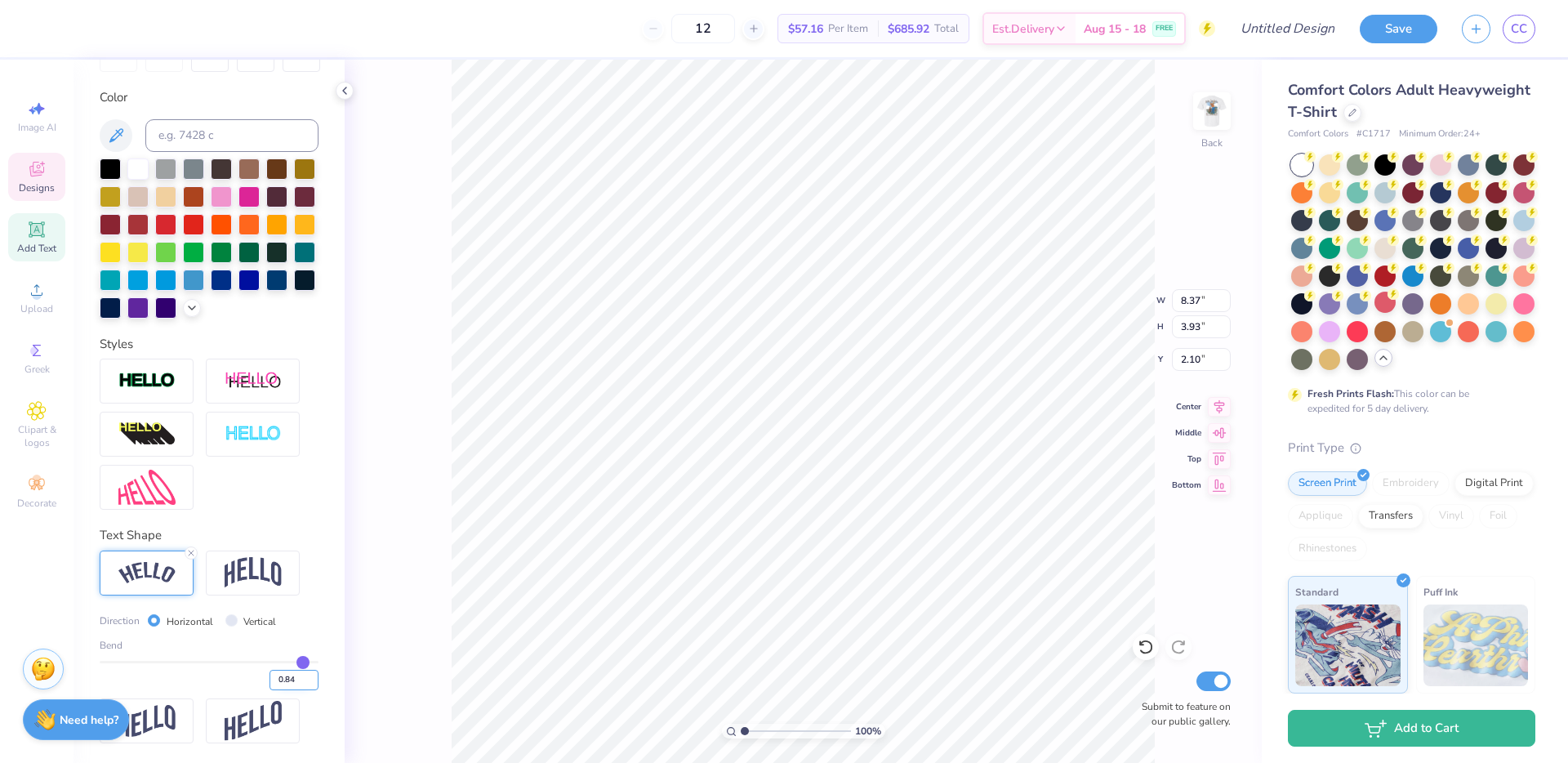 click on "0.84" at bounding box center (294, 680) 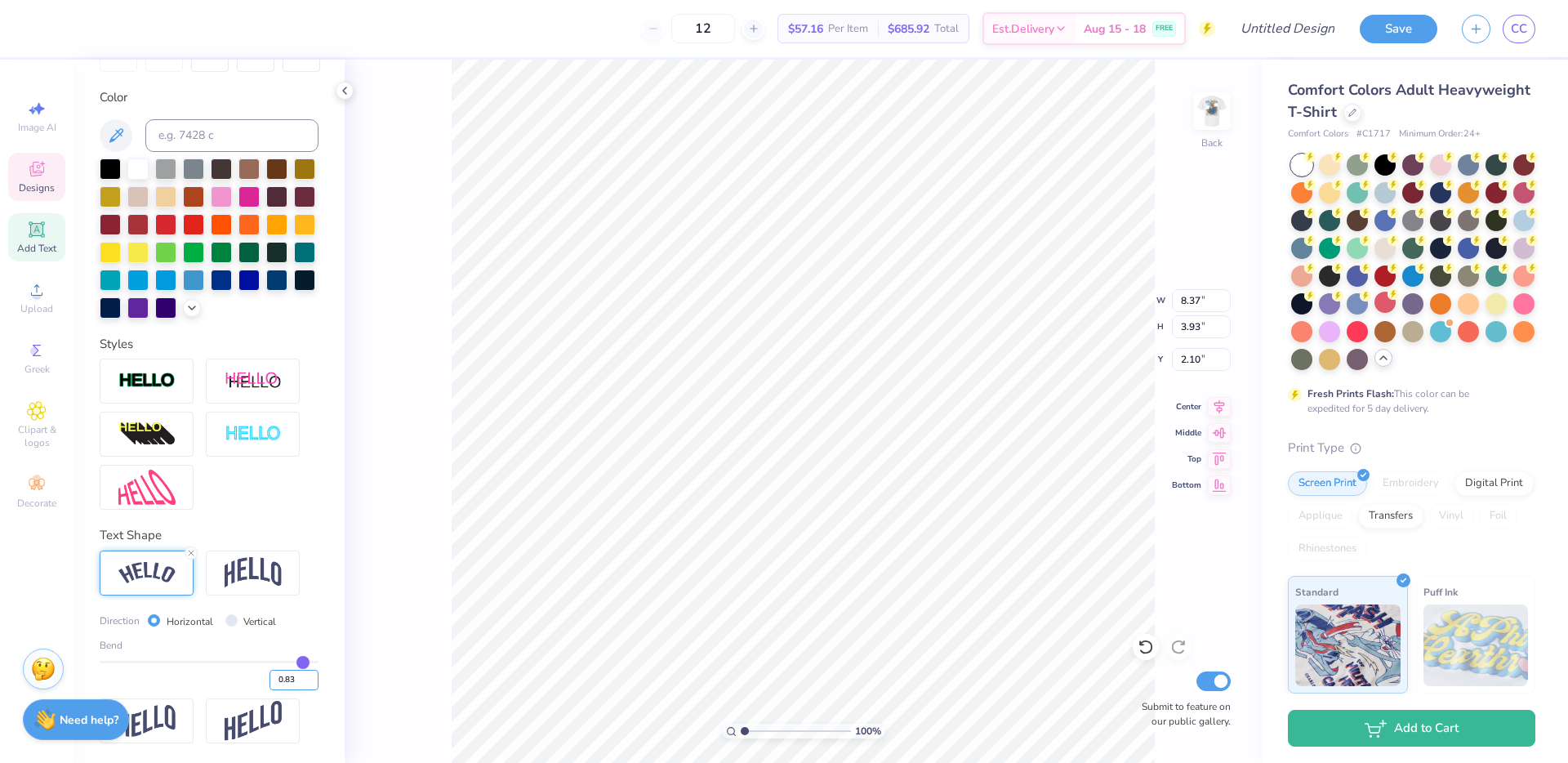 click on "0.83" at bounding box center [294, 680] 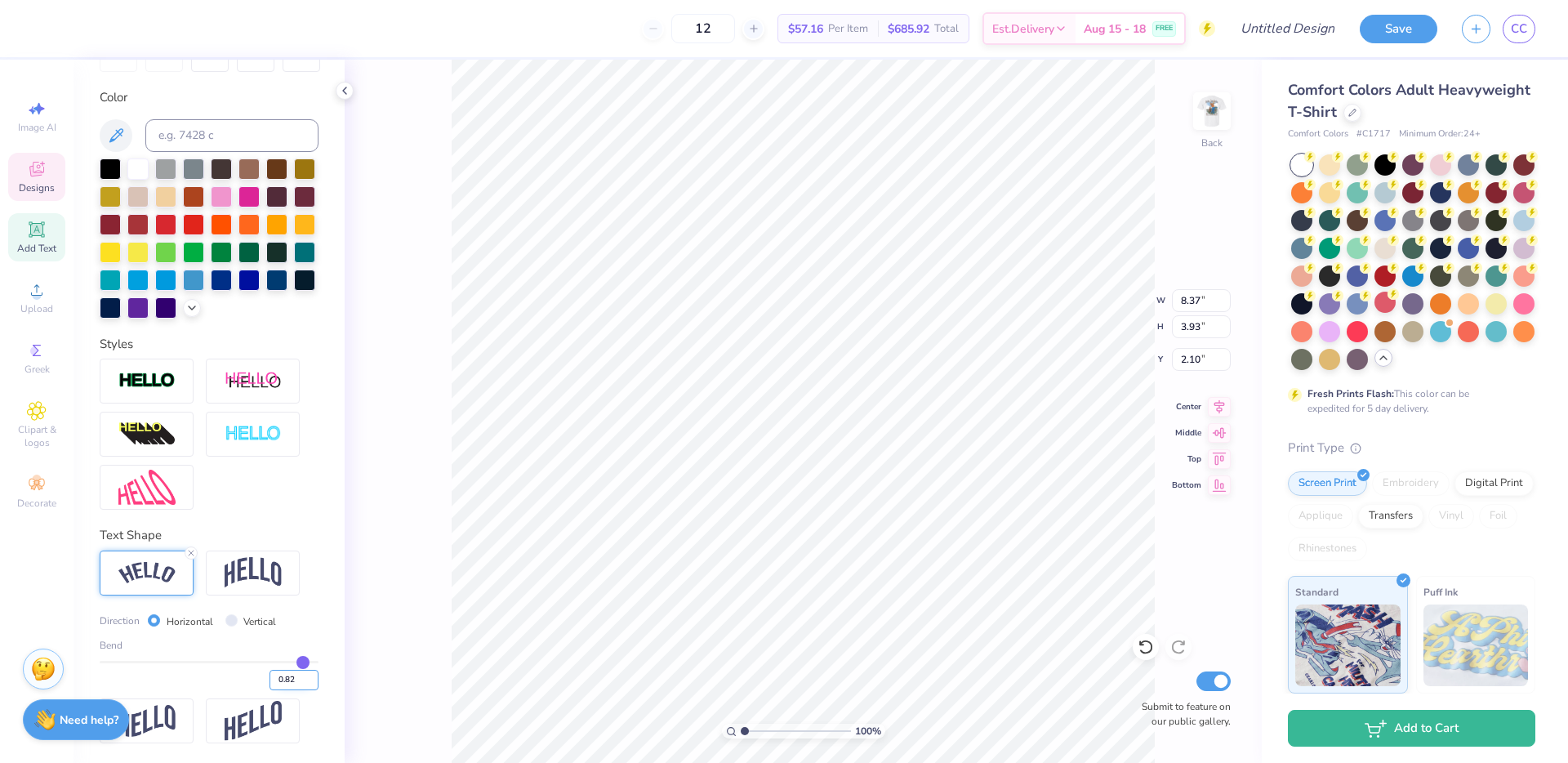 click on "0.82" at bounding box center [294, 680] 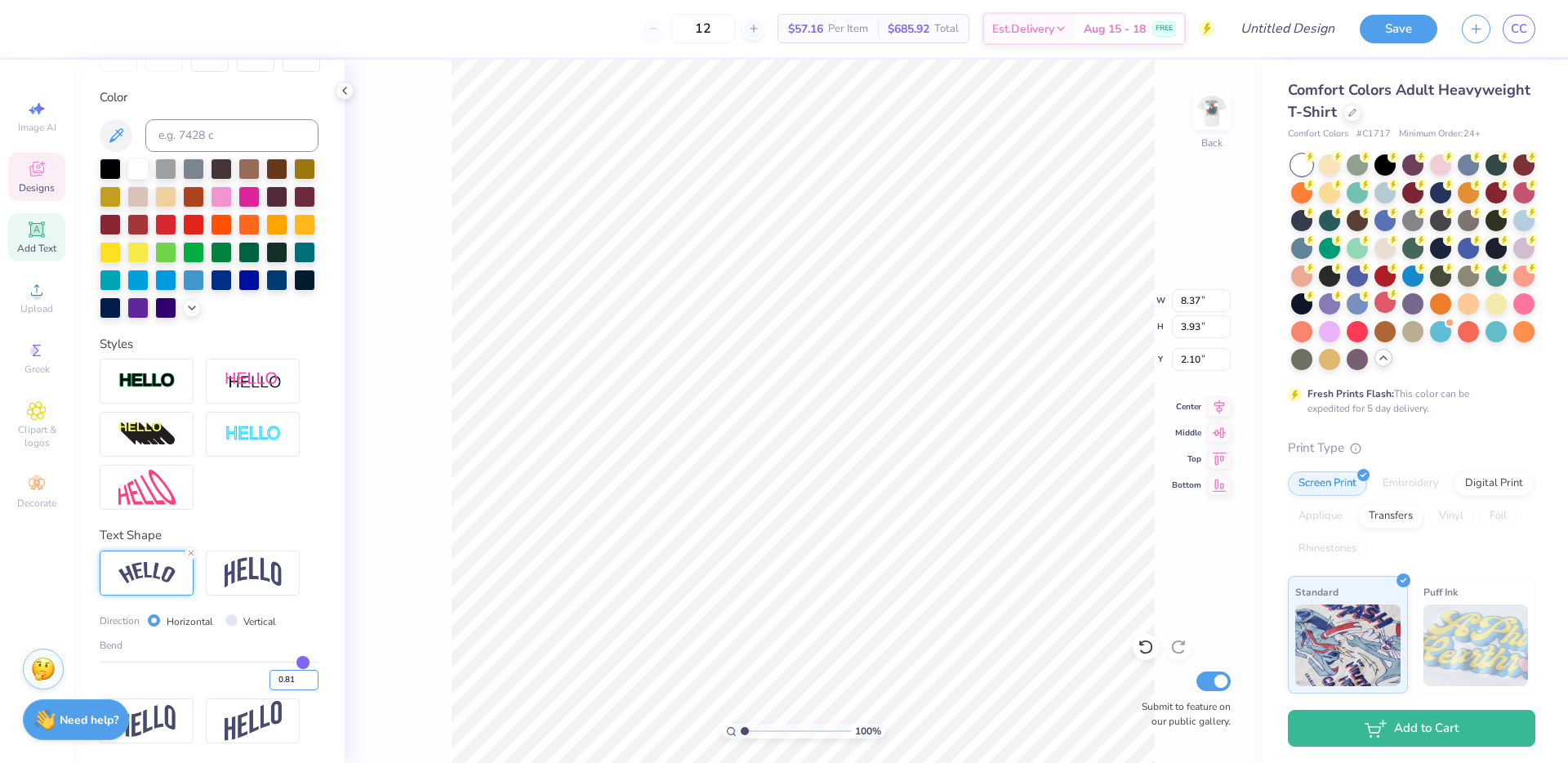 click on "0.81" at bounding box center (294, 680) 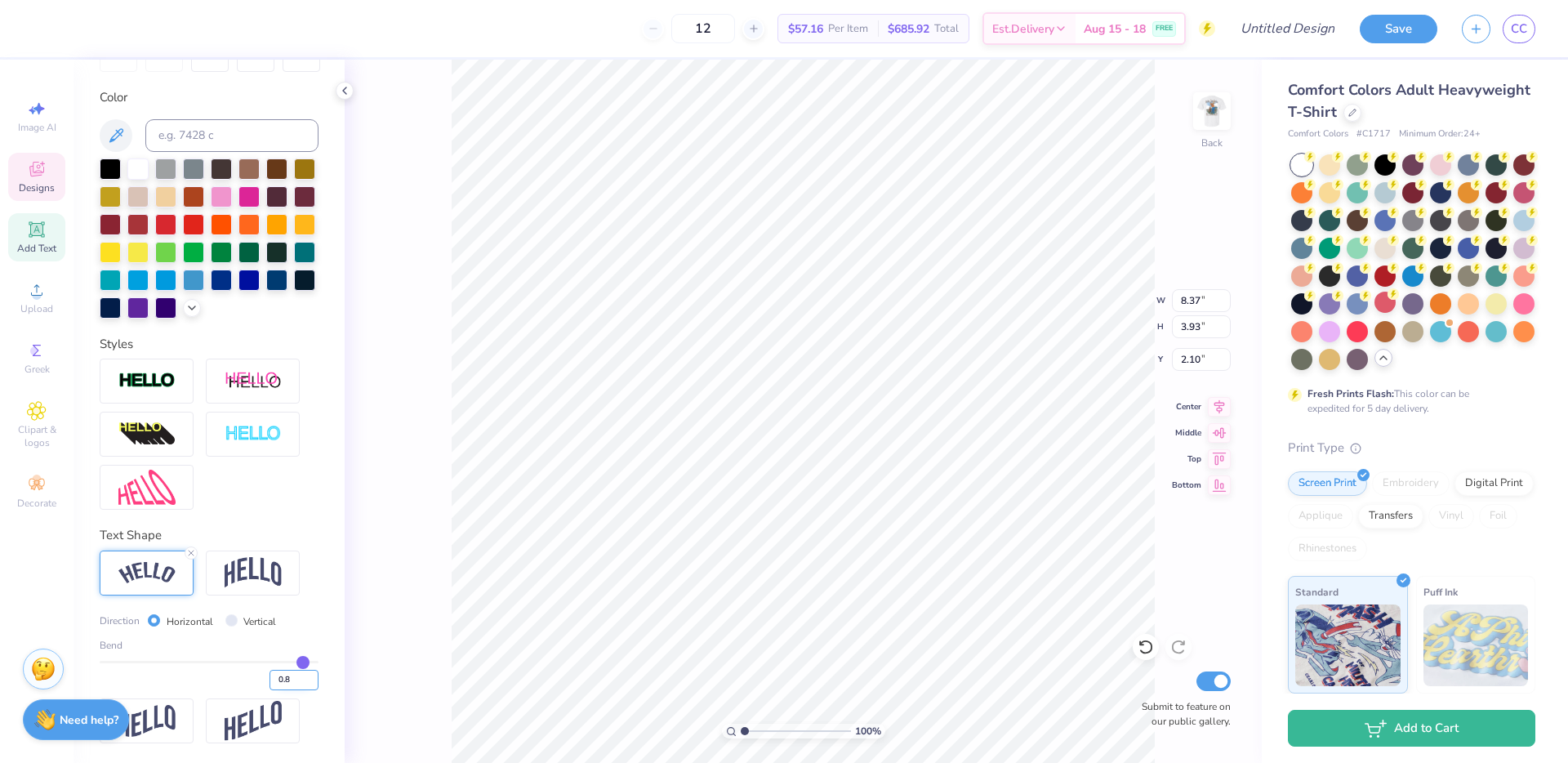 type on "0.8" 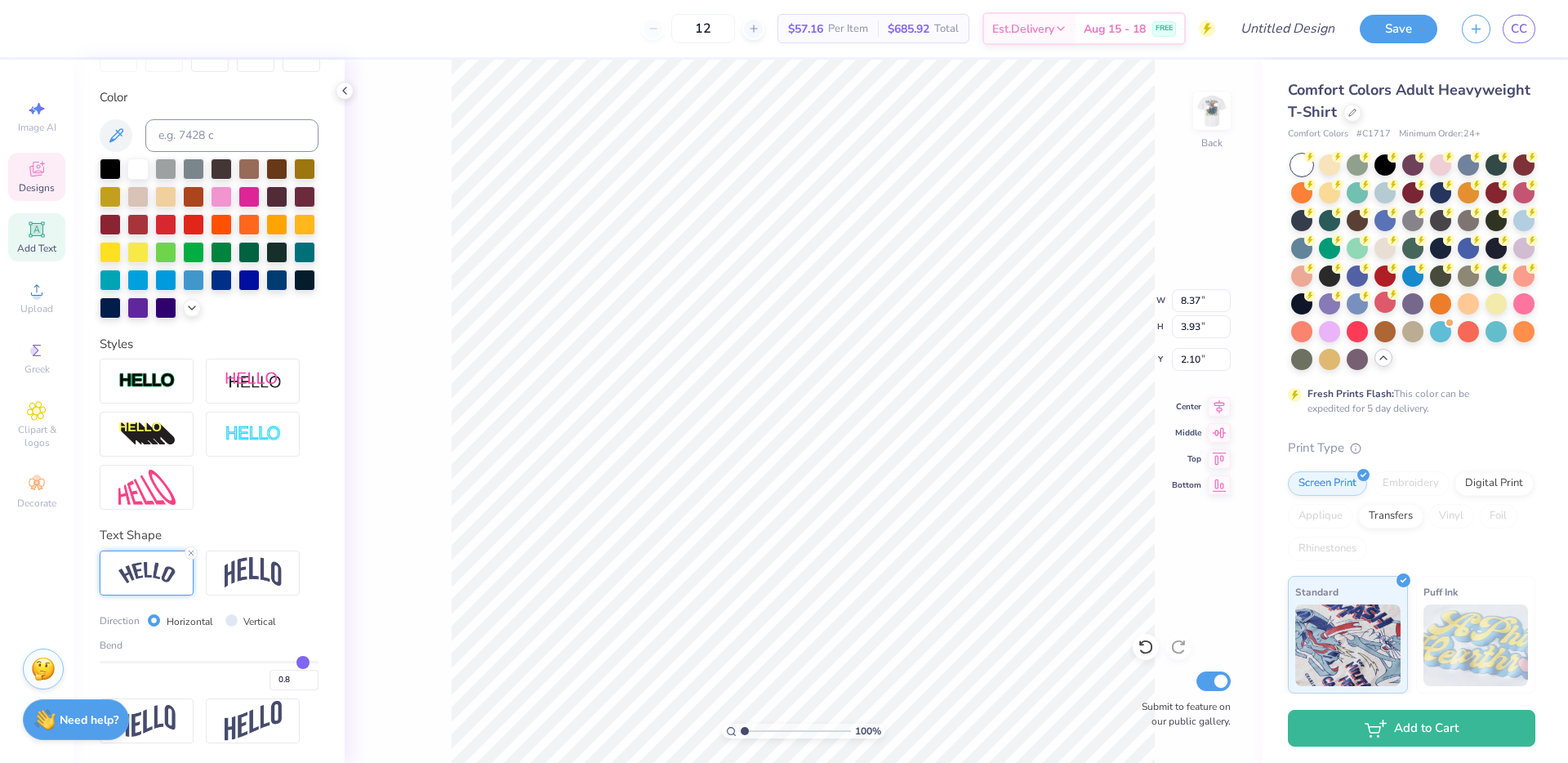 type on "0.8" 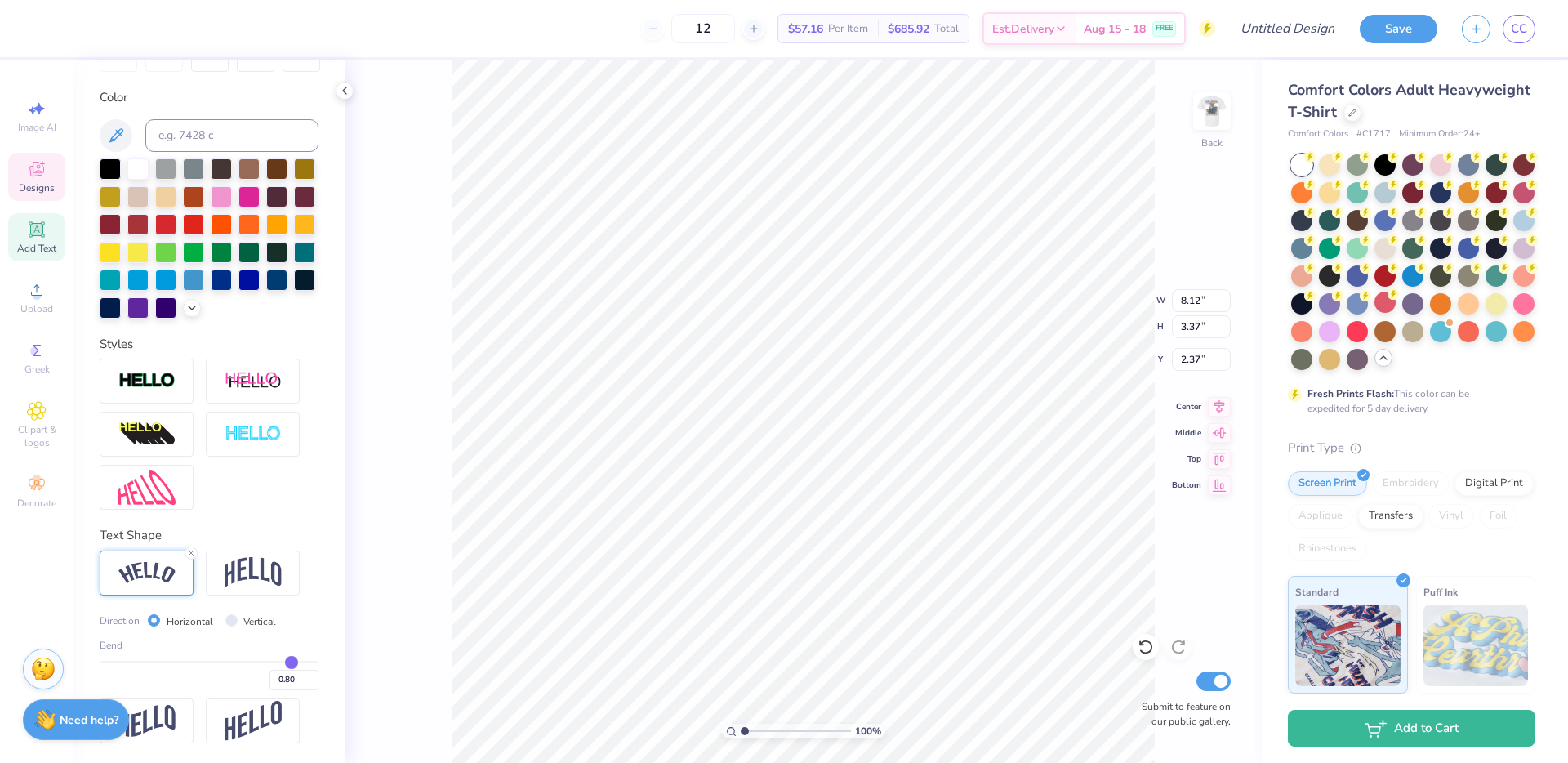 scroll, scrollTop: 0, scrollLeft: 0, axis: both 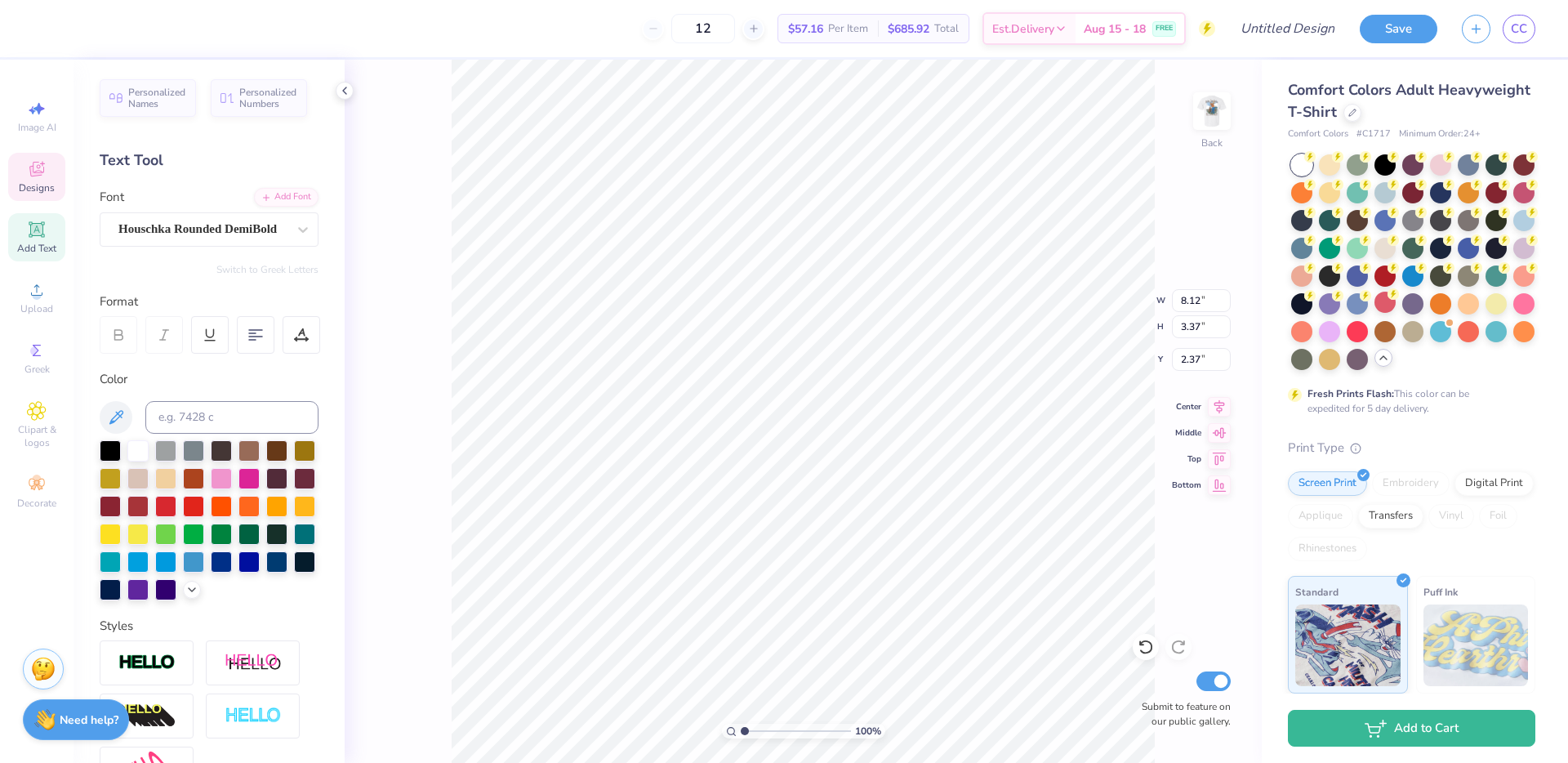 click at bounding box center (16, 29) 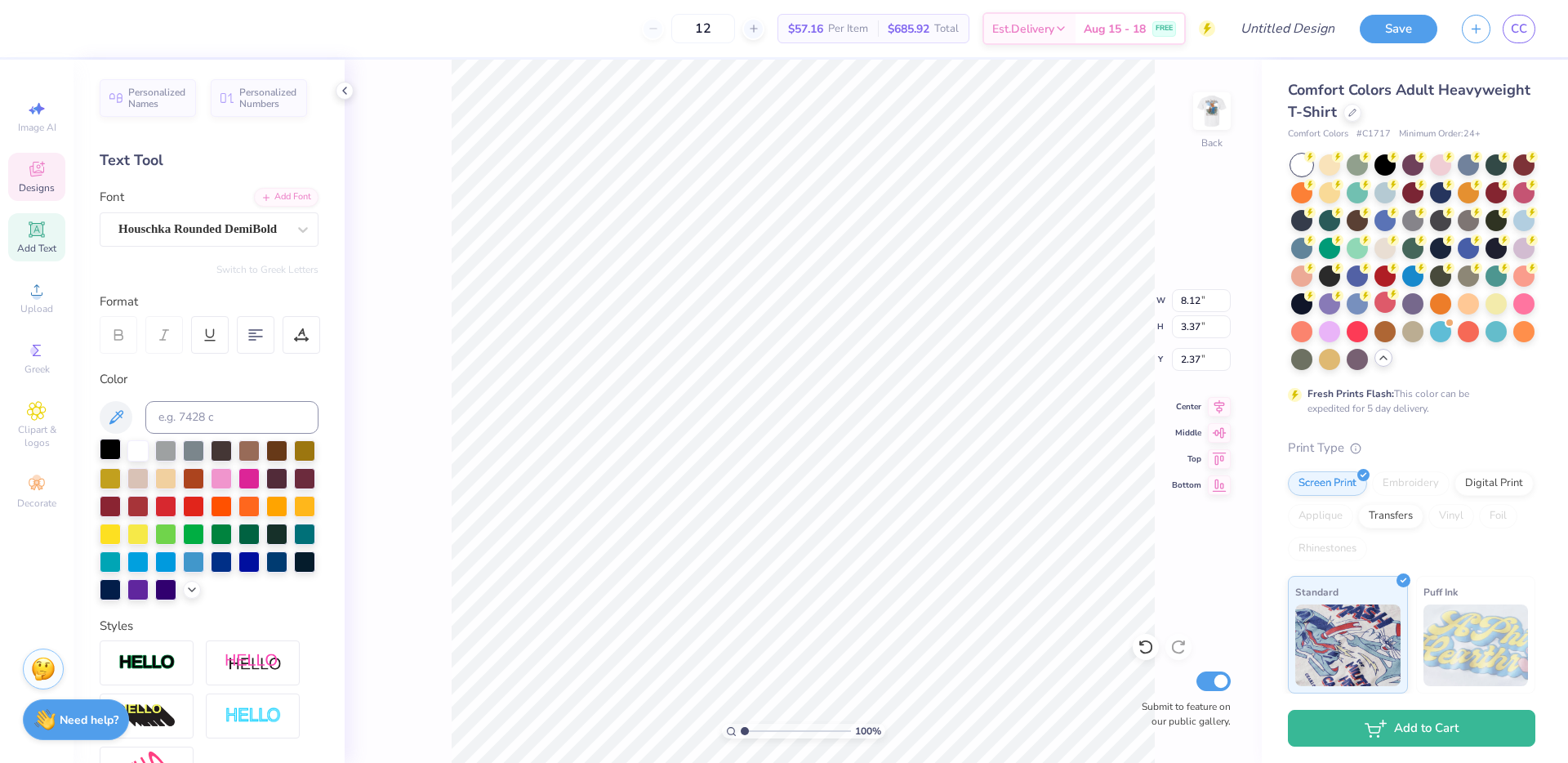 click at bounding box center (110, 449) 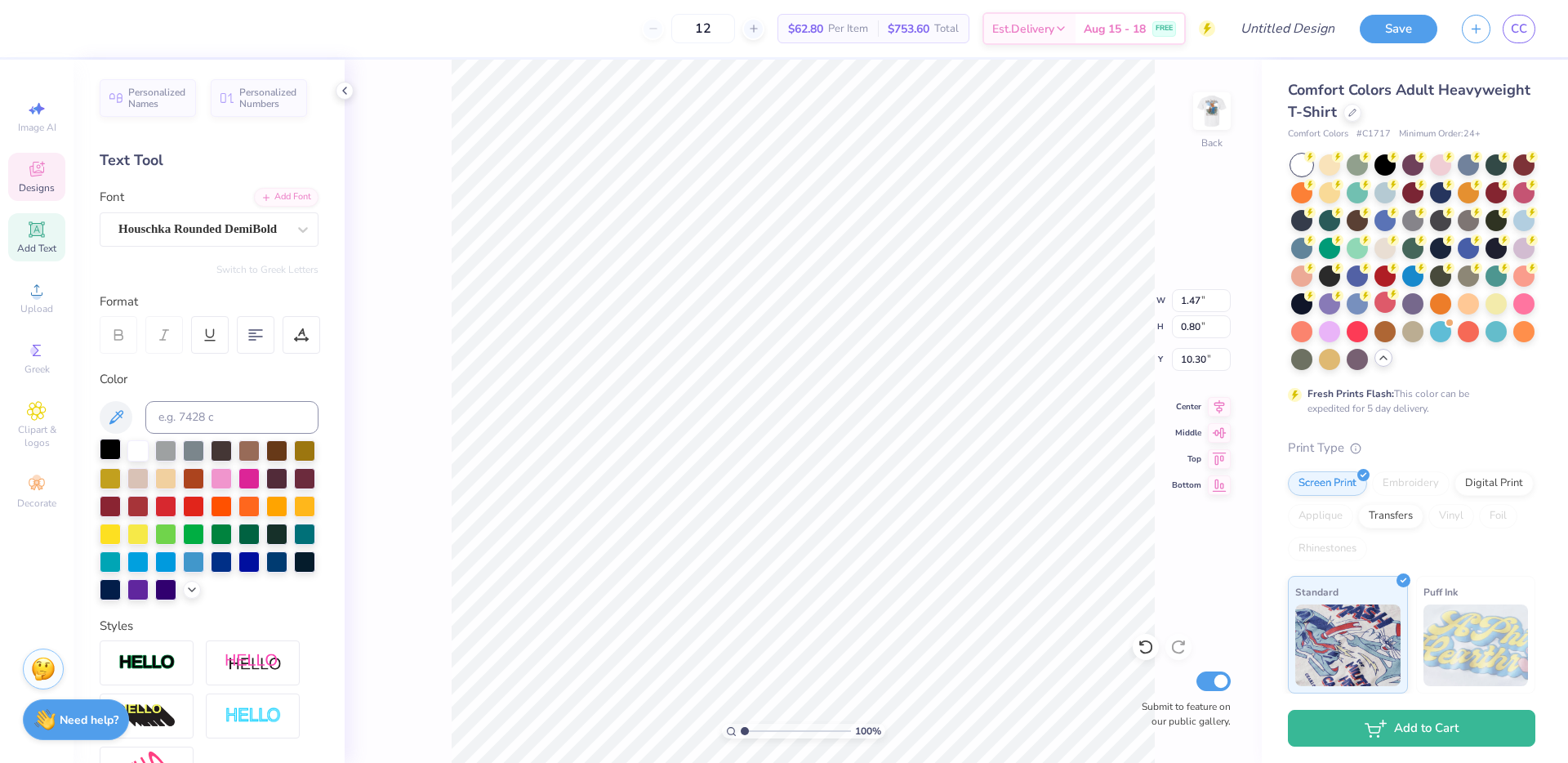 type on "1.47" 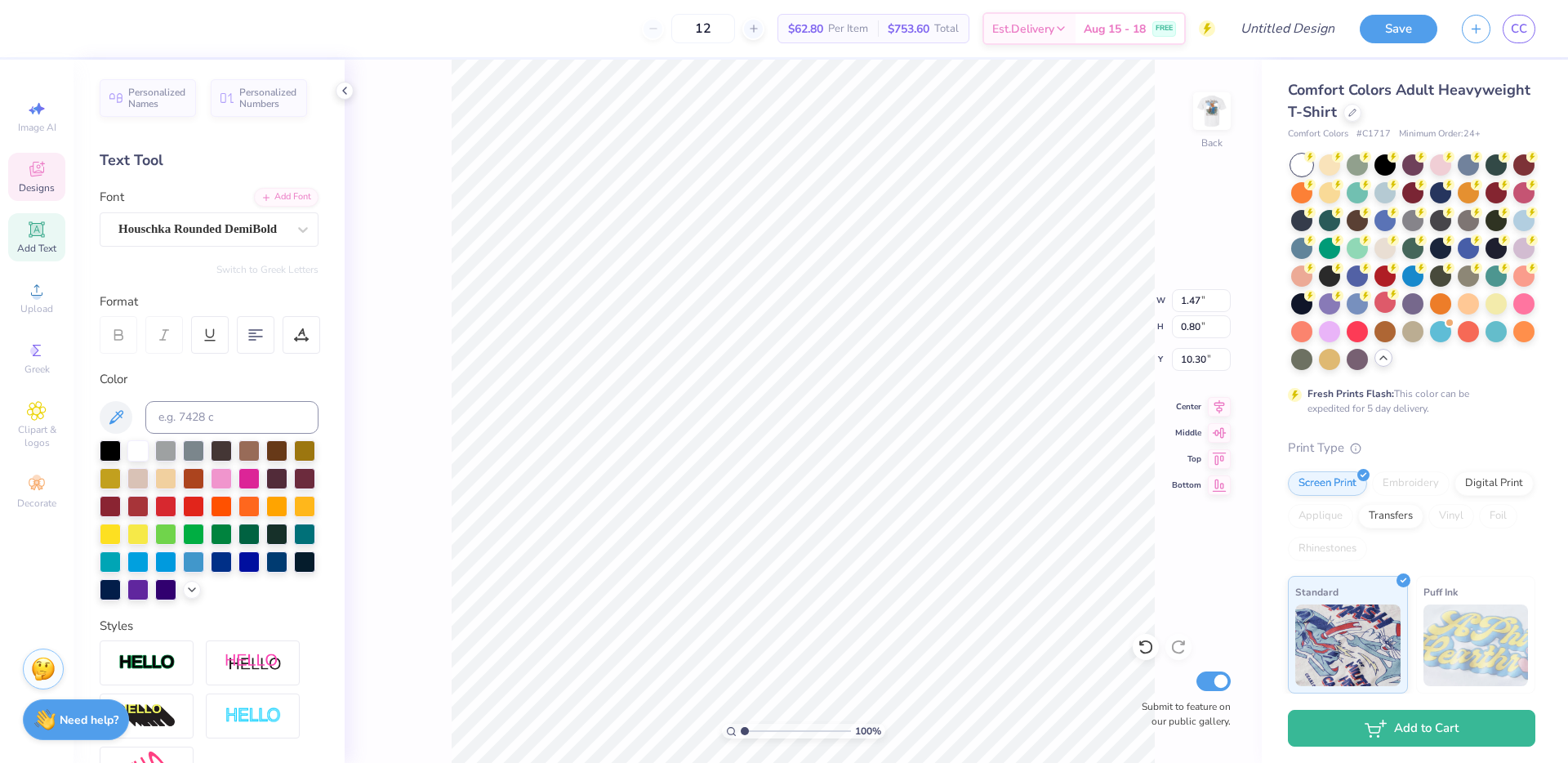 click on "12 $62.80 Per Item $753.60 Total Est.  Delivery Aug 15 - 18 FREE Design Title Save CC" at bounding box center (784, 29) 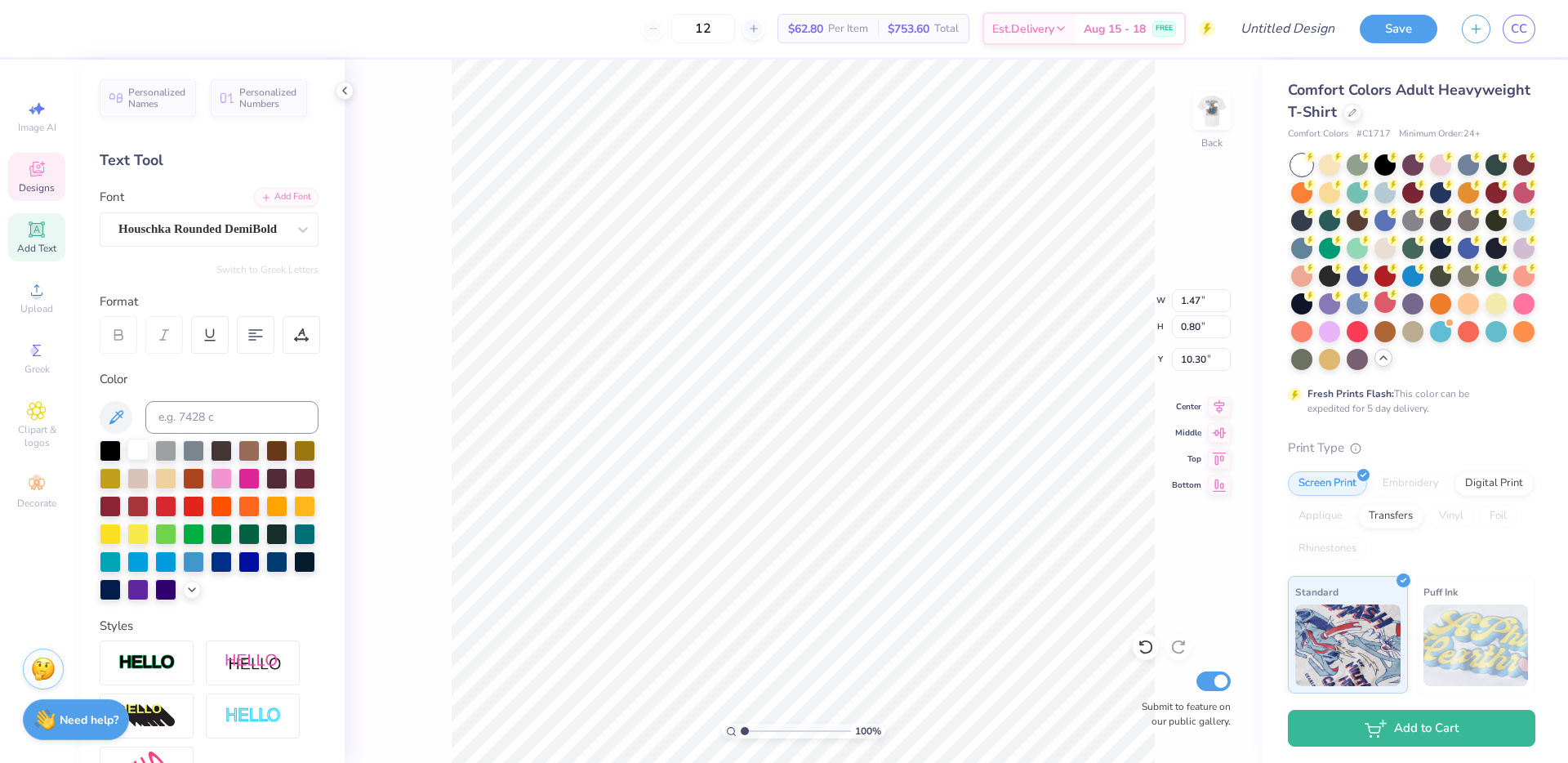 click at bounding box center (138, 449) 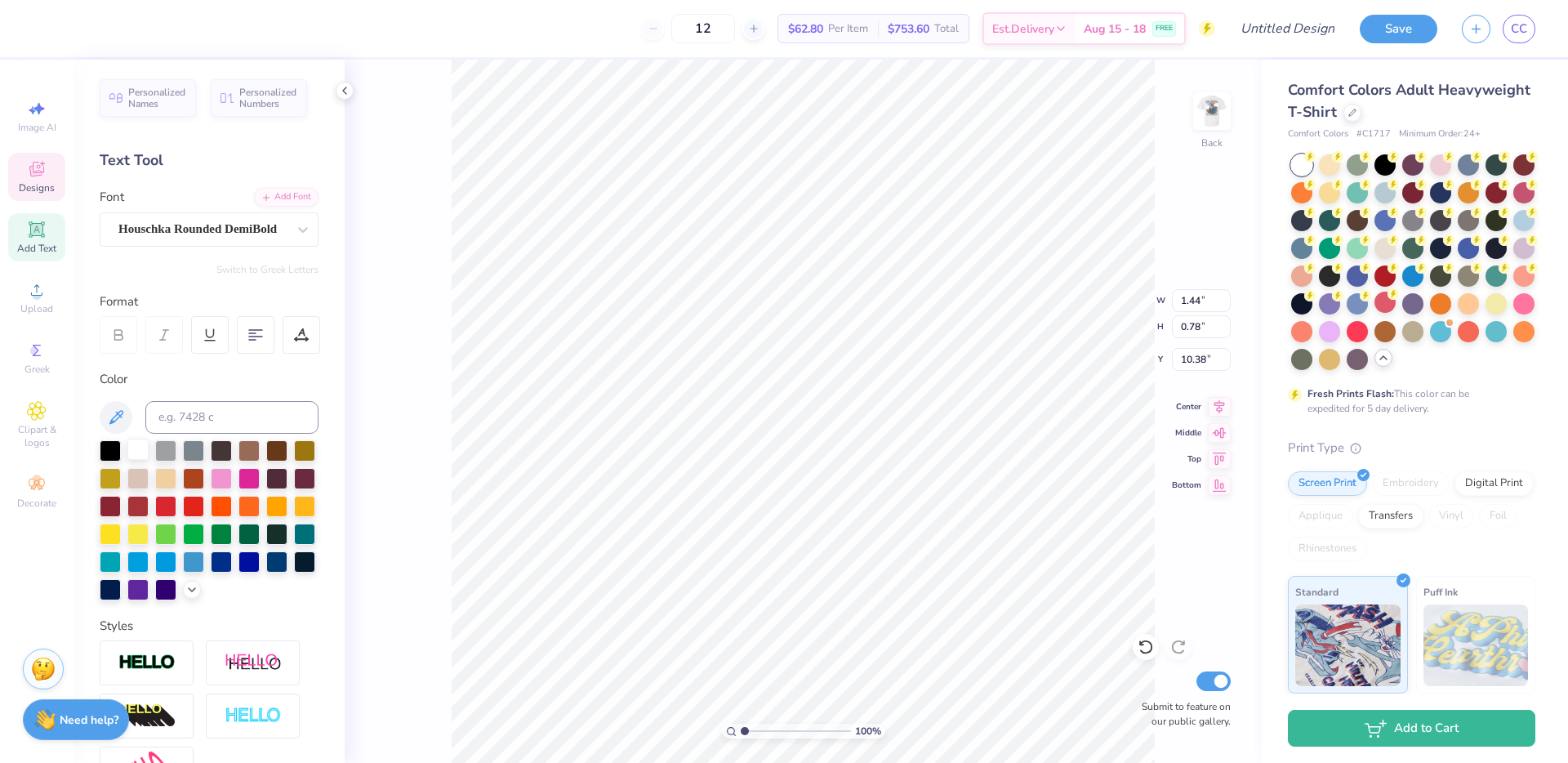 type on "1.44" 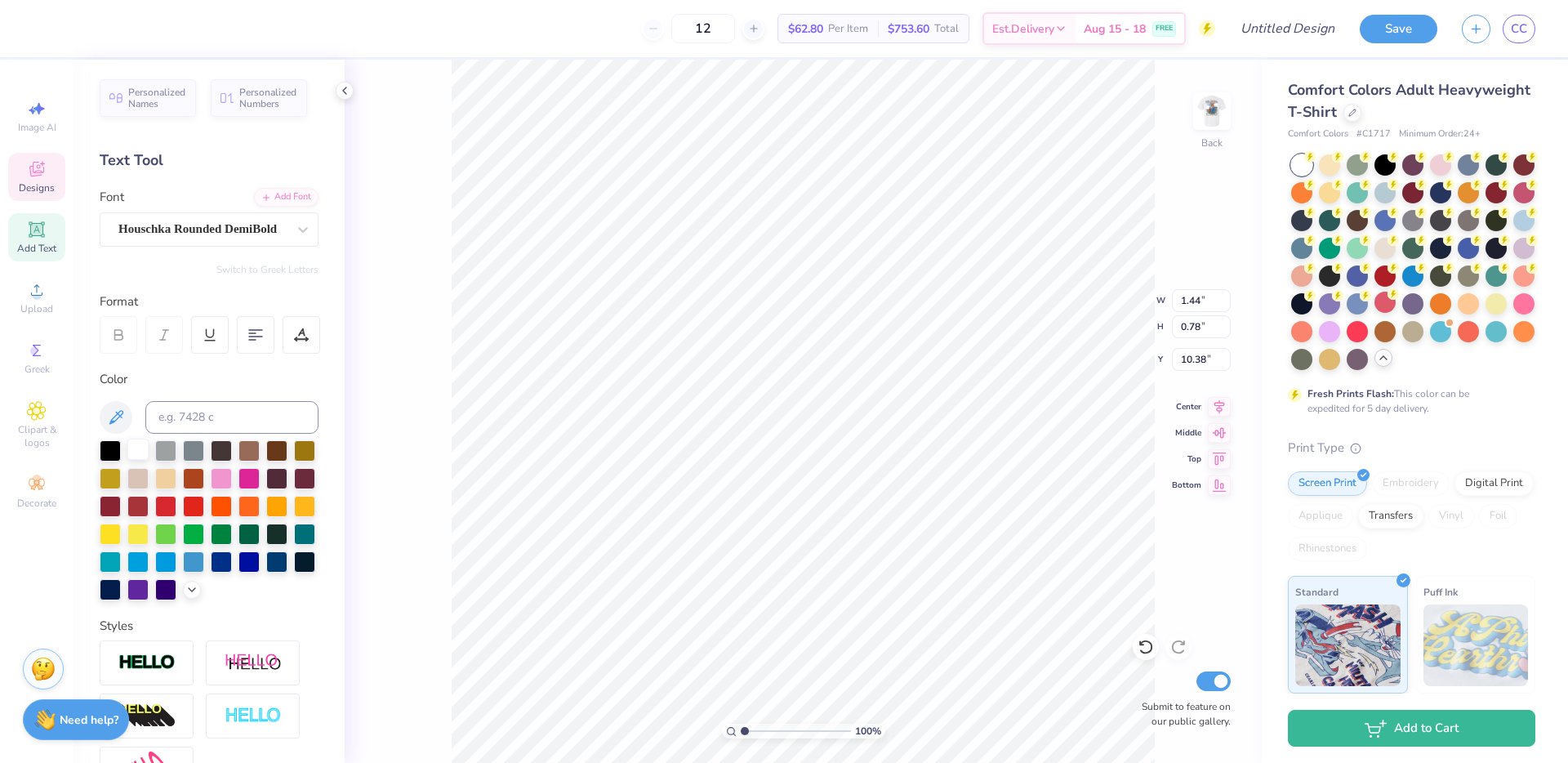 type on "1.17" 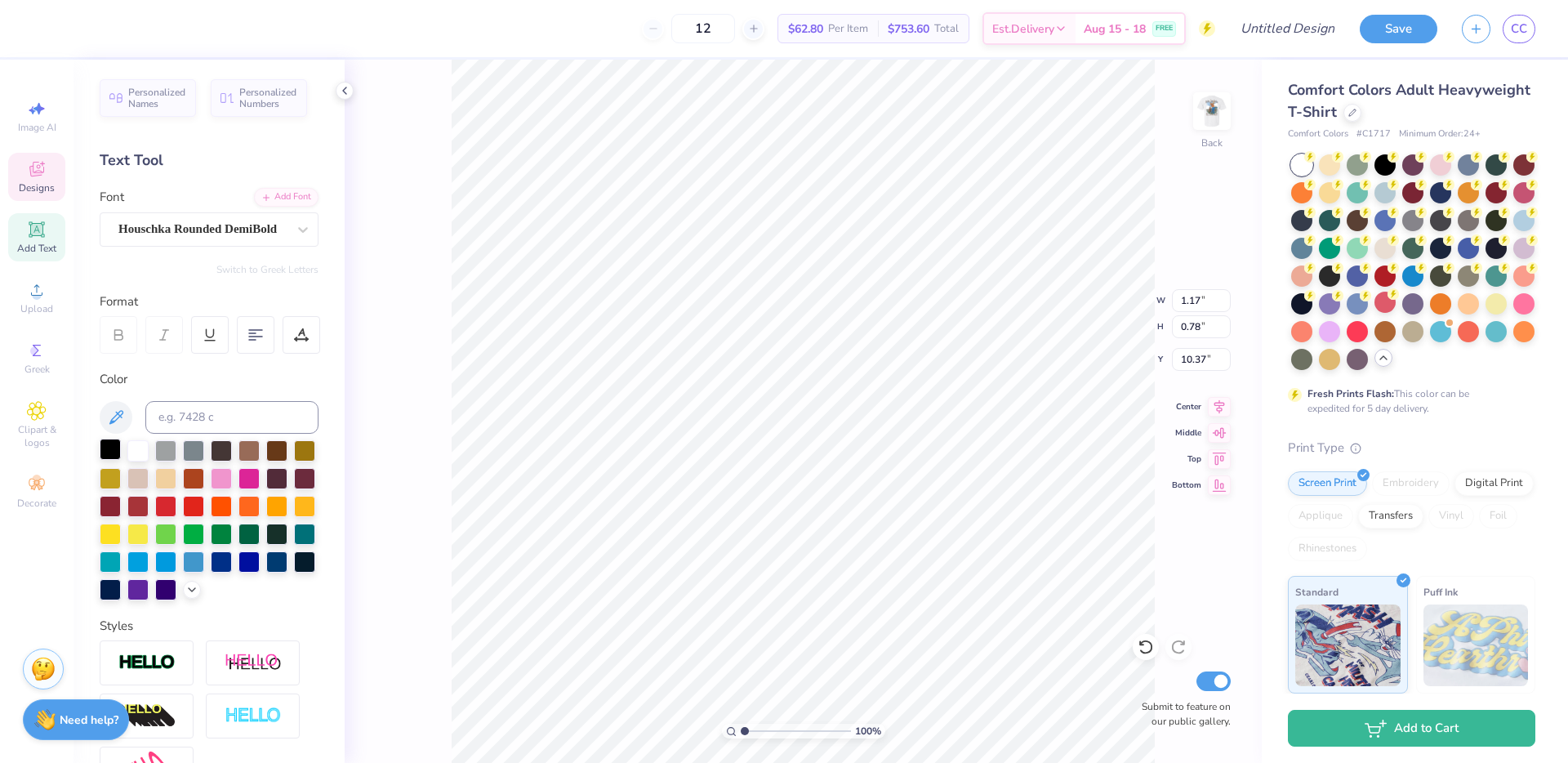 click at bounding box center (110, 449) 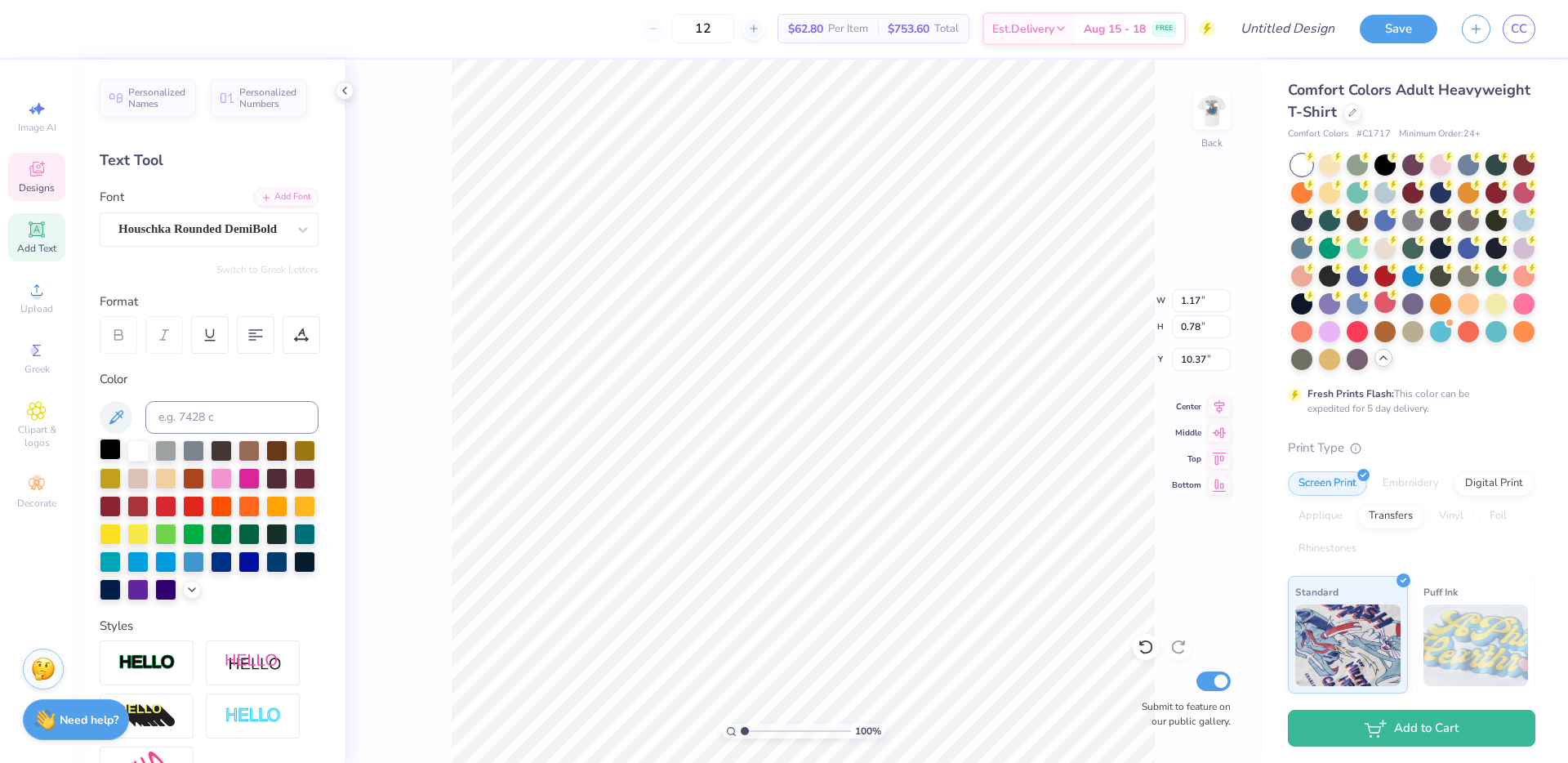 type on "1.44" 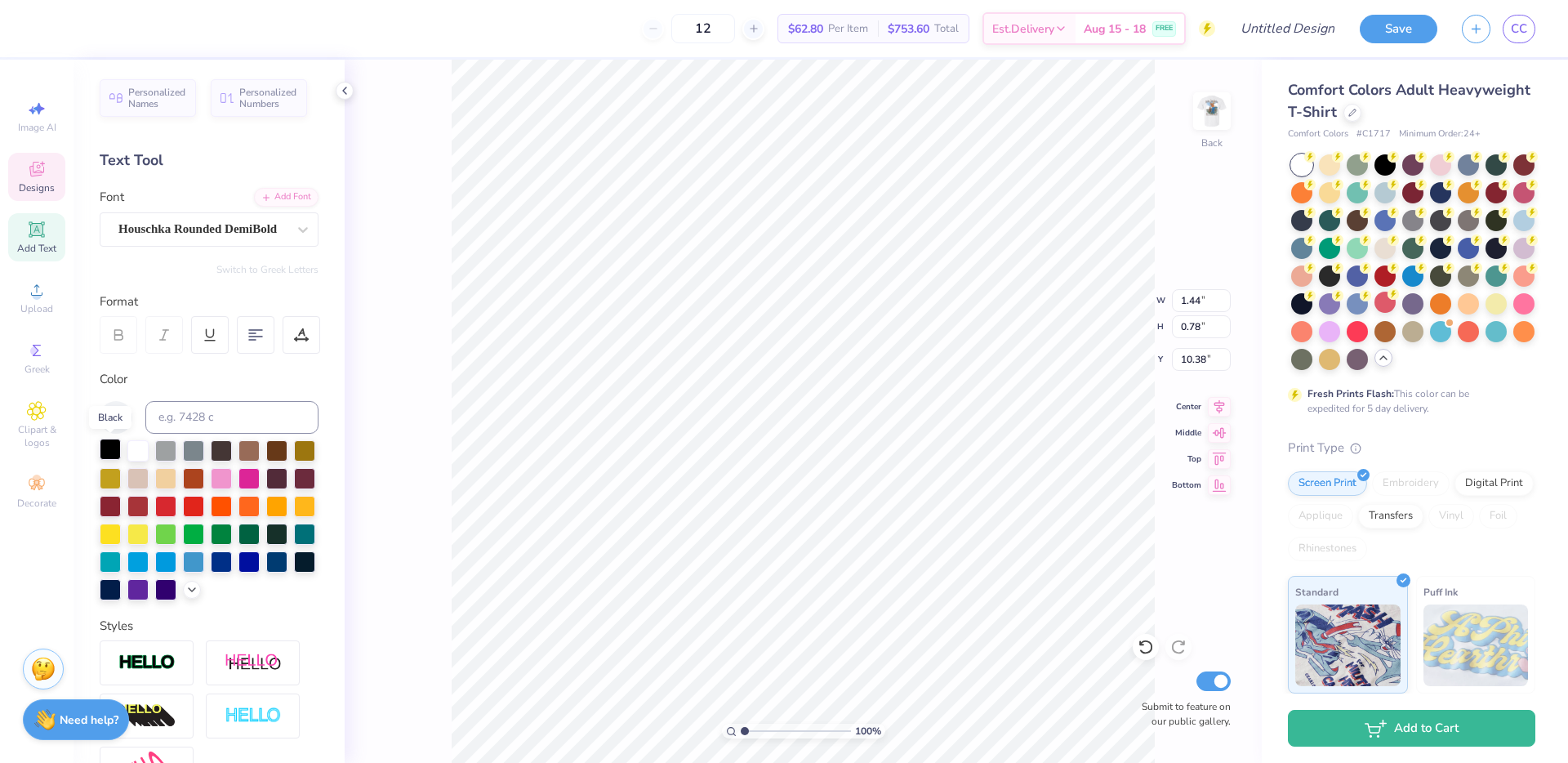 click at bounding box center [110, 449] 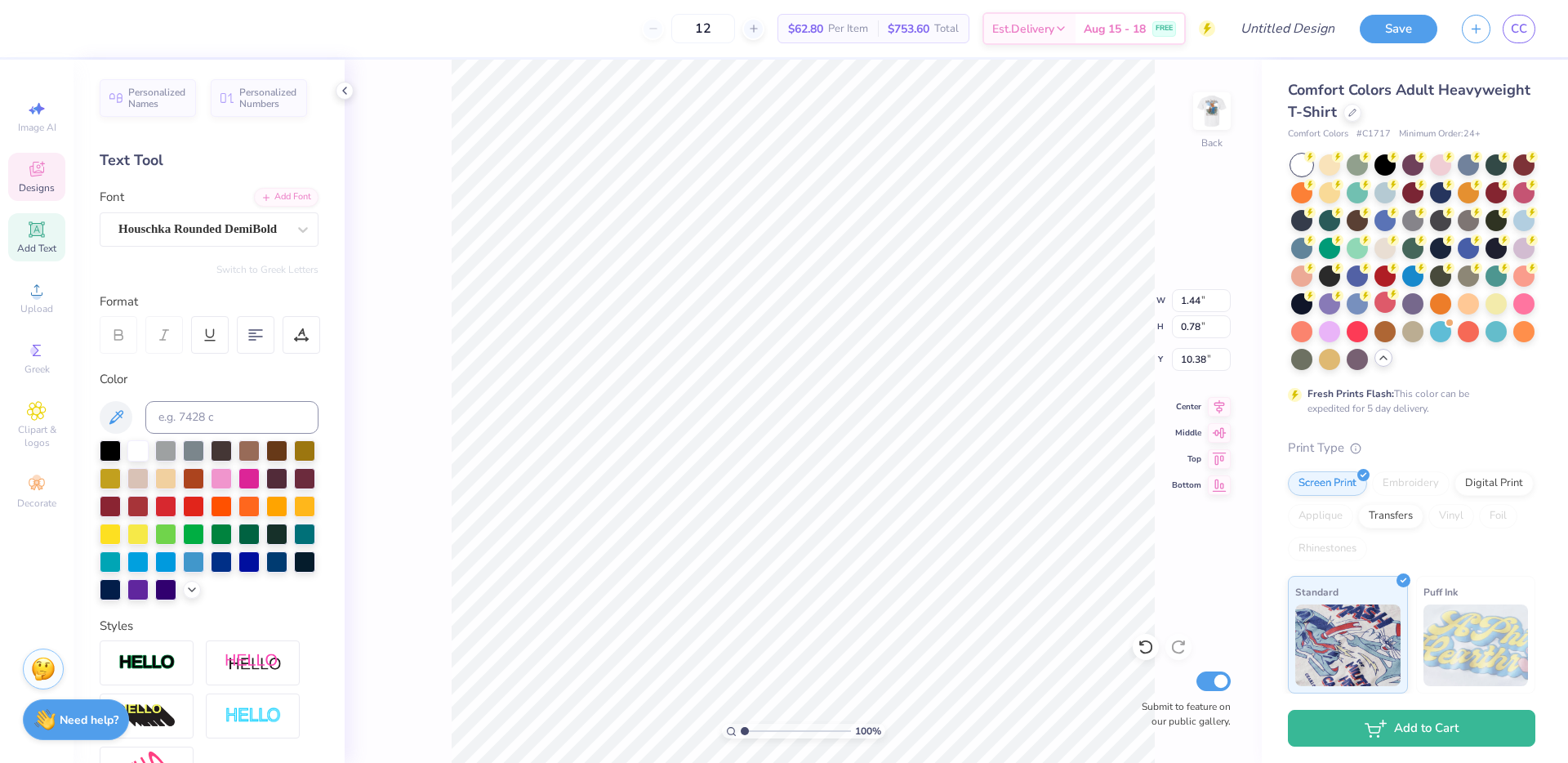 type on "3.95" 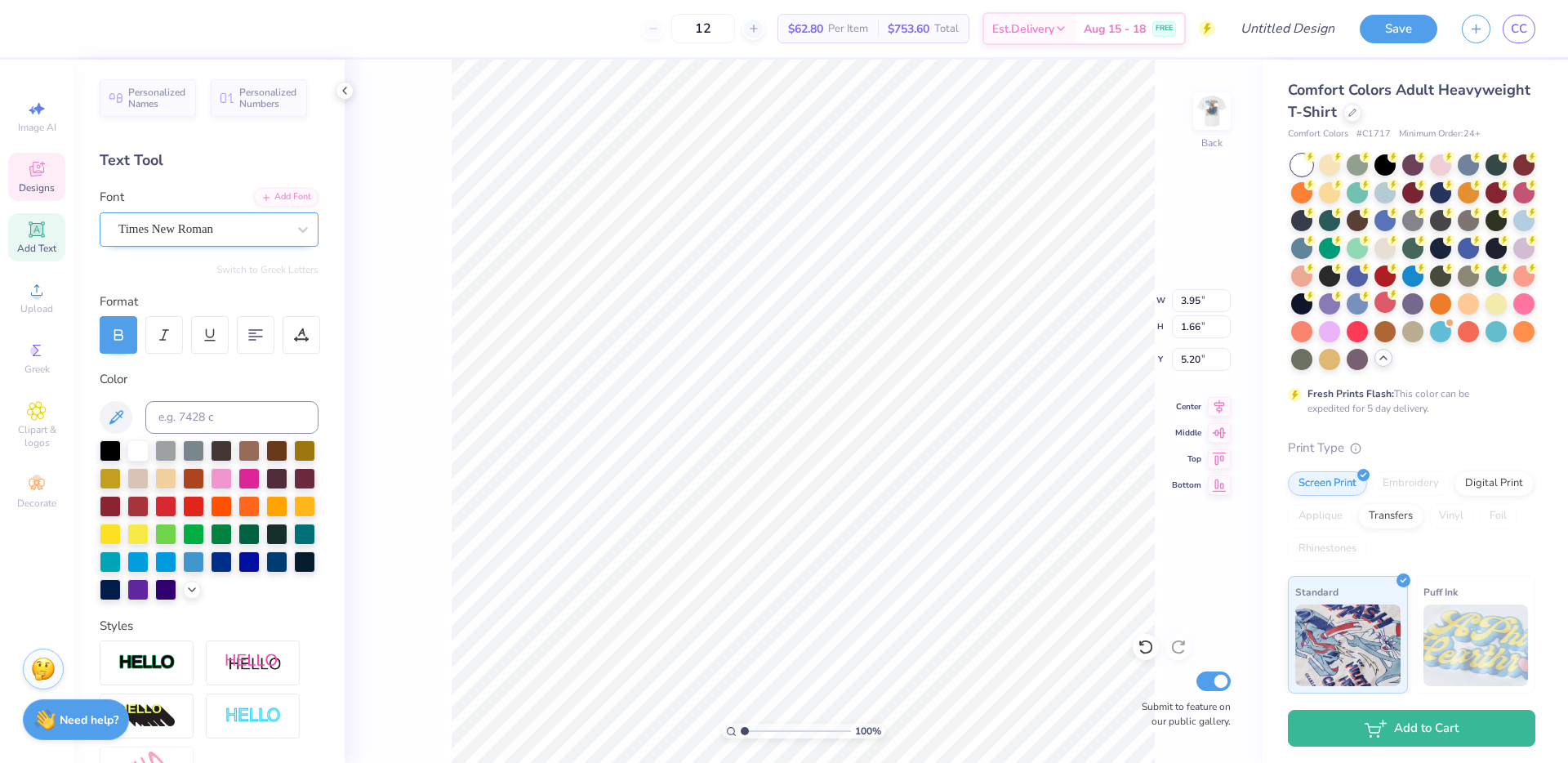 type on "DTD" 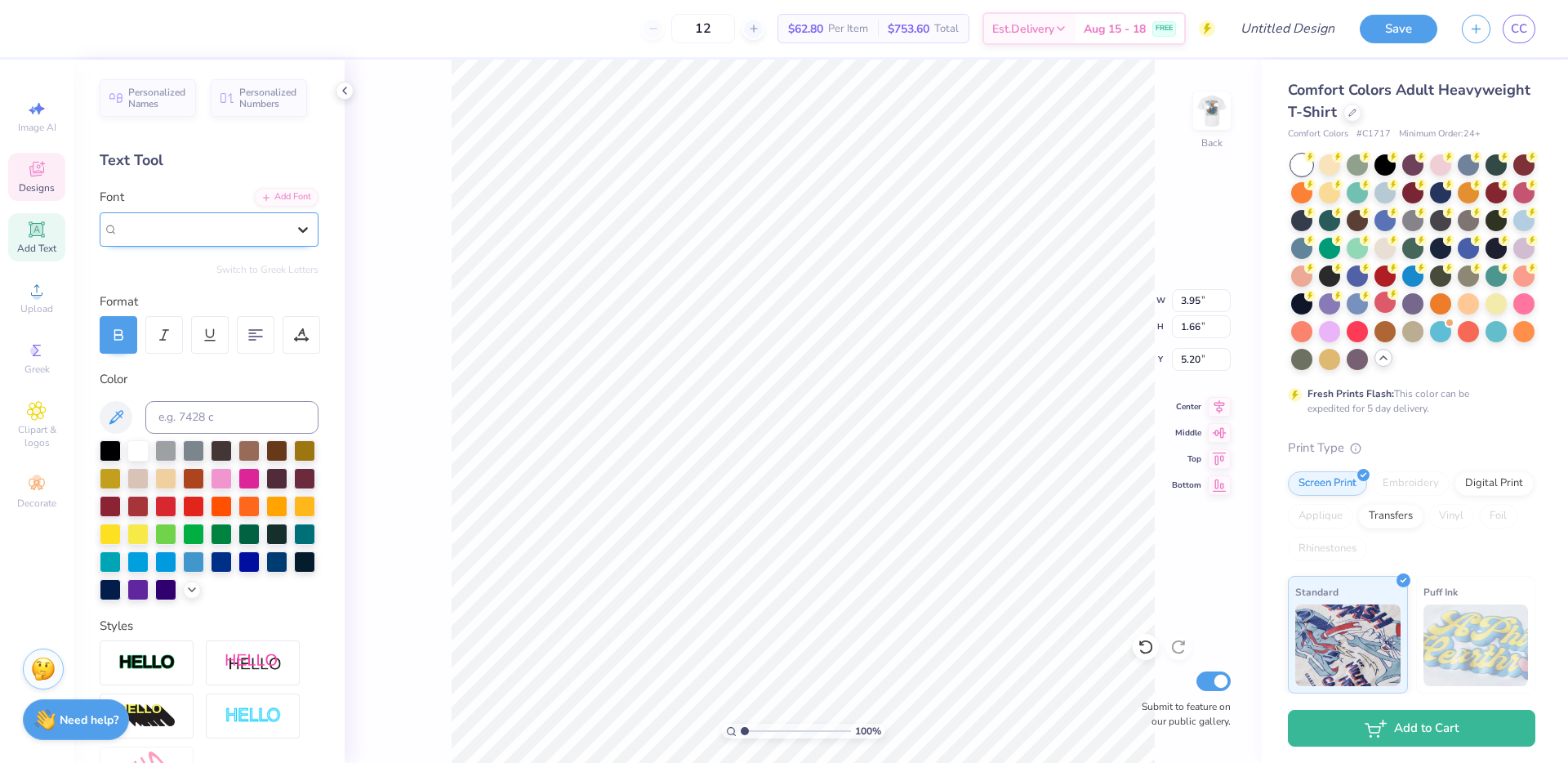 click 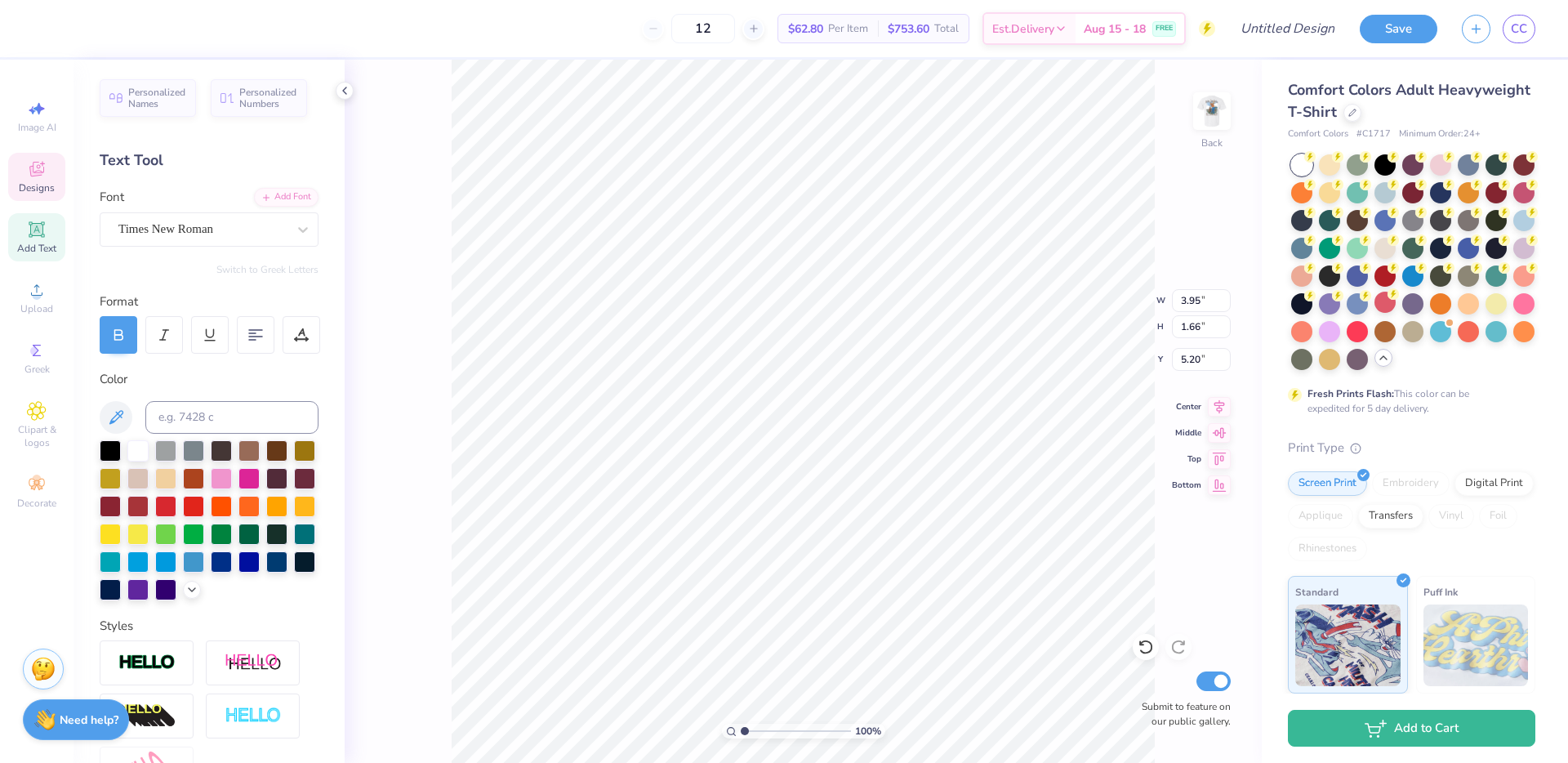 click on "Personalized Names Personalized Numbers Text Tool  Add Font Font Times New Roman Switch to Greek Letters Format Color Styles Text Shape" at bounding box center [209, 411] 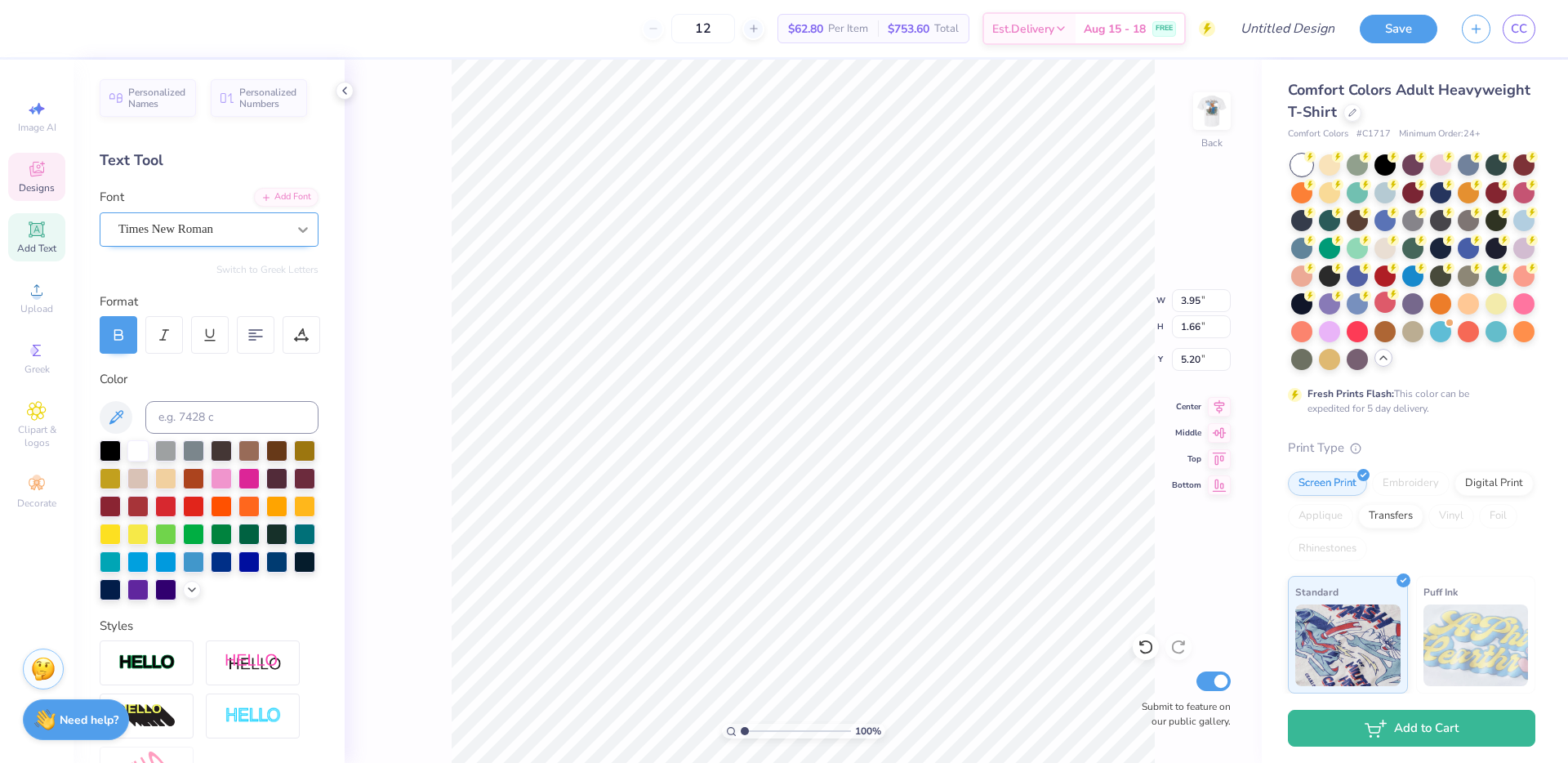 click 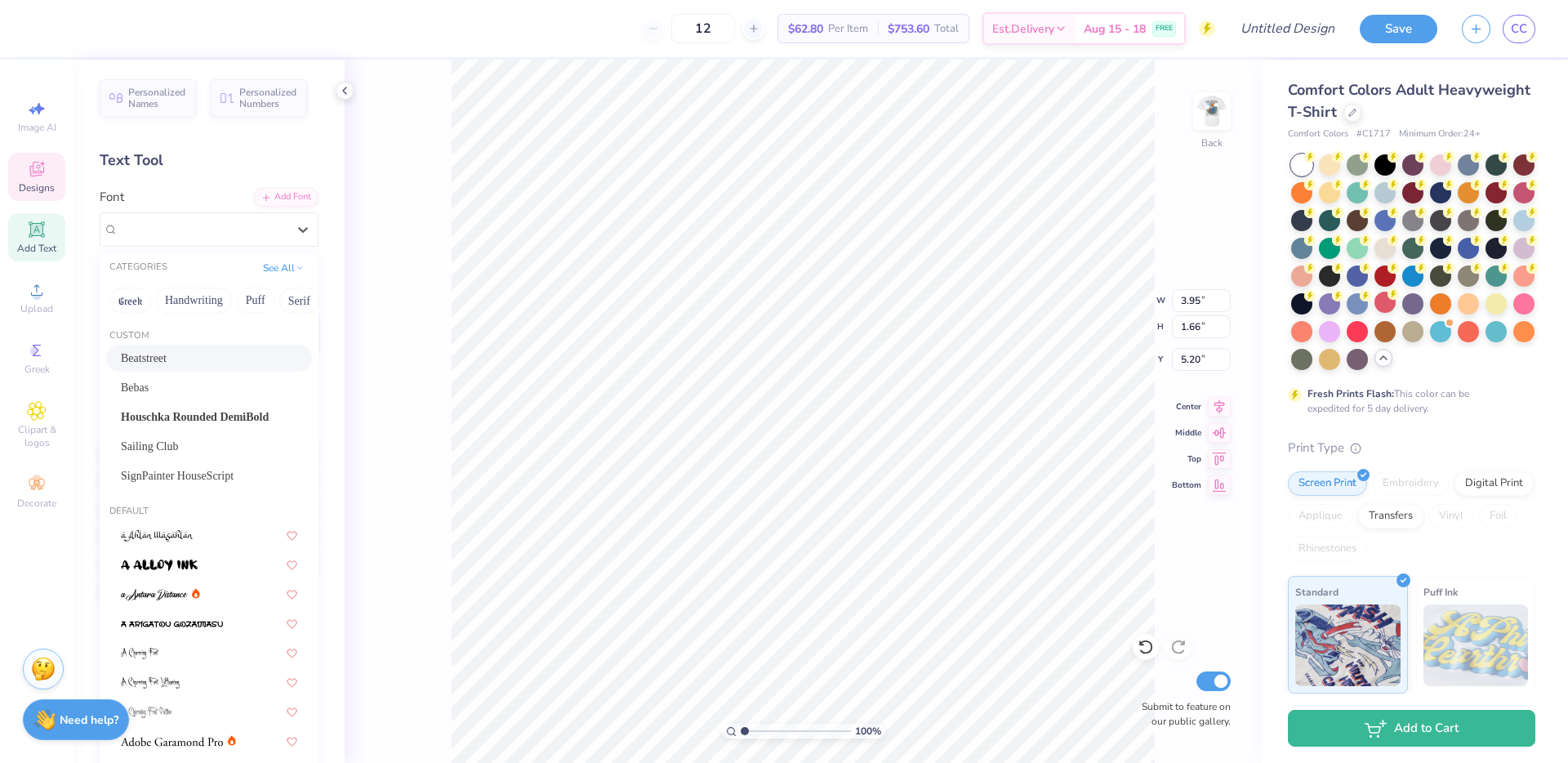 click on "Beatstreet" at bounding box center (209, 358) 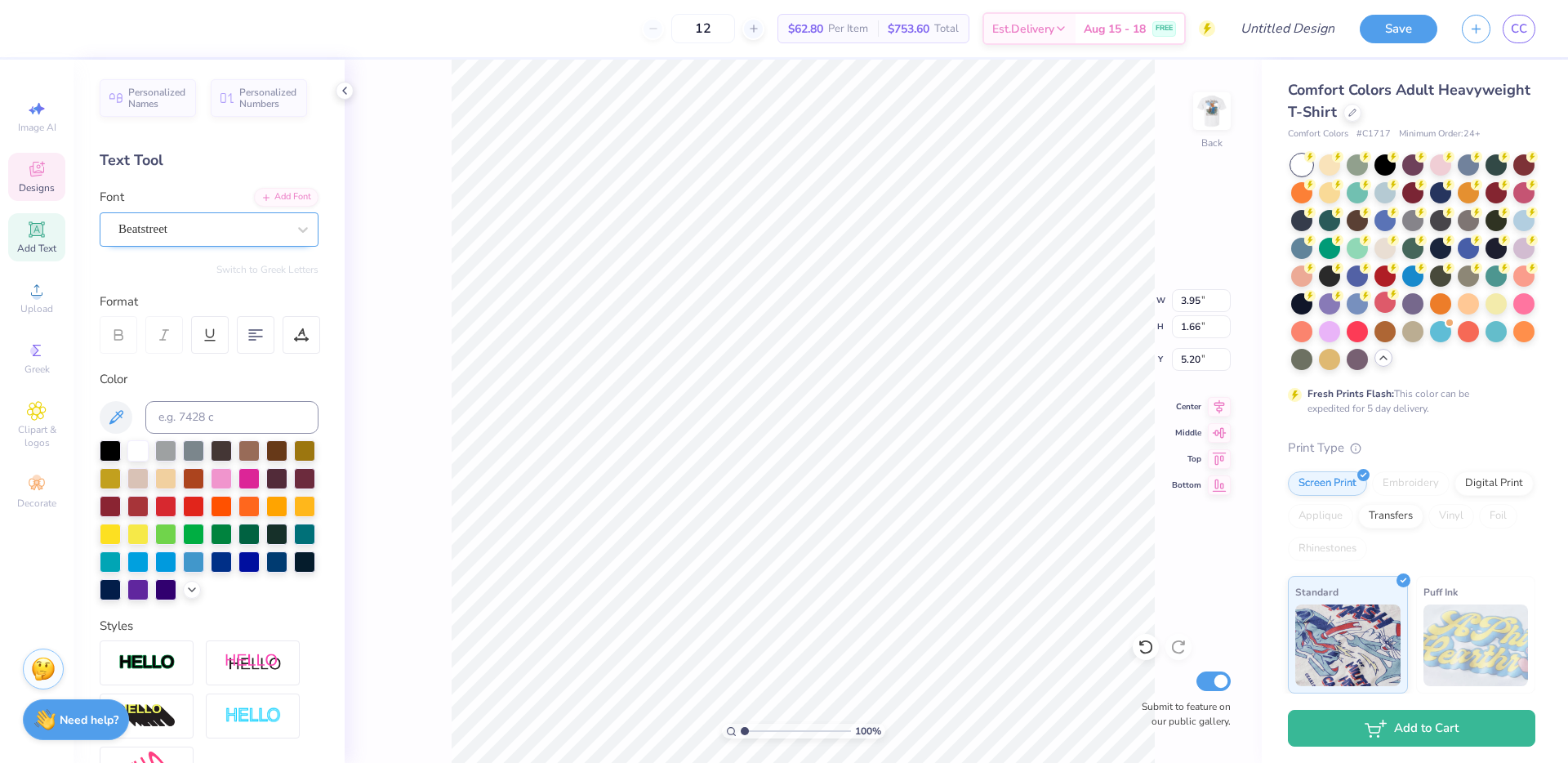 click on "Beatstreet" at bounding box center (203, 229) 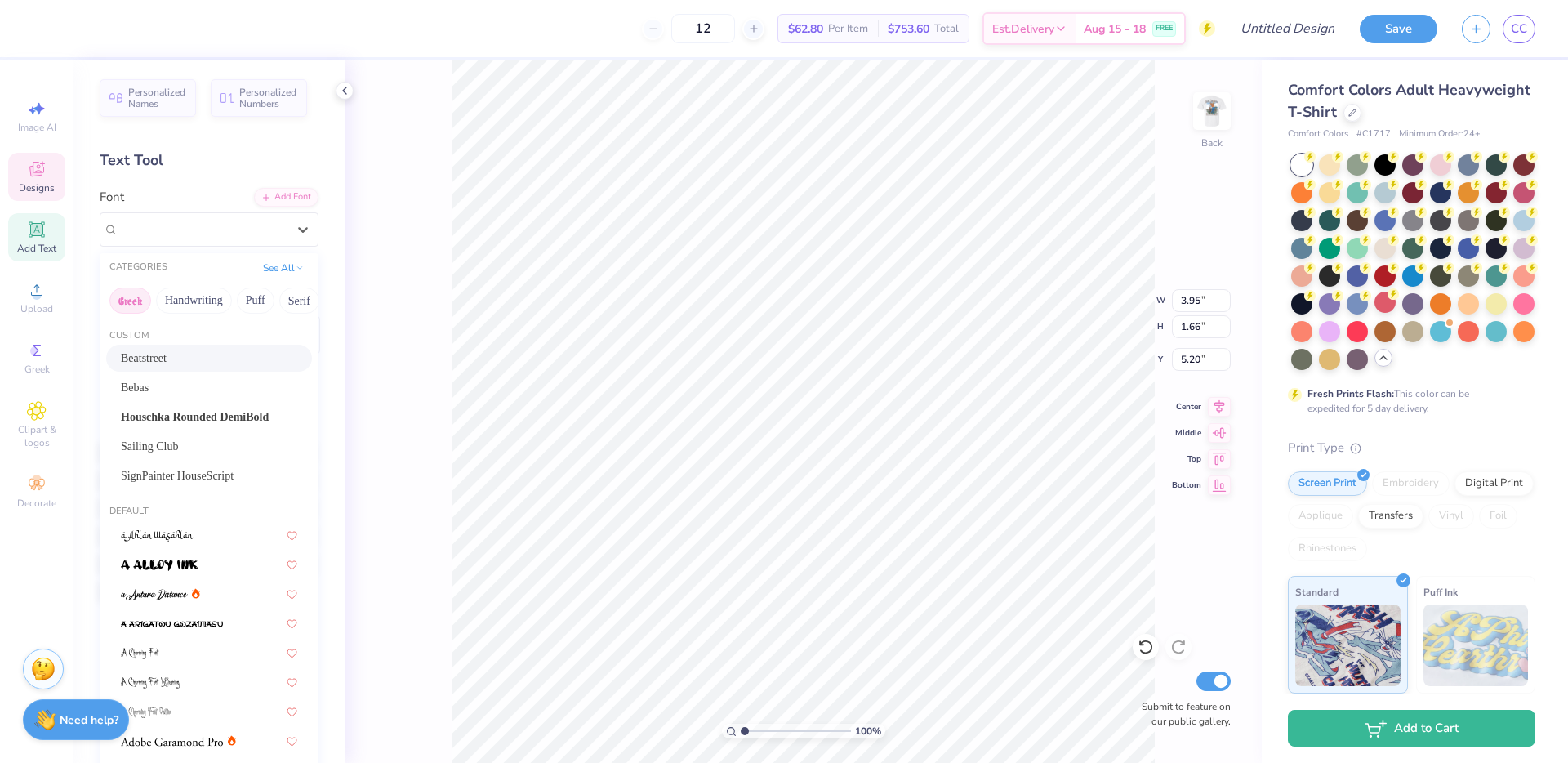 click on "Greek" at bounding box center [130, 301] 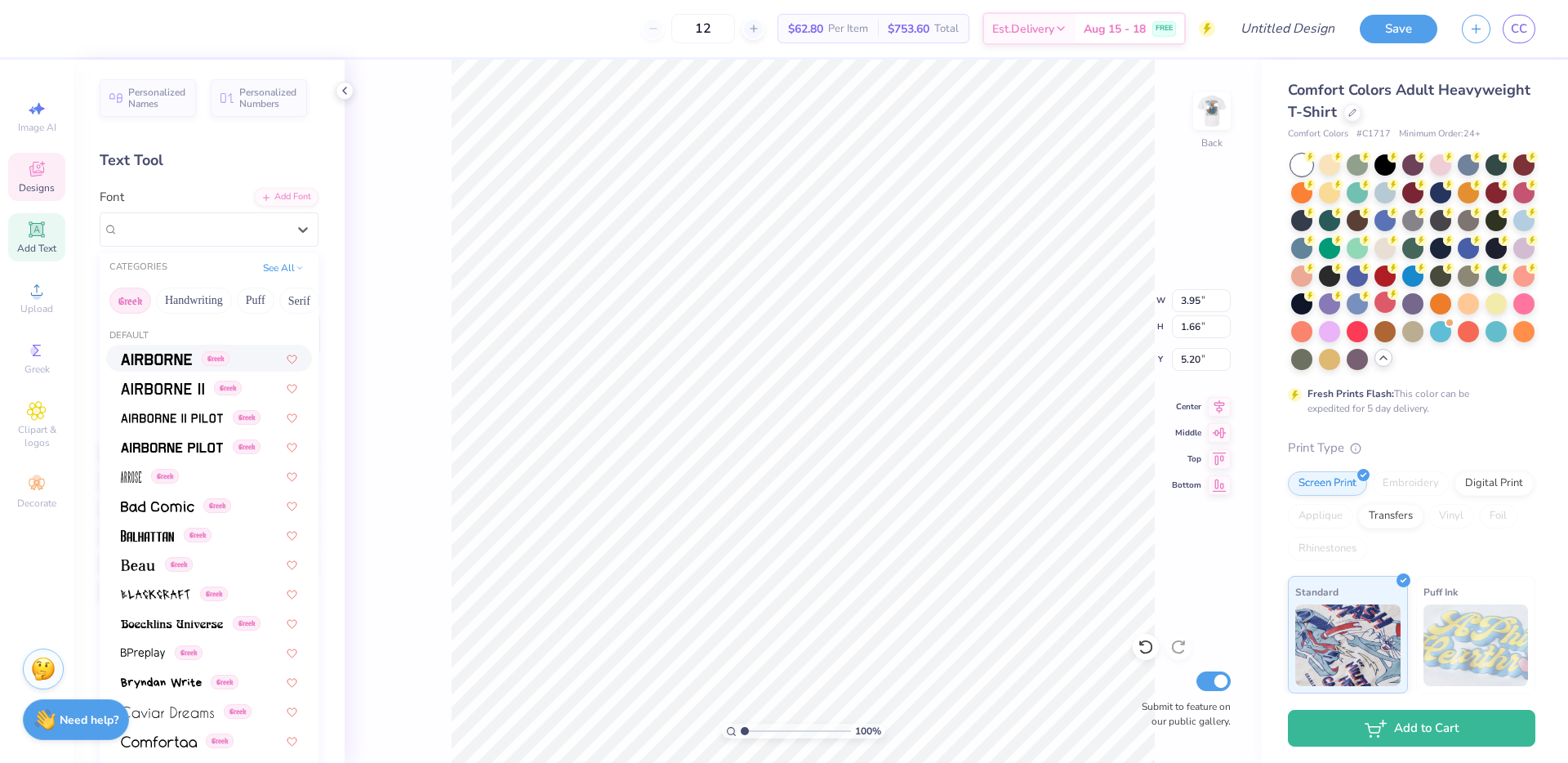 click on "Greek" at bounding box center (130, 301) 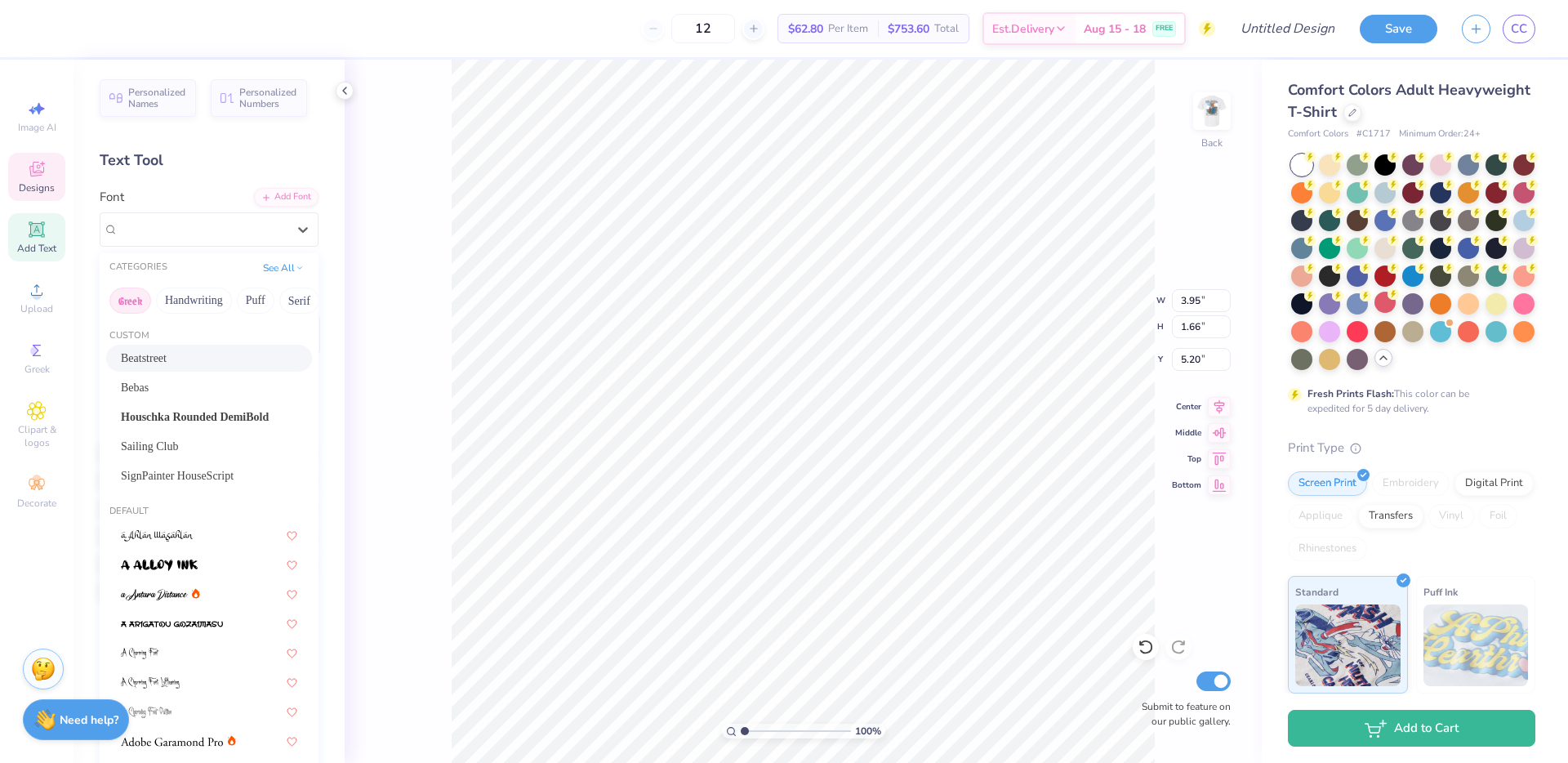 click on "Greek" at bounding box center [130, 301] 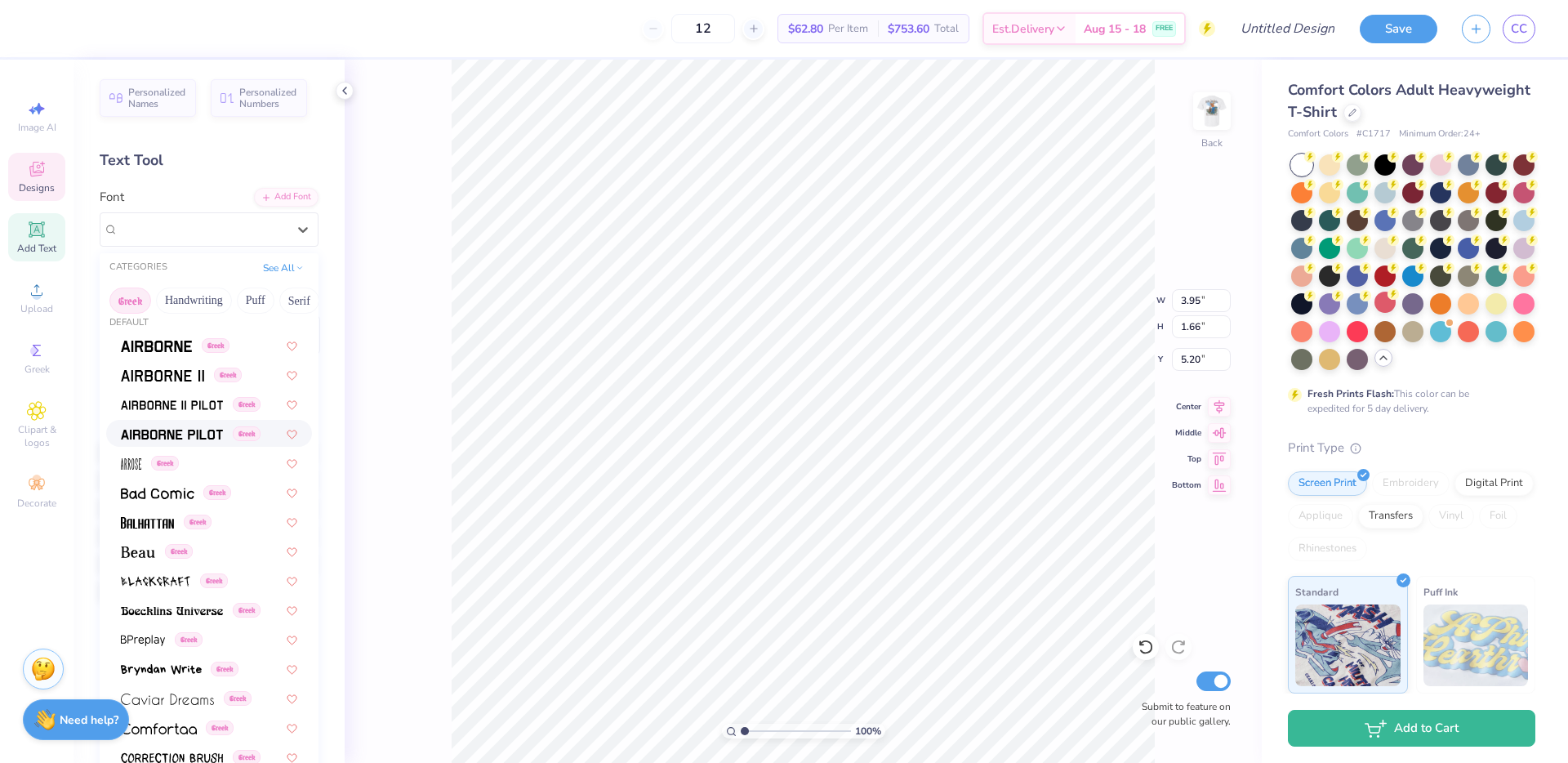 scroll, scrollTop: 14, scrollLeft: 0, axis: vertical 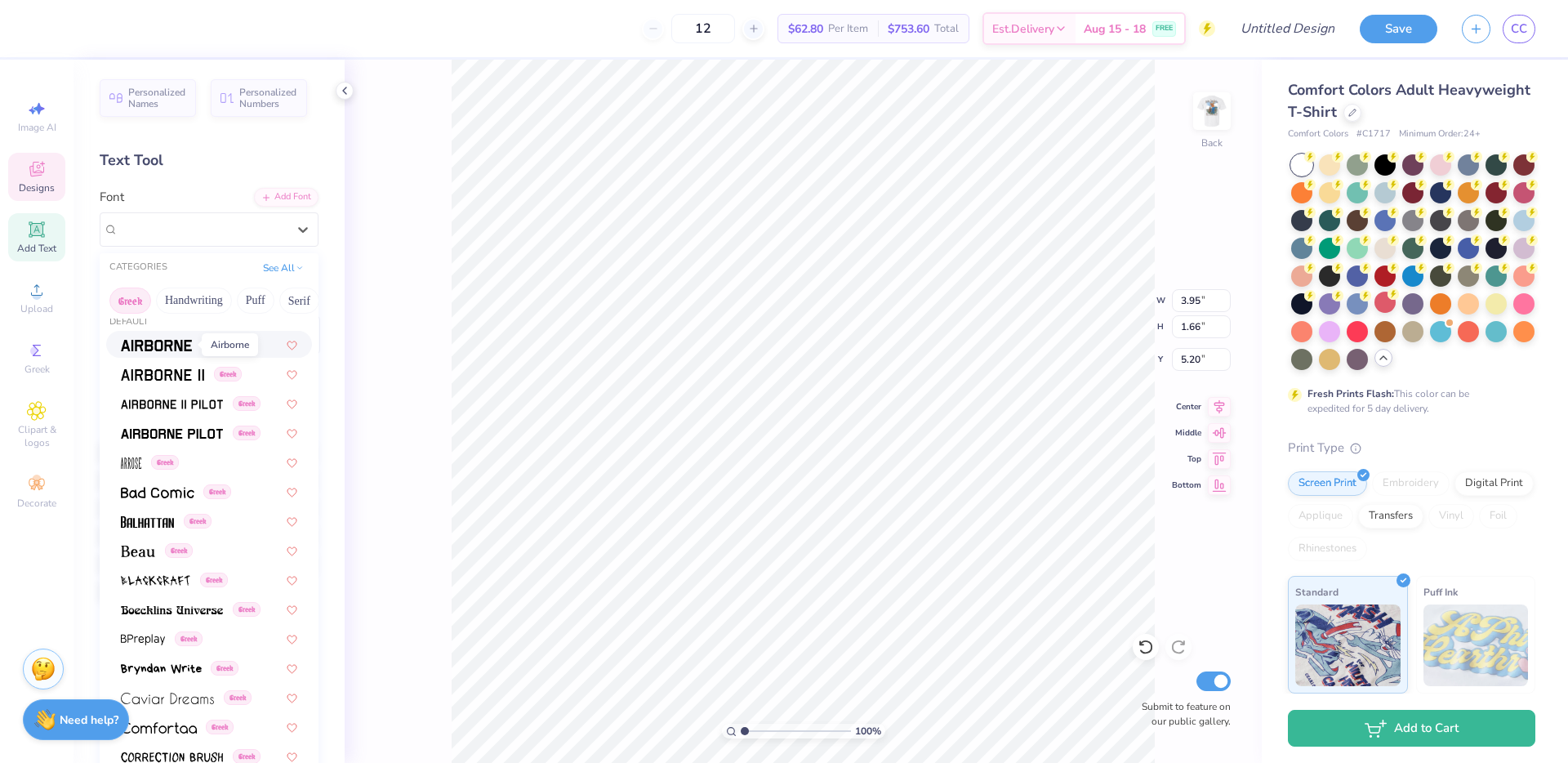 click at bounding box center [156, 344] 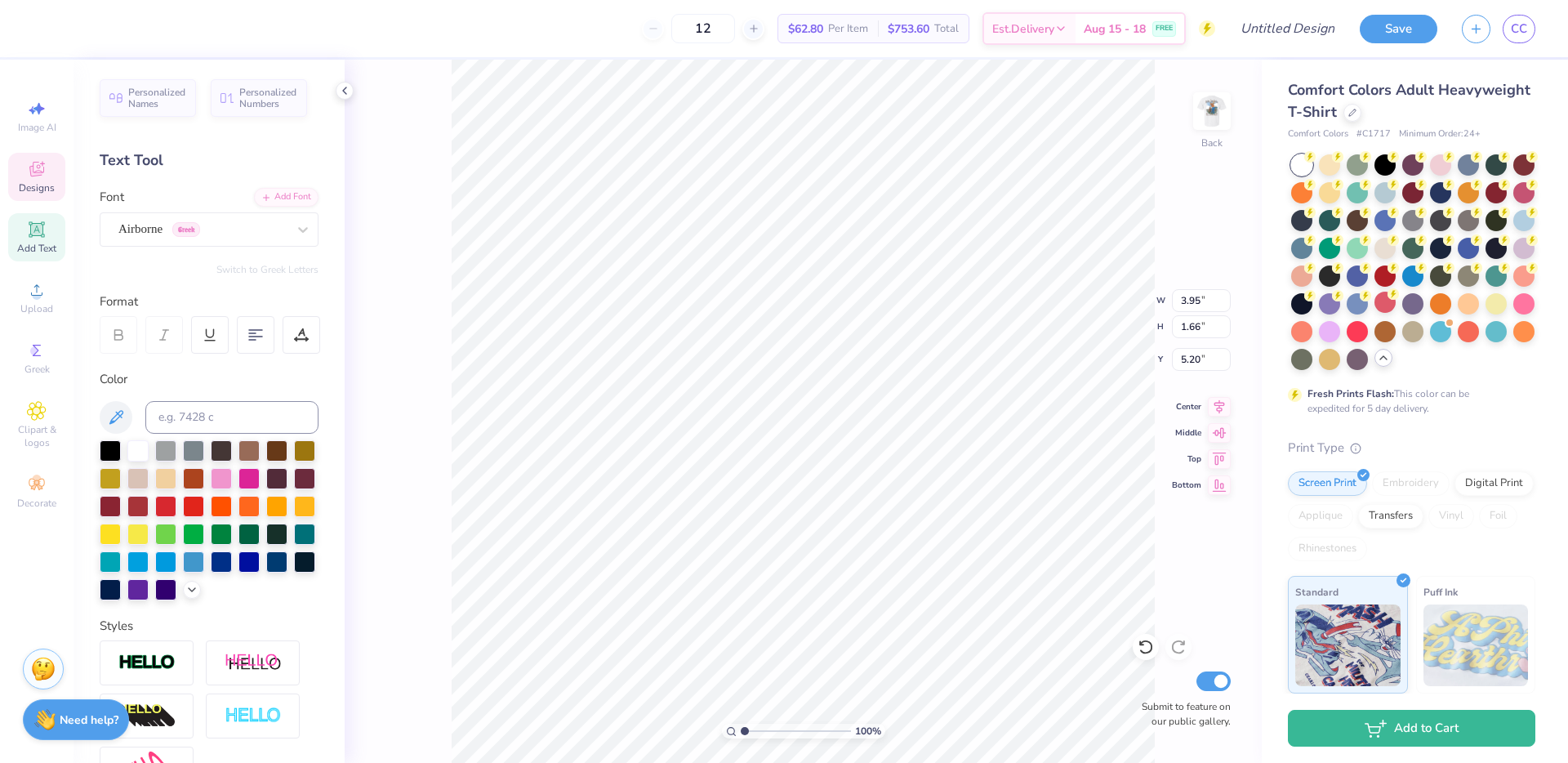 click on "100  % Back W 3.95 3.95 " H 1.66 1.66 " Y 5.20 5.20 " Center Middle Top Bottom Submit to feature on our public gallery." at bounding box center [803, 411] 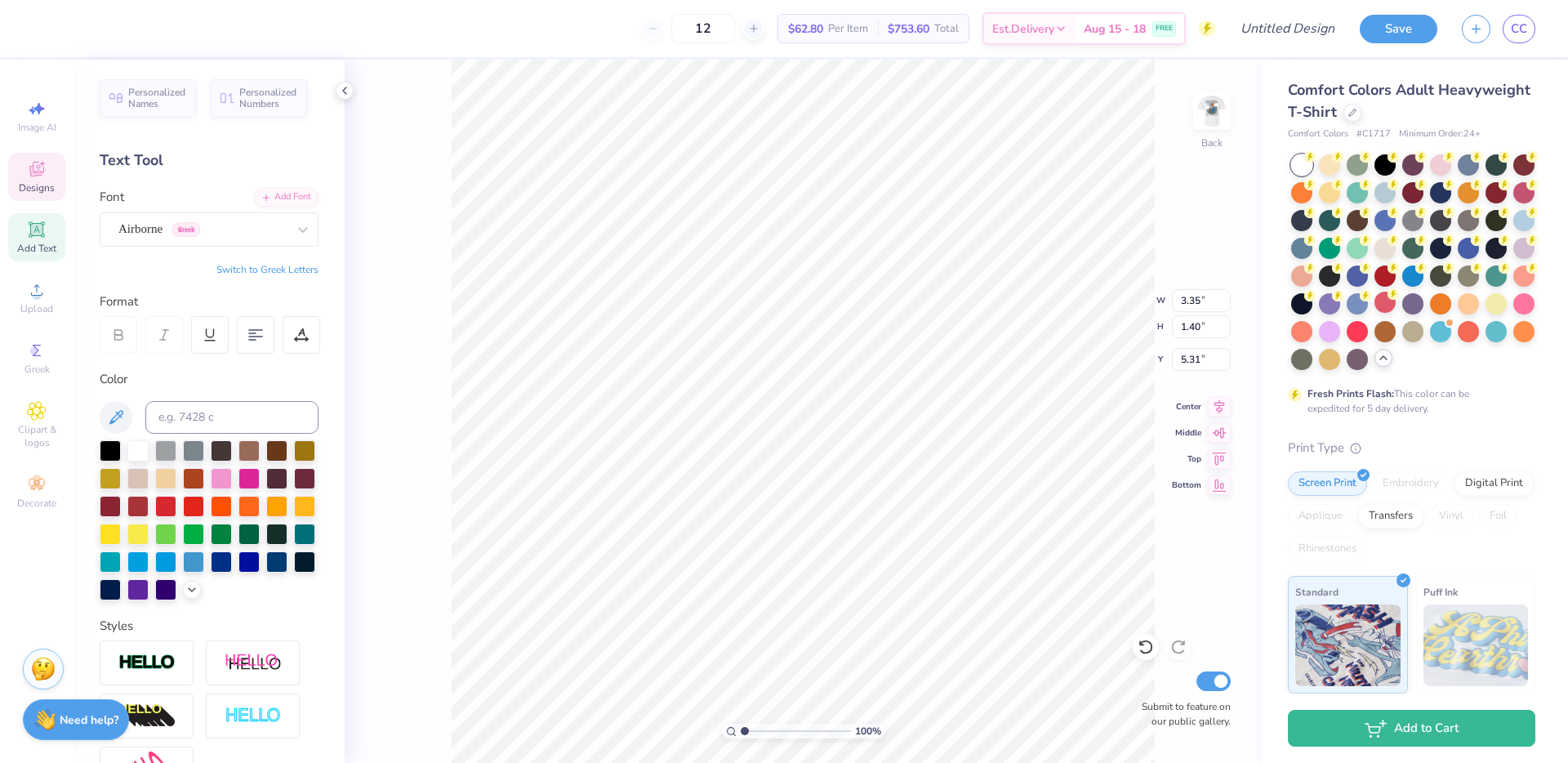 click on "Switch to Greek Letters" at bounding box center (267, 270) 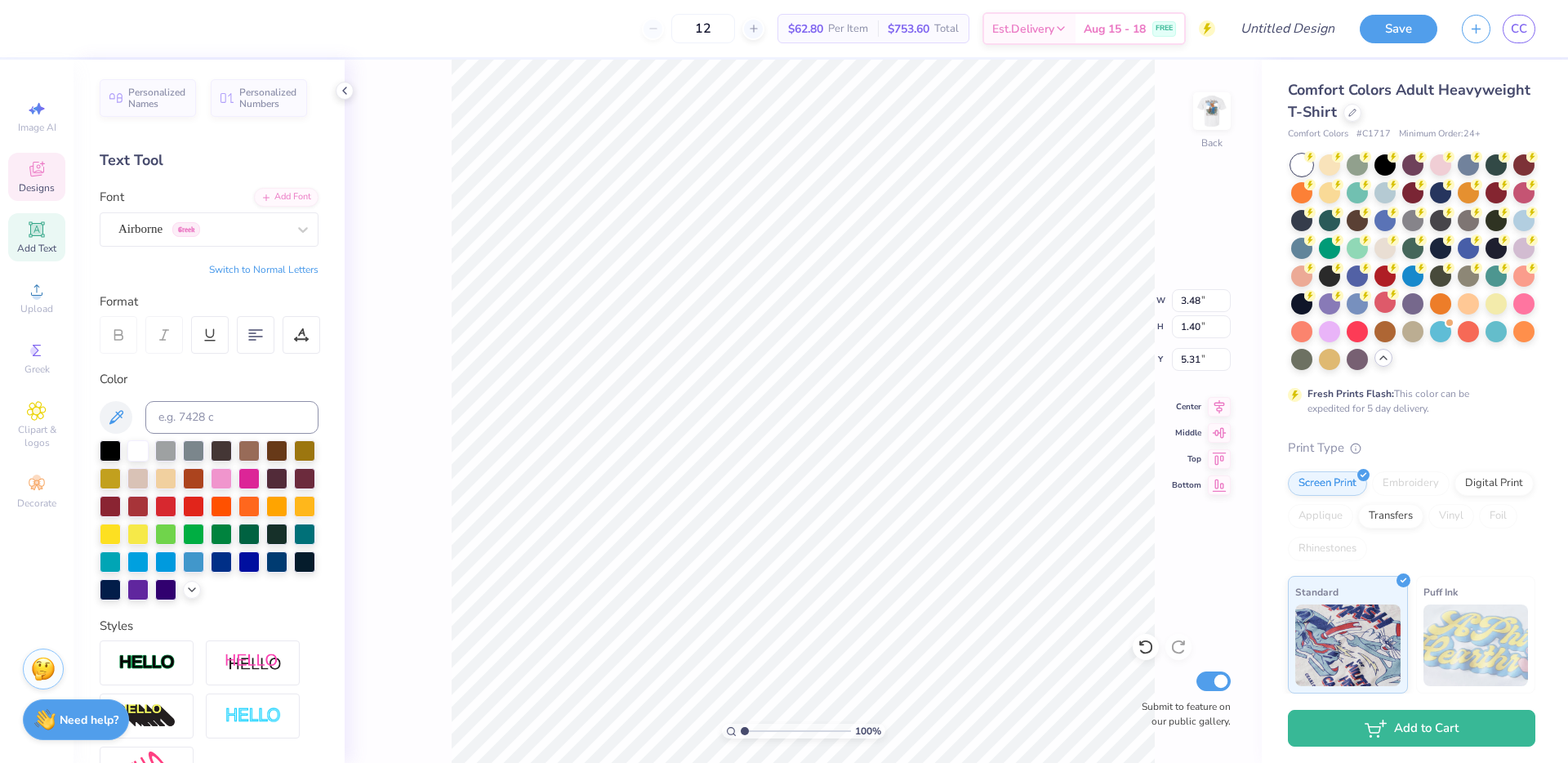 type on "3.48" 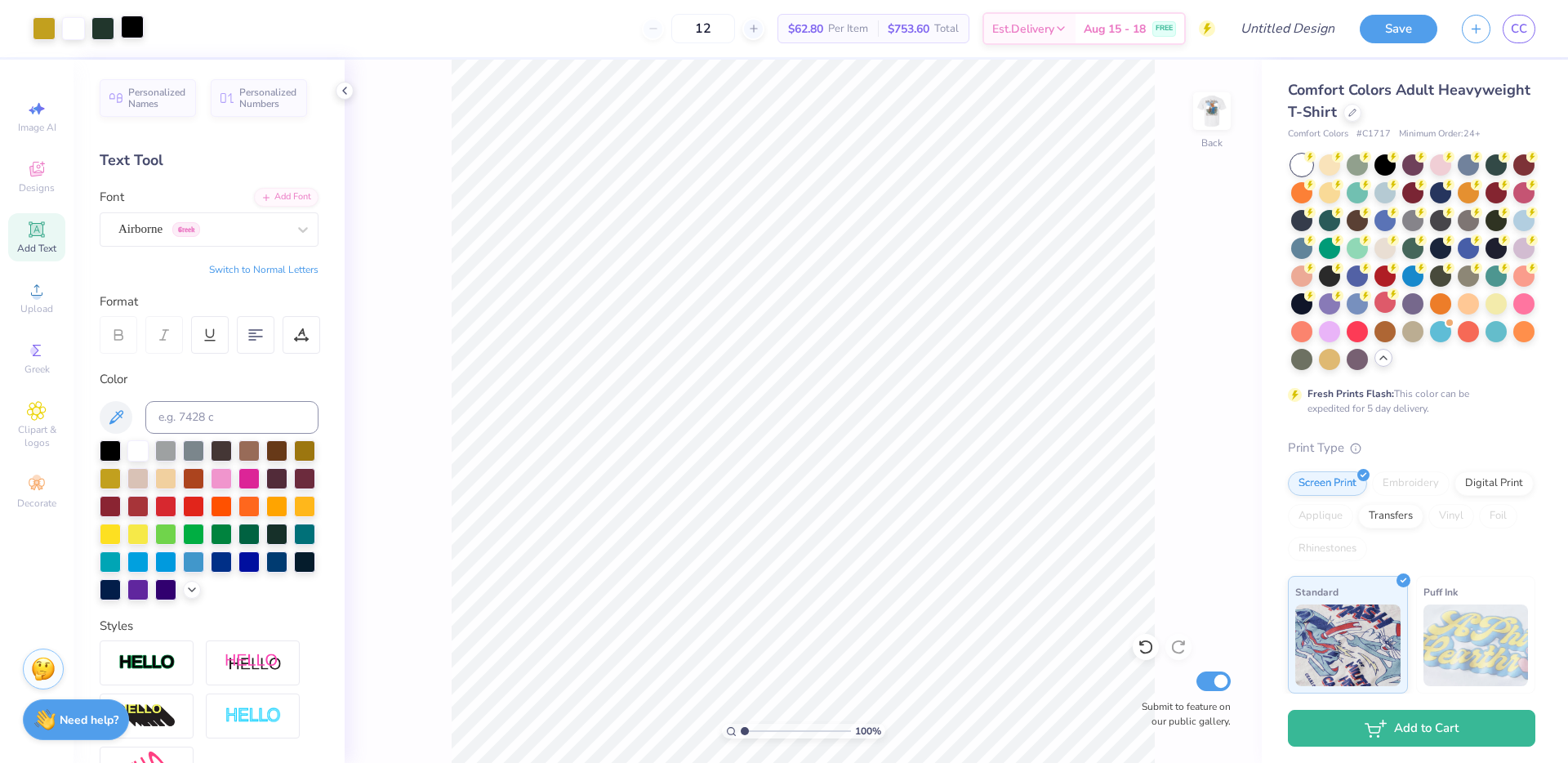 click at bounding box center (132, 27) 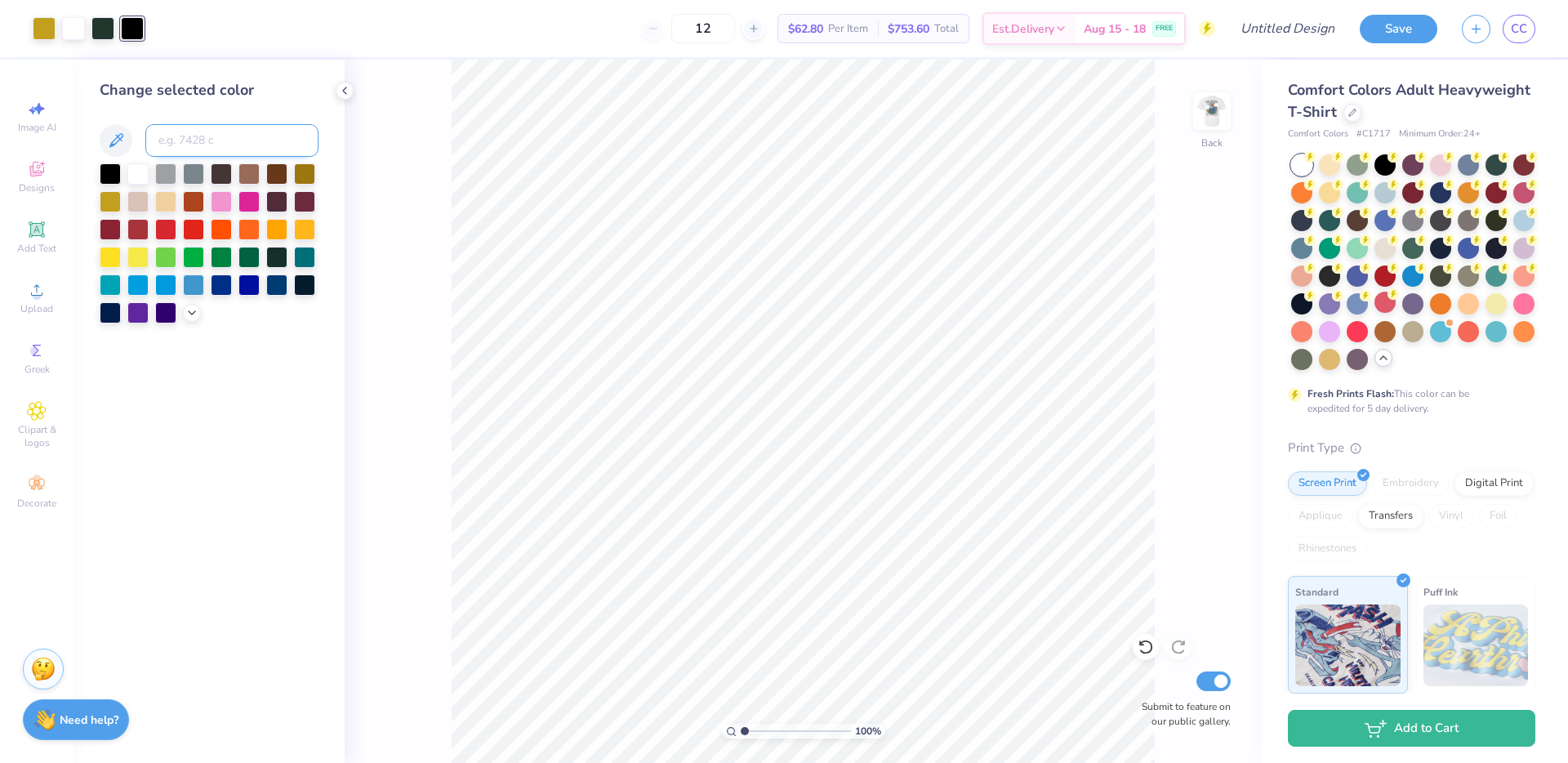 click at bounding box center [232, 141] 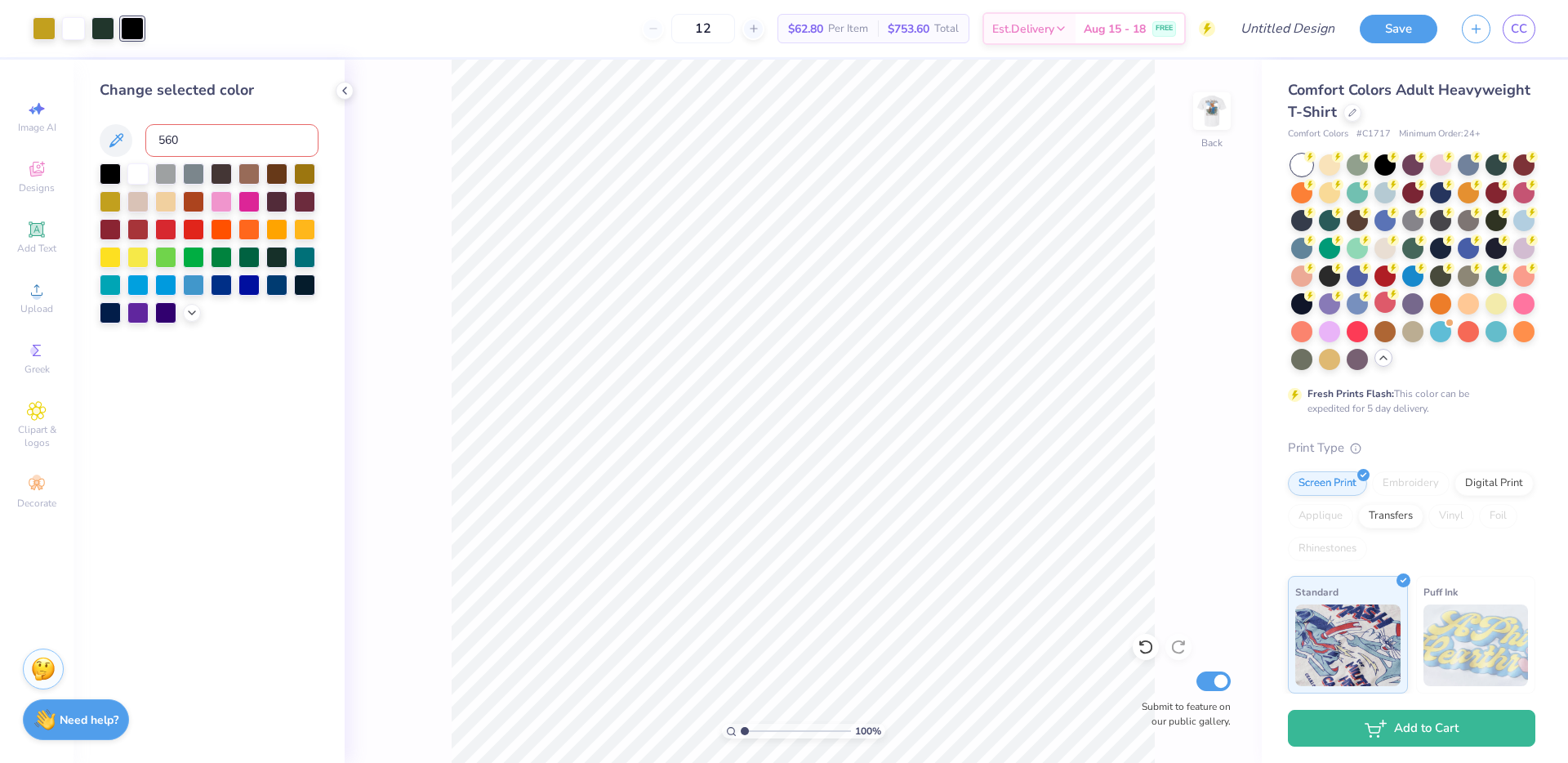 type on "[NUMBER]" 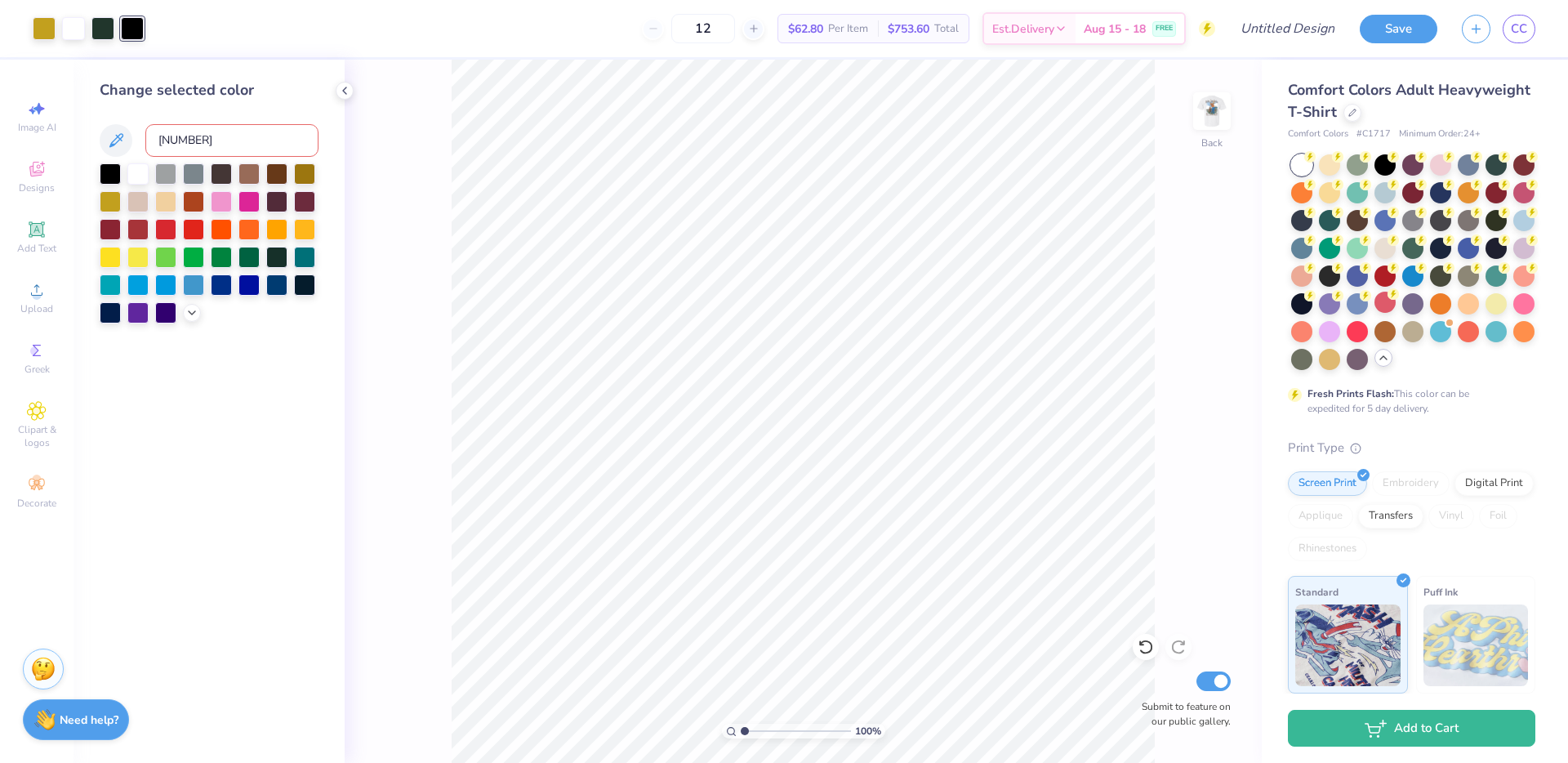 type 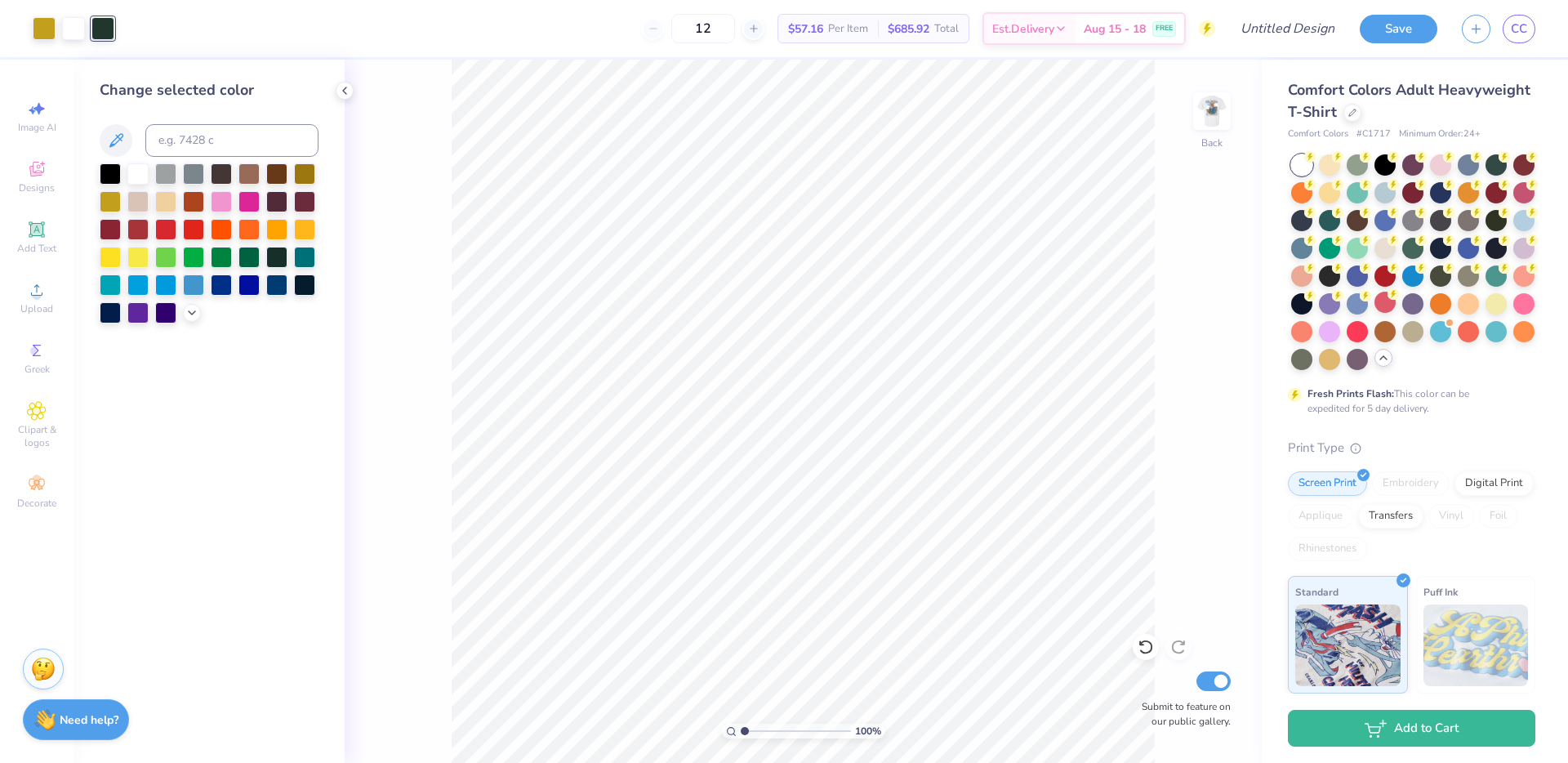 click on "100  % Back Submit to feature on our public gallery." at bounding box center [803, 411] 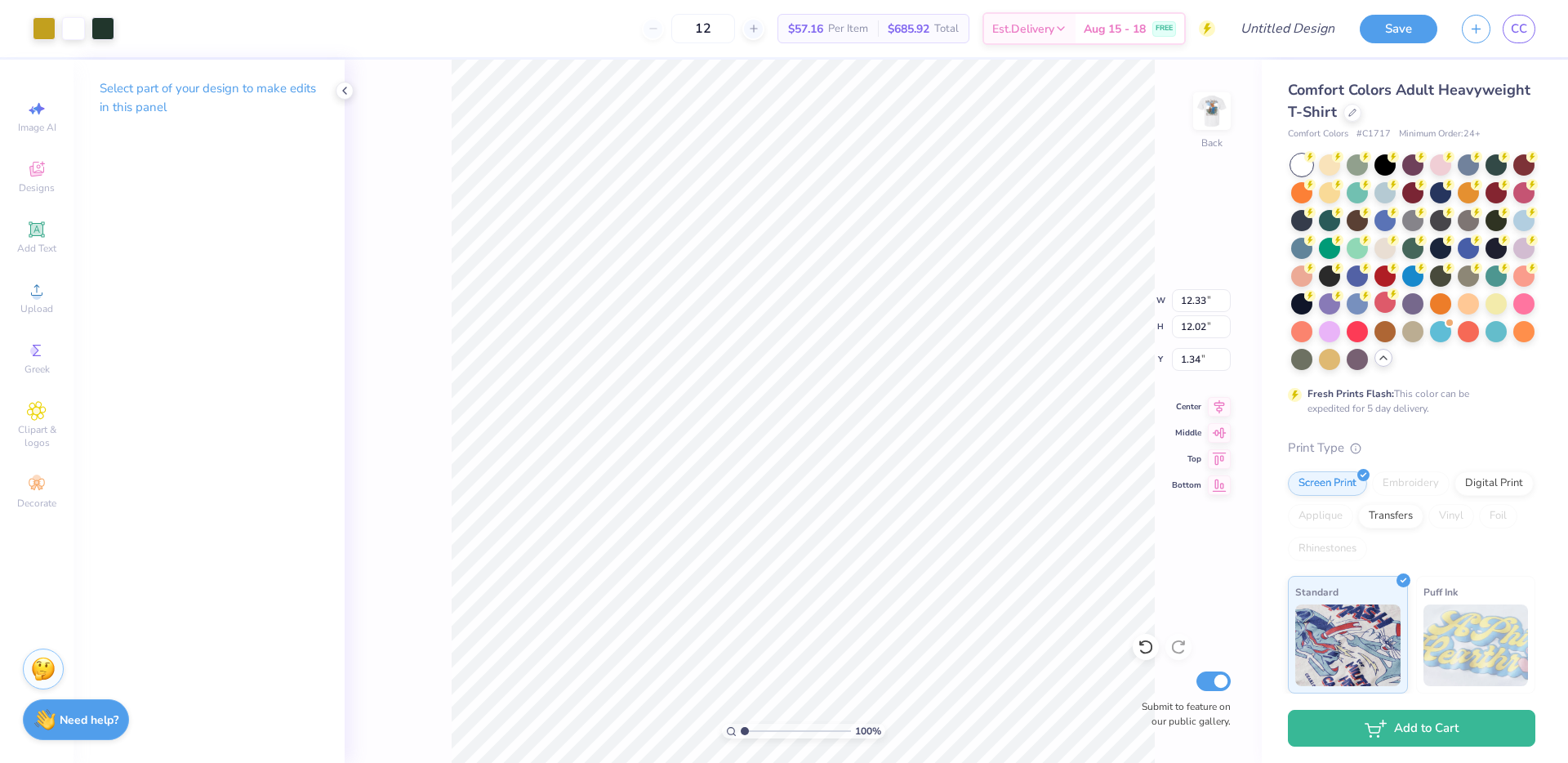 type on "3.00" 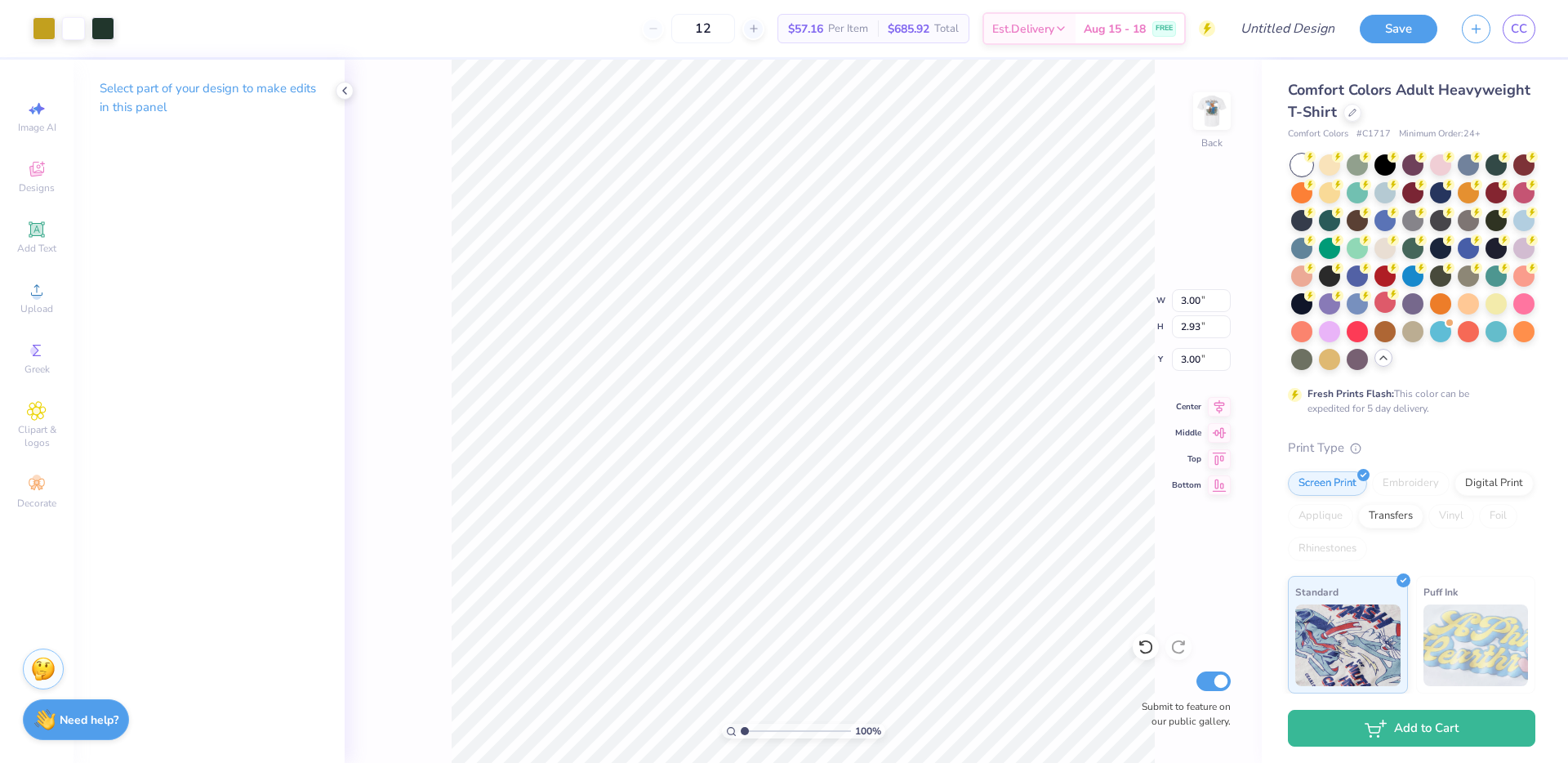 type on "3.00" 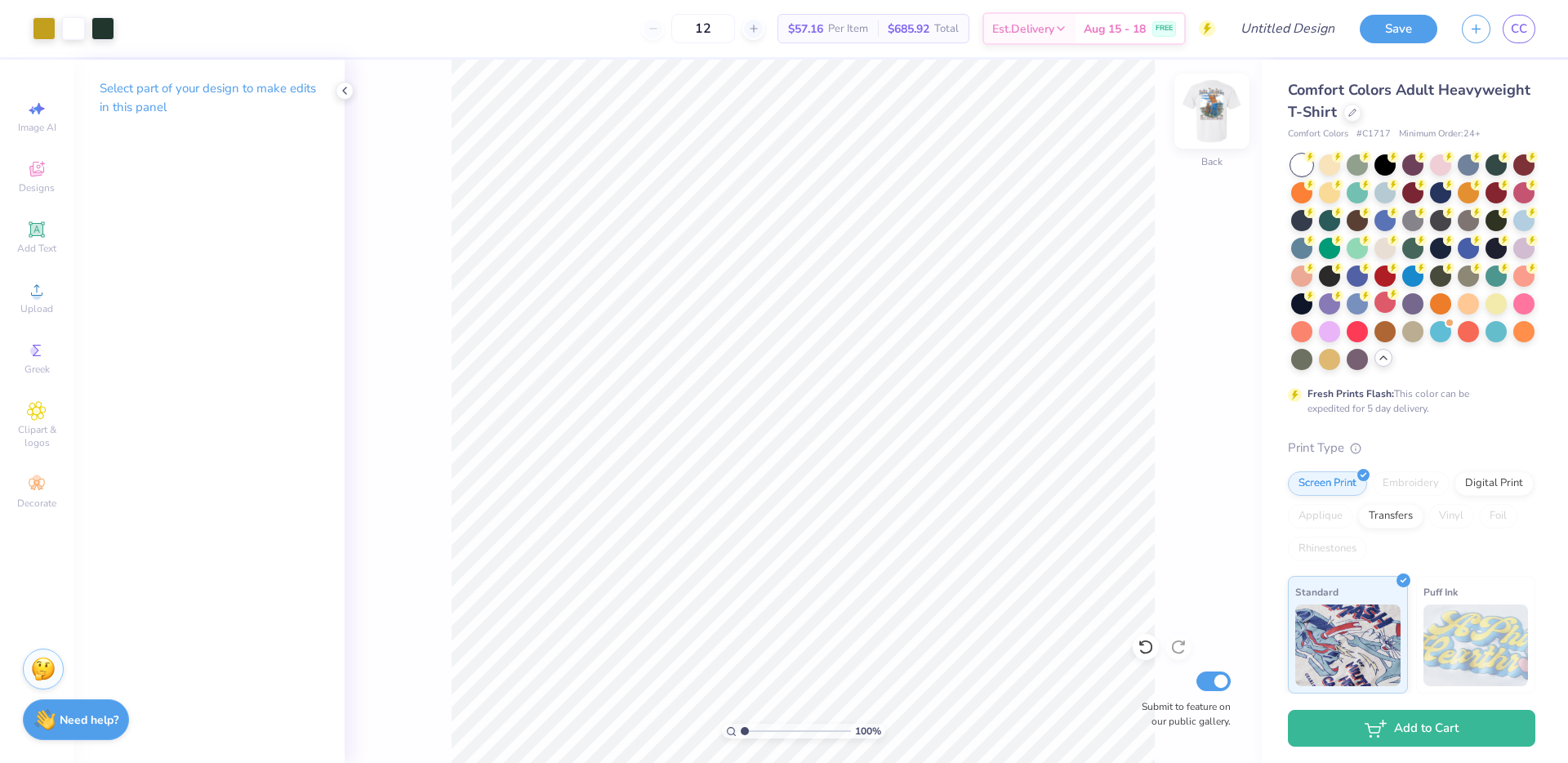 click at bounding box center [1212, 111] 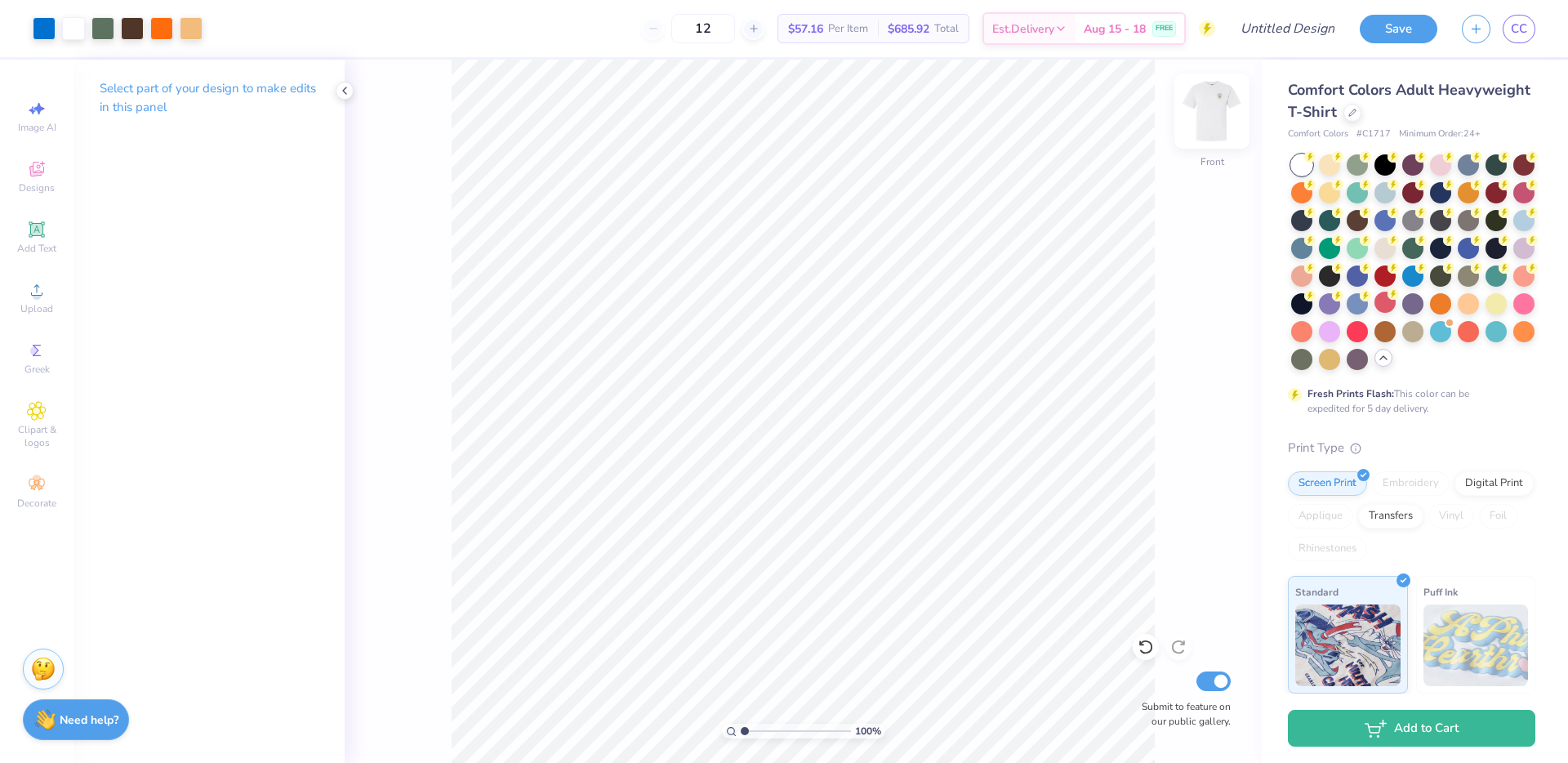 click at bounding box center [1212, 111] 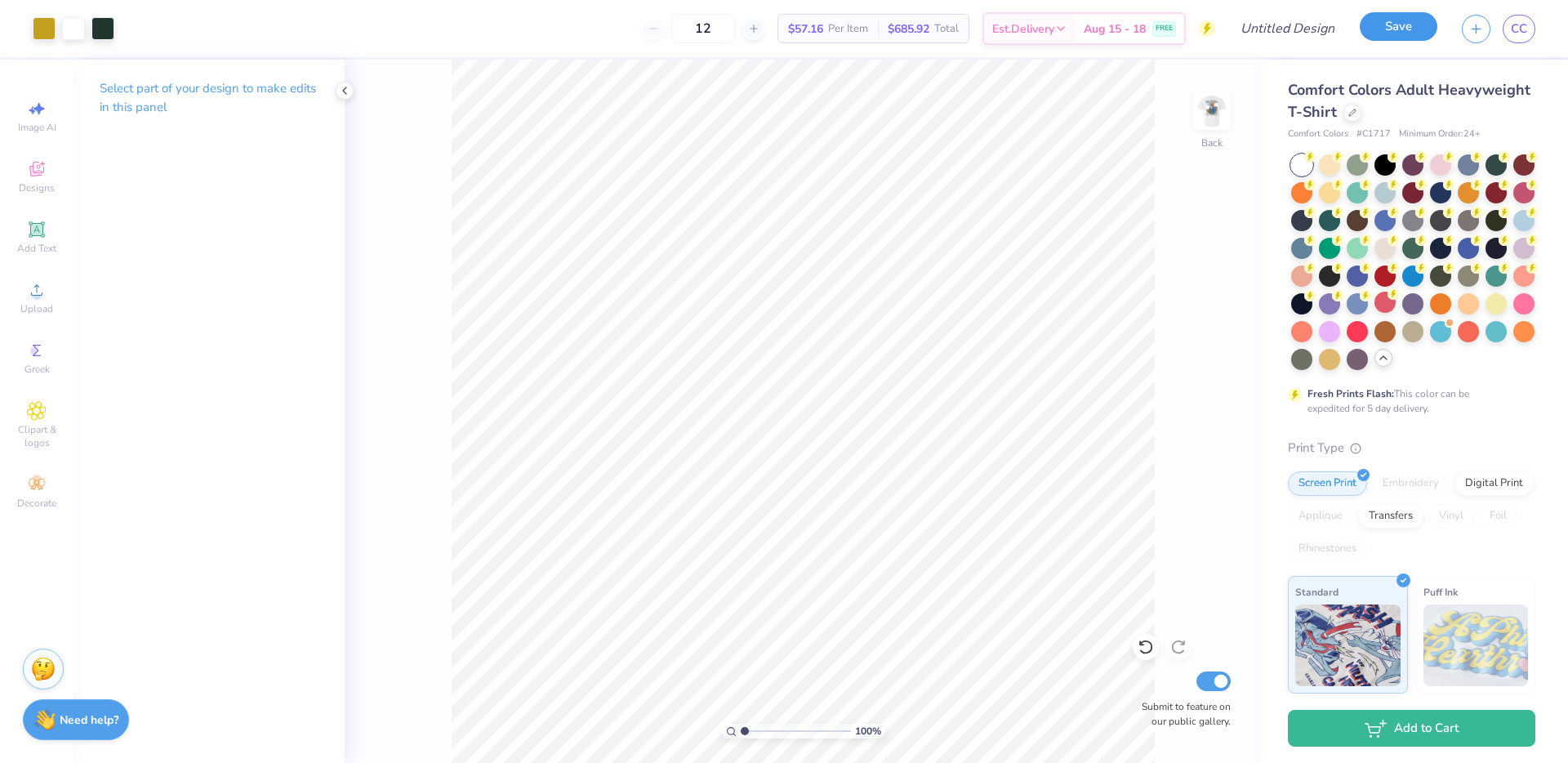 click on "Save" at bounding box center [1398, 26] 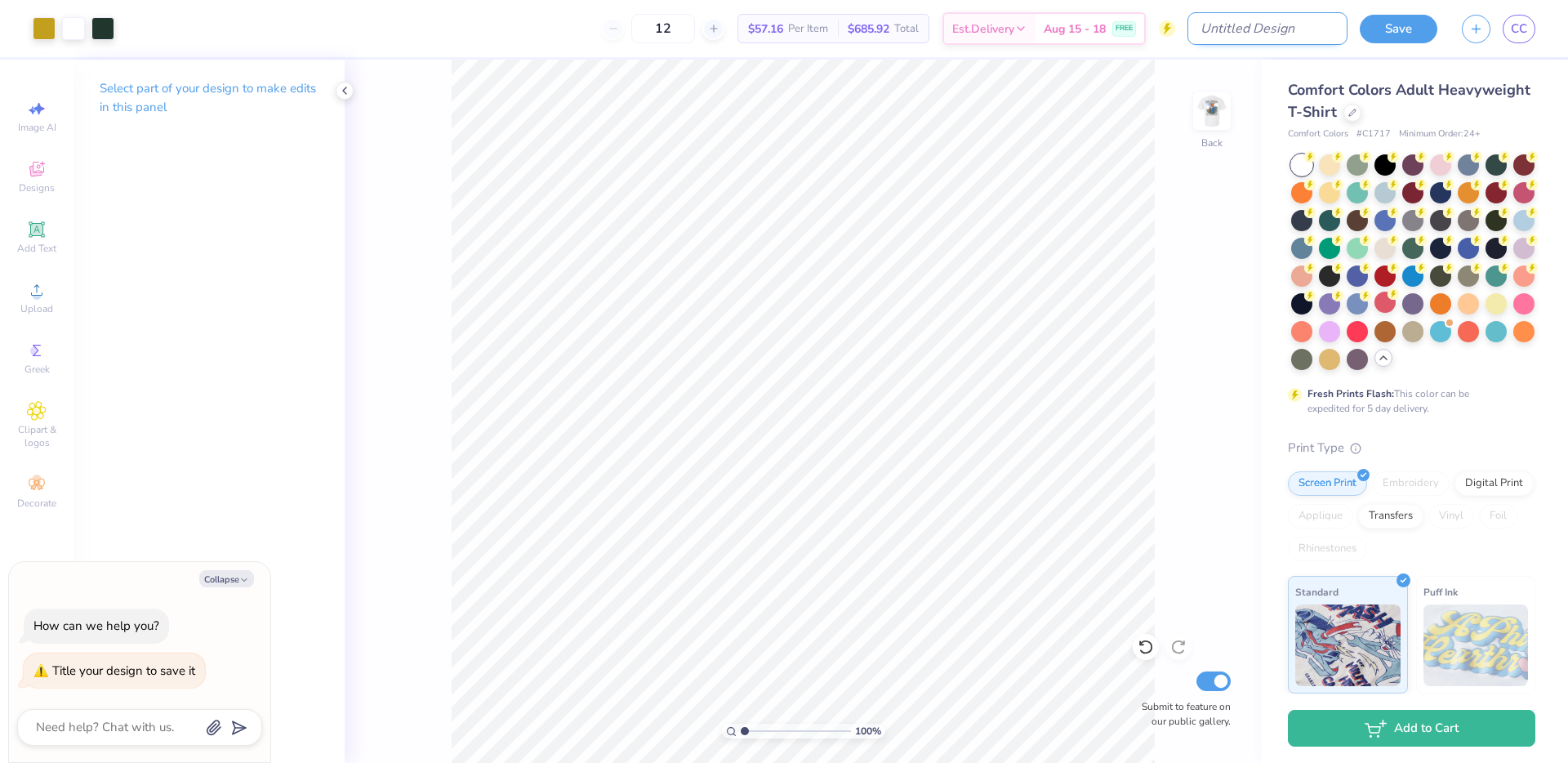 type on "x" 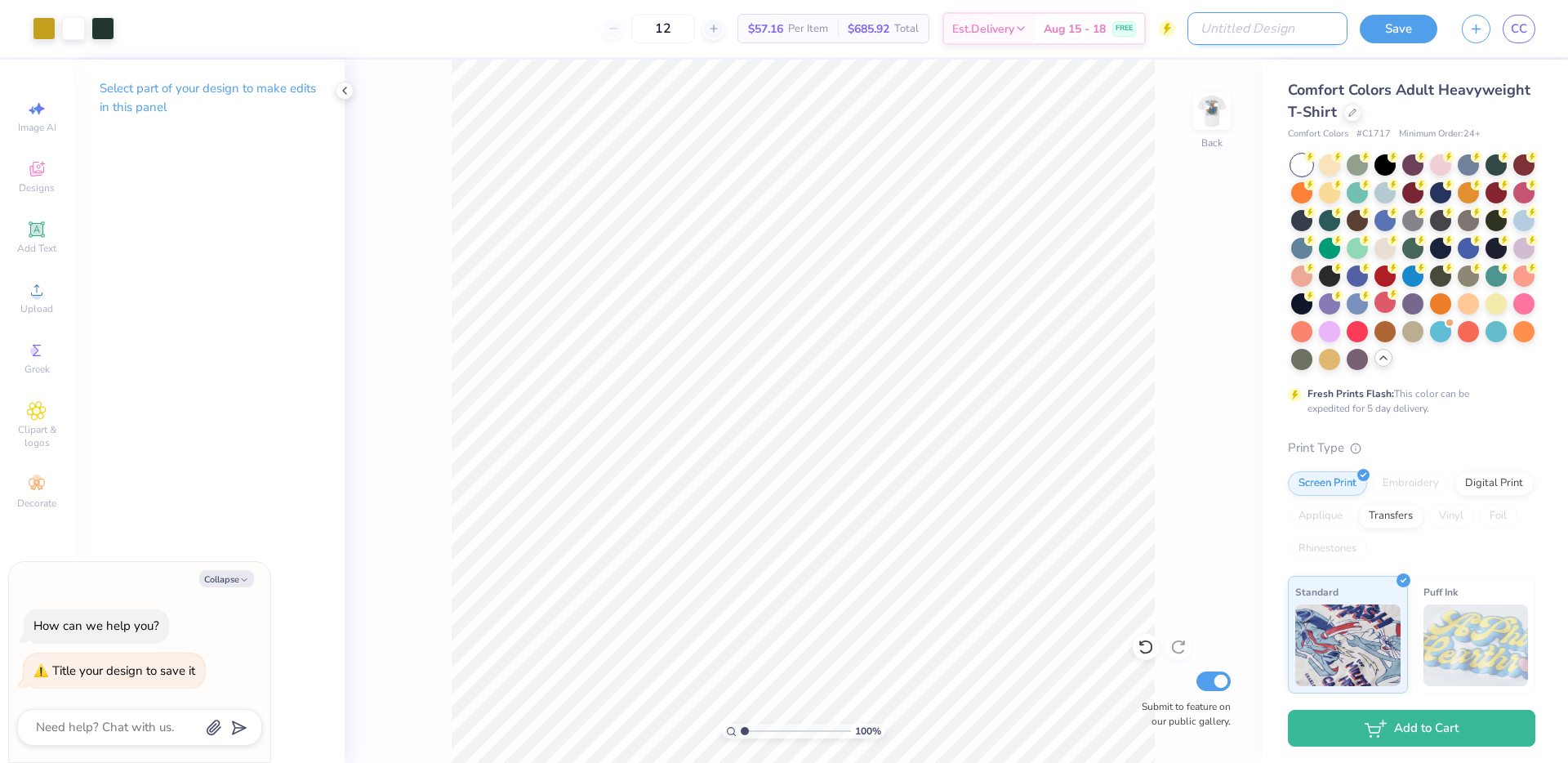 click on "Design Title" at bounding box center (1267, 29) 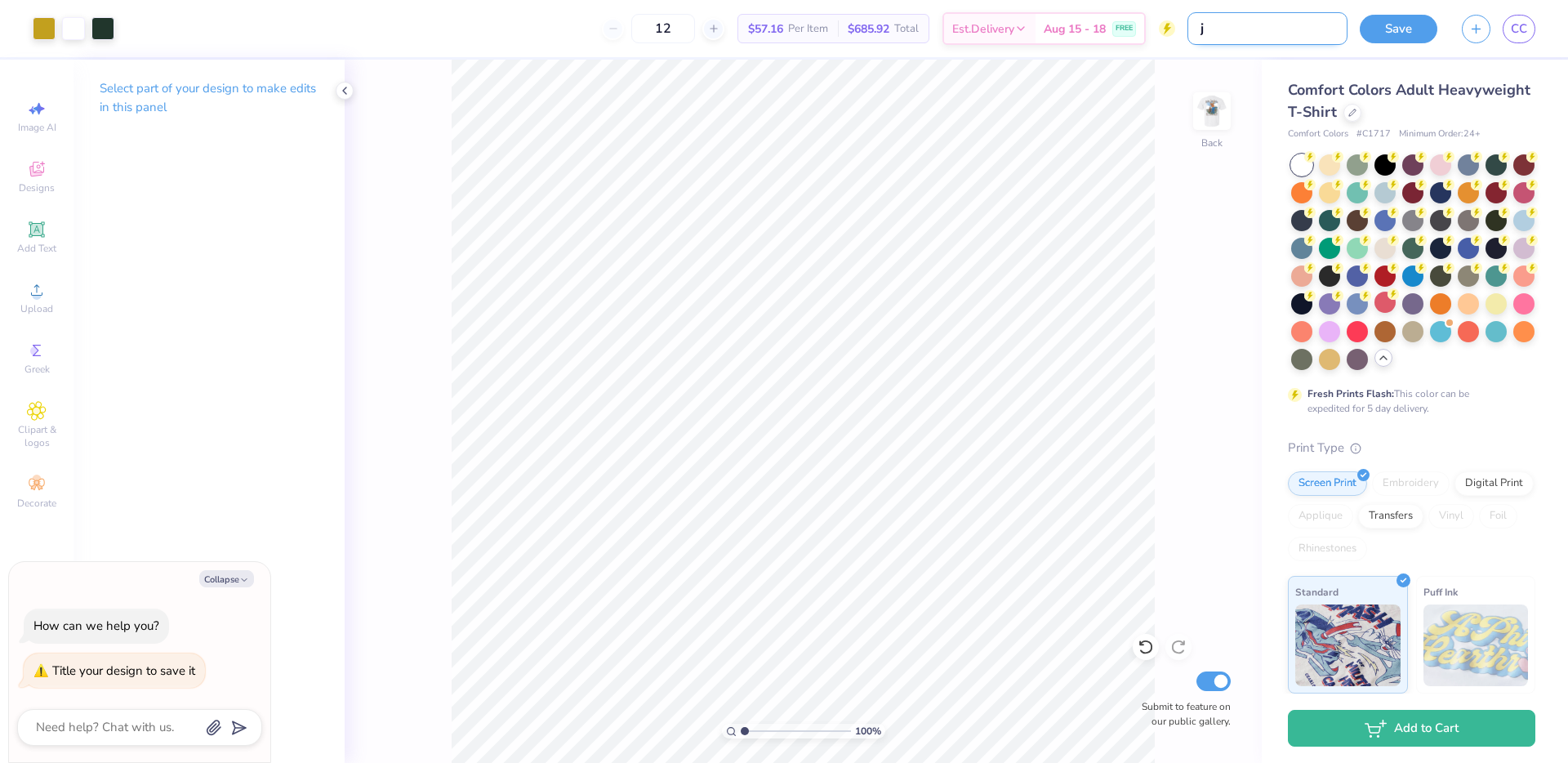 type on "jo" 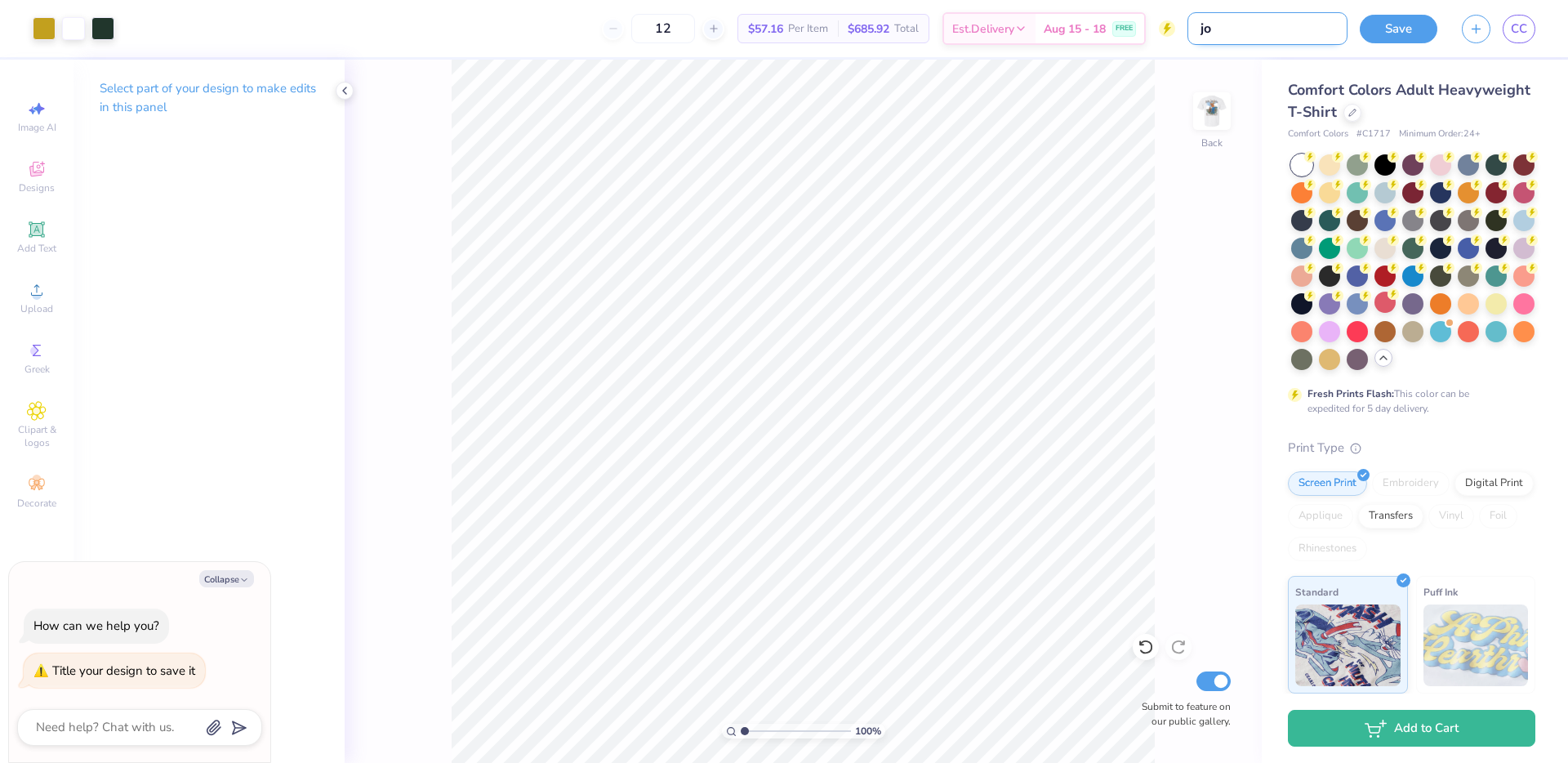 type on "[NAME]" 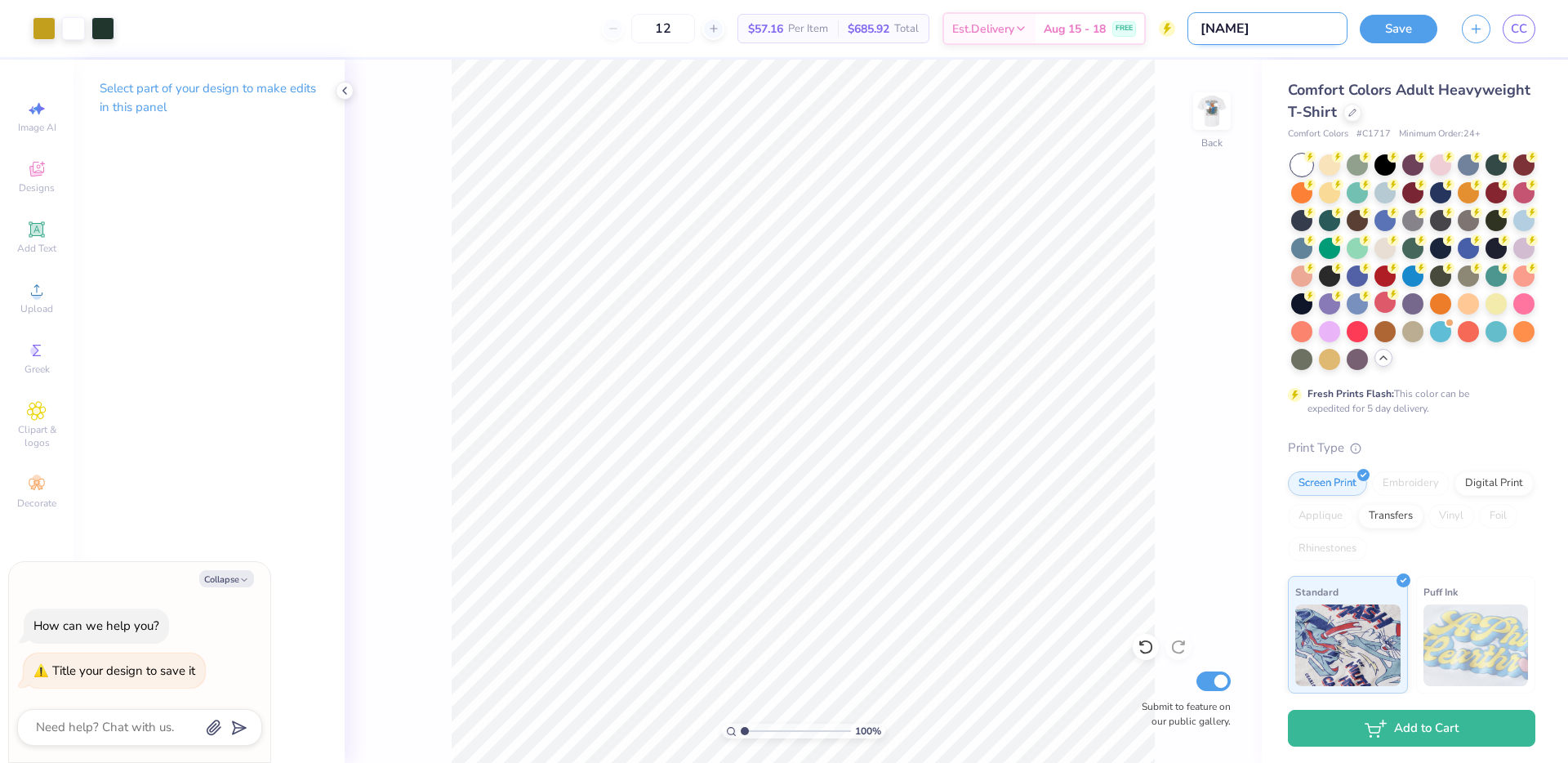 type on "[NAME]" 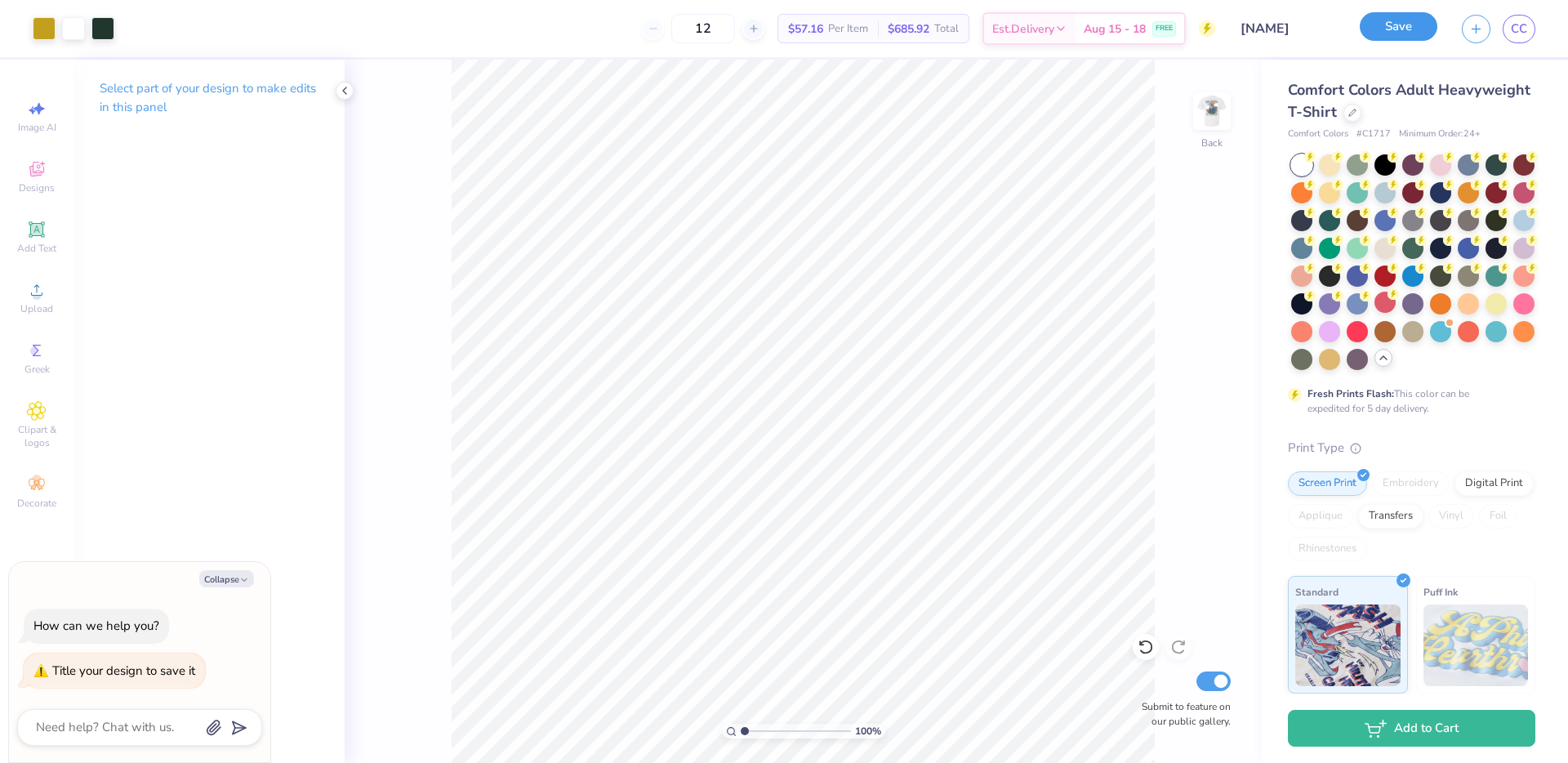 click on "Save" at bounding box center (1398, 26) 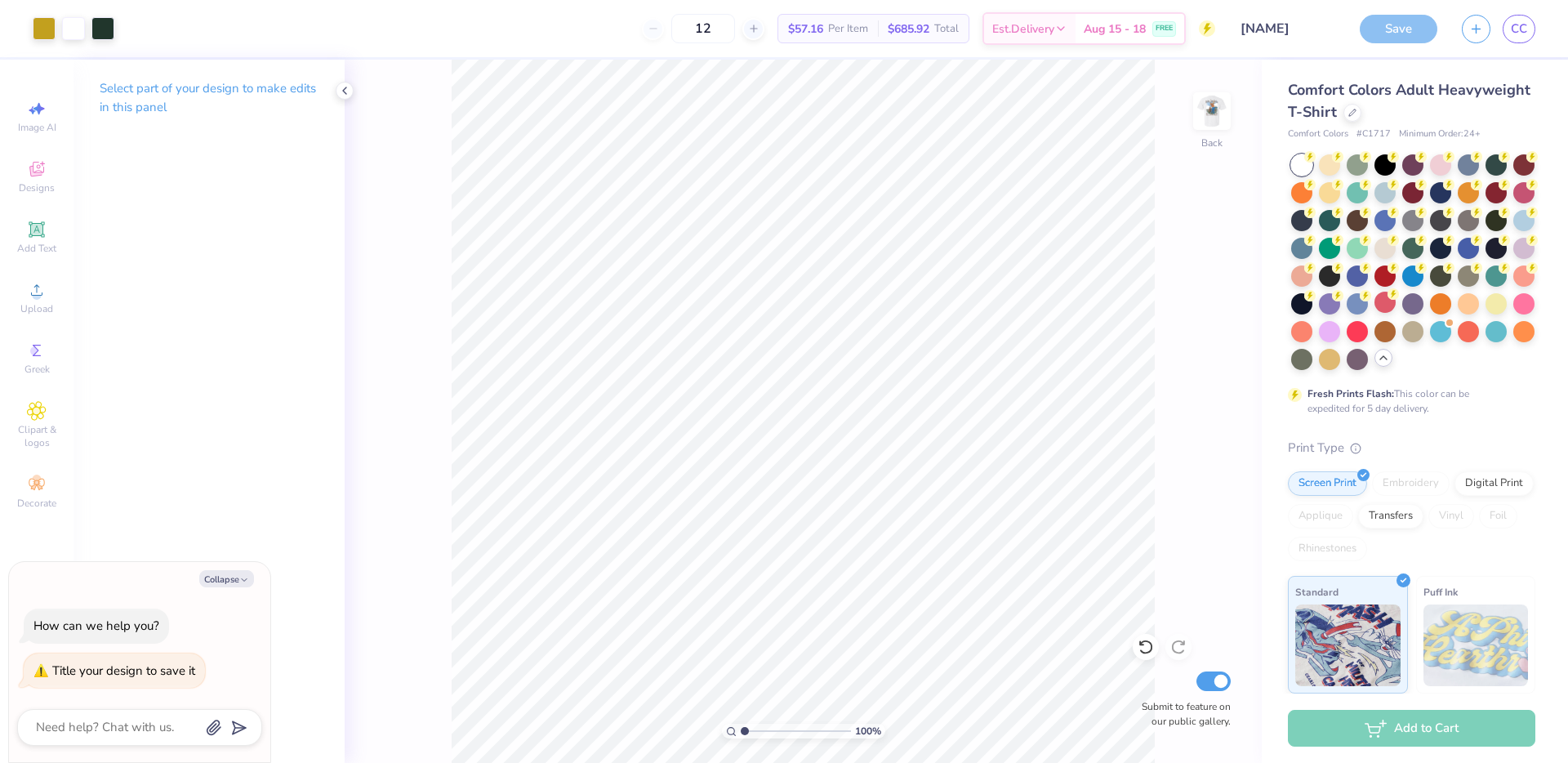 click on "Save" at bounding box center [1398, 29] 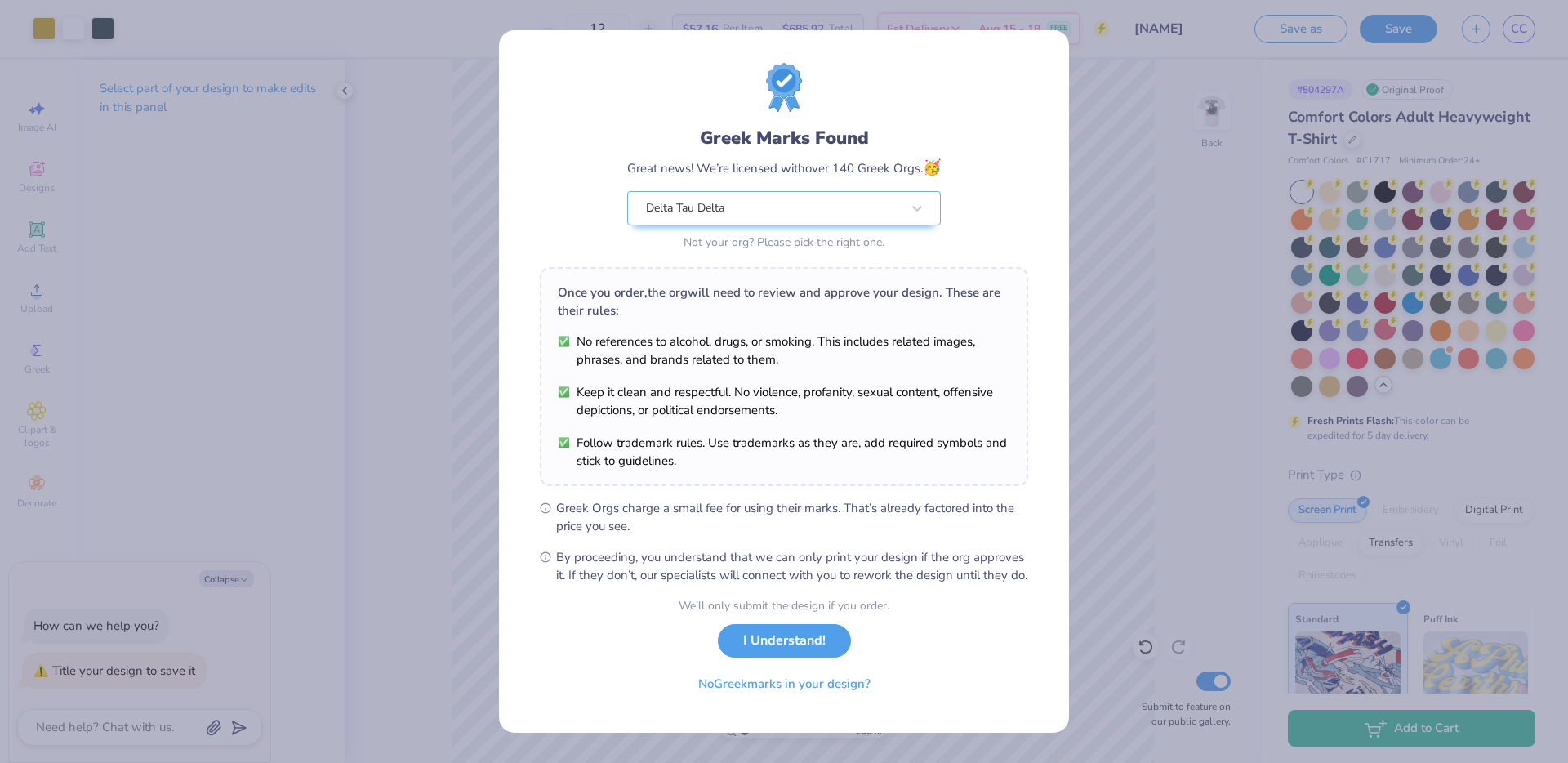 type on "x" 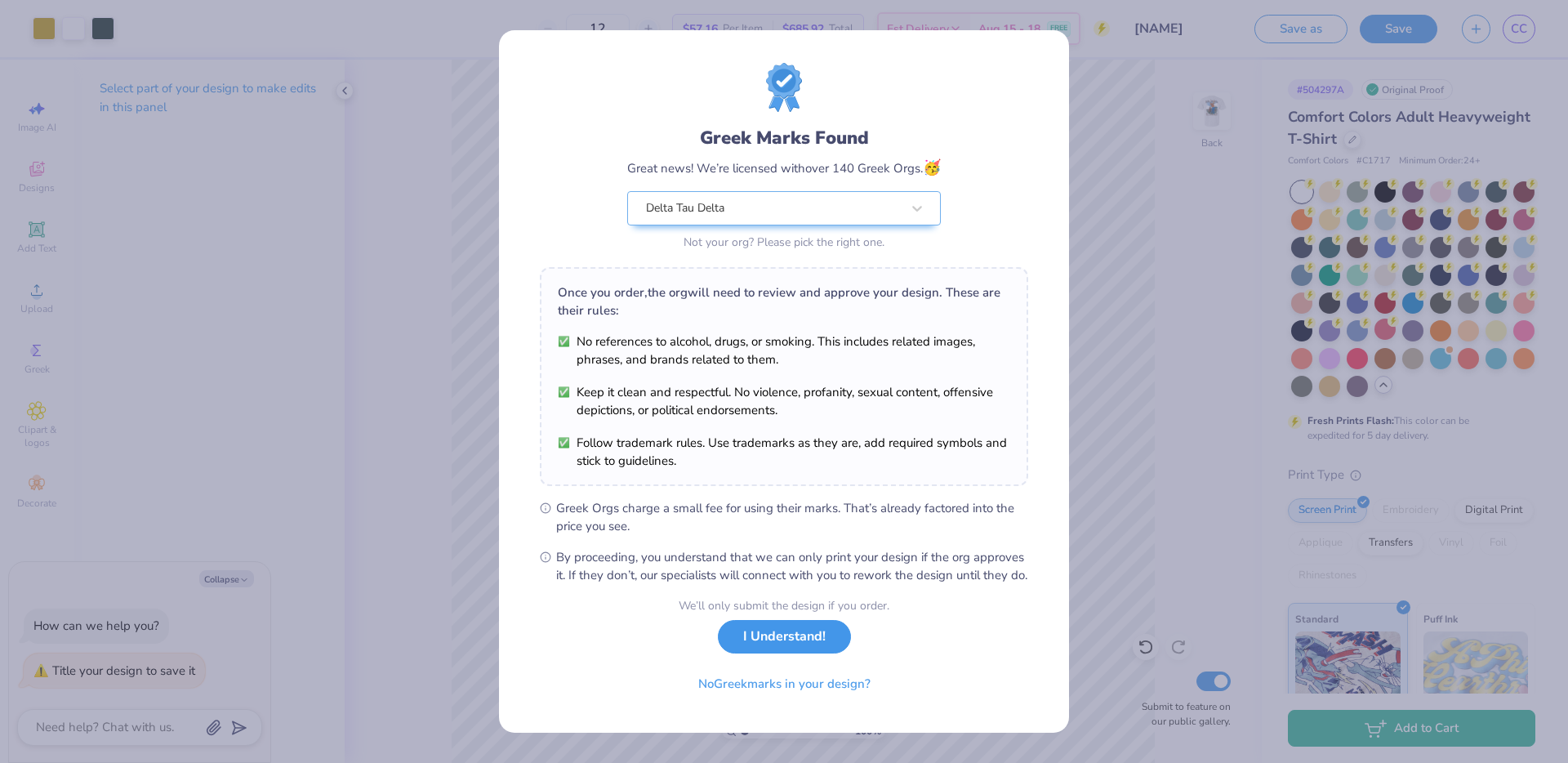 click on "I Understand!" at bounding box center [784, 636] 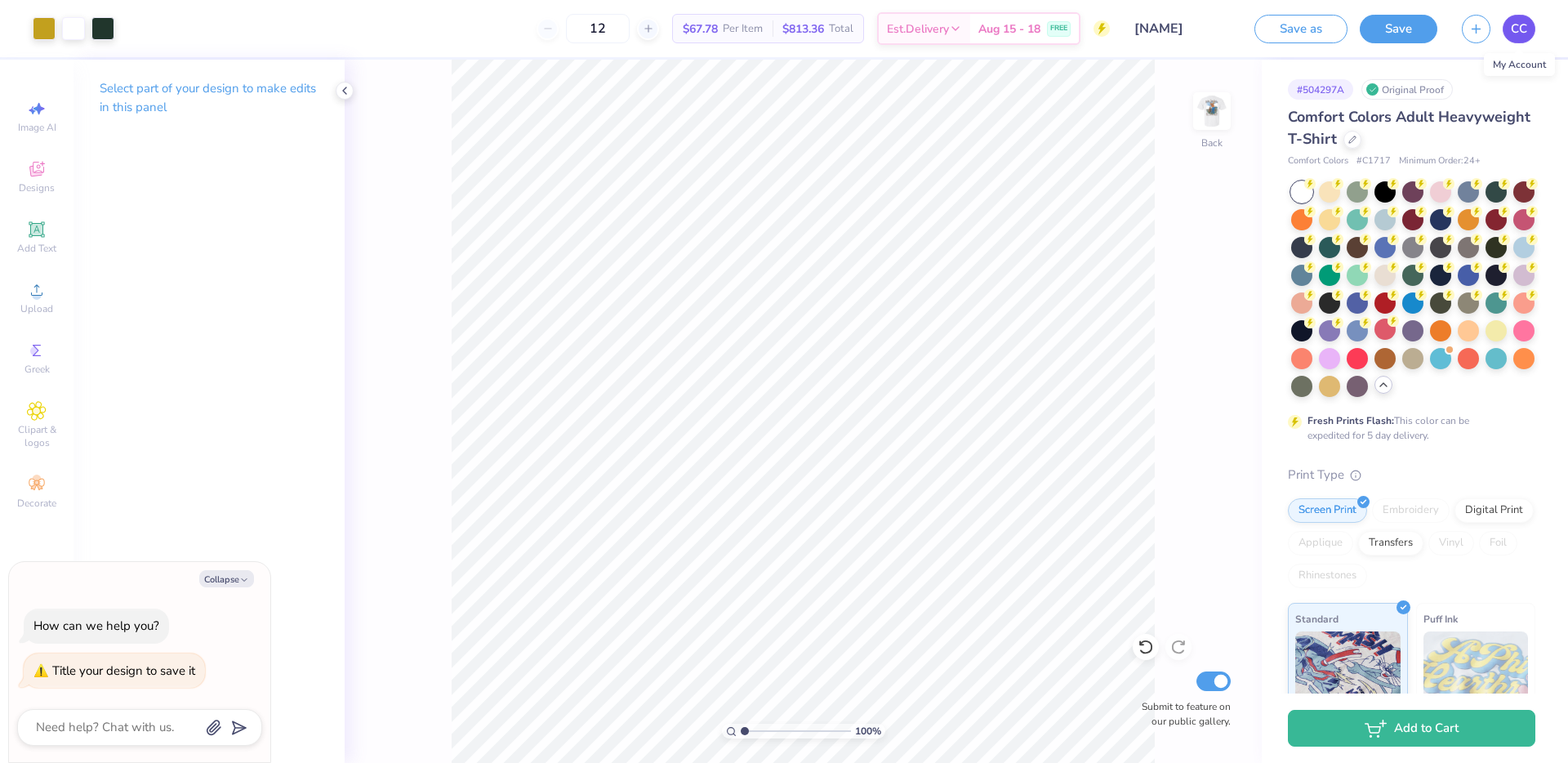 click on "CC" at bounding box center [1519, 29] 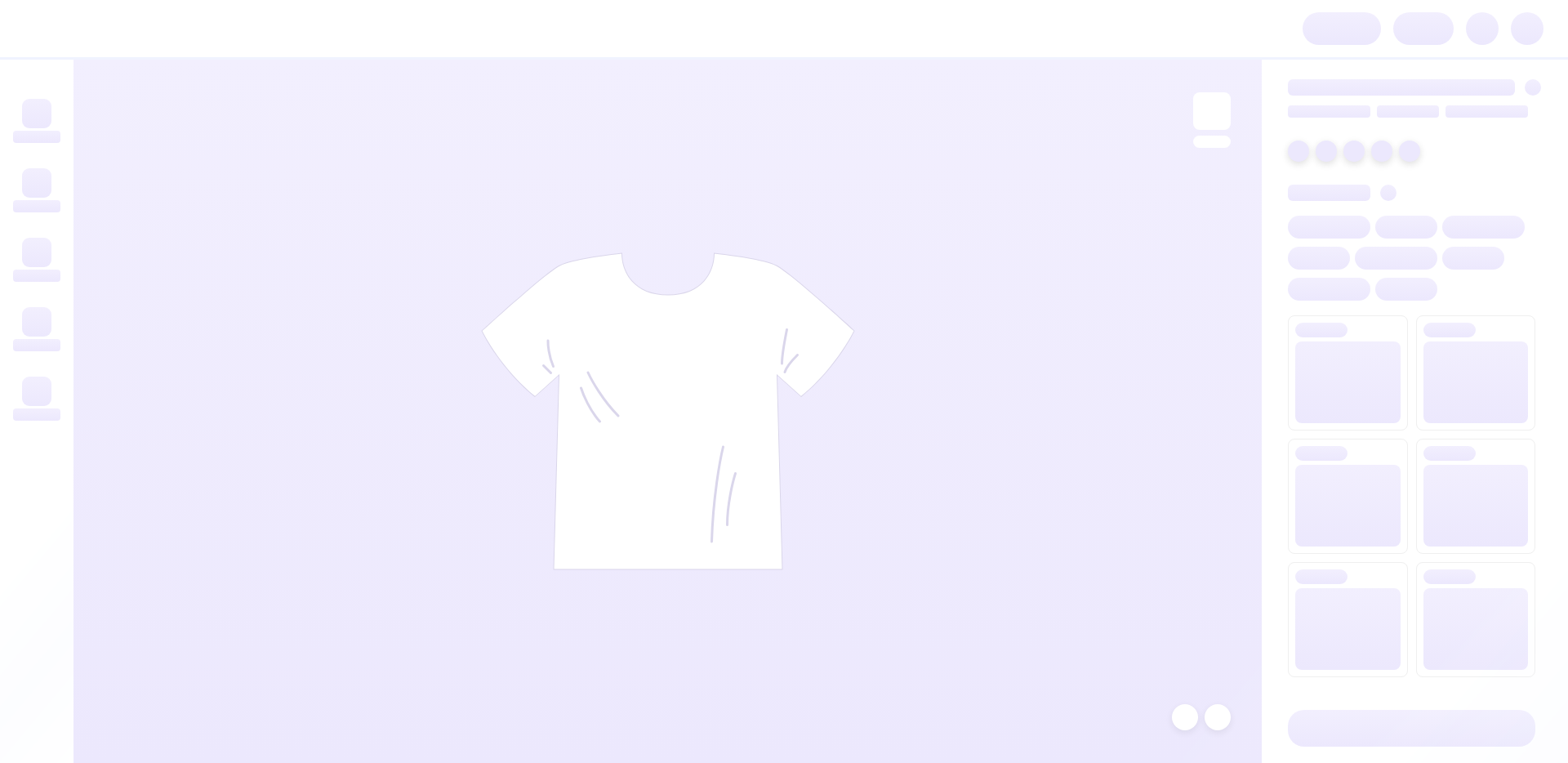scroll, scrollTop: 0, scrollLeft: 0, axis: both 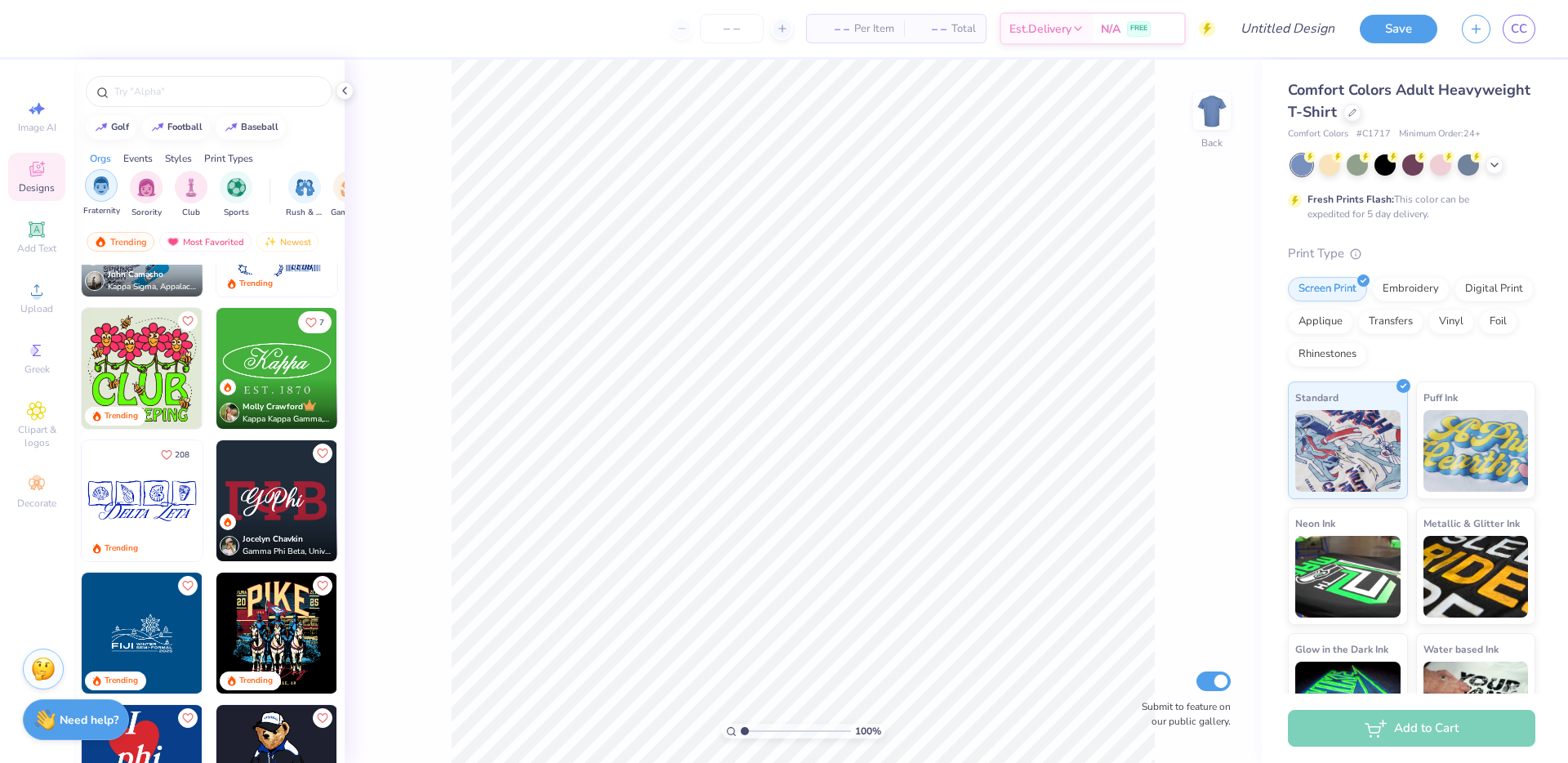 click at bounding box center (101, 185) 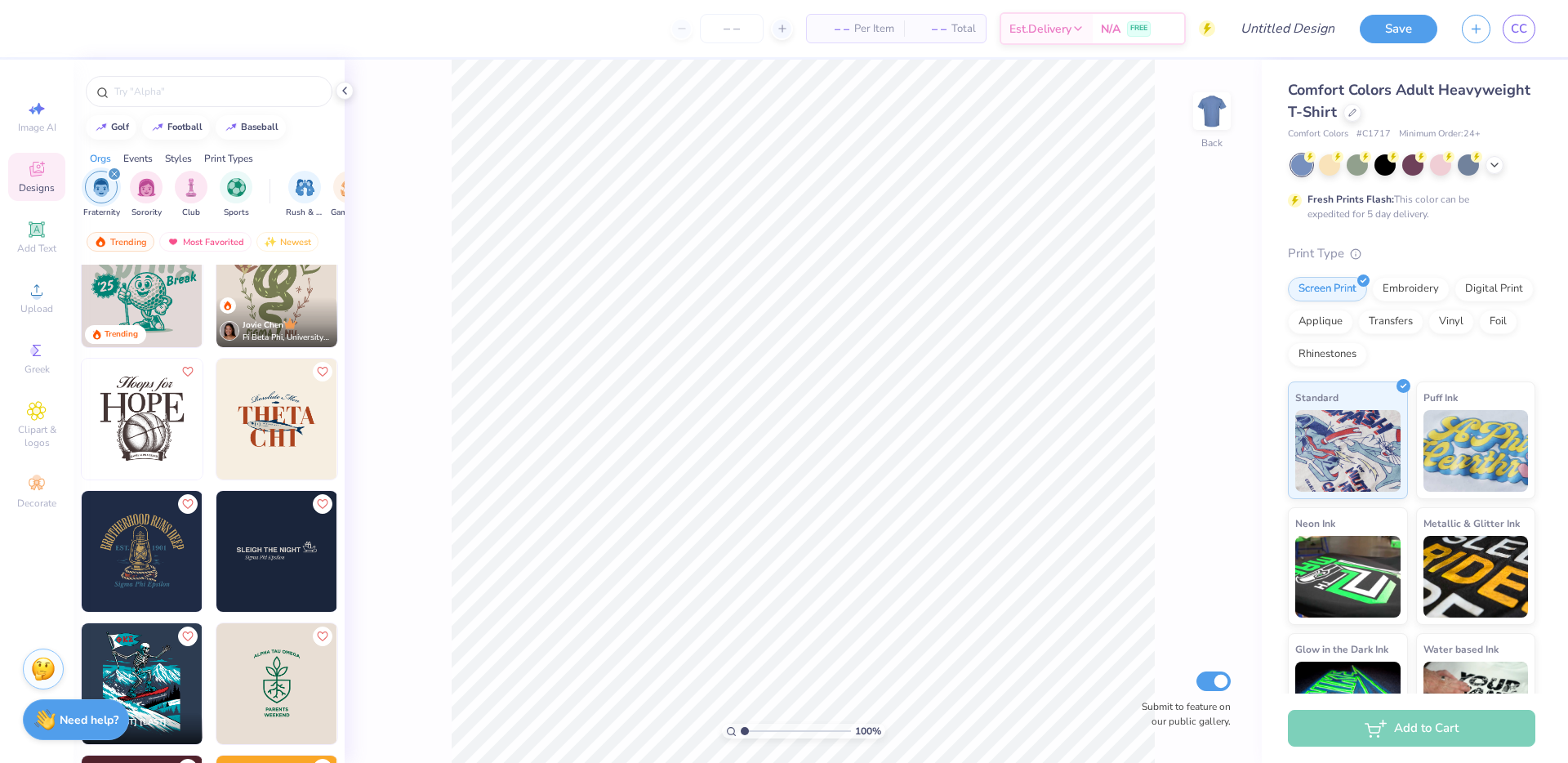 scroll, scrollTop: 3616, scrollLeft: 0, axis: vertical 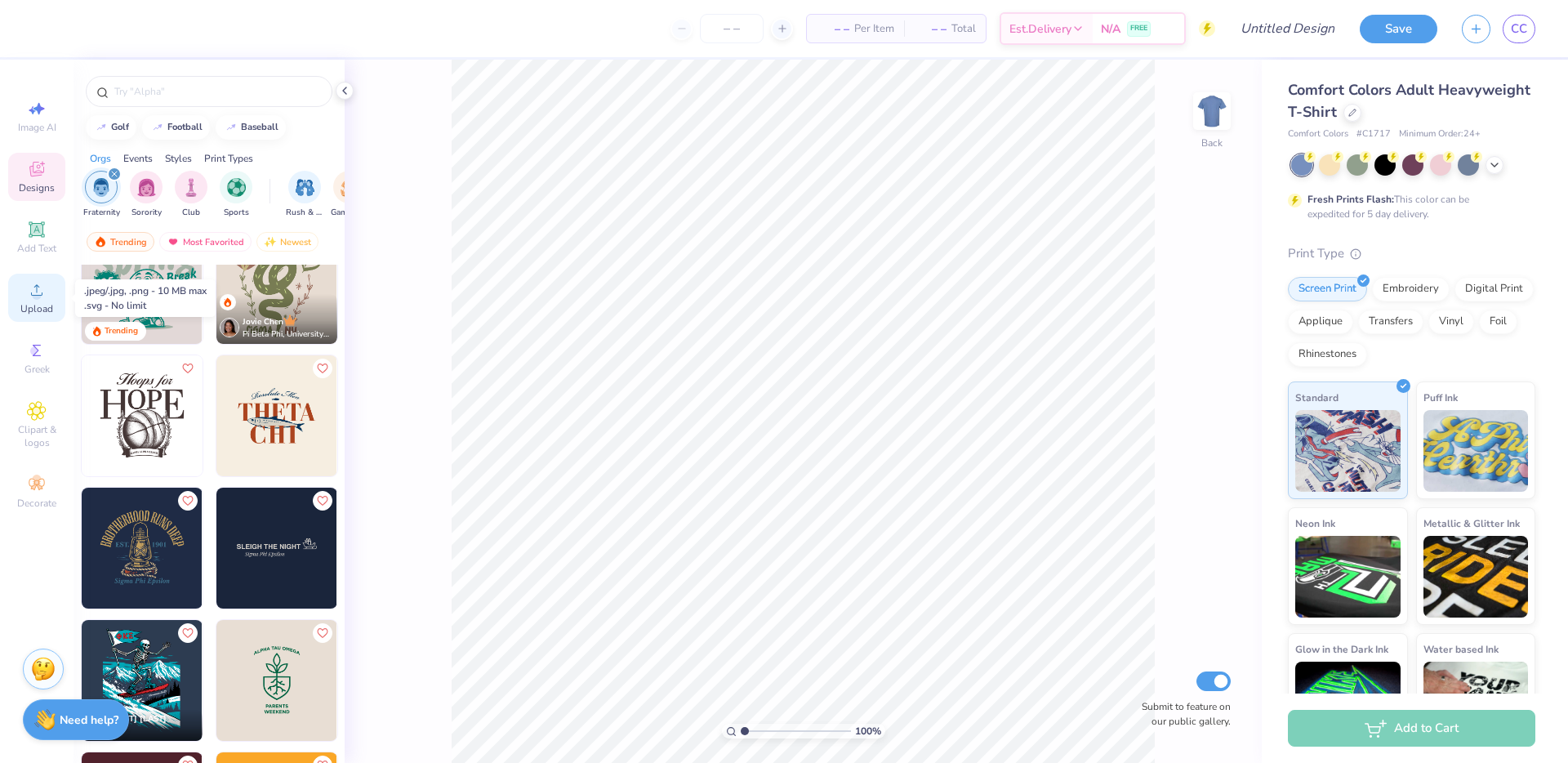 click on "Upload" at bounding box center [37, 309] 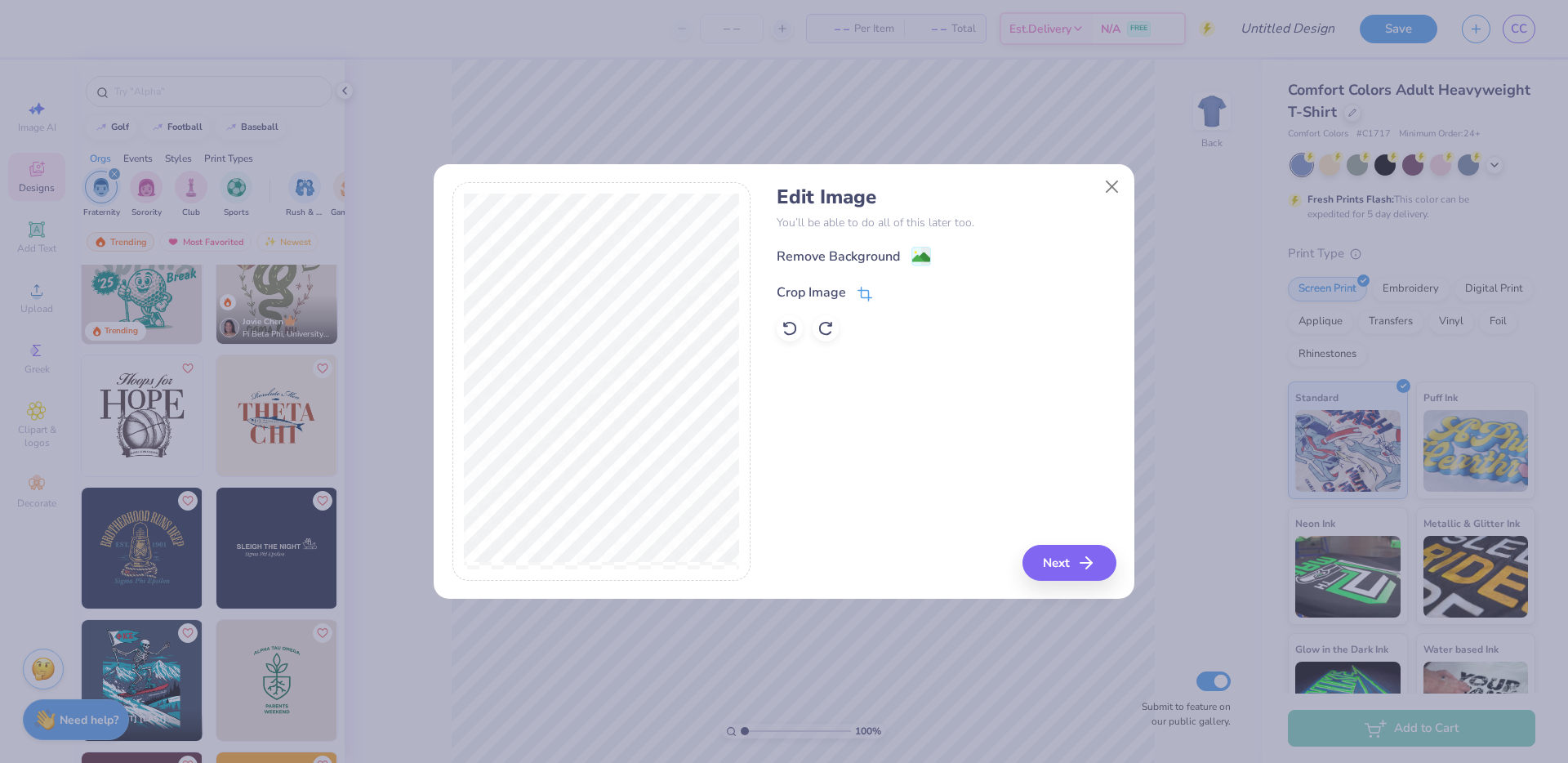 click on "Crop Image" at bounding box center [811, 292] 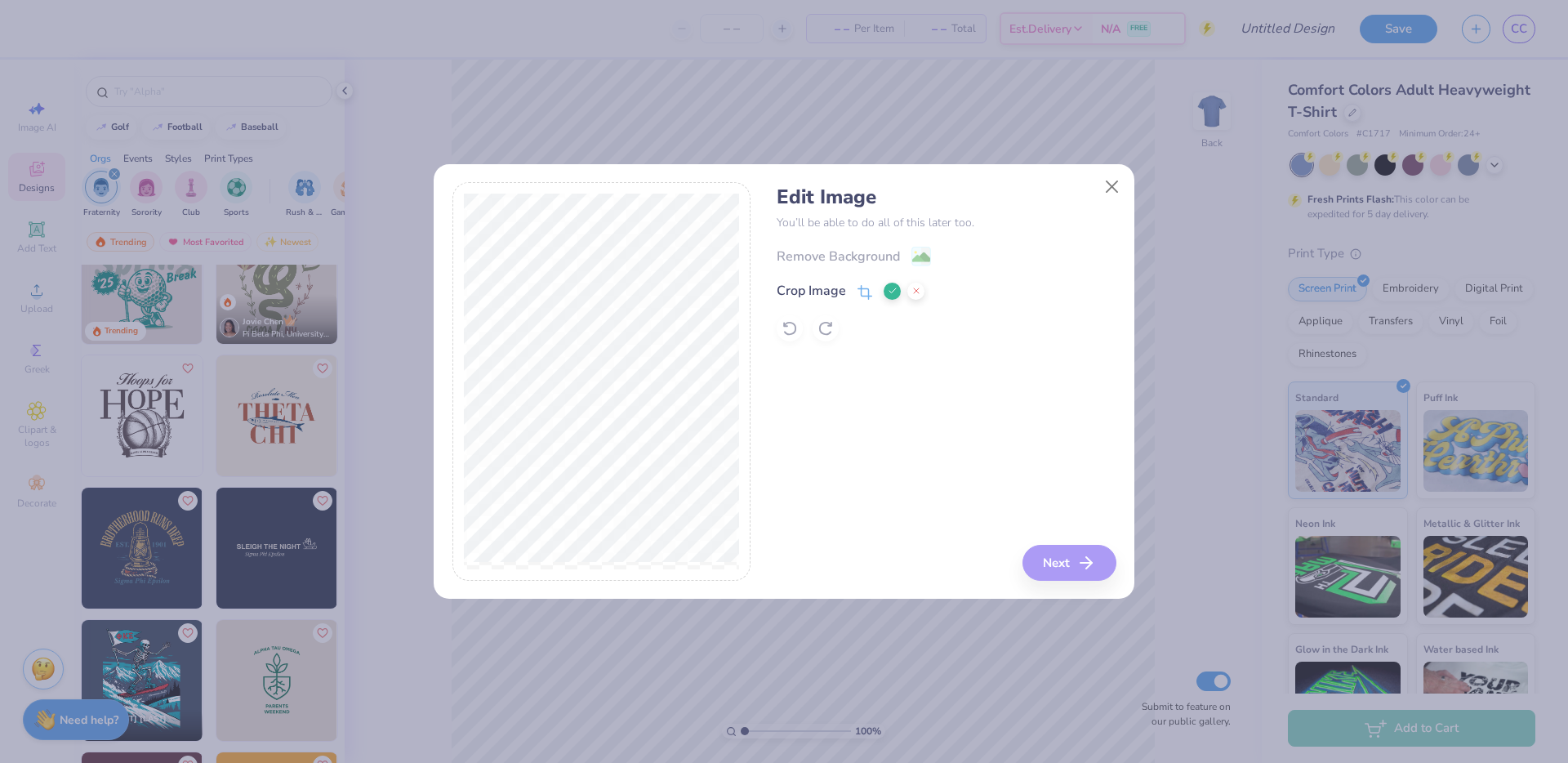 click 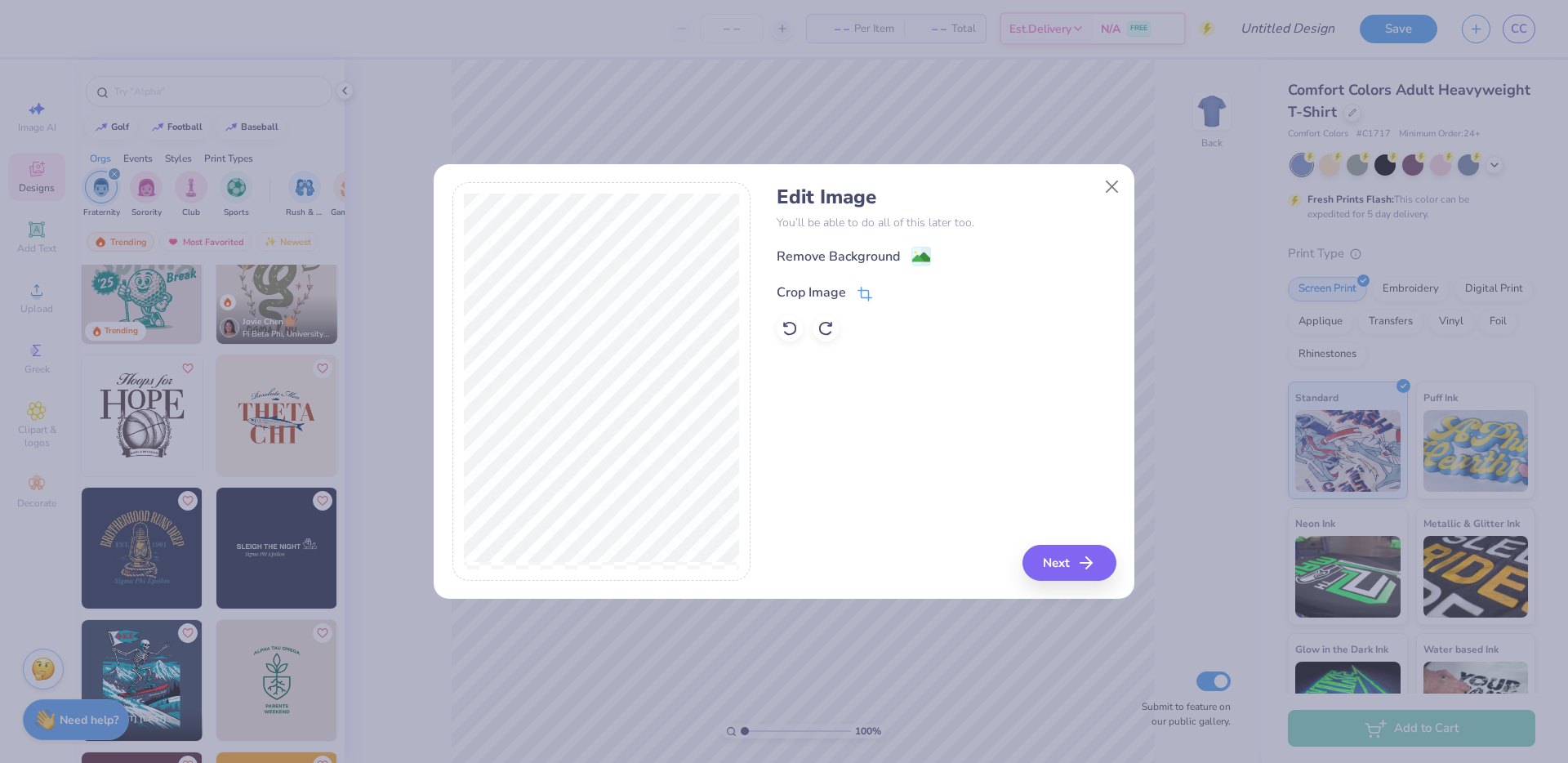 click 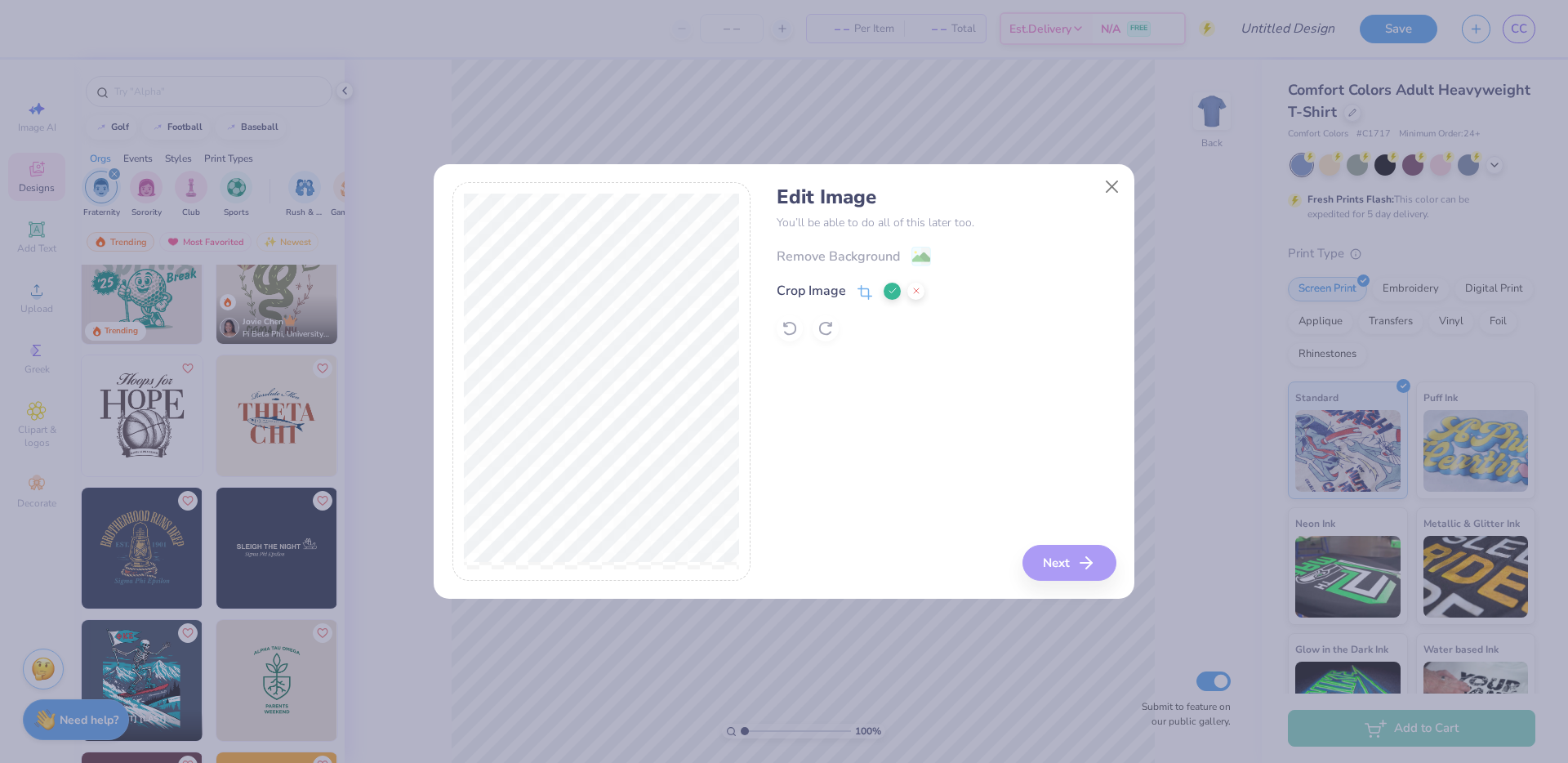 click 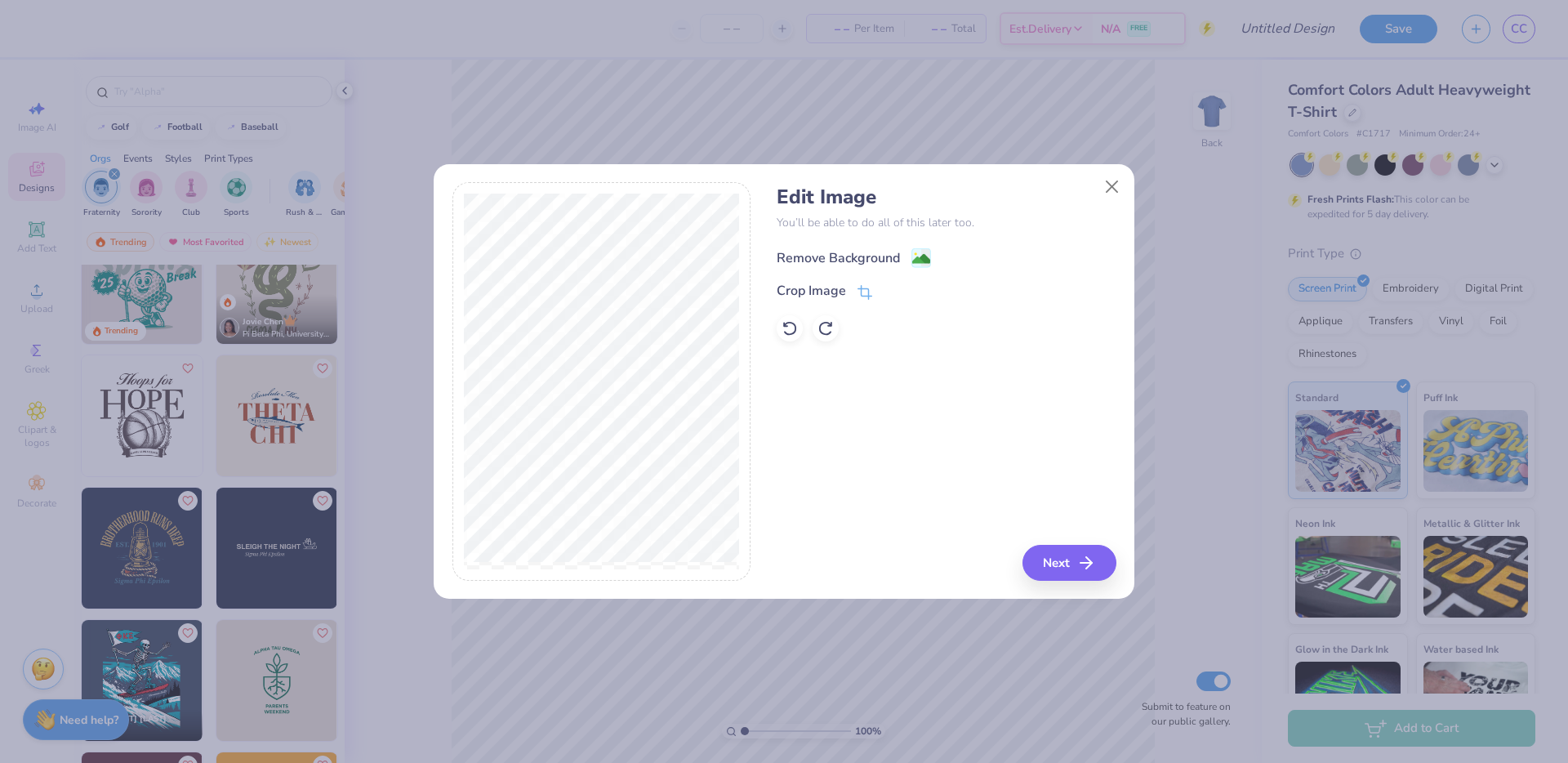 click 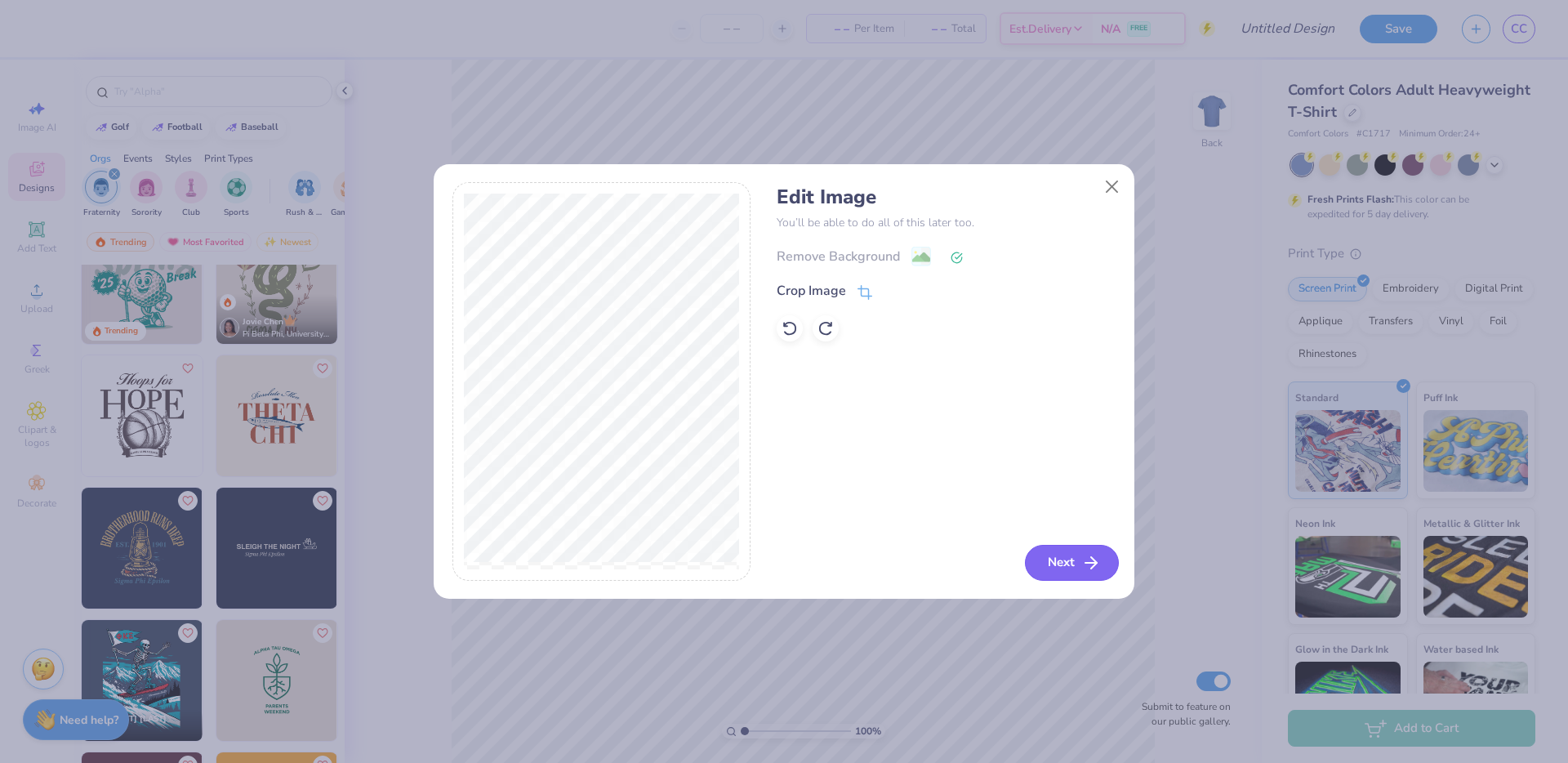 click on "Next" at bounding box center [1071, 563] 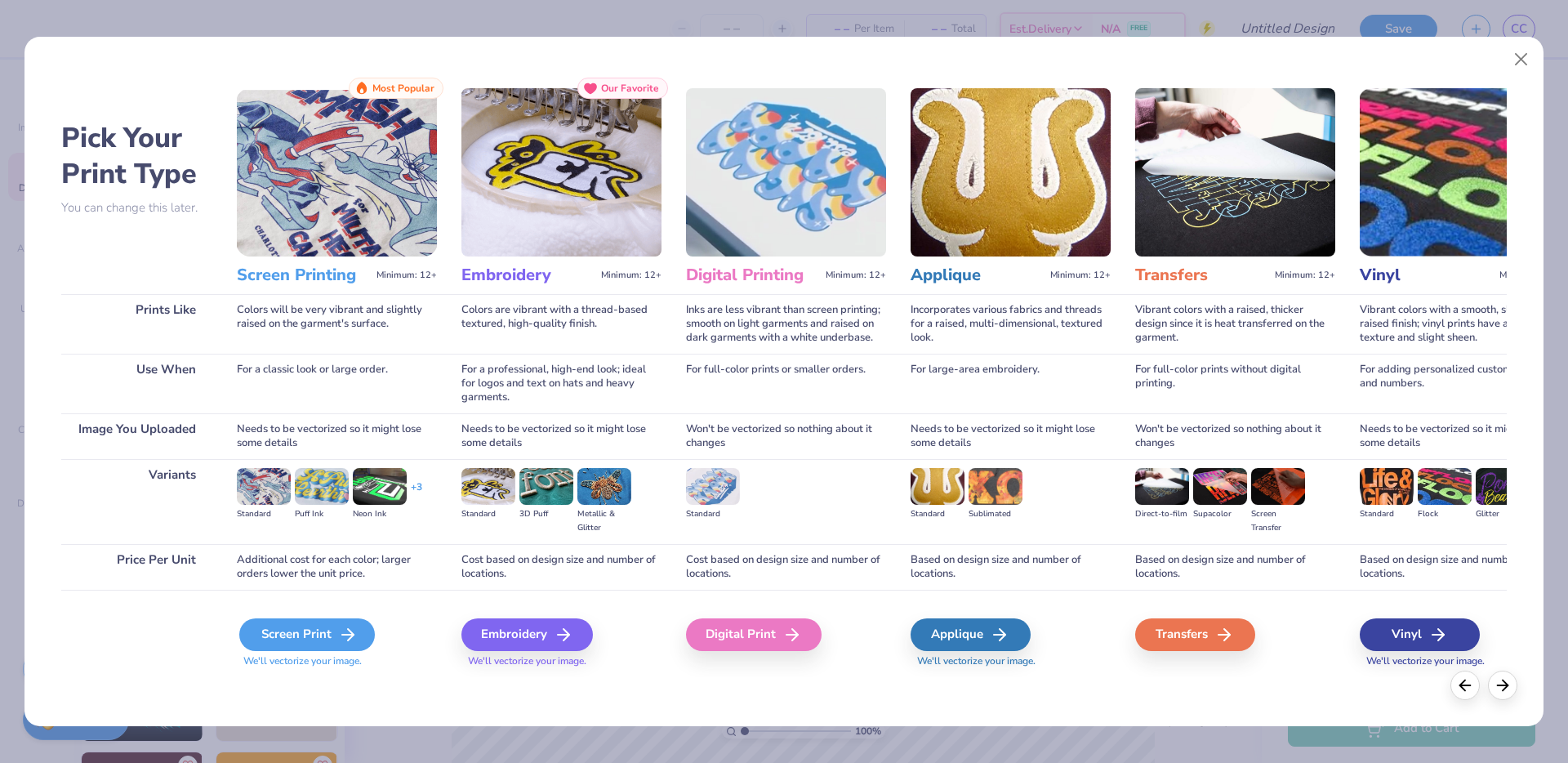 click on "Screen Print" at bounding box center [307, 635] 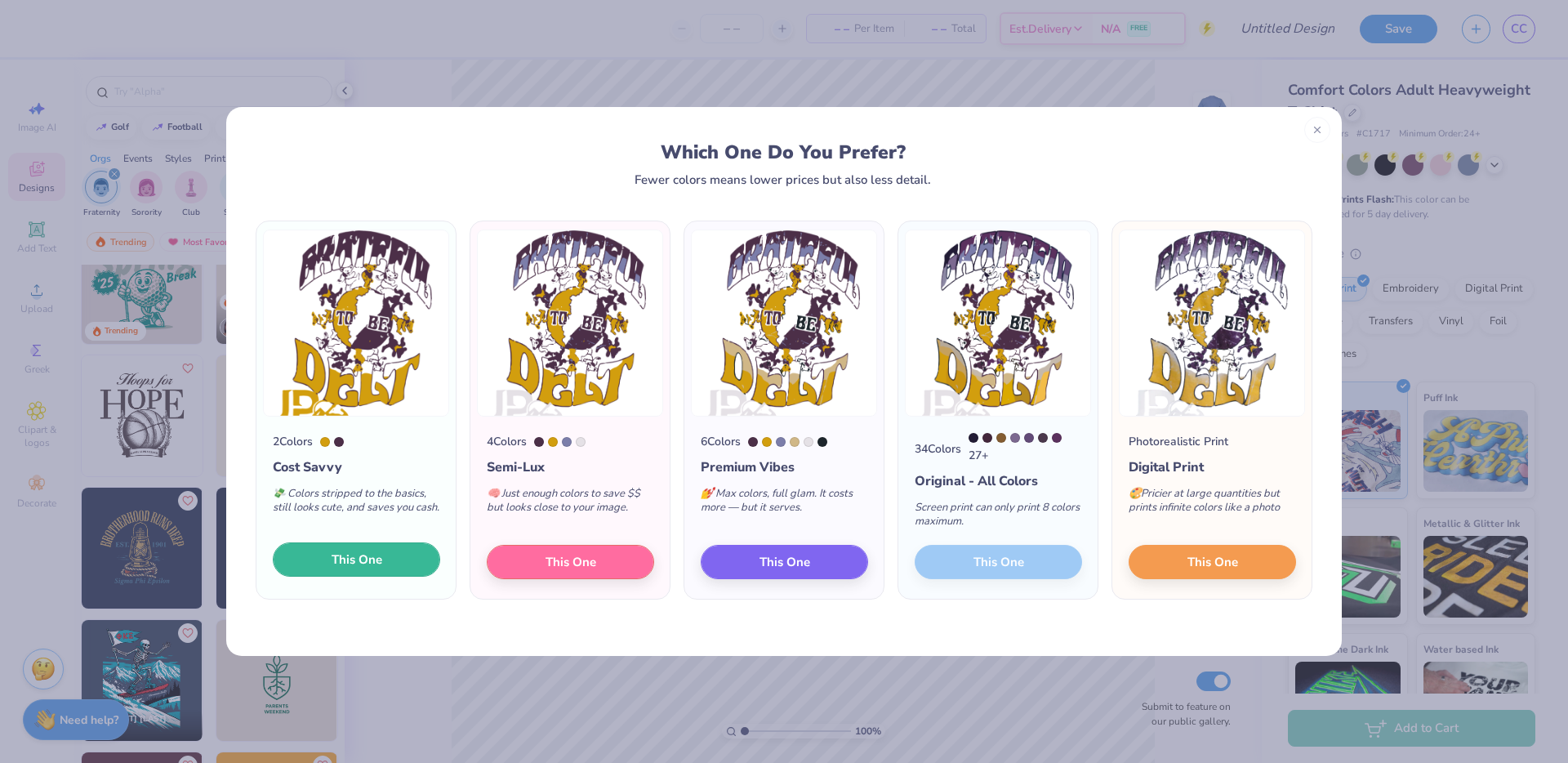 click on "This One" at bounding box center (357, 560) 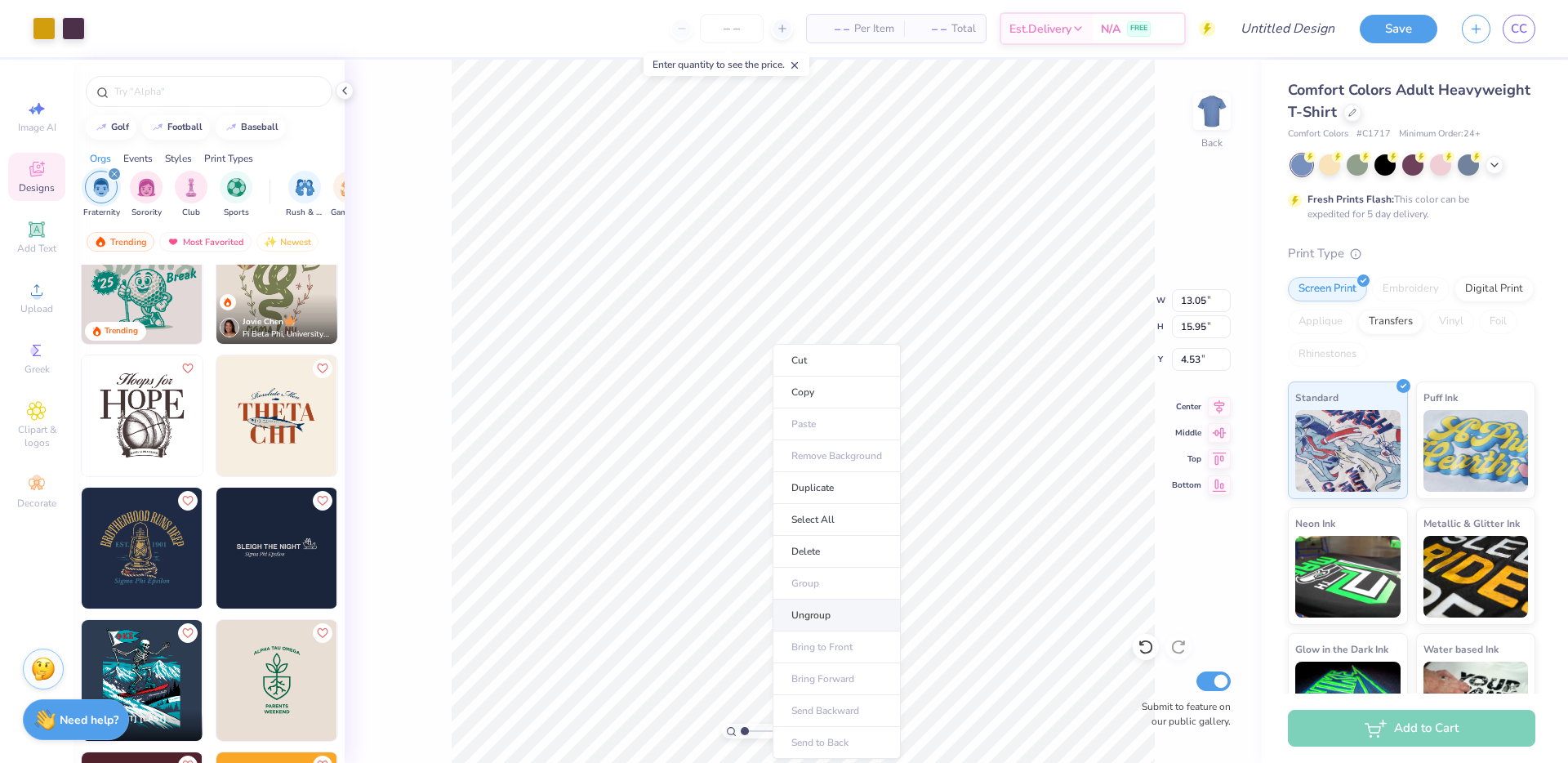 click on "Ungroup" at bounding box center (836, 615) 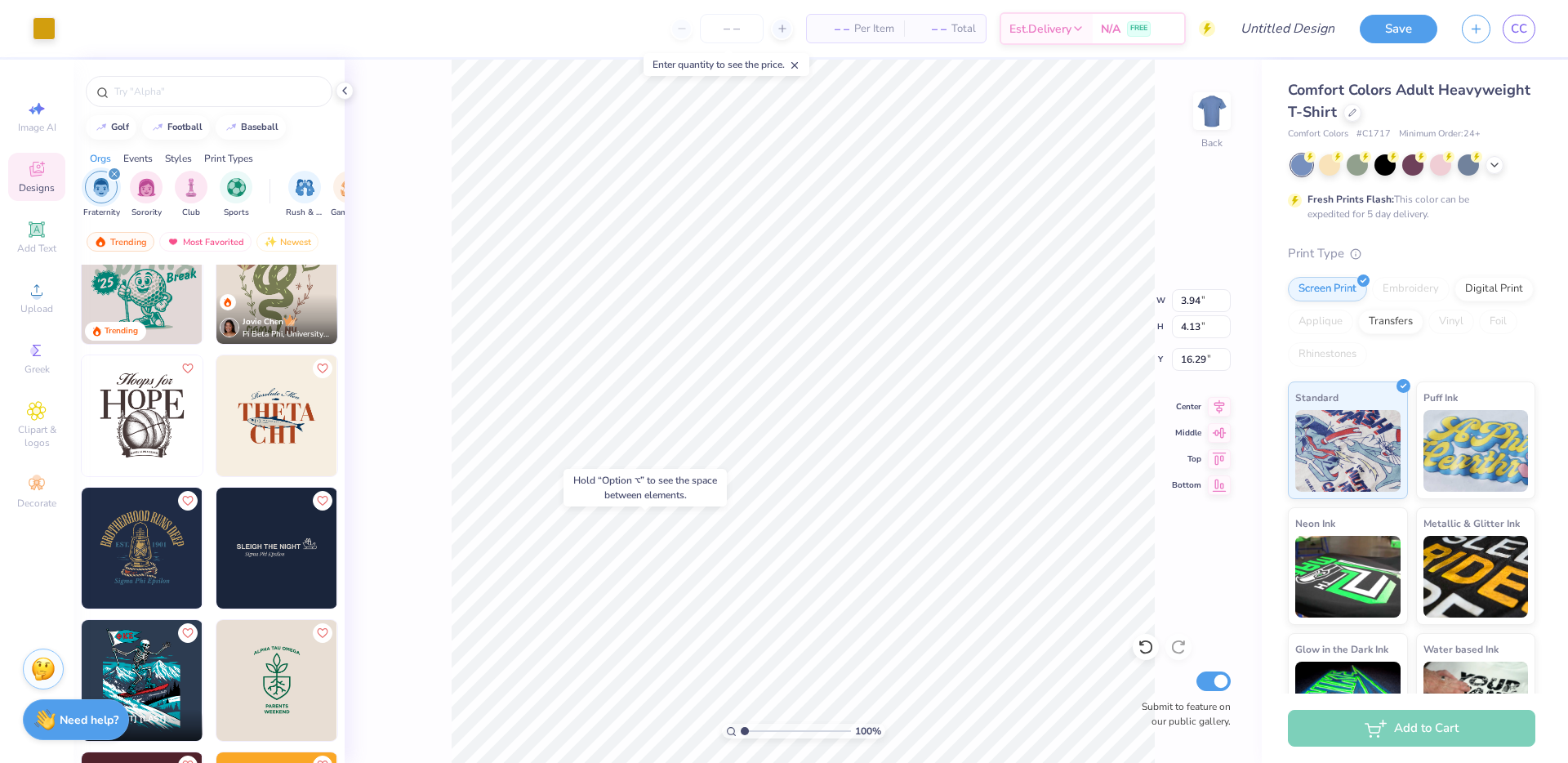 type on "16.29" 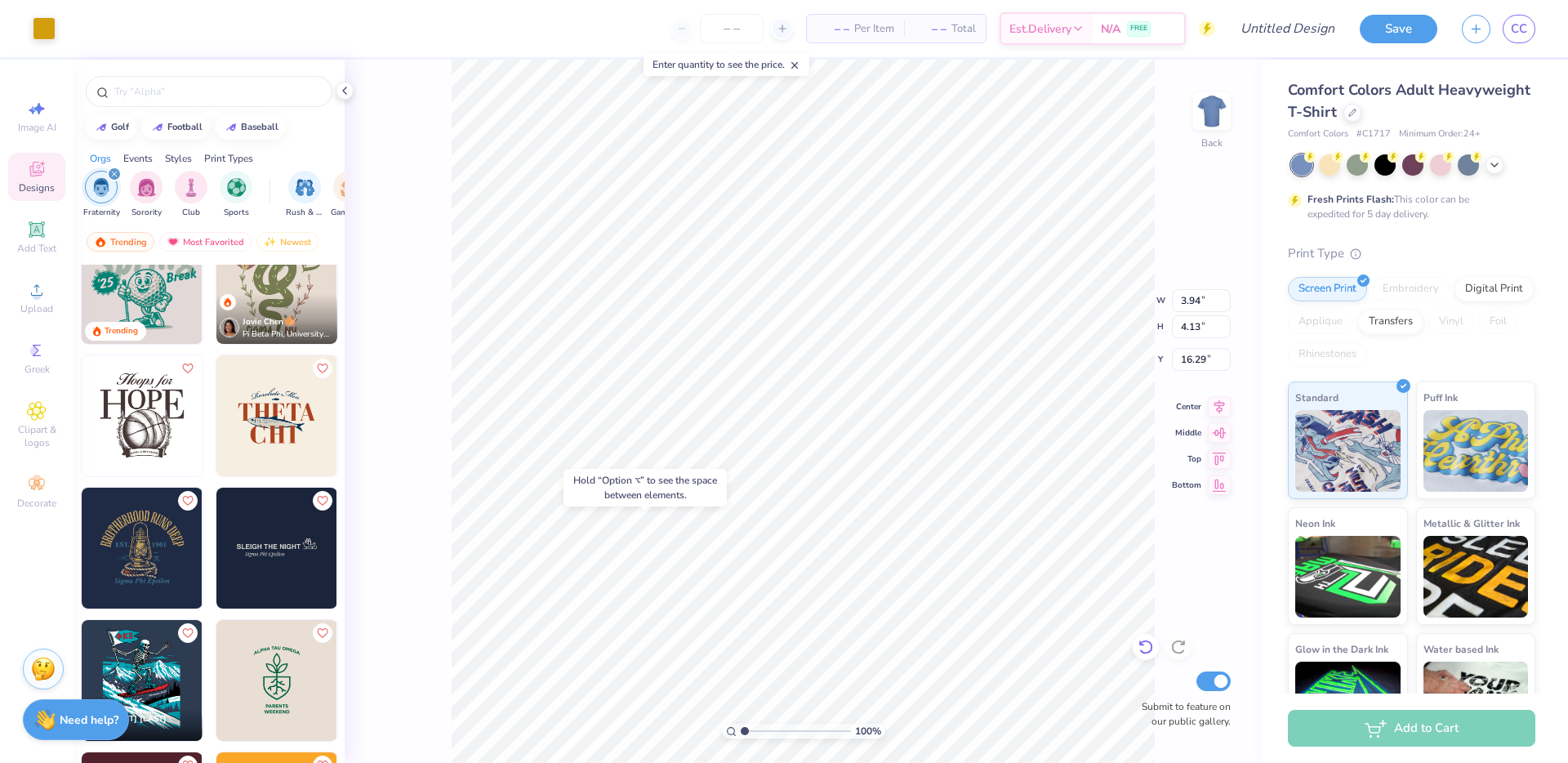 click 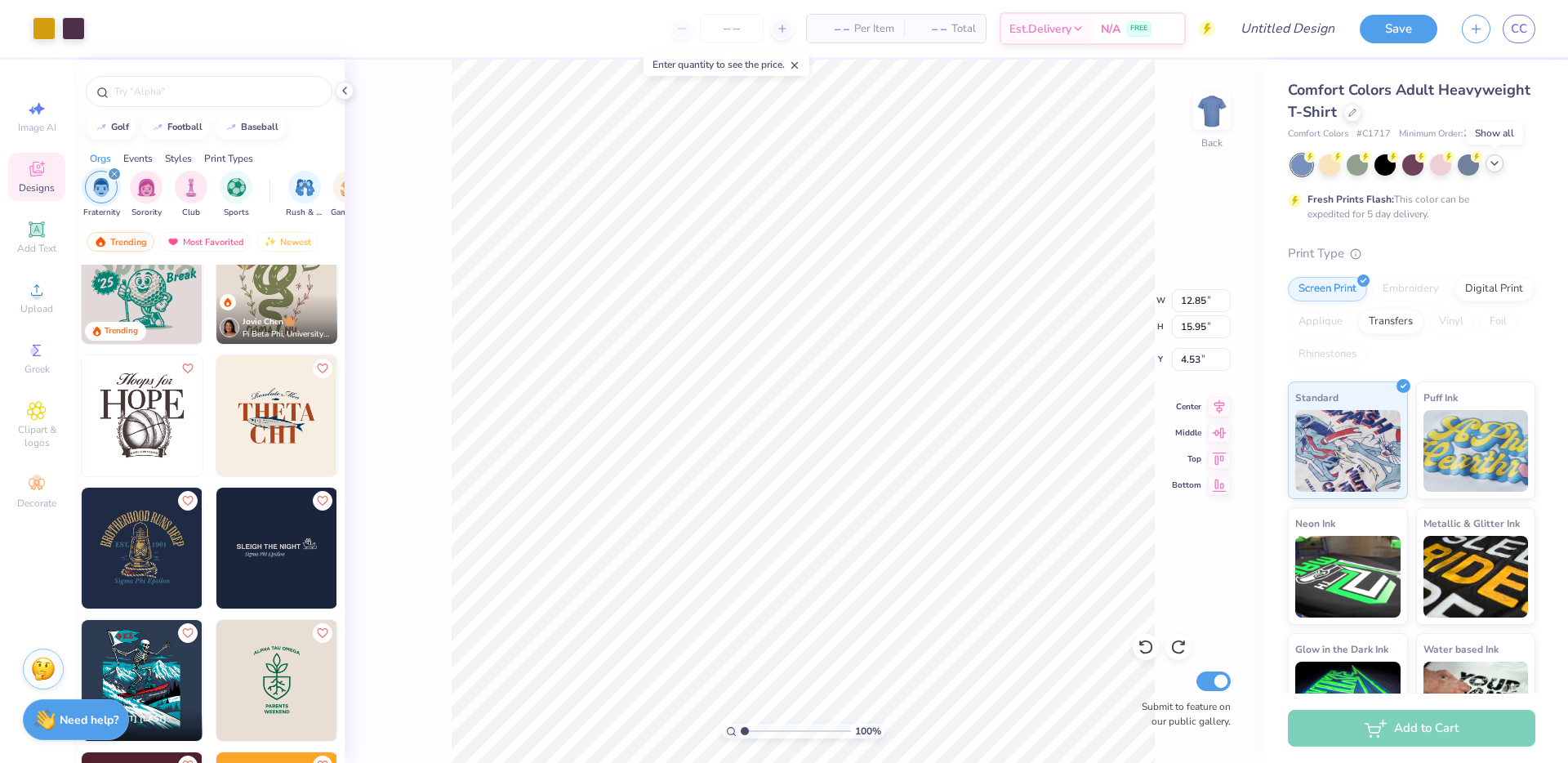 click 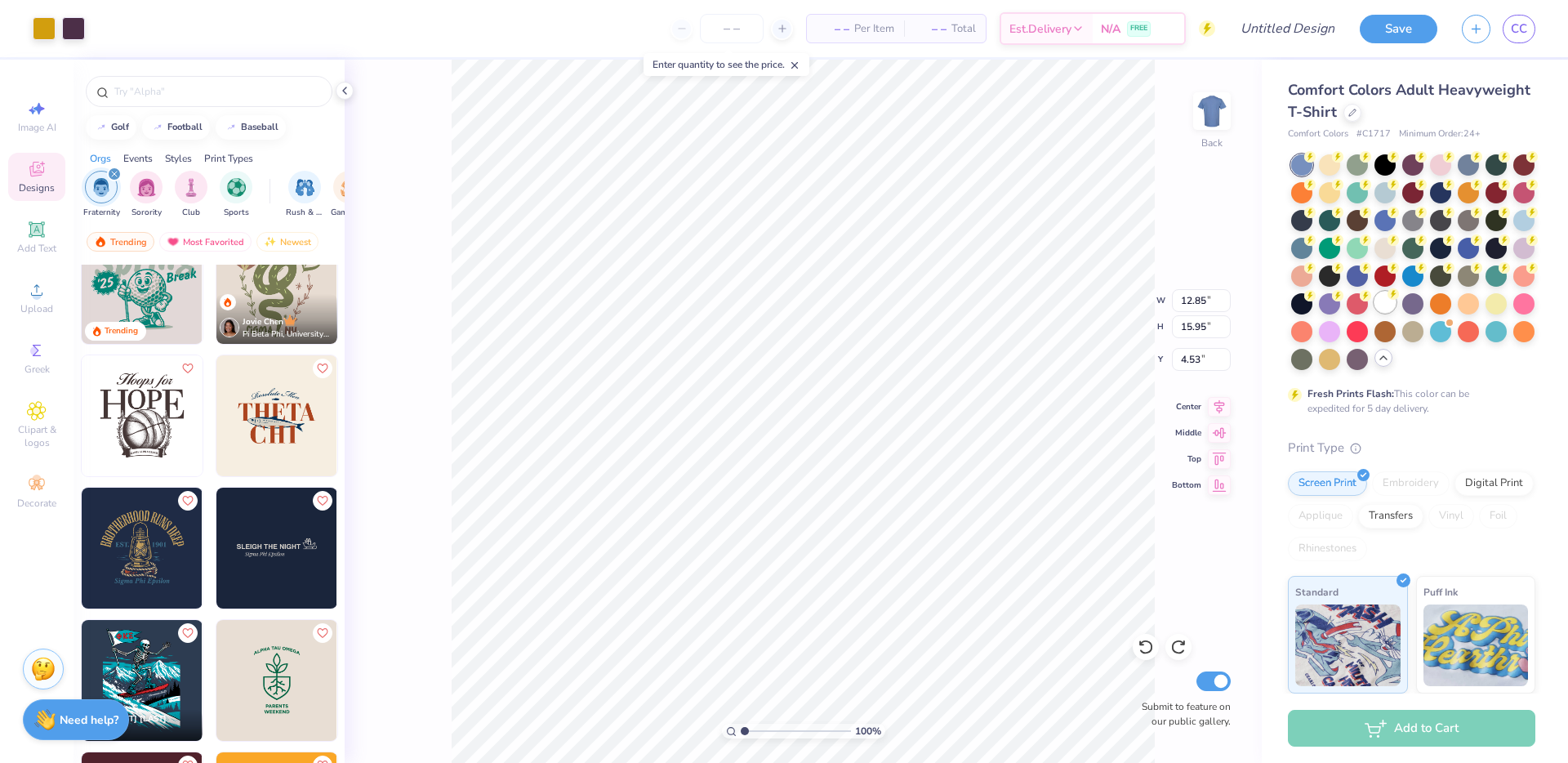 click at bounding box center (1385, 302) 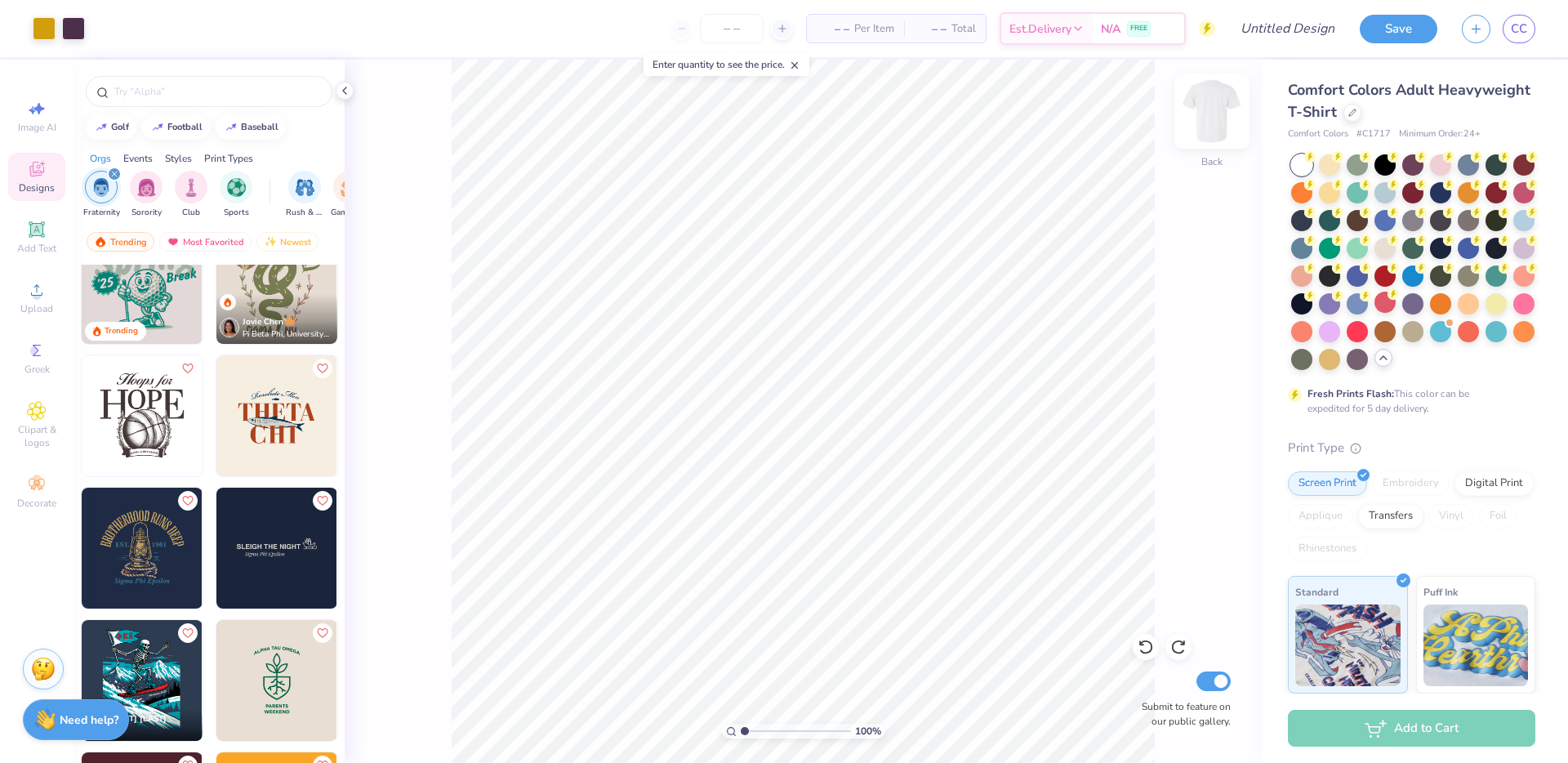 click at bounding box center [1212, 111] 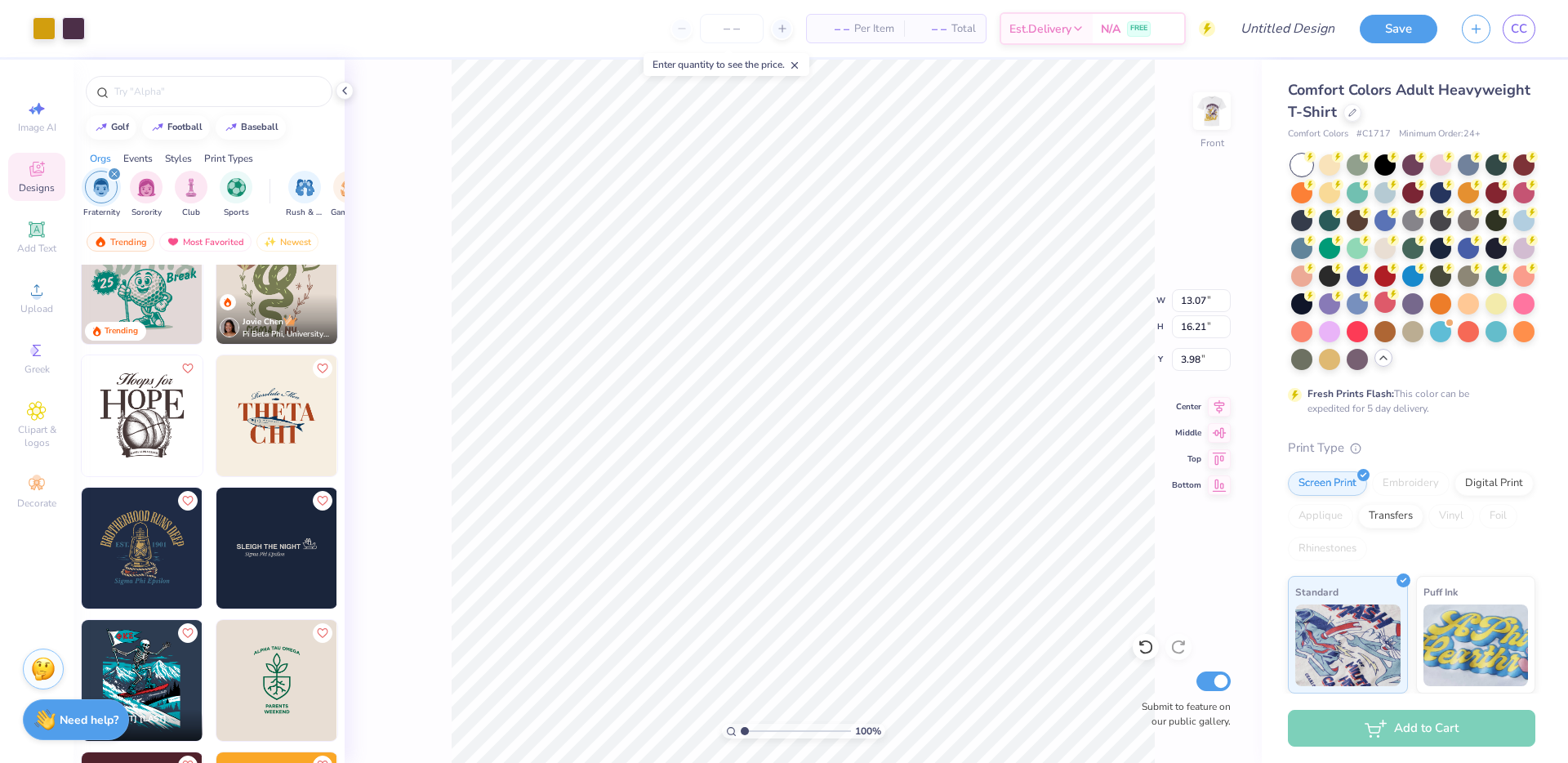 type on "3.98" 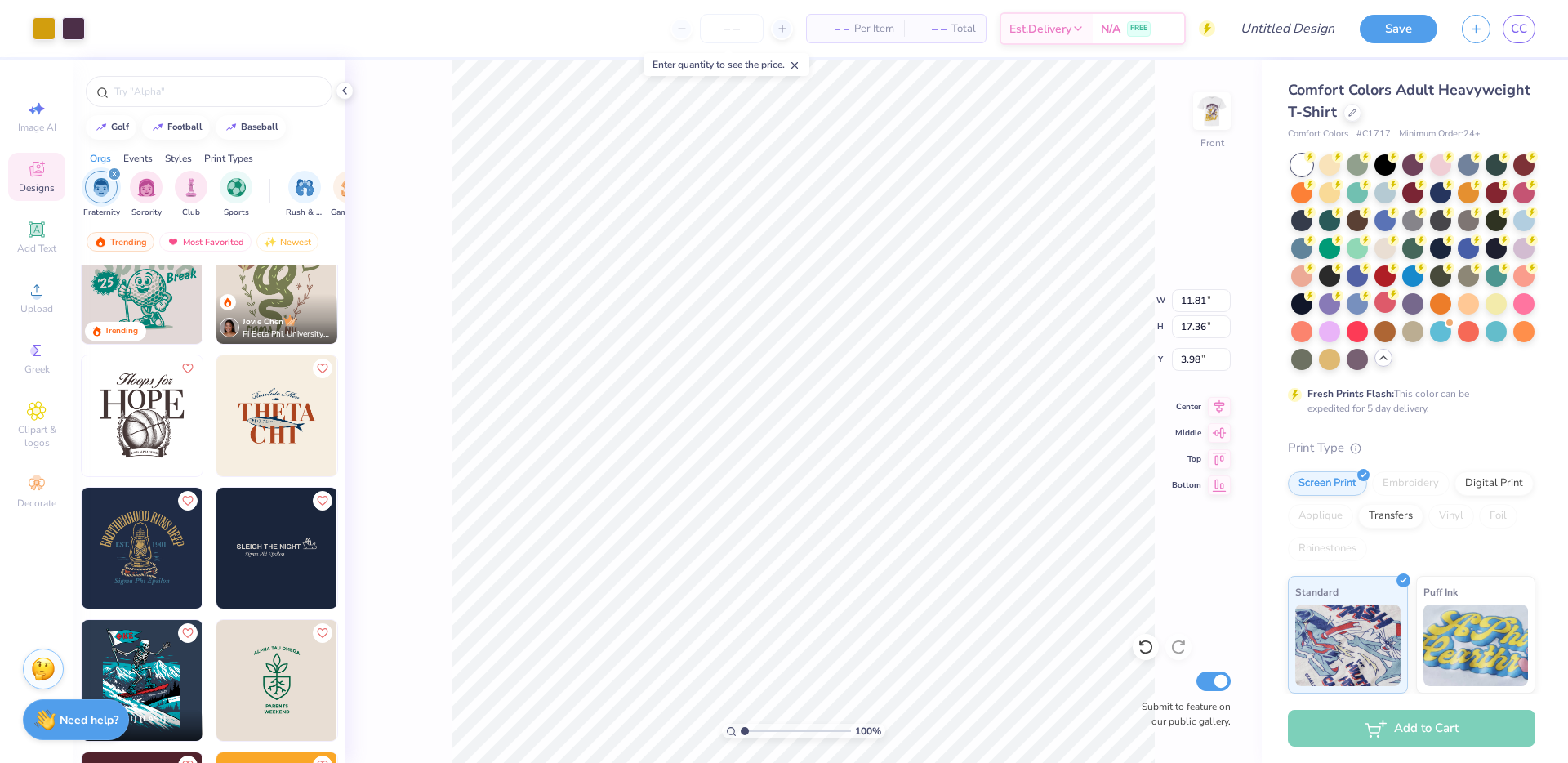 type on "11.81" 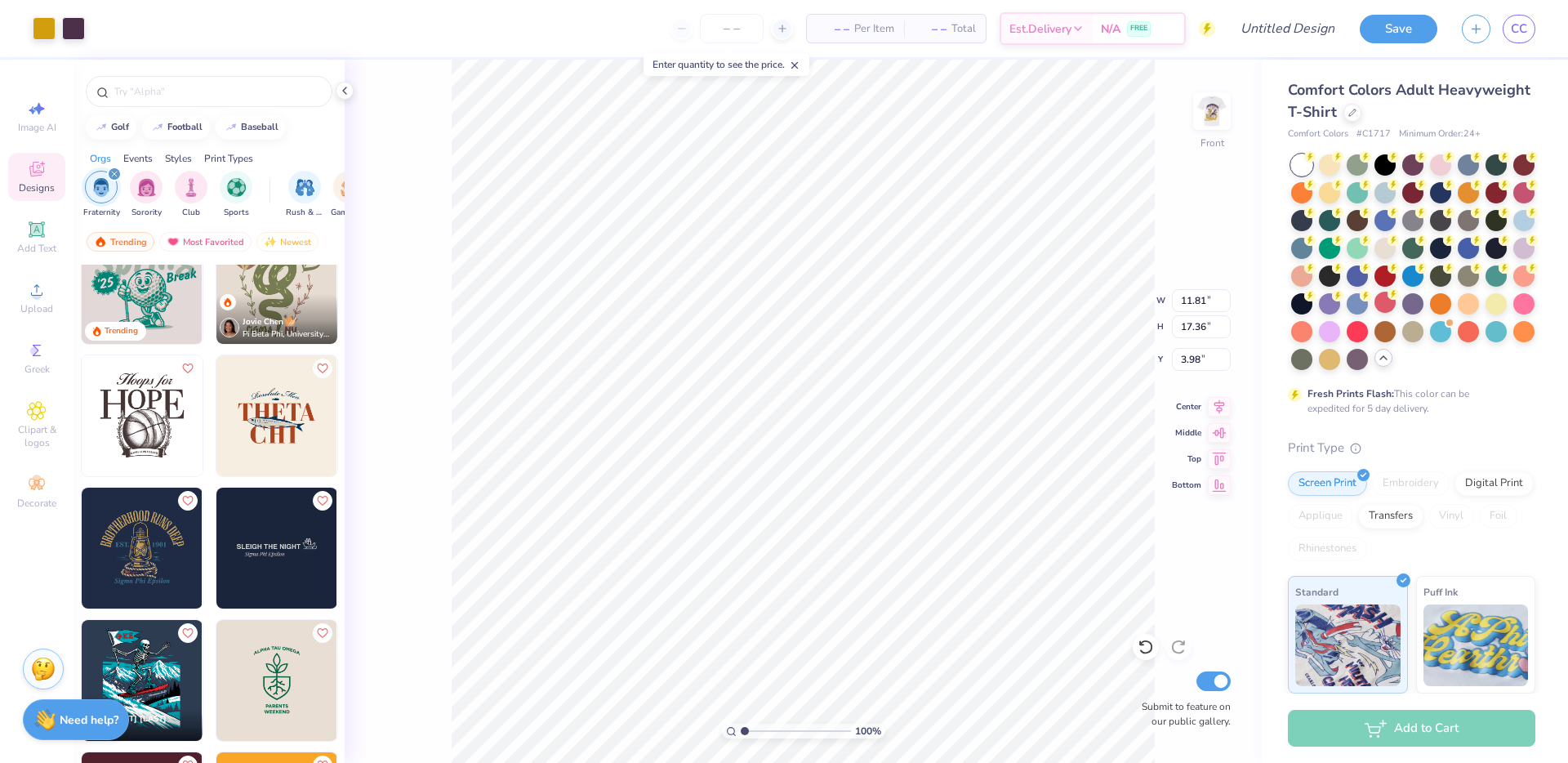 type on "17.36" 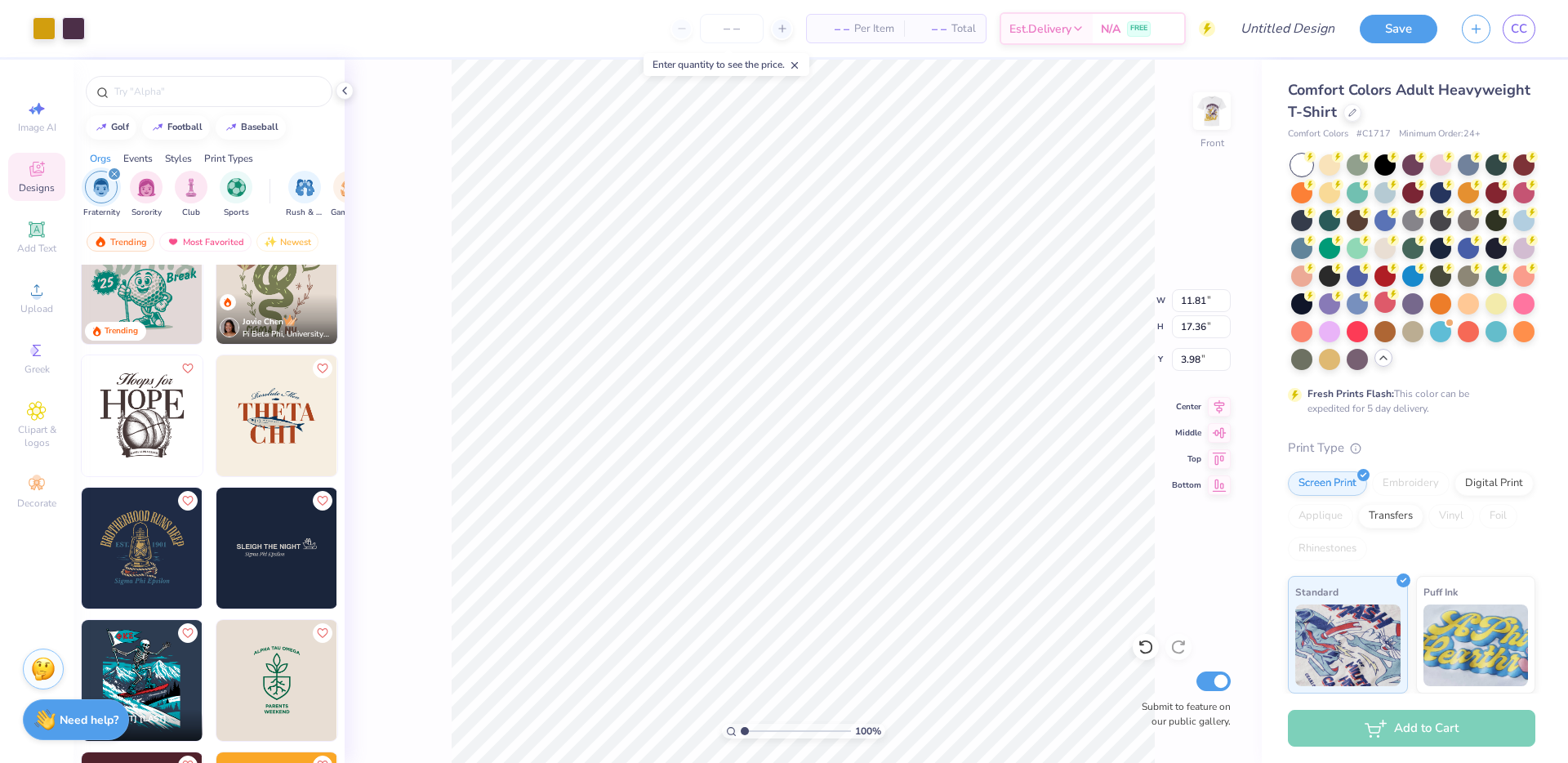 type on "3.92" 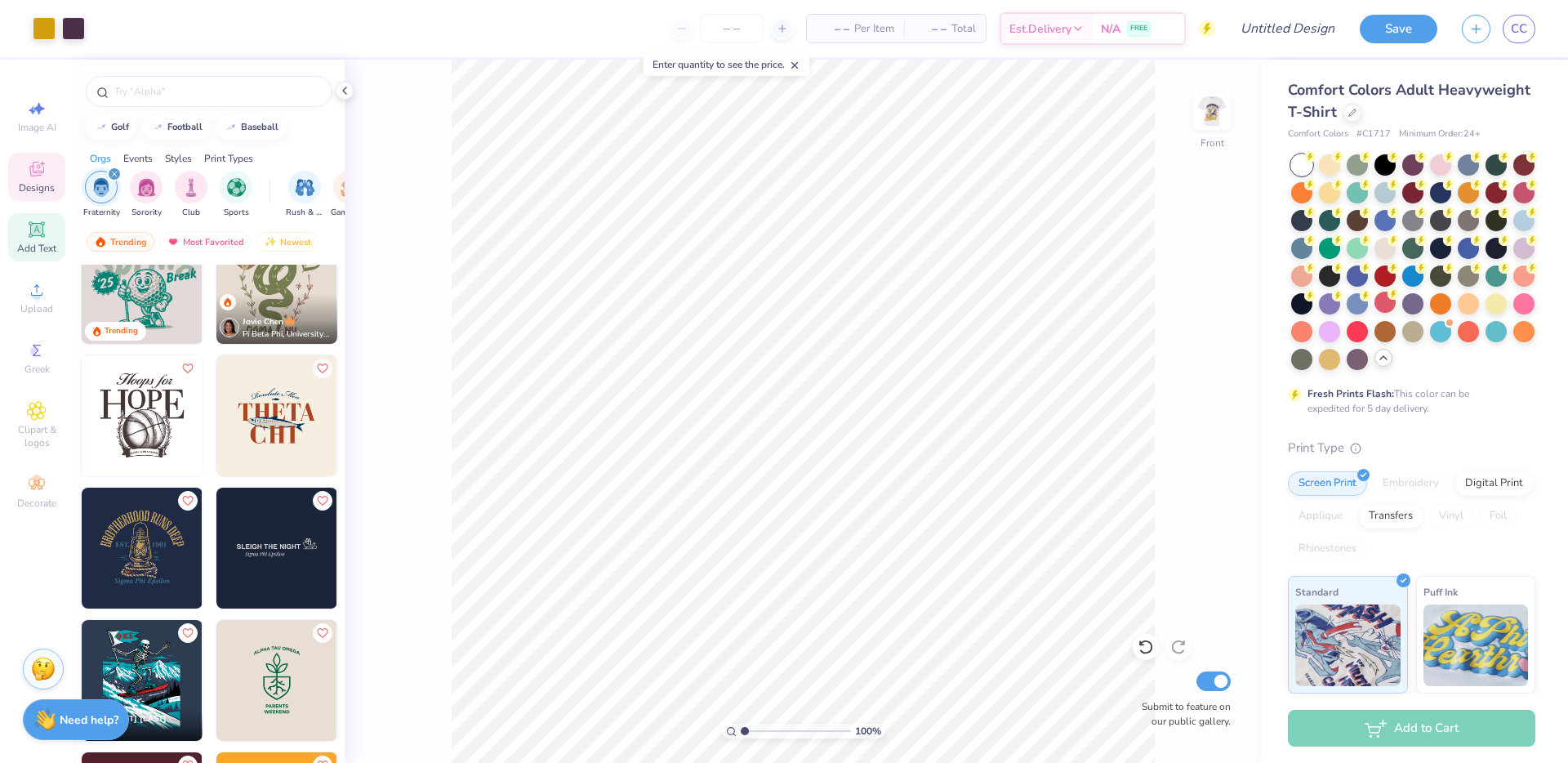 click 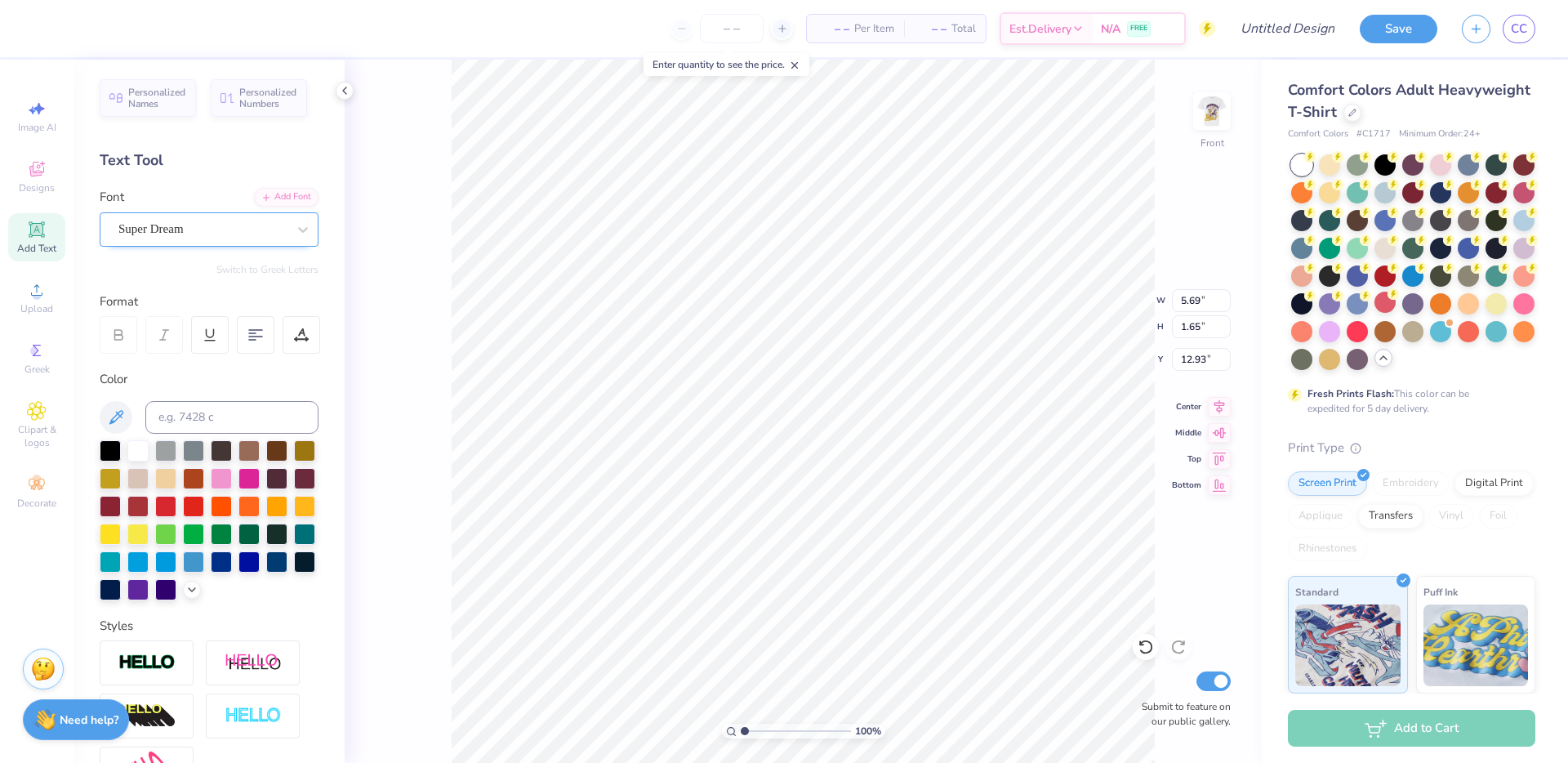 click on "Super Dream" at bounding box center (203, 229) 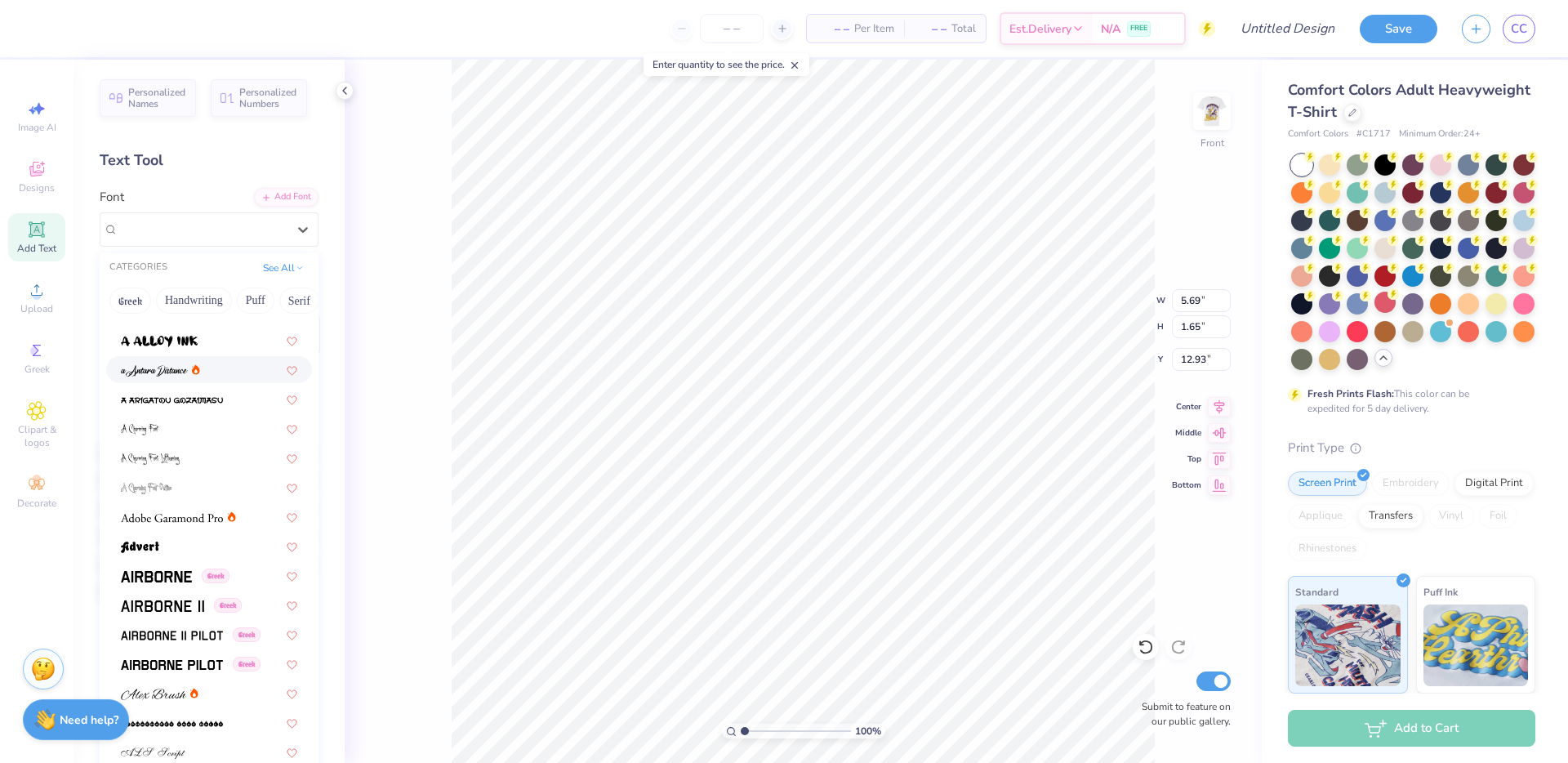 scroll, scrollTop: 67, scrollLeft: 0, axis: vertical 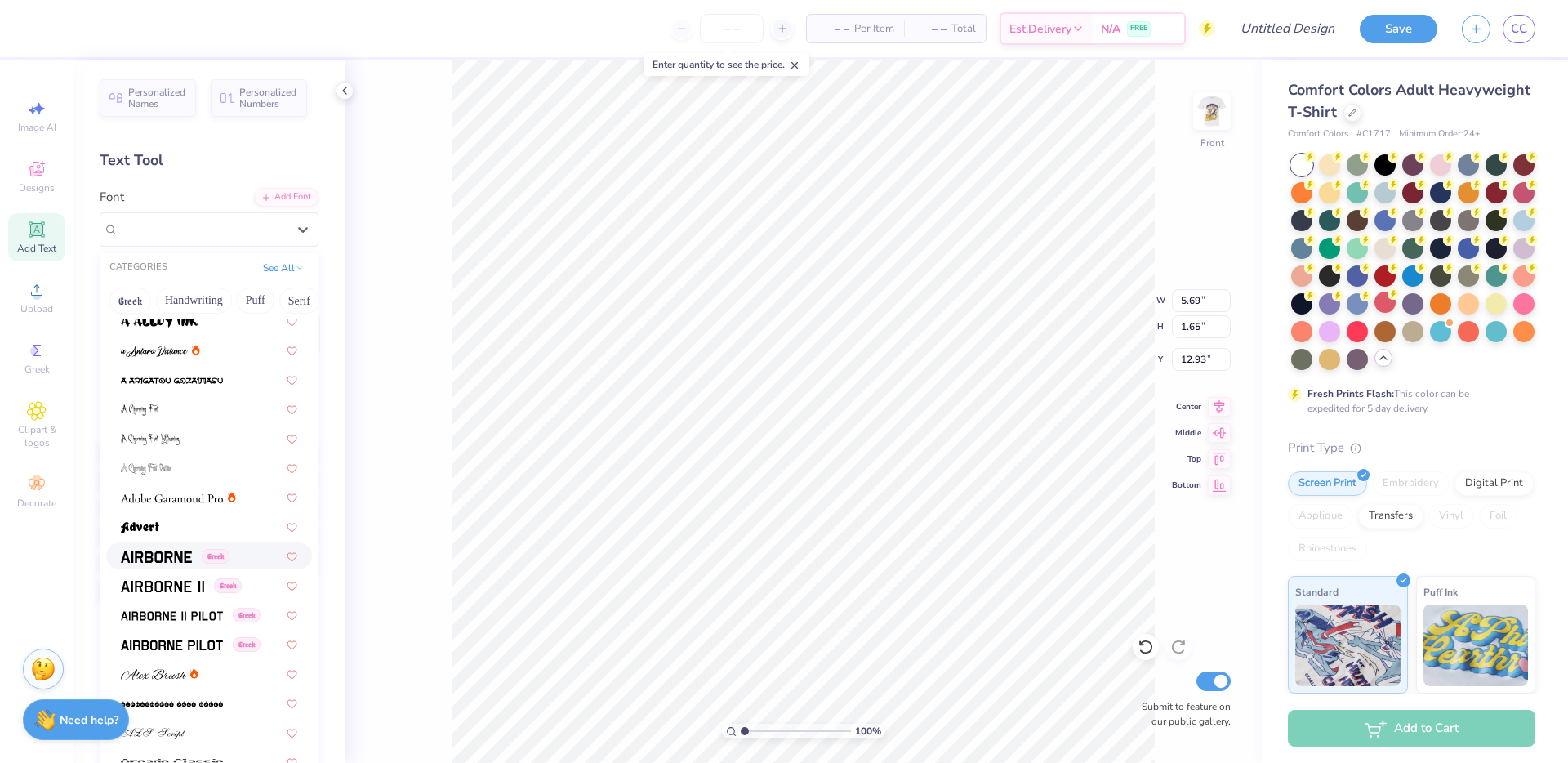 click on "Greek" at bounding box center (209, 556) 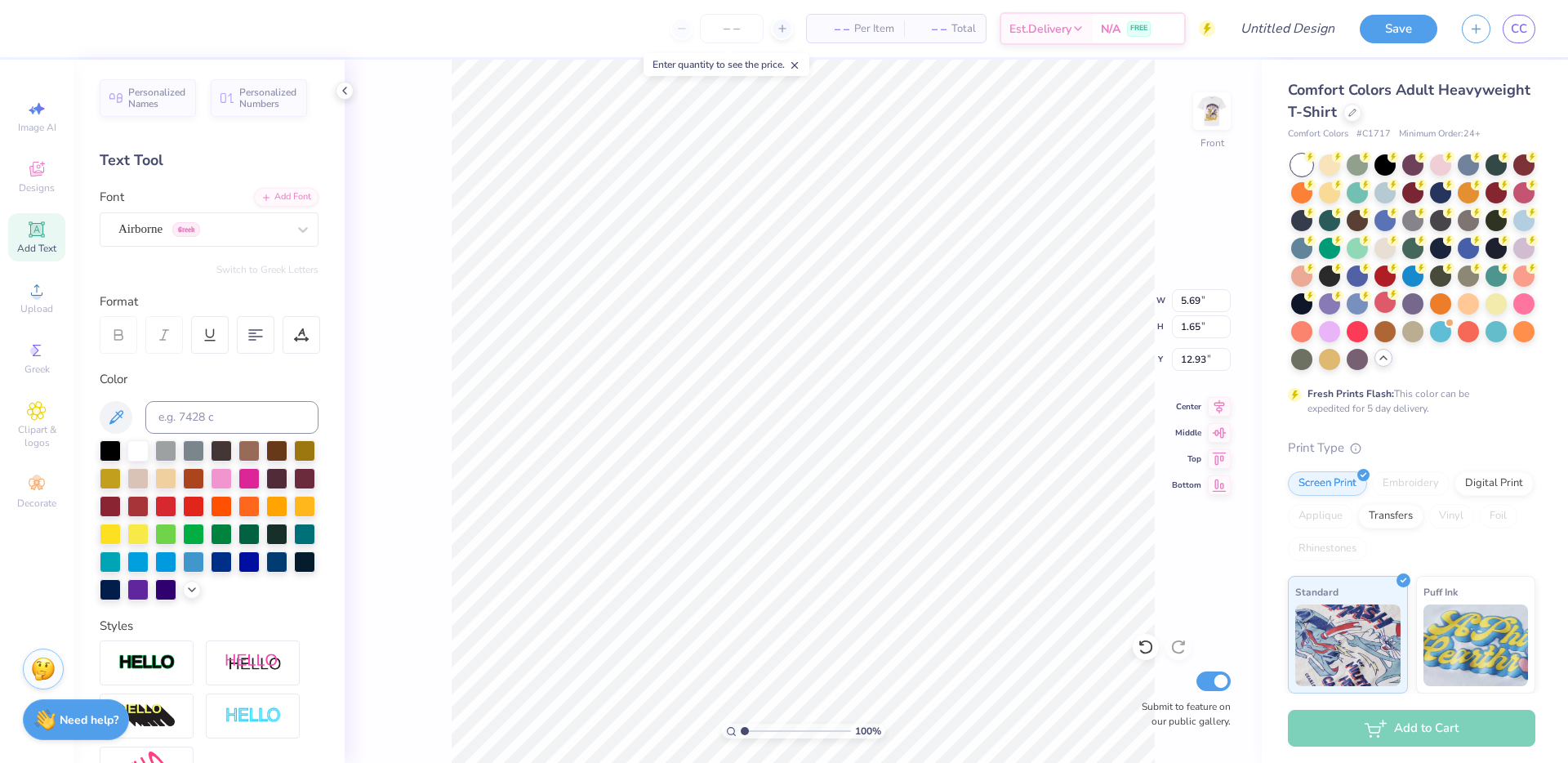 type on "5.44" 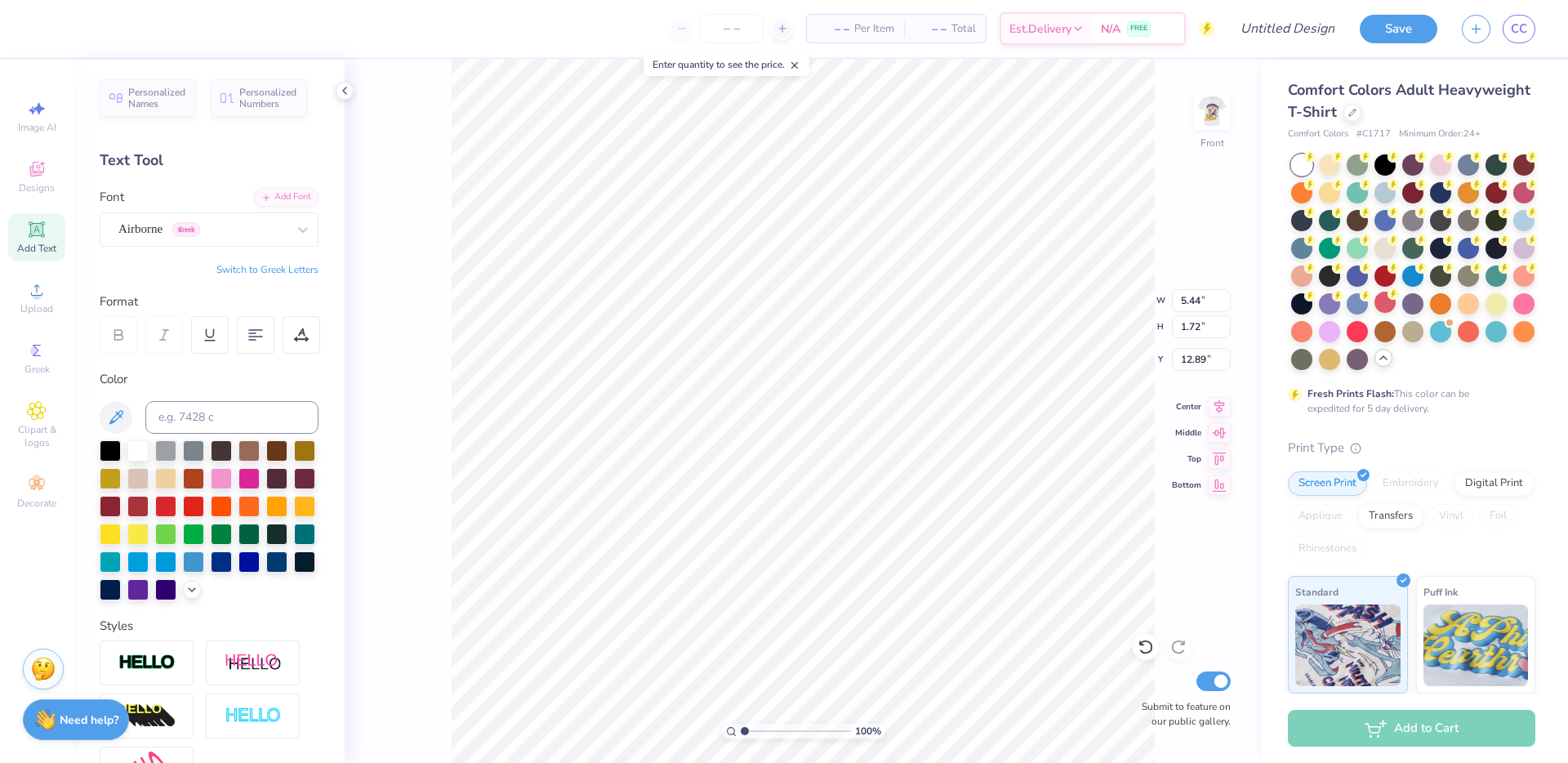 type on "i" 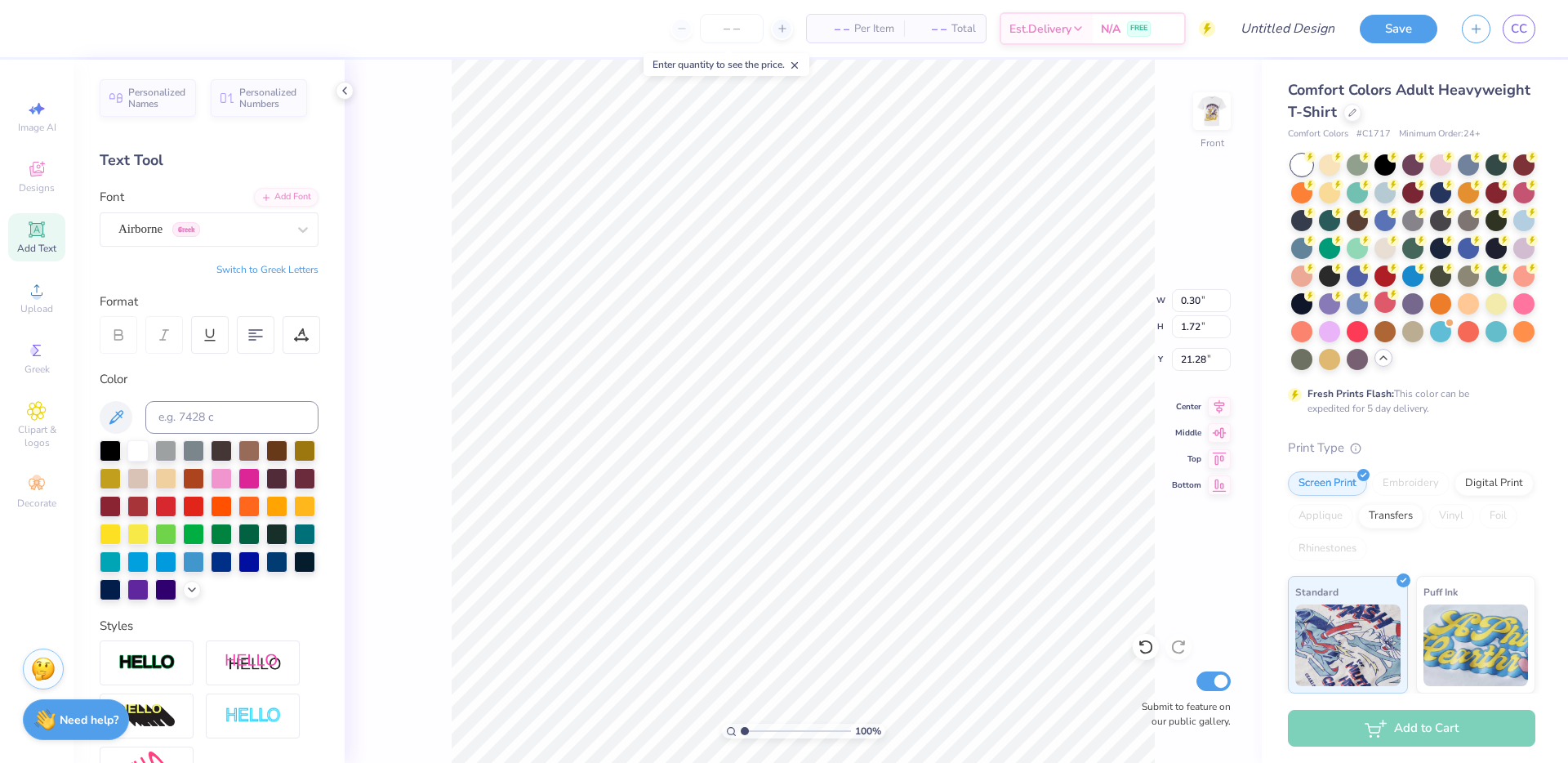 type on "21.28" 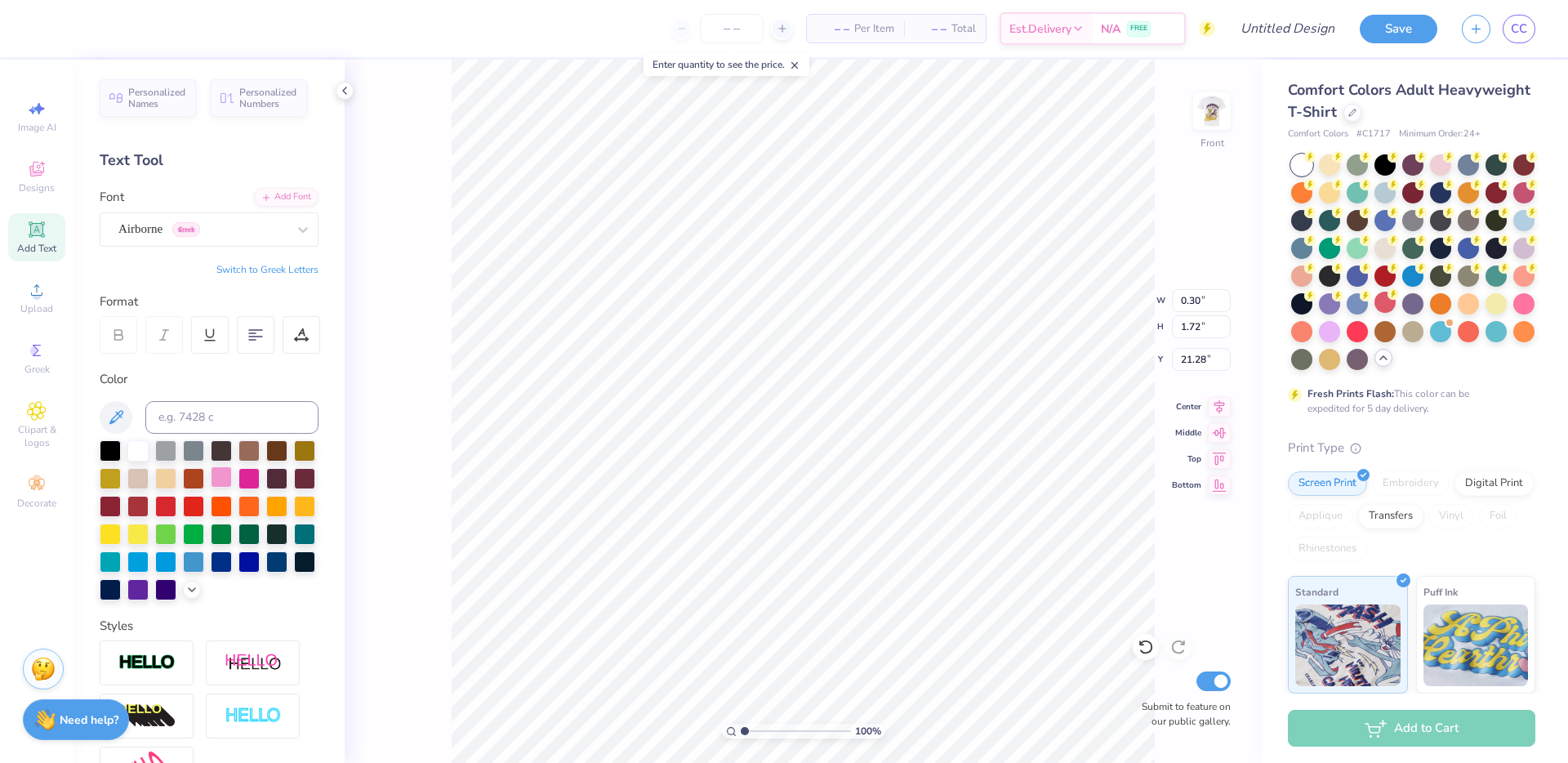 click at bounding box center (221, 477) 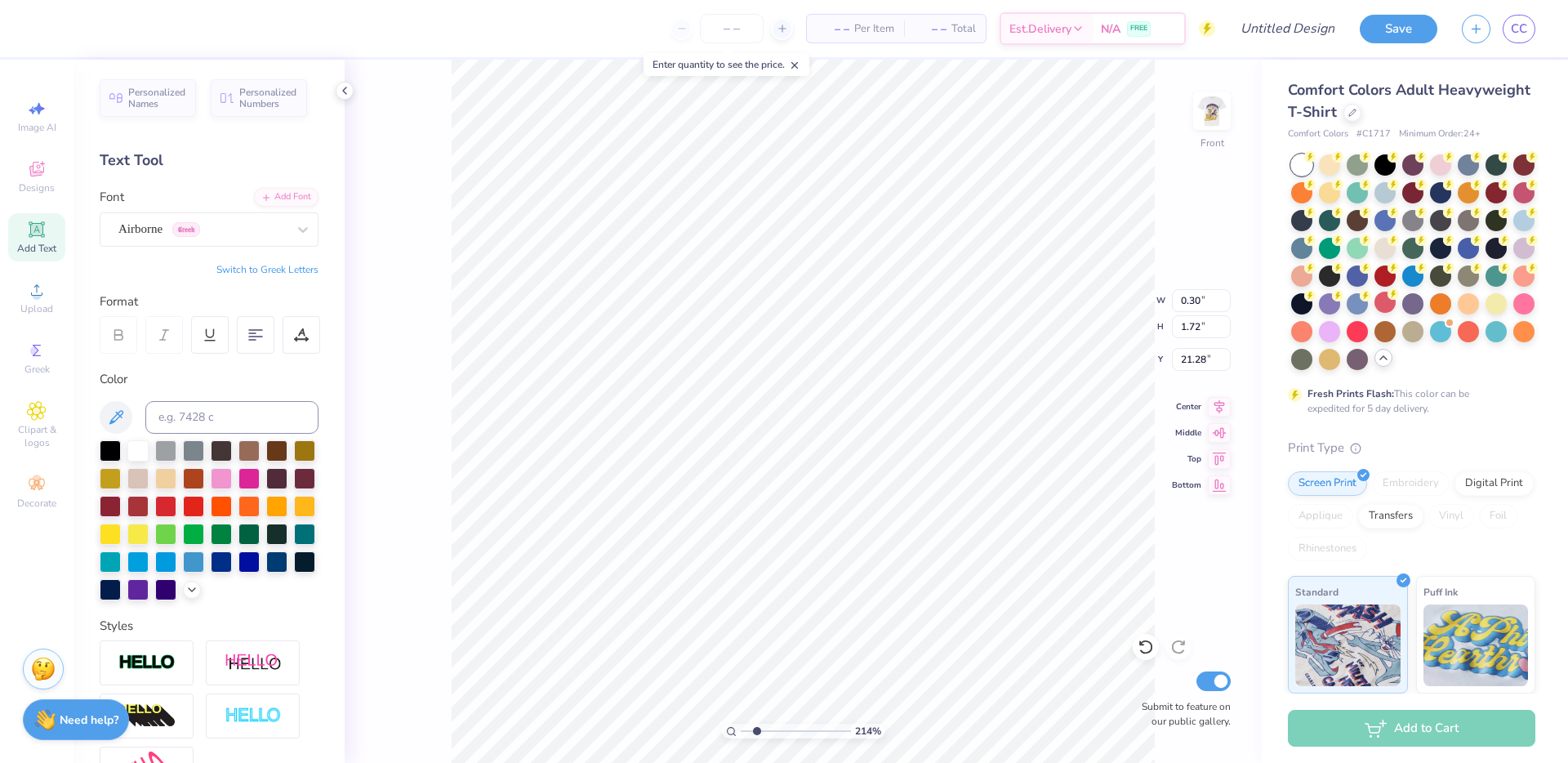 drag, startPoint x: 745, startPoint y: 731, endPoint x: 759, endPoint y: 725, distance: 15.231546 